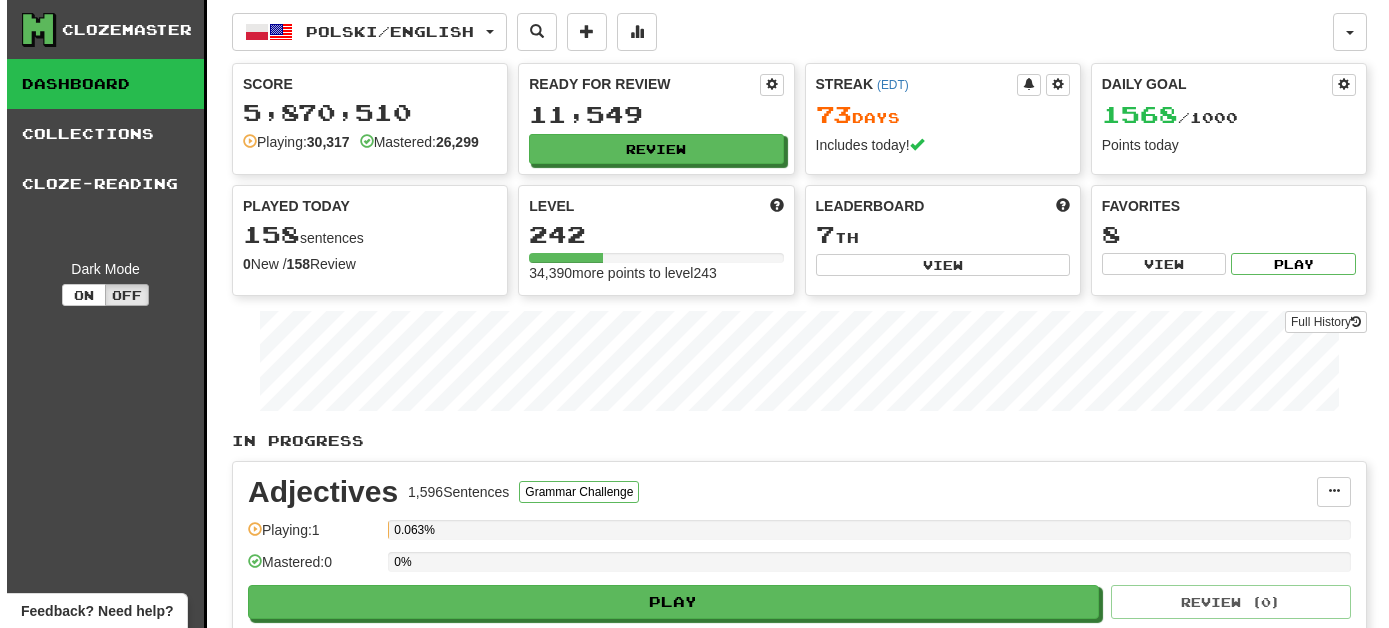 scroll, scrollTop: 0, scrollLeft: 0, axis: both 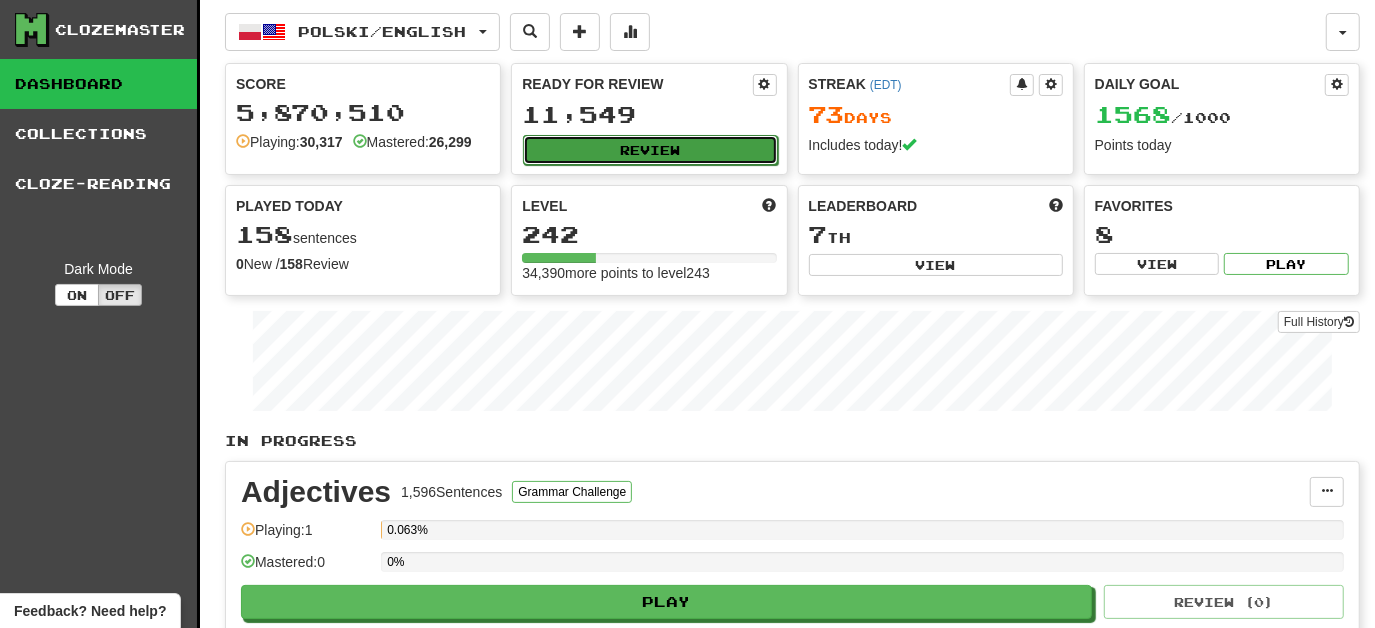 click on "Review" at bounding box center [650, 150] 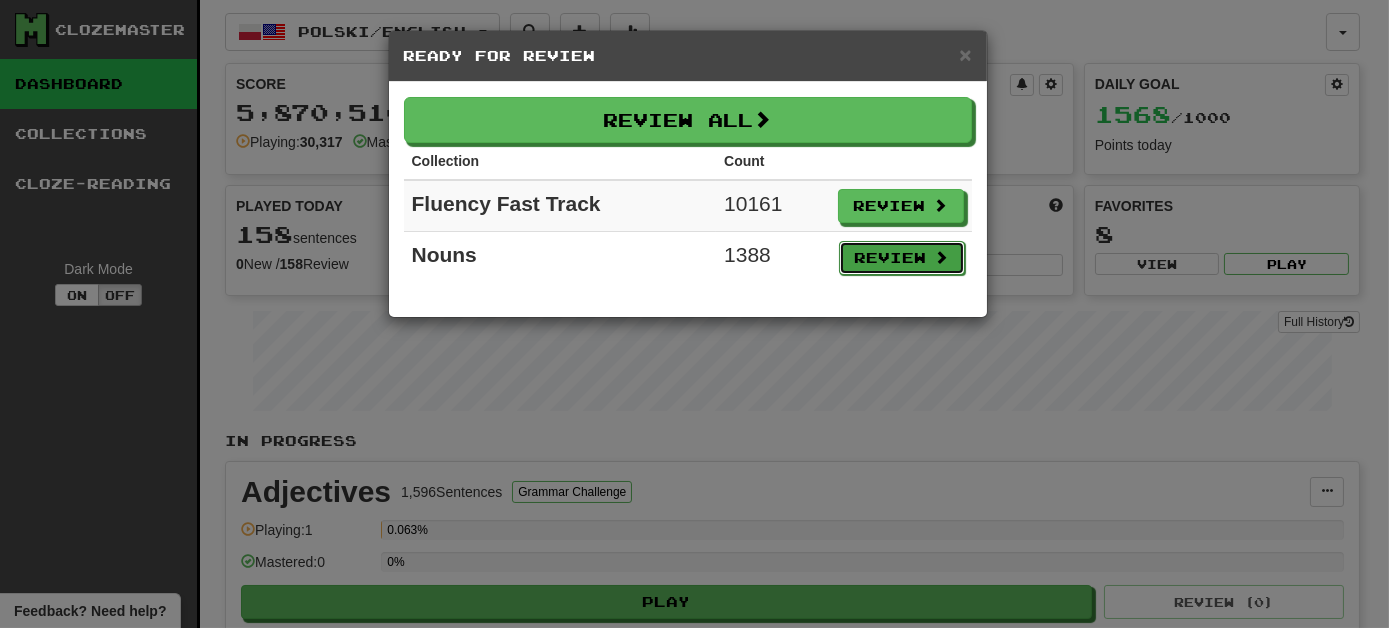 click on "Review" at bounding box center (902, 258) 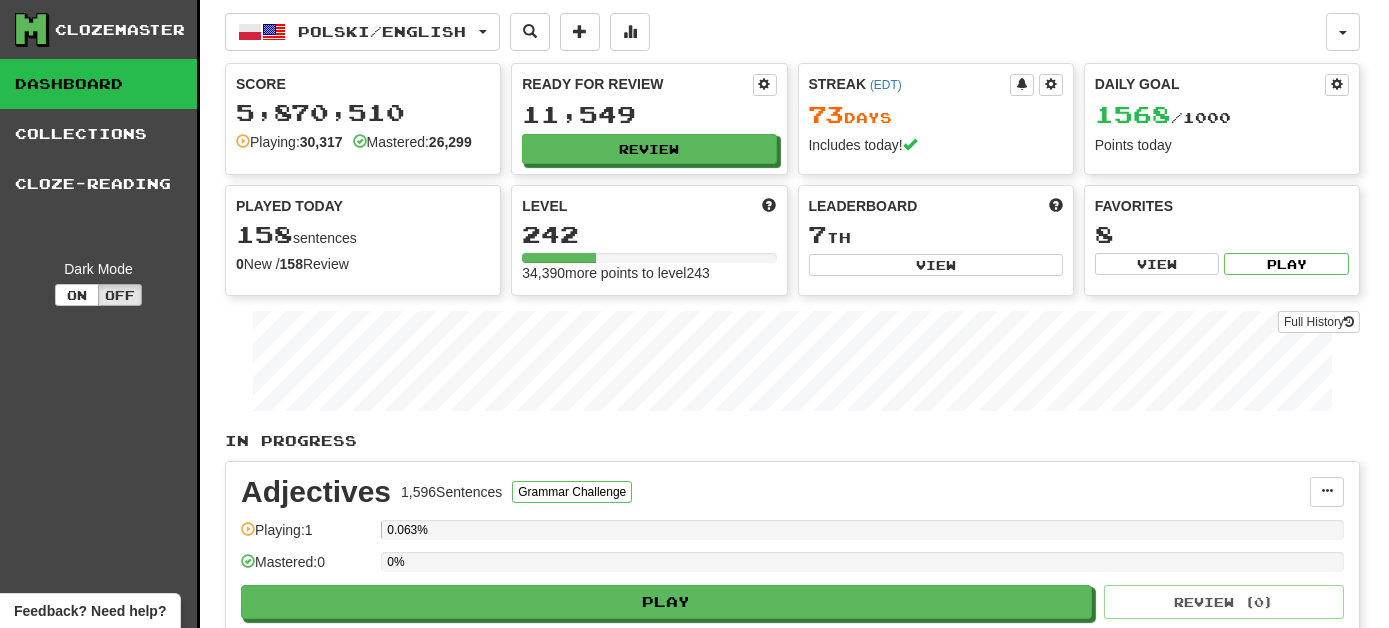select on "***" 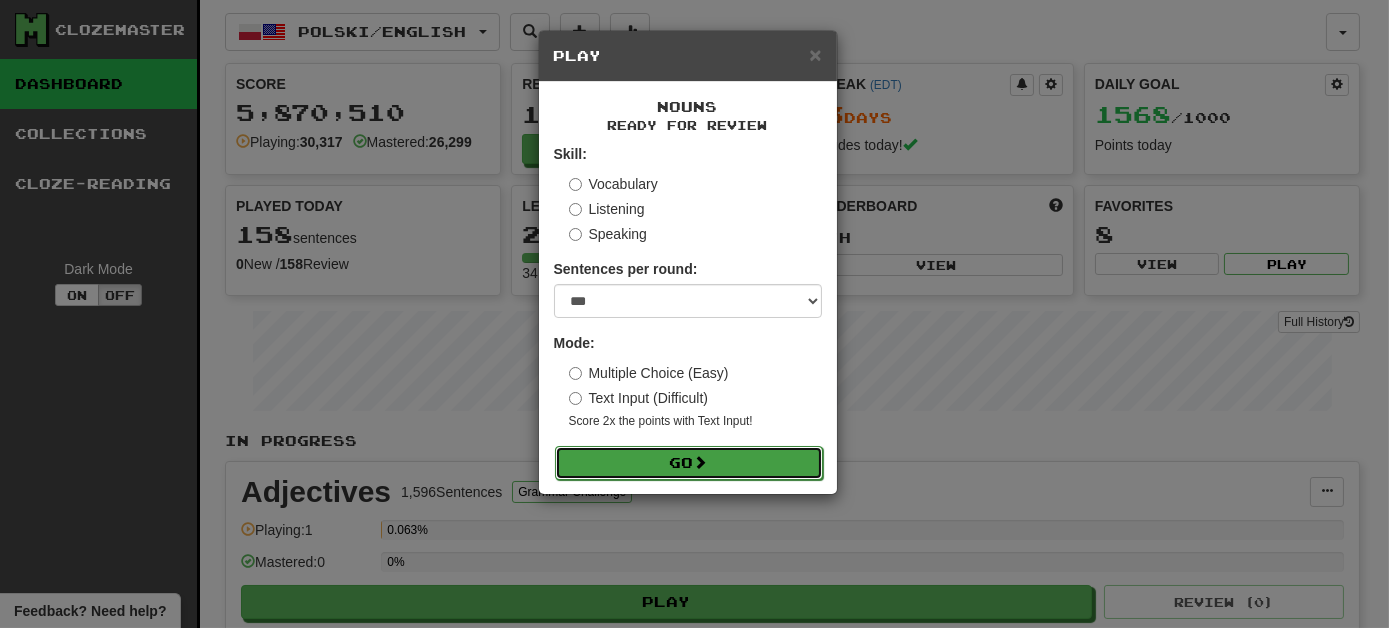 click on "Go" at bounding box center [689, 463] 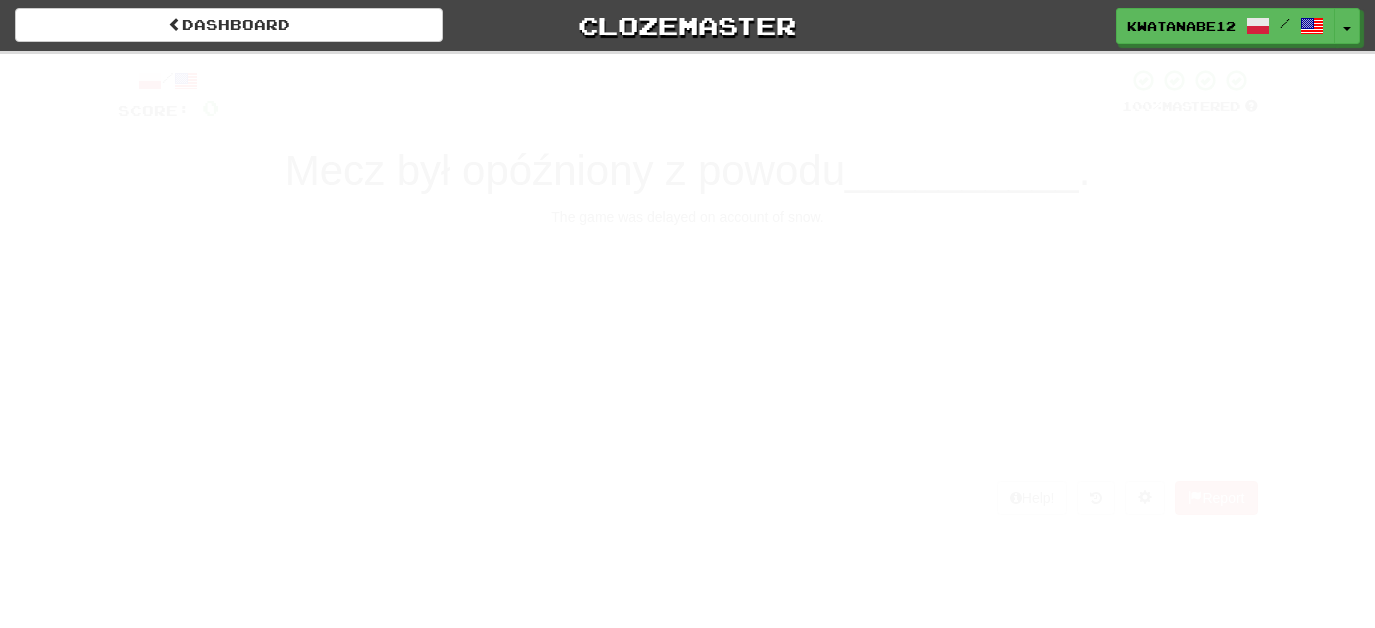 scroll, scrollTop: 0, scrollLeft: 0, axis: both 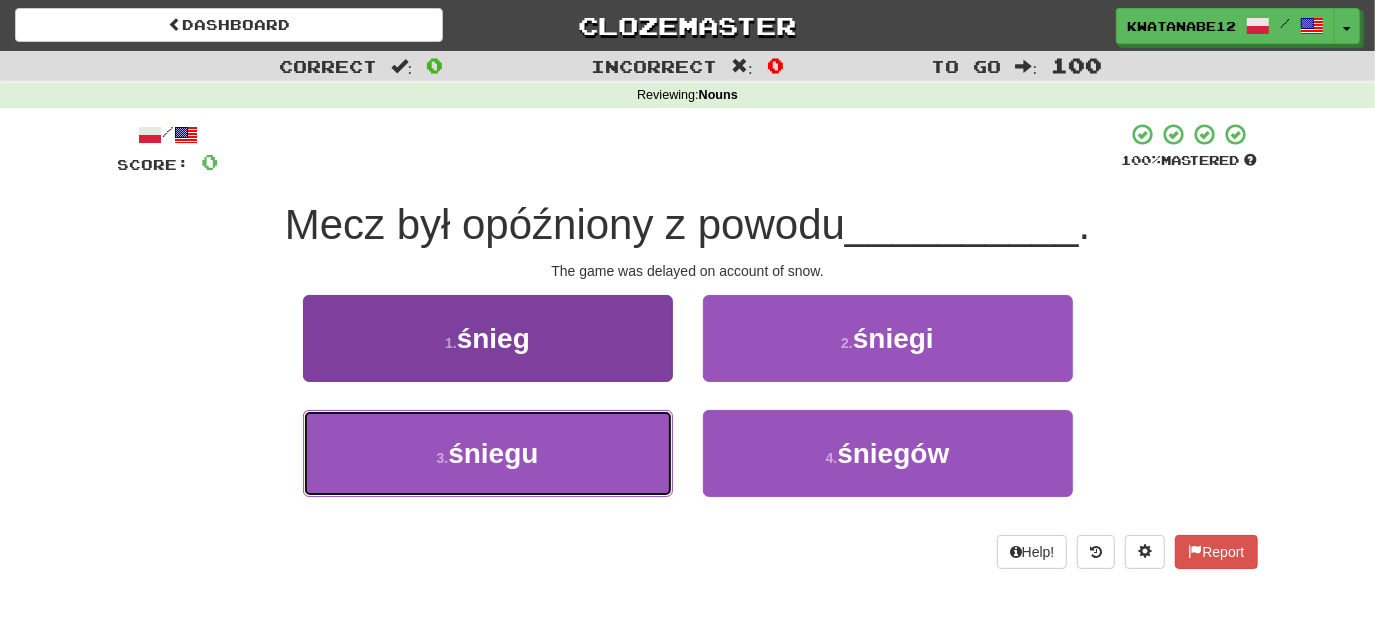 drag, startPoint x: 597, startPoint y: 479, endPoint x: 635, endPoint y: 452, distance: 46.615448 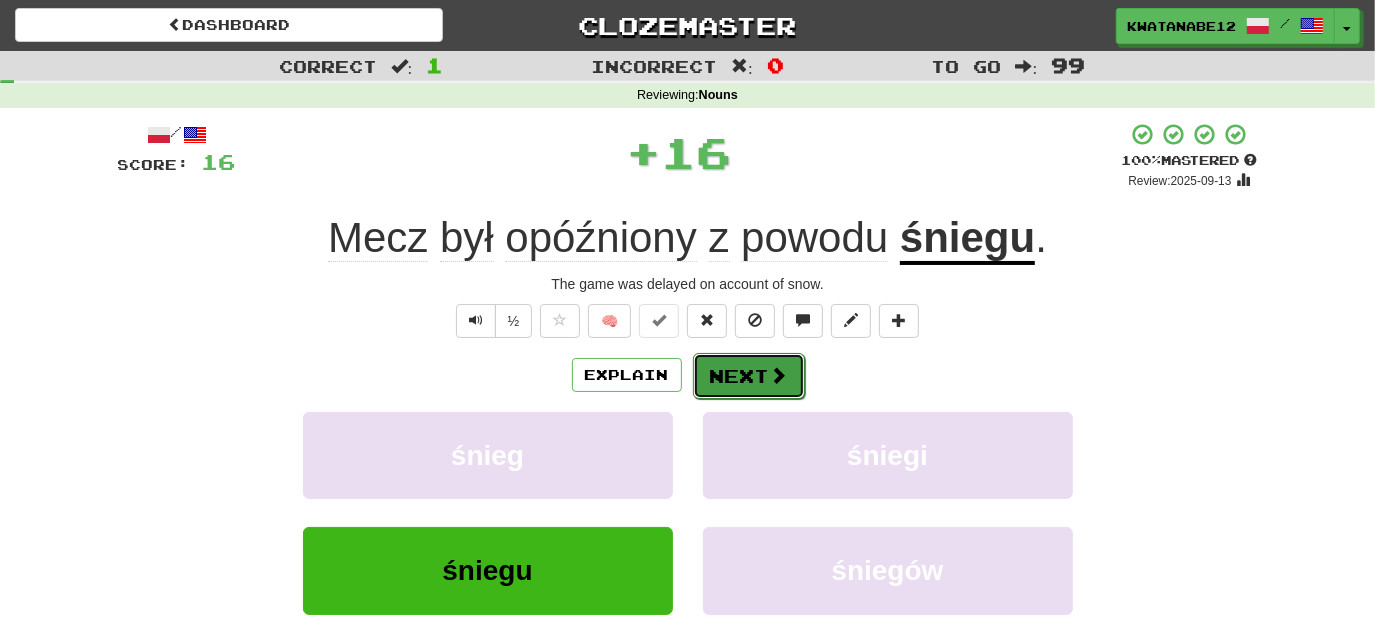 click on "Next" at bounding box center (749, 376) 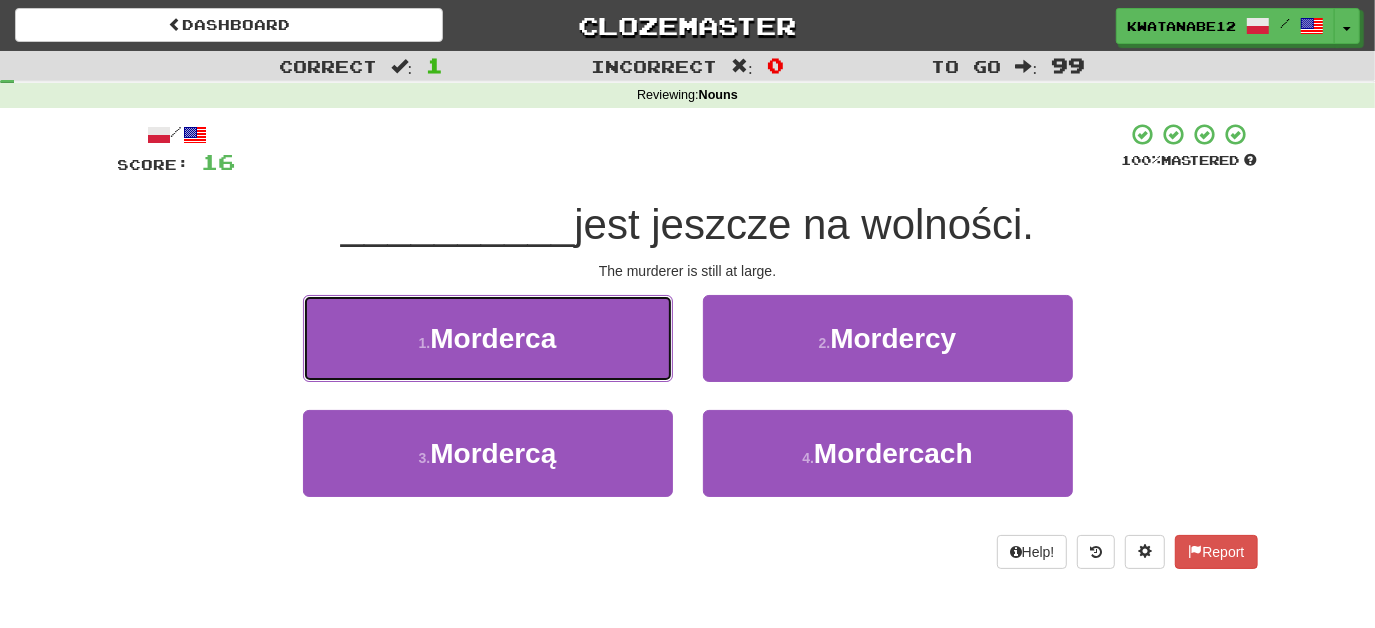 click on "1 .  Morderca" at bounding box center [488, 338] 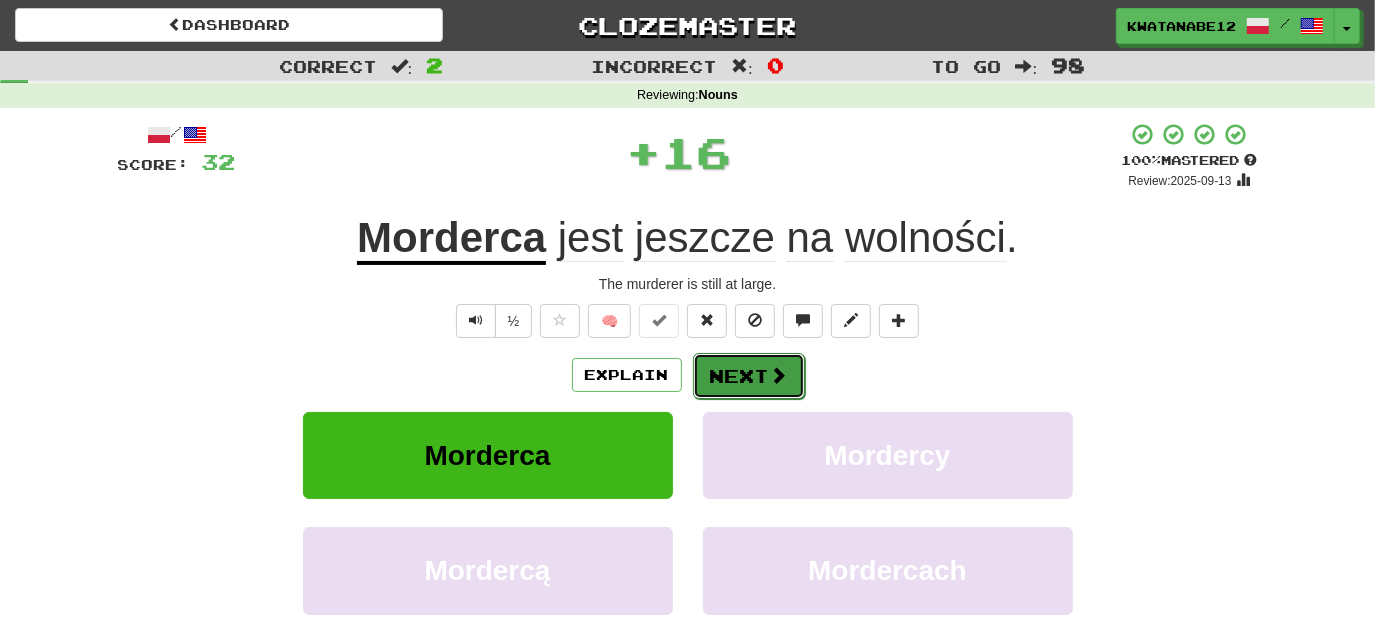 click on "Next" at bounding box center [749, 376] 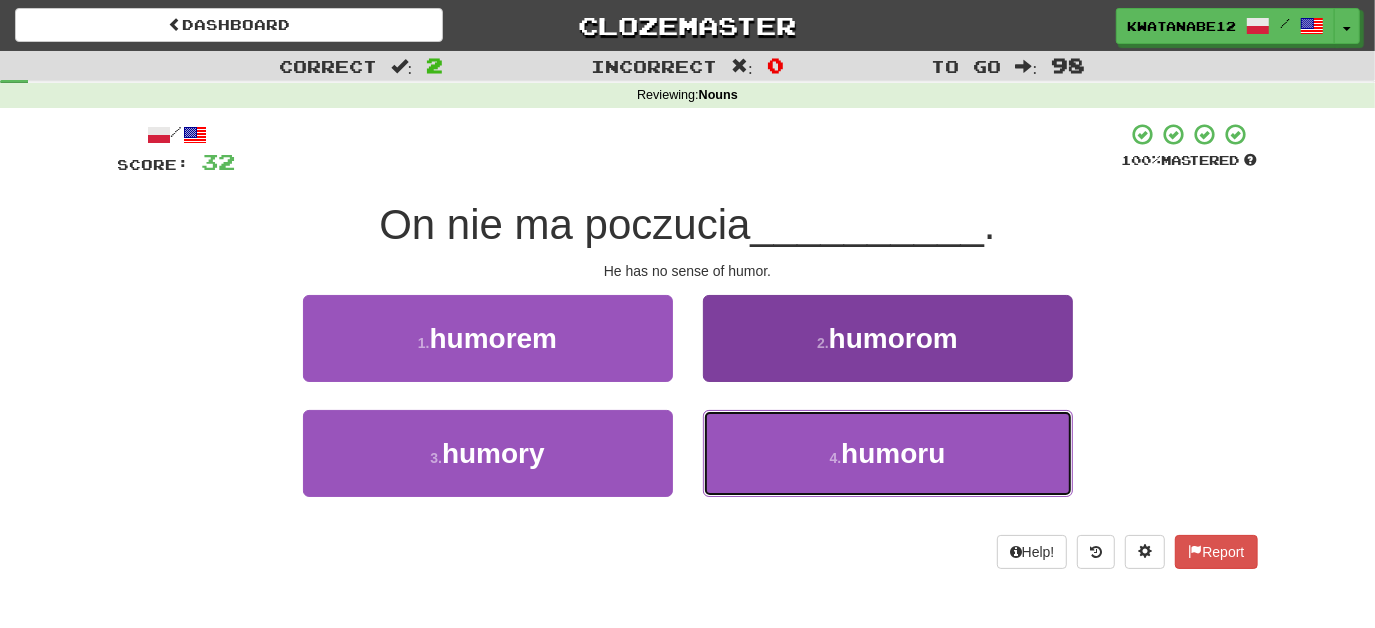 drag, startPoint x: 803, startPoint y: 460, endPoint x: 773, endPoint y: 425, distance: 46.09772 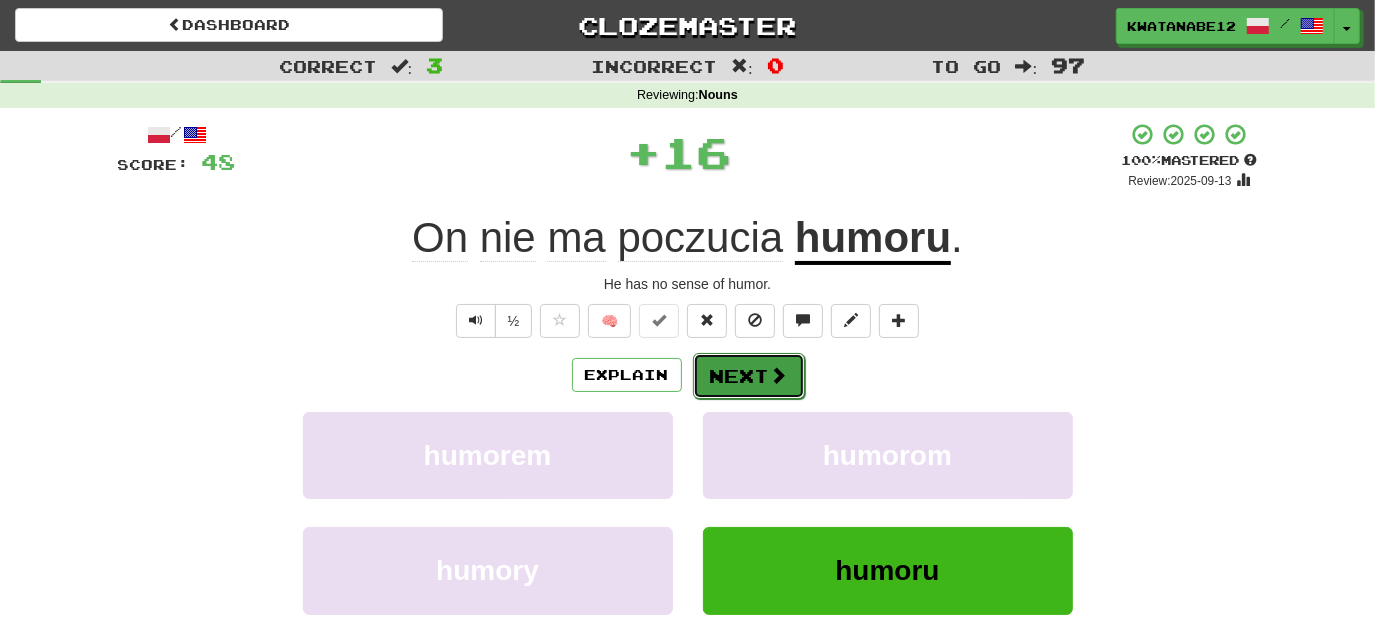 click on "Next" at bounding box center [749, 376] 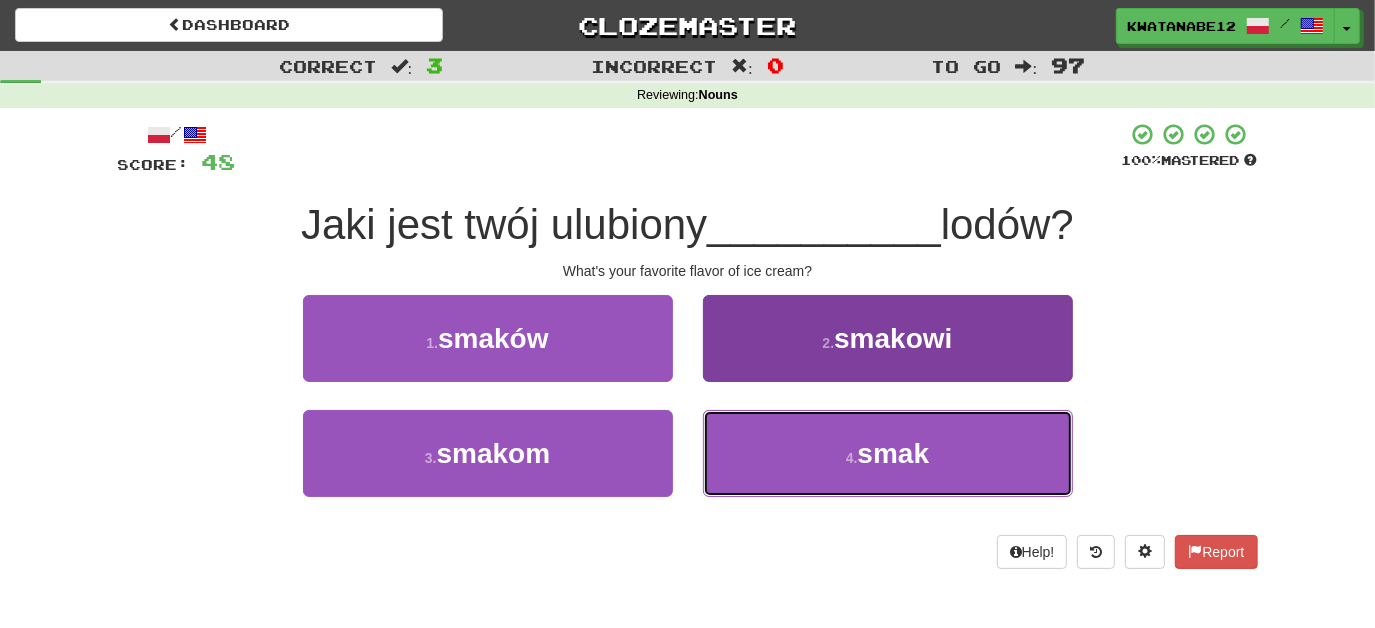 click on "4 .  smak" at bounding box center (888, 453) 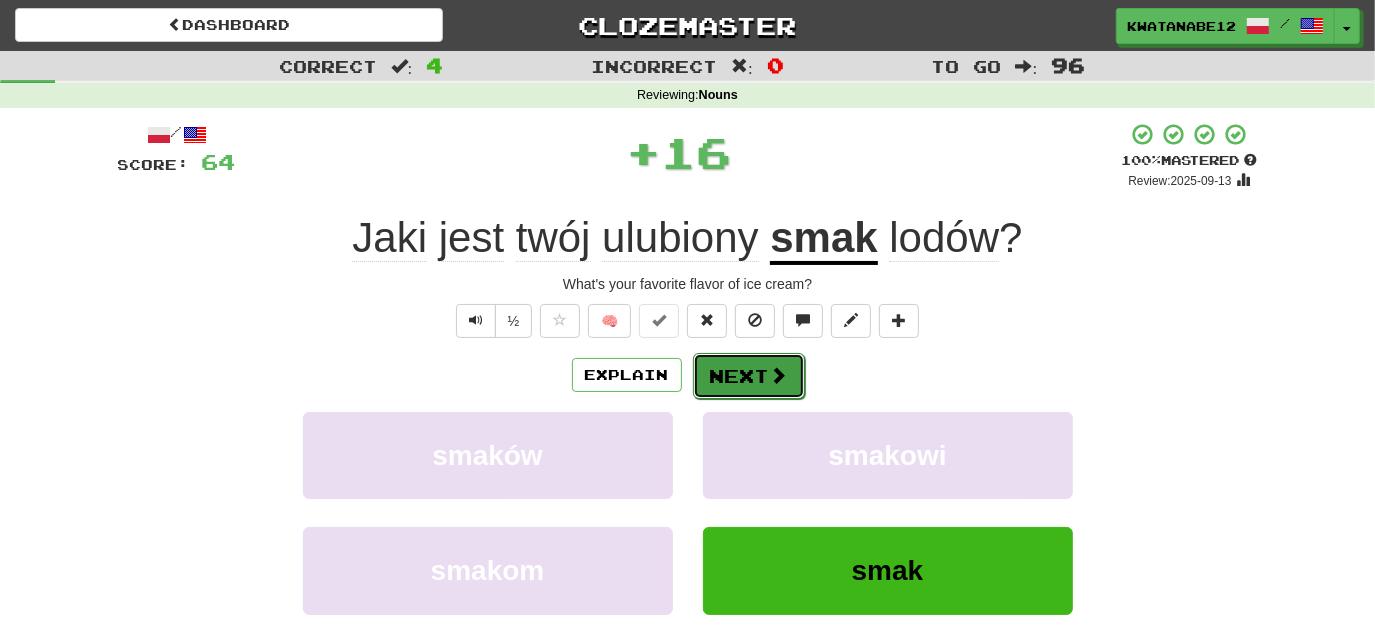 click on "Next" at bounding box center [749, 376] 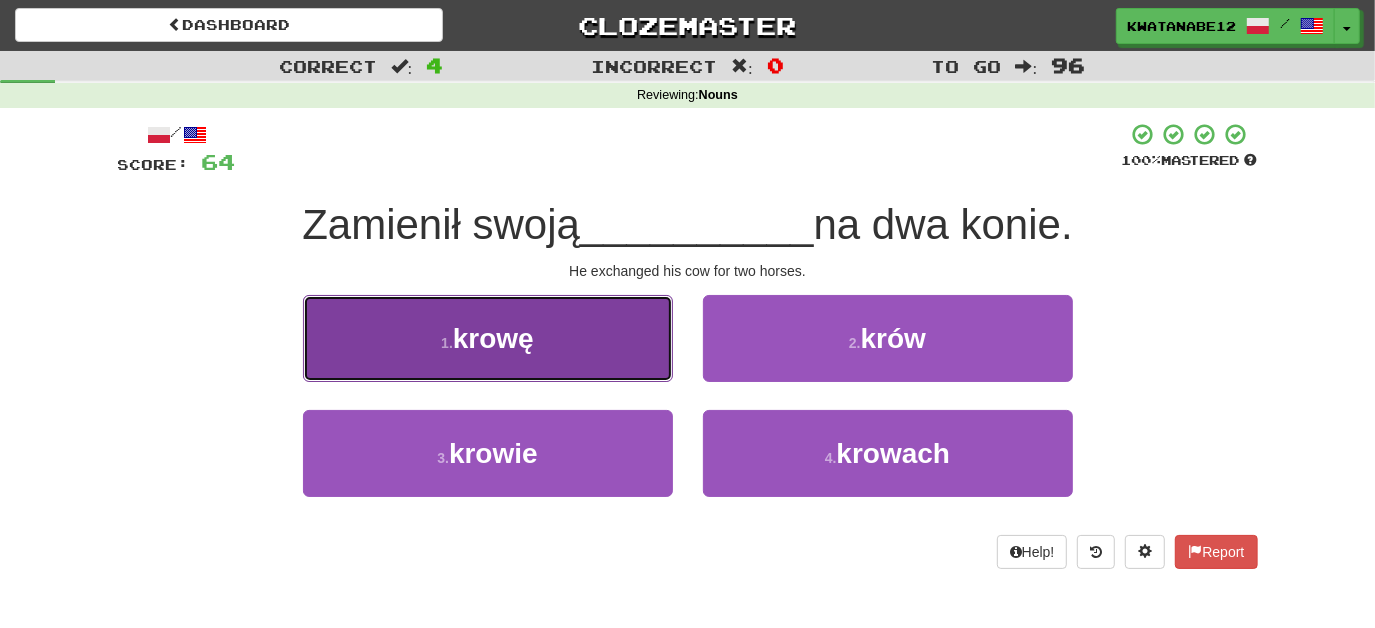 click on "1 .  krowę" at bounding box center (488, 338) 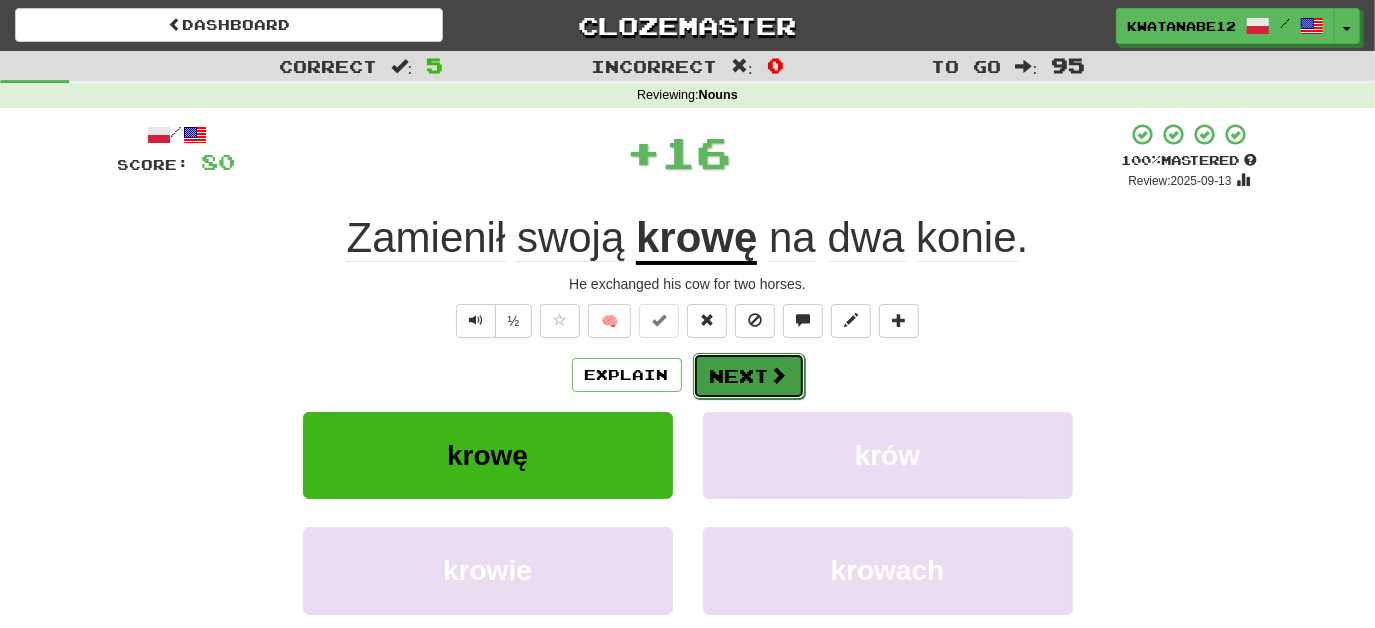 click on "Next" at bounding box center (749, 376) 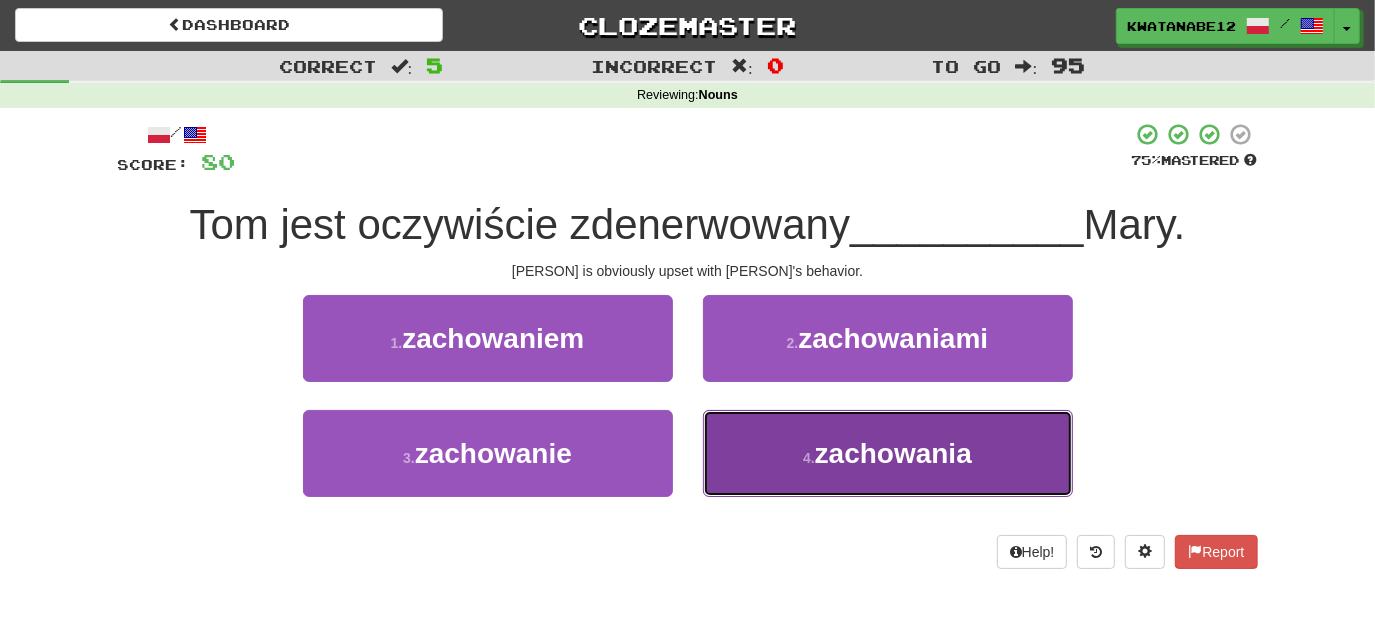 click on "4 .  zachowania" at bounding box center [888, 453] 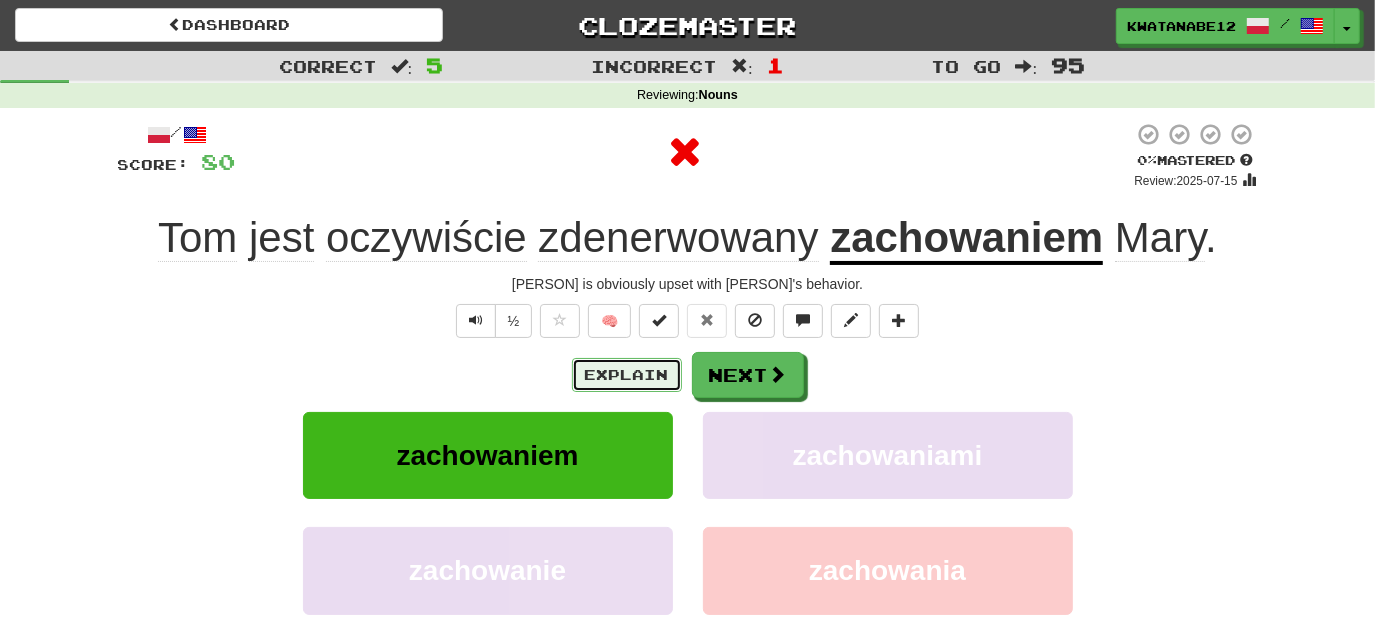 click on "Explain" at bounding box center (627, 375) 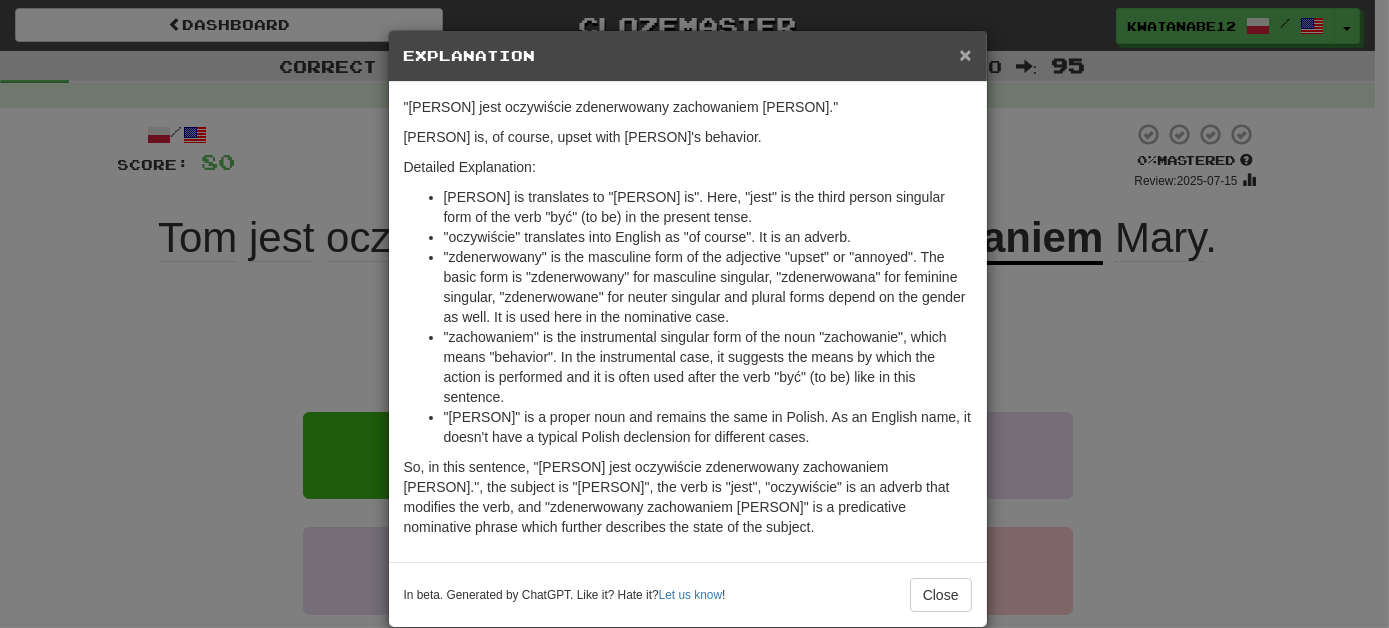 click on "×" at bounding box center [965, 54] 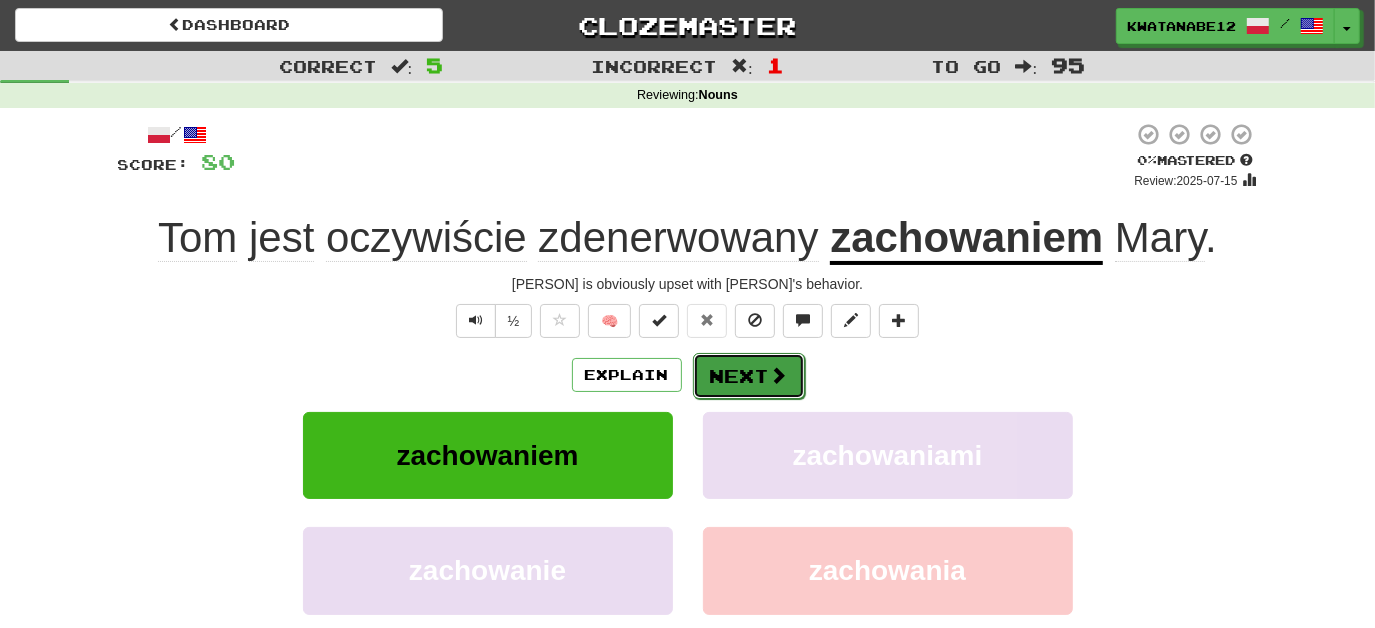 click on "Next" at bounding box center [749, 376] 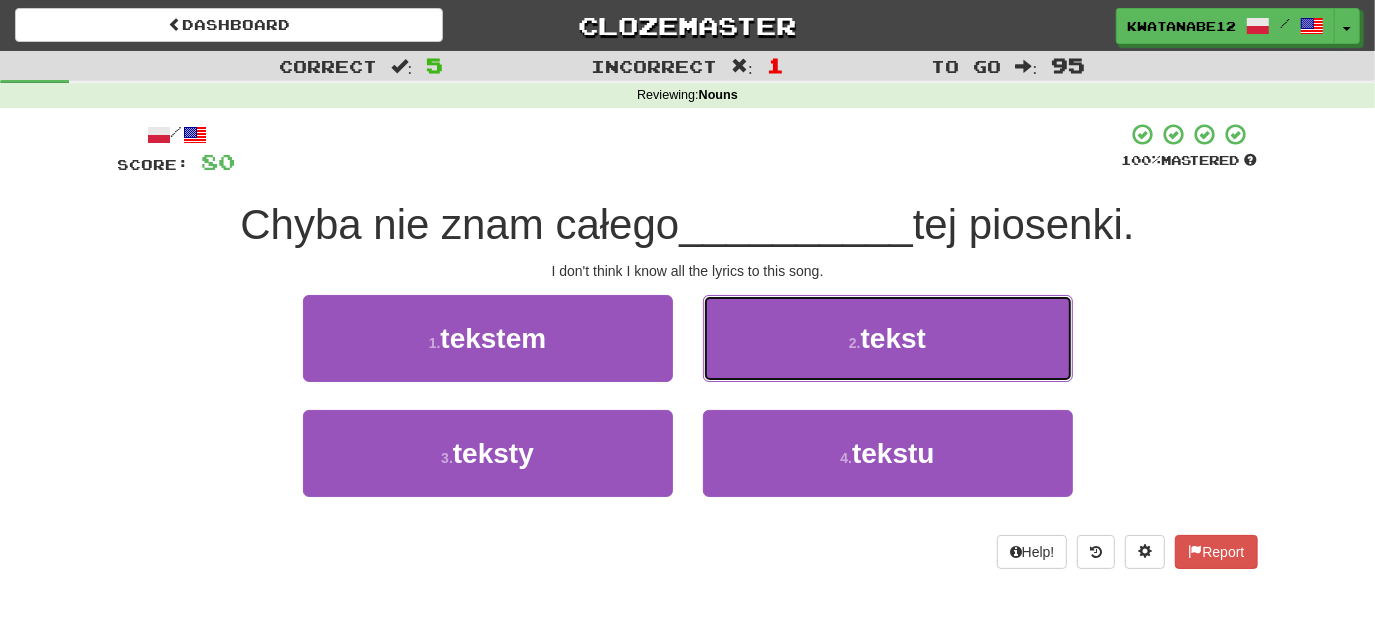 drag, startPoint x: 789, startPoint y: 340, endPoint x: 778, endPoint y: 347, distance: 13.038404 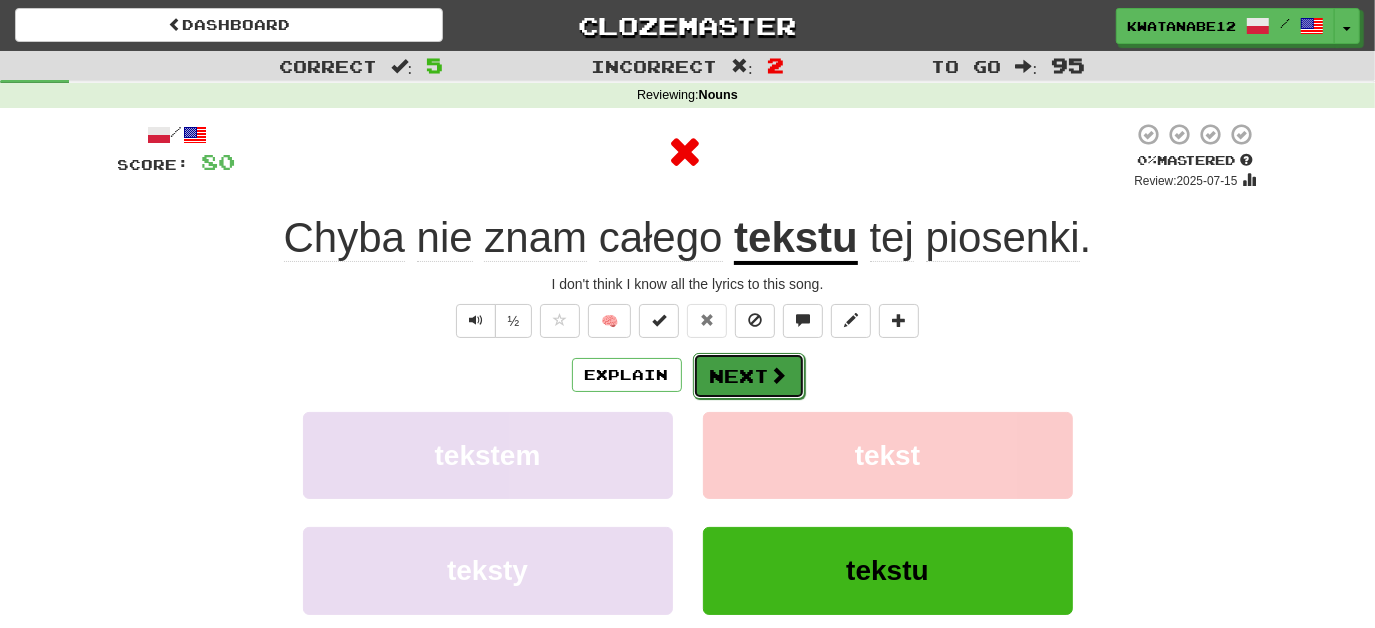 click on "Next" at bounding box center [749, 376] 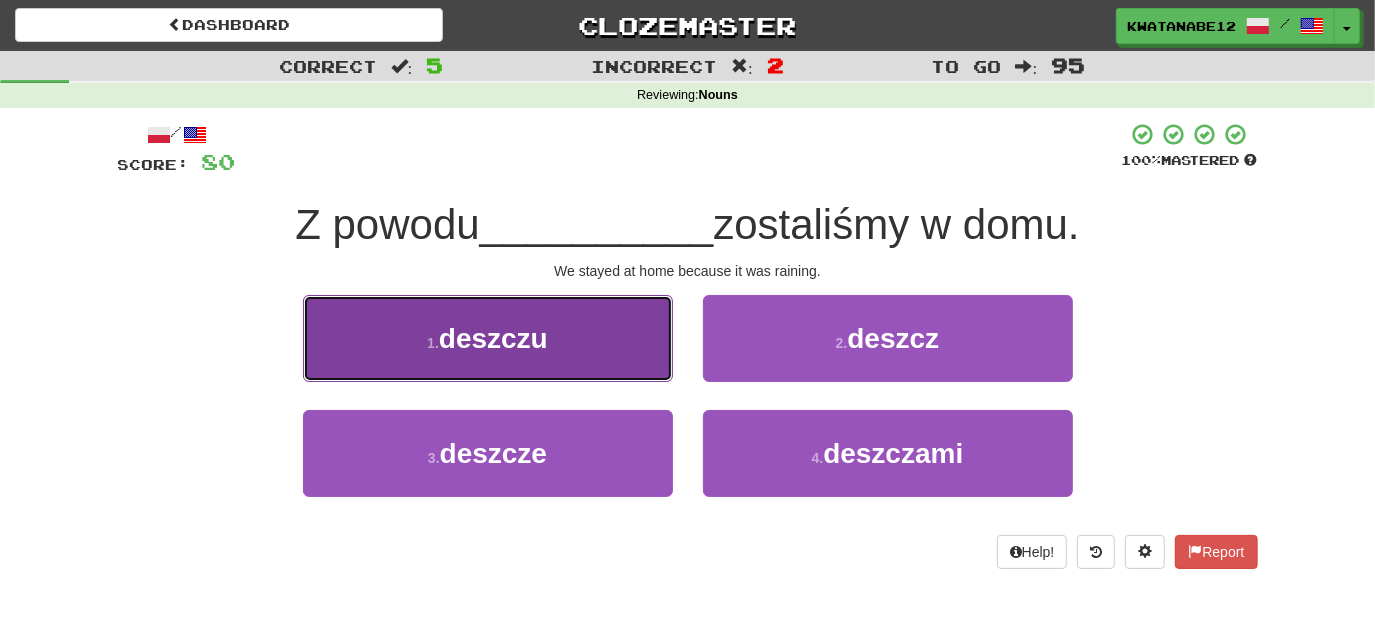 click on "1 .  deszczu" at bounding box center [488, 338] 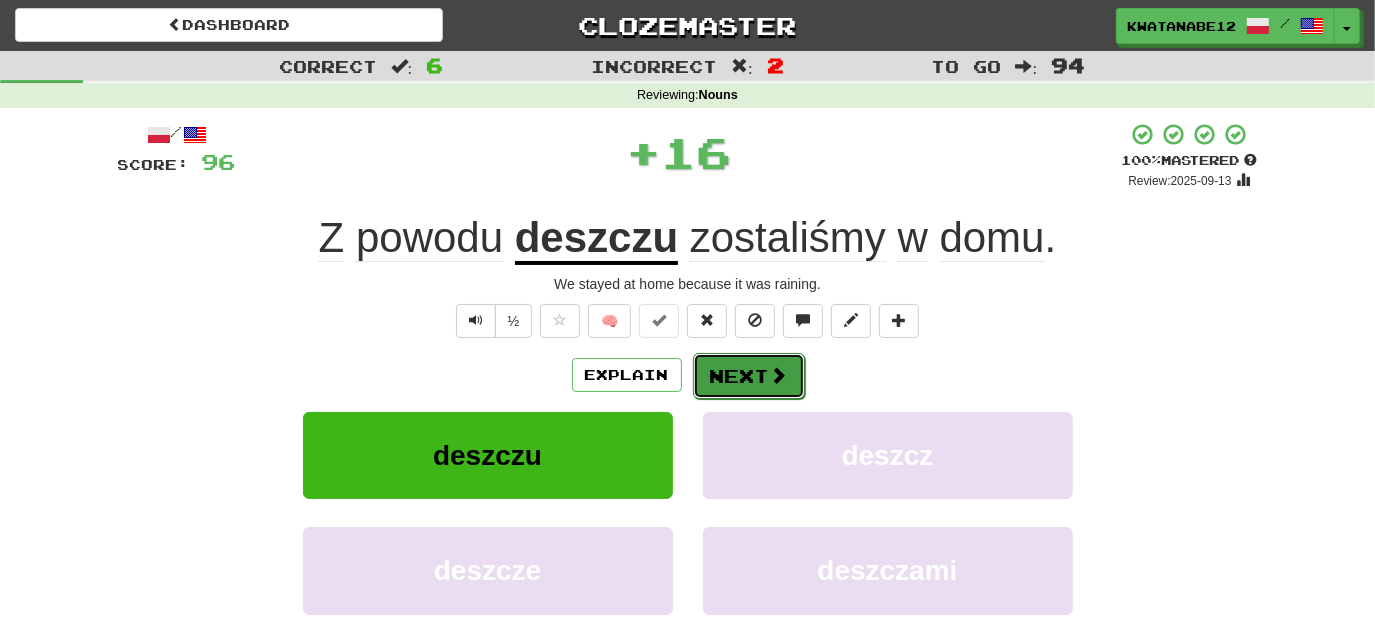 click on "Next" at bounding box center (749, 376) 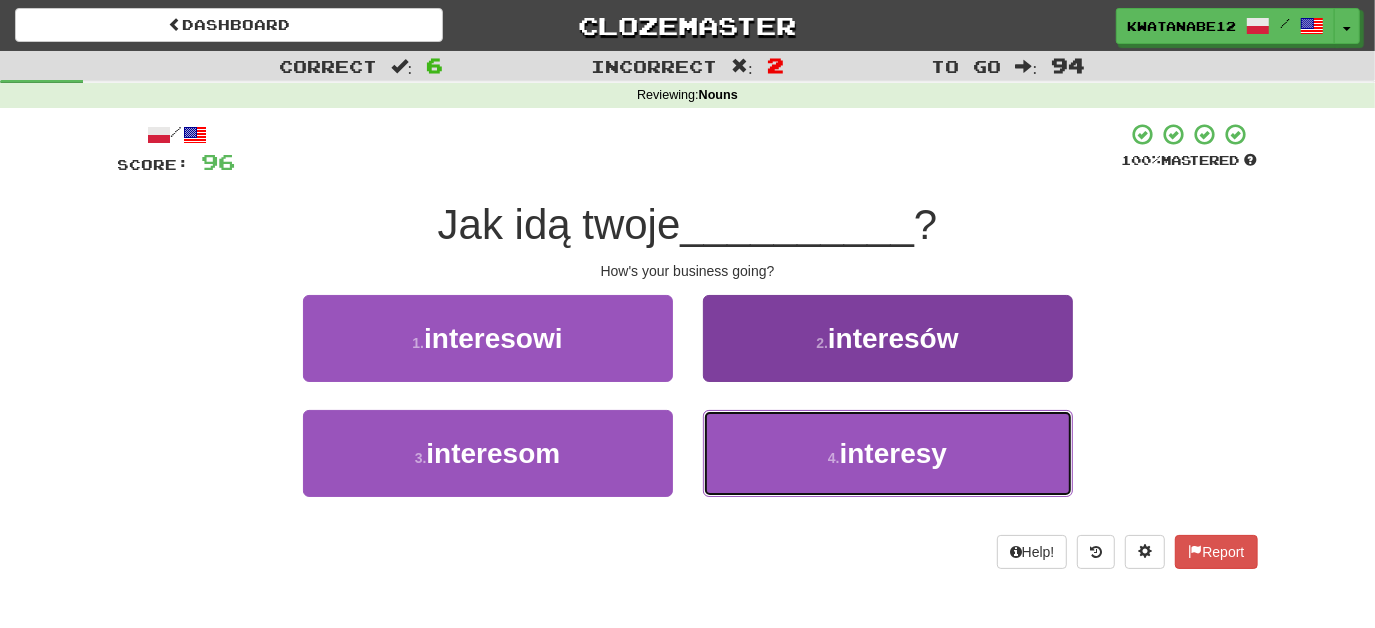 click on "4 .  interesy" at bounding box center (888, 453) 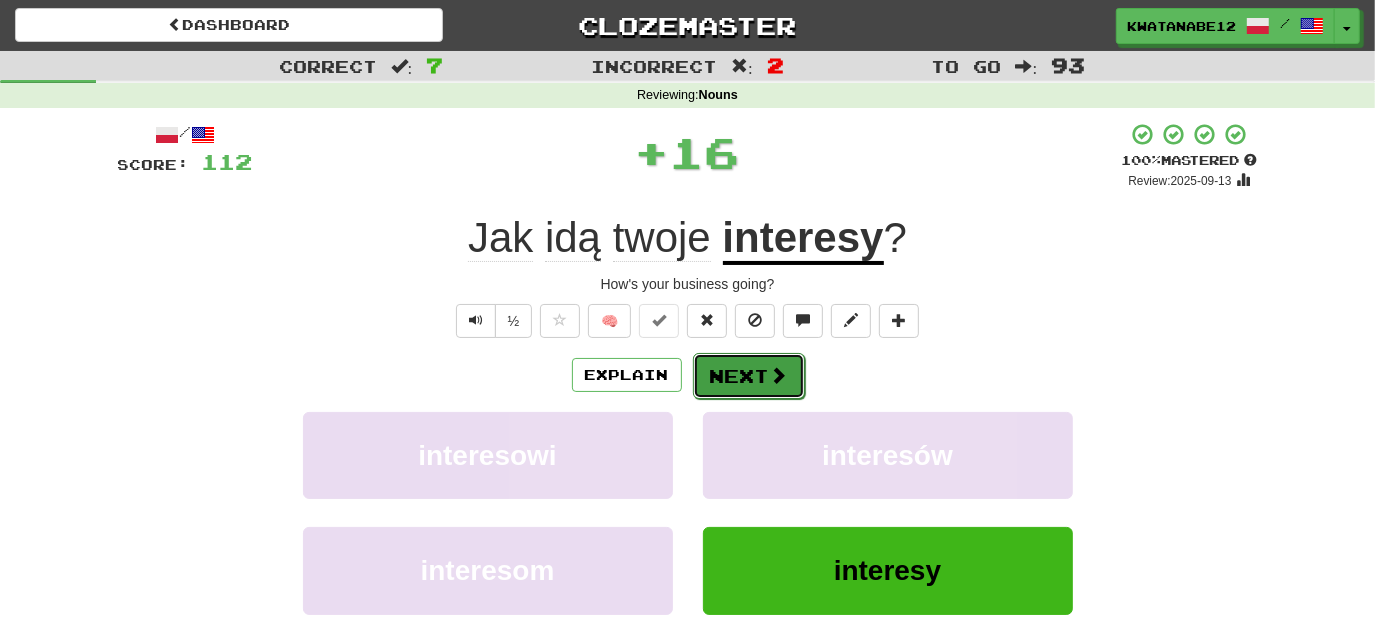 click on "Next" at bounding box center [749, 376] 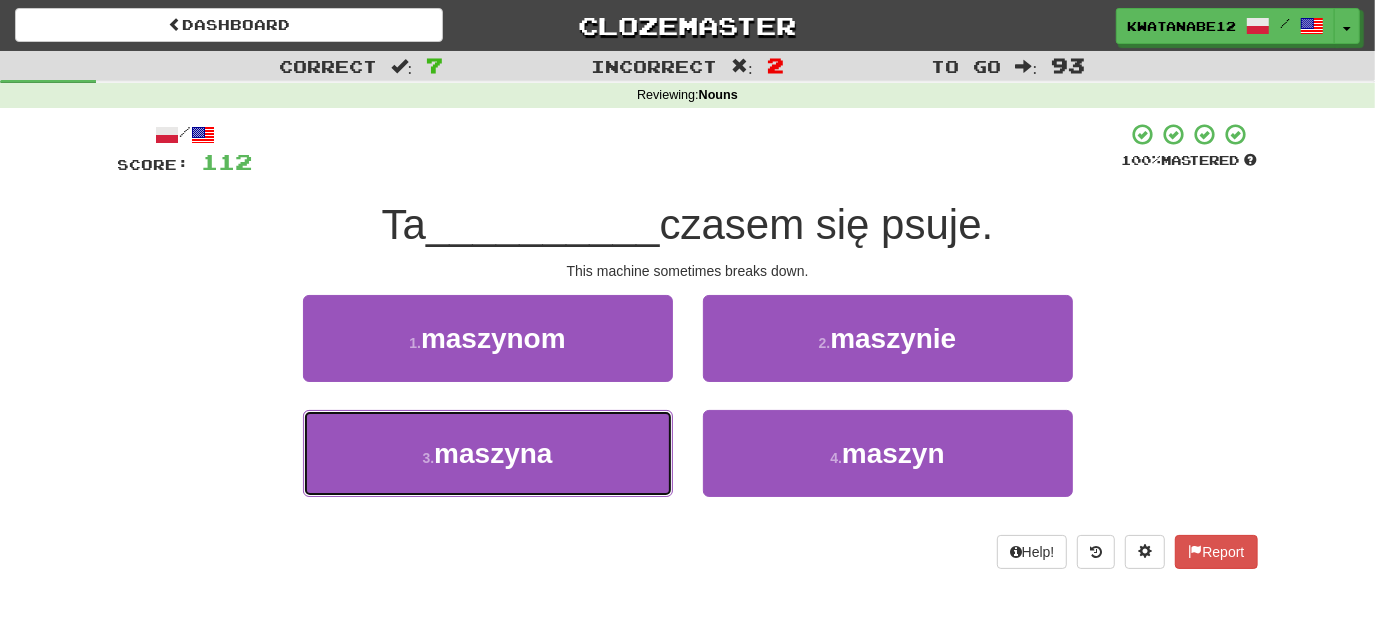 drag, startPoint x: 610, startPoint y: 442, endPoint x: 684, endPoint y: 436, distance: 74.24284 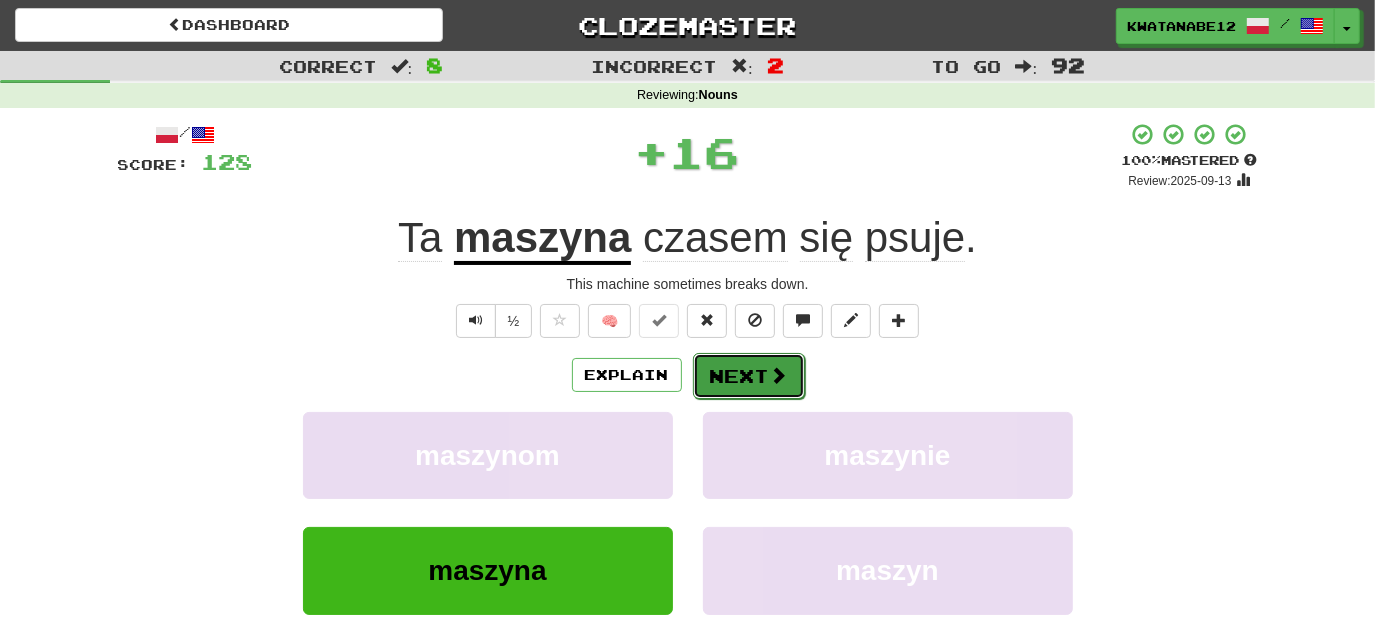 click on "Next" at bounding box center (749, 376) 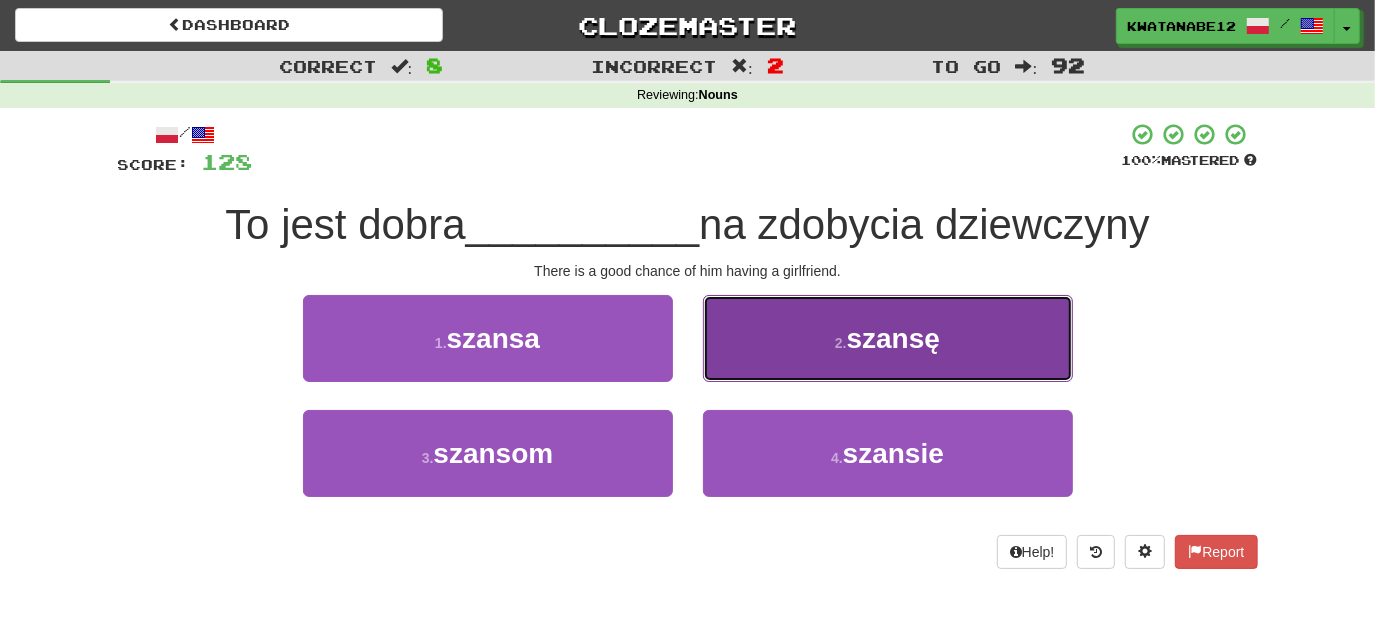 click on "2 .  szansę" at bounding box center [888, 338] 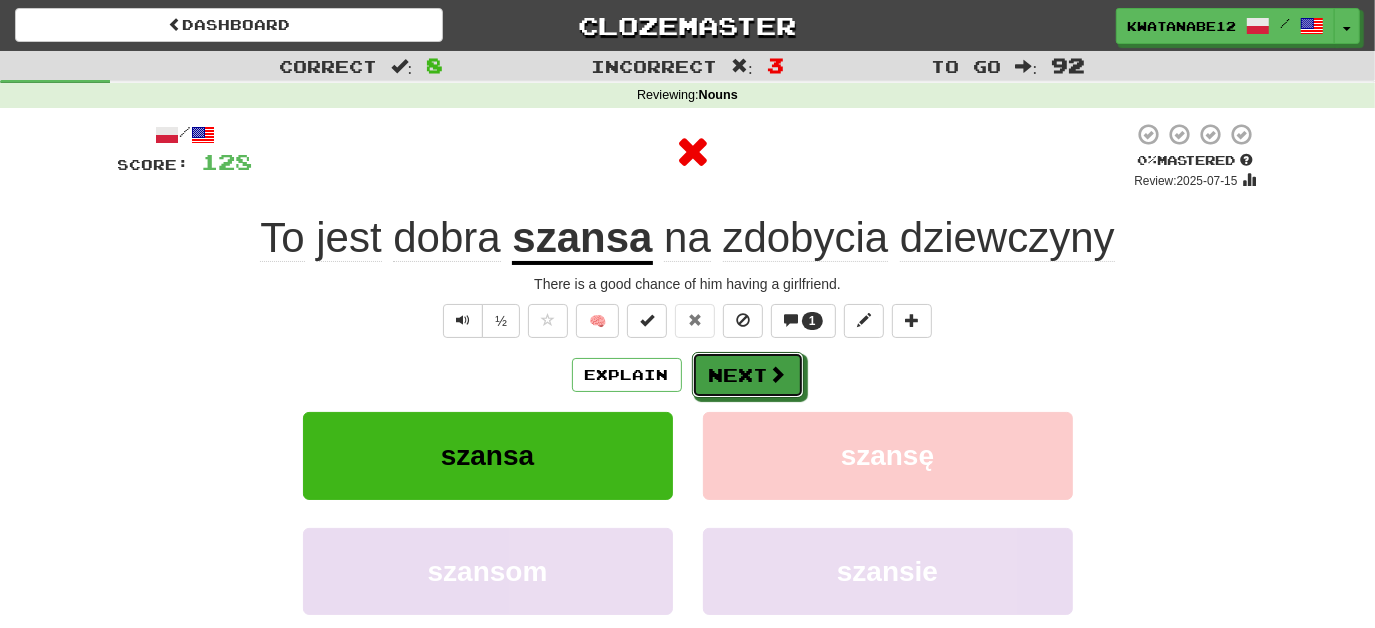drag, startPoint x: 746, startPoint y: 377, endPoint x: 702, endPoint y: 333, distance: 62.225395 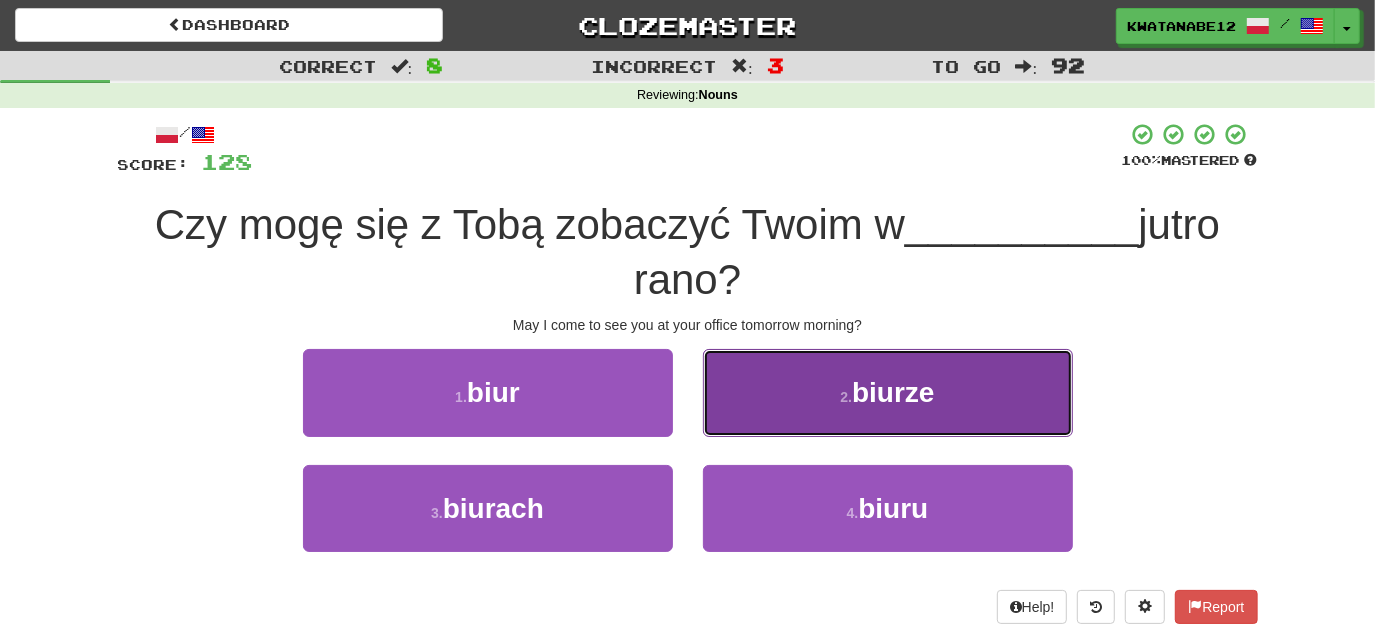 drag, startPoint x: 766, startPoint y: 397, endPoint x: 762, endPoint y: 412, distance: 15.524175 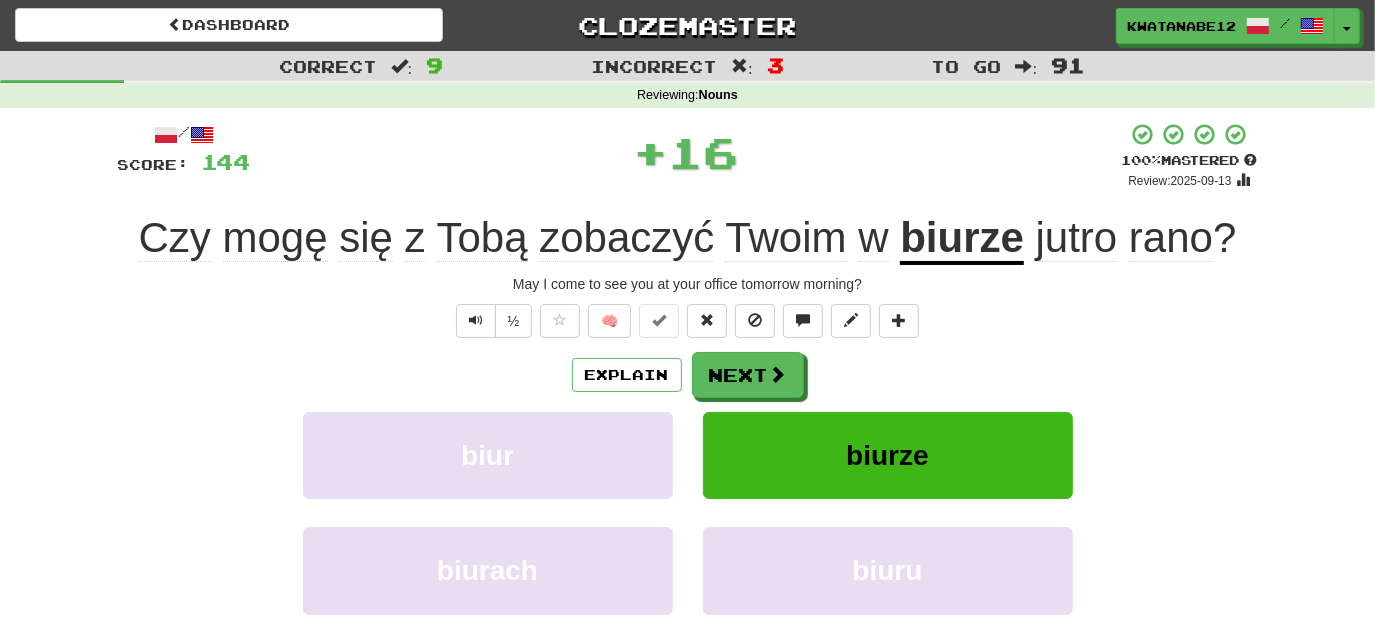 click on "Explain Next biur biurze biurach biuru Learn more: biur biurze biurach biuru" at bounding box center [688, 512] 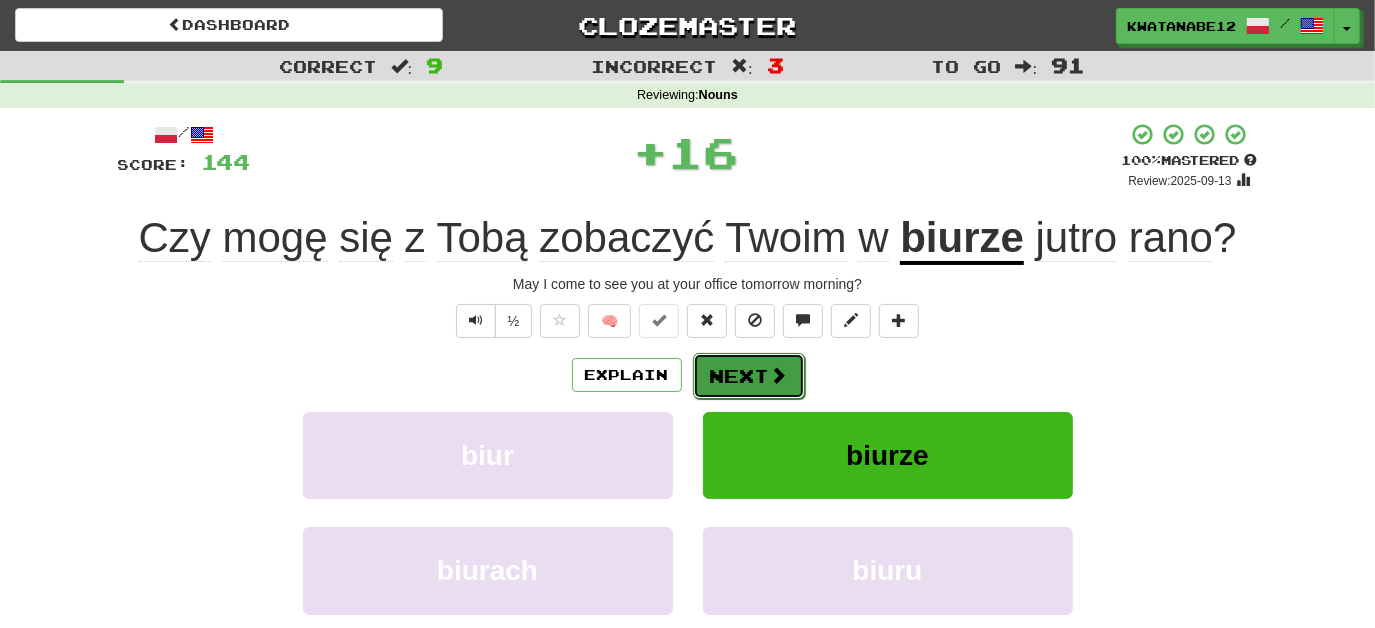 click on "Next" at bounding box center (749, 376) 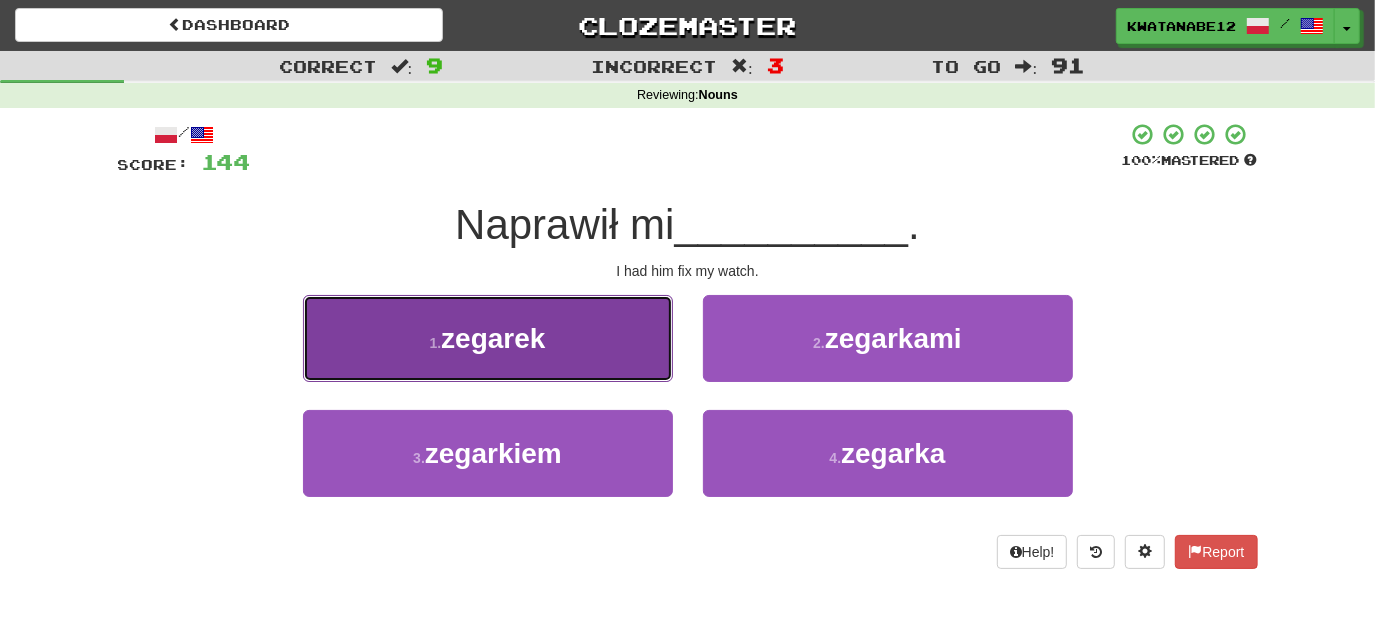 drag, startPoint x: 595, startPoint y: 354, endPoint x: 612, endPoint y: 357, distance: 17.262676 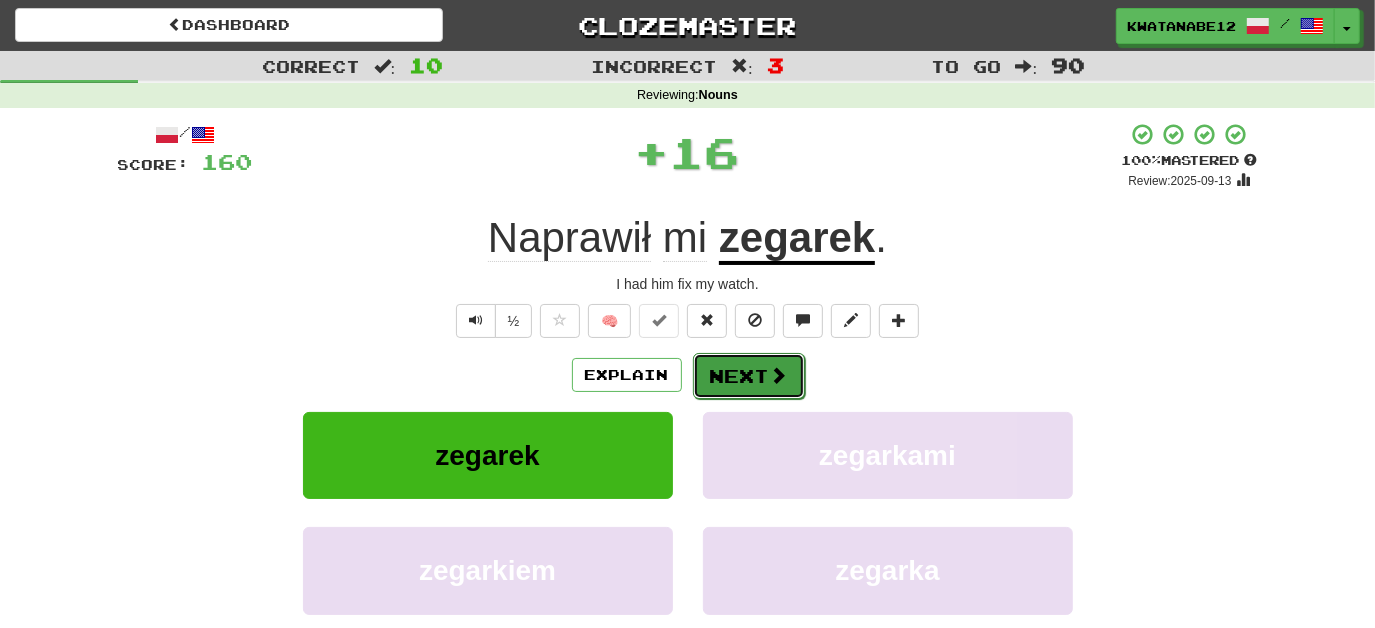 click on "Next" at bounding box center (749, 376) 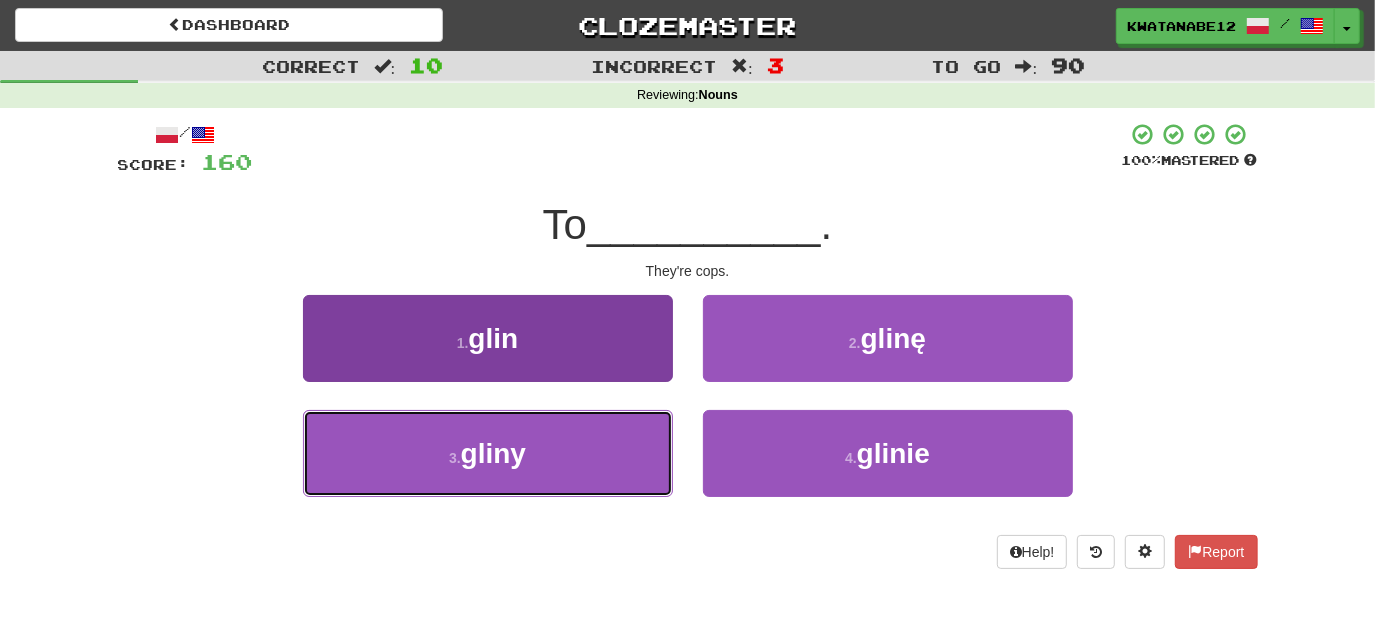 drag, startPoint x: 588, startPoint y: 444, endPoint x: 646, endPoint y: 439, distance: 58.21512 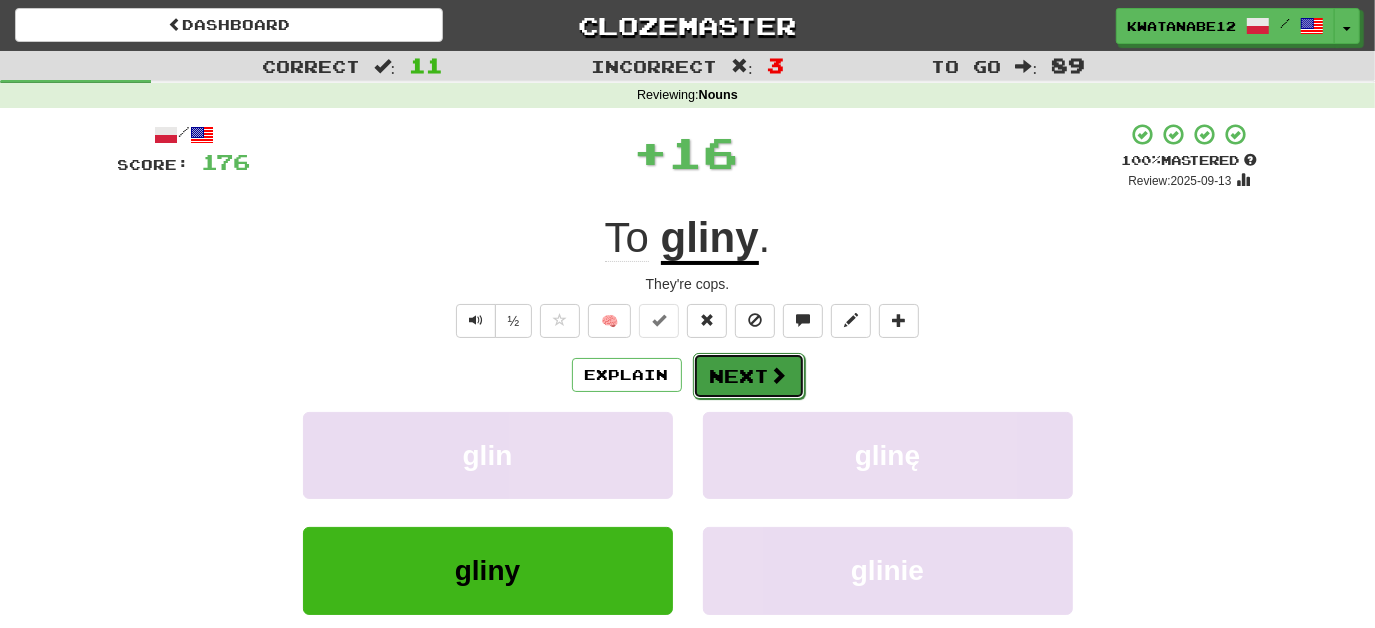 click on "Next" at bounding box center [749, 376] 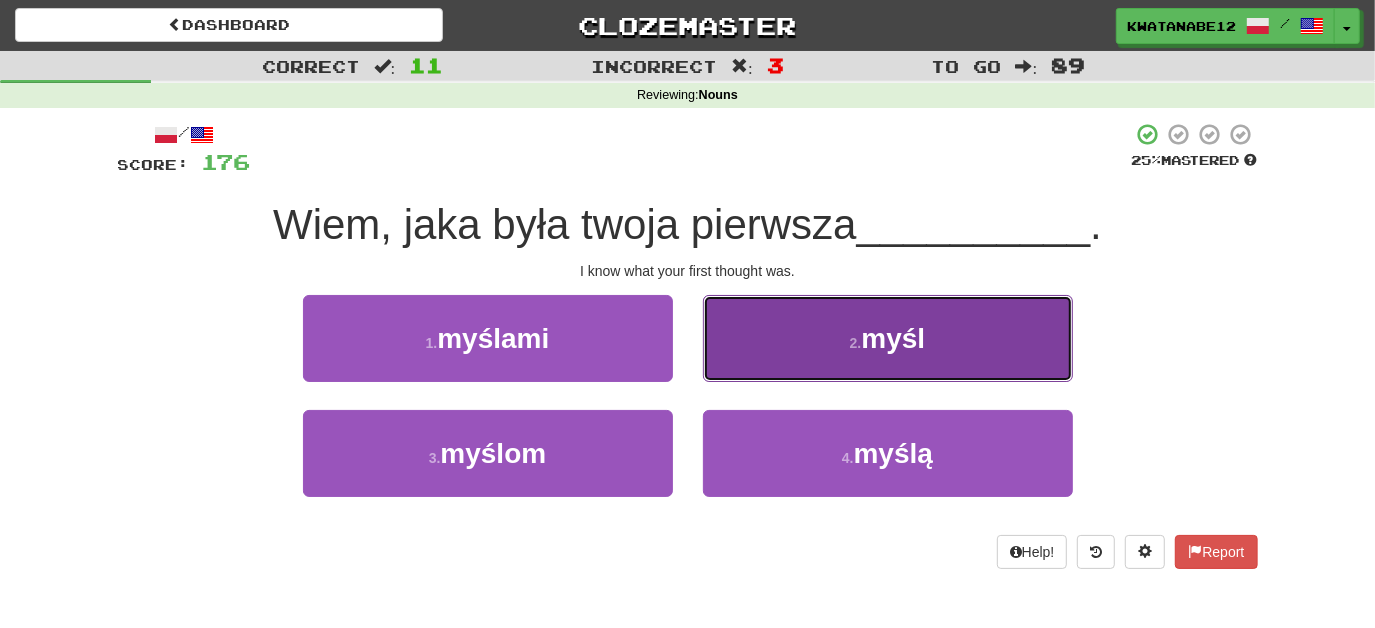 drag, startPoint x: 794, startPoint y: 362, endPoint x: 778, endPoint y: 366, distance: 16.492422 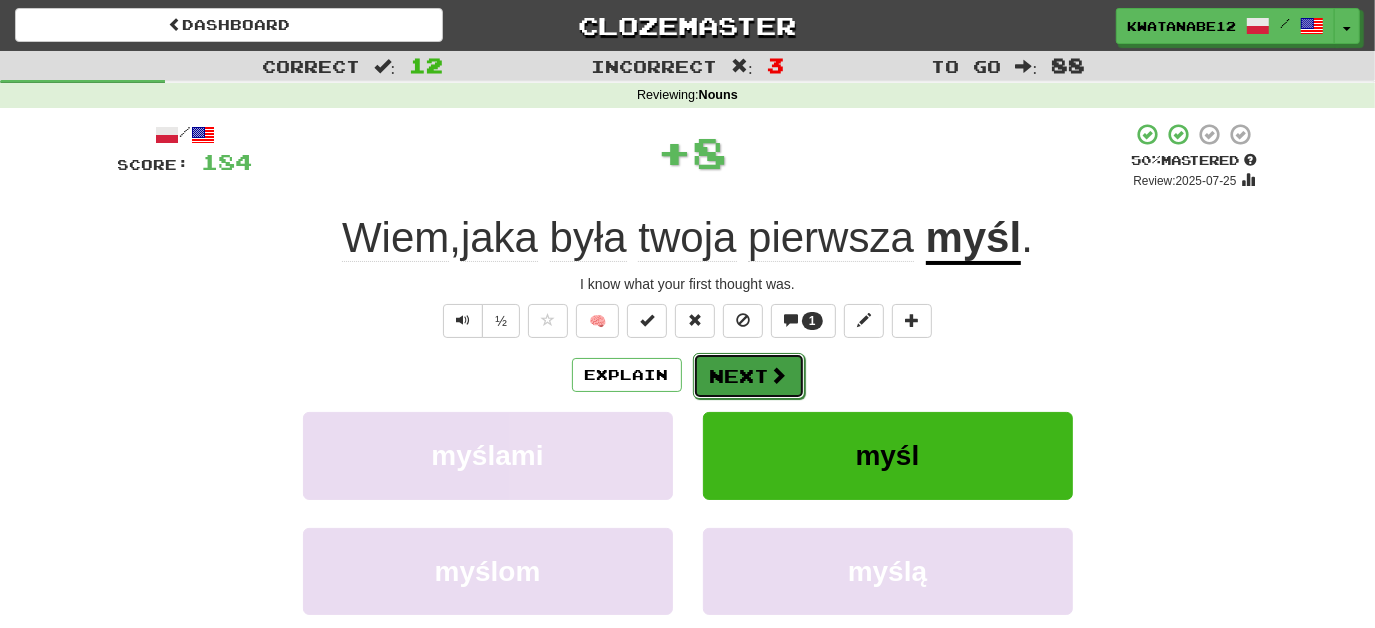 click on "Next" at bounding box center [749, 376] 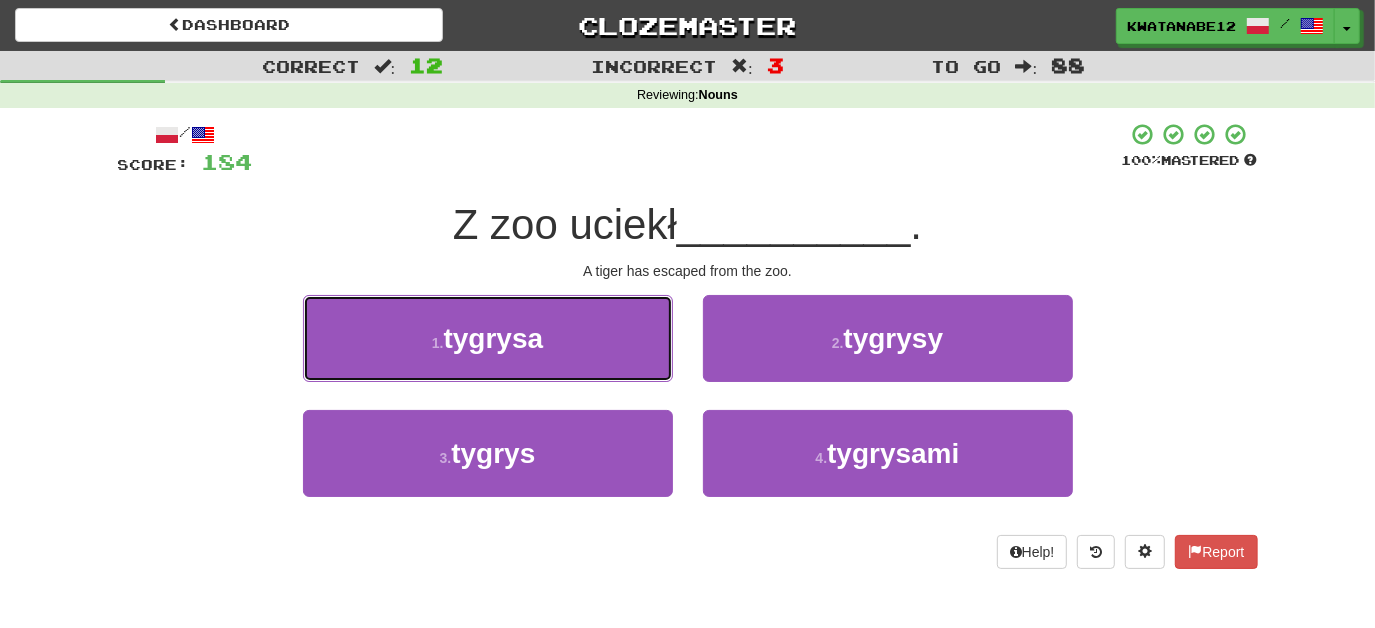 drag, startPoint x: 603, startPoint y: 330, endPoint x: 623, endPoint y: 341, distance: 22.825424 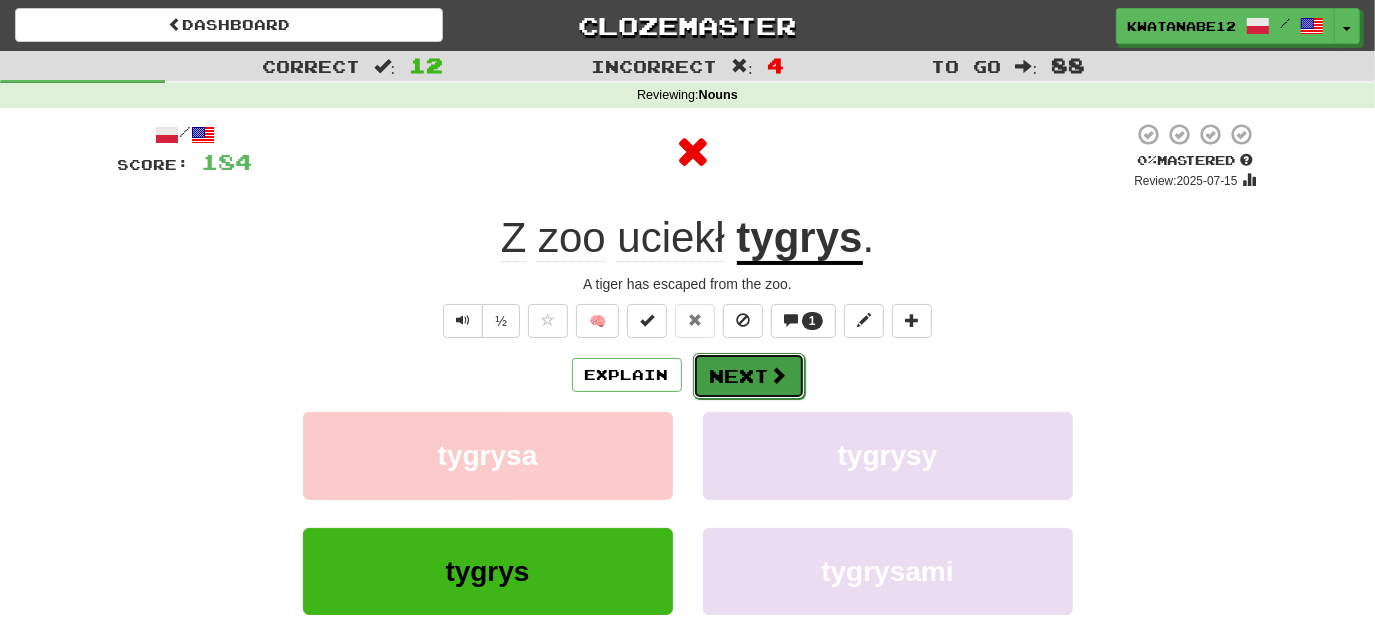 click on "Next" at bounding box center [749, 376] 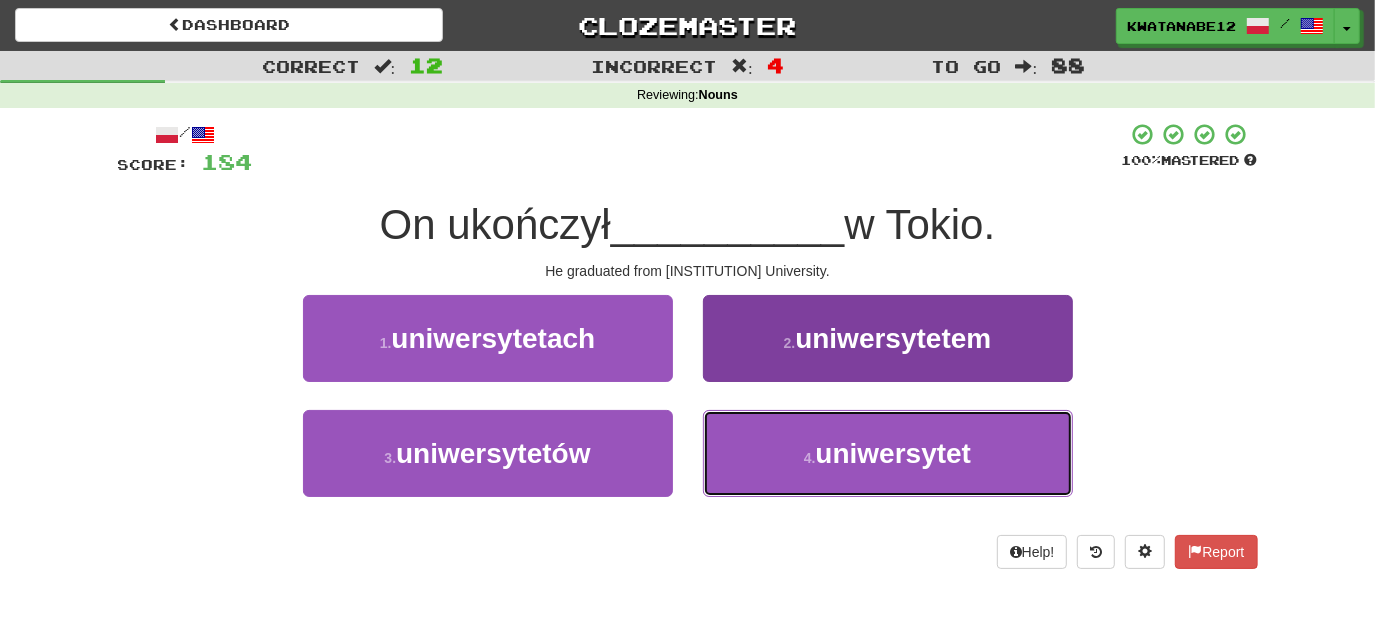 click on "4 .  uniwersytet" at bounding box center (888, 453) 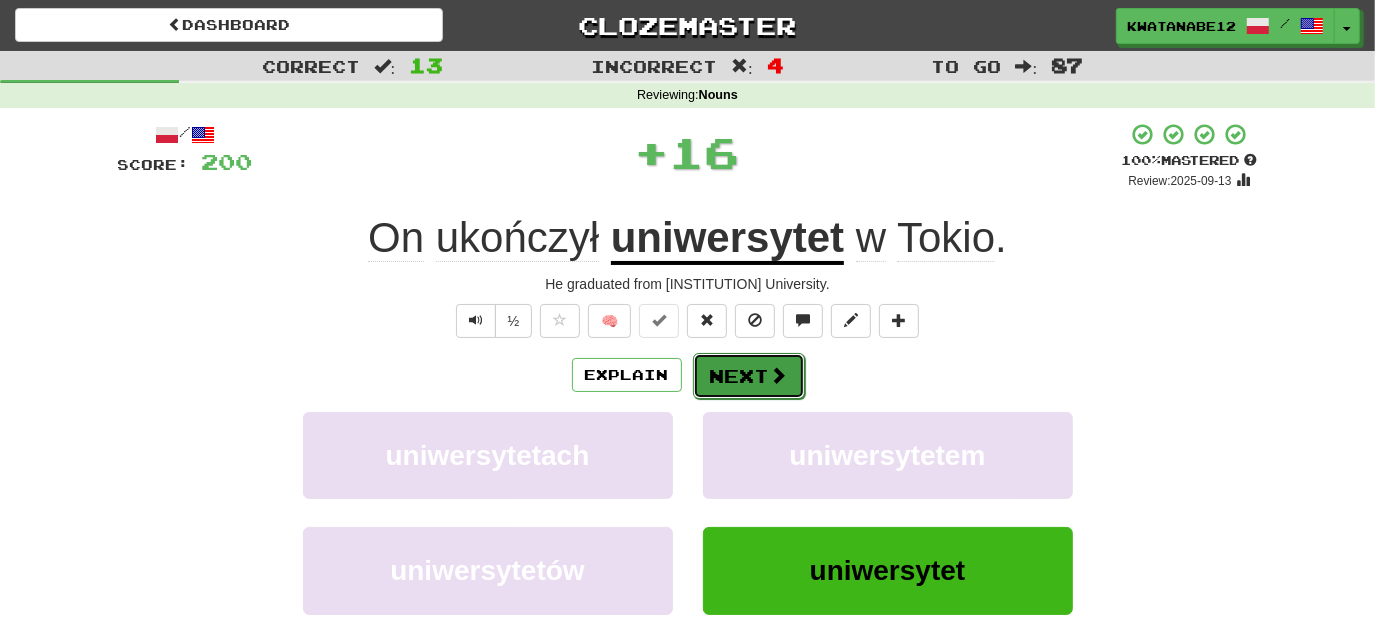 click on "Next" at bounding box center [749, 376] 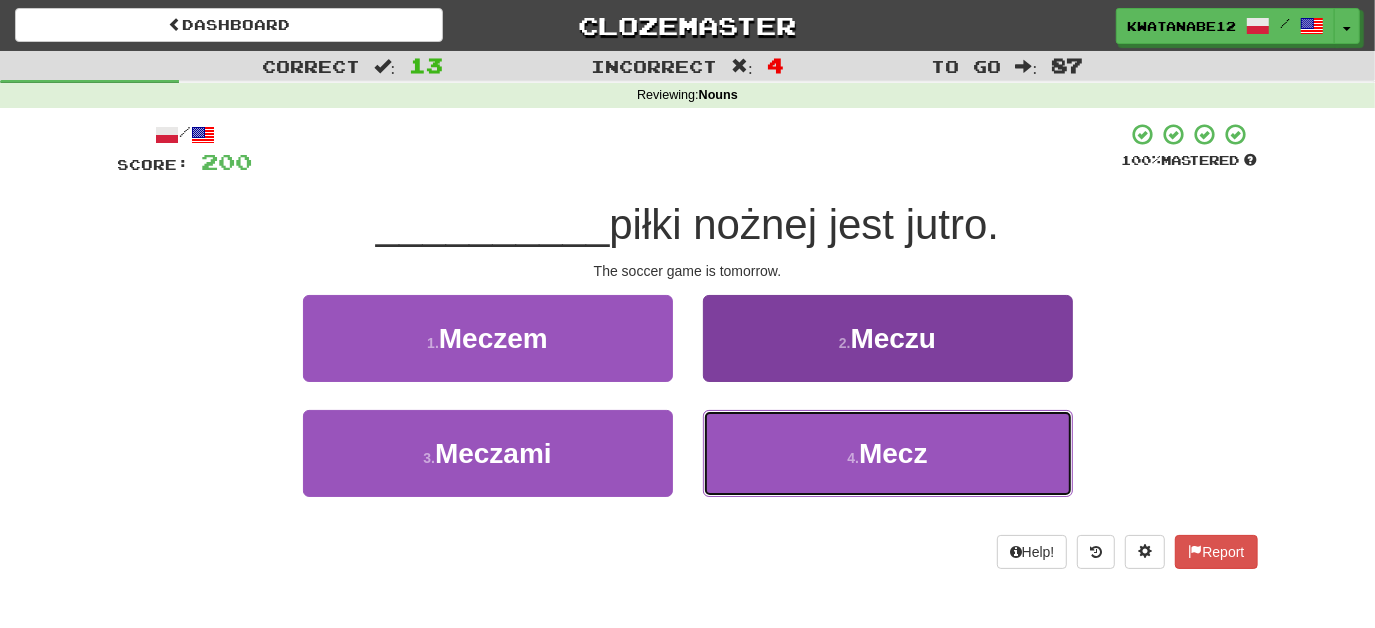 click on "4 .  Mecz" at bounding box center [888, 453] 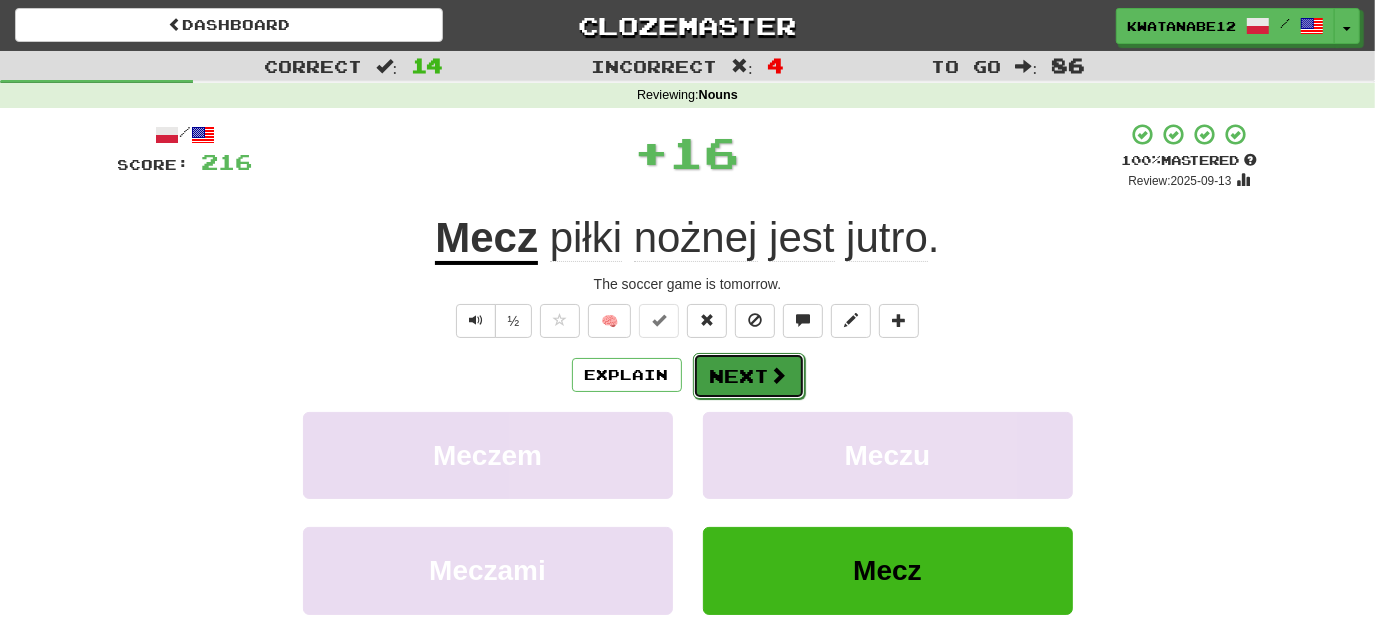click on "Next" at bounding box center (749, 376) 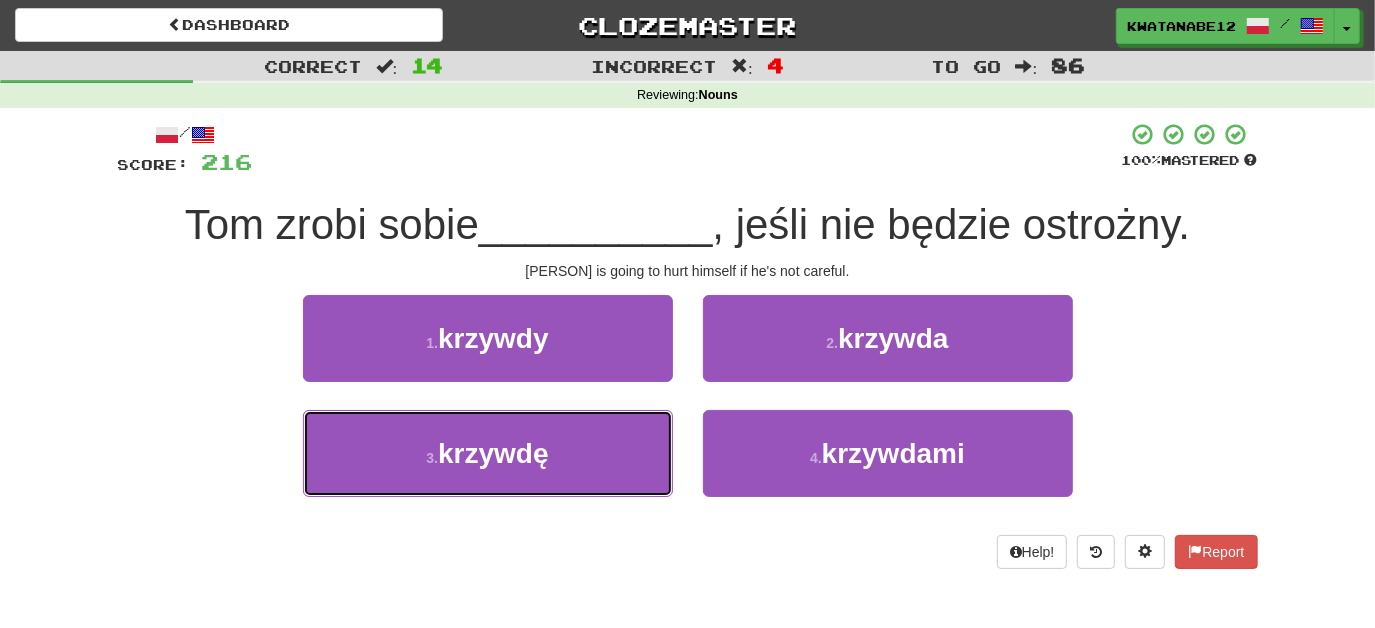 drag, startPoint x: 619, startPoint y: 428, endPoint x: 697, endPoint y: 415, distance: 79.07591 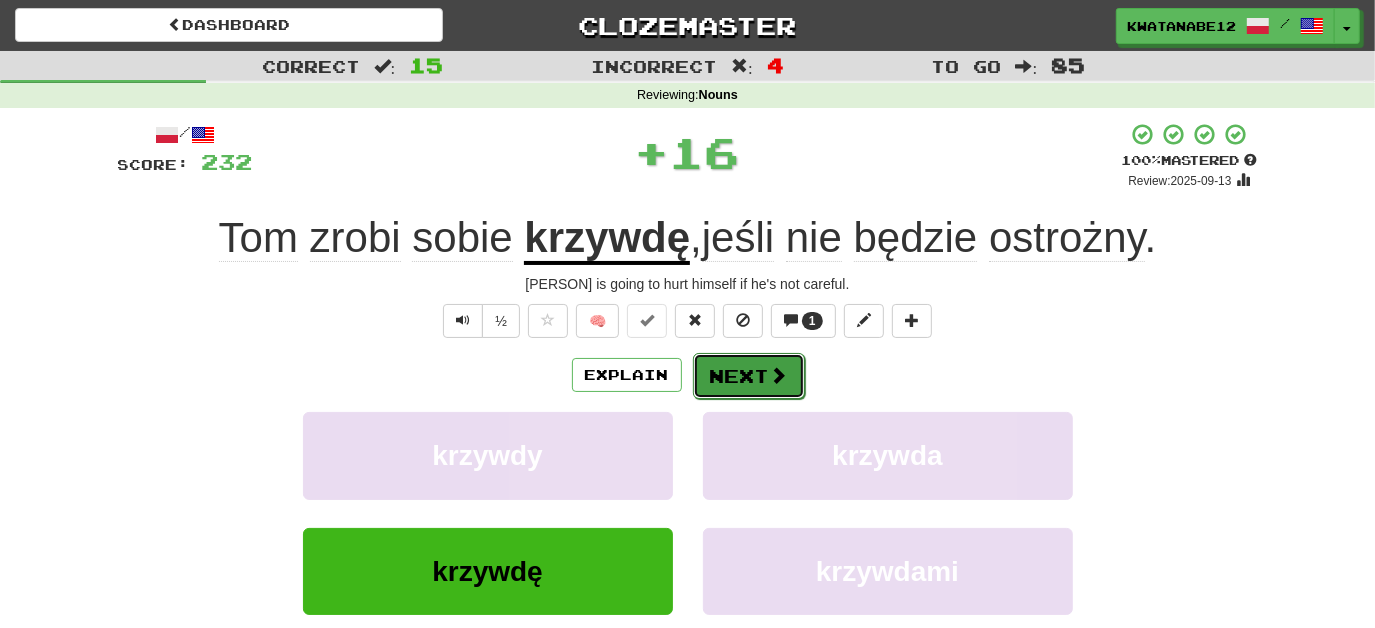 click at bounding box center (779, 375) 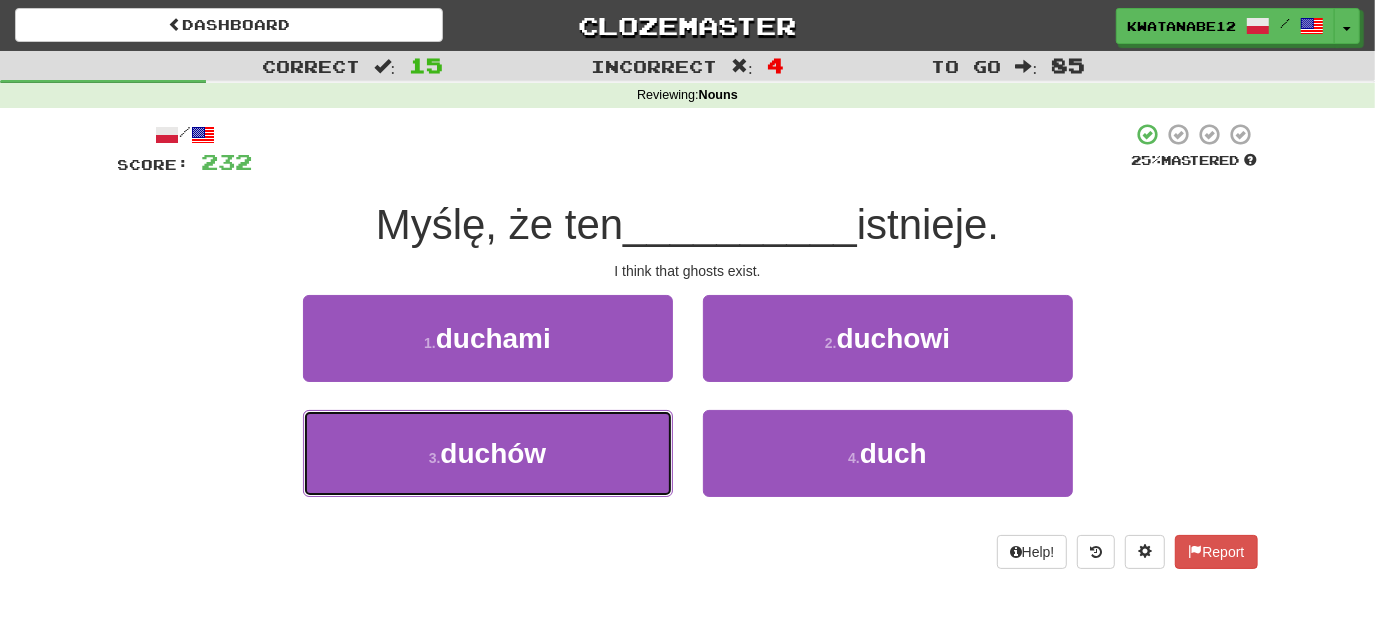 drag, startPoint x: 624, startPoint y: 465, endPoint x: 710, endPoint y: 410, distance: 102.0833 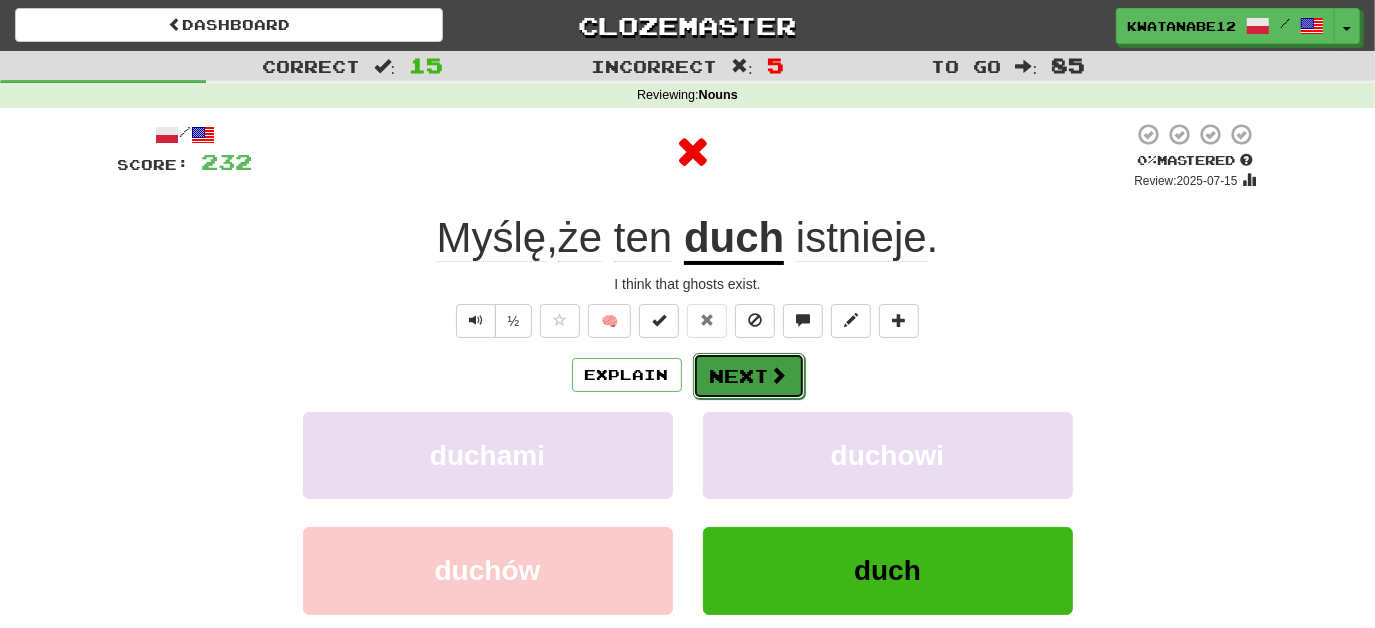 click on "Next" at bounding box center [749, 376] 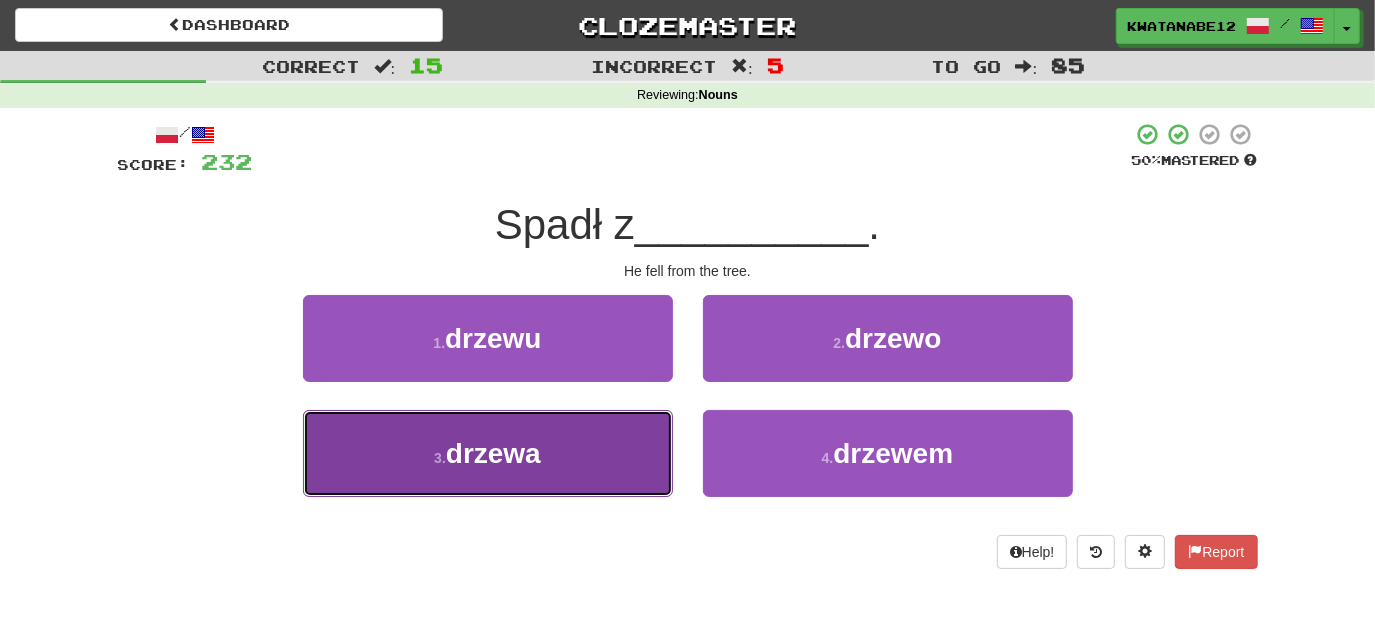 drag, startPoint x: 613, startPoint y: 451, endPoint x: 684, endPoint y: 397, distance: 89.20202 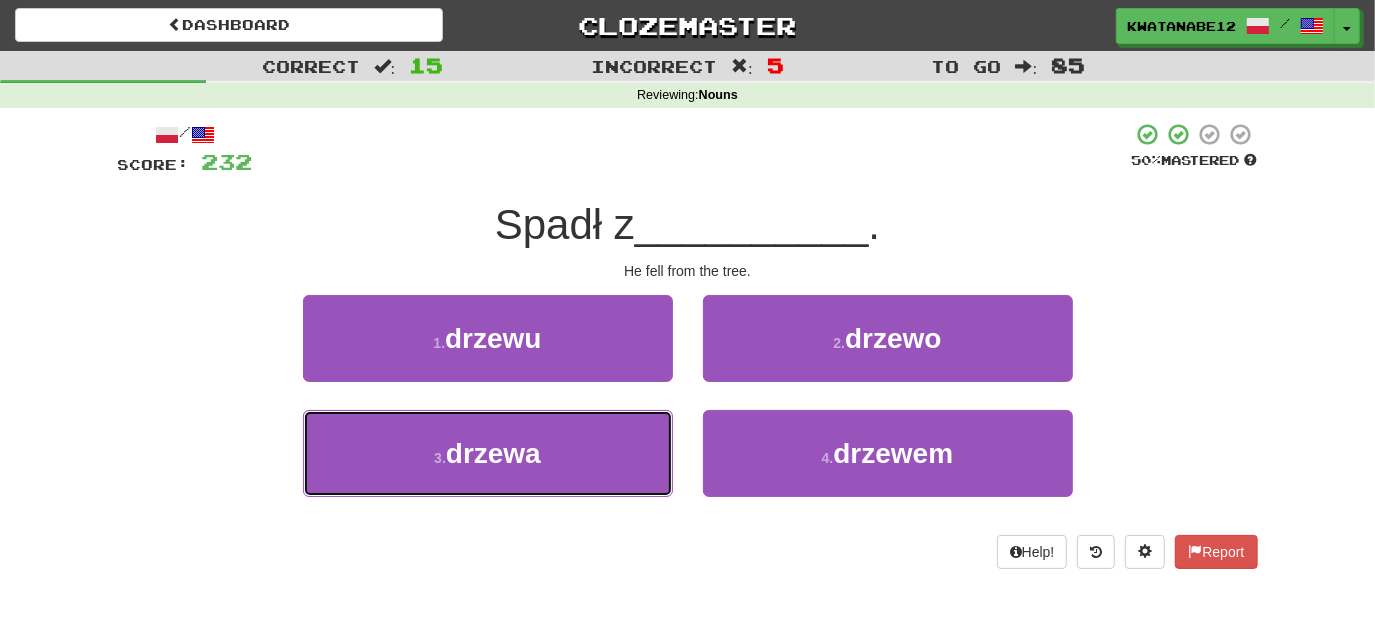 click on "3 .  drzewa" at bounding box center [488, 453] 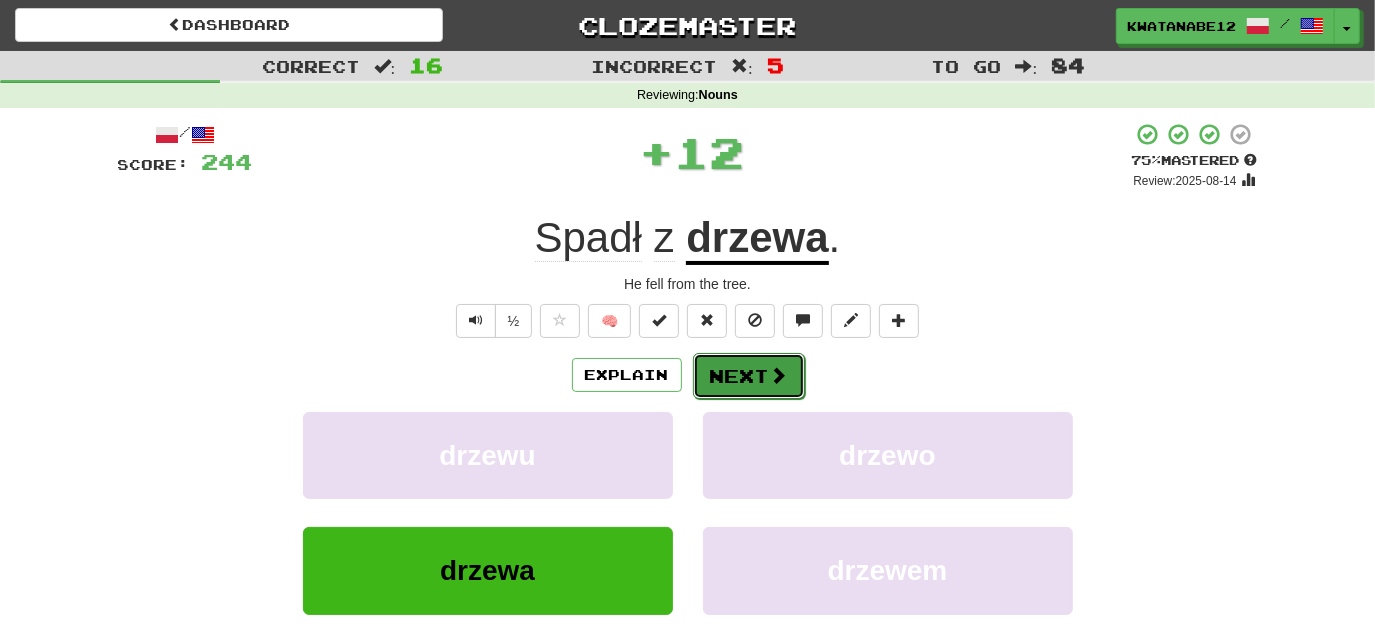 click on "Next" at bounding box center [749, 376] 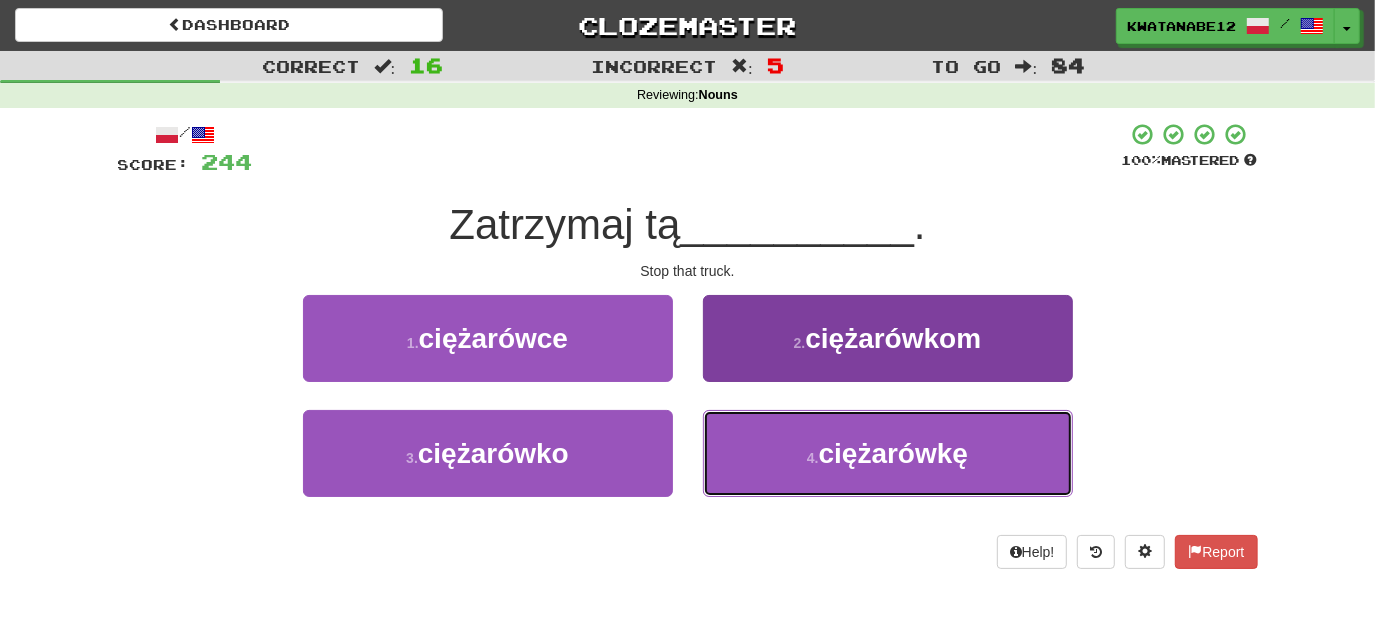 drag, startPoint x: 765, startPoint y: 445, endPoint x: 760, endPoint y: 422, distance: 23.537205 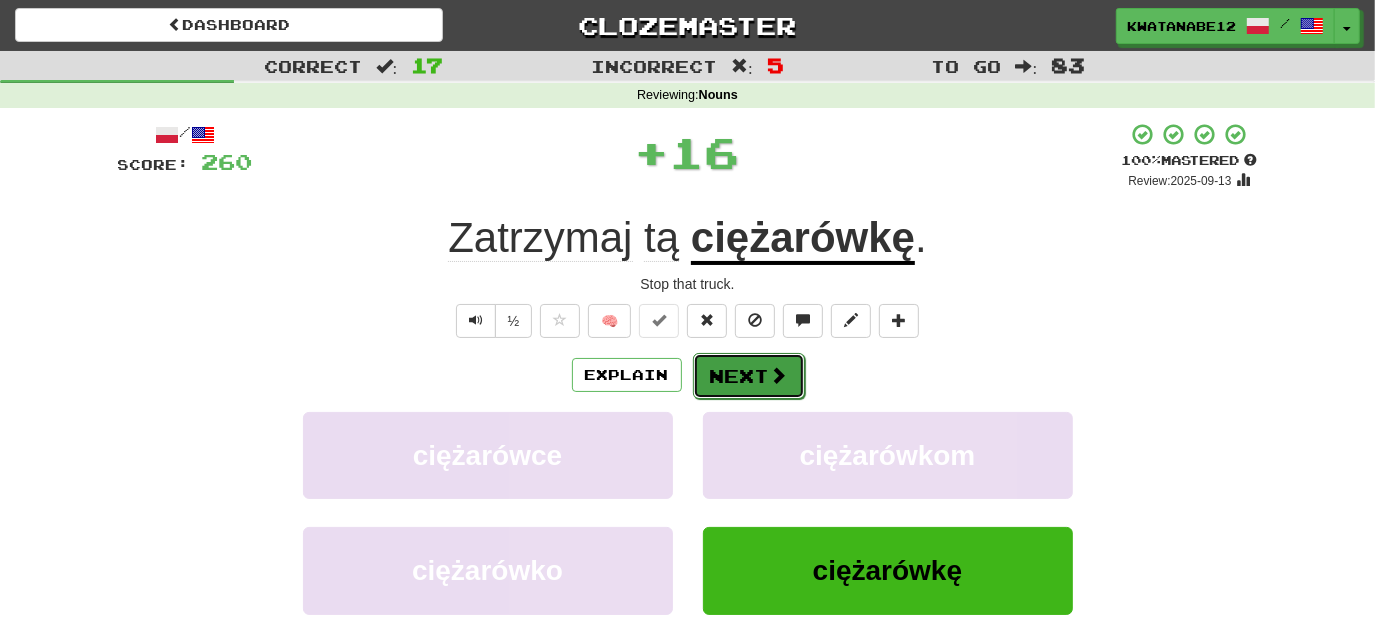 click on "Next" at bounding box center [749, 376] 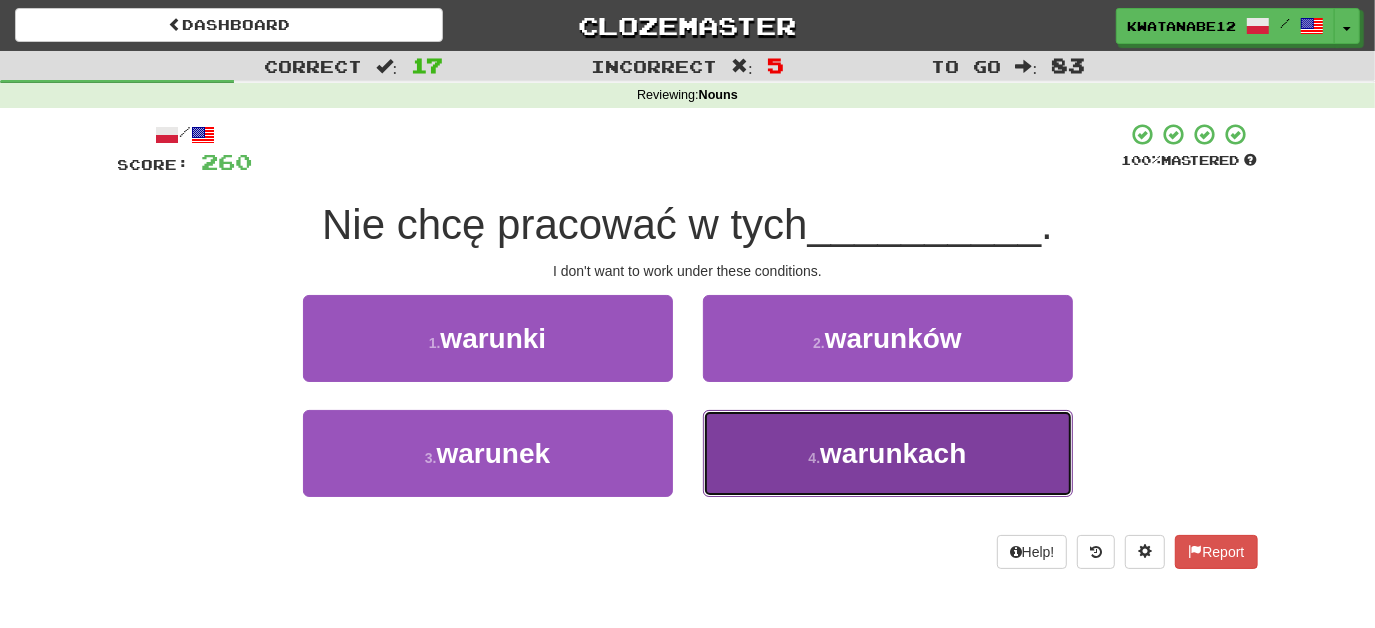 click on "4 .  warunkach" at bounding box center [888, 453] 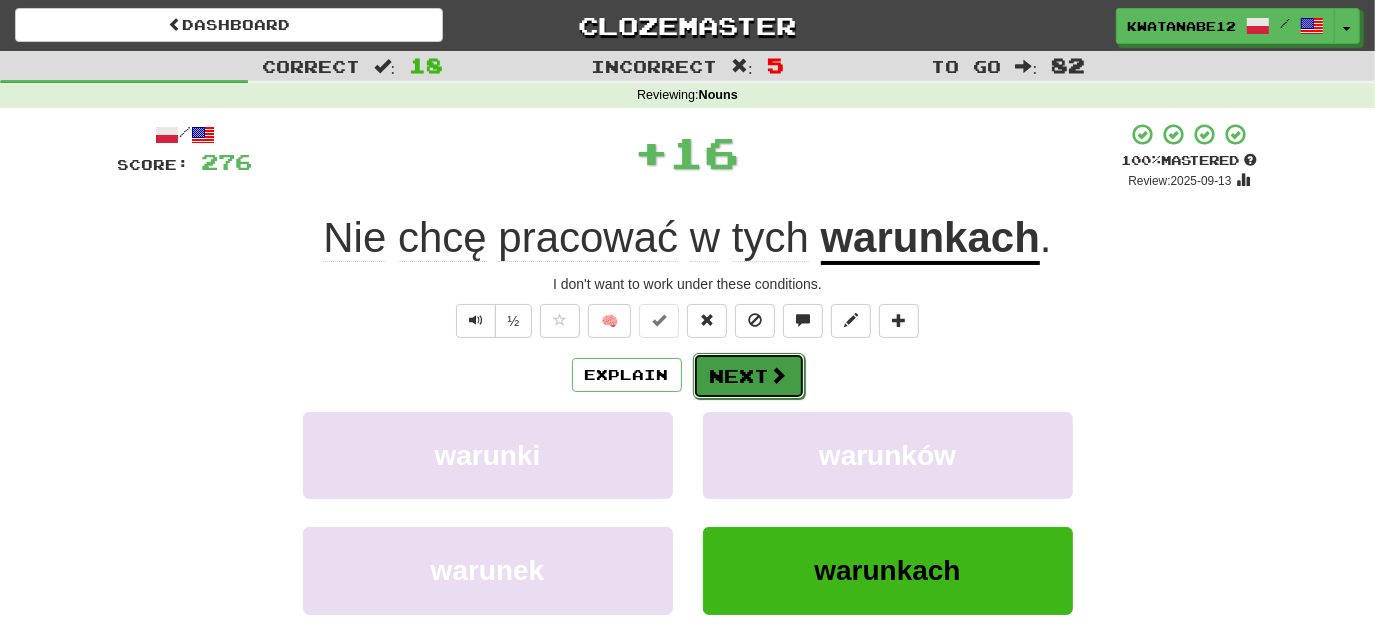 click on "Next" at bounding box center (749, 376) 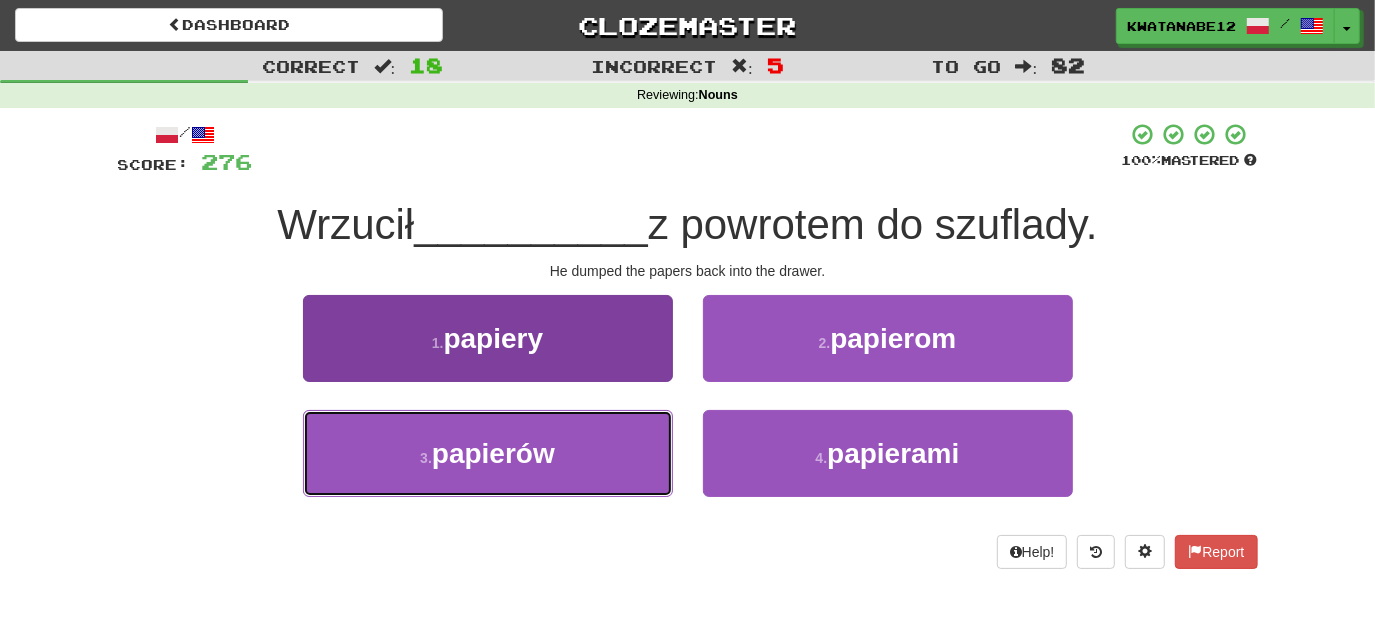 drag, startPoint x: 622, startPoint y: 446, endPoint x: 641, endPoint y: 443, distance: 19.235384 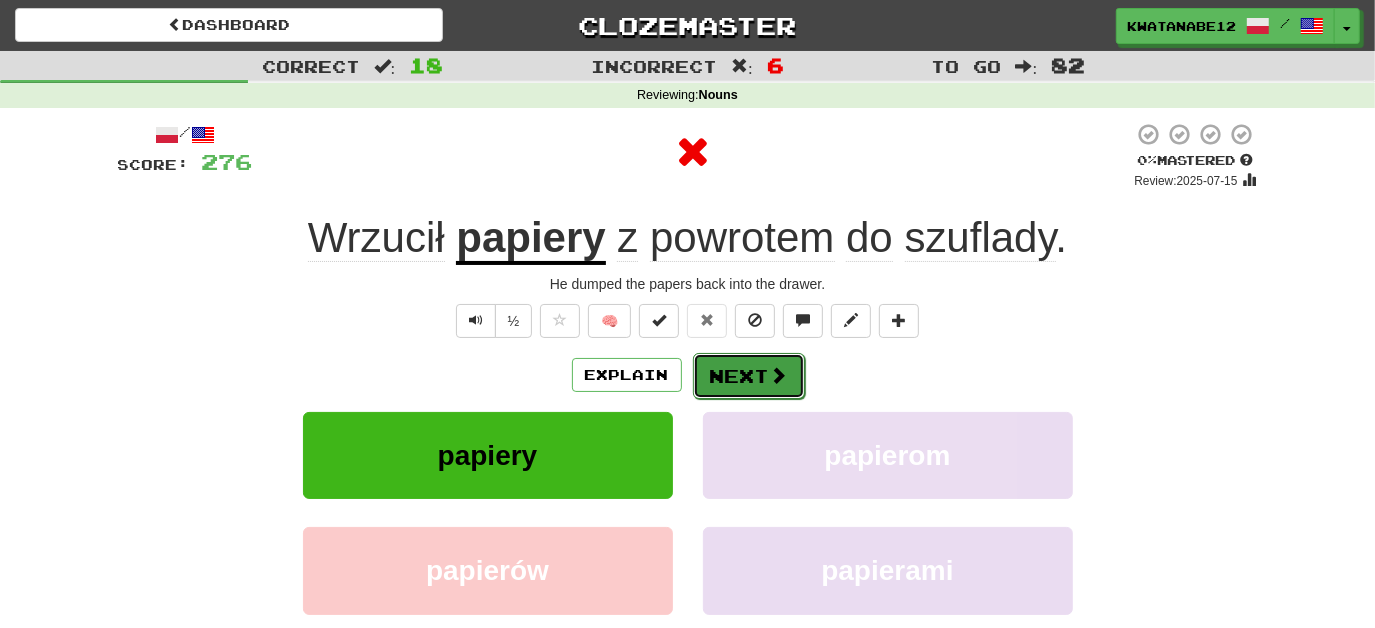 click on "Next" at bounding box center (749, 376) 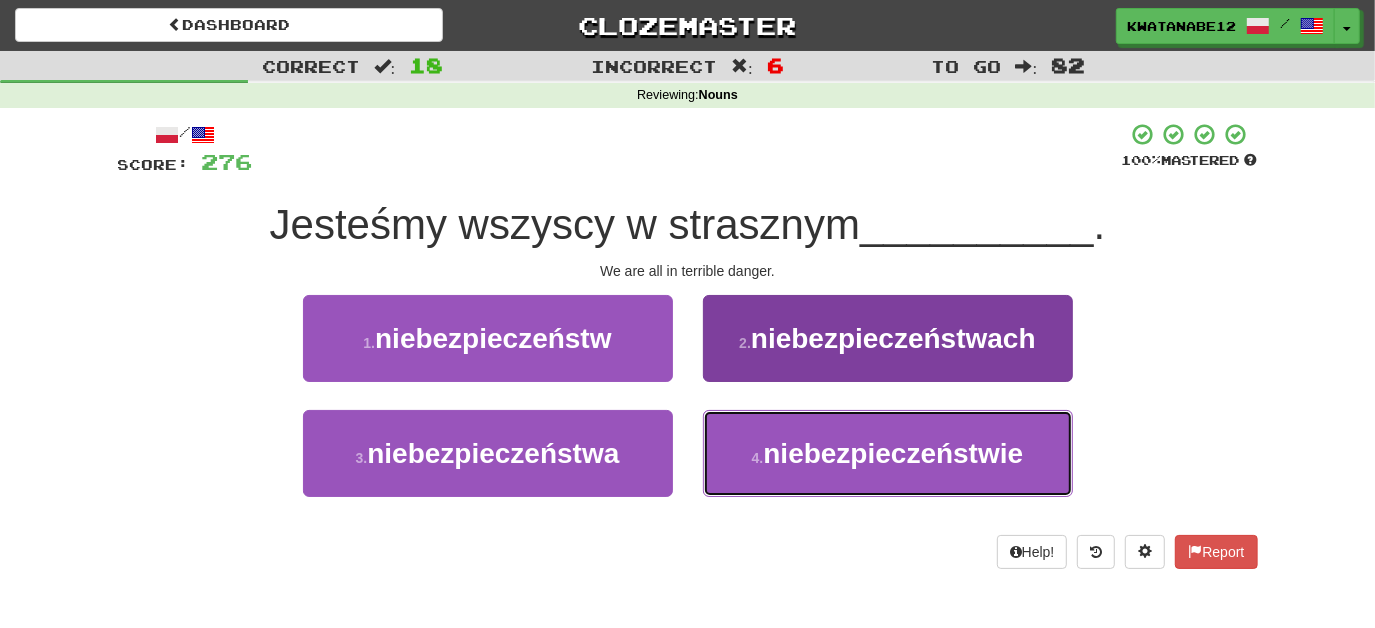 click on "niebezpieczeństwie" at bounding box center [893, 453] 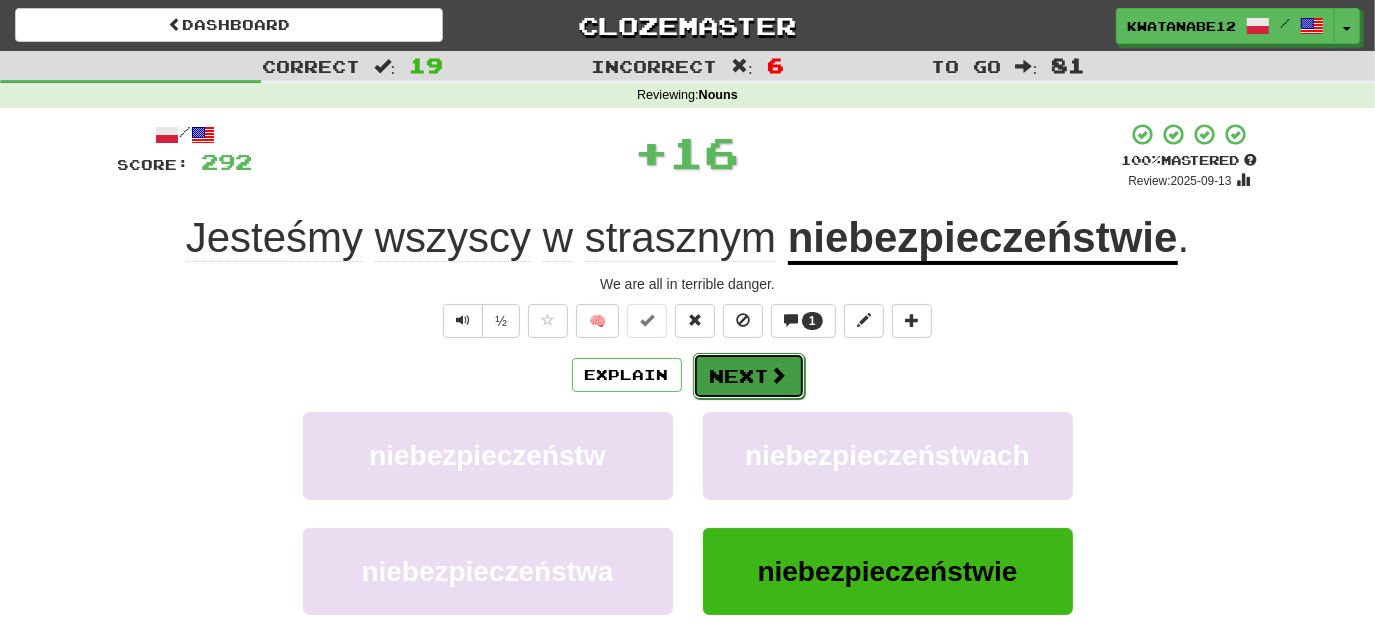 click on "Next" at bounding box center (749, 376) 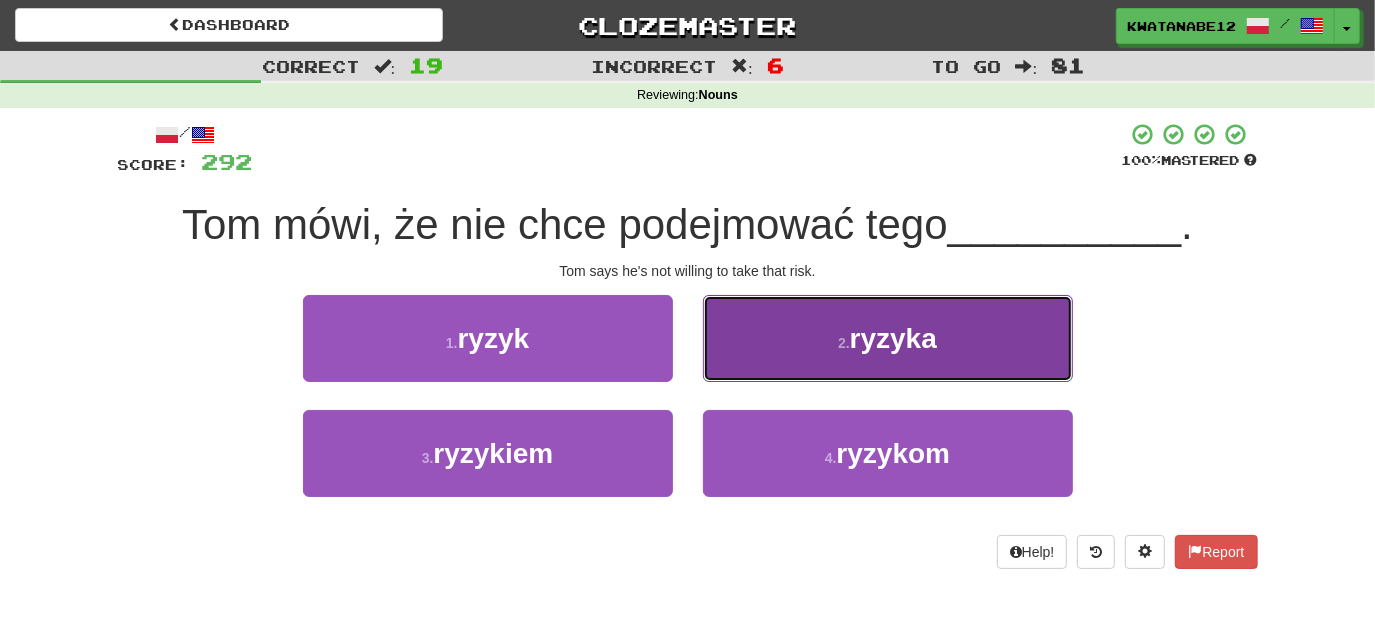 click on "2 .  ryzyka" at bounding box center [888, 338] 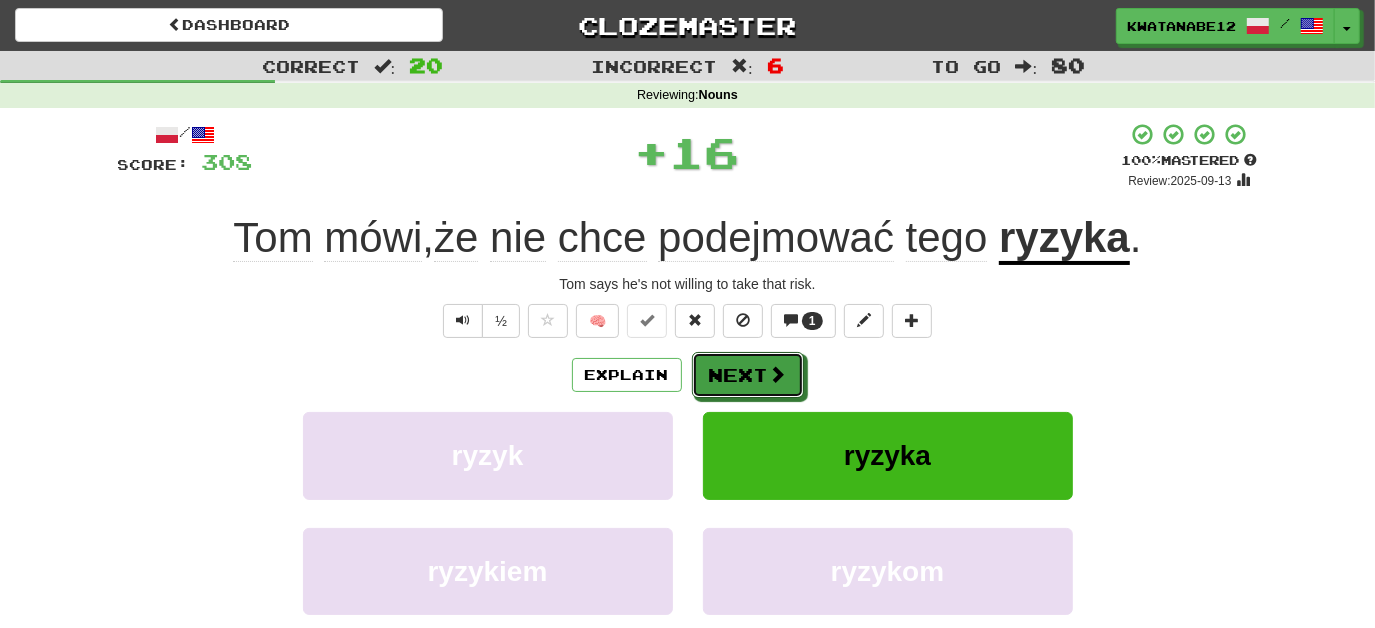click on "Next" at bounding box center [748, 375] 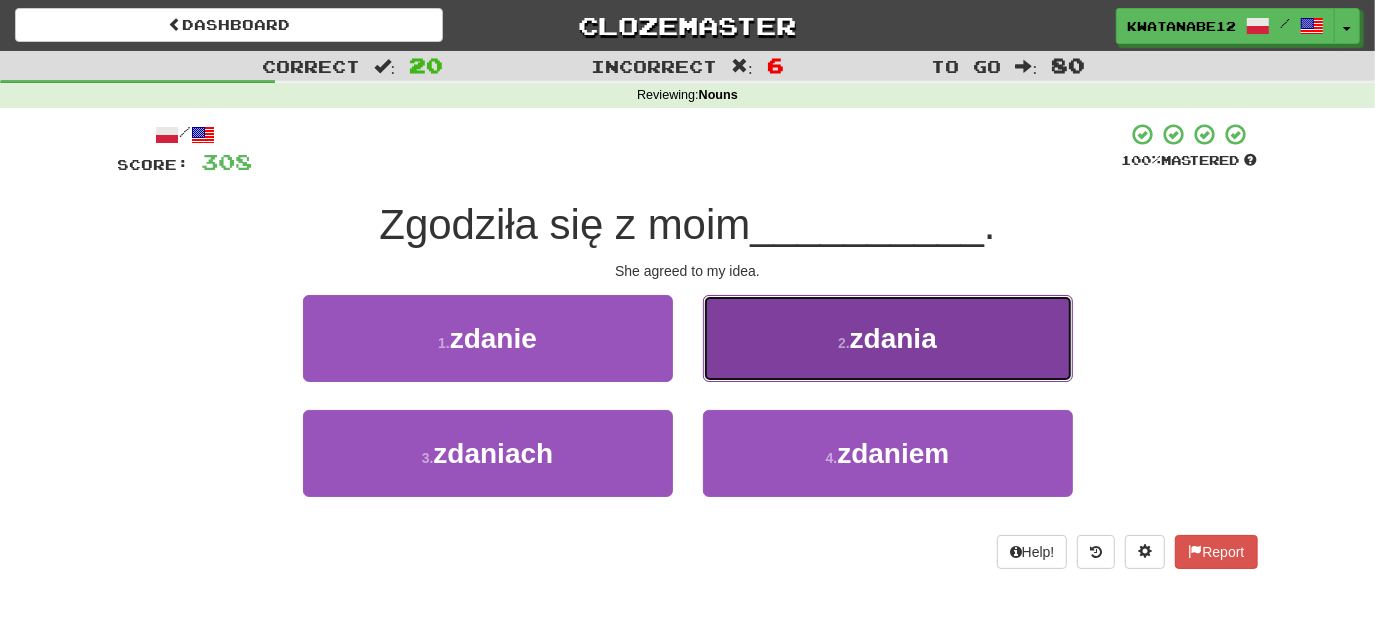 click on "2 .  zdania" at bounding box center [888, 338] 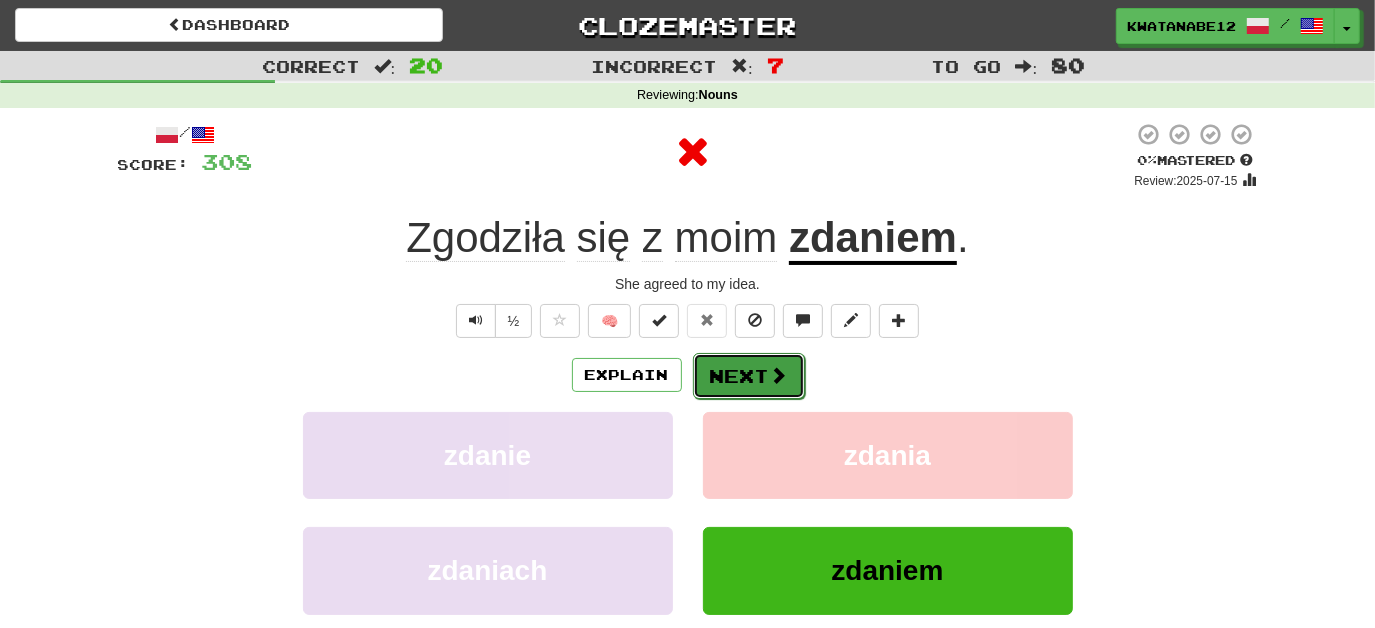click on "Next" at bounding box center [749, 376] 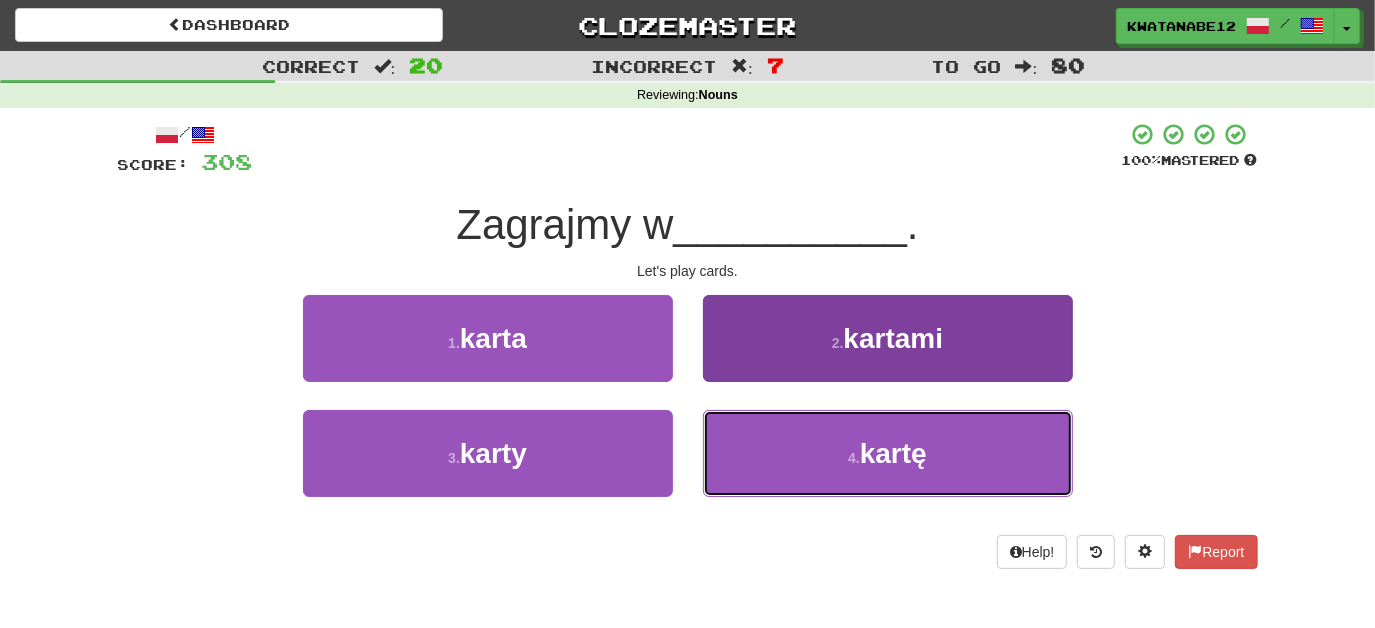 drag, startPoint x: 776, startPoint y: 449, endPoint x: 768, endPoint y: 428, distance: 22.472204 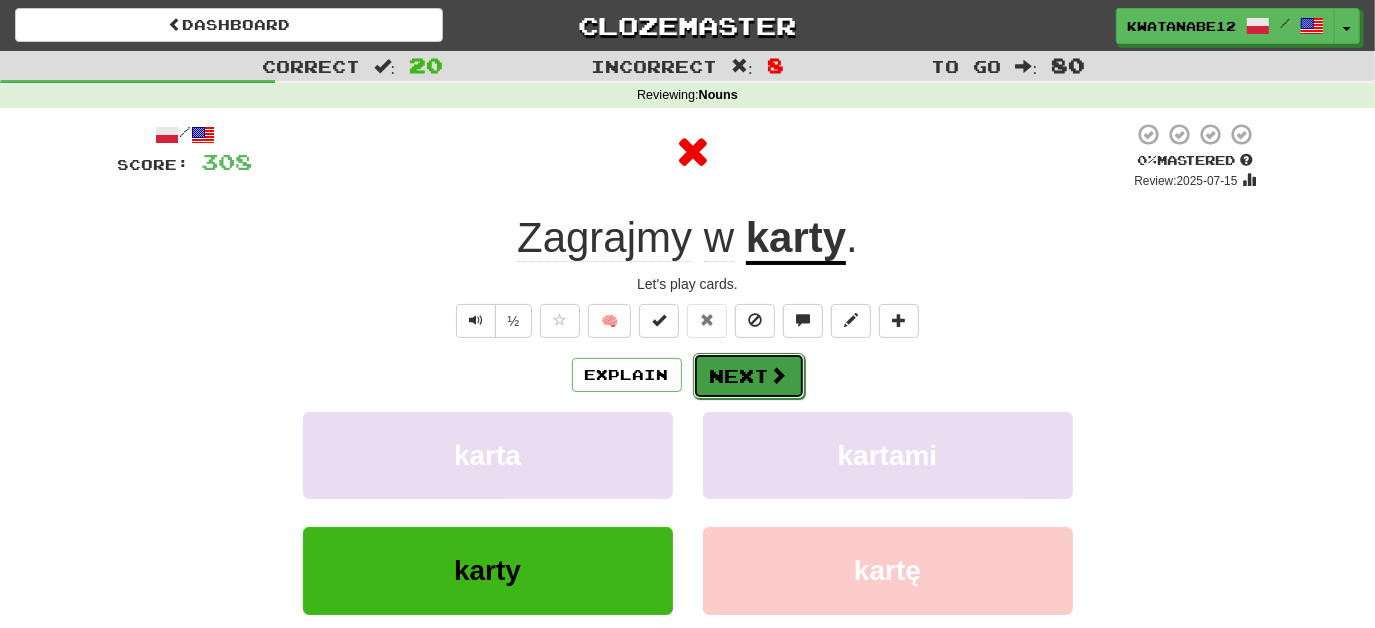 click on "Next" at bounding box center [749, 376] 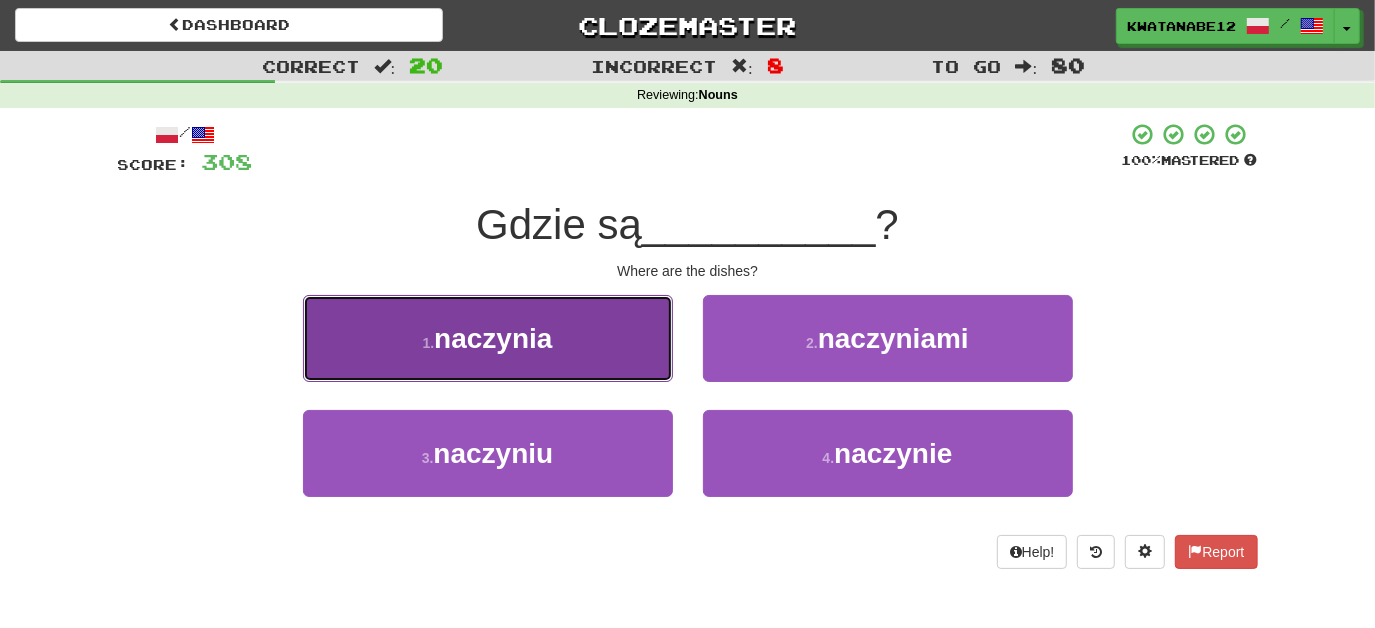 drag, startPoint x: 595, startPoint y: 354, endPoint x: 608, endPoint y: 355, distance: 13.038404 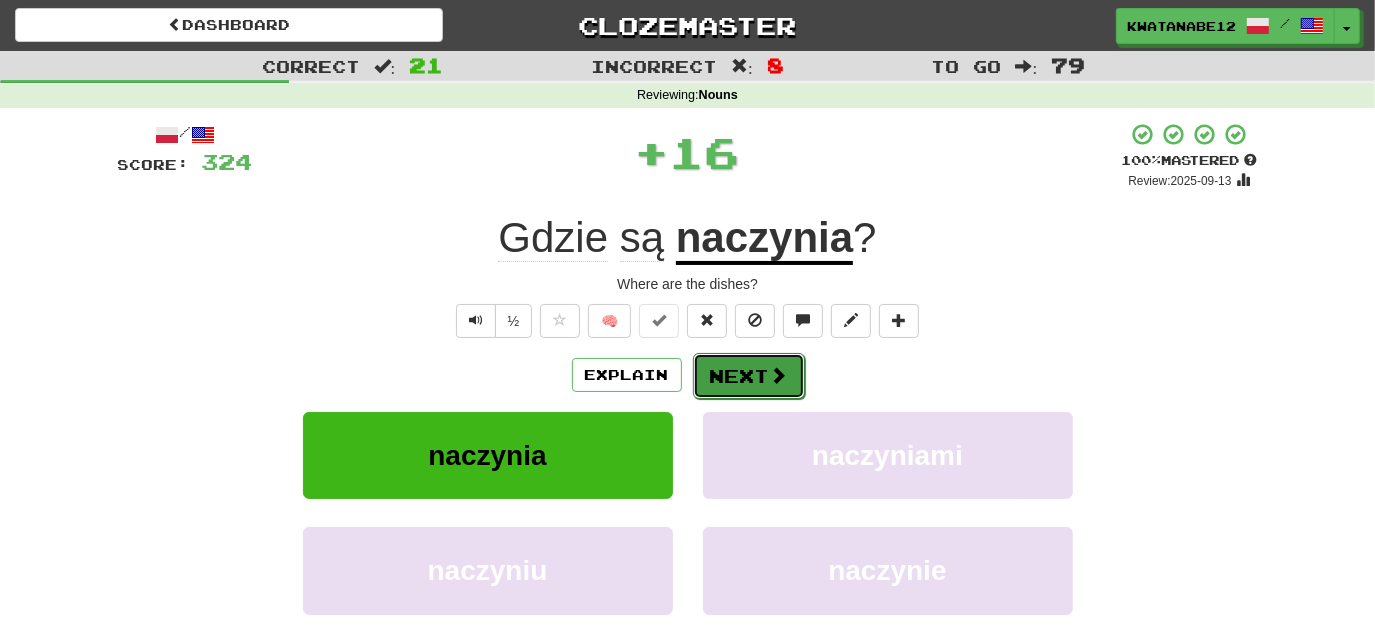 click on "Next" at bounding box center (749, 376) 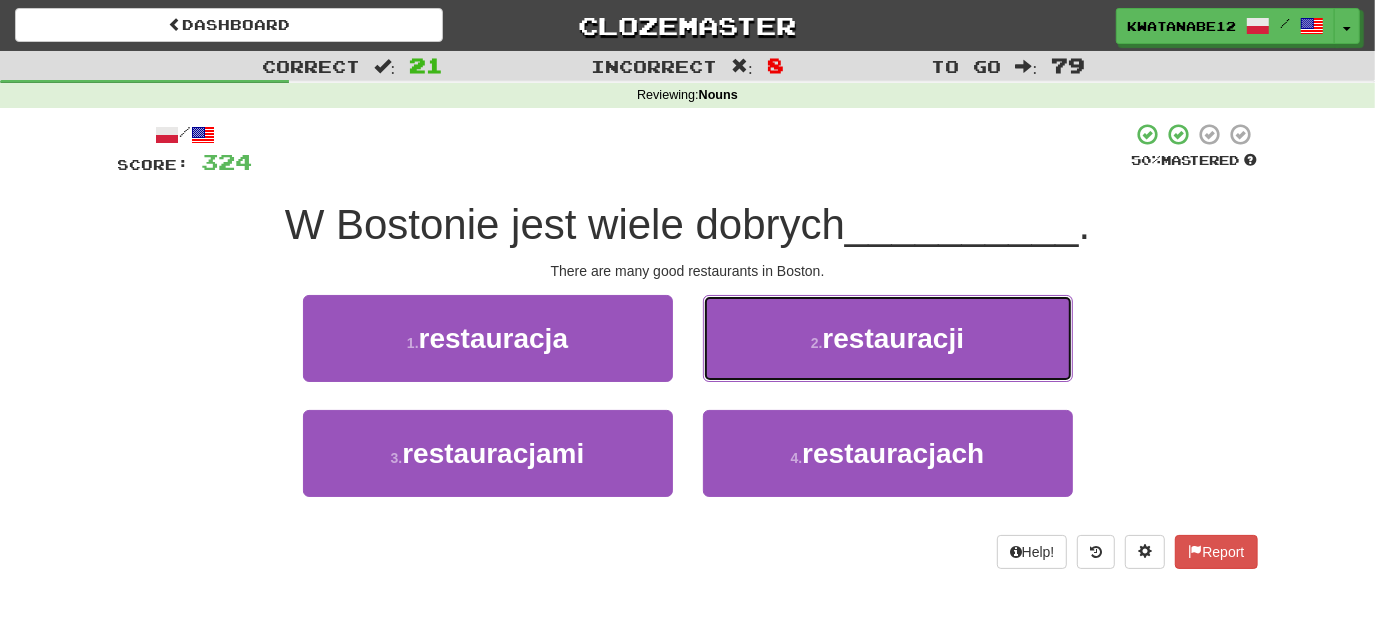 drag, startPoint x: 760, startPoint y: 337, endPoint x: 760, endPoint y: 348, distance: 11 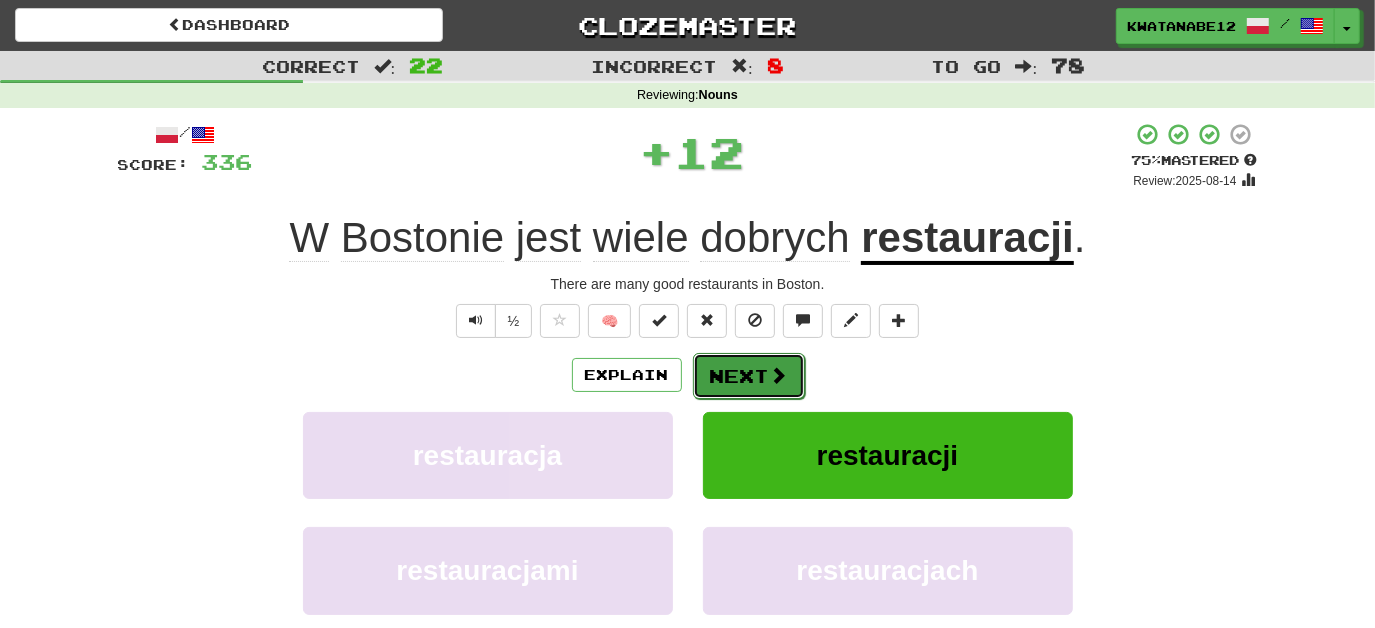 click on "Next" at bounding box center [749, 376] 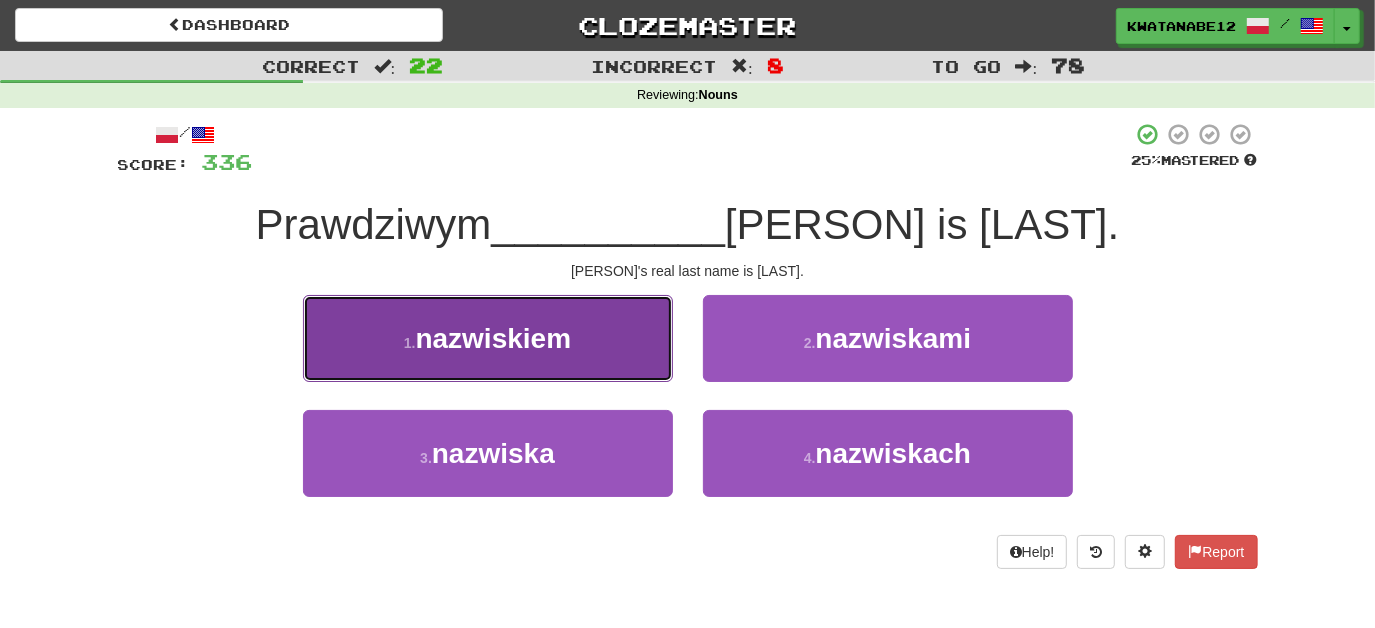 click on "1 .  nazwiskiem" at bounding box center (488, 338) 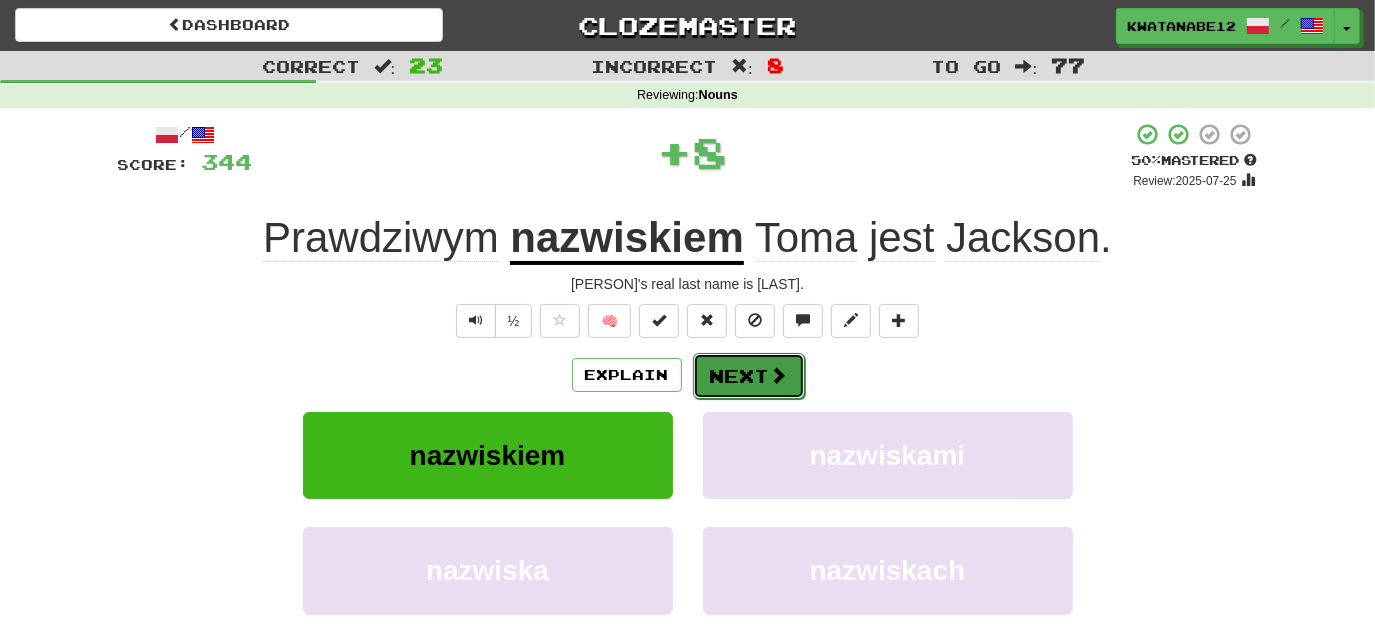 click on "Next" at bounding box center [749, 376] 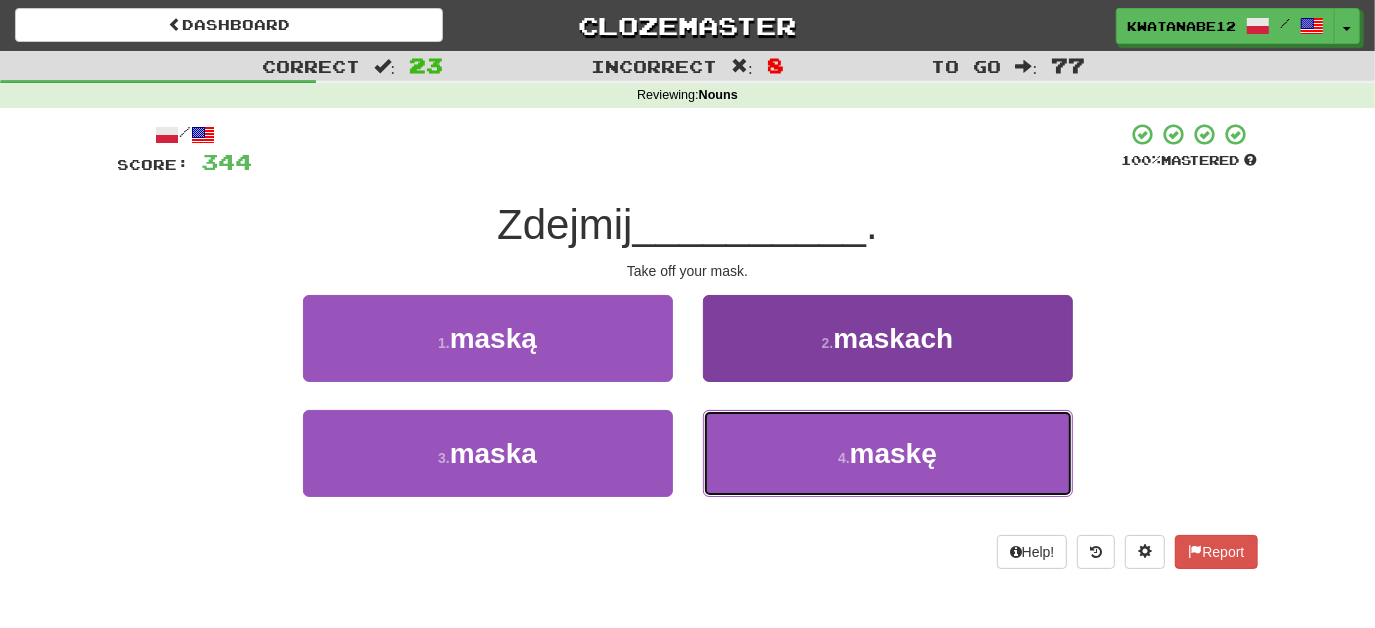 drag, startPoint x: 755, startPoint y: 444, endPoint x: 754, endPoint y: 432, distance: 12.0415945 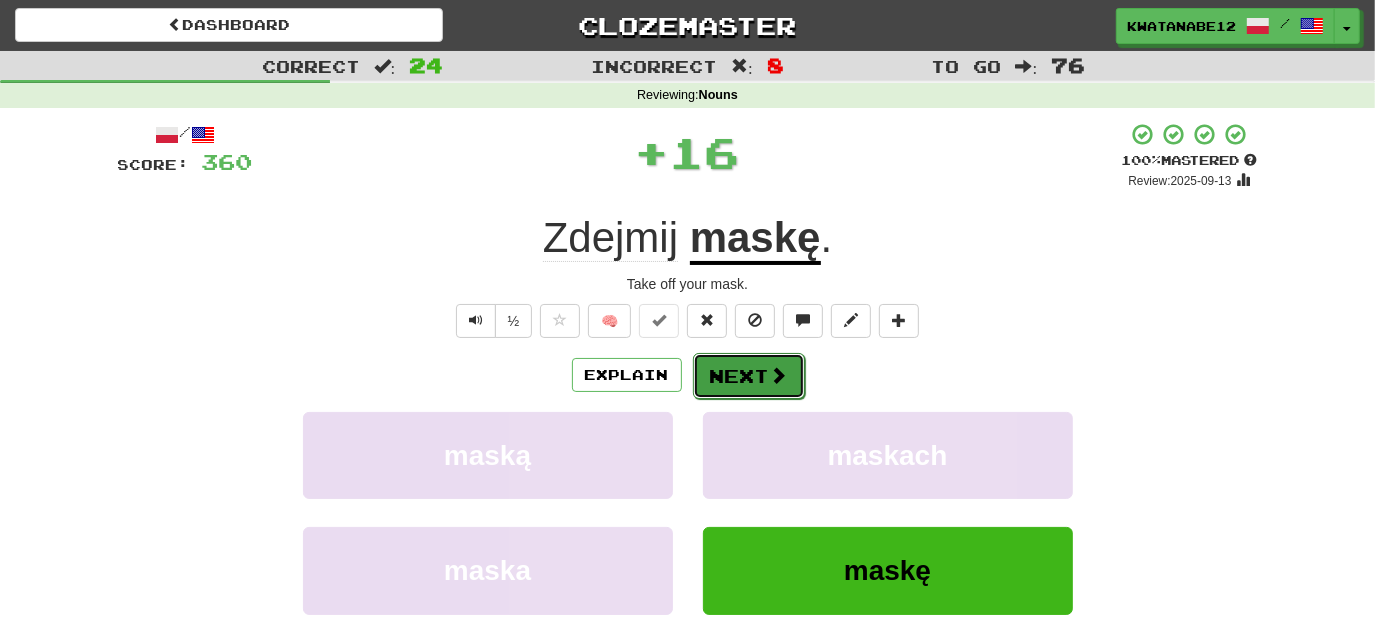 click on "Next" at bounding box center (749, 376) 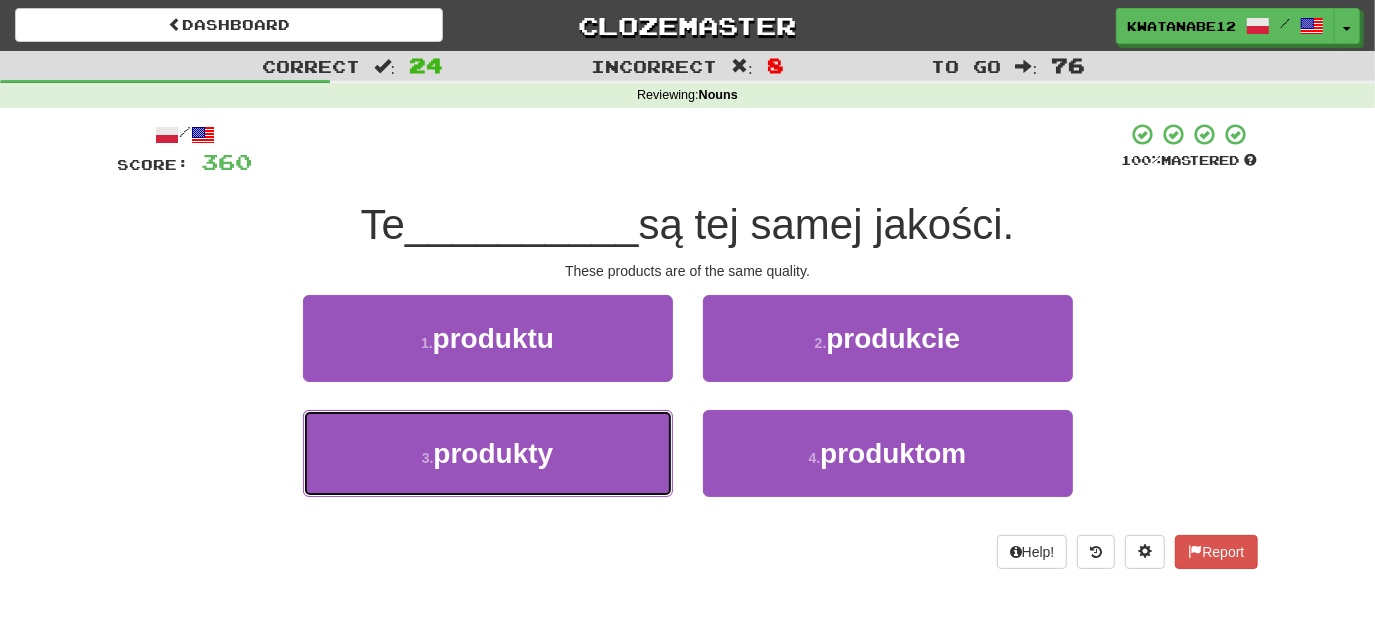 drag, startPoint x: 624, startPoint y: 441, endPoint x: 684, endPoint y: 423, distance: 62.641838 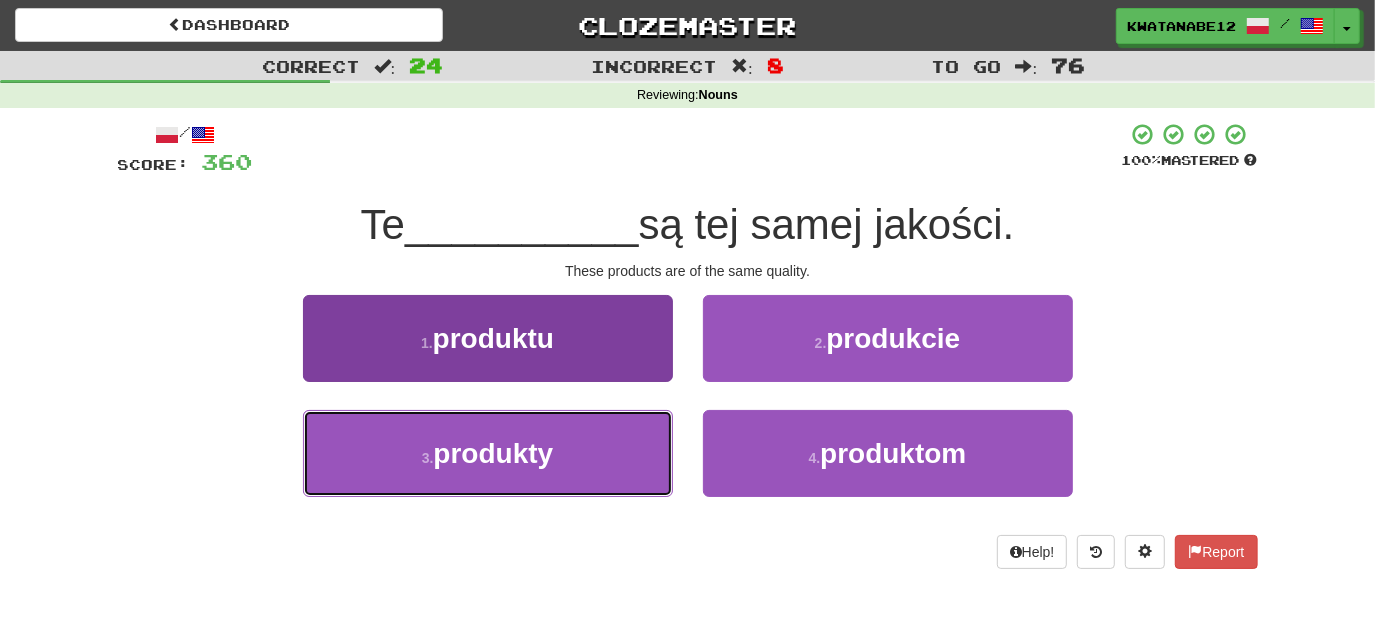 click on "3 .  produkty" at bounding box center [488, 453] 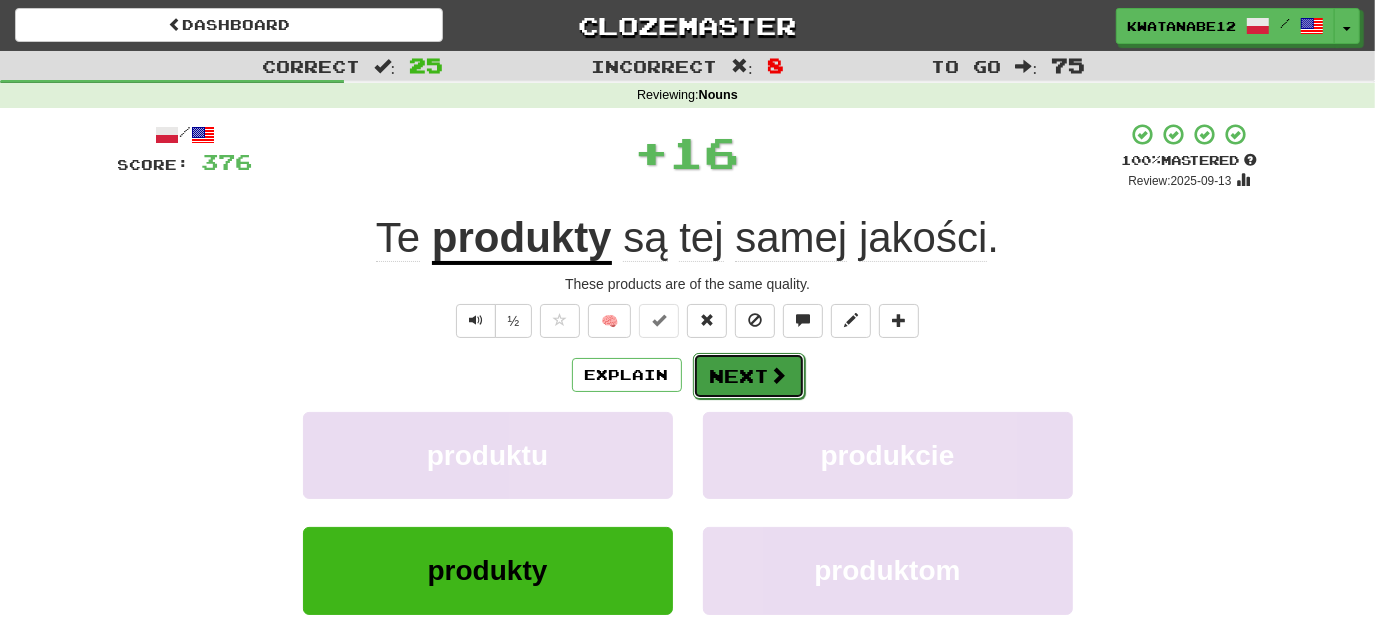click on "Next" at bounding box center [749, 376] 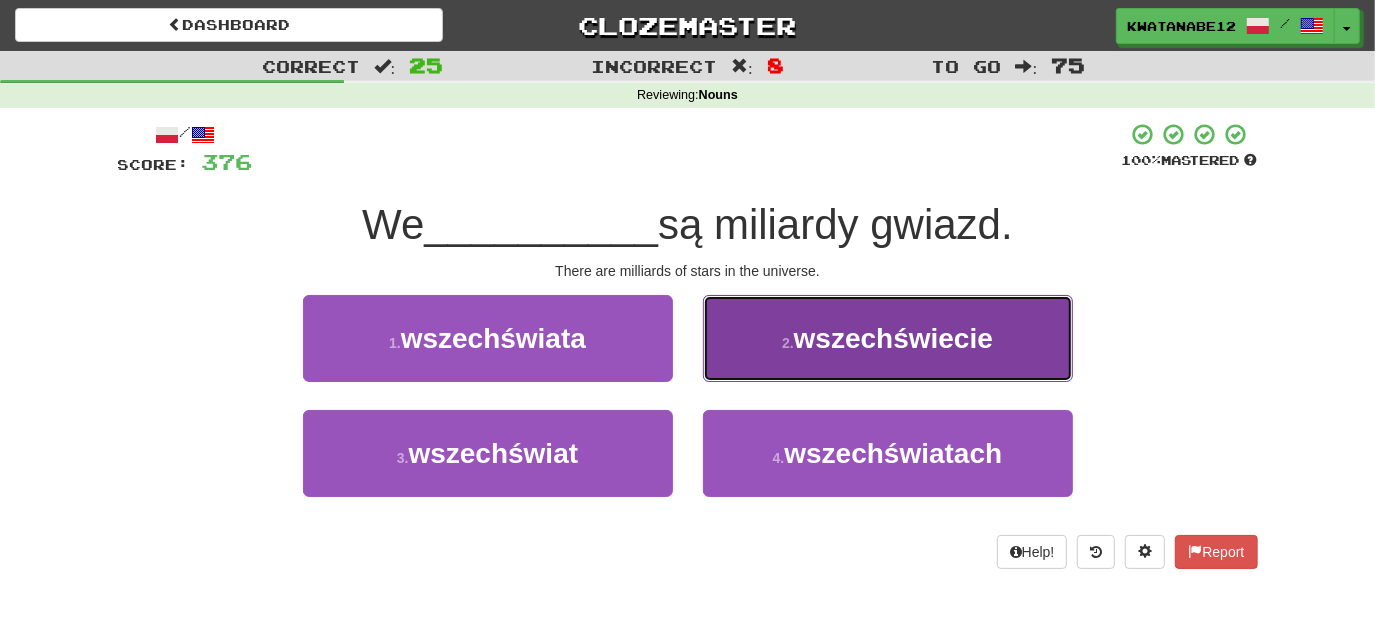 click on "2 .  wszechświecie" at bounding box center [888, 338] 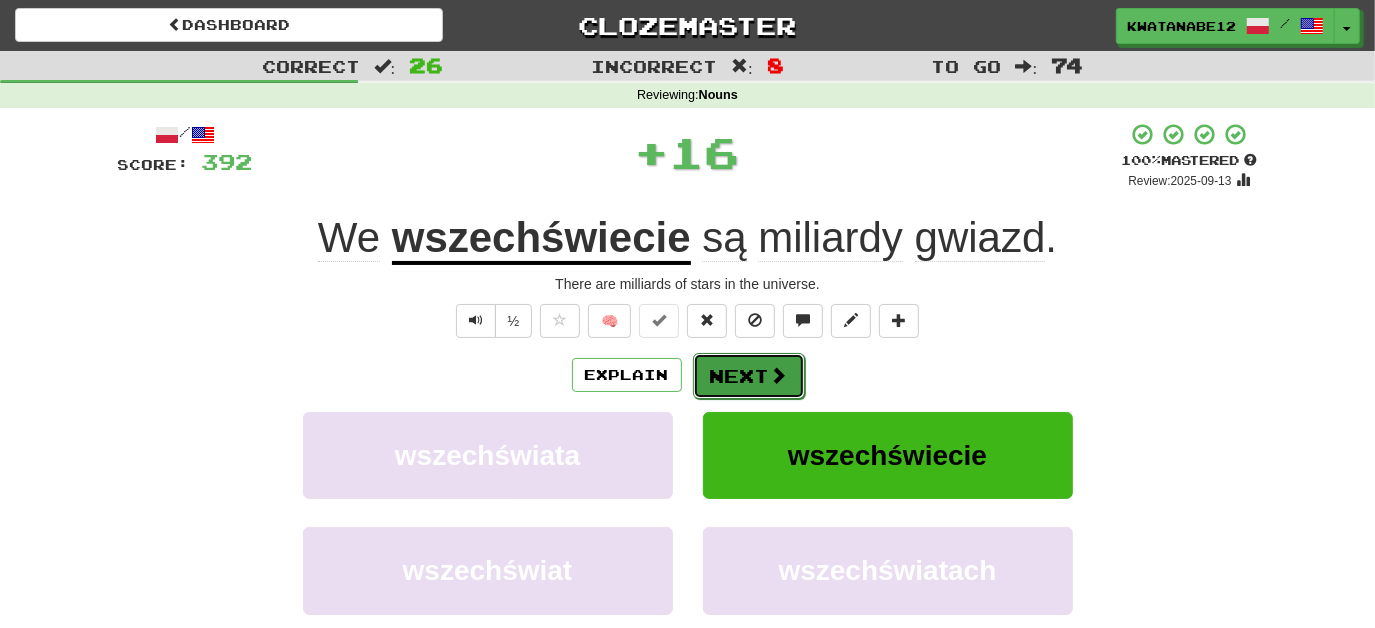 click on "Next" at bounding box center (749, 376) 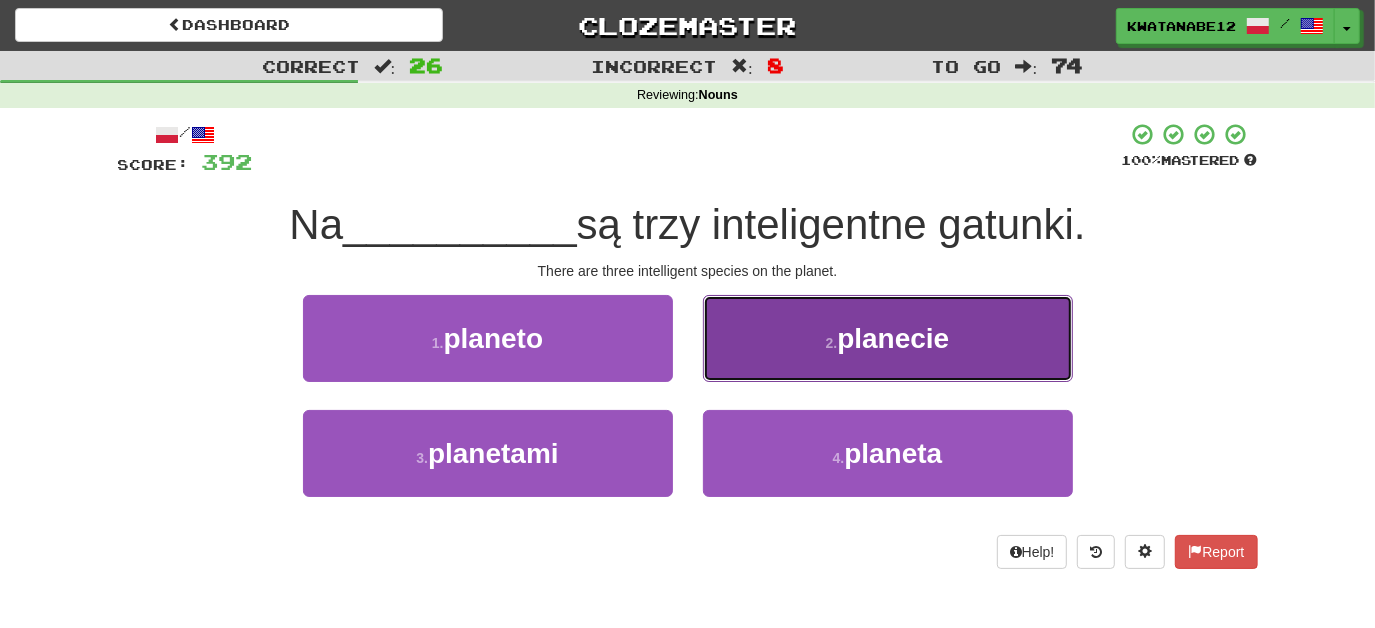 click on "2 .  planecie" at bounding box center (888, 338) 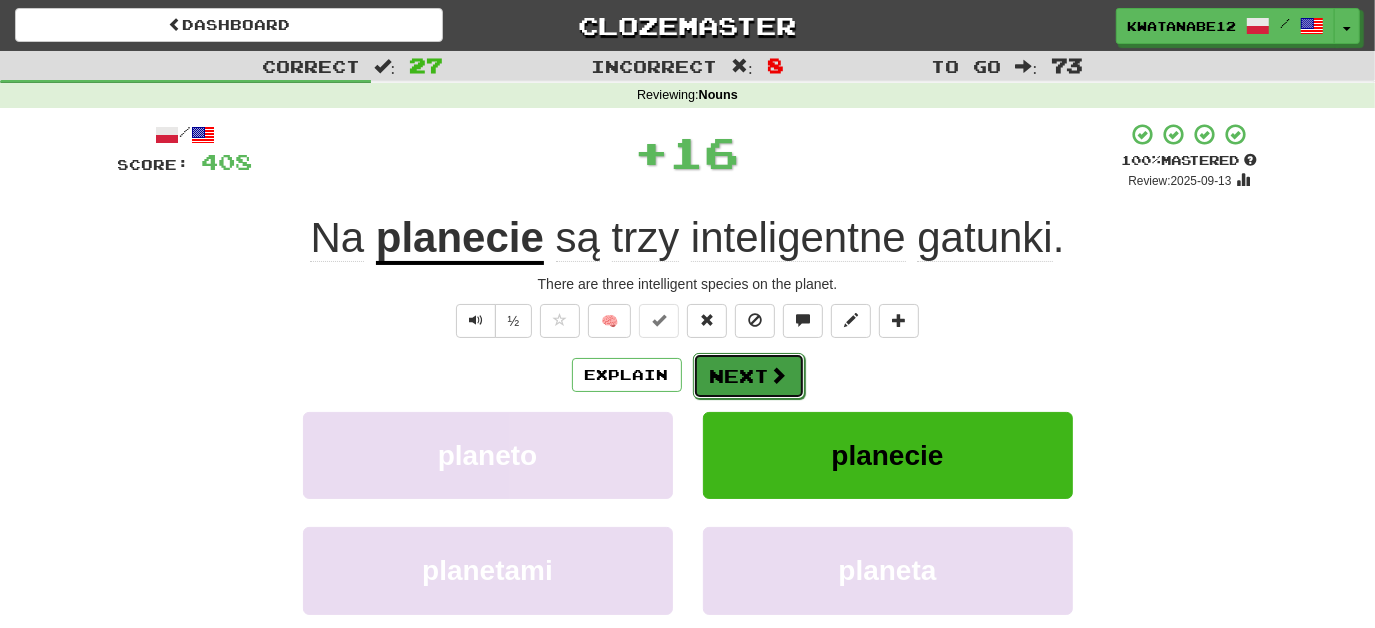 click on "Next" at bounding box center [749, 376] 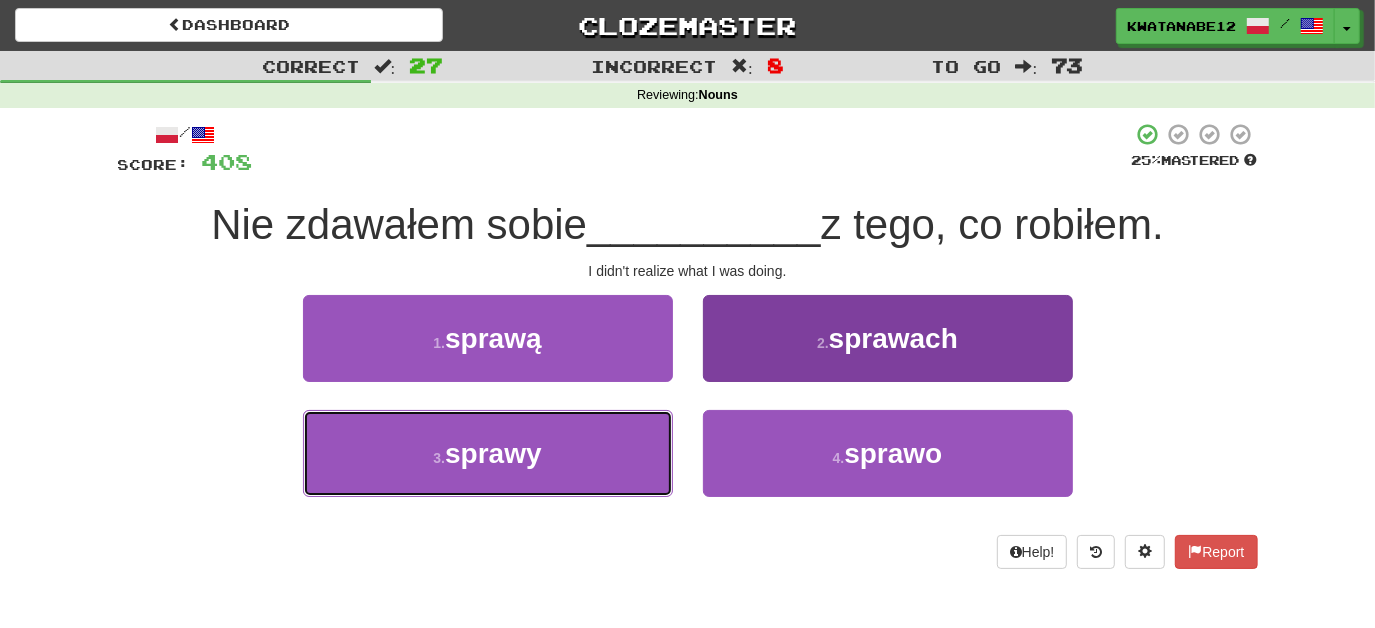 drag, startPoint x: 606, startPoint y: 468, endPoint x: 710, endPoint y: 417, distance: 115.83177 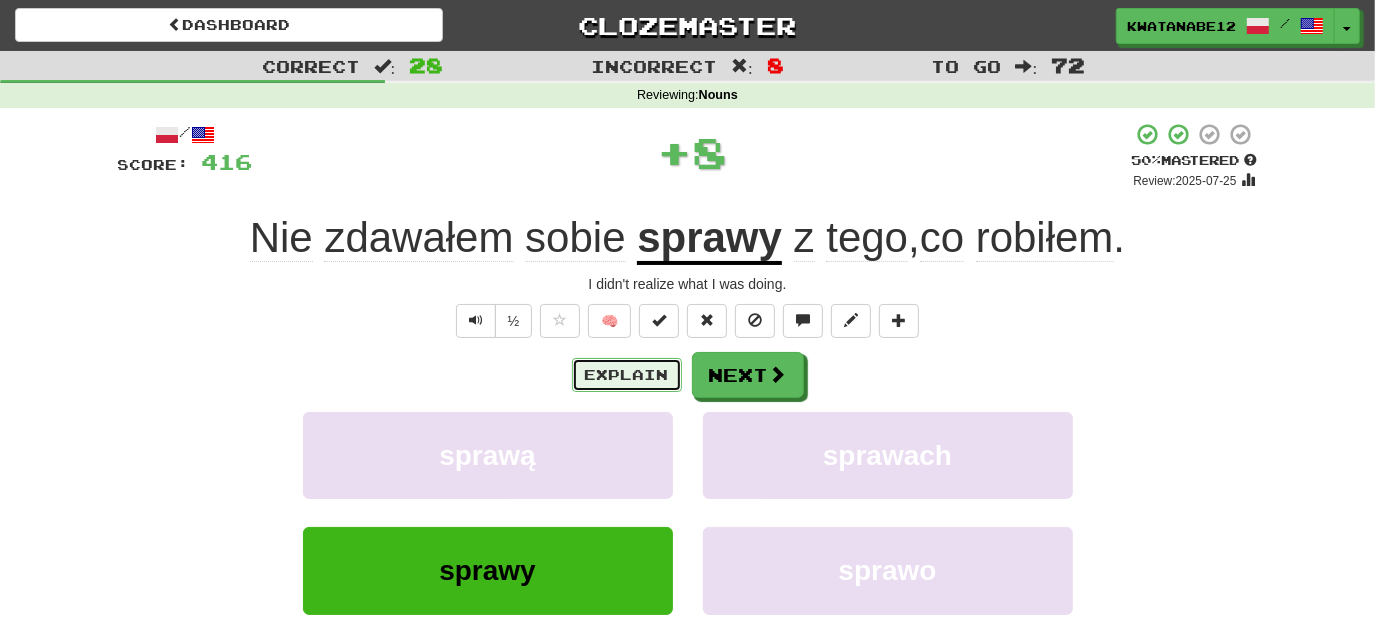 click on "Explain" at bounding box center [627, 375] 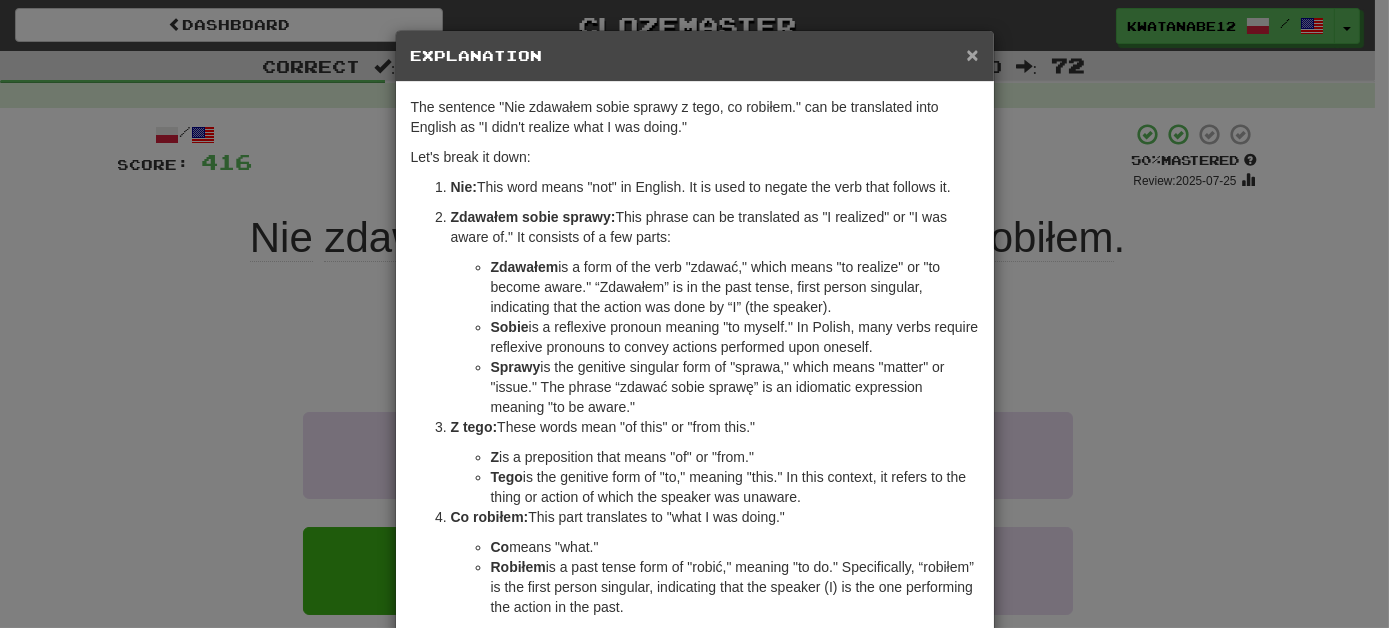 click on "×" at bounding box center [972, 54] 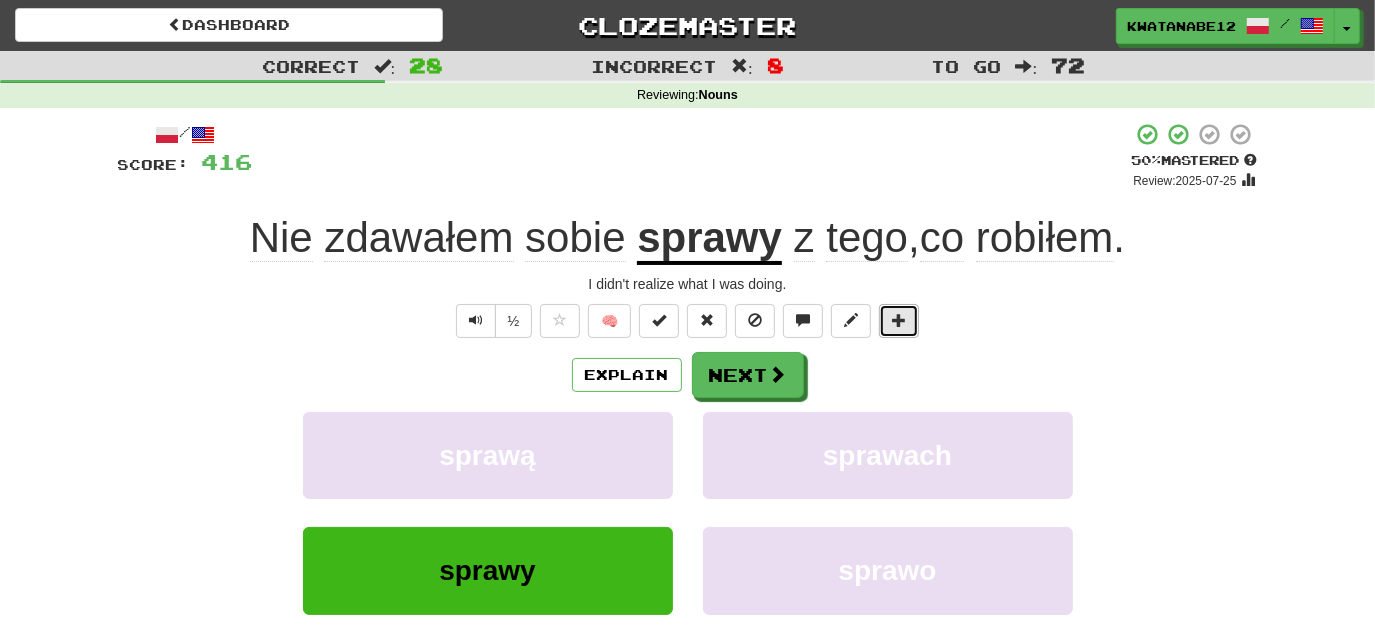 click at bounding box center (899, 321) 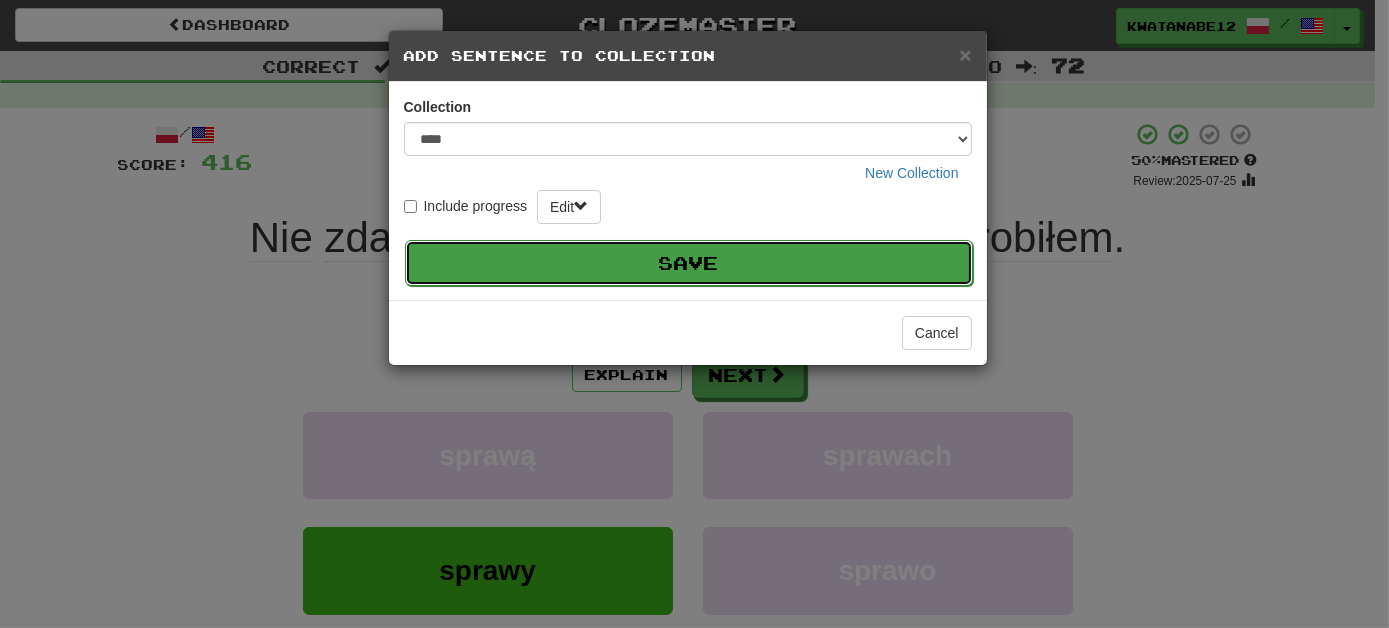 click on "Save" at bounding box center (689, 263) 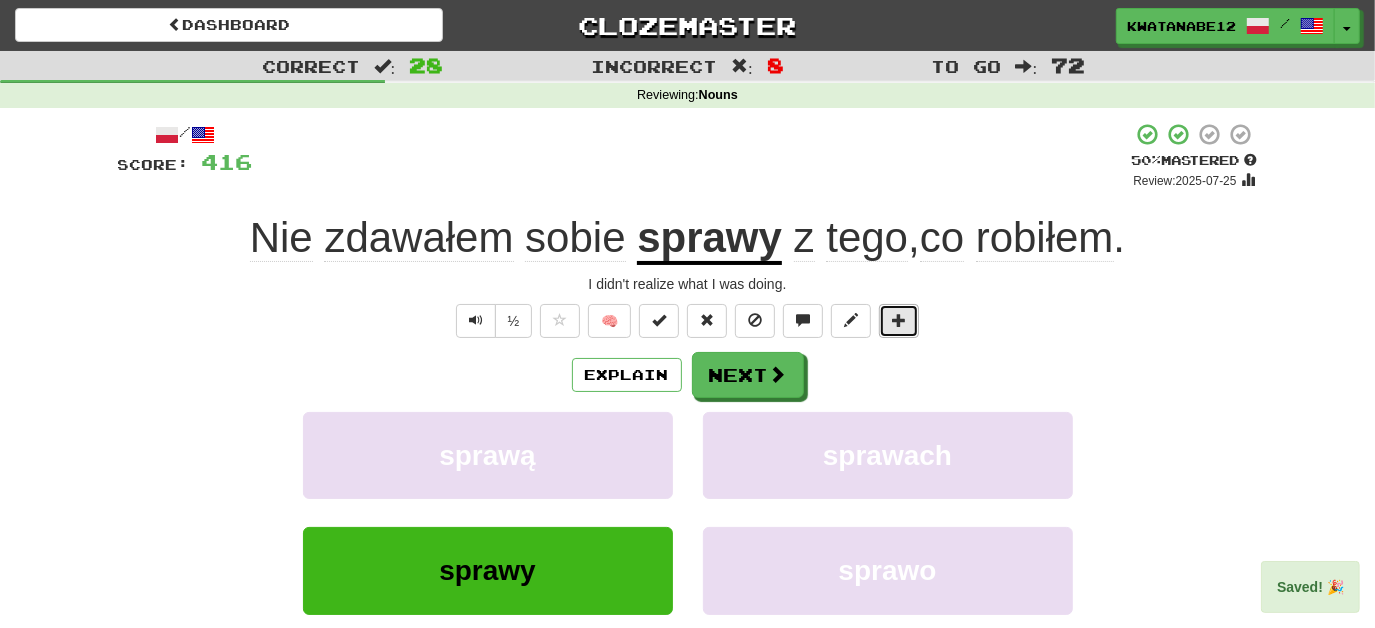 click at bounding box center [899, 321] 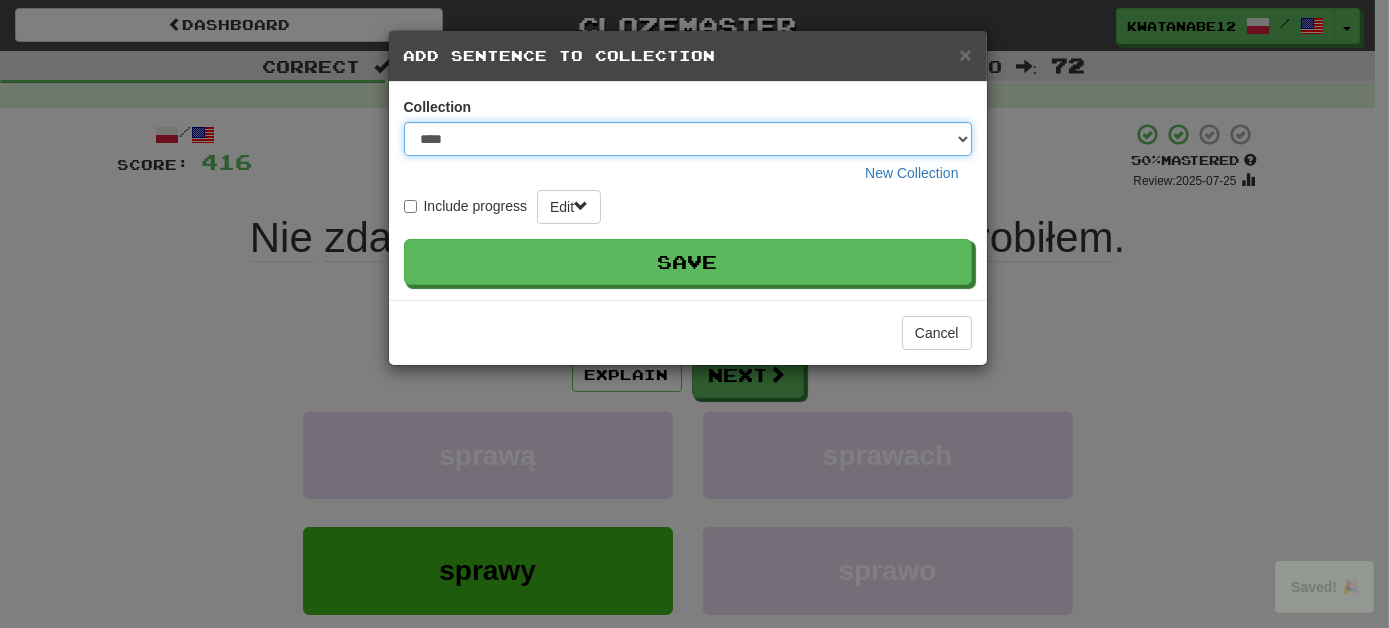 drag, startPoint x: 966, startPoint y: 138, endPoint x: 960, endPoint y: 153, distance: 16.155495 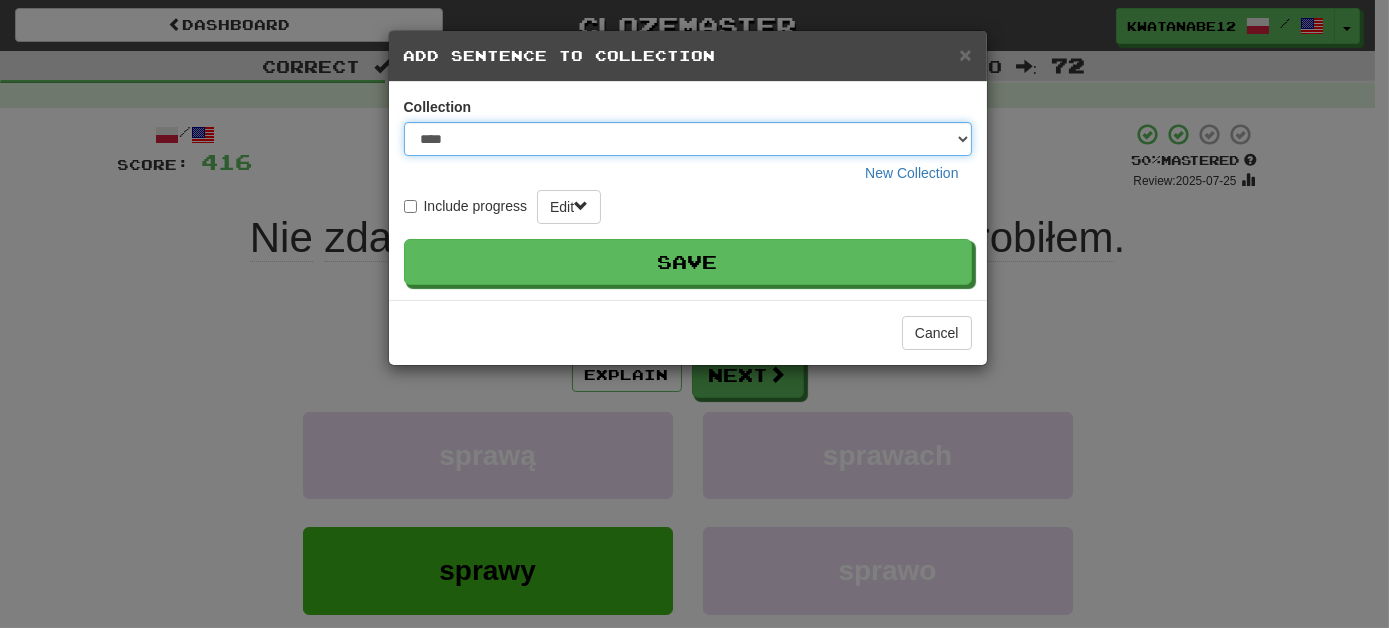 select on "****" 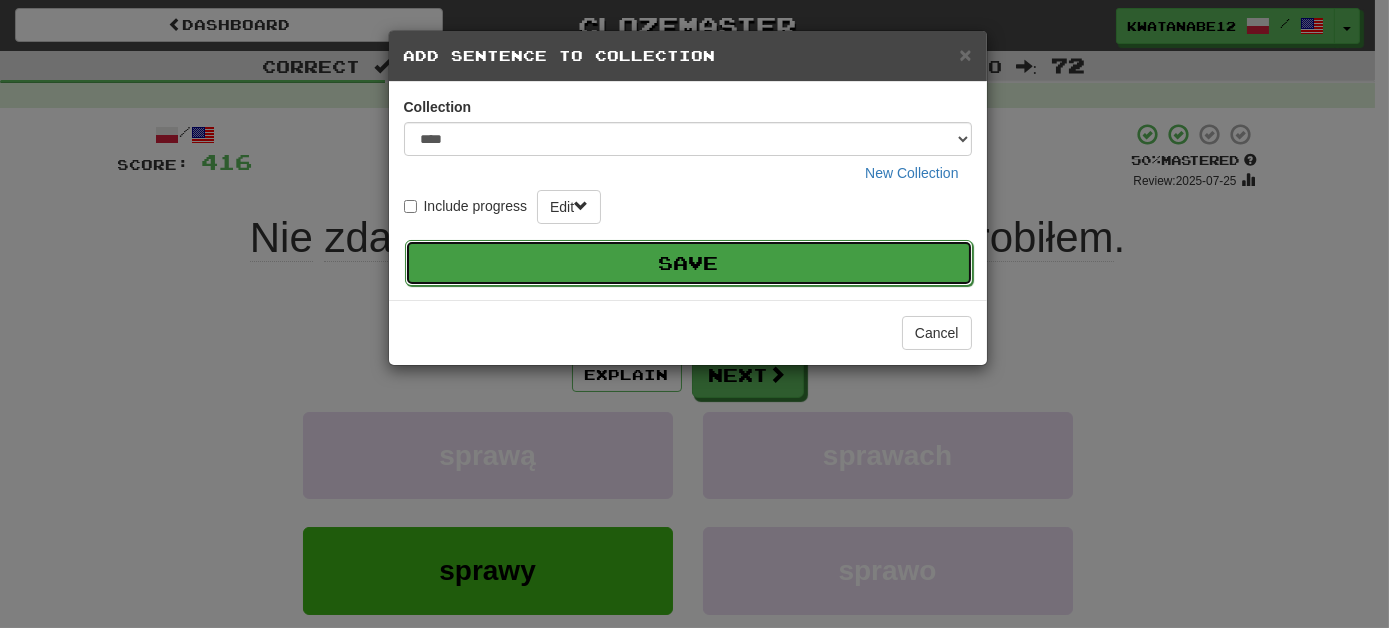 click on "Save" at bounding box center [689, 263] 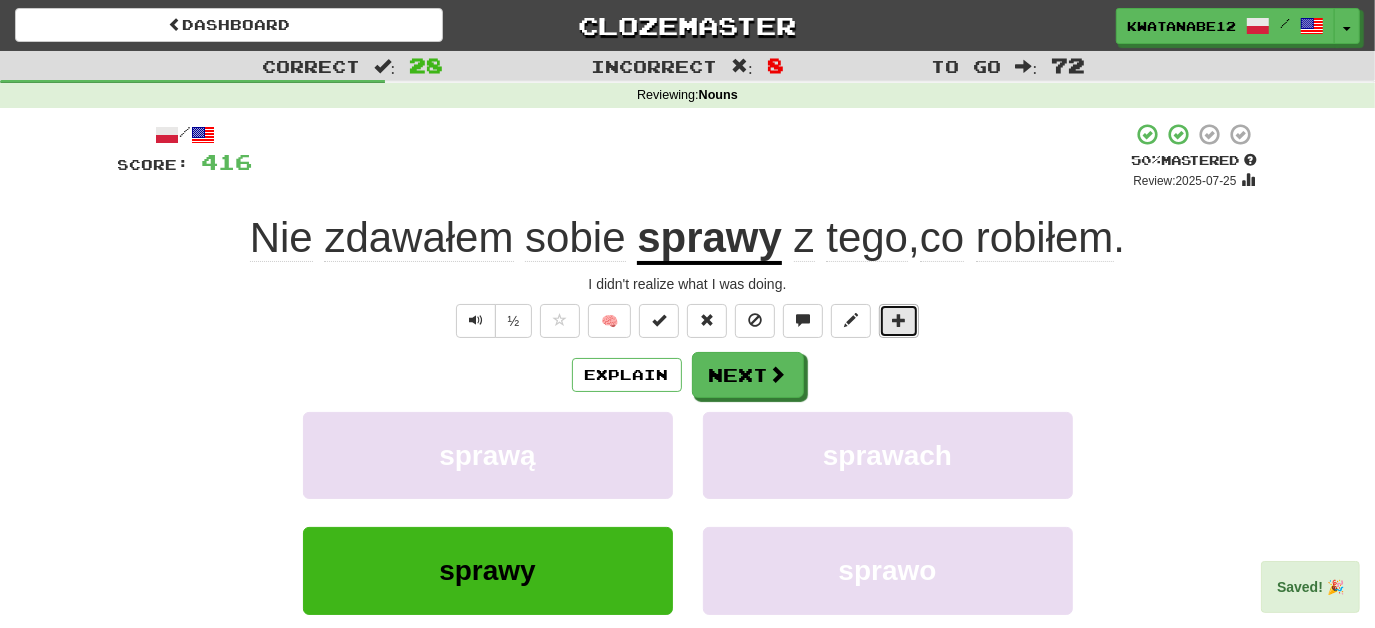 click at bounding box center (899, 320) 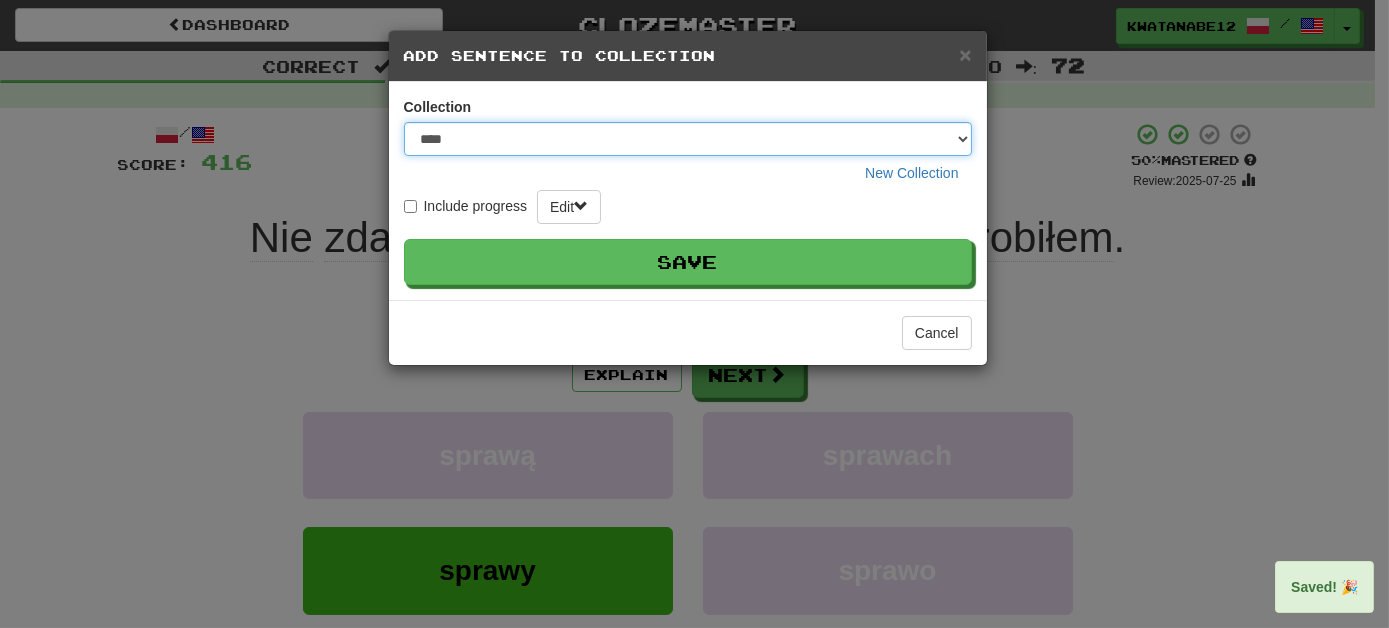 drag, startPoint x: 966, startPoint y: 137, endPoint x: 963, endPoint y: 149, distance: 12.369317 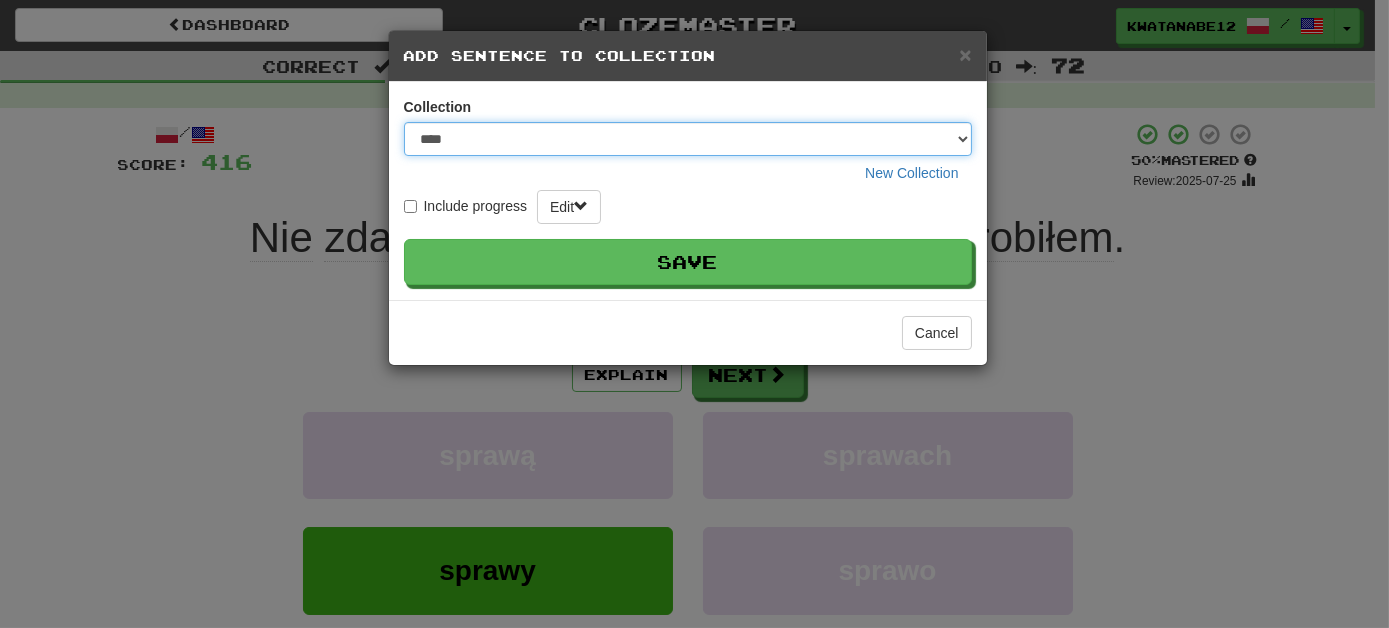 click on "**** ****** ******** ***** *********" at bounding box center (688, 139) 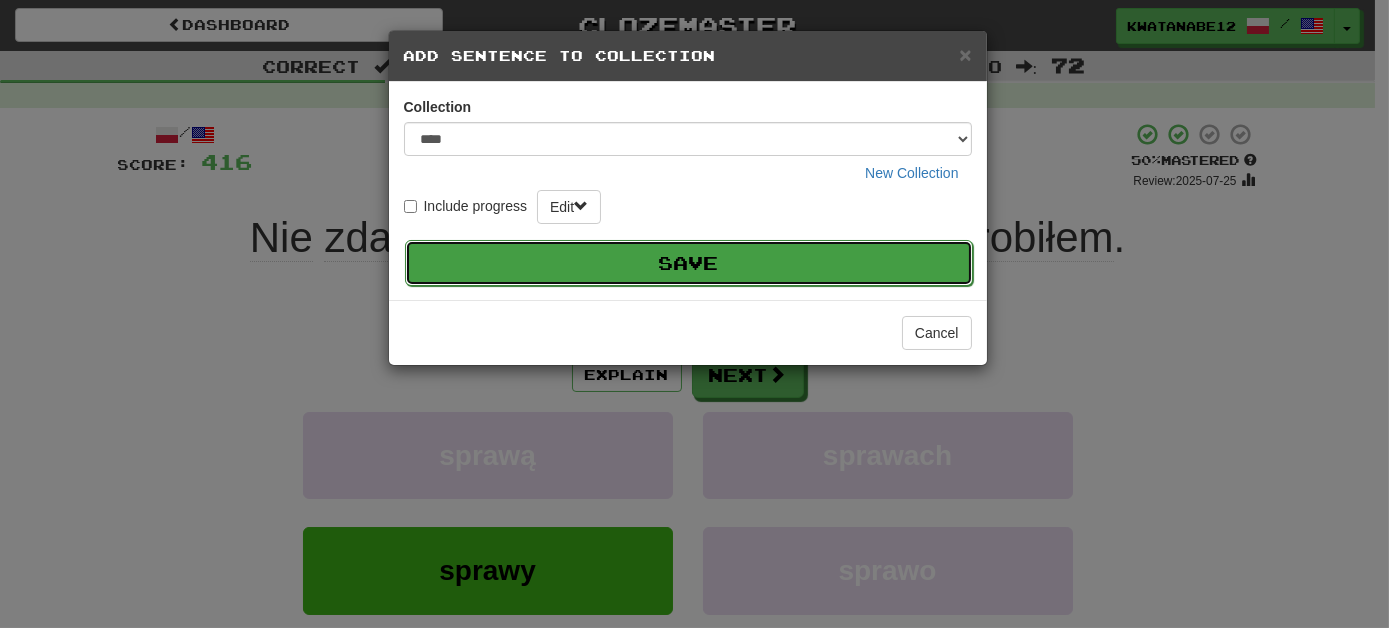 click on "Save" at bounding box center (689, 263) 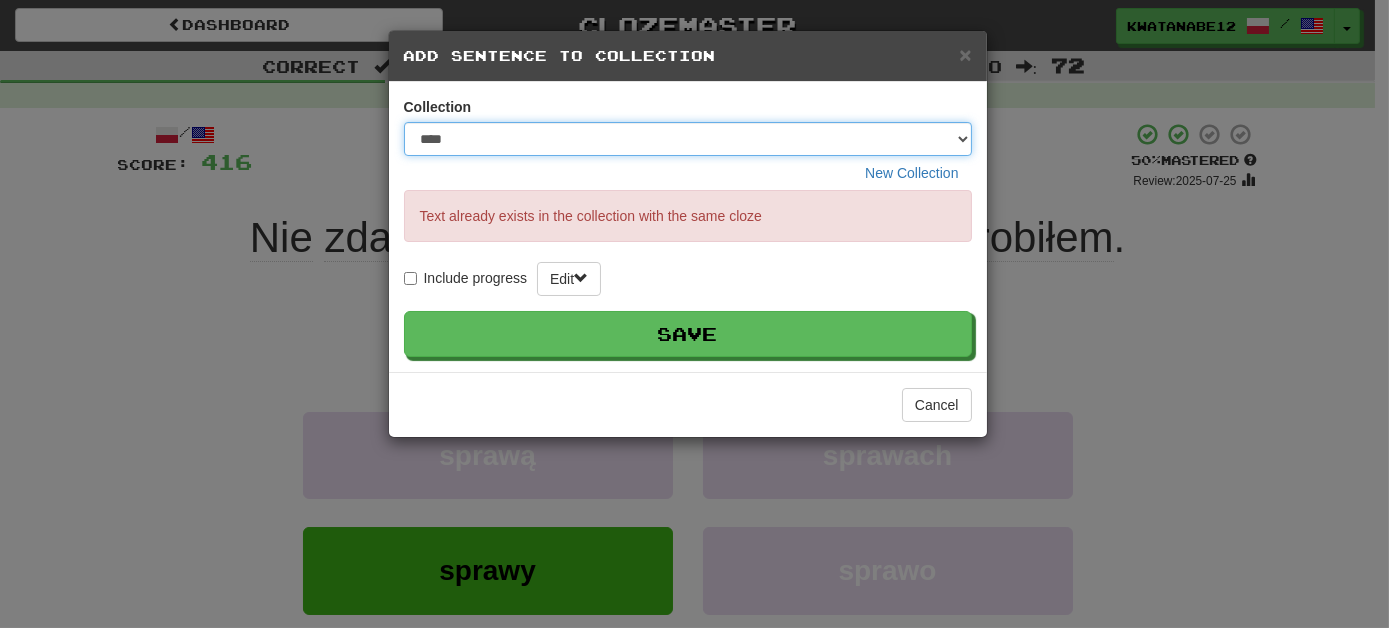 click on "**** ****** ******** ***** *********" at bounding box center [688, 139] 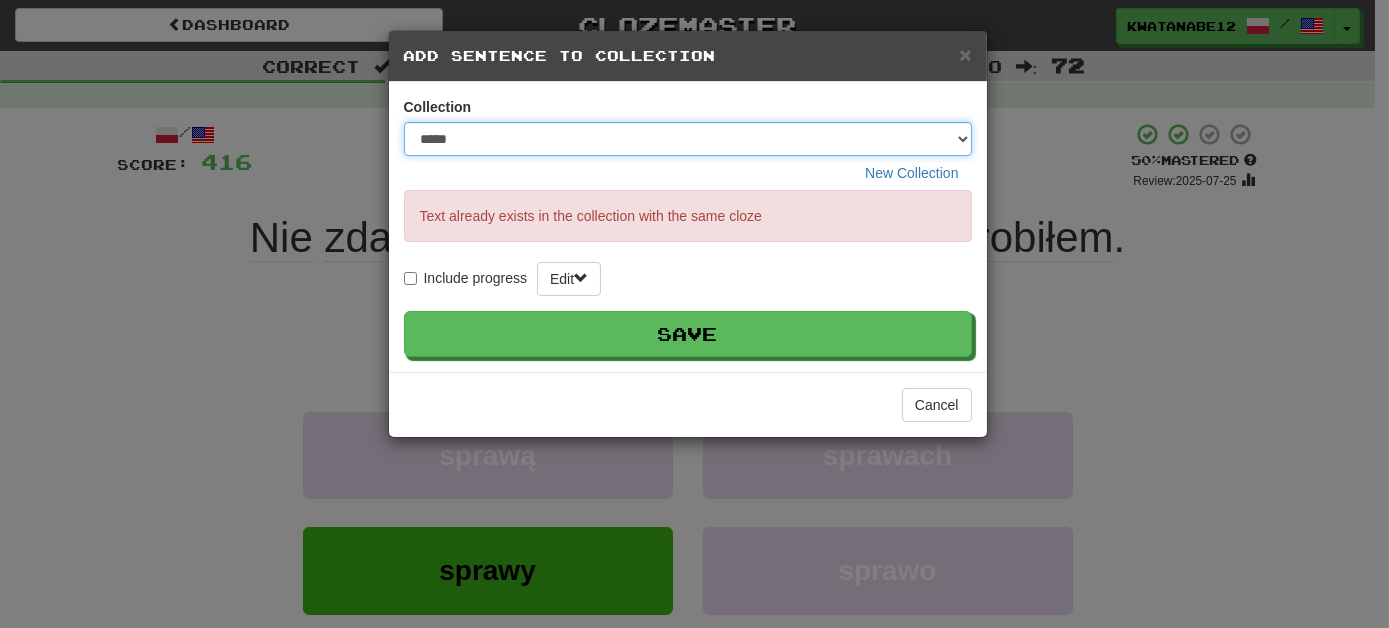 click on "**** ****** ******** ***** *********" at bounding box center [688, 139] 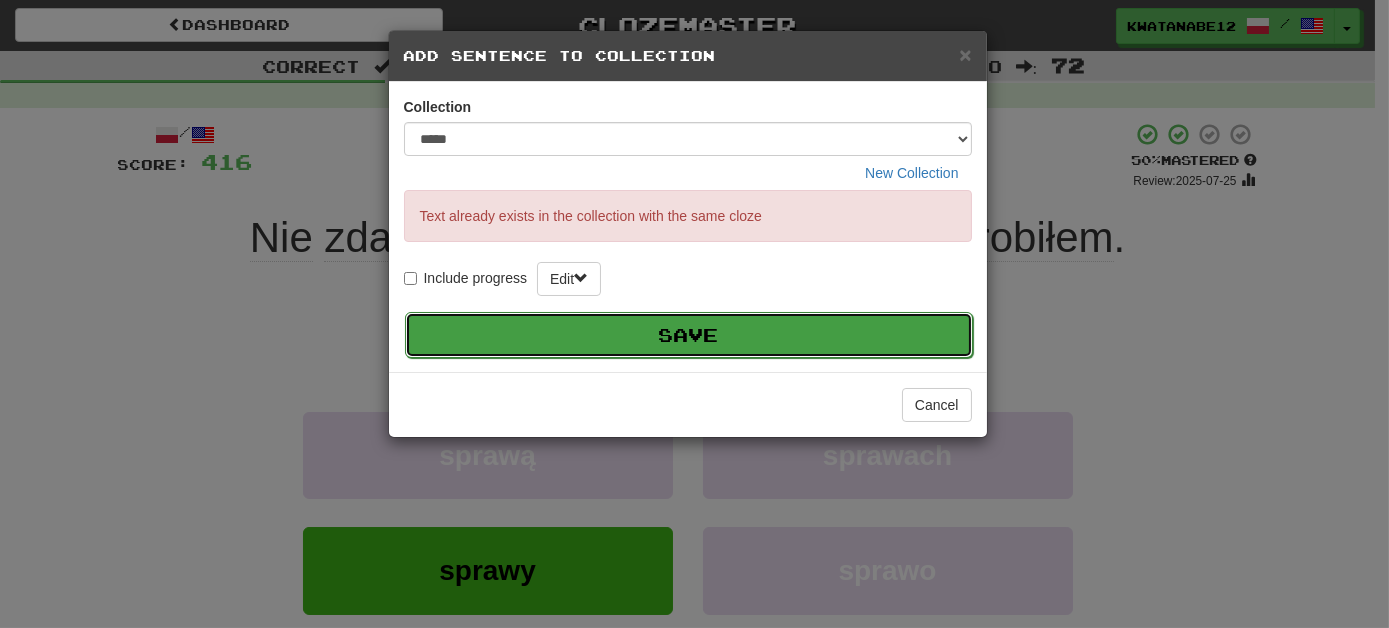 click on "Save" at bounding box center (689, 335) 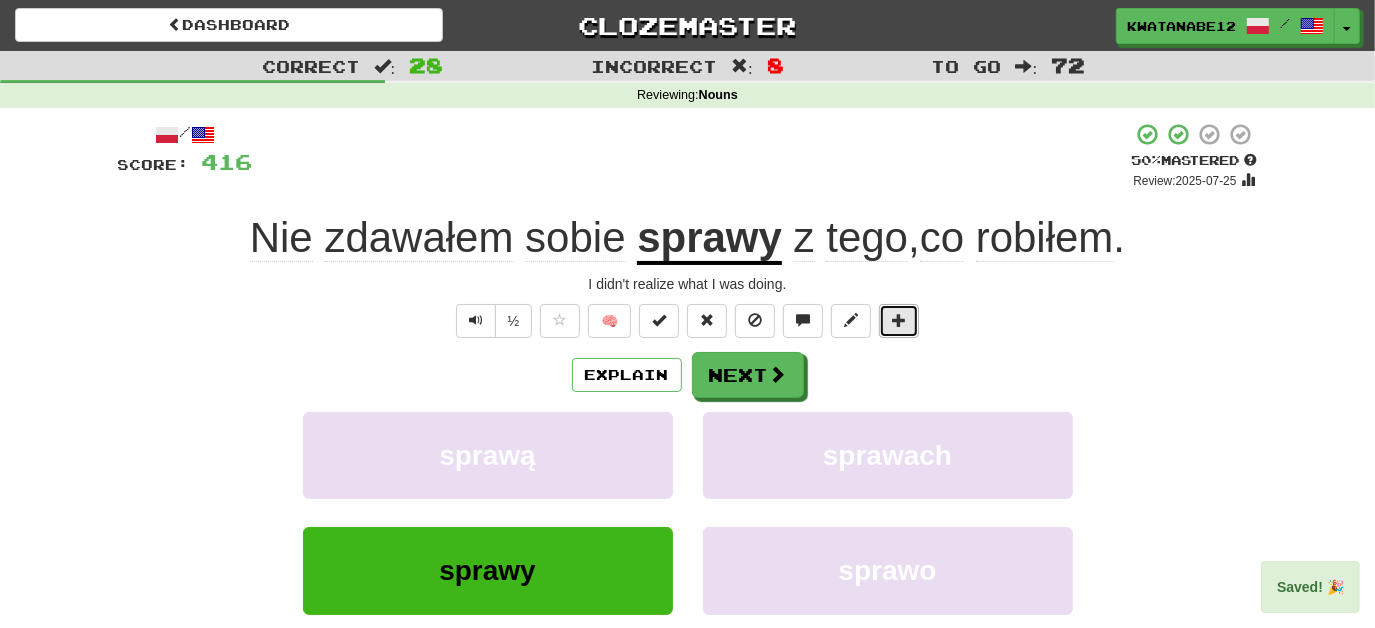 click at bounding box center (899, 321) 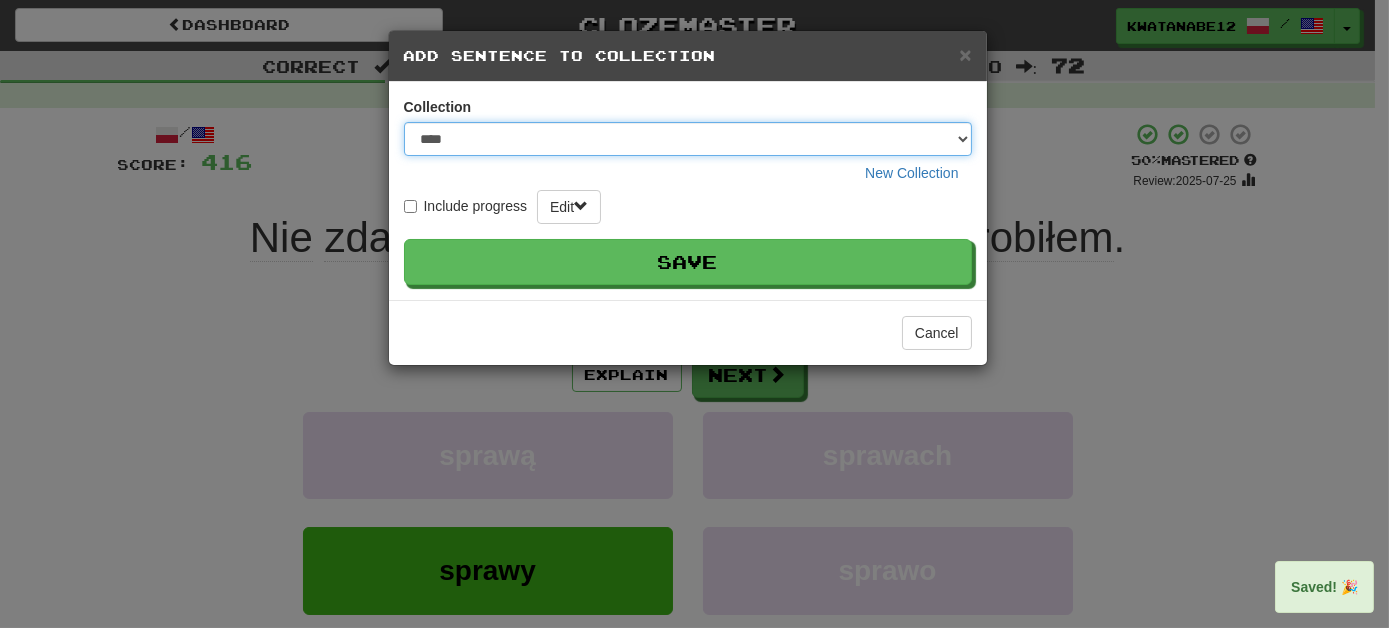 click on "**** ****** ******** ***** *********" at bounding box center (688, 139) 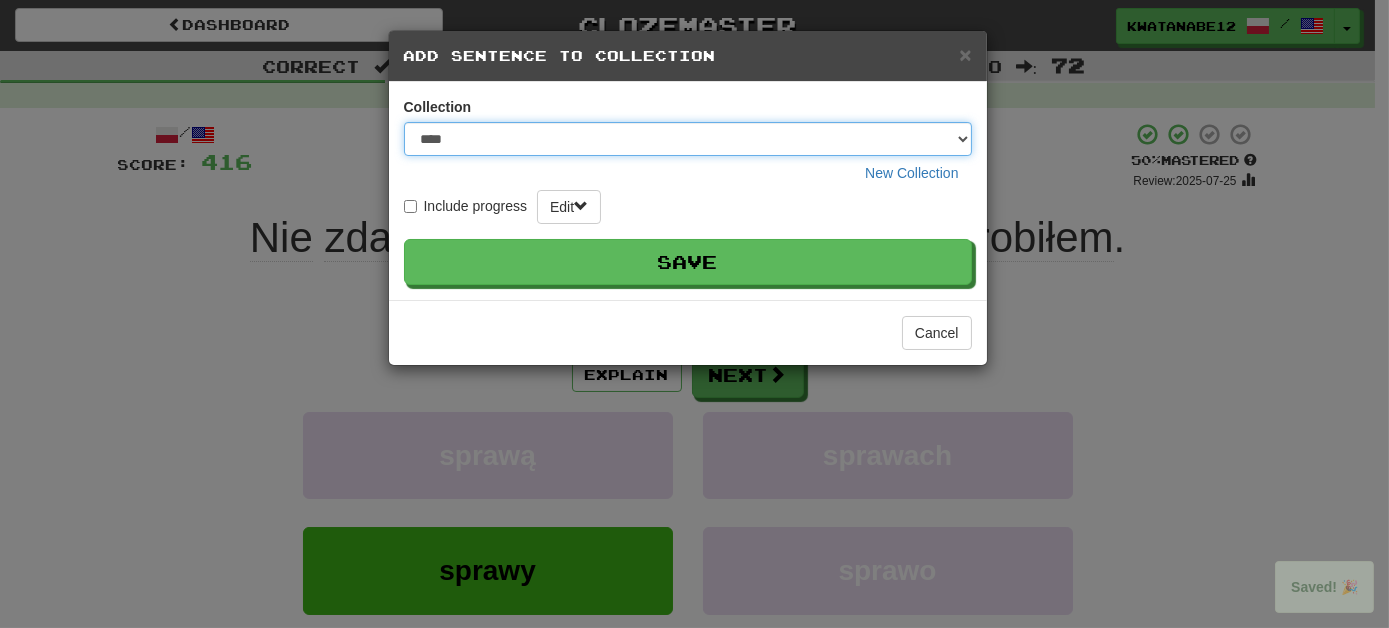 select on "*****" 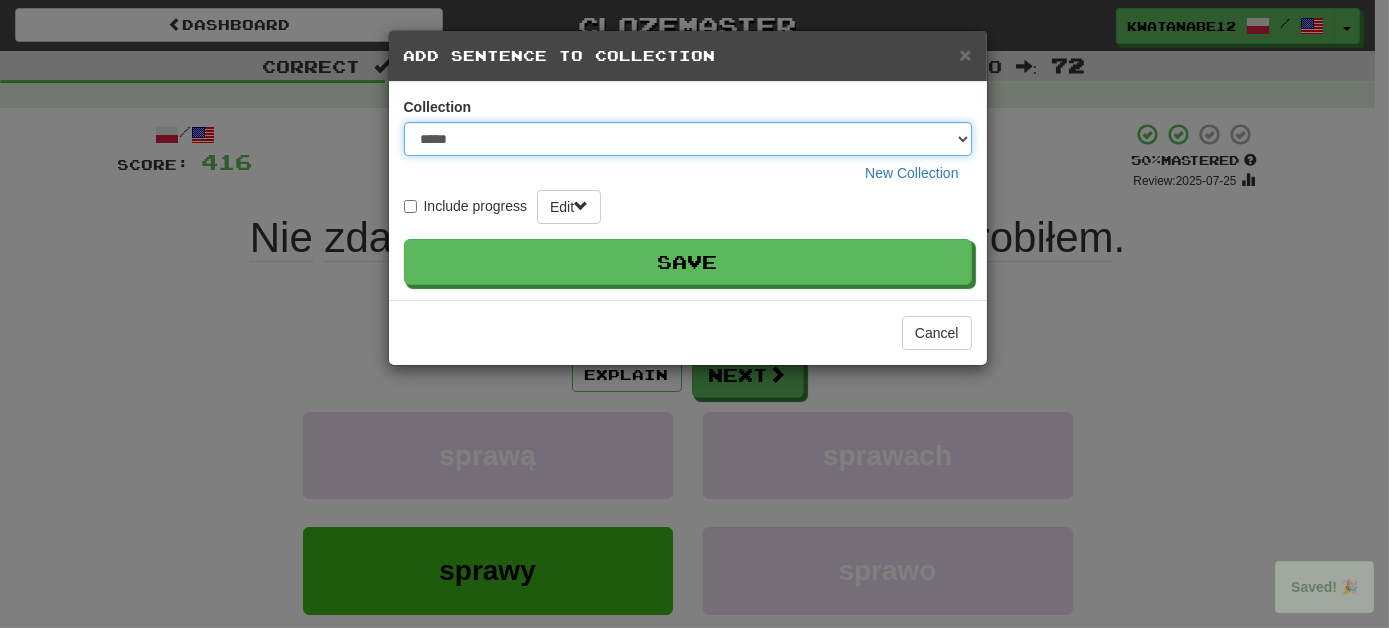 click on "**** ****** ******** ***** *********" at bounding box center (688, 139) 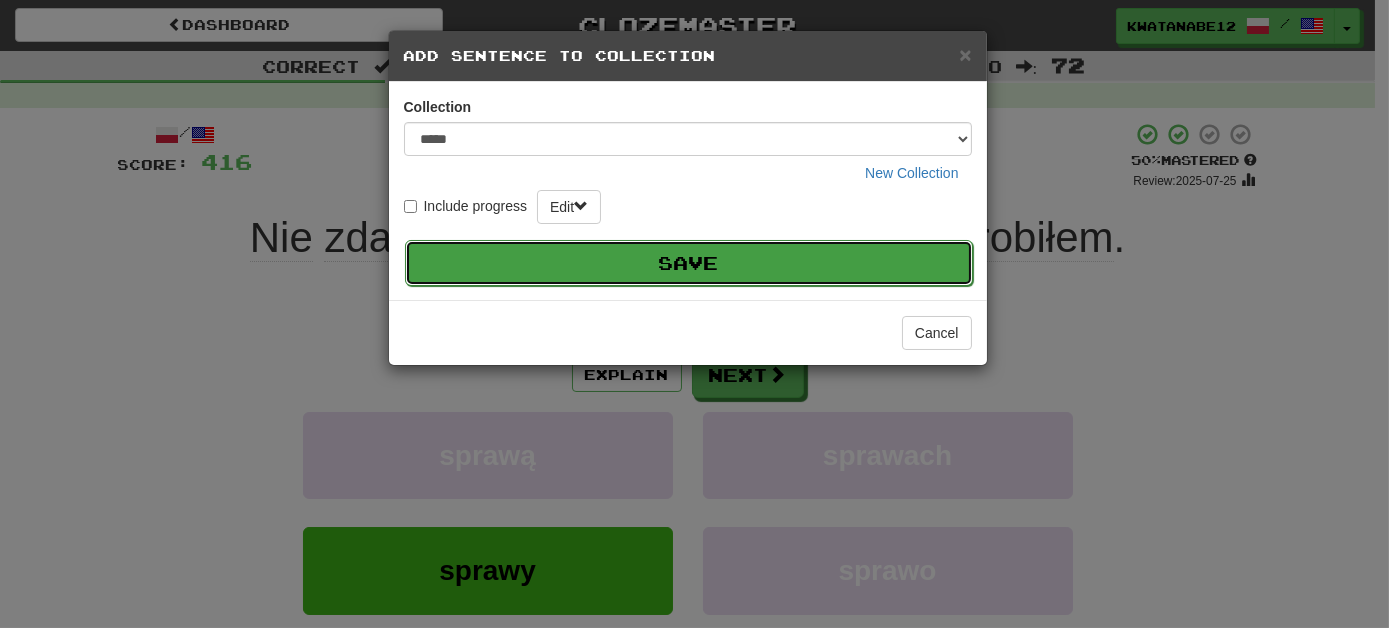 click on "Save" at bounding box center [689, 263] 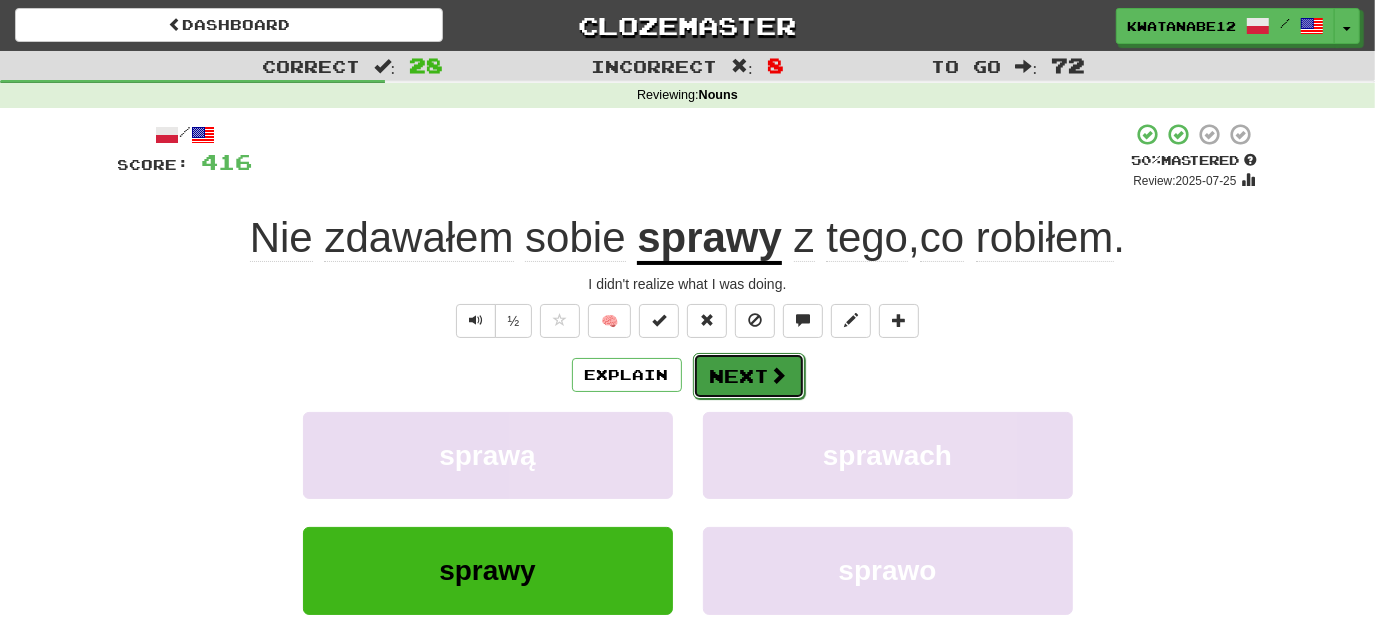 click at bounding box center (779, 375) 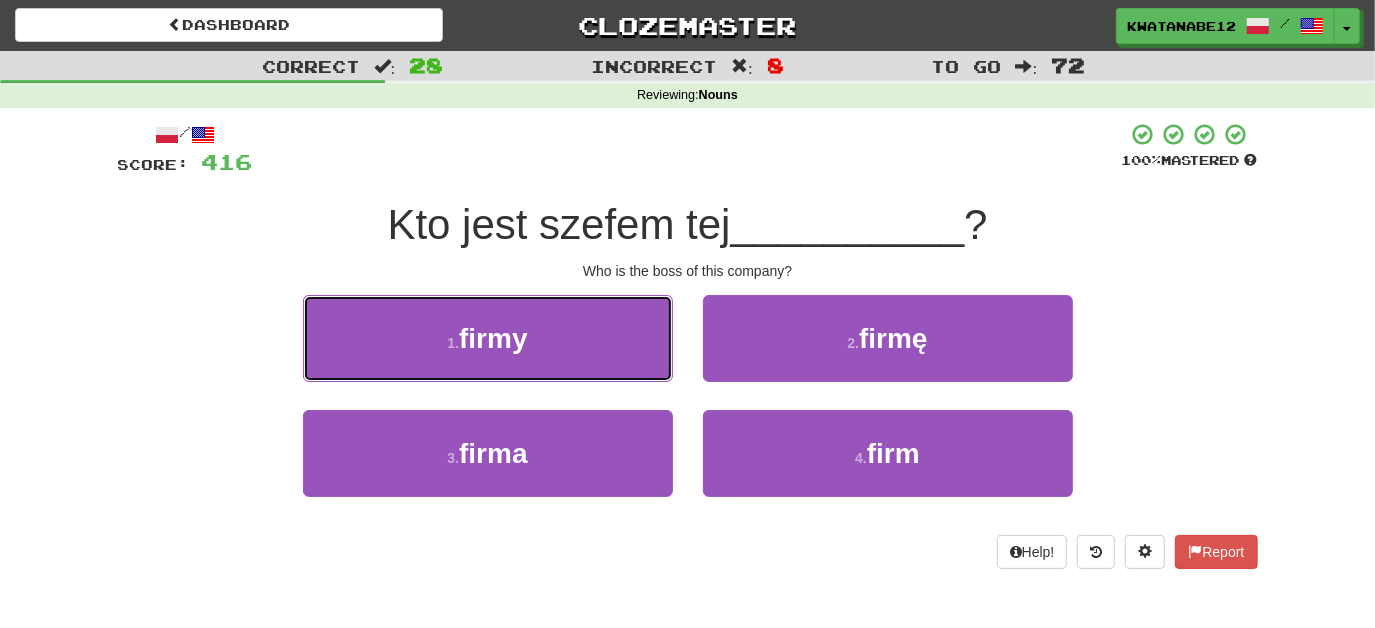 drag, startPoint x: 613, startPoint y: 334, endPoint x: 639, endPoint y: 335, distance: 26.019224 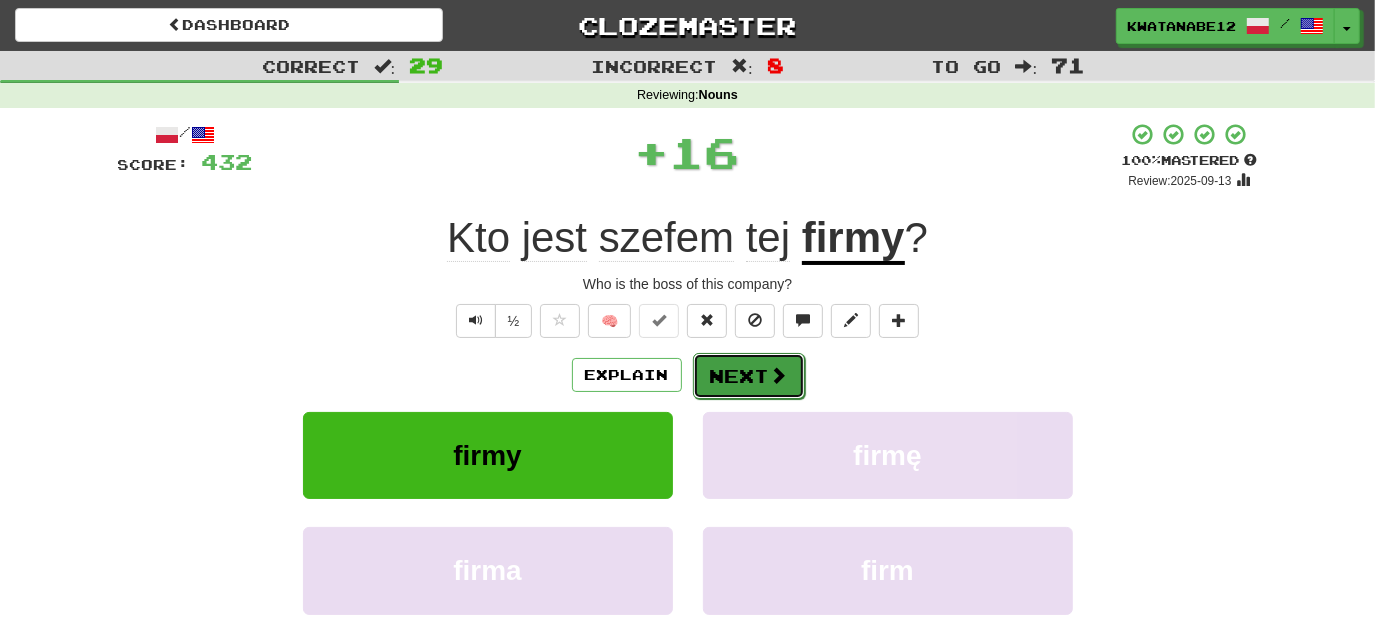 click on "Next" at bounding box center (749, 376) 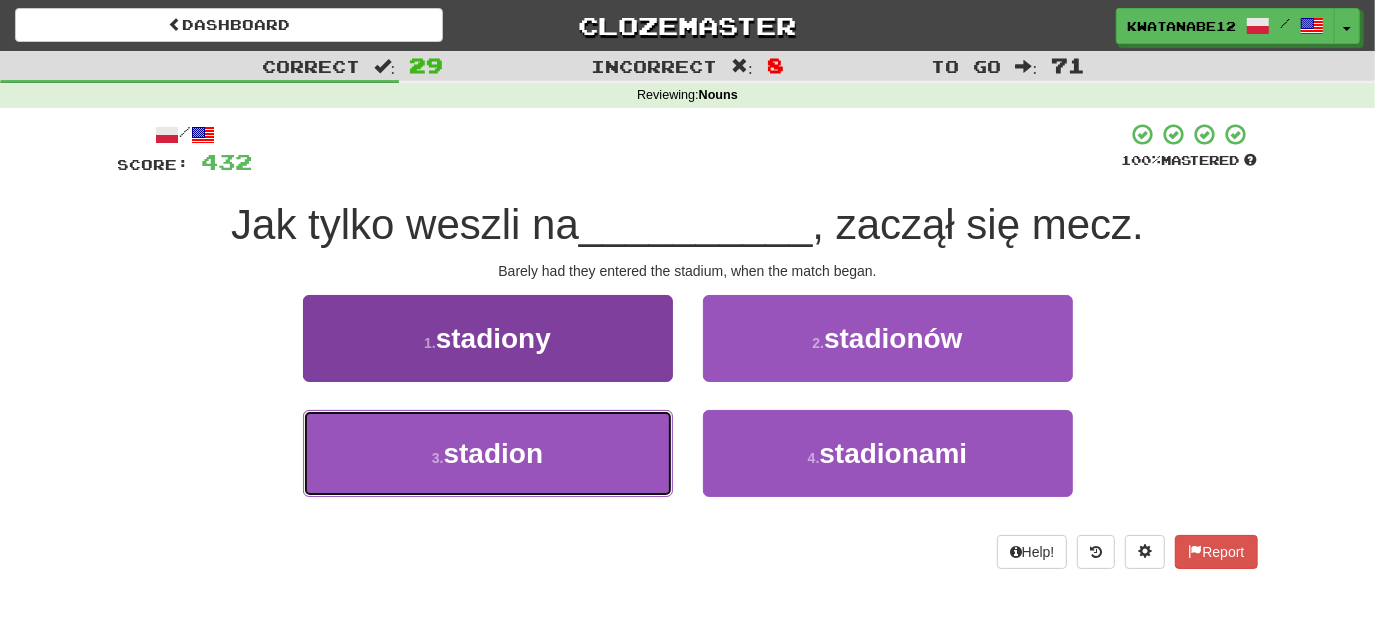click on "3 .  stadion" at bounding box center (488, 453) 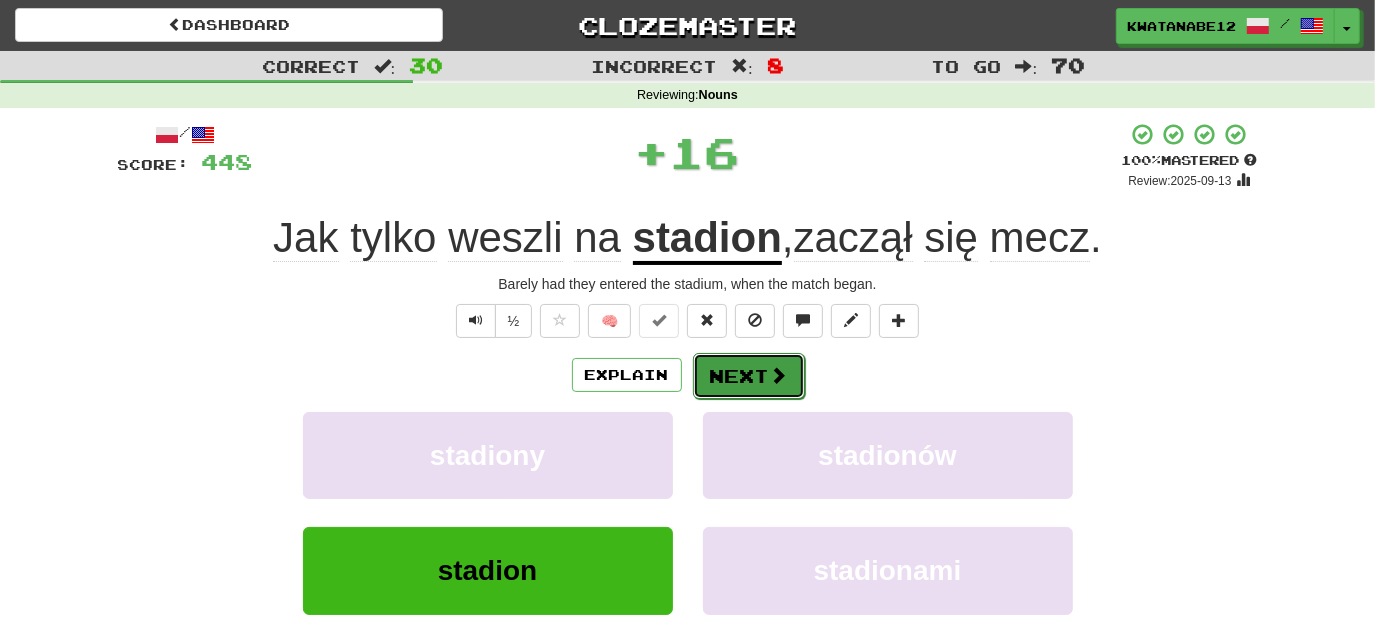 click on "Next" at bounding box center [749, 376] 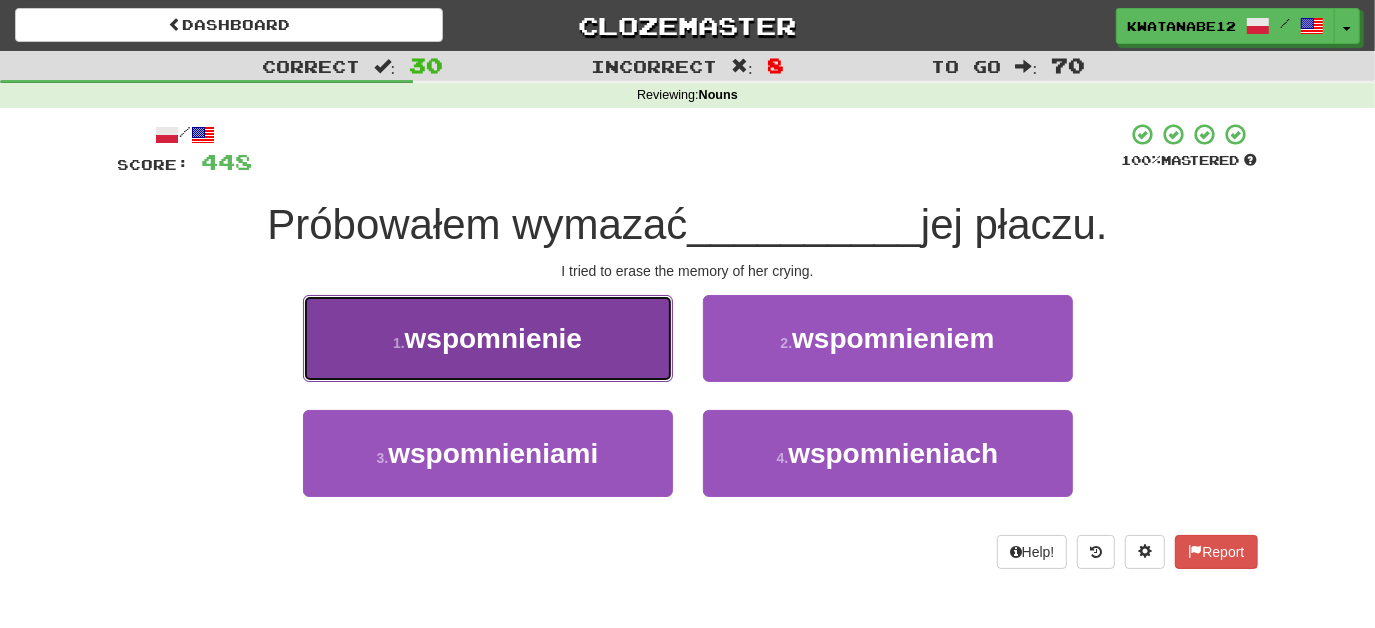 click on "1 .  wspomnienie" at bounding box center [488, 338] 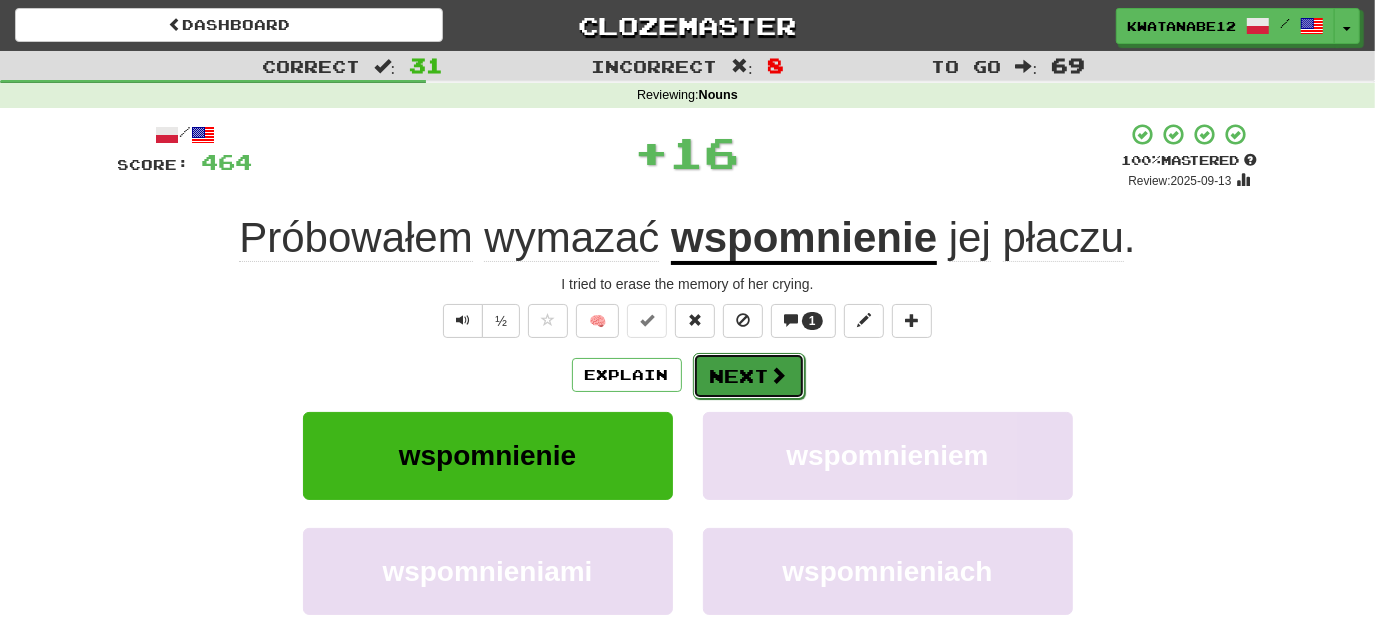 click on "Next" at bounding box center [749, 376] 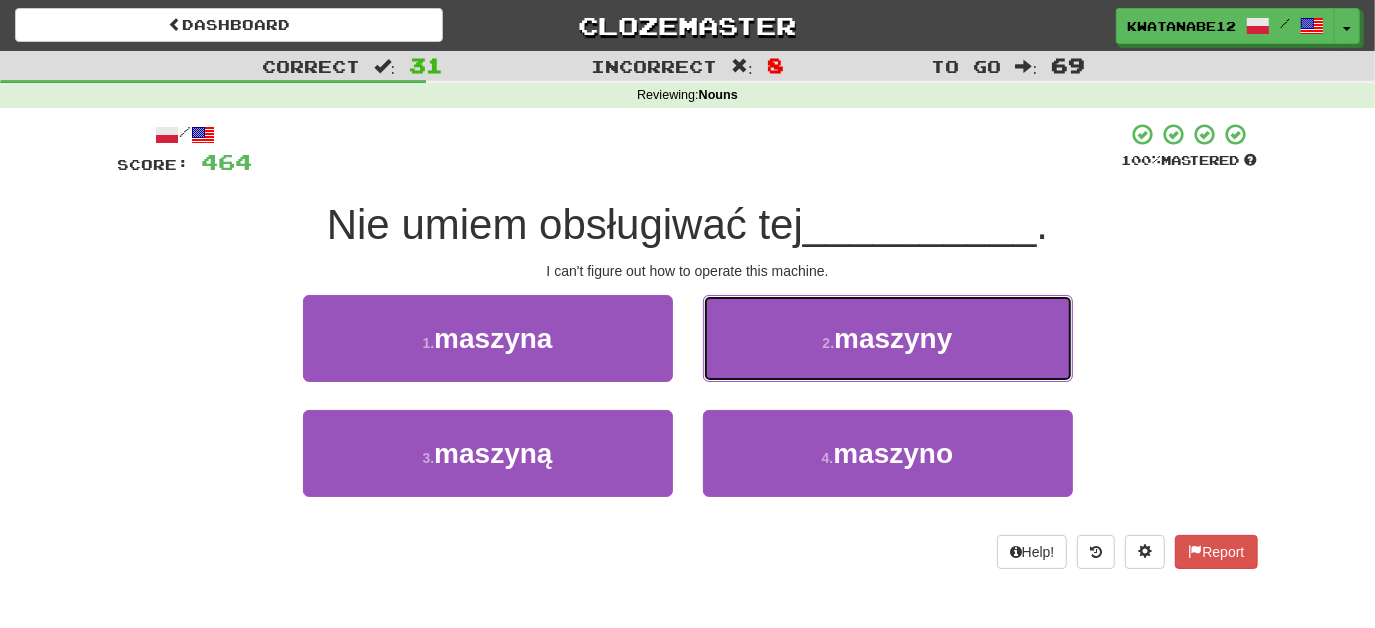 click on "2 .  maszyny" at bounding box center (888, 338) 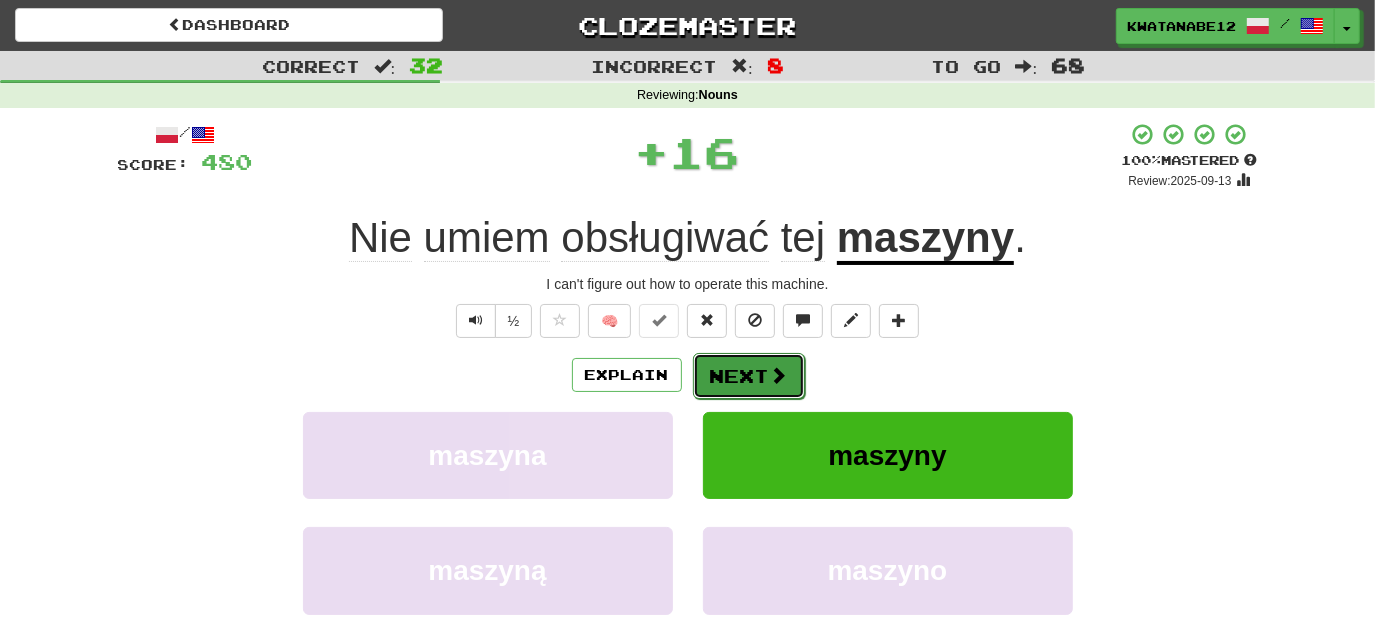 click on "Next" at bounding box center (749, 376) 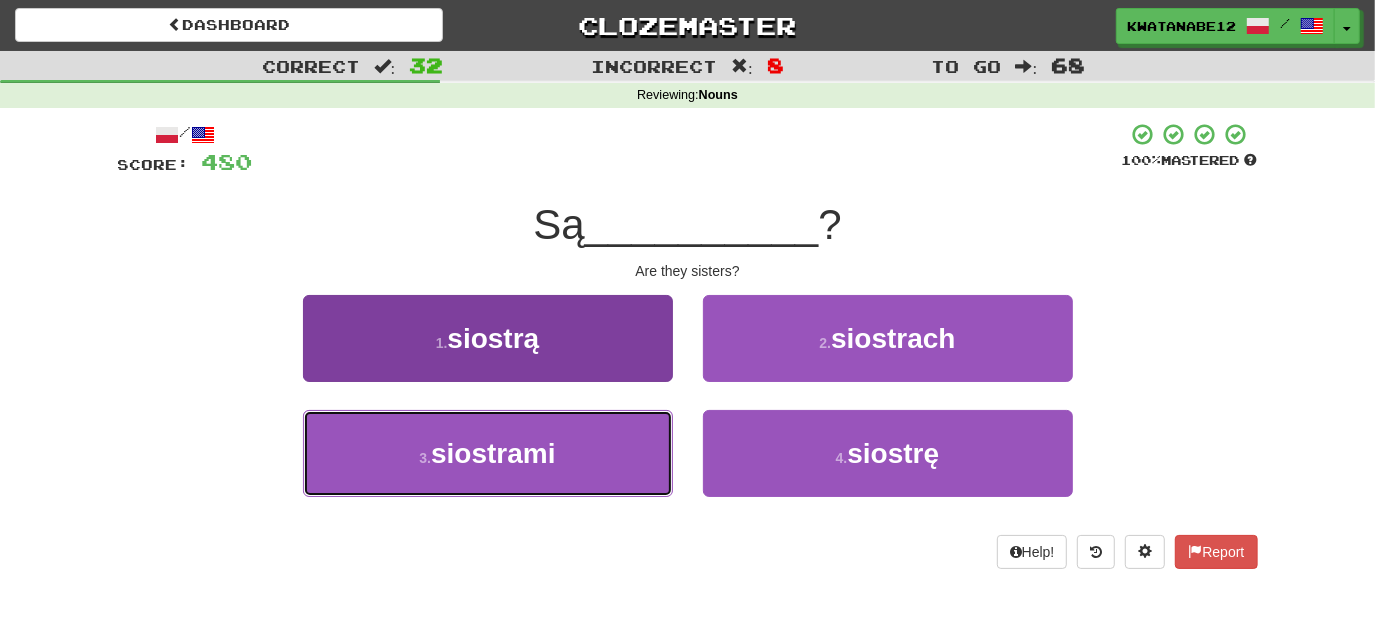 drag, startPoint x: 586, startPoint y: 441, endPoint x: 632, endPoint y: 440, distance: 46.010868 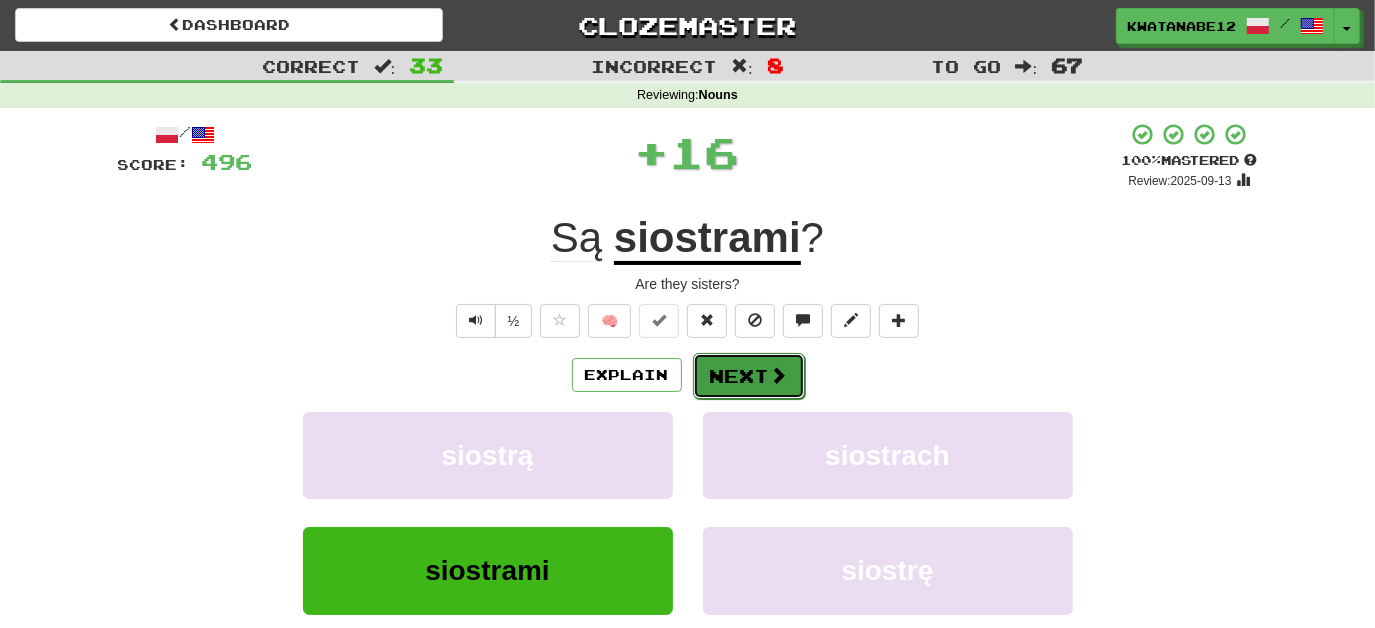 click on "Next" at bounding box center [749, 376] 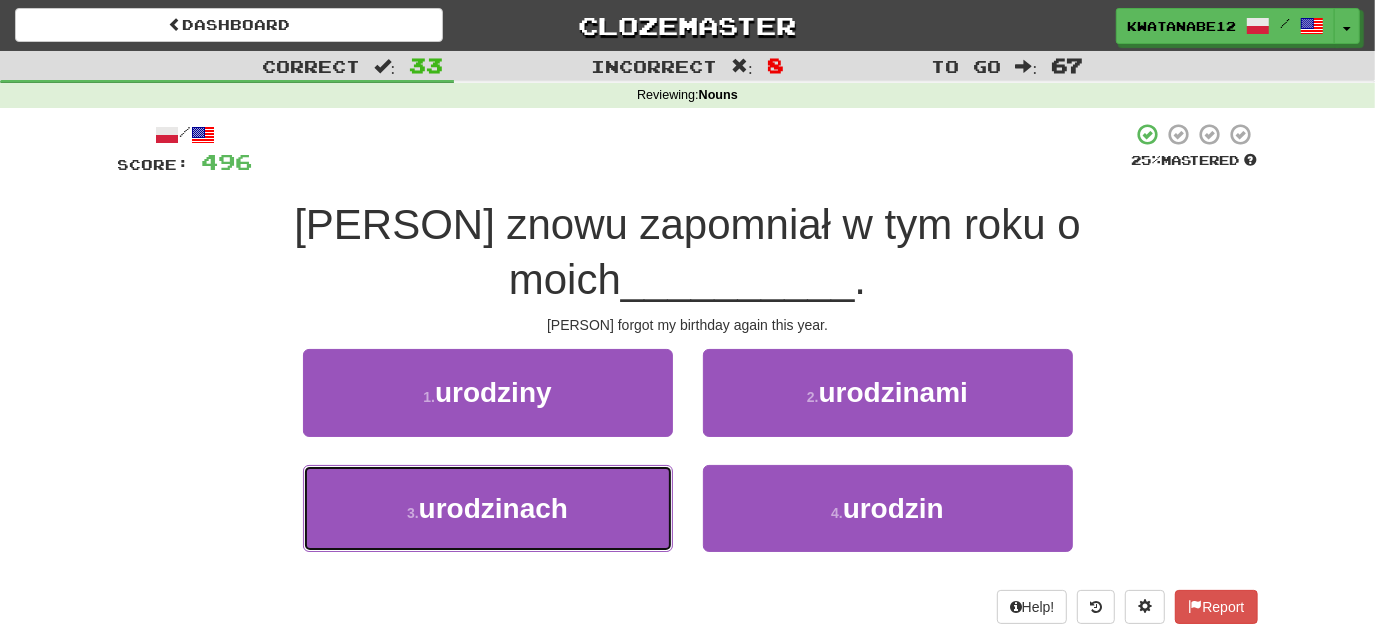 drag, startPoint x: 604, startPoint y: 439, endPoint x: 680, endPoint y: 415, distance: 79.69943 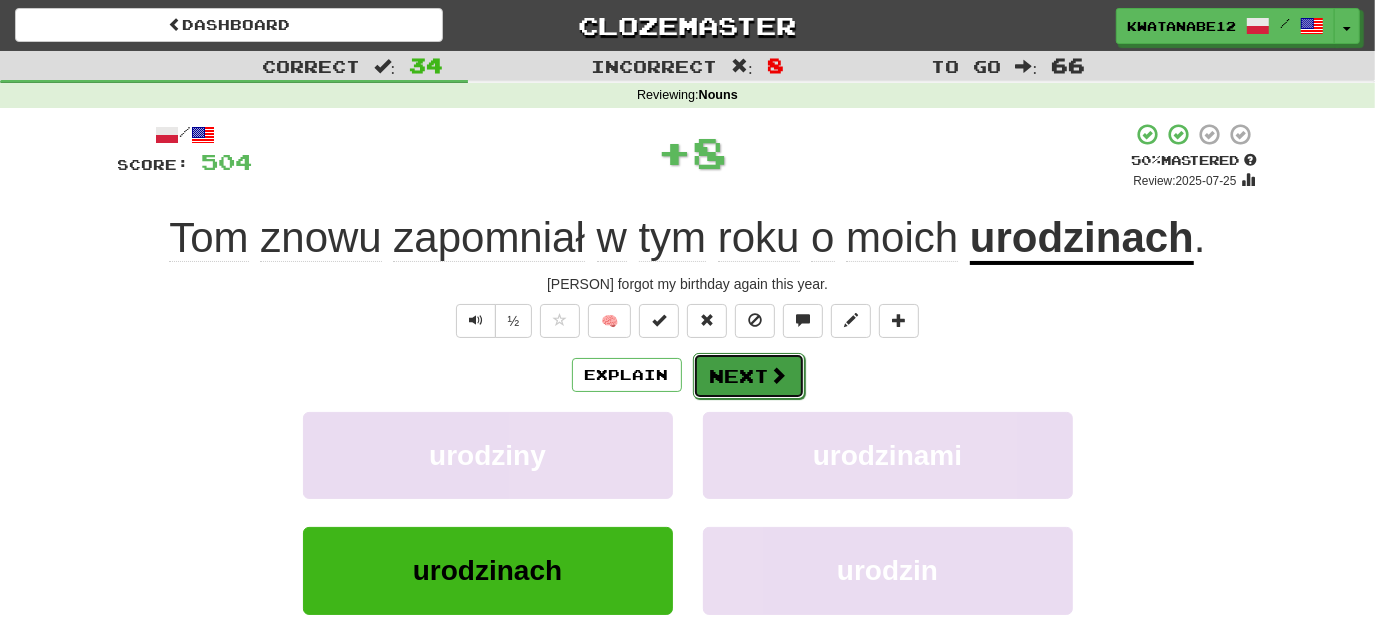 click on "Next" at bounding box center (749, 376) 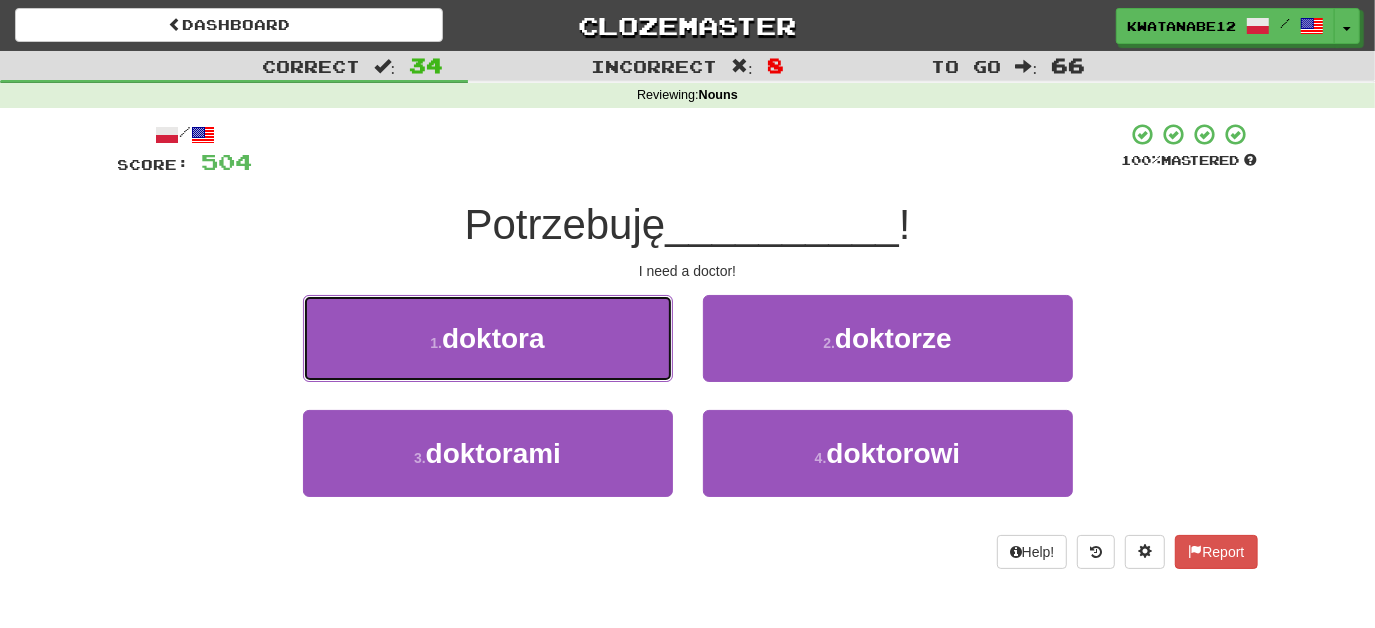 drag, startPoint x: 615, startPoint y: 338, endPoint x: 659, endPoint y: 349, distance: 45.35416 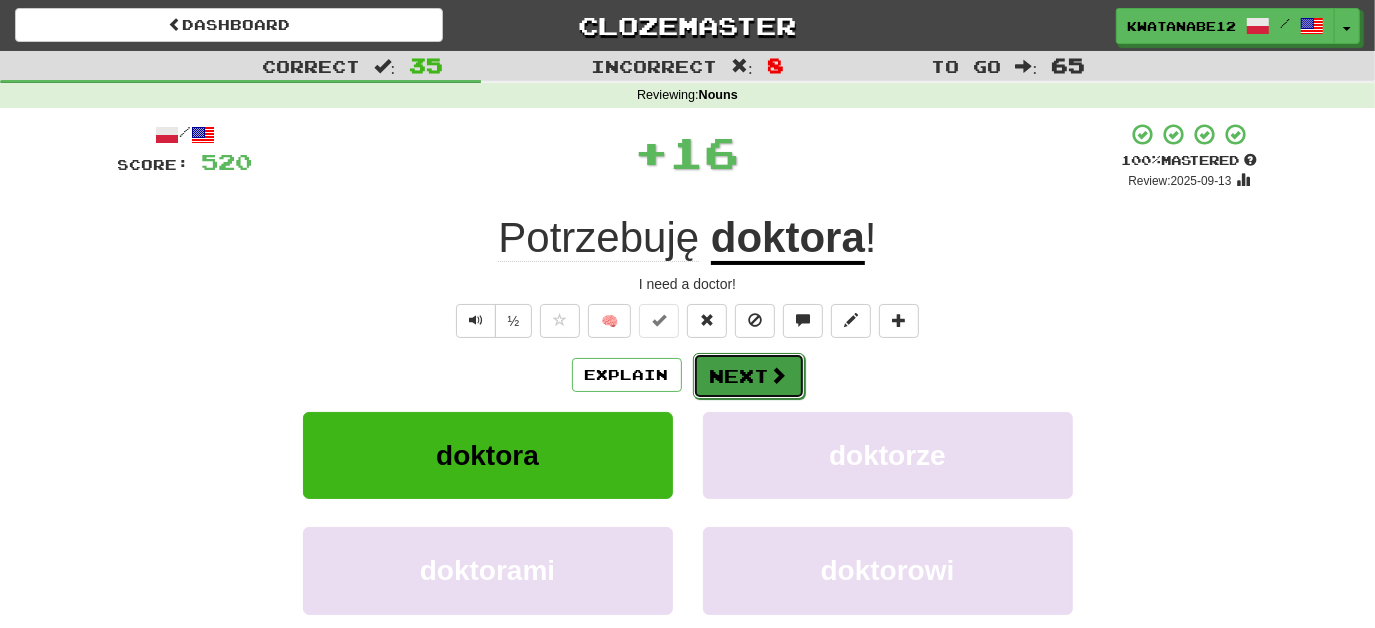 click on "Next" at bounding box center [749, 376] 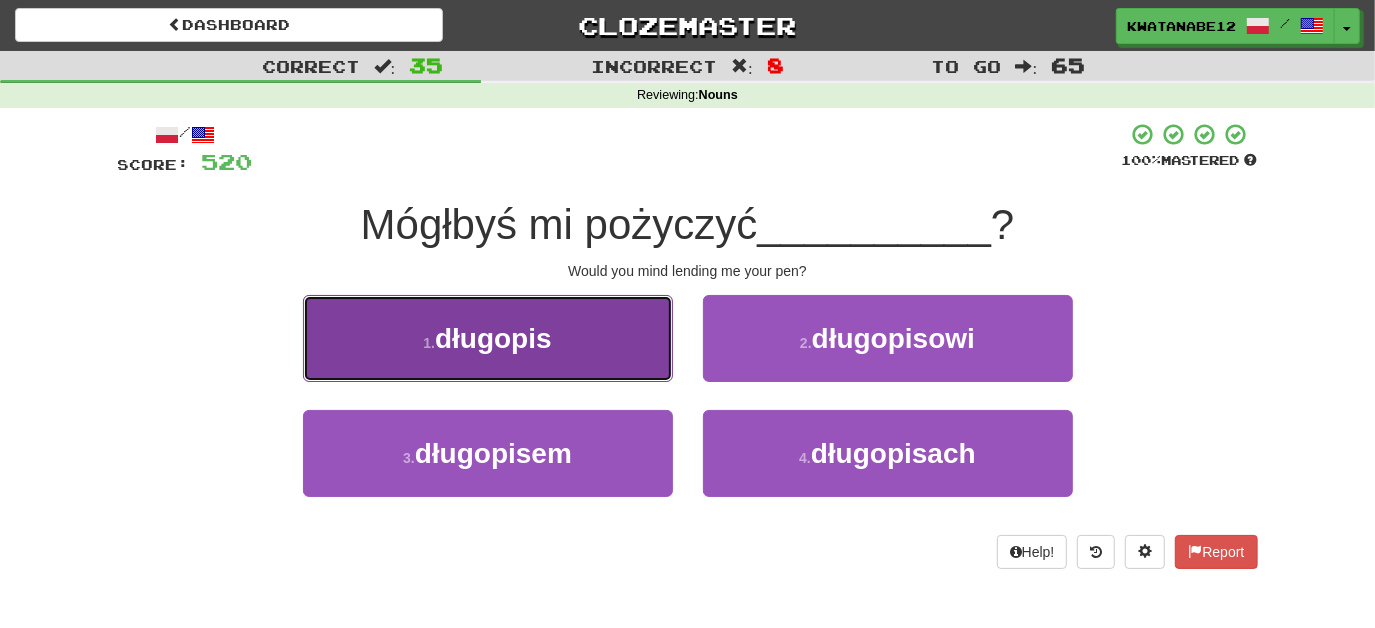 click on "1 .  długopis" at bounding box center [488, 338] 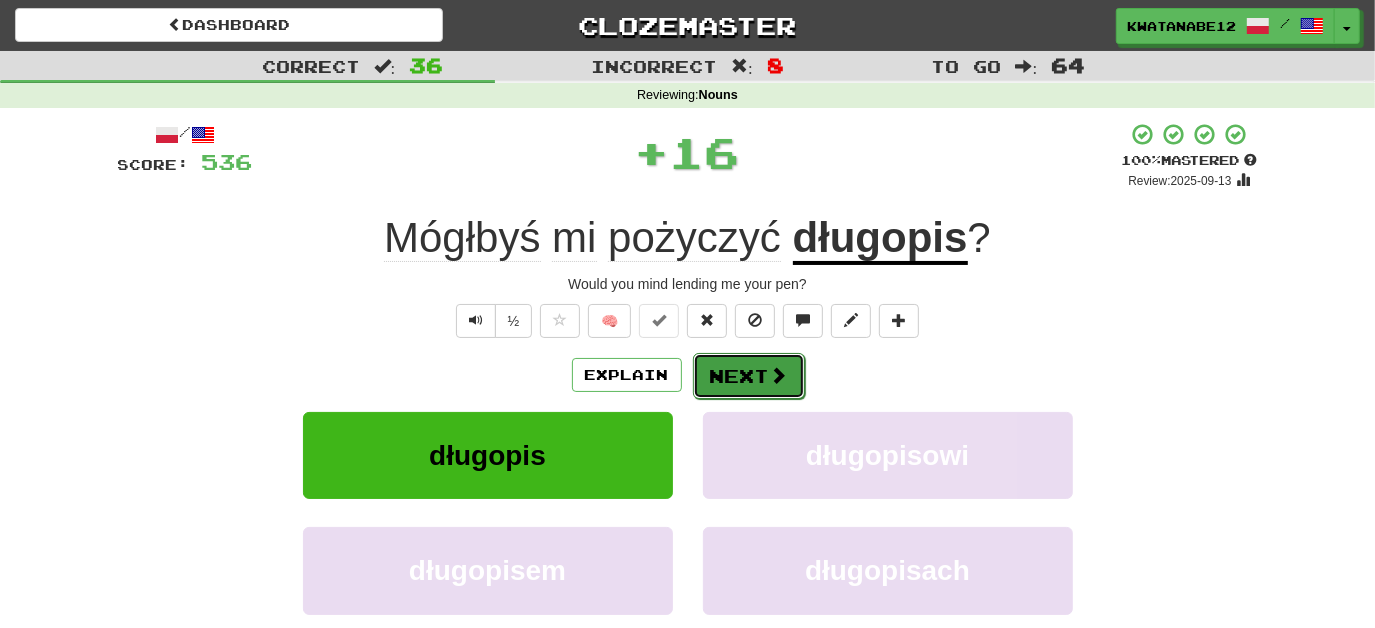 click on "Next" at bounding box center [749, 376] 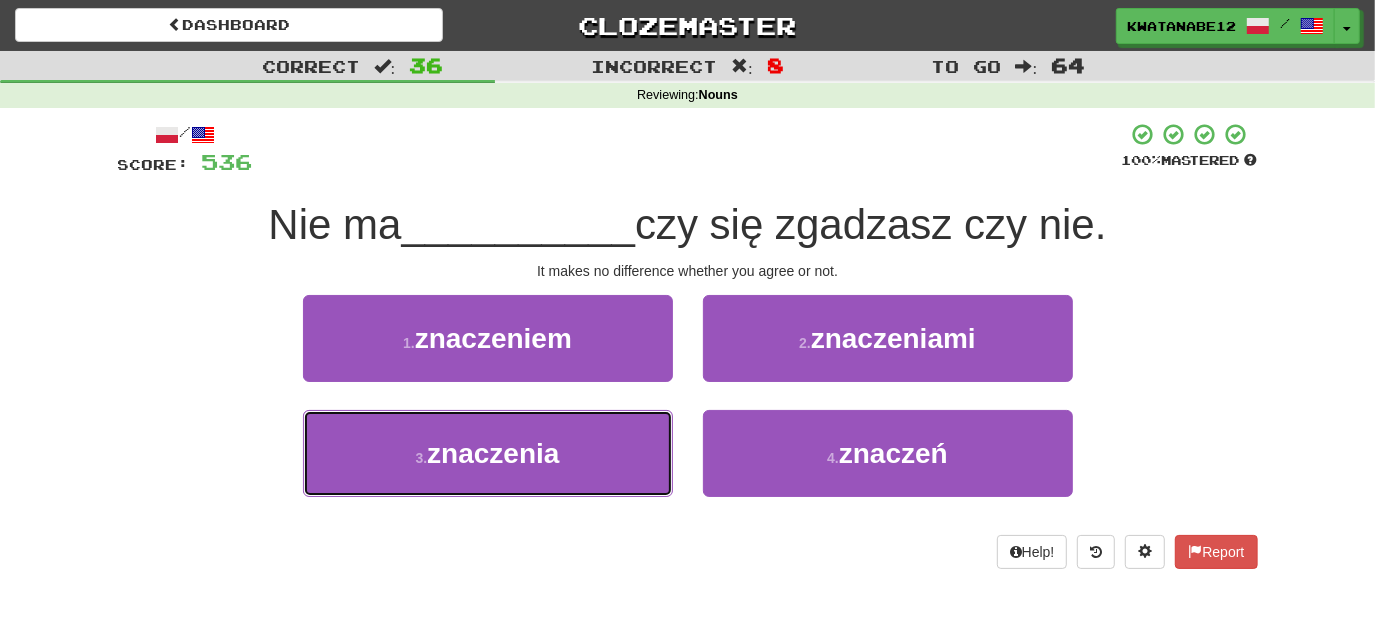 drag, startPoint x: 627, startPoint y: 461, endPoint x: 693, endPoint y: 423, distance: 76.15773 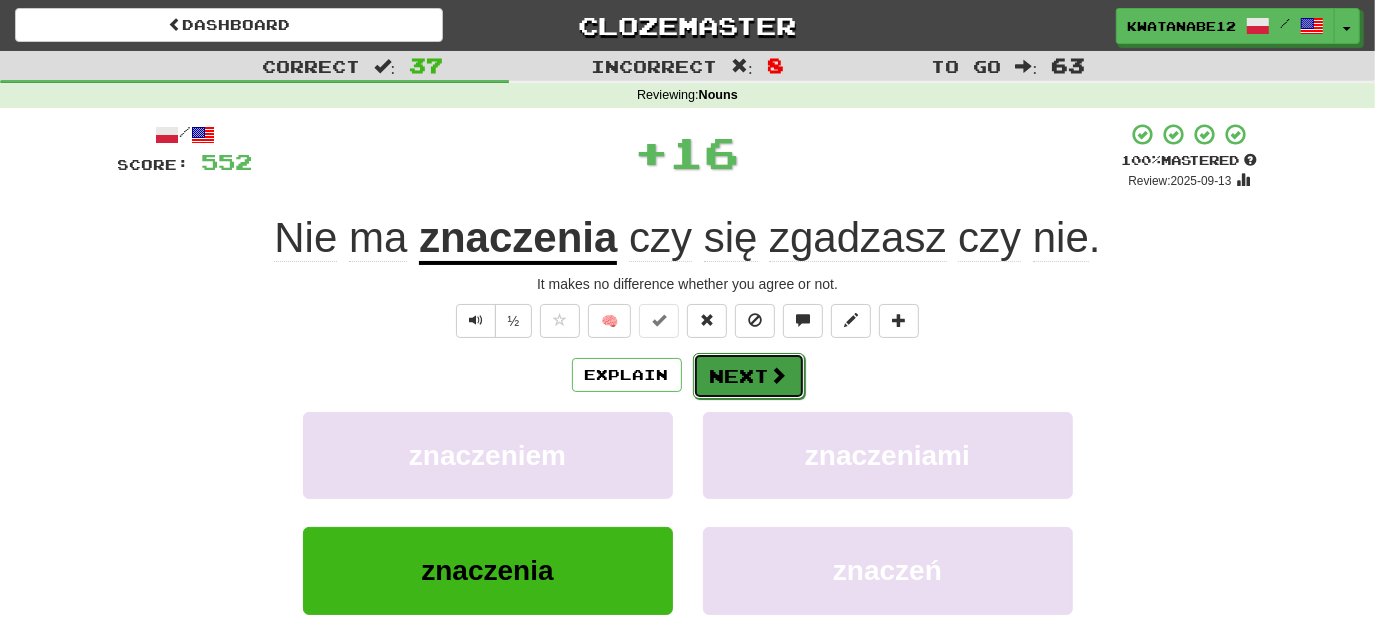 click on "Next" at bounding box center (749, 376) 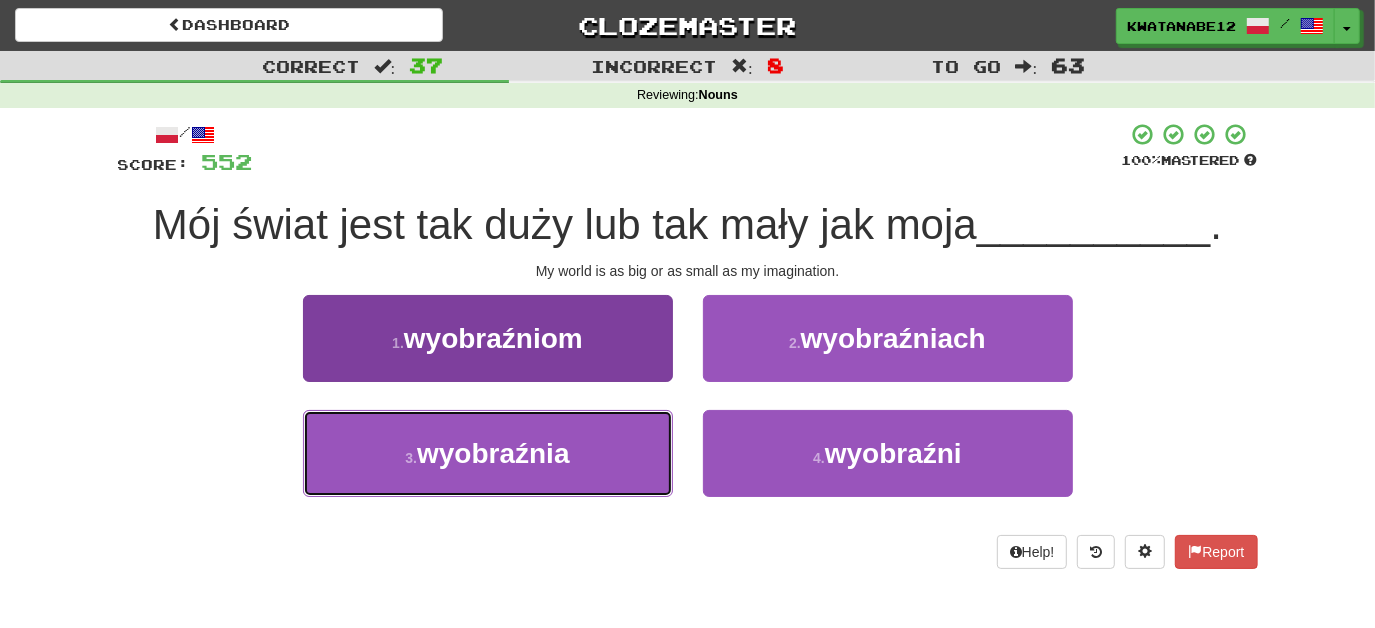drag, startPoint x: 587, startPoint y: 449, endPoint x: 661, endPoint y: 439, distance: 74.672615 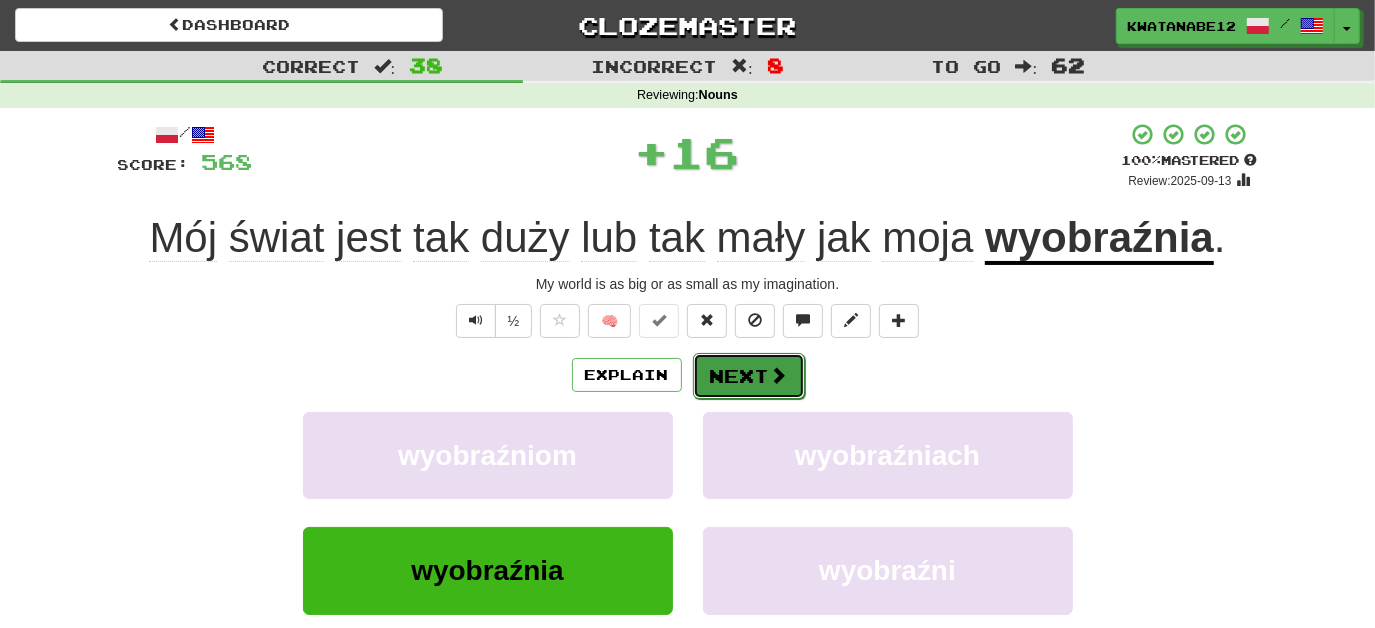click on "Next" at bounding box center (749, 376) 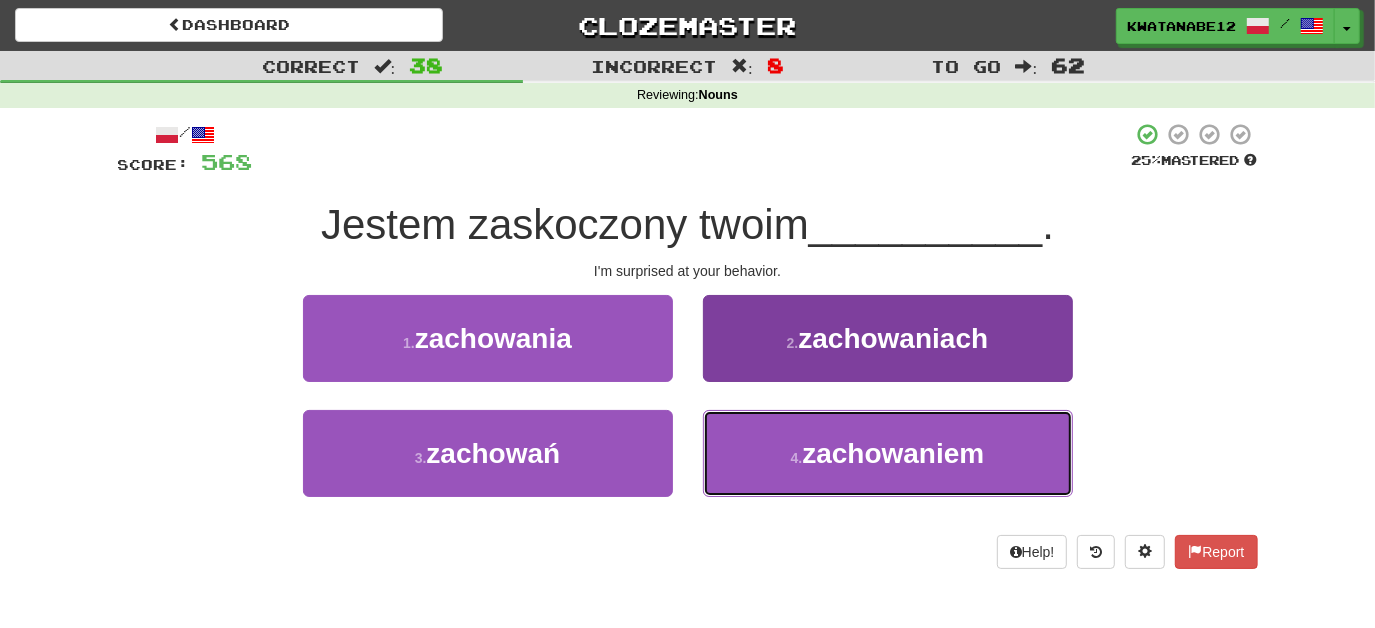 drag, startPoint x: 767, startPoint y: 467, endPoint x: 744, endPoint y: 421, distance: 51.42956 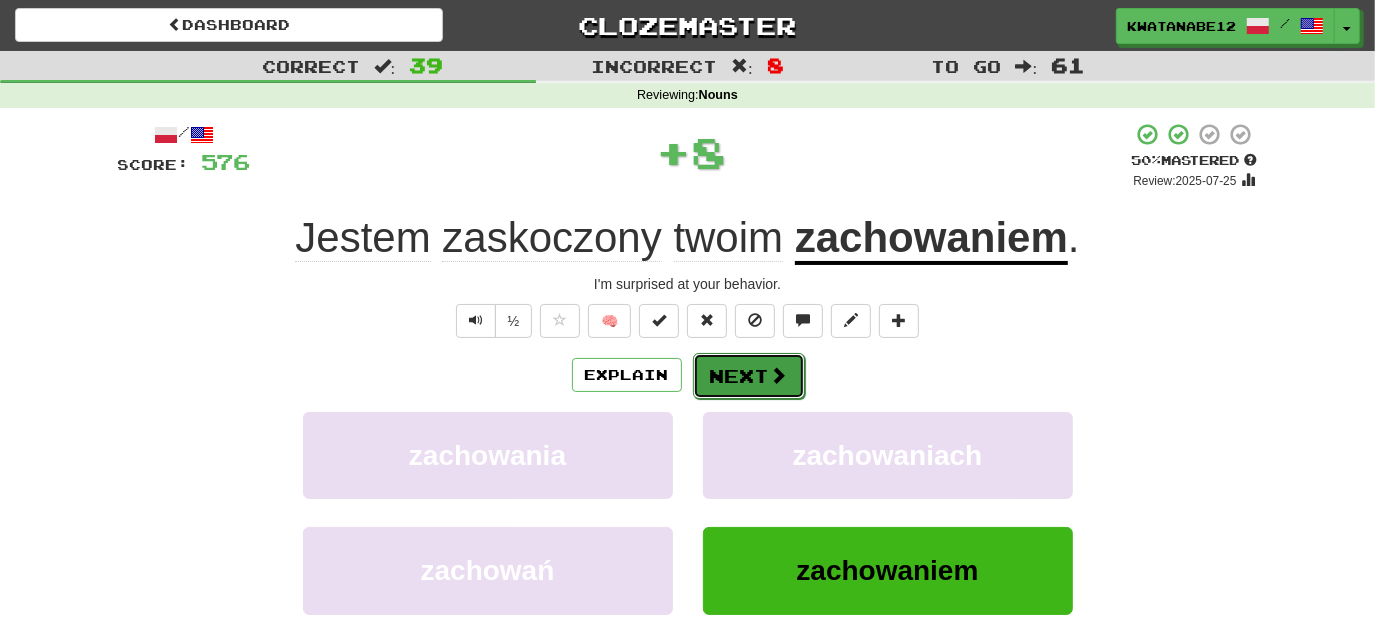 click on "Next" at bounding box center [749, 376] 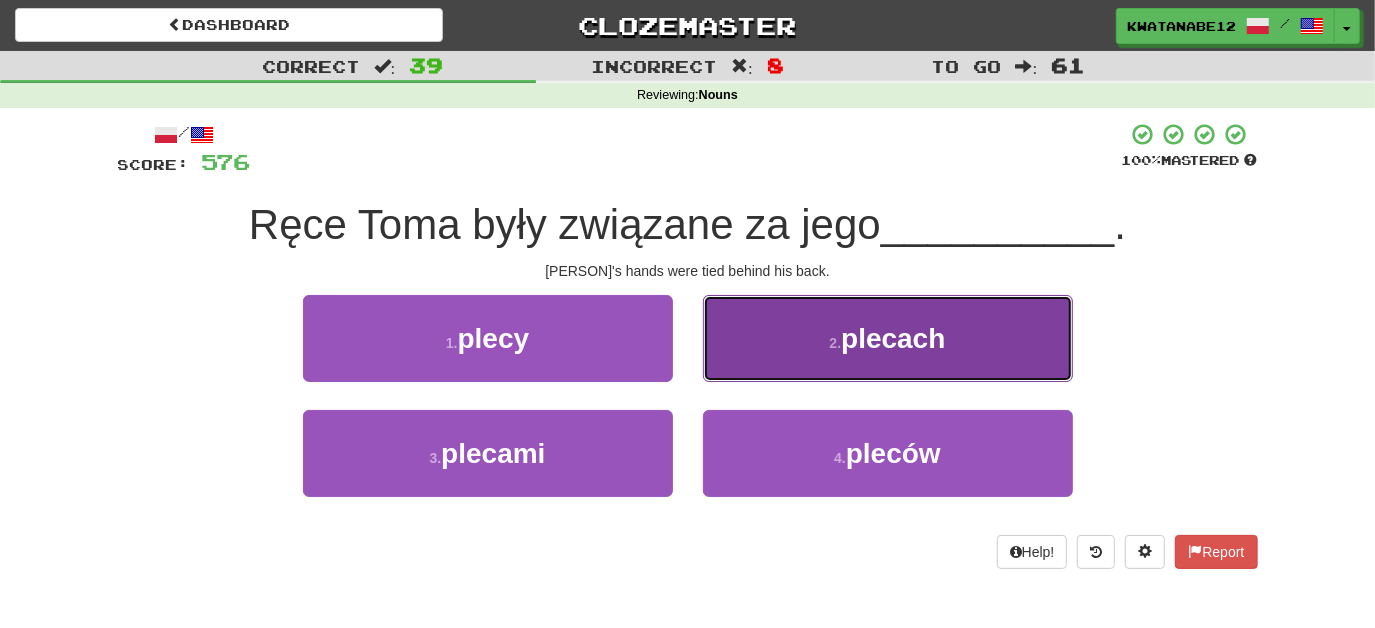 click on "2 .  plecach" at bounding box center (888, 338) 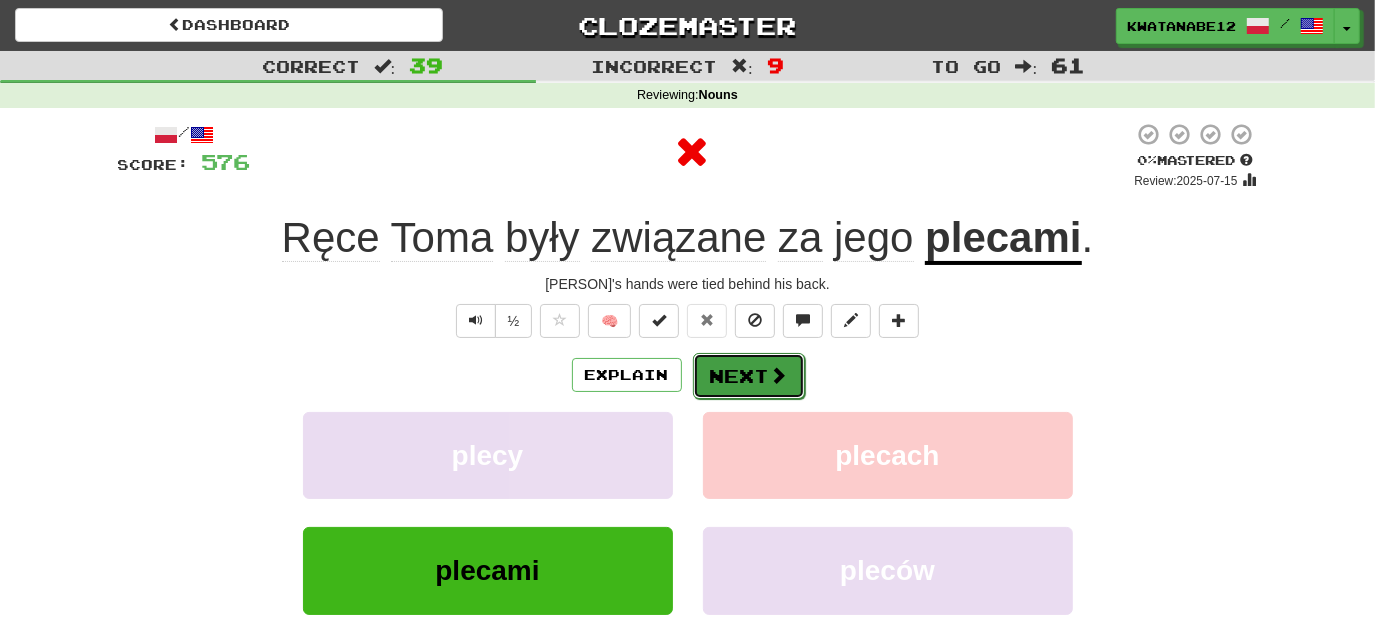 click on "Next" at bounding box center [749, 376] 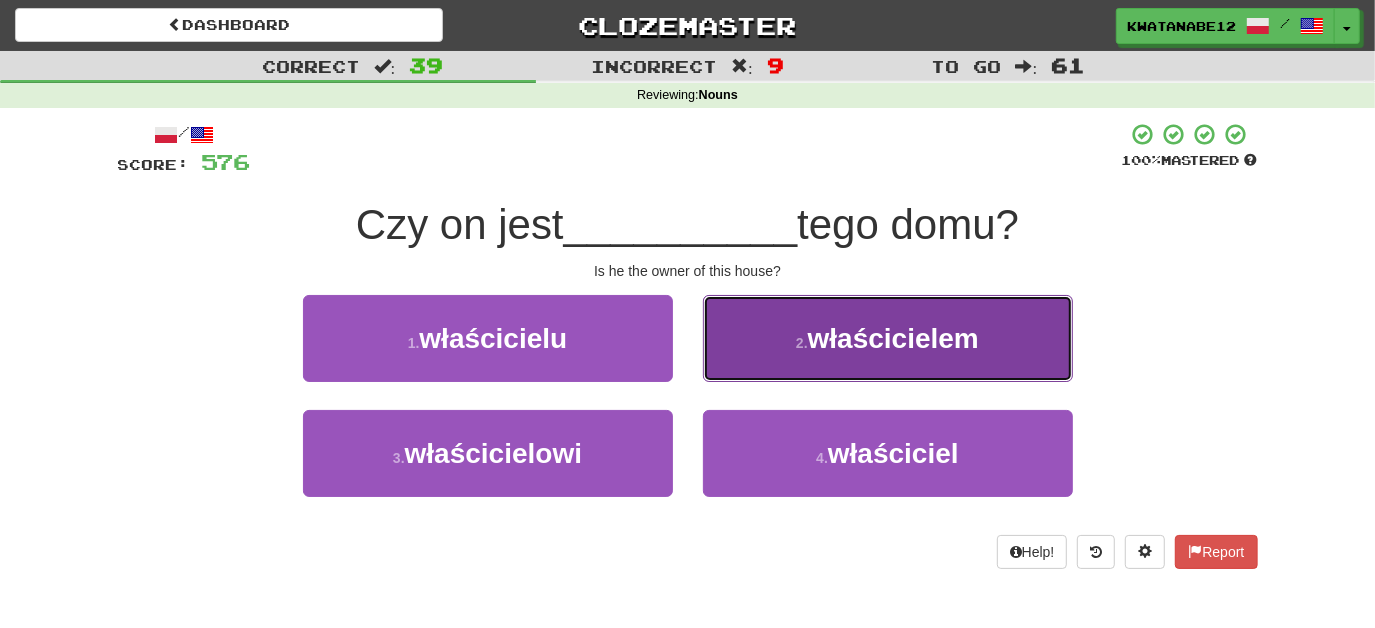 click on "2 .  właścicielem" at bounding box center (888, 338) 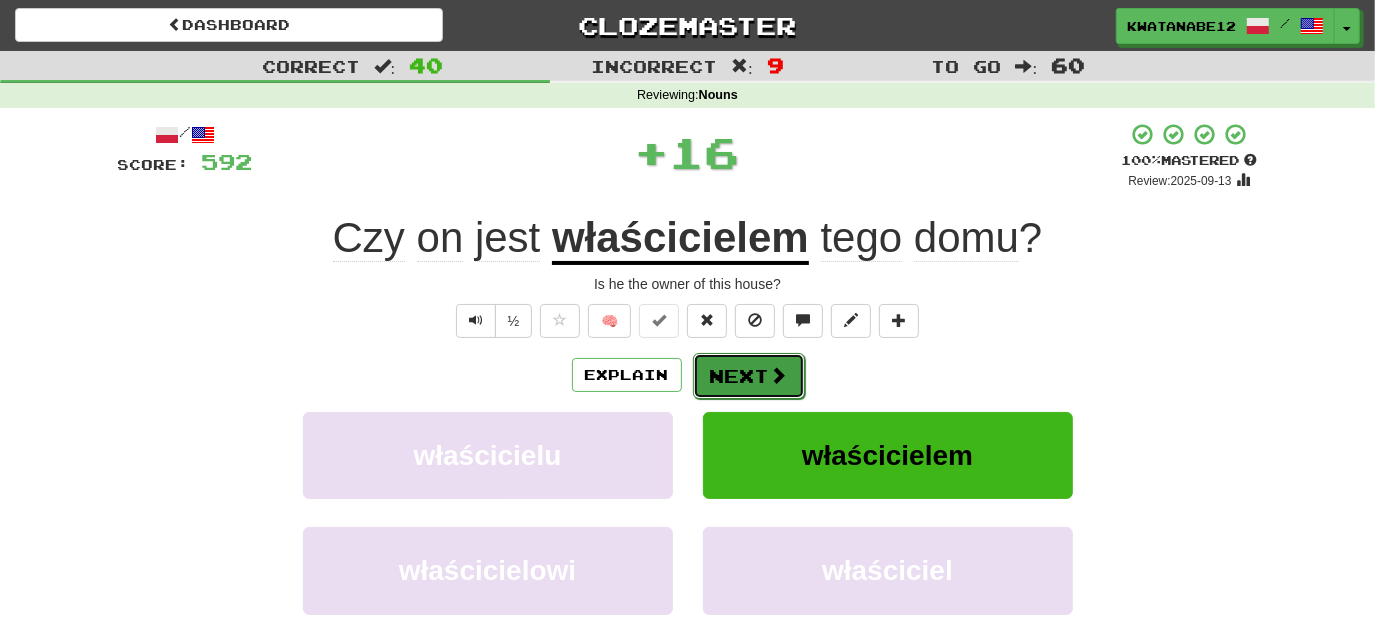 click on "Next" at bounding box center (749, 376) 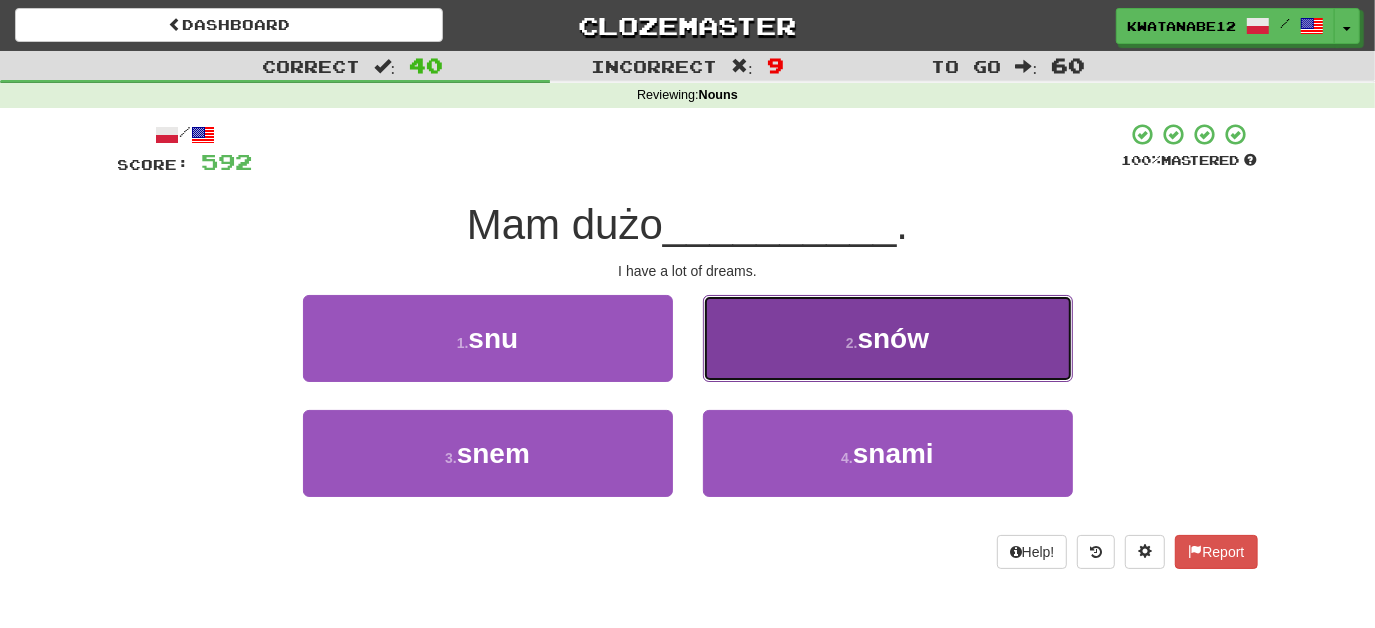click on "2 .  snów" at bounding box center [888, 338] 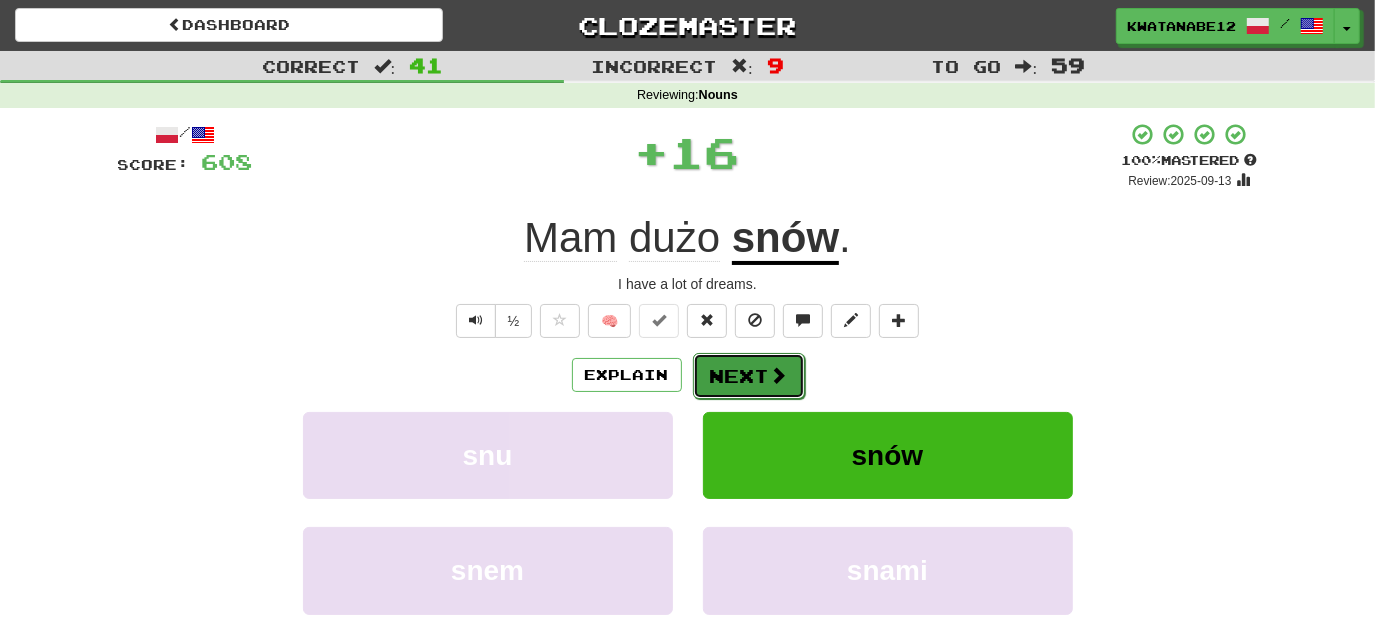 click on "Next" at bounding box center (749, 376) 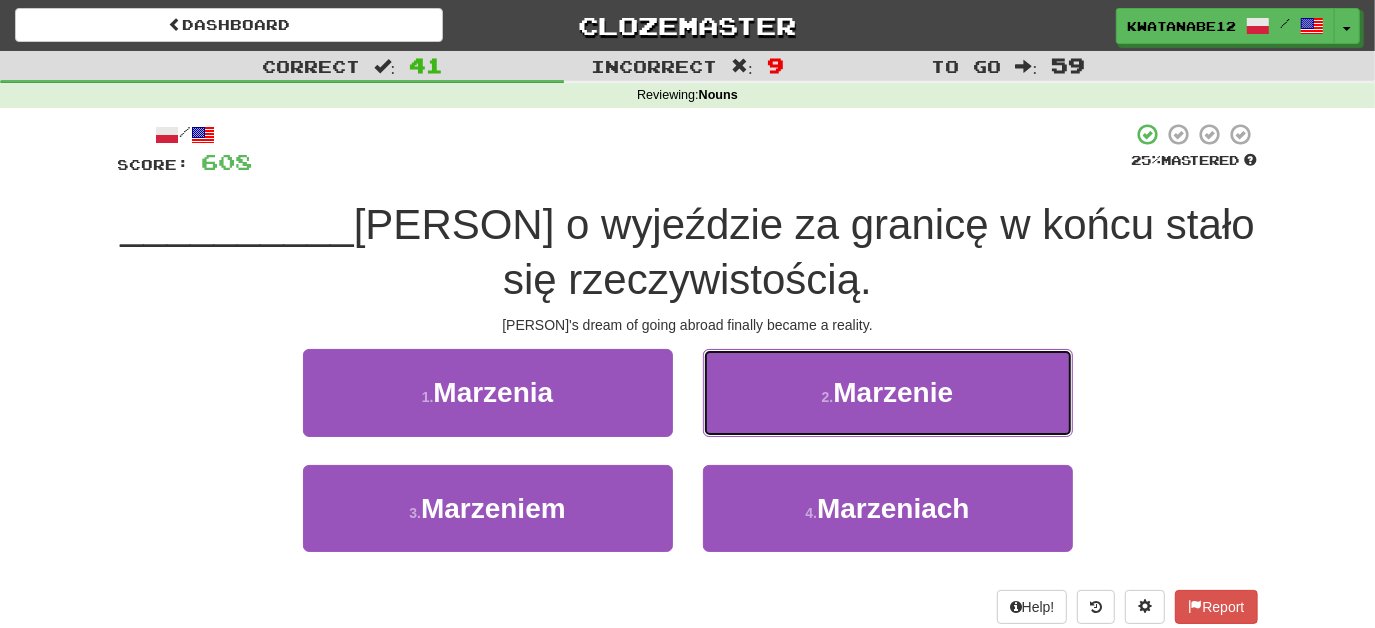 drag, startPoint x: 773, startPoint y: 394, endPoint x: 764, endPoint y: 404, distance: 13.453624 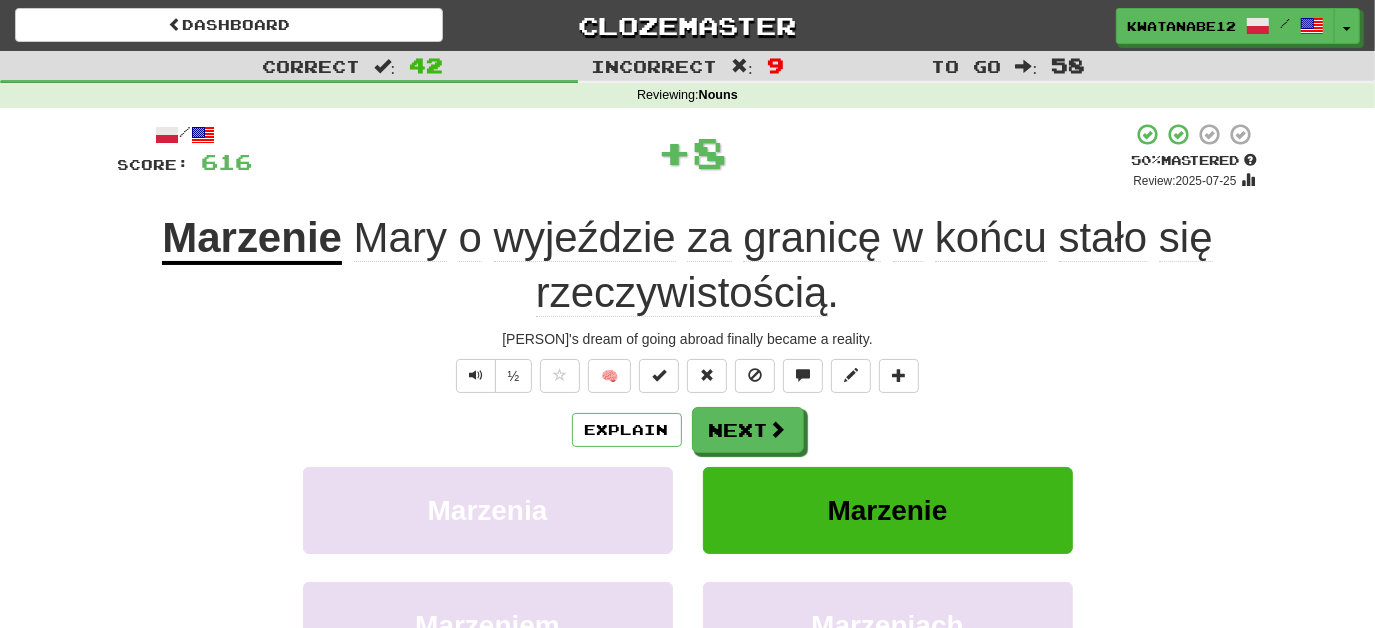 click on "Explain Next" at bounding box center [688, 430] 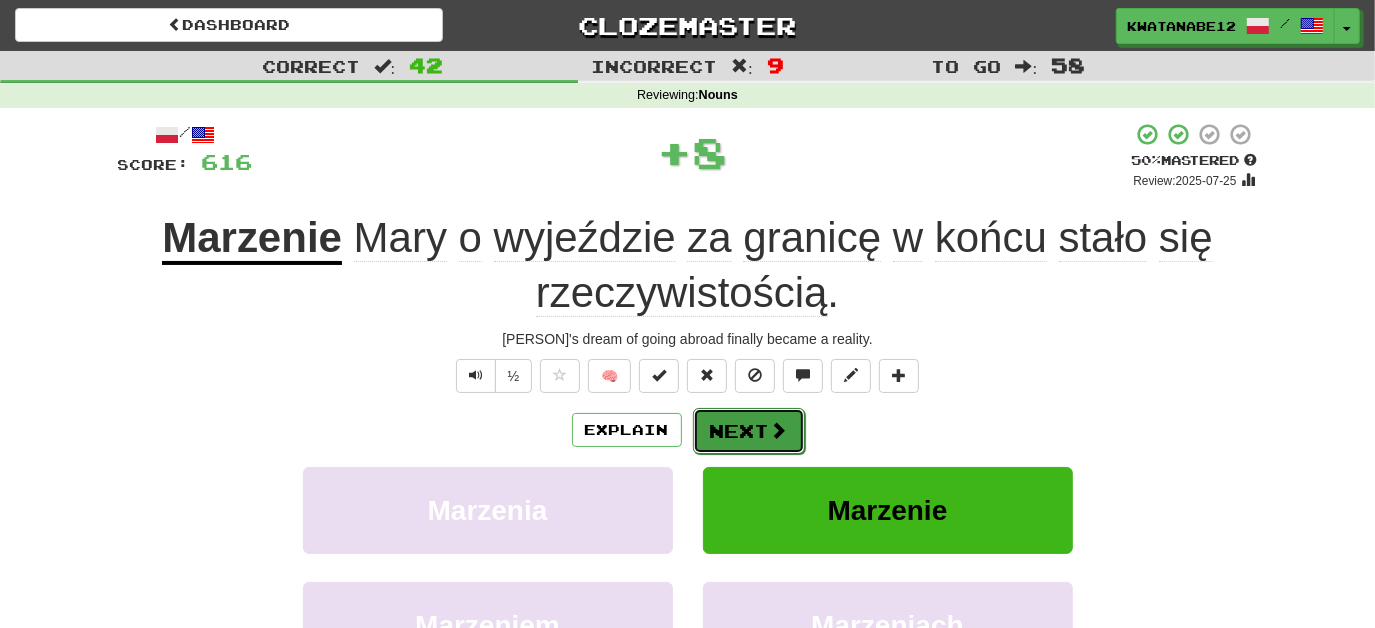 click on "Next" at bounding box center [749, 431] 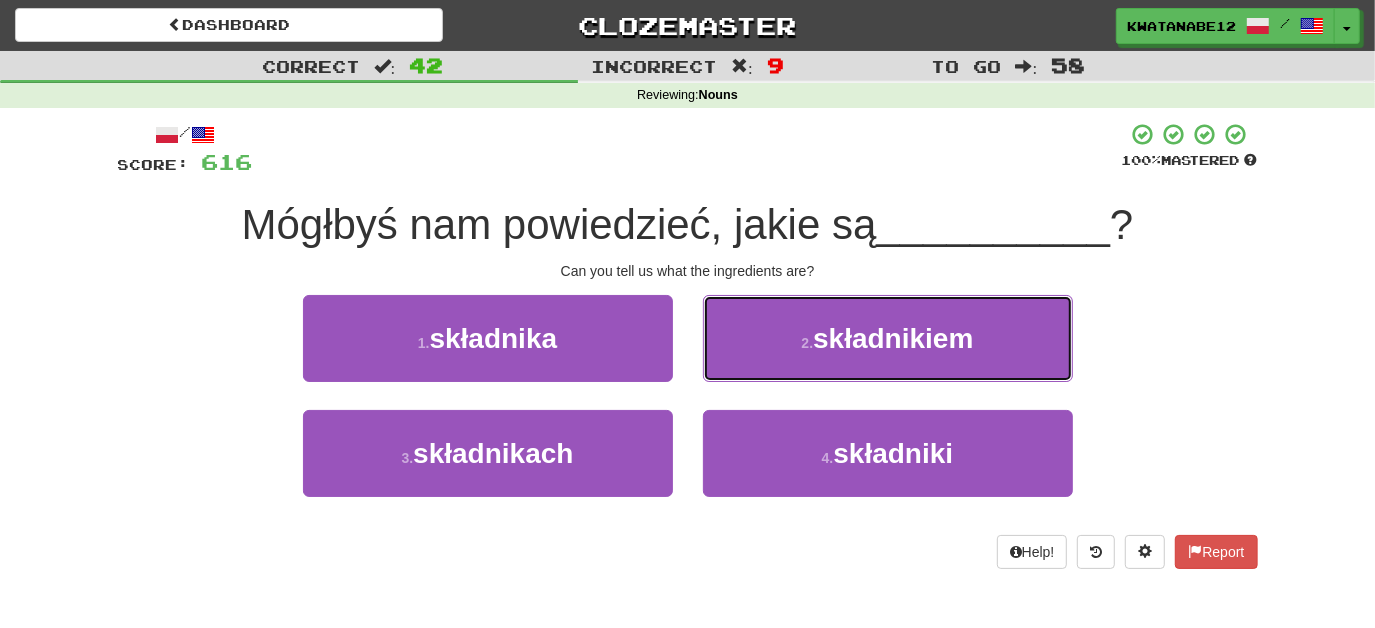 click on "2 .  składnikiem" at bounding box center [888, 338] 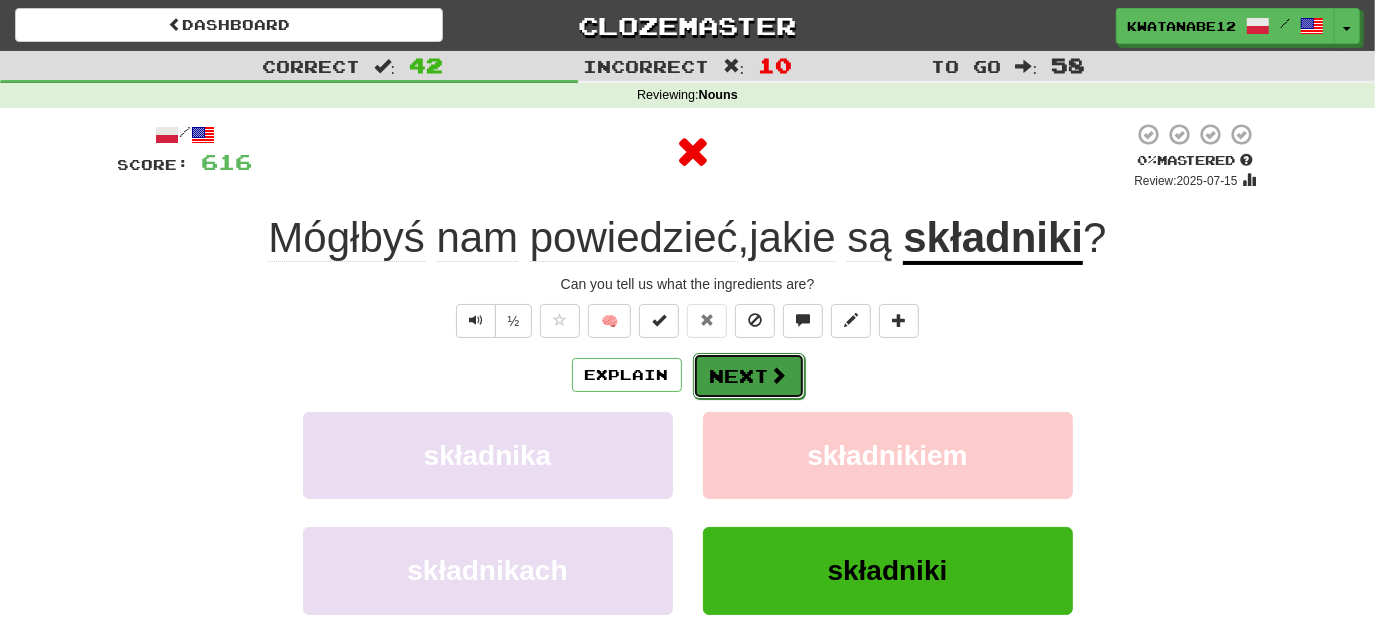 click on "Next" at bounding box center (749, 376) 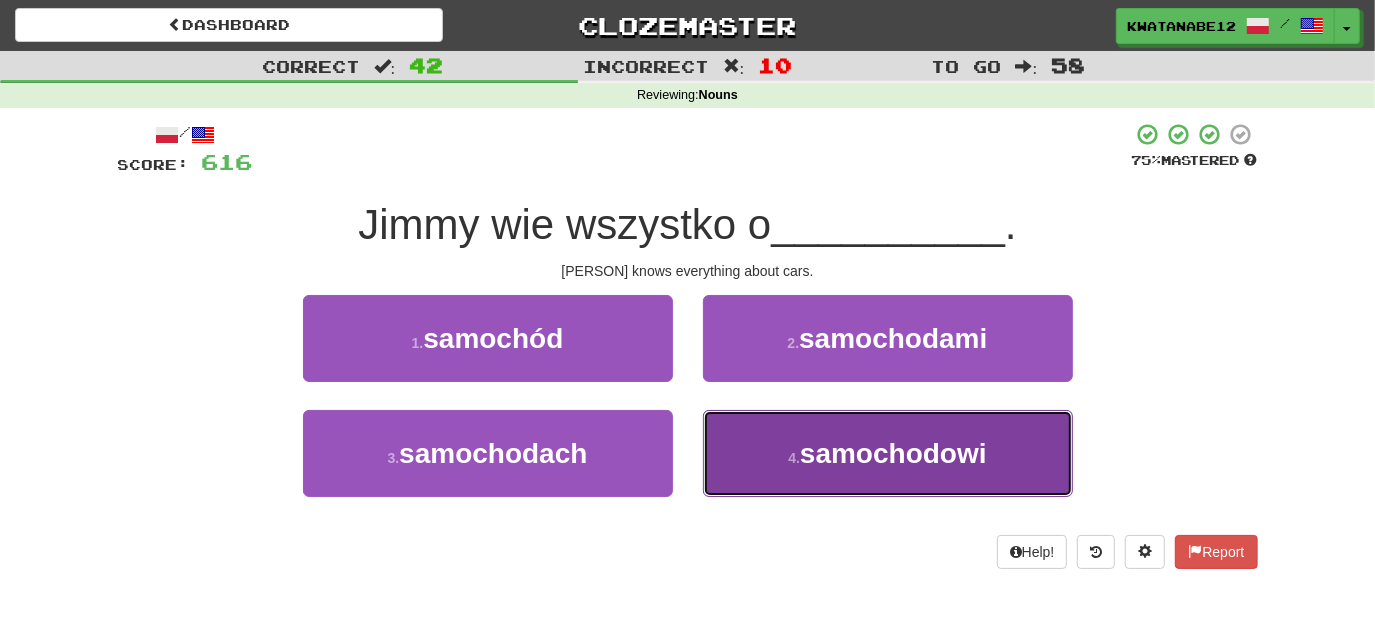 click on "4 .  samochodowi" at bounding box center [888, 453] 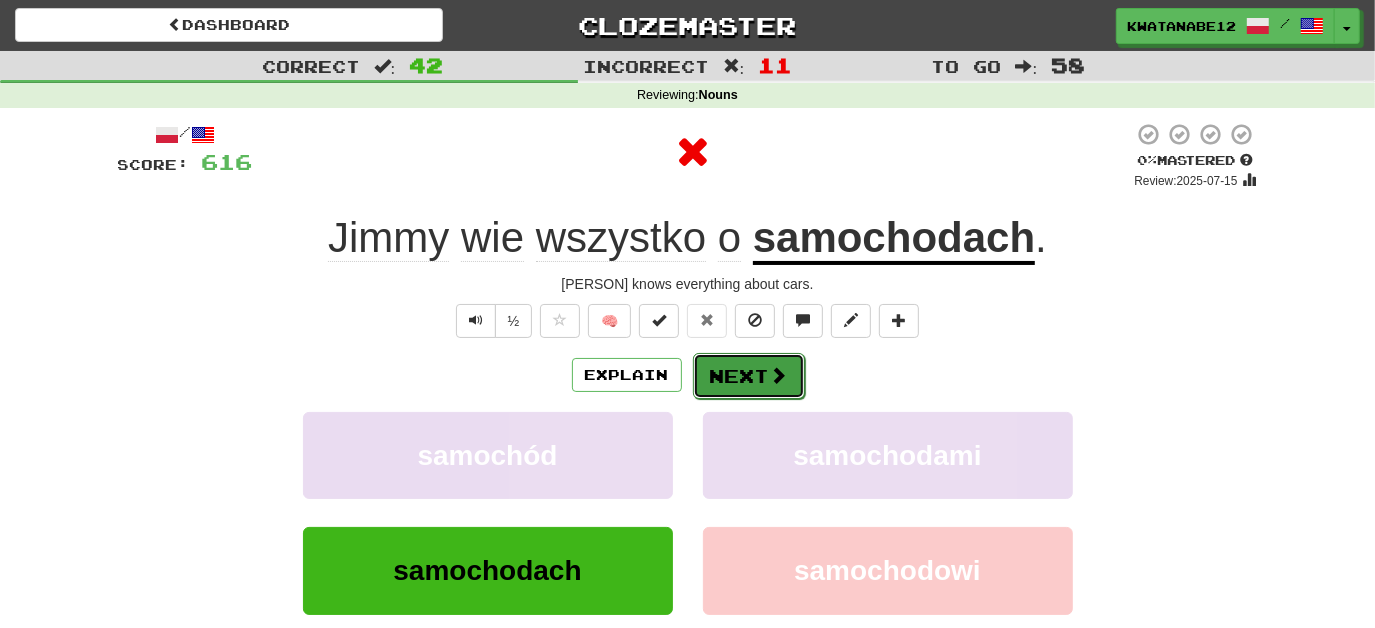 click on "Next" at bounding box center [749, 376] 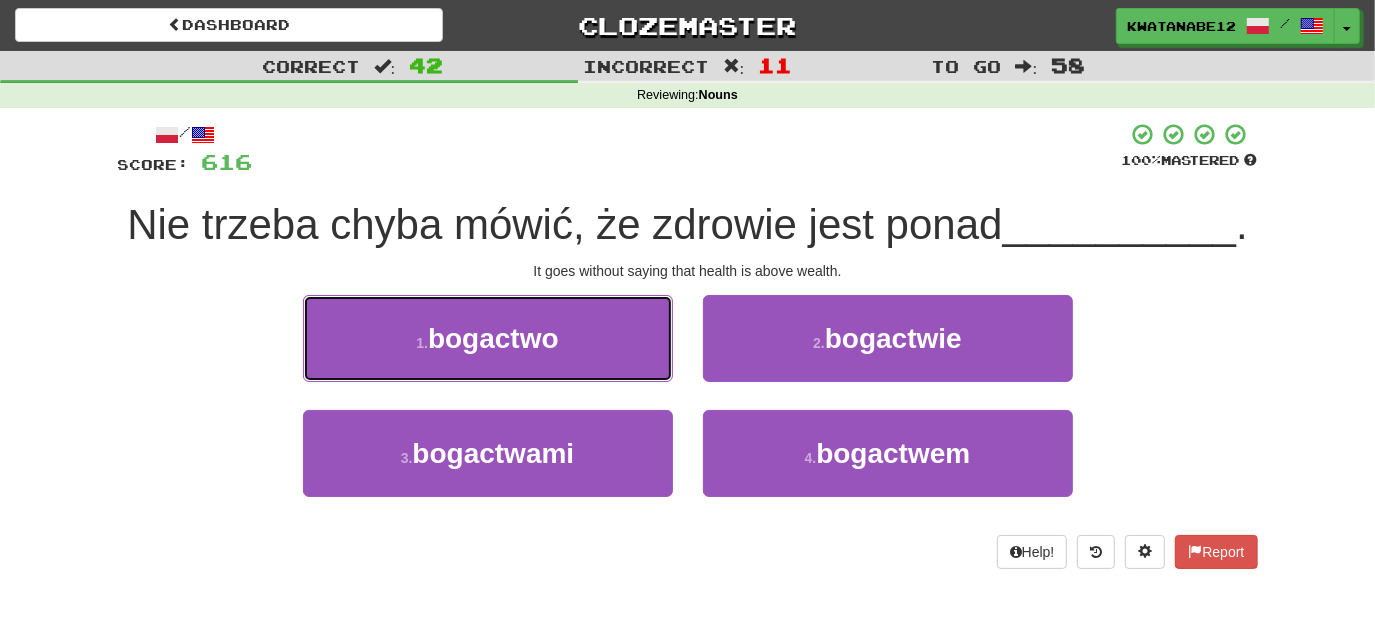drag, startPoint x: 623, startPoint y: 326, endPoint x: 714, endPoint y: 349, distance: 93.8616 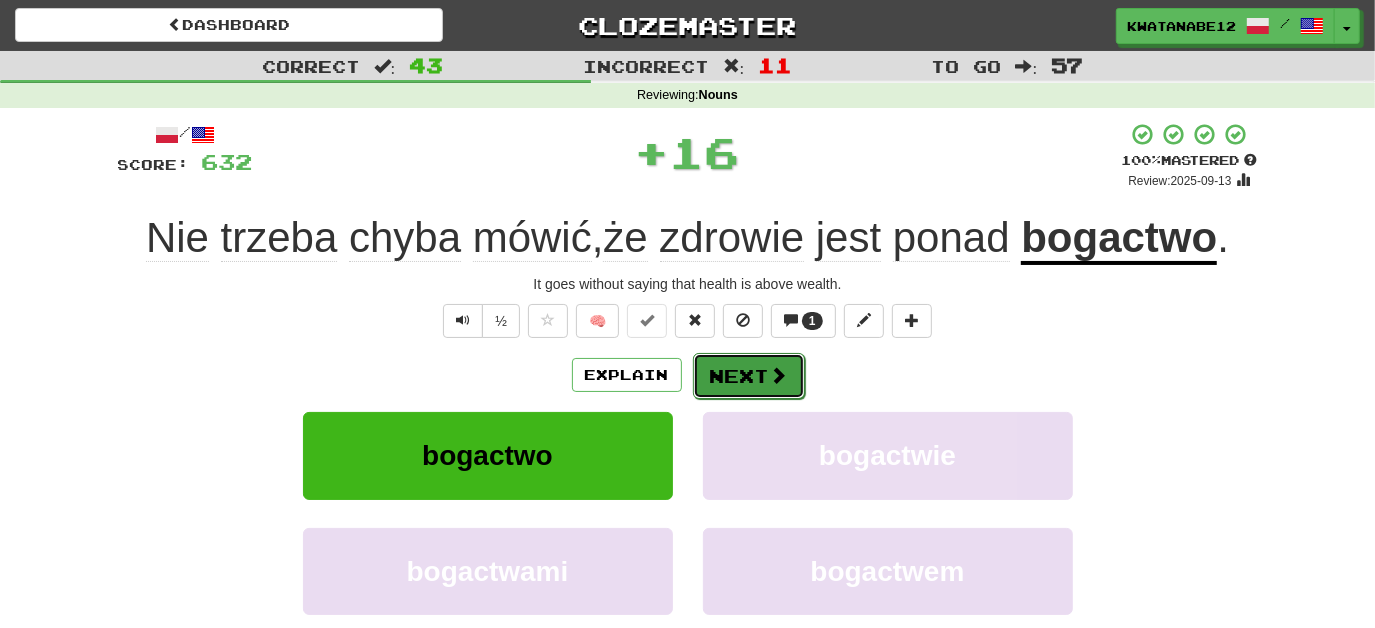 click on "Next" at bounding box center (749, 376) 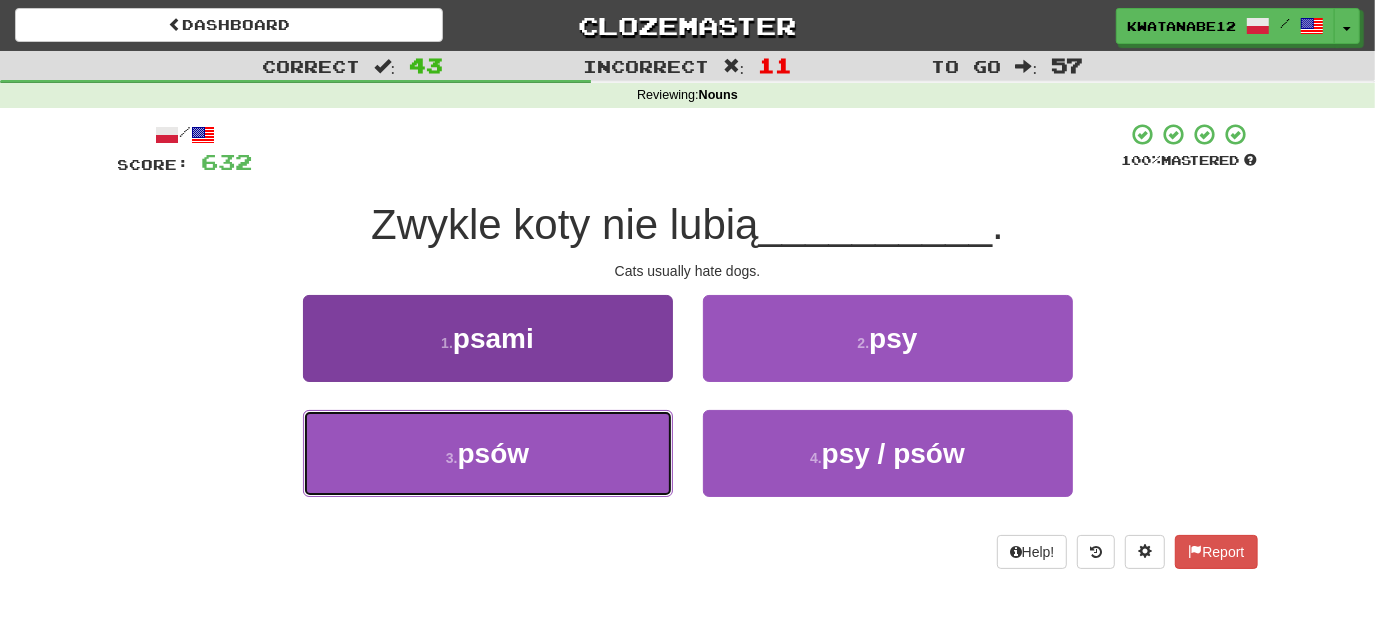 drag, startPoint x: 620, startPoint y: 442, endPoint x: 670, endPoint y: 432, distance: 50.990196 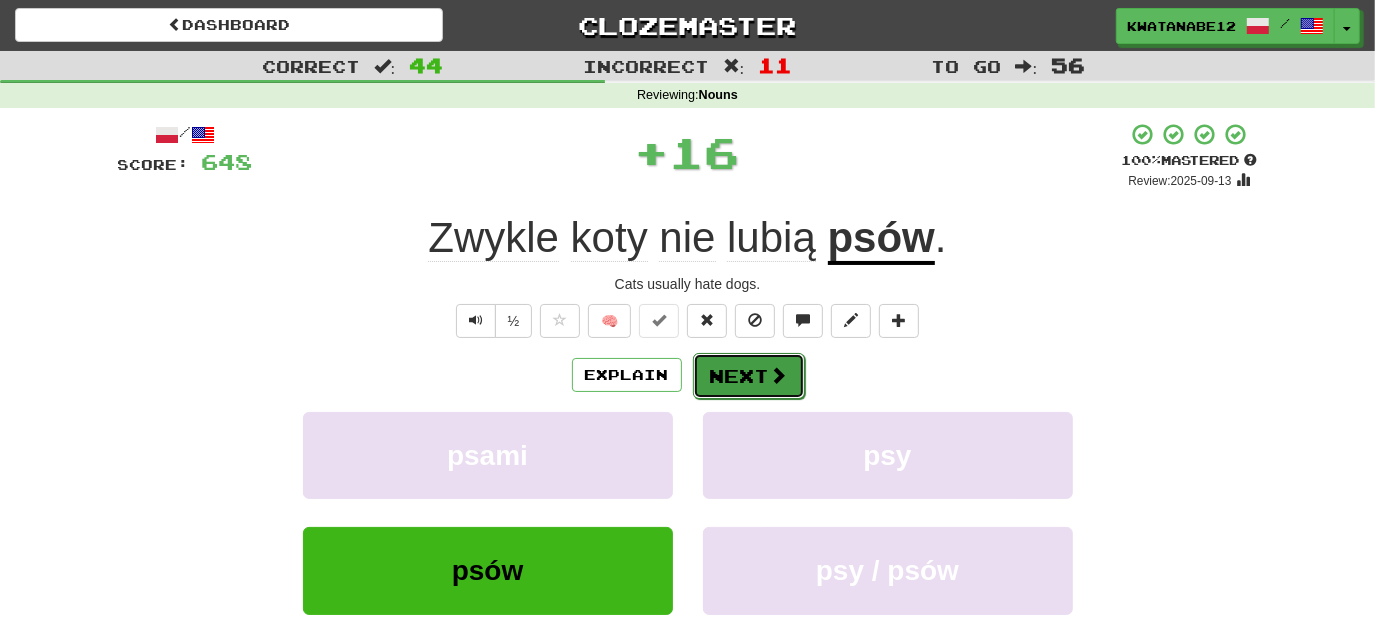 click on "Next" at bounding box center [749, 376] 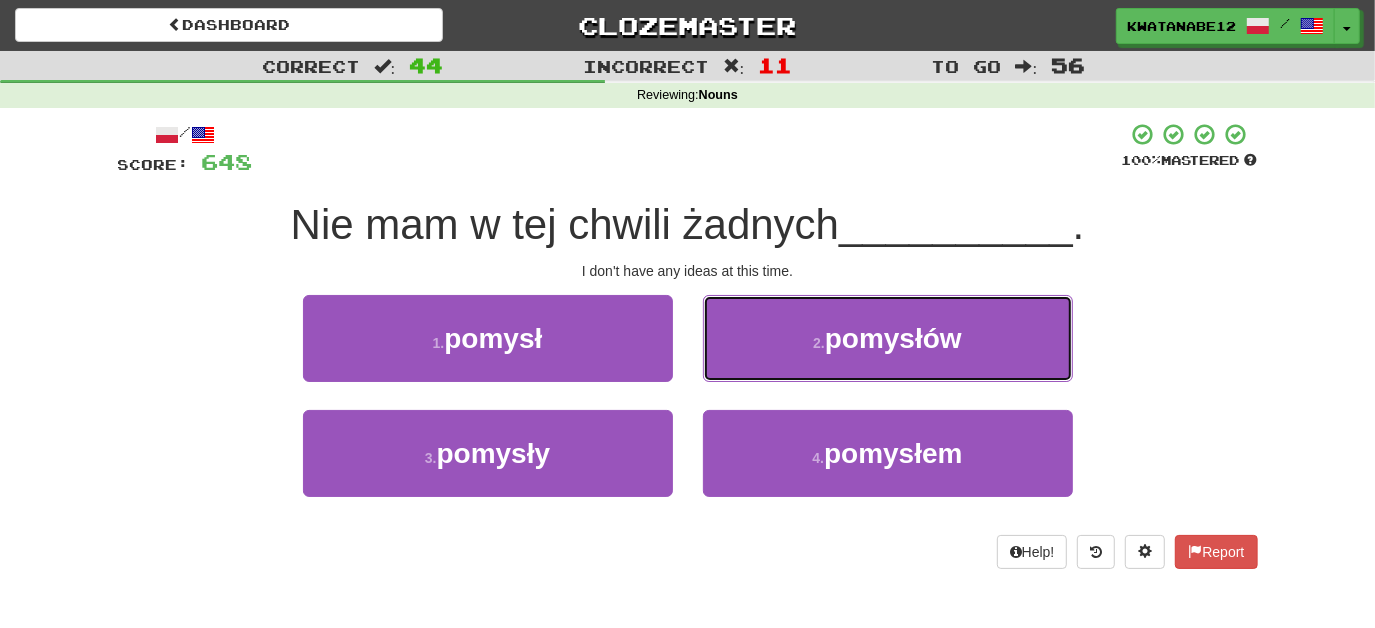 click on "2 .  pomysłów" at bounding box center [888, 338] 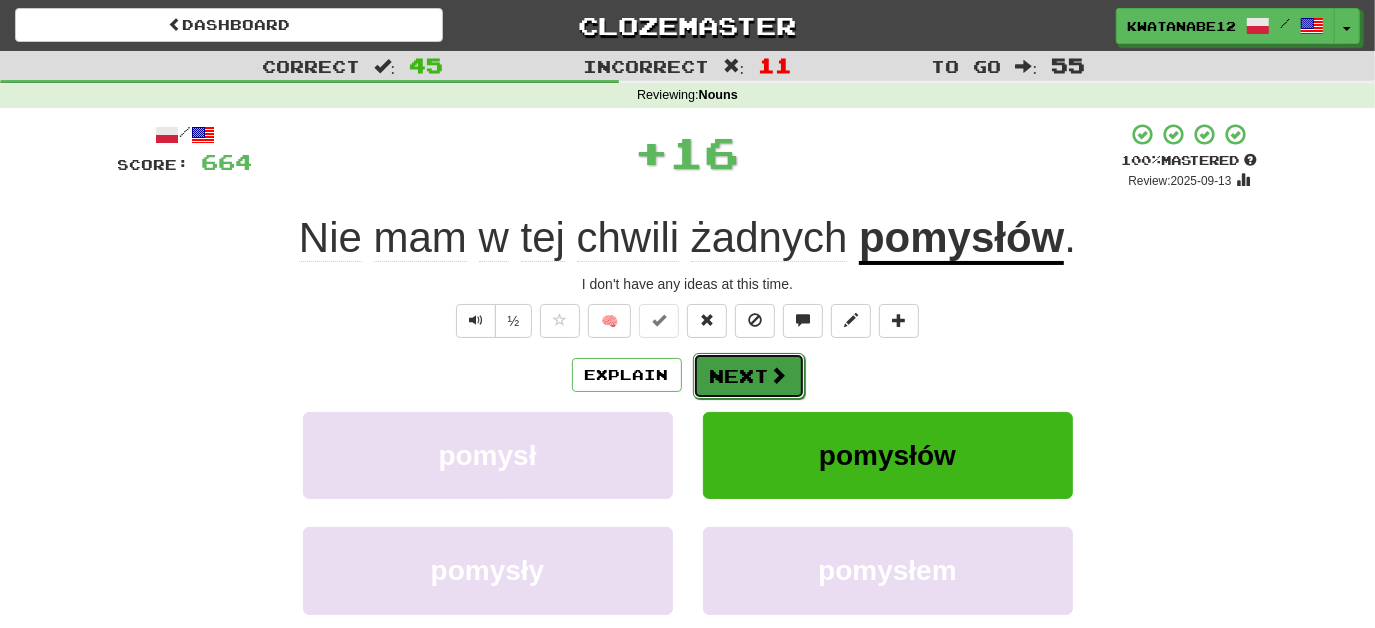 click on "Next" at bounding box center (749, 376) 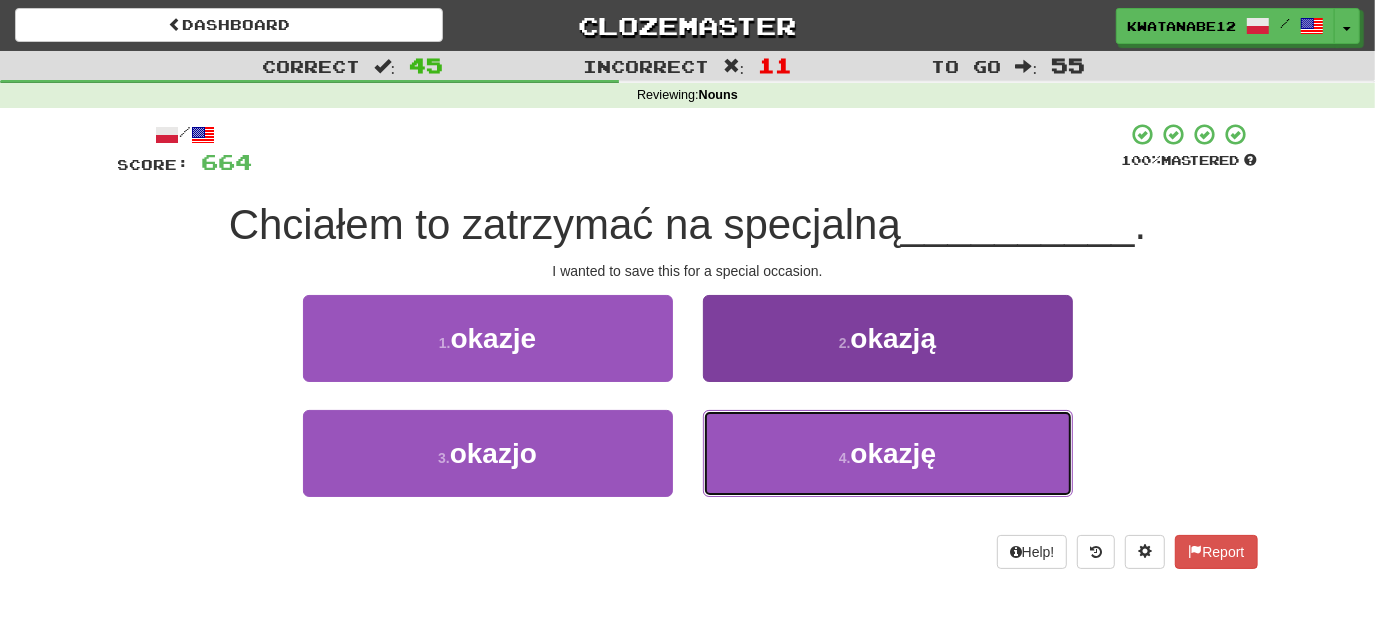 click on "4 .  okazję" at bounding box center [888, 453] 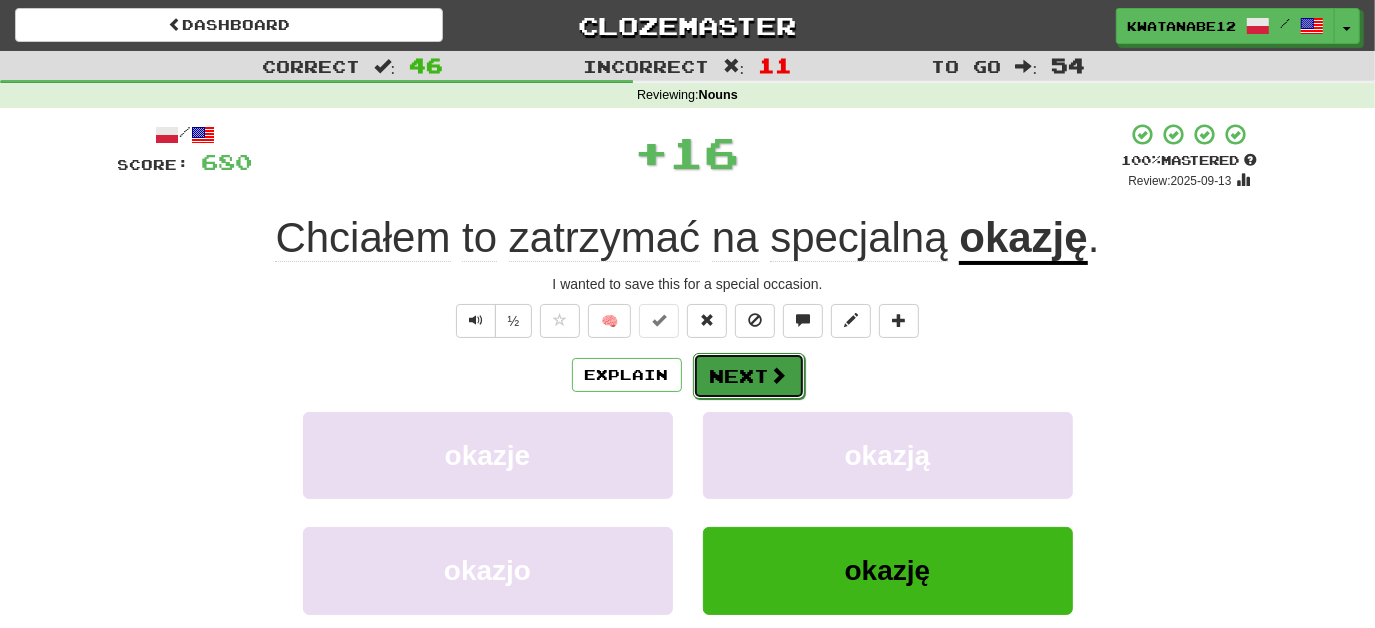 click on "Next" at bounding box center [749, 376] 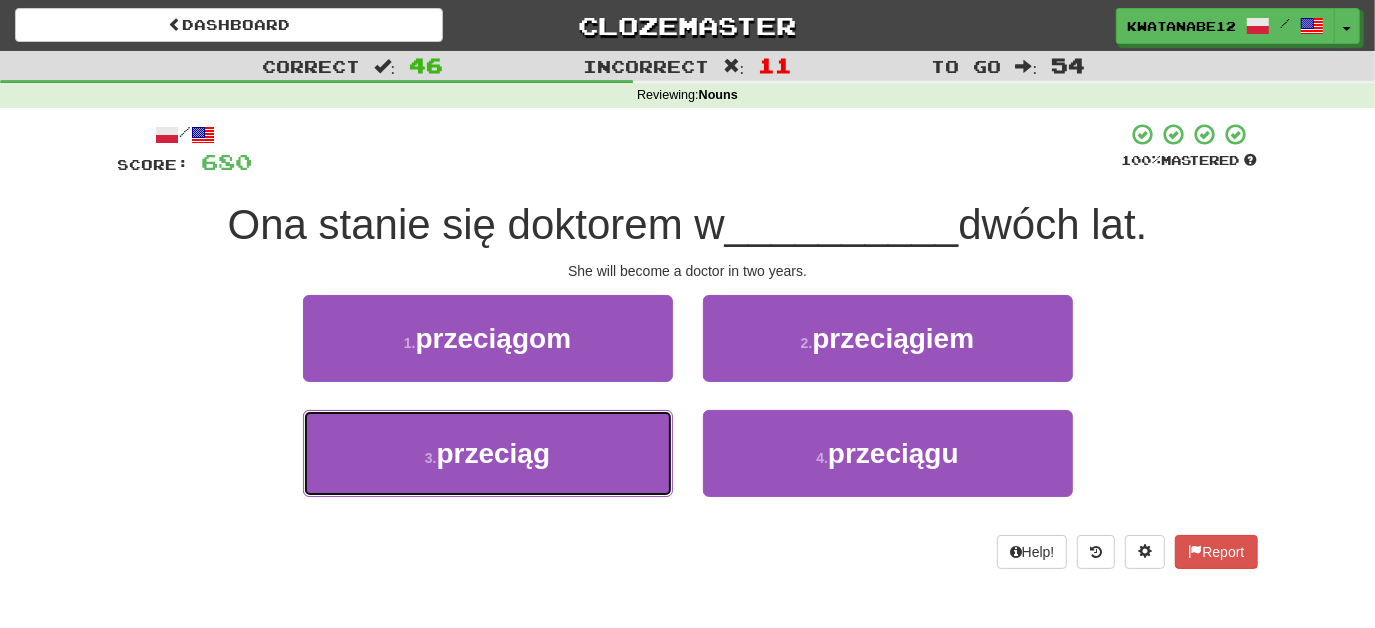 drag, startPoint x: 602, startPoint y: 436, endPoint x: 675, endPoint y: 412, distance: 76.843994 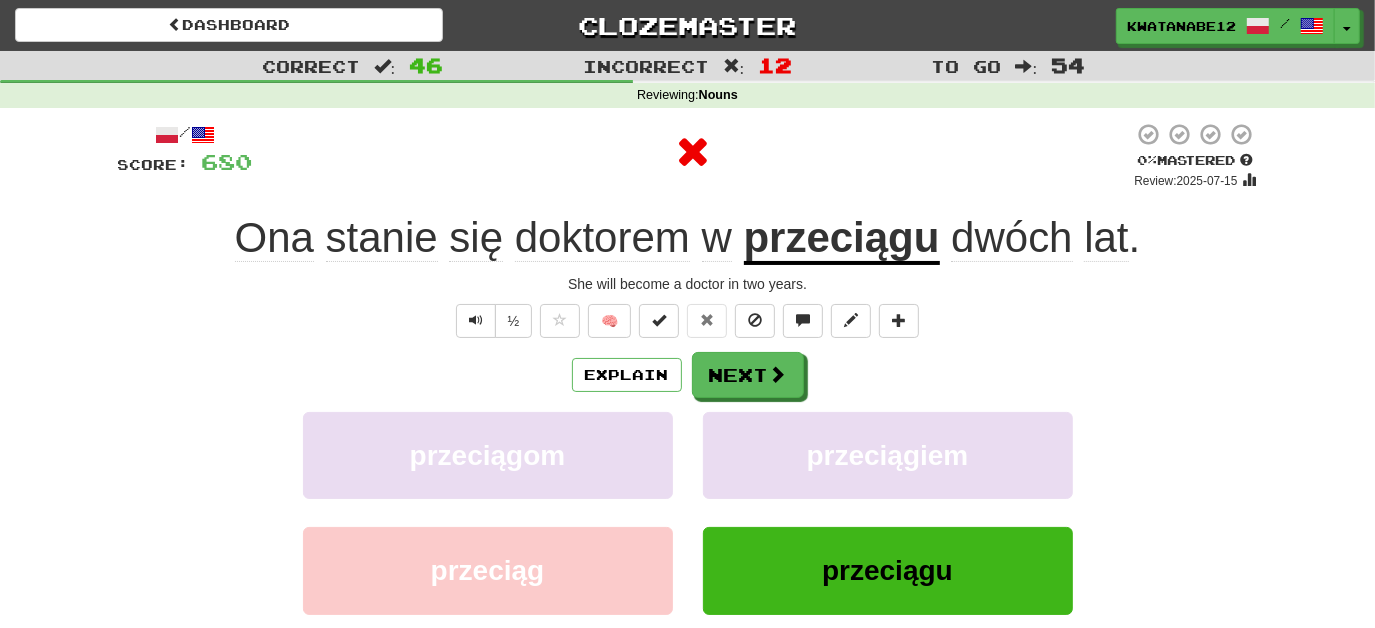 click on "/  Score:   680 0 %  Mastered Review:  2025-07-15 Ona   stanie   się   doktorem   w   przeciągu   dwóch   lat . She will become a doctor in two years. ½ 🧠 Explain Next przeciągom przeciągiem przeciąg przeciągu Learn more: przeciągom przeciągiem przeciąg przeciągu  Help!  Report Sentence Source" at bounding box center [688, 435] 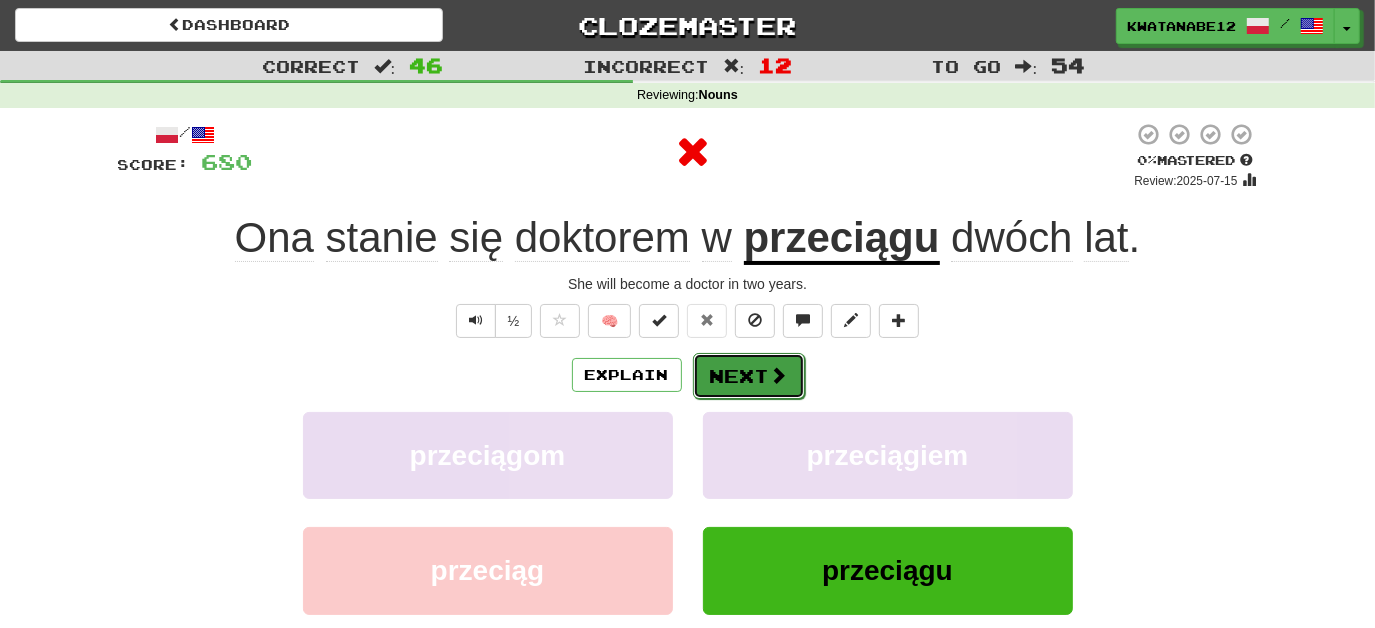 click on "Next" at bounding box center (749, 376) 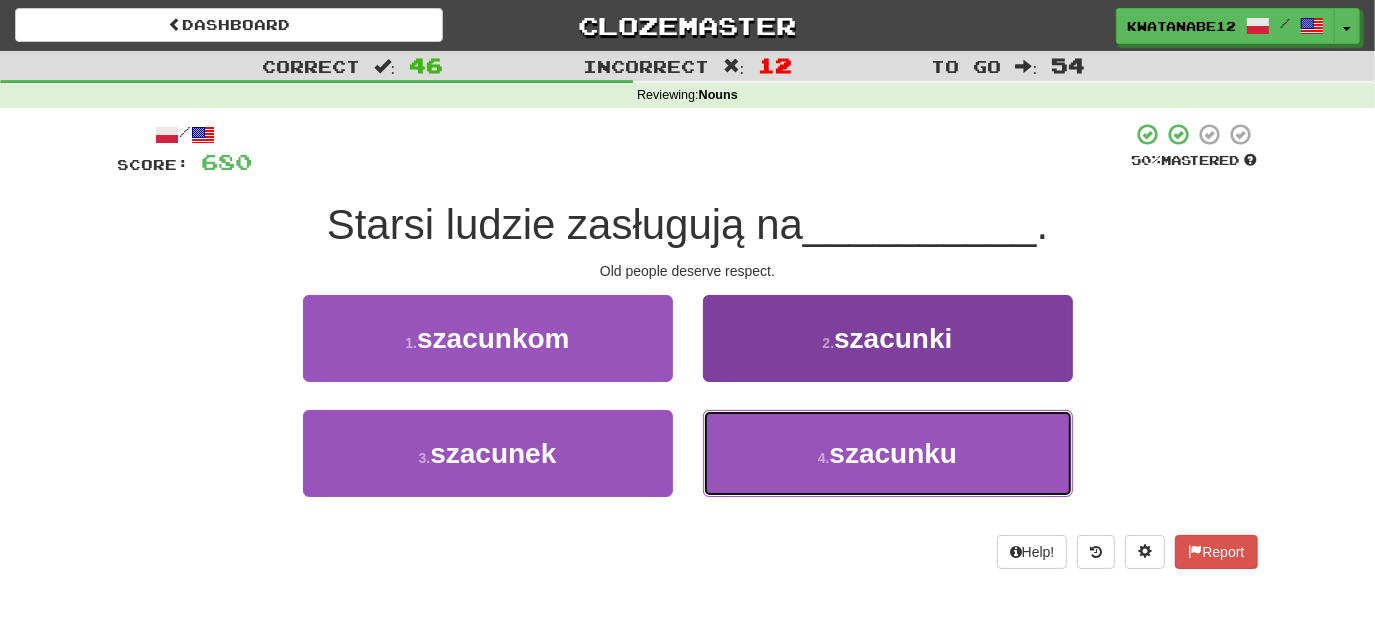 click on "4 .  szacunku" at bounding box center (888, 453) 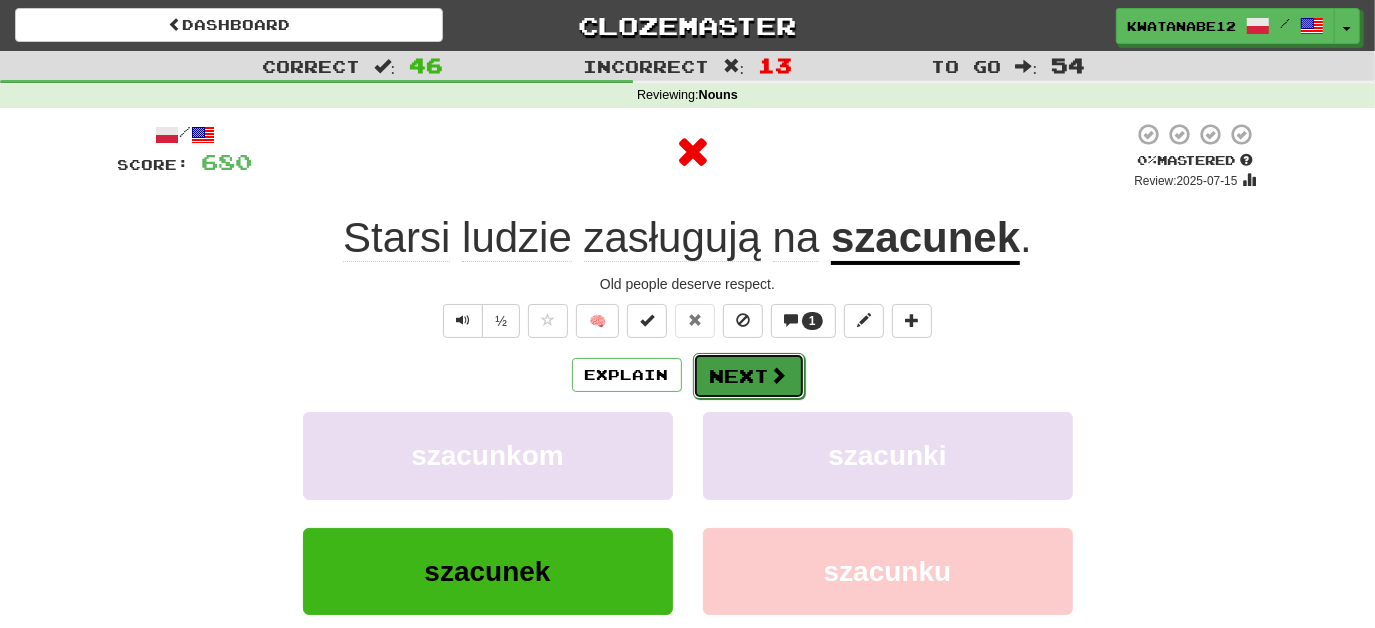 click on "Next" at bounding box center [749, 376] 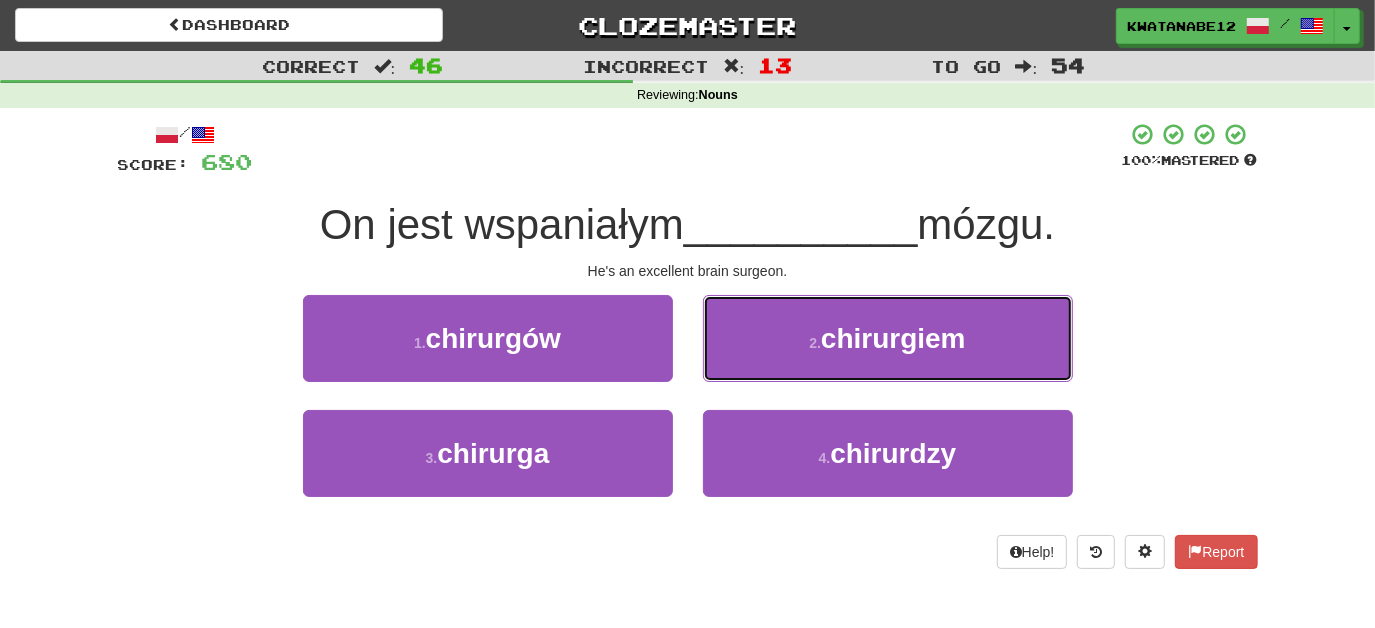click on "2 .  chirurgiem" at bounding box center (888, 338) 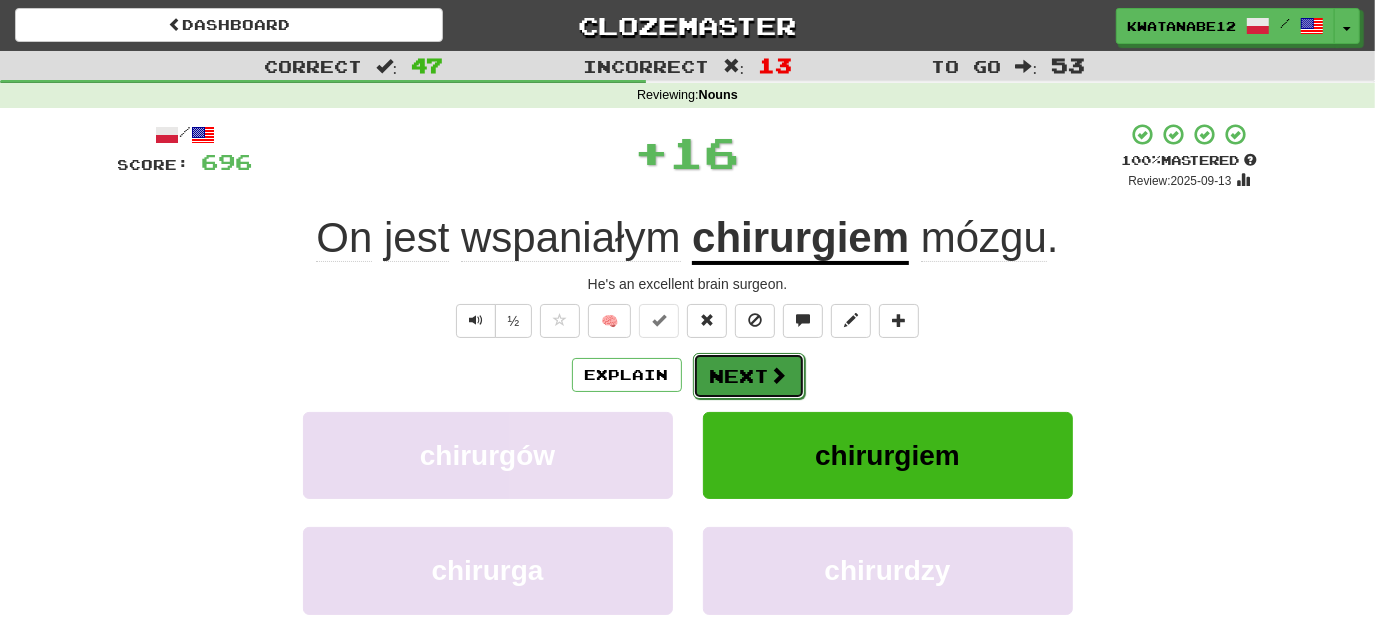 click on "Next" at bounding box center (749, 376) 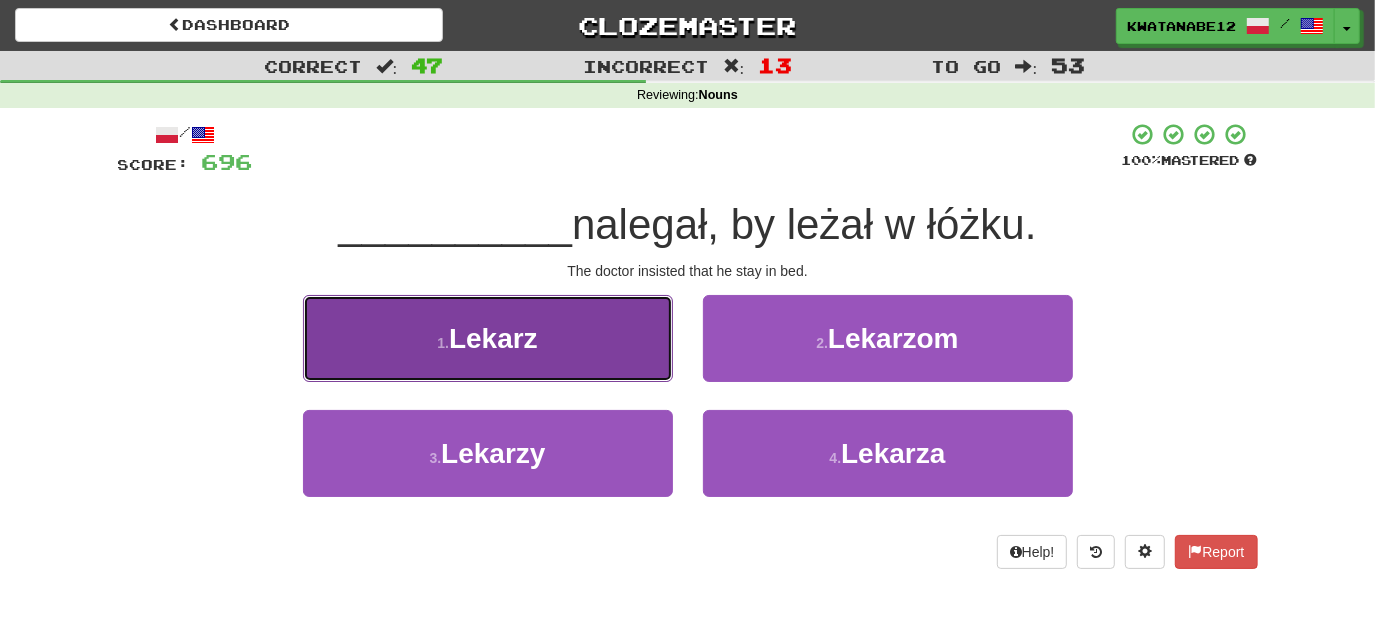 drag, startPoint x: 618, startPoint y: 348, endPoint x: 639, endPoint y: 354, distance: 21.84033 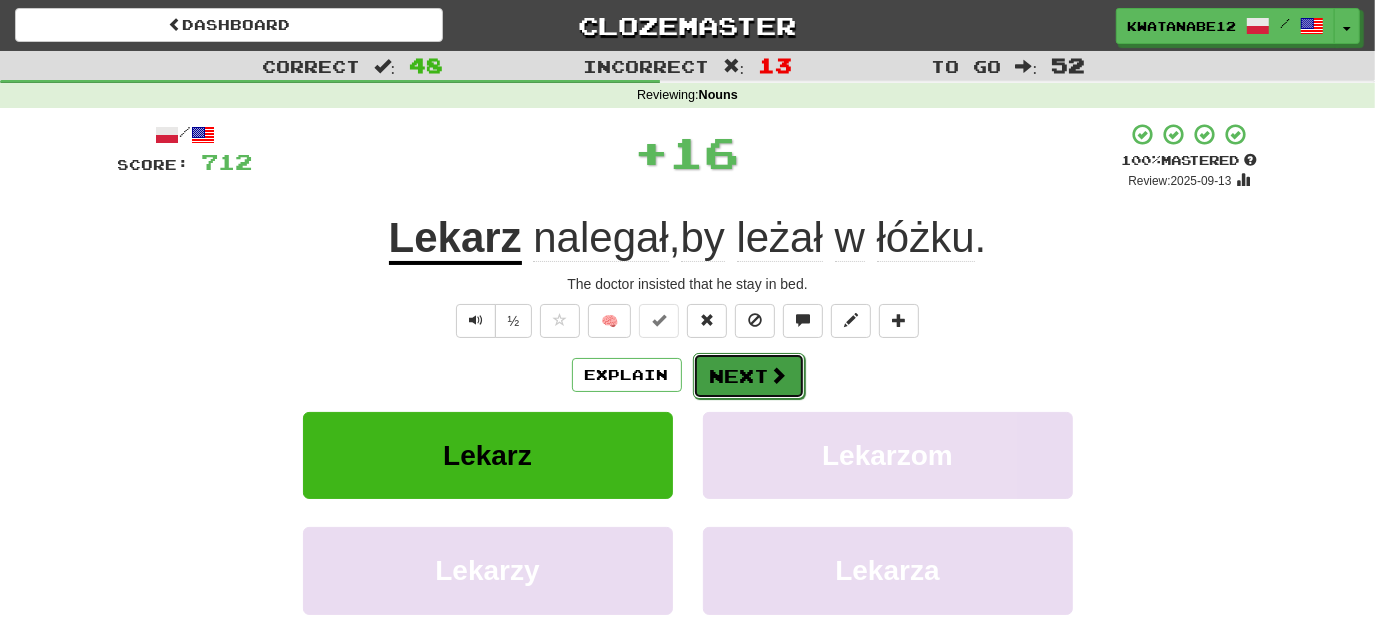 drag, startPoint x: 749, startPoint y: 374, endPoint x: 760, endPoint y: 375, distance: 11.045361 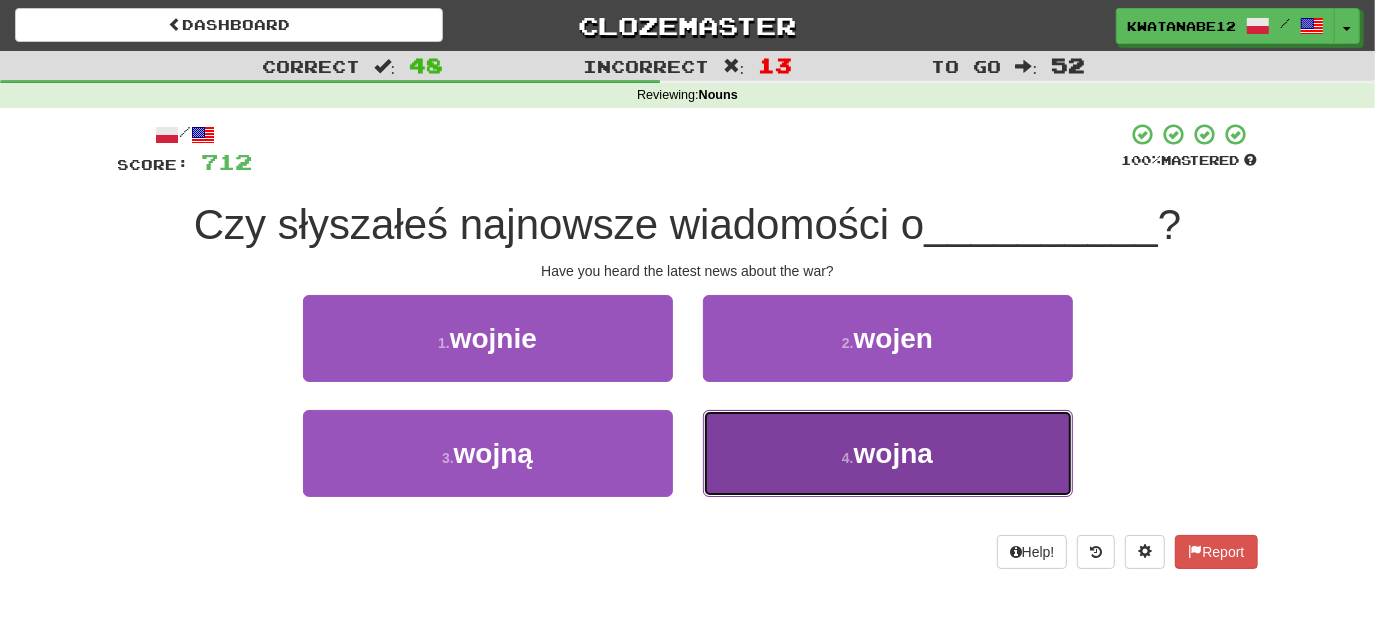 click on "4 .  wojna" at bounding box center [888, 453] 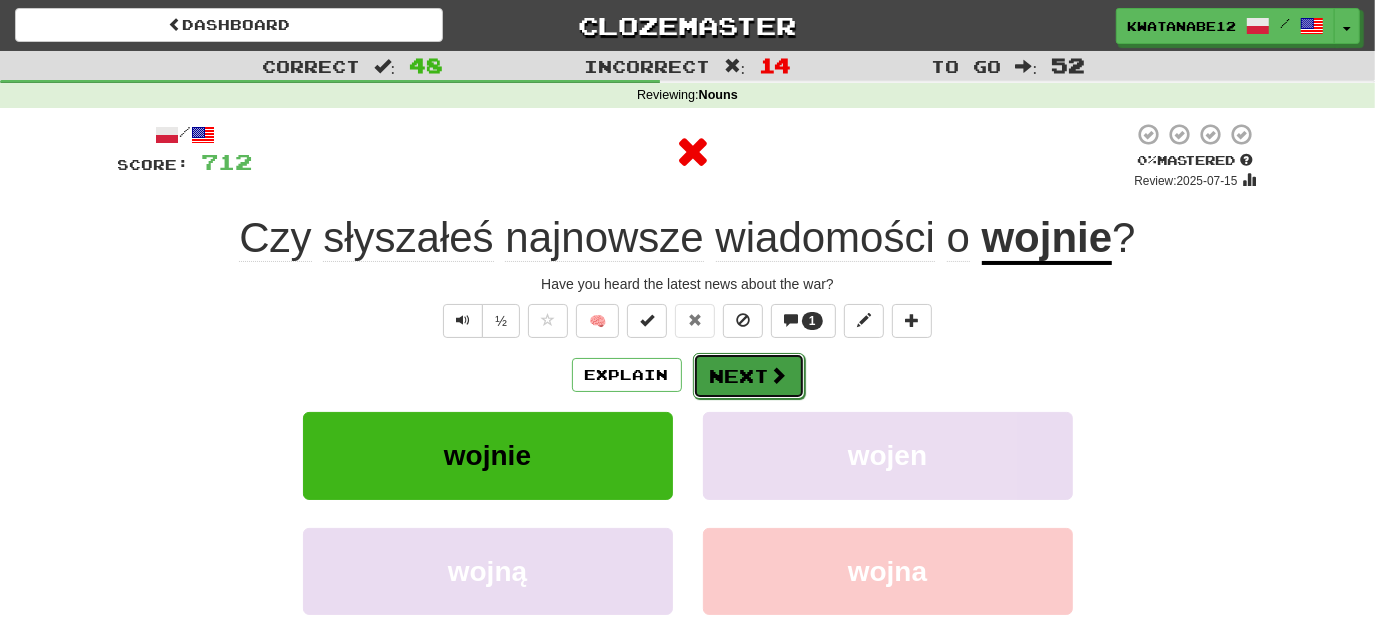 click at bounding box center [779, 375] 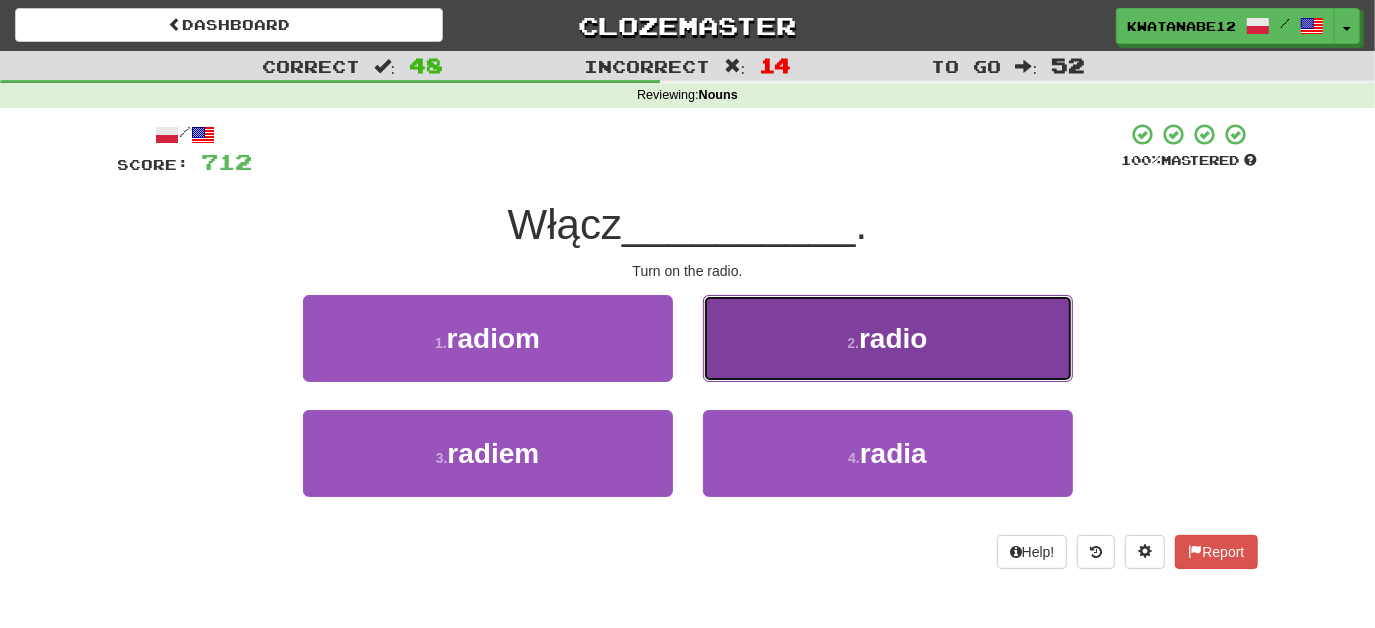 click on "2 .  radio" at bounding box center [888, 338] 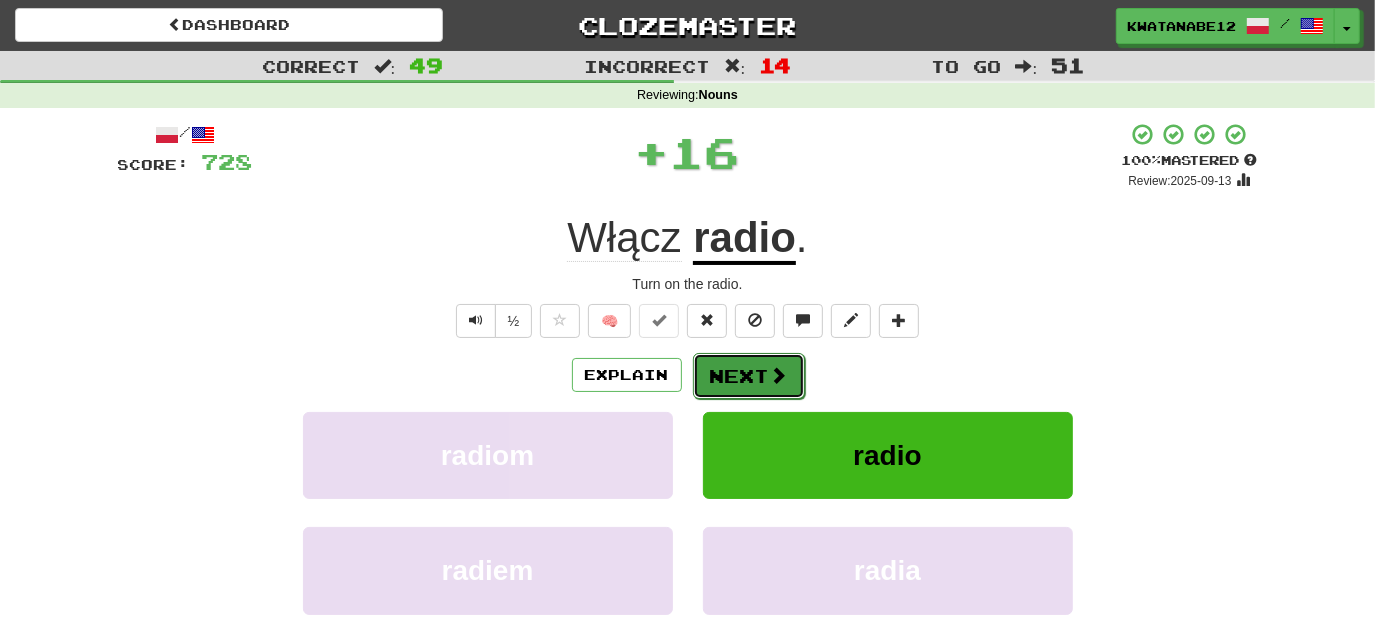 click on "Next" at bounding box center [749, 376] 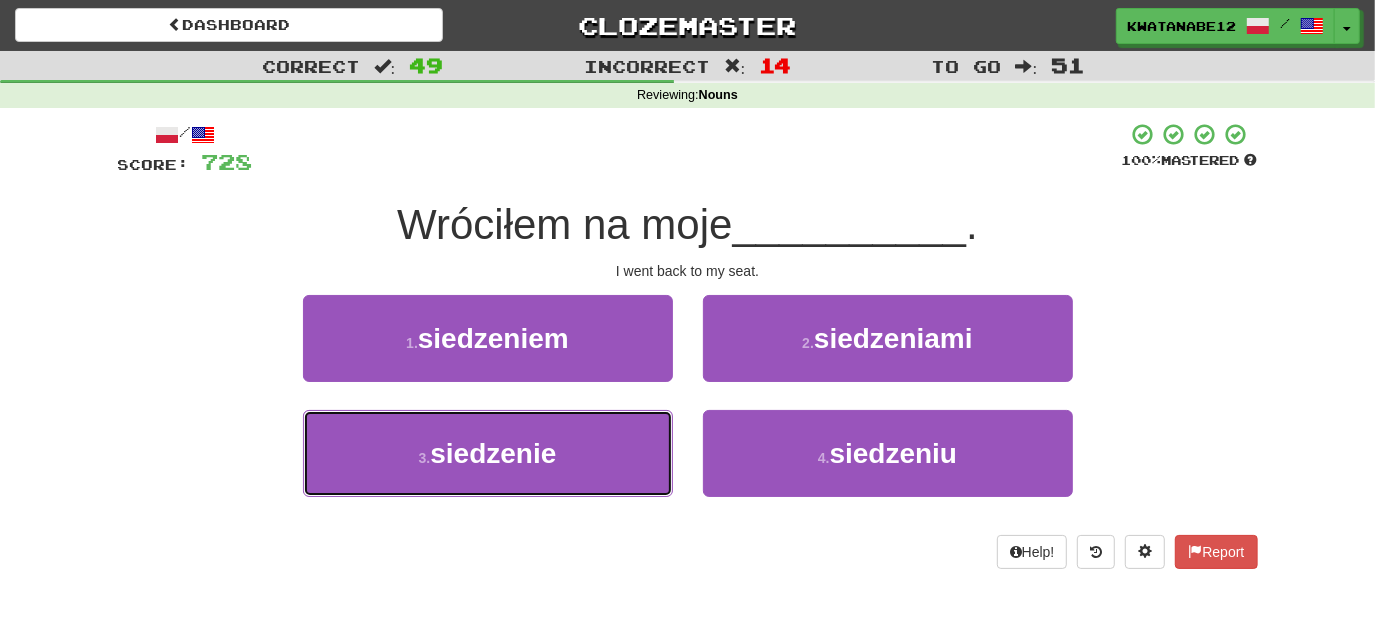 drag, startPoint x: 606, startPoint y: 457, endPoint x: 693, endPoint y: 410, distance: 98.88377 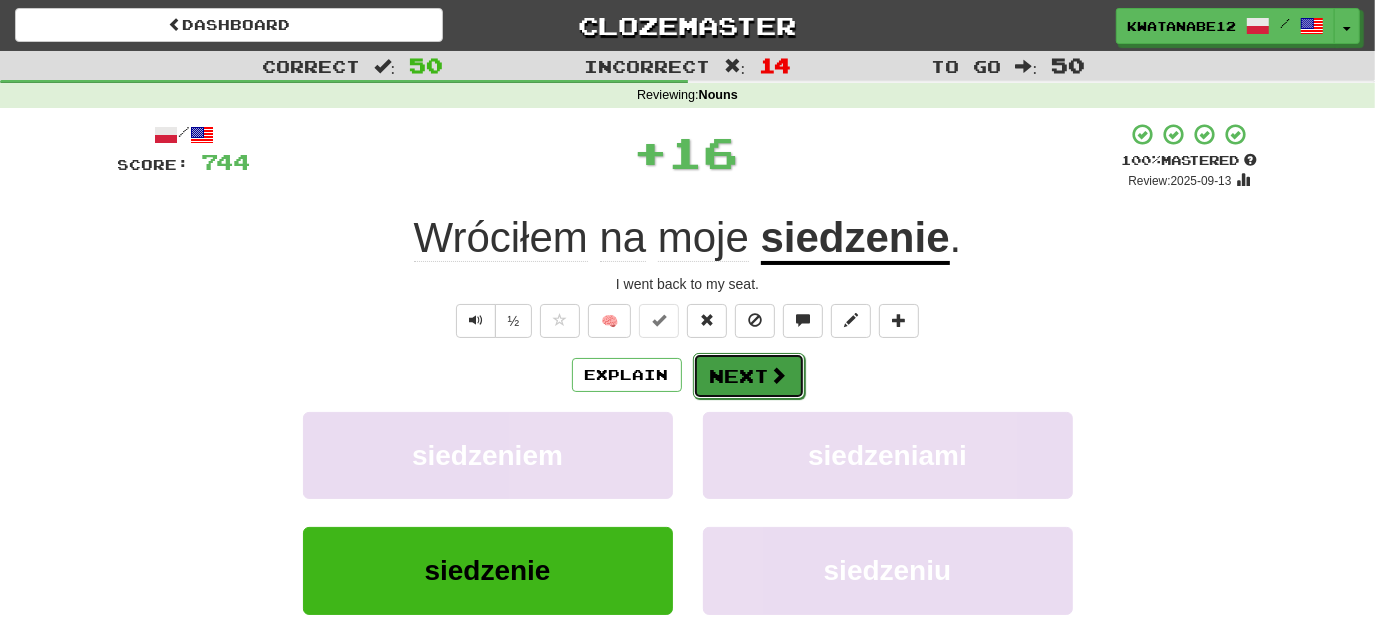 click on "Next" at bounding box center [749, 376] 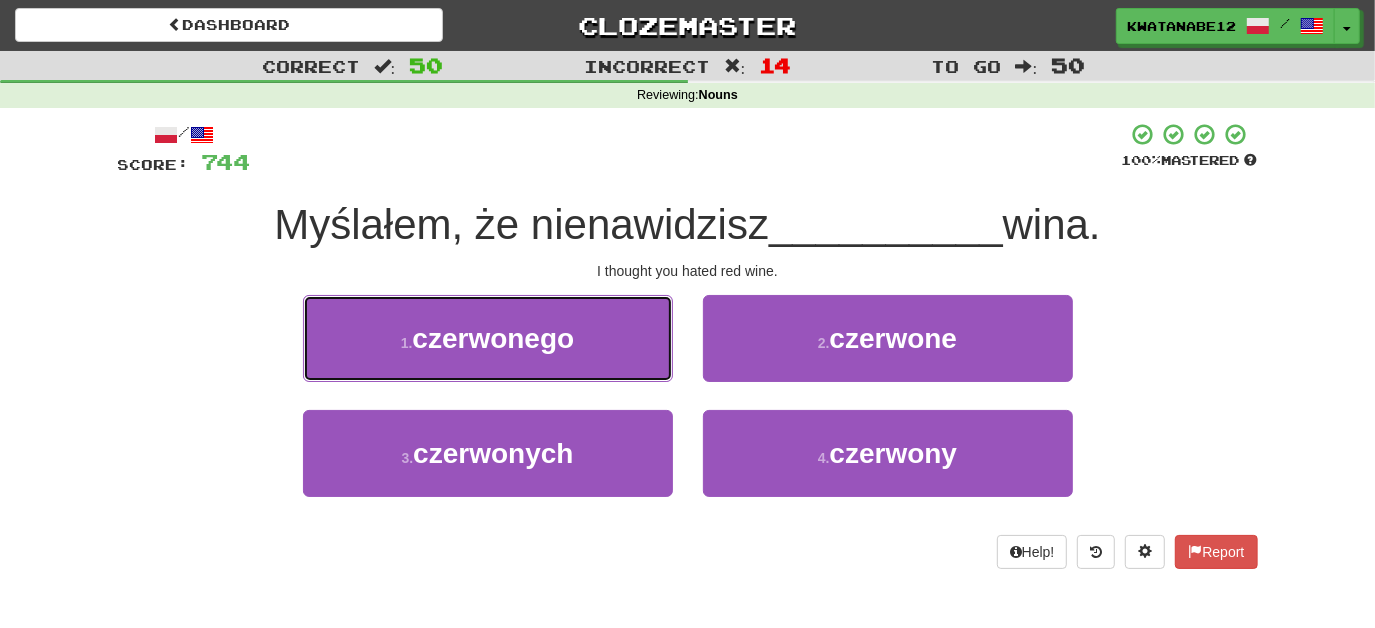 drag, startPoint x: 617, startPoint y: 343, endPoint x: 632, endPoint y: 348, distance: 15.811388 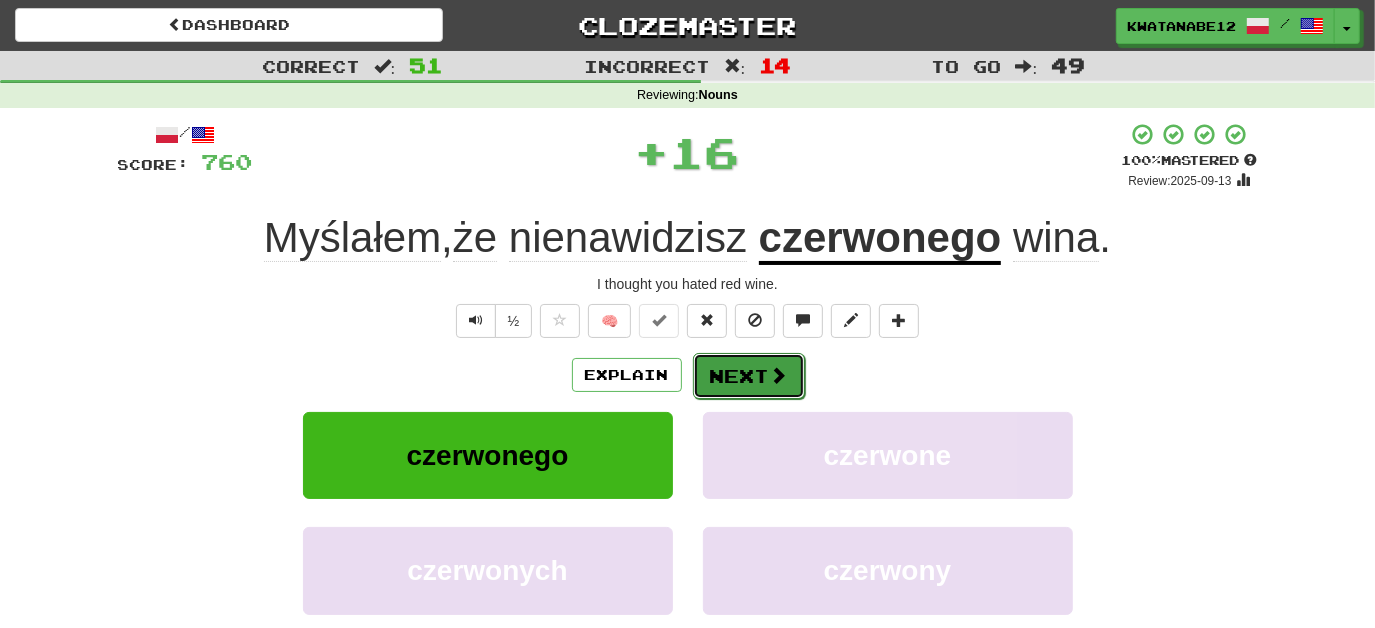 click on "Next" at bounding box center (749, 376) 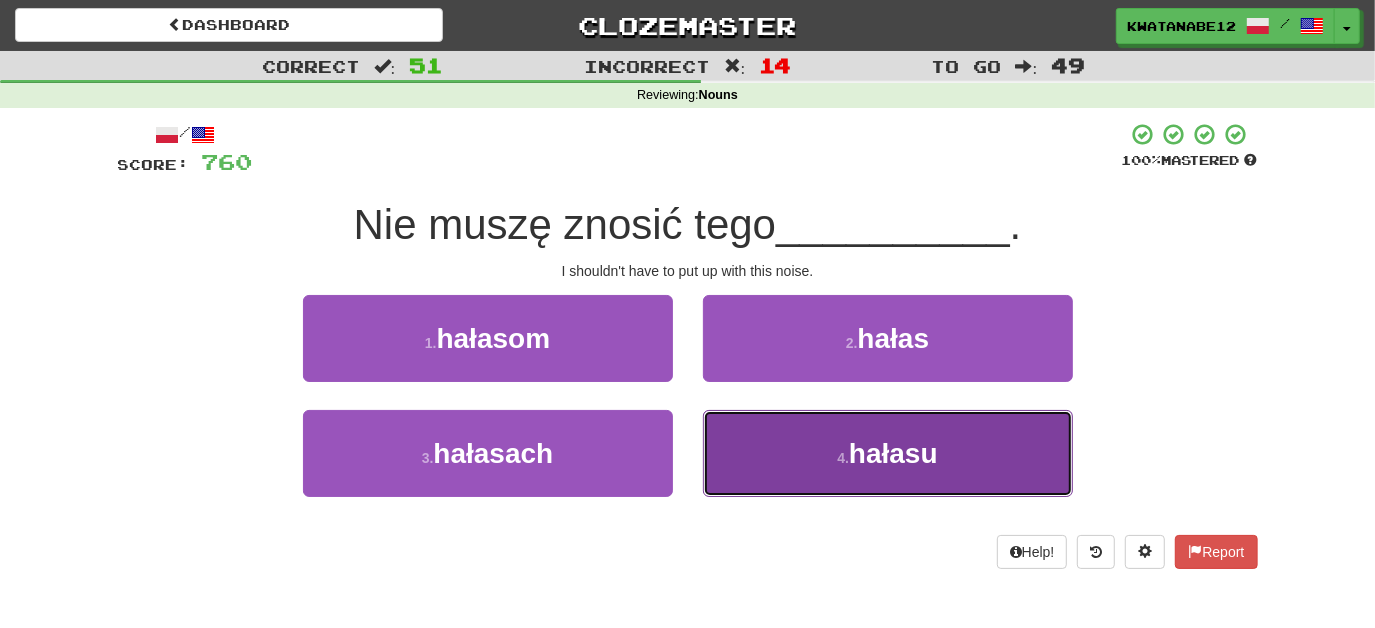 click on "4 .  hałasu" at bounding box center [888, 453] 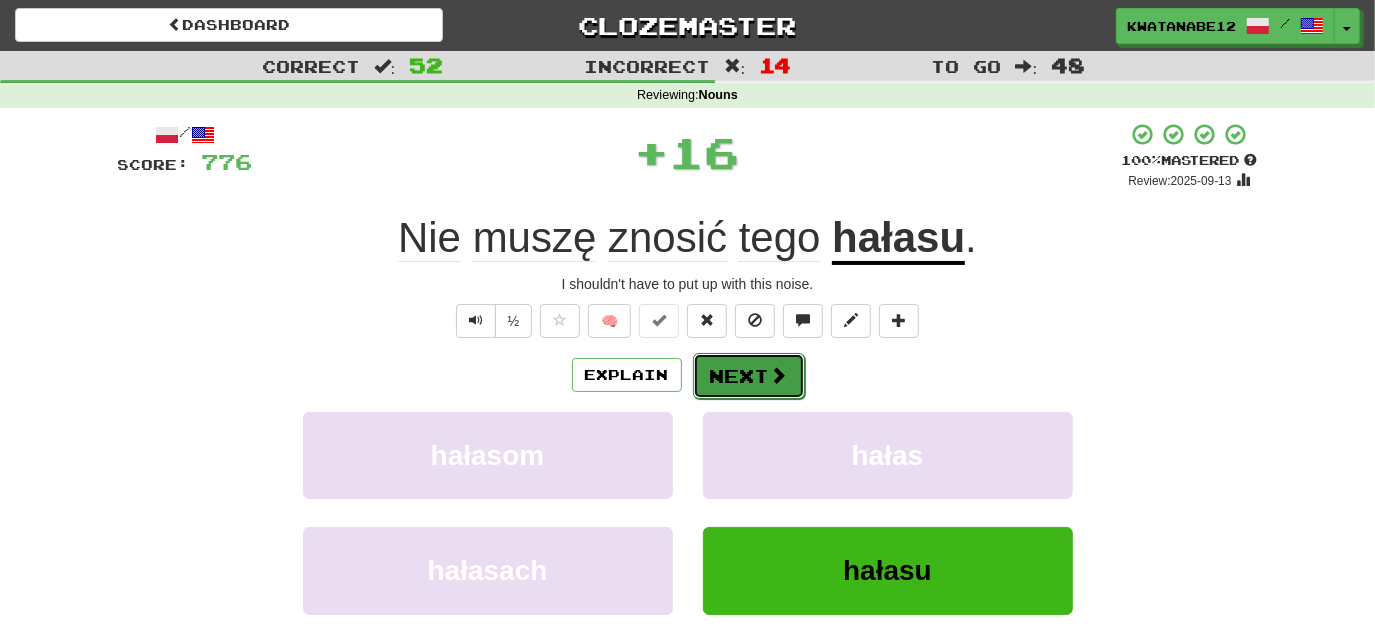 click on "Next" at bounding box center [749, 376] 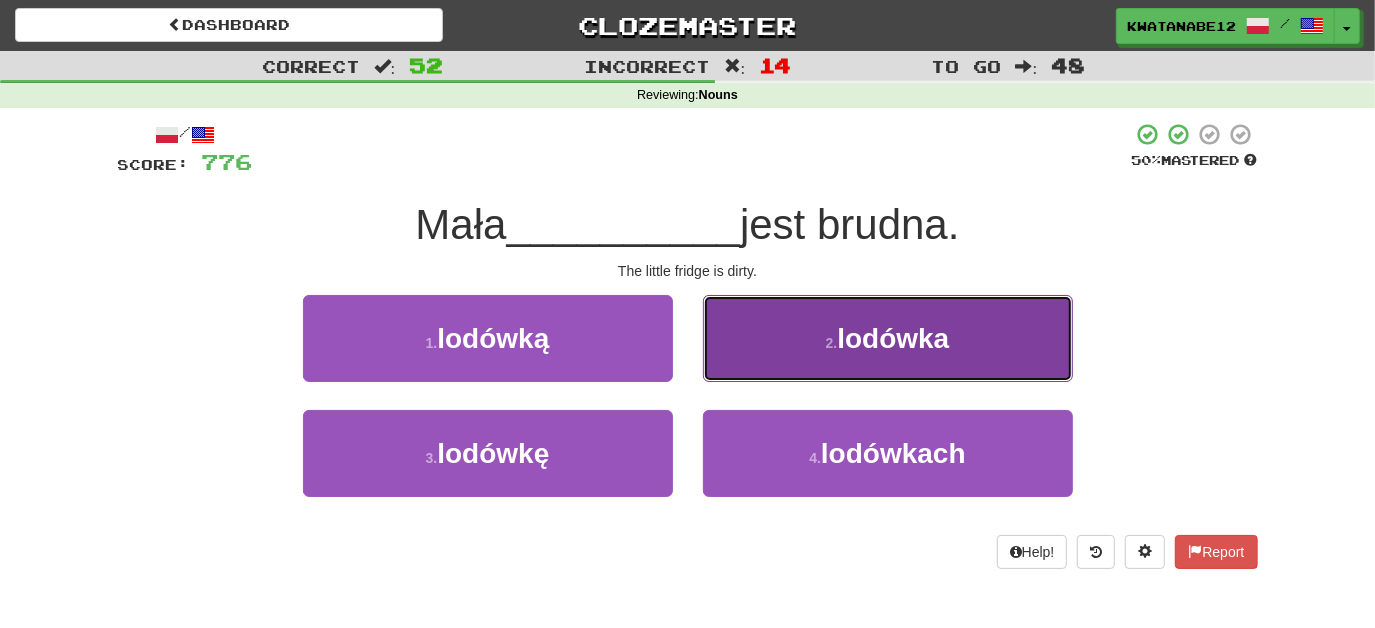 click on "2 .  lodówka" at bounding box center [888, 338] 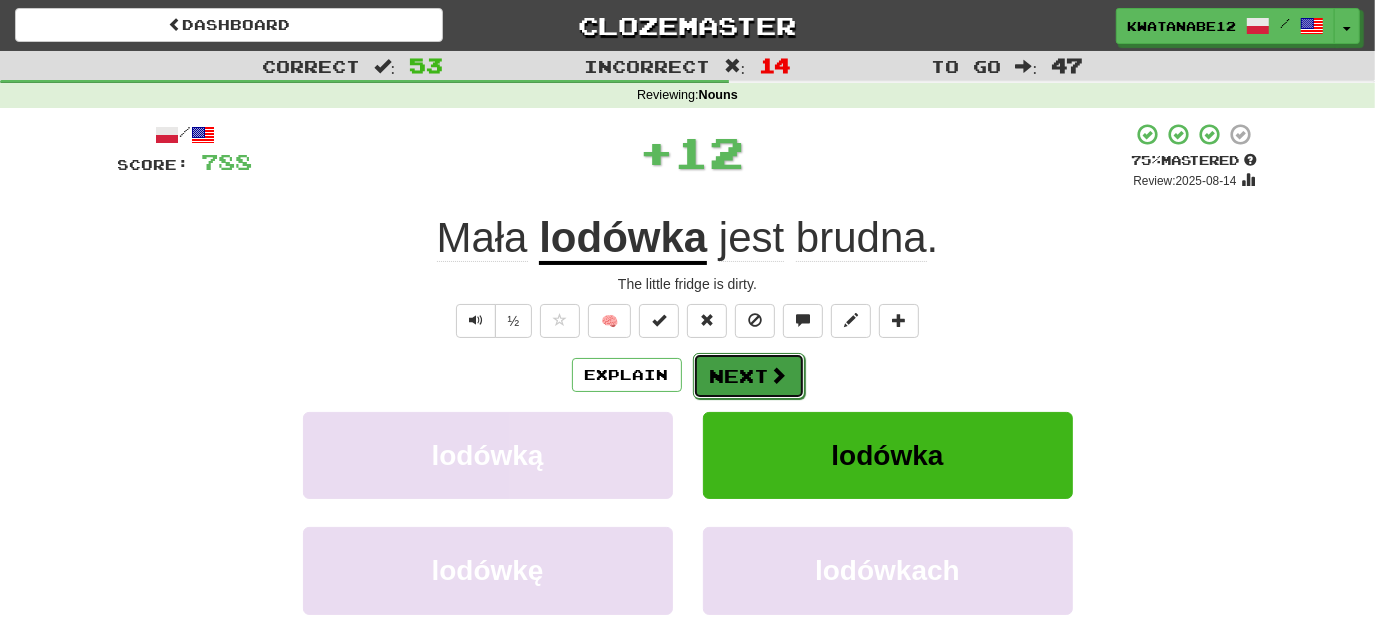 click on "Next" at bounding box center (749, 376) 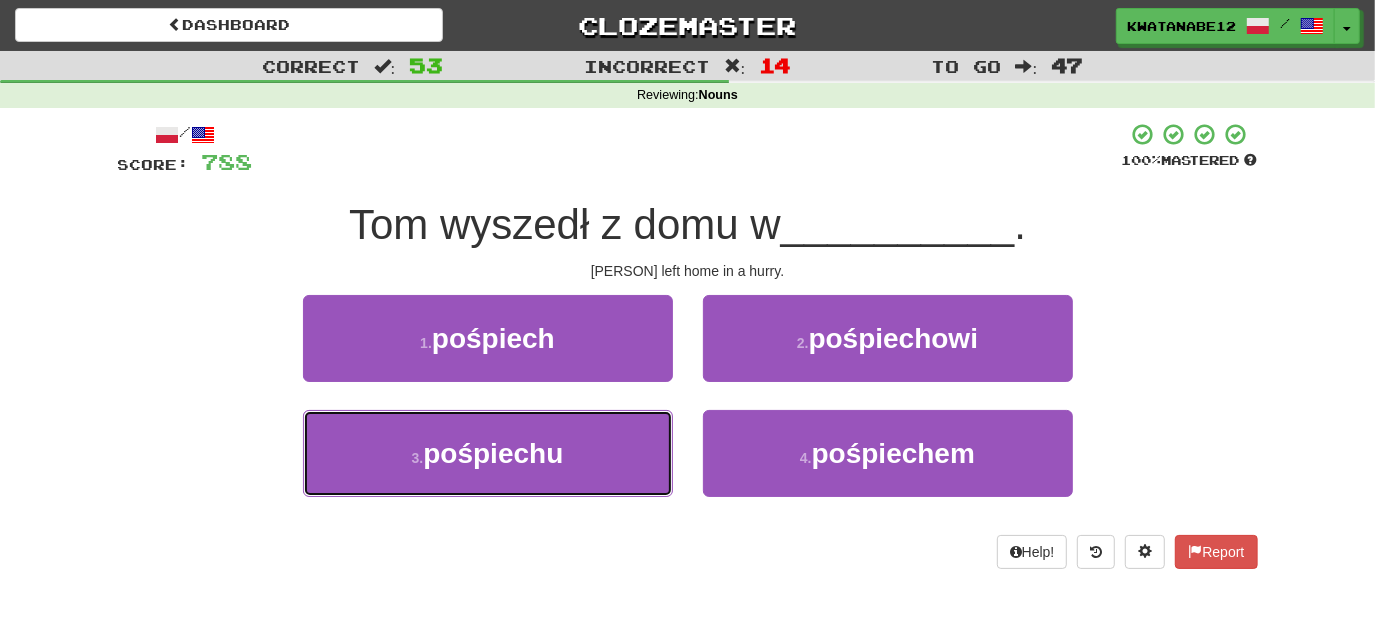 drag, startPoint x: 602, startPoint y: 460, endPoint x: 700, endPoint y: 406, distance: 111.89281 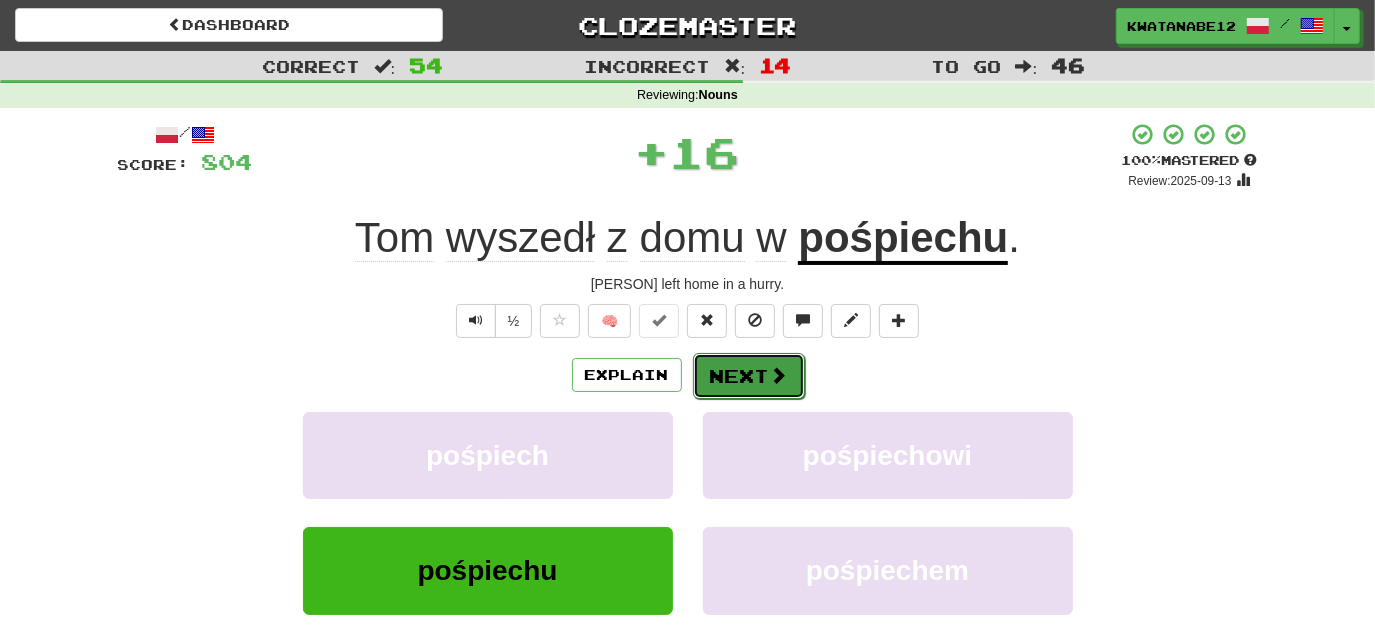 click on "Next" at bounding box center [749, 376] 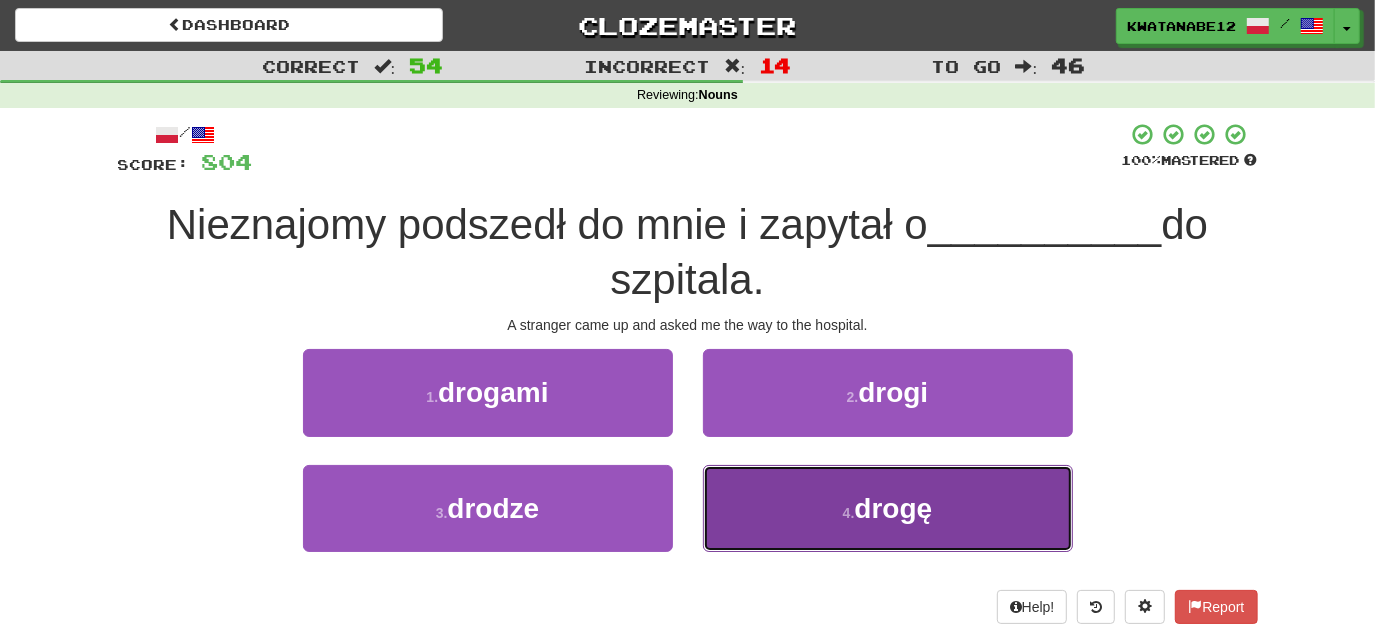 click on "4 .  drogę" at bounding box center [888, 508] 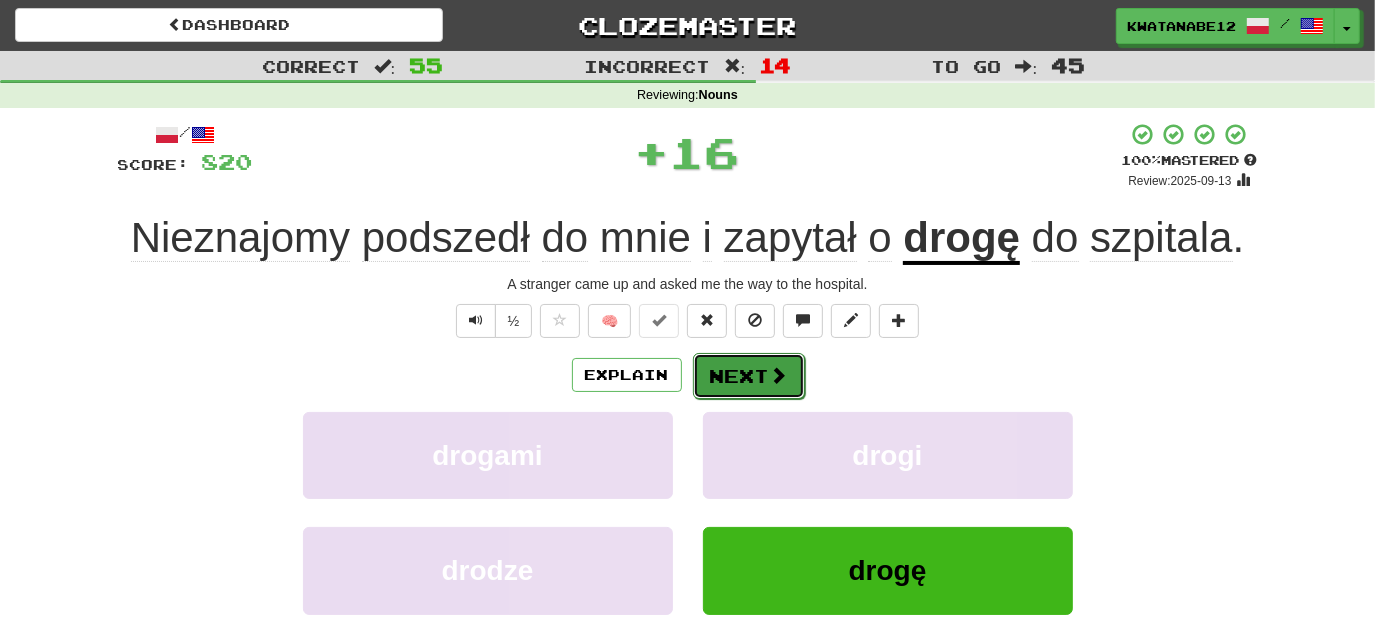 click on "Next" at bounding box center (749, 376) 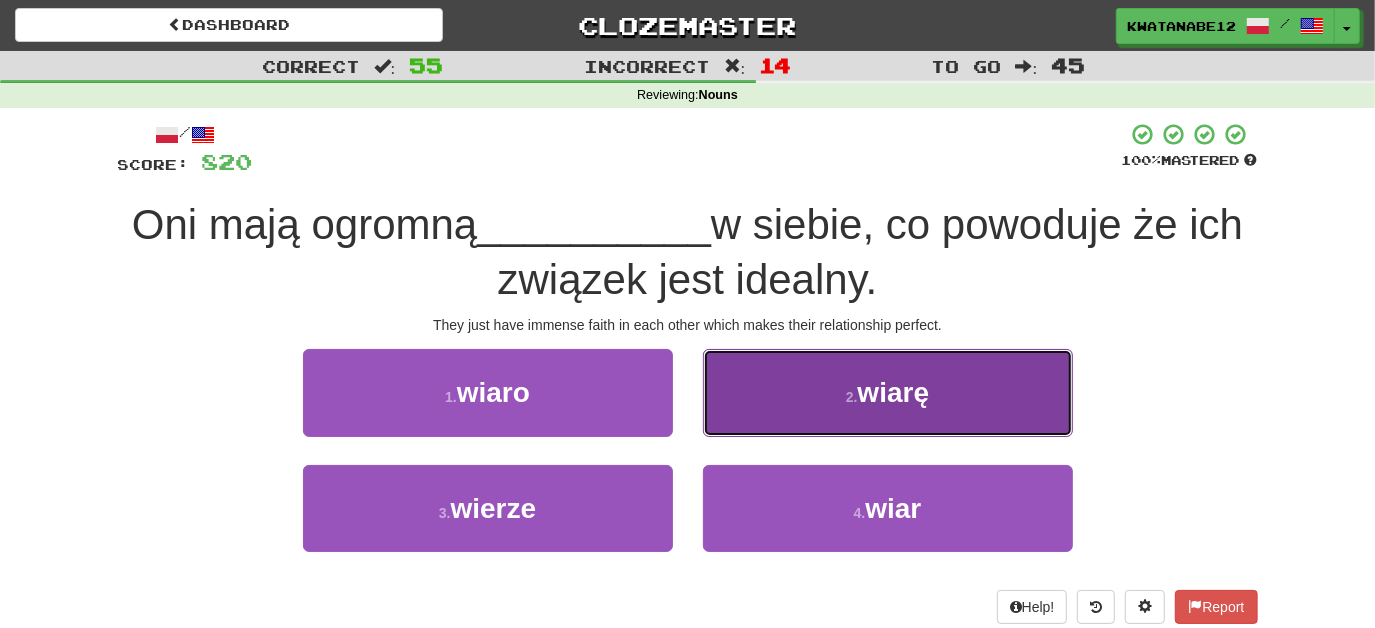click on "2 .  wiarę" at bounding box center [888, 392] 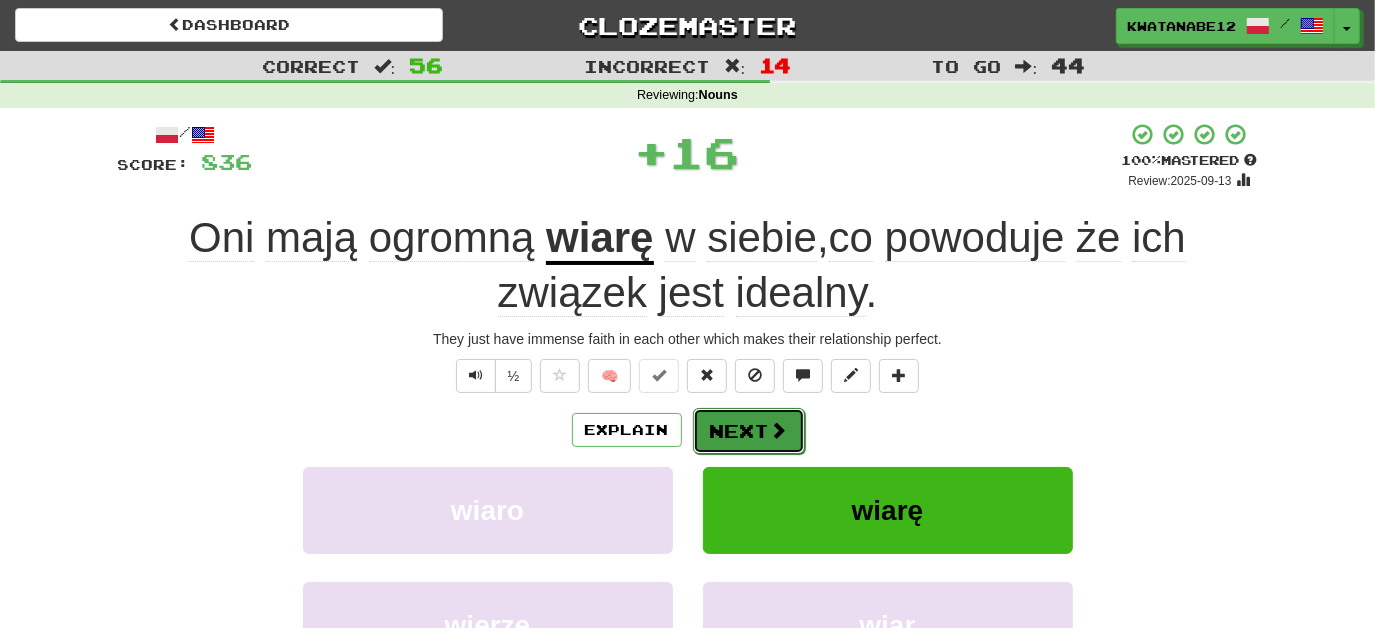 click on "Next" at bounding box center (749, 431) 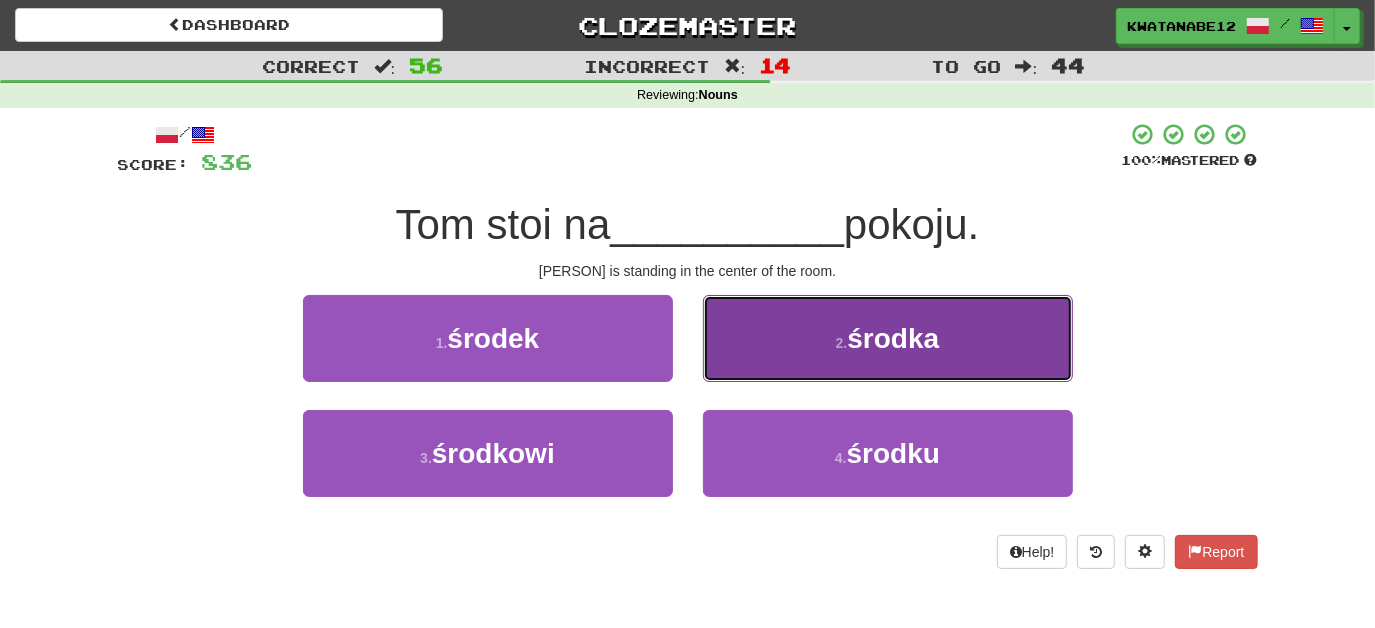 click on "2 .  środka" at bounding box center (888, 338) 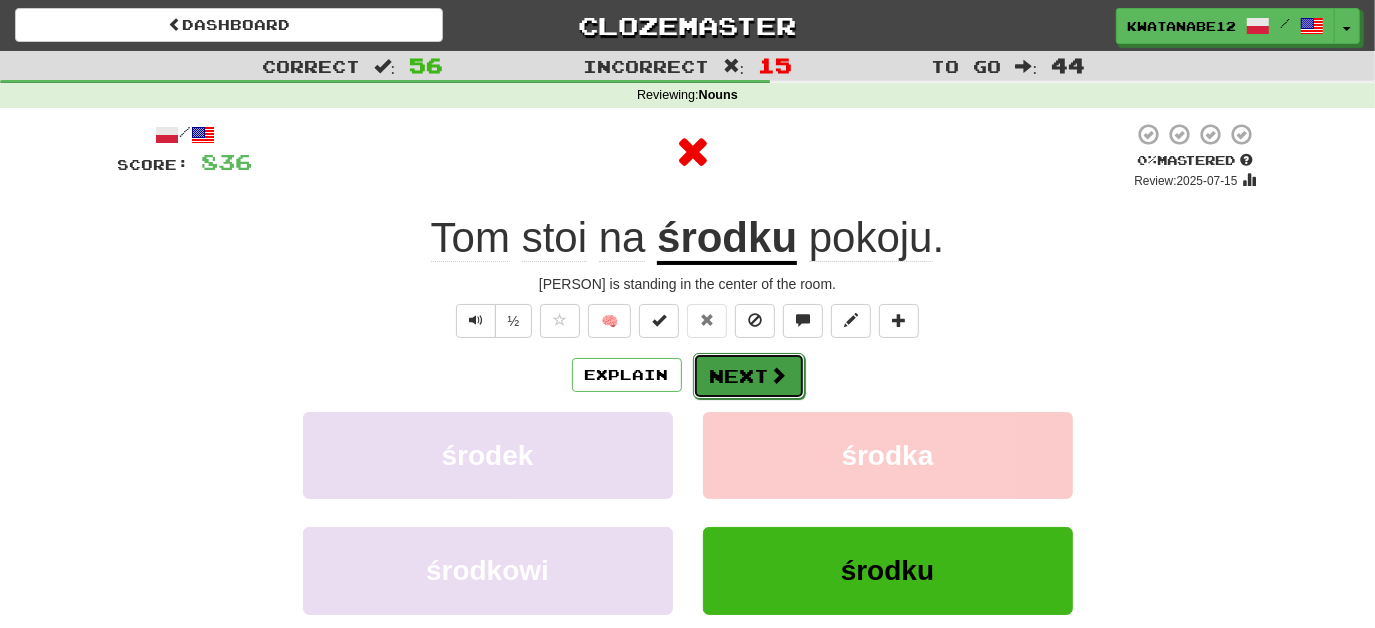 click on "Next" at bounding box center (749, 376) 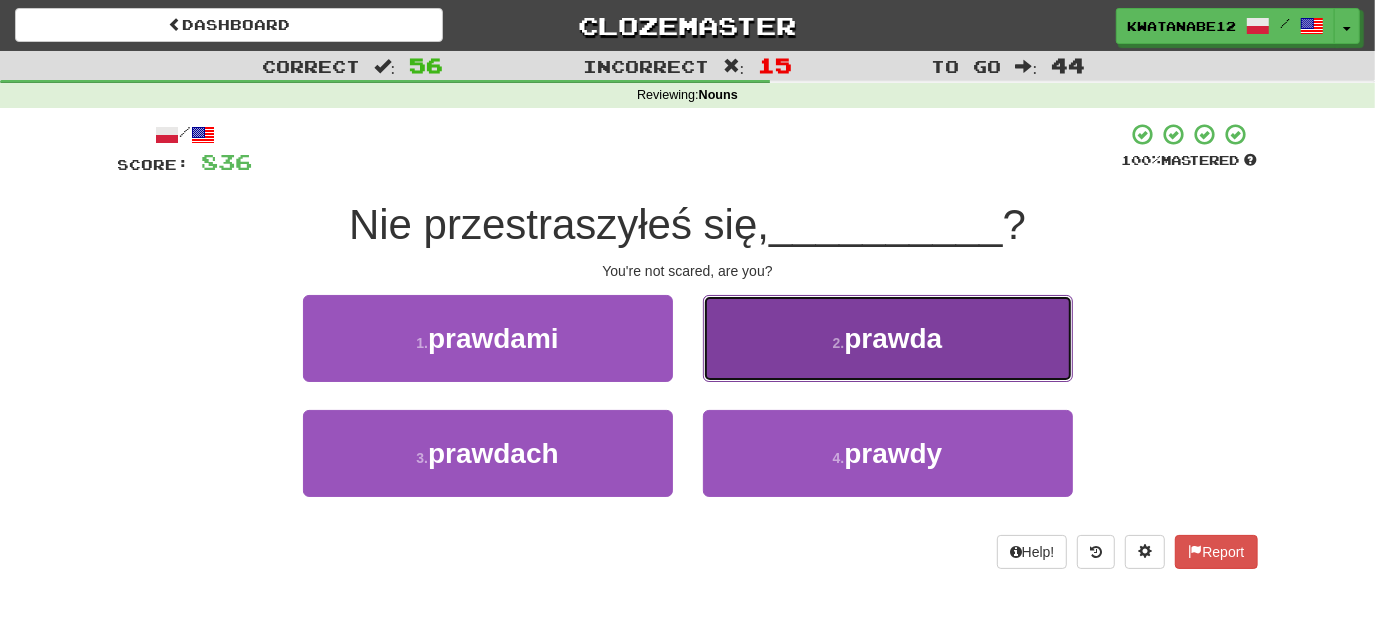 click on "2 .  prawda" at bounding box center (888, 338) 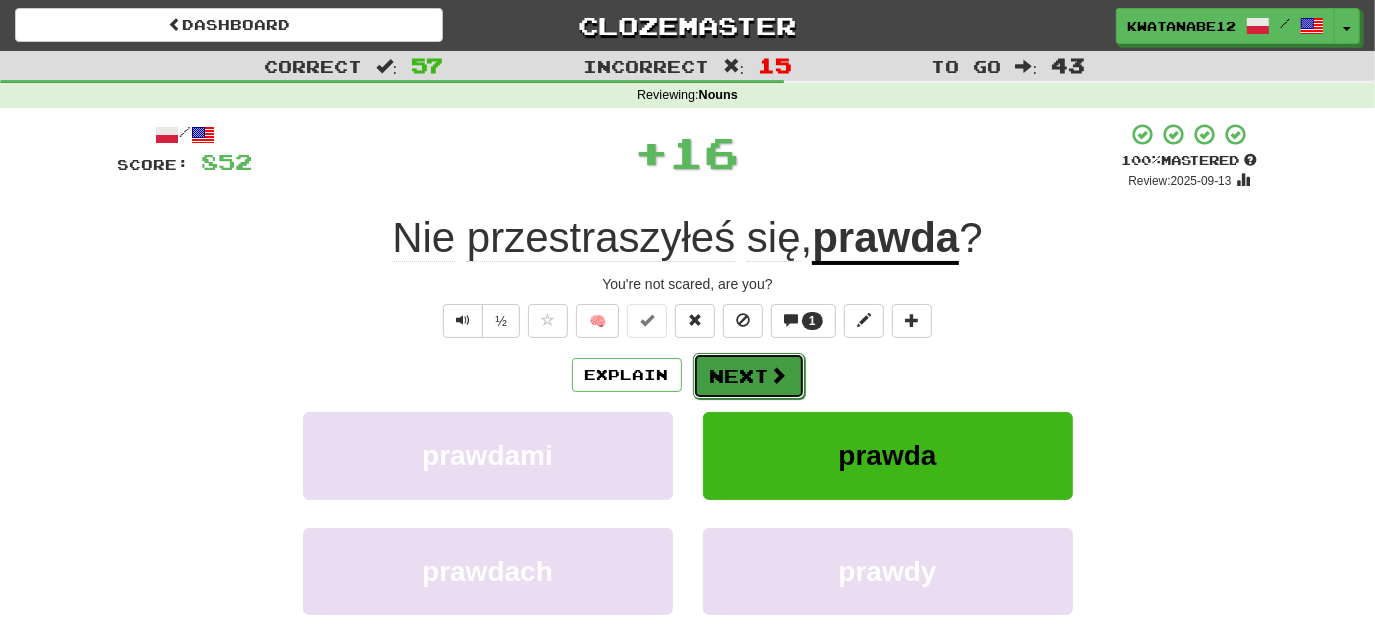 click on "Next" at bounding box center [749, 376] 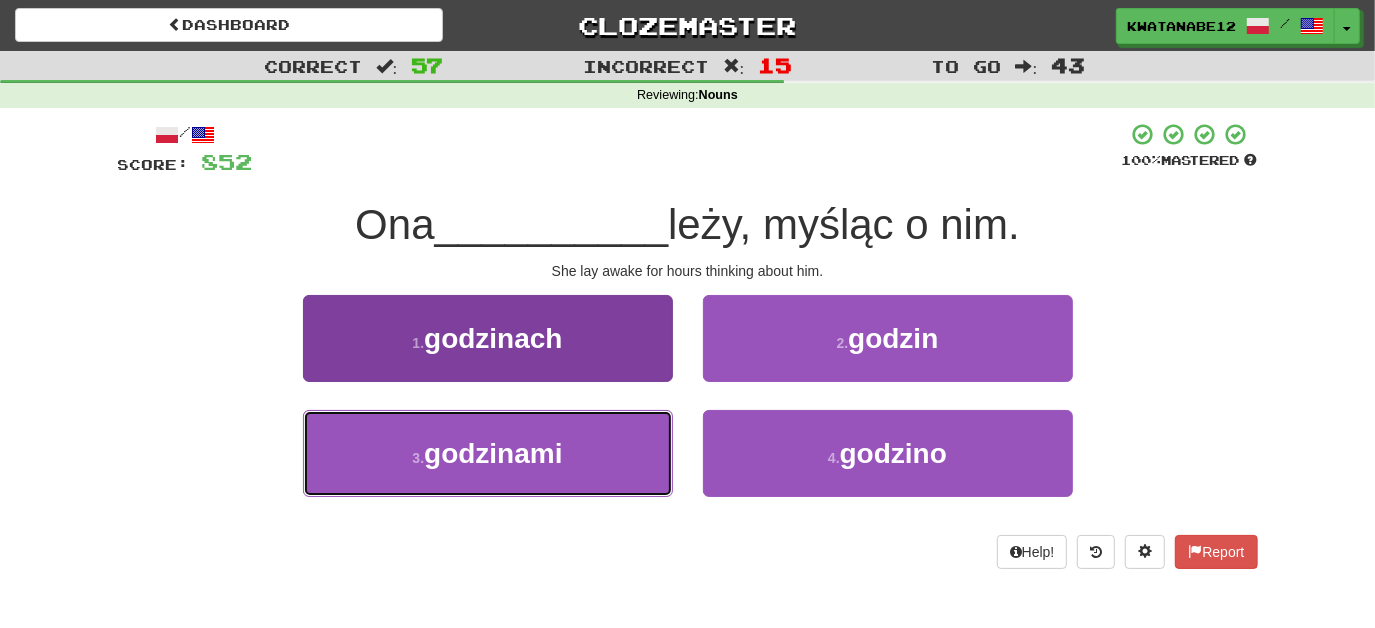 drag, startPoint x: 624, startPoint y: 449, endPoint x: 666, endPoint y: 416, distance: 53.413483 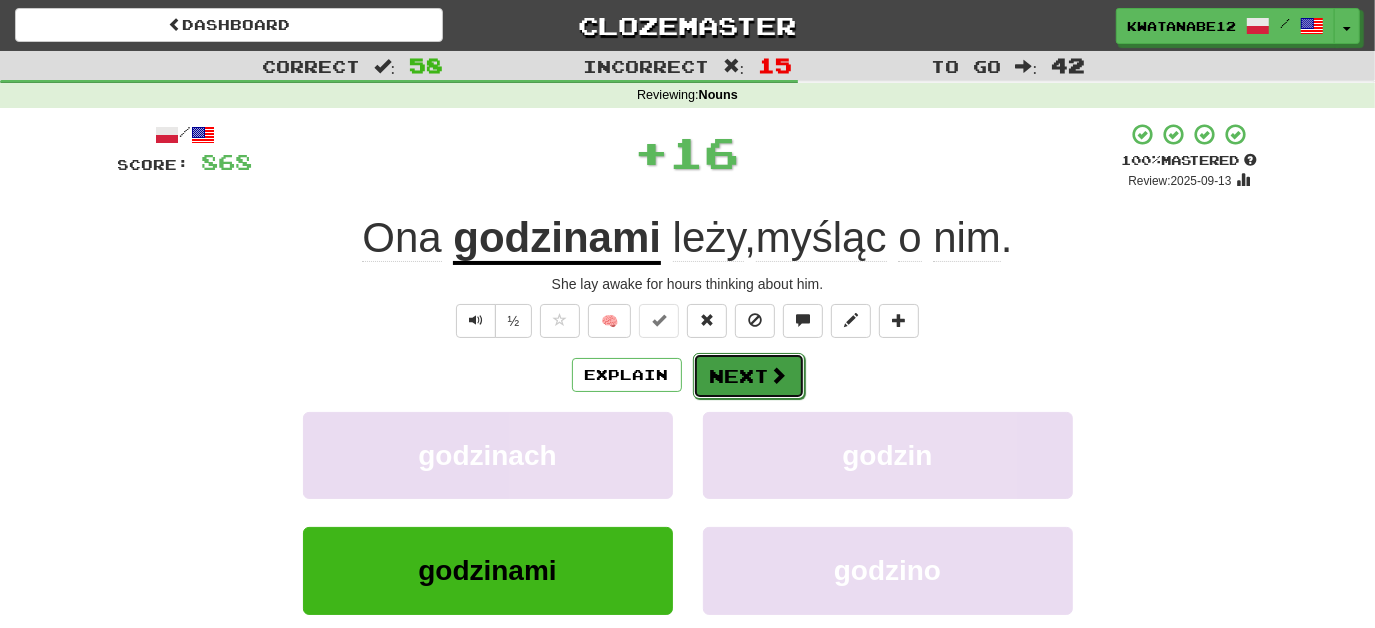 click on "Next" at bounding box center (749, 376) 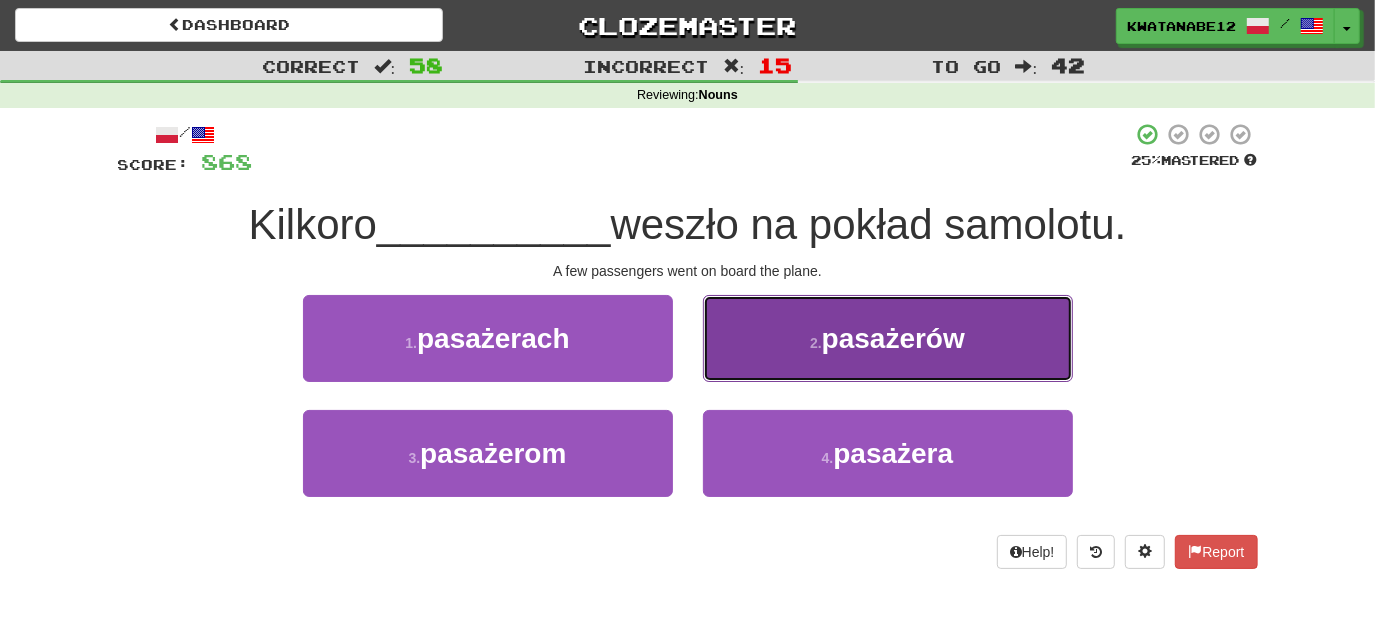 drag, startPoint x: 751, startPoint y: 348, endPoint x: 754, endPoint y: 358, distance: 10.440307 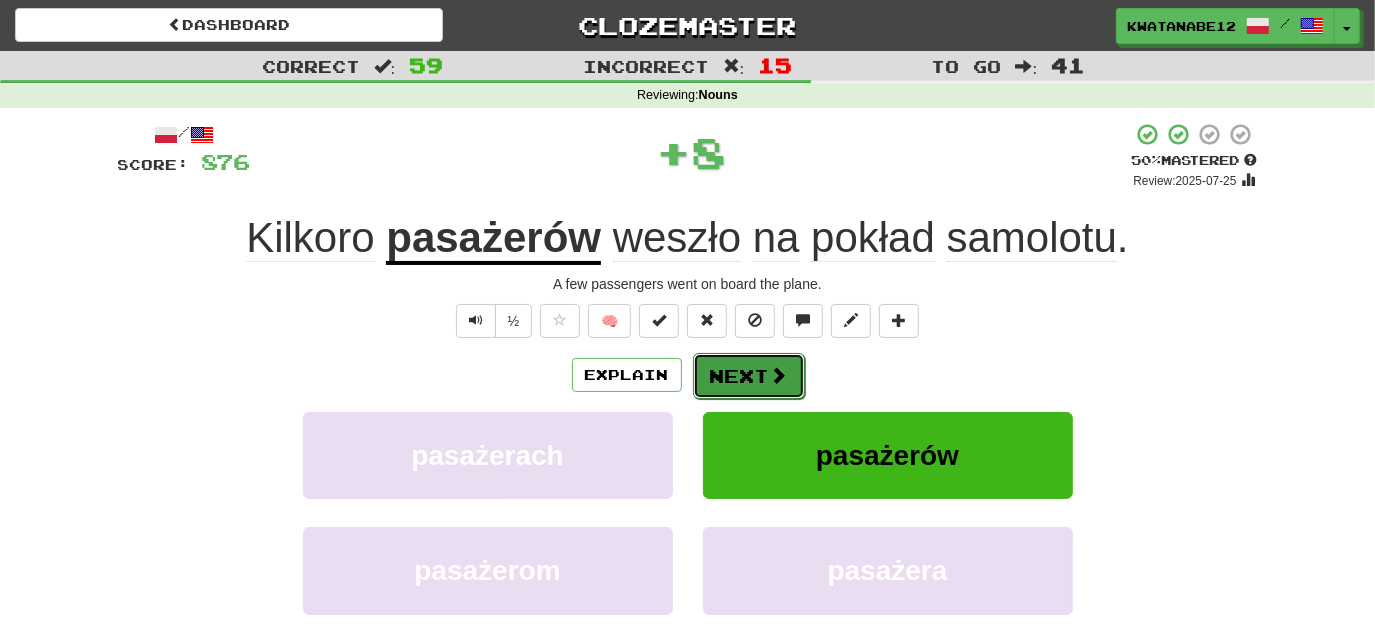 click on "Next" at bounding box center [749, 376] 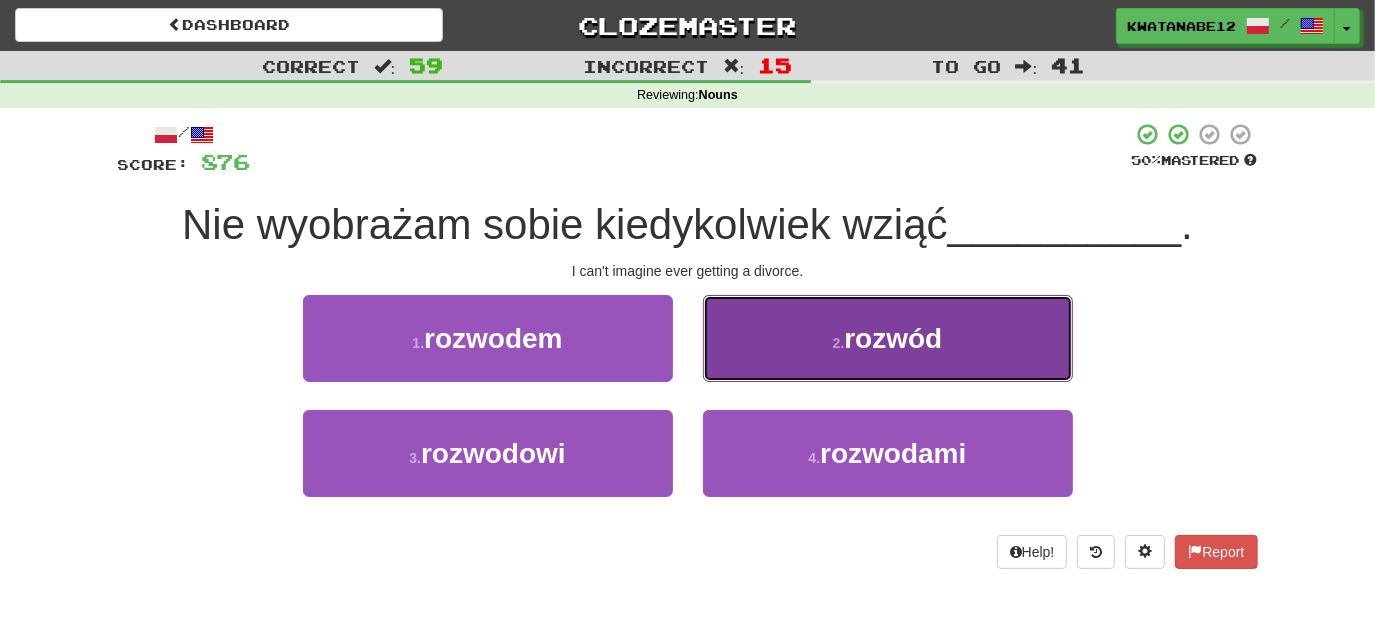 click on "2 .  rozwód" at bounding box center [888, 338] 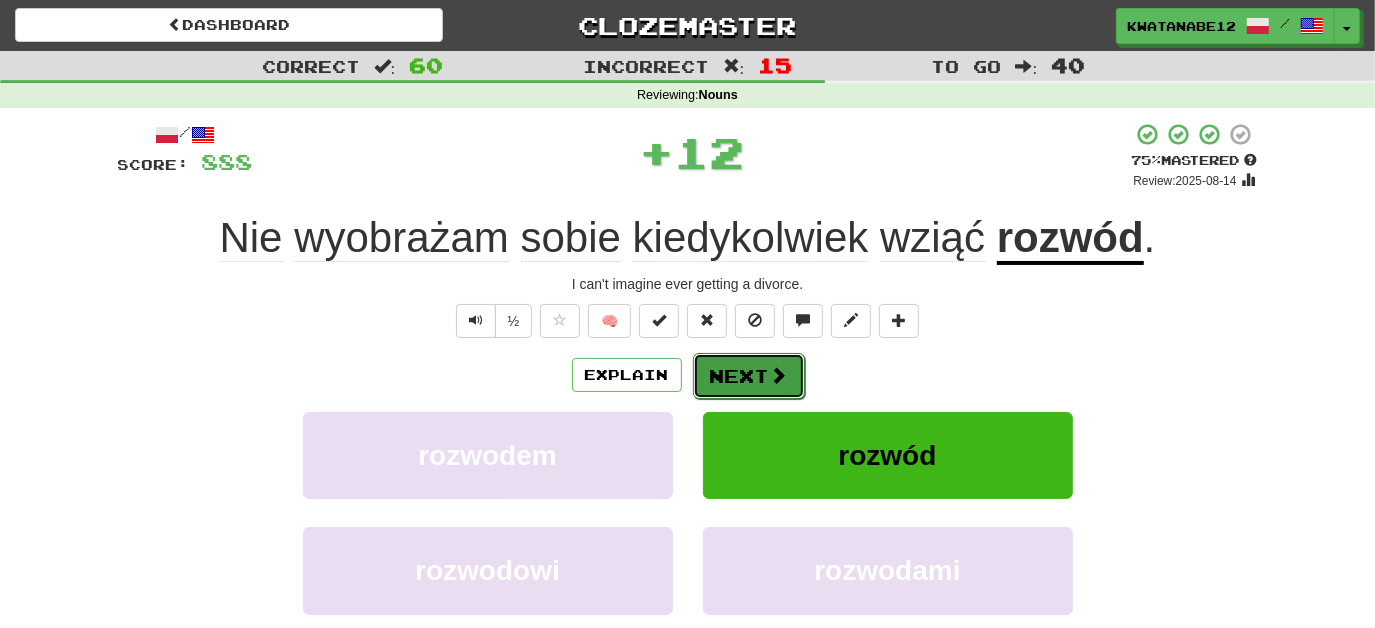 click on "Next" at bounding box center (749, 376) 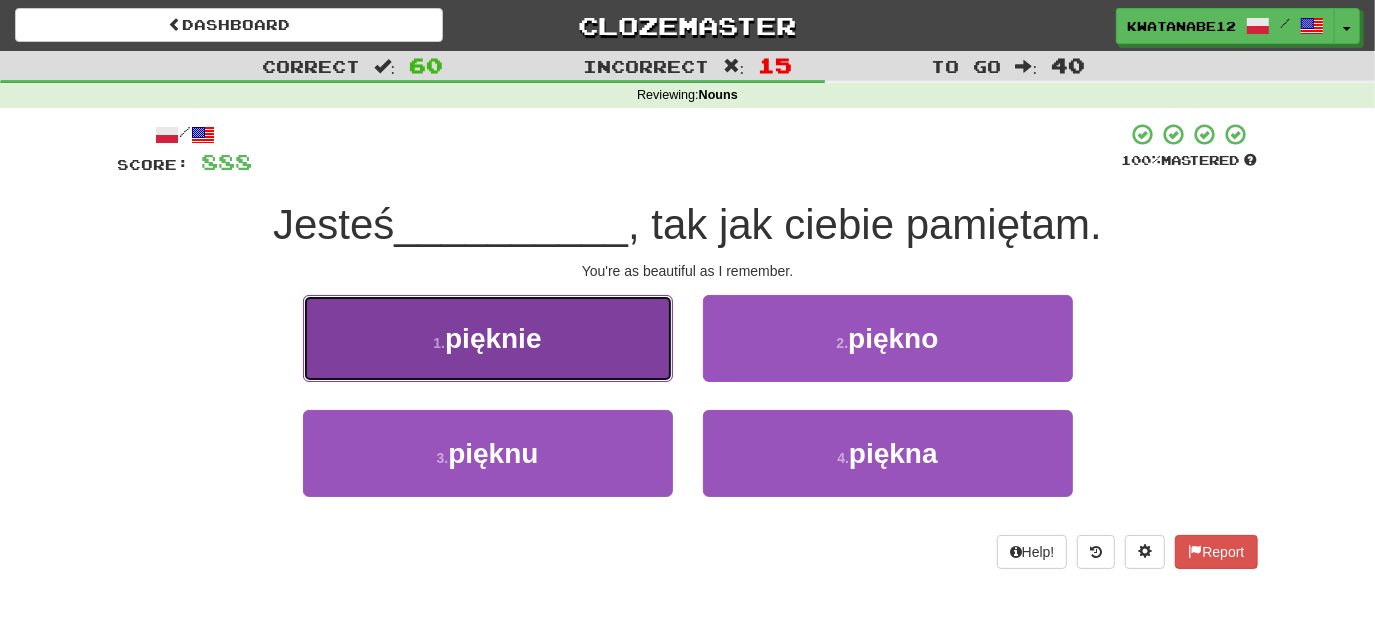 click on "1 .  pięknie" at bounding box center [488, 338] 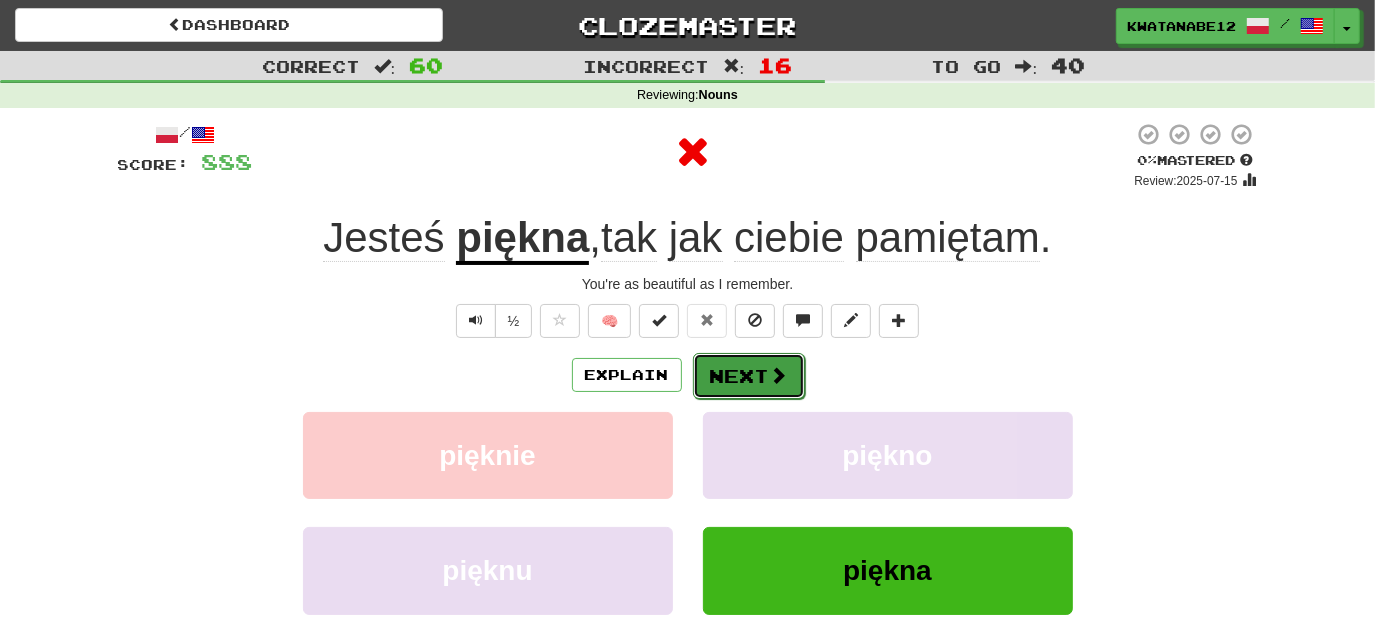 click on "Next" at bounding box center [749, 376] 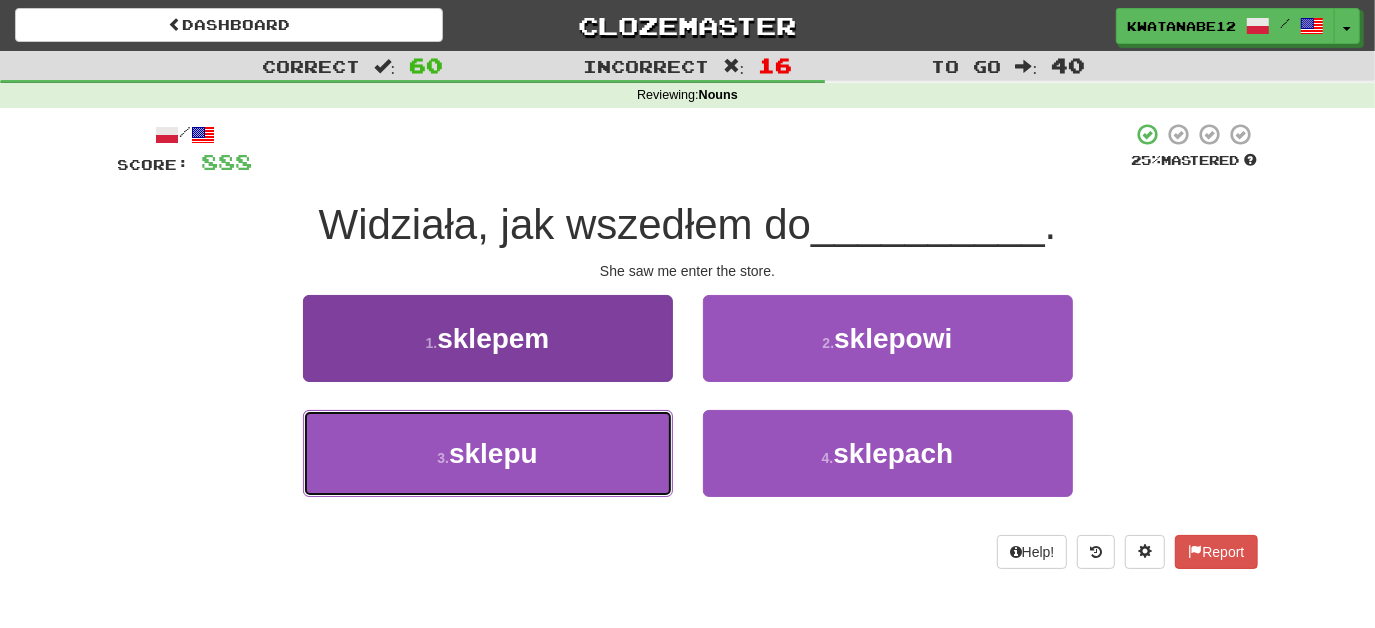 click on "3 .  sklepu" at bounding box center (488, 453) 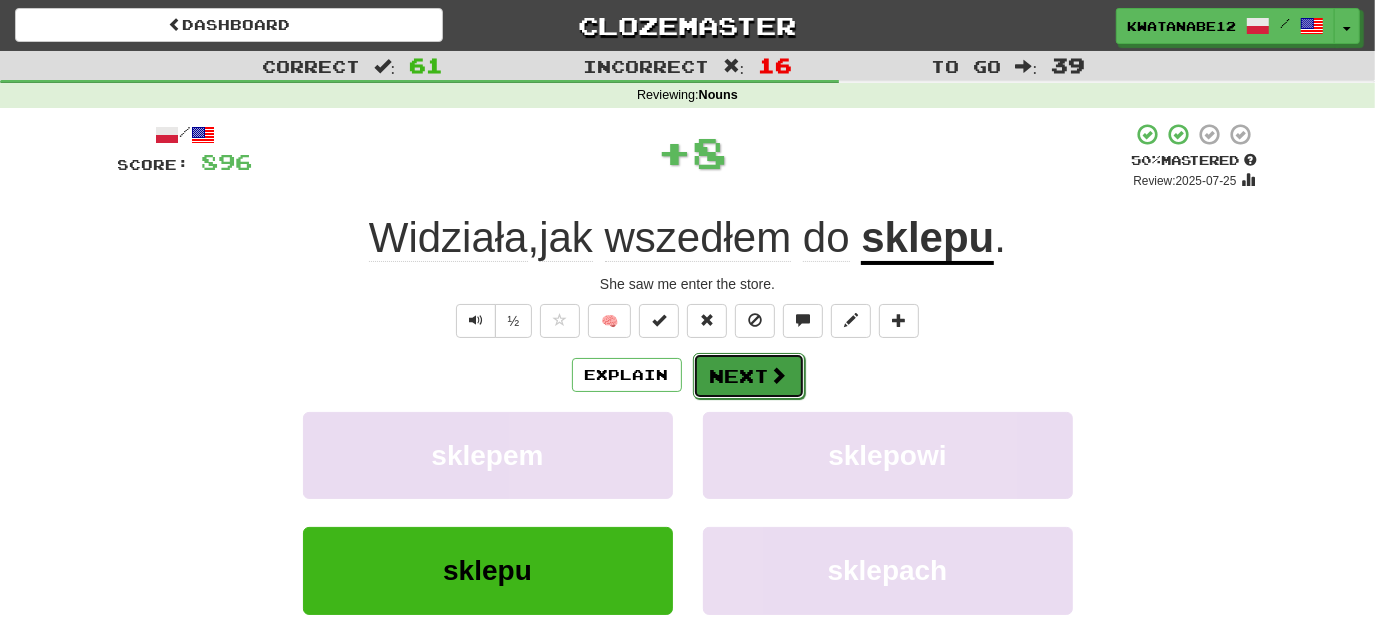 click on "Next" at bounding box center [749, 376] 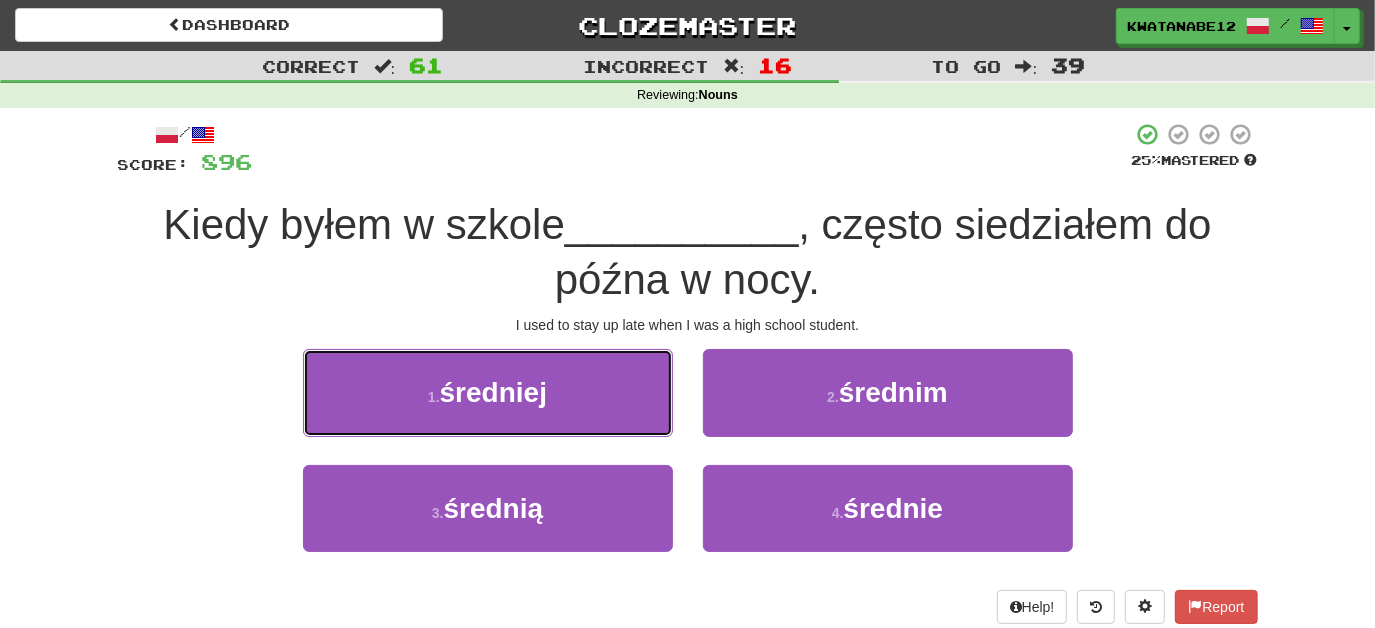 drag, startPoint x: 630, startPoint y: 400, endPoint x: 640, endPoint y: 396, distance: 10.770329 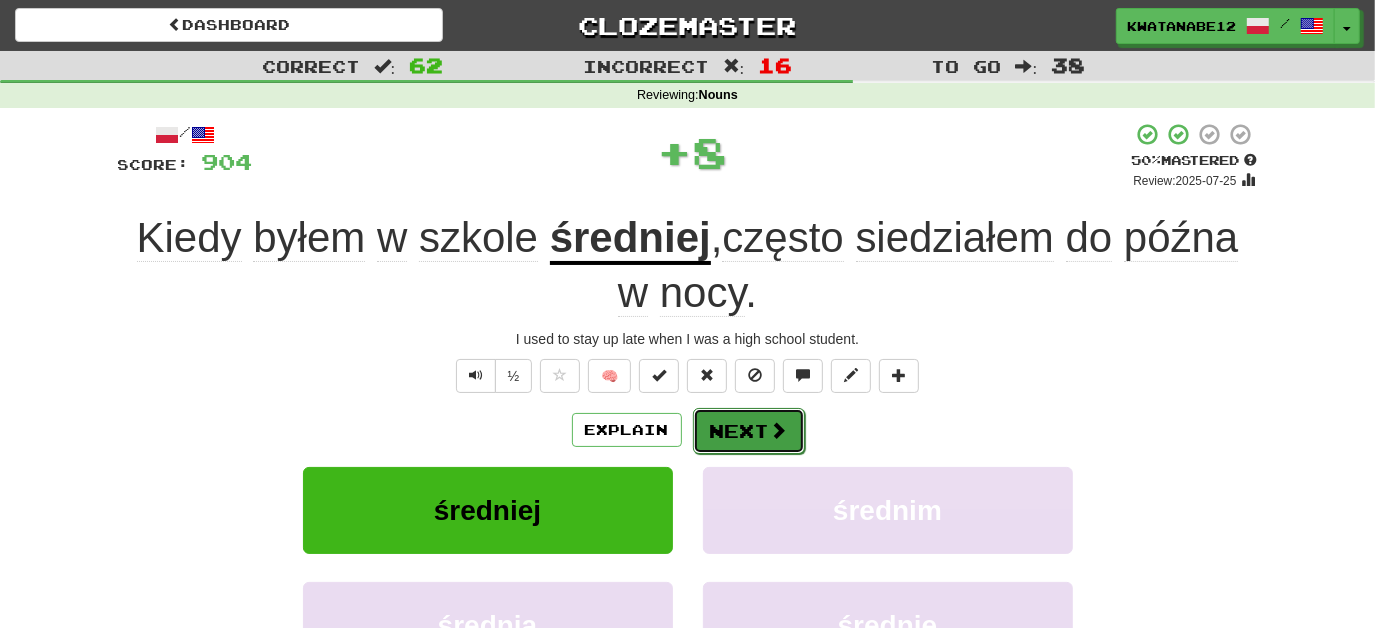 click on "Next" at bounding box center (749, 431) 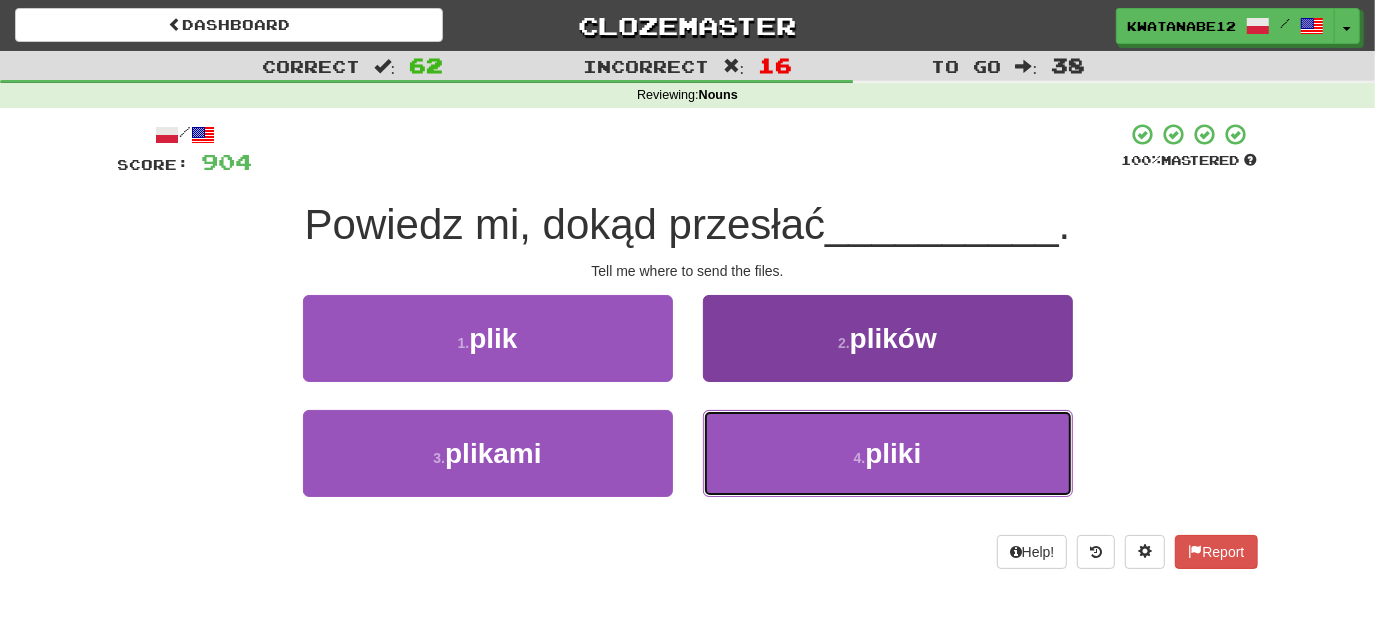 drag, startPoint x: 759, startPoint y: 467, endPoint x: 750, endPoint y: 439, distance: 29.410883 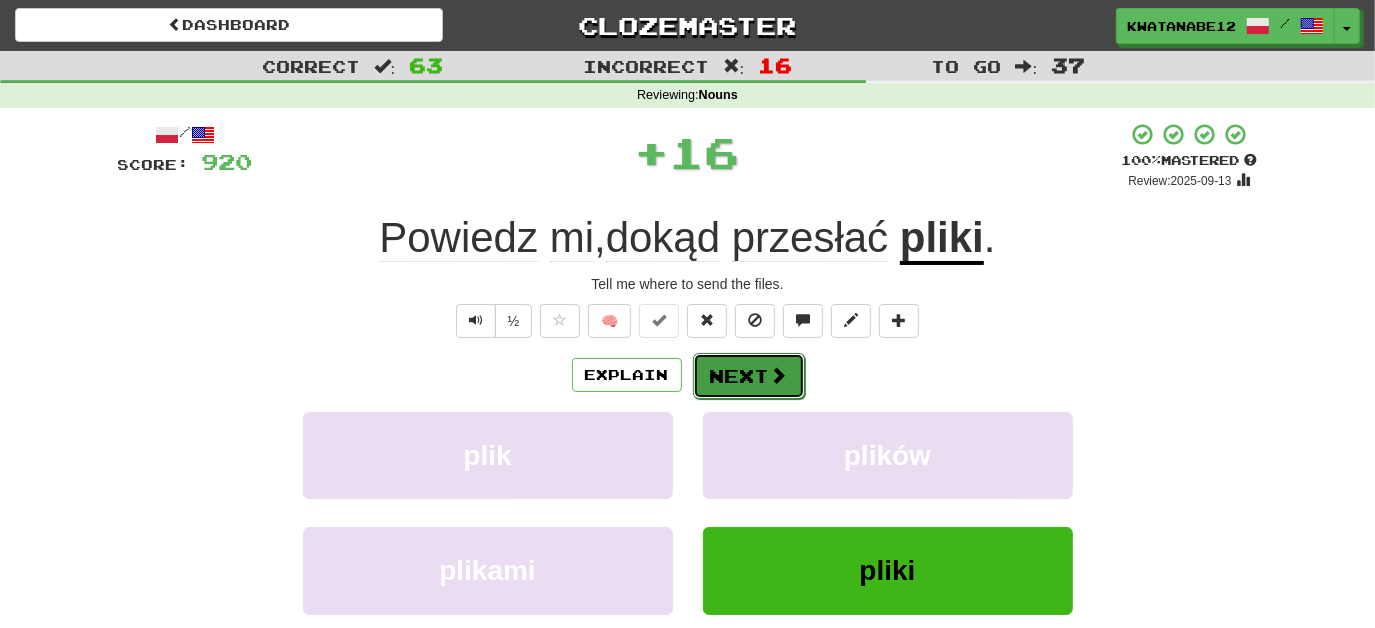 click on "Next" at bounding box center (749, 376) 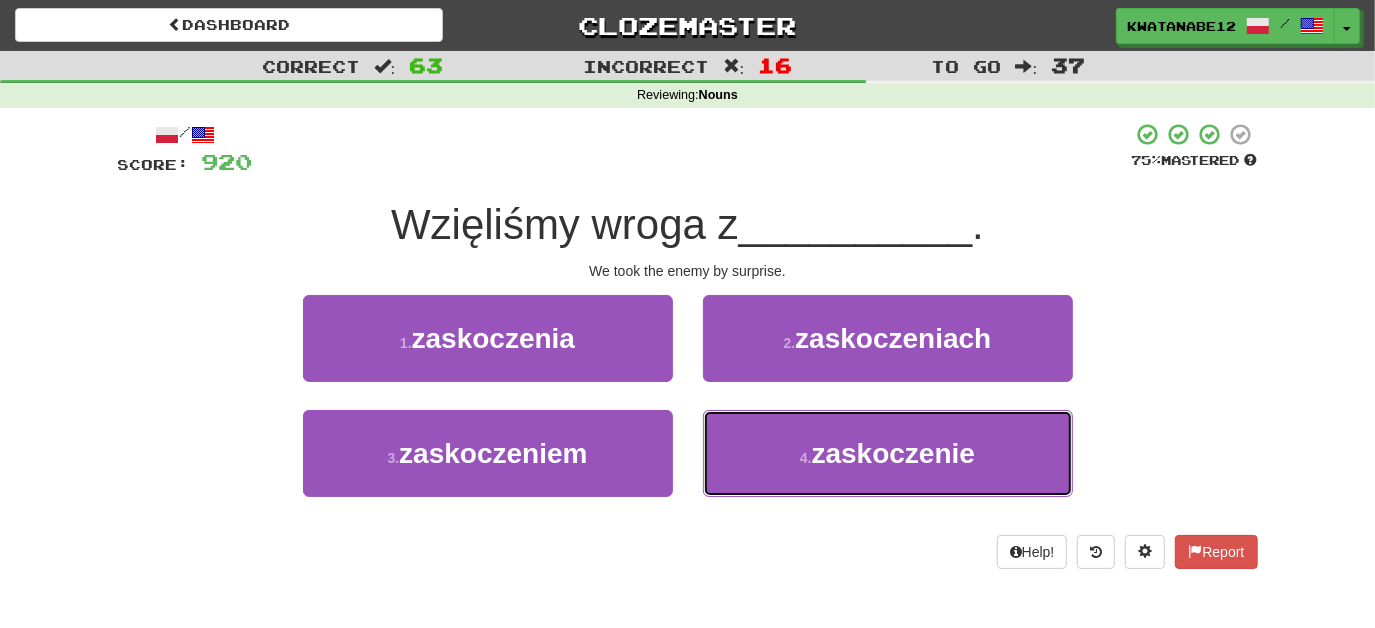 drag, startPoint x: 763, startPoint y: 450, endPoint x: 747, endPoint y: 407, distance: 45.88028 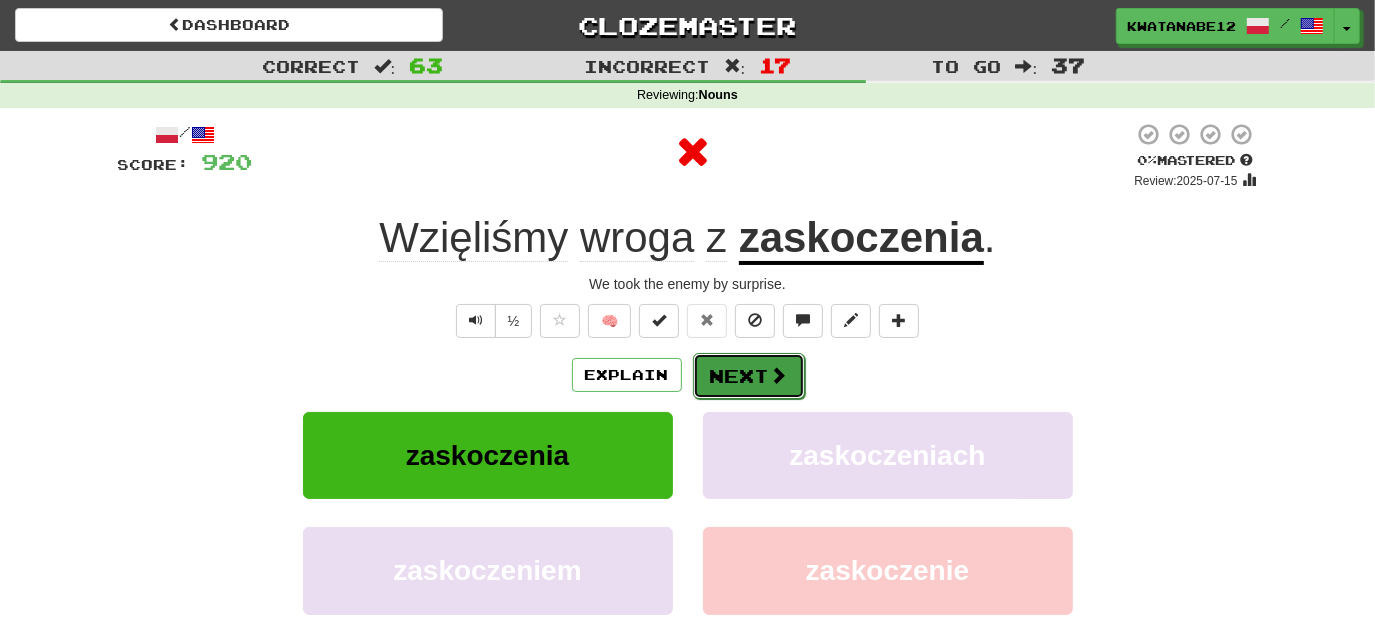click on "Next" at bounding box center (749, 376) 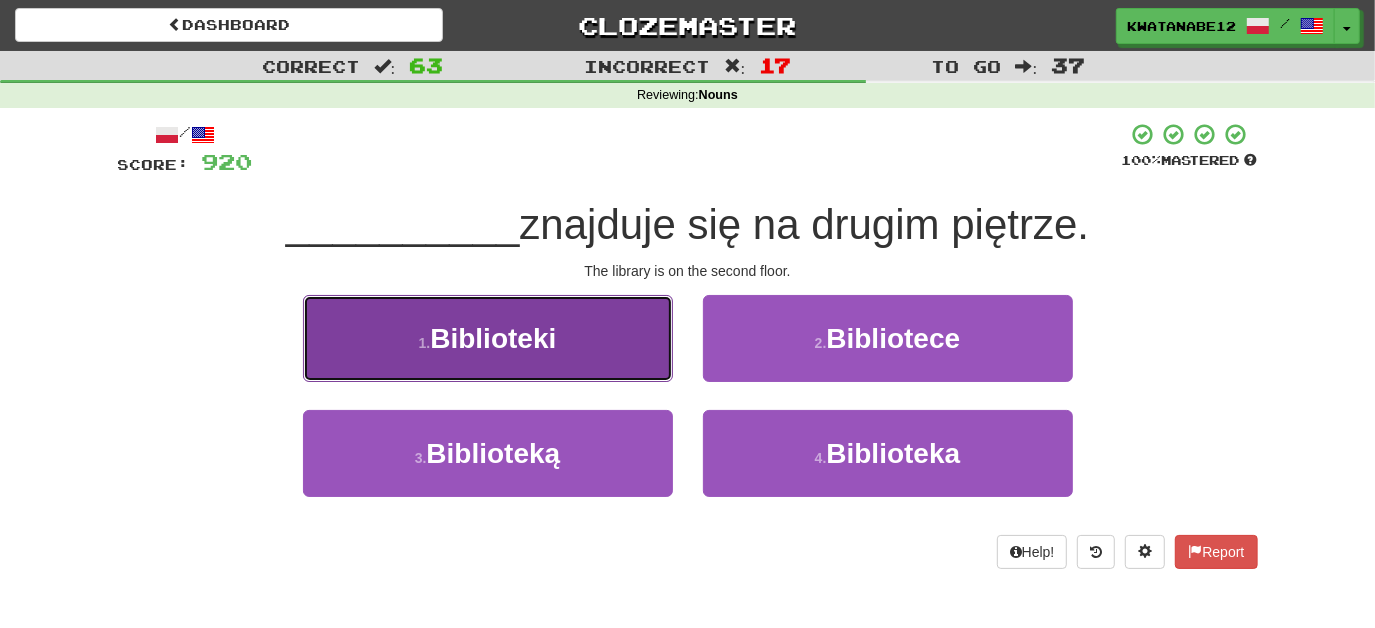 click on "1 .  Biblioteki" at bounding box center [488, 338] 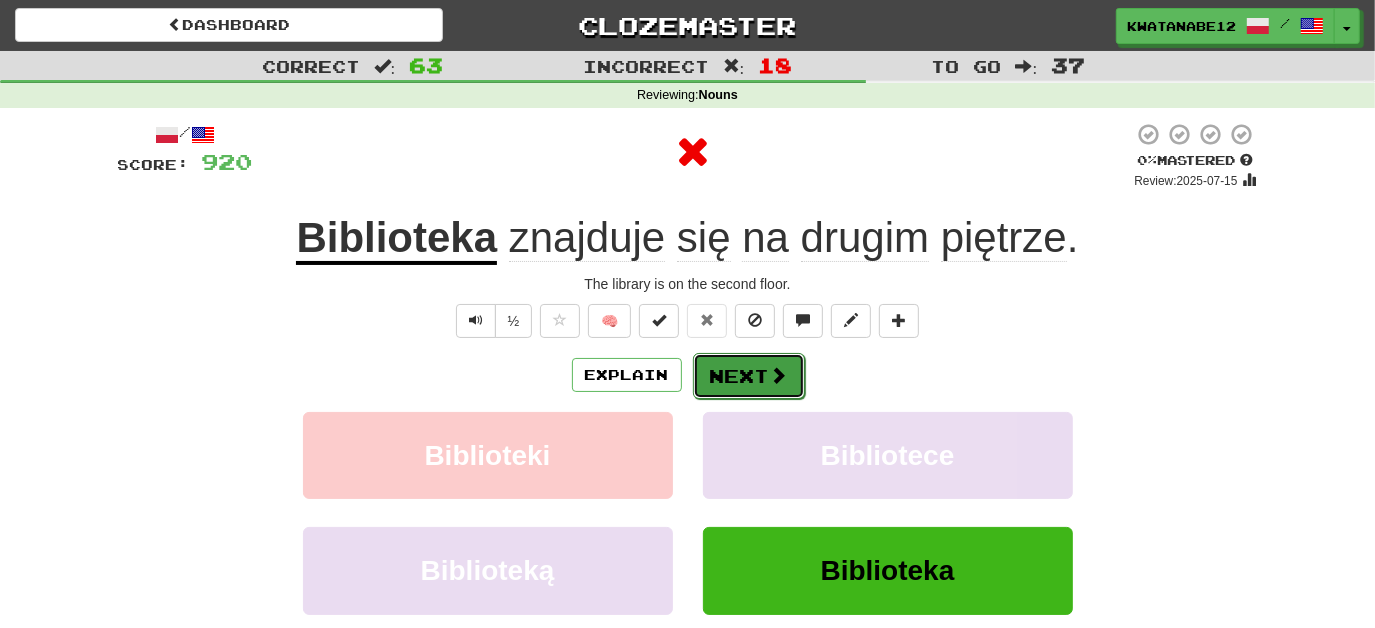 click on "Next" at bounding box center (749, 376) 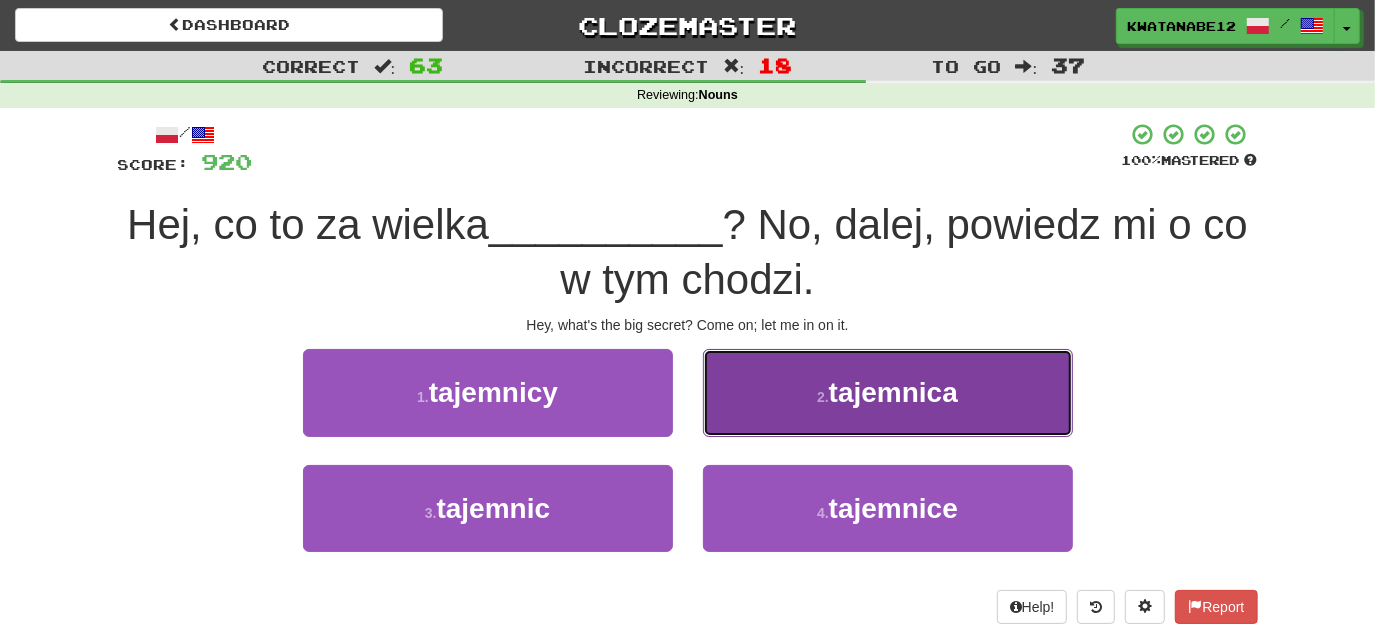 click on "2 .  tajemnica" at bounding box center [888, 392] 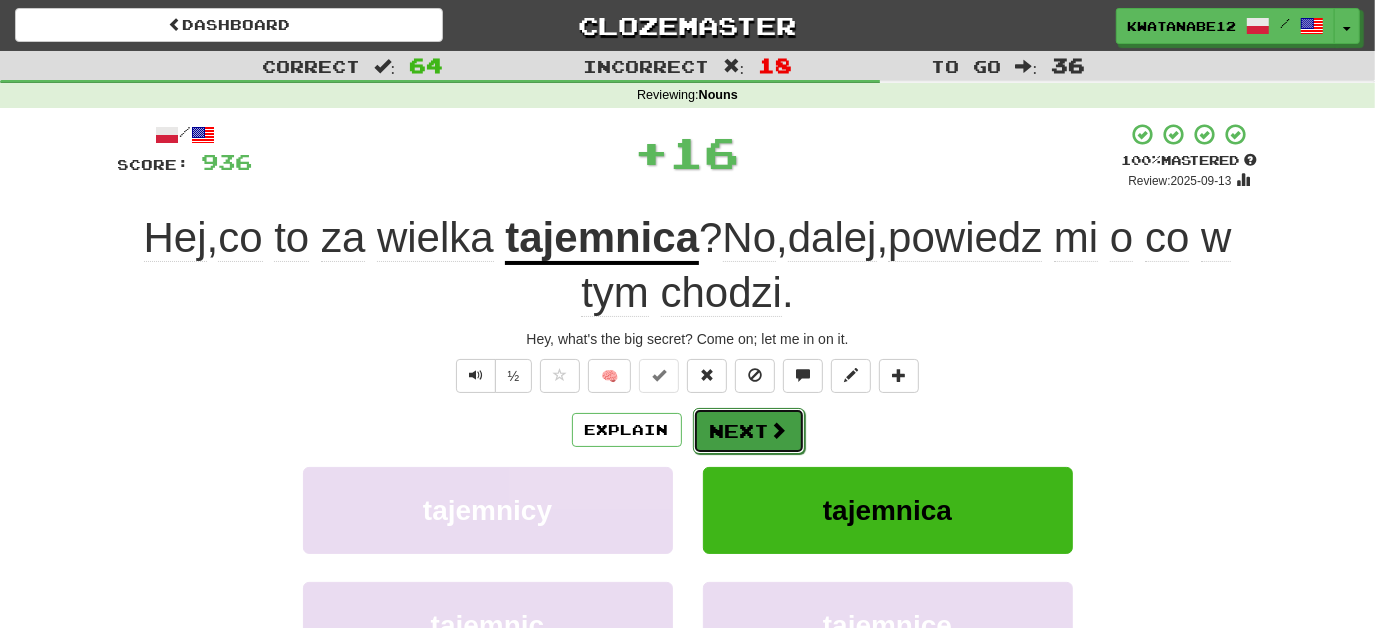 click on "Next" at bounding box center (749, 431) 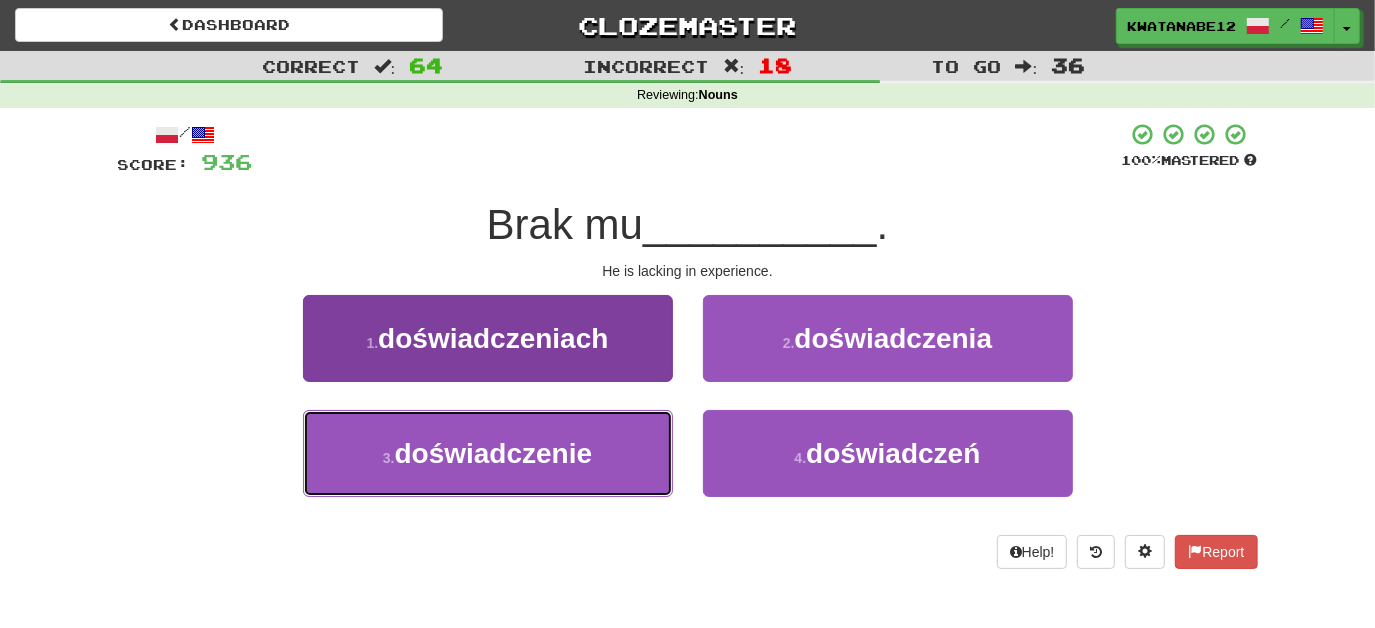drag, startPoint x: 579, startPoint y: 432, endPoint x: 643, endPoint y: 425, distance: 64.381676 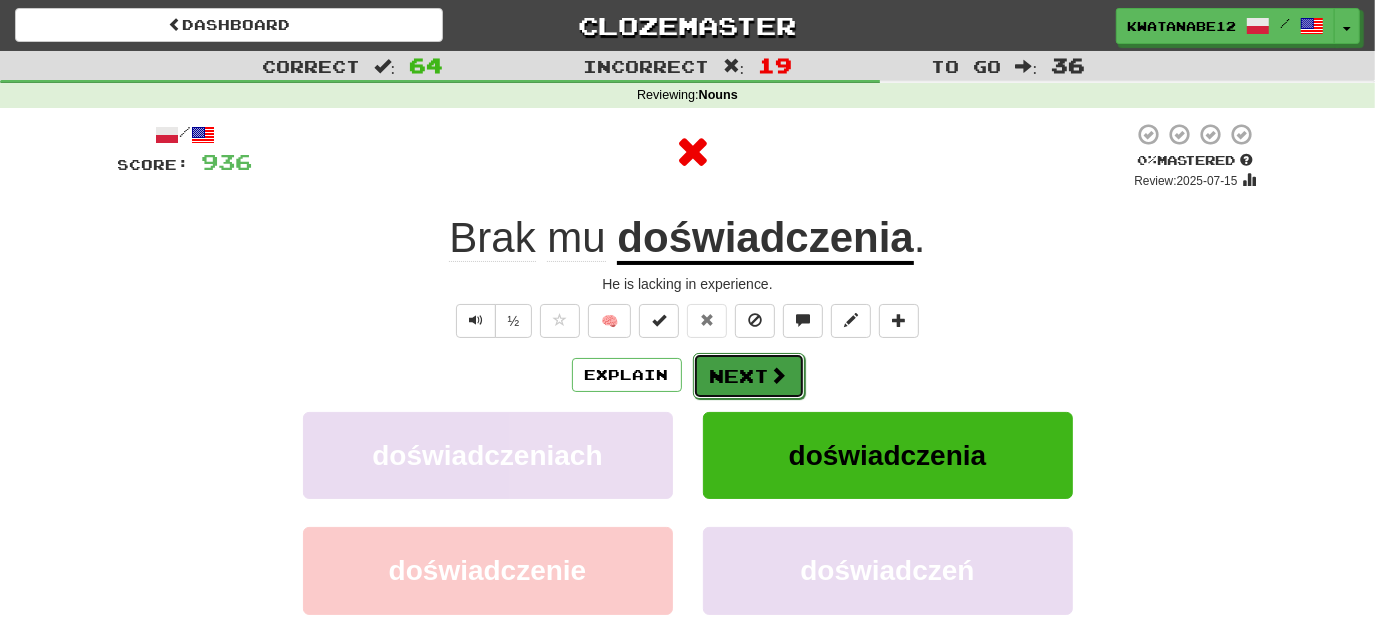 drag, startPoint x: 728, startPoint y: 370, endPoint x: 739, endPoint y: 364, distance: 12.529964 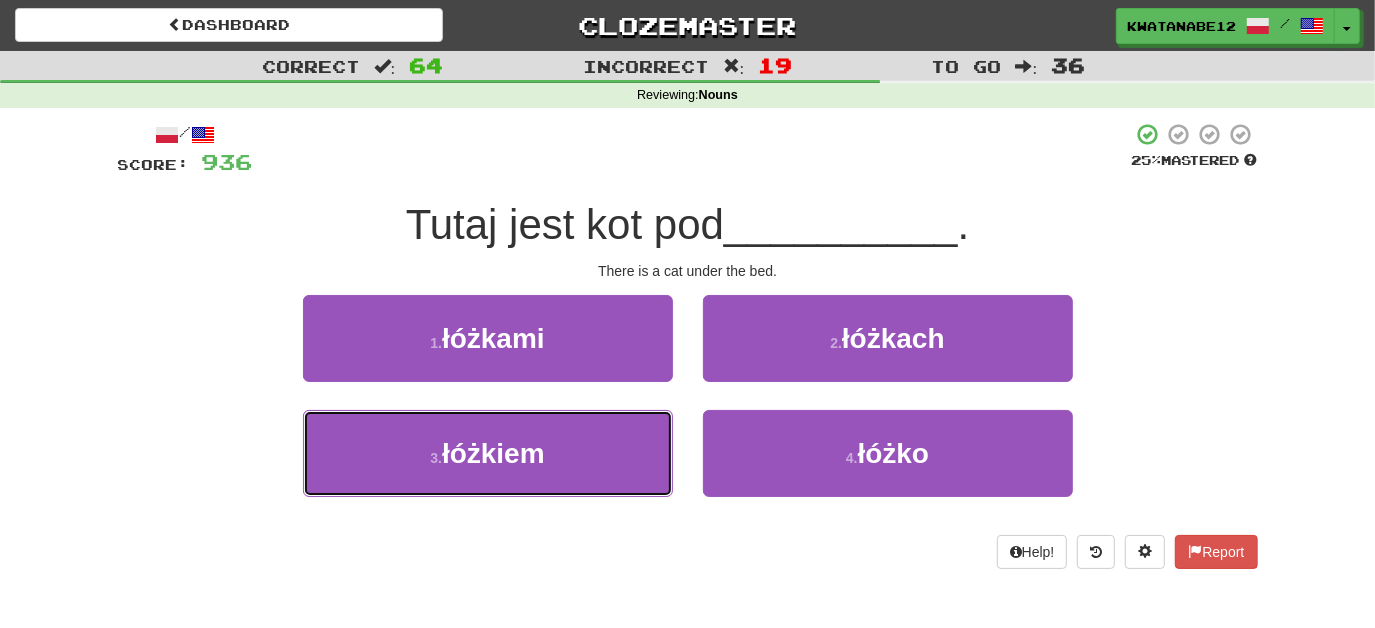 drag, startPoint x: 613, startPoint y: 428, endPoint x: 697, endPoint y: 399, distance: 88.86507 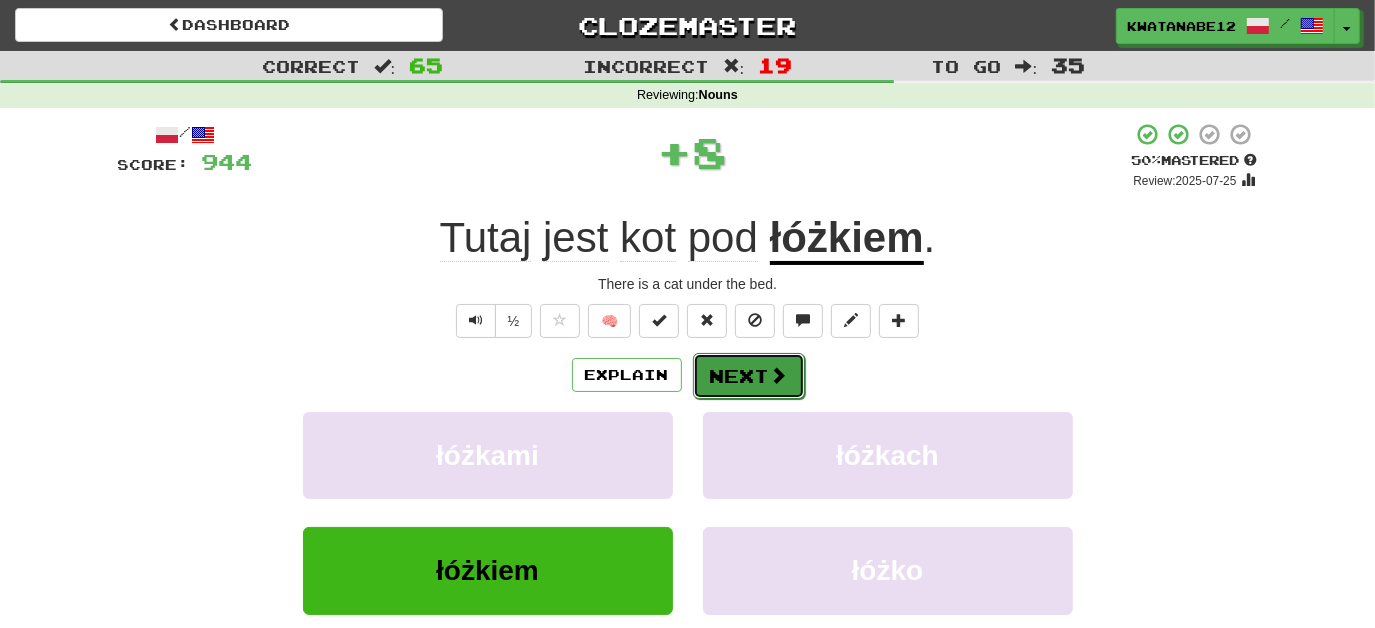 click on "Next" at bounding box center [749, 376] 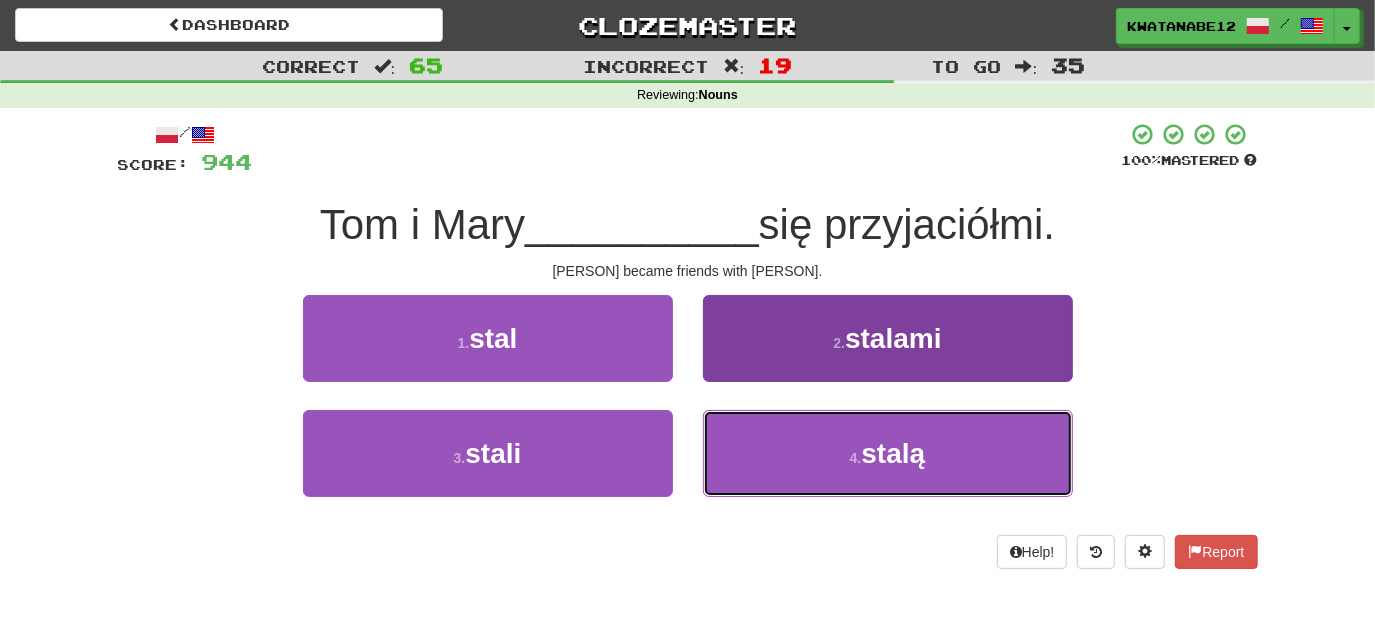 drag, startPoint x: 752, startPoint y: 455, endPoint x: 749, endPoint y: 431, distance: 24.186773 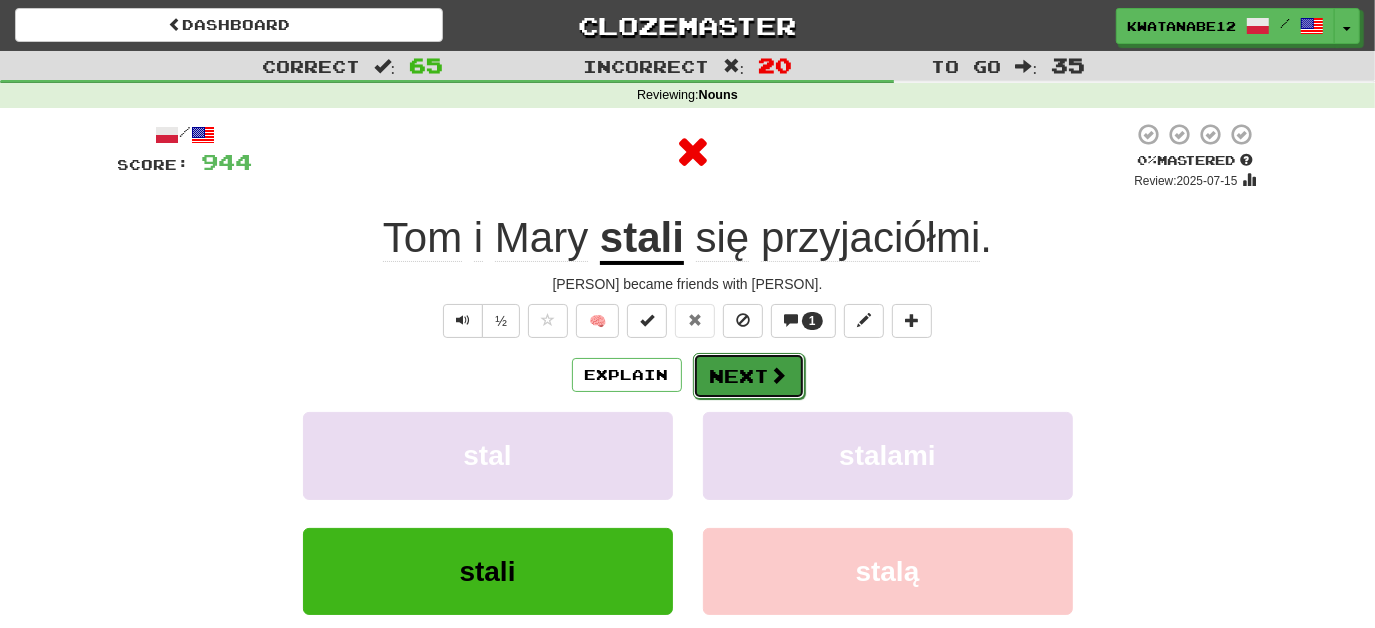 click on "Next" at bounding box center [749, 376] 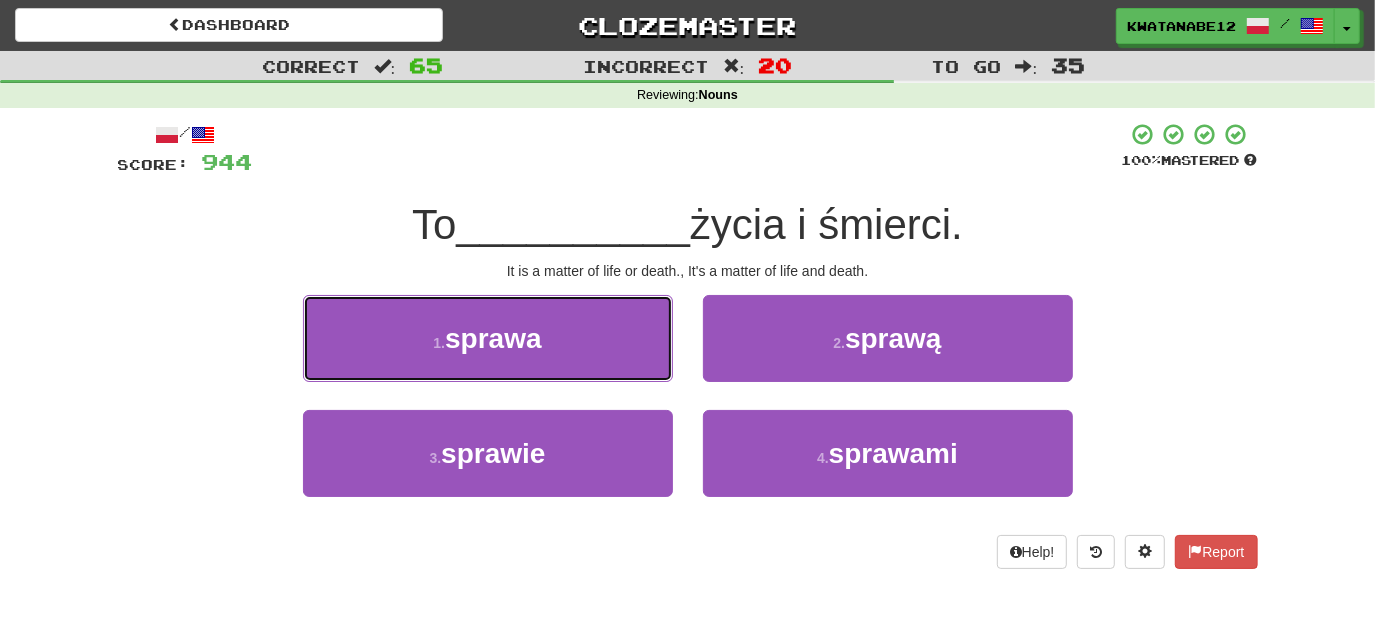 drag, startPoint x: 610, startPoint y: 323, endPoint x: 664, endPoint y: 348, distance: 59.5063 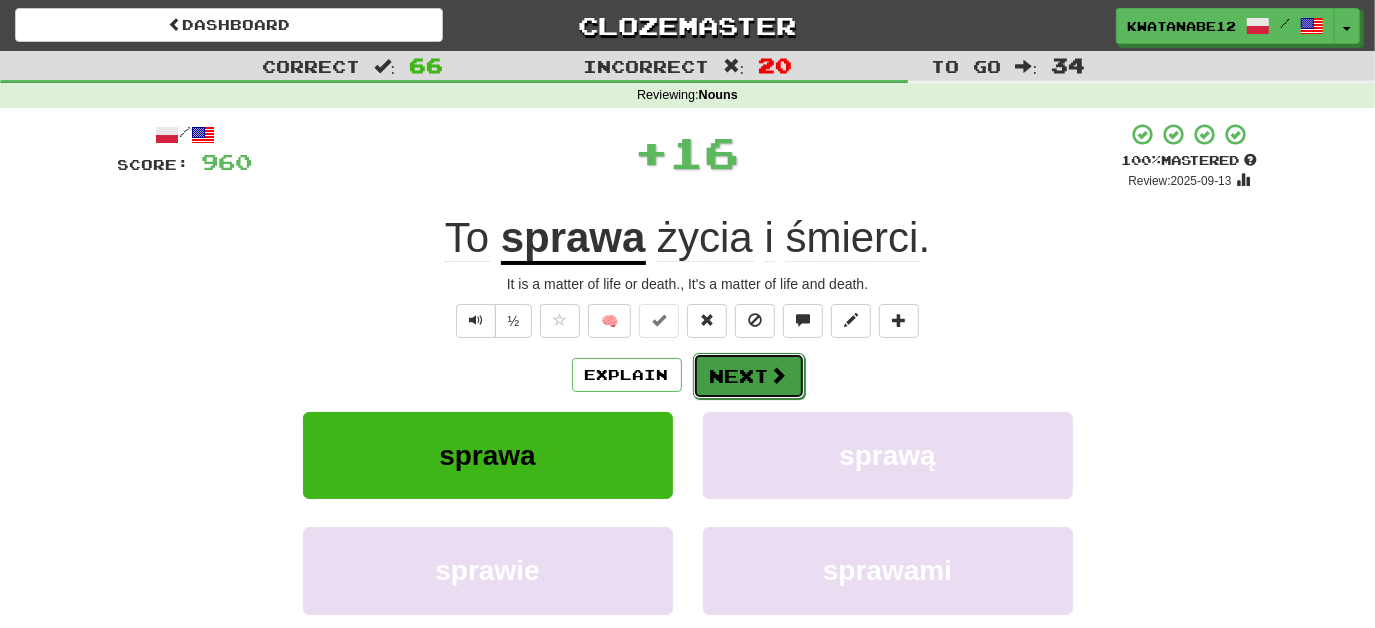 click on "Next" at bounding box center [749, 376] 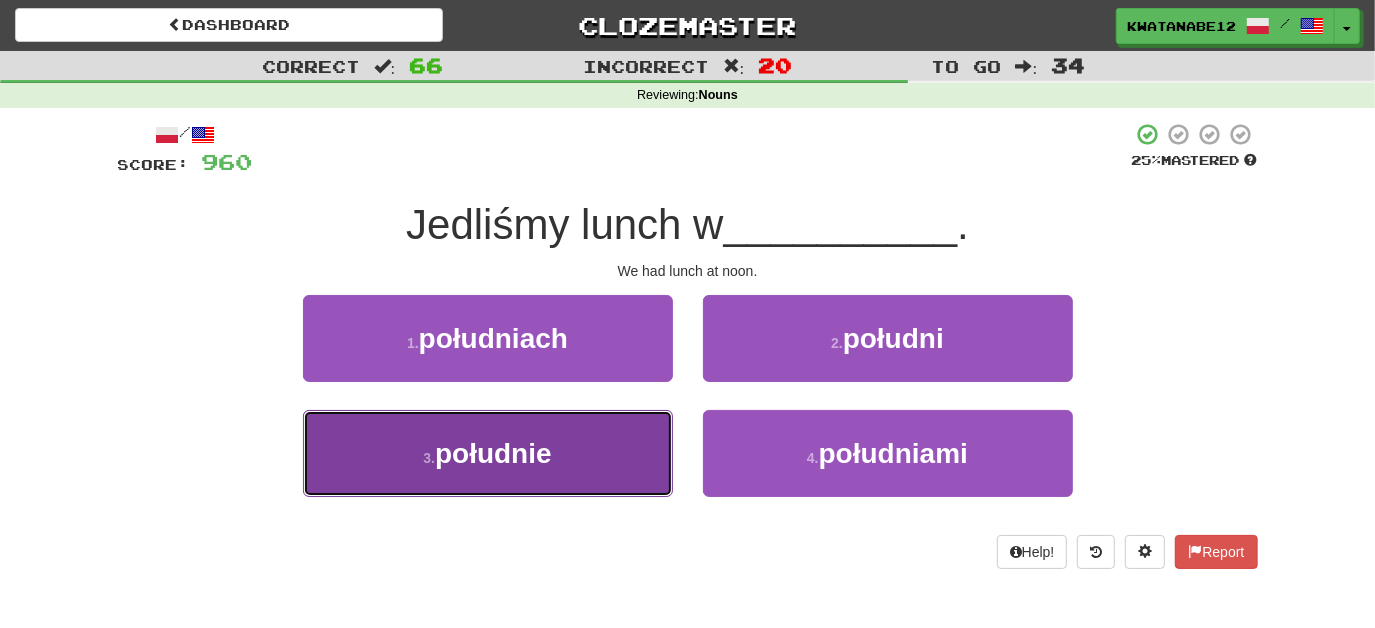 click on "3 .  południe" at bounding box center (488, 453) 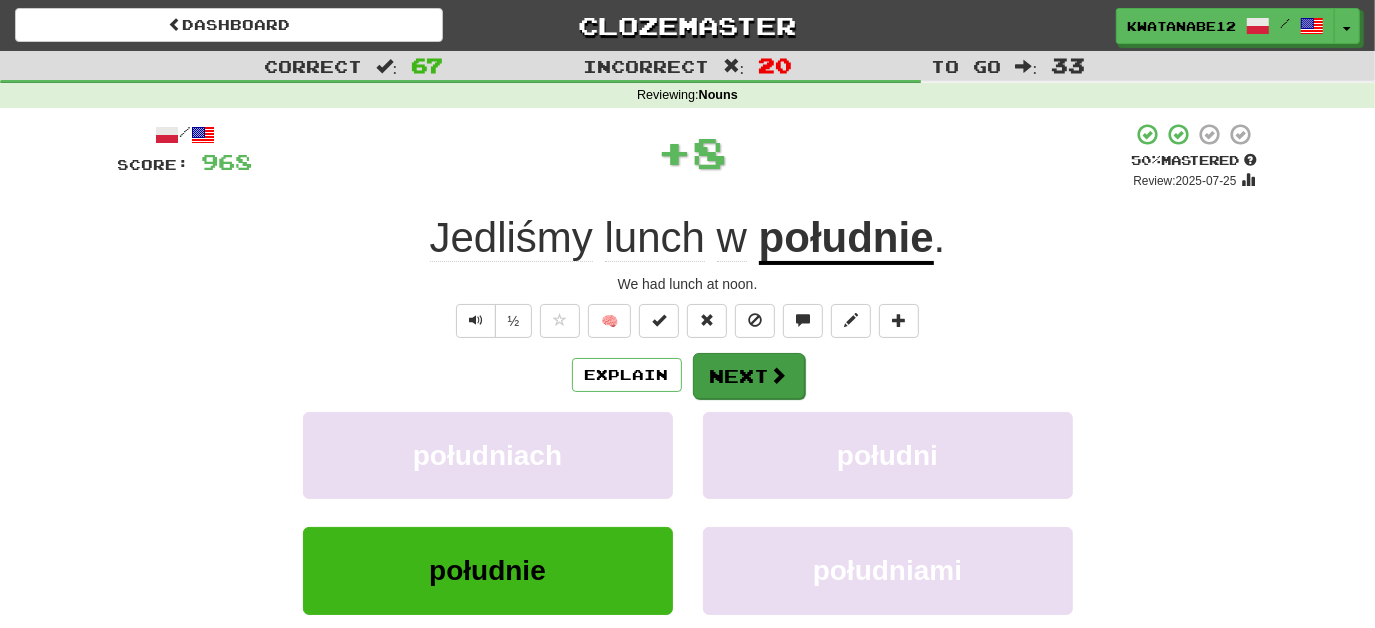 drag, startPoint x: 720, startPoint y: 397, endPoint x: 730, endPoint y: 388, distance: 13.453624 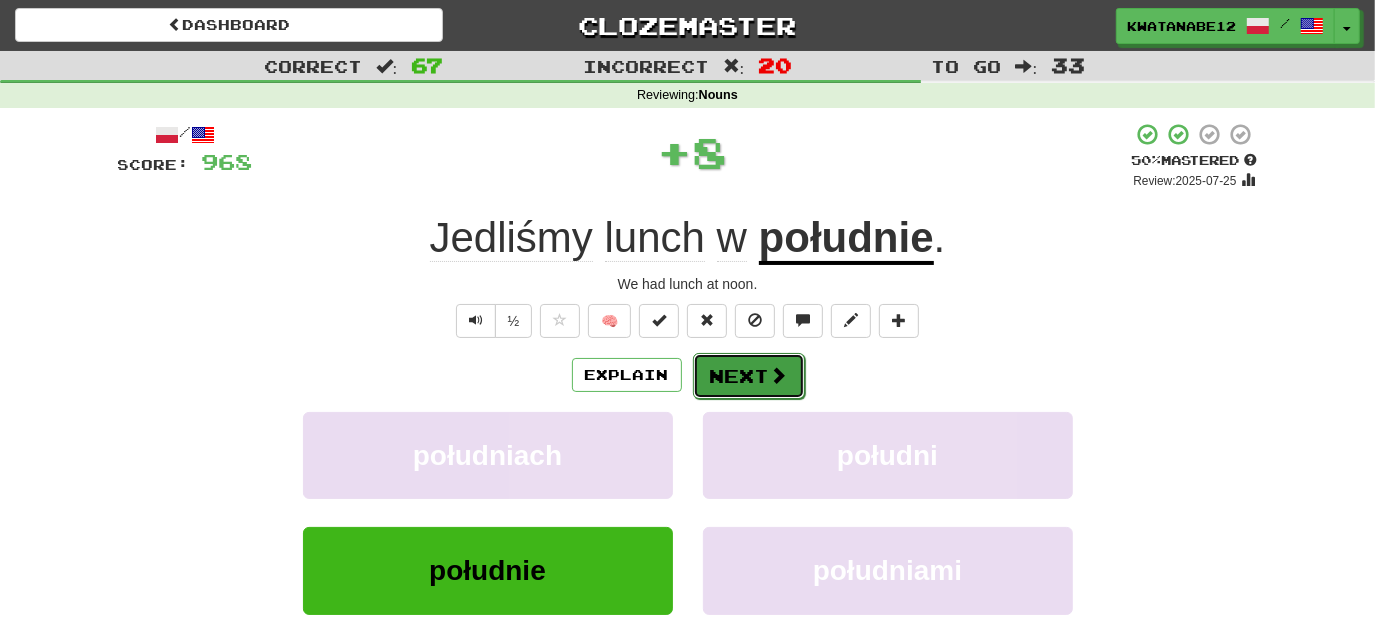 click on "Next" at bounding box center [749, 376] 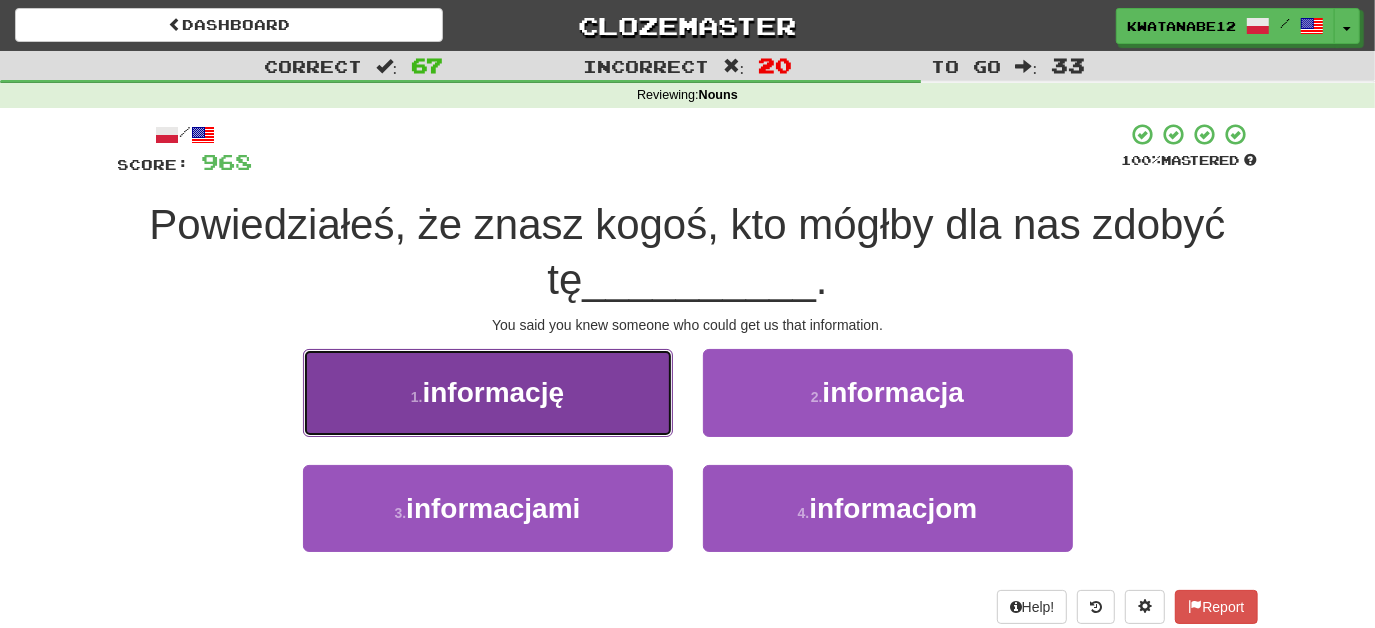 click on "1 .  informację" at bounding box center (488, 392) 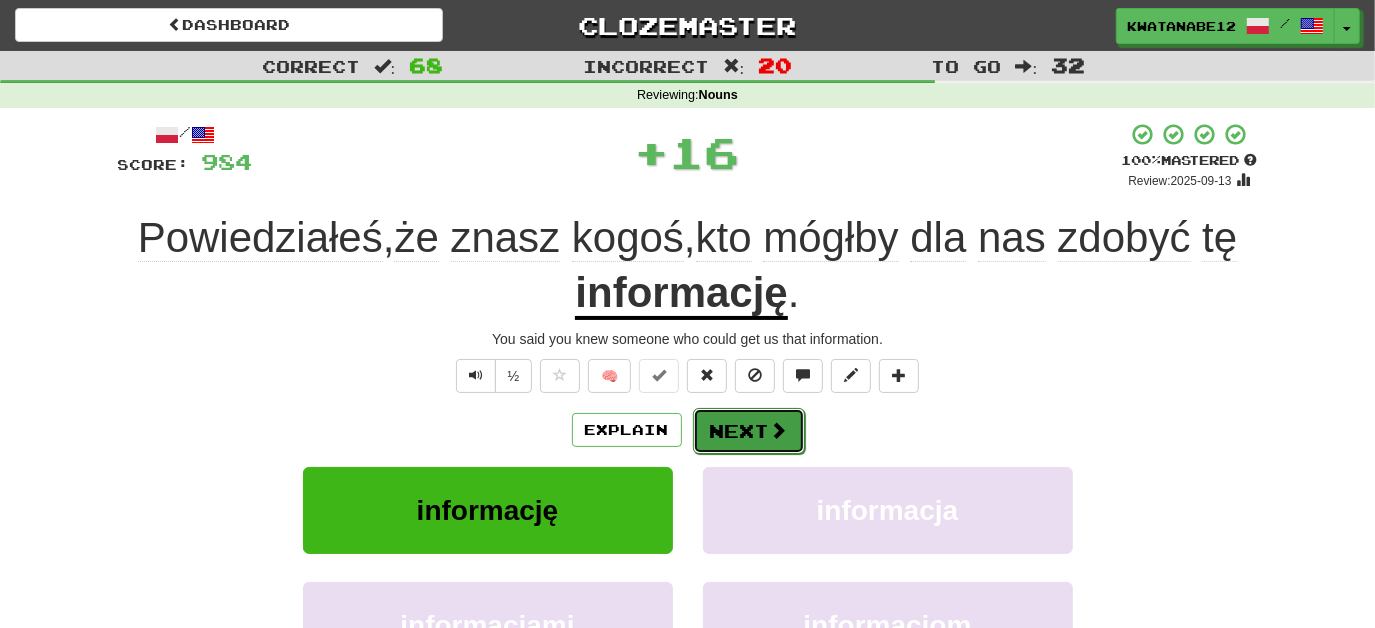click on "Next" at bounding box center (749, 431) 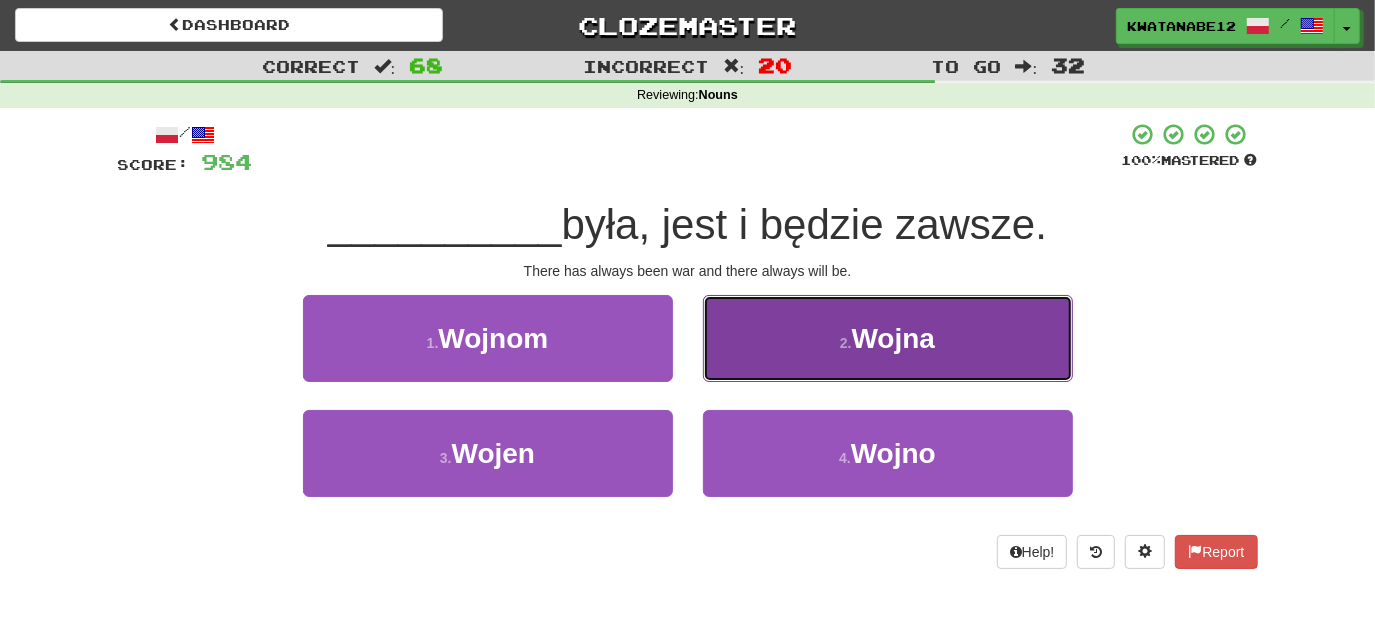 click on "2 .  Wojna" at bounding box center [888, 338] 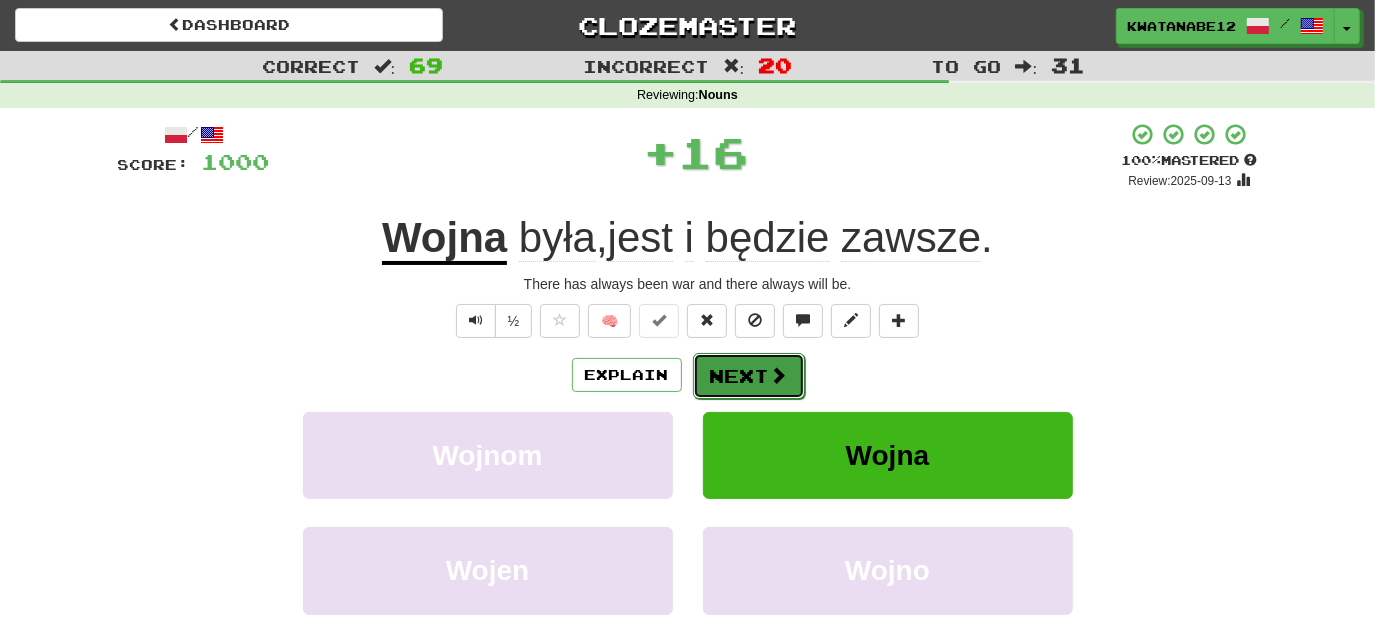 click on "Next" at bounding box center [749, 376] 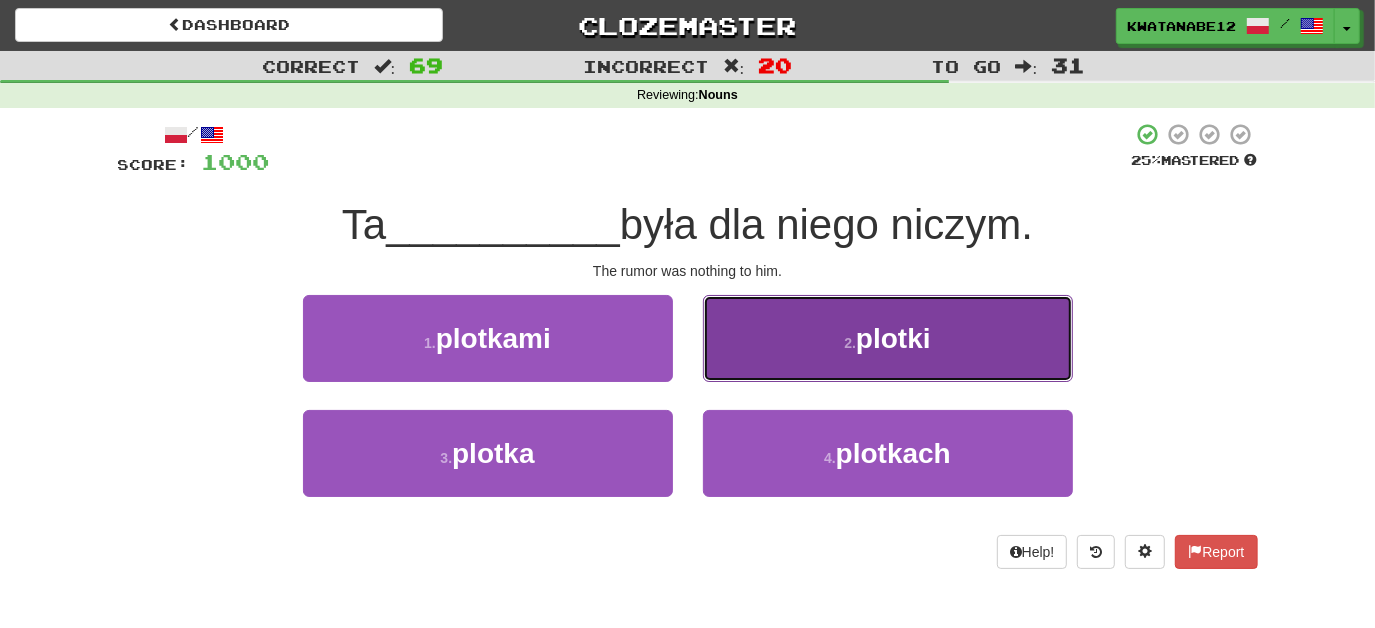 click on "2 .  plotki" at bounding box center (888, 338) 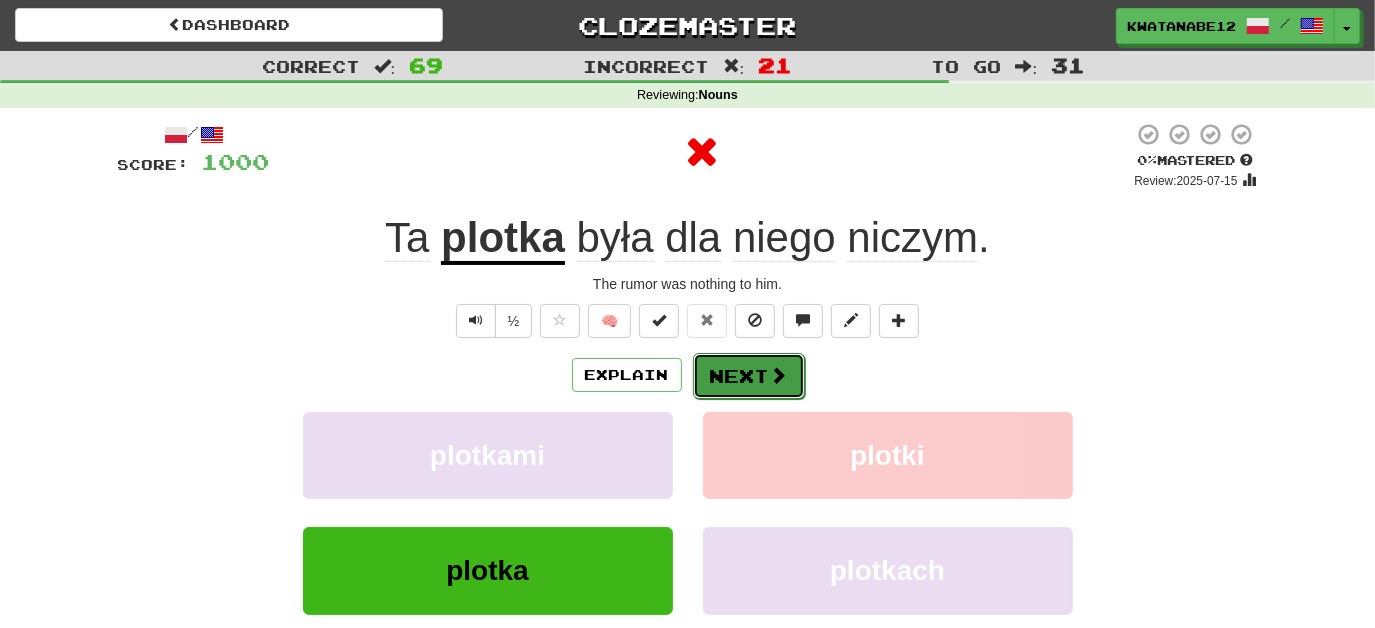 click on "Next" at bounding box center [749, 376] 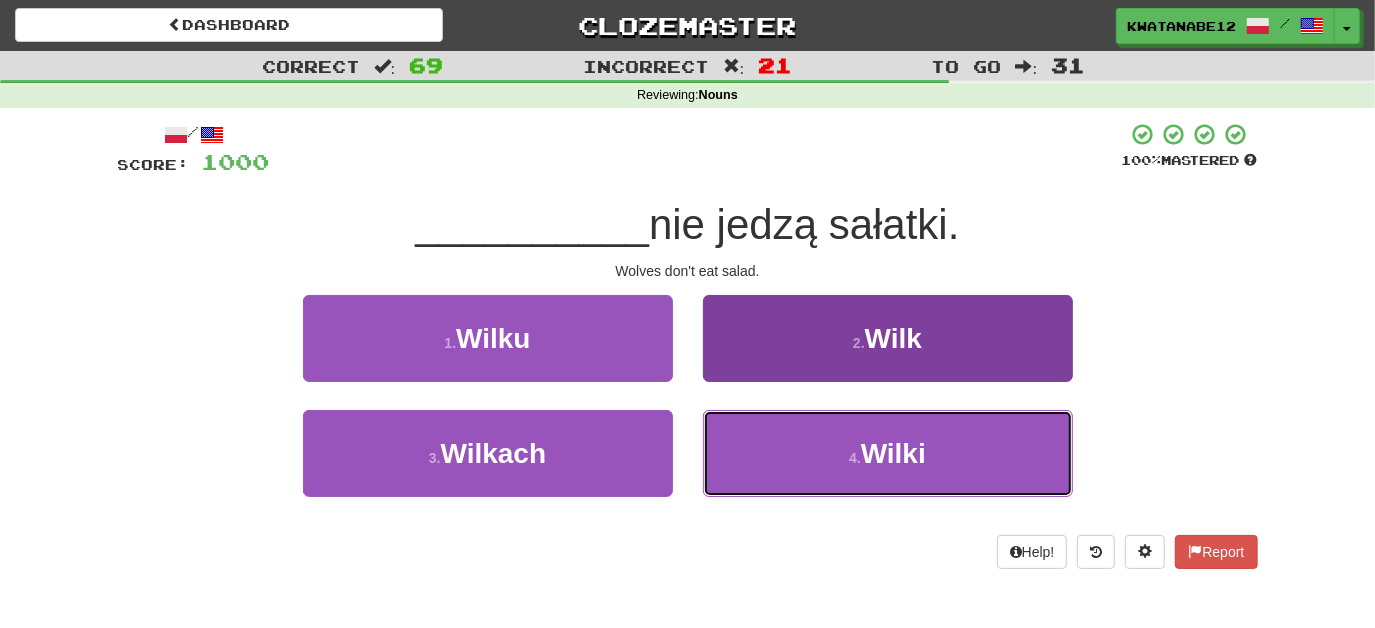 drag, startPoint x: 741, startPoint y: 435, endPoint x: 735, endPoint y: 423, distance: 13.416408 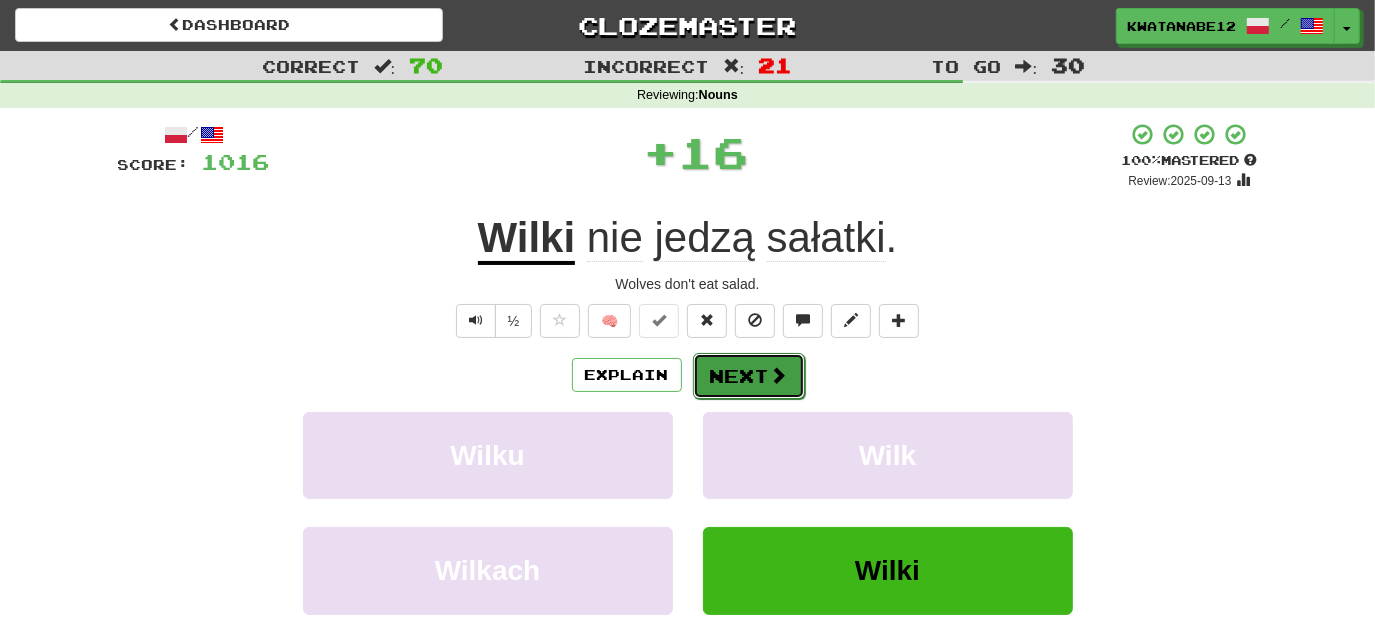 click on "Next" at bounding box center (749, 376) 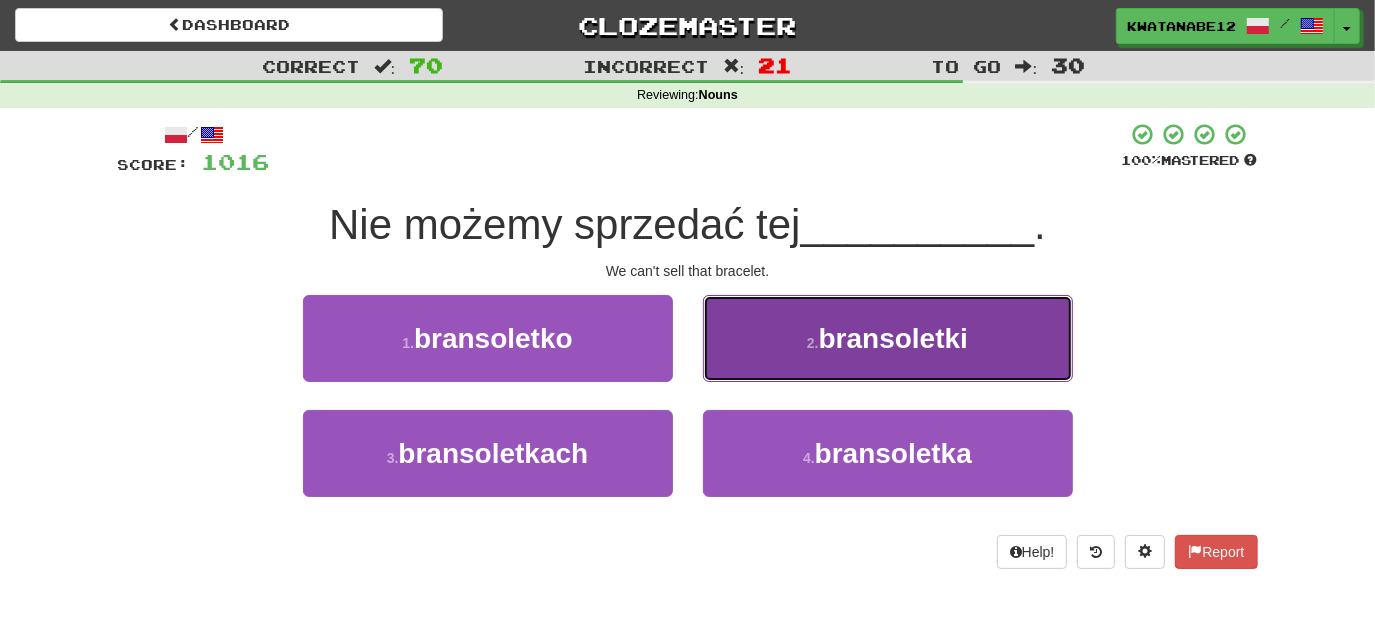 click on "2 .  bransoletki" at bounding box center (888, 338) 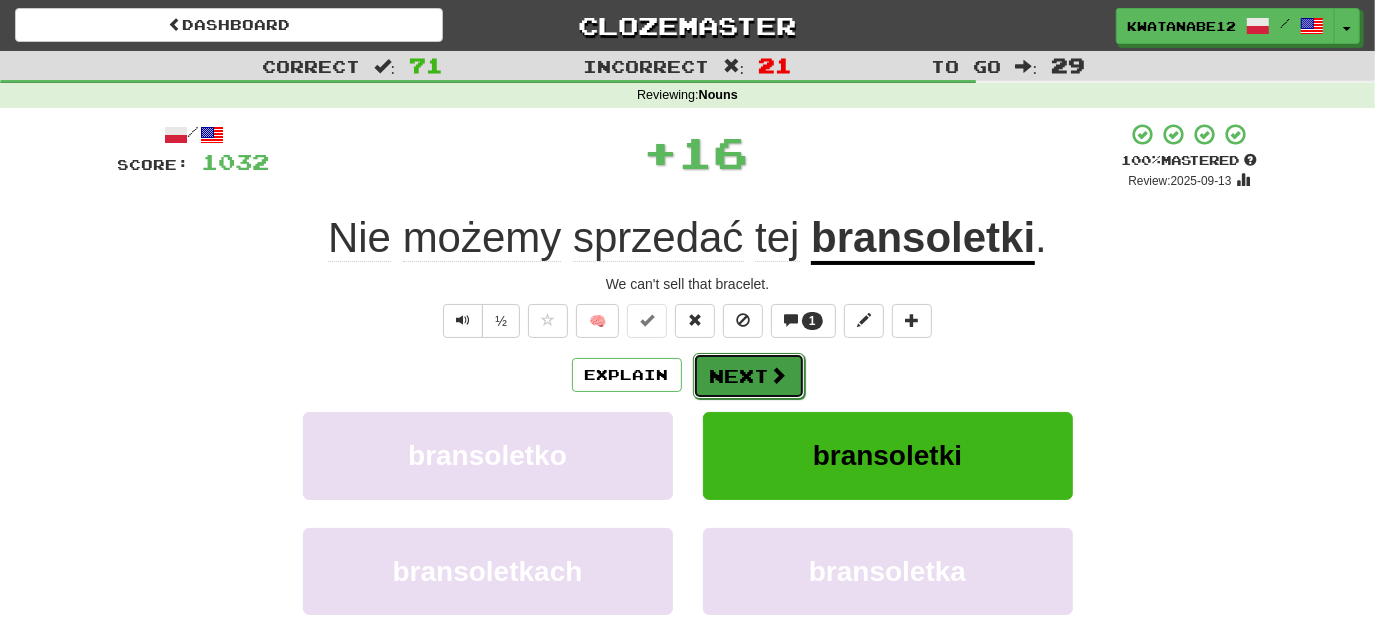 click on "Next" at bounding box center [749, 376] 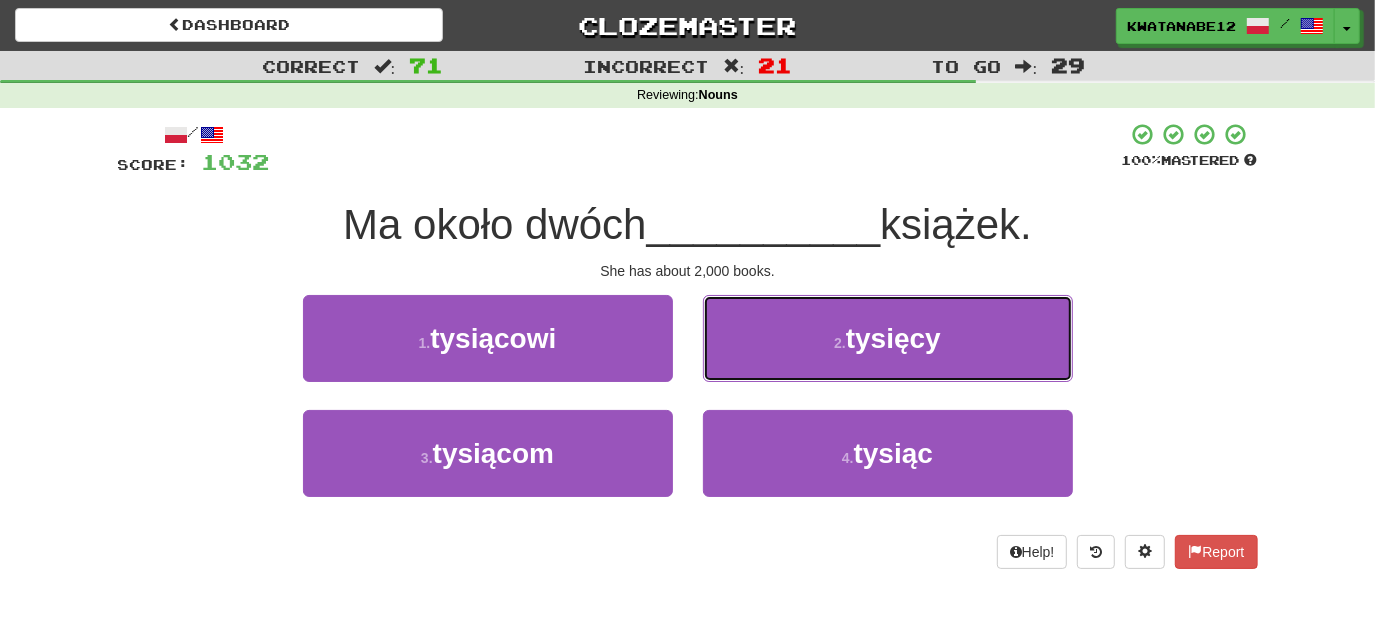 click on "2 .  tysięcy" at bounding box center (888, 338) 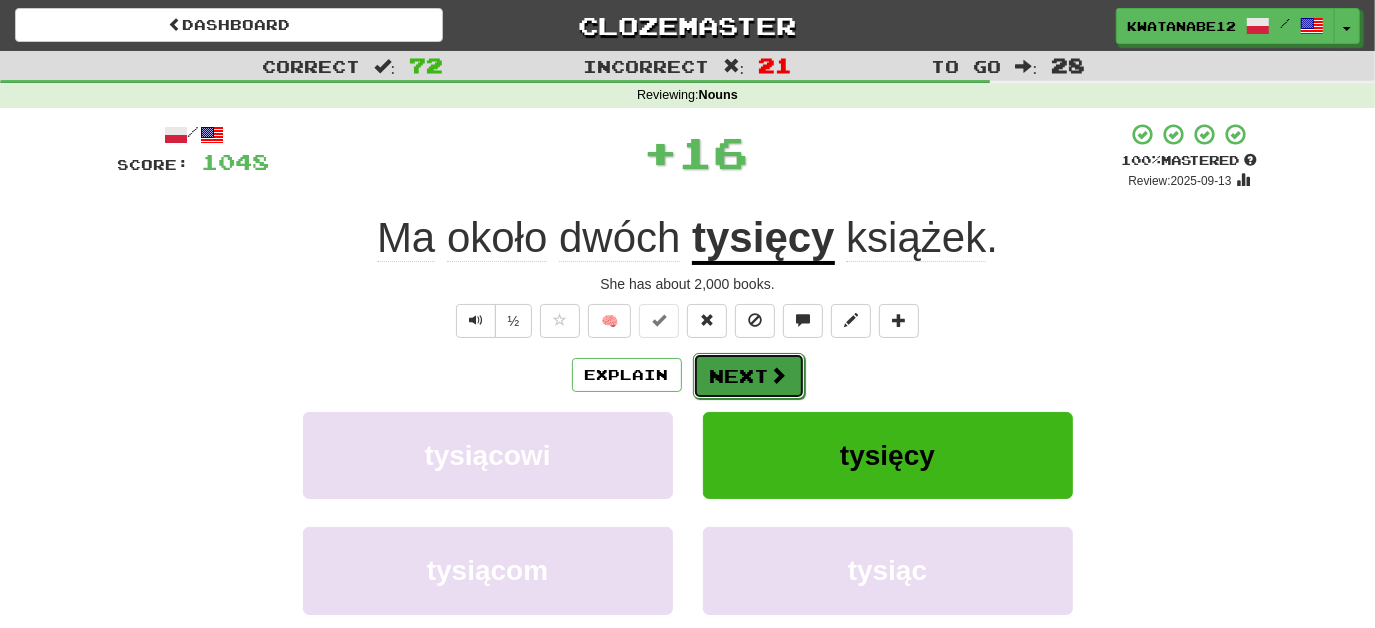 click on "Next" at bounding box center [749, 376] 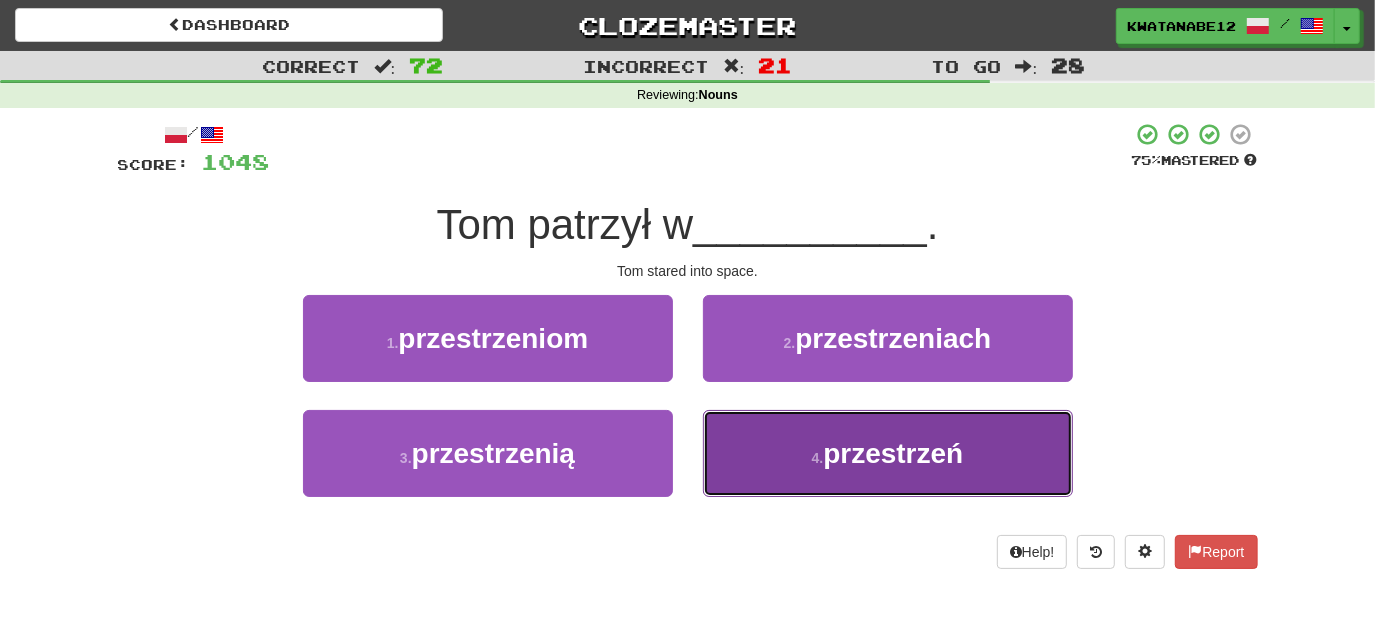 drag, startPoint x: 767, startPoint y: 441, endPoint x: 753, endPoint y: 409, distance: 34.928497 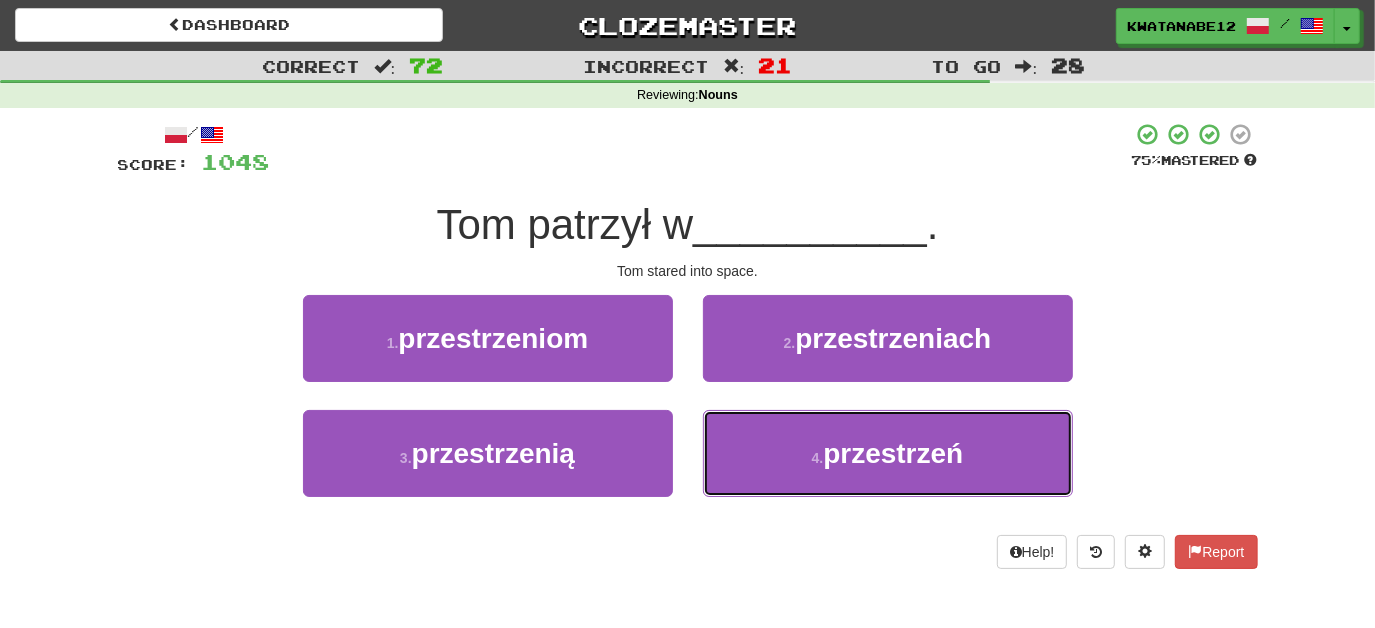 click on "4 .  przestrzeń" at bounding box center (888, 453) 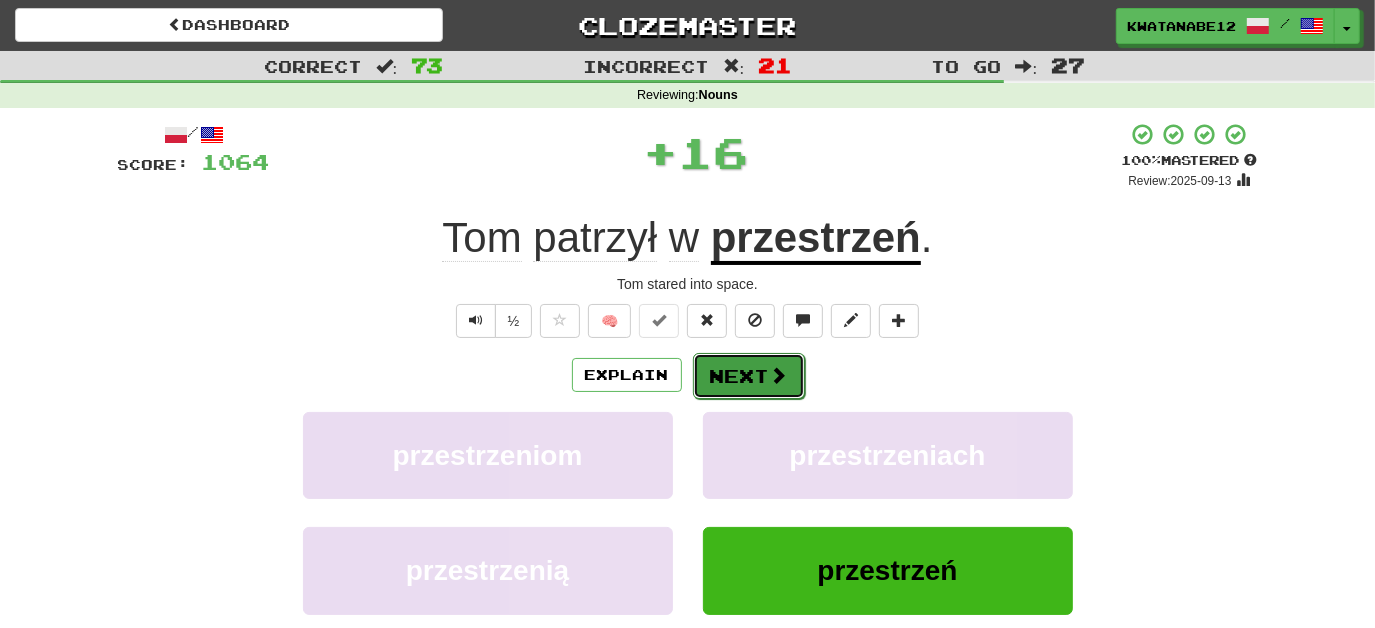 click on "Next" at bounding box center (749, 376) 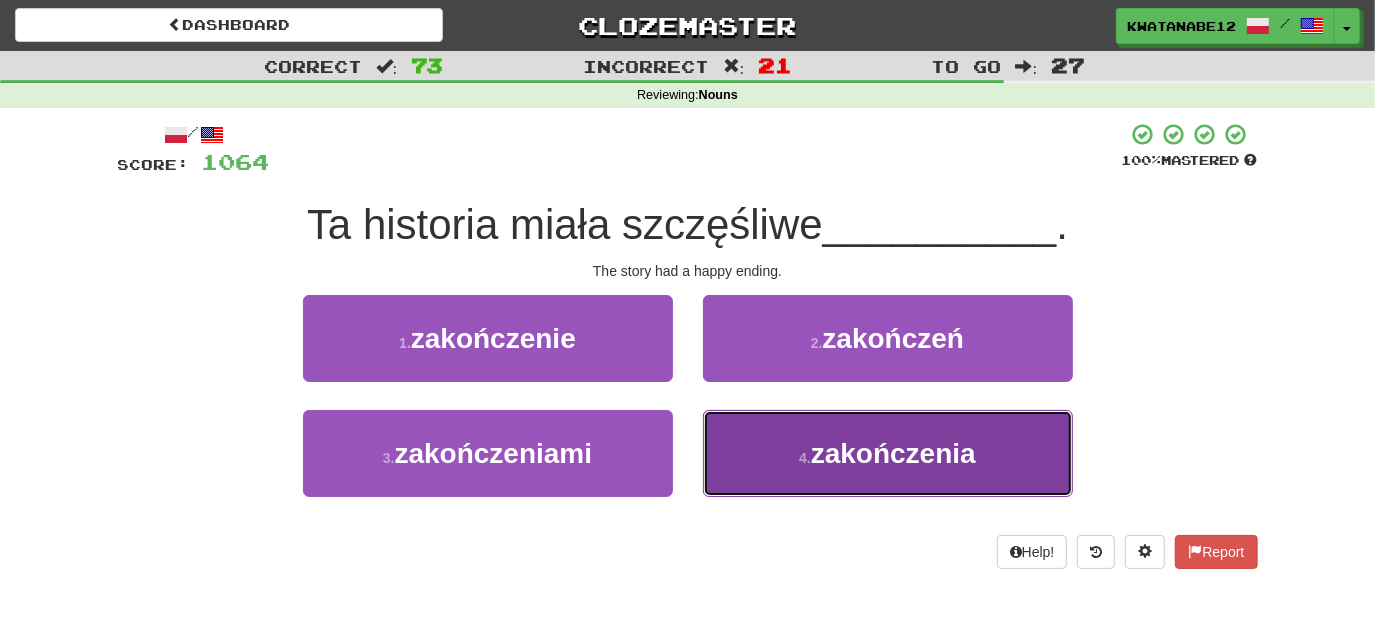 click on "4 .  zakończenia" at bounding box center [888, 453] 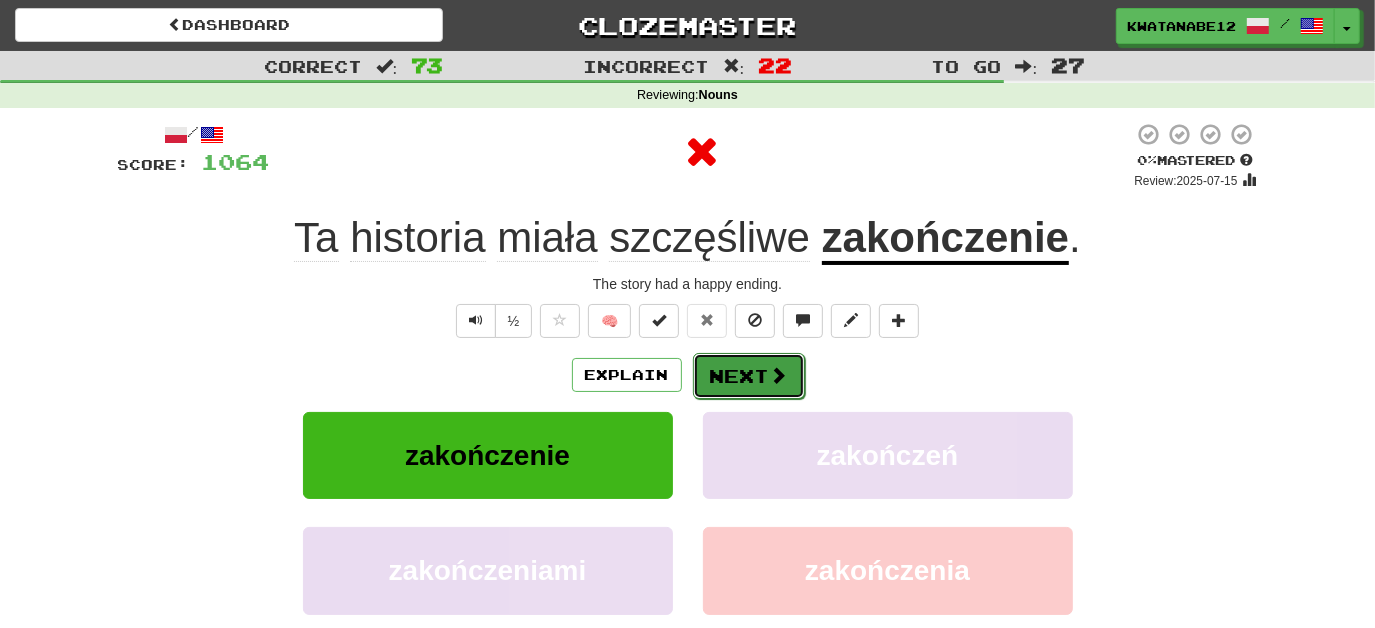 click on "Next" at bounding box center [749, 376] 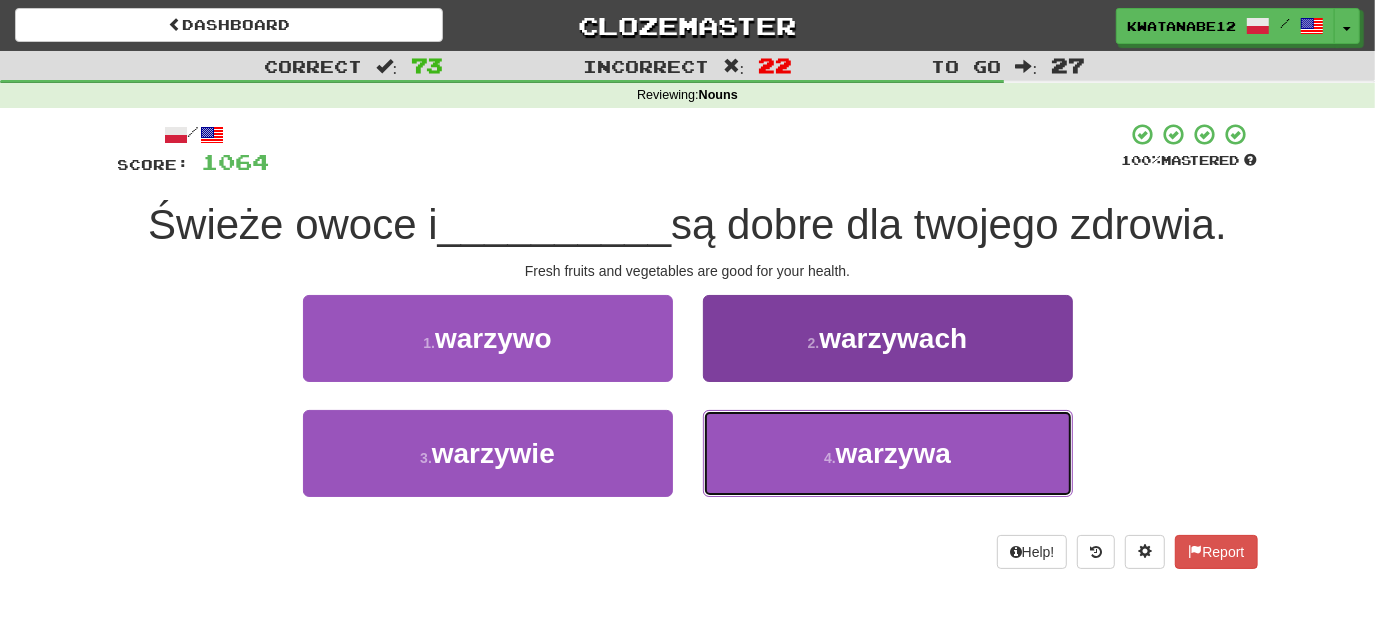 click on "4 .  warzywa" at bounding box center [888, 453] 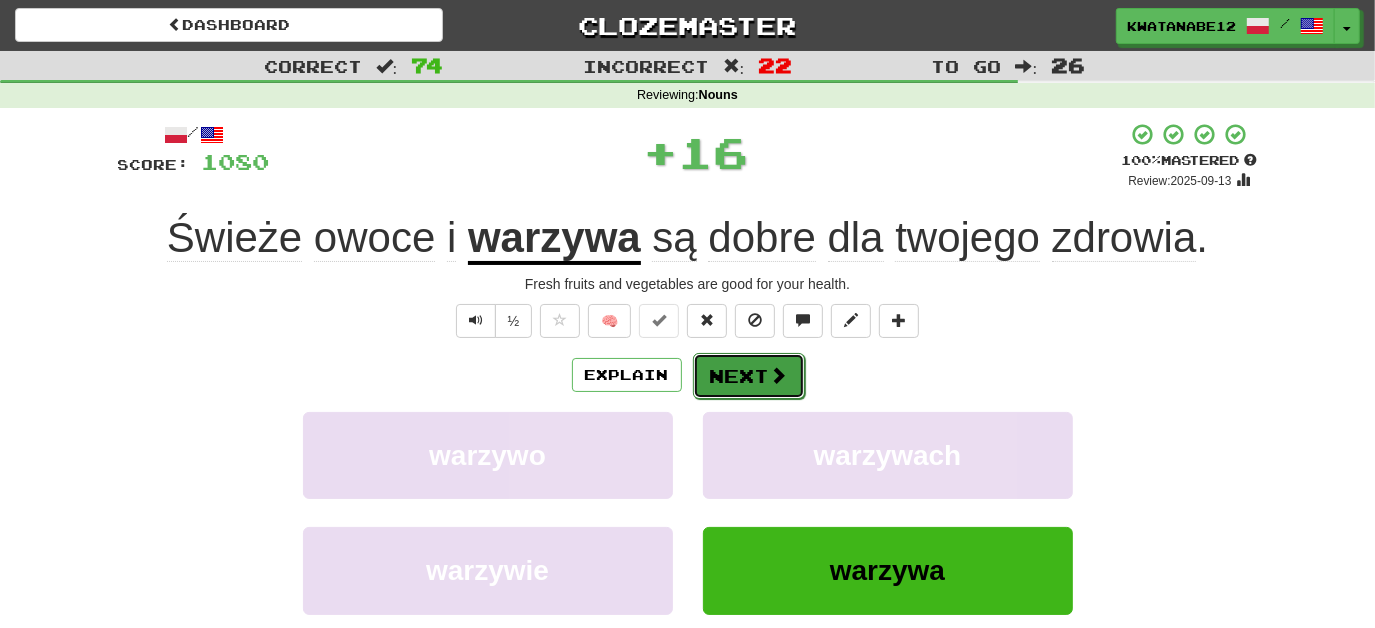 click on "Next" at bounding box center (749, 376) 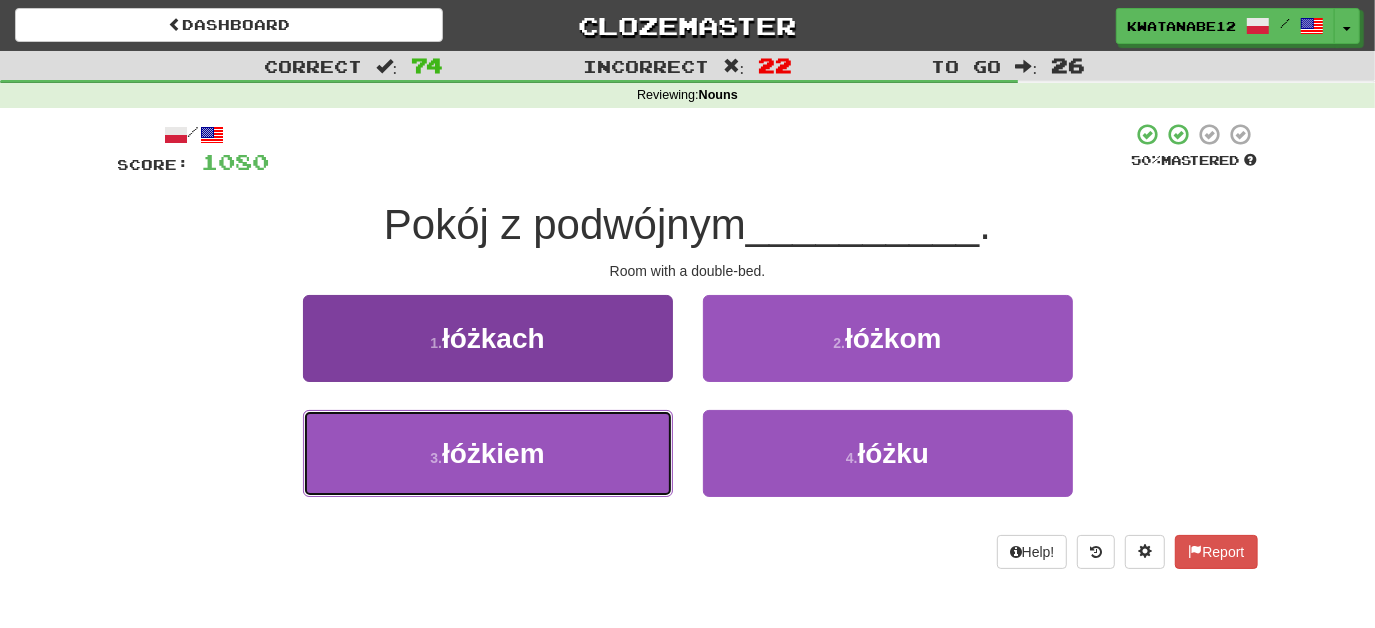 drag, startPoint x: 589, startPoint y: 440, endPoint x: 615, endPoint y: 434, distance: 26.683329 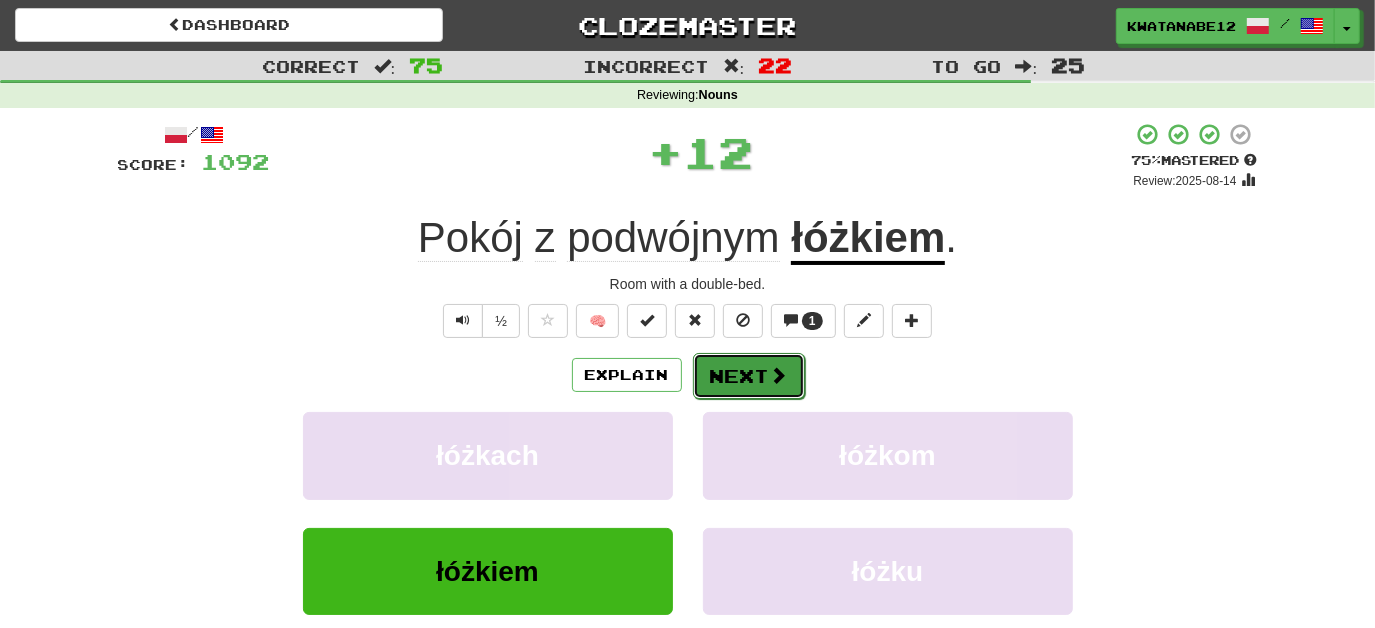 click on "Next" at bounding box center (749, 376) 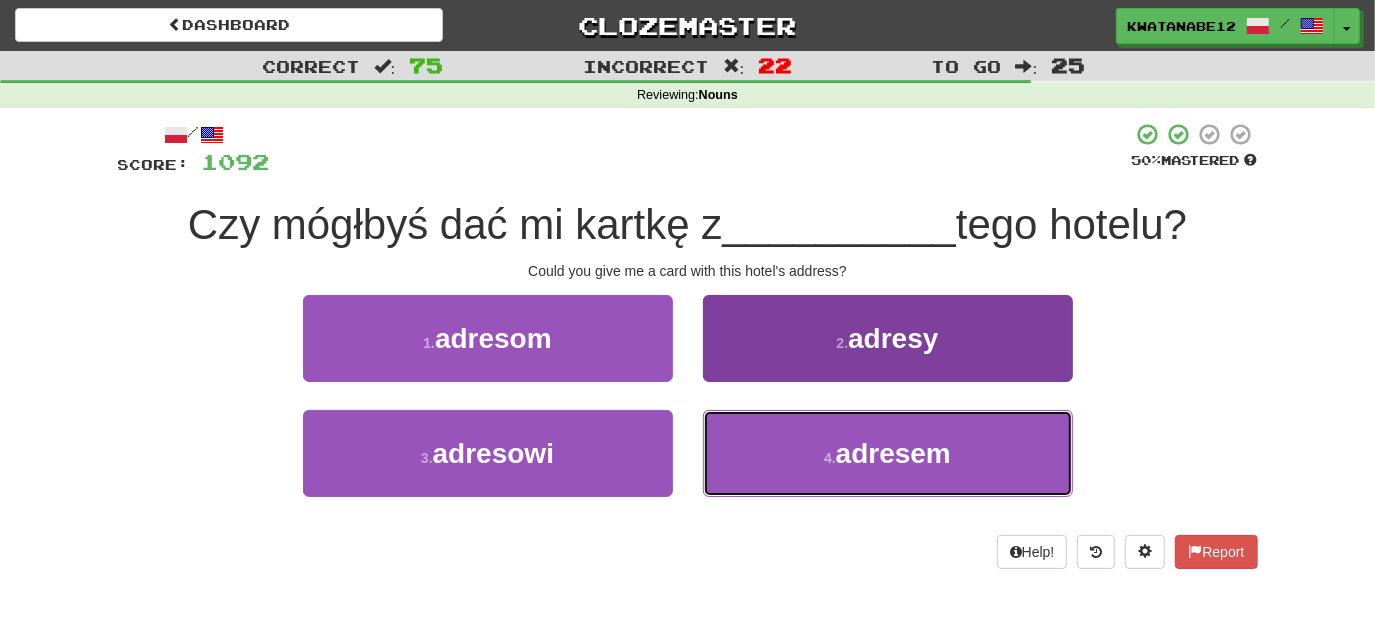 drag, startPoint x: 775, startPoint y: 449, endPoint x: 769, endPoint y: 434, distance: 16.155495 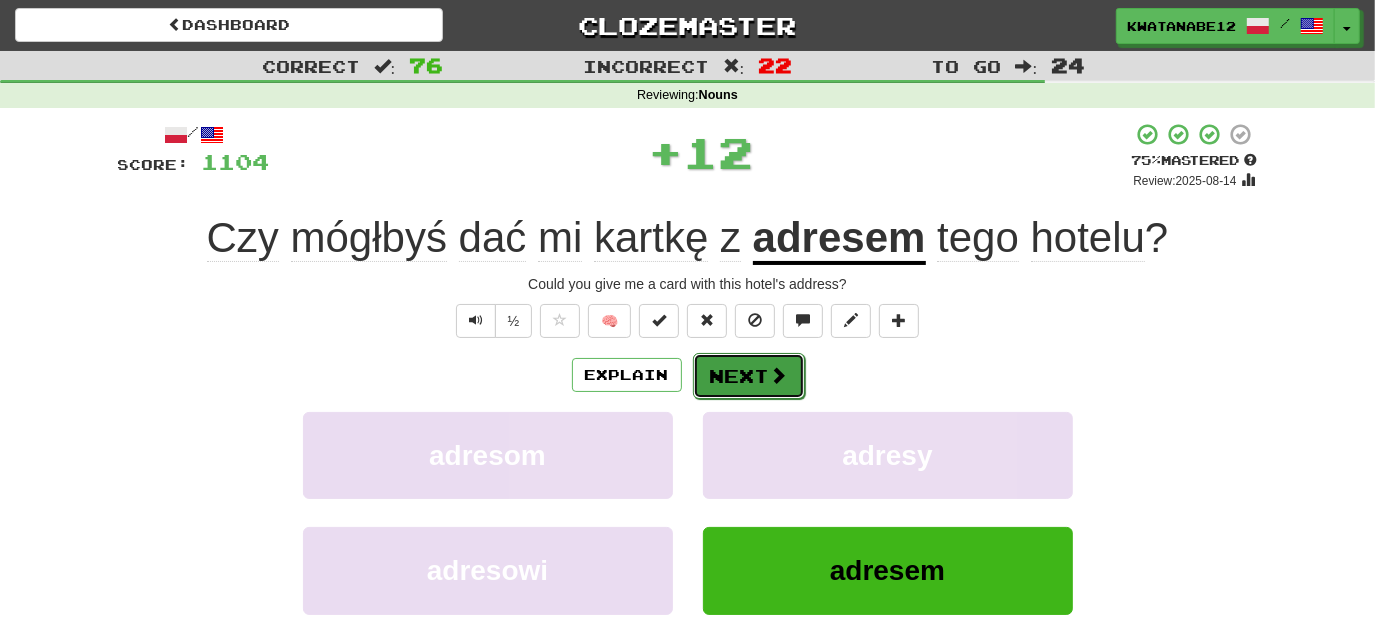 click on "Next" at bounding box center [749, 376] 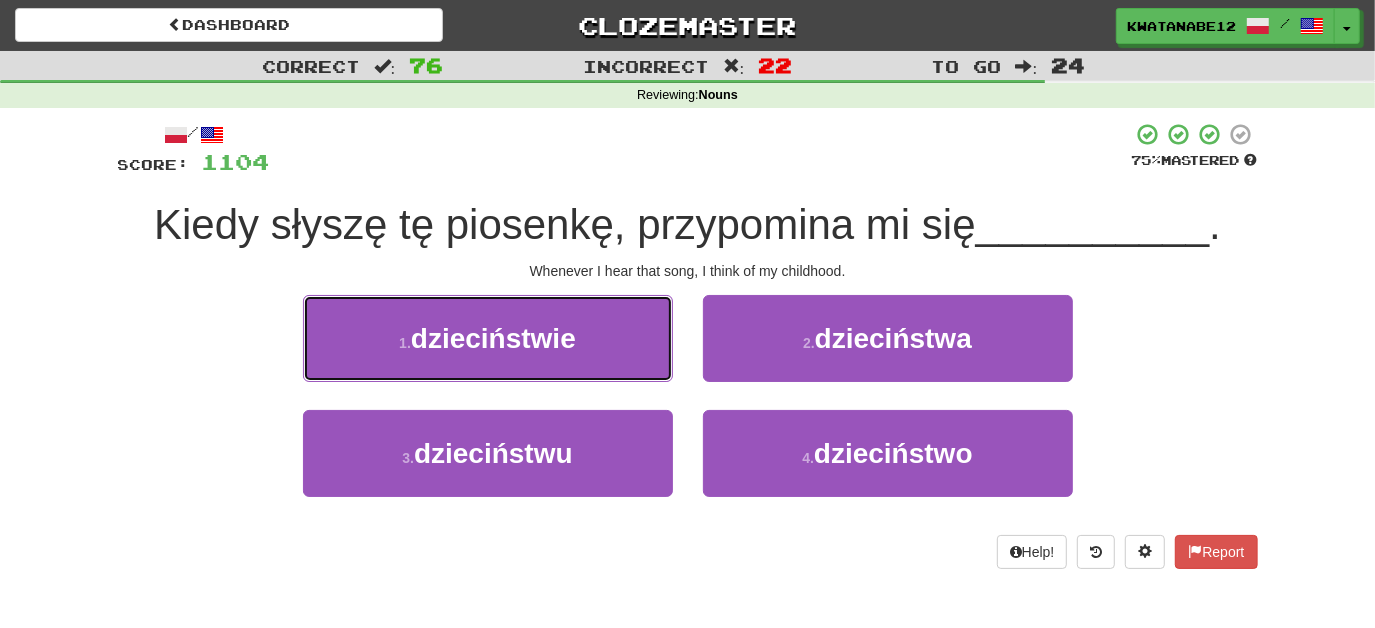drag, startPoint x: 594, startPoint y: 343, endPoint x: 629, endPoint y: 349, distance: 35.510563 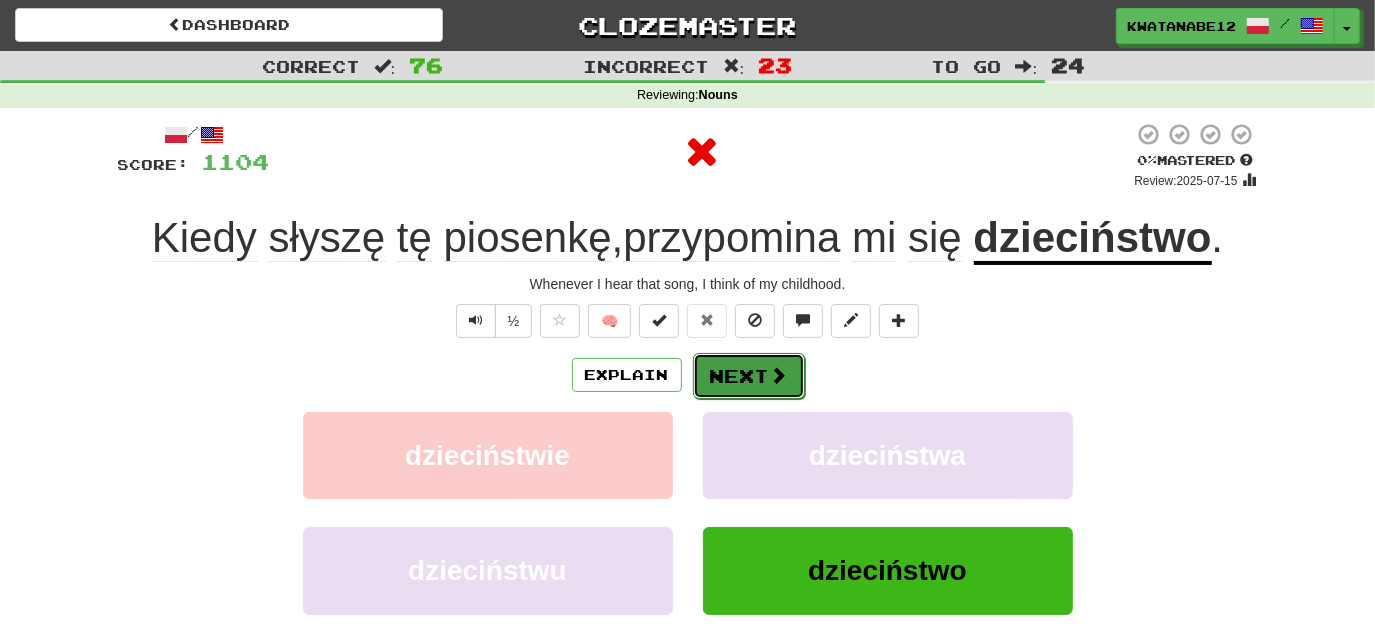 click on "Next" at bounding box center [749, 376] 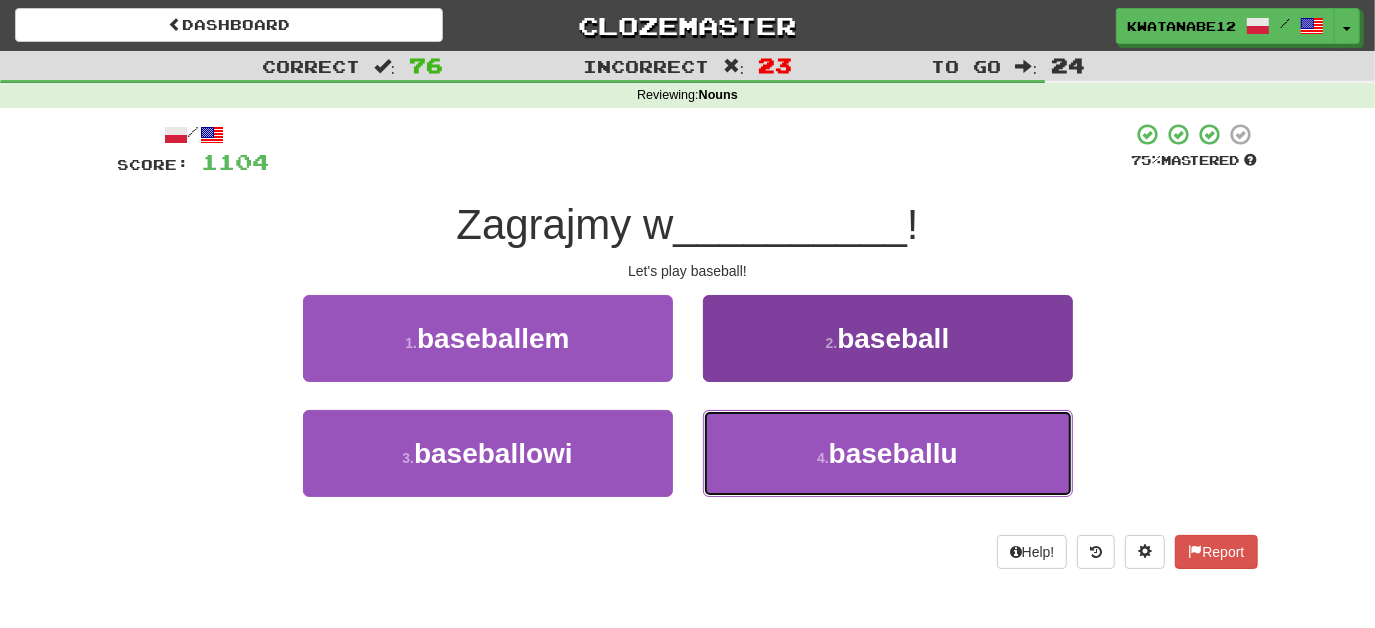 click on "4 .  baseballu" at bounding box center (888, 453) 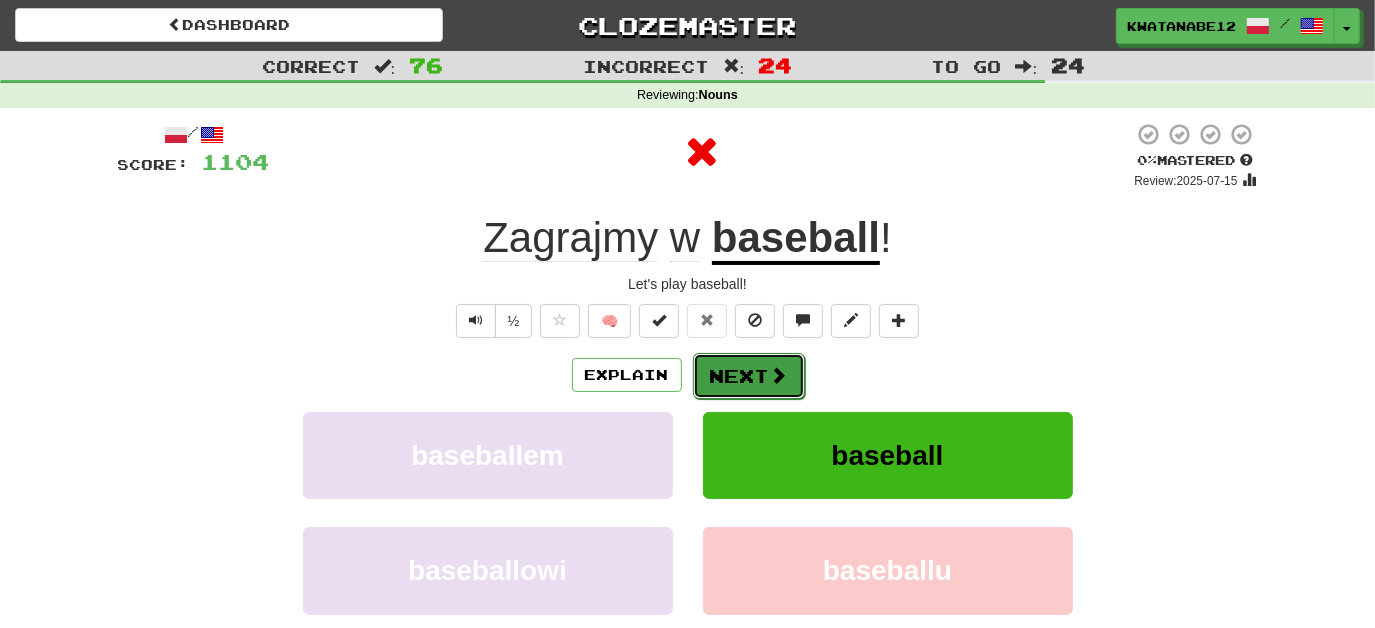 click on "Next" at bounding box center (749, 376) 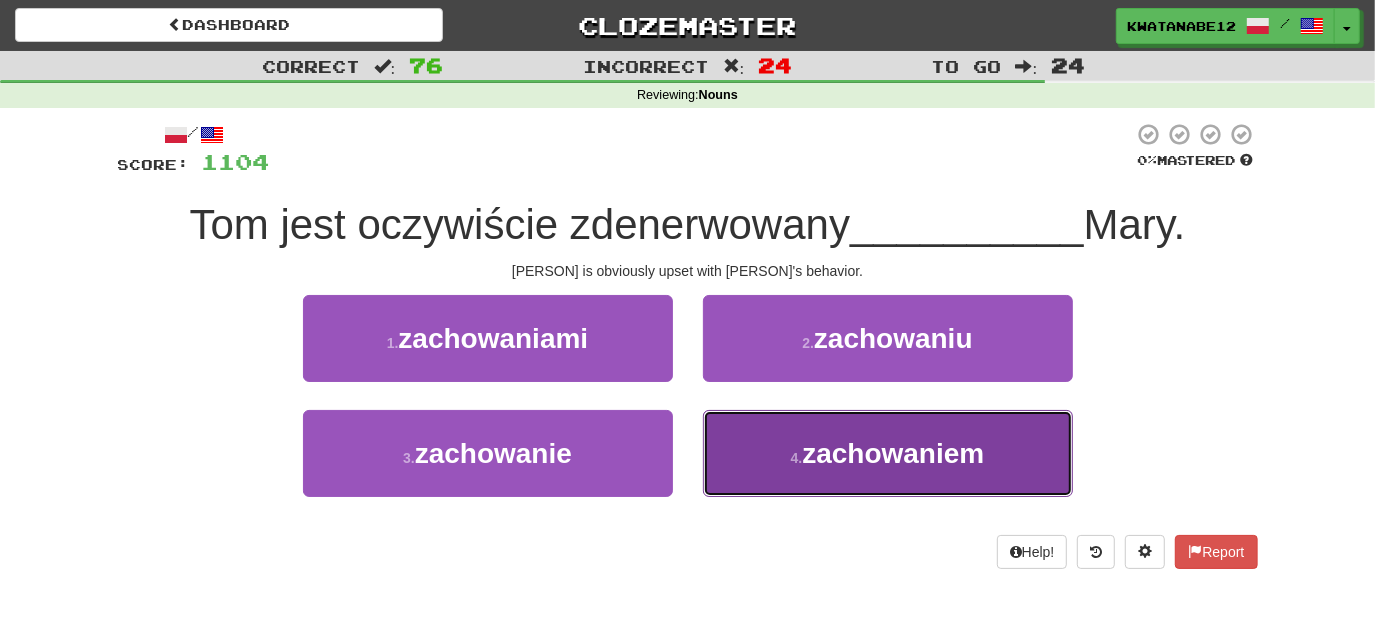 click on "4 .  zachowaniem" at bounding box center (888, 453) 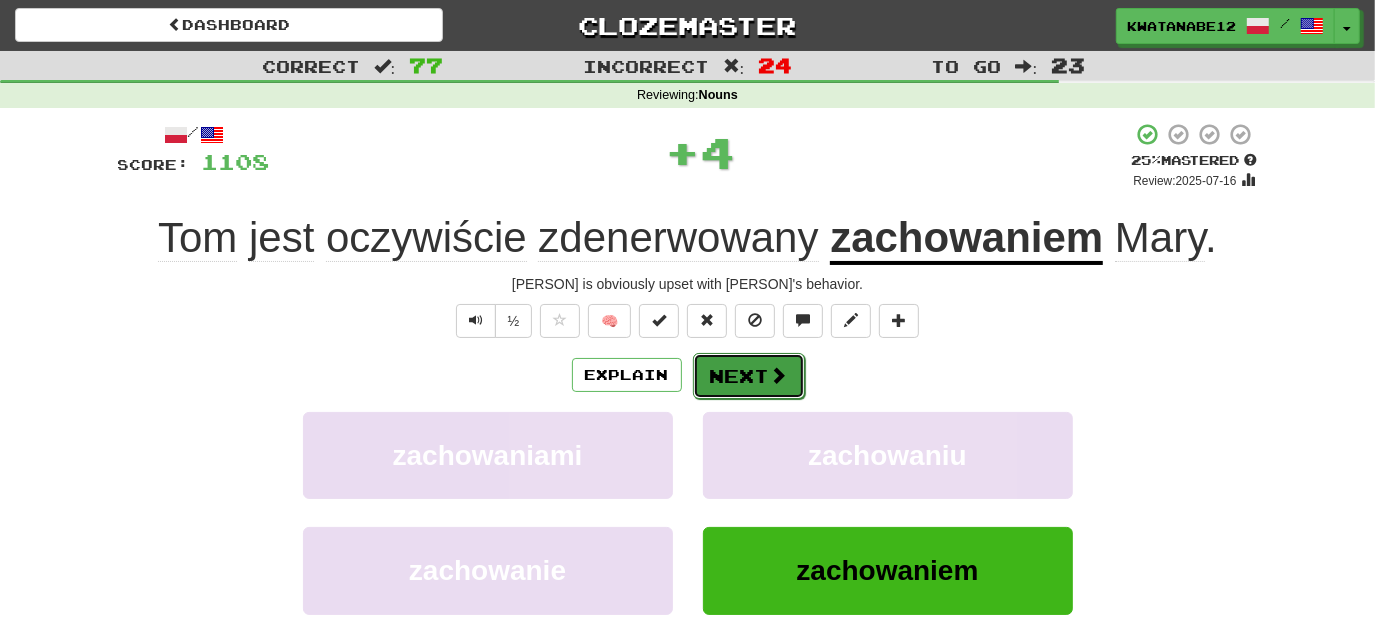 click on "Next" at bounding box center [749, 376] 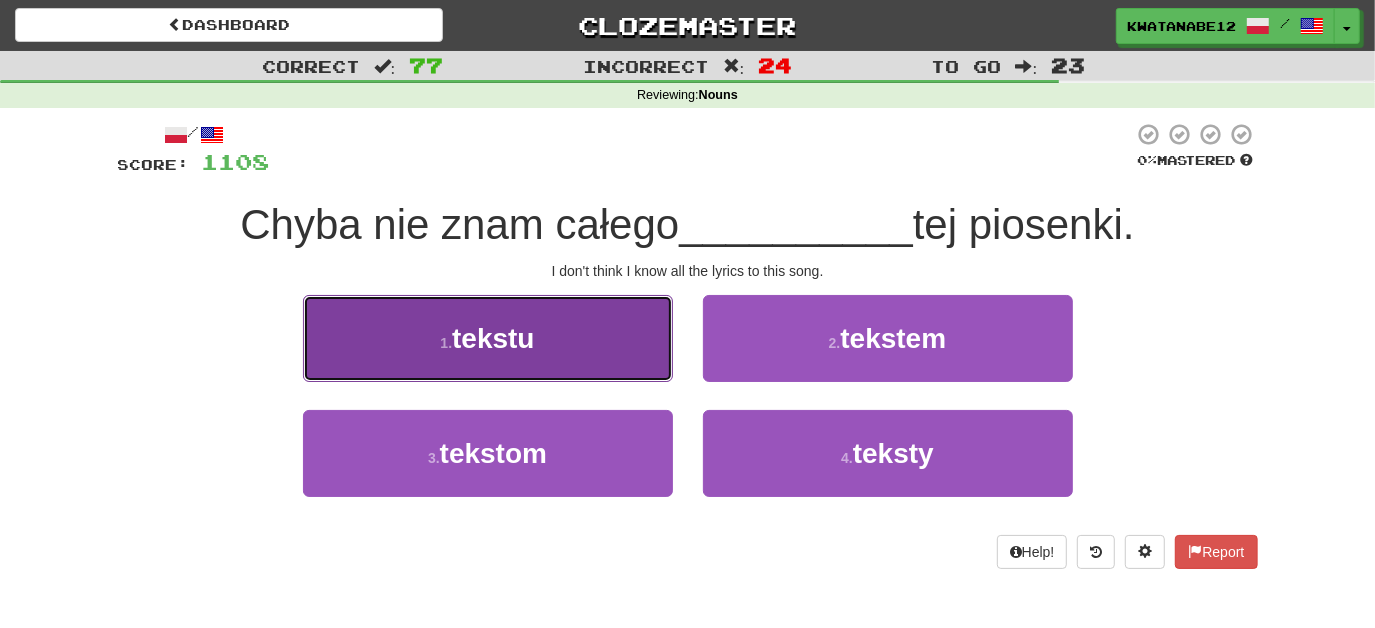 drag, startPoint x: 581, startPoint y: 346, endPoint x: 618, endPoint y: 359, distance: 39.217342 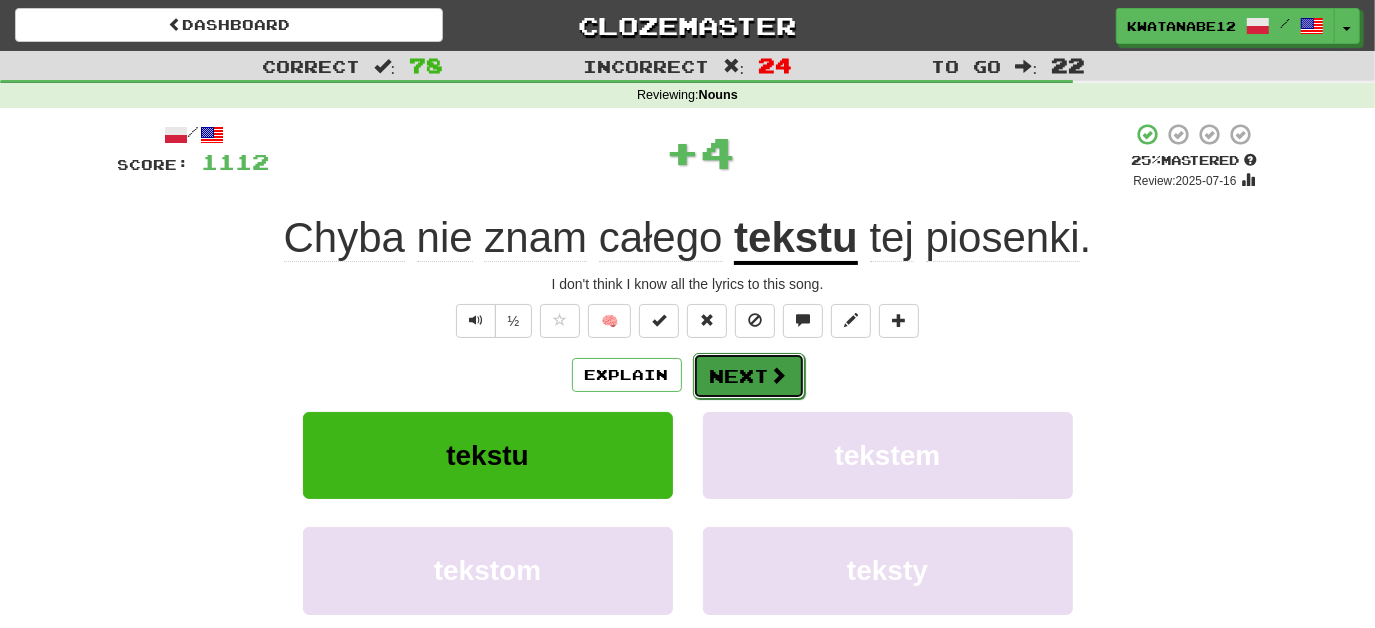 click on "Next" at bounding box center [749, 376] 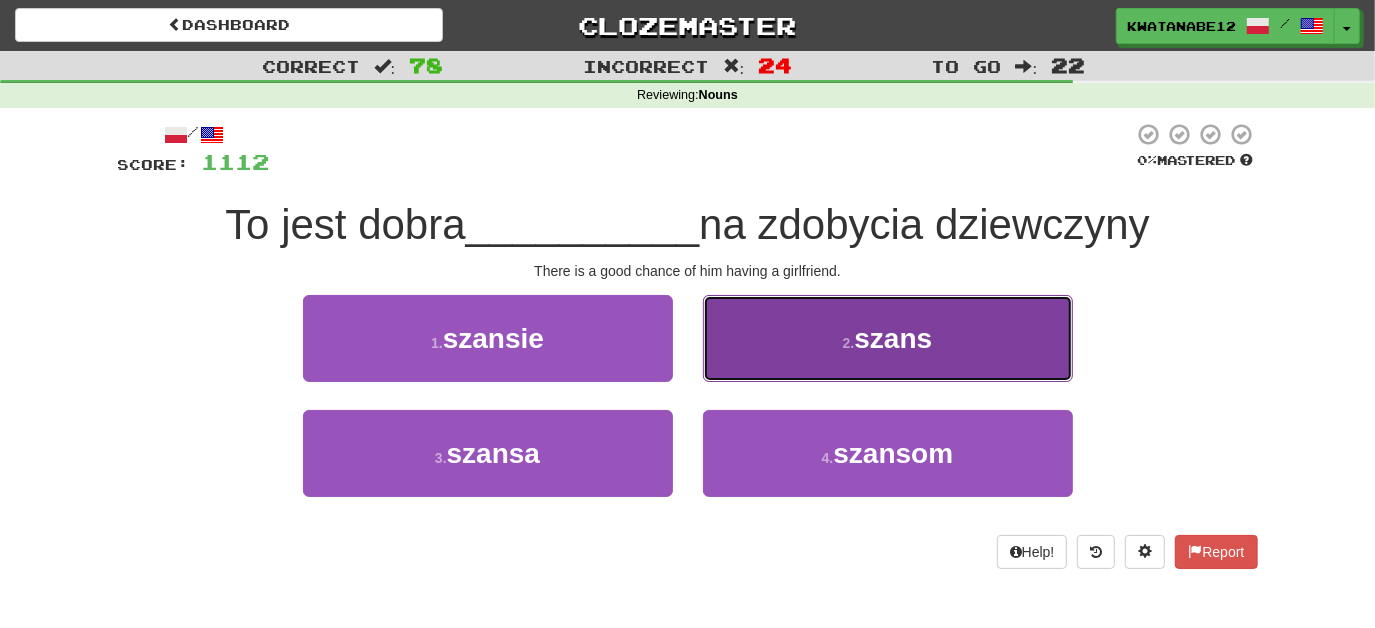 click on "2 .  szans" at bounding box center (888, 338) 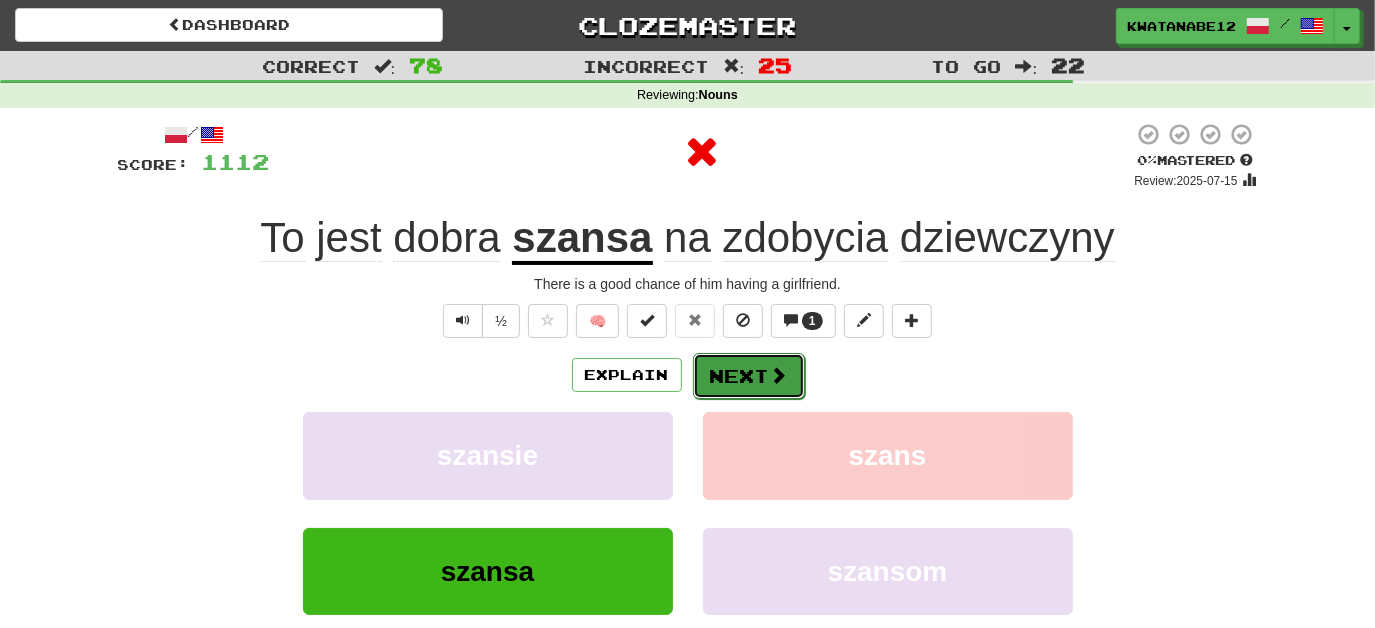 click on "Next" at bounding box center (749, 376) 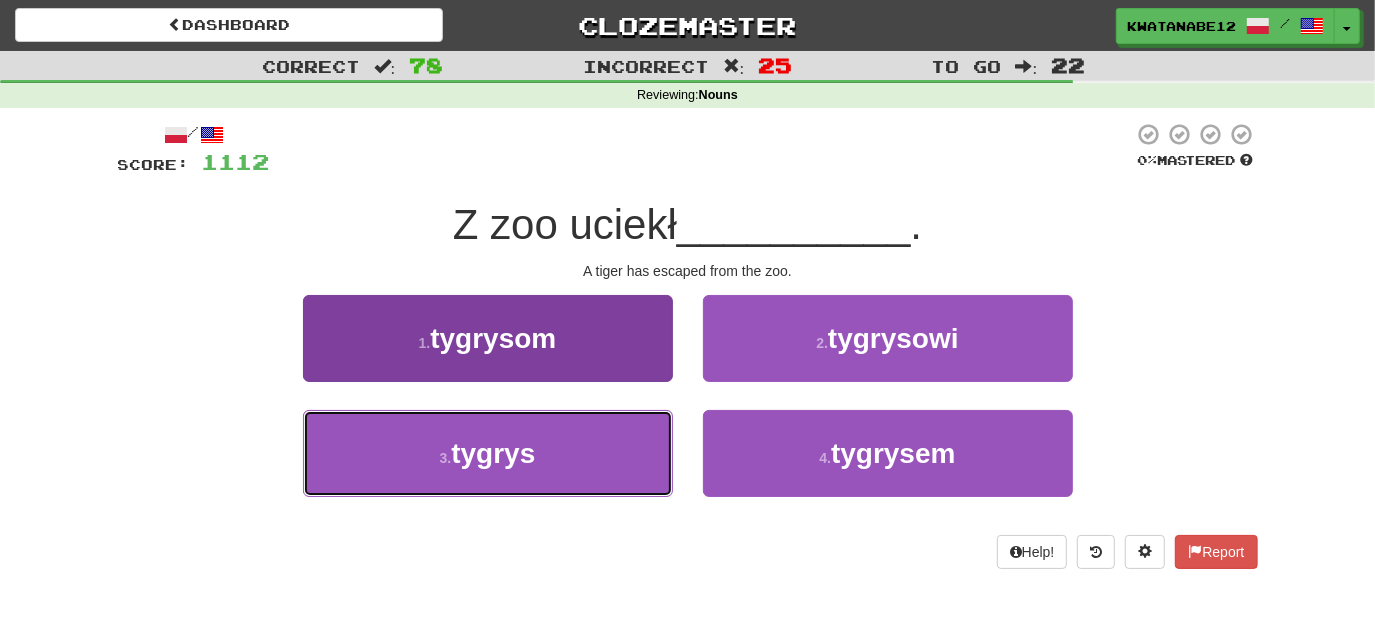 click on "3 .  tygrys" at bounding box center [488, 453] 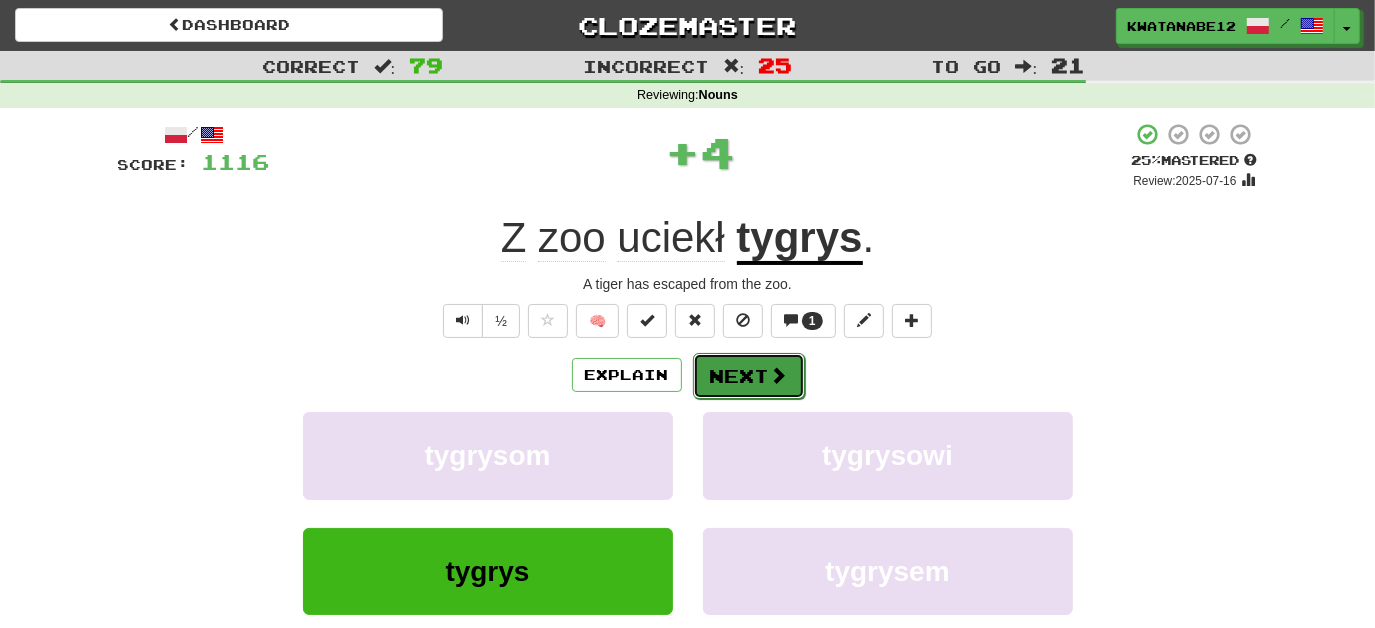 drag, startPoint x: 723, startPoint y: 378, endPoint x: 749, endPoint y: 364, distance: 29.529646 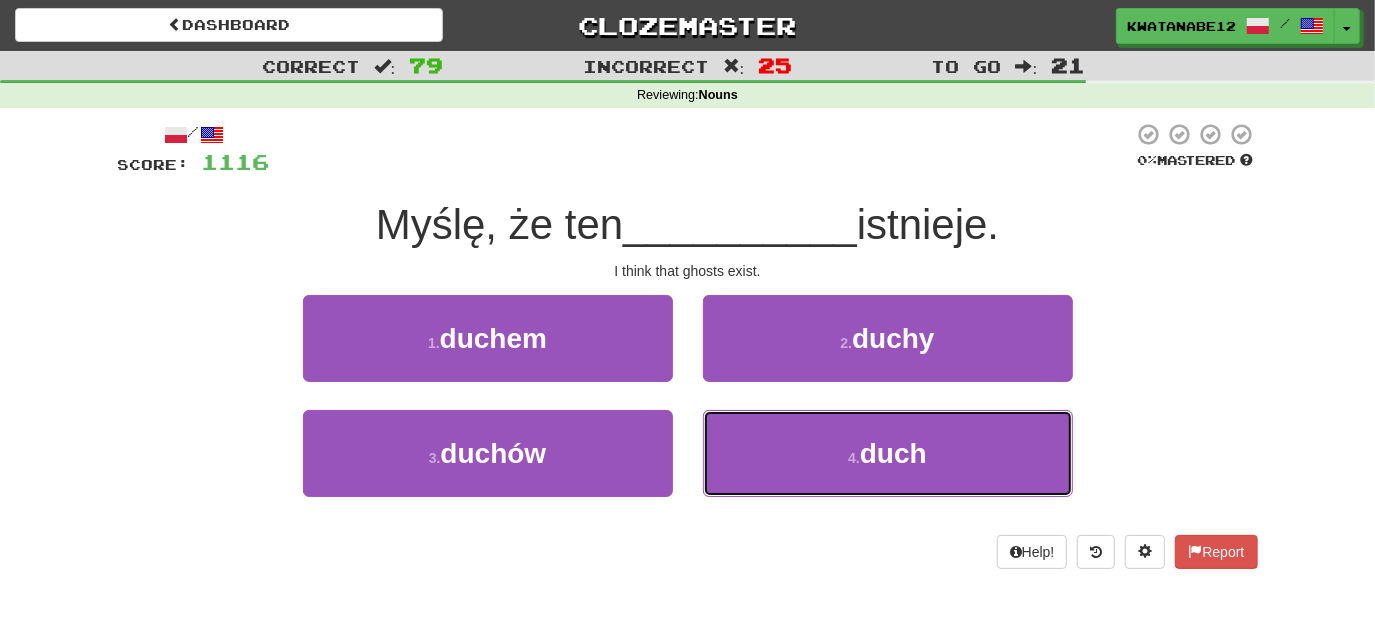 drag, startPoint x: 744, startPoint y: 436, endPoint x: 714, endPoint y: 405, distance: 43.13931 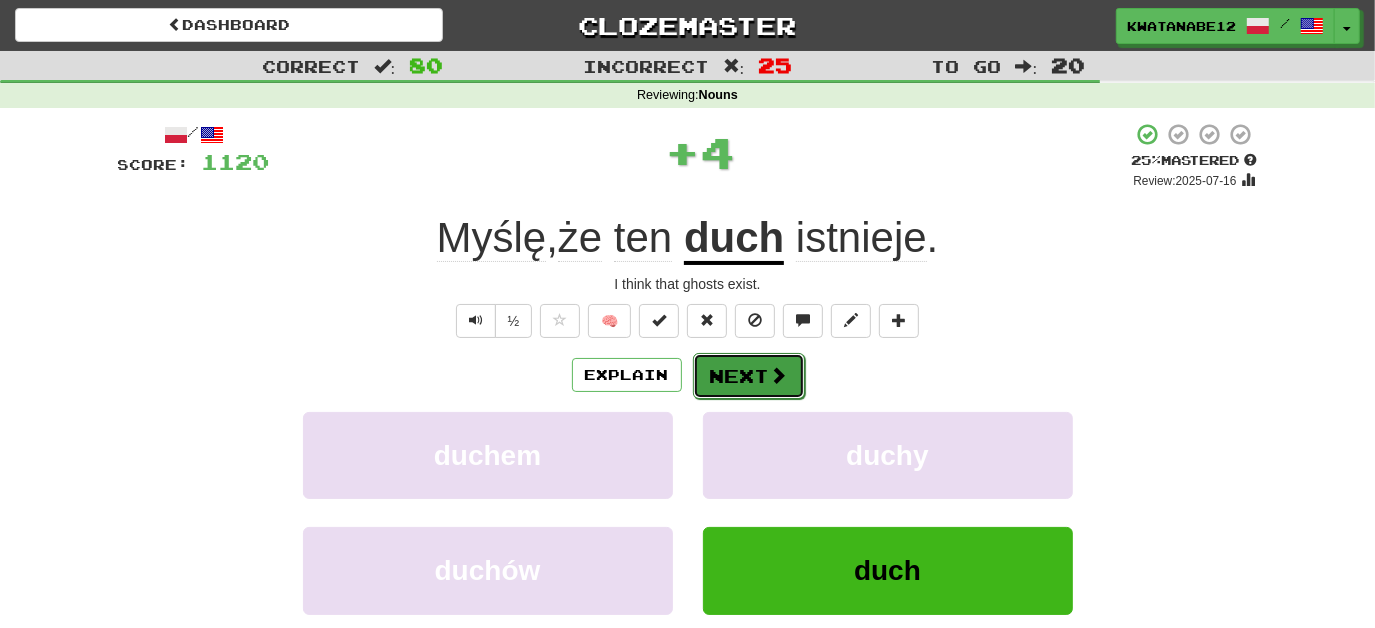 click on "Next" at bounding box center [749, 376] 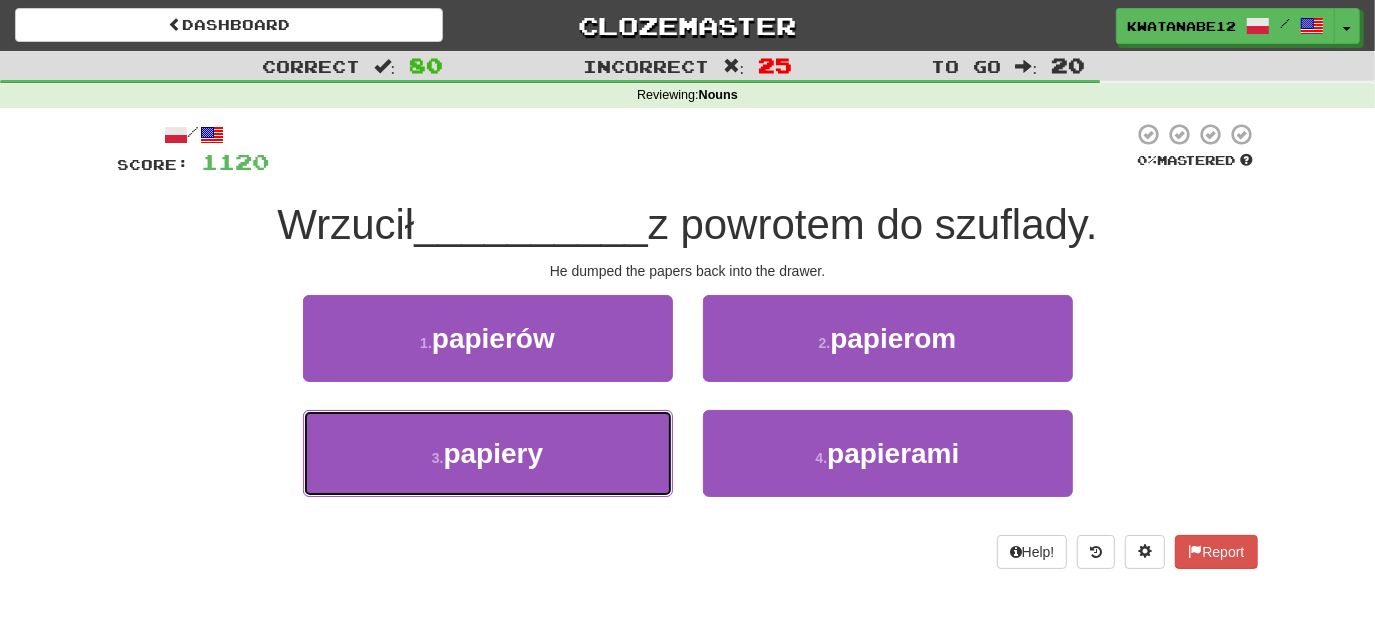 drag, startPoint x: 613, startPoint y: 446, endPoint x: 674, endPoint y: 420, distance: 66.309875 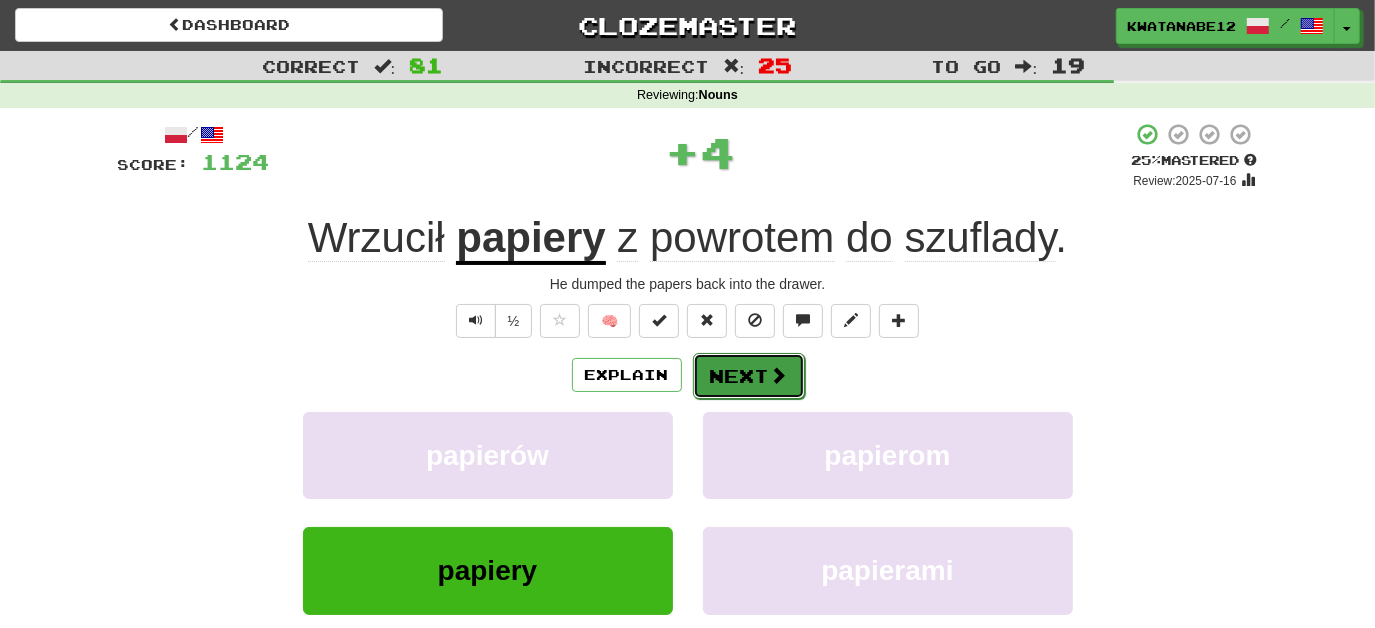 drag, startPoint x: 742, startPoint y: 370, endPoint x: 753, endPoint y: 361, distance: 14.21267 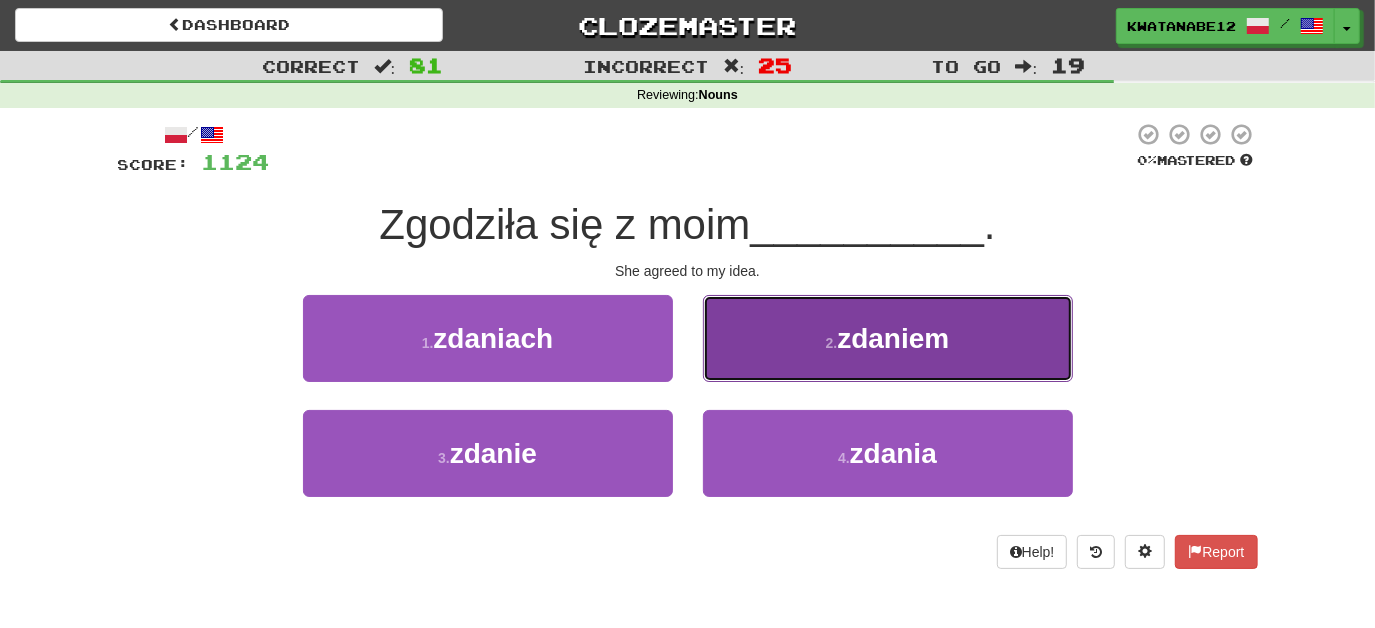 click on "2 .  zdaniem" at bounding box center [888, 338] 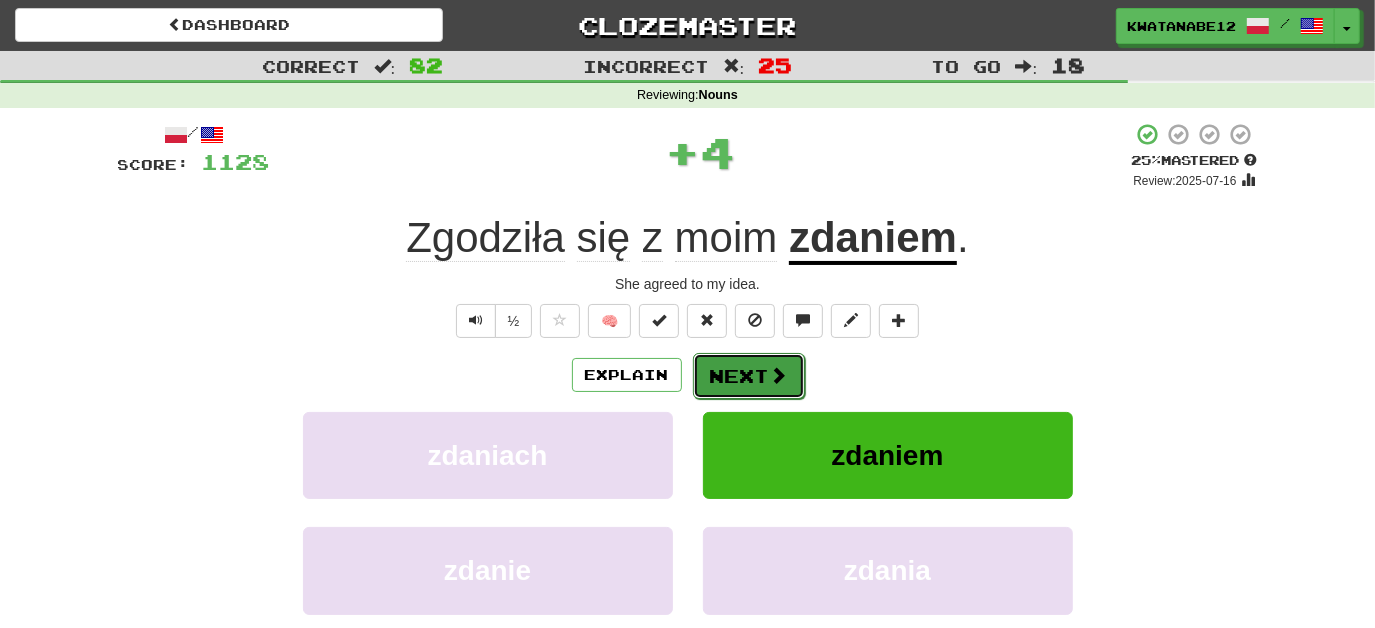click on "Next" at bounding box center (749, 376) 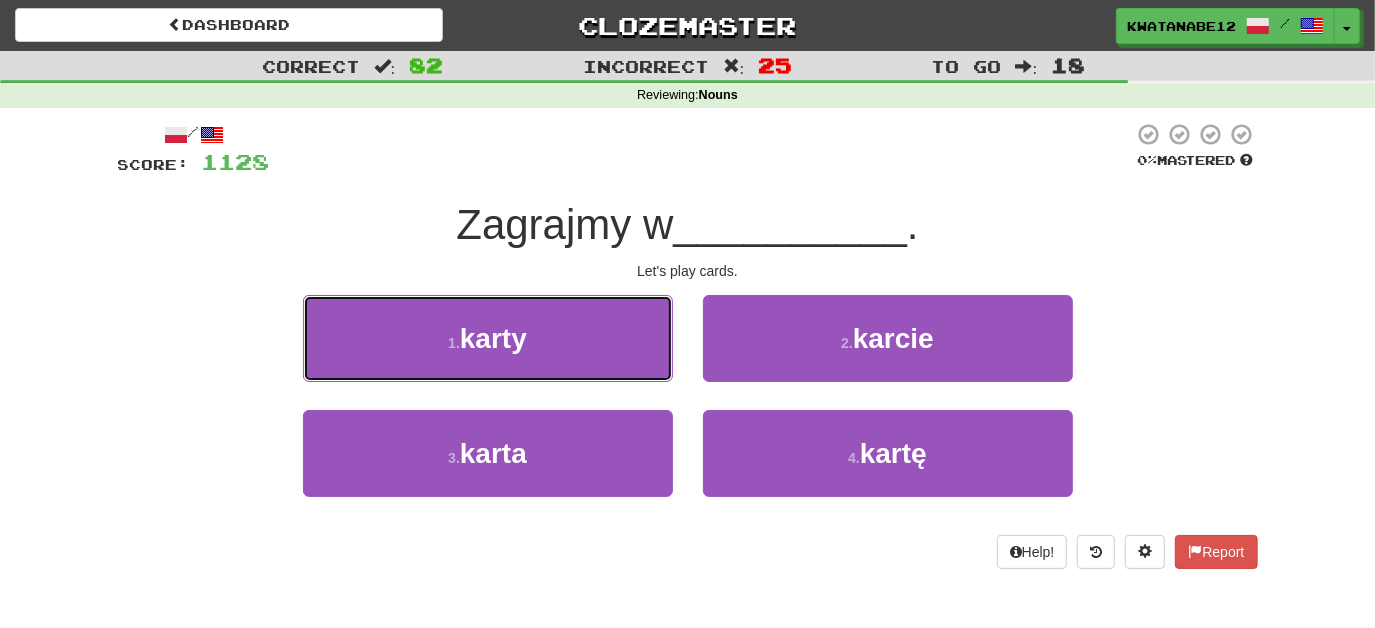 drag, startPoint x: 581, startPoint y: 334, endPoint x: 664, endPoint y: 343, distance: 83.48653 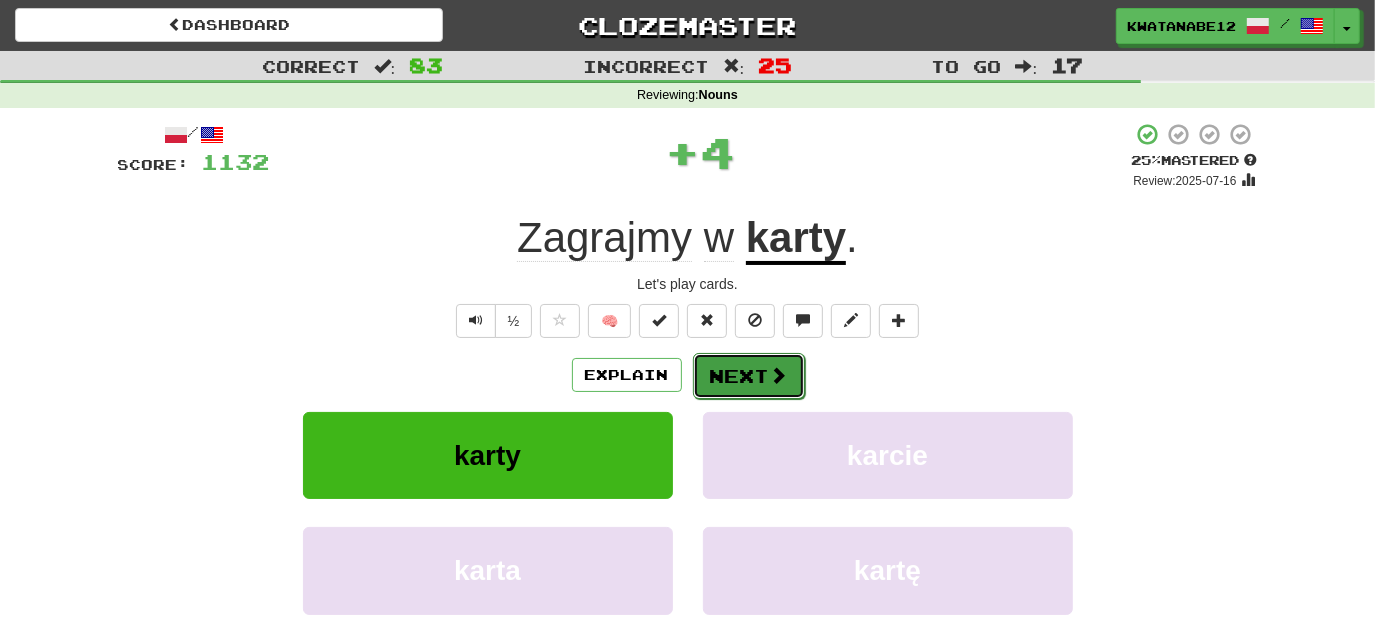 click on "Next" at bounding box center [749, 376] 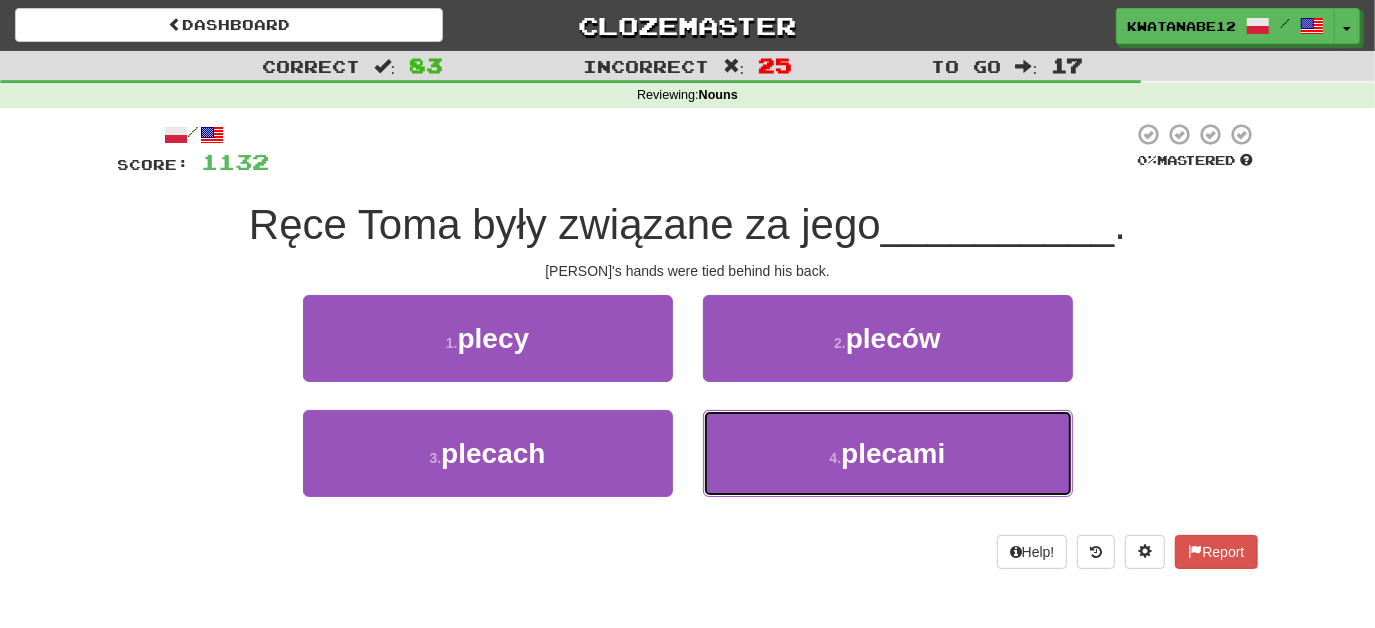 drag, startPoint x: 766, startPoint y: 439, endPoint x: 748, endPoint y: 405, distance: 38.470768 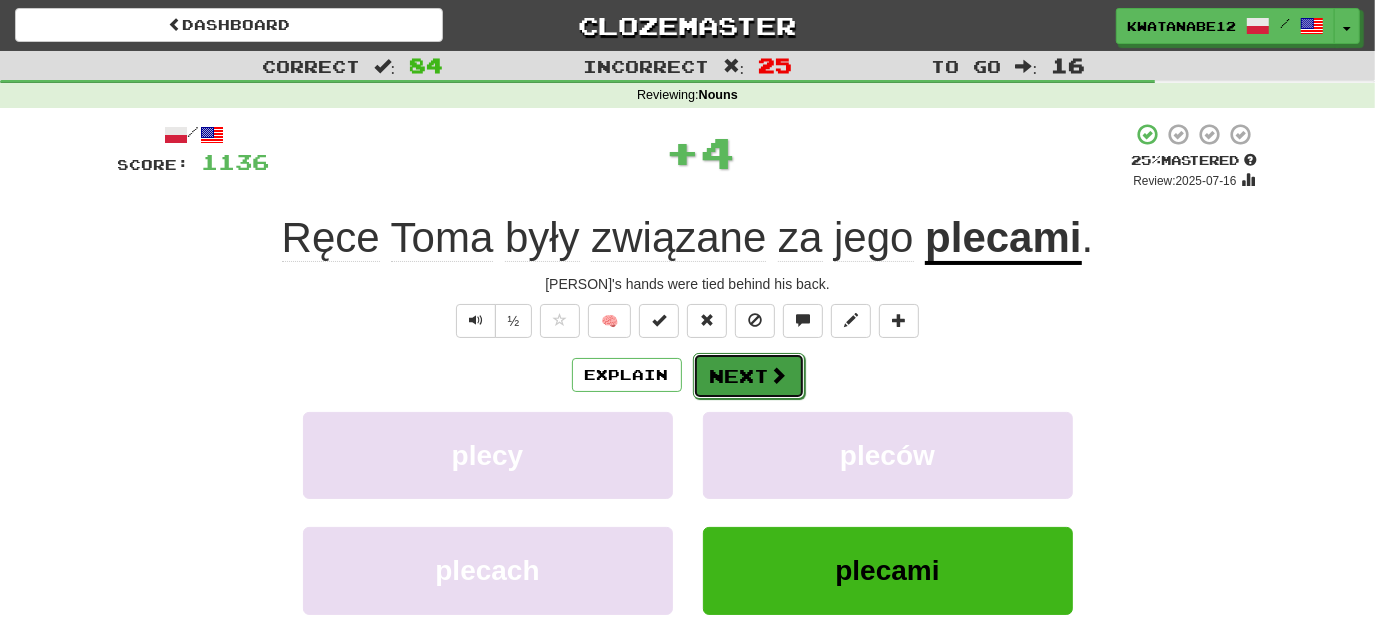 click on "Next" at bounding box center (749, 376) 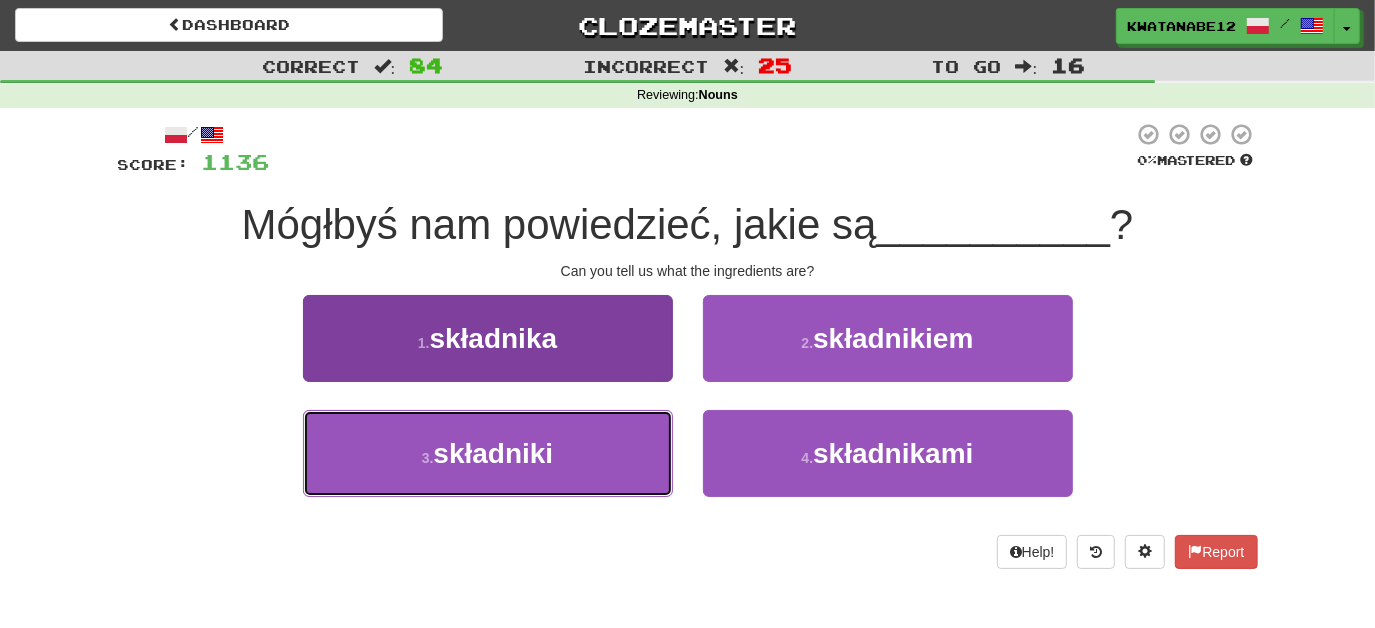 drag, startPoint x: 626, startPoint y: 426, endPoint x: 653, endPoint y: 418, distance: 28.160255 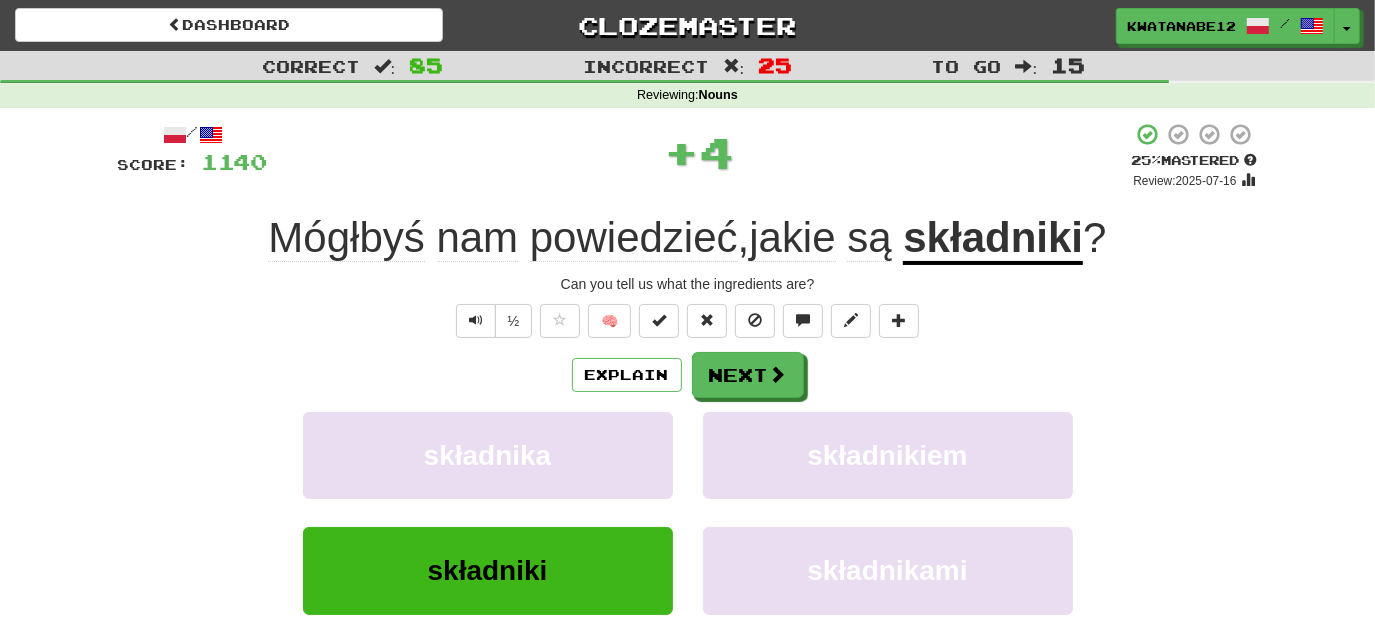 click on "/  Score:   1140 + 4 25 %  Mastered Review:  2025-07-16 Mógłbyś   nam   powiedzieć ,  jakie   są   składniki ? Can you tell us what the ingredients are? ½ 🧠 Explain Next składnika składnikiem składniki składnikami Learn more: składnika składnikiem składniki składnikami  Help!  Report Sentence Source" at bounding box center (688, 435) 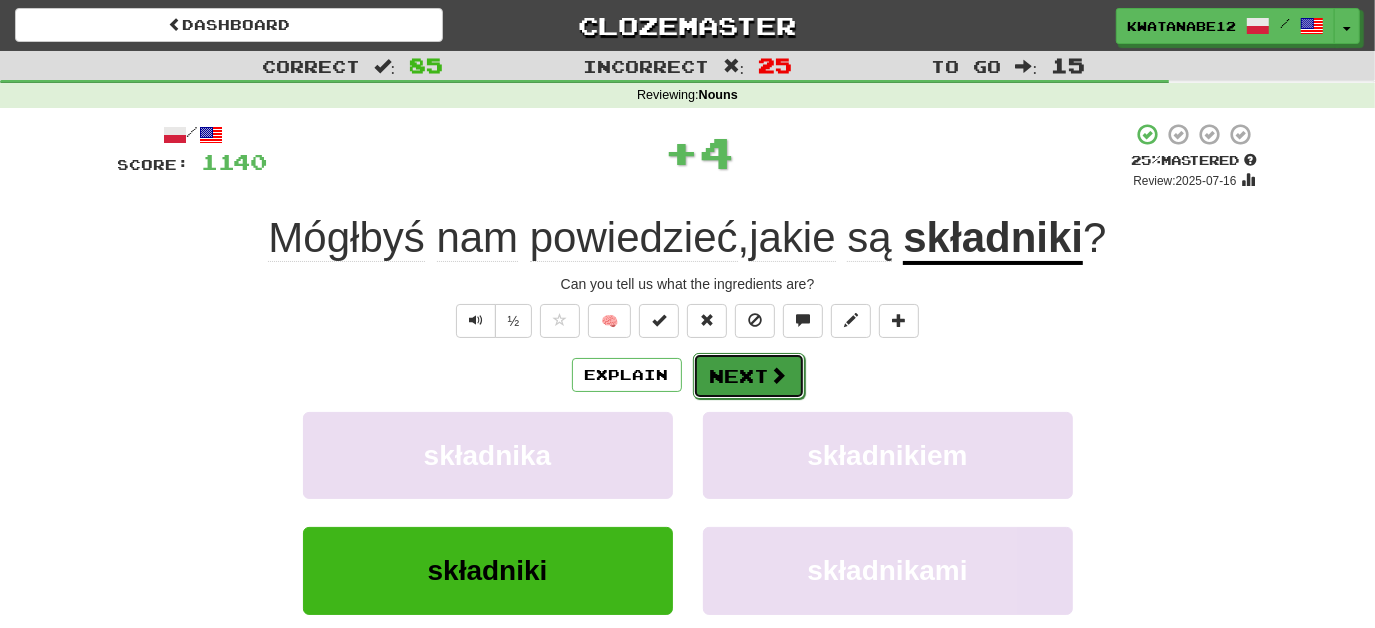 click on "Next" at bounding box center (749, 376) 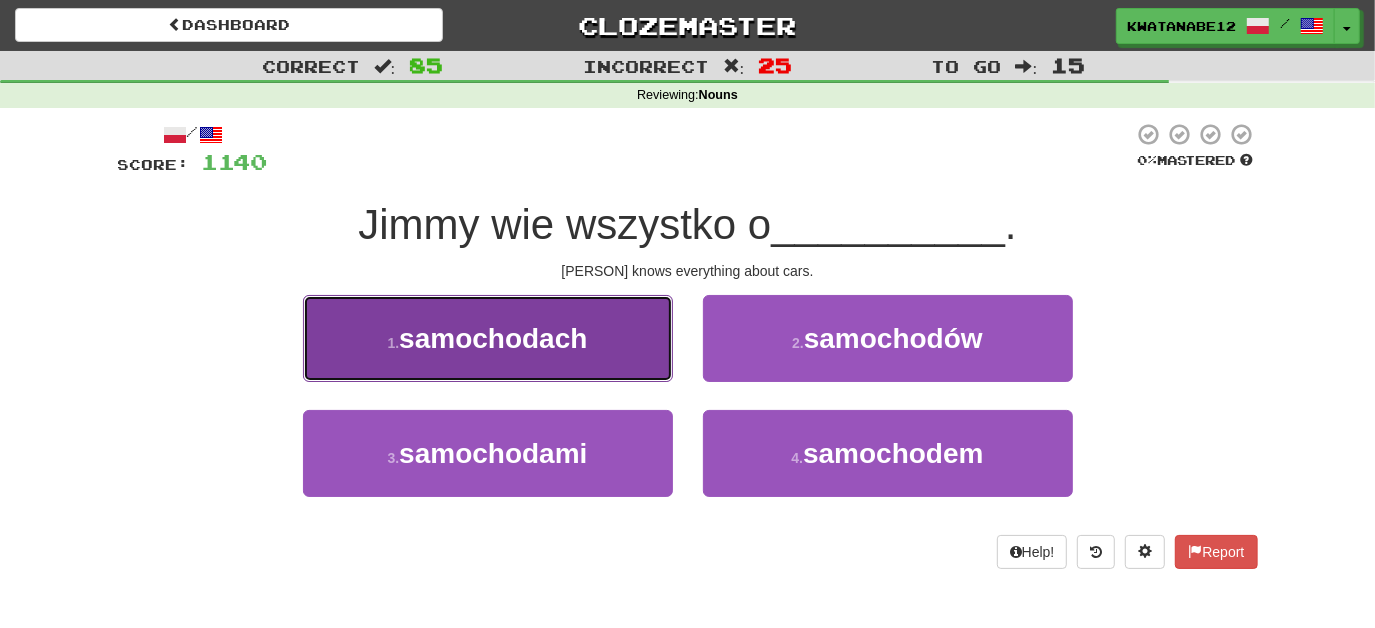 click on "1 .  samochodach" at bounding box center [488, 338] 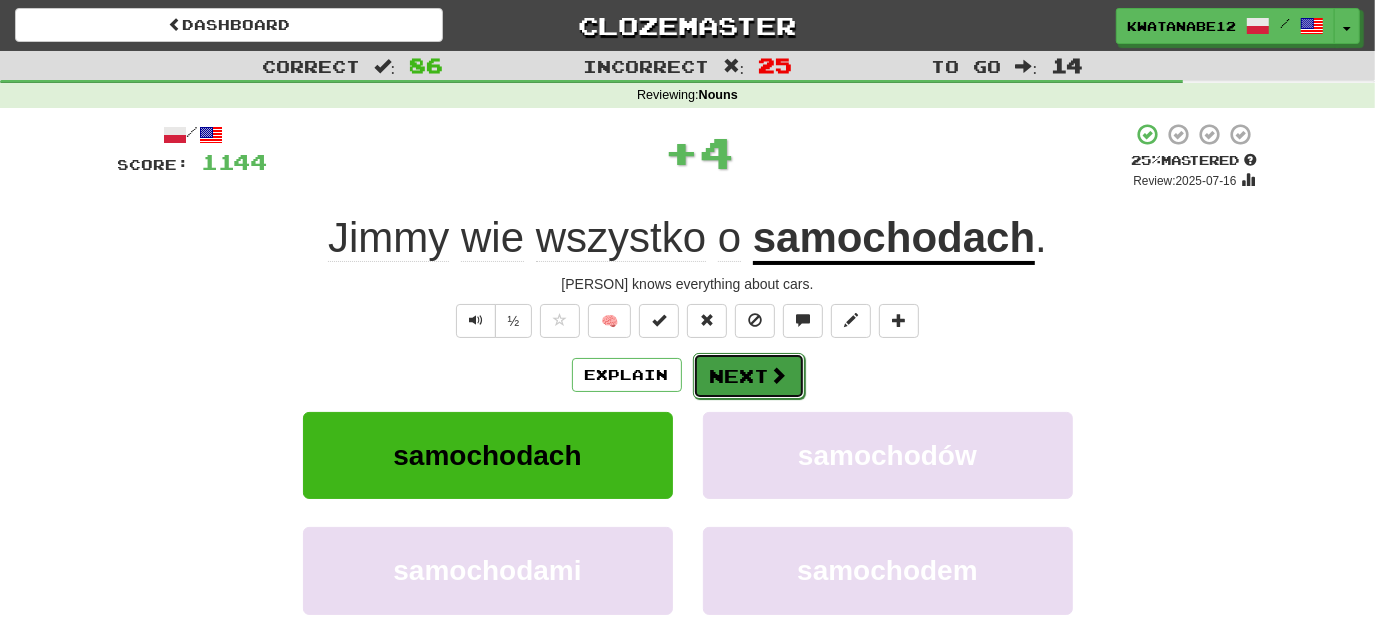 click on "Next" at bounding box center [749, 376] 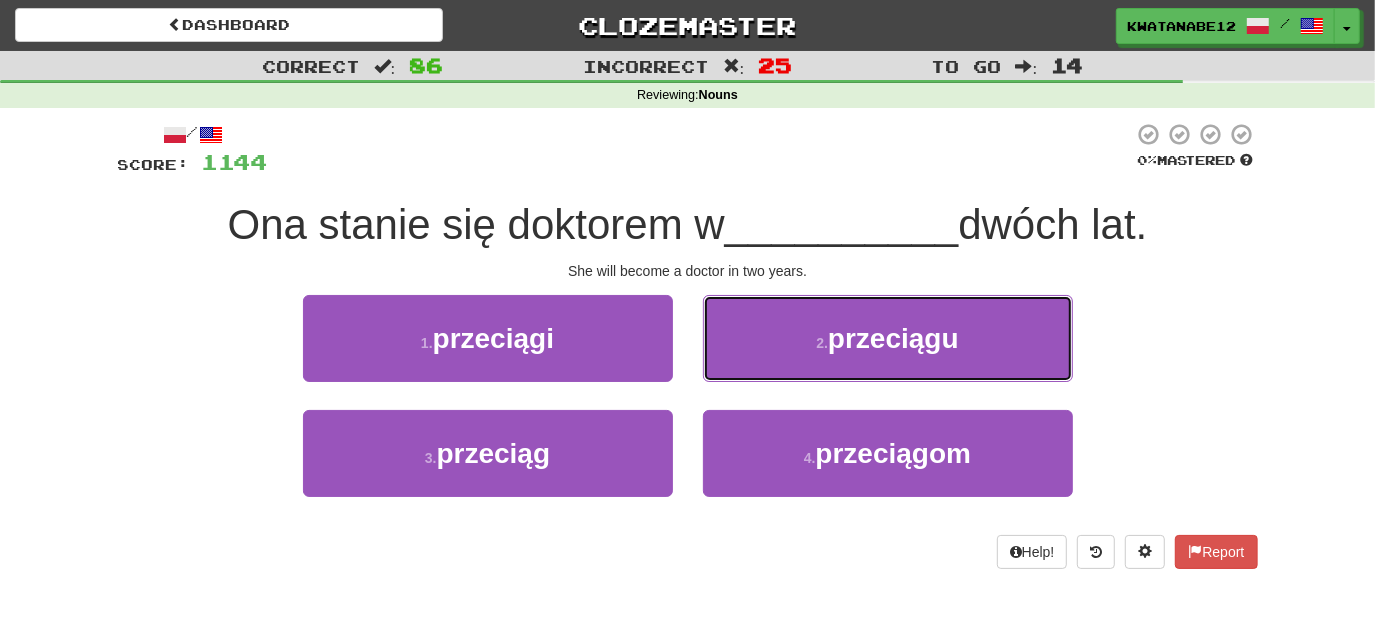 drag, startPoint x: 776, startPoint y: 343, endPoint x: 765, endPoint y: 350, distance: 13.038404 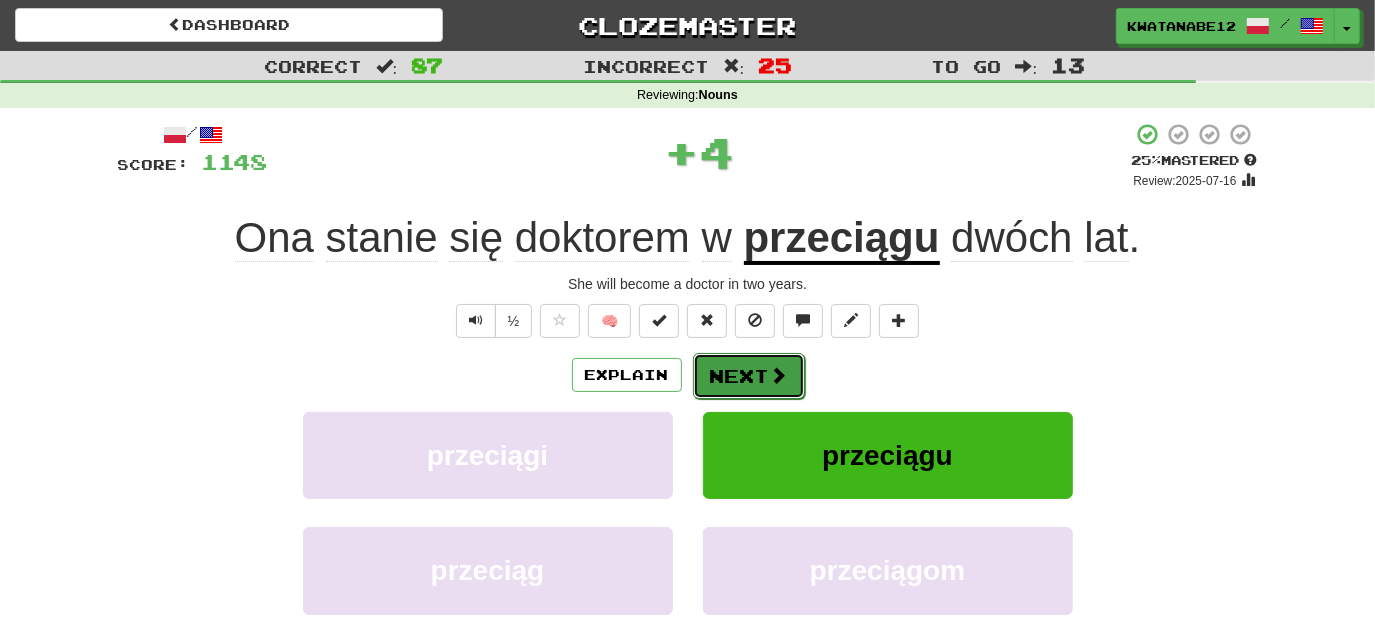 click on "Next" at bounding box center [749, 376] 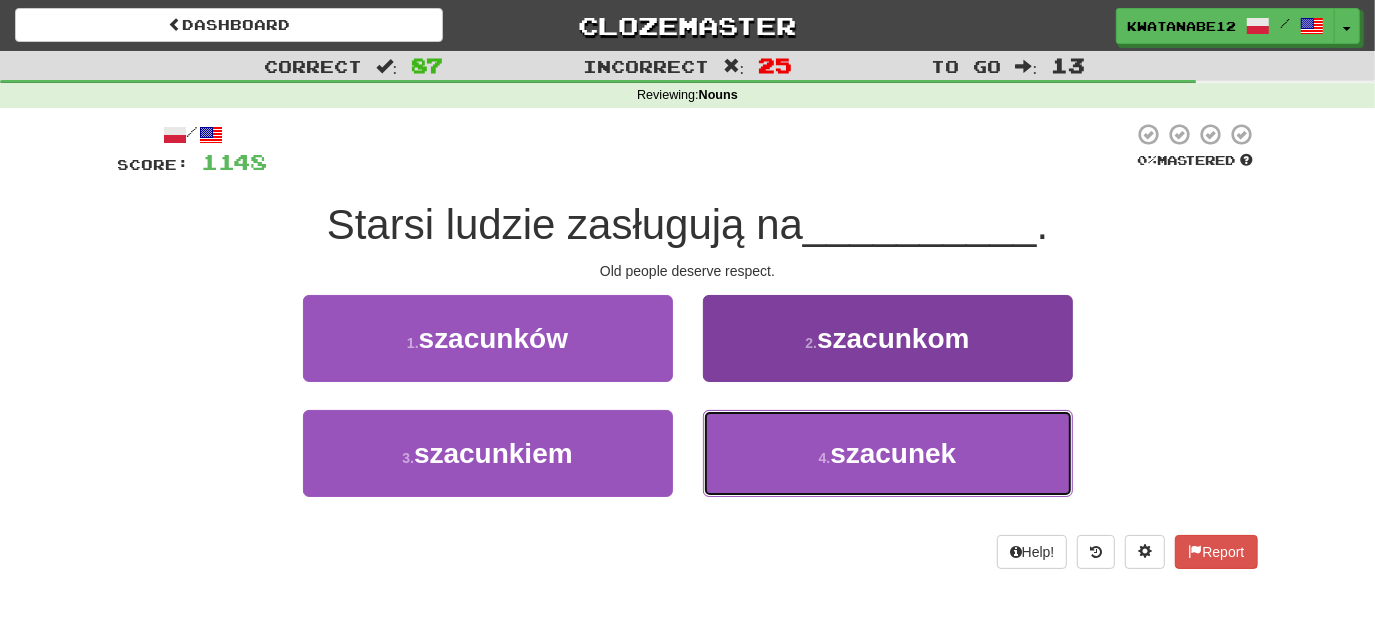 click on "4 .  szacunek" at bounding box center (888, 453) 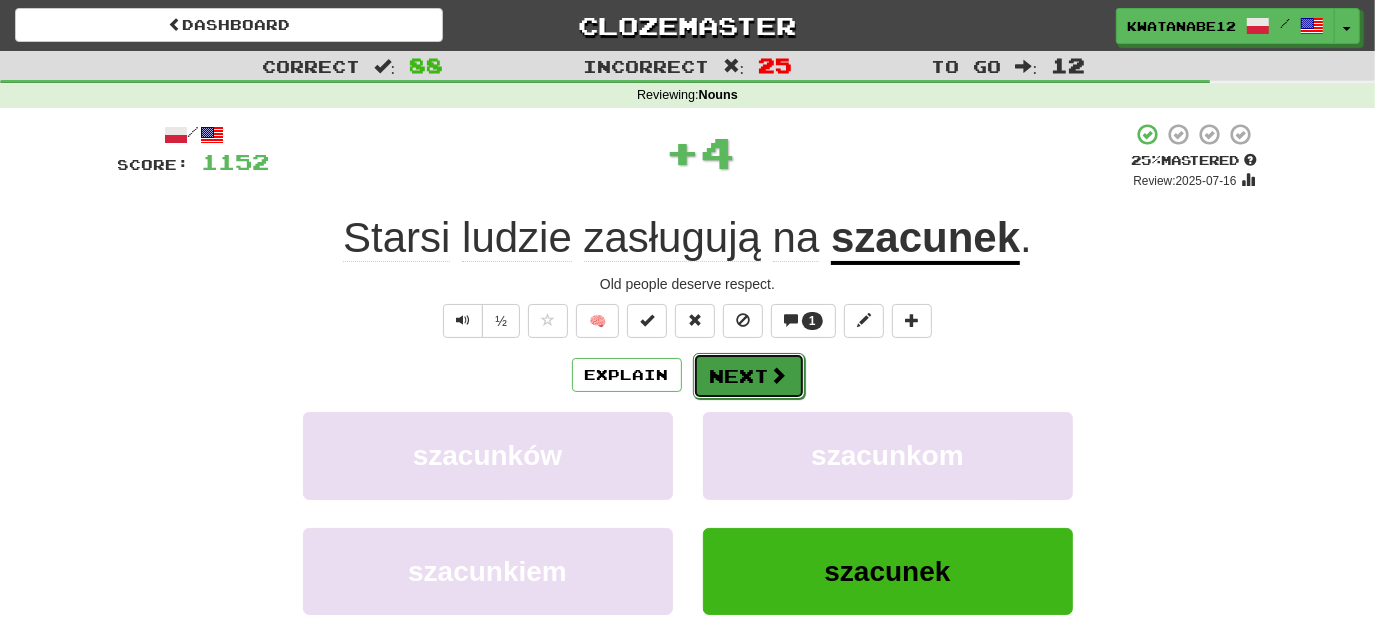 click on "Next" at bounding box center (749, 376) 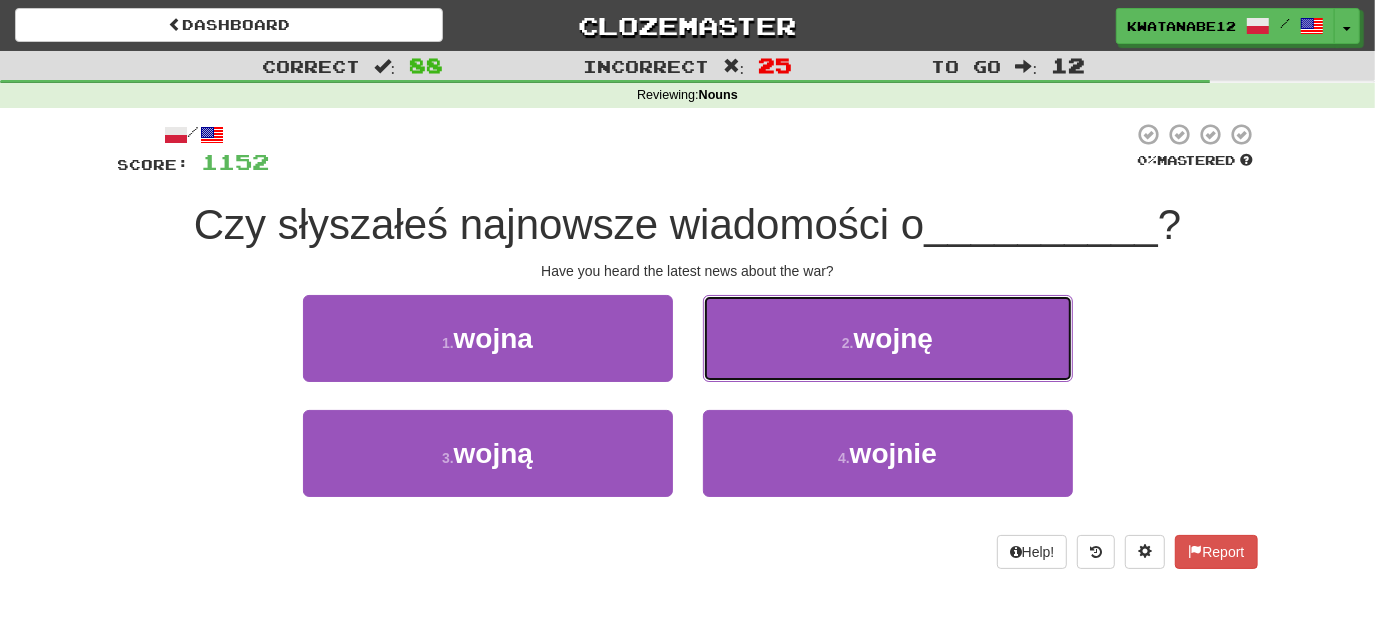 click on "2 .  wojnę" at bounding box center (888, 338) 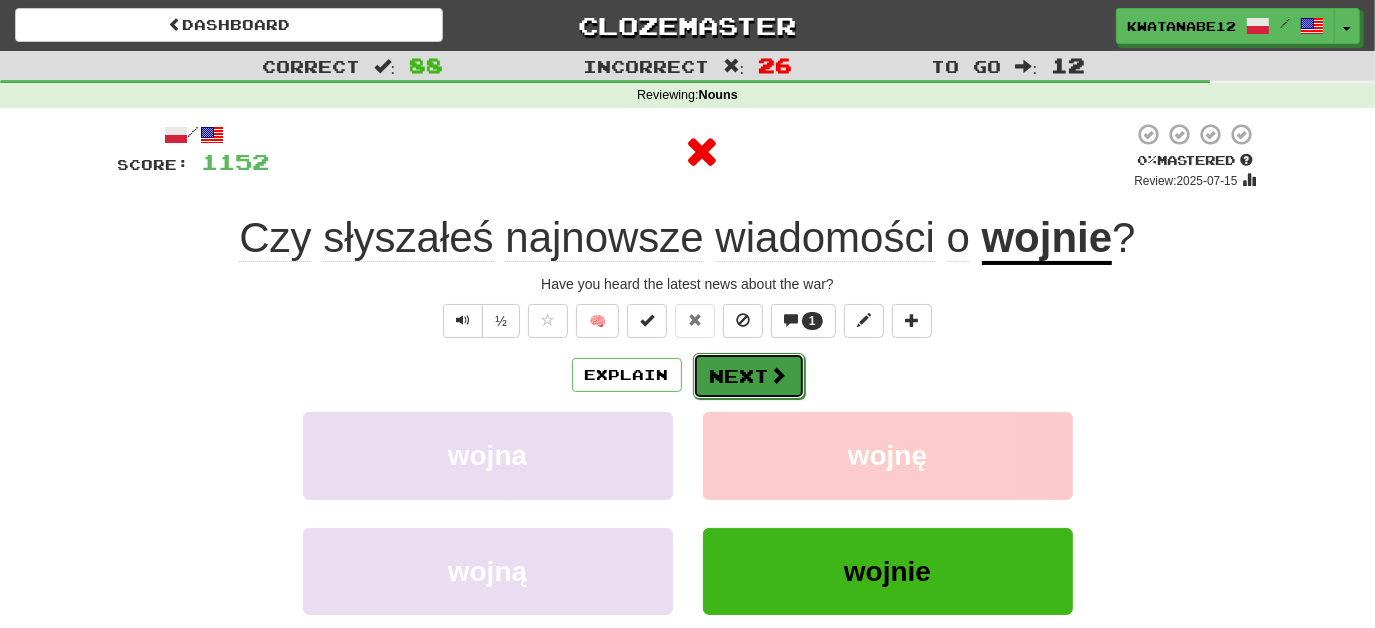 click on "Next" at bounding box center (749, 376) 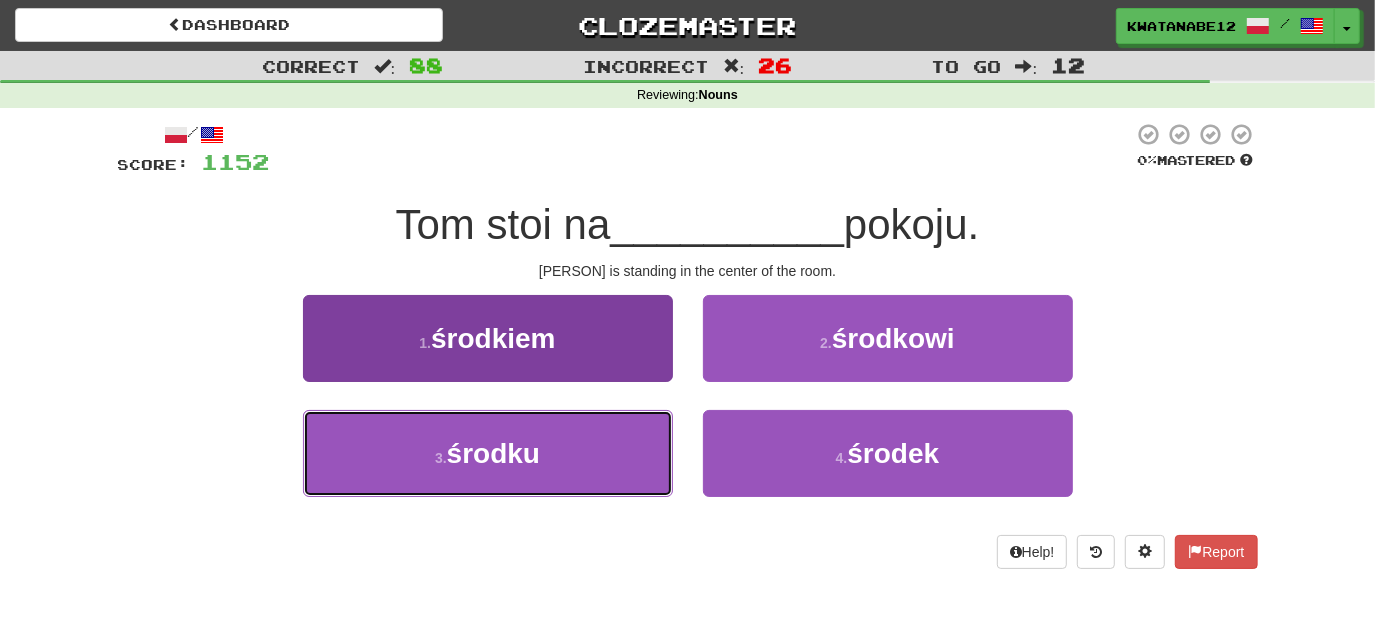 drag, startPoint x: 625, startPoint y: 460, endPoint x: 651, endPoint y: 448, distance: 28.635643 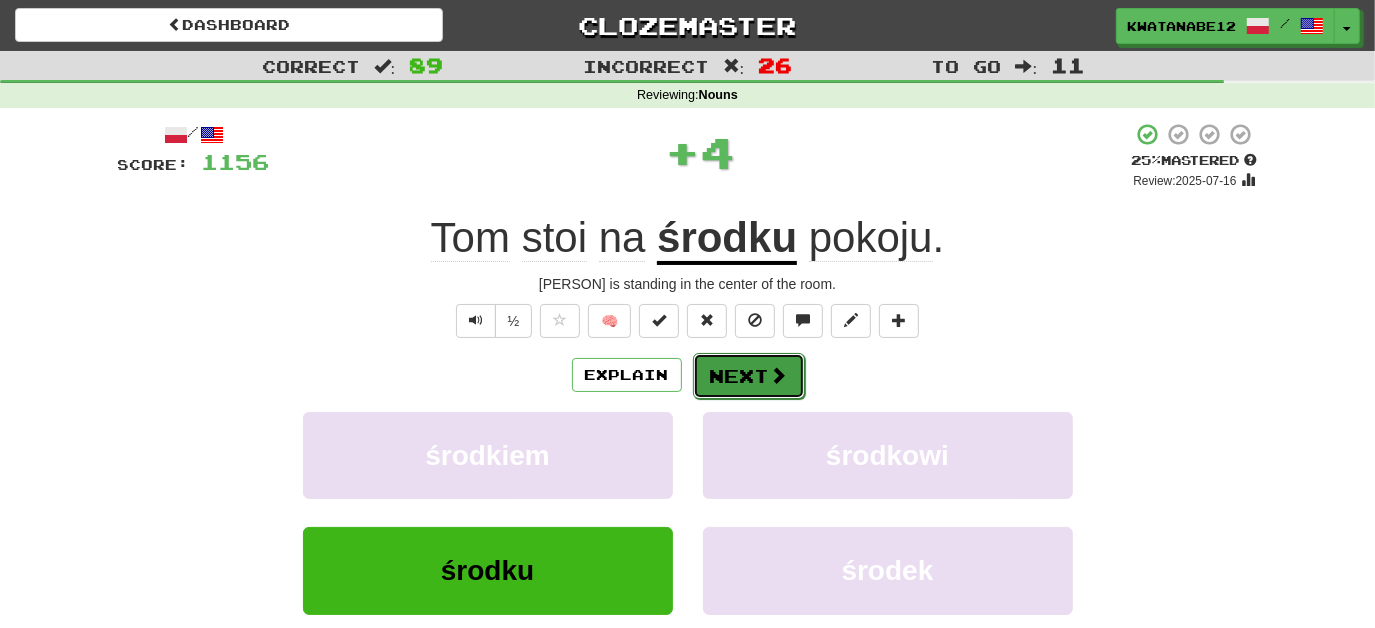 click on "Next" at bounding box center (749, 376) 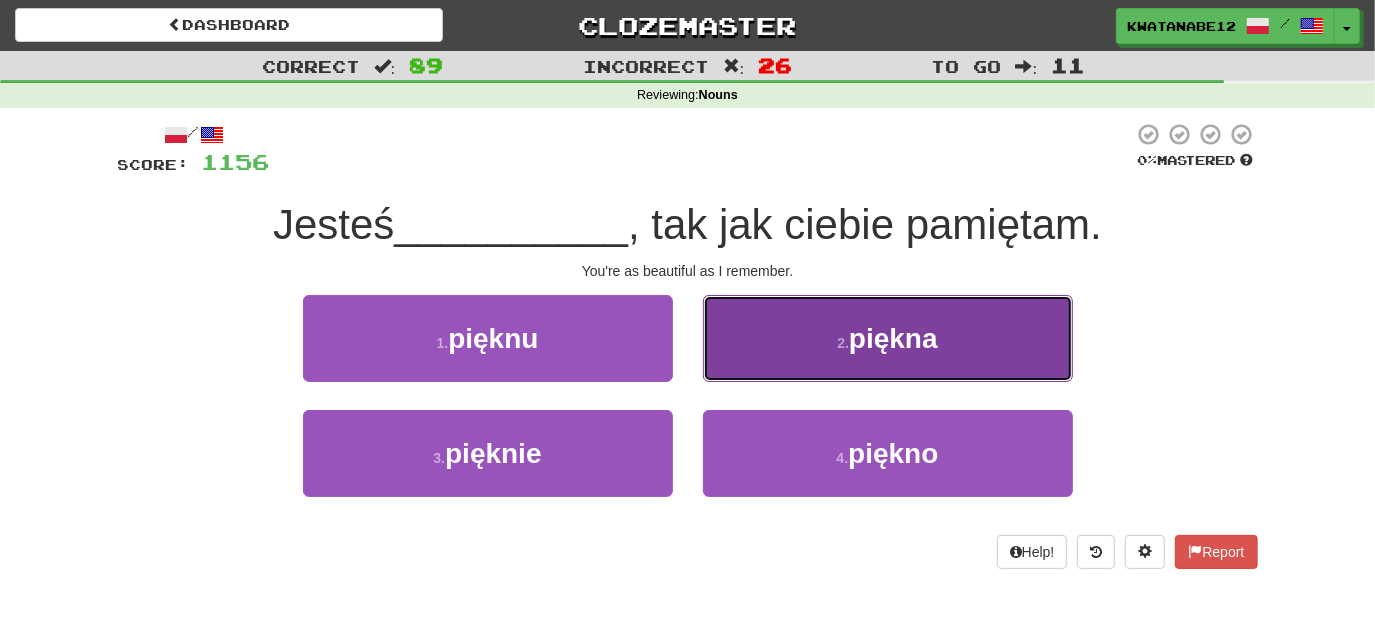 click on "2 .  piękna" at bounding box center (888, 338) 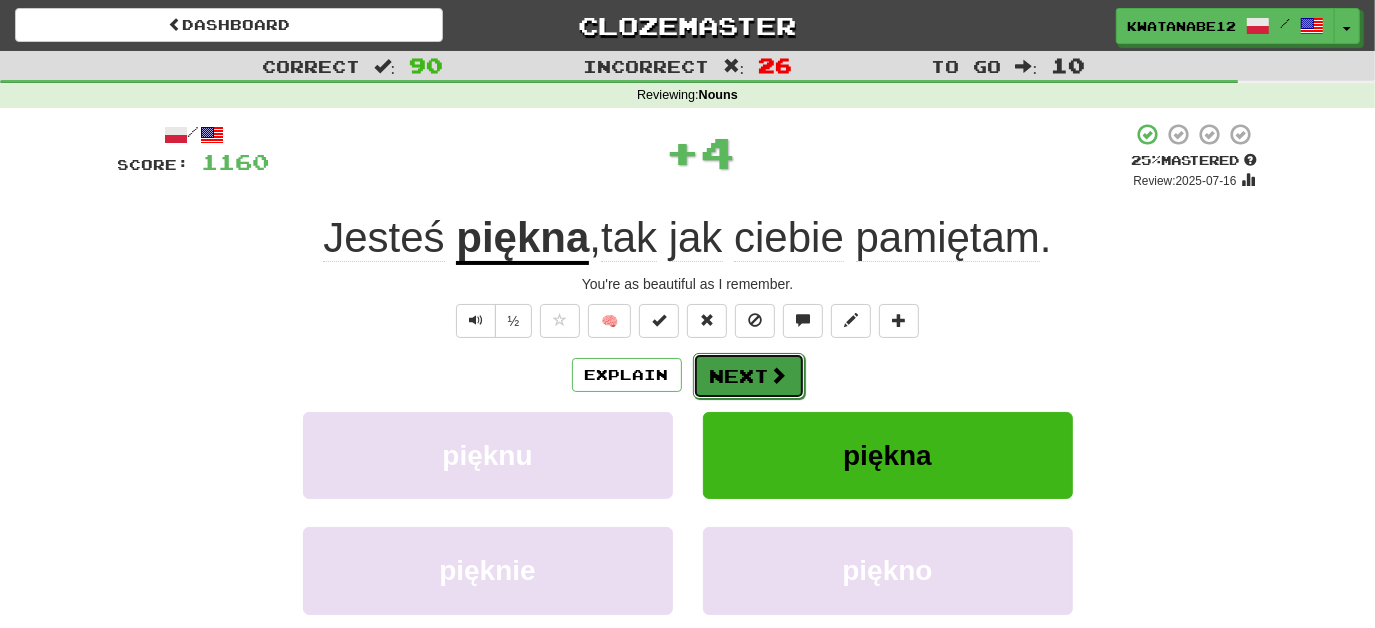 click on "Next" at bounding box center (749, 376) 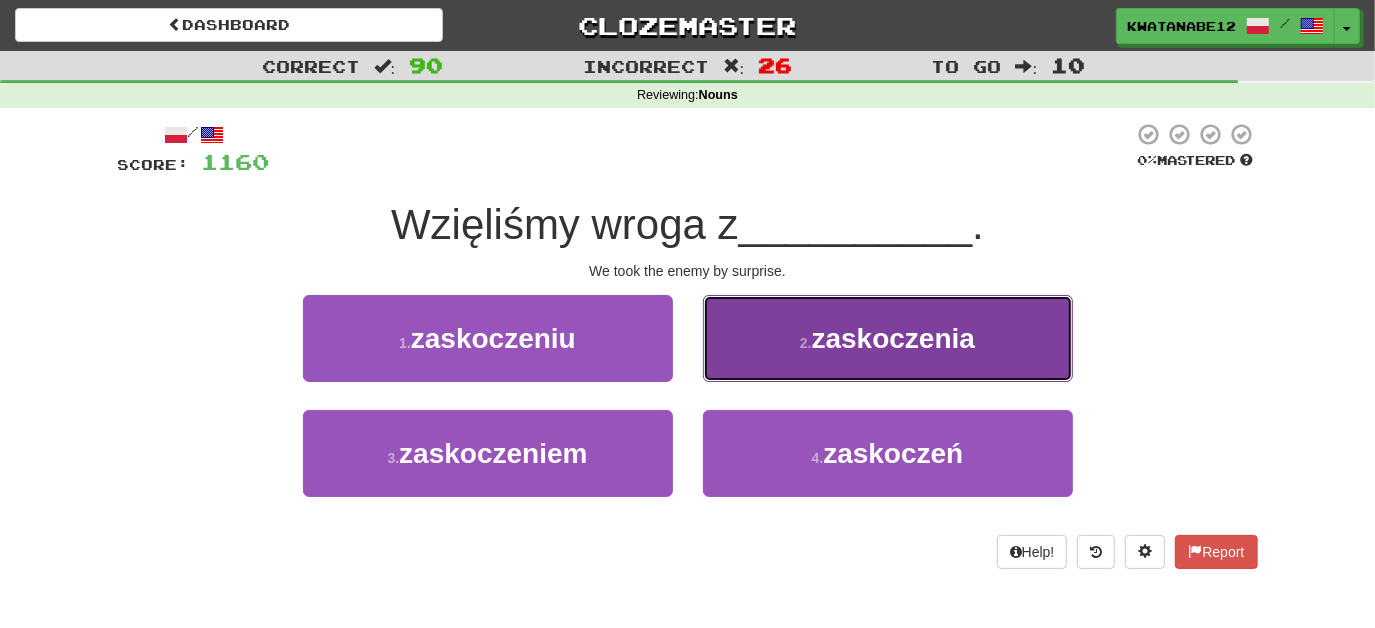 click on "2 .  zaskoczenia" at bounding box center [888, 338] 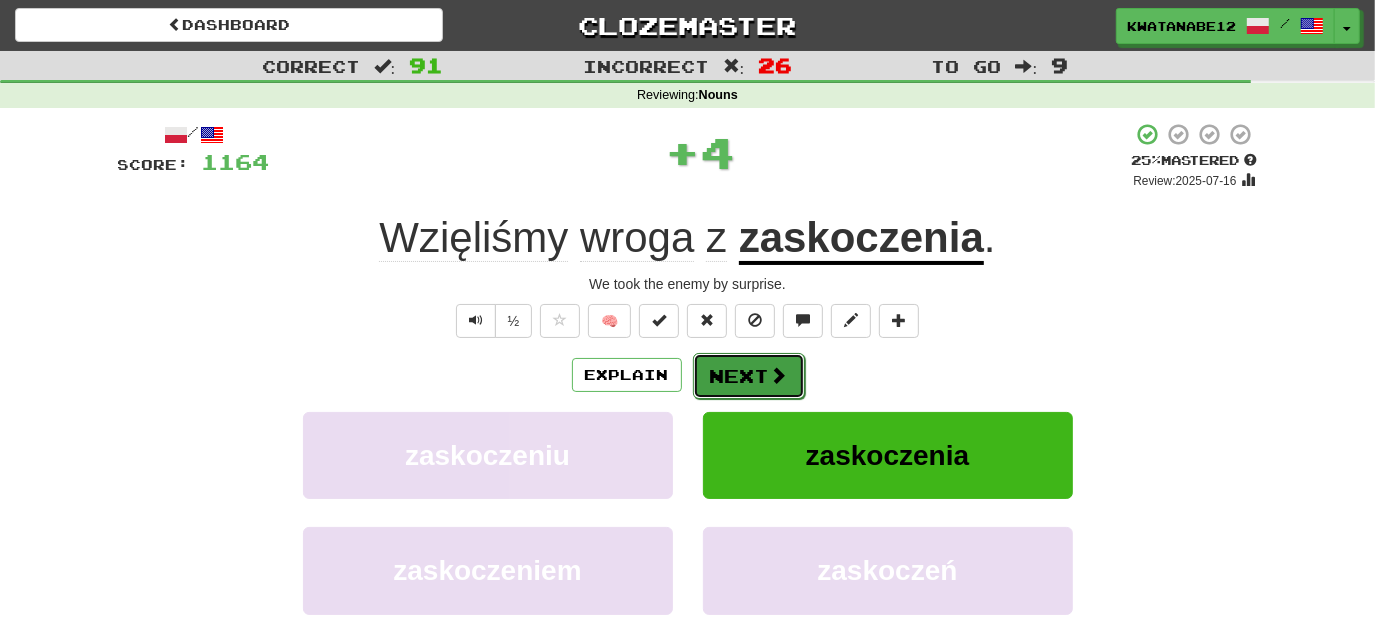 click on "Next" at bounding box center [749, 376] 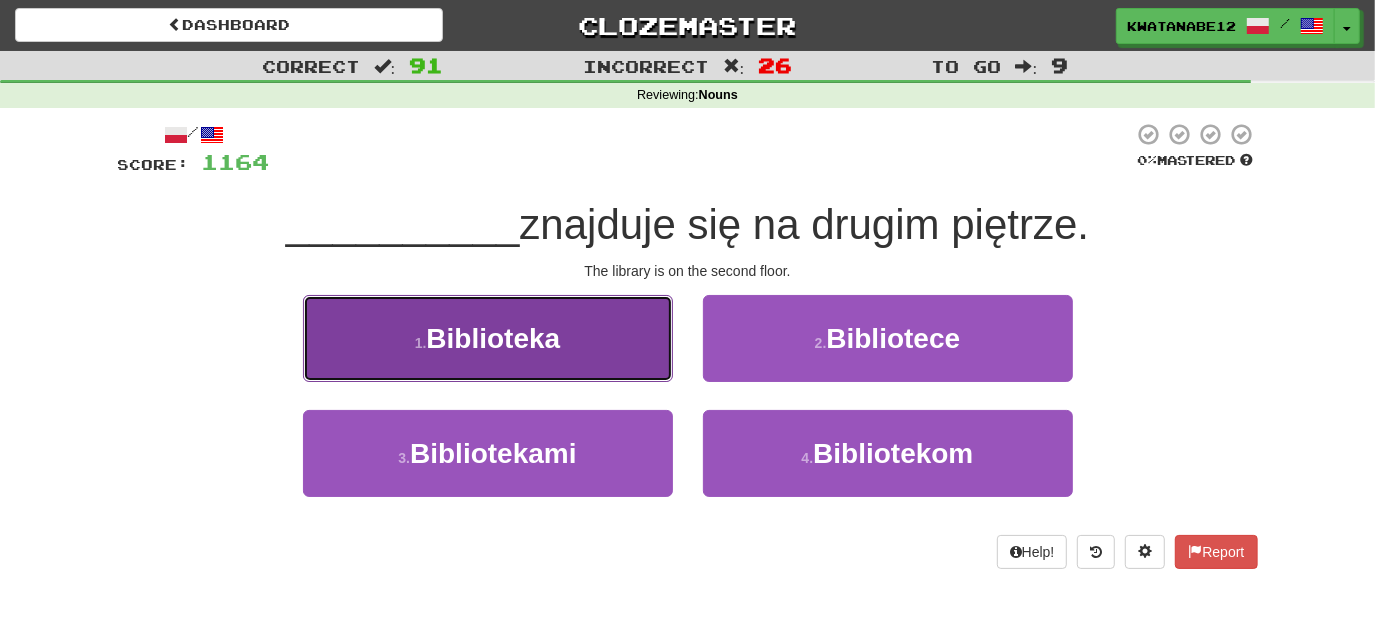 drag, startPoint x: 618, startPoint y: 349, endPoint x: 660, endPoint y: 357, distance: 42.755116 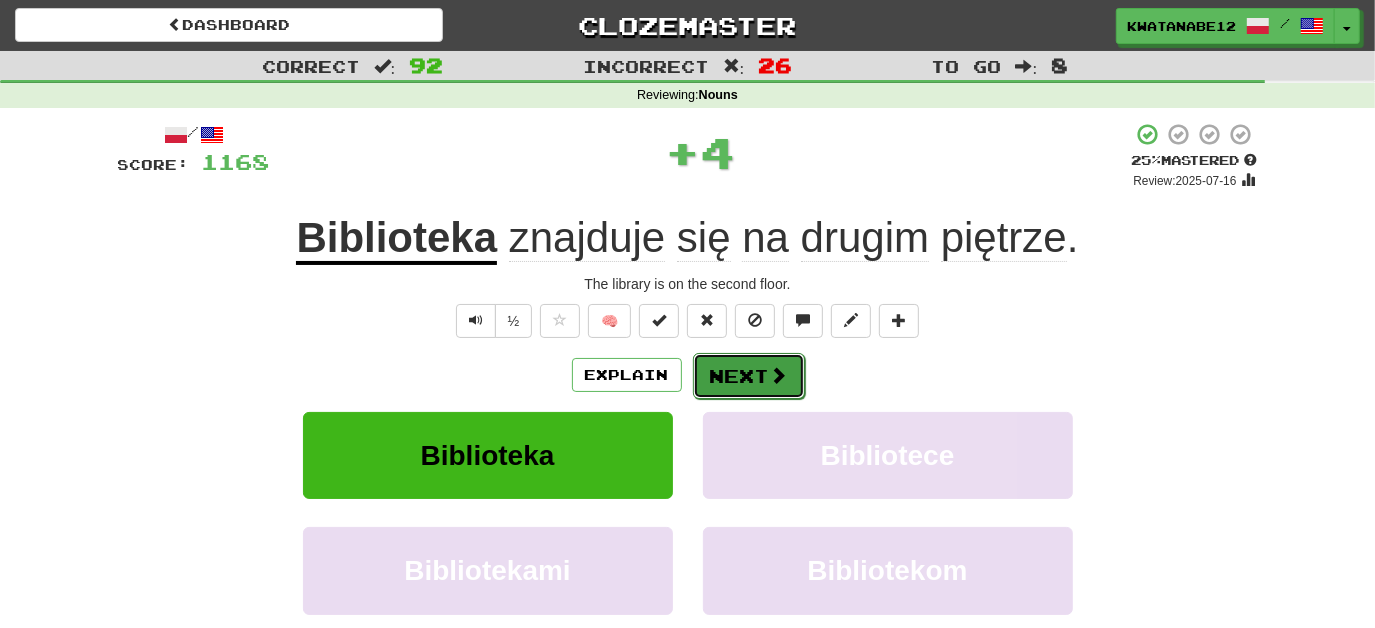 click on "Next" at bounding box center [749, 376] 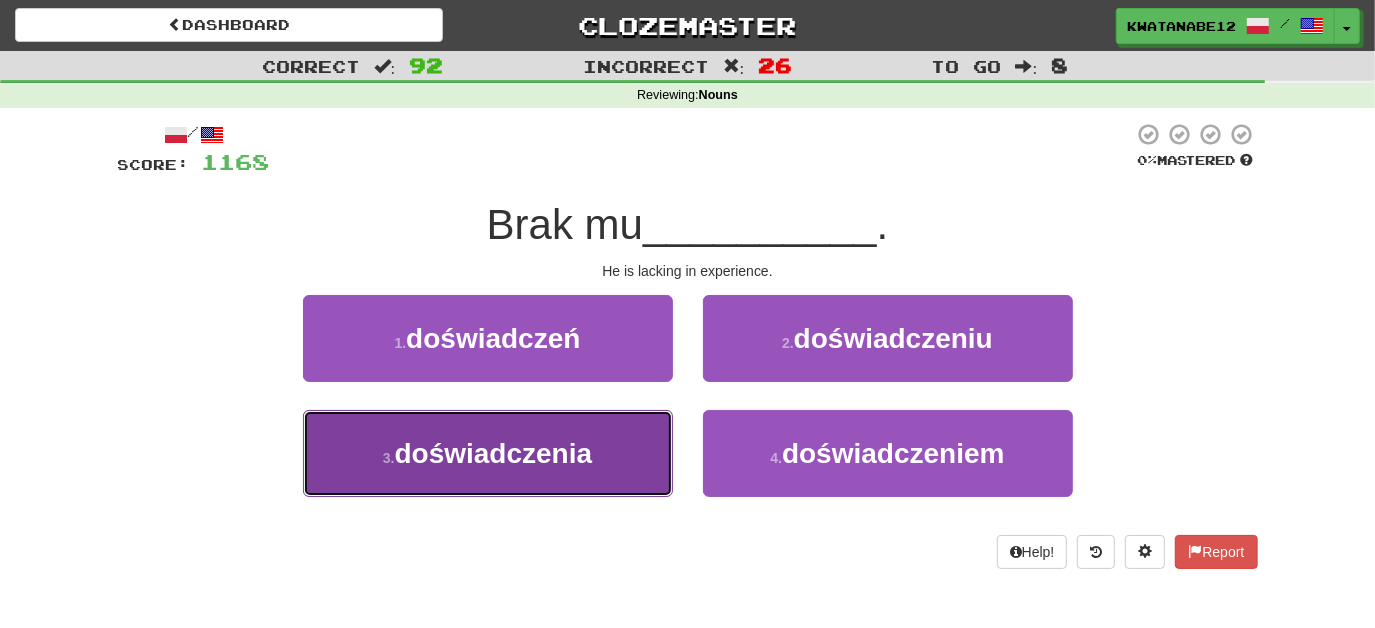 click on "3 .  doświadczenia" at bounding box center [488, 453] 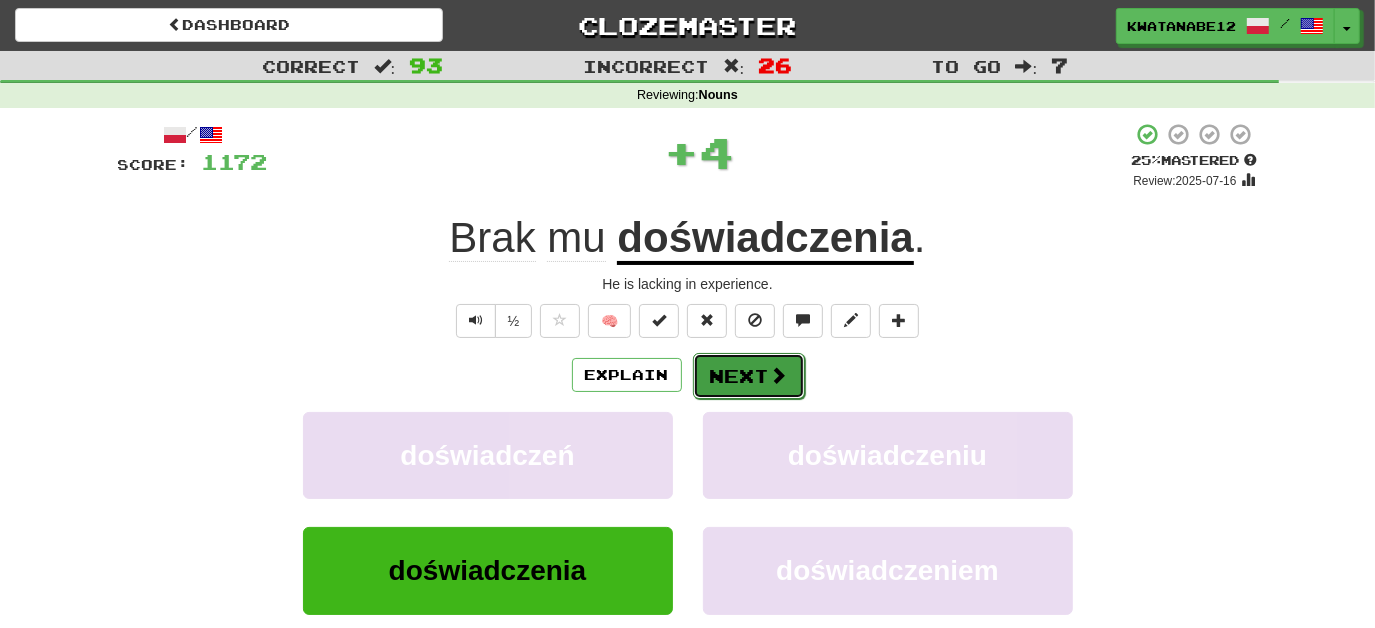 click on "Next" at bounding box center (749, 376) 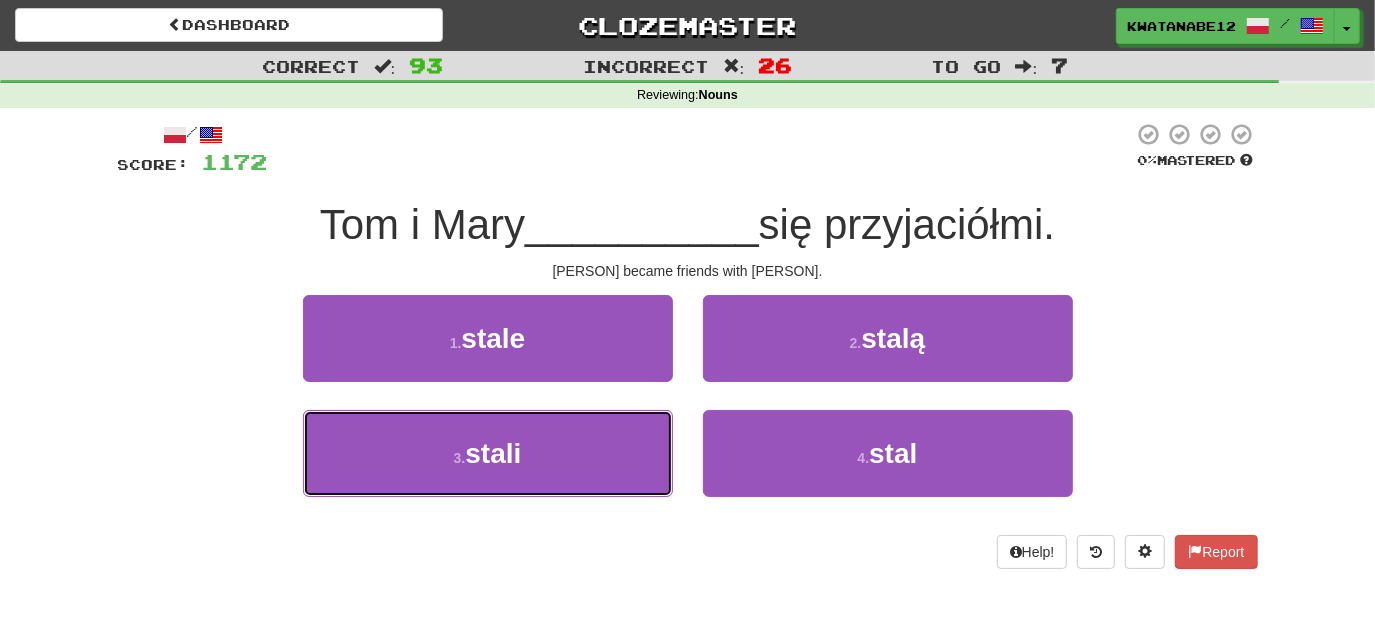 drag, startPoint x: 600, startPoint y: 447, endPoint x: 682, endPoint y: 433, distance: 83.18654 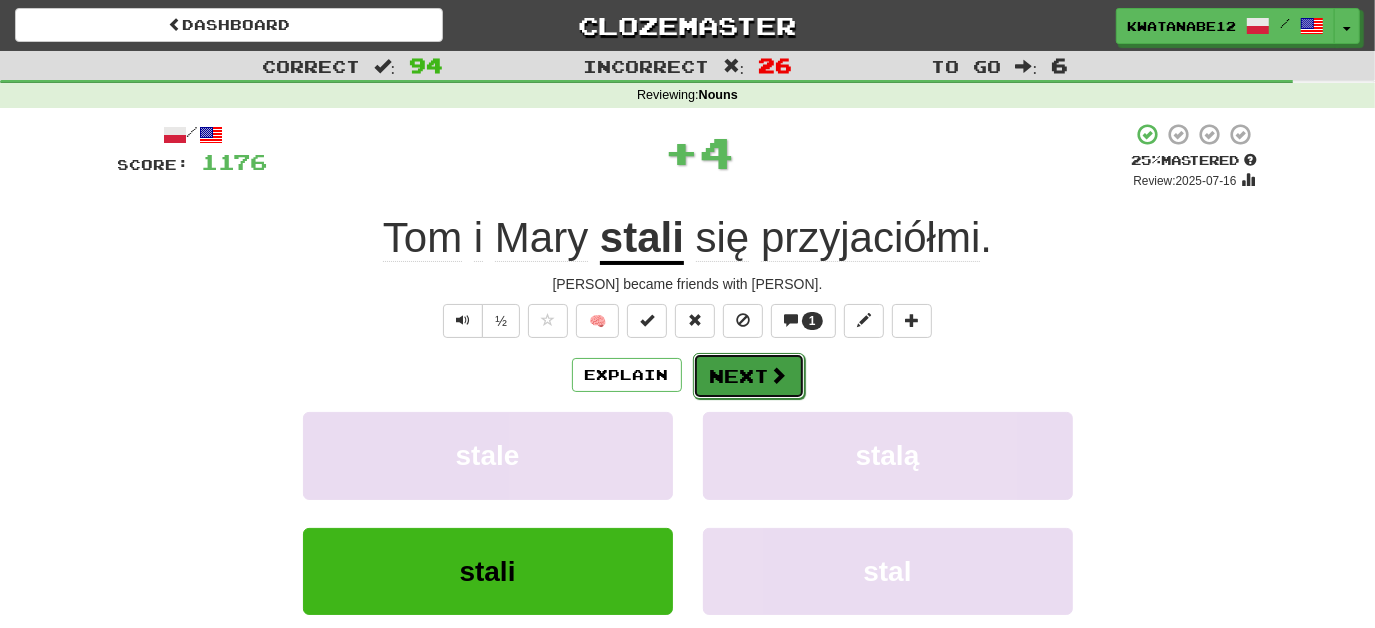 click on "Next" at bounding box center (749, 376) 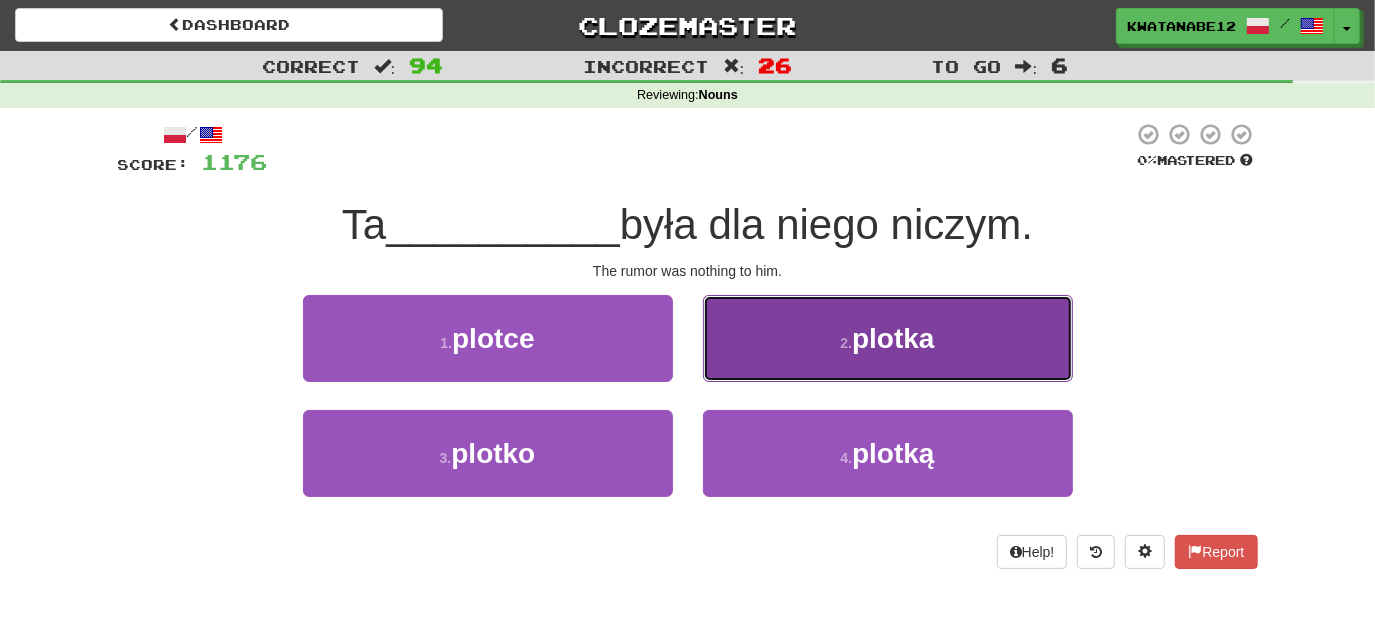 drag, startPoint x: 767, startPoint y: 342, endPoint x: 749, endPoint y: 353, distance: 21.095022 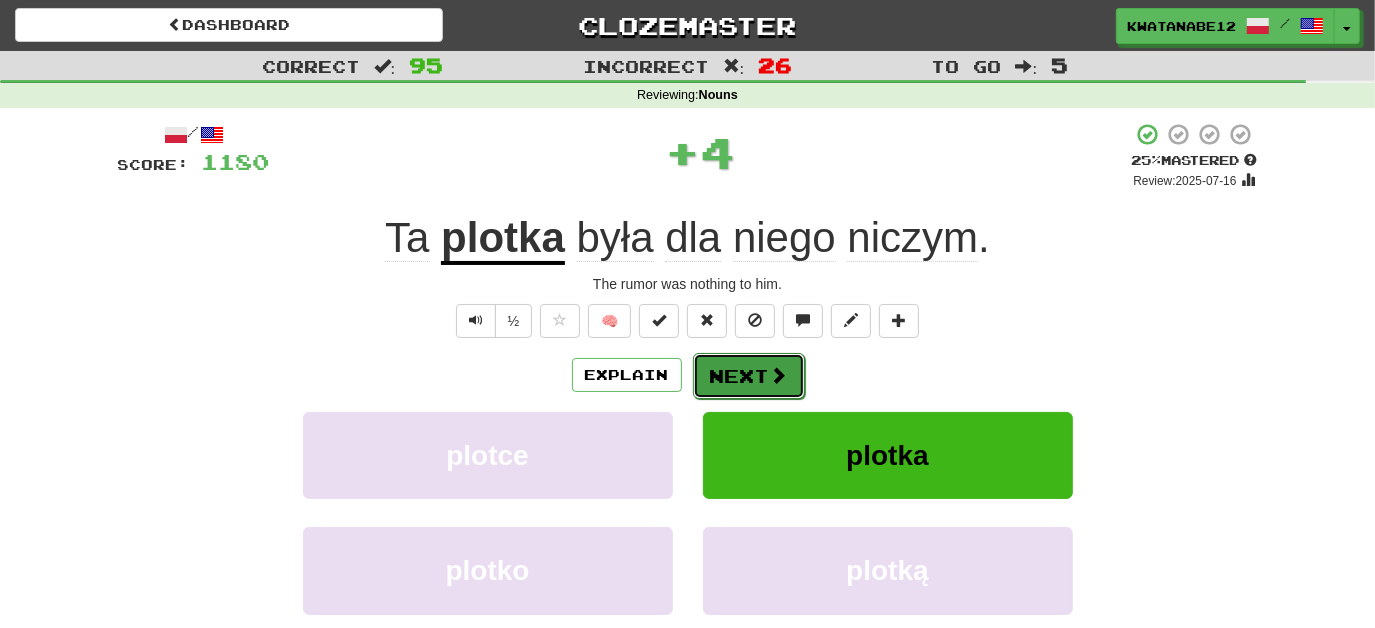 click on "Next" at bounding box center (749, 376) 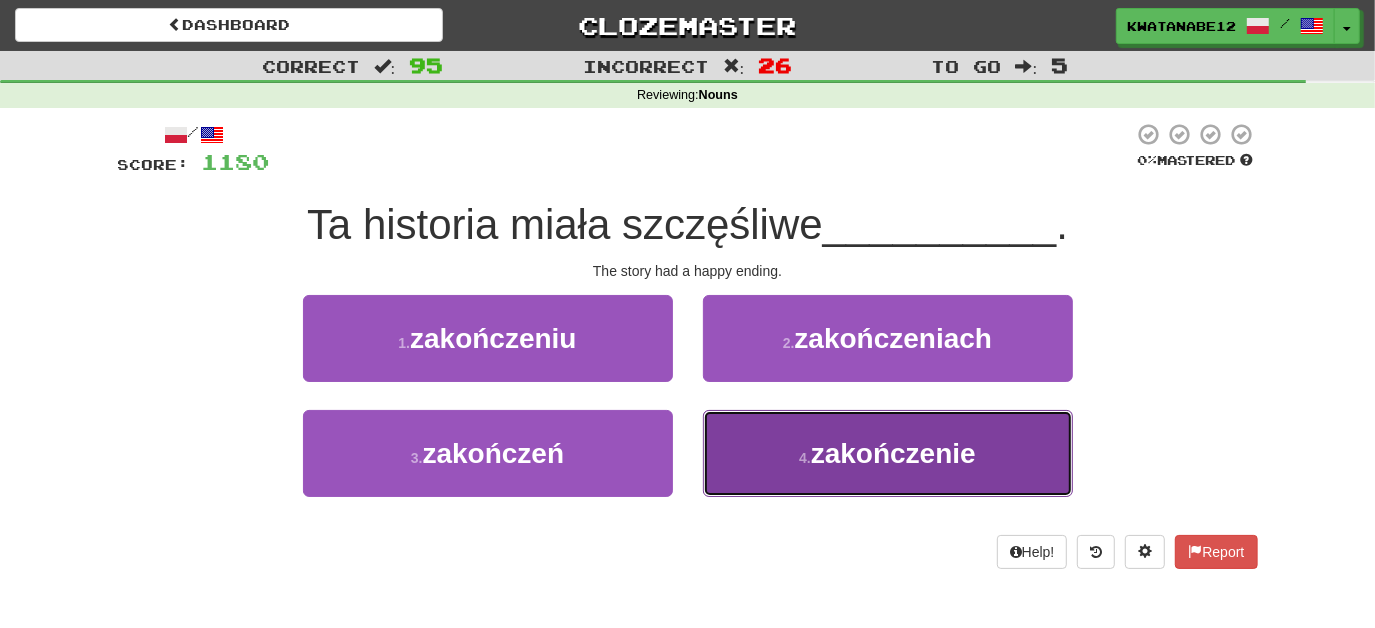 click on "4 .  zakończenie" at bounding box center [888, 453] 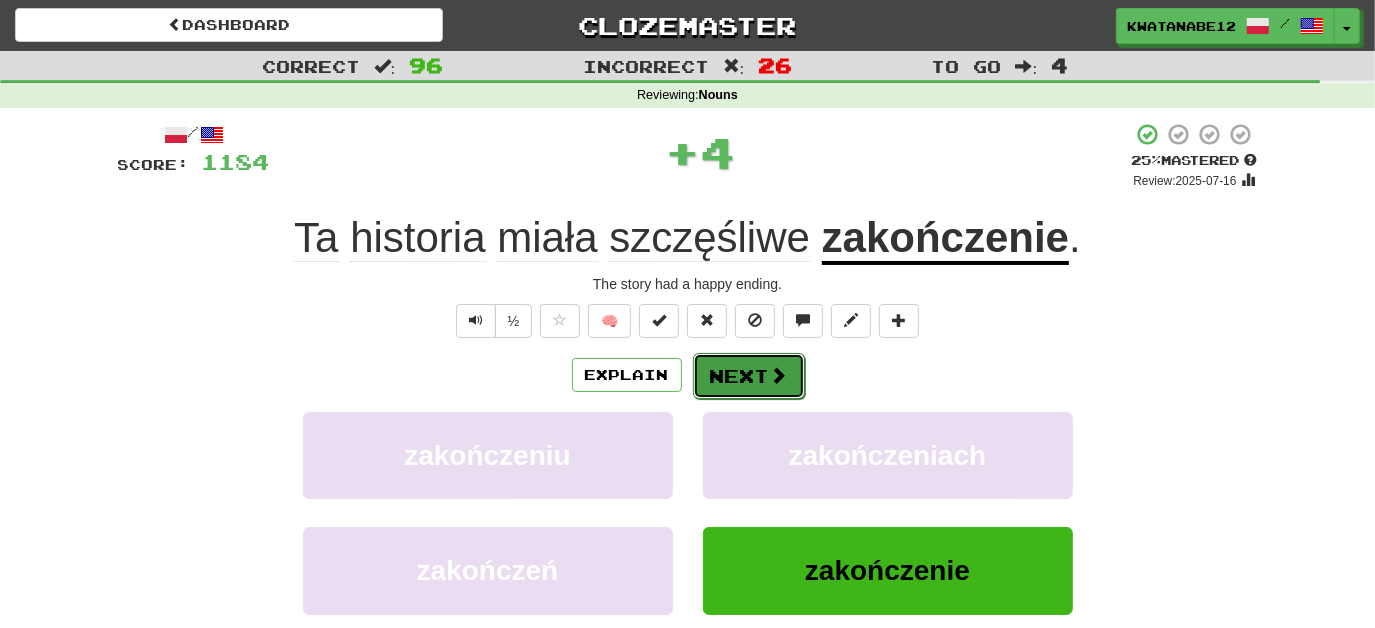 click on "Next" at bounding box center (749, 376) 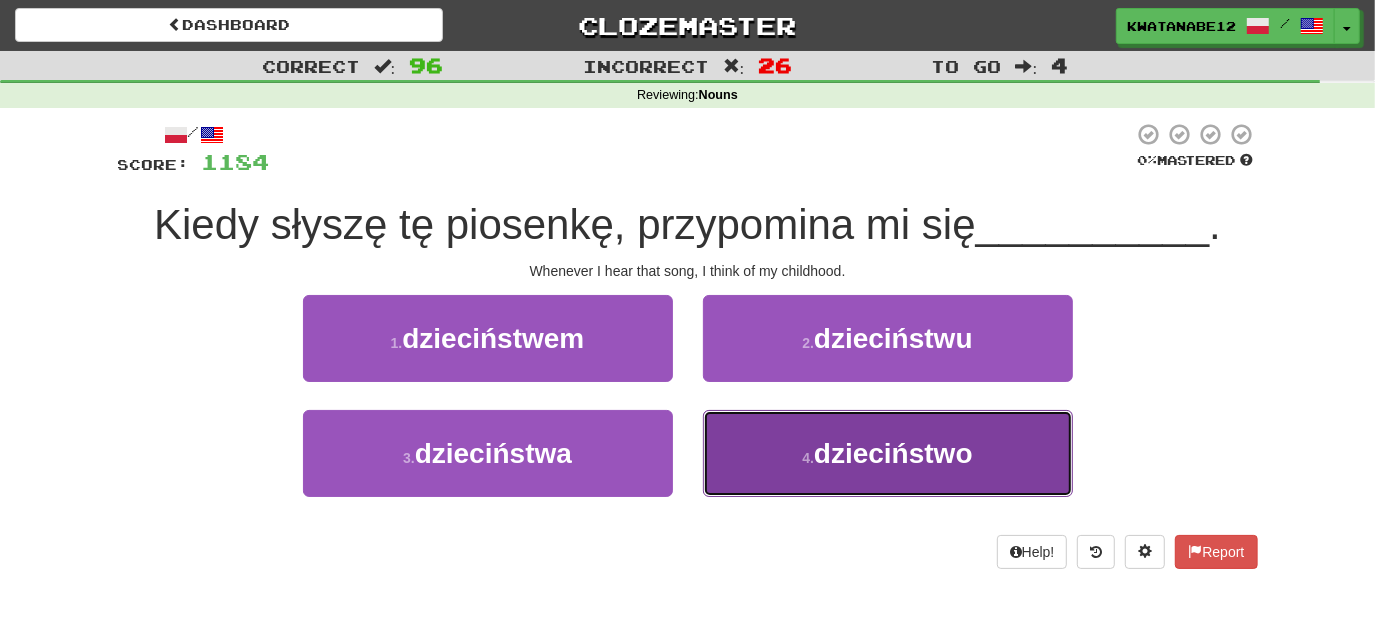 click on "4 .  dzieciństwo" at bounding box center (888, 453) 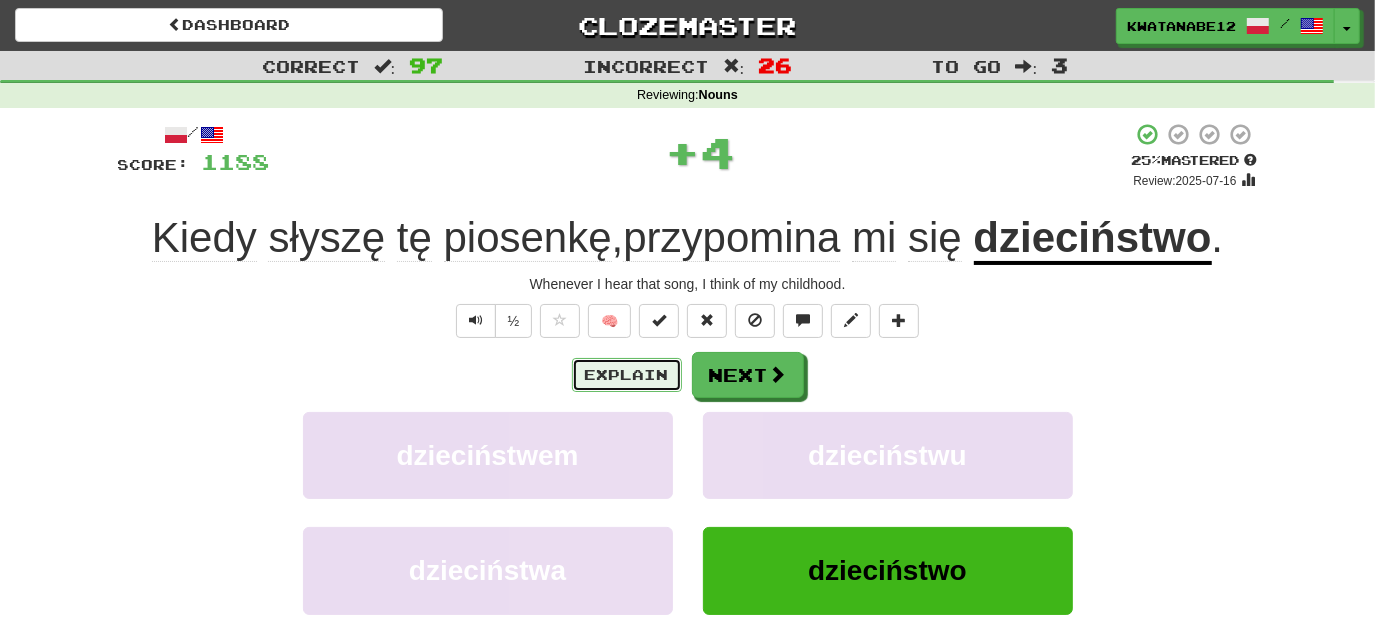 click on "Explain" at bounding box center (627, 375) 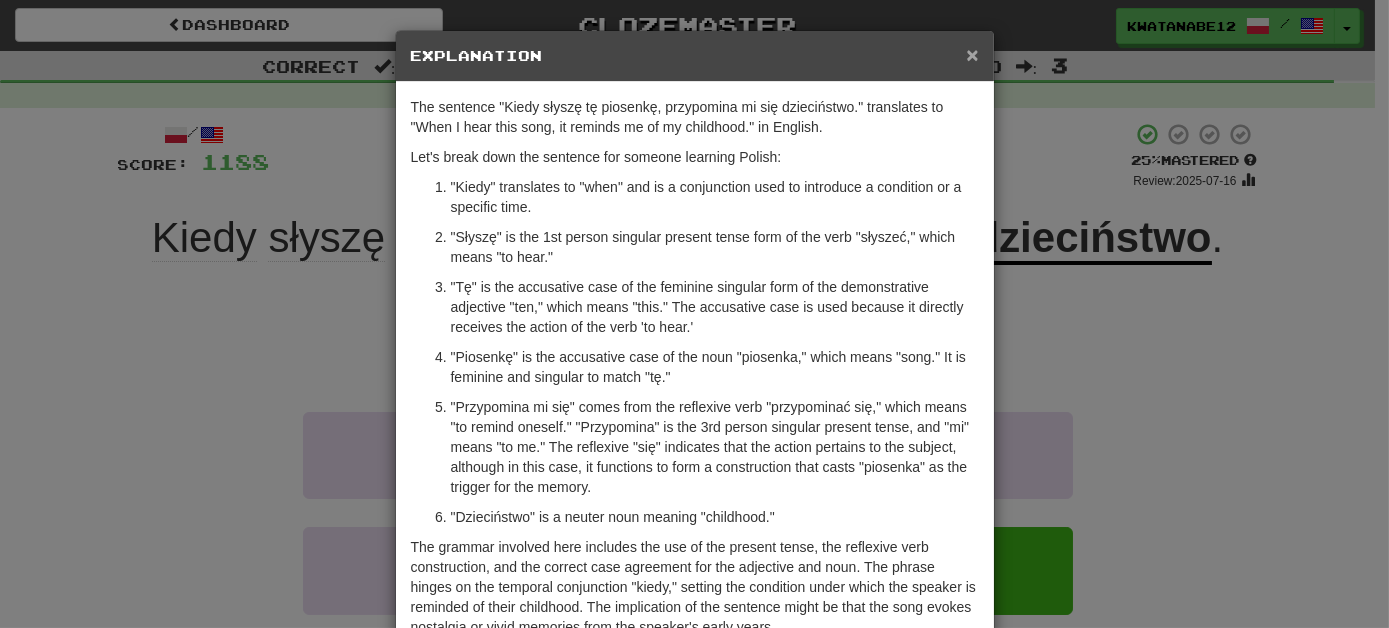 click on "×" at bounding box center (972, 54) 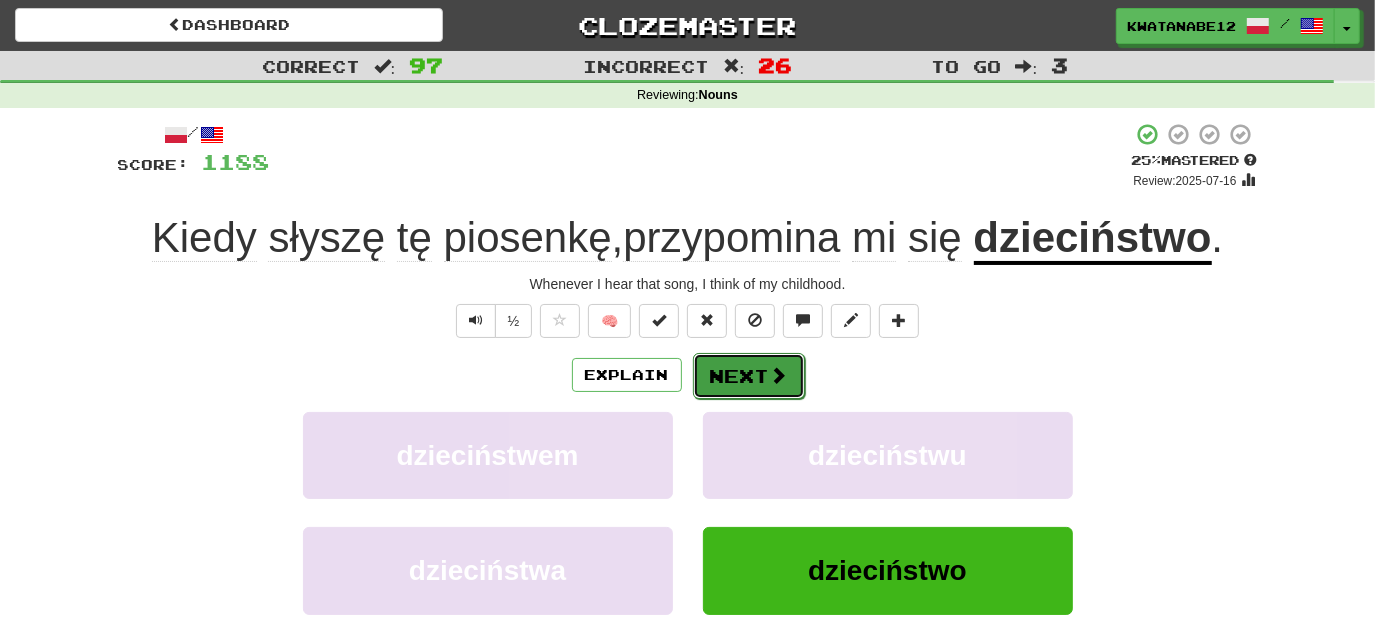 click on "Next" at bounding box center (749, 376) 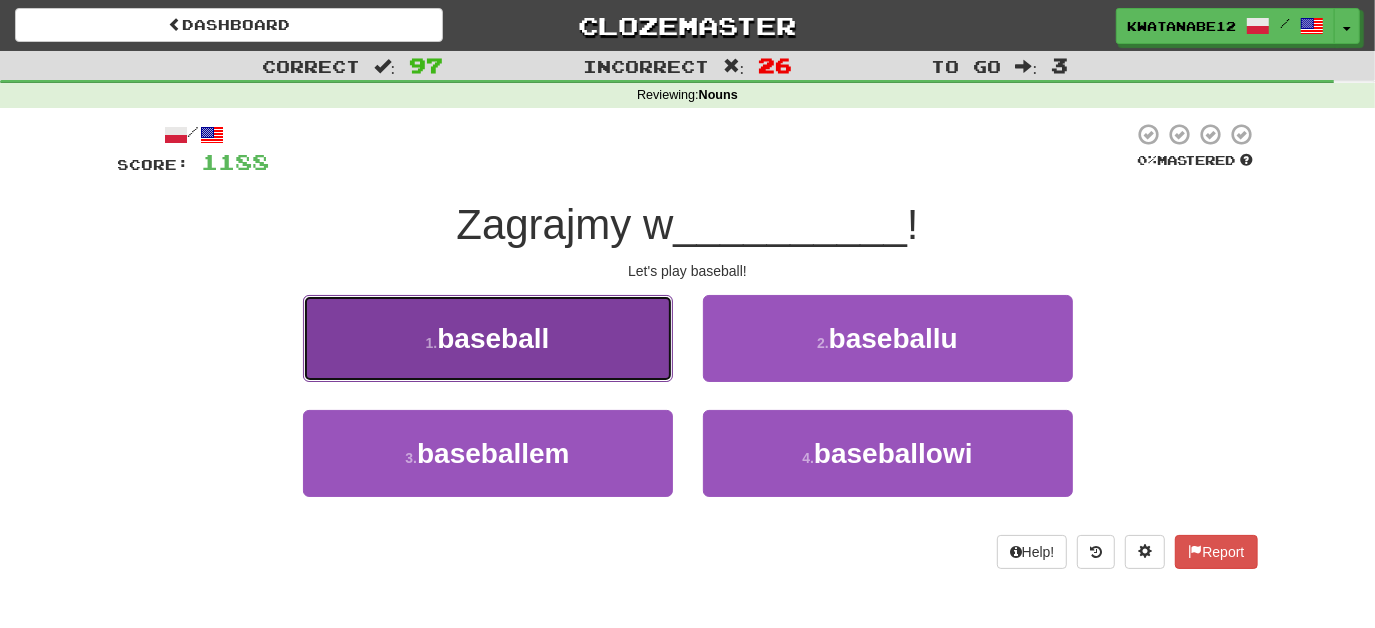click on "1 .  baseball" at bounding box center [488, 338] 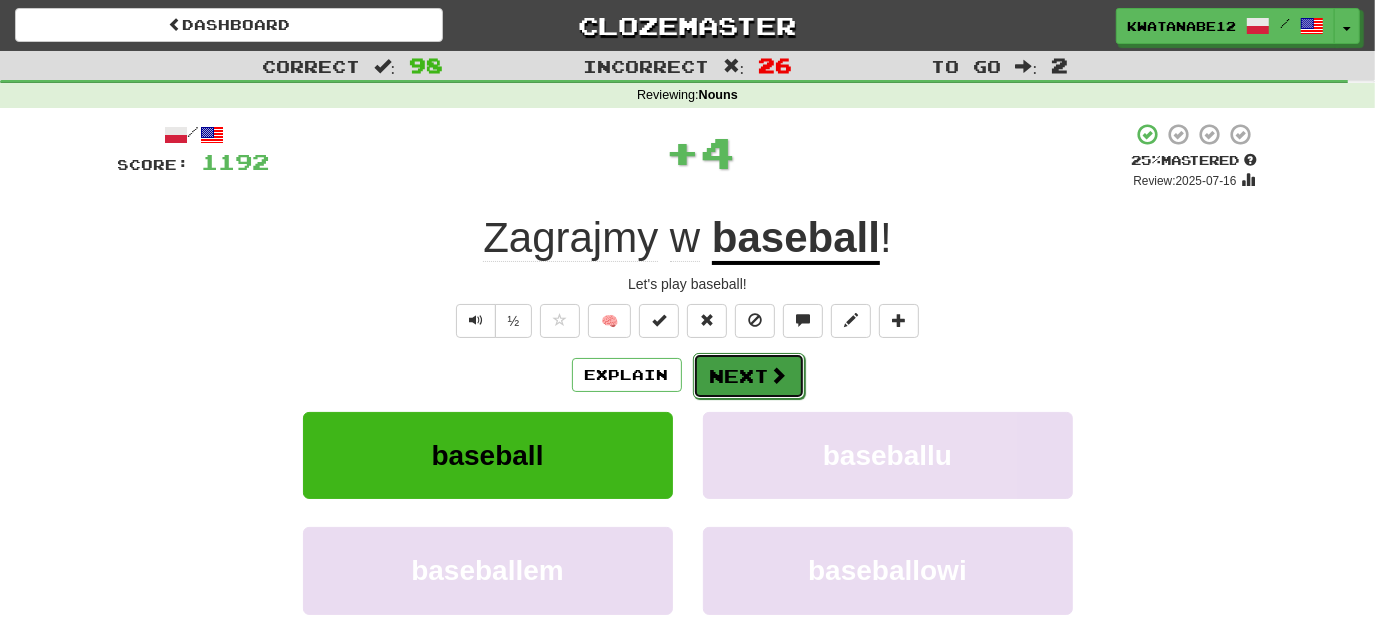 click at bounding box center (779, 375) 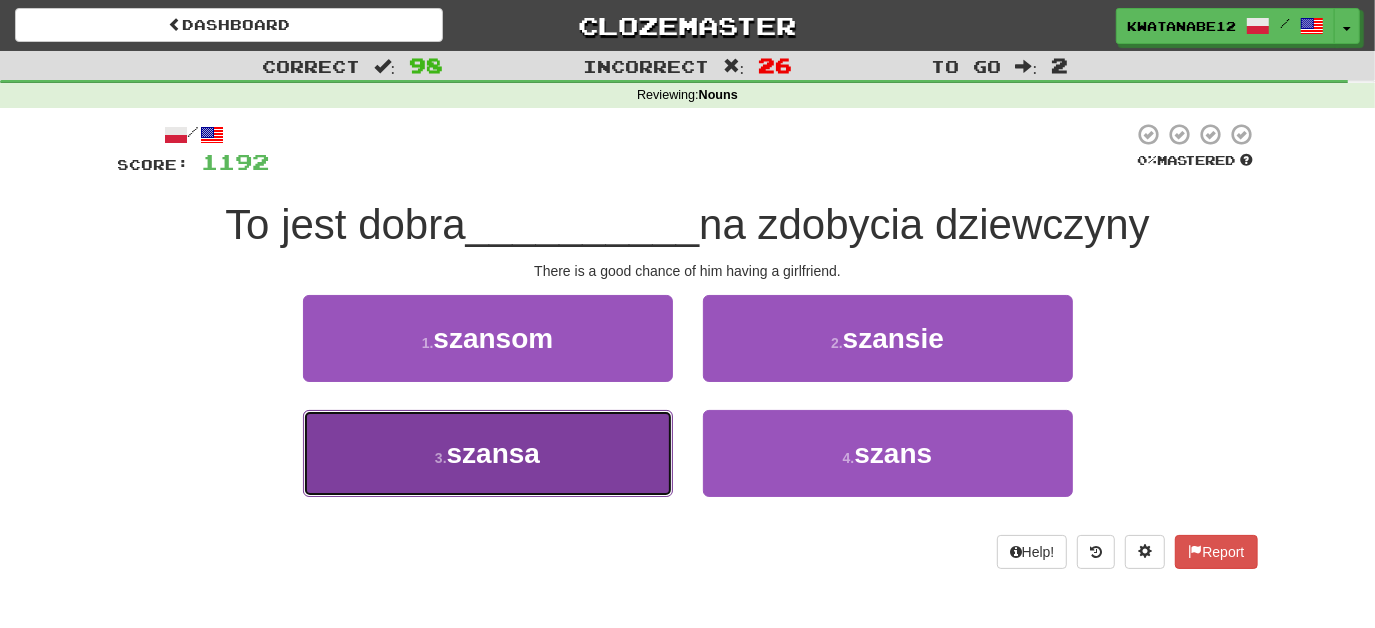 drag, startPoint x: 610, startPoint y: 428, endPoint x: 665, endPoint y: 411, distance: 57.567352 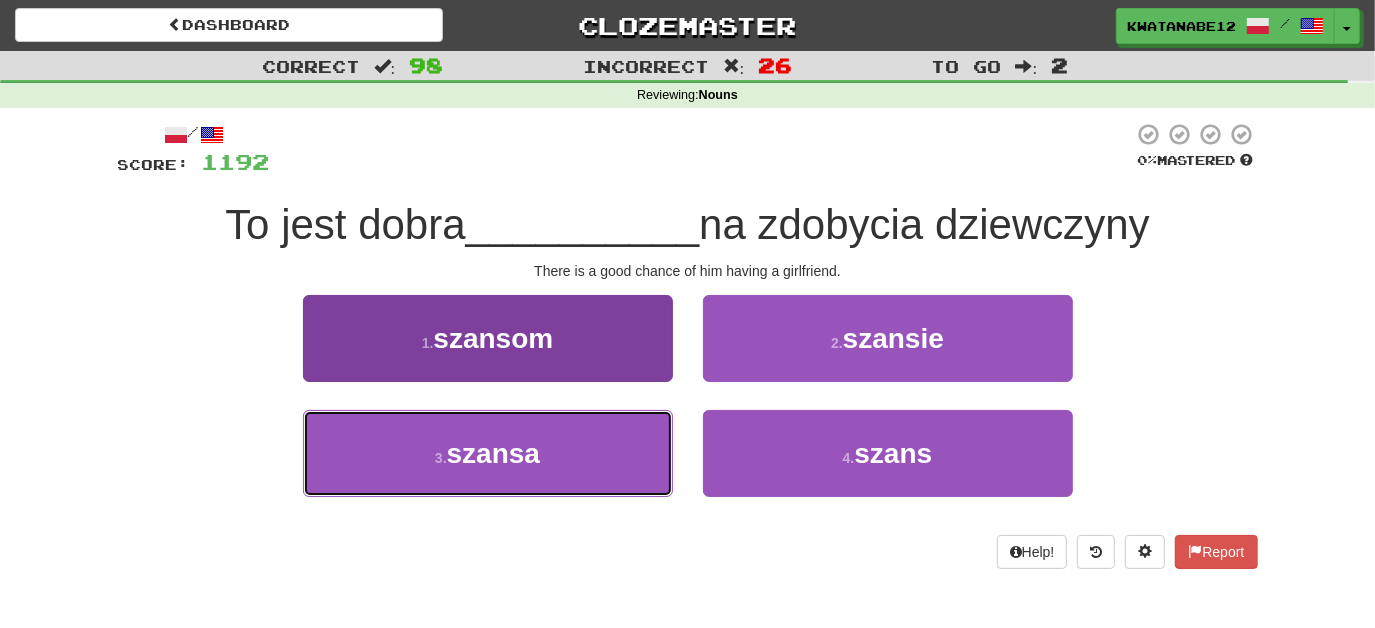 click on "3 .  szansa" at bounding box center (488, 453) 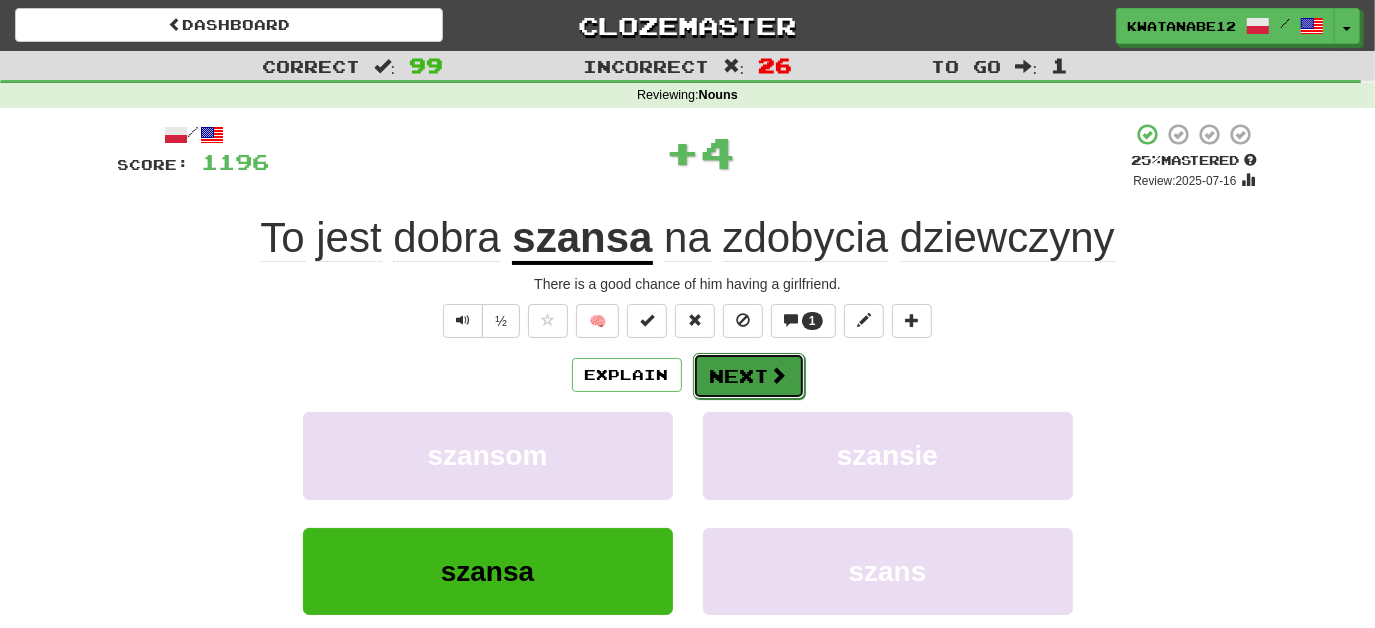 click on "Next" at bounding box center (749, 376) 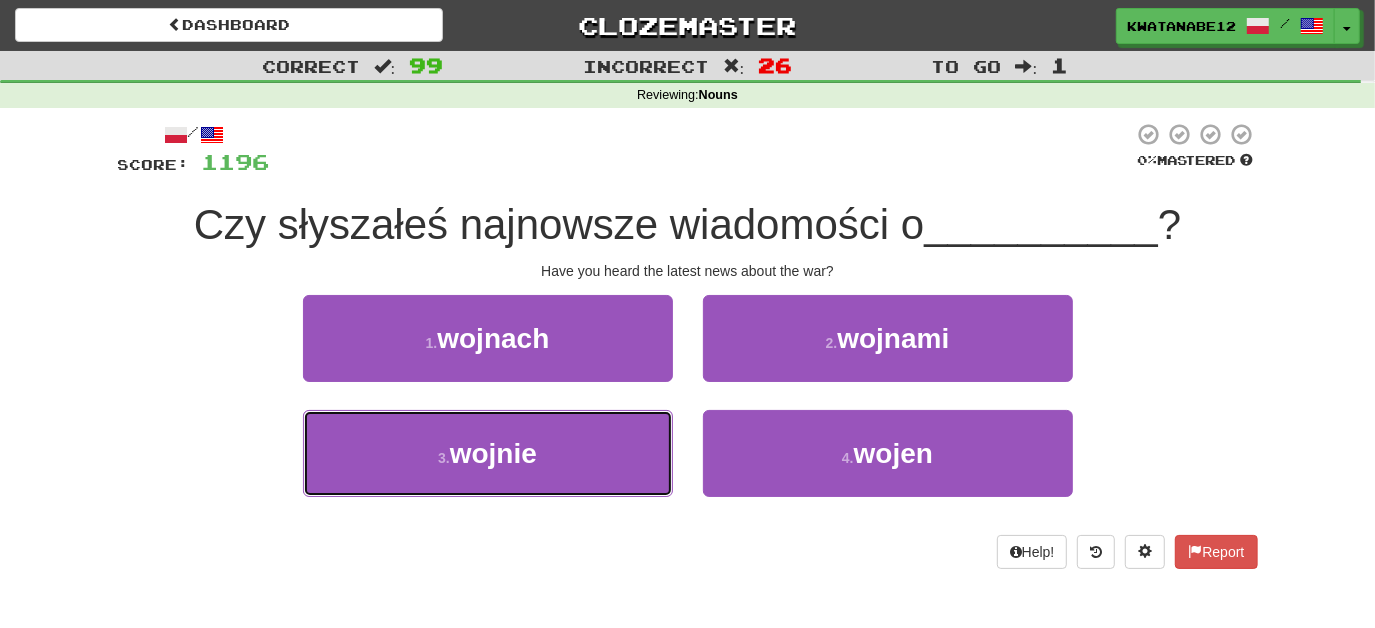 drag, startPoint x: 612, startPoint y: 420, endPoint x: 666, endPoint y: 401, distance: 57.245087 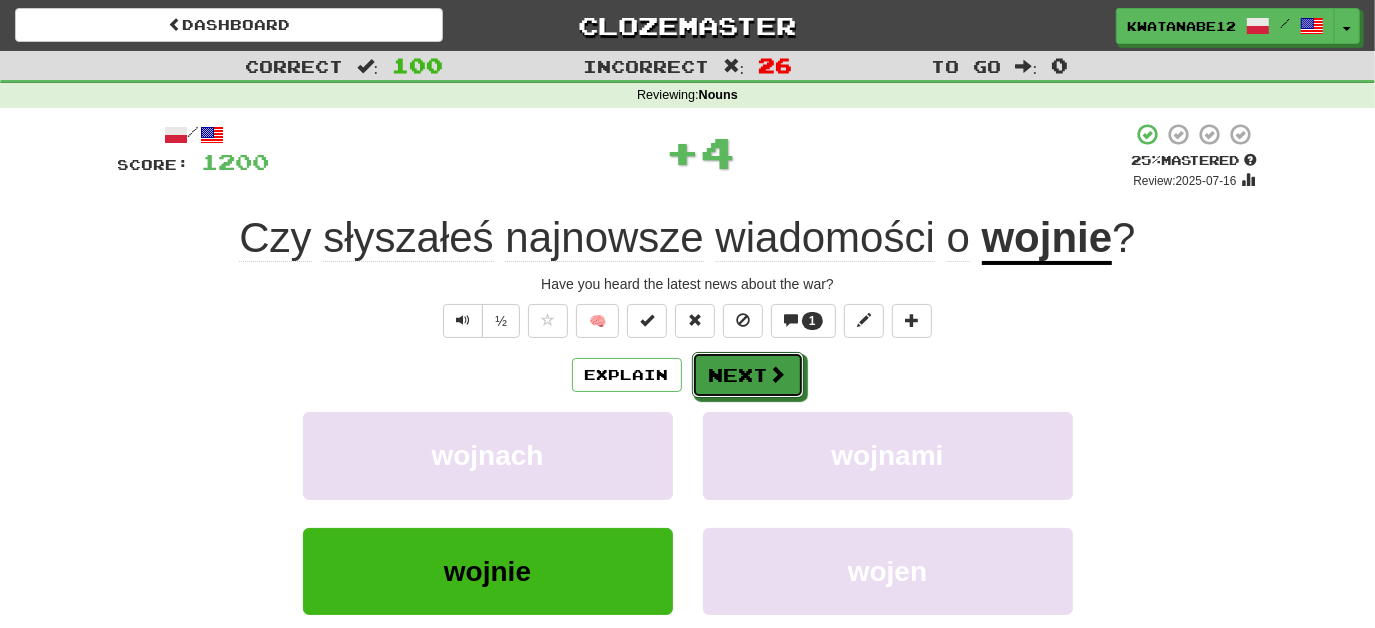 drag, startPoint x: 733, startPoint y: 373, endPoint x: 703, endPoint y: 364, distance: 31.320919 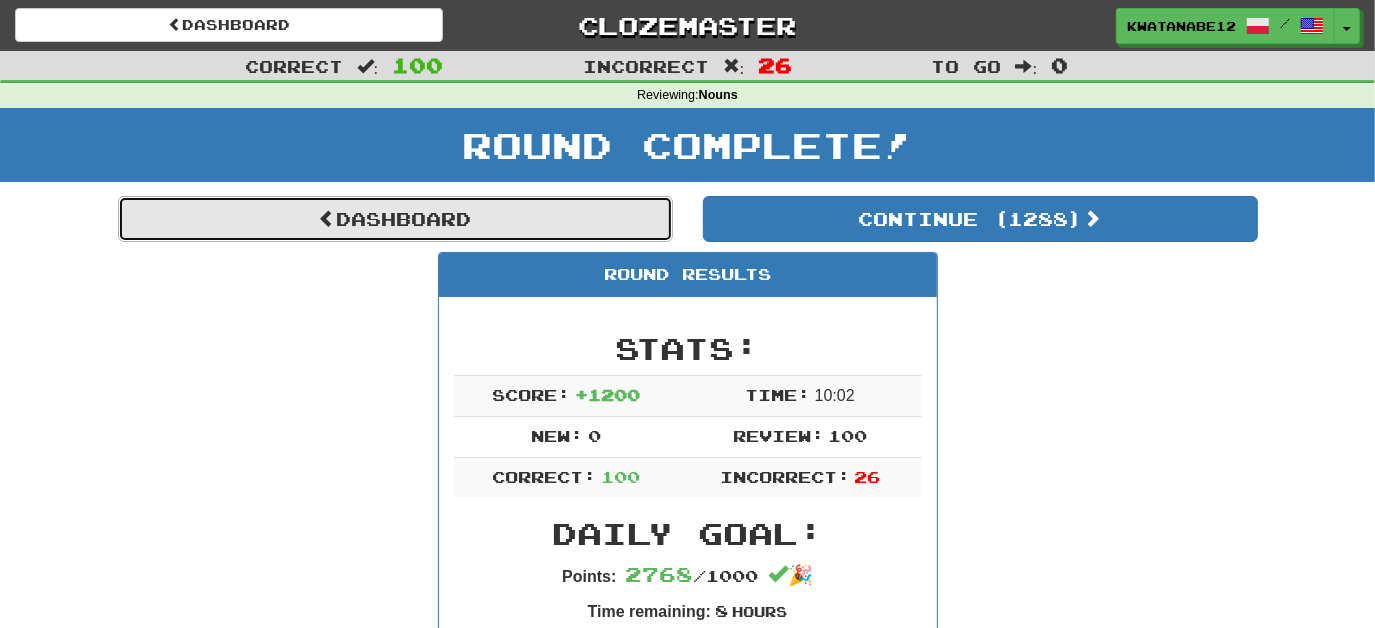 click on "Dashboard" at bounding box center [395, 219] 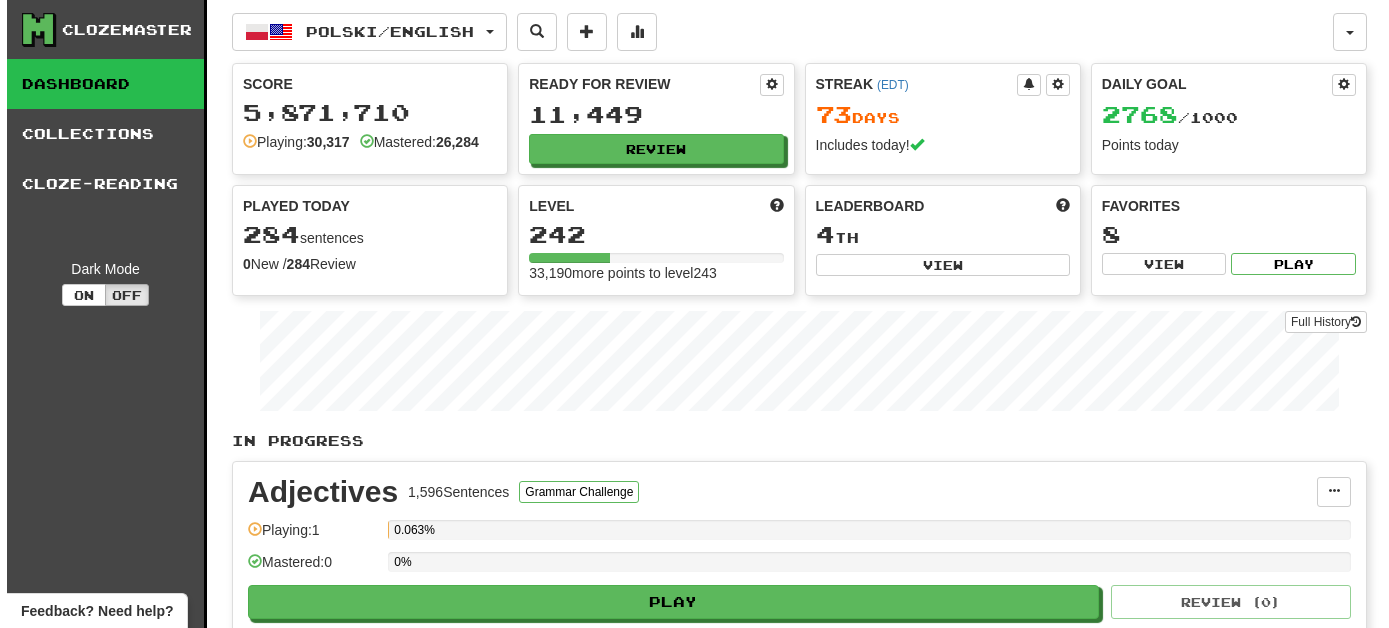 scroll, scrollTop: 0, scrollLeft: 0, axis: both 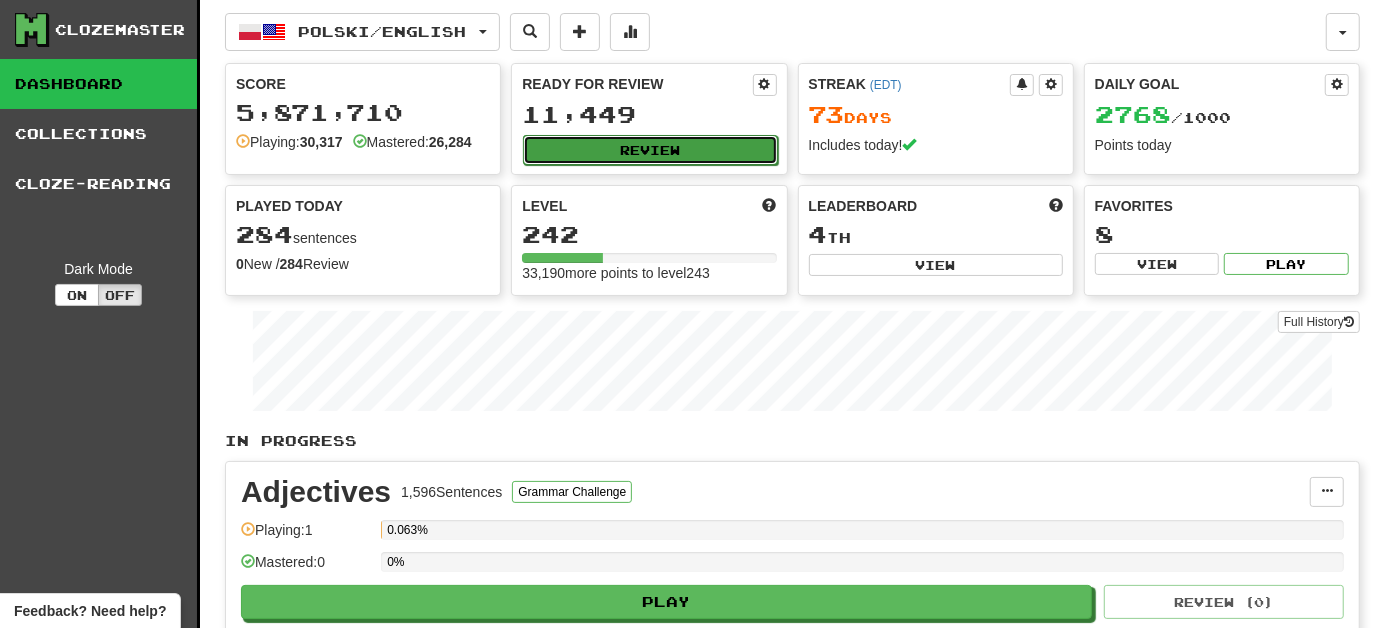 click on "Review" at bounding box center [650, 150] 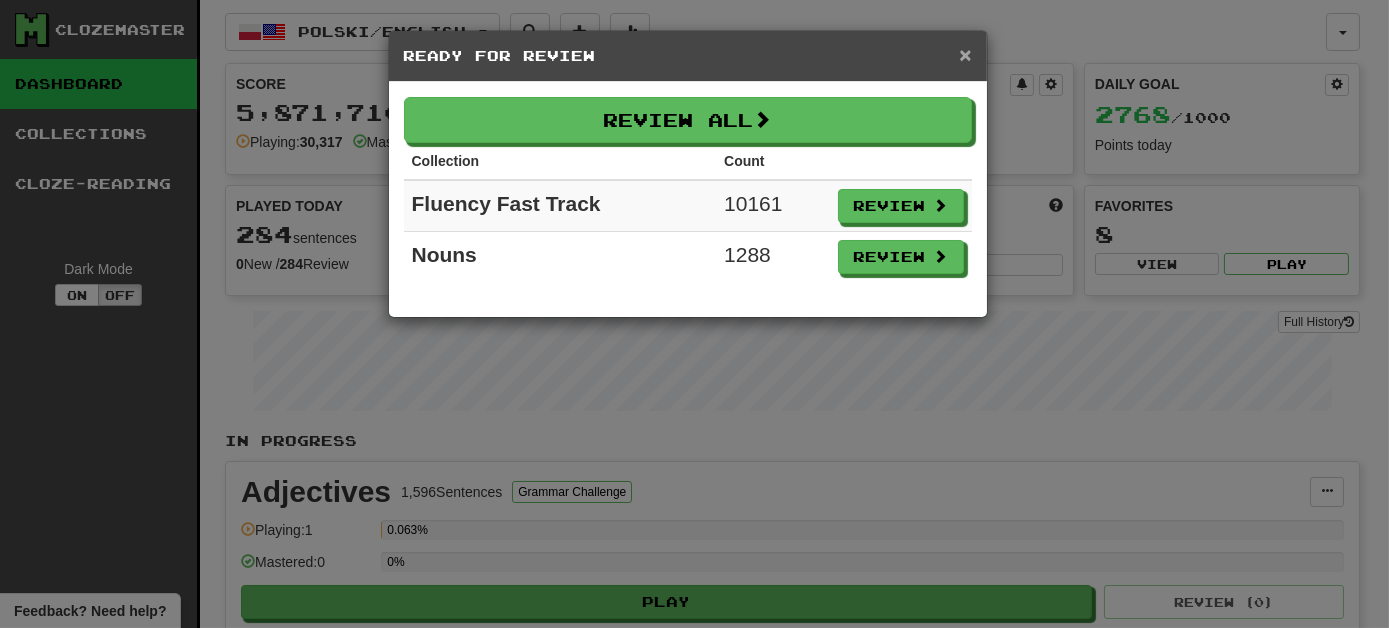click on "×" at bounding box center [965, 54] 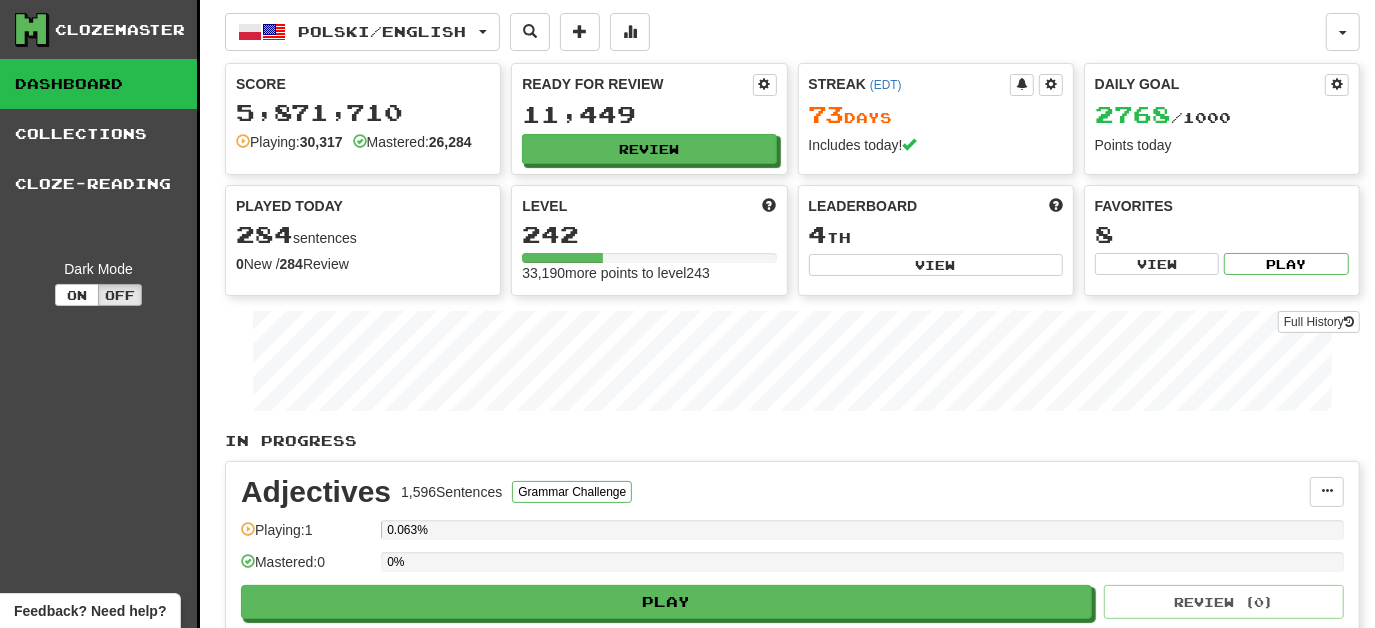 click on "Polski  /  English አማርኛ  /  English Streak:  0   Review:  0 Points today:  0 Deutsch  /  English Streak:  0   Review:  287 Points today:  0 Français  /  English Streak:  0   Review:  60 Points today:  0 Polski  /  English Streak:  73   Review:  11,449 Daily Goal:  2768  /  1000 Tagalog  /  English Streak:  0   Review:  0 Points today:  0 Русский  /  English Streak:  0   Review:  130 Points today:  0 Українська  /  English Streak:  0   Review:  10 Points today:  0  Language Pairing Username: kwatanabe12 Edit  Account  Notifications 12  Activity Feed  Profile  Leaderboard  Forum  Logout Score 5,871,710  Playing:  30,317  Mastered:  26,284 Ready for Review 11,449   Review Streak   ( EDT ) 73  Day s Includes today!  Daily Goal 2768  /  1000 Points today Played Today 284  sentences 0  New /  284  Review Full History  Level 242 33,190  more points to level  243 Leaderboard 4 th View Favorites 8 View Play Full History  In Progress Adjectives 1,596  Sentences Grammar Challenge  Playing:  1 0" at bounding box center [792, 1953] 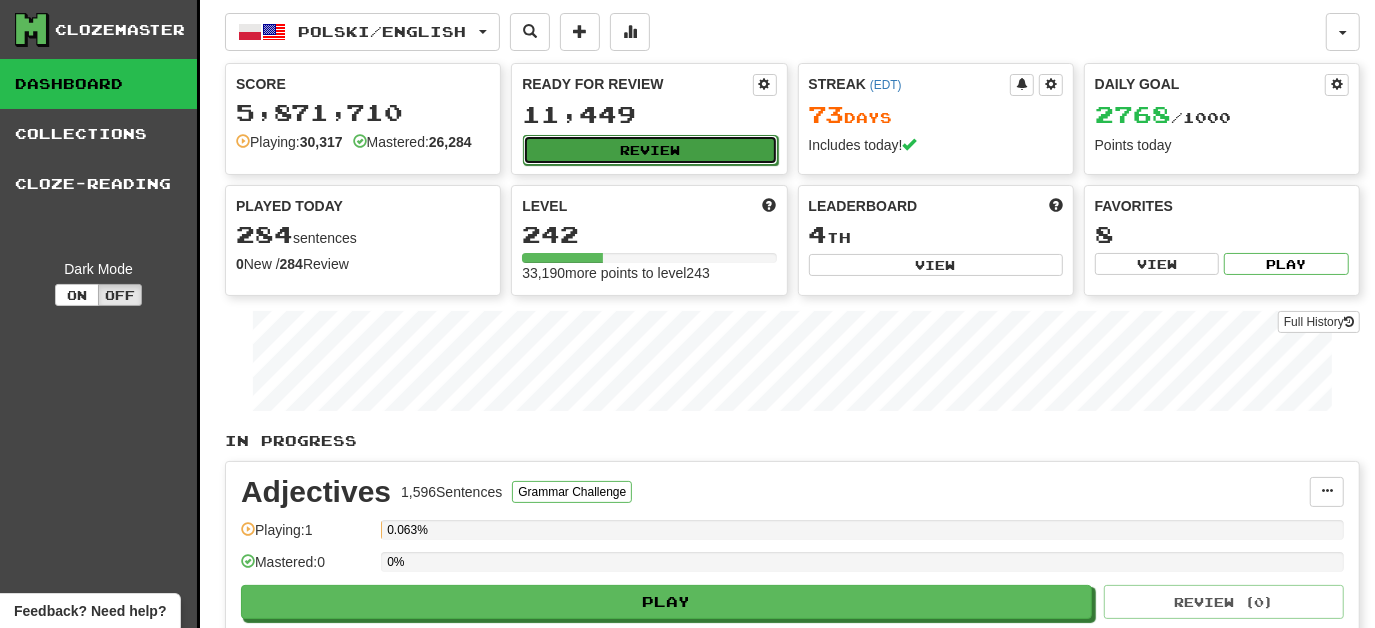 click on "Review" at bounding box center [650, 150] 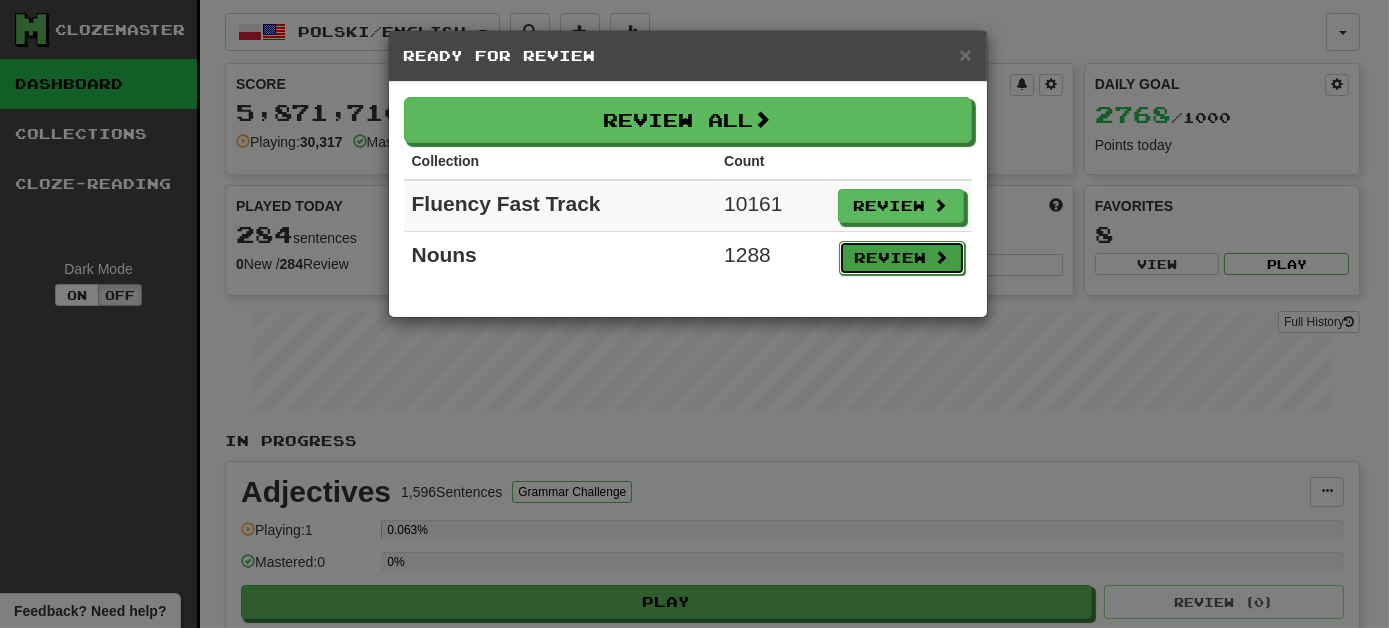click on "Review" at bounding box center [902, 258] 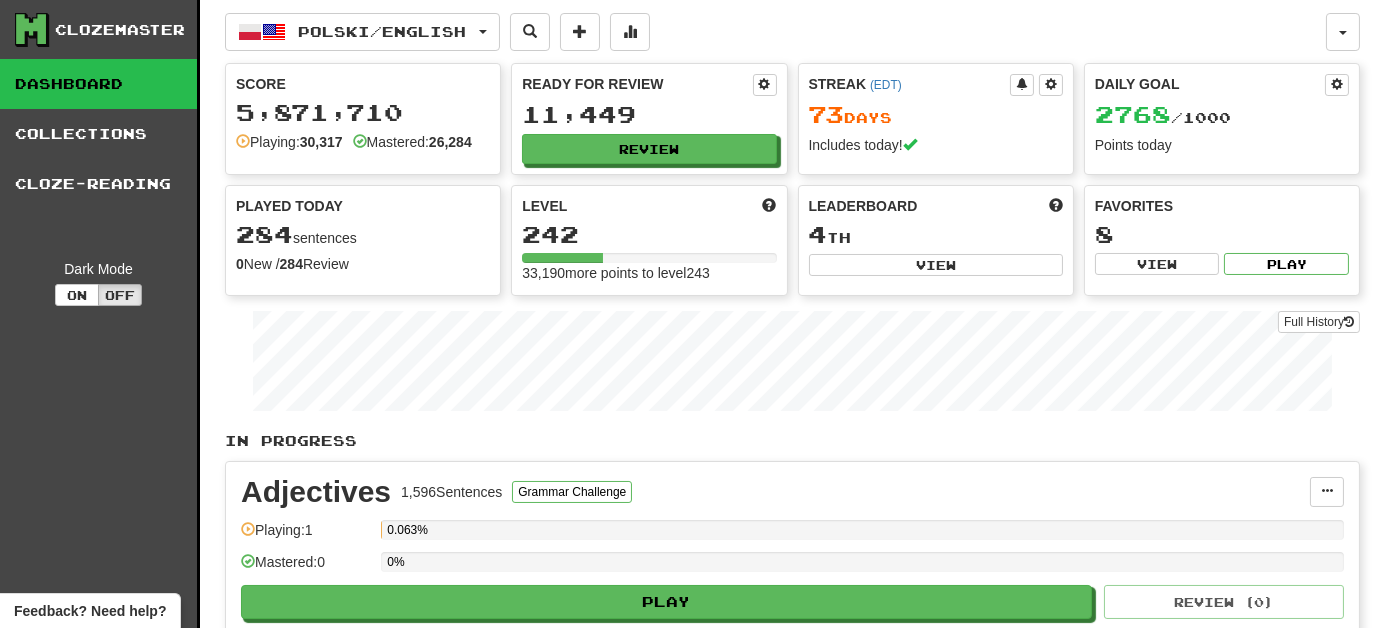 select on "***" 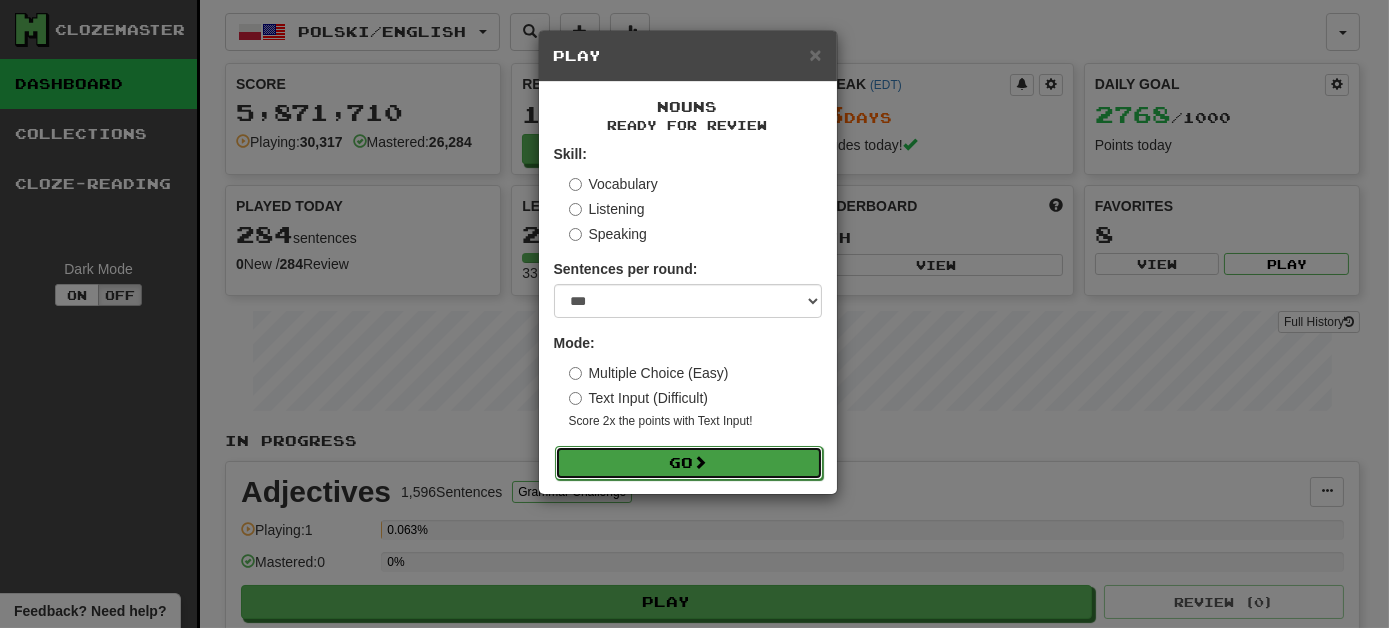click on "Go" at bounding box center [689, 463] 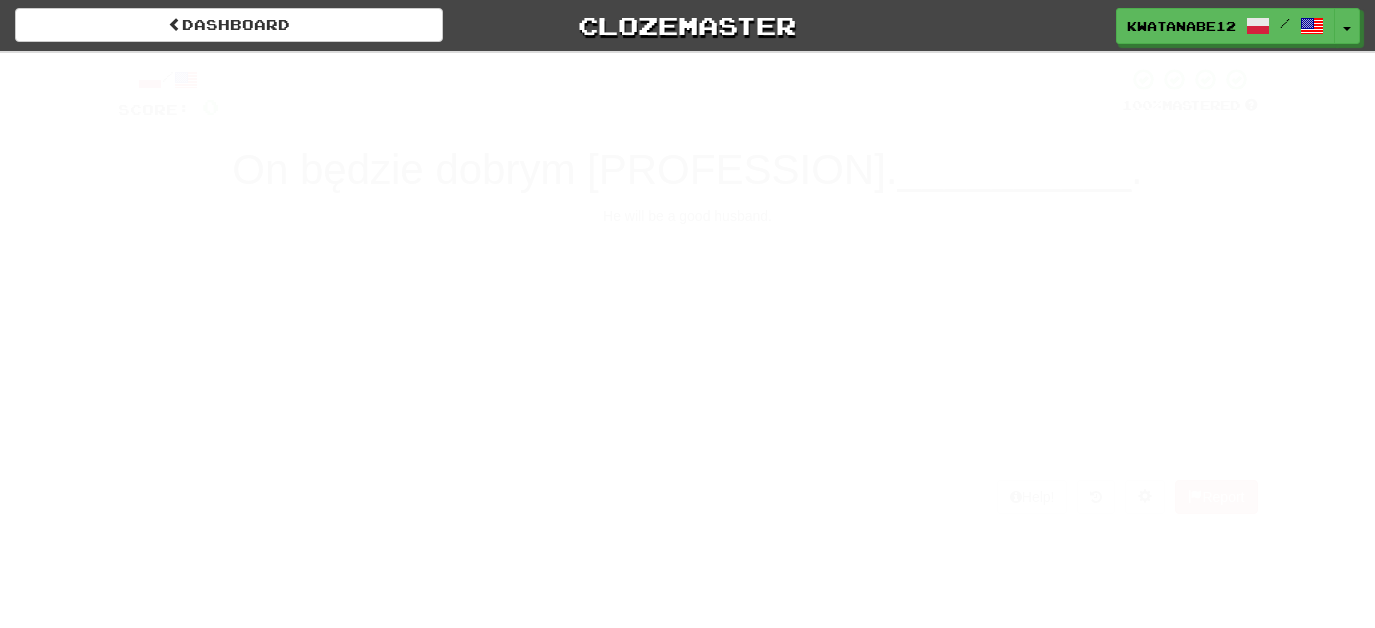 scroll, scrollTop: 0, scrollLeft: 0, axis: both 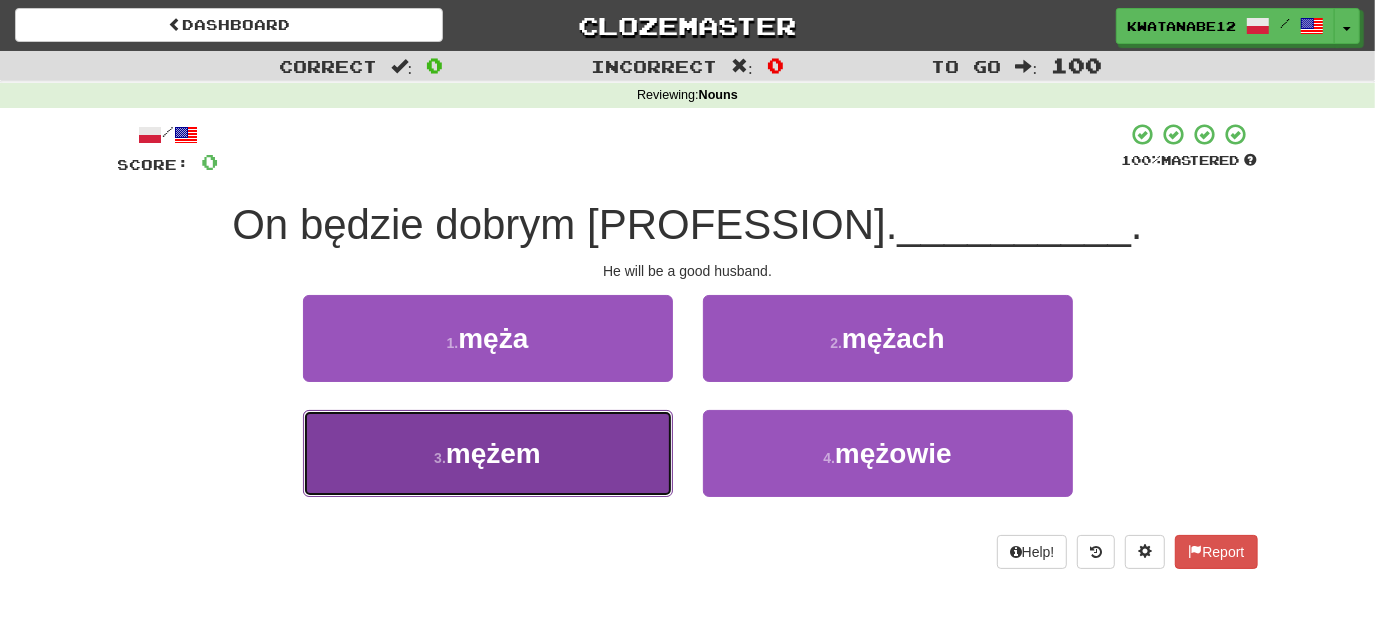 click on "3 .  [RELATIONSHIP]" at bounding box center (488, 453) 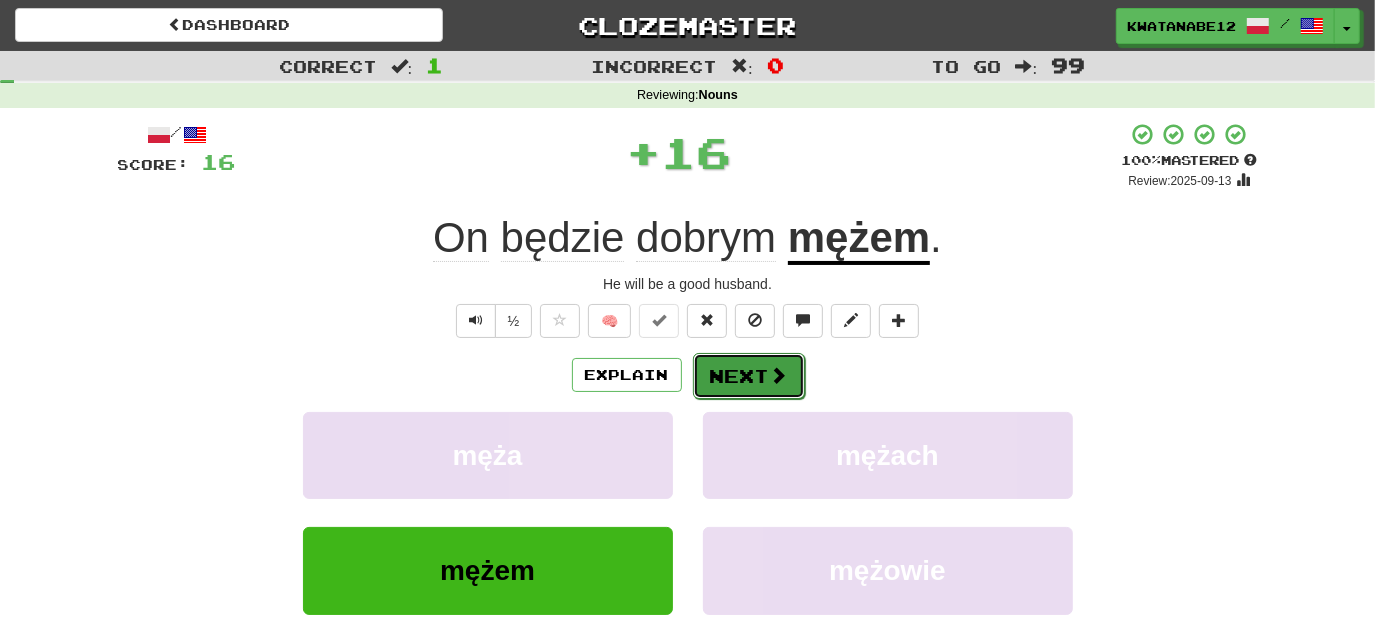 click on "Next" at bounding box center (749, 376) 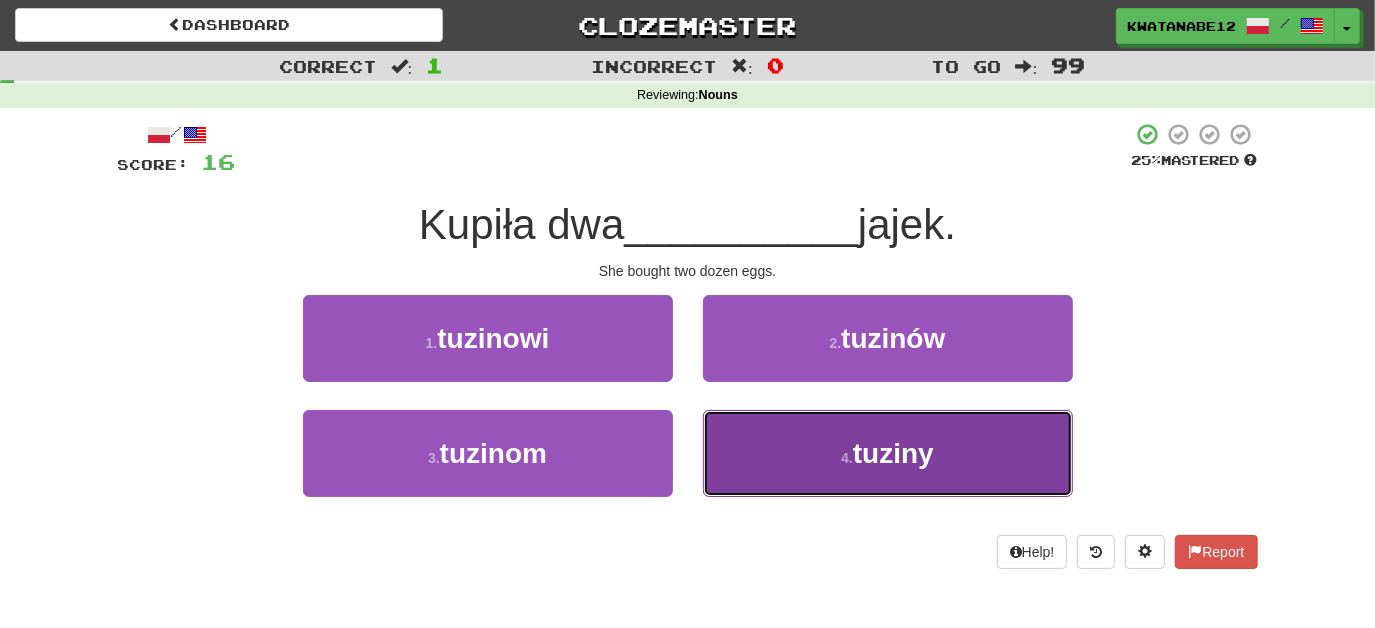 click on "4 .  tuziny" at bounding box center (888, 453) 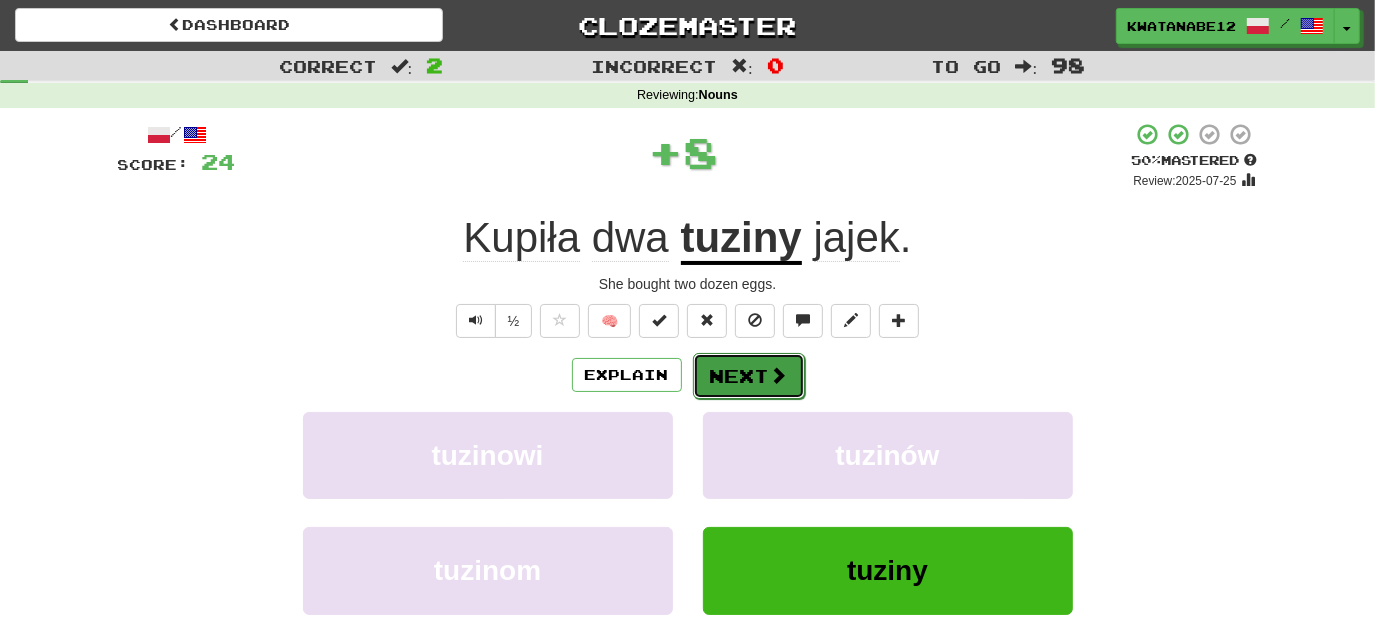 click on "Next" at bounding box center [749, 376] 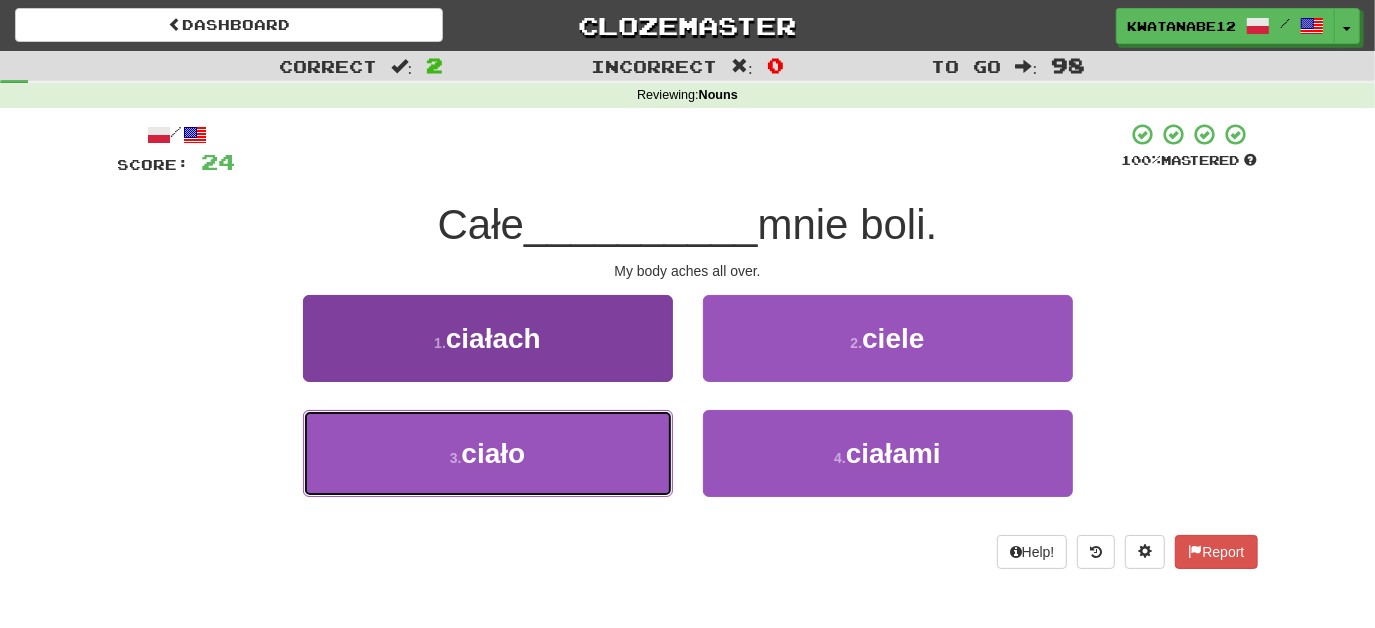 drag, startPoint x: 589, startPoint y: 452, endPoint x: 637, endPoint y: 417, distance: 59.405388 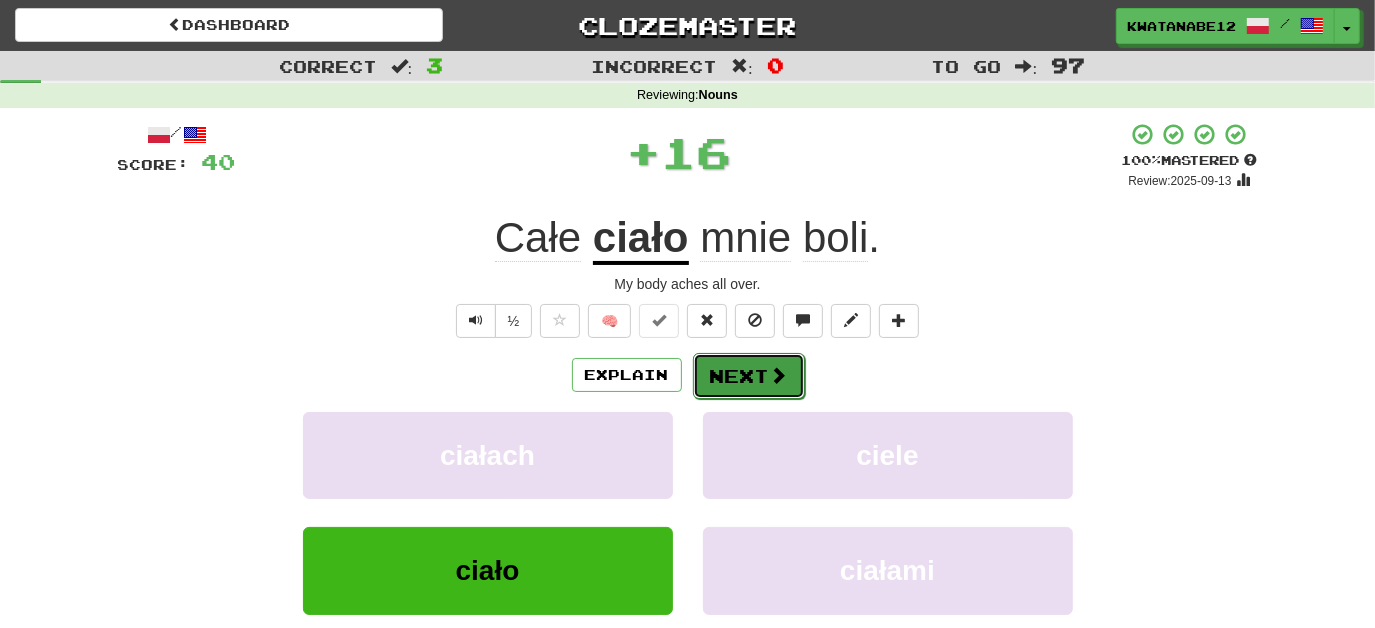 click on "Next" at bounding box center (749, 376) 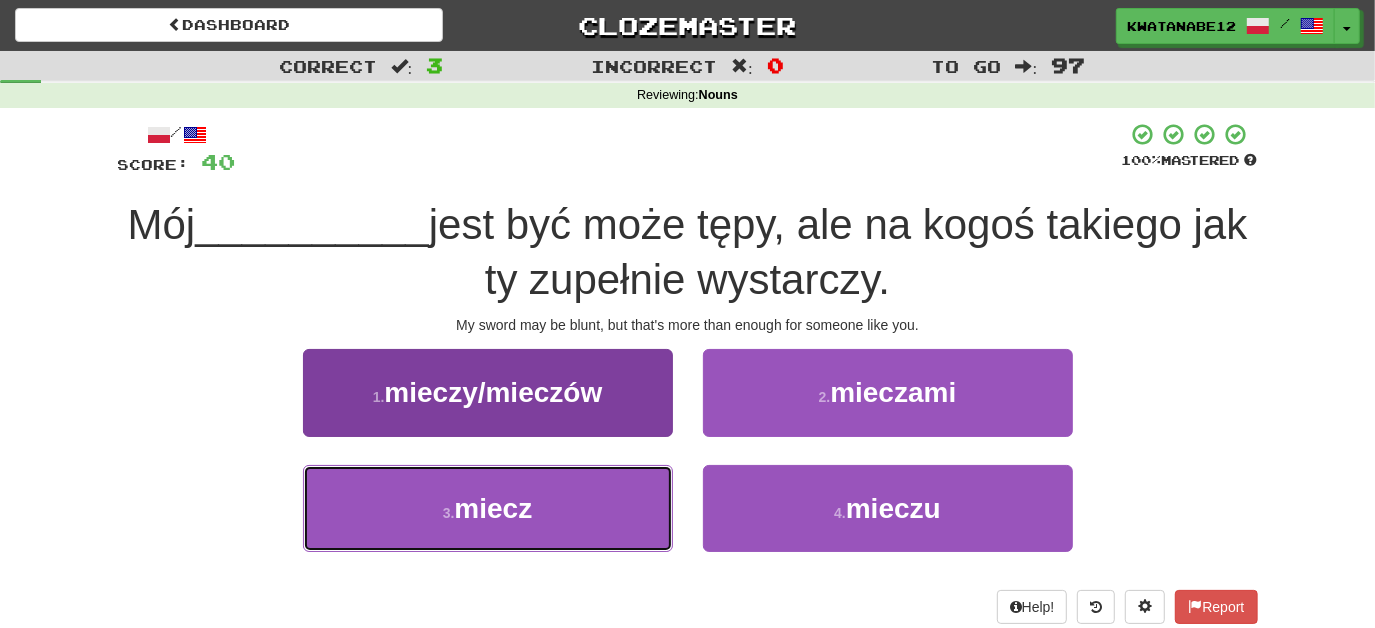 click on "3 .  miecz" at bounding box center [488, 508] 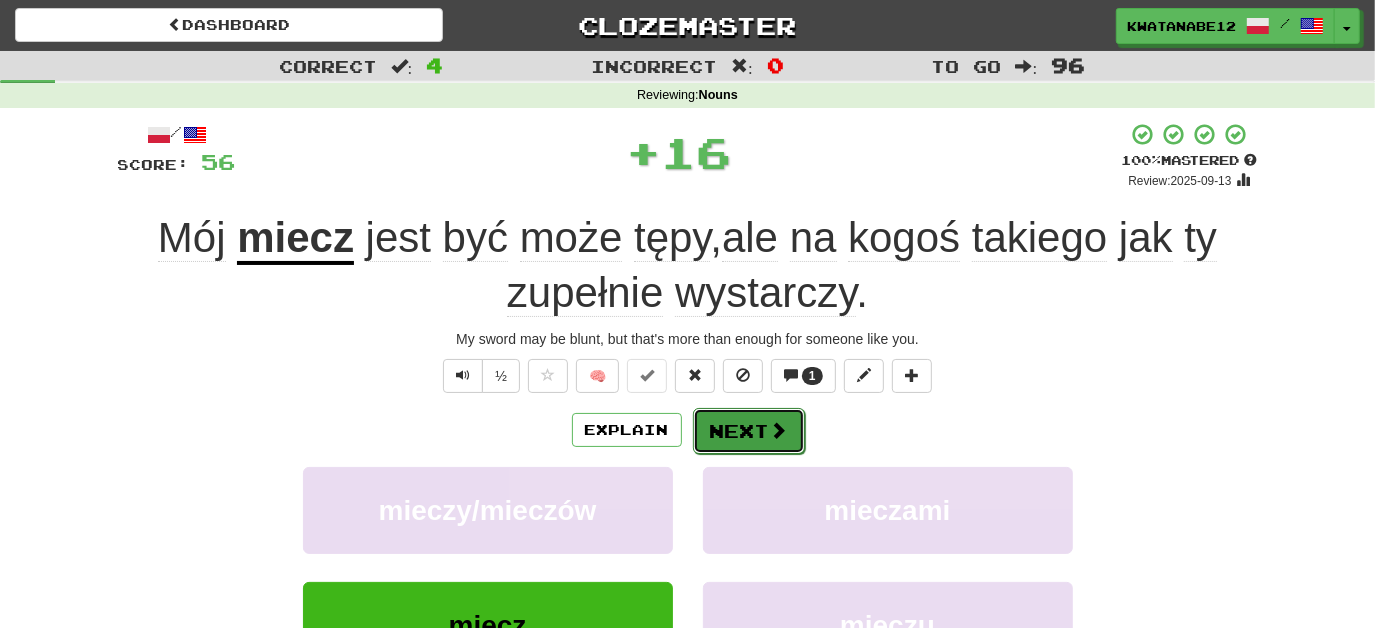 click on "Next" at bounding box center (749, 431) 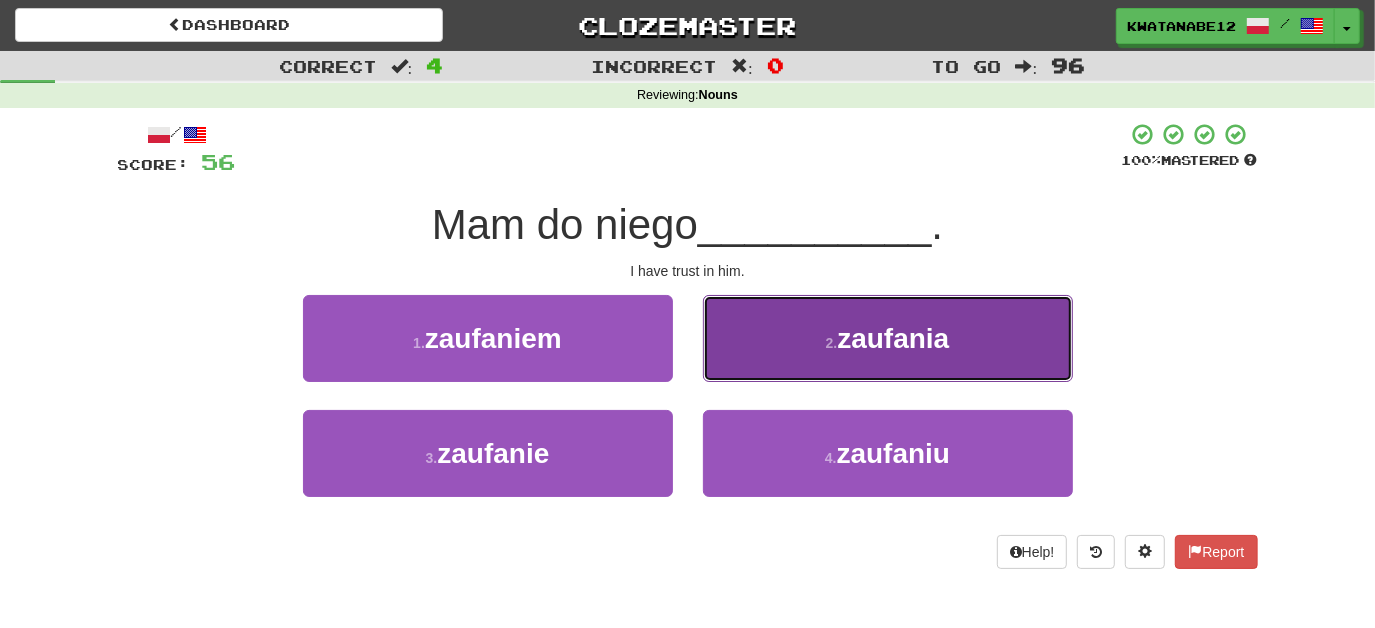 click on "2 .  zaufania" at bounding box center [888, 338] 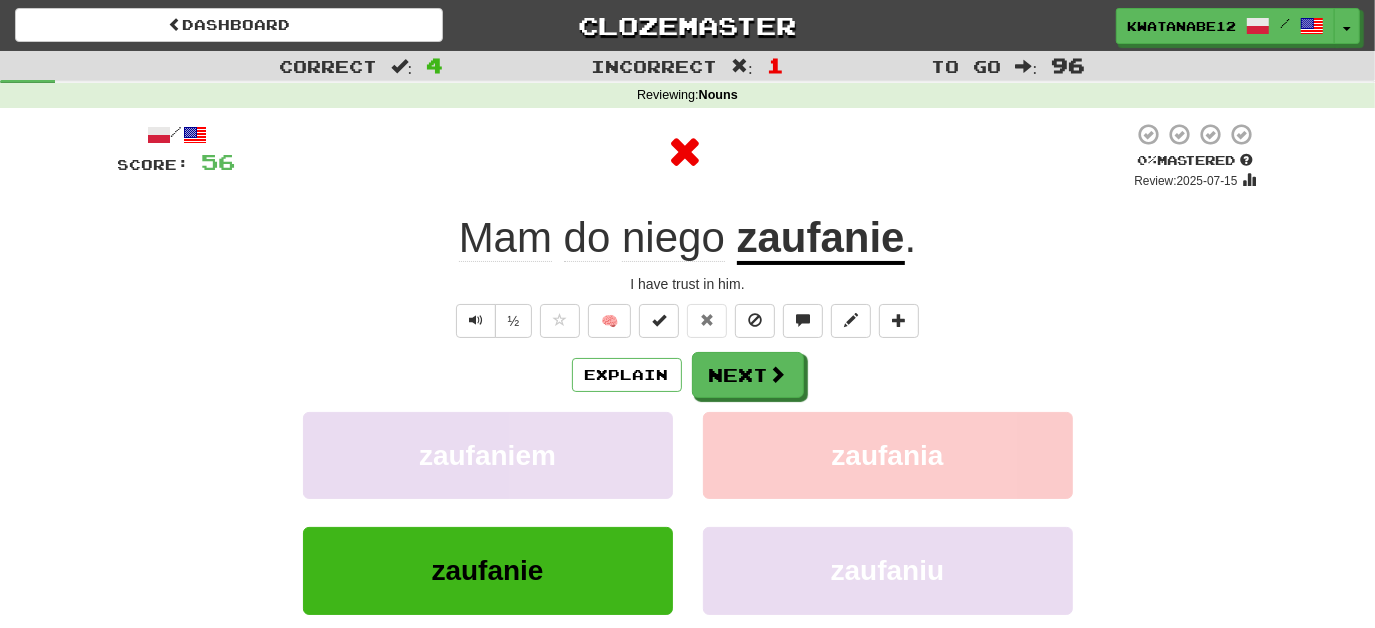 click on "Explain Next" at bounding box center (688, 375) 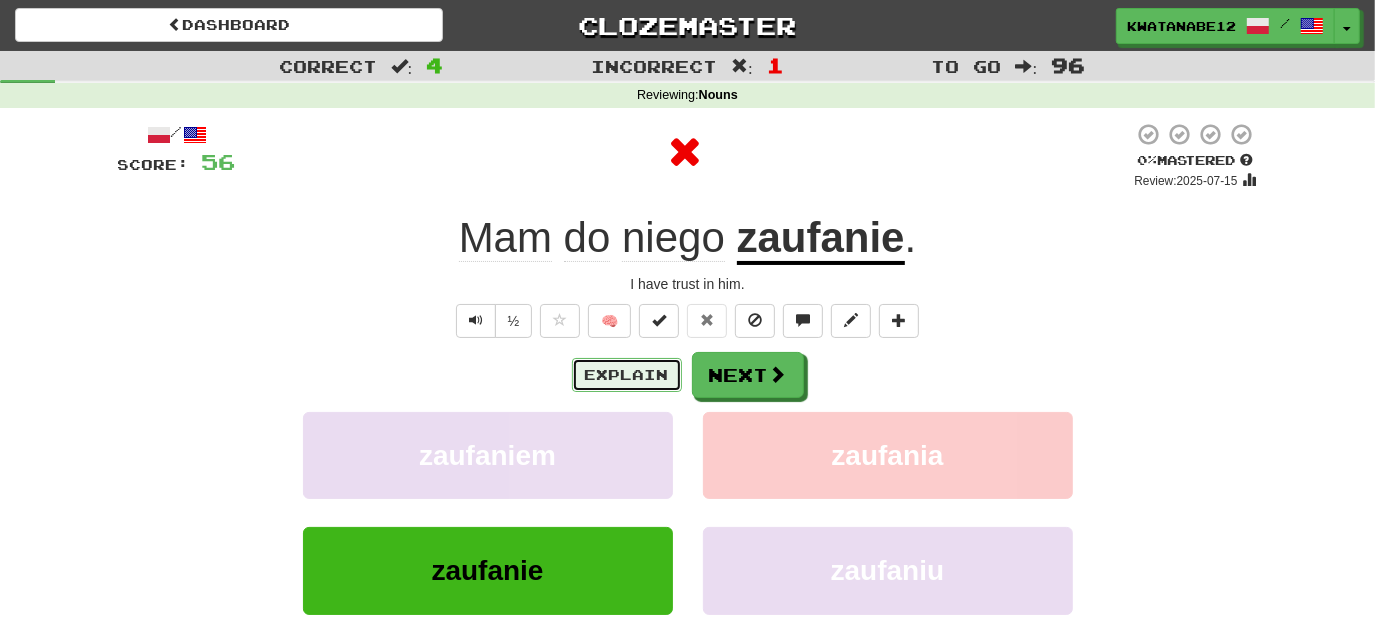 click on "Explain" at bounding box center (627, 375) 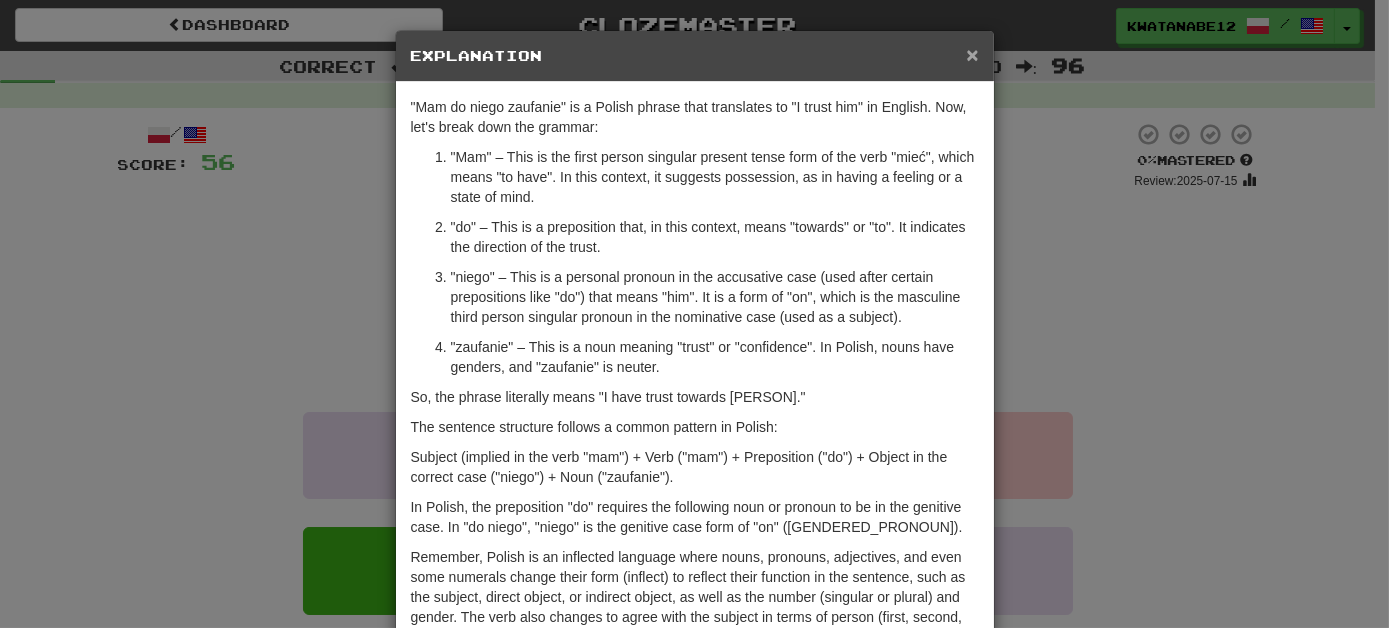 click on "×" at bounding box center (972, 54) 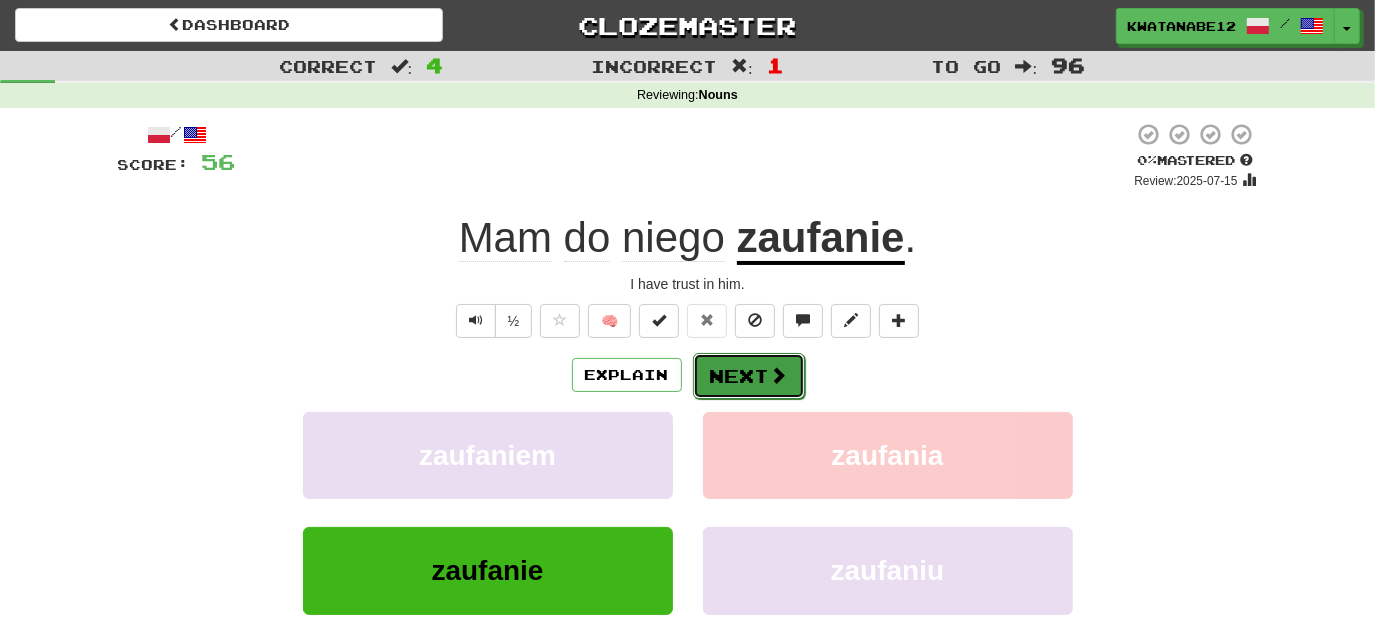 click on "Next" at bounding box center (749, 376) 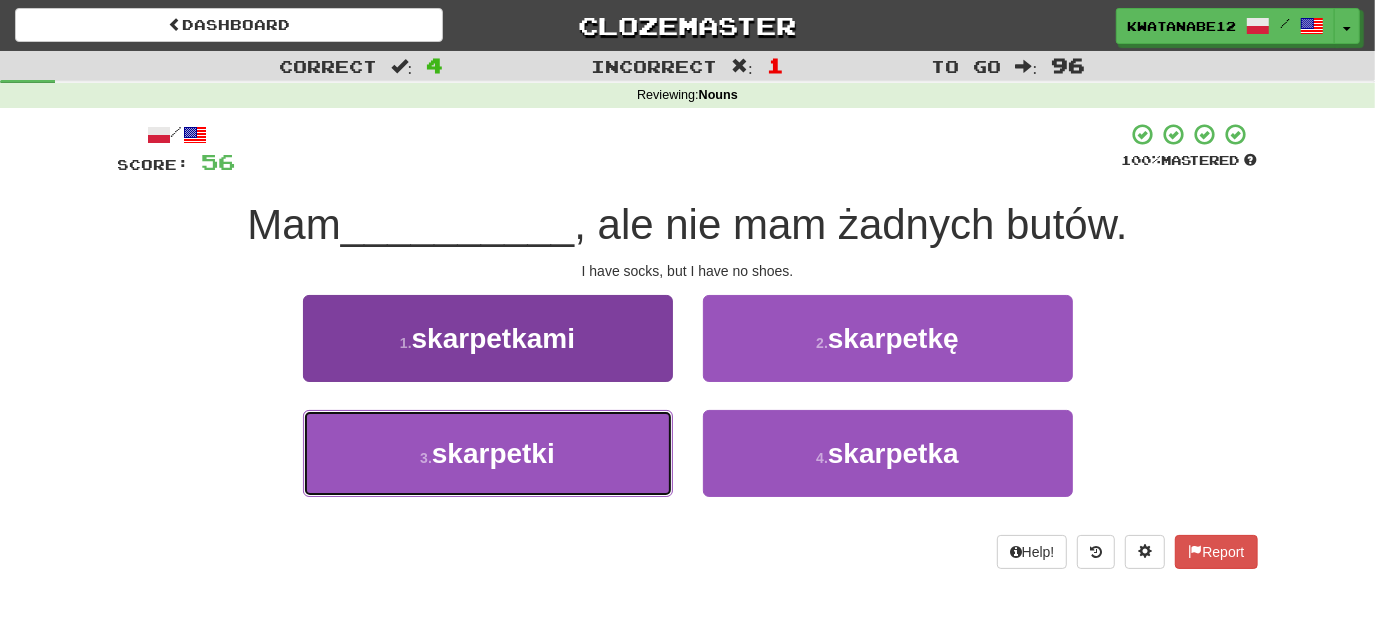 drag, startPoint x: 626, startPoint y: 451, endPoint x: 671, endPoint y: 422, distance: 53.535034 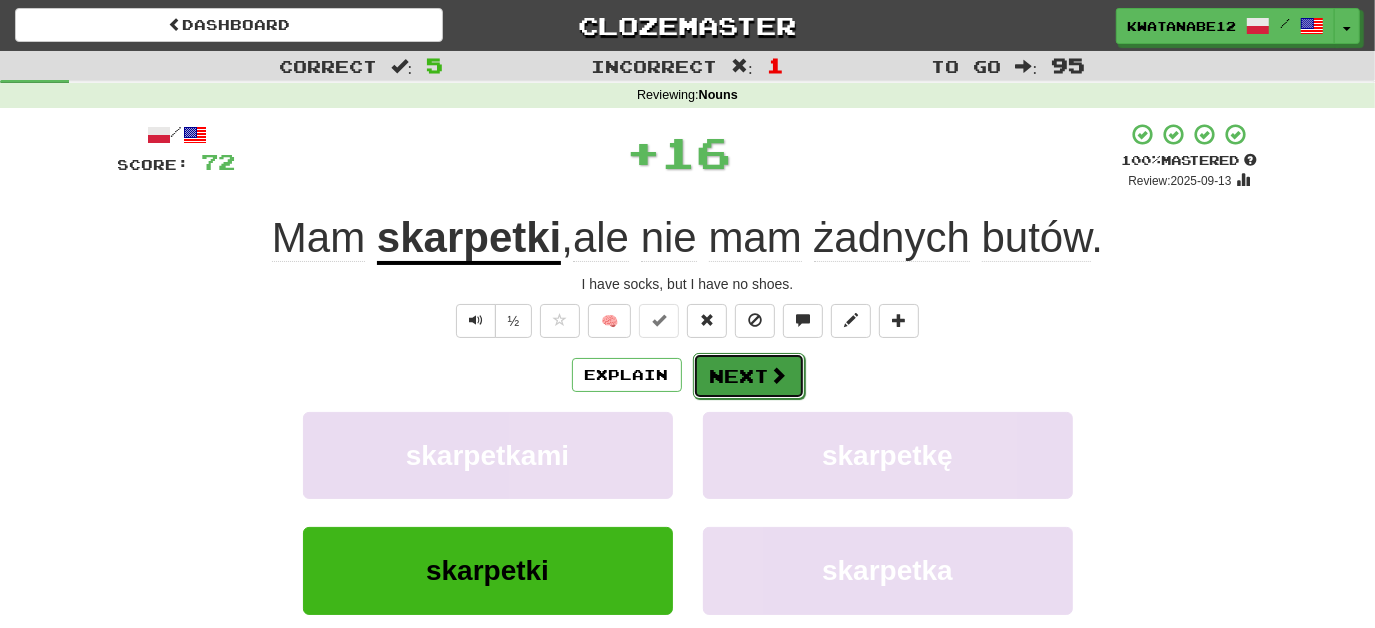 click on "Next" at bounding box center (749, 376) 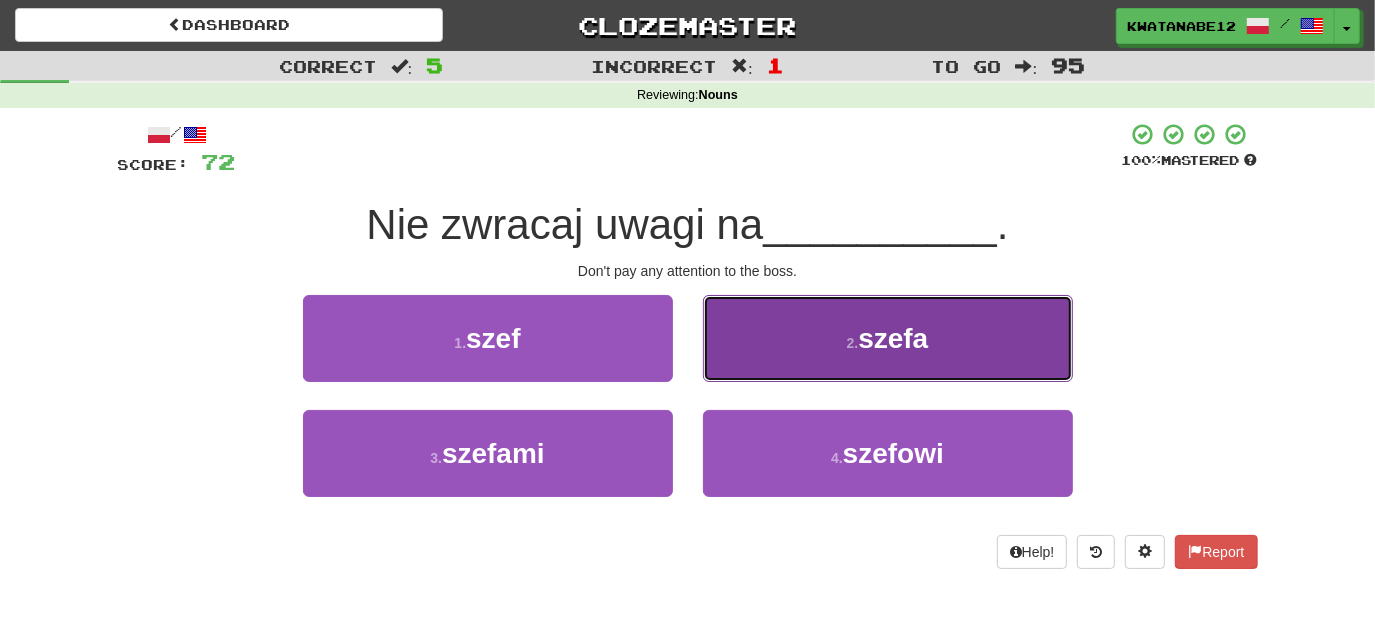 click on "2 .  szefa" at bounding box center (888, 338) 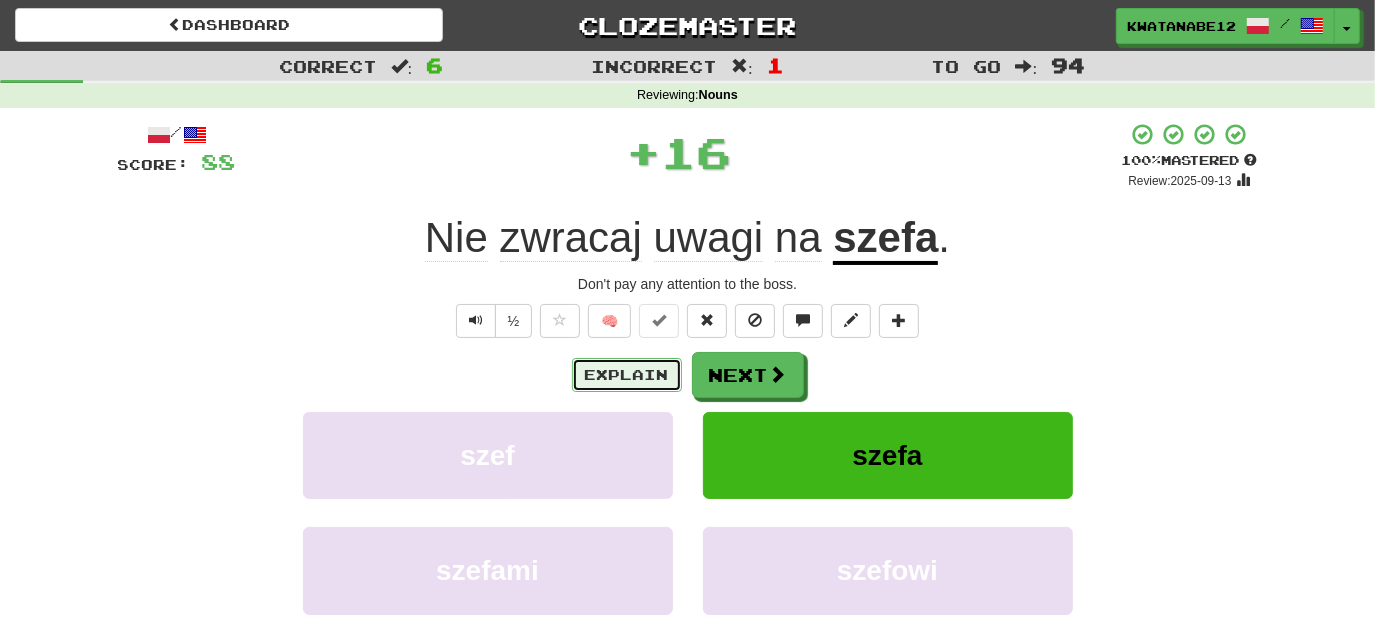 click on "Explain" at bounding box center [627, 375] 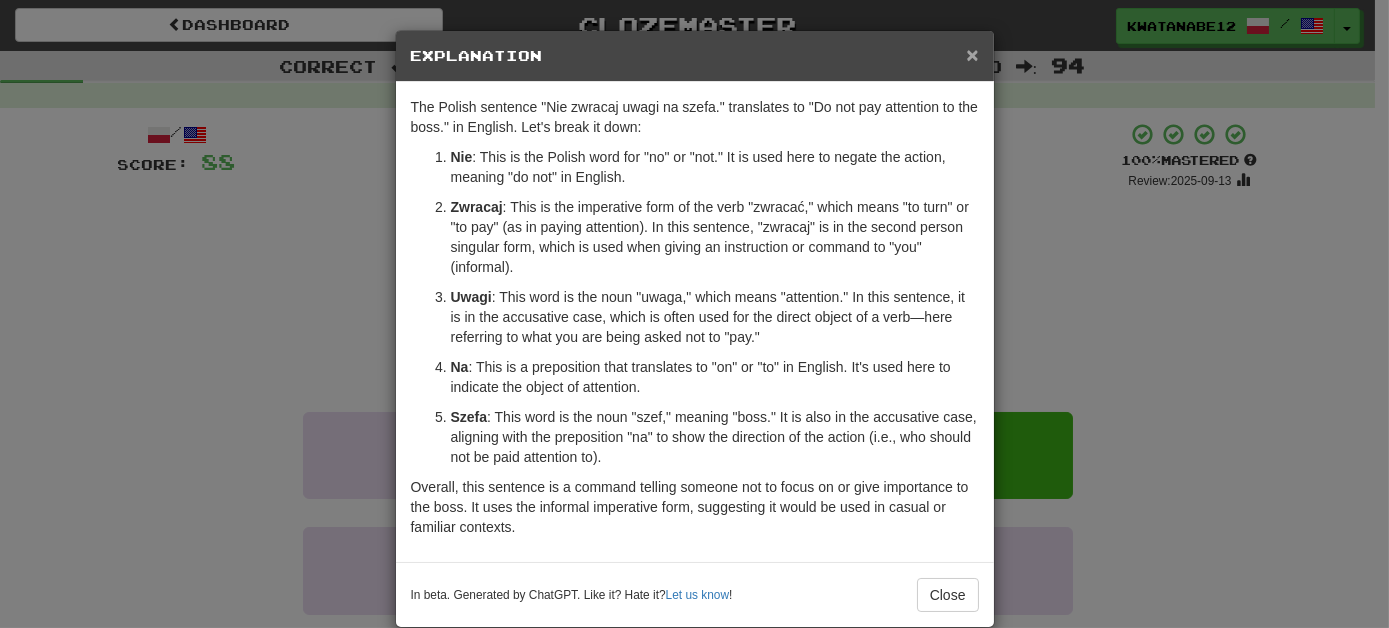 click on "×" at bounding box center [972, 54] 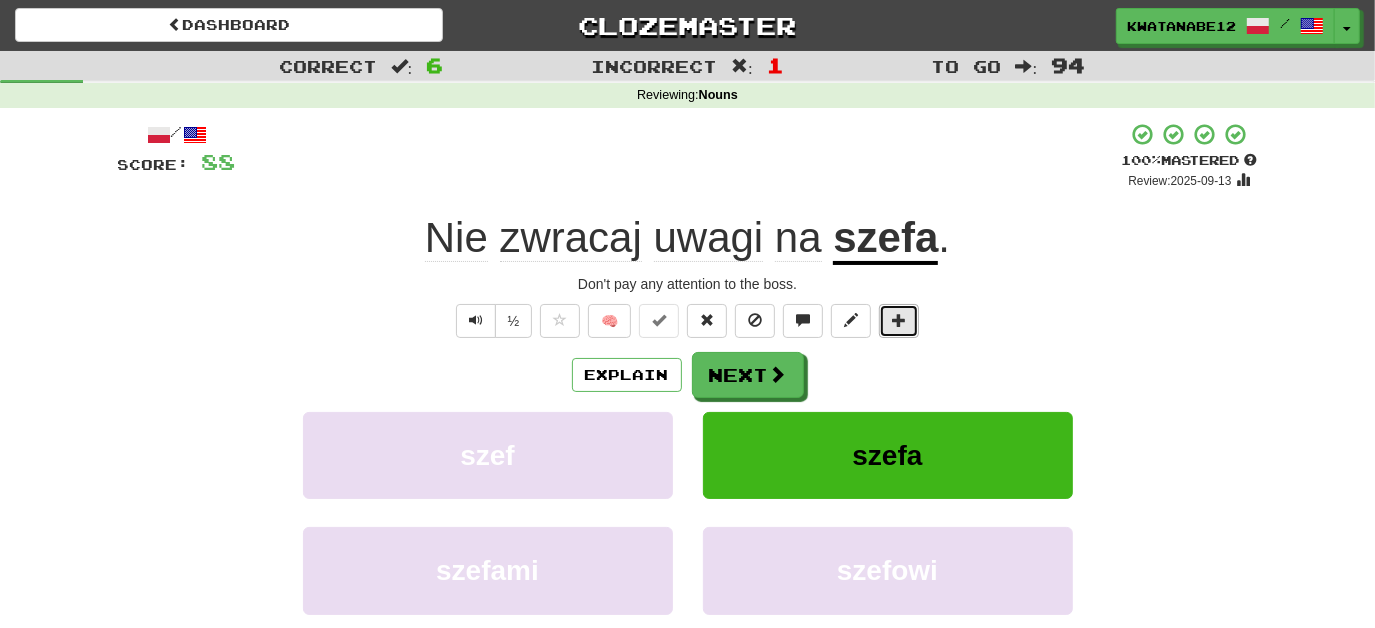 click at bounding box center (899, 320) 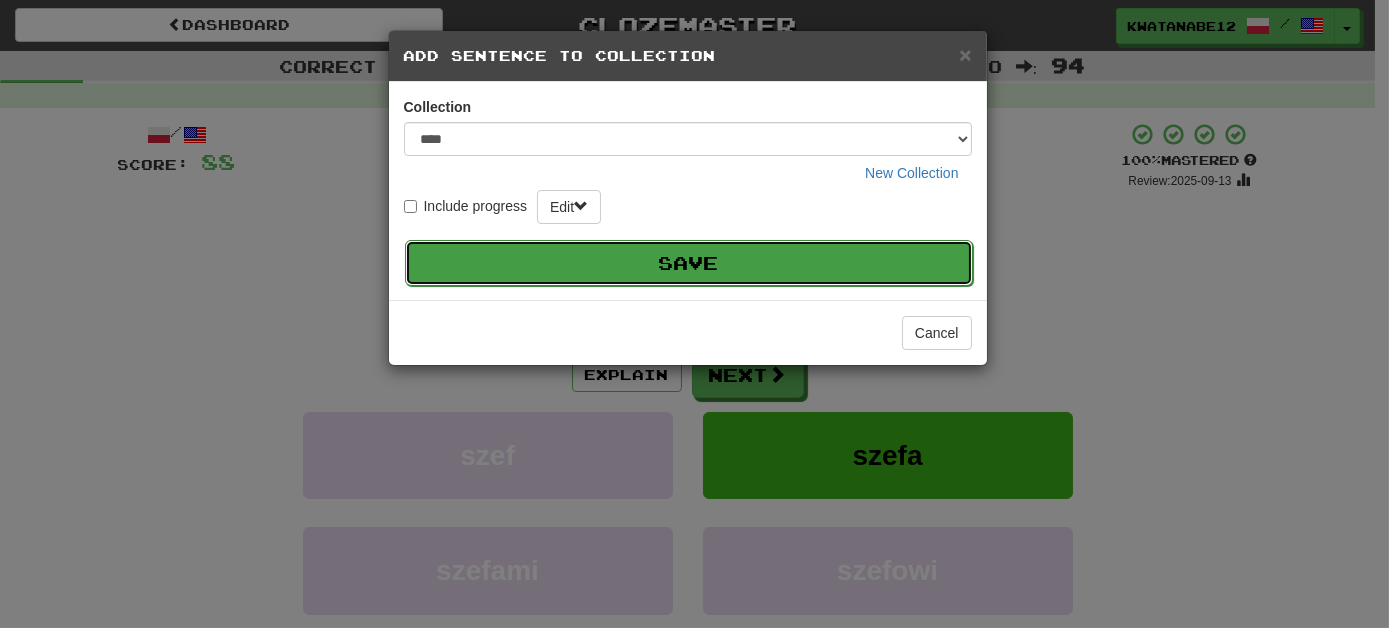 click on "Save" at bounding box center [689, 263] 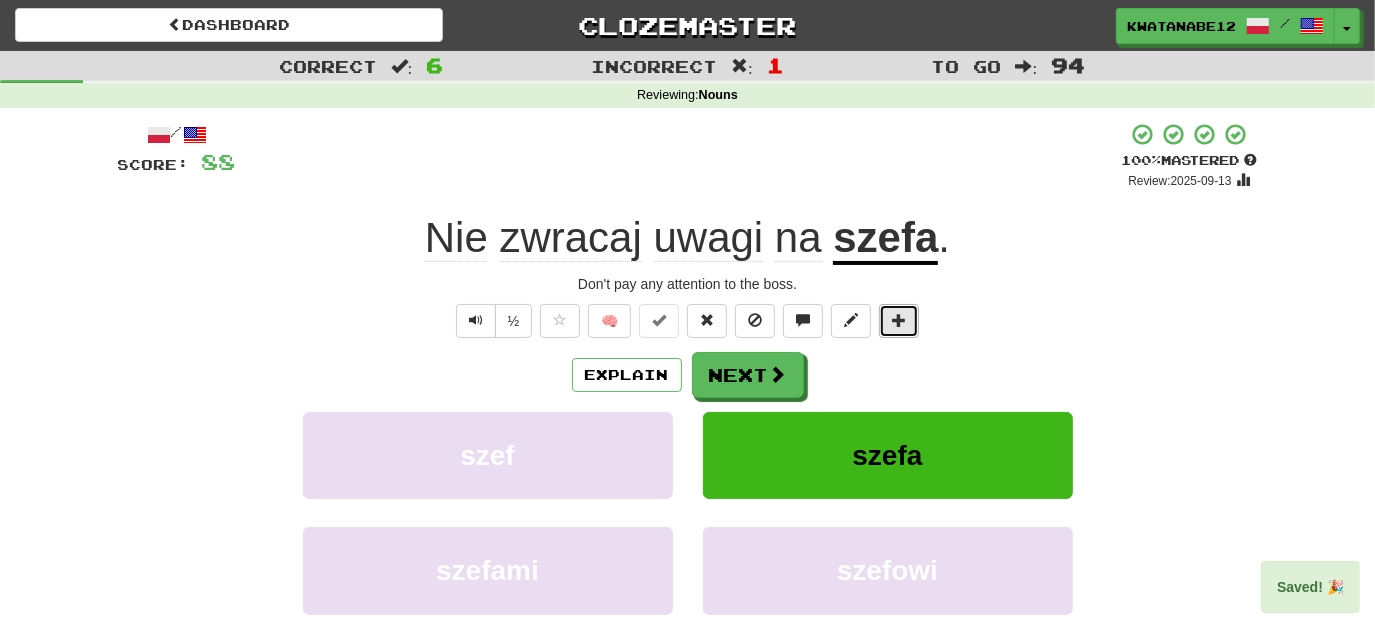 click at bounding box center (899, 321) 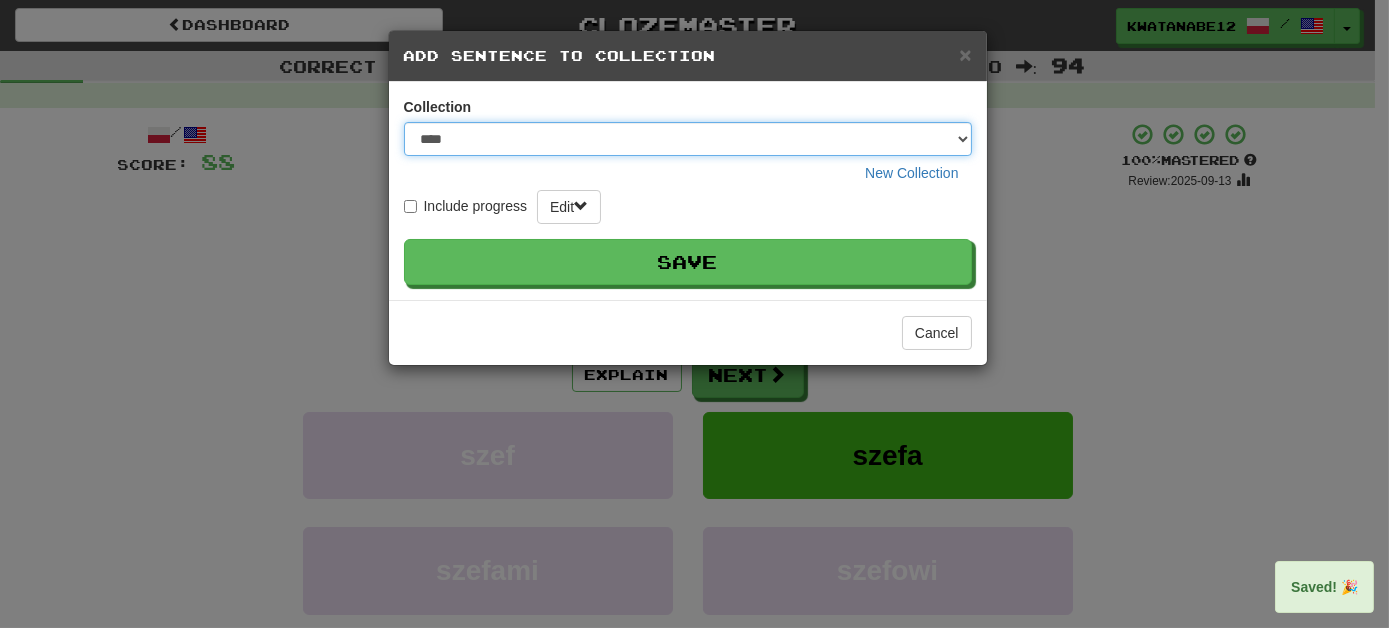 click on "**** ****** ******** ***** *********" at bounding box center (688, 139) 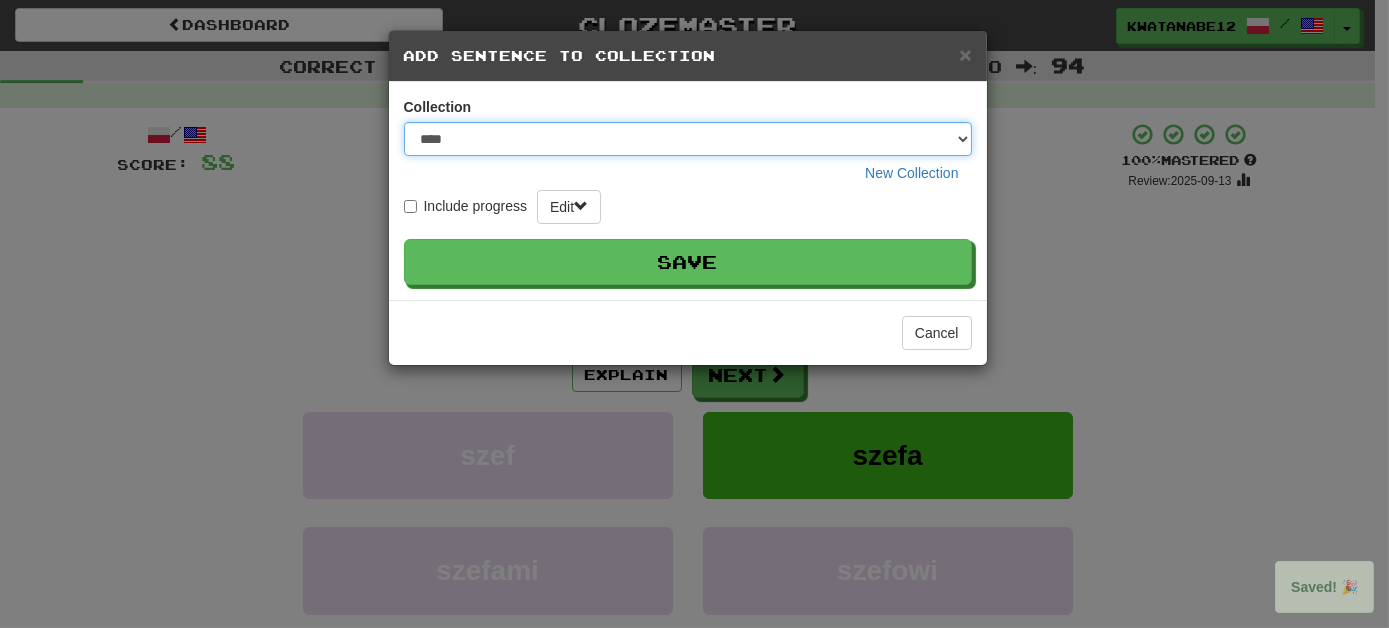 select on "****" 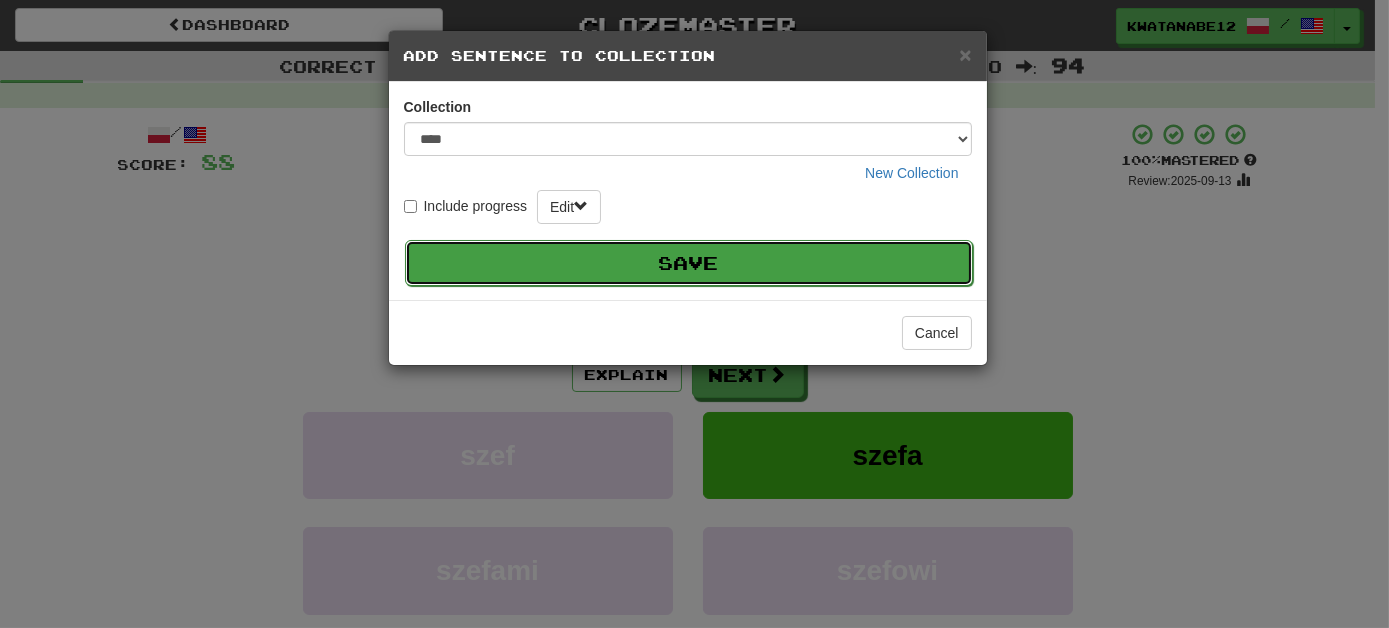 click on "Save" at bounding box center [689, 263] 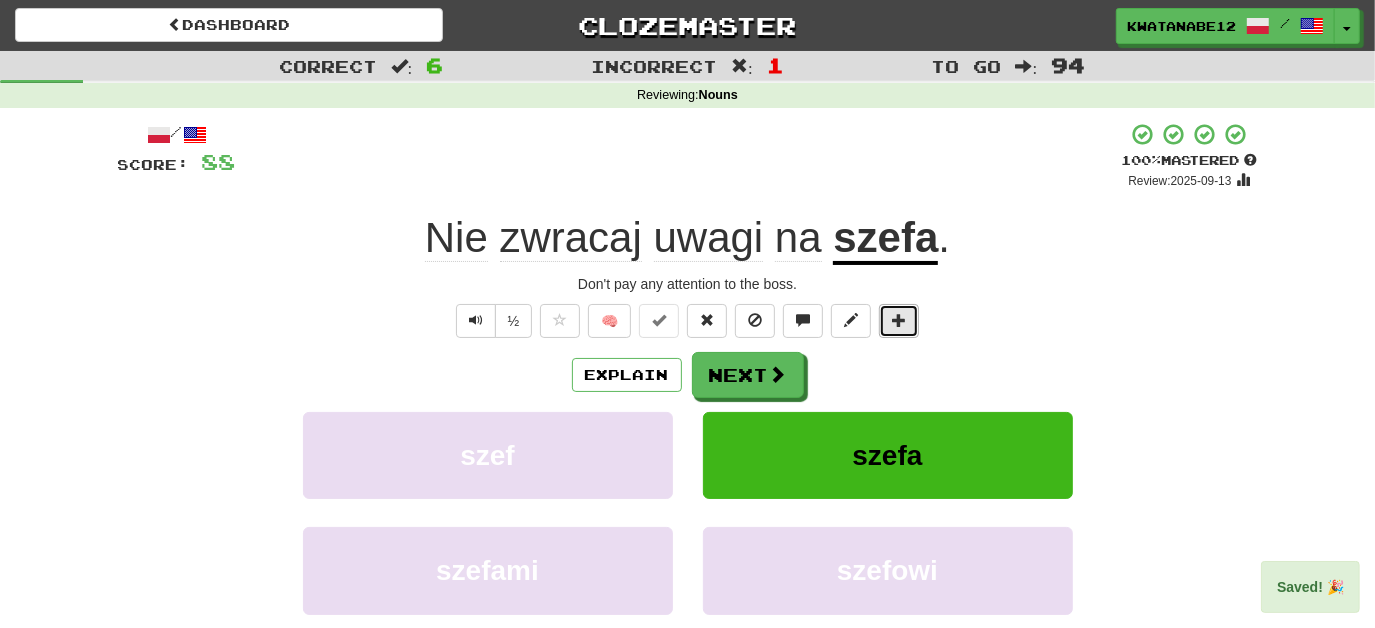 click at bounding box center (899, 320) 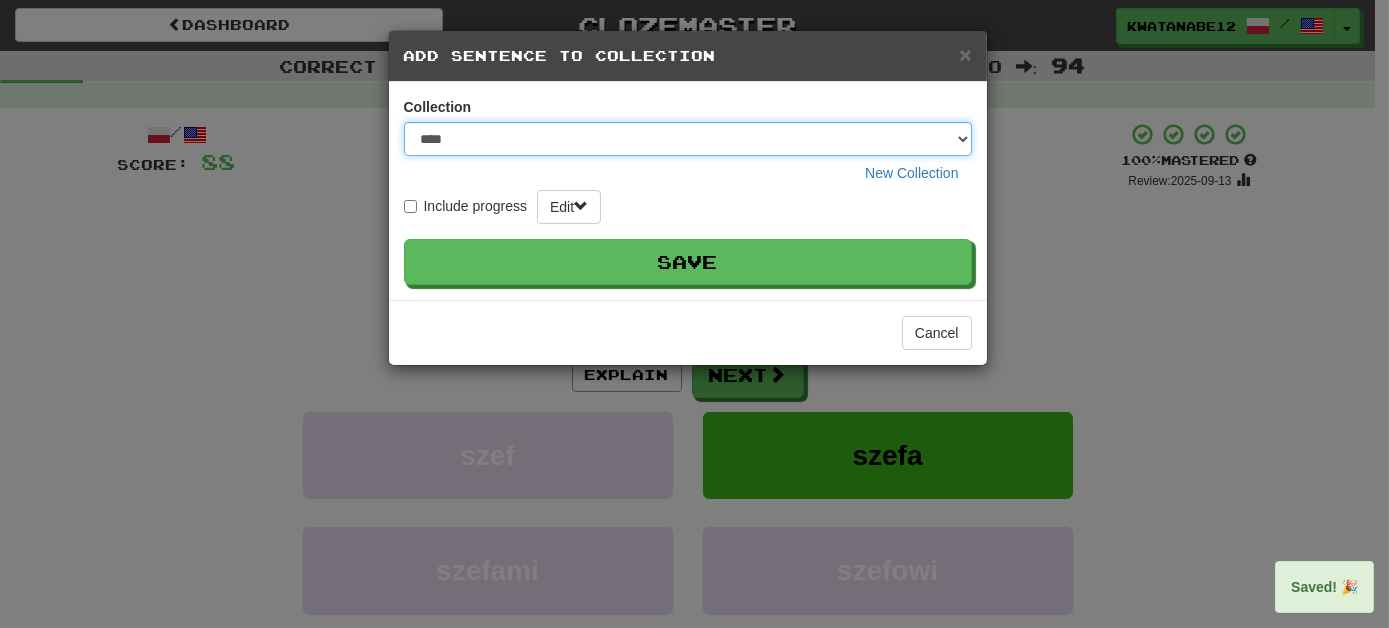 click on "**** ****** ******** ***** *********" at bounding box center (688, 139) 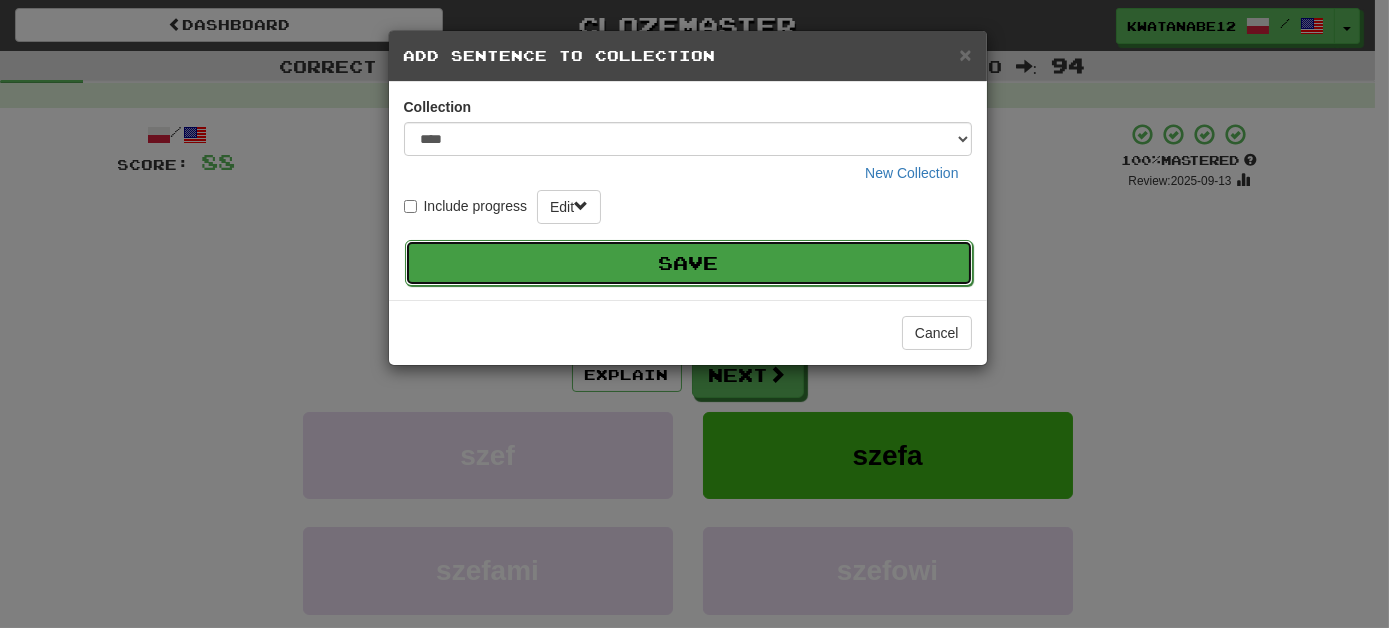 click on "Save" at bounding box center [689, 263] 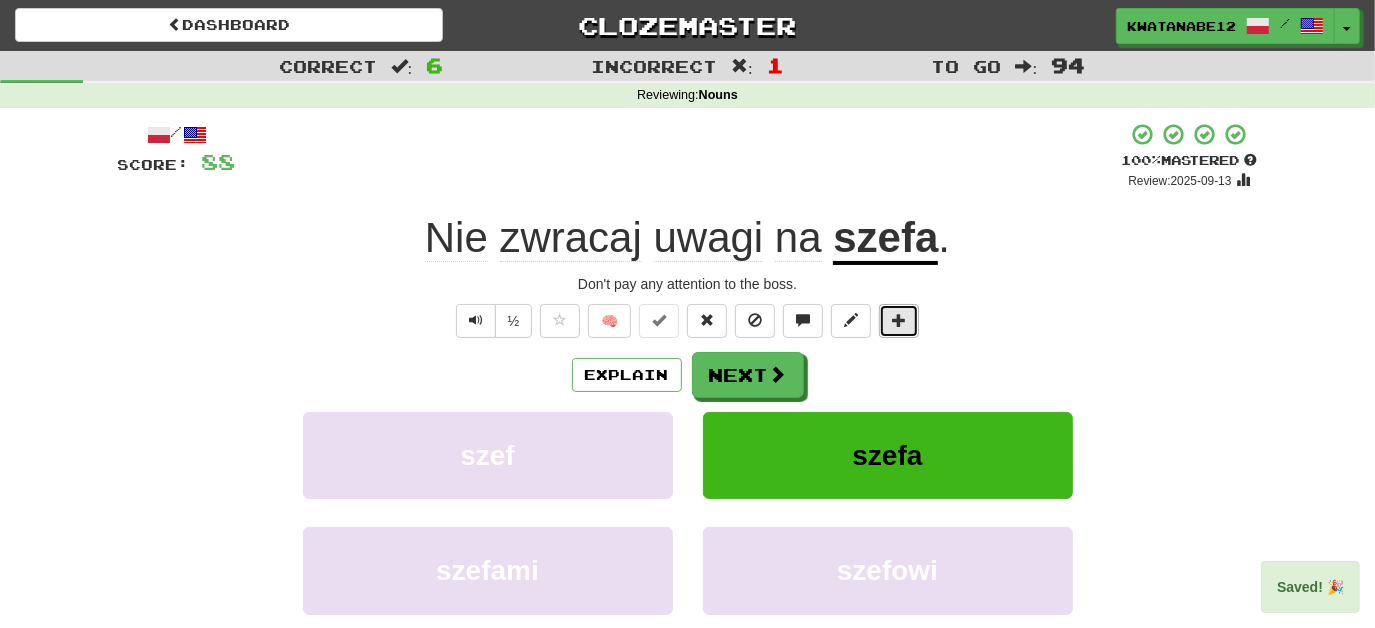 click at bounding box center [899, 320] 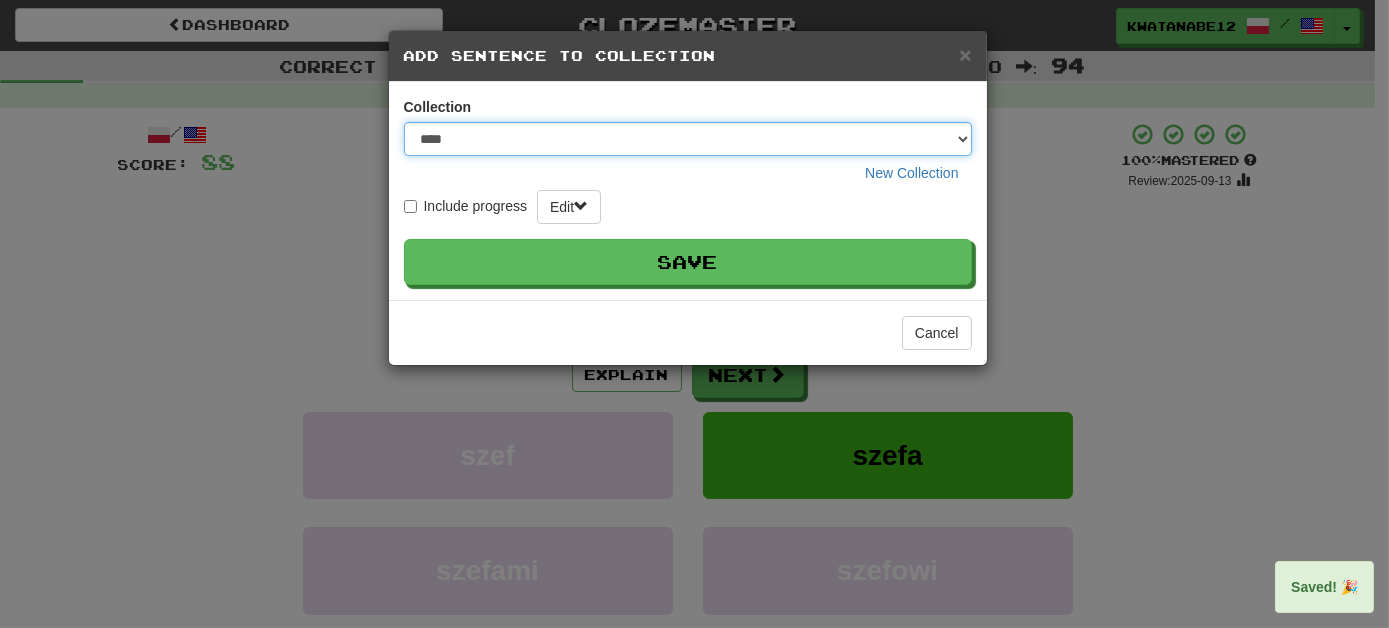 click on "**** ****** ******** ***** *********" at bounding box center [688, 139] 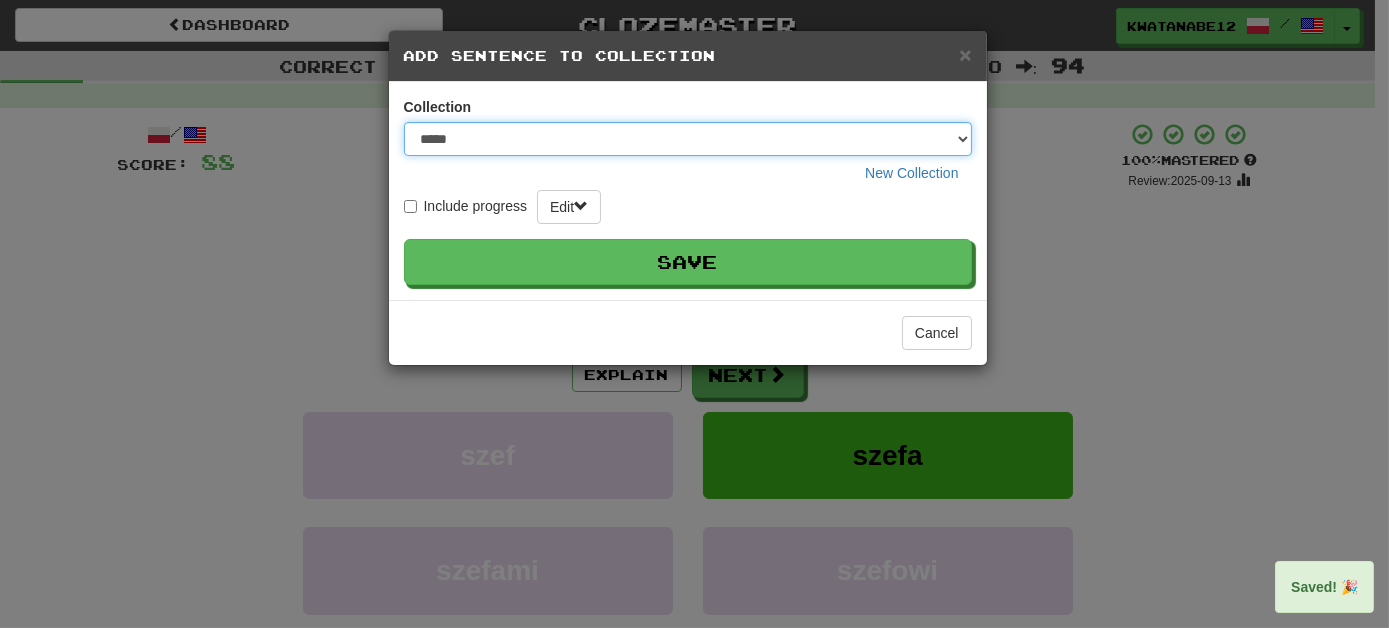 click on "**** ****** ******** ***** *********" at bounding box center [688, 139] 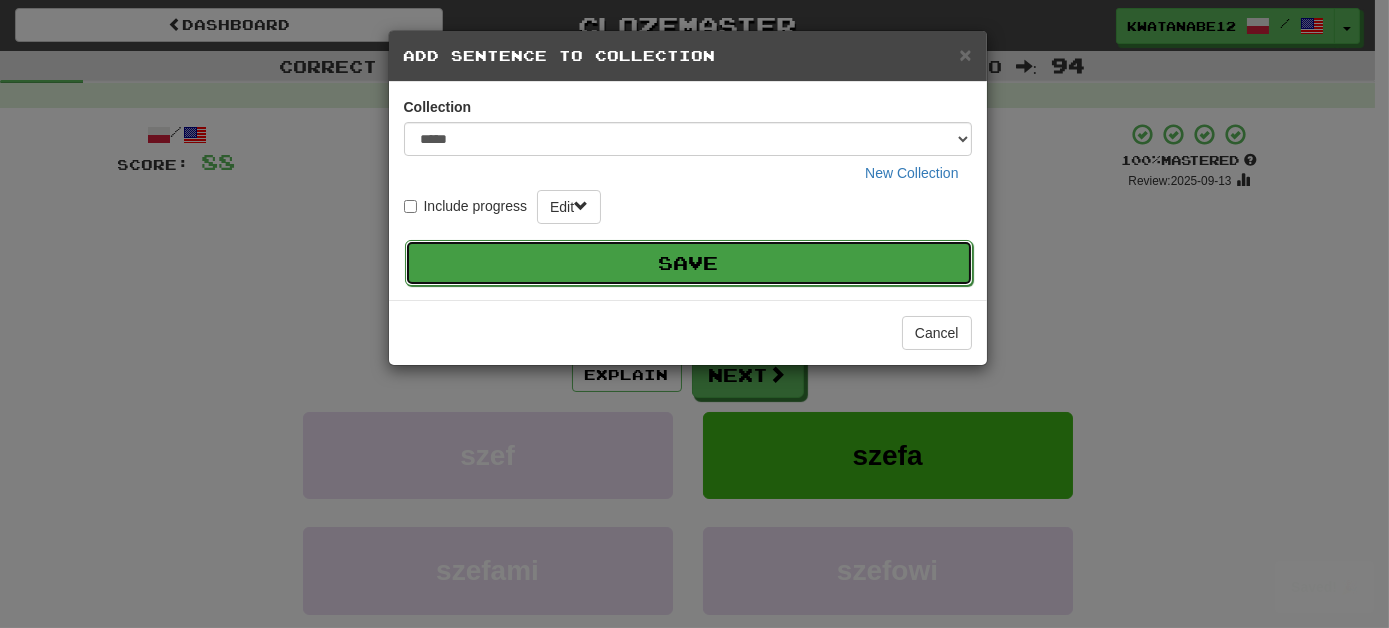 click on "Save" at bounding box center (689, 263) 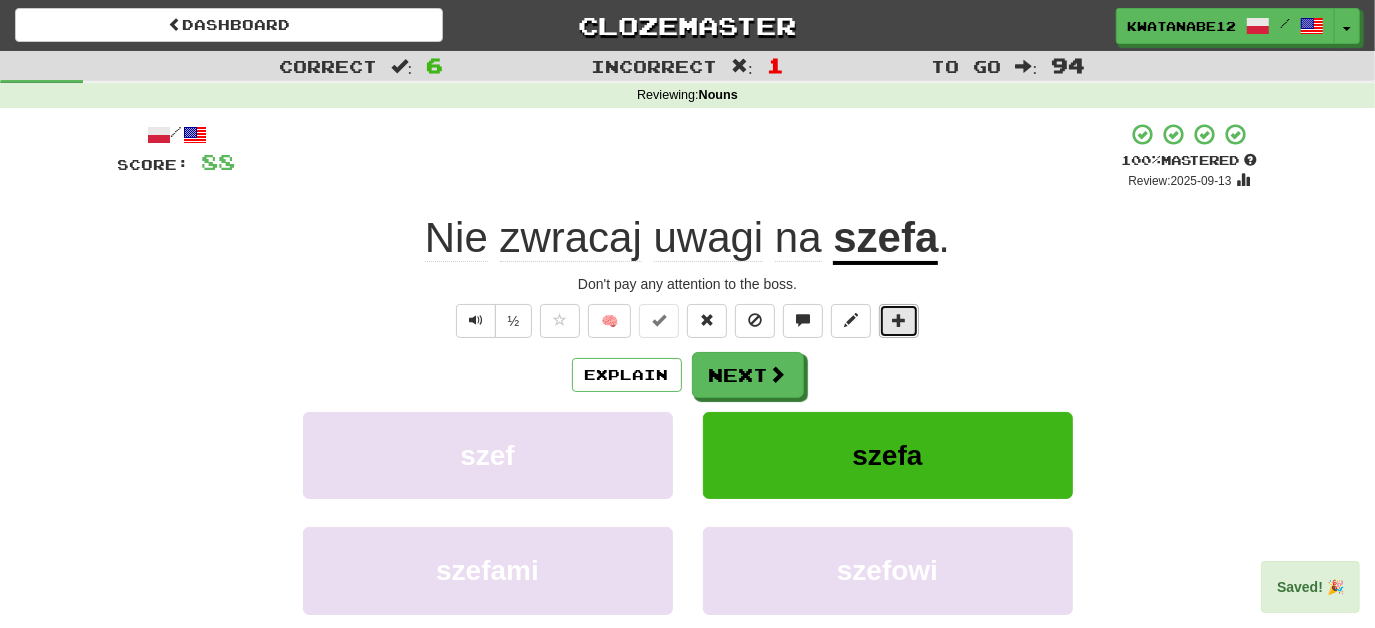 click at bounding box center [899, 320] 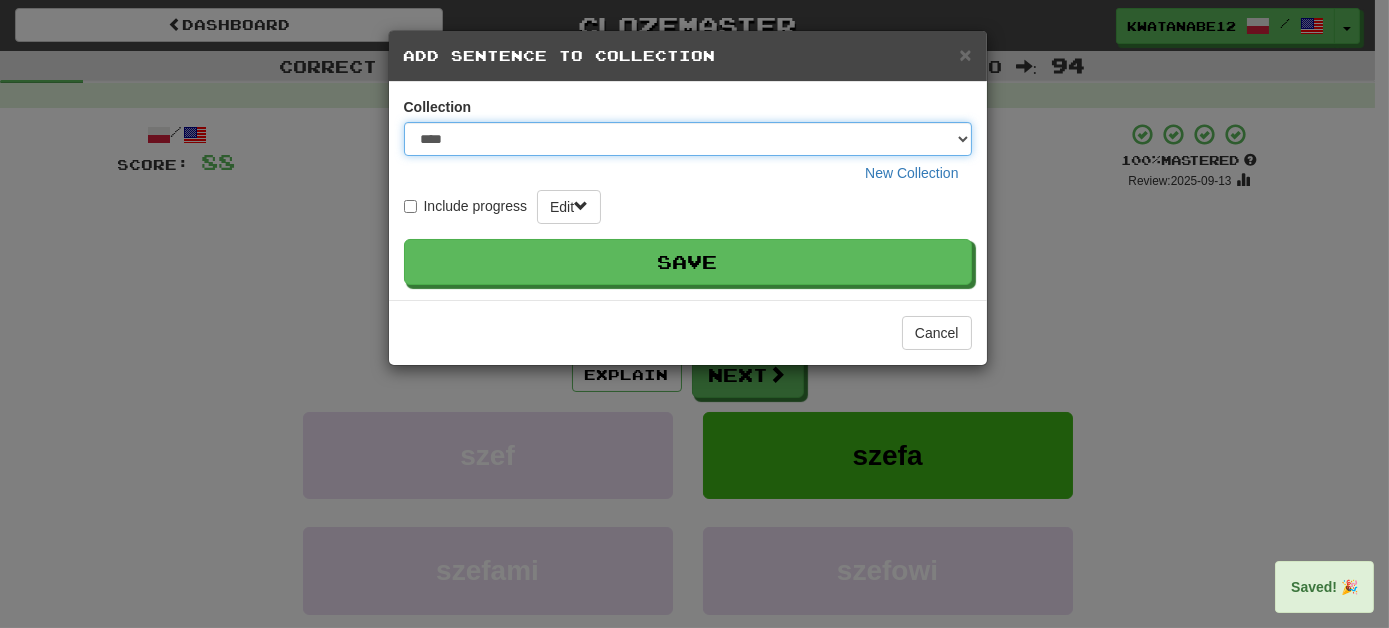 click on "**** ****** ******** ***** *********" at bounding box center (688, 139) 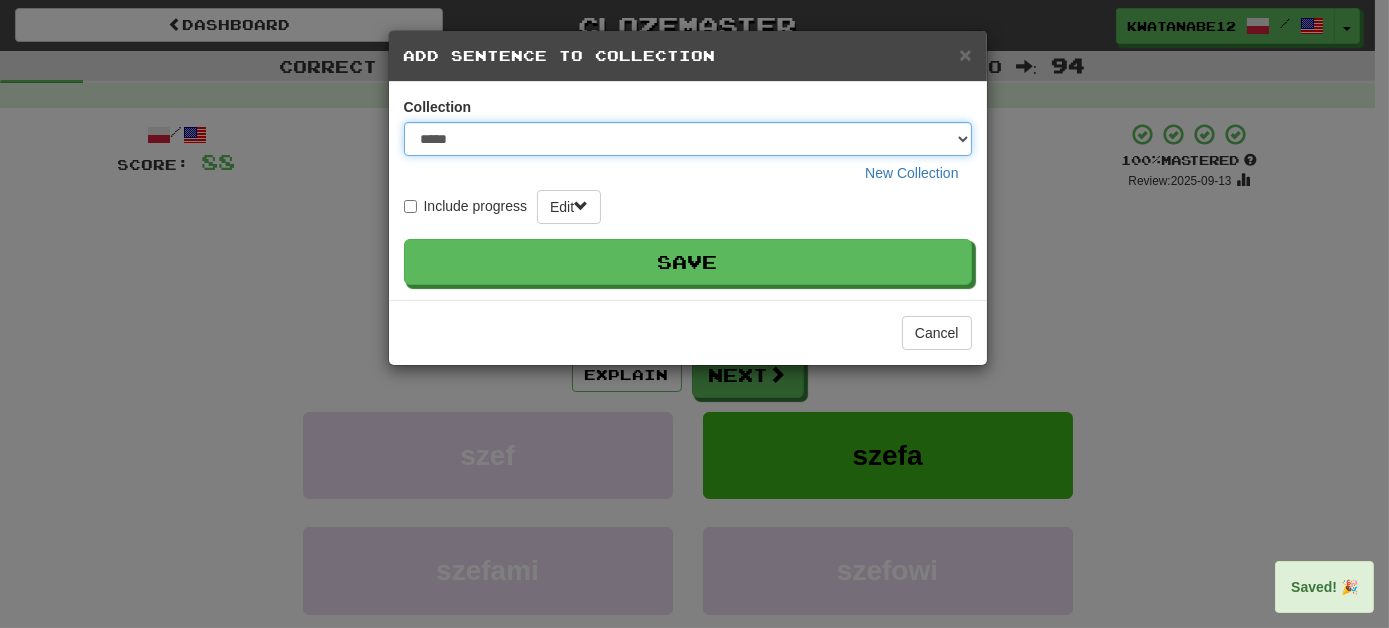 click on "**** ****** ******** ***** *********" at bounding box center (688, 139) 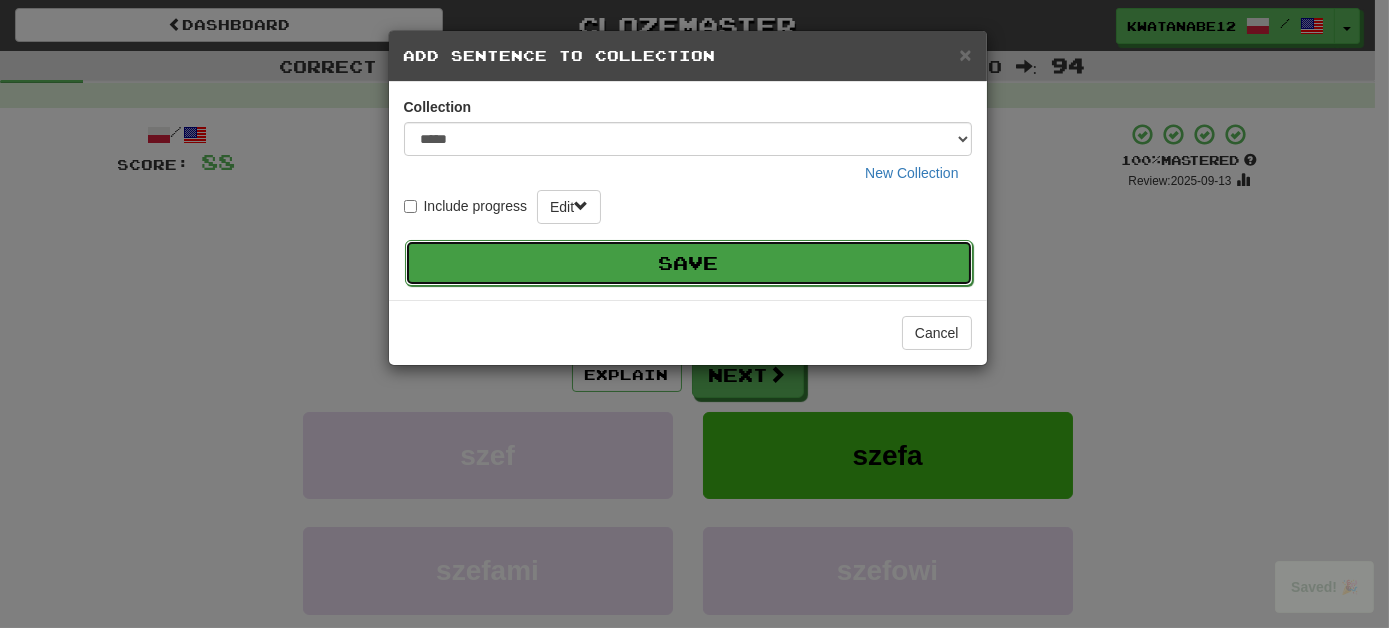click on "Save" at bounding box center [689, 263] 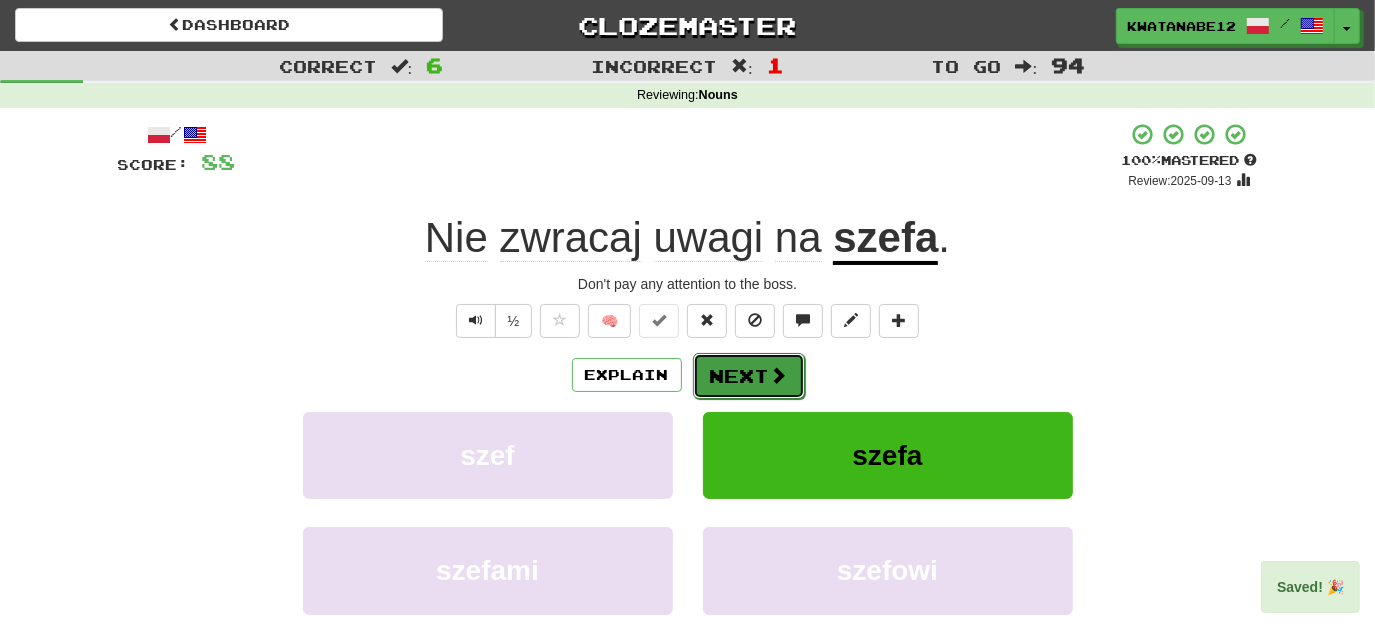 click on "Next" at bounding box center (749, 376) 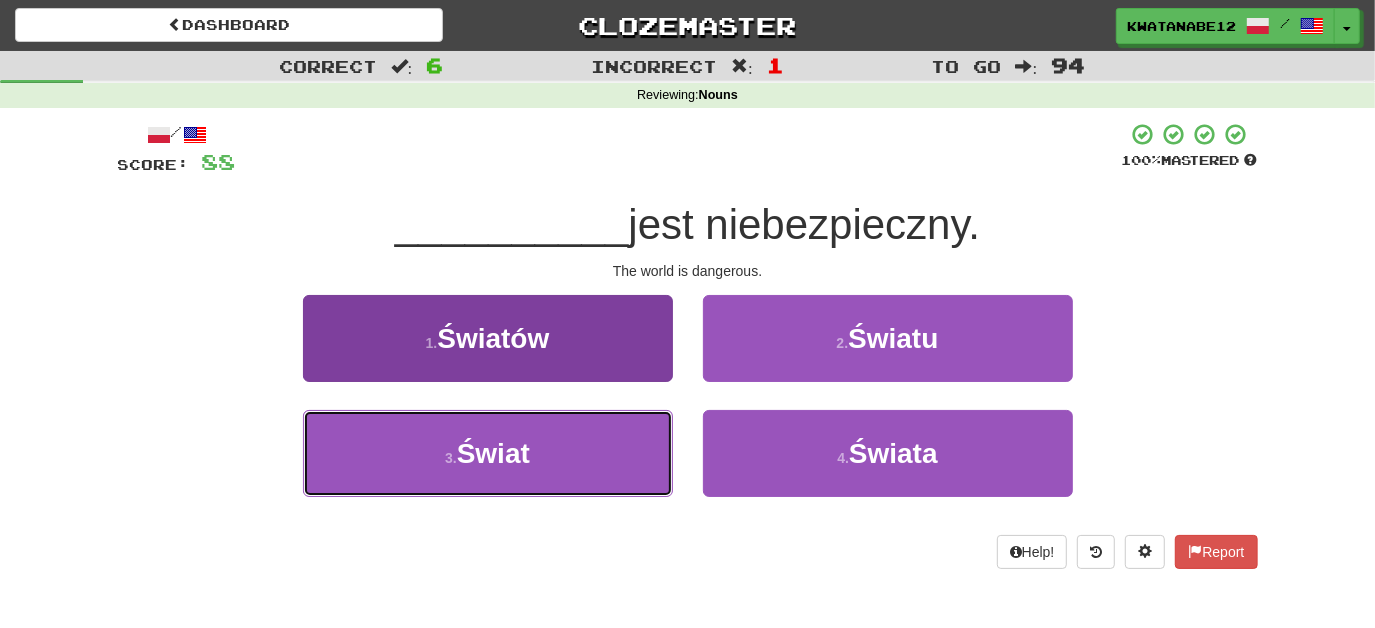 drag, startPoint x: 604, startPoint y: 447, endPoint x: 652, endPoint y: 423, distance: 53.66563 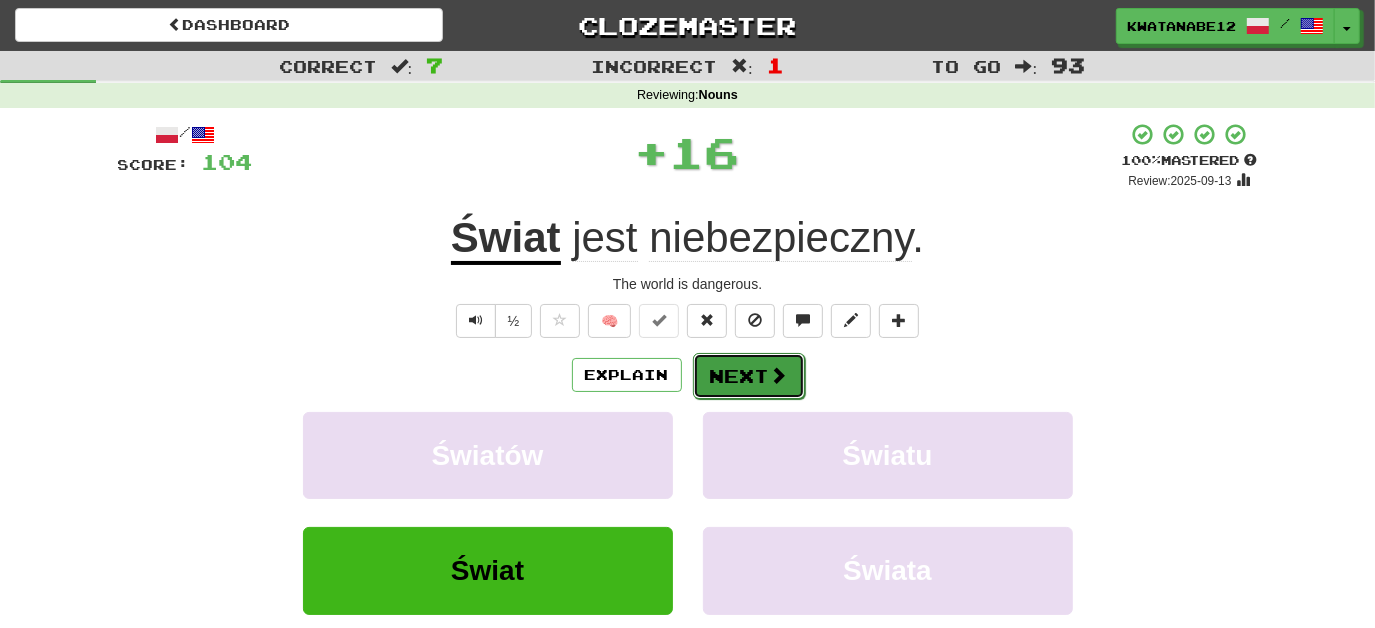 click on "Next" at bounding box center (749, 376) 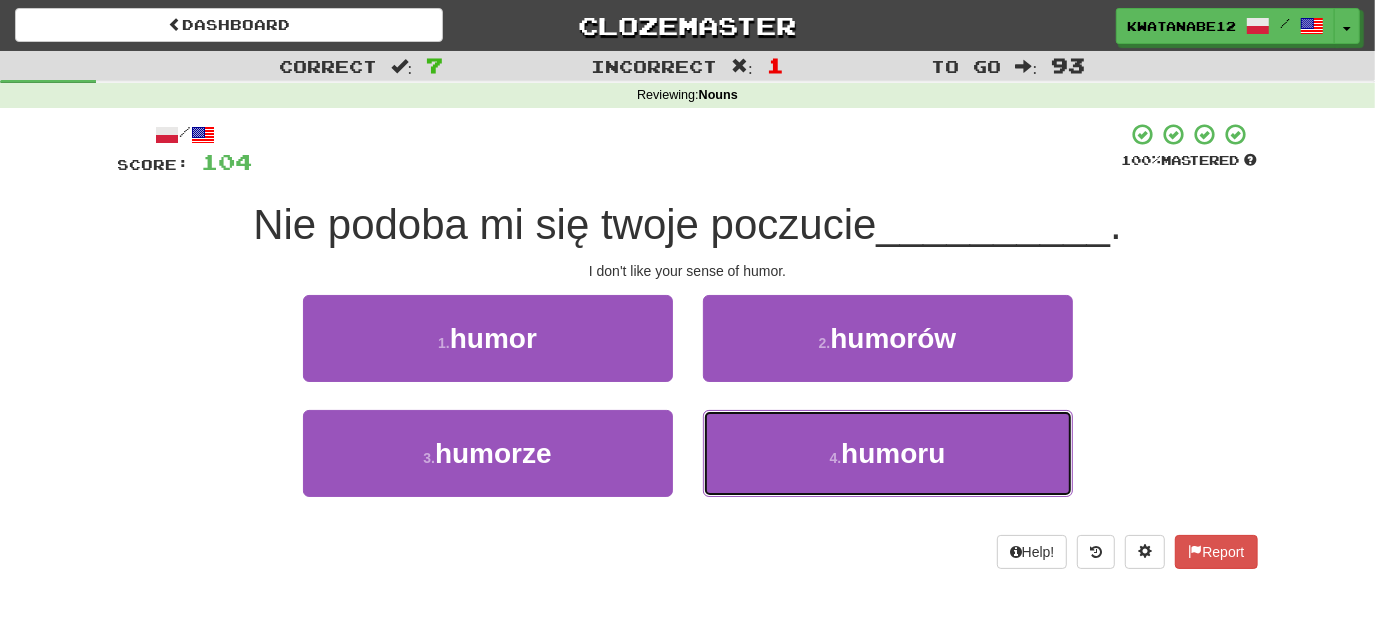 drag, startPoint x: 766, startPoint y: 450, endPoint x: 759, endPoint y: 399, distance: 51.47815 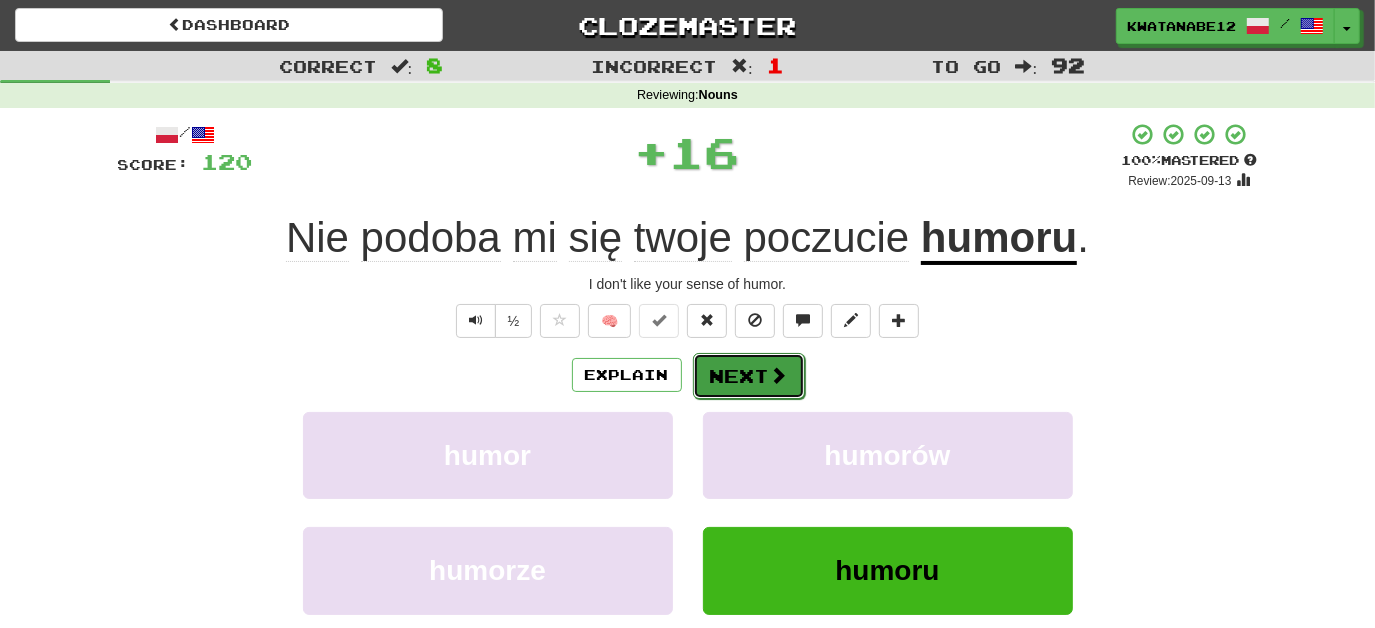 click on "Next" at bounding box center (749, 376) 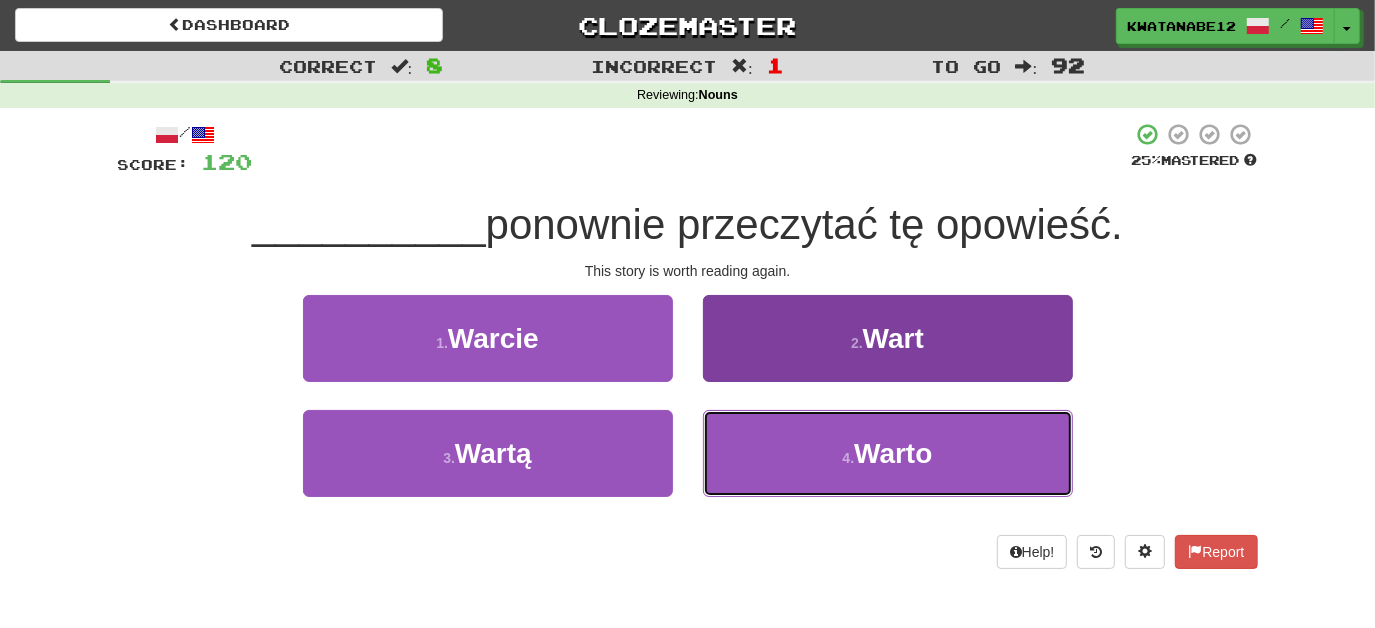 click on "4 .  Warto" at bounding box center (888, 453) 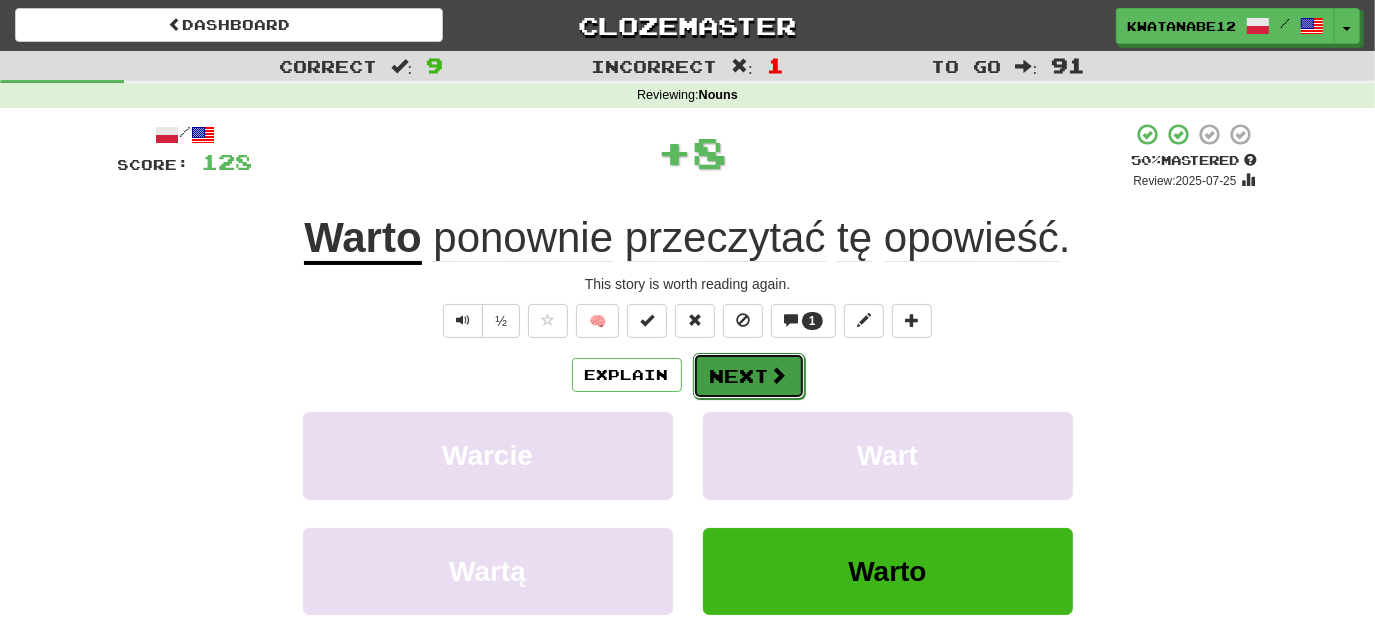 click on "Next" at bounding box center (749, 376) 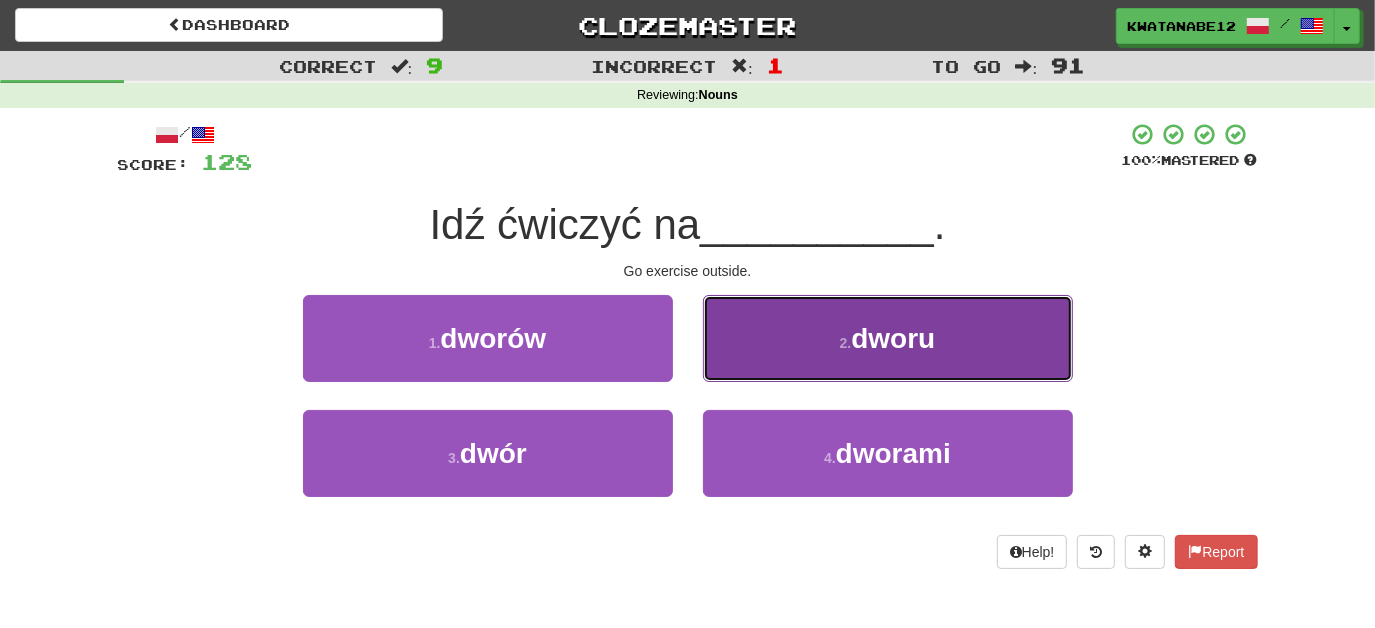 drag, startPoint x: 790, startPoint y: 335, endPoint x: 782, endPoint y: 349, distance: 16.124516 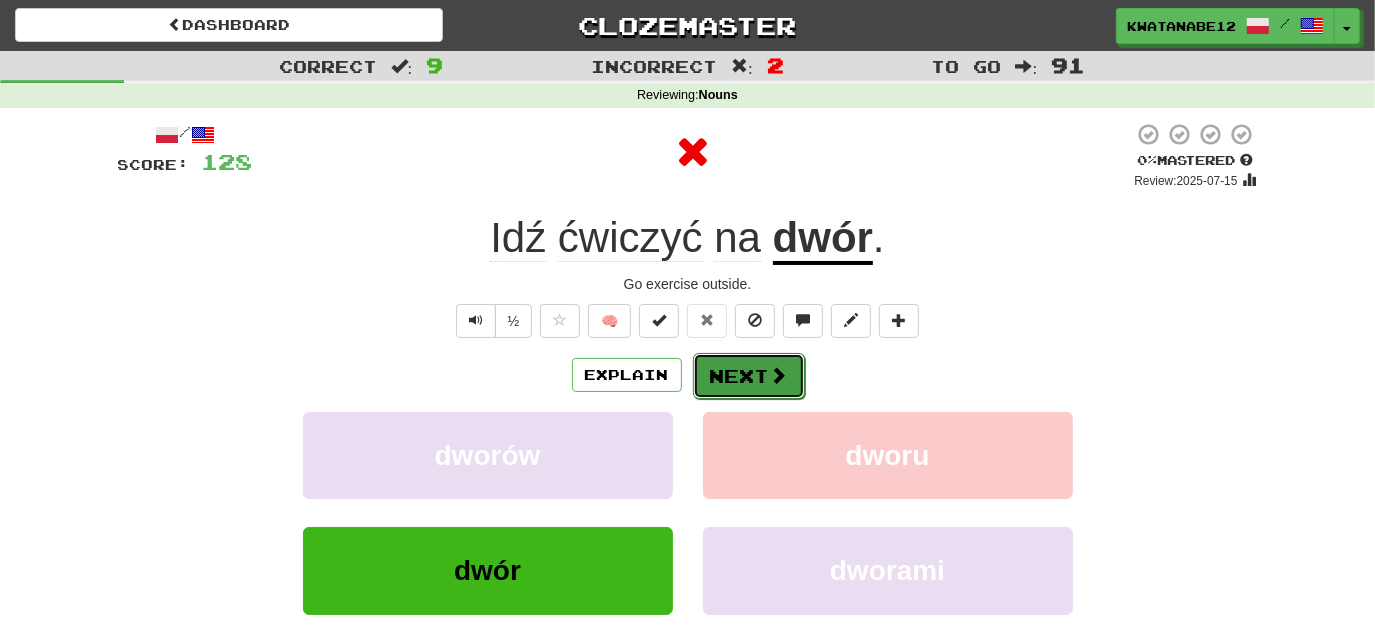 click on "Next" at bounding box center (749, 376) 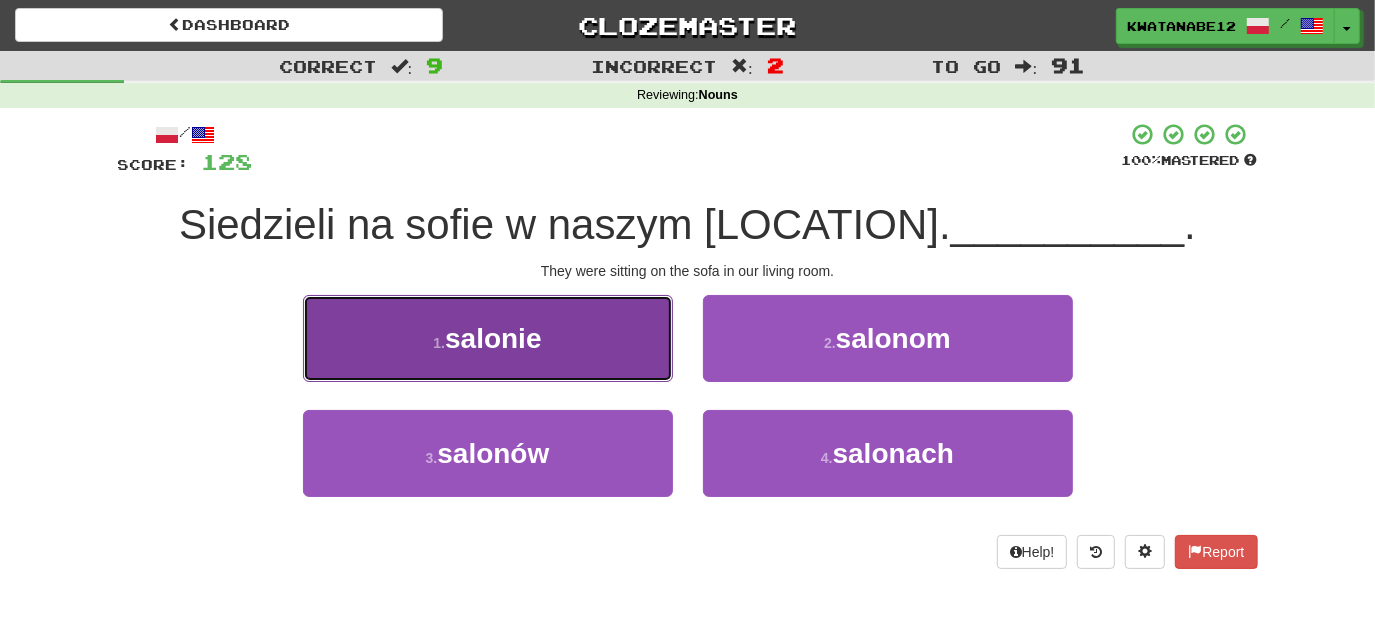 click on "1 .  salonie" at bounding box center [488, 338] 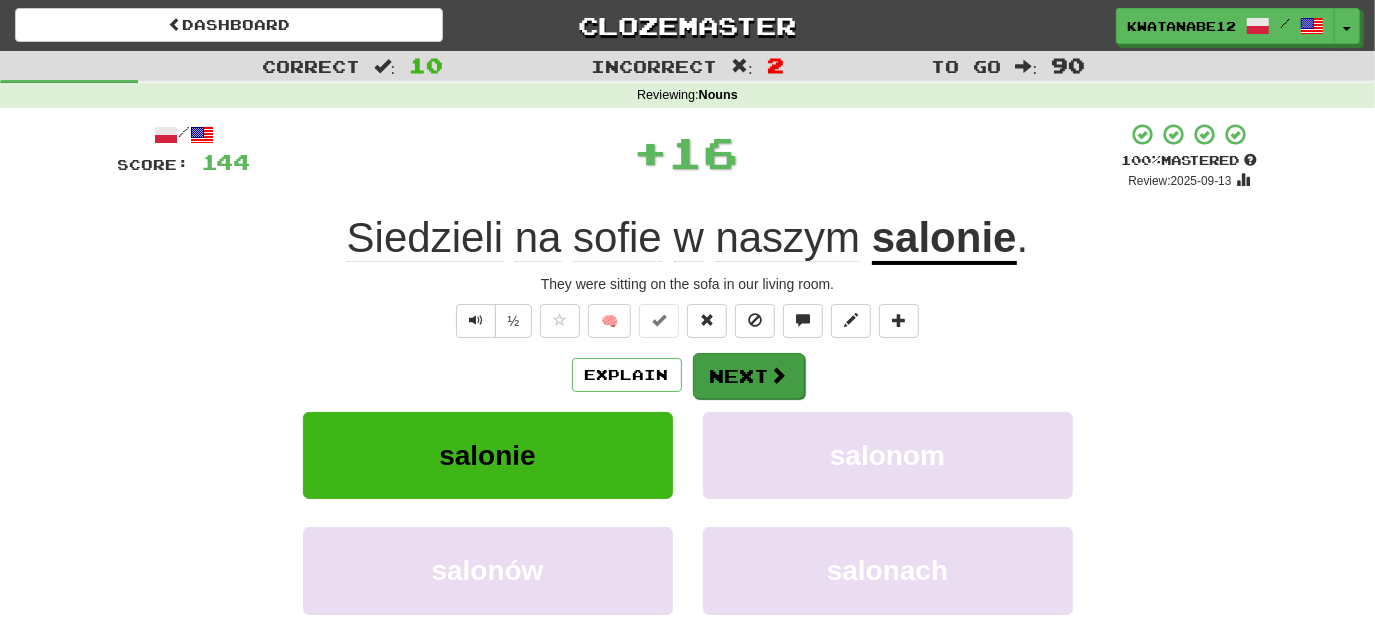 drag, startPoint x: 730, startPoint y: 347, endPoint x: 724, endPoint y: 364, distance: 18.027756 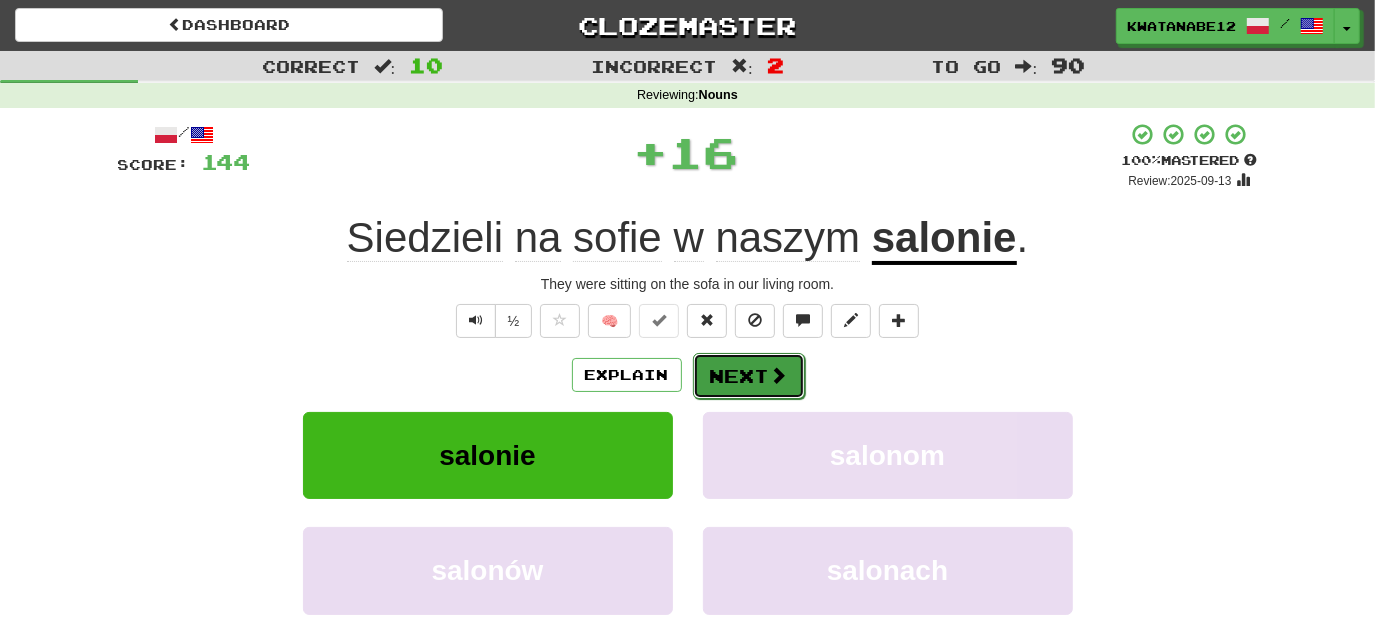 click on "Next" at bounding box center [749, 376] 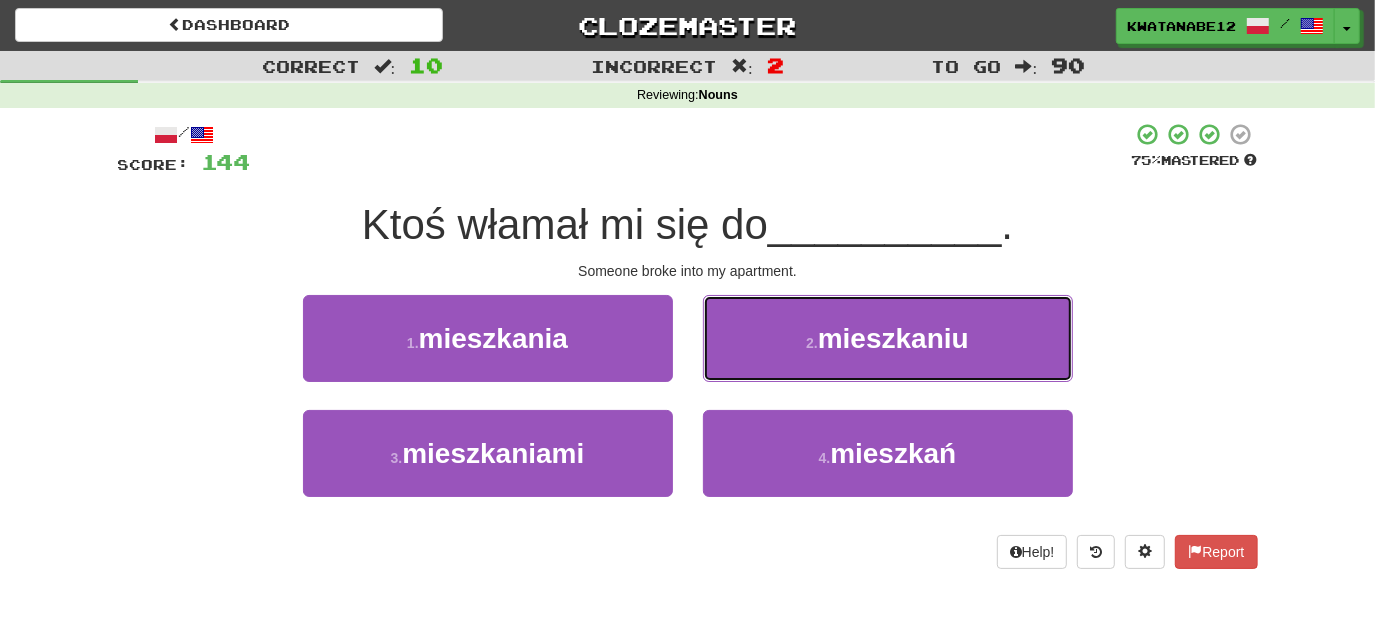 drag, startPoint x: 761, startPoint y: 333, endPoint x: 759, endPoint y: 343, distance: 10.198039 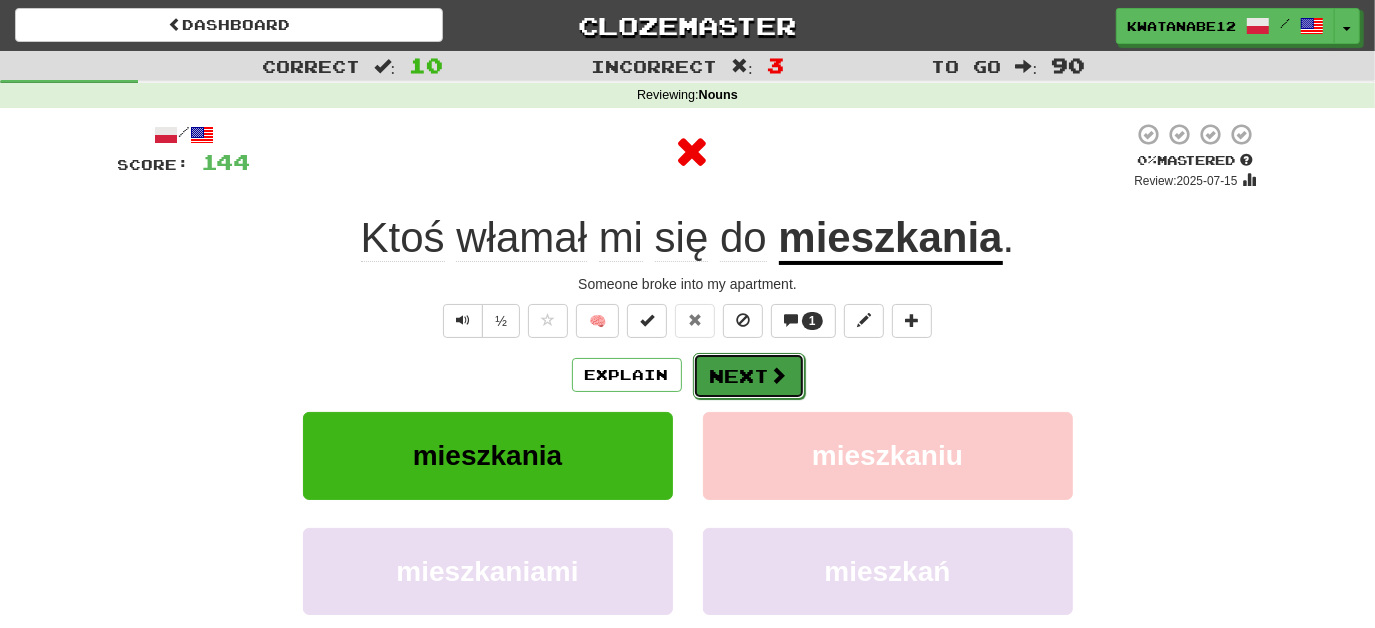 click on "Next" at bounding box center [749, 376] 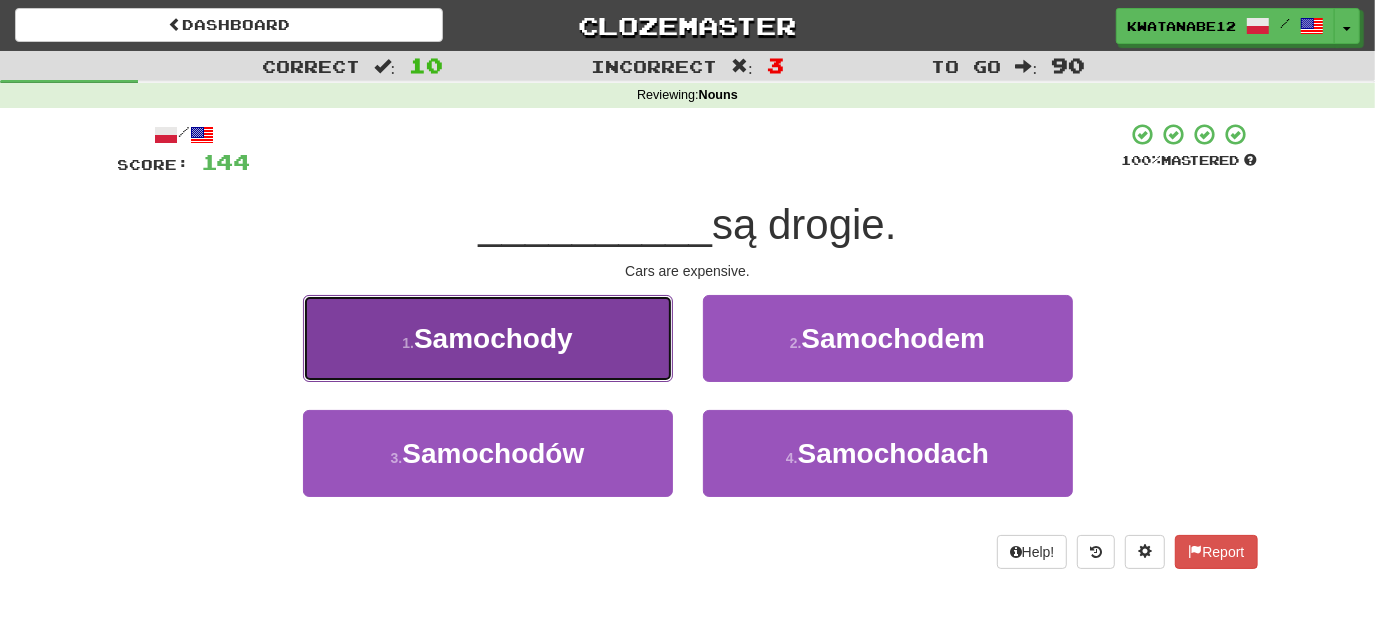 click on "1 .  Samochody" at bounding box center [488, 338] 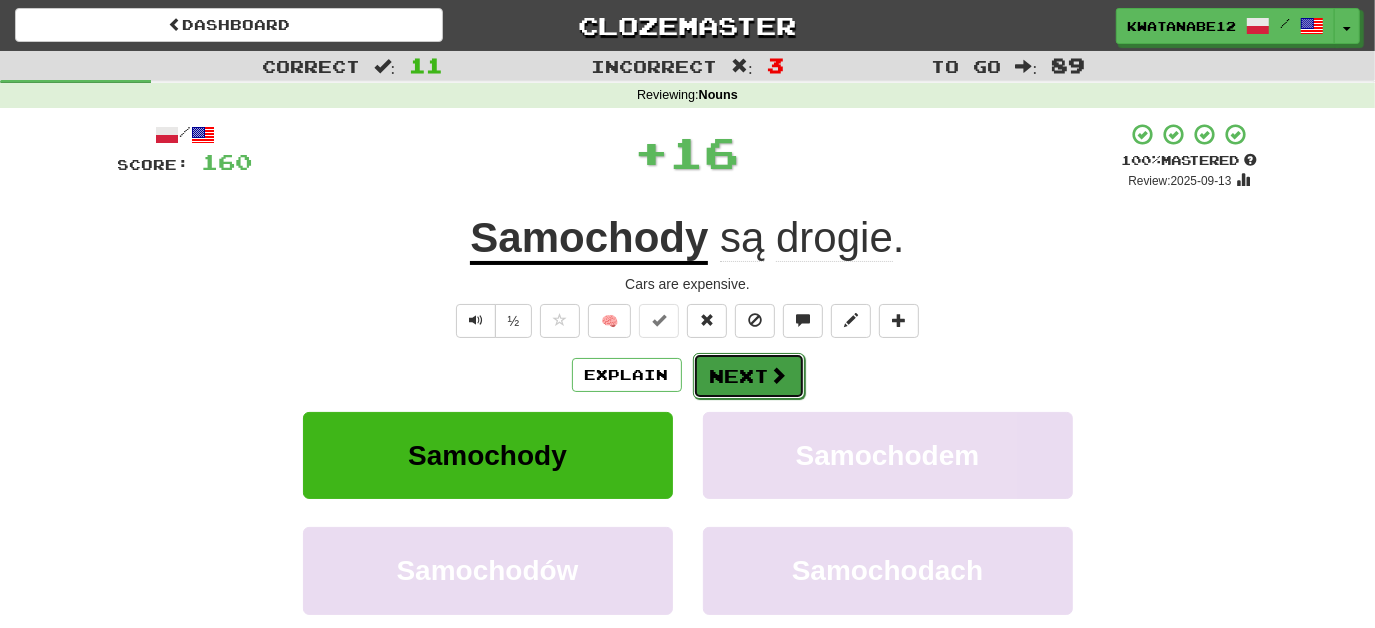 click on "Next" at bounding box center [749, 376] 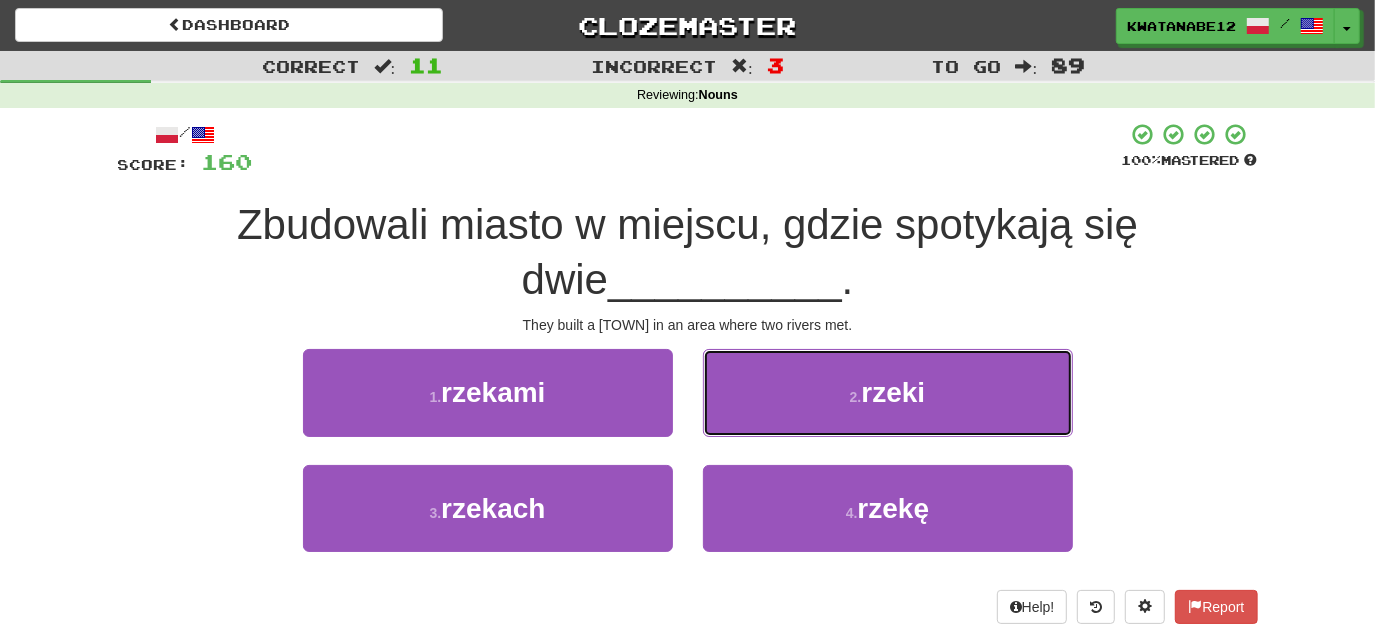 drag, startPoint x: 758, startPoint y: 393, endPoint x: 753, endPoint y: 402, distance: 10.29563 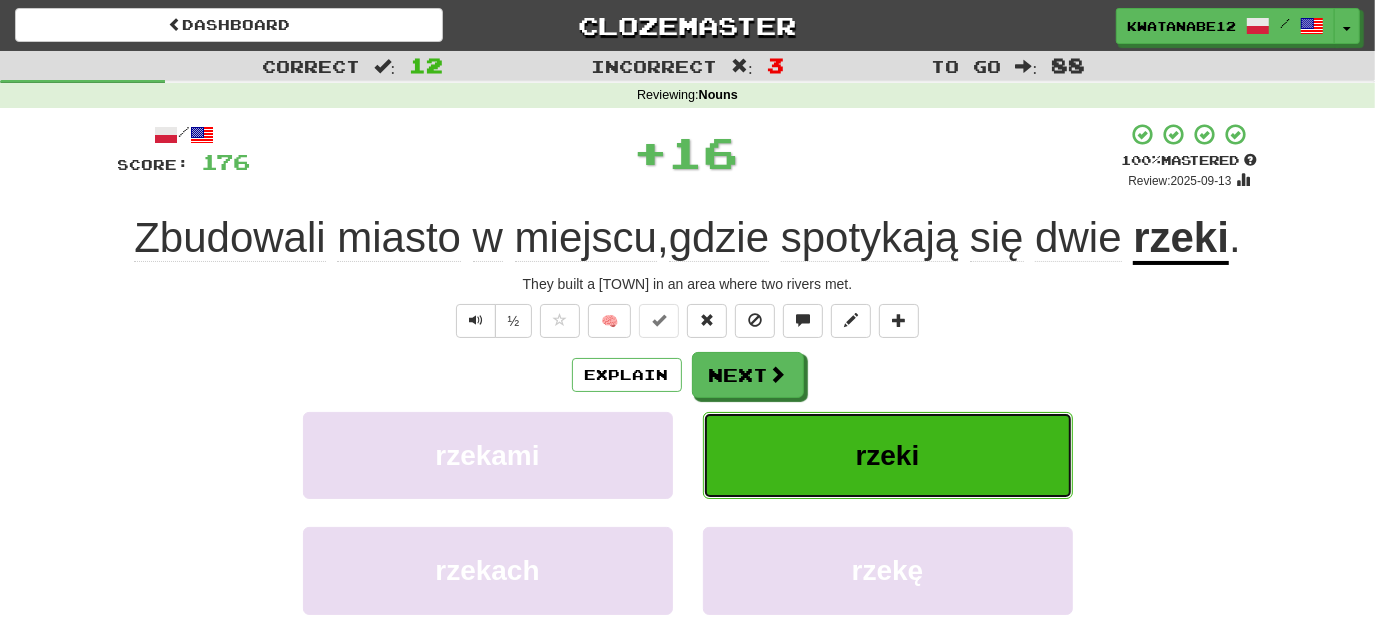 click on "rzeki" at bounding box center [888, 455] 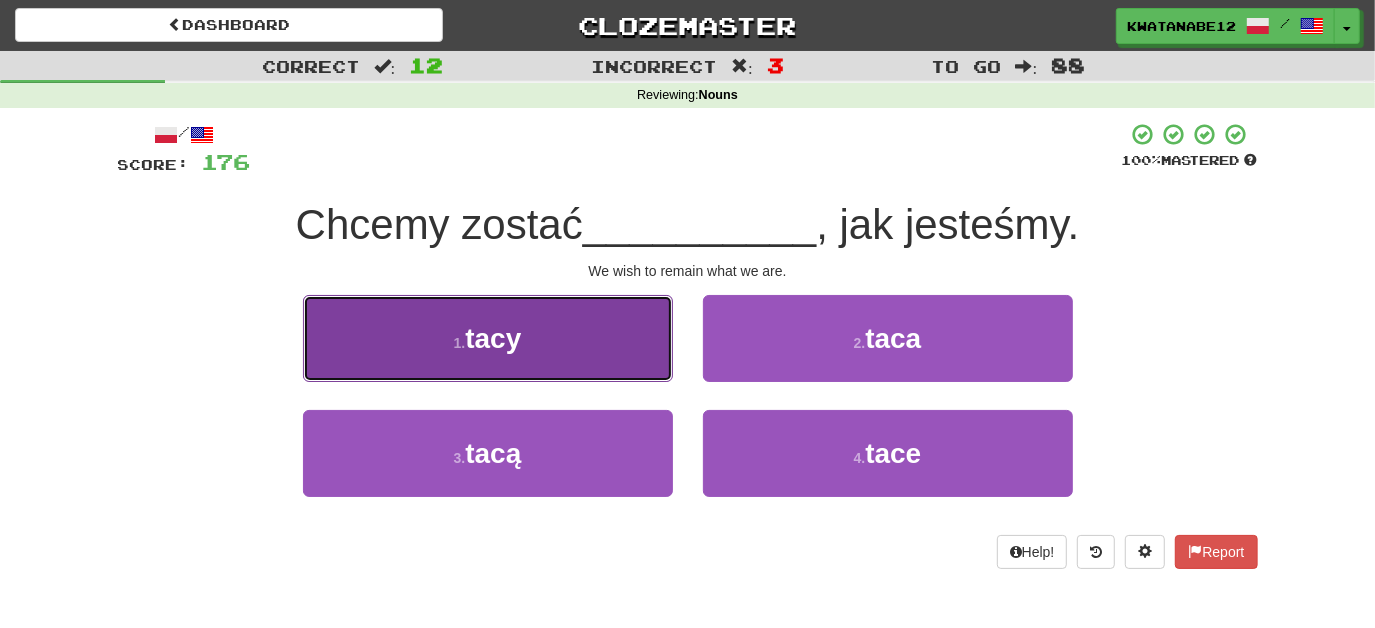 click on "1 .  tacy" at bounding box center [488, 338] 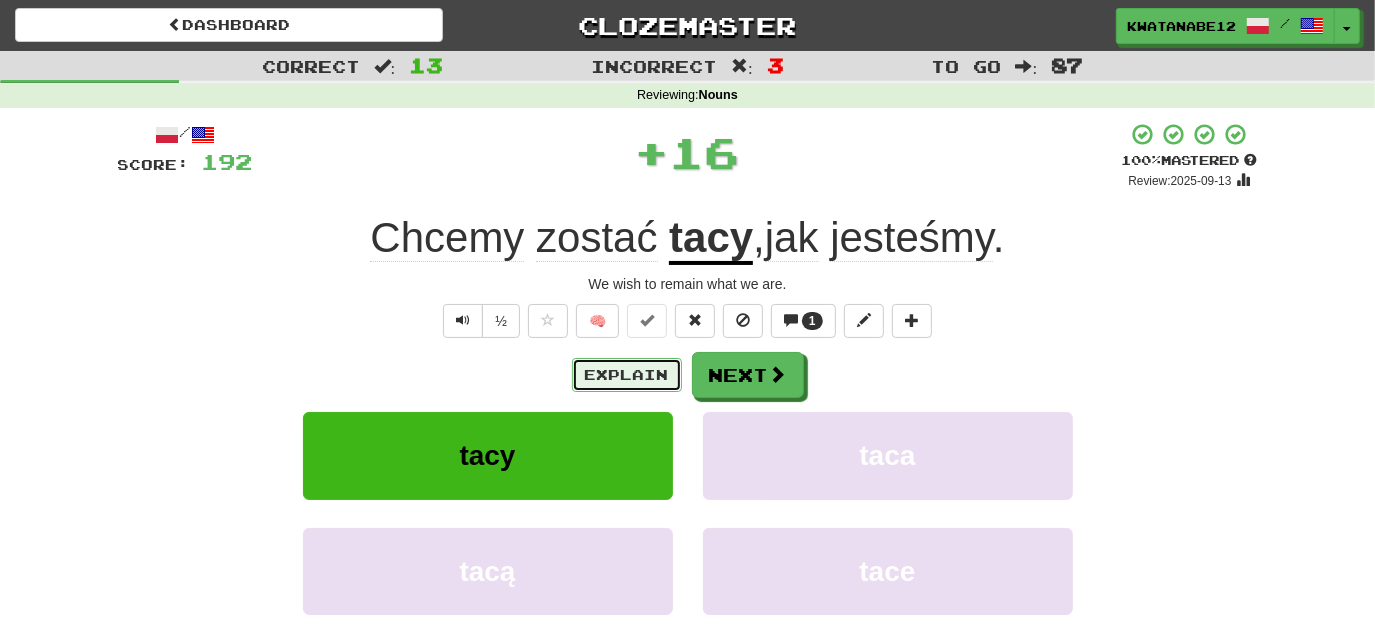 click on "Explain" at bounding box center [627, 375] 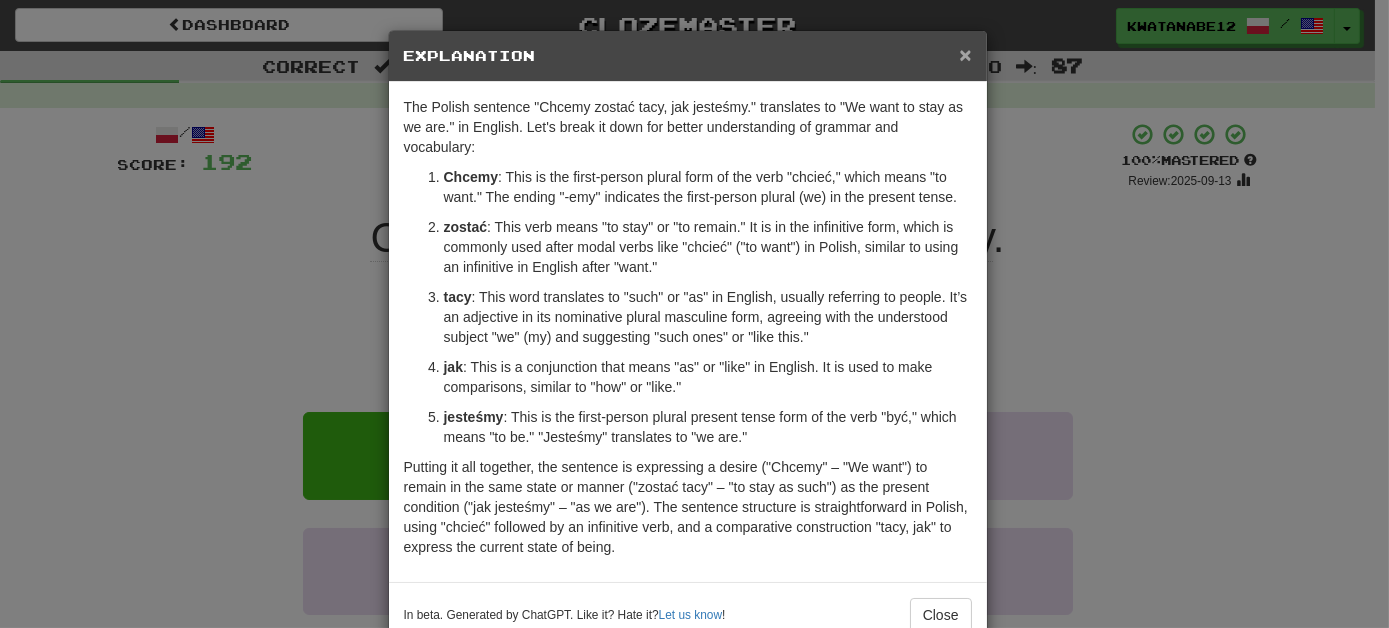 click on "×" at bounding box center [965, 54] 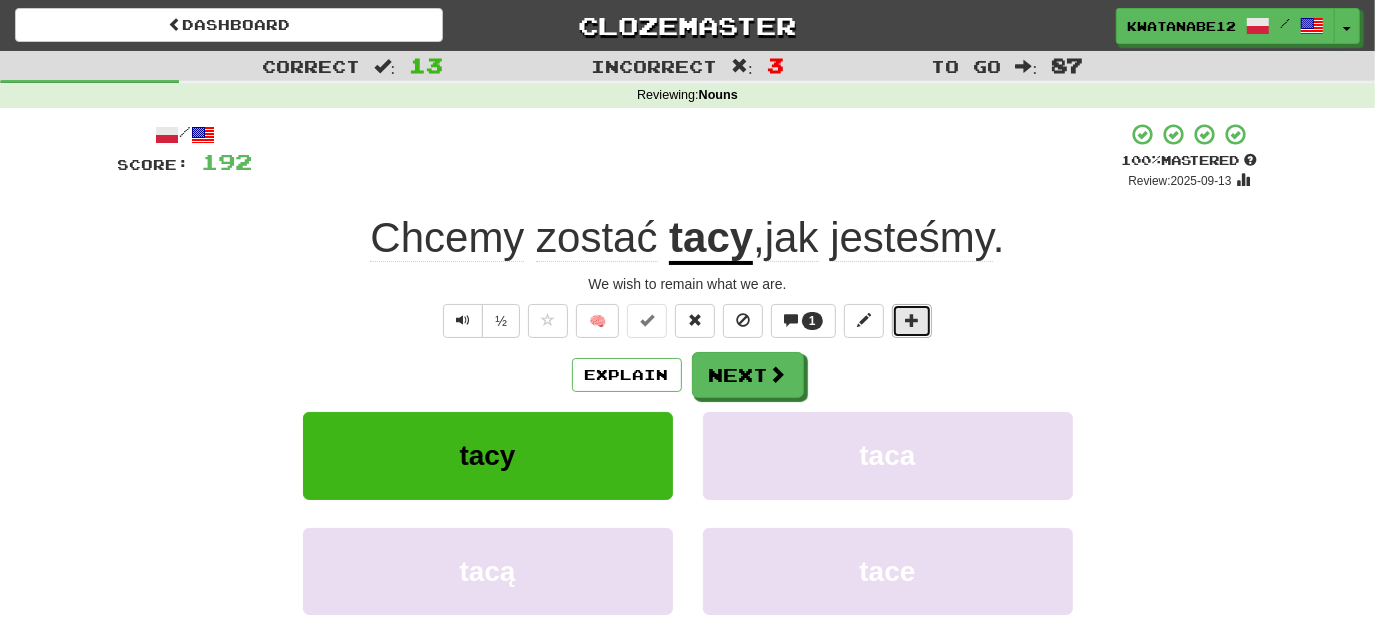 click at bounding box center [912, 320] 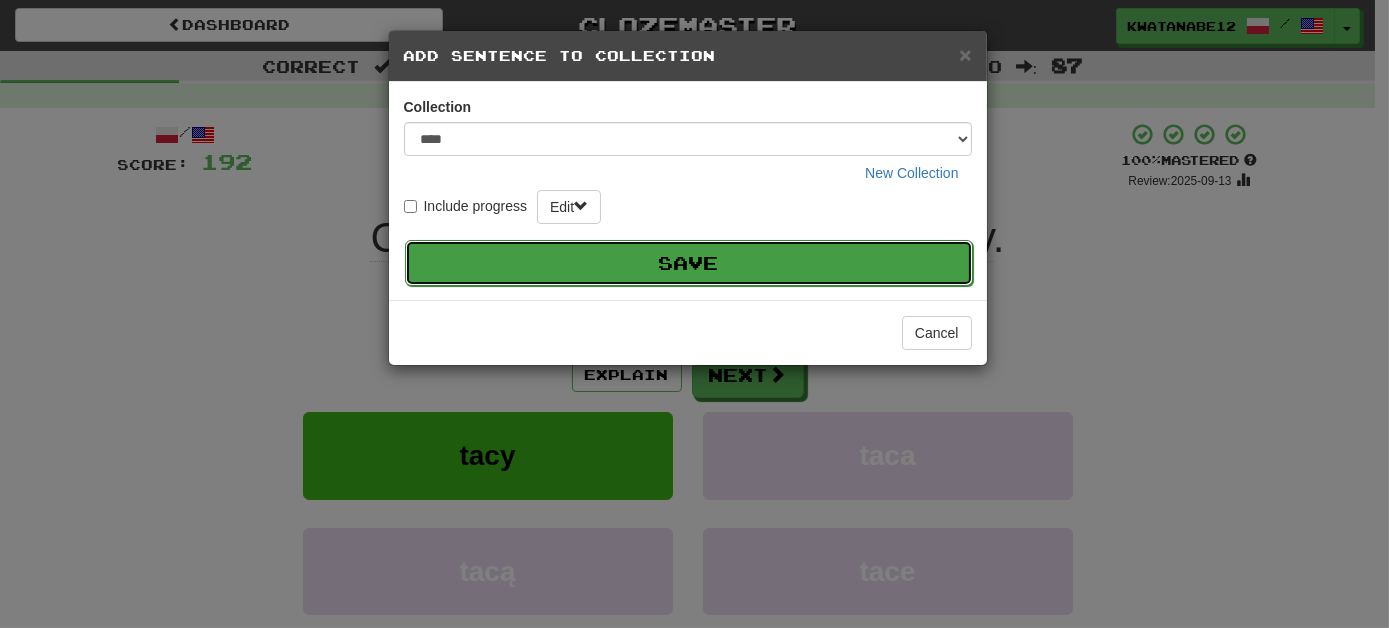 click on "Save" at bounding box center (689, 263) 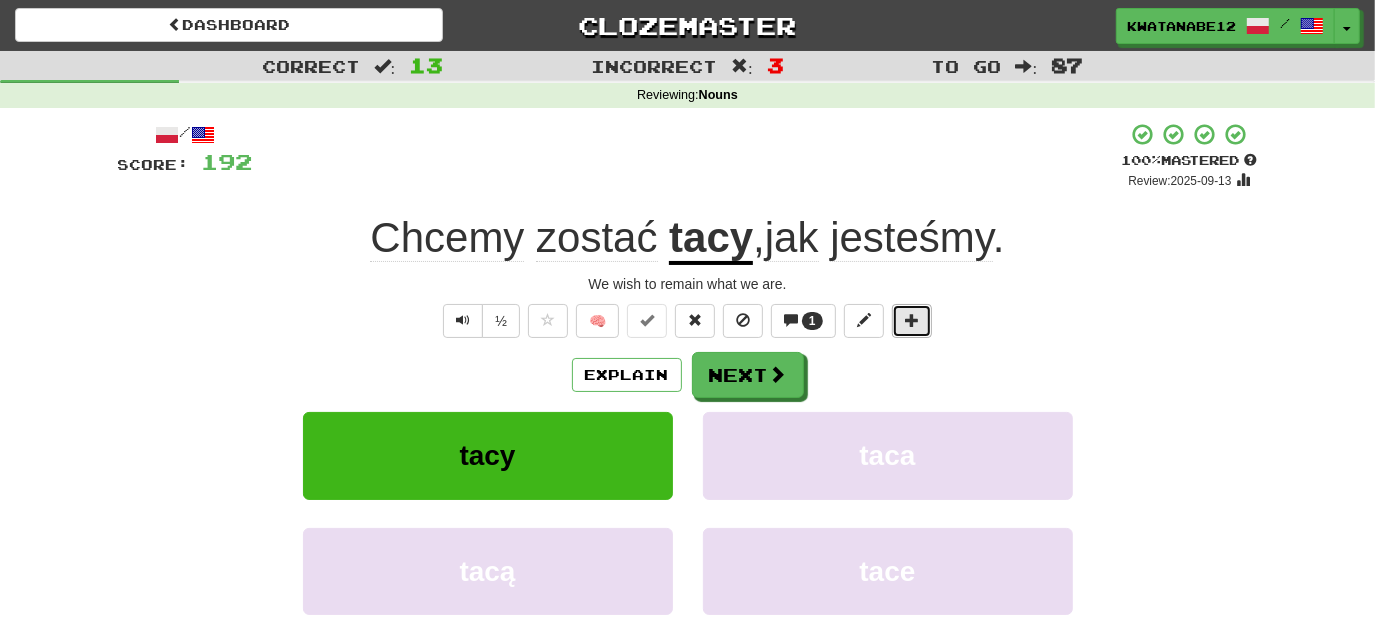 click at bounding box center [912, 320] 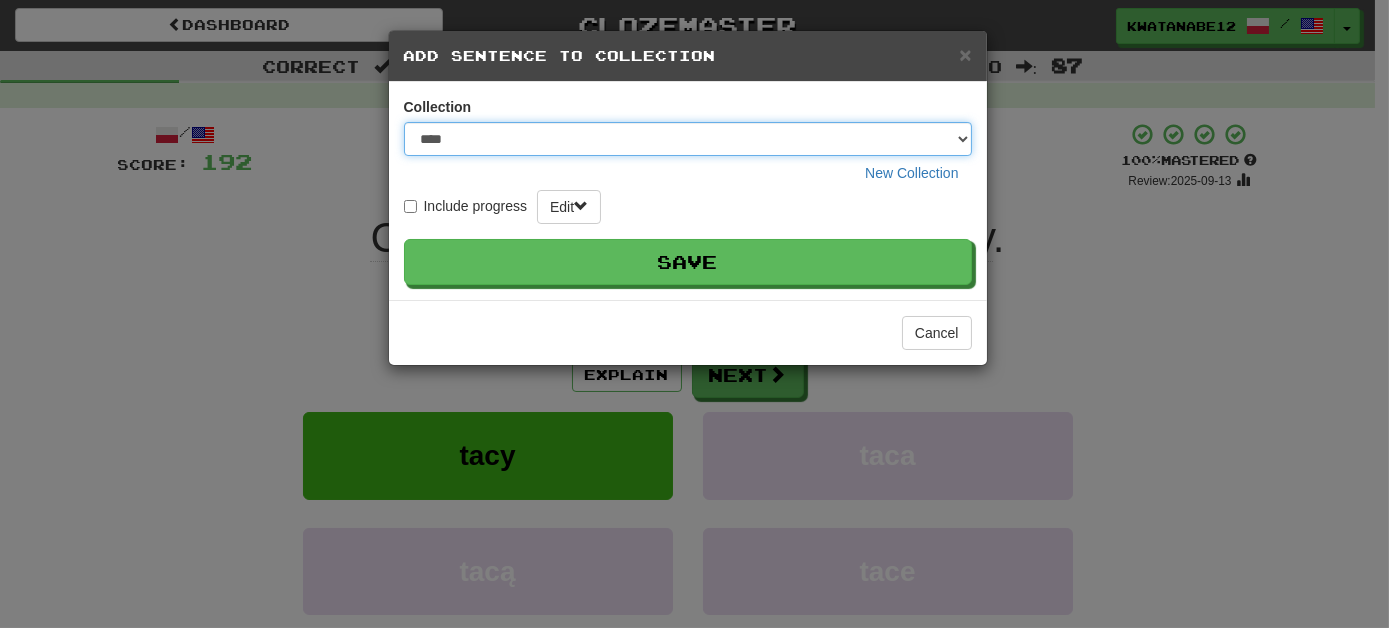 click on "**** ****** ******** ***** *********" at bounding box center [688, 139] 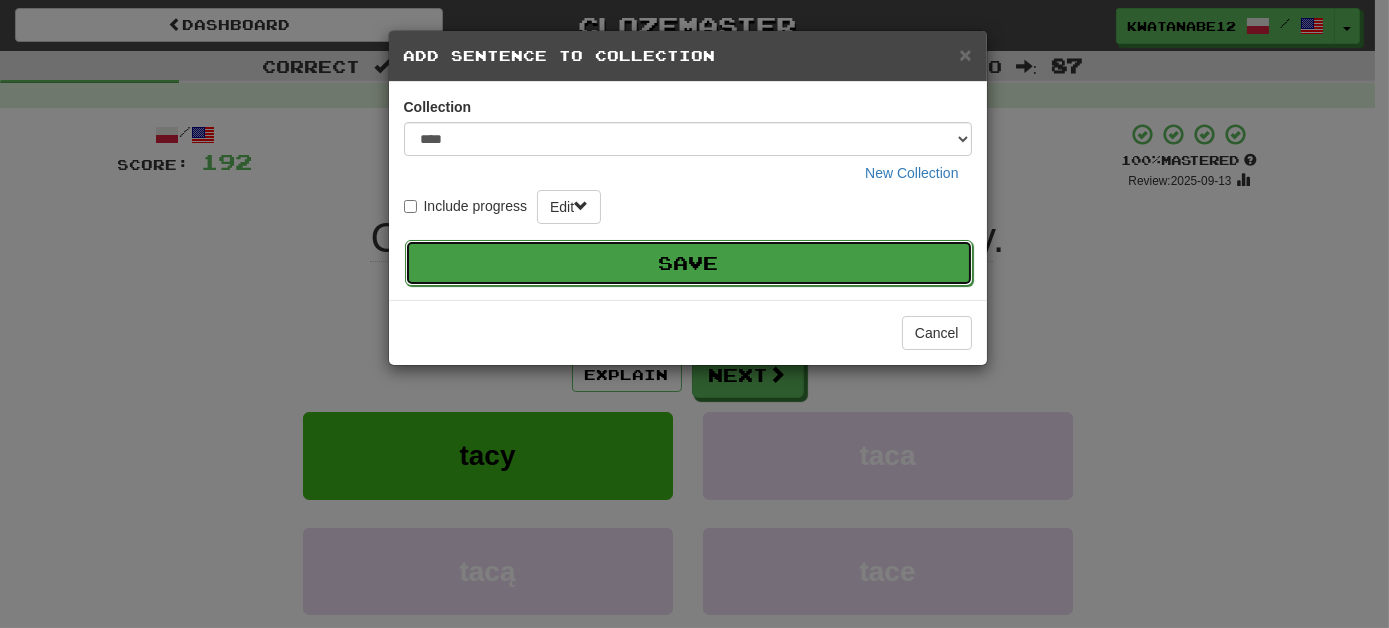 click on "Save" at bounding box center [689, 263] 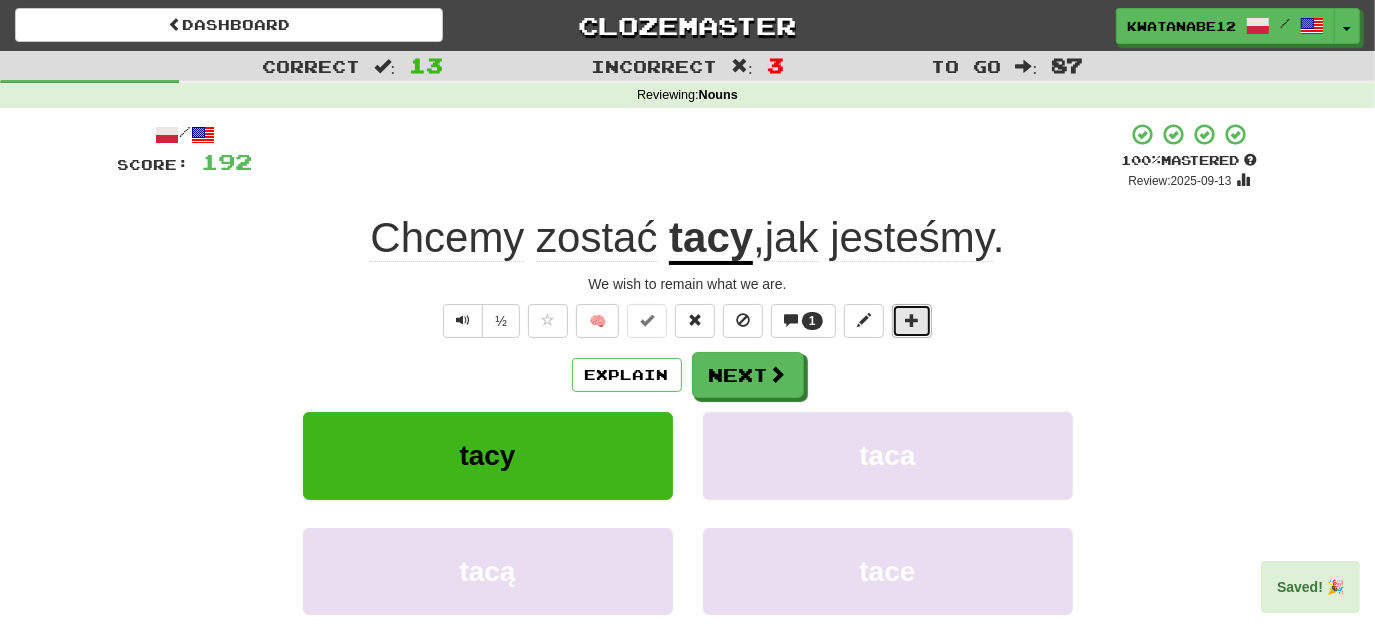 click at bounding box center (912, 320) 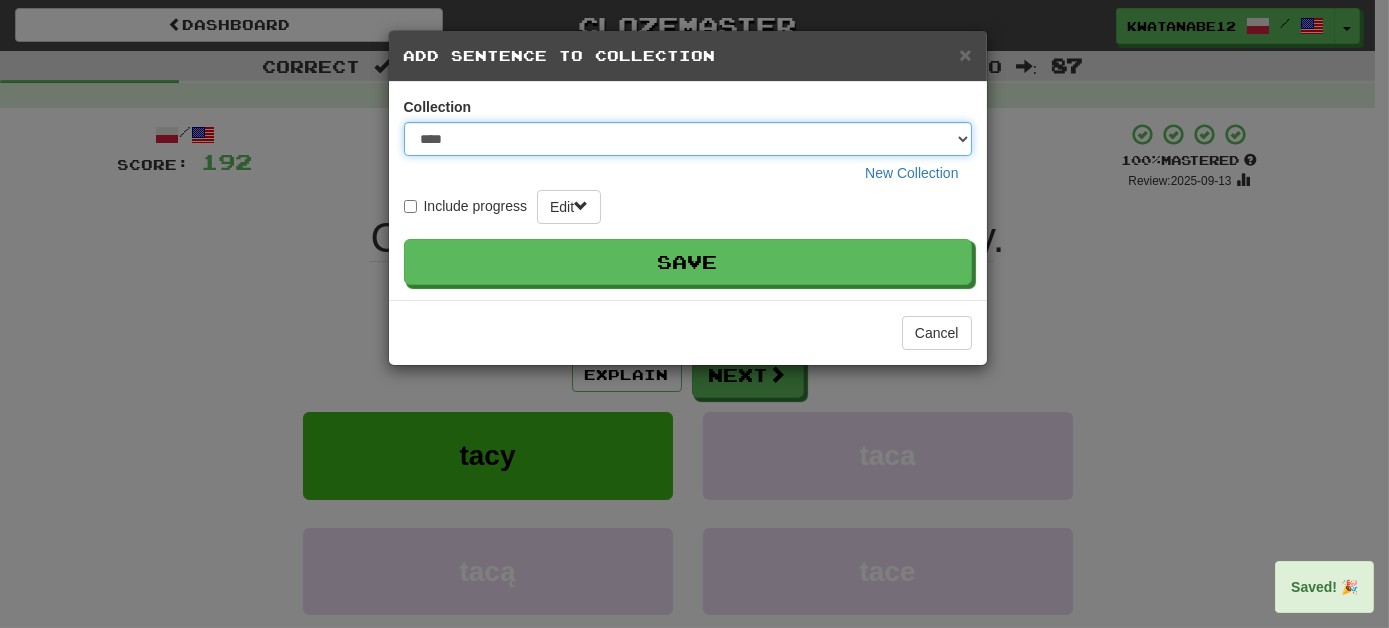 click on "**** ****** ******** ***** *********" at bounding box center [688, 139] 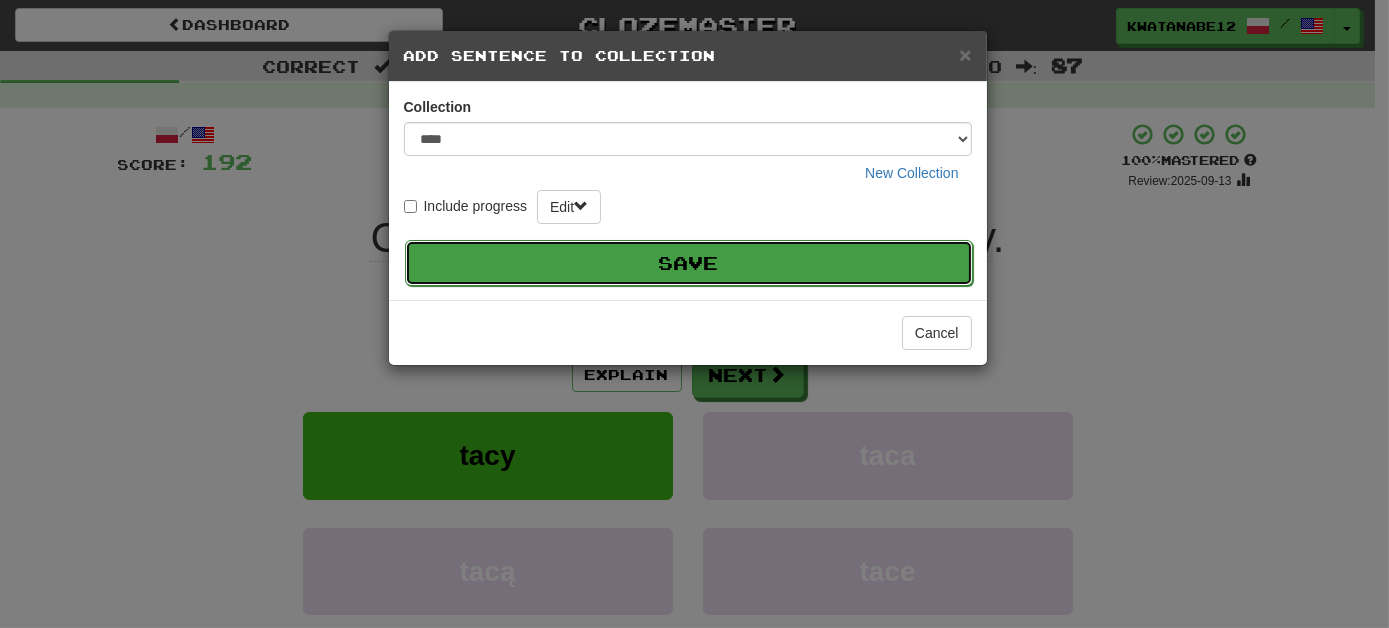 click on "Save" at bounding box center (689, 263) 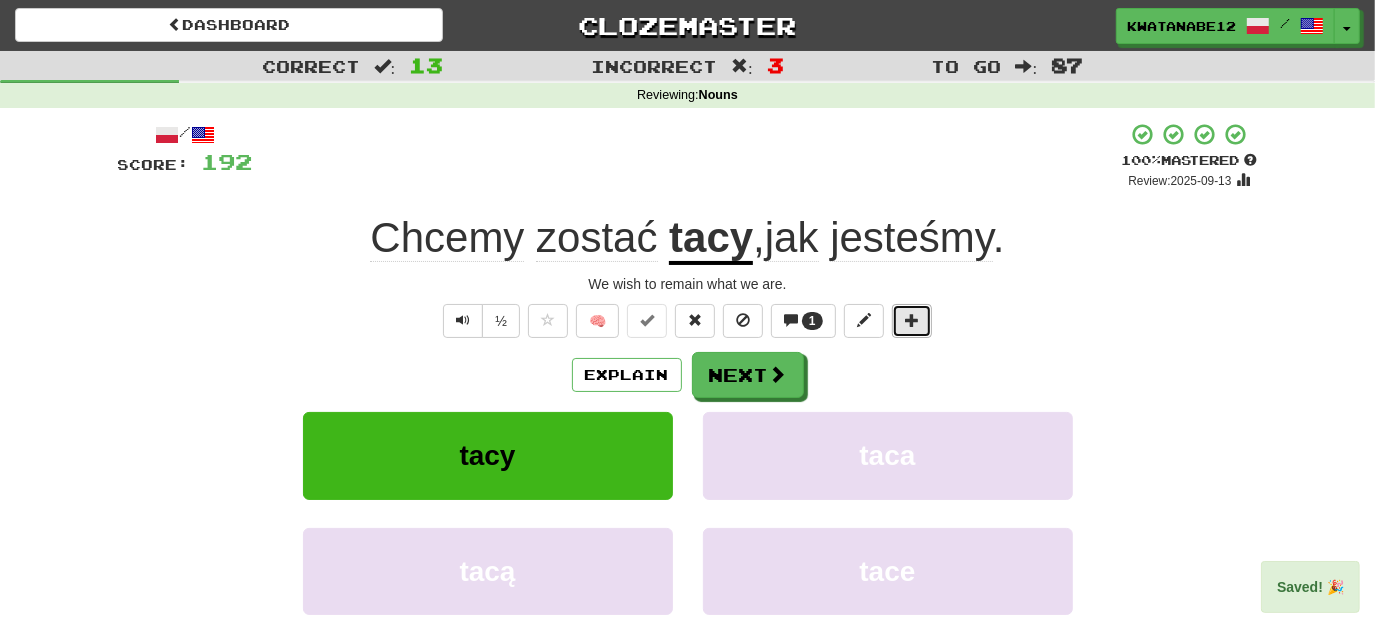 click at bounding box center (912, 320) 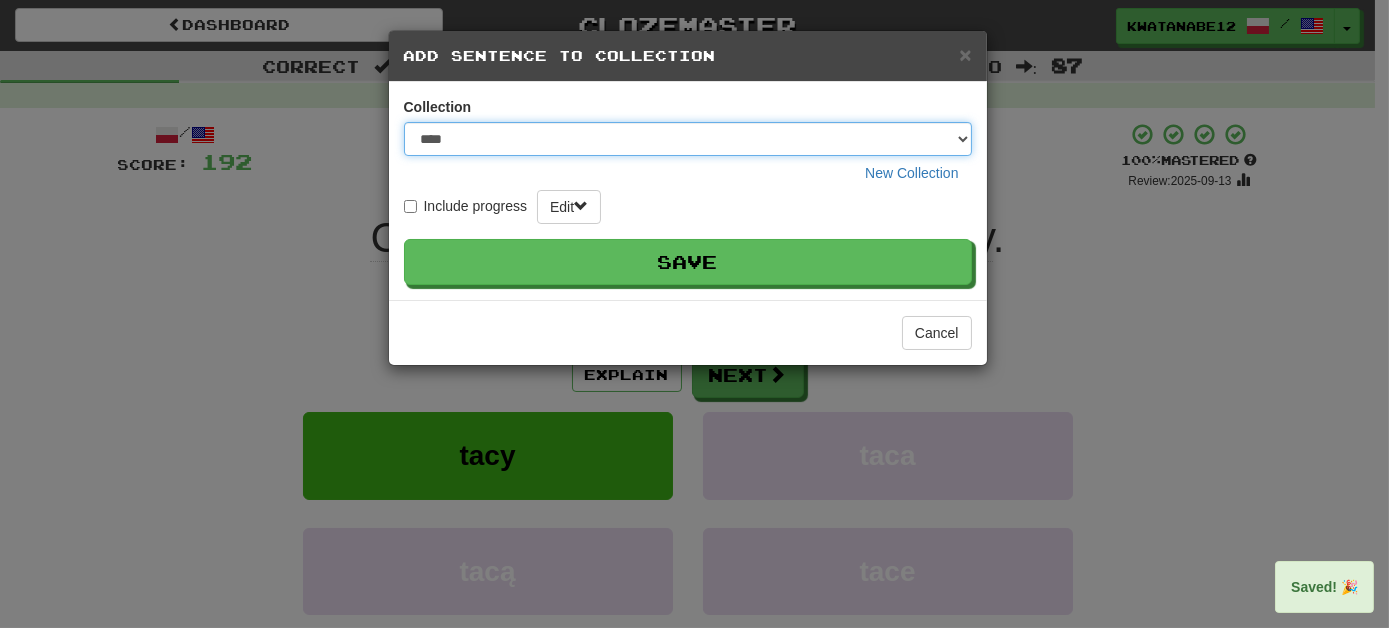 click on "**** ****** ******** ***** *********" at bounding box center [688, 139] 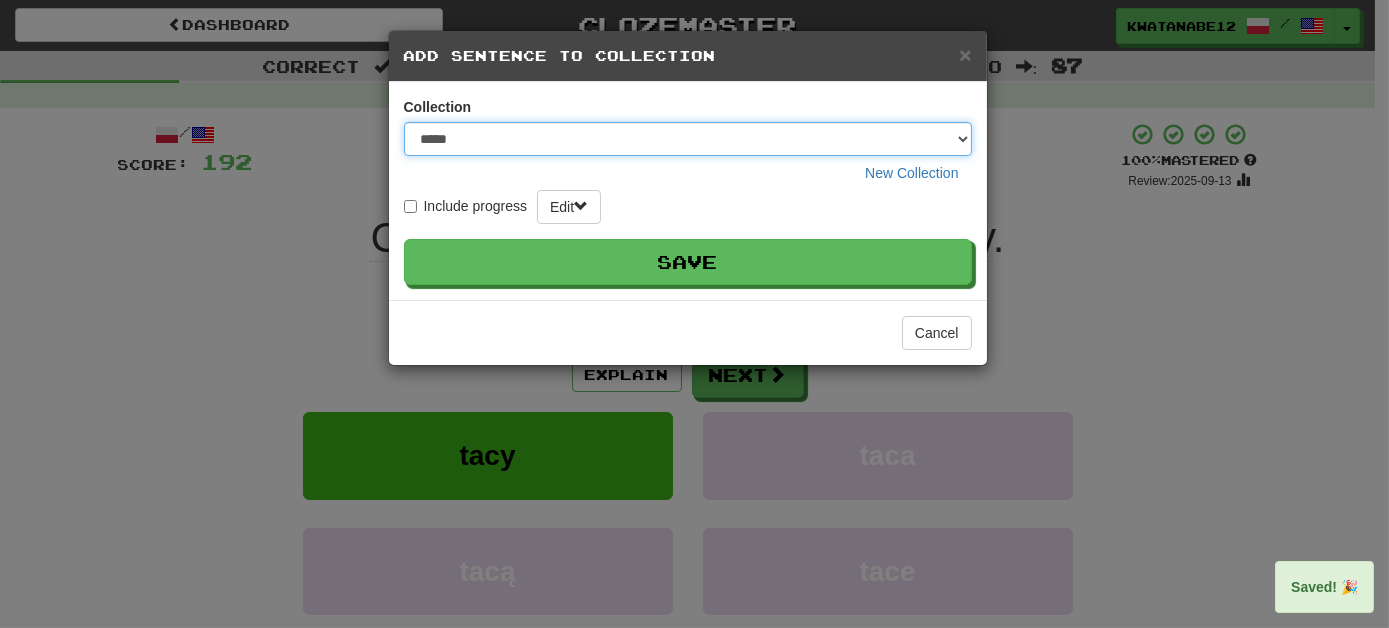 click on "**** ****** ******** ***** *********" at bounding box center (688, 139) 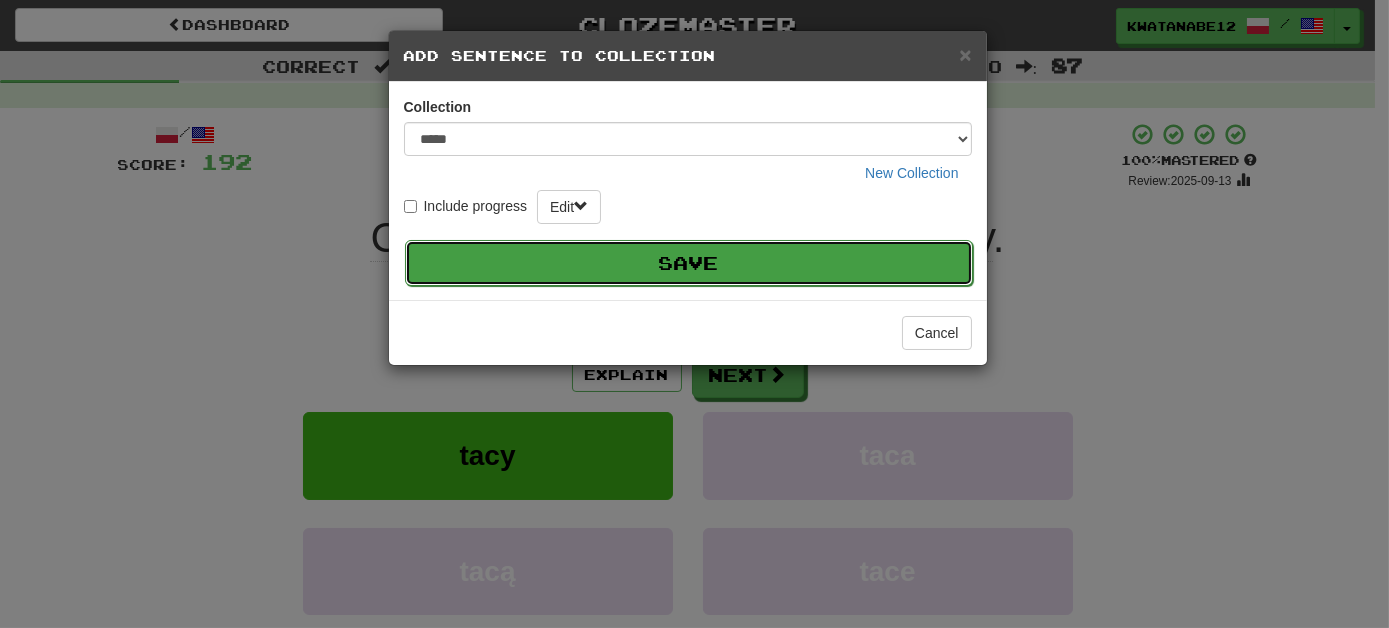 click on "Save" at bounding box center [689, 263] 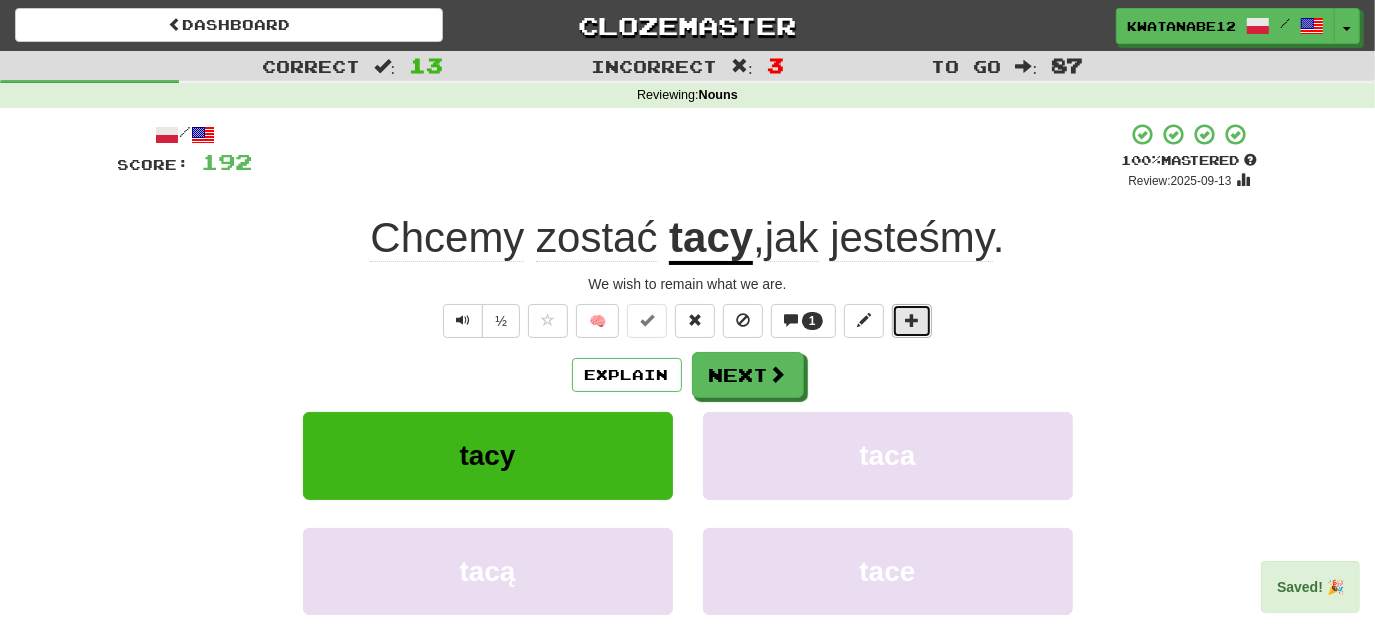 click at bounding box center [912, 321] 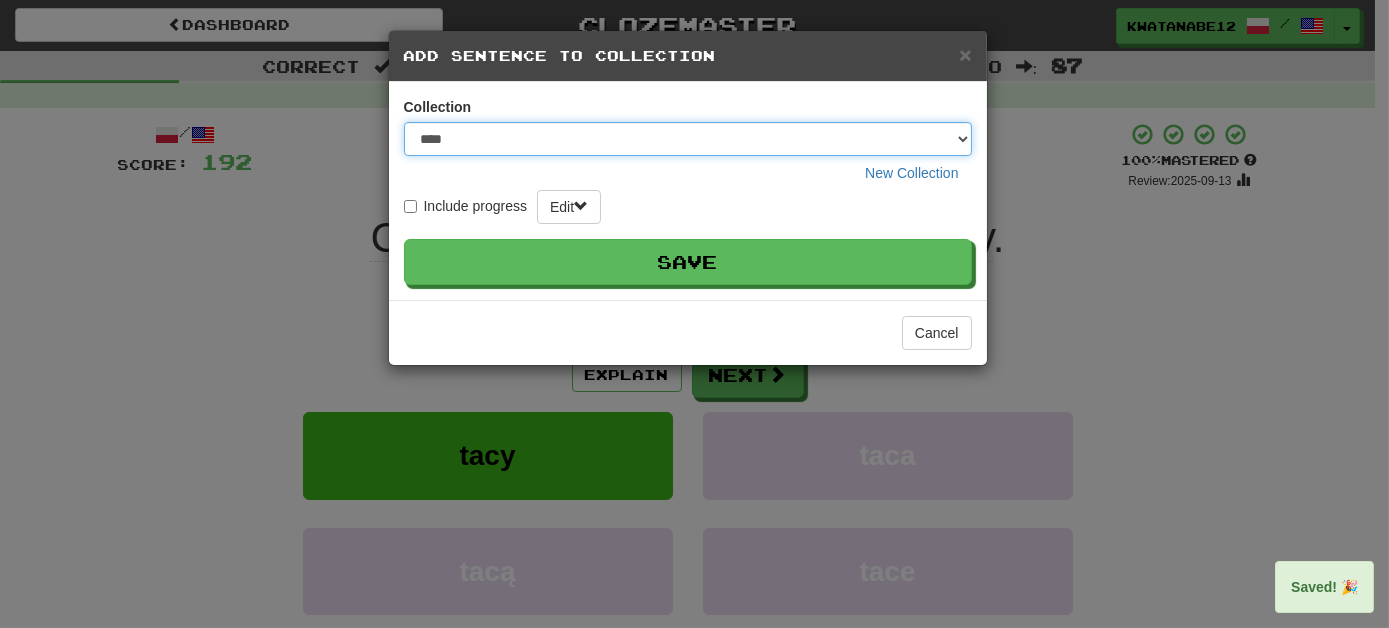 click on "**** ****** ******** ***** *********" at bounding box center [688, 139] 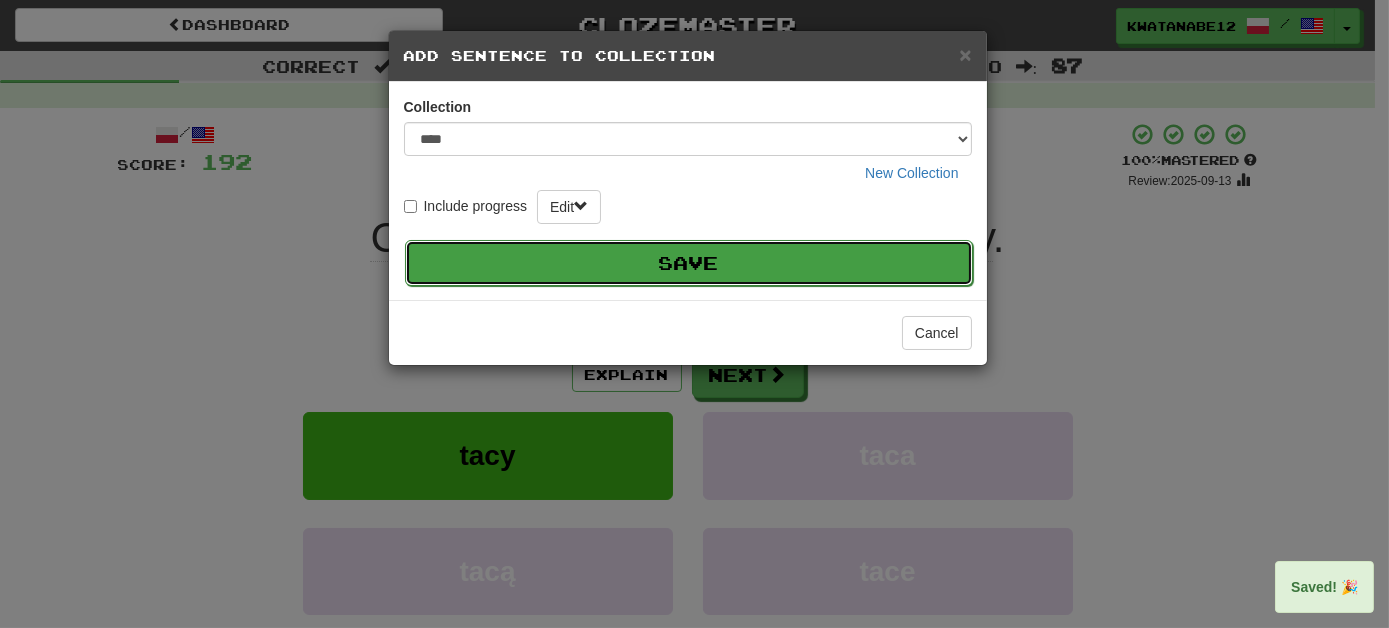 click on "Save" at bounding box center (689, 263) 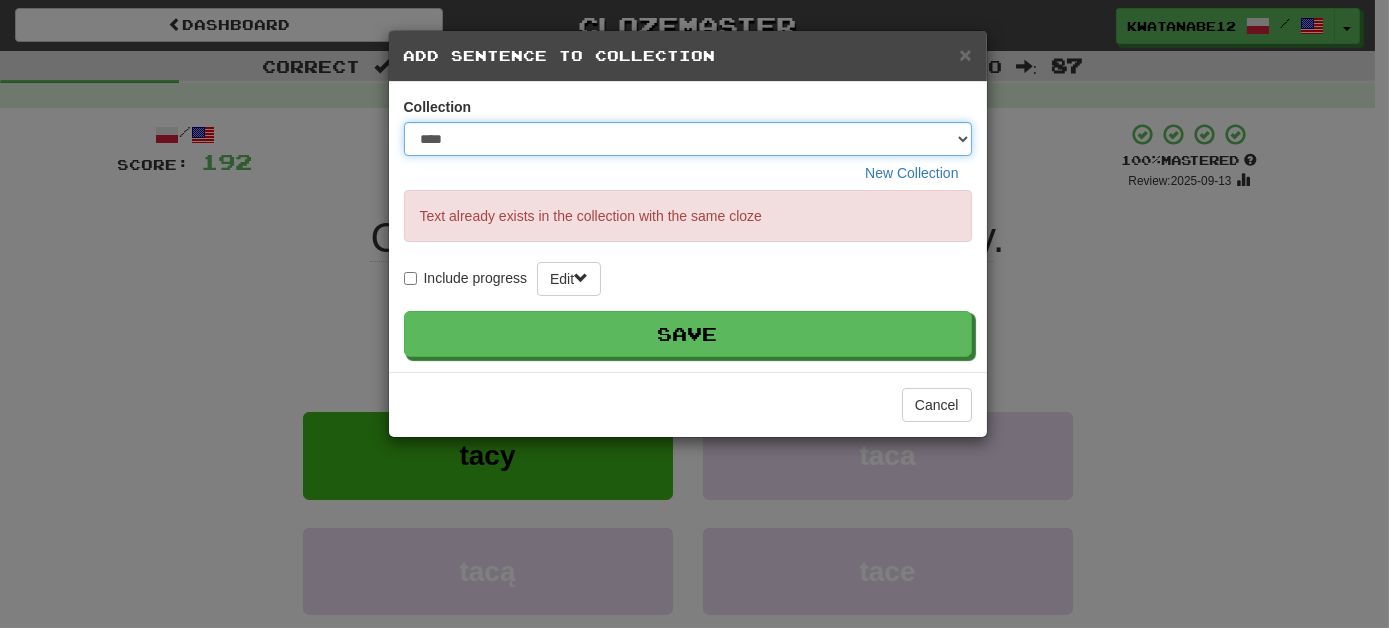 click on "**** ****** ******** ***** *********" at bounding box center (688, 139) 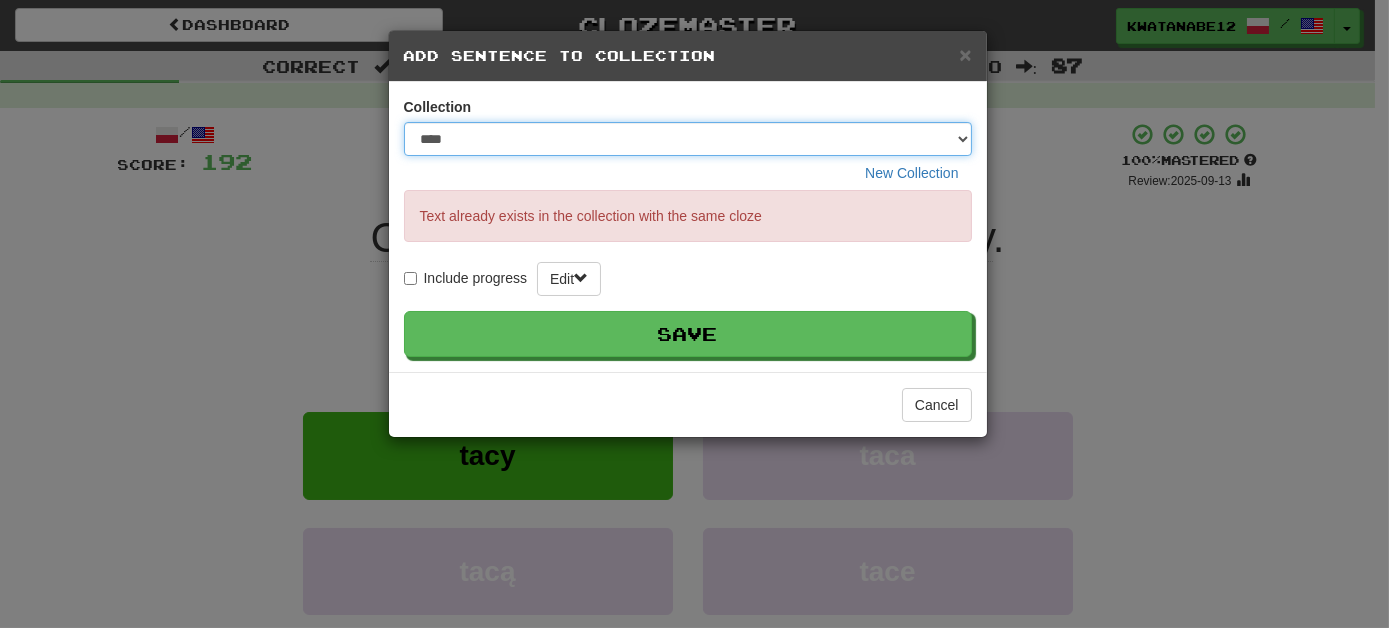 select on "*****" 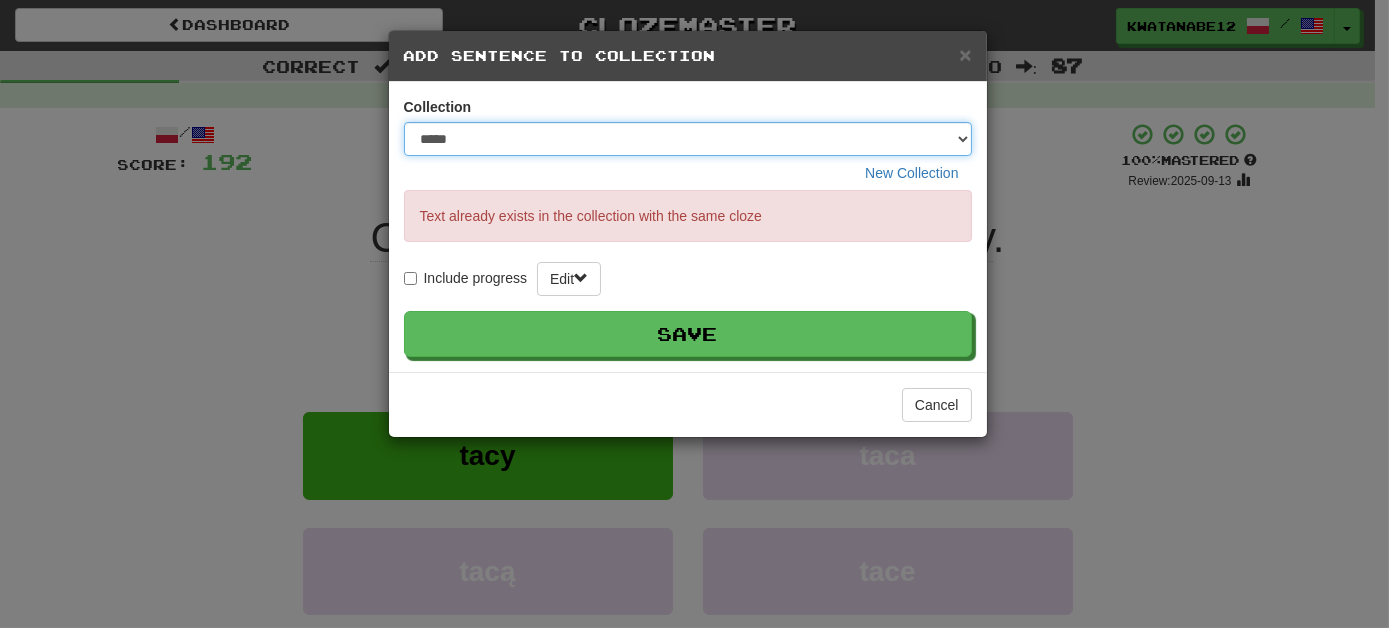 click on "**** ****** ******** ***** *********" at bounding box center [688, 139] 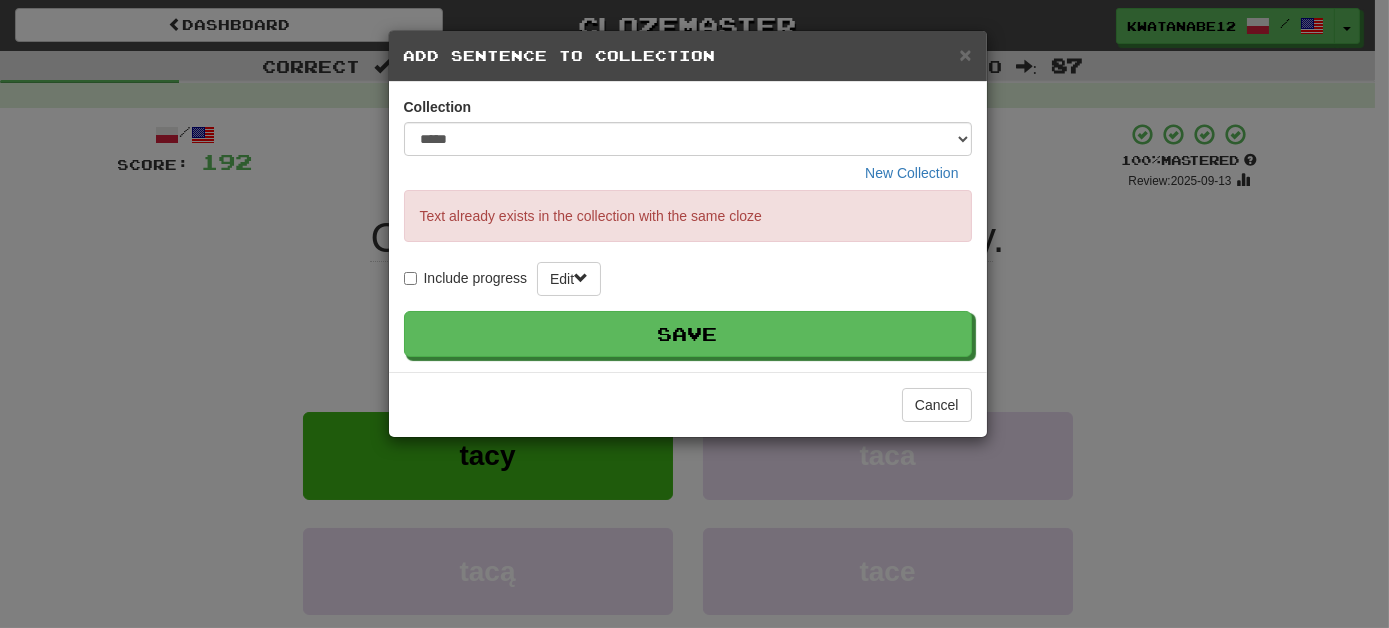 click on "Text already exists in the collection with the same cloze Include progress Edit  Save" at bounding box center [688, 273] 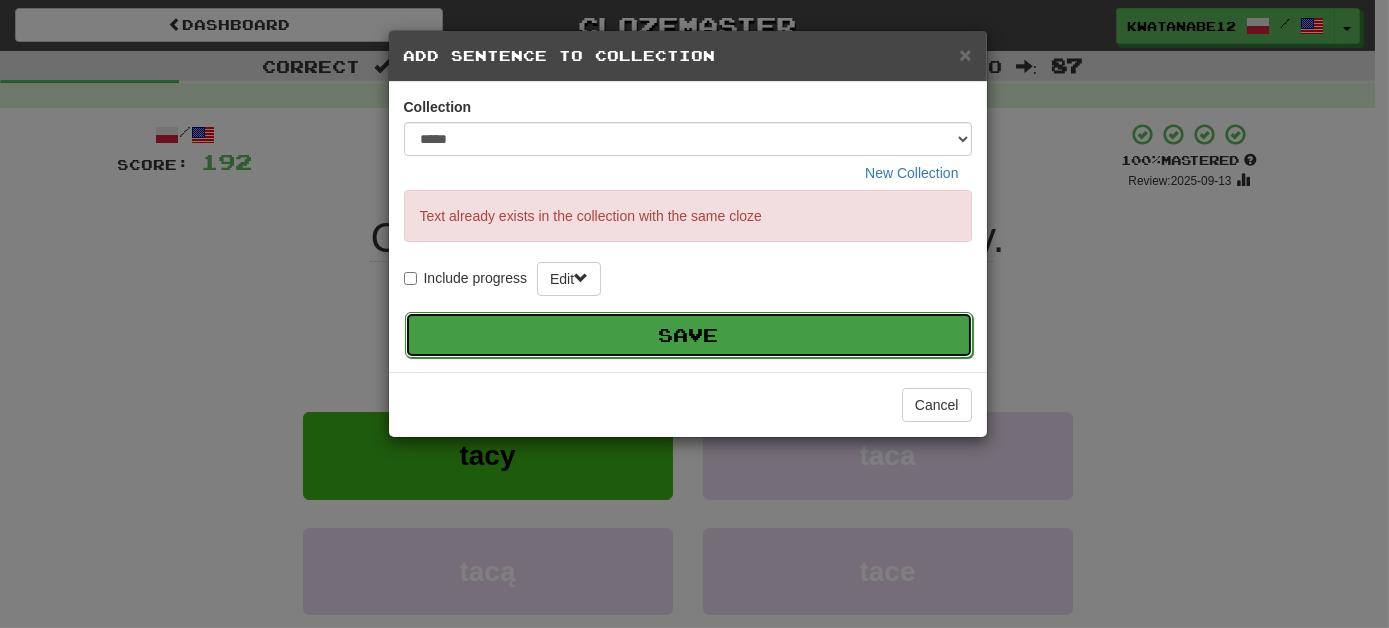click on "Save" at bounding box center (689, 335) 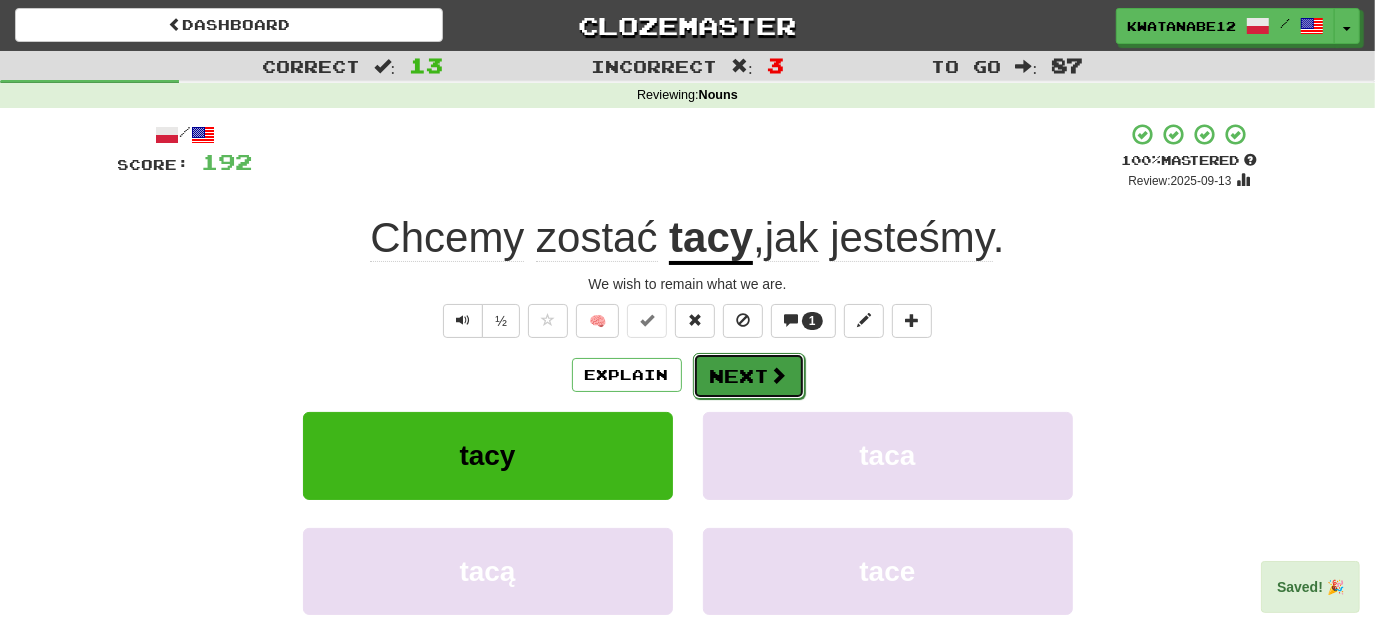 click on "Next" at bounding box center (749, 376) 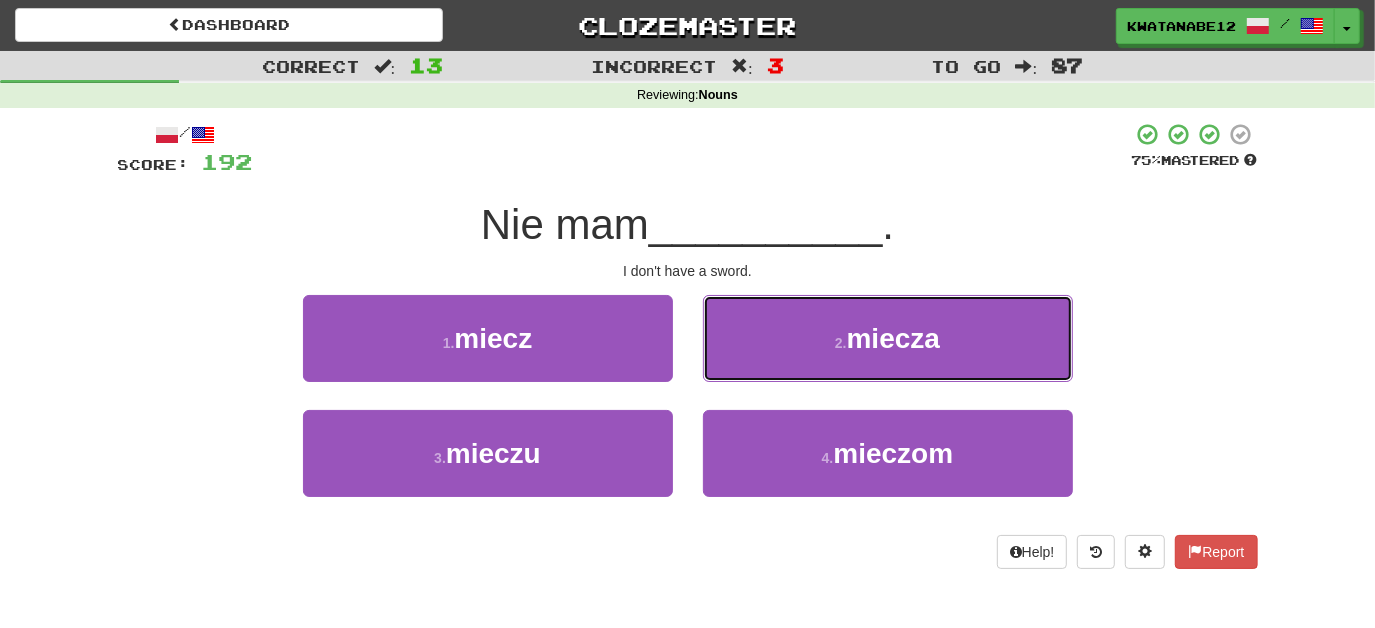 drag, startPoint x: 792, startPoint y: 340, endPoint x: 784, endPoint y: 350, distance: 12.806249 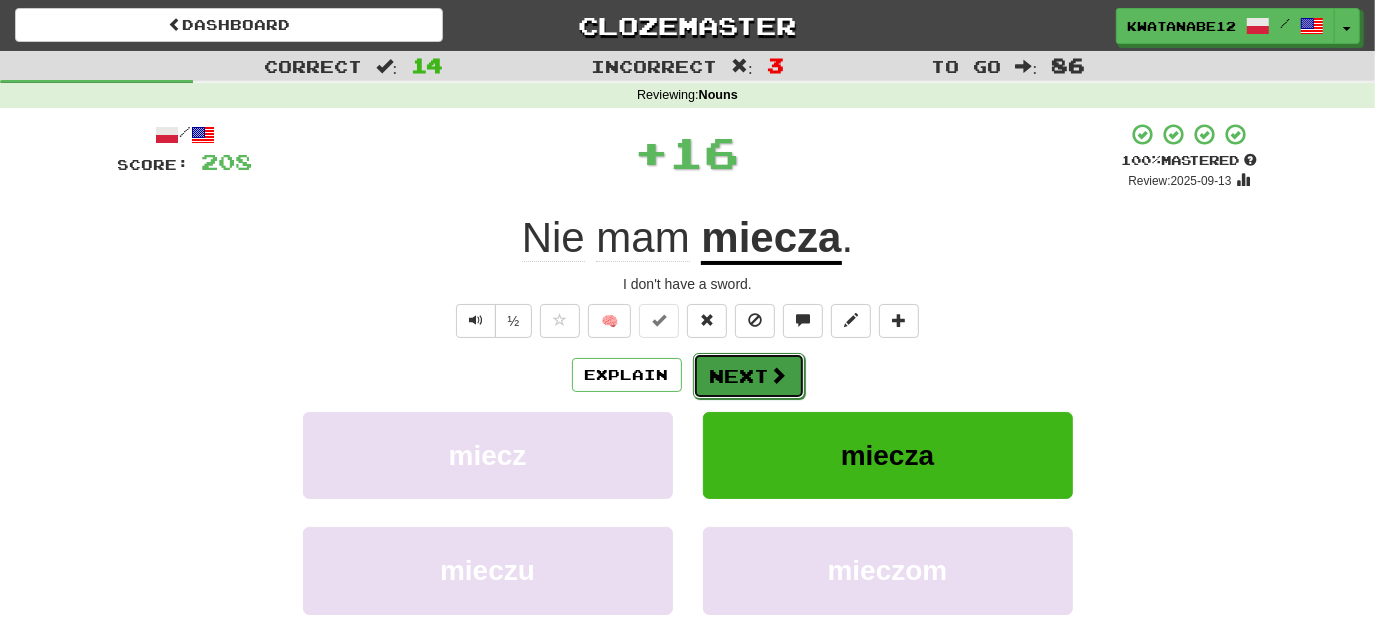 click on "Next" at bounding box center [749, 376] 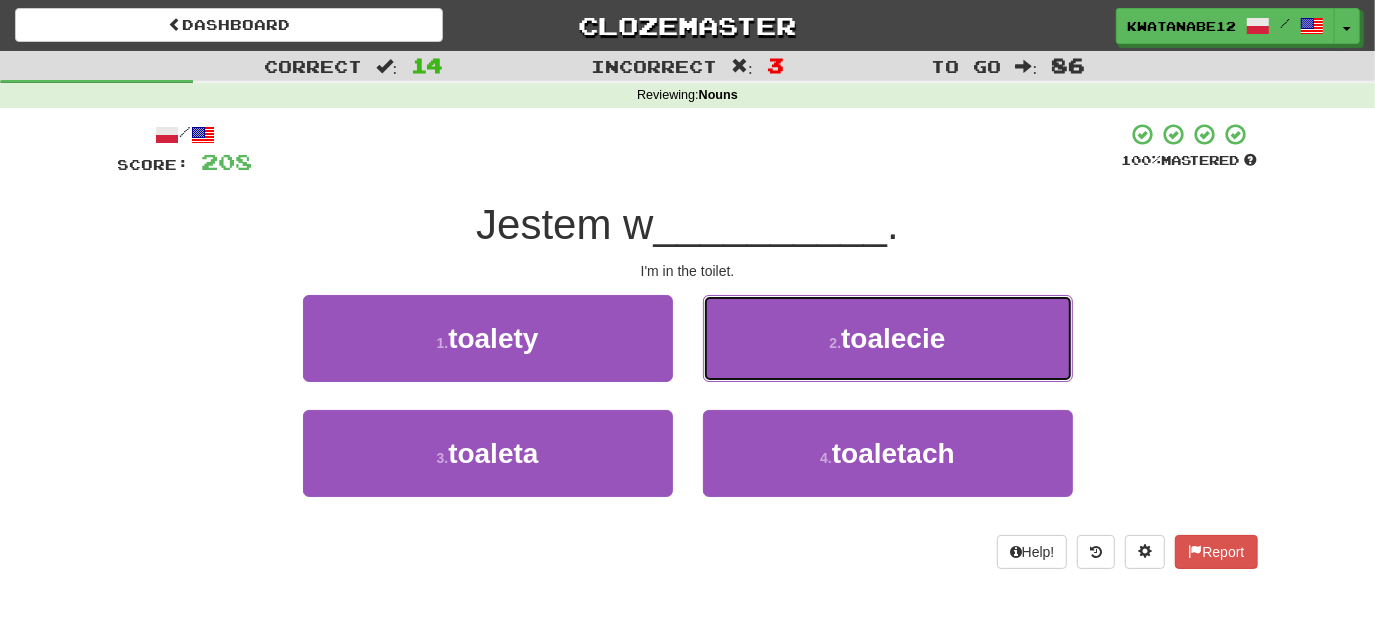 click on "2 .  toalecie" at bounding box center (888, 338) 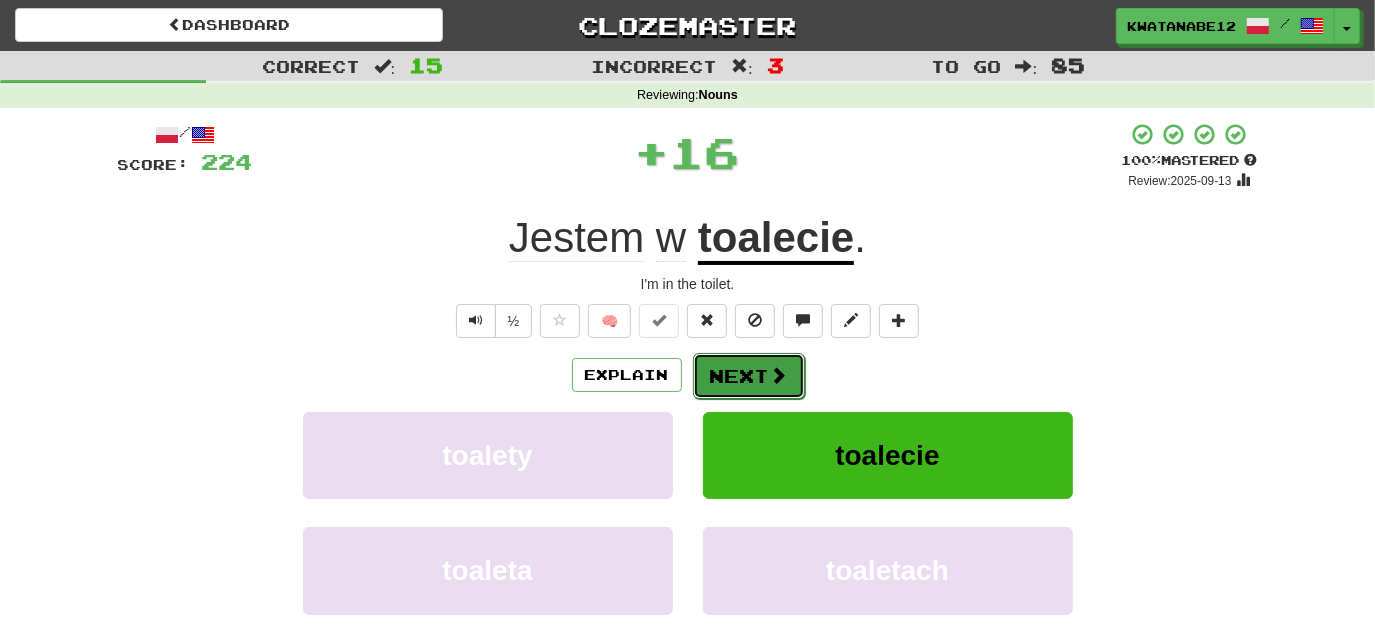 drag, startPoint x: 750, startPoint y: 350, endPoint x: 738, endPoint y: 369, distance: 22.472204 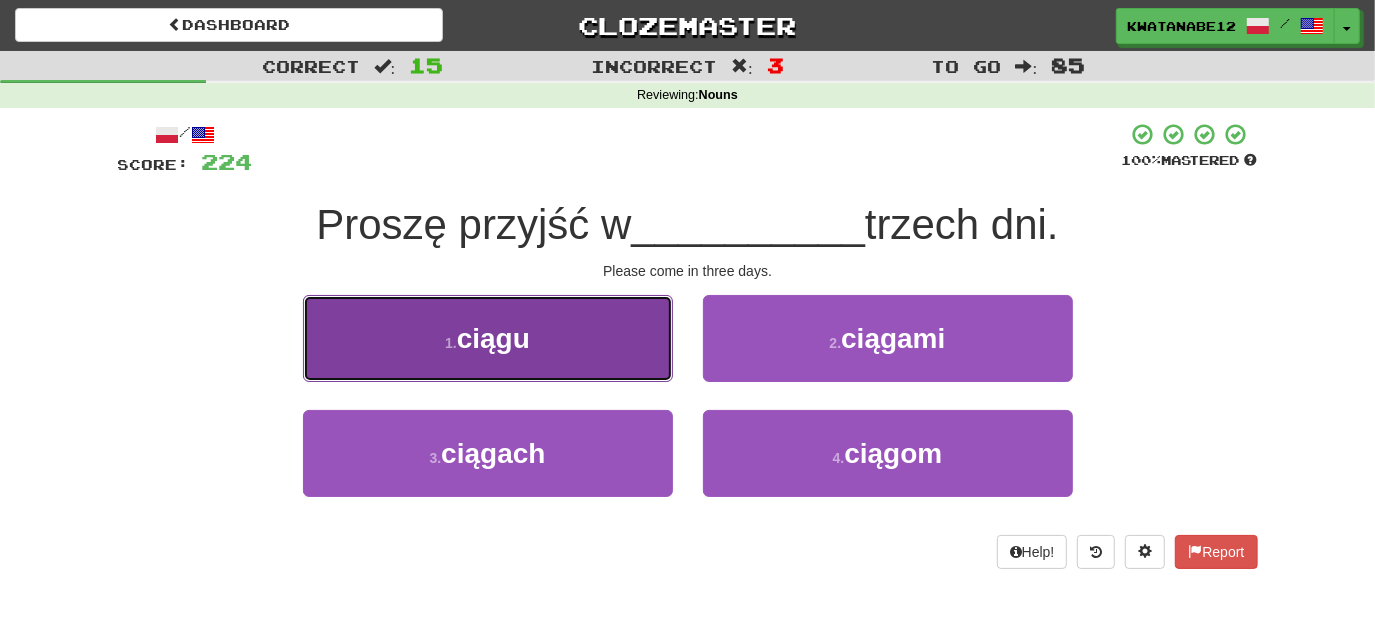 click on "1 .  ciągu" at bounding box center [488, 338] 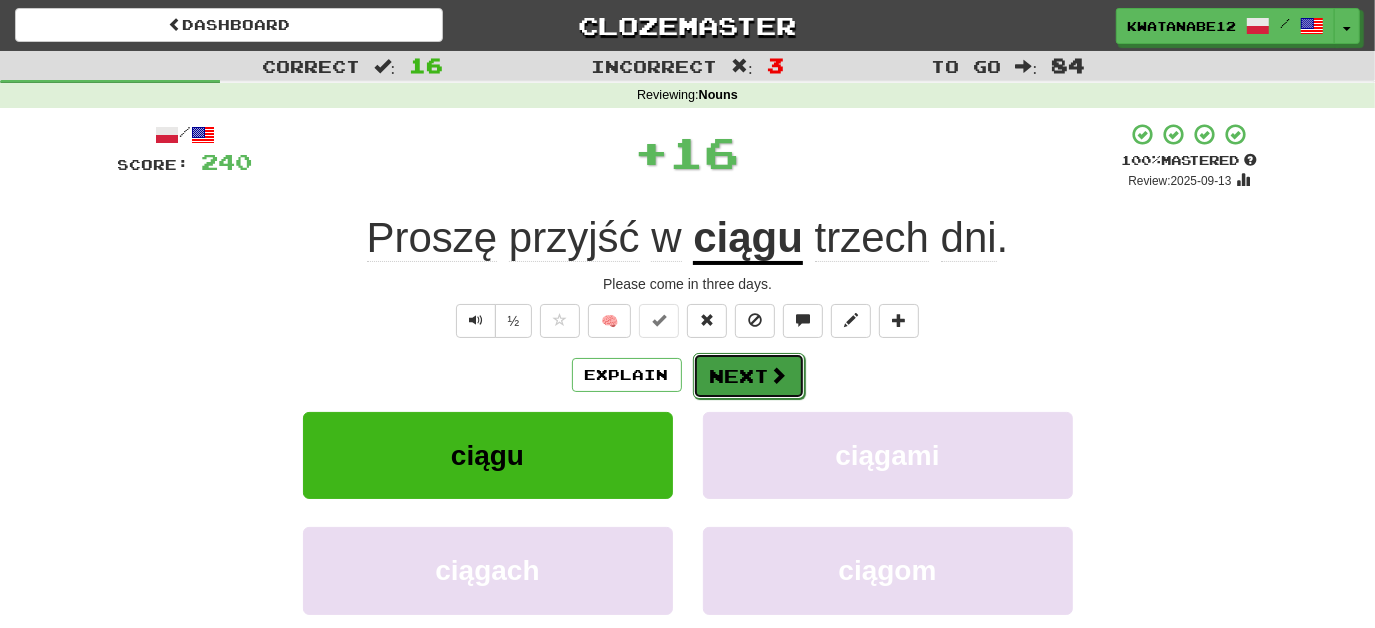 click on "Next" at bounding box center [749, 376] 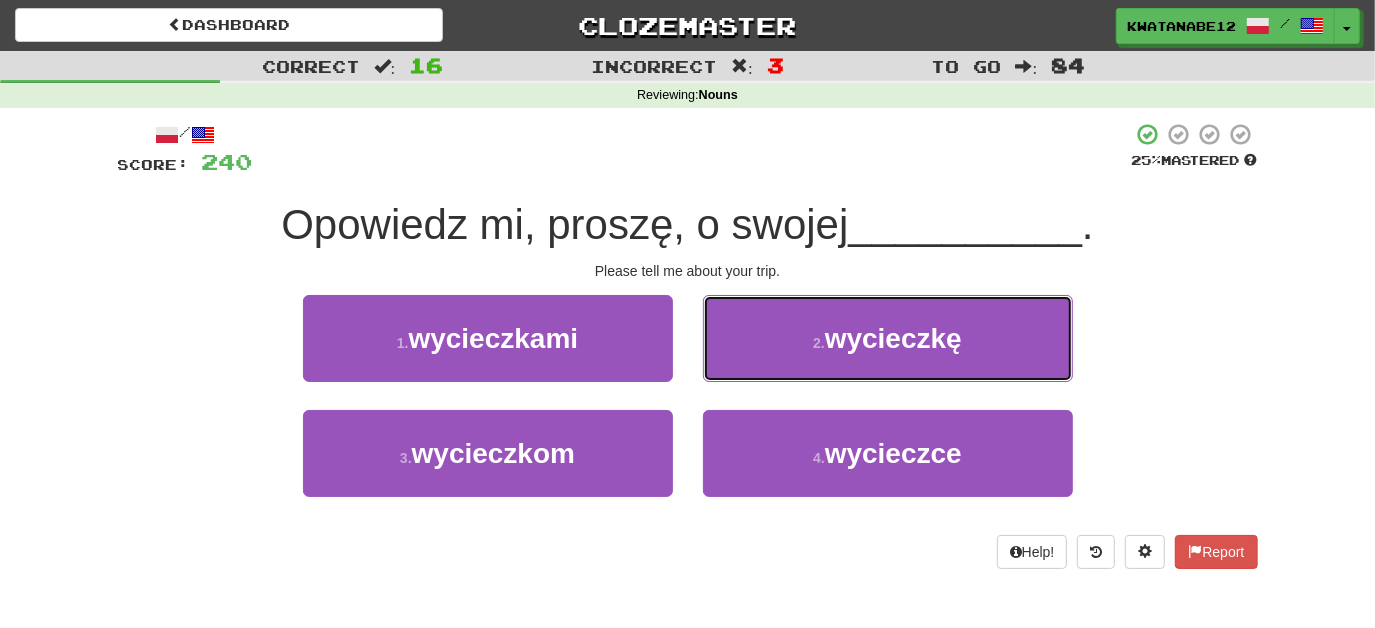 drag, startPoint x: 782, startPoint y: 333, endPoint x: 776, endPoint y: 343, distance: 11.661903 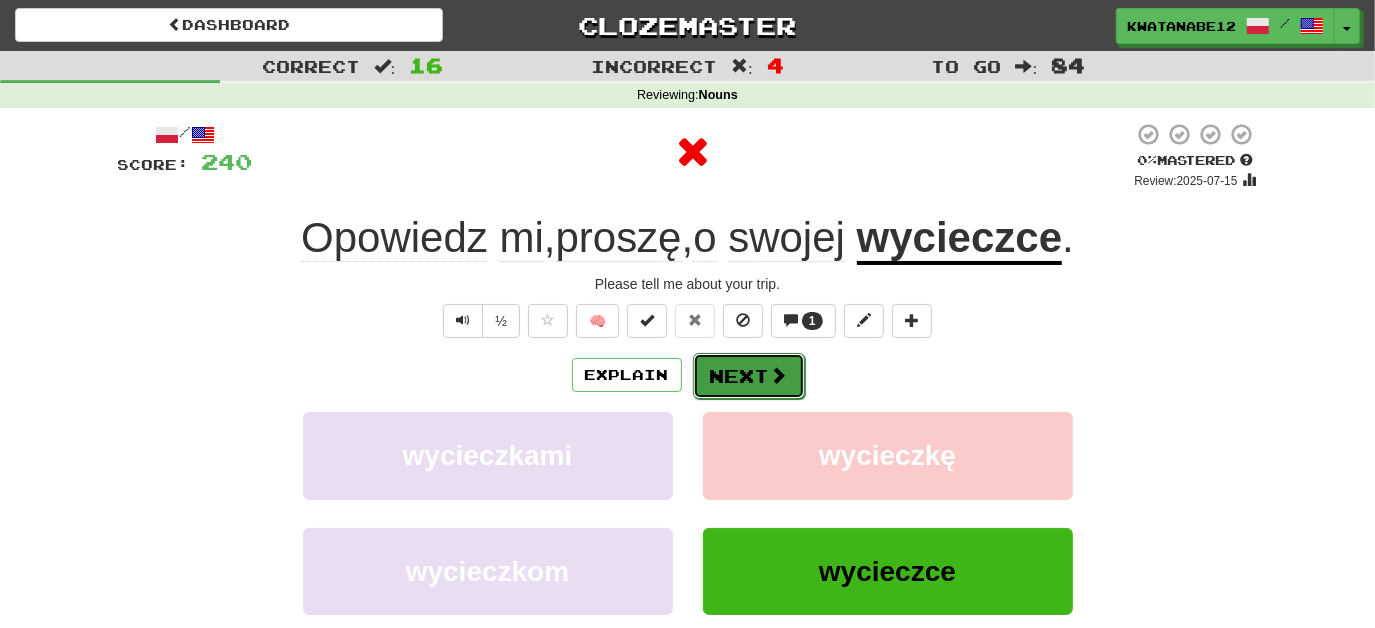 click on "Next" at bounding box center (749, 376) 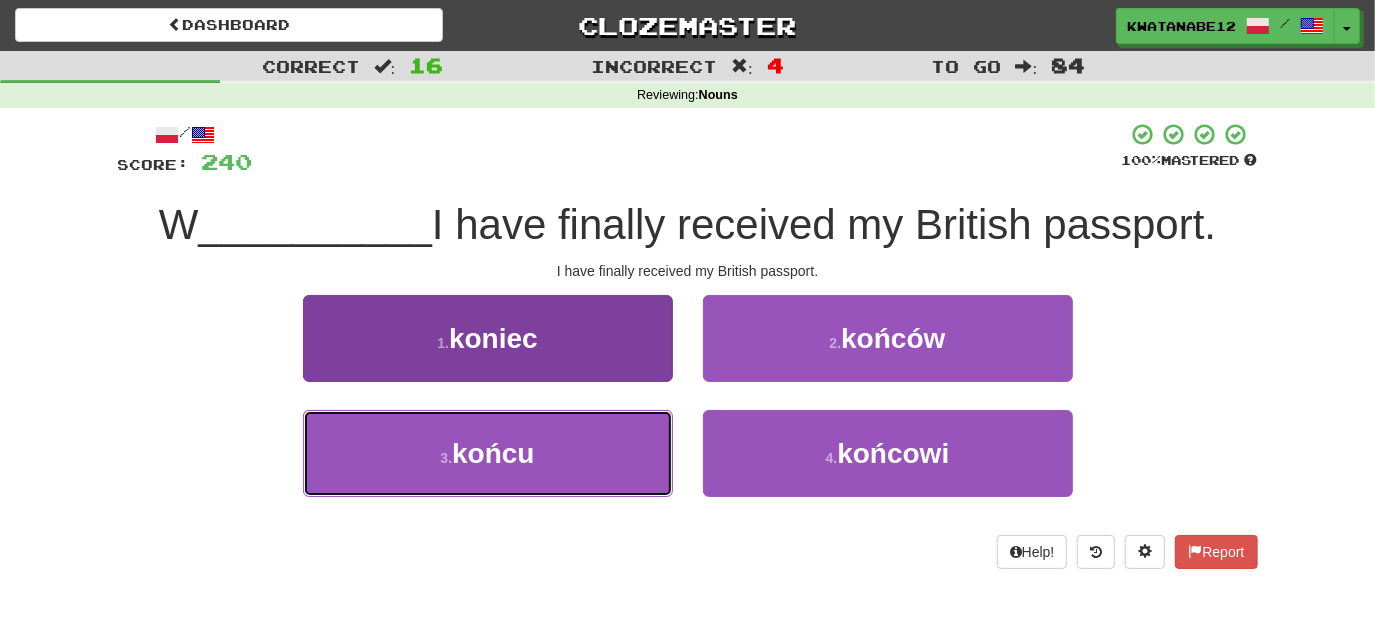 drag, startPoint x: 616, startPoint y: 452, endPoint x: 634, endPoint y: 435, distance: 24.758837 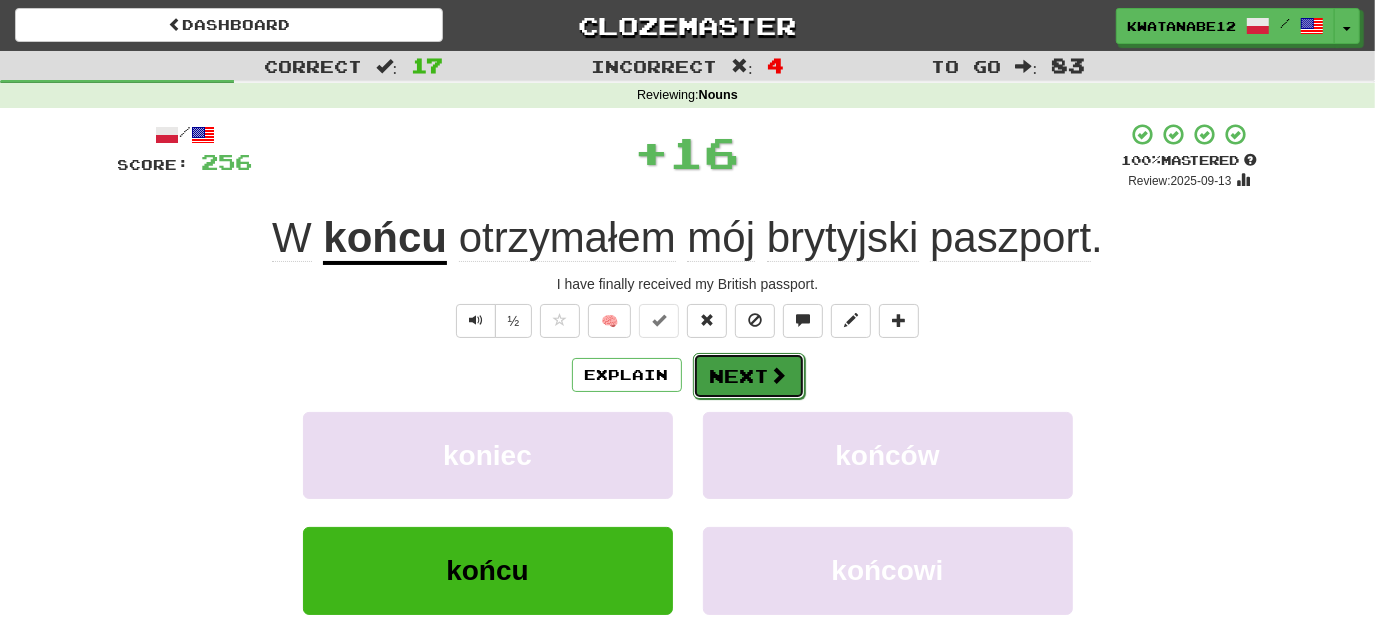 click on "Next" at bounding box center [749, 376] 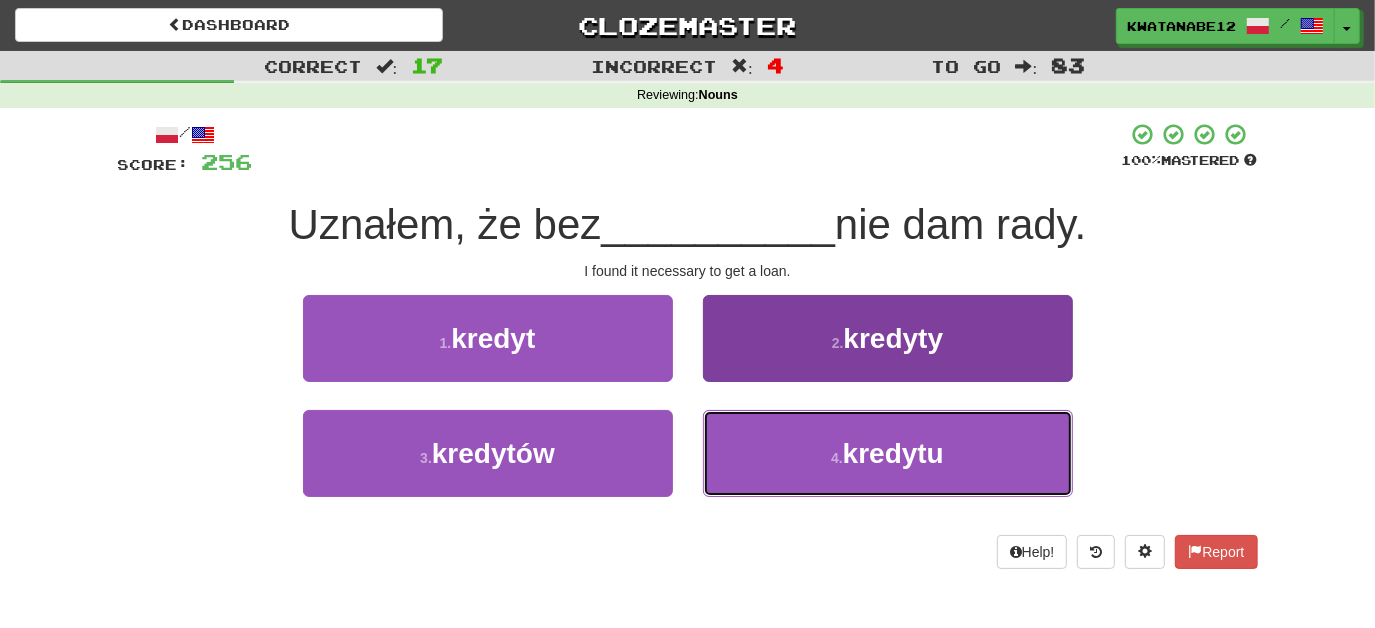 drag, startPoint x: 747, startPoint y: 453, endPoint x: 749, endPoint y: 440, distance: 13.152946 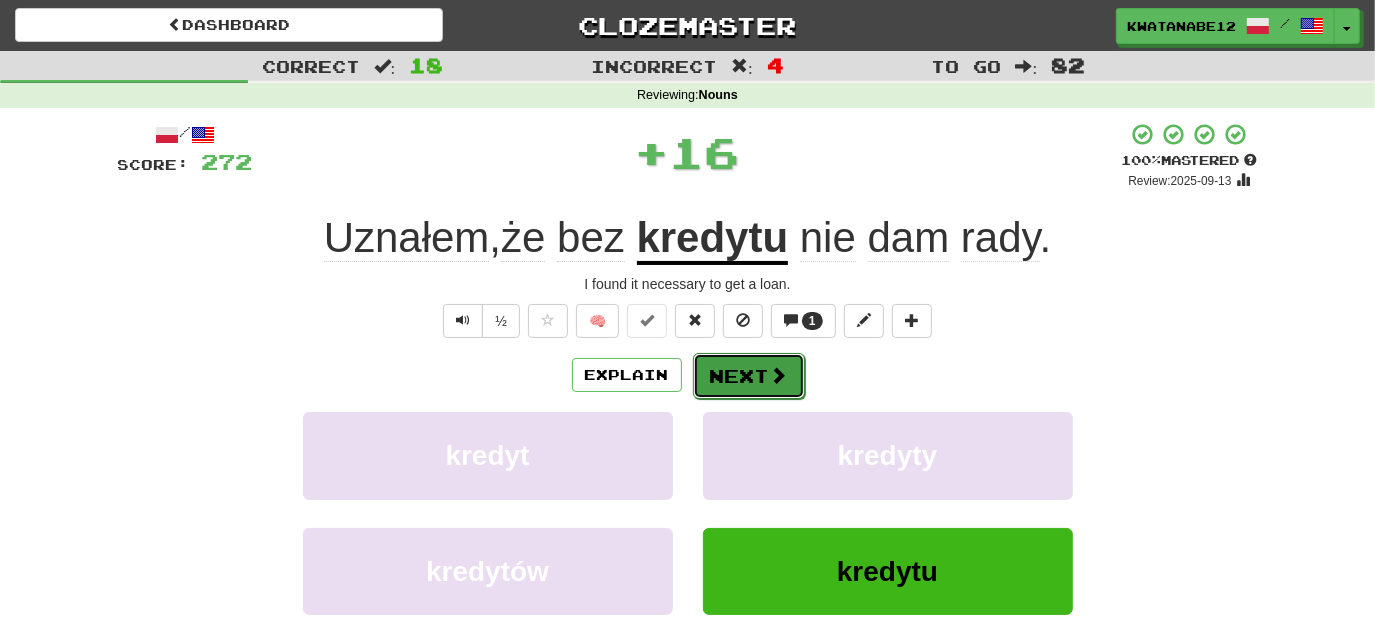 click on "Next" at bounding box center (749, 376) 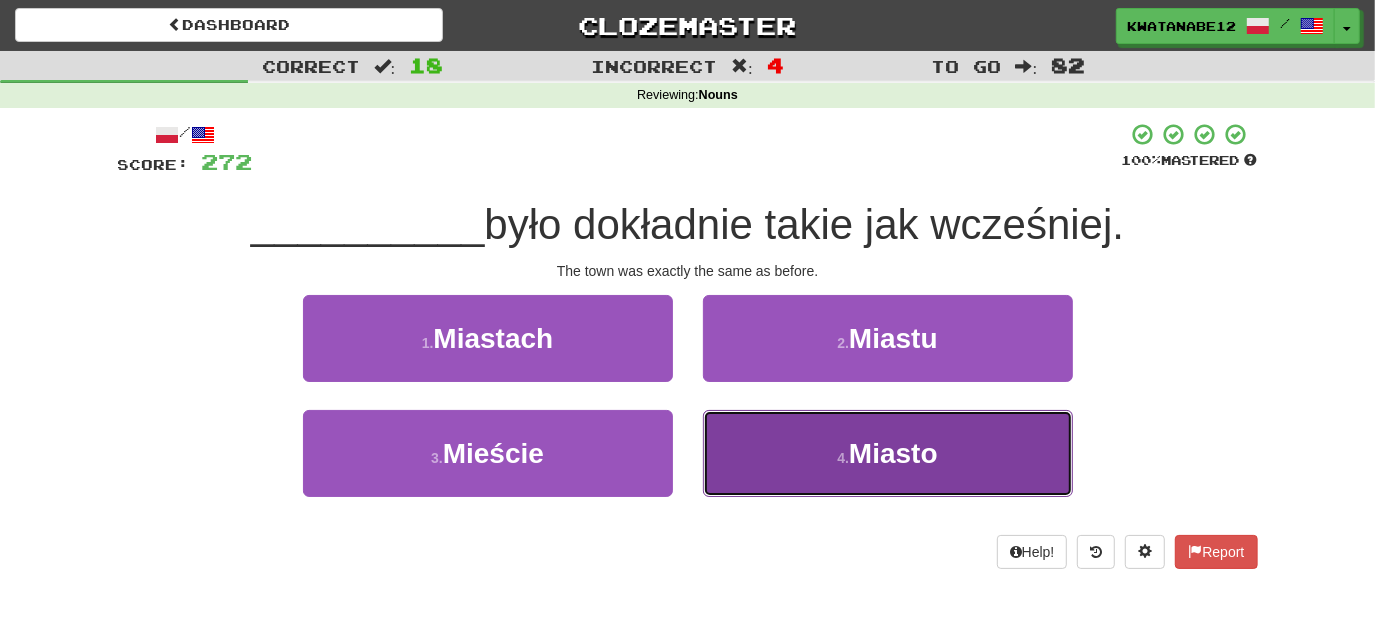 drag, startPoint x: 771, startPoint y: 443, endPoint x: 768, endPoint y: 398, distance: 45.099888 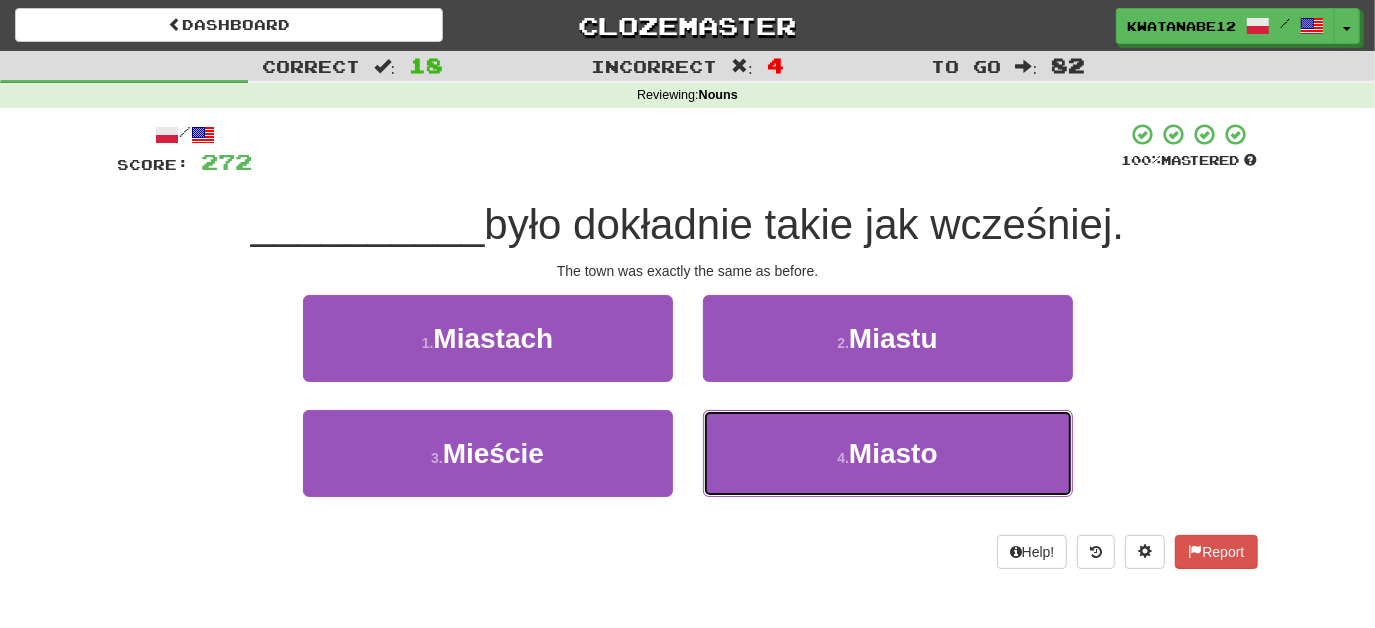 click on "4 .  Miasto" at bounding box center (888, 453) 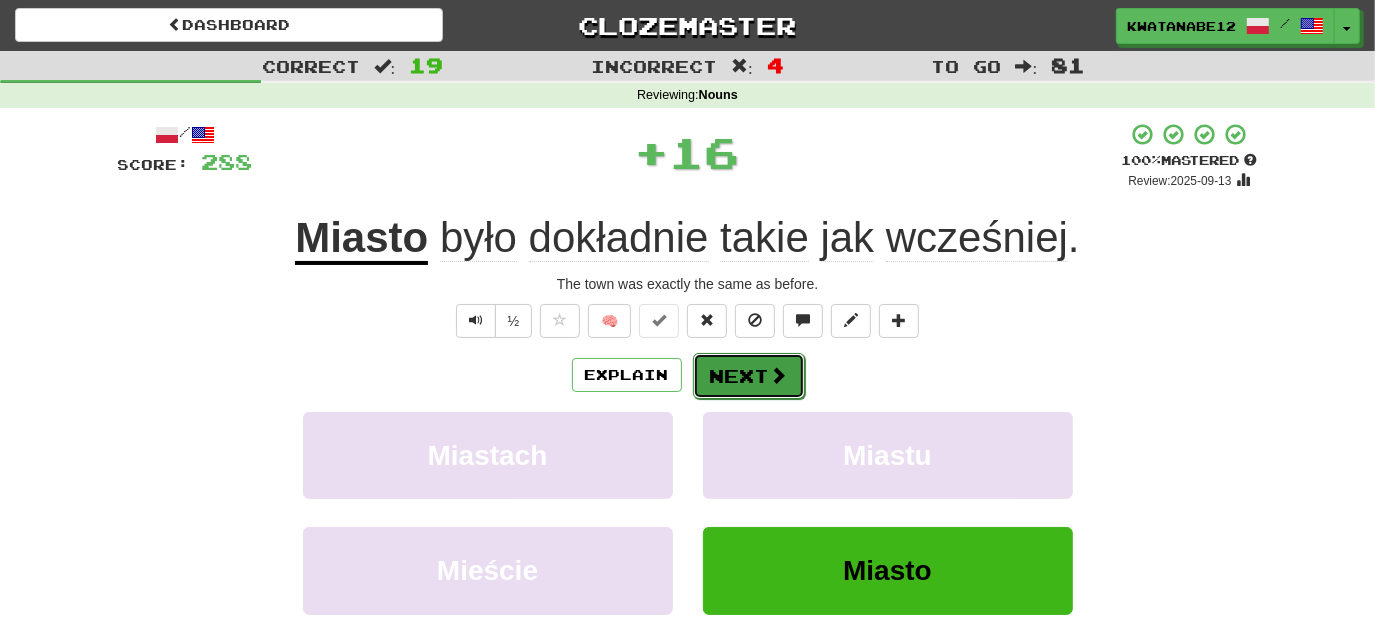 click on "Next" at bounding box center [749, 376] 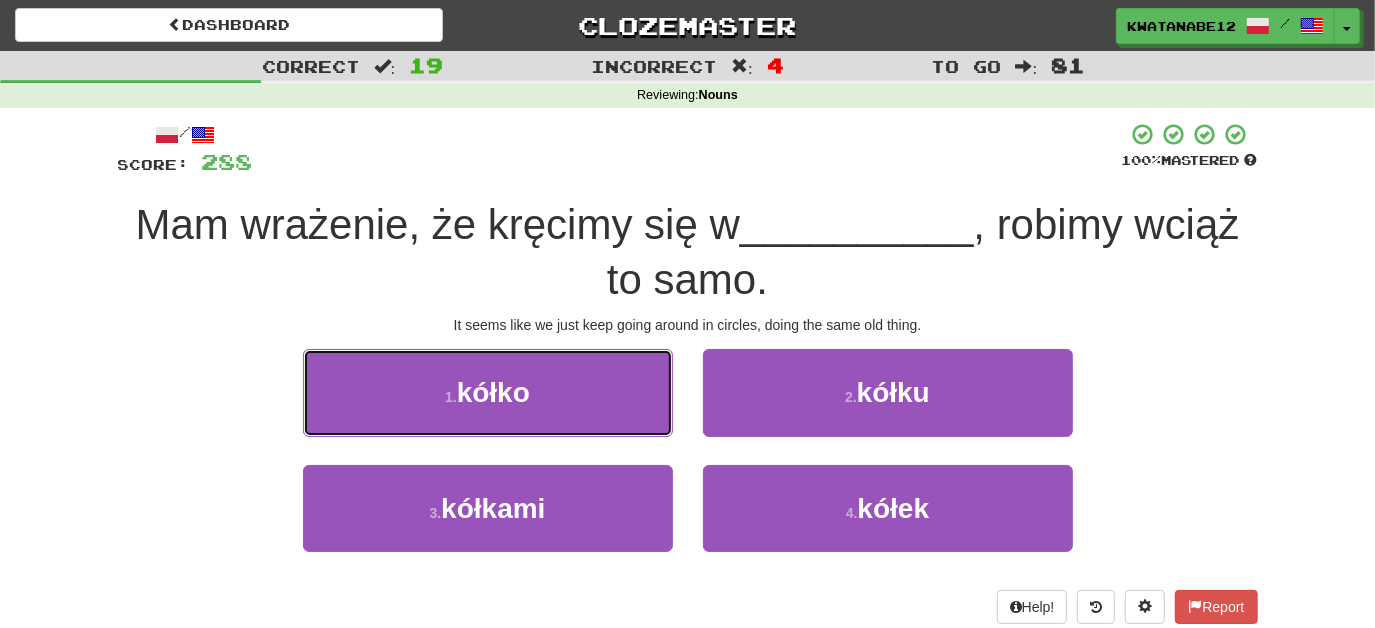 drag, startPoint x: 596, startPoint y: 394, endPoint x: 624, endPoint y: 394, distance: 28 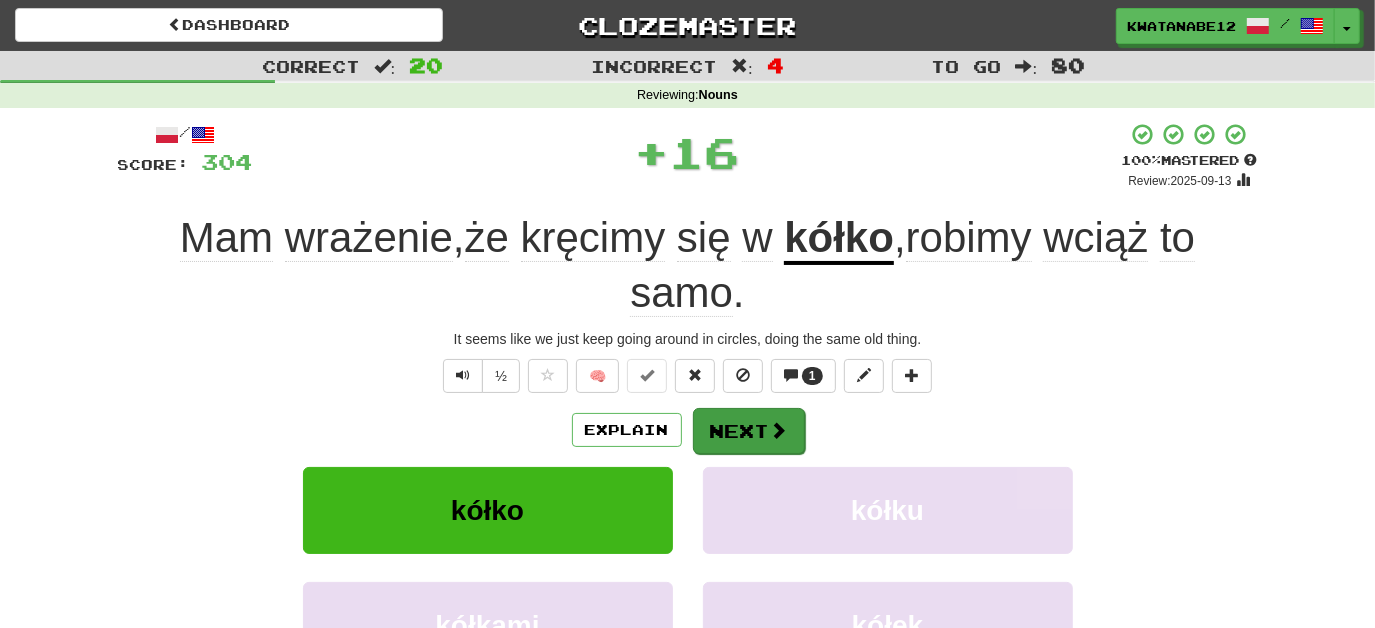 drag, startPoint x: 757, startPoint y: 399, endPoint x: 754, endPoint y: 413, distance: 14.3178215 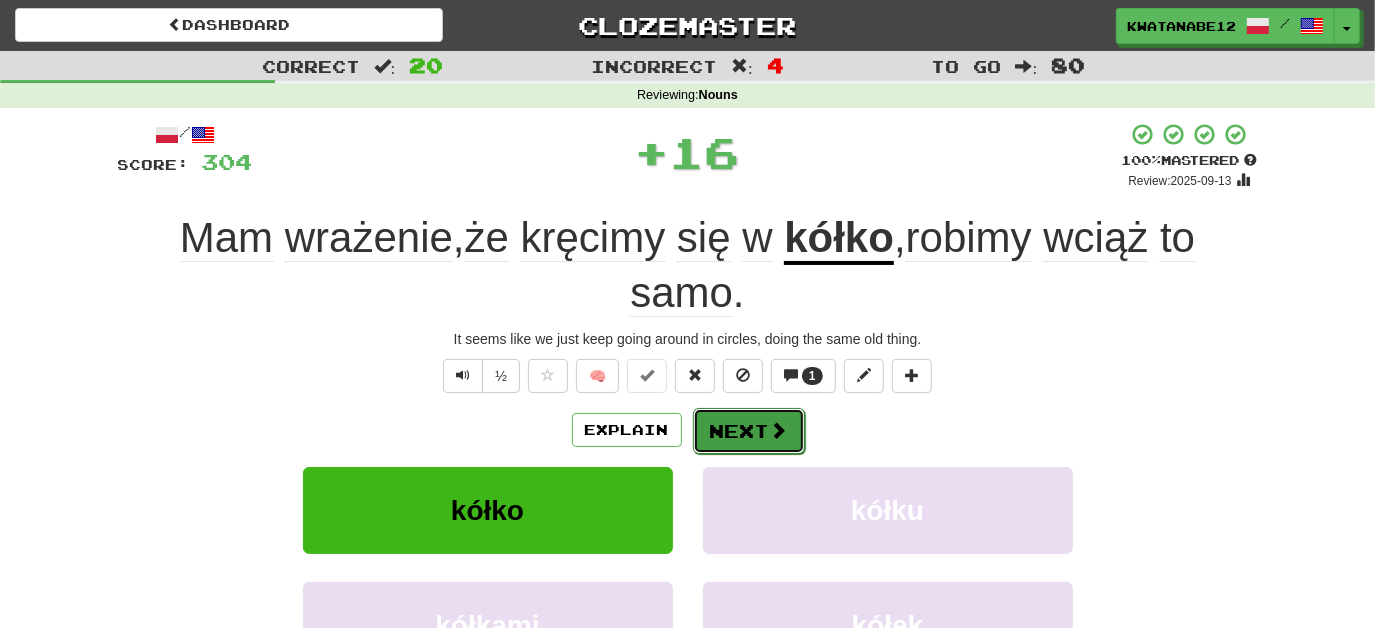 click on "Next" at bounding box center (749, 431) 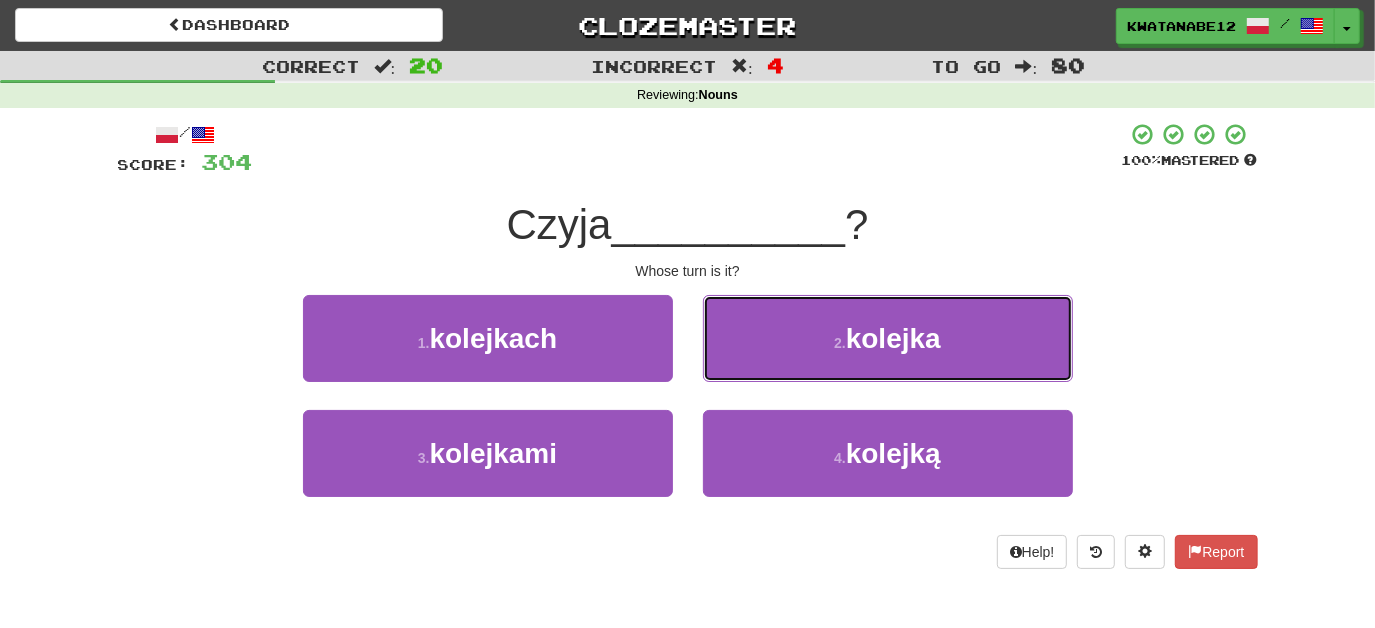 drag, startPoint x: 738, startPoint y: 329, endPoint x: 741, endPoint y: 347, distance: 18.248287 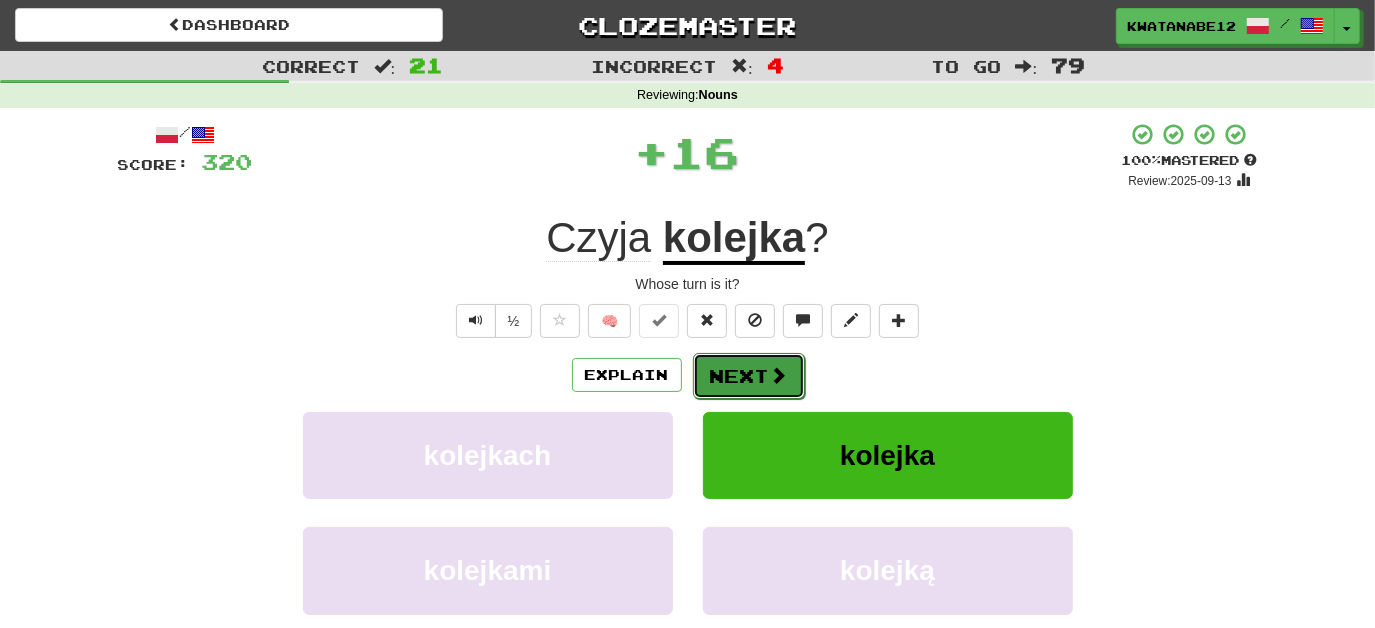 click on "Next" at bounding box center (749, 376) 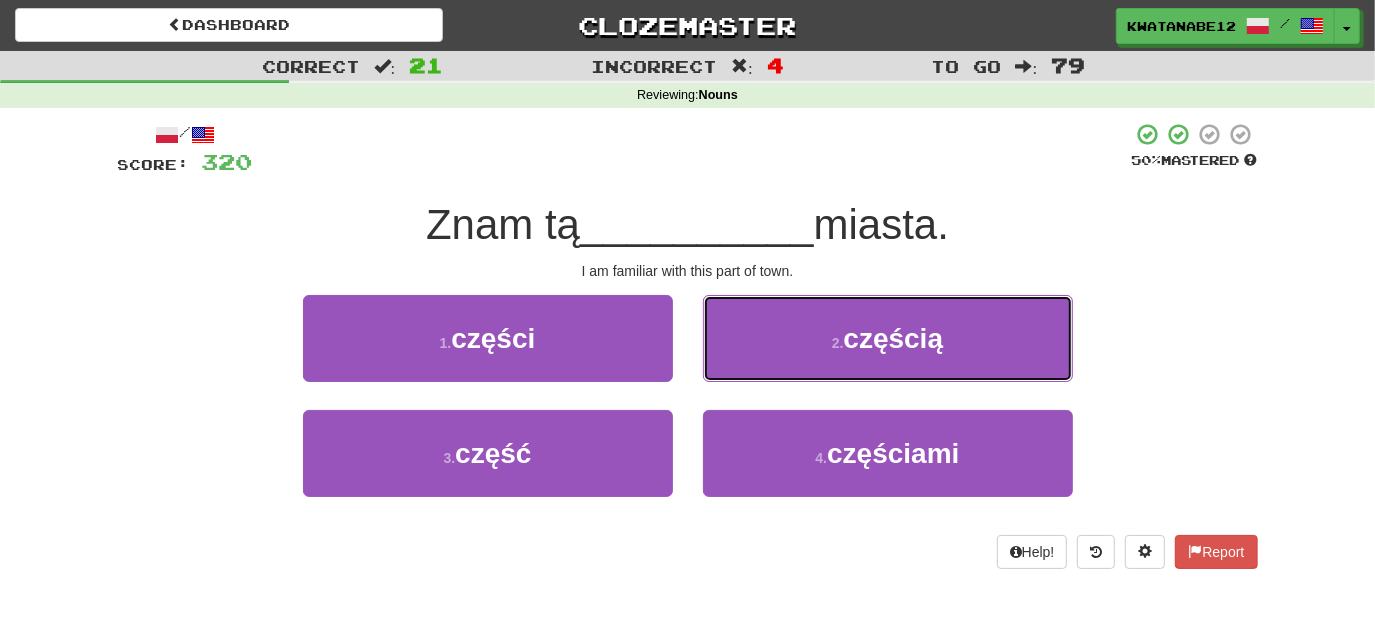 click on "2 .  częścią" at bounding box center [888, 338] 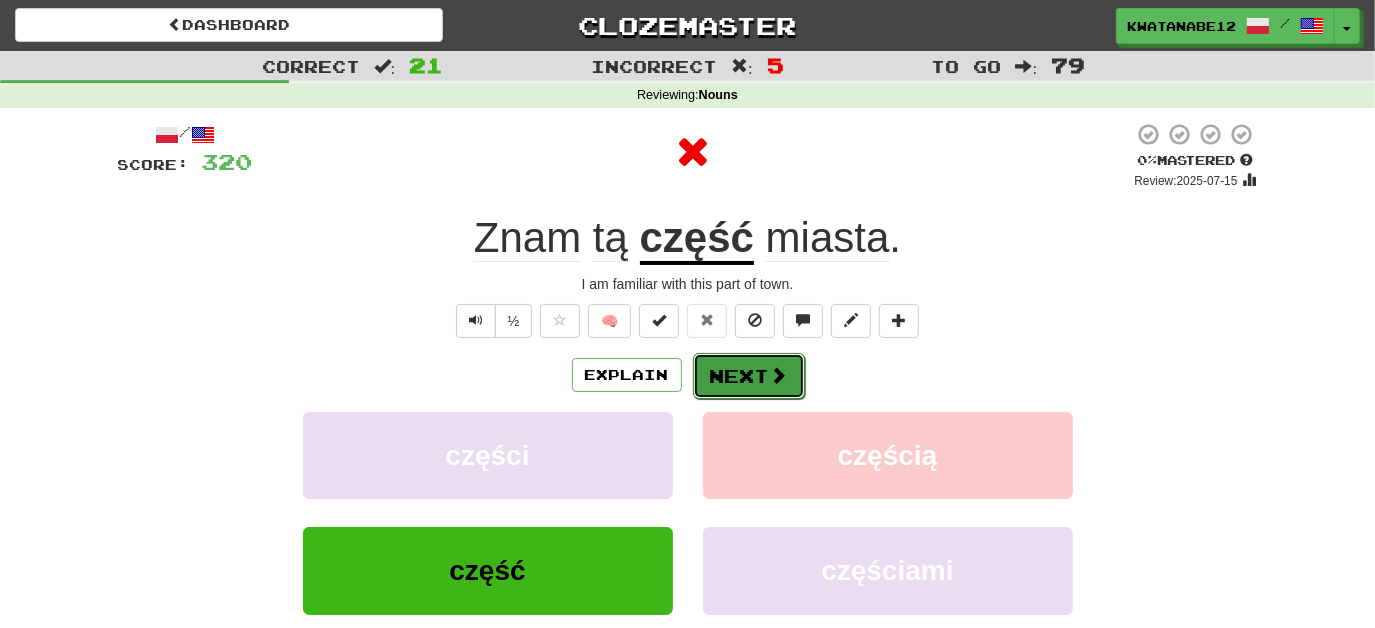 click on "Next" at bounding box center (749, 376) 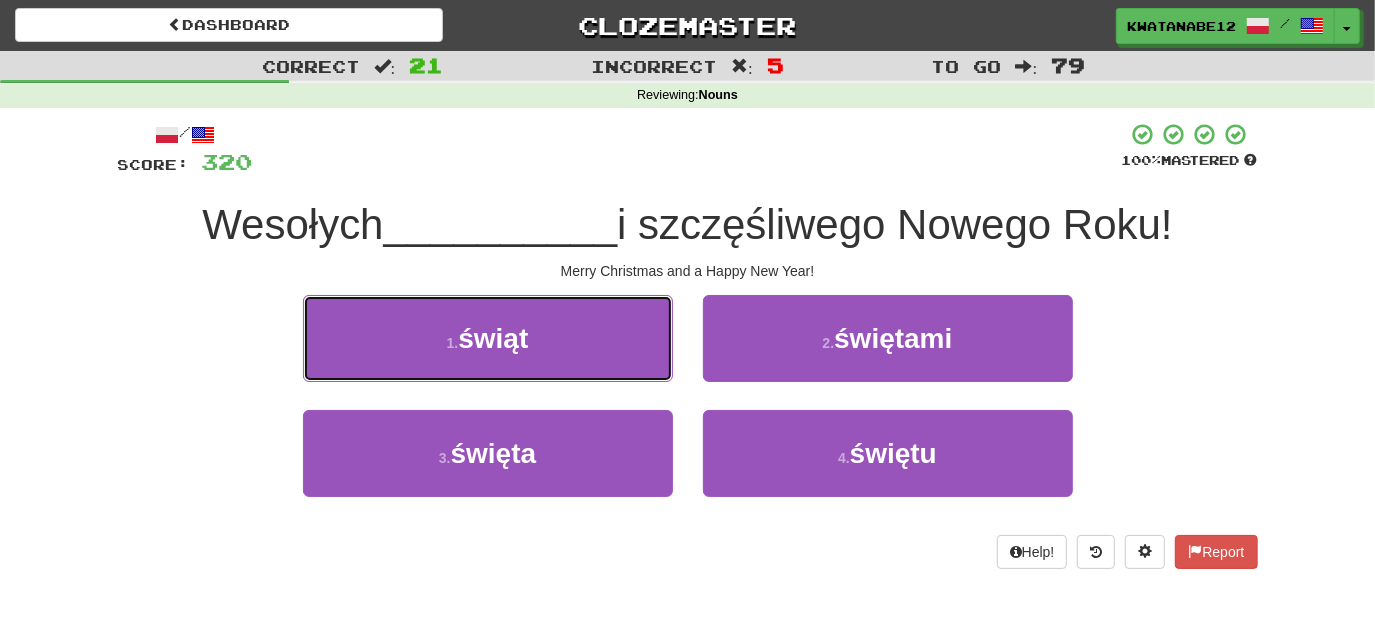 drag, startPoint x: 626, startPoint y: 338, endPoint x: 673, endPoint y: 349, distance: 48.270073 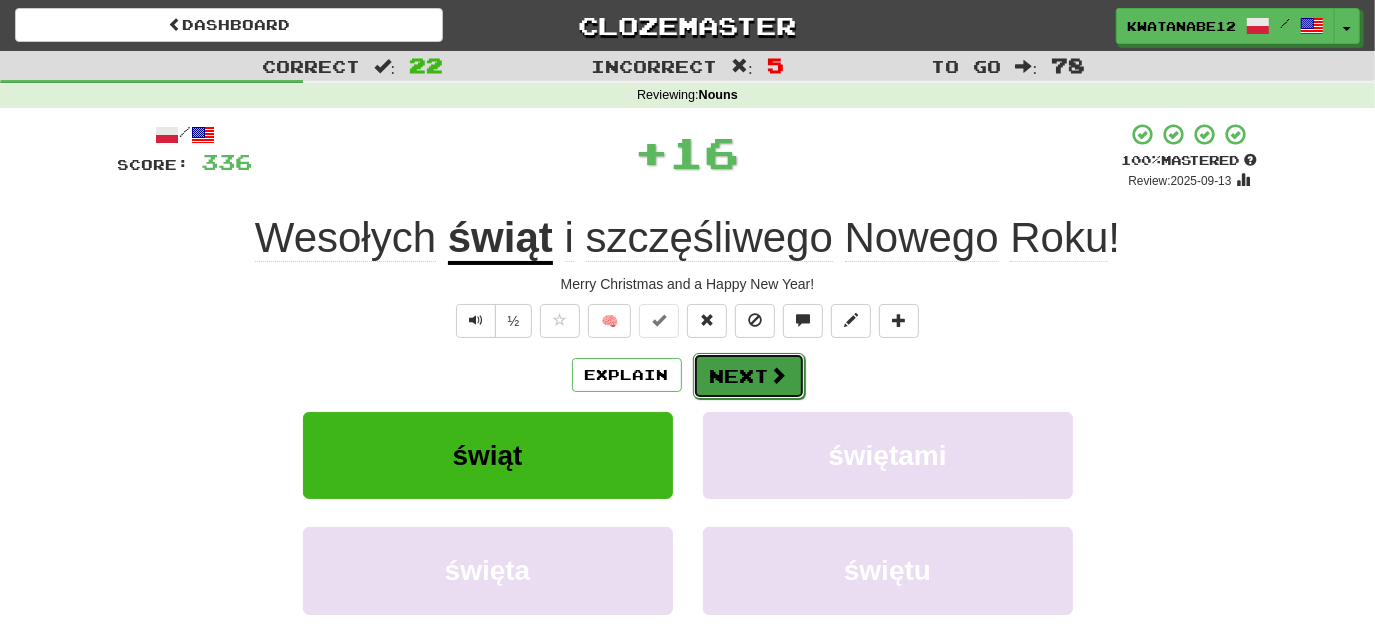 click on "Next" at bounding box center [749, 376] 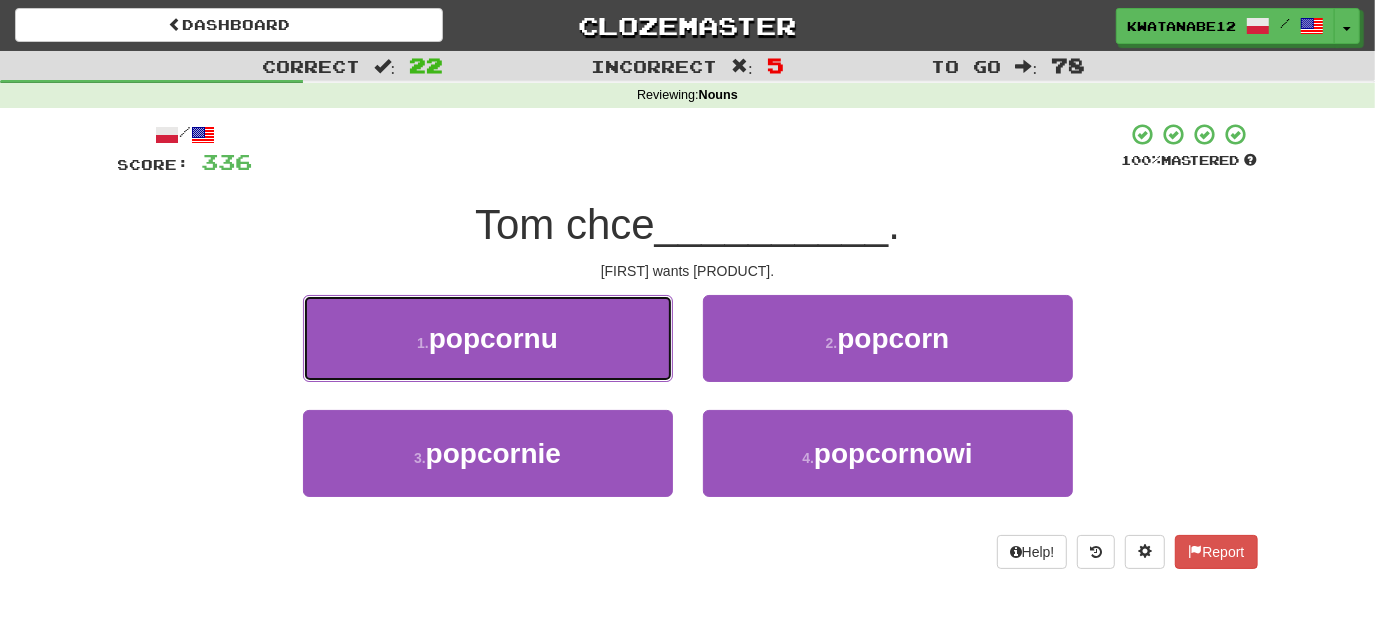drag, startPoint x: 626, startPoint y: 349, endPoint x: 658, endPoint y: 349, distance: 32 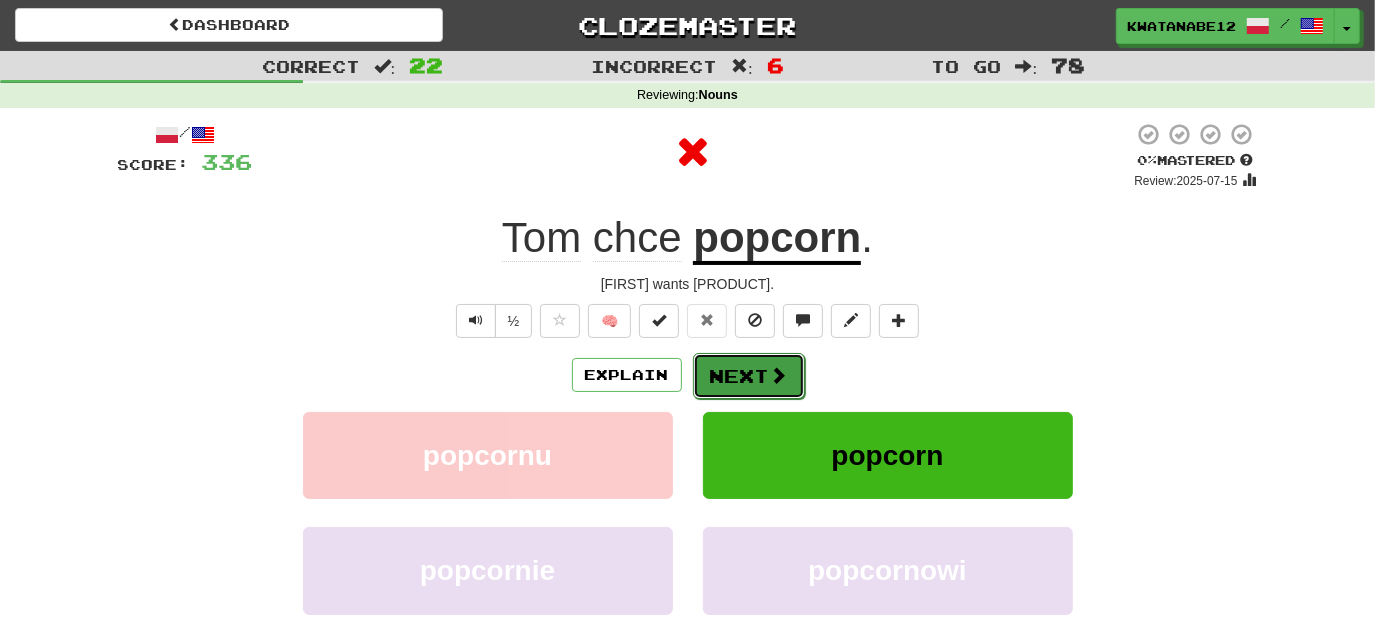 click on "Next" at bounding box center [749, 376] 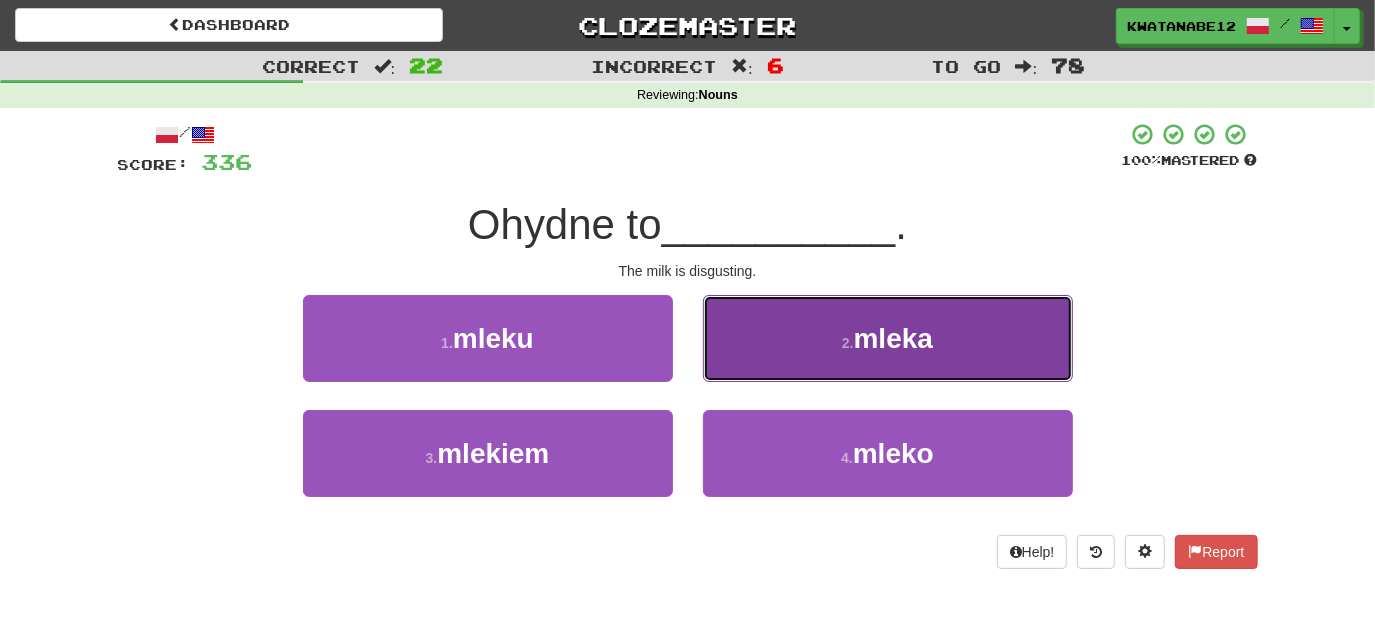 click on "2 .  mleka" at bounding box center [888, 338] 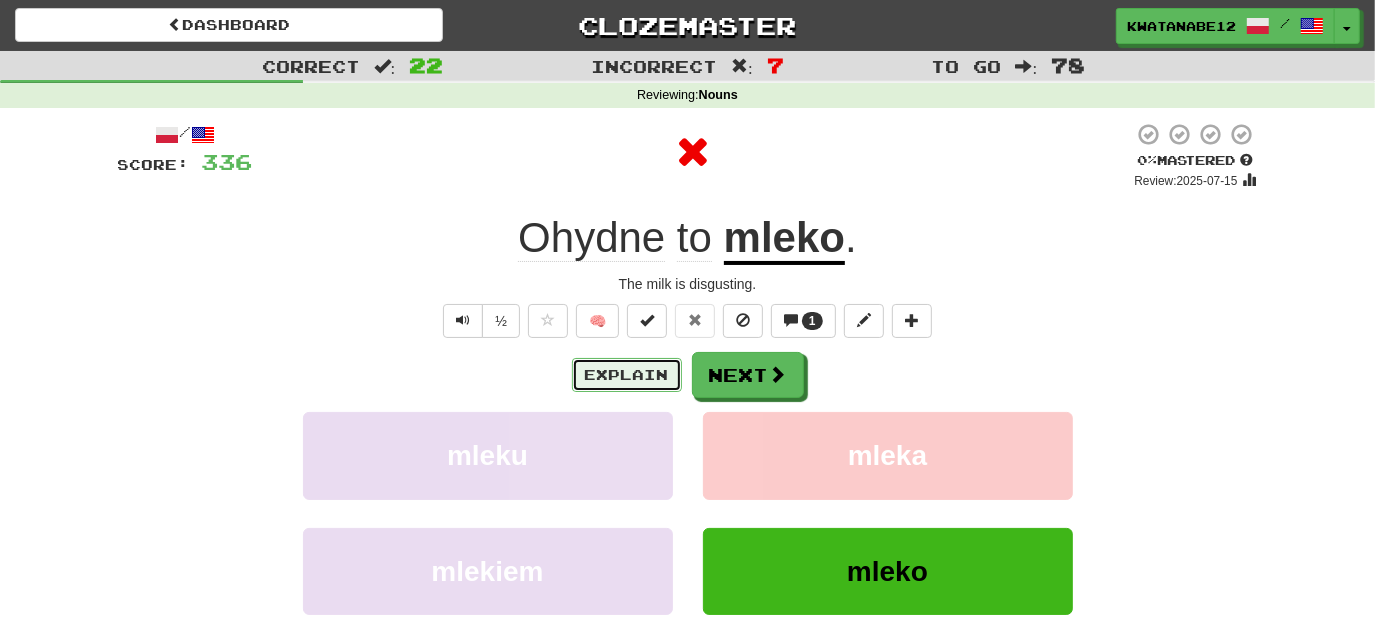 click on "Explain" at bounding box center [627, 375] 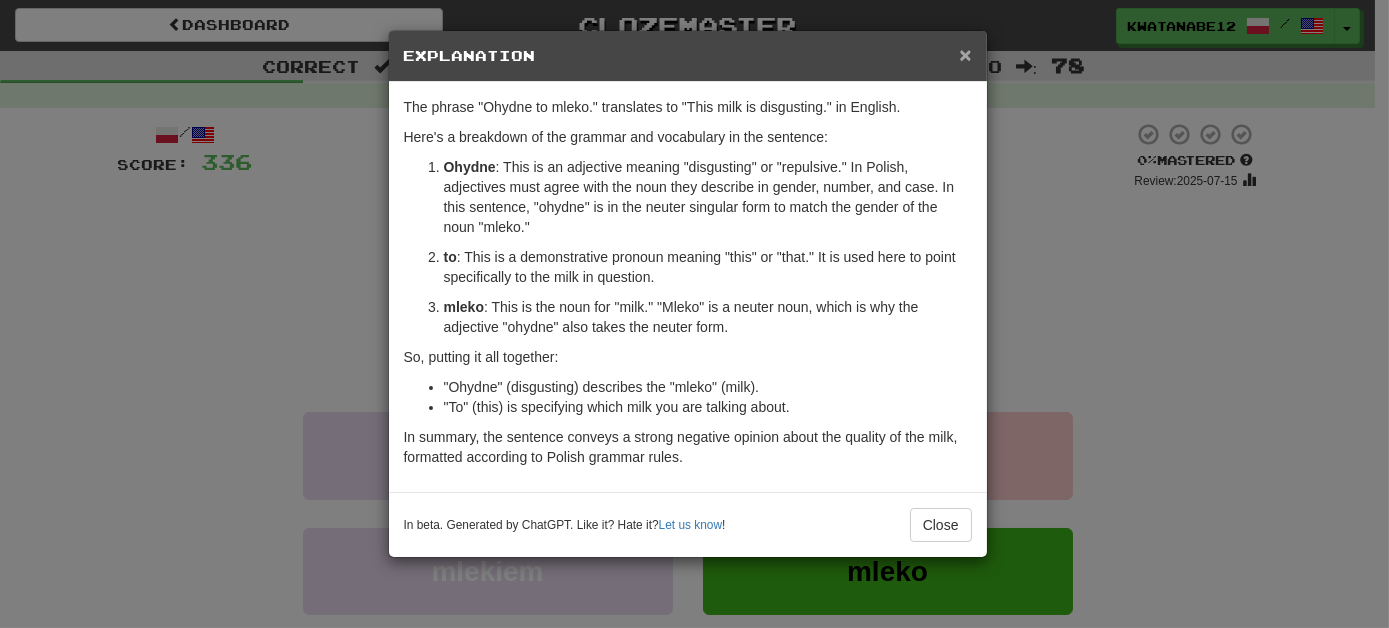 click on "×" at bounding box center (965, 54) 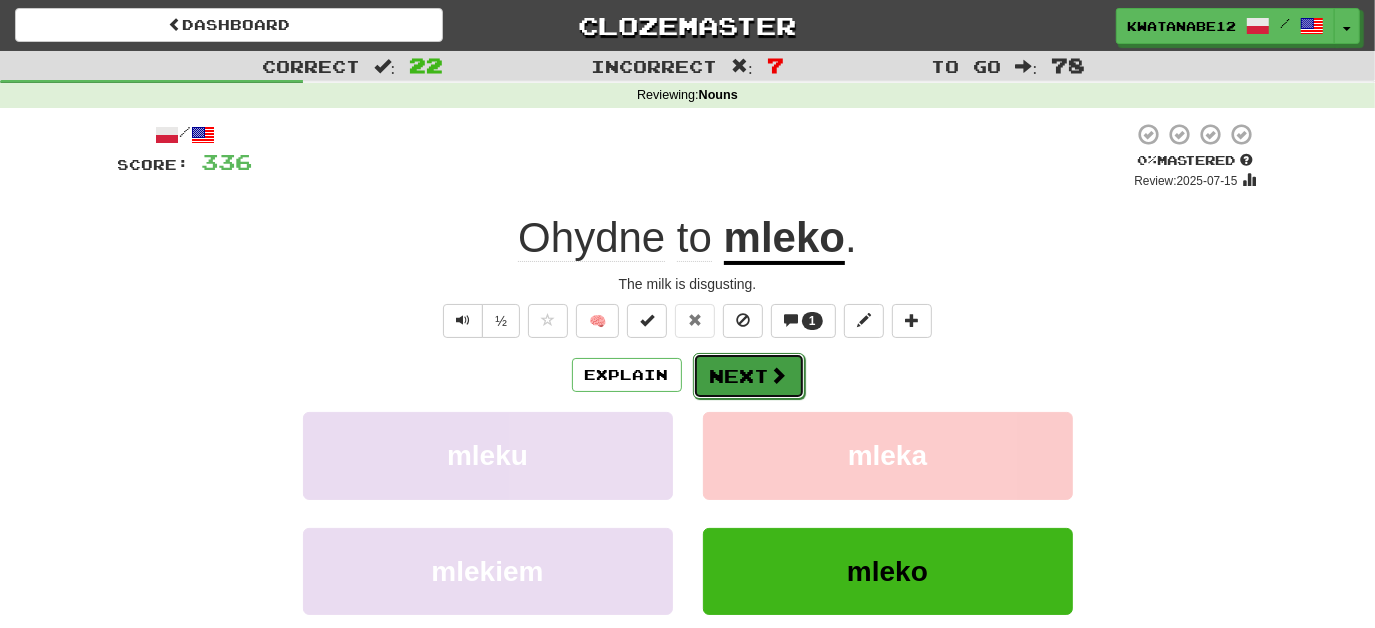 click on "Next" at bounding box center (749, 376) 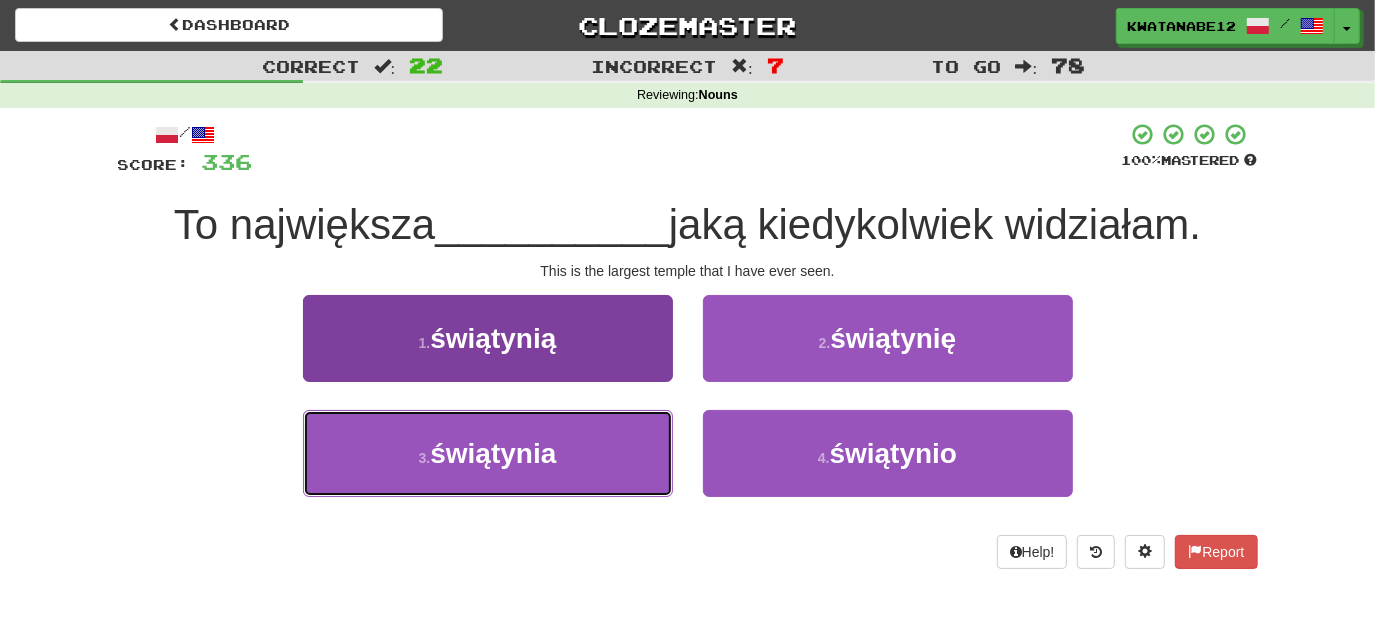 drag, startPoint x: 598, startPoint y: 463, endPoint x: 659, endPoint y: 416, distance: 77.00649 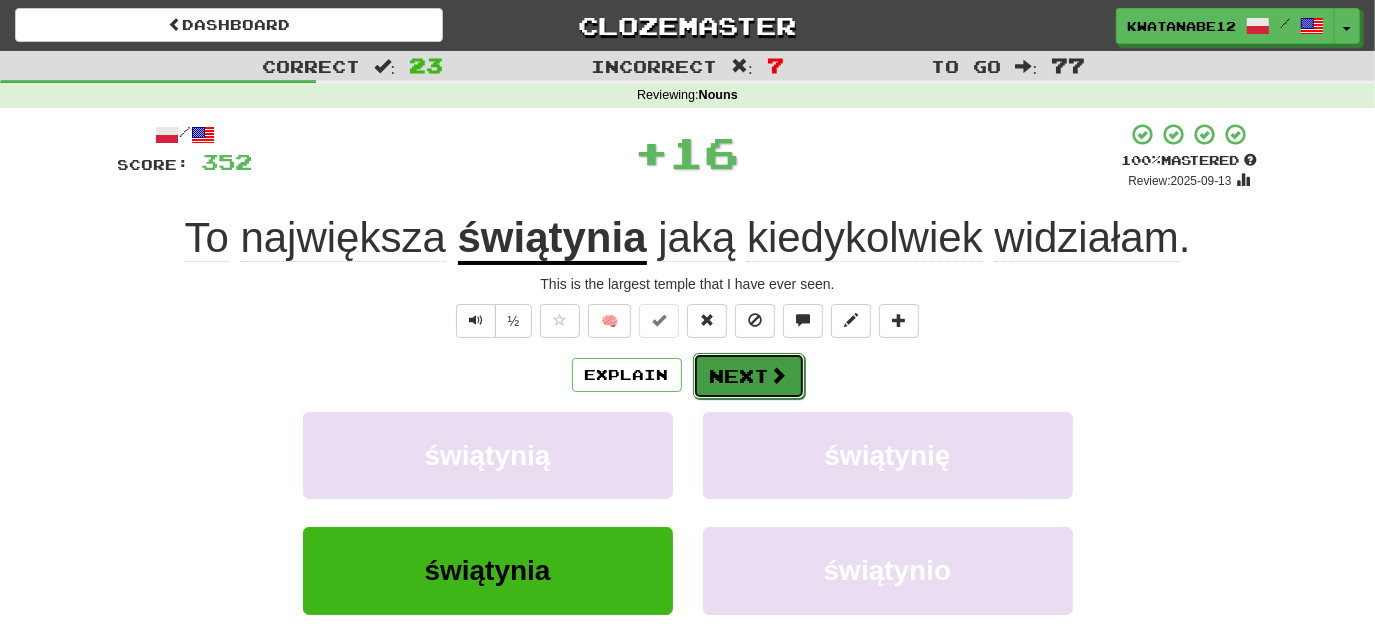 click on "Next" at bounding box center (749, 376) 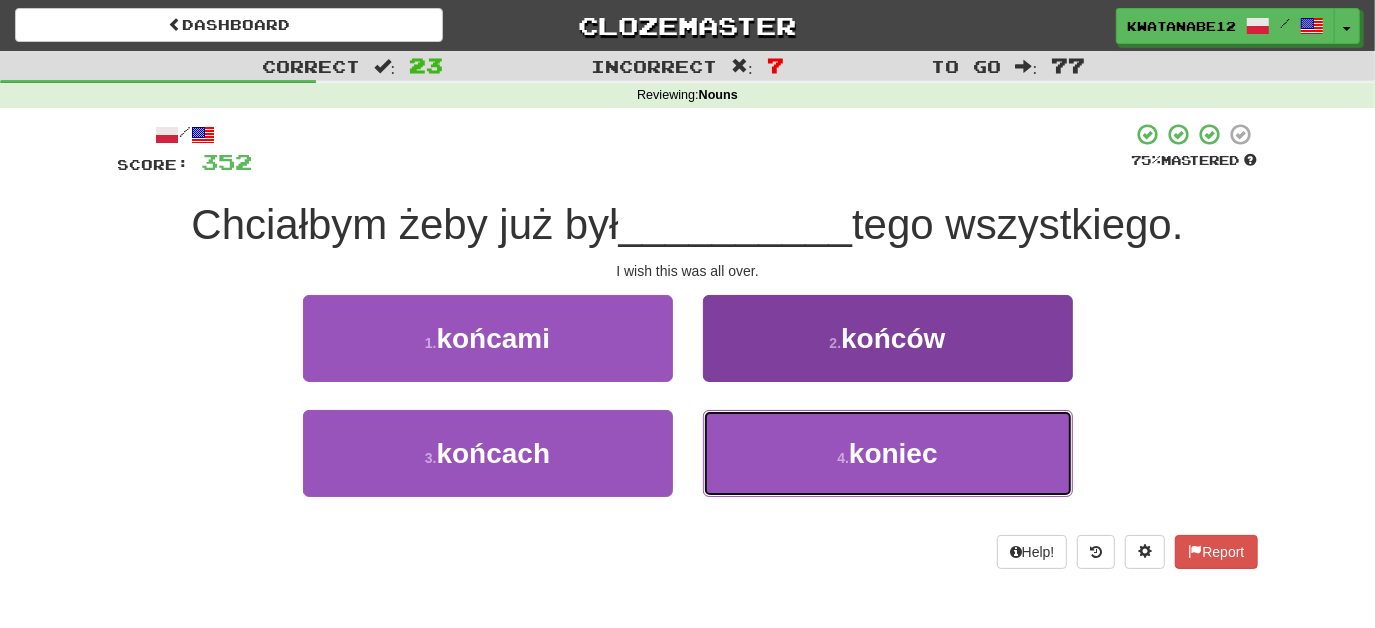 drag, startPoint x: 776, startPoint y: 465, endPoint x: 752, endPoint y: 436, distance: 37.64306 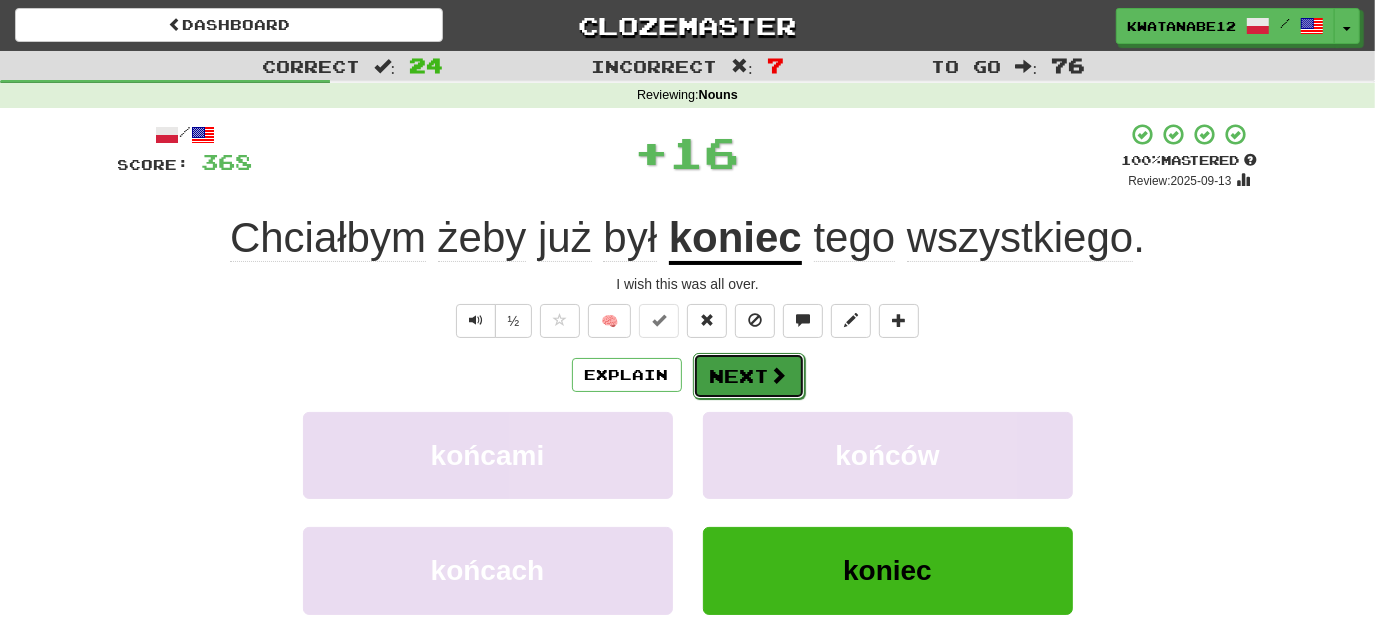 click on "Next" at bounding box center [749, 376] 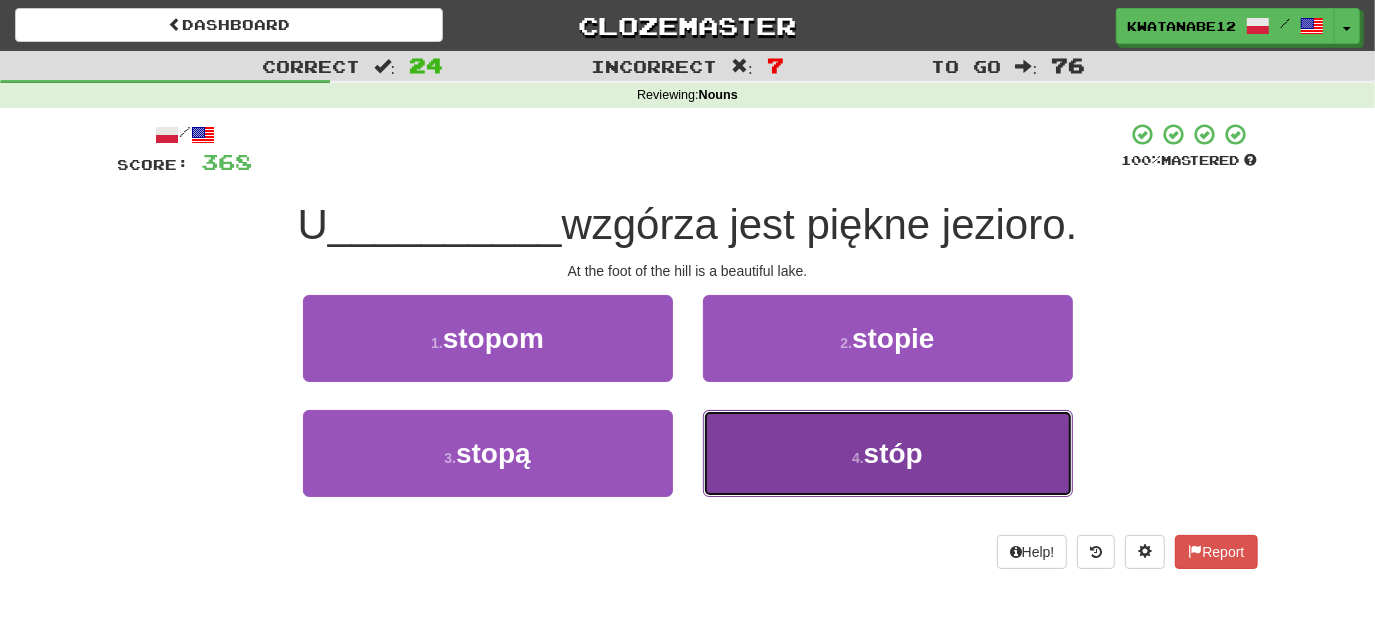 click on "4 .  stóp" at bounding box center [888, 453] 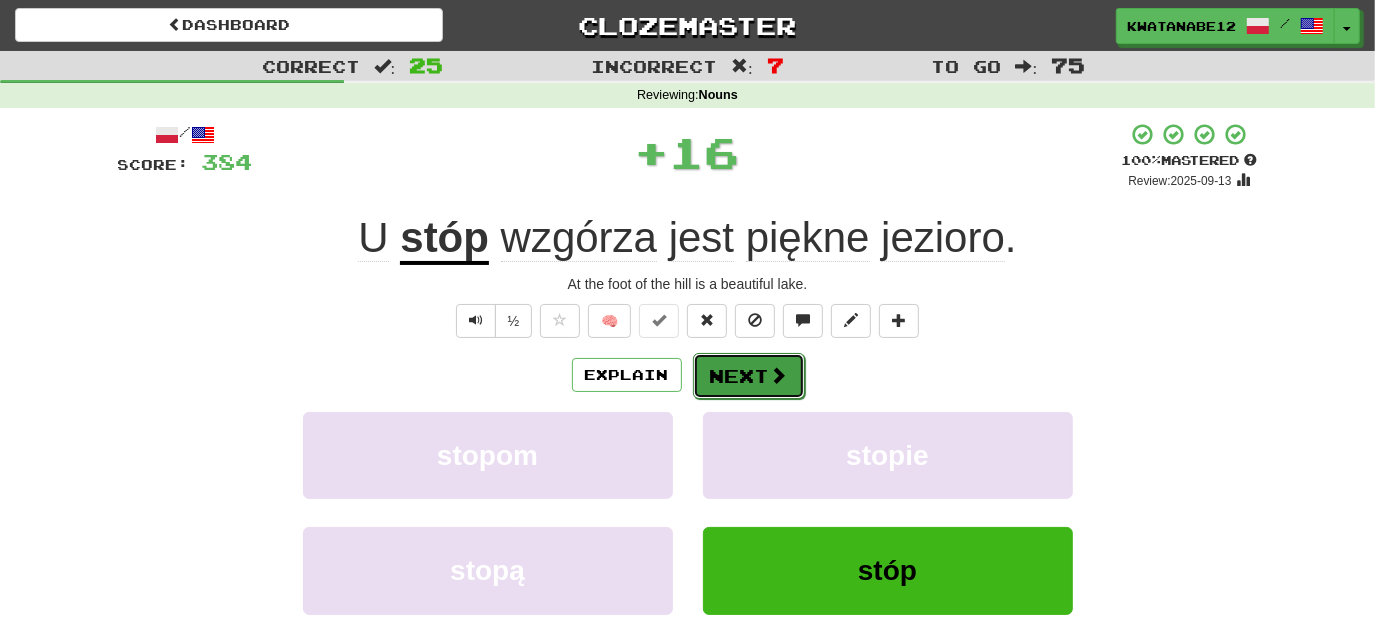 click on "Next" at bounding box center (749, 376) 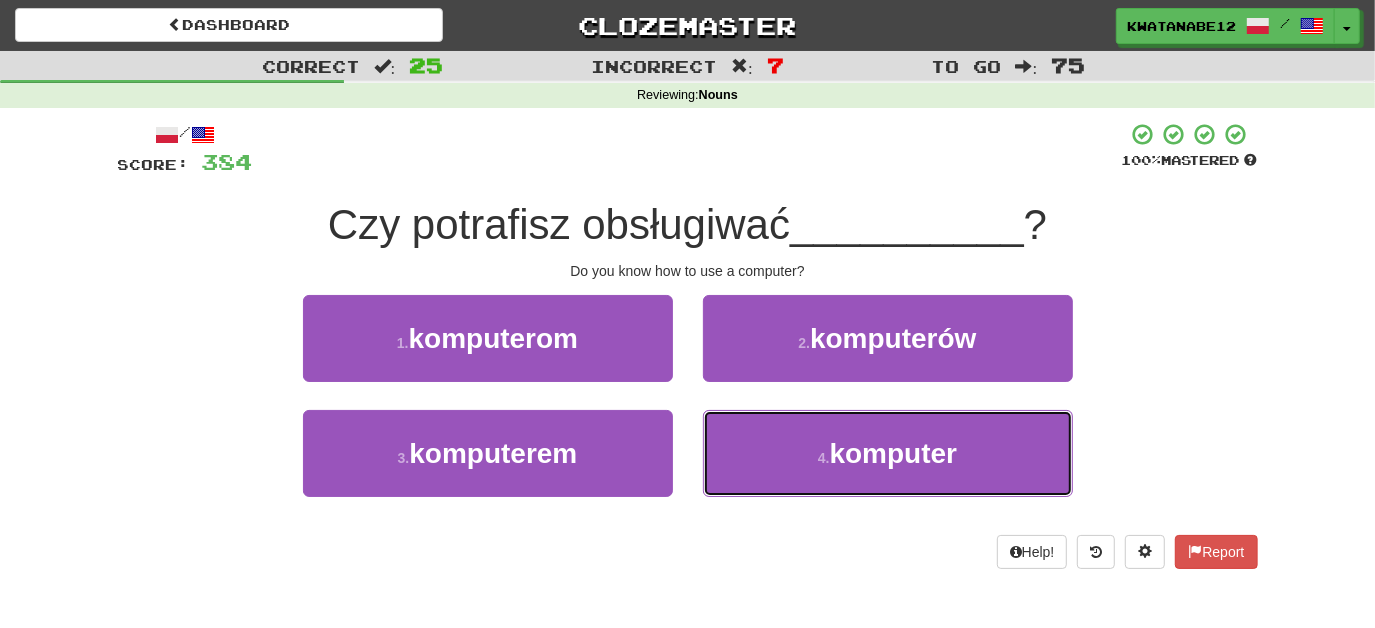 drag, startPoint x: 769, startPoint y: 439, endPoint x: 753, endPoint y: 402, distance: 40.311287 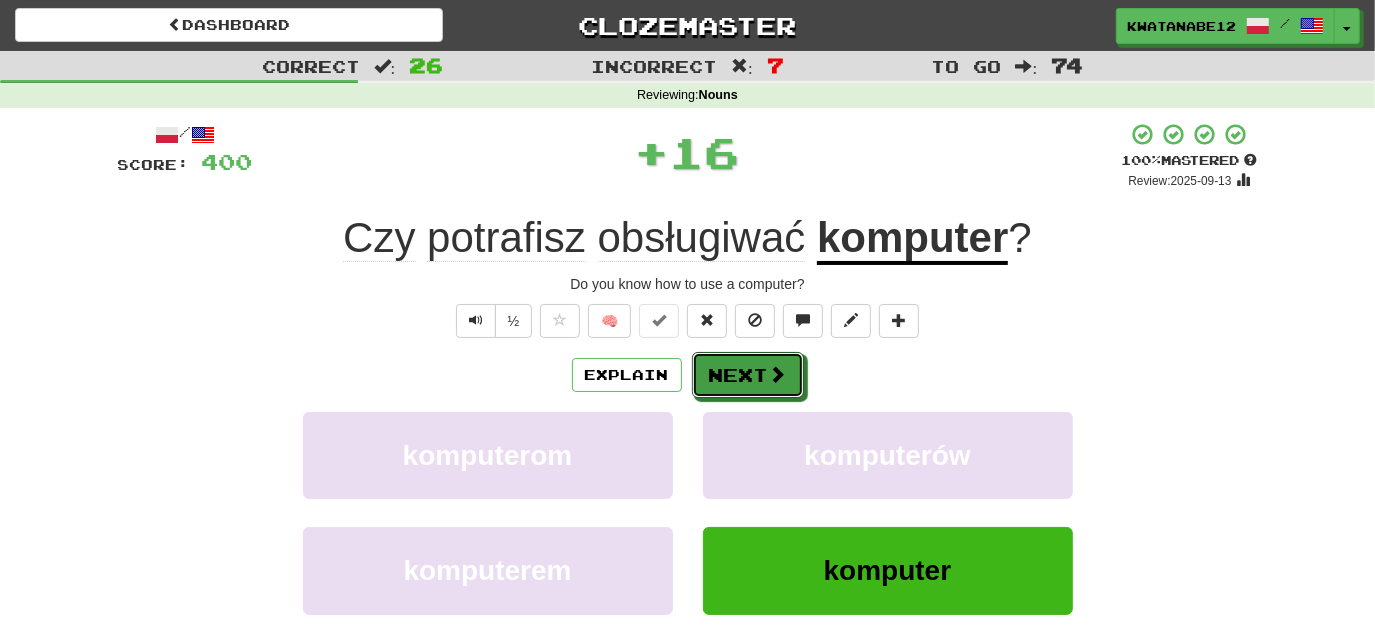 drag, startPoint x: 741, startPoint y: 378, endPoint x: 612, endPoint y: 302, distance: 149.72308 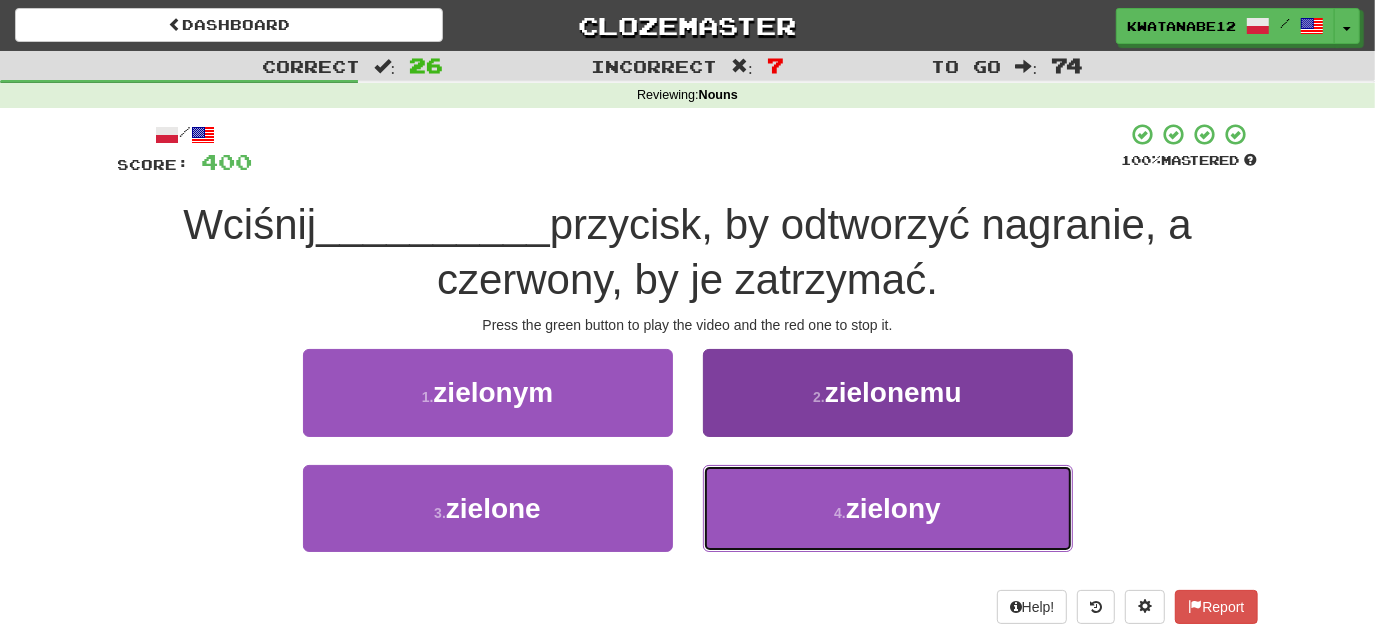 click on "4 .  zielony" at bounding box center [888, 508] 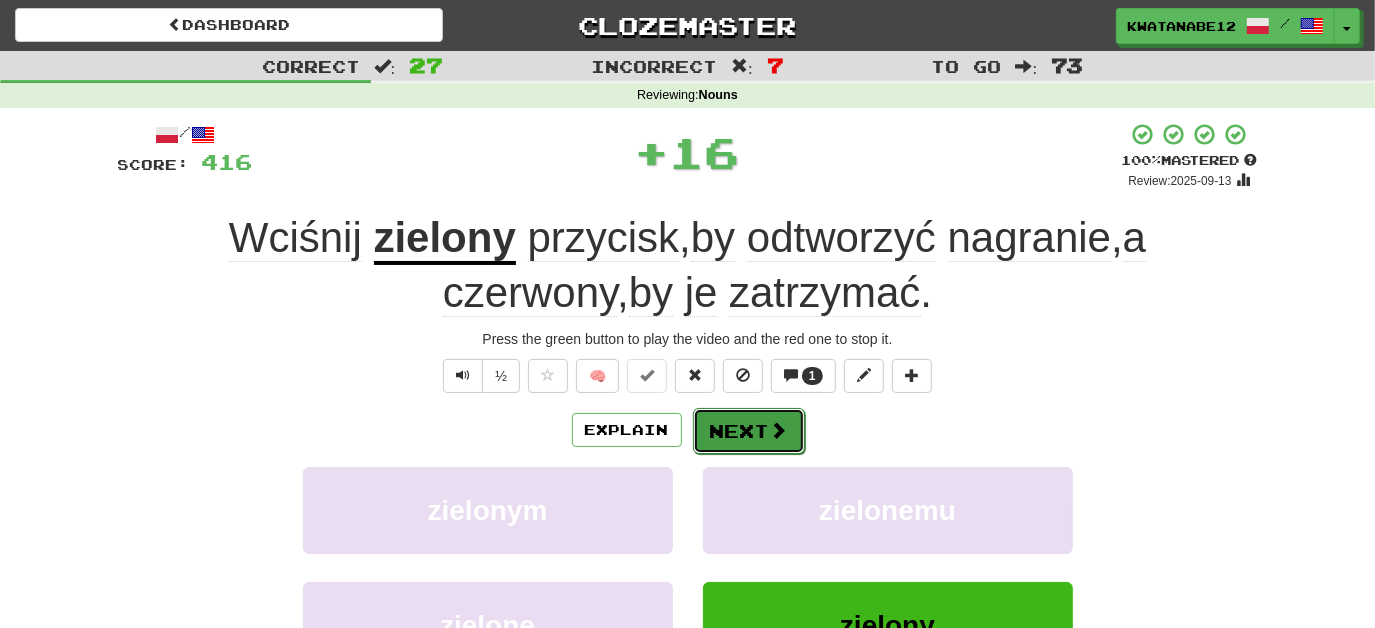 click on "Next" at bounding box center (749, 431) 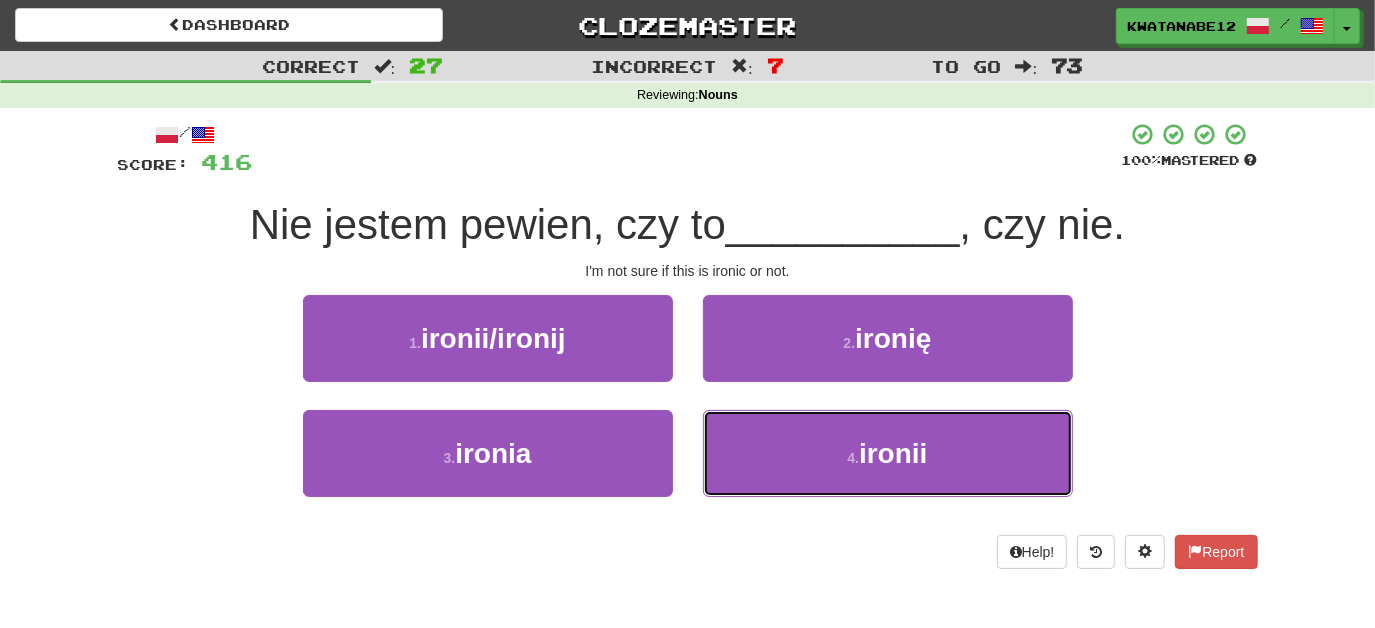 drag, startPoint x: 773, startPoint y: 454, endPoint x: 740, endPoint y: 401, distance: 62.433964 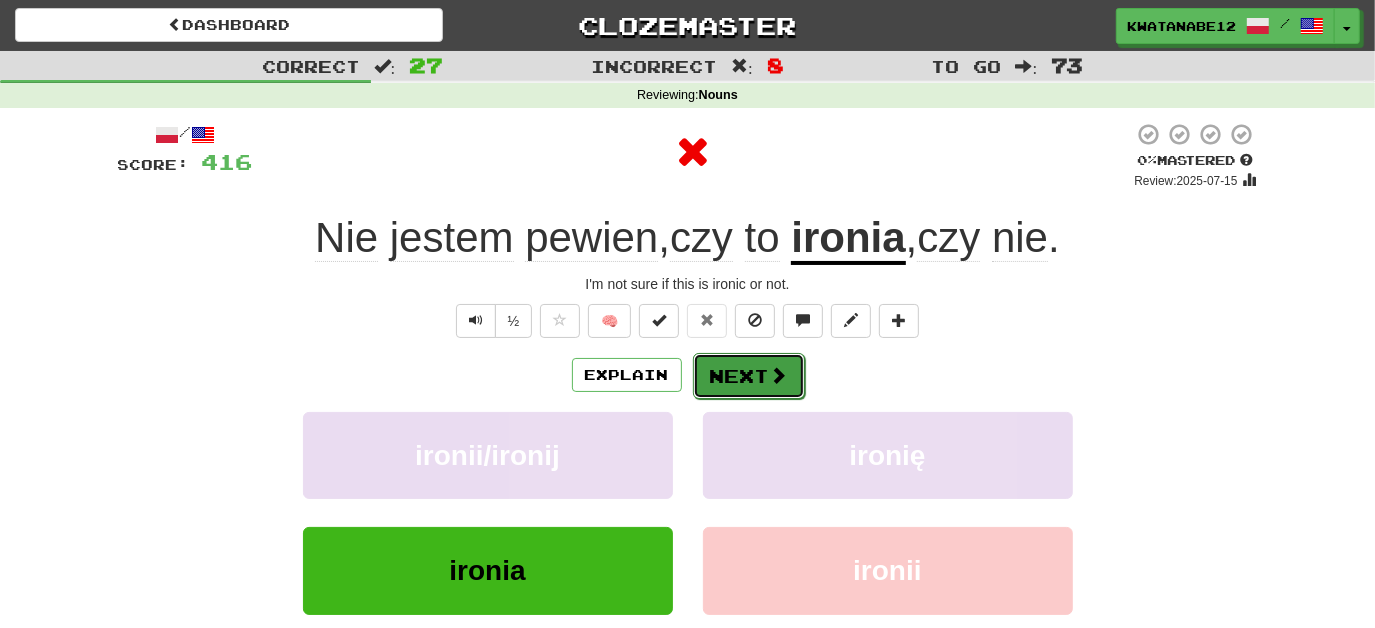 click on "Next" at bounding box center (749, 376) 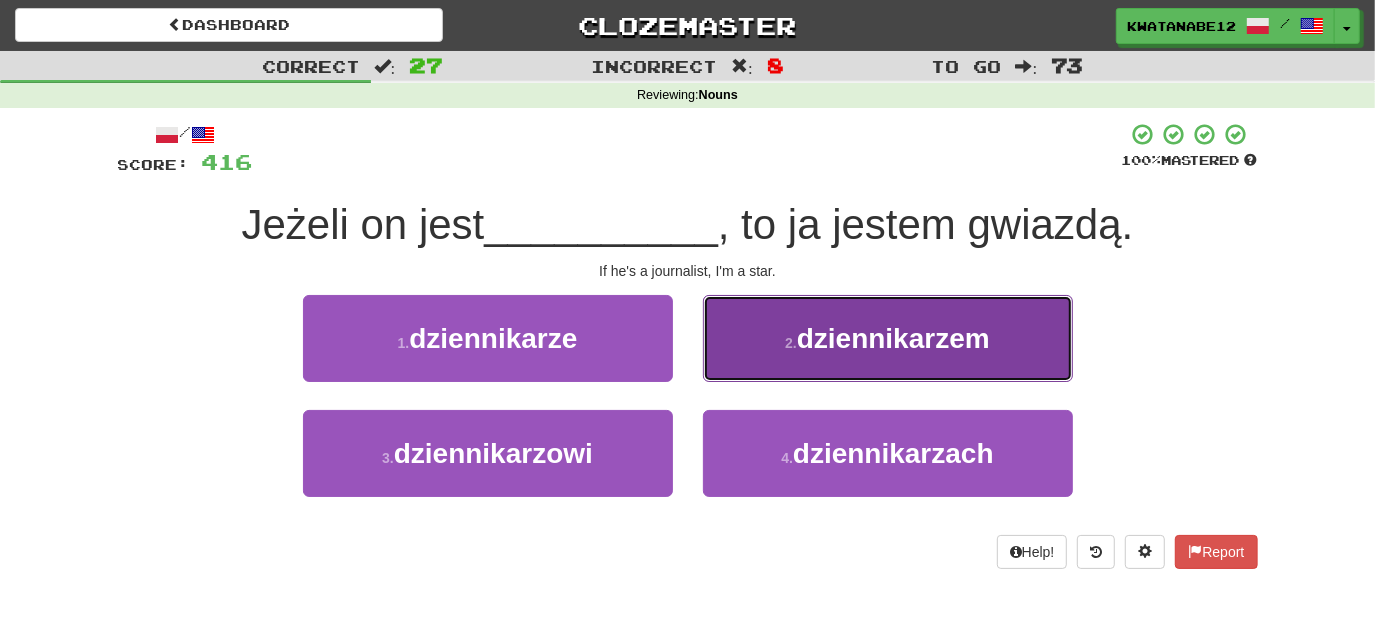 click on "2 .  dziennikarzem" at bounding box center [888, 338] 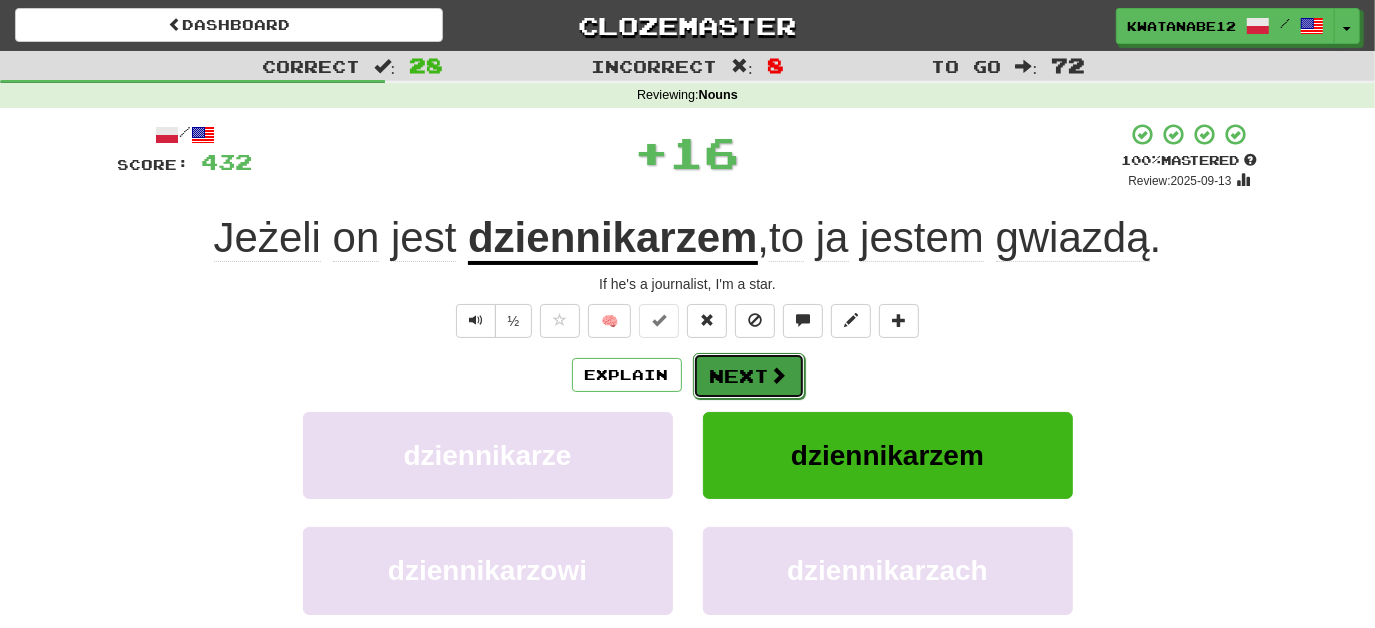 click on "Next" at bounding box center (749, 376) 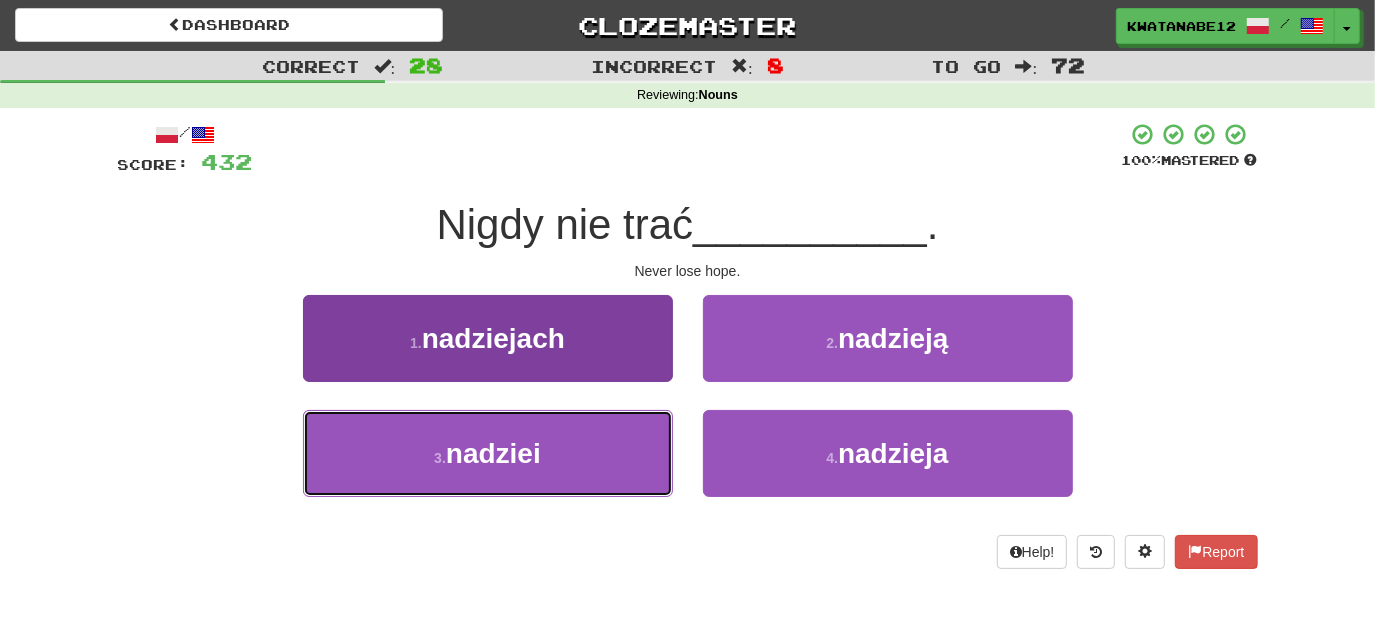 click on "3 .  nadziei" at bounding box center [488, 453] 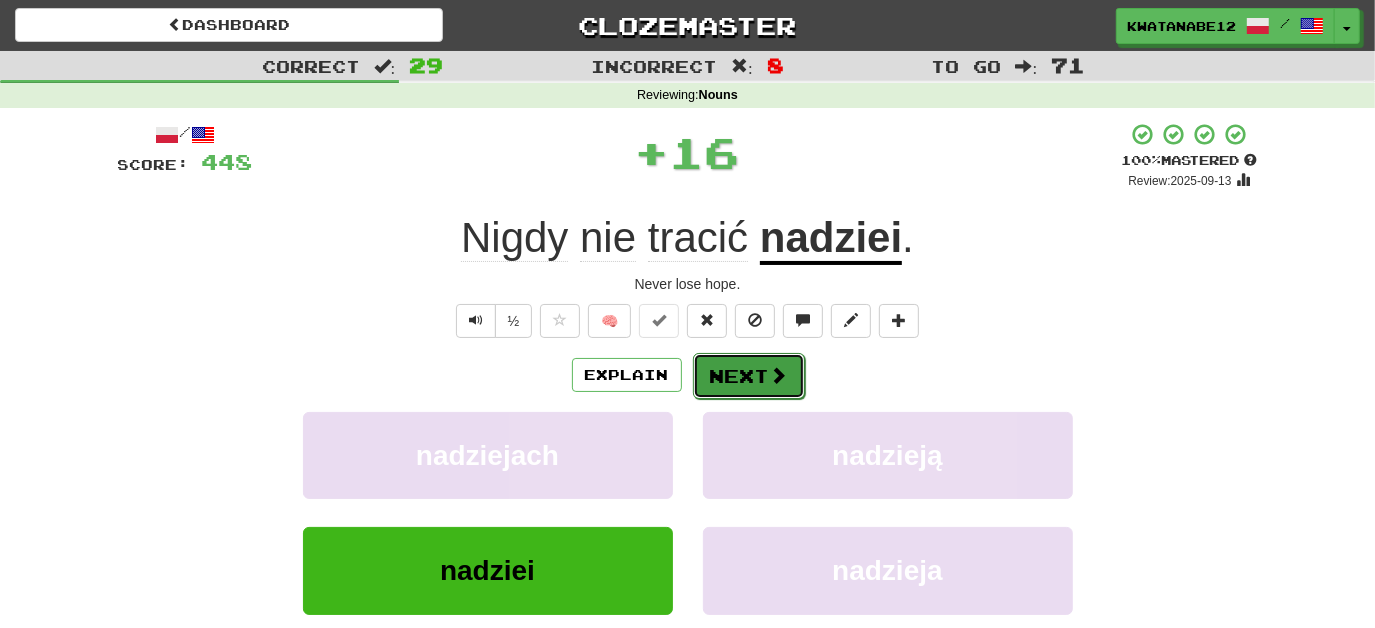 click on "Next" at bounding box center [749, 376] 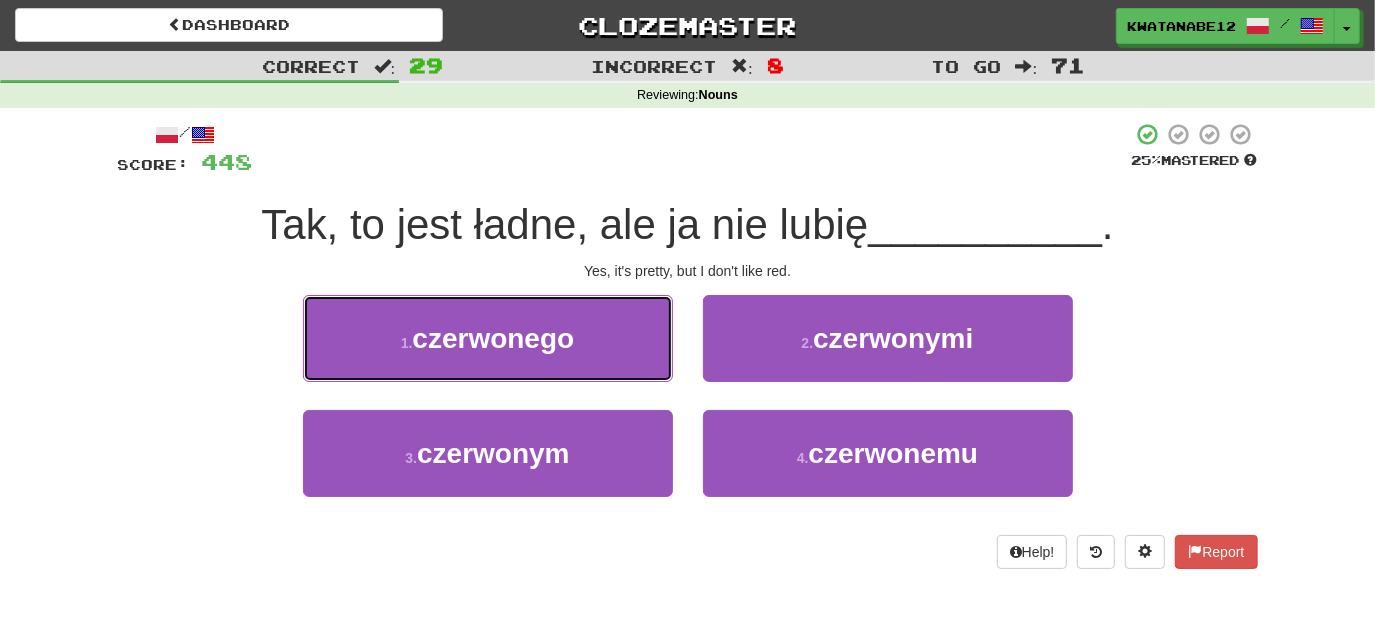 click on "1 .  czerwonego" at bounding box center [488, 338] 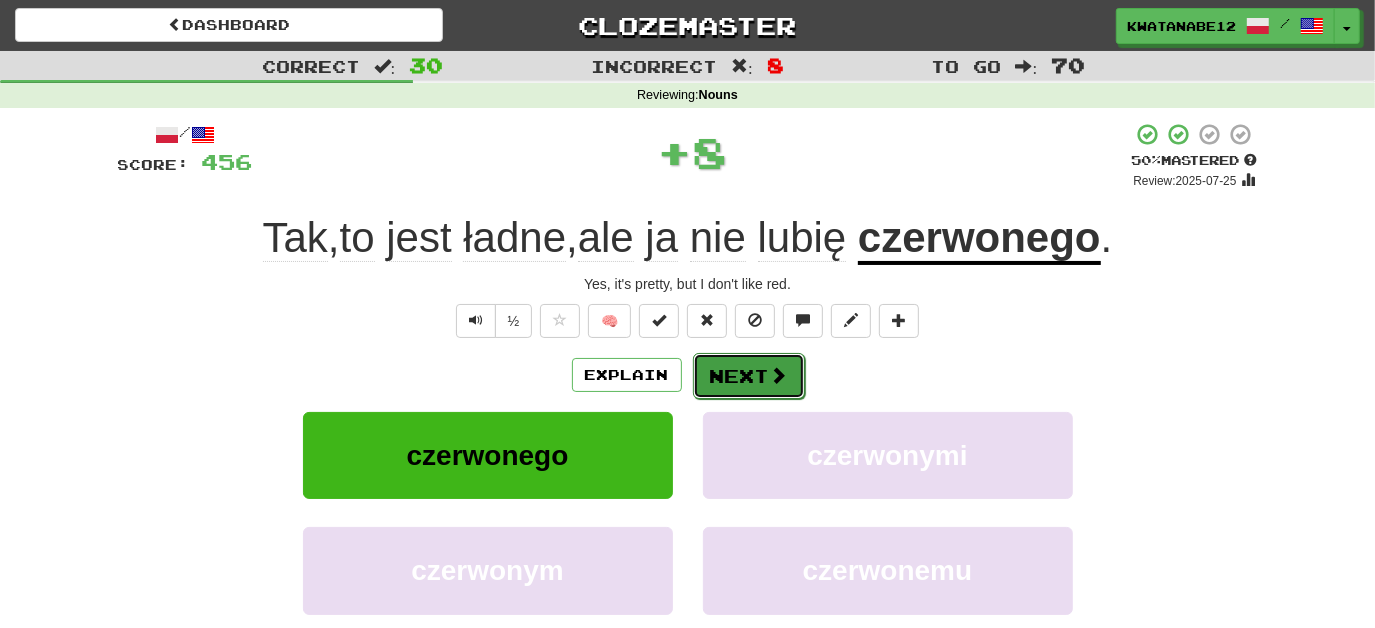 click on "Next" at bounding box center [749, 376] 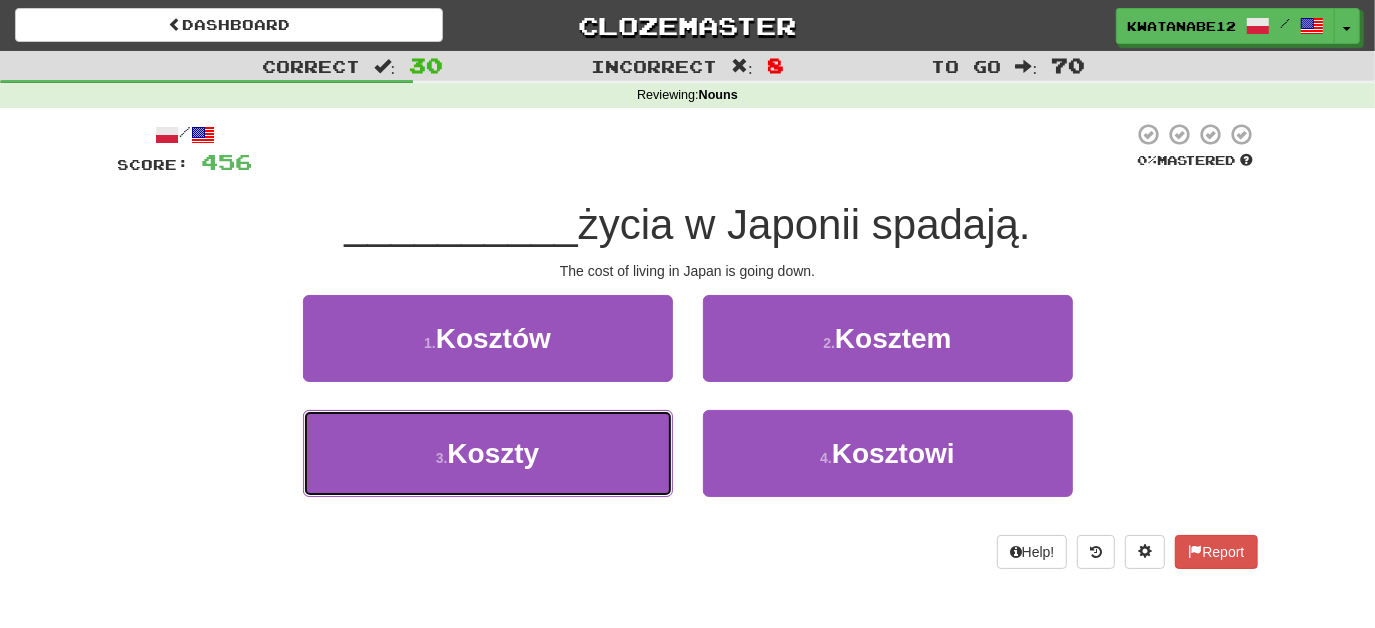 drag, startPoint x: 553, startPoint y: 449, endPoint x: 652, endPoint y: 404, distance: 108.74741 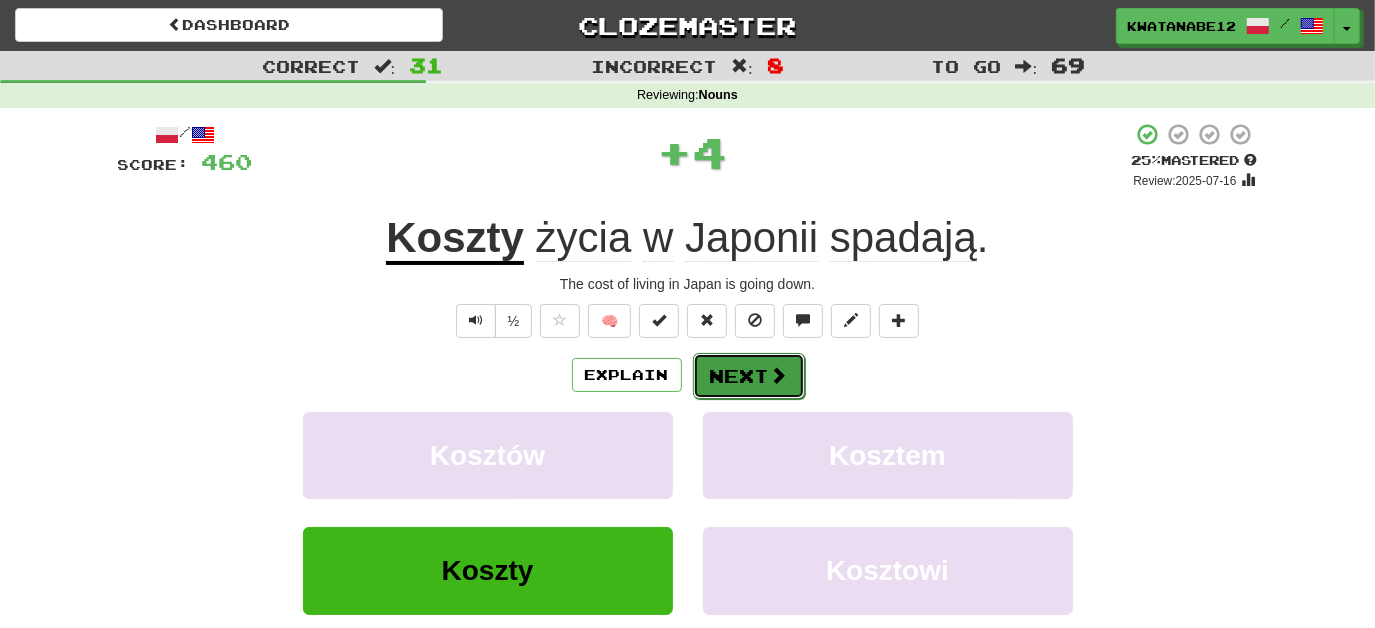 drag, startPoint x: 713, startPoint y: 356, endPoint x: 726, endPoint y: 360, distance: 13.601471 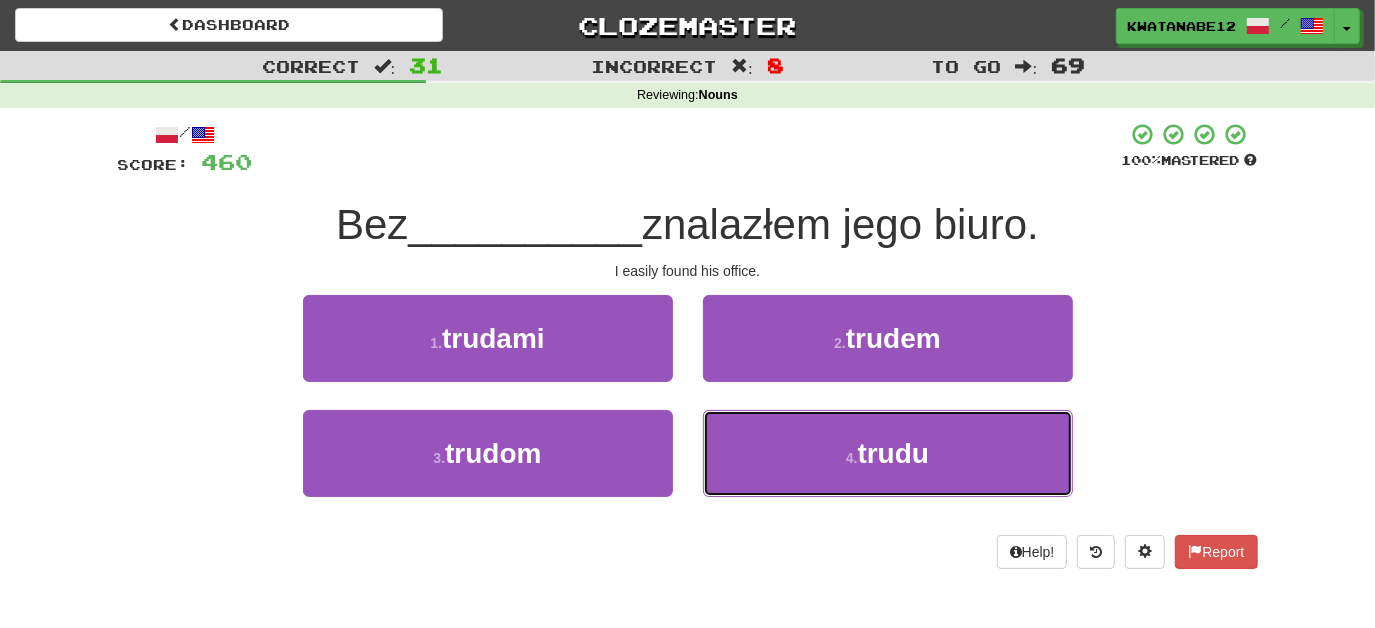 drag, startPoint x: 741, startPoint y: 448, endPoint x: 723, endPoint y: 401, distance: 50.32892 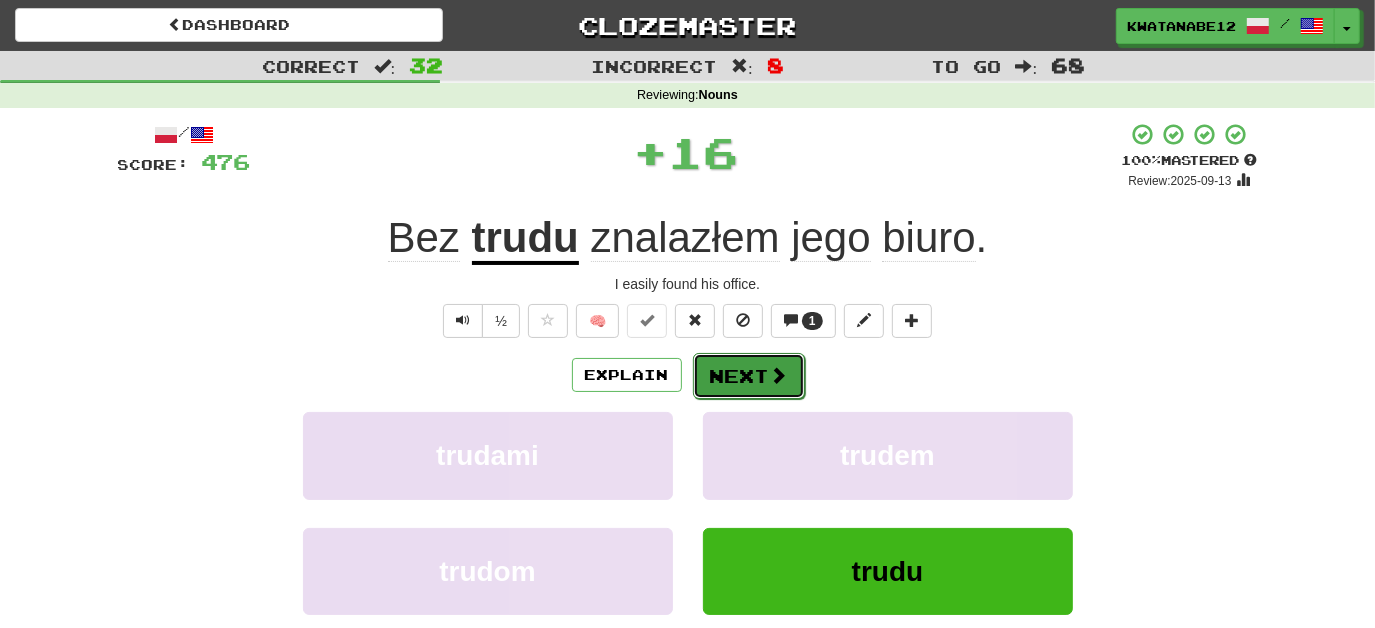 click on "Next" at bounding box center [749, 376] 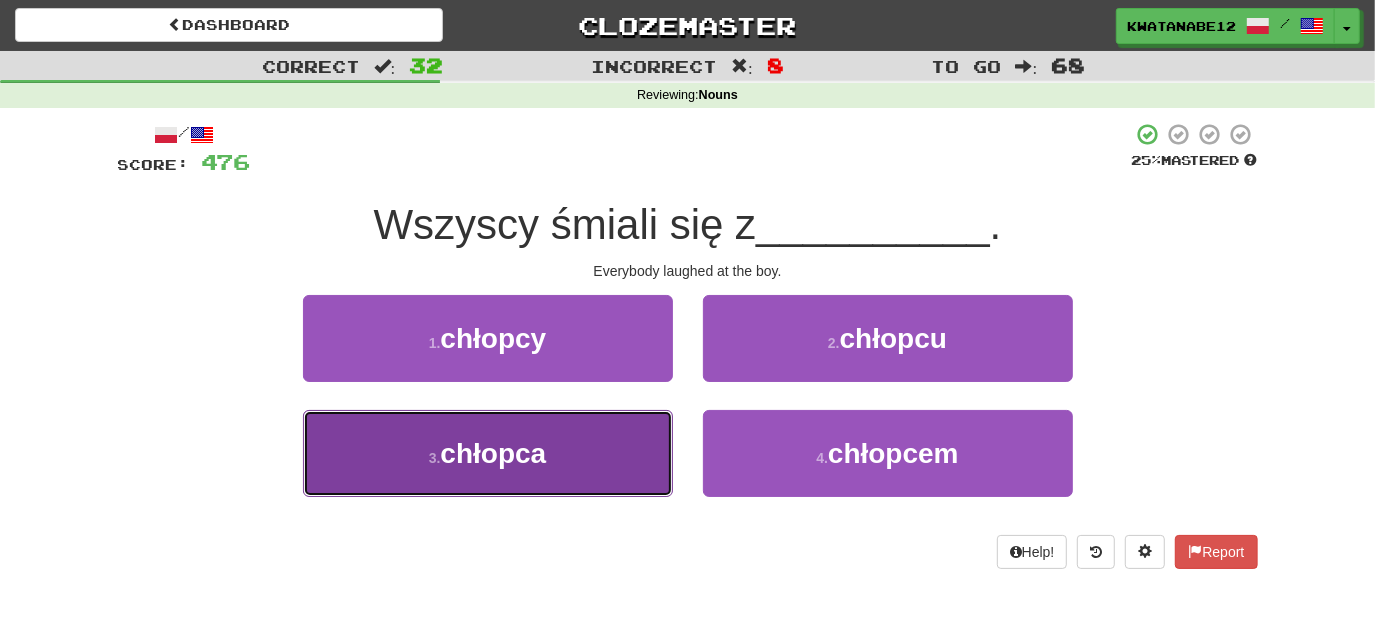 drag, startPoint x: 560, startPoint y: 434, endPoint x: 644, endPoint y: 399, distance: 91 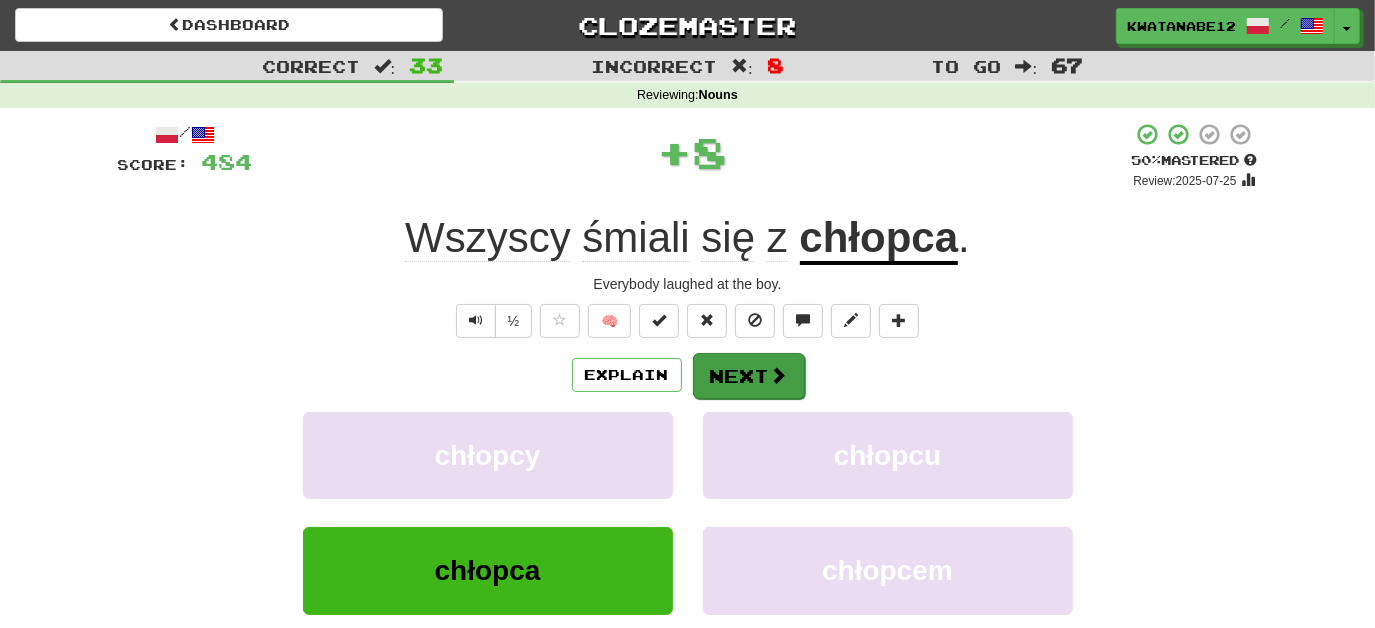 click on "/  Score:   484 + 8 50 %  Mastered Review:  2025-07-25 Wszyscy   śmiali   się   z   chłopca . Everybody laughed at the boy. ½ 🧠 Explain Next chłopcy chłopcu chłopca chłopcem Learn more: chłopcy chłopcu chłopca chłopcem  Help!  Report Sentence Source" at bounding box center (688, 435) 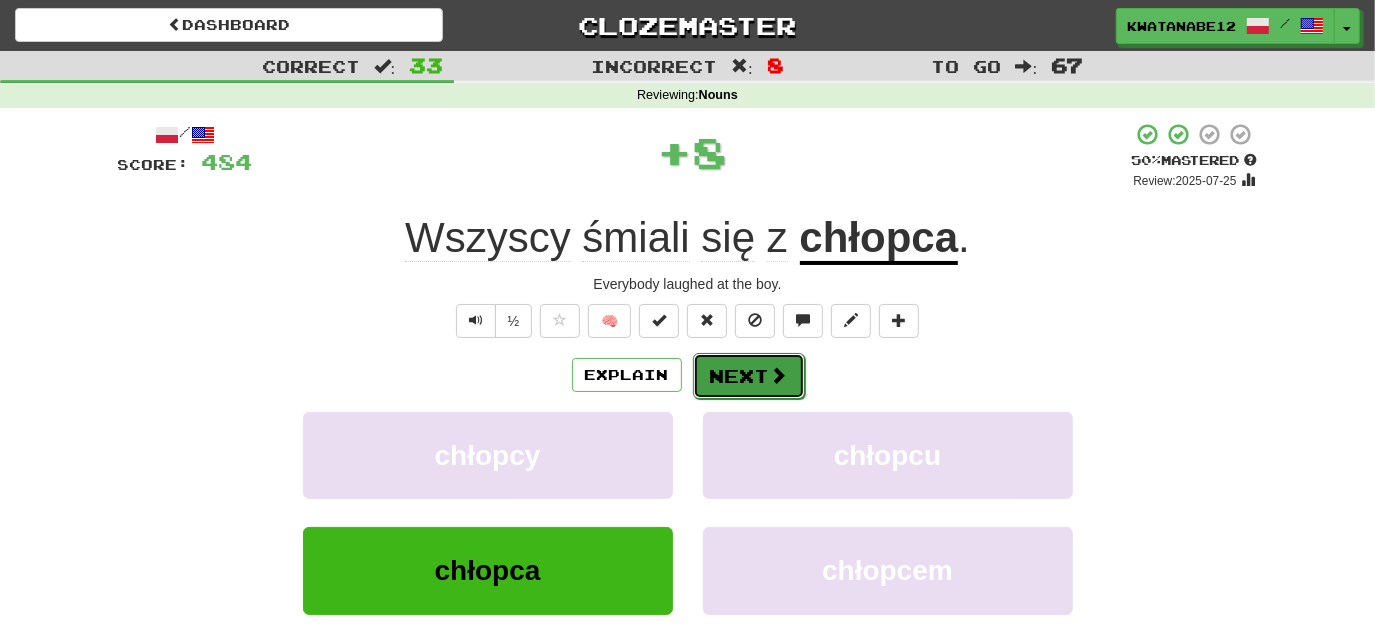 click on "Next" at bounding box center (749, 376) 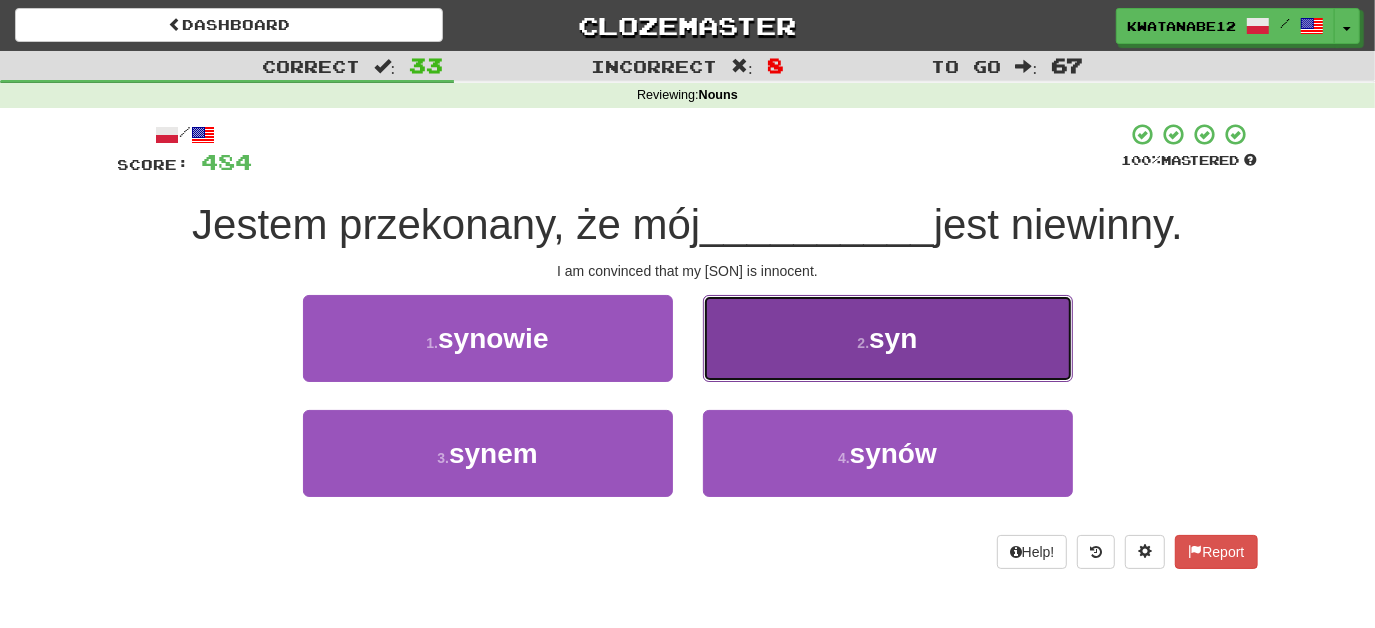 click on "2 .  syn" at bounding box center [888, 338] 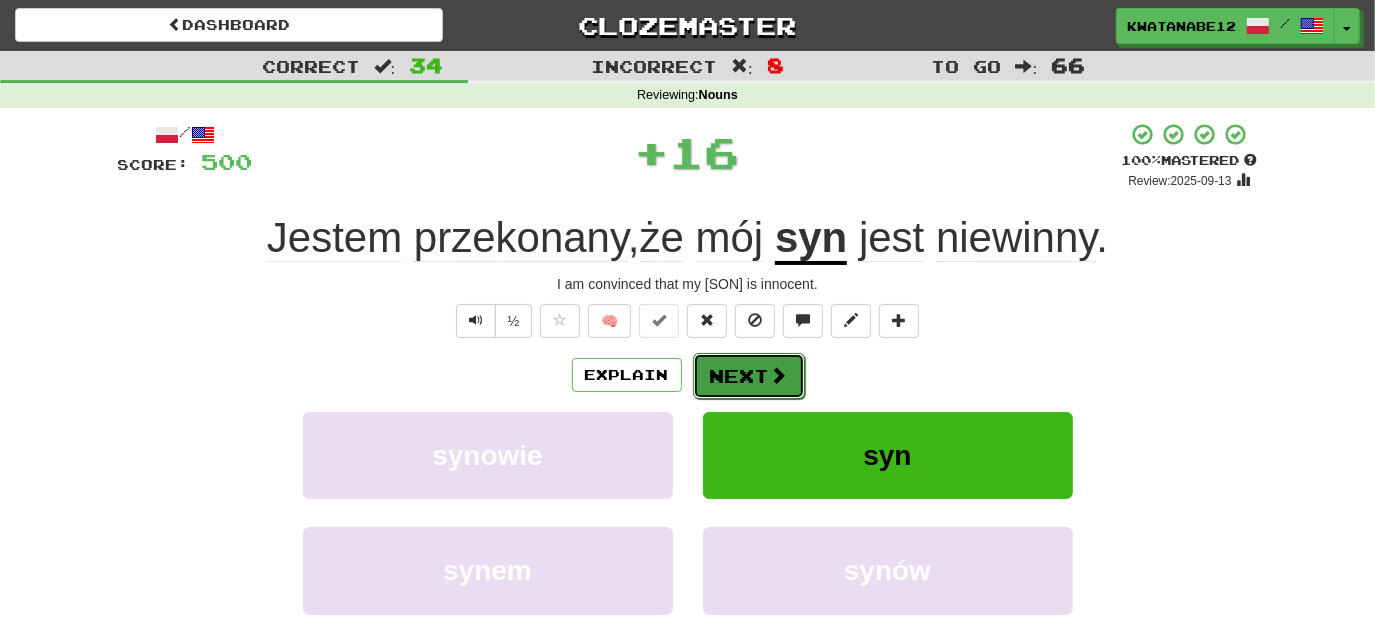 click on "Next" at bounding box center (749, 376) 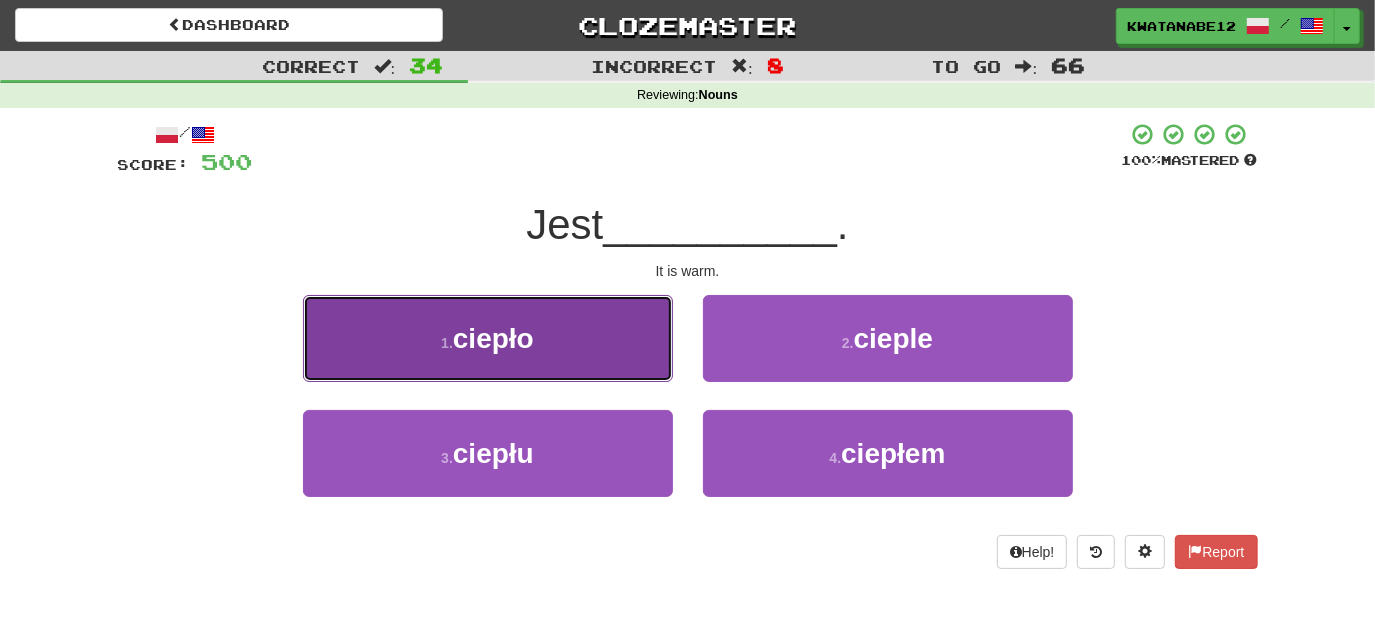 drag, startPoint x: 611, startPoint y: 364, endPoint x: 629, endPoint y: 373, distance: 20.12461 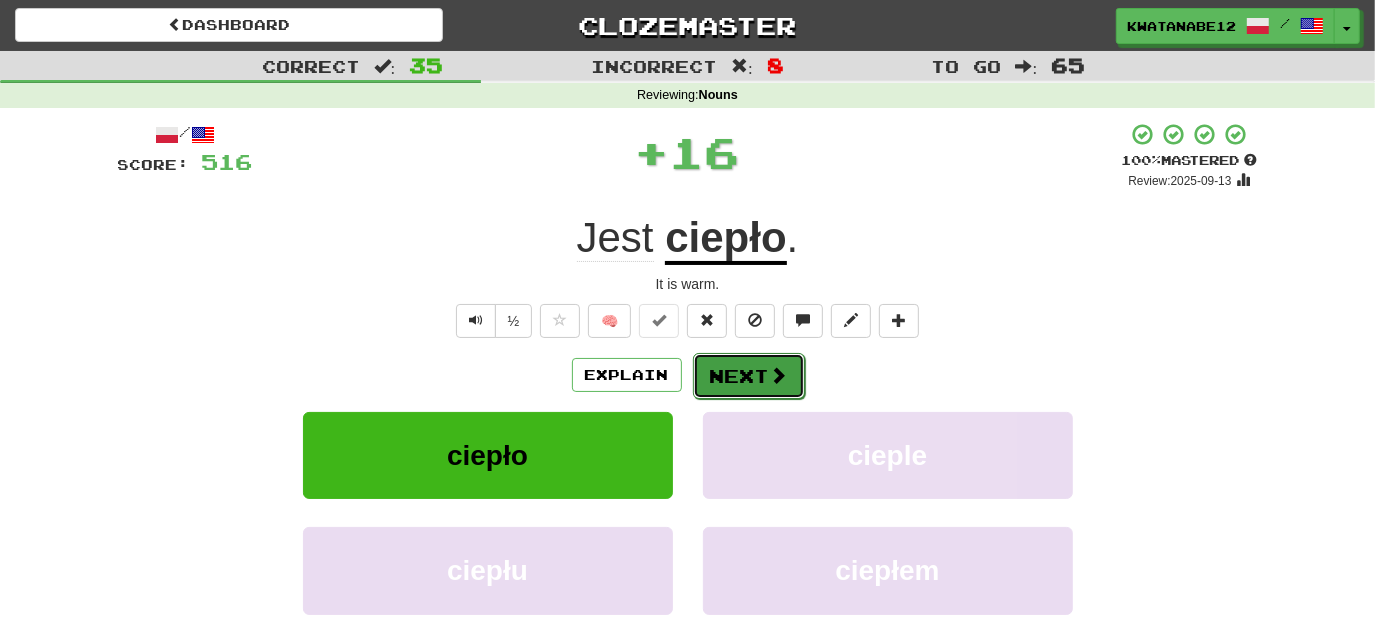 click on "Next" at bounding box center [749, 376] 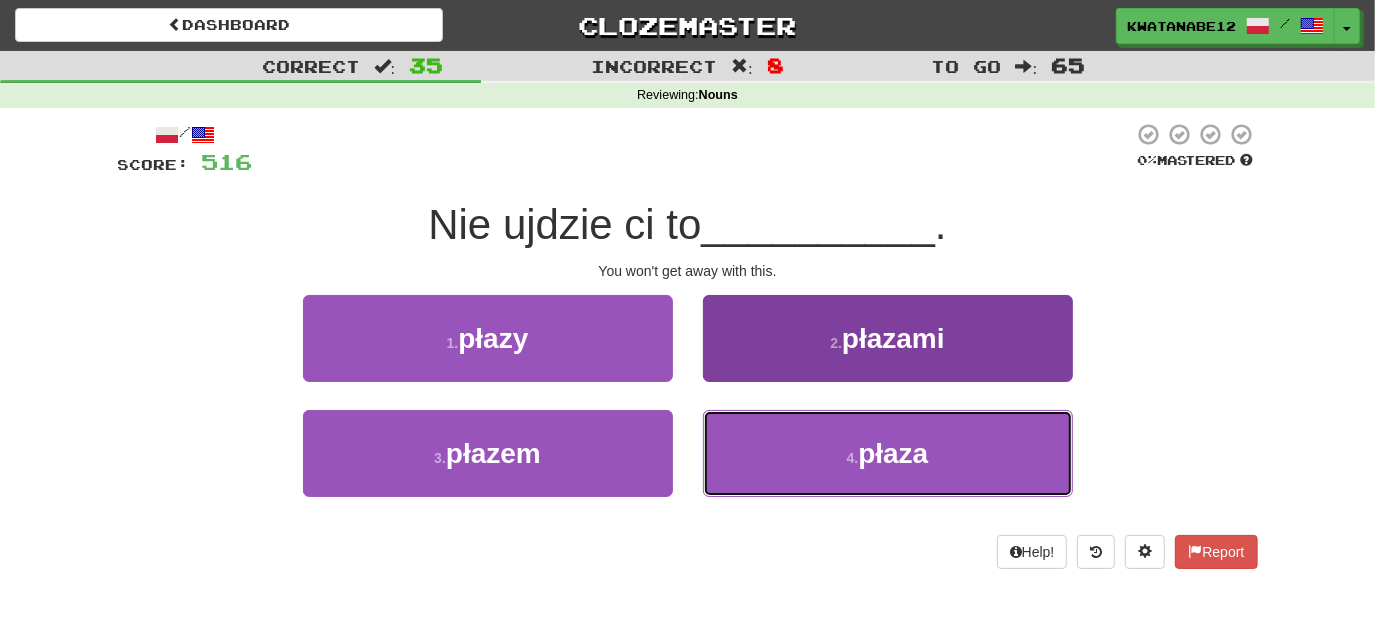 click on "4 .  płaza" at bounding box center (888, 453) 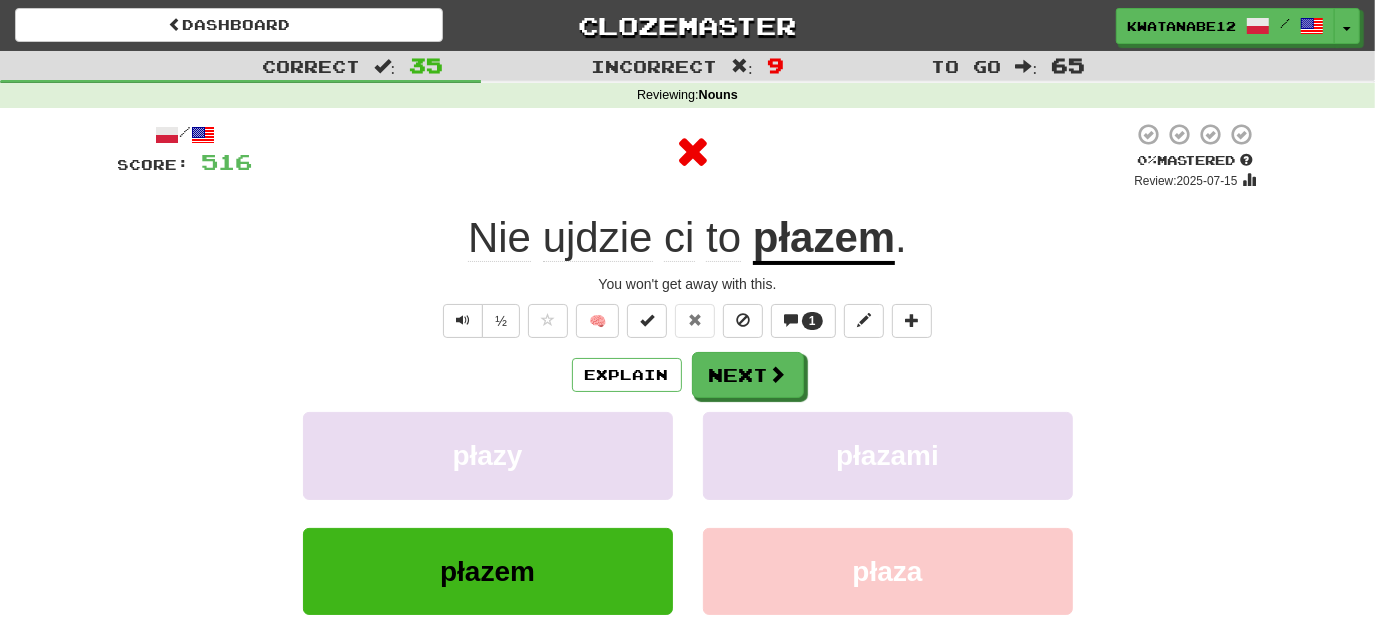 click on "Explain Next płazy płazami płazem płaza Learn more: płazy płazami płazem płaza" at bounding box center [688, 512] 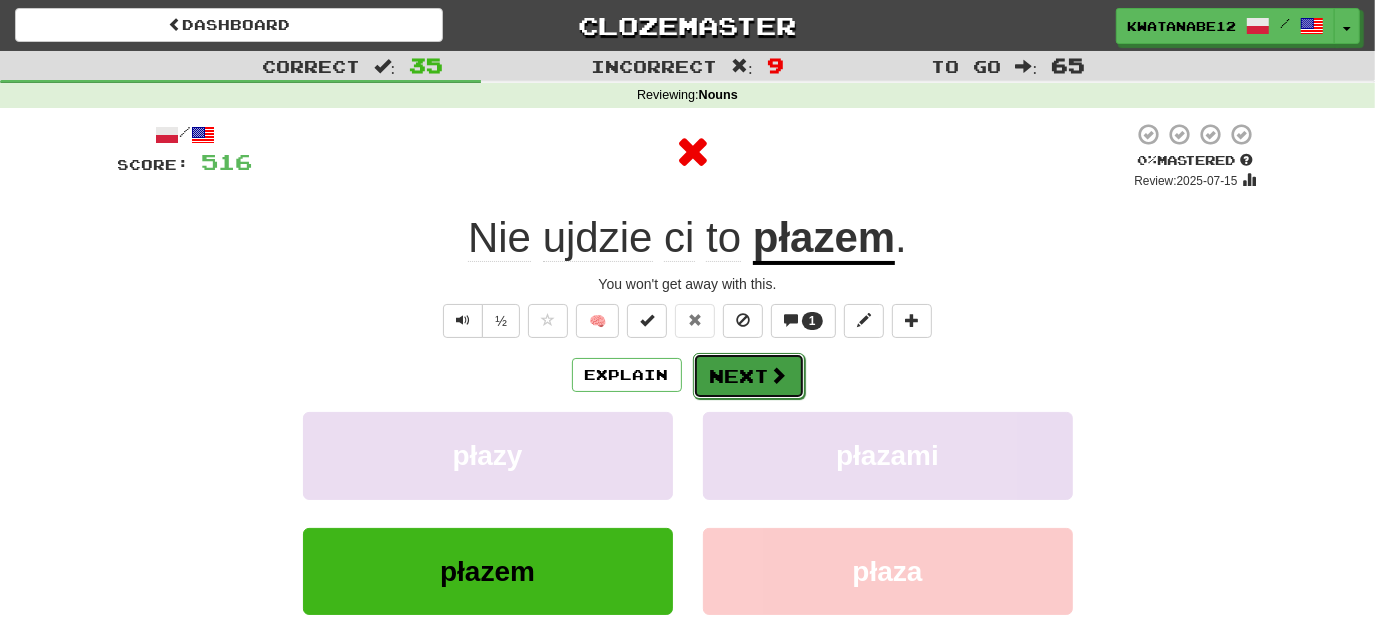 click on "Next" at bounding box center (749, 376) 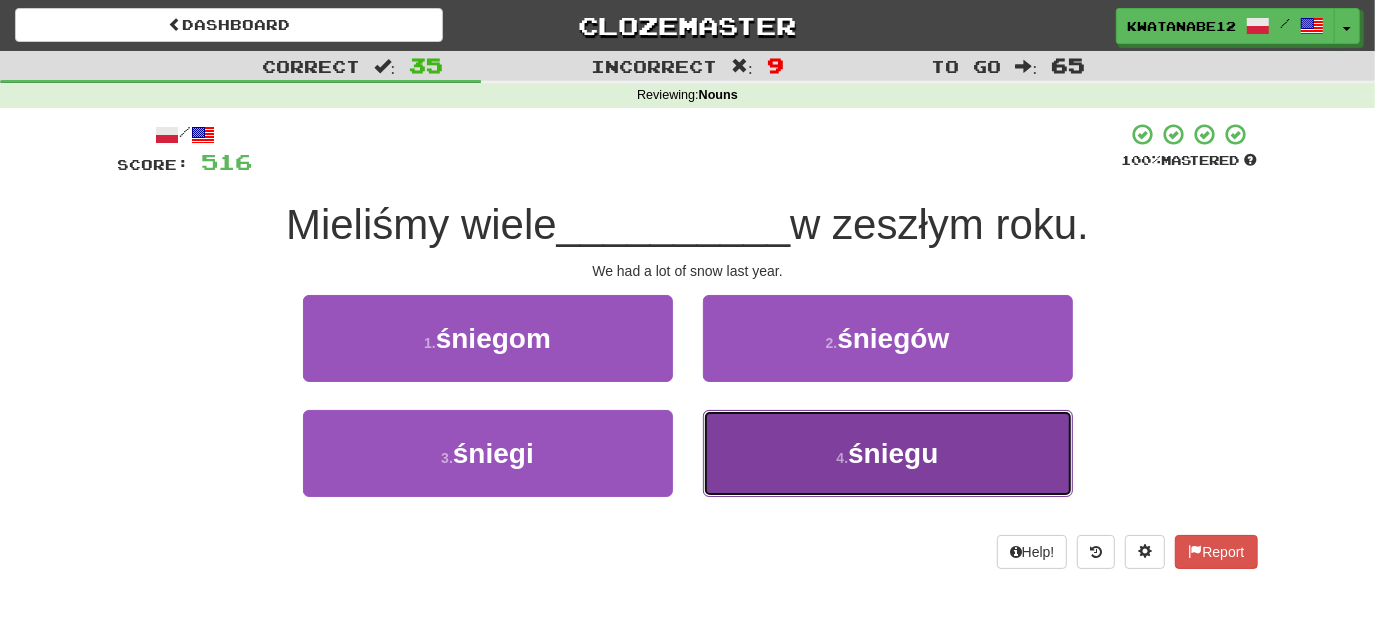 click on "4 .  śniegu" at bounding box center (888, 453) 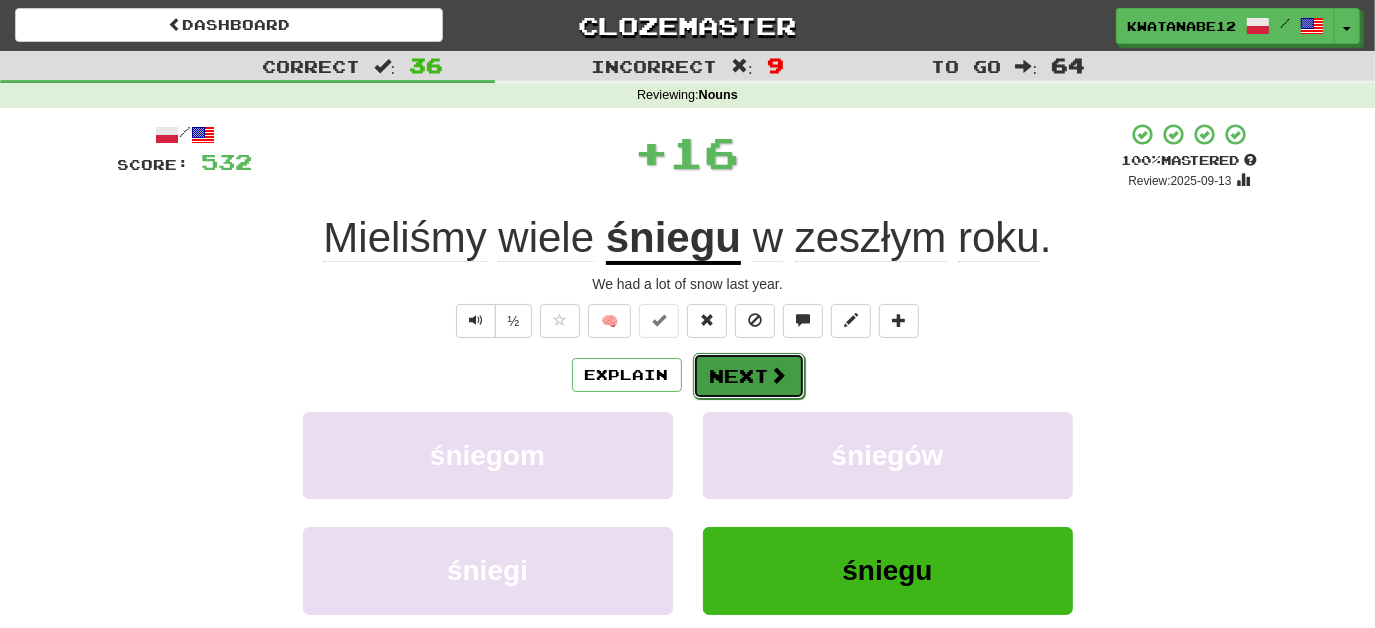 click on "Next" at bounding box center (749, 376) 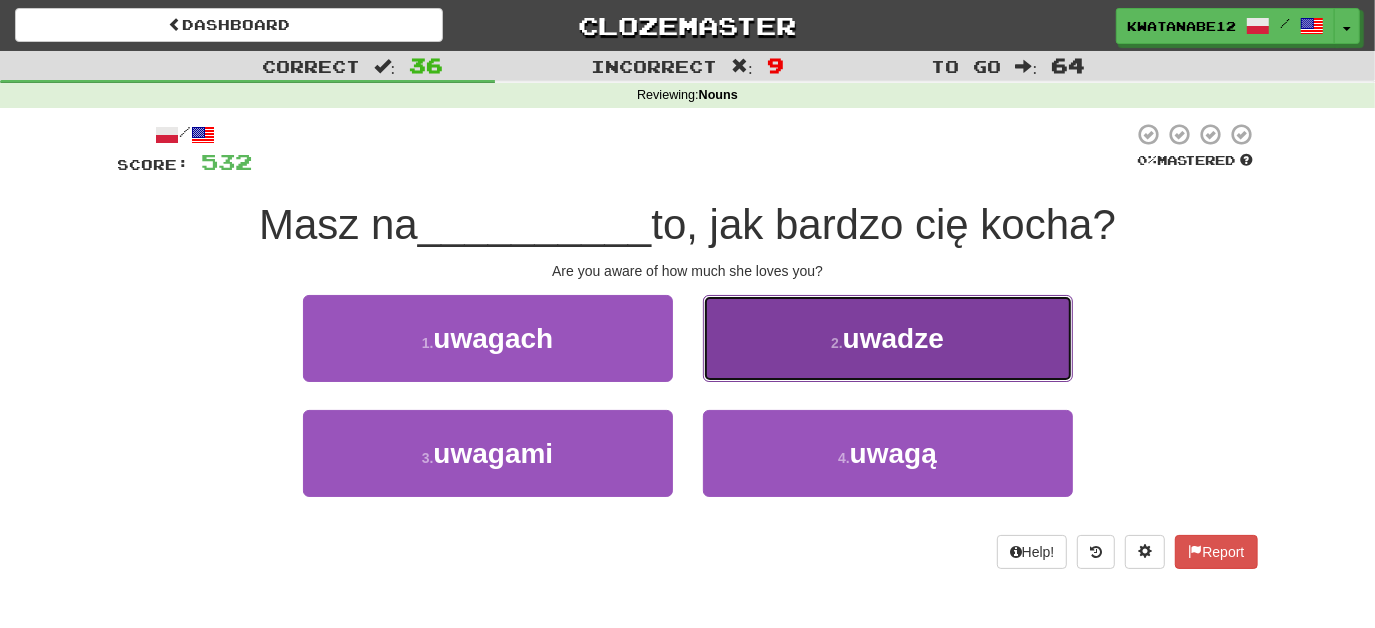 click on "2 .  uwadze" at bounding box center (888, 338) 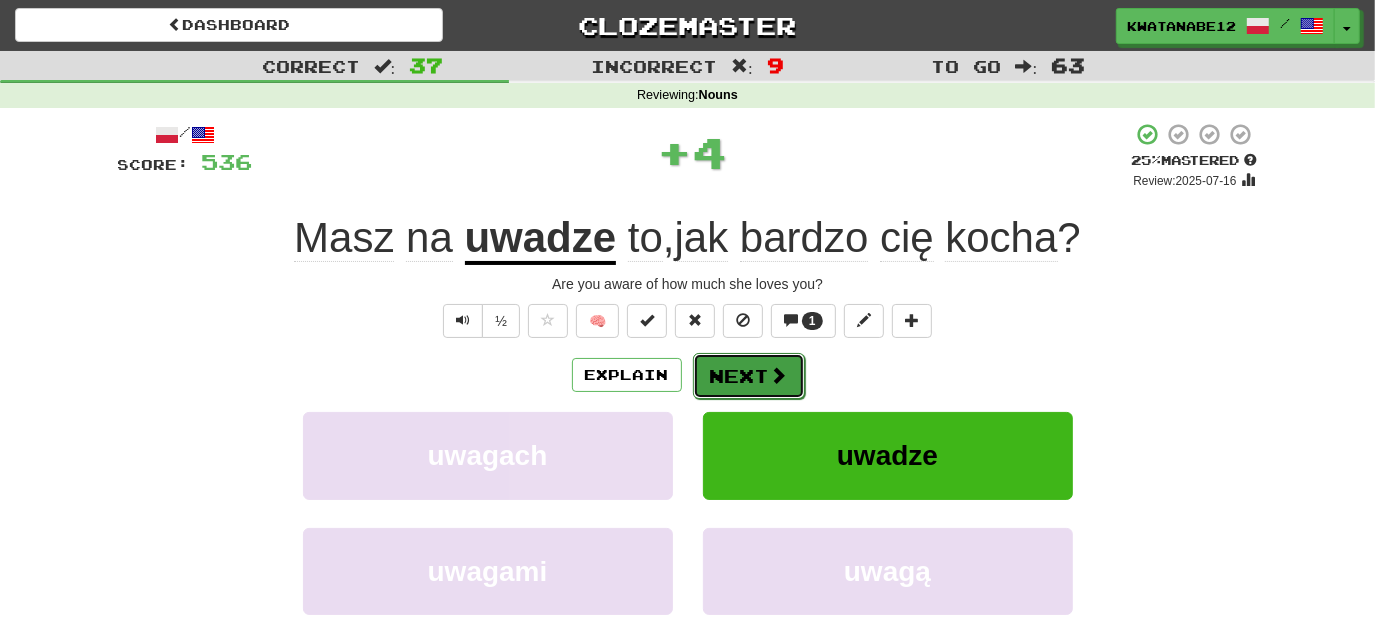 click on "Next" at bounding box center (749, 376) 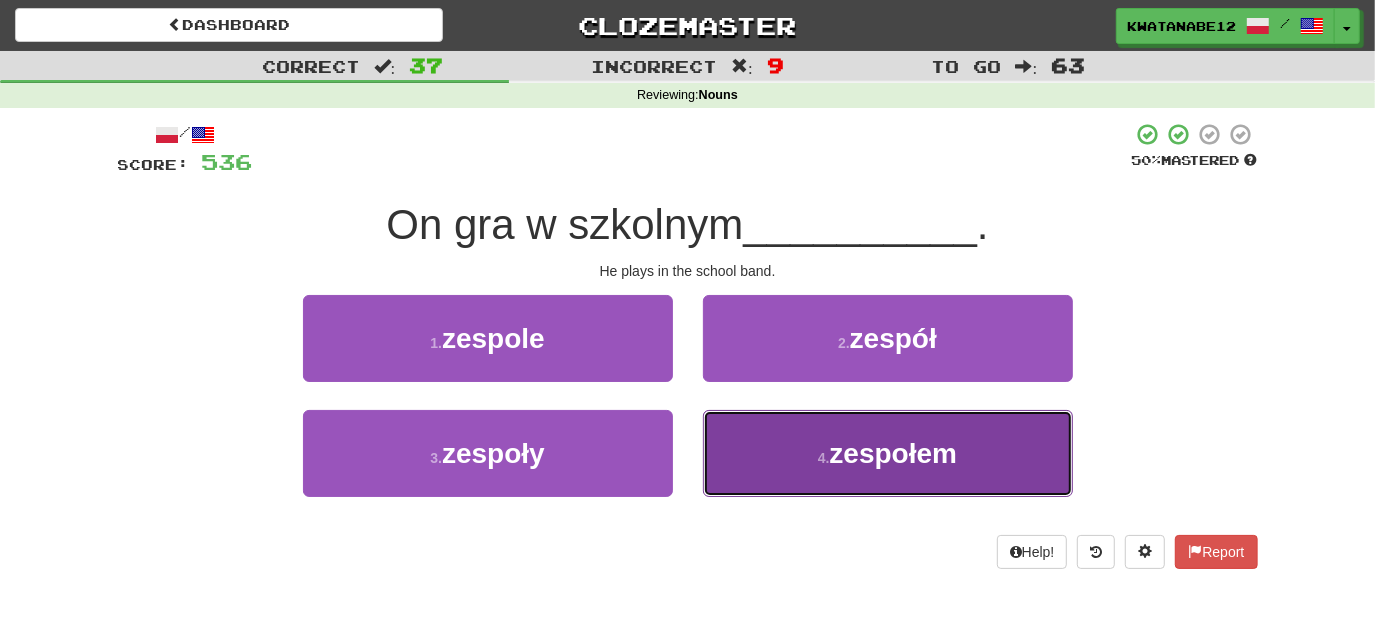 click on "4 .  zespołem" at bounding box center [888, 453] 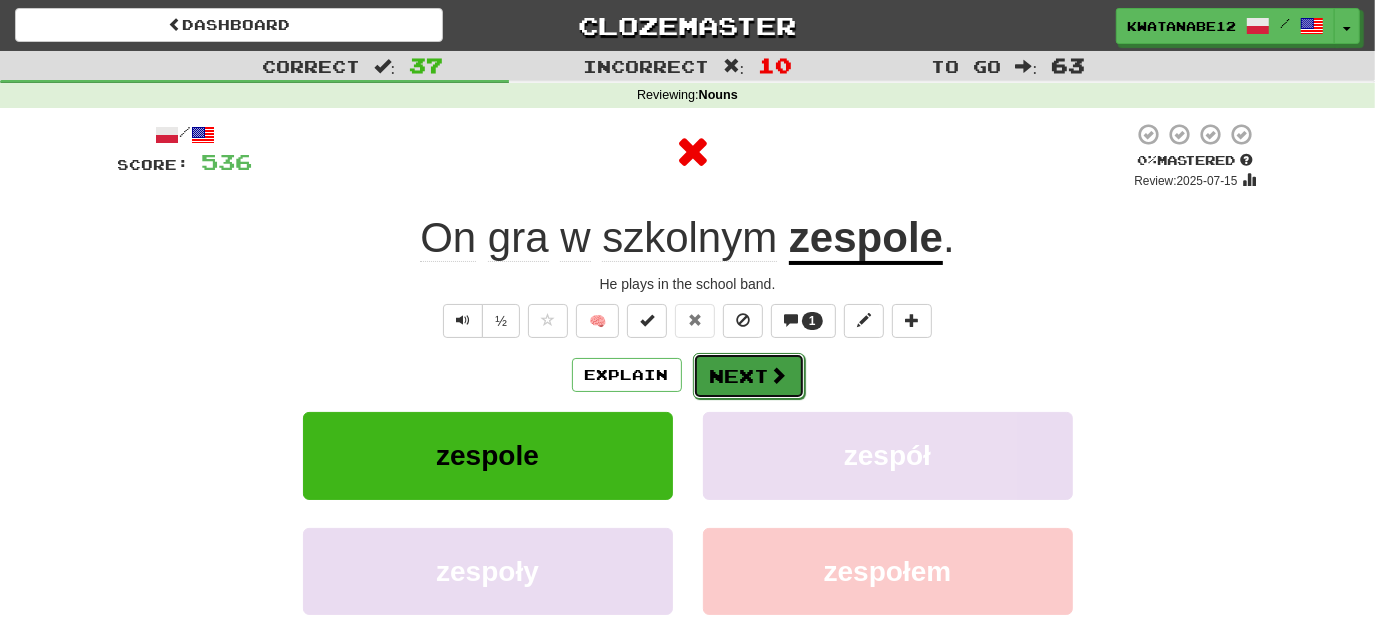 click on "Next" at bounding box center [749, 376] 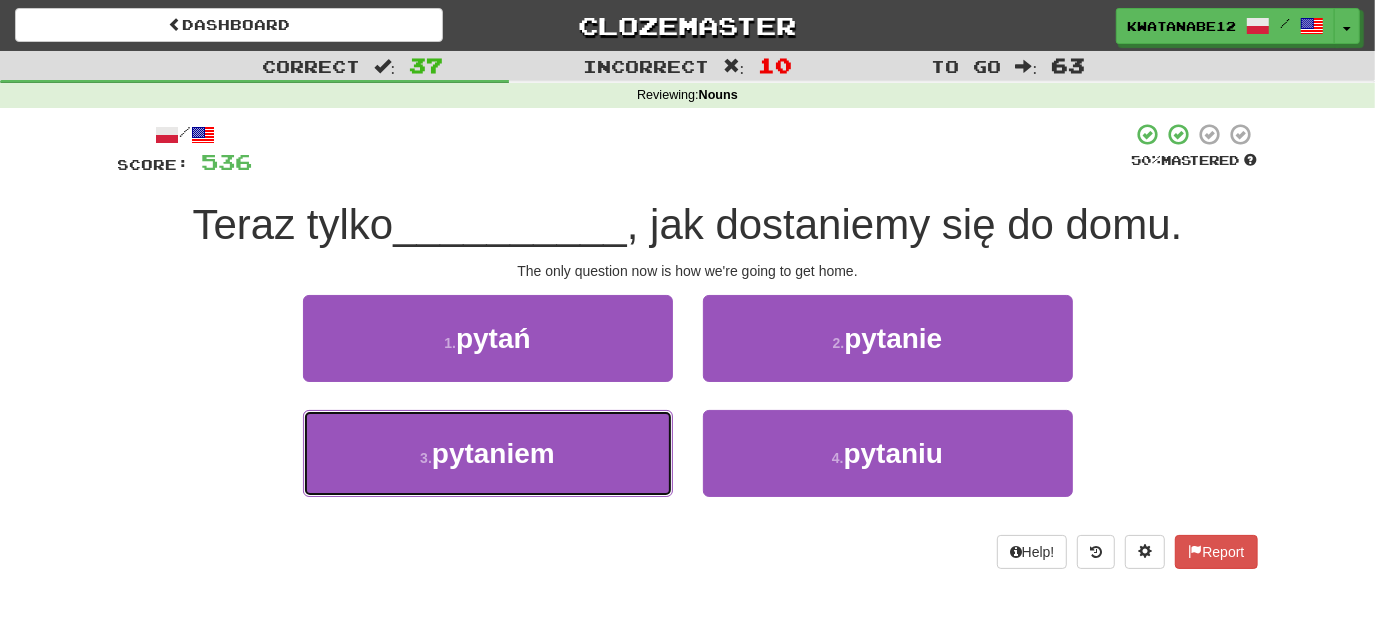 drag, startPoint x: 594, startPoint y: 468, endPoint x: 693, endPoint y: 398, distance: 121.24768 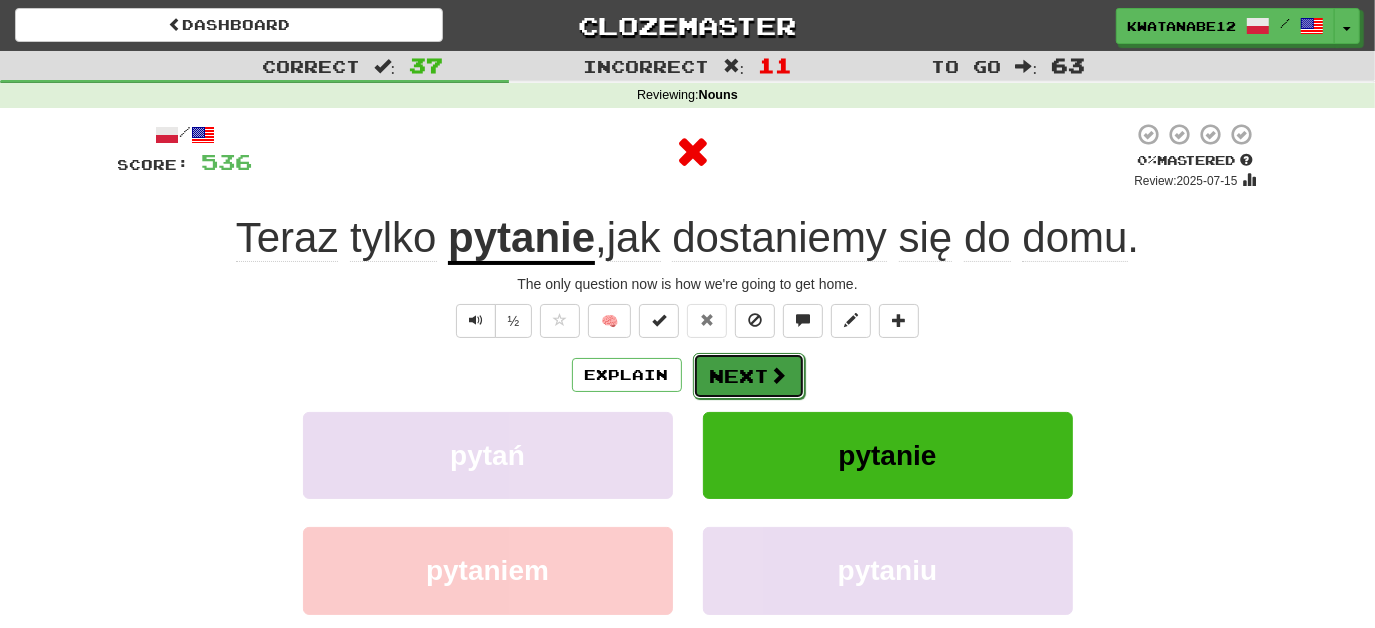 click on "Next" at bounding box center [749, 376] 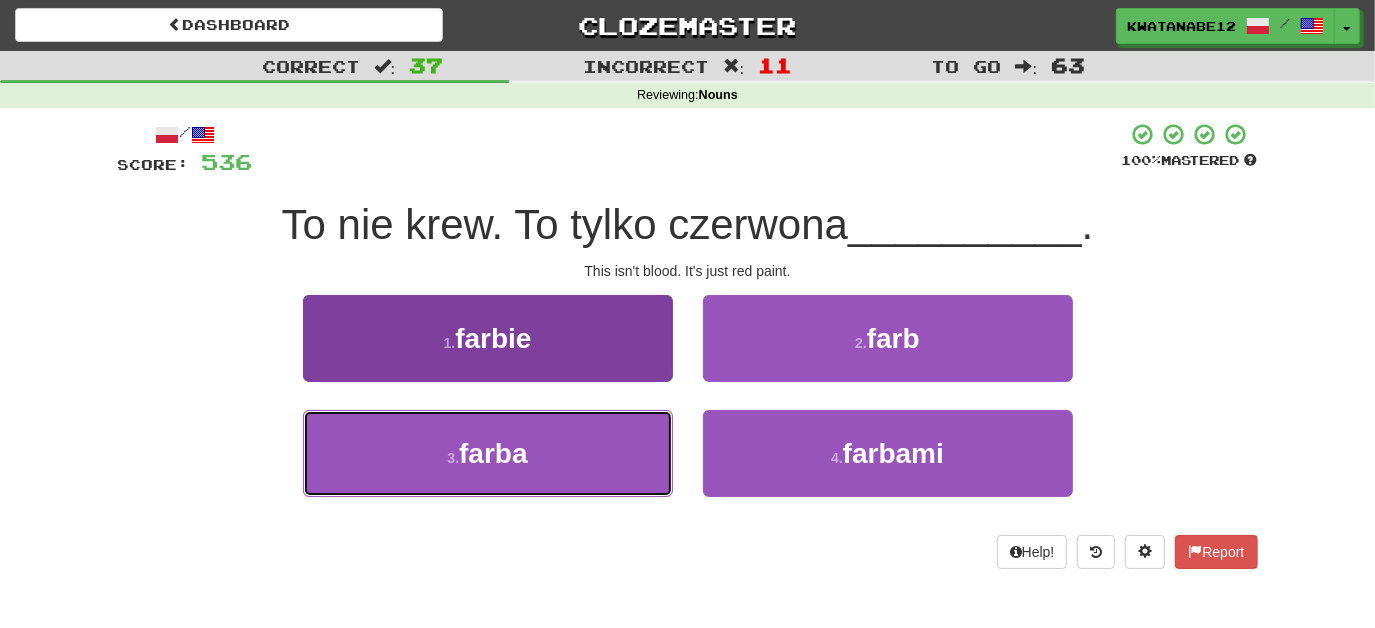 click on "3 .  farba" at bounding box center [488, 453] 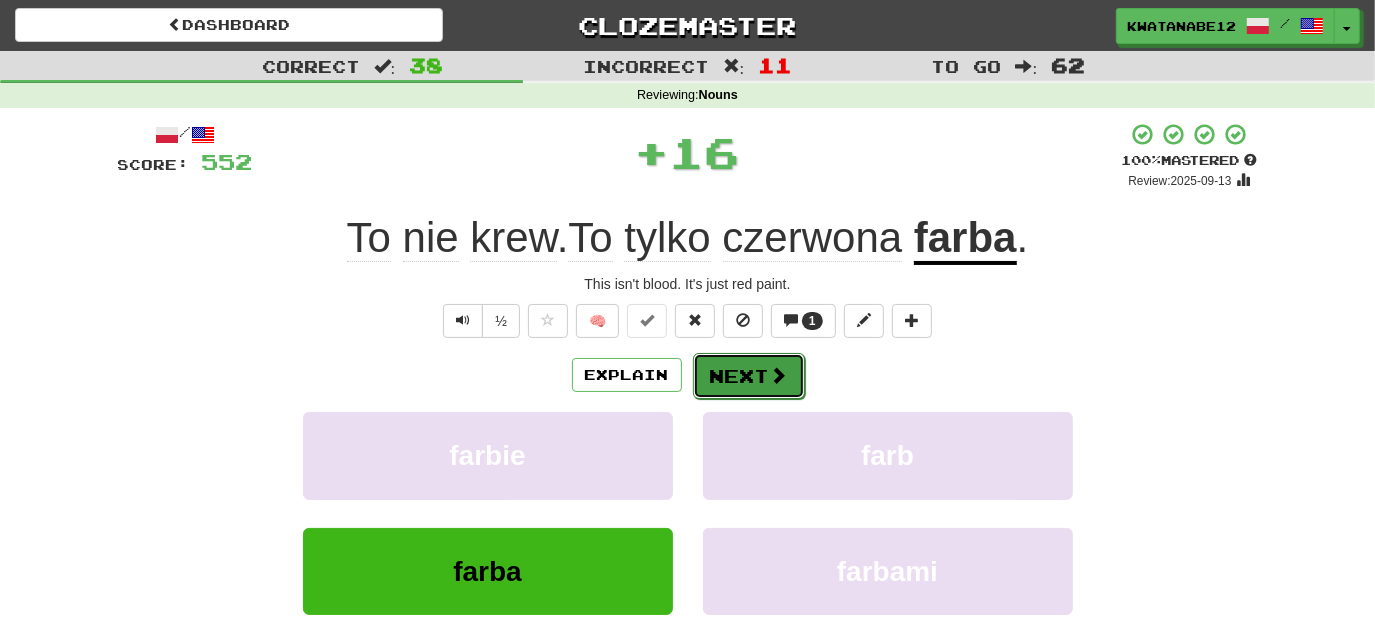 click on "Next" at bounding box center (749, 376) 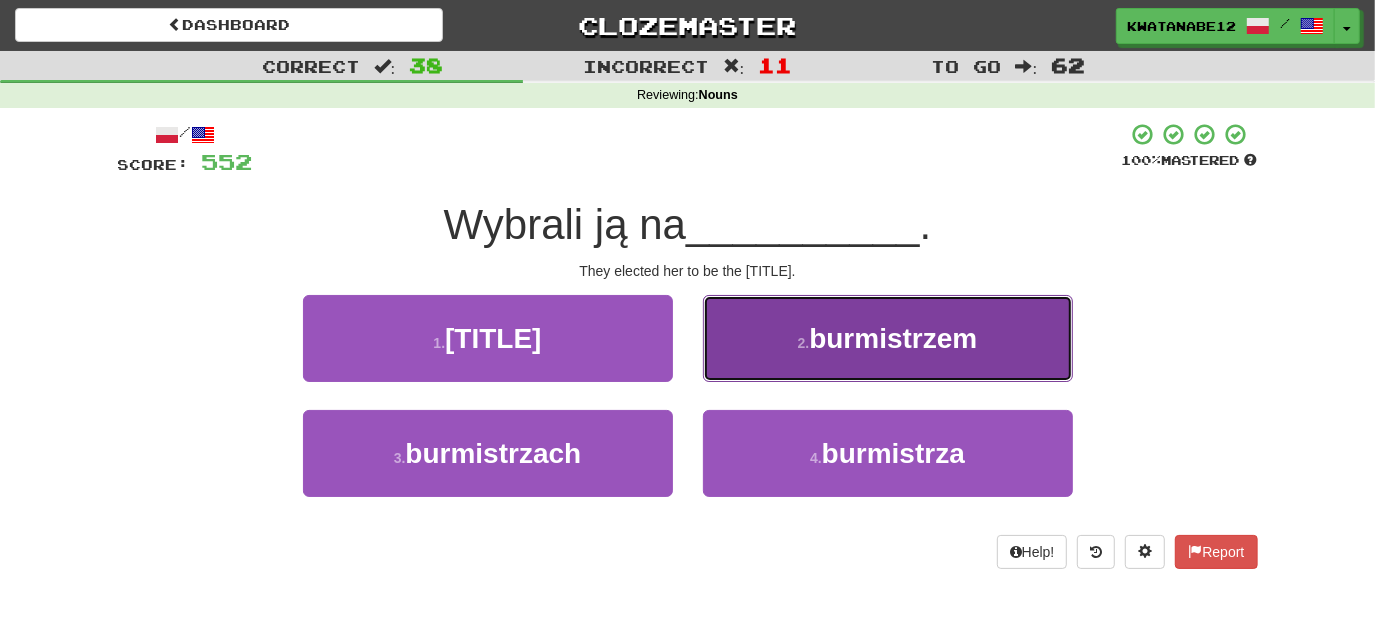click on "2 .  burmistrzem" at bounding box center [888, 338] 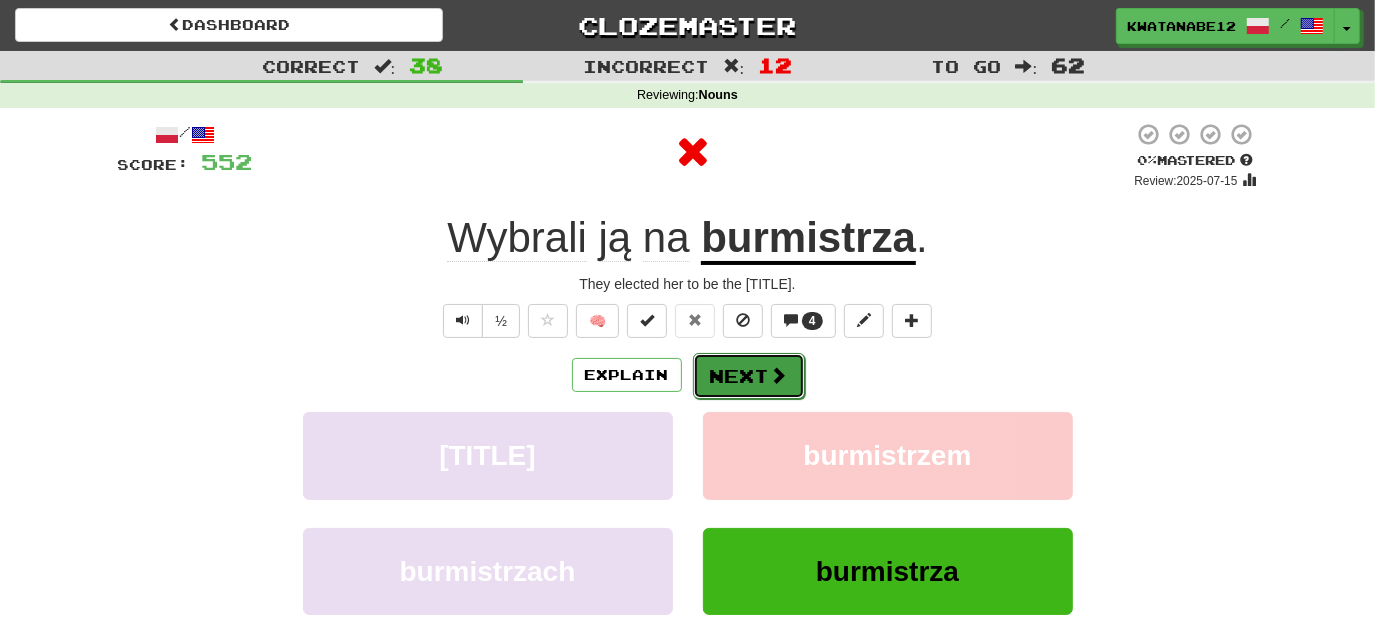 click on "Next" at bounding box center [749, 376] 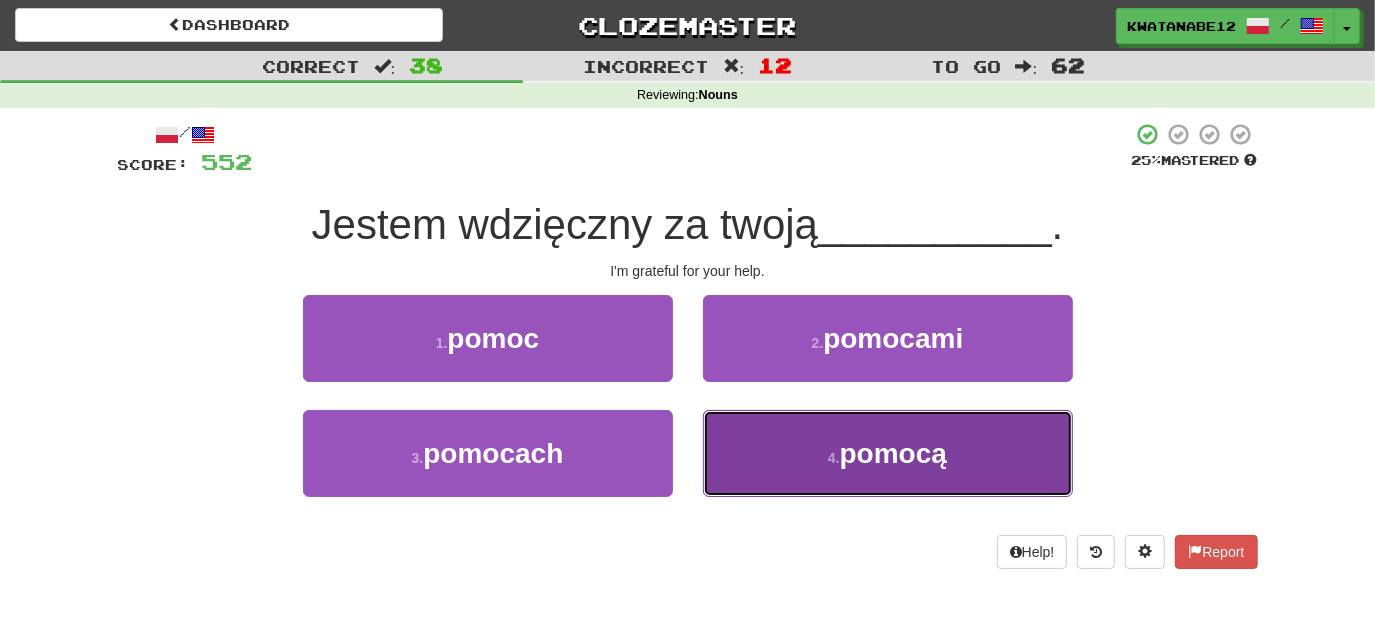 click on "4 .  pomocą" at bounding box center (888, 453) 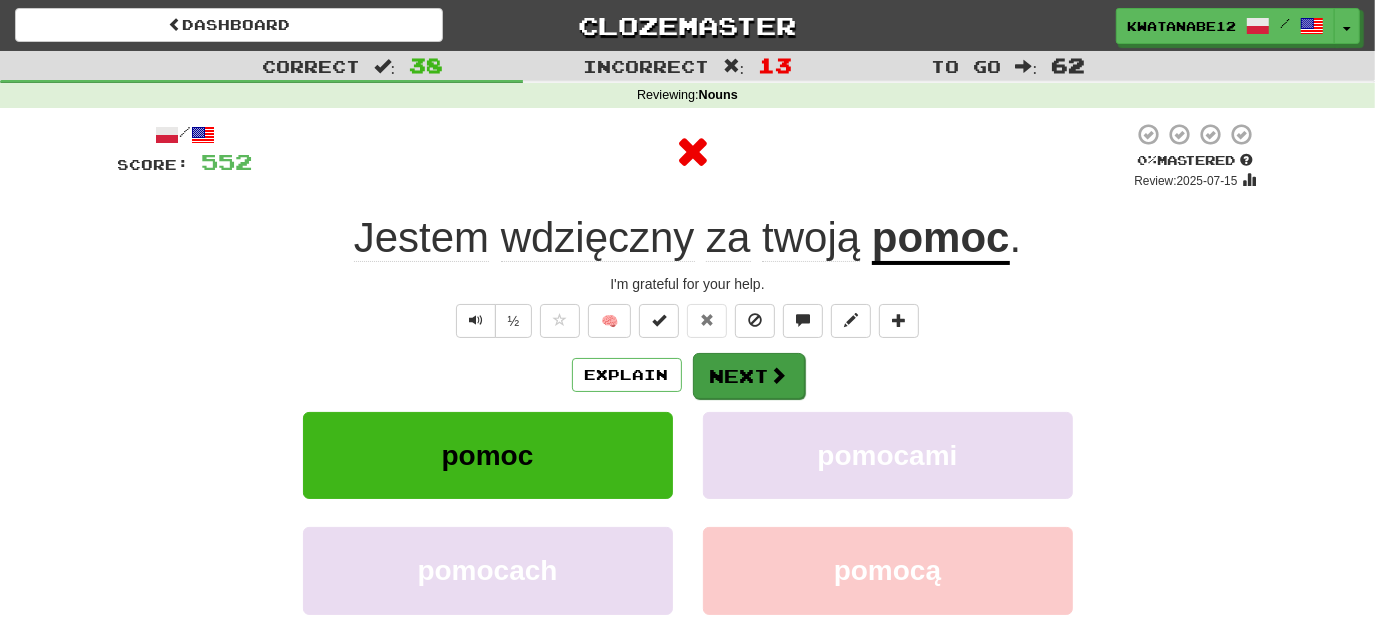 click on "Explain Next" at bounding box center [688, 375] 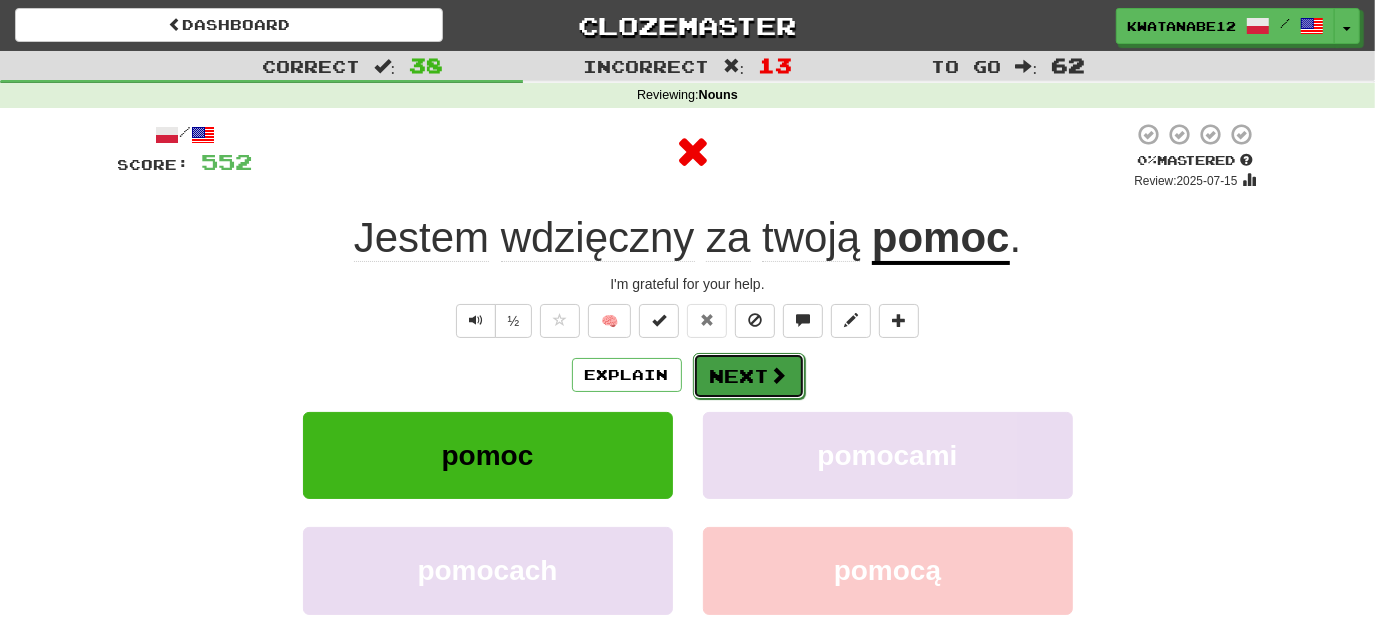 click on "Next" at bounding box center (749, 376) 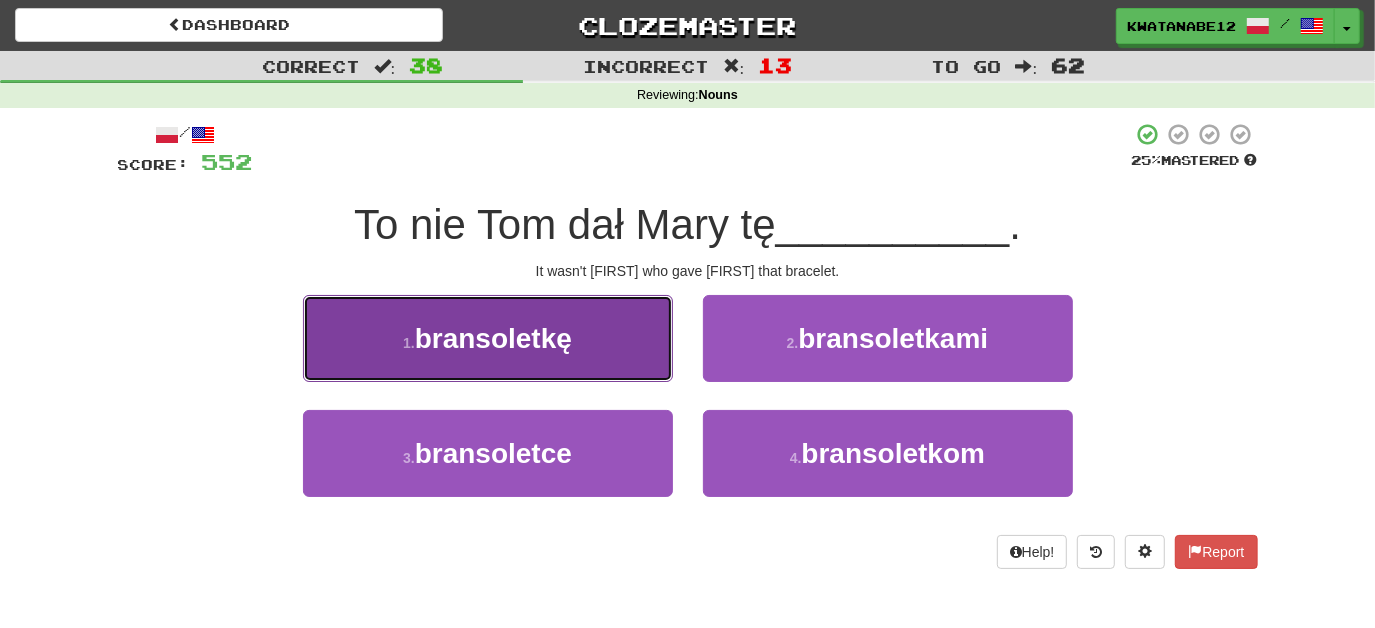 click on "1 .  bransoletkę" at bounding box center (488, 338) 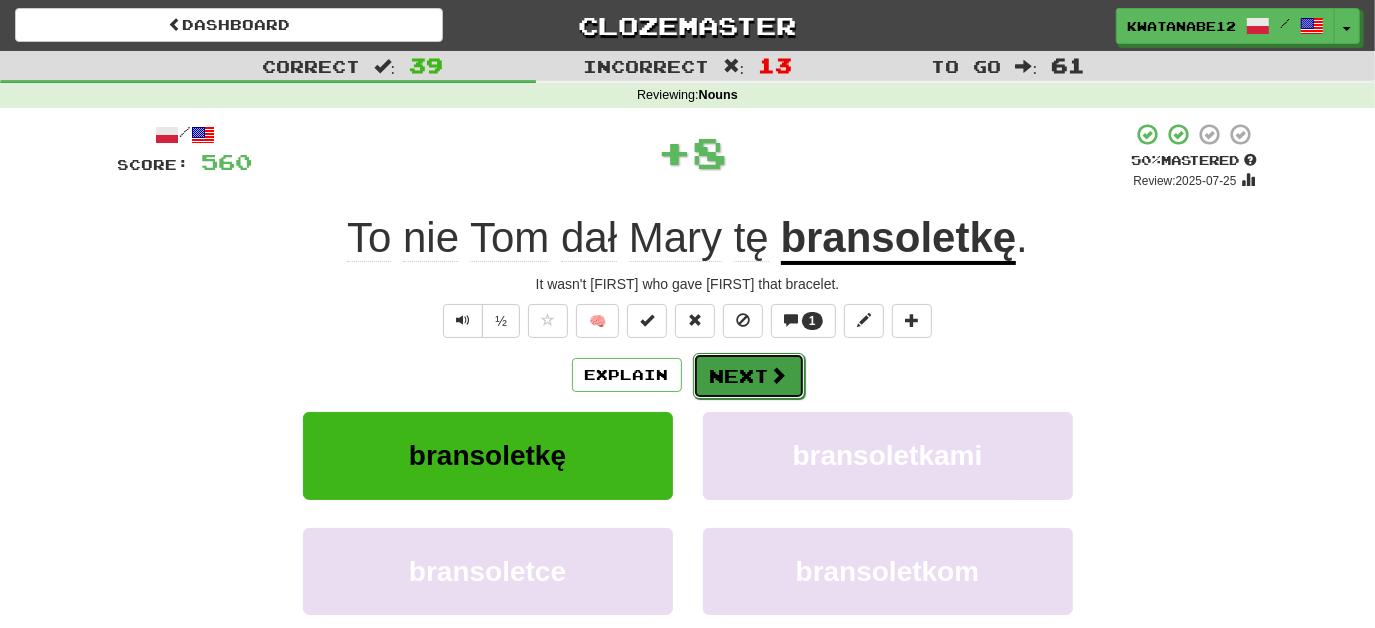 click on "Next" at bounding box center [749, 376] 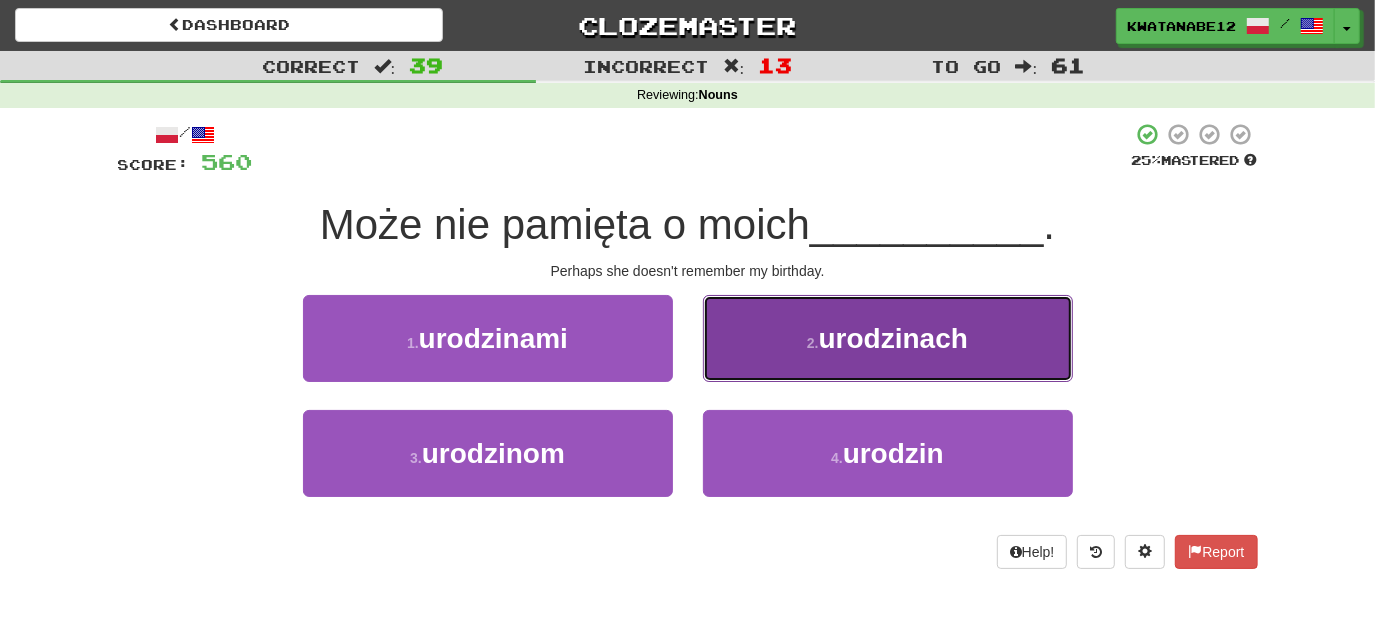 click on "2 .  urodzinach" at bounding box center [888, 338] 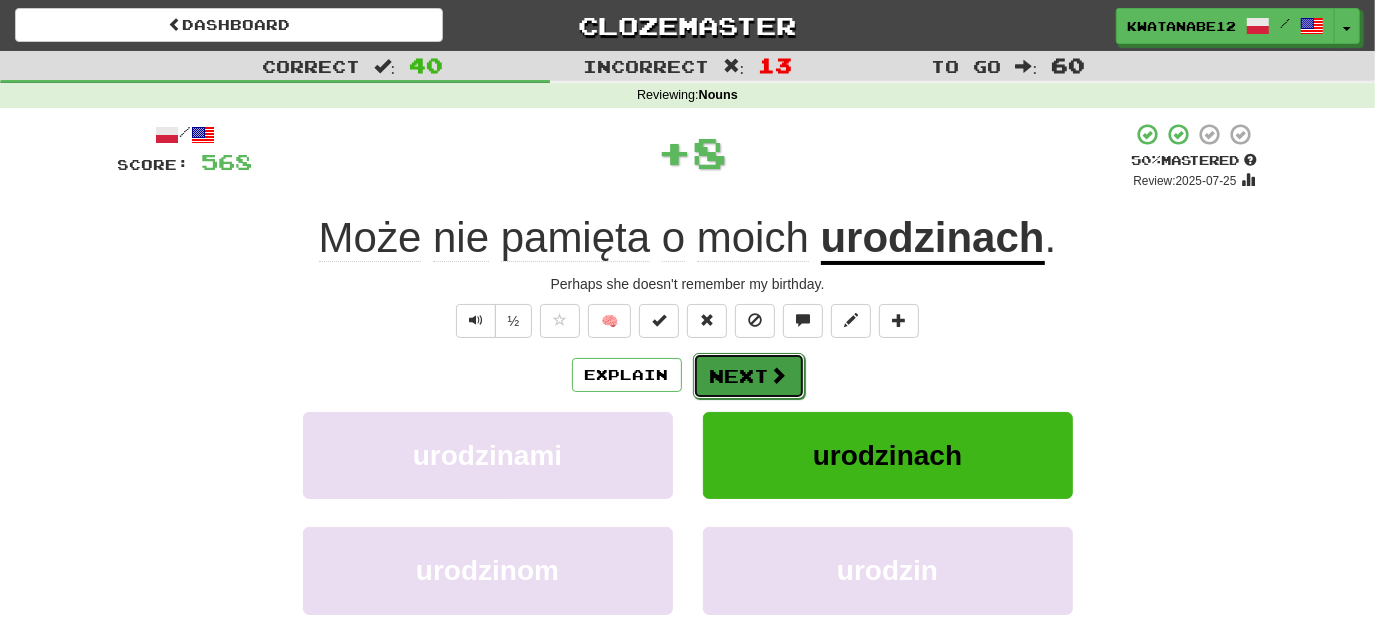click on "Next" at bounding box center [749, 376] 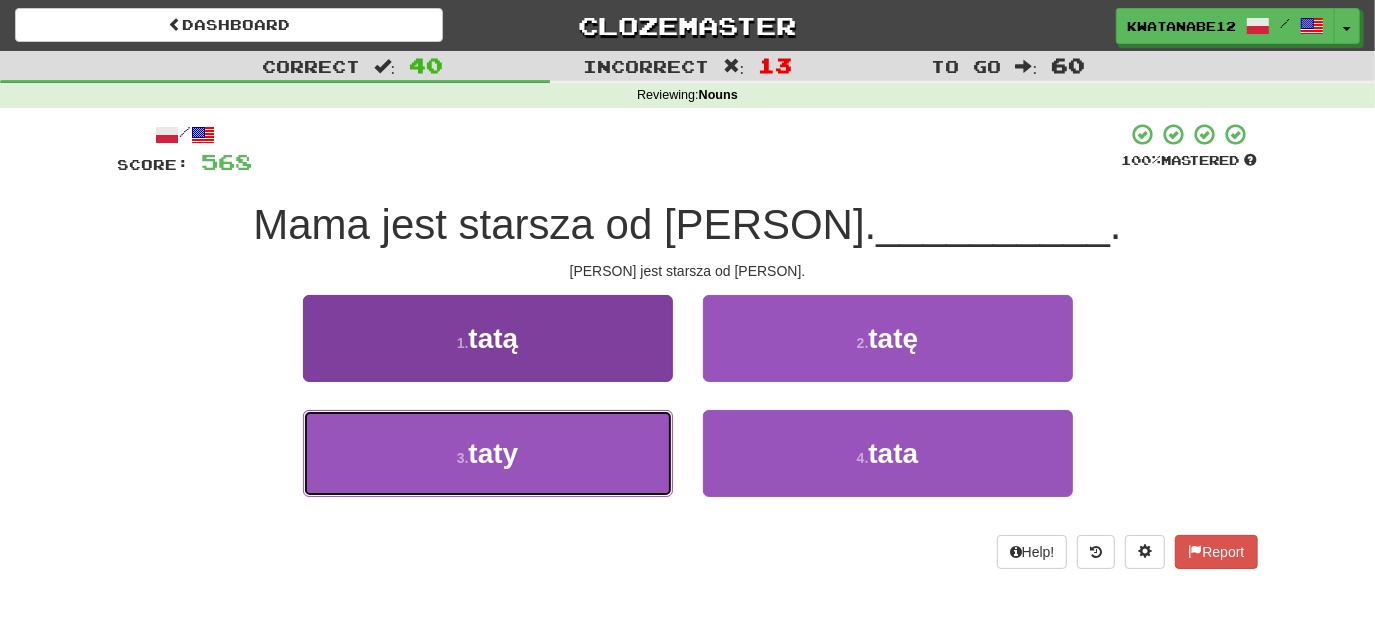 drag, startPoint x: 547, startPoint y: 459, endPoint x: 634, endPoint y: 412, distance: 98.88377 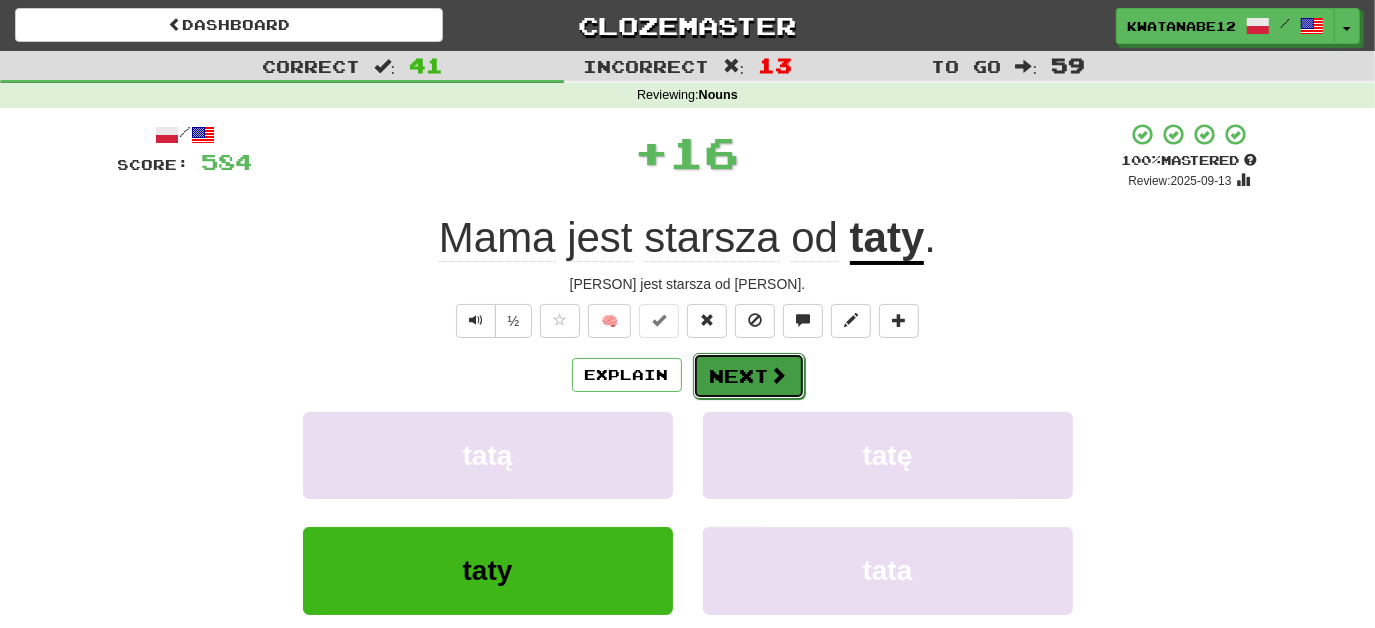 click on "Next" at bounding box center [749, 376] 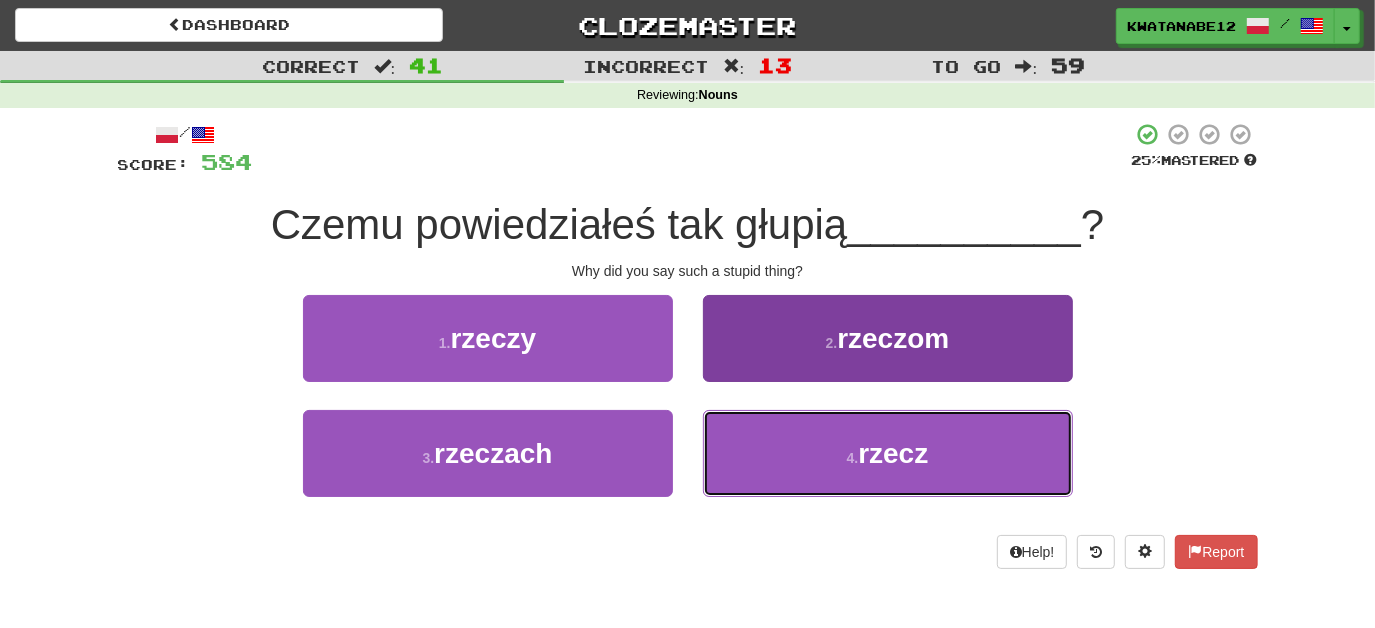 drag, startPoint x: 723, startPoint y: 433, endPoint x: 730, endPoint y: 410, distance: 24.04163 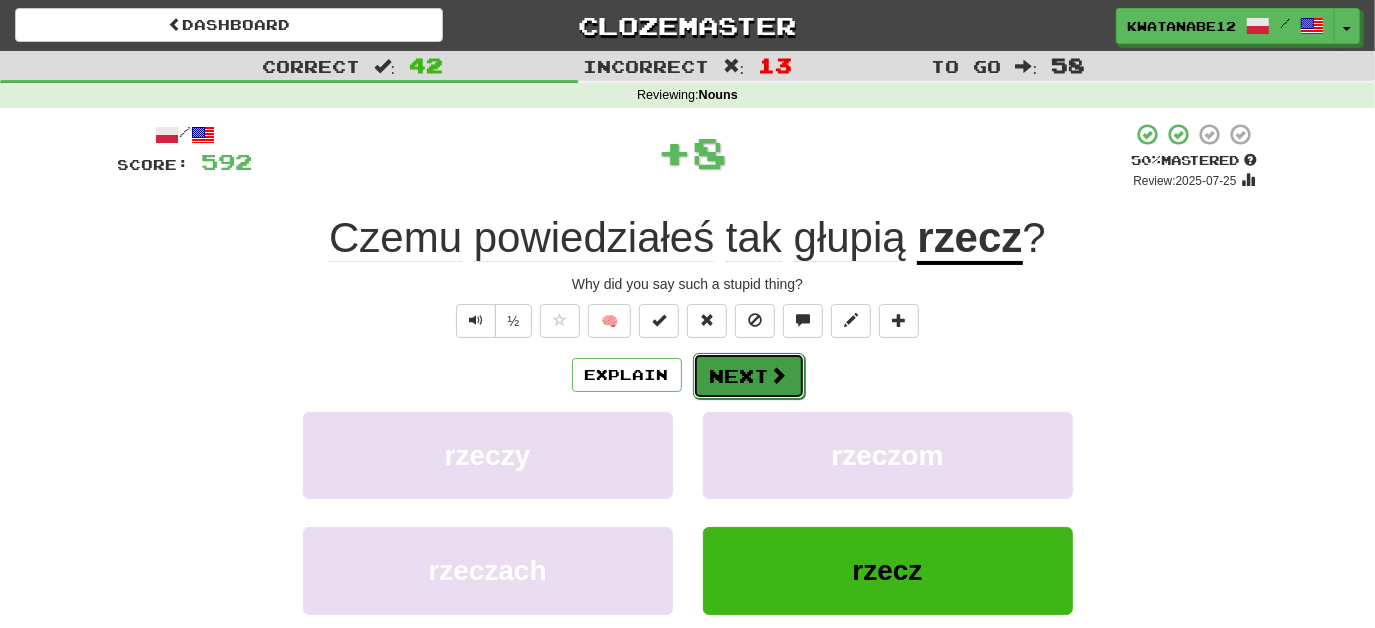 click on "Next" at bounding box center [749, 376] 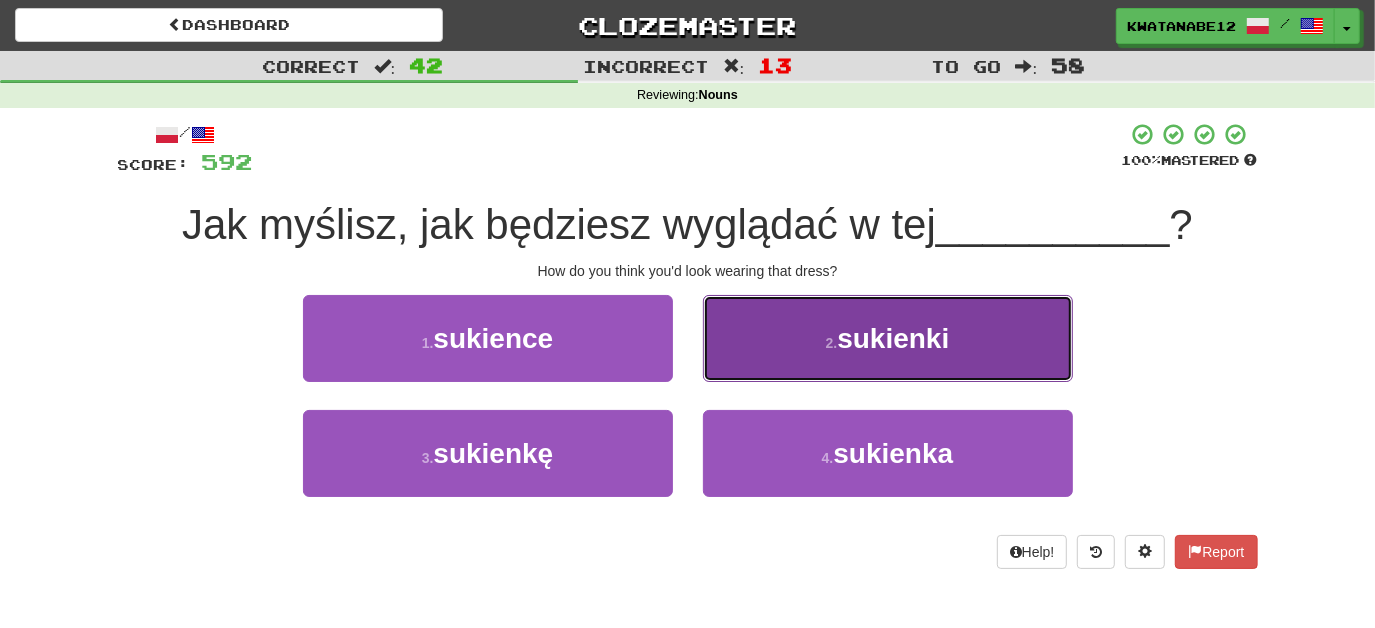 click on "2 .  sukienki" at bounding box center [888, 338] 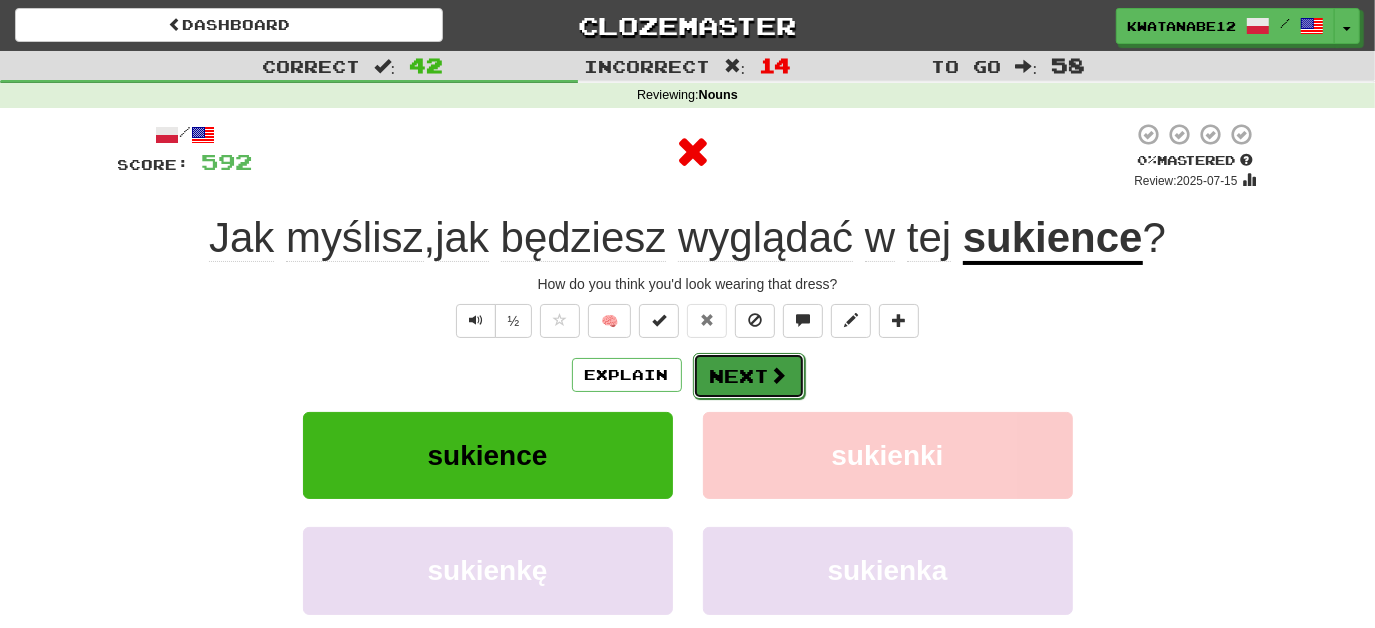 click on "Next" at bounding box center [749, 376] 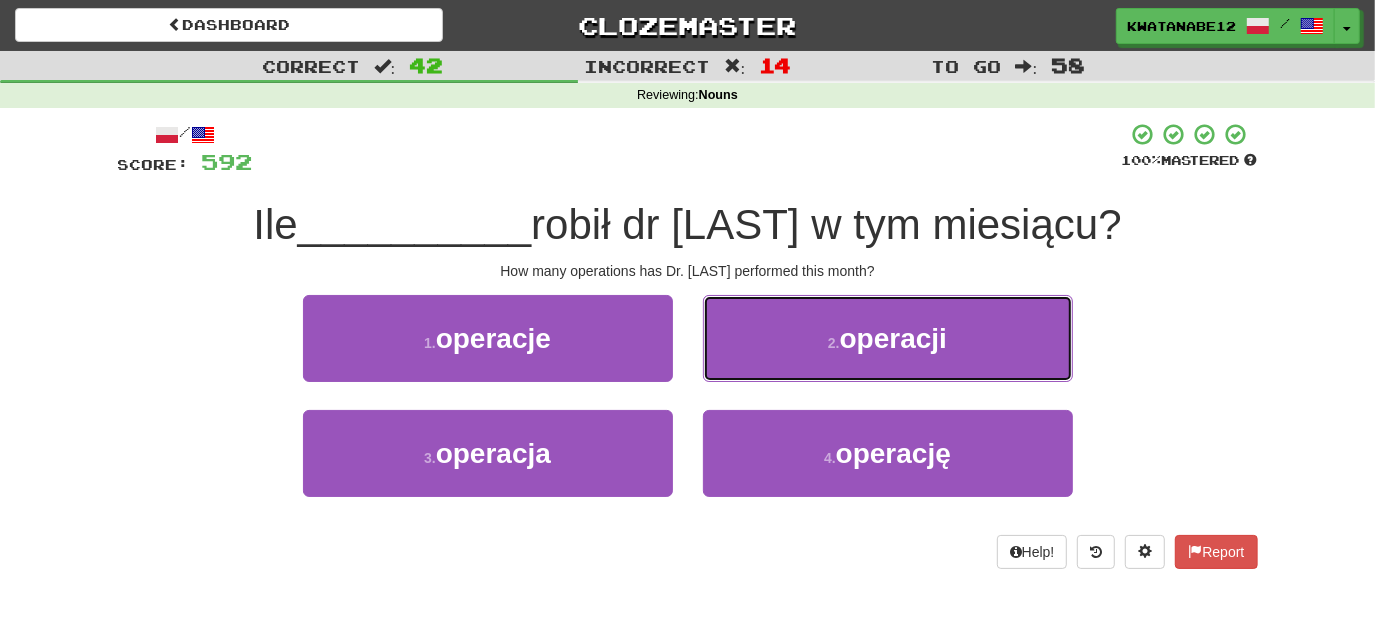 drag, startPoint x: 748, startPoint y: 340, endPoint x: 742, endPoint y: 350, distance: 11.661903 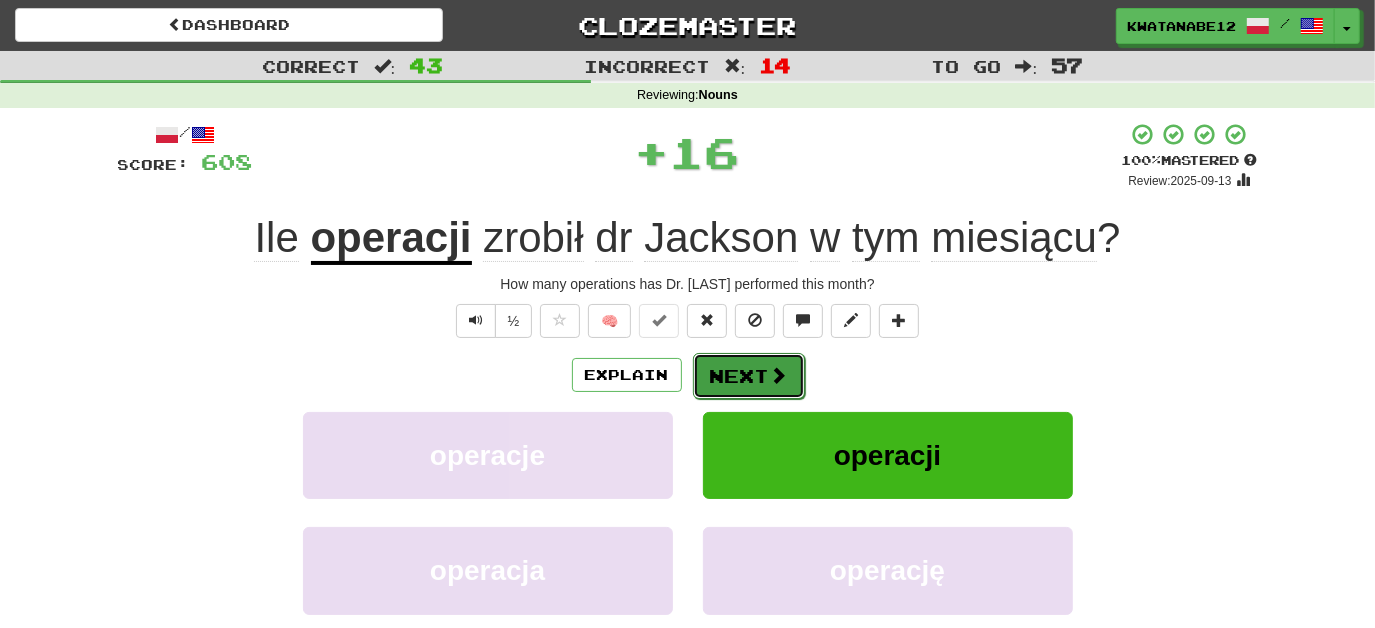 click on "Next" at bounding box center [749, 376] 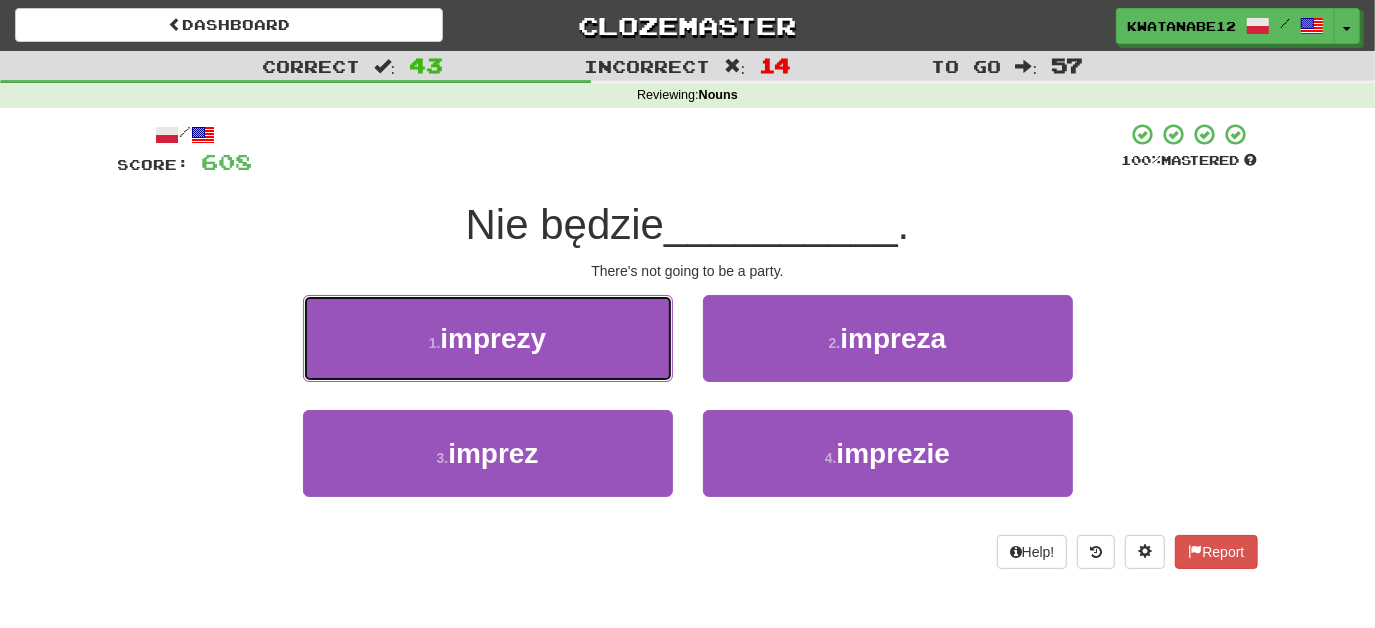 drag, startPoint x: 597, startPoint y: 346, endPoint x: 639, endPoint y: 350, distance: 42.190044 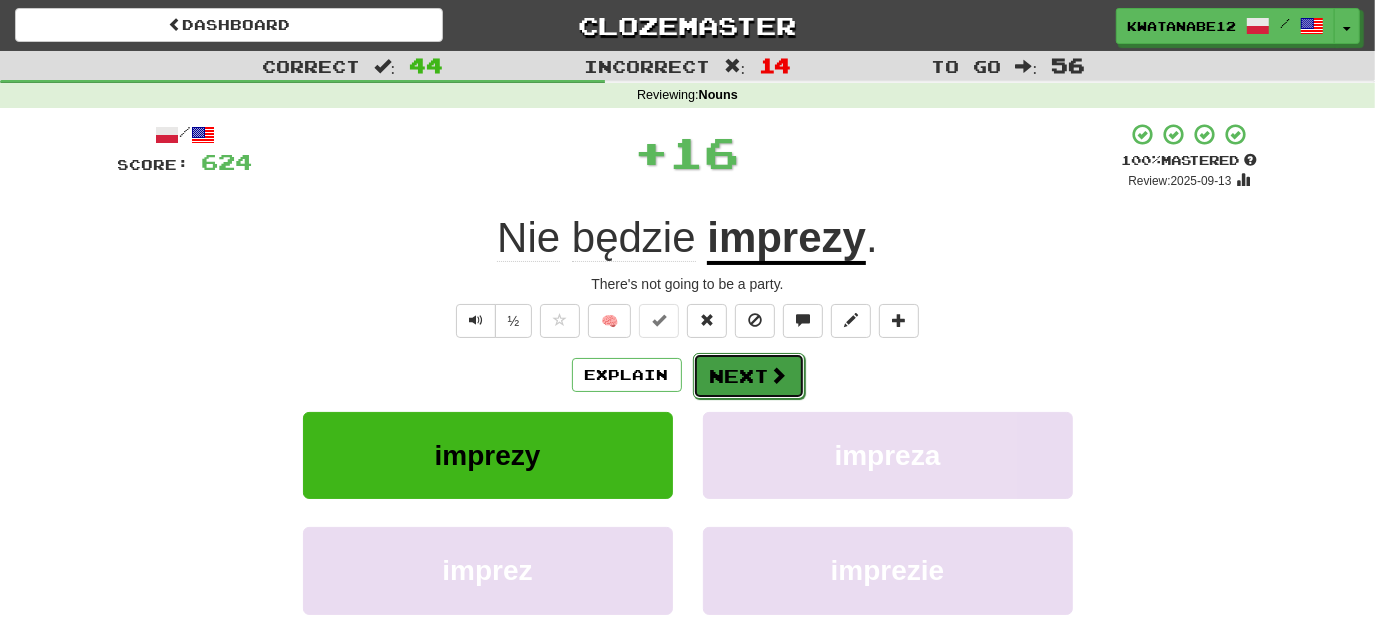 click on "Next" at bounding box center (749, 376) 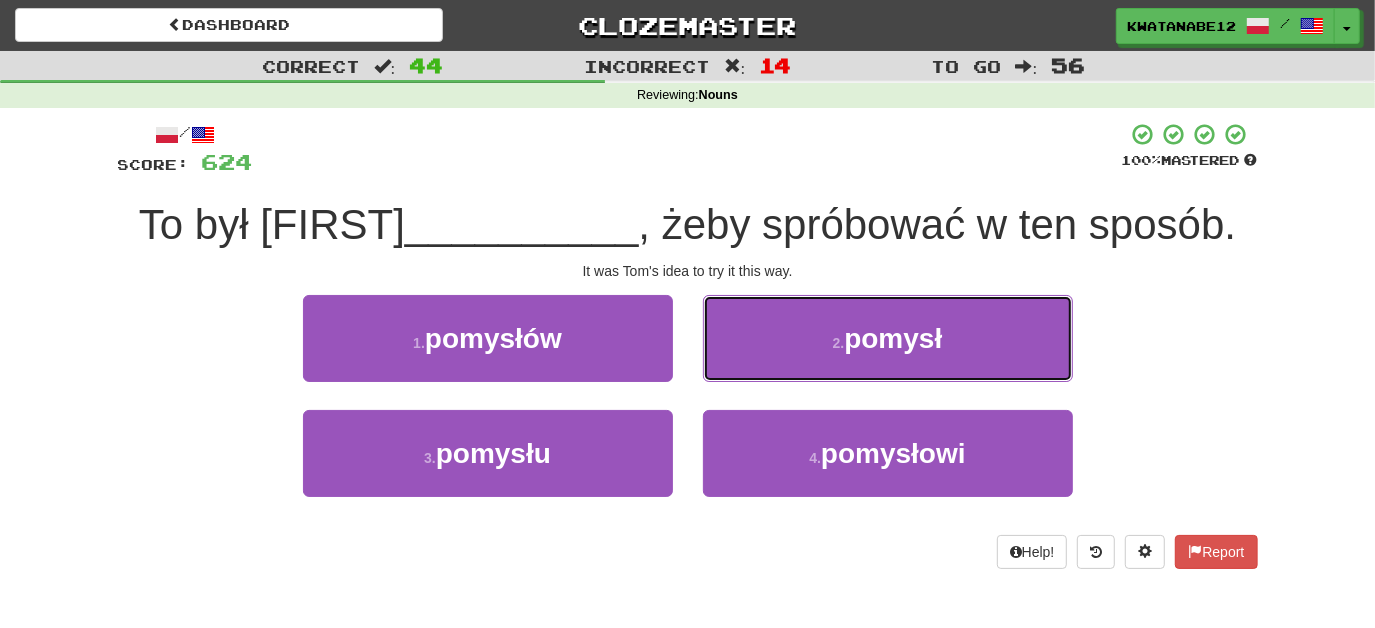 click on "2 .  pomysł" at bounding box center [888, 338] 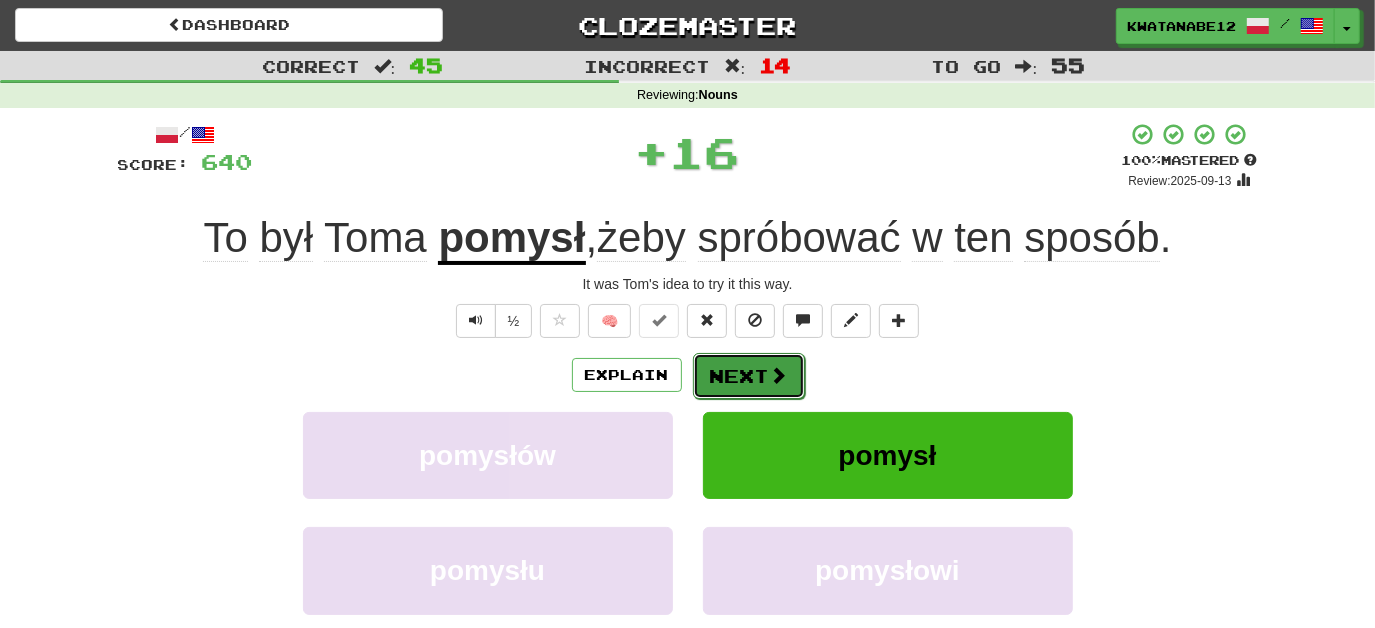 click on "Next" at bounding box center [749, 376] 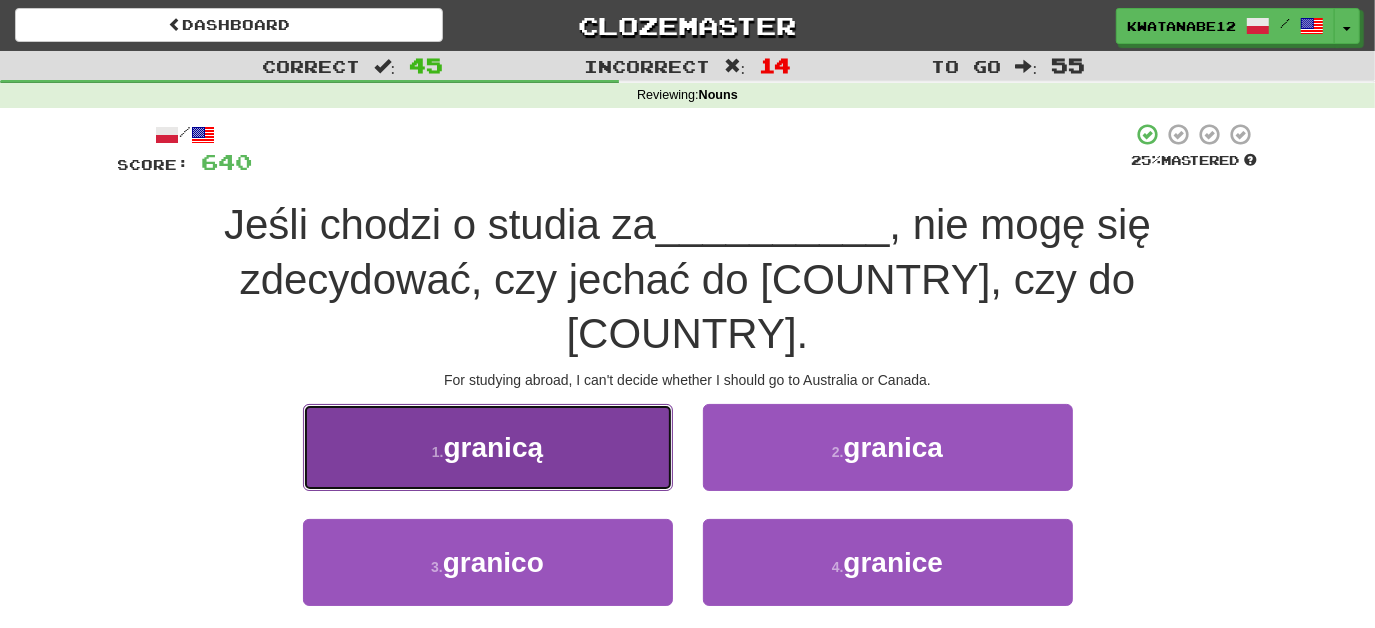 click on "1 .  granicą" at bounding box center [488, 447] 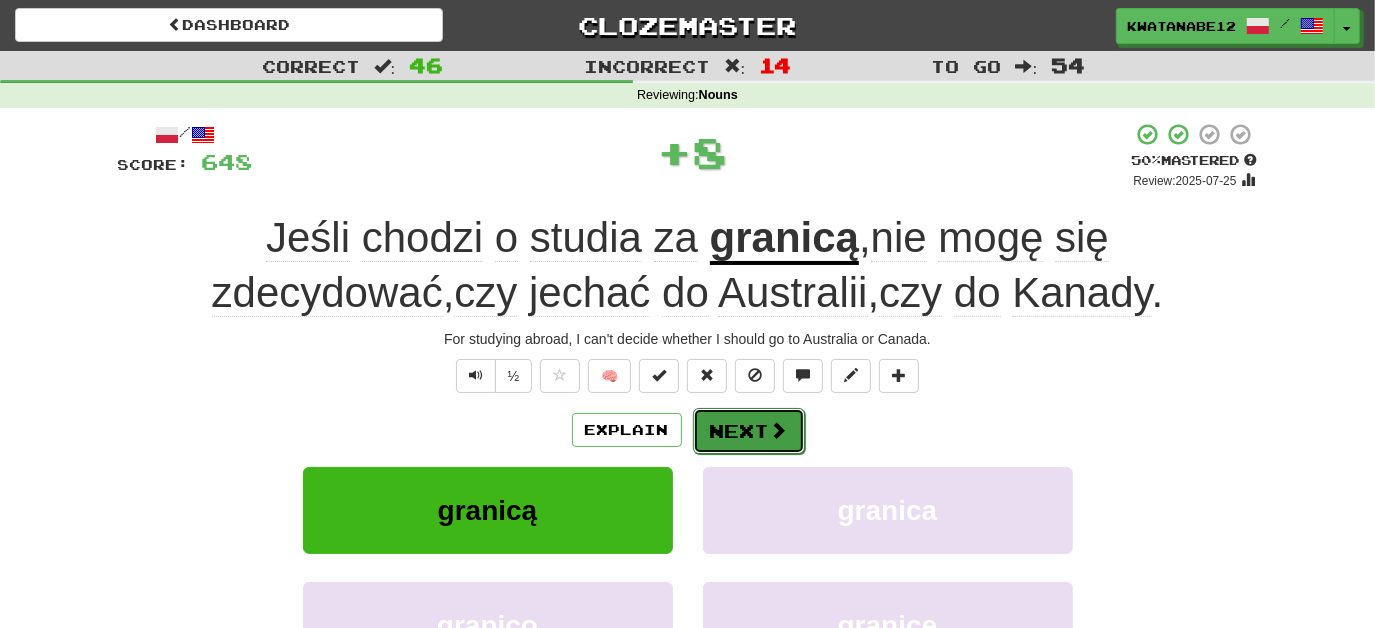 click on "Next" at bounding box center [749, 431] 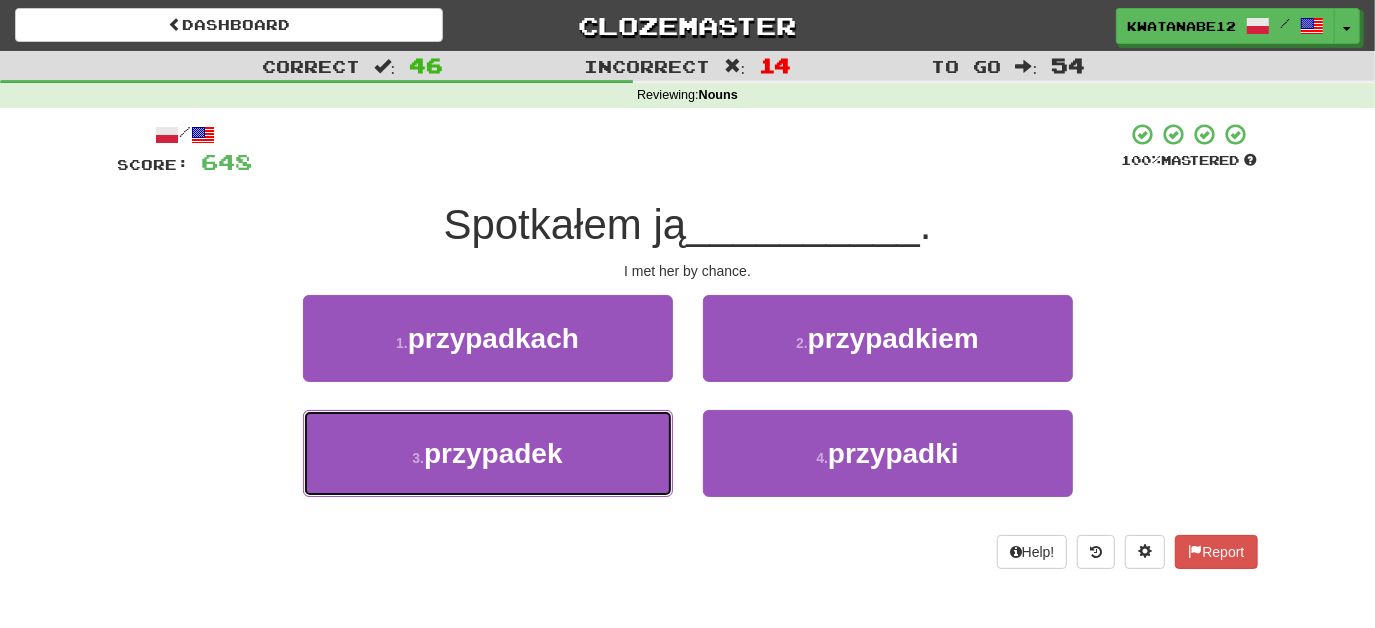 drag, startPoint x: 571, startPoint y: 471, endPoint x: 681, endPoint y: 417, distance: 122.53979 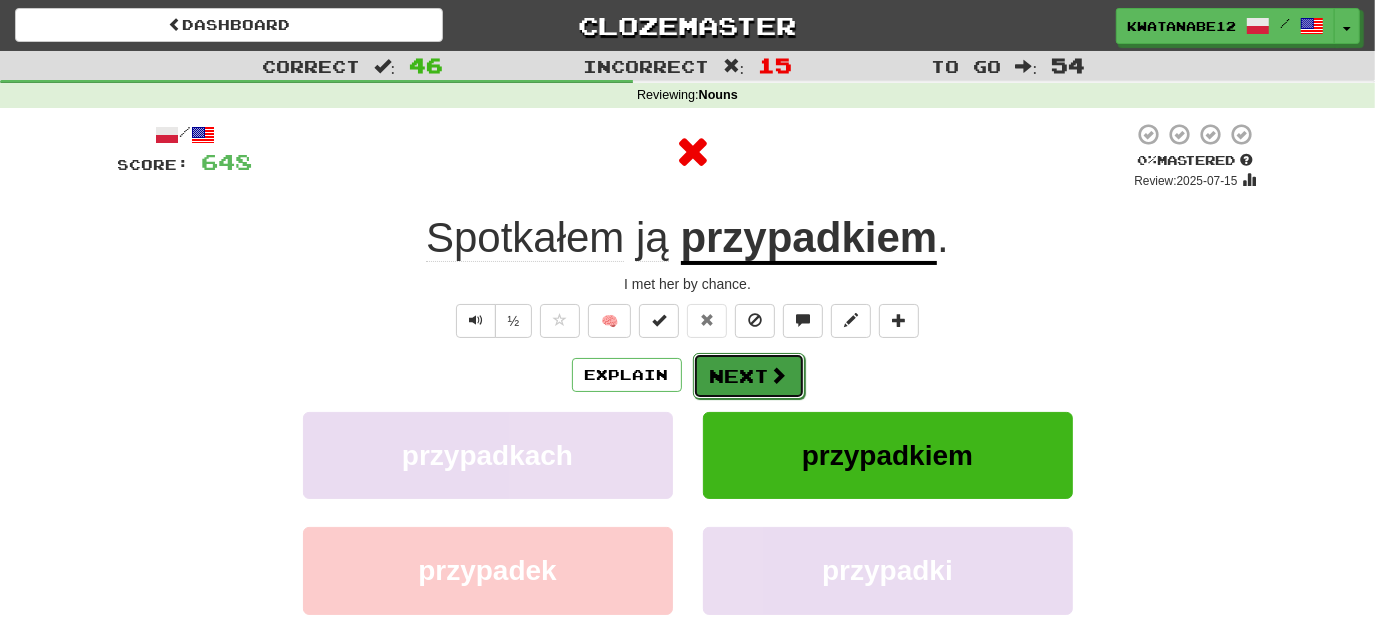click on "Next" at bounding box center (749, 376) 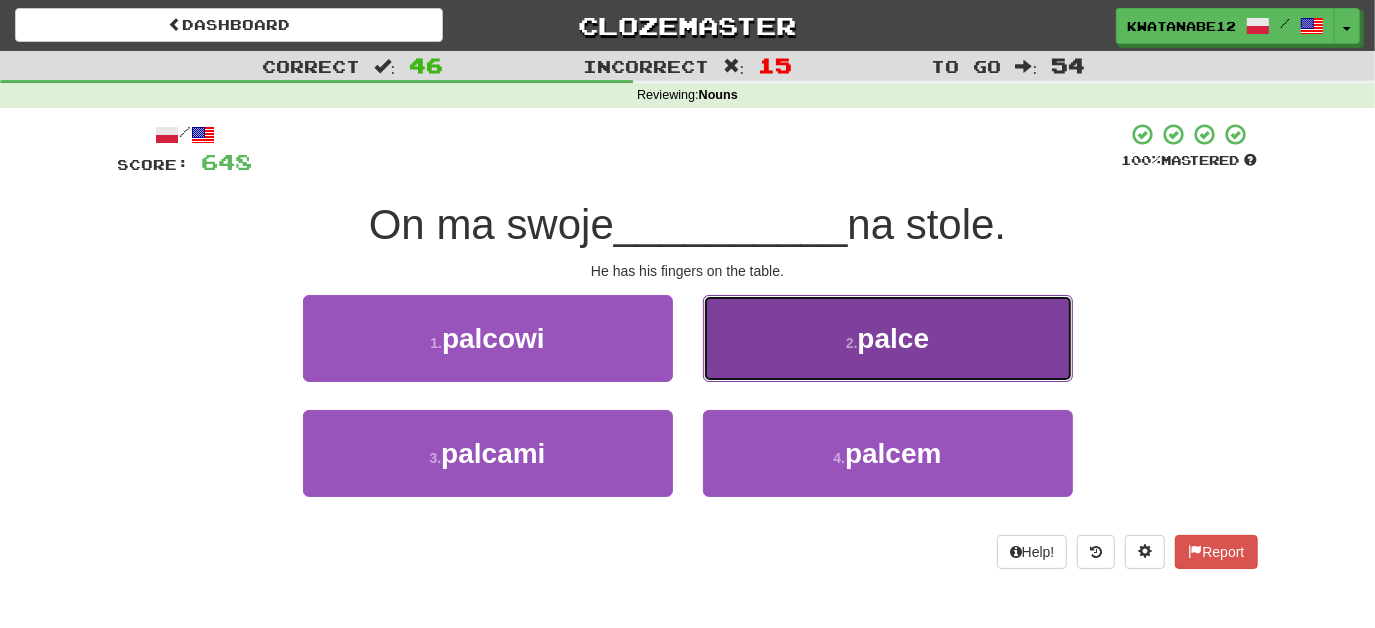 click on "2 .  palce" at bounding box center [888, 338] 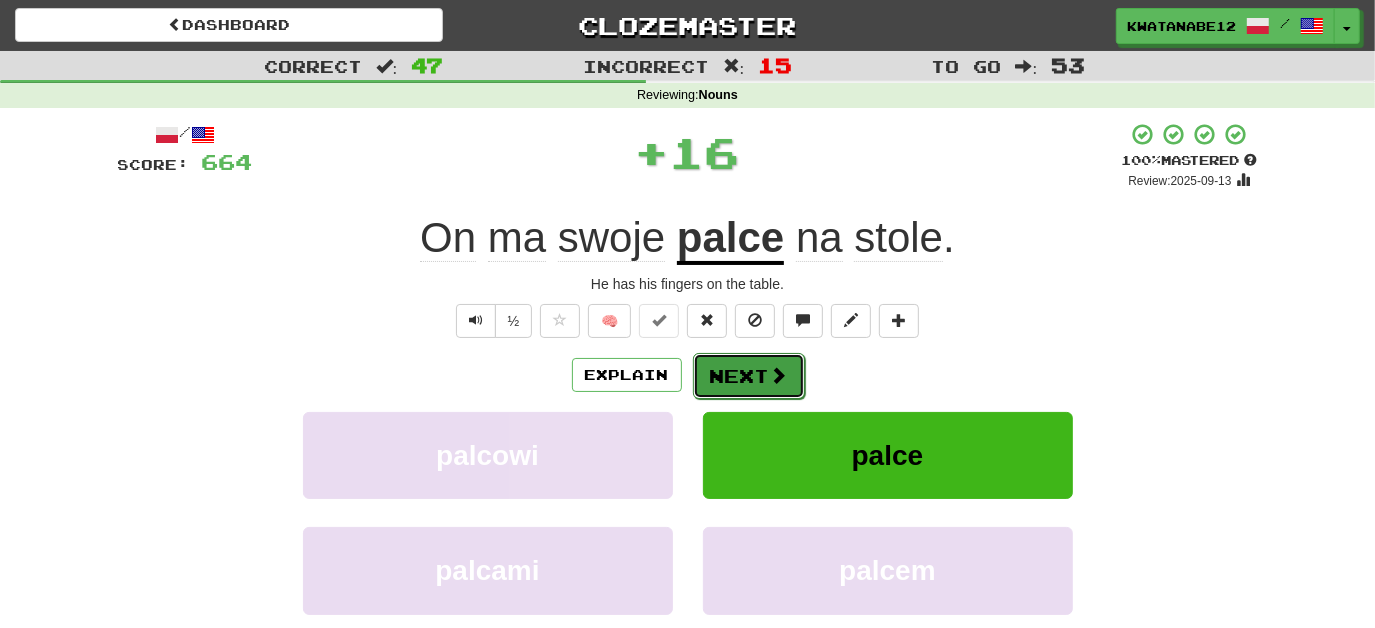 click on "Next" at bounding box center [749, 376] 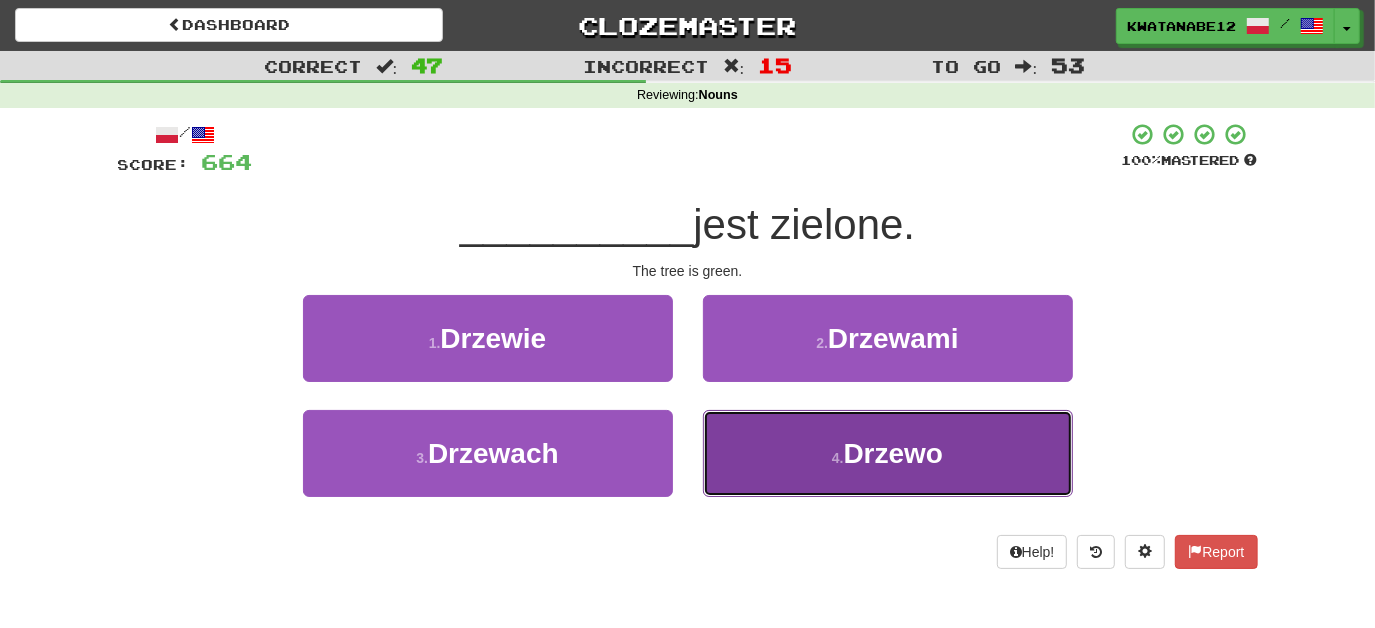 drag, startPoint x: 776, startPoint y: 447, endPoint x: 762, endPoint y: 403, distance: 46.173584 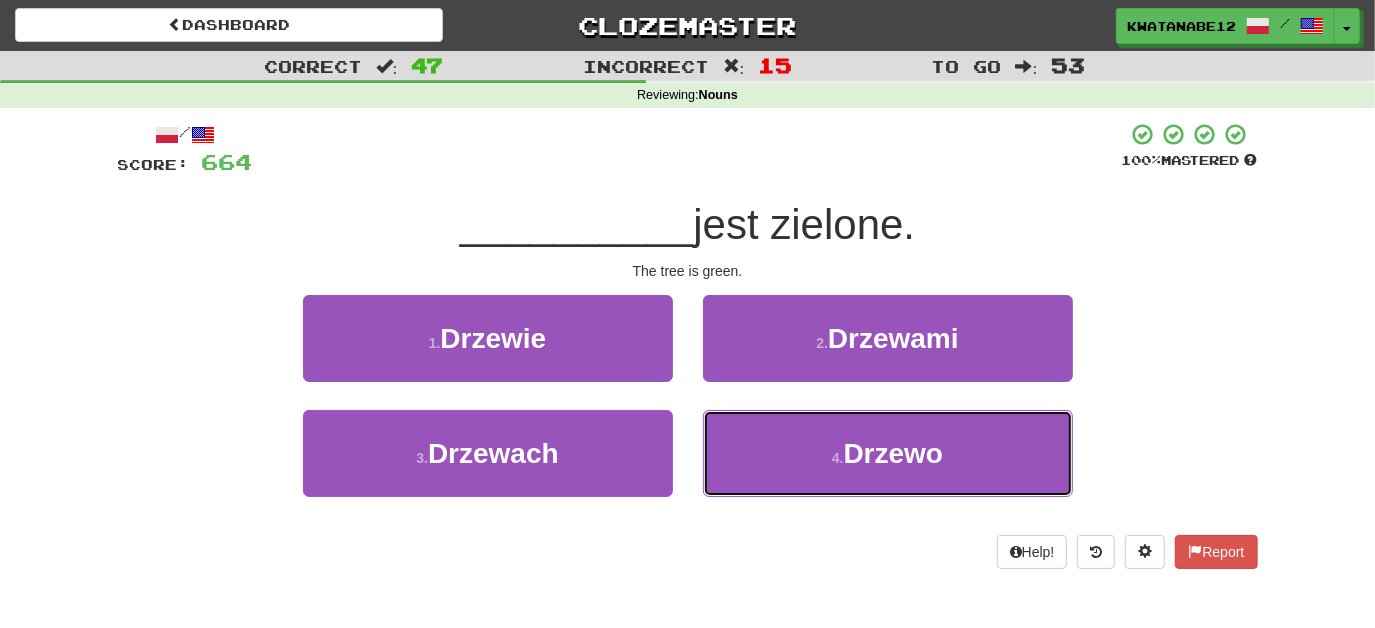 click on "4 .  Drzewo" at bounding box center [888, 453] 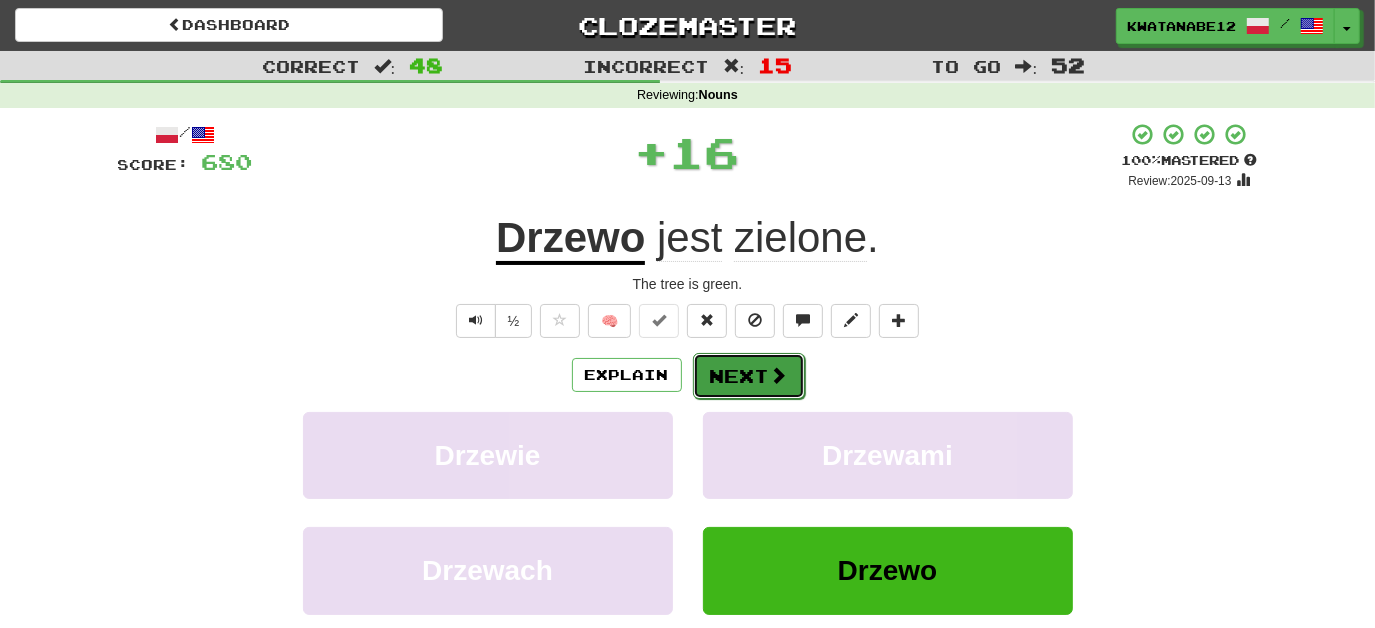 click on "Next" at bounding box center (749, 376) 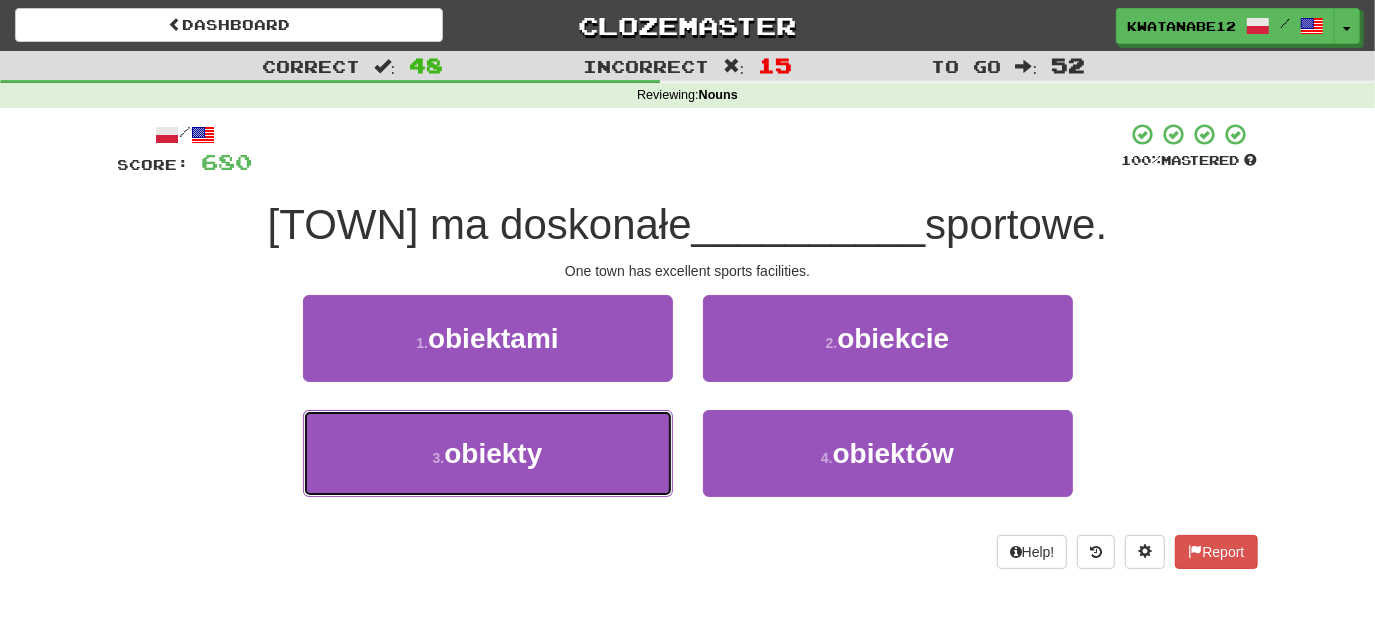 drag, startPoint x: 598, startPoint y: 446, endPoint x: 685, endPoint y: 399, distance: 98.88377 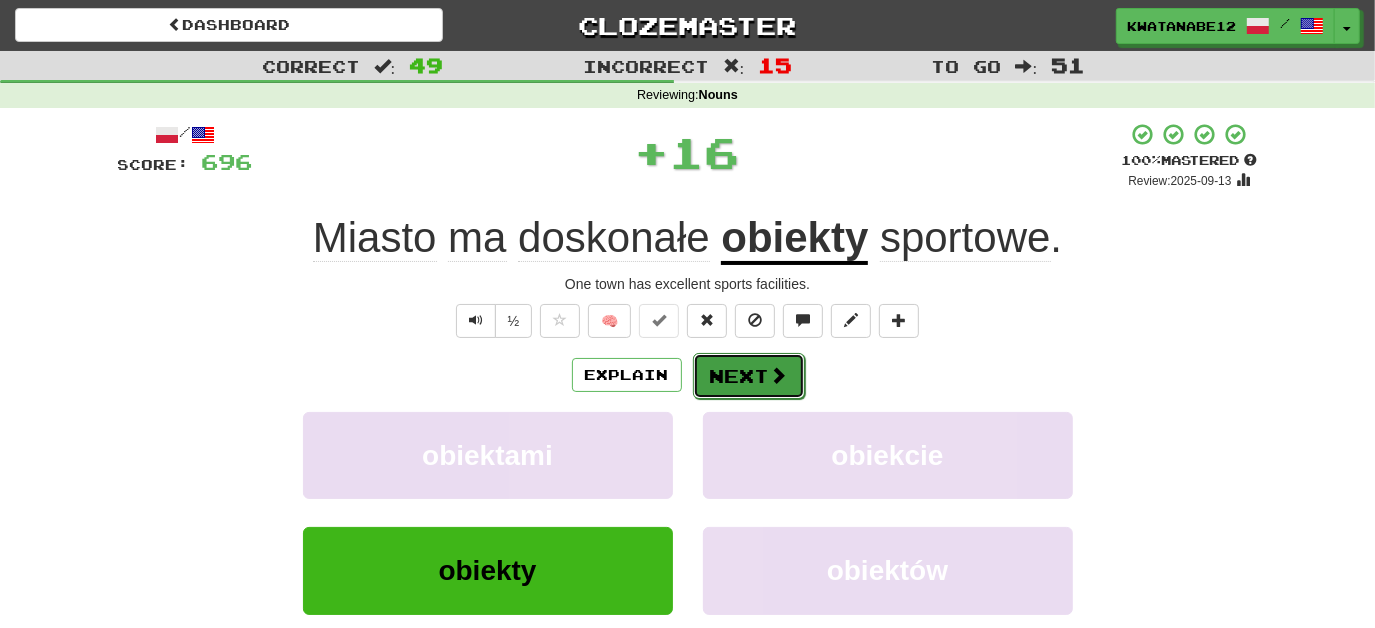 click on "Next" at bounding box center [749, 376] 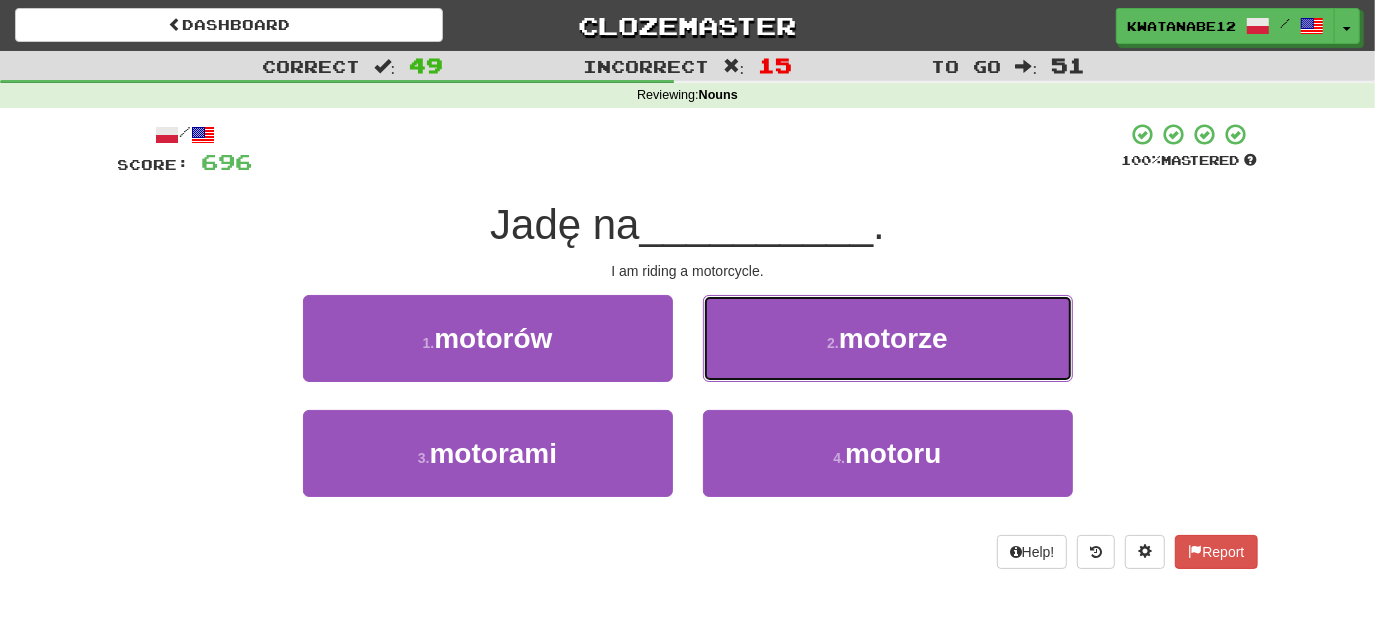 click on "2 .  motorze" at bounding box center [888, 338] 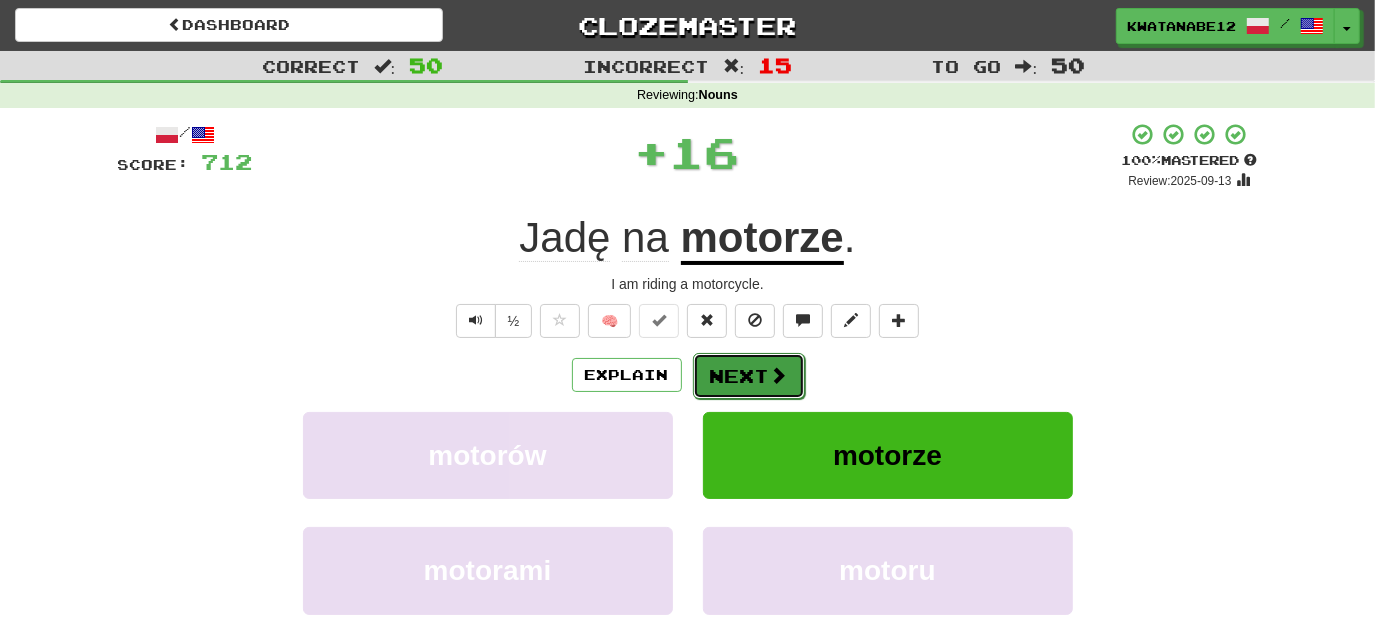 click on "Next" at bounding box center [749, 376] 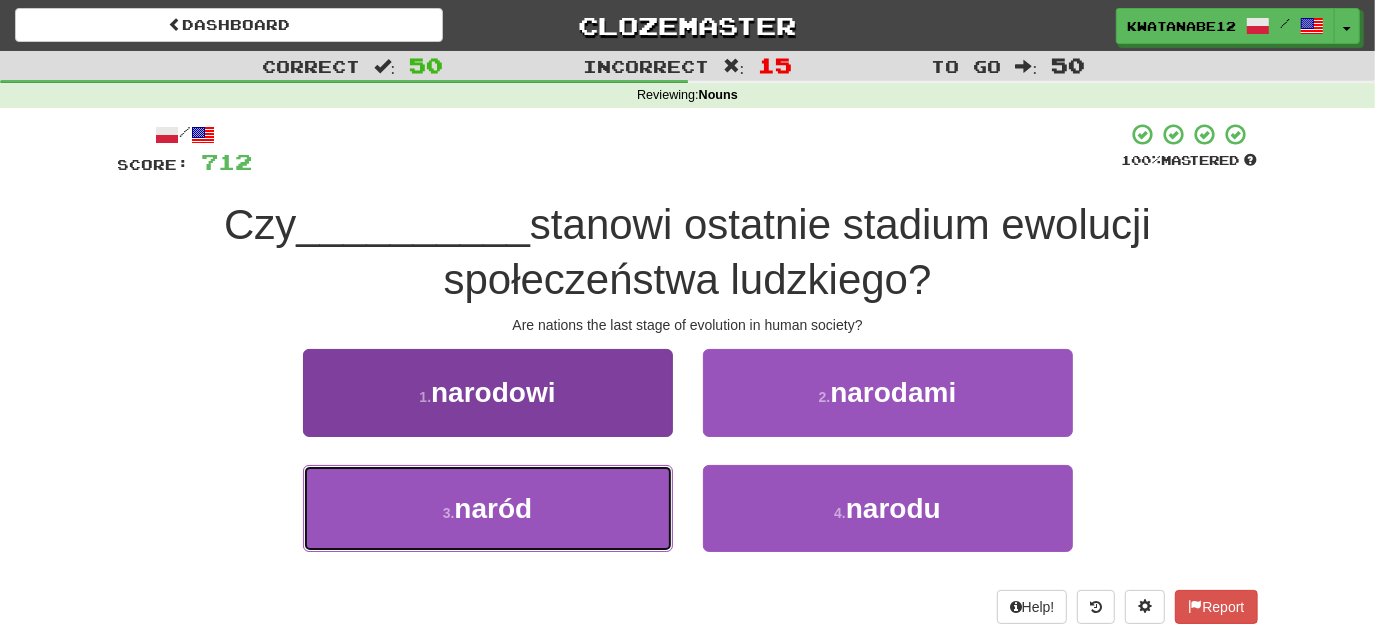 drag, startPoint x: 597, startPoint y: 509, endPoint x: 662, endPoint y: 481, distance: 70.77429 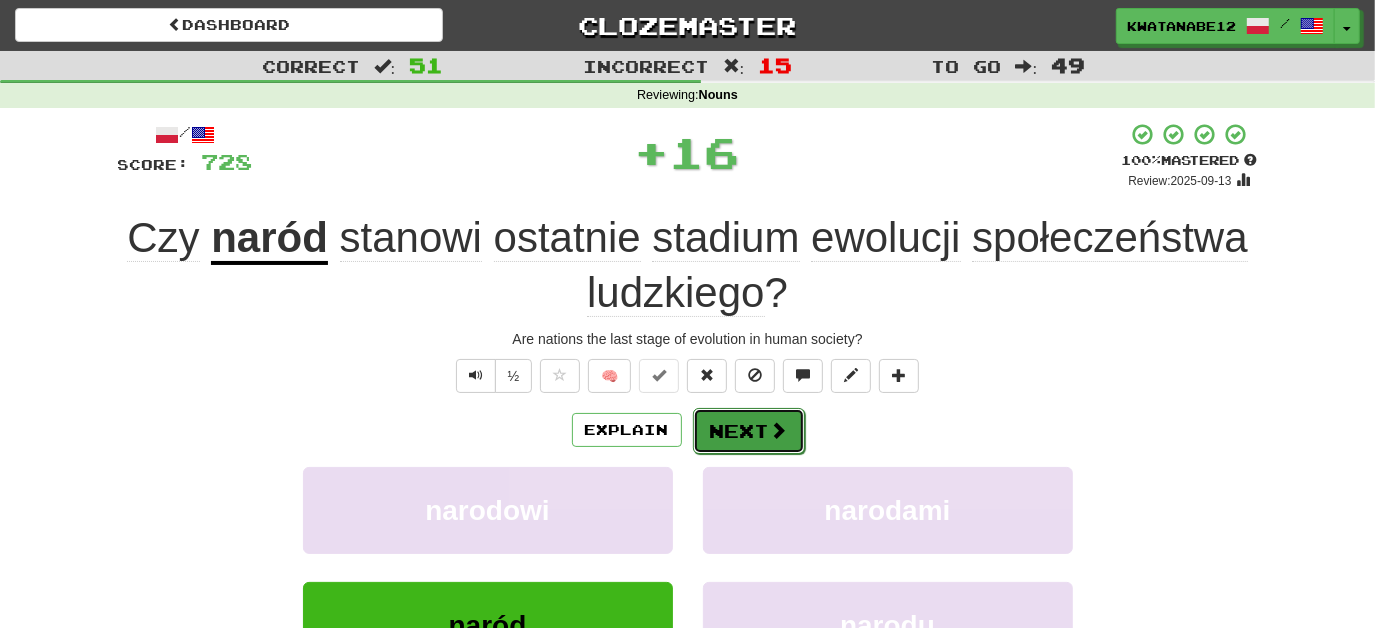 click on "Next" at bounding box center [749, 431] 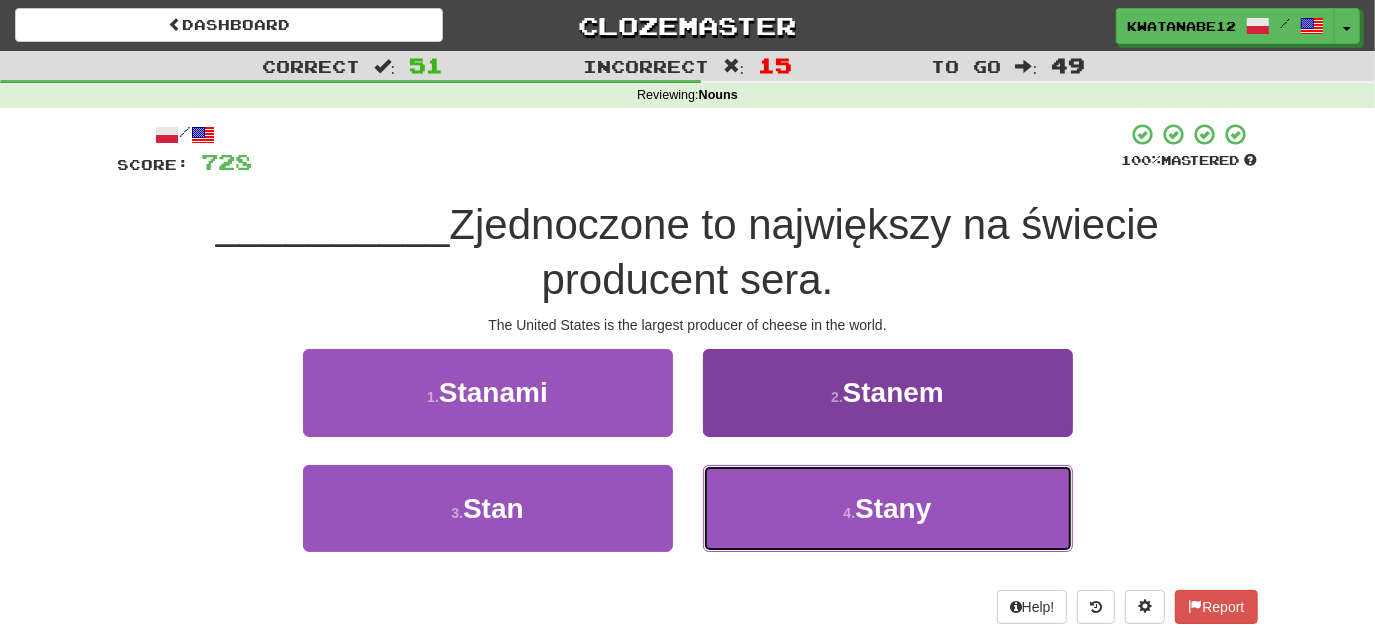 drag, startPoint x: 779, startPoint y: 522, endPoint x: 768, endPoint y: 491, distance: 32.89377 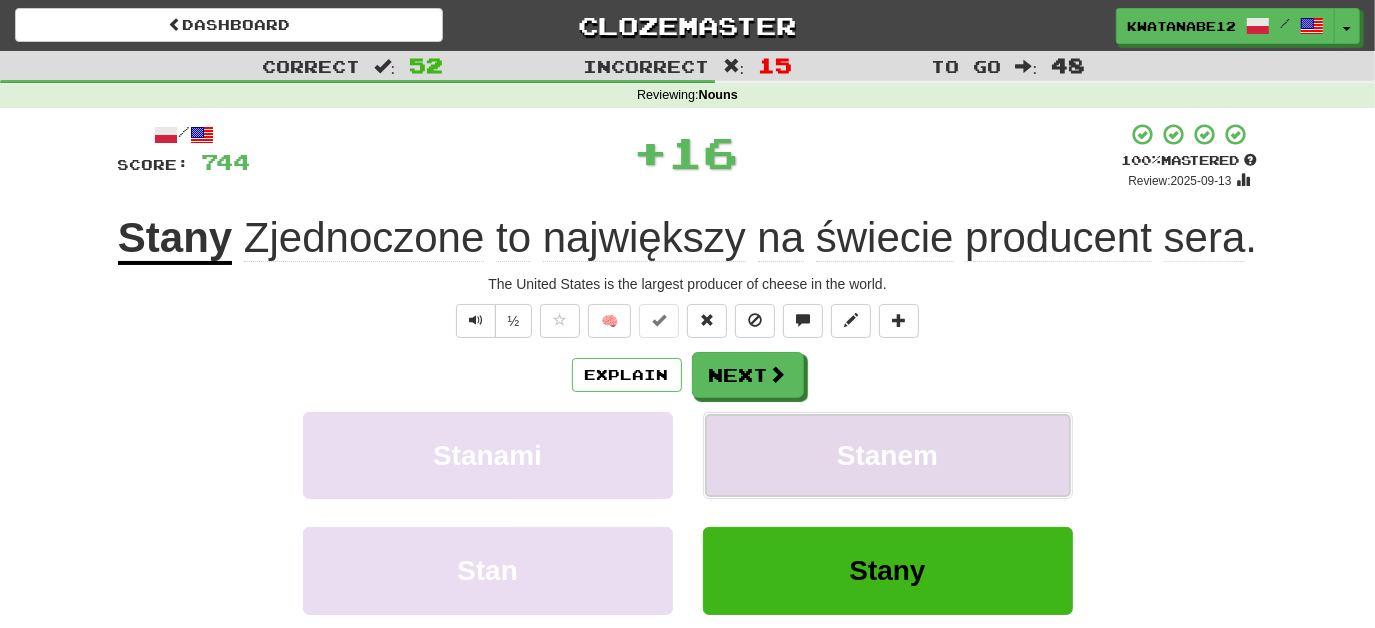 click on "Stanem" at bounding box center (888, 455) 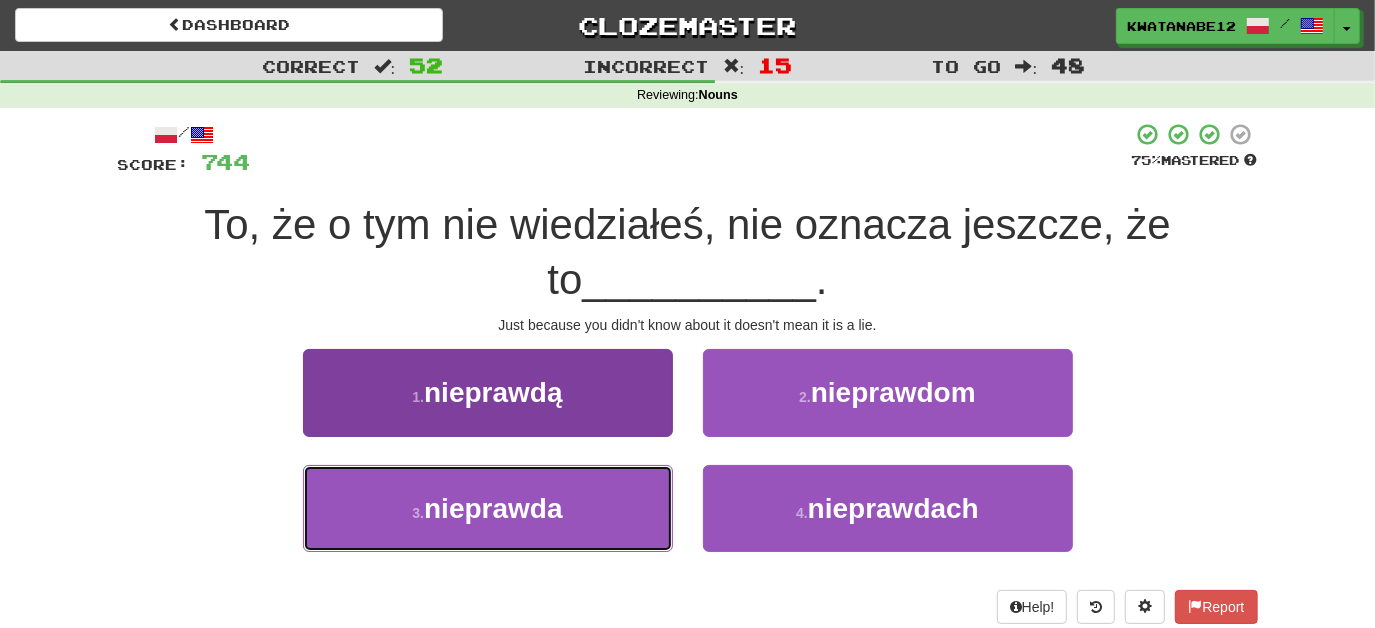 click on "3 .  nieprawda" at bounding box center (488, 508) 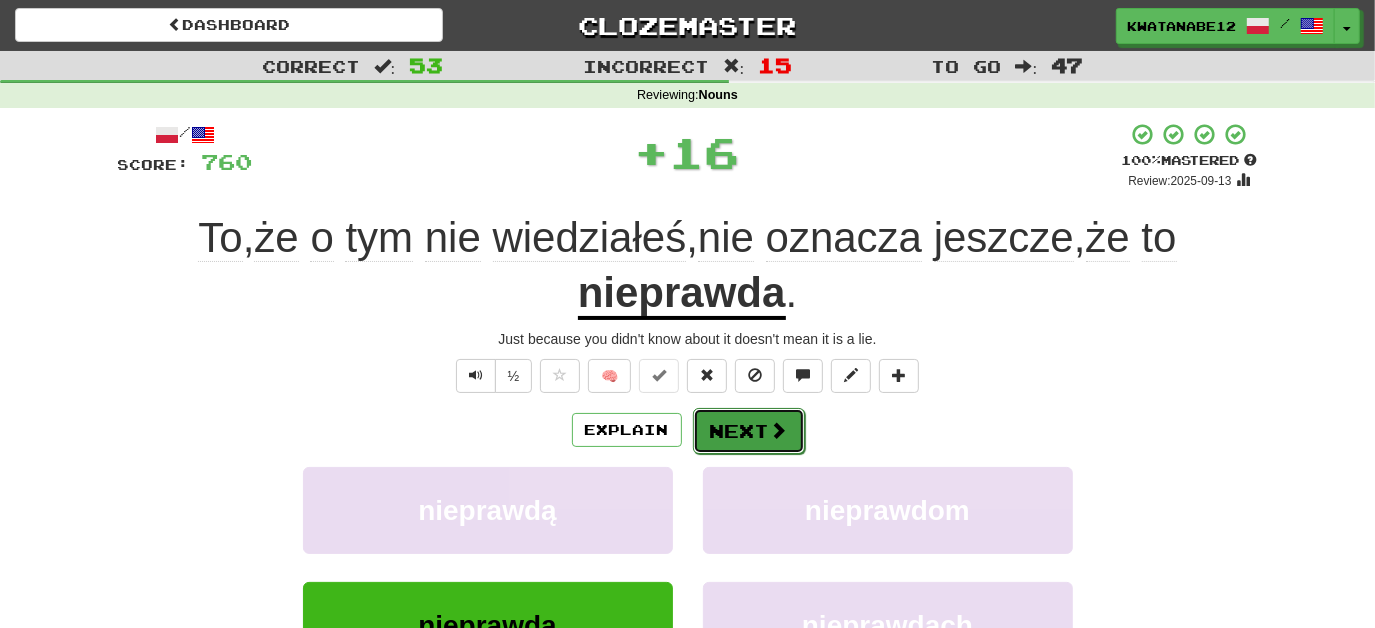 click on "Next" at bounding box center [749, 431] 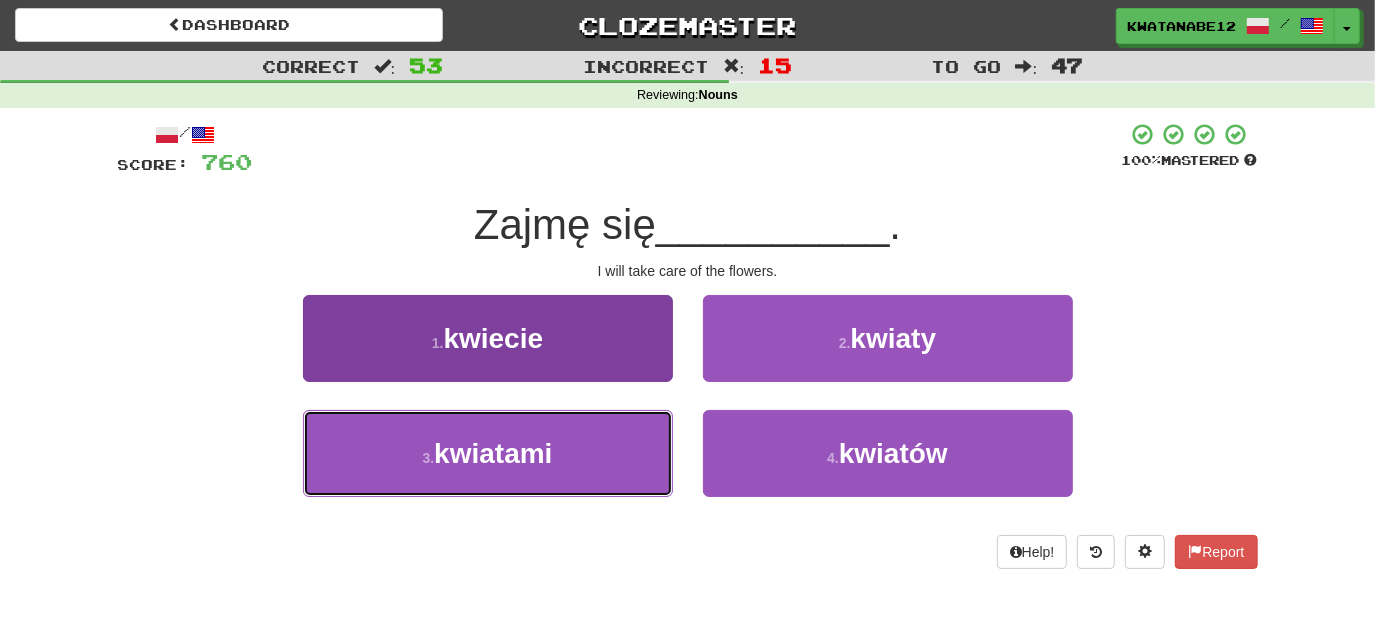 drag, startPoint x: 576, startPoint y: 461, endPoint x: 630, endPoint y: 439, distance: 58.30952 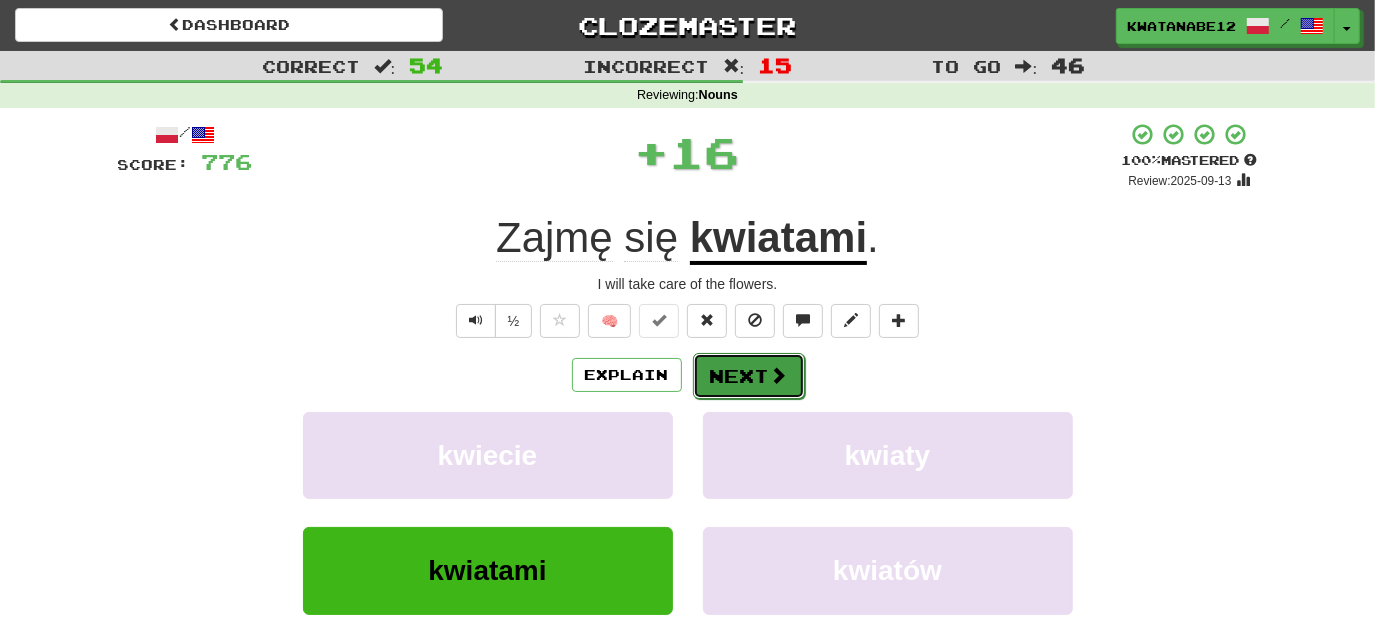 click on "Next" at bounding box center [749, 376] 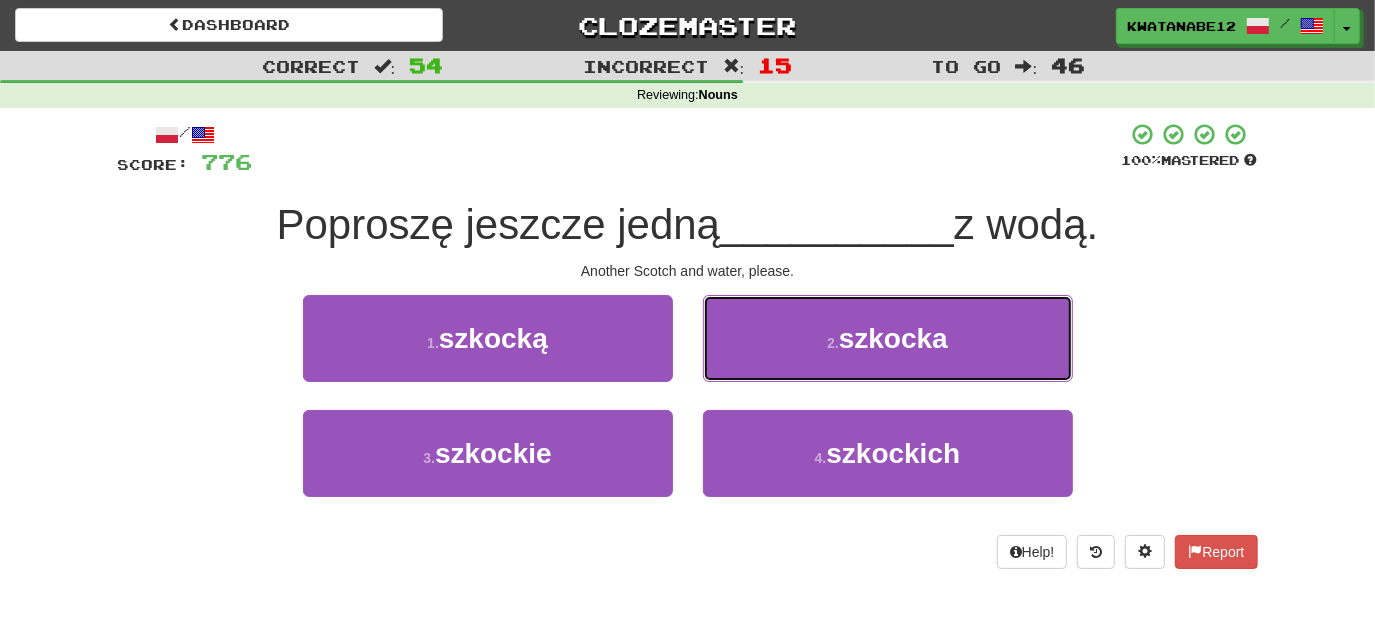drag, startPoint x: 780, startPoint y: 338, endPoint x: 773, endPoint y: 350, distance: 13.892444 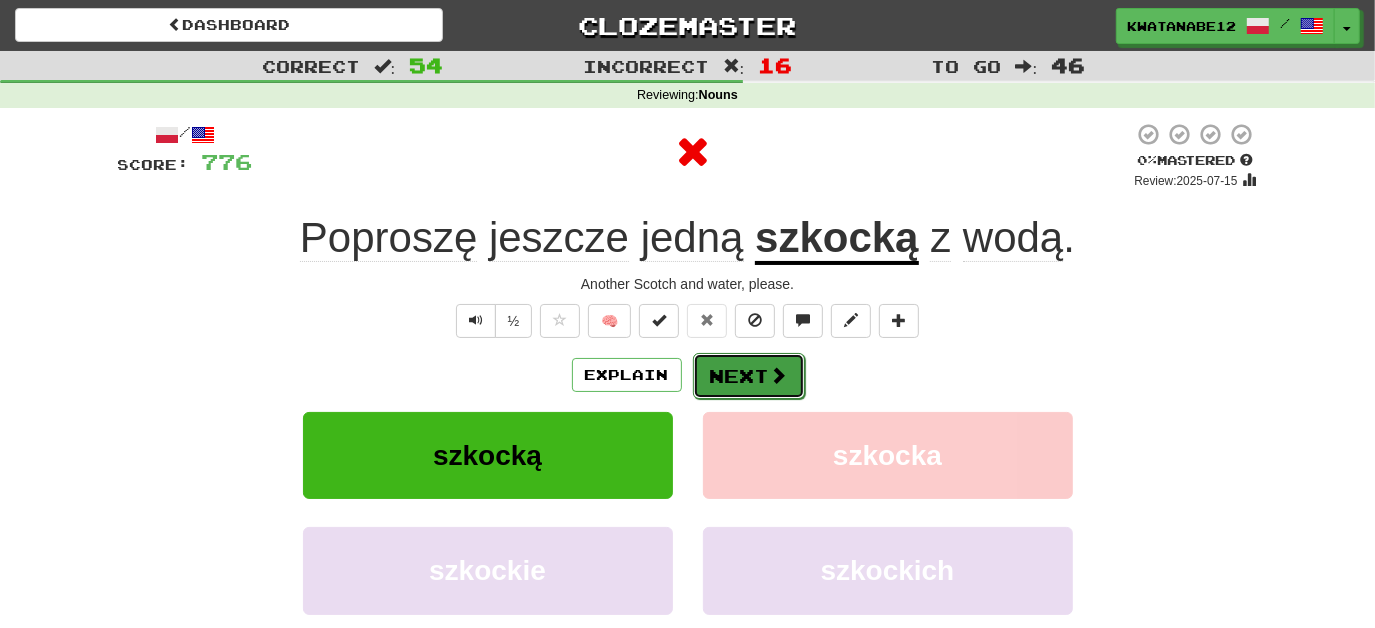 click on "Next" at bounding box center [749, 376] 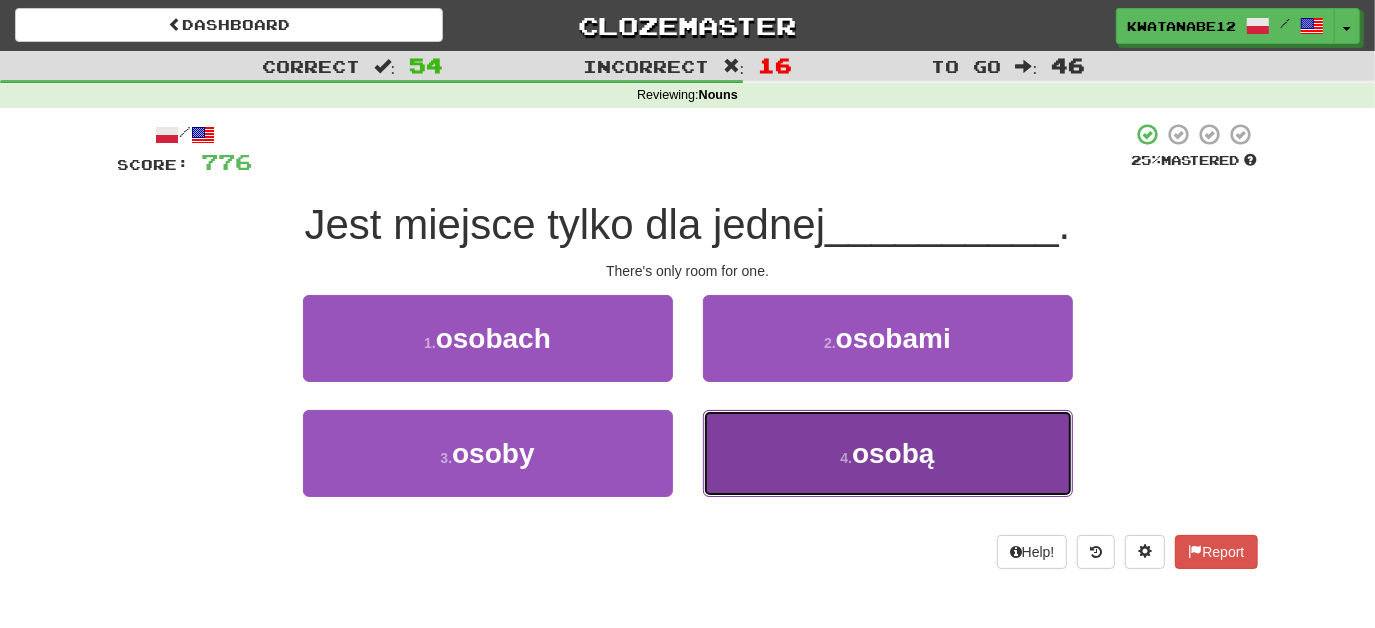 click on "4 .  osobą" at bounding box center (888, 453) 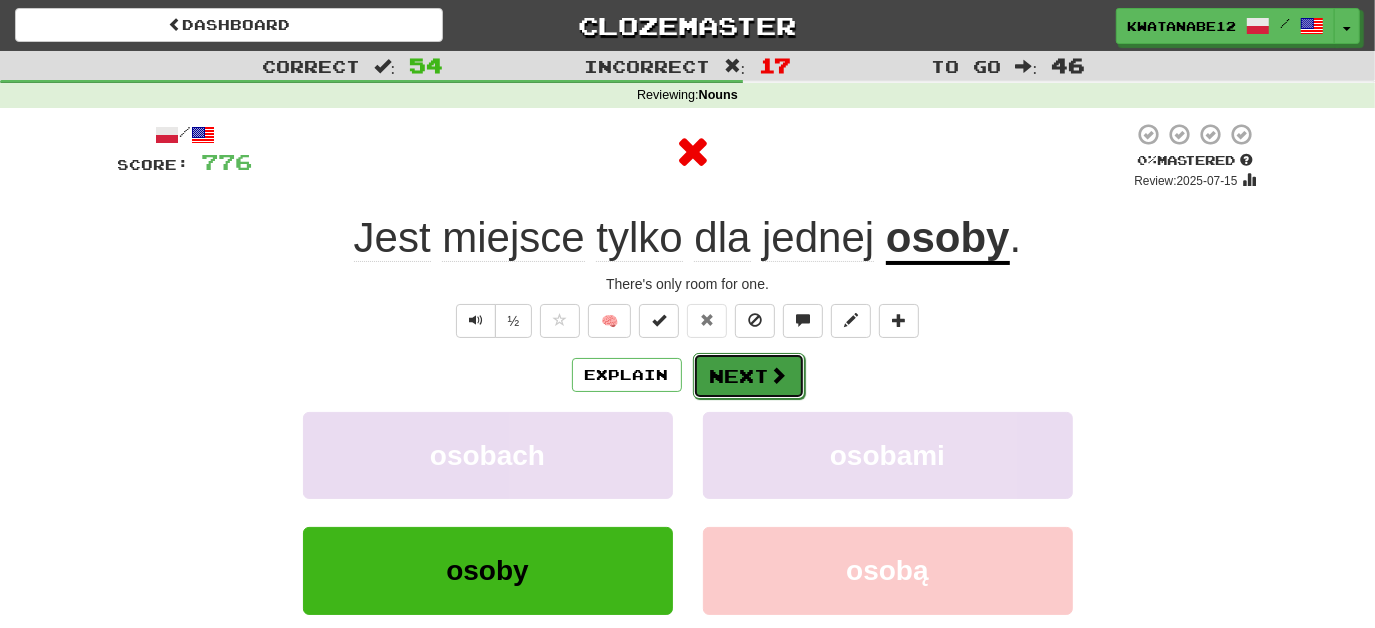 click on "Next" at bounding box center (749, 376) 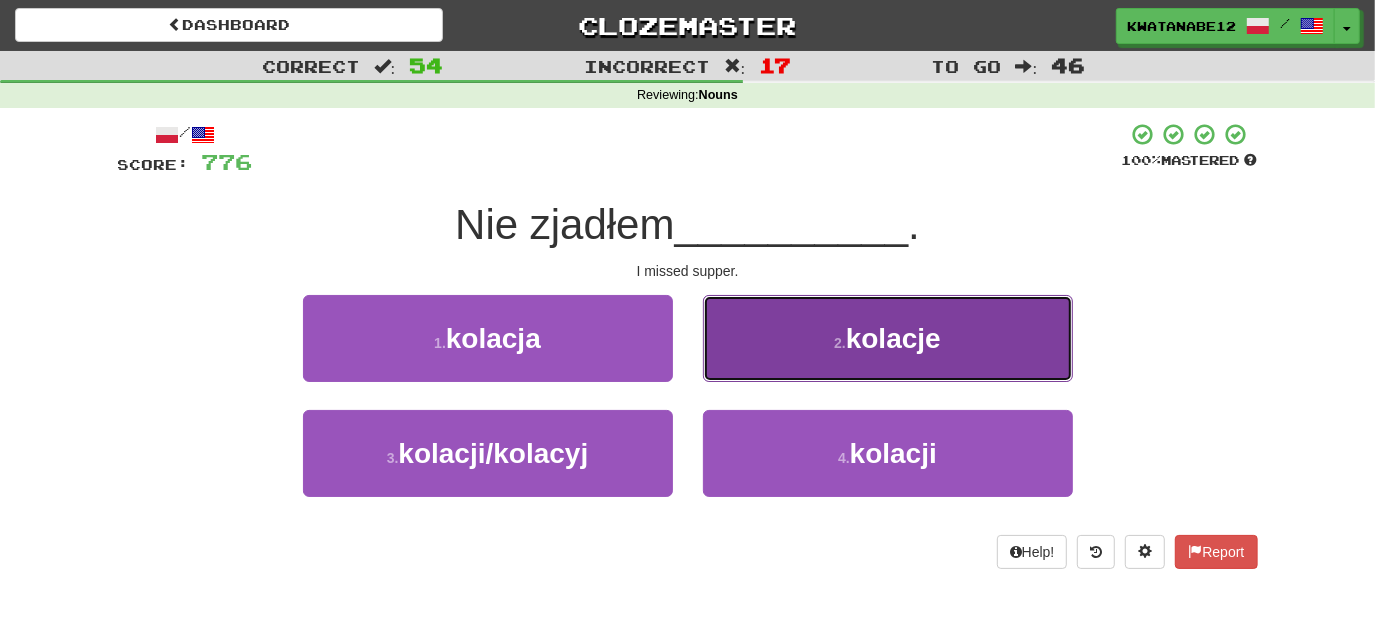 drag, startPoint x: 781, startPoint y: 295, endPoint x: 777, endPoint y: 314, distance: 19.416489 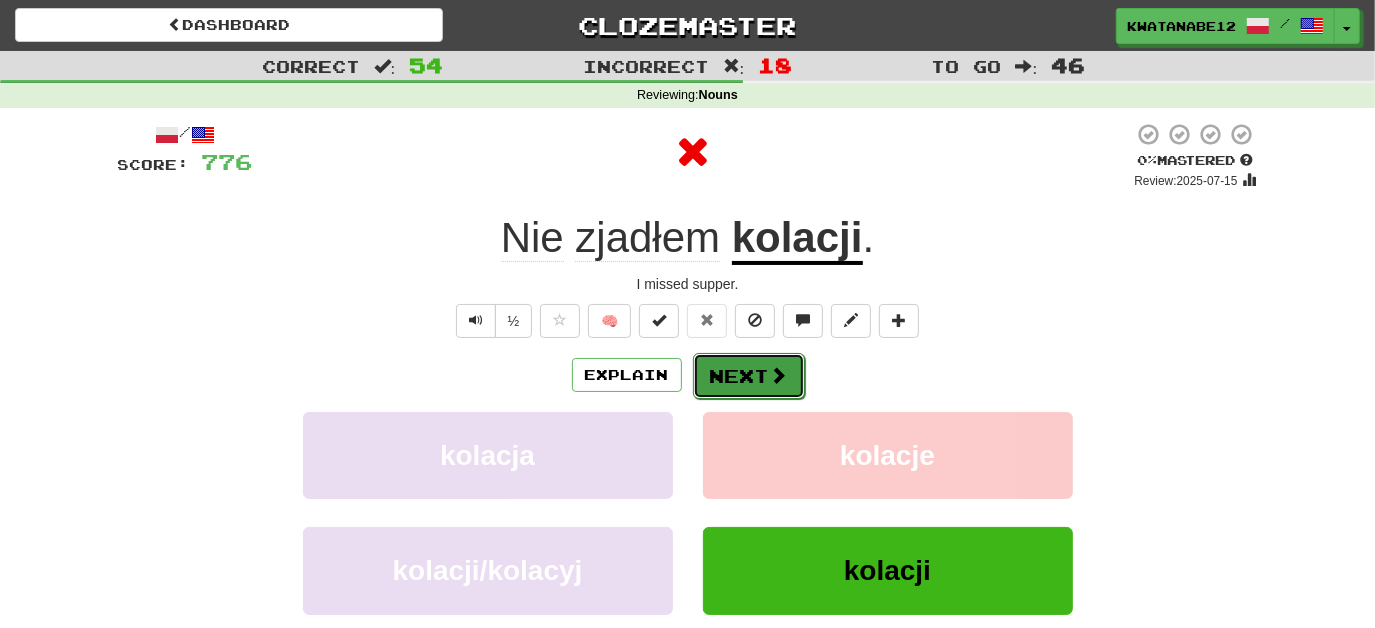 click on "Next" at bounding box center [749, 376] 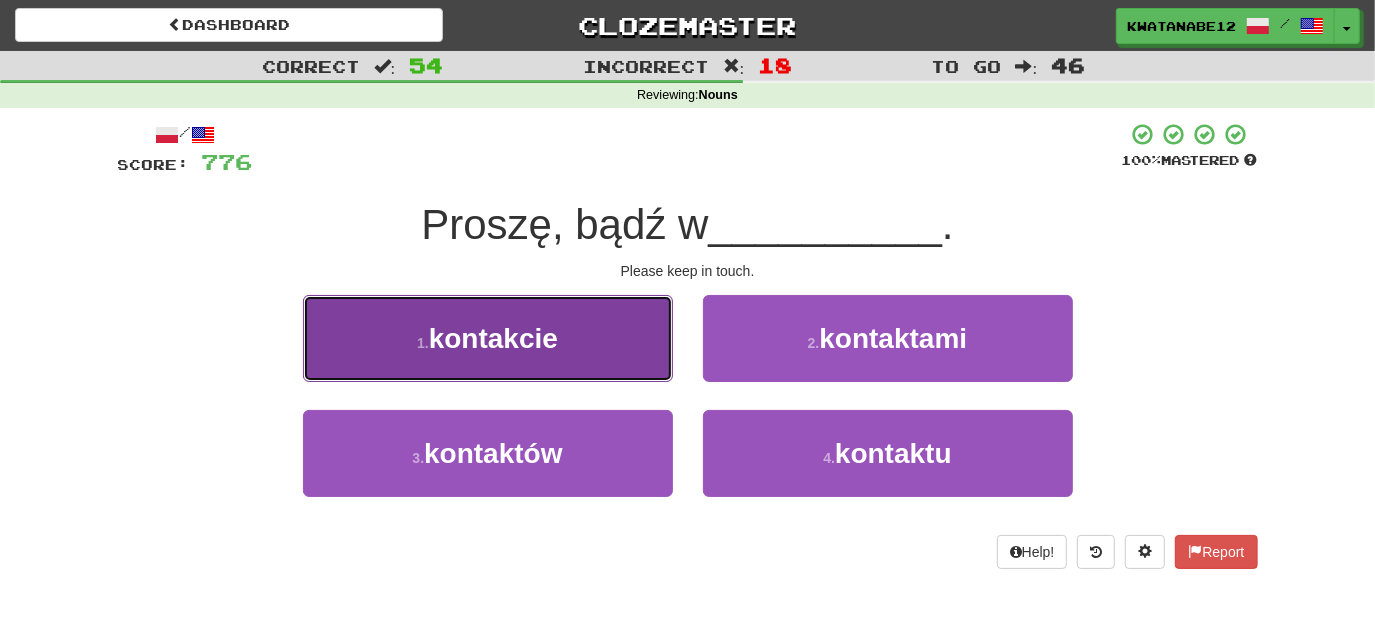 drag, startPoint x: 584, startPoint y: 363, endPoint x: 628, endPoint y: 374, distance: 45.35416 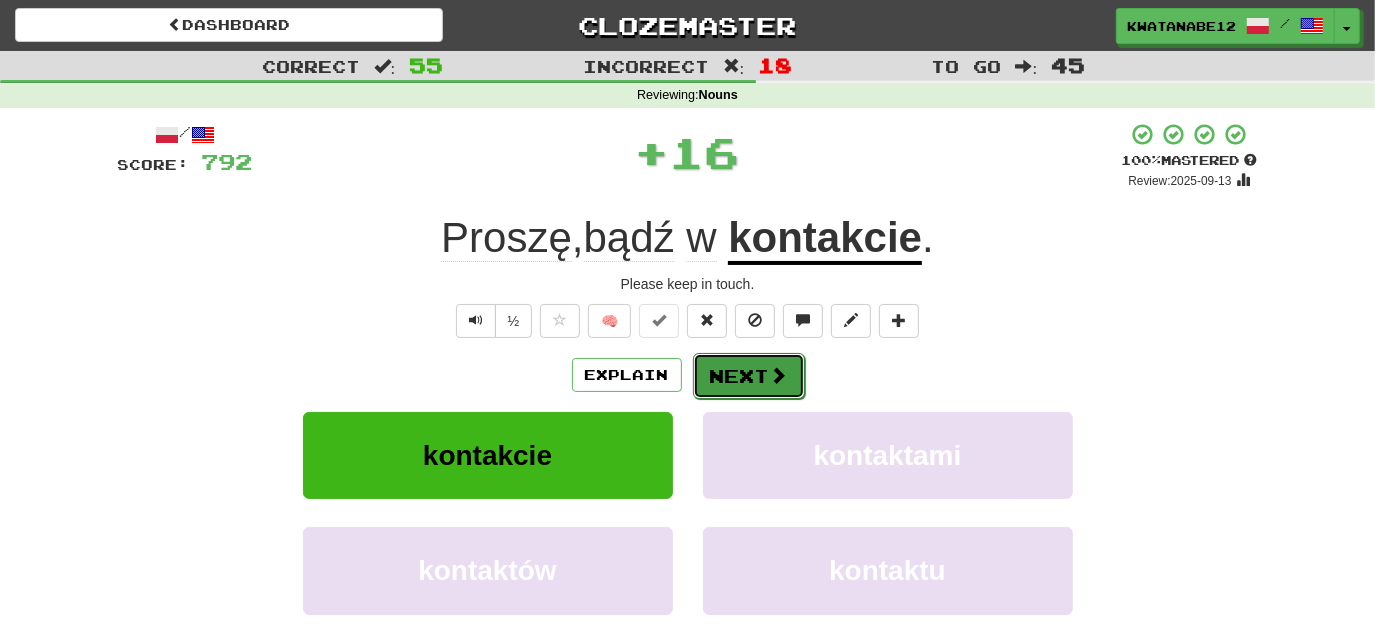 click on "Next" at bounding box center [749, 376] 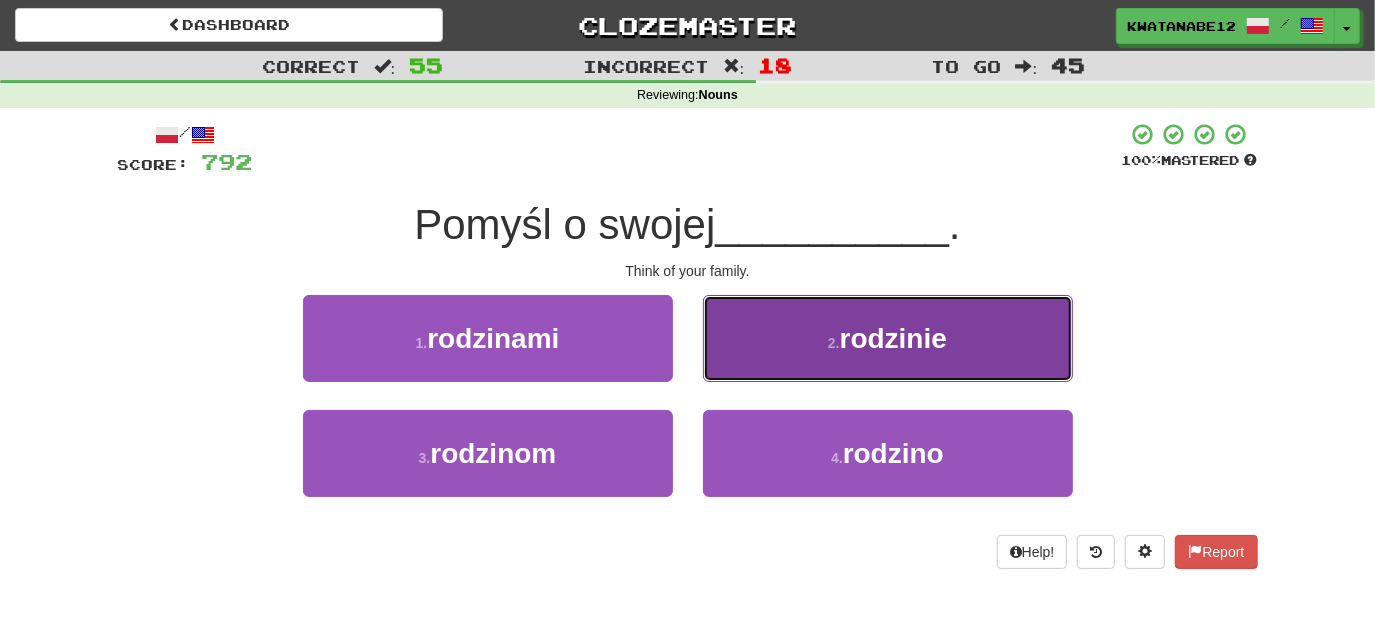 drag, startPoint x: 763, startPoint y: 336, endPoint x: 755, endPoint y: 348, distance: 14.422205 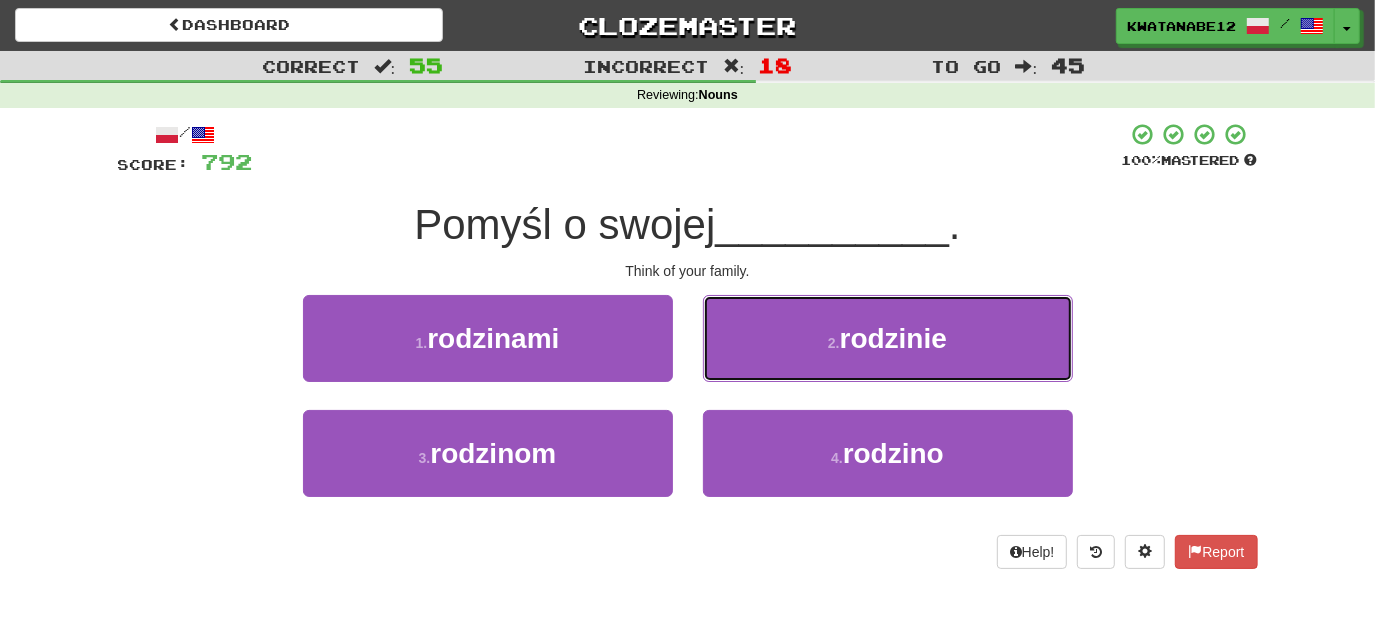 click on "2 .  rodzinie" at bounding box center (888, 338) 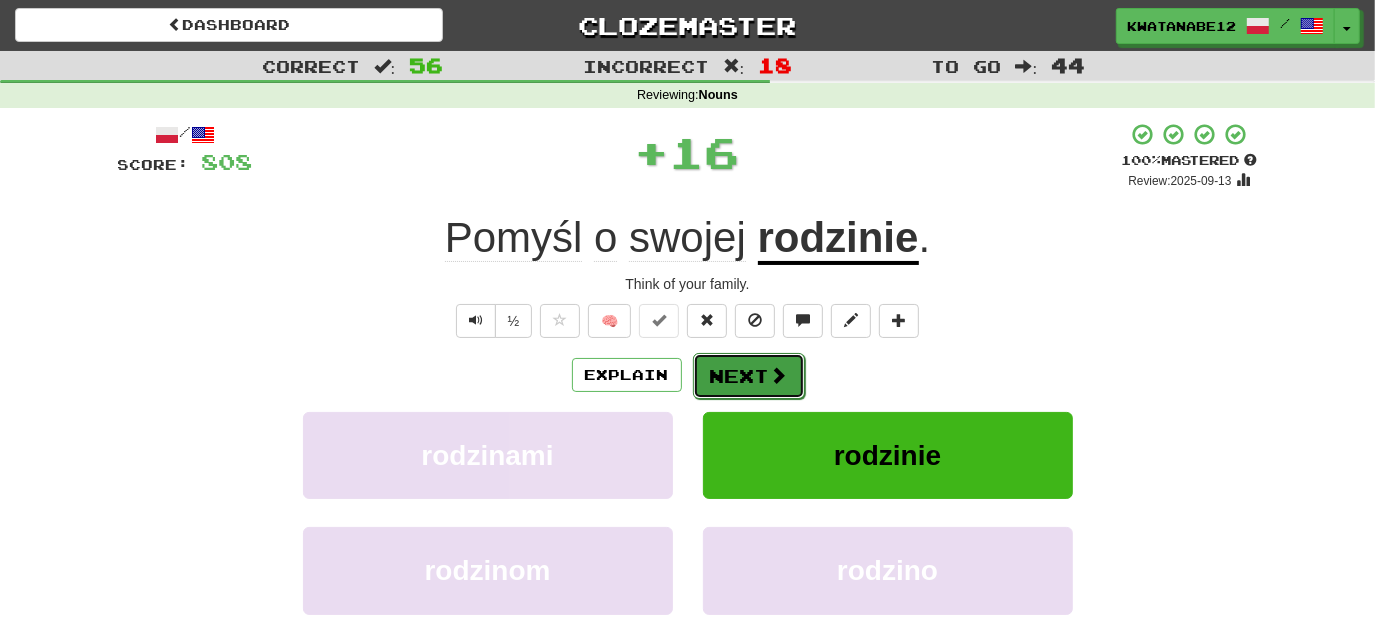 click on "Next" at bounding box center (749, 376) 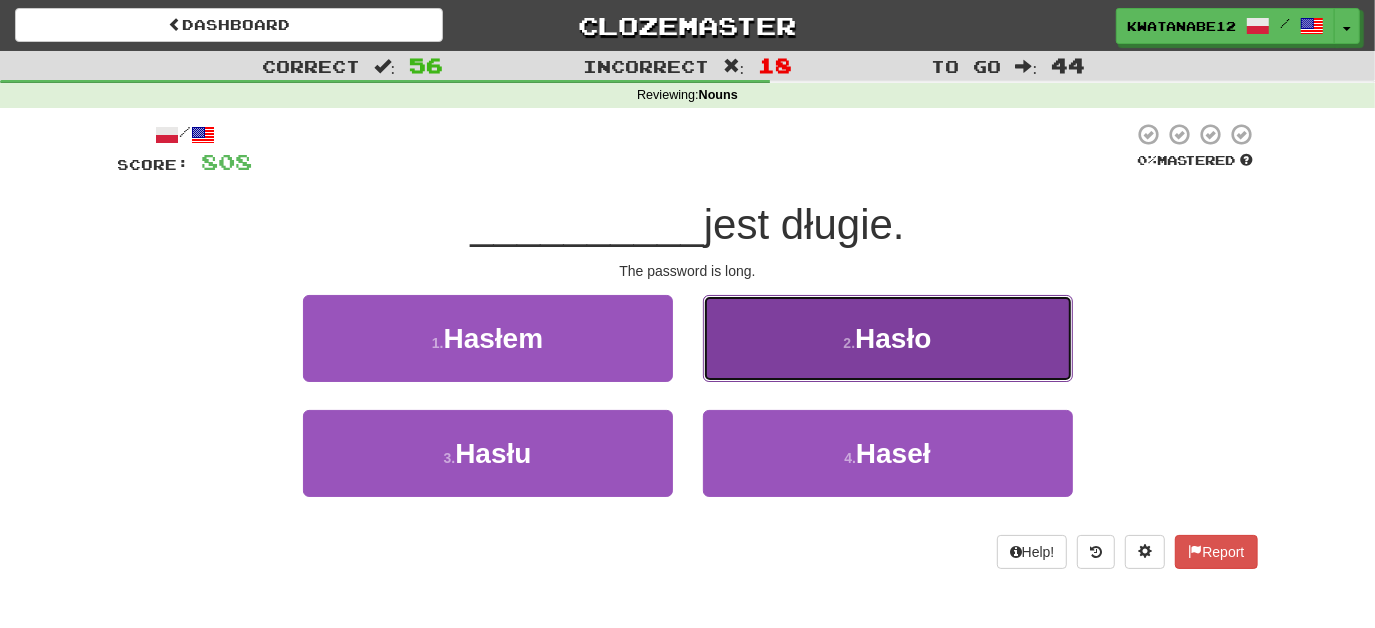 click on "2 .  Hasło" at bounding box center (888, 338) 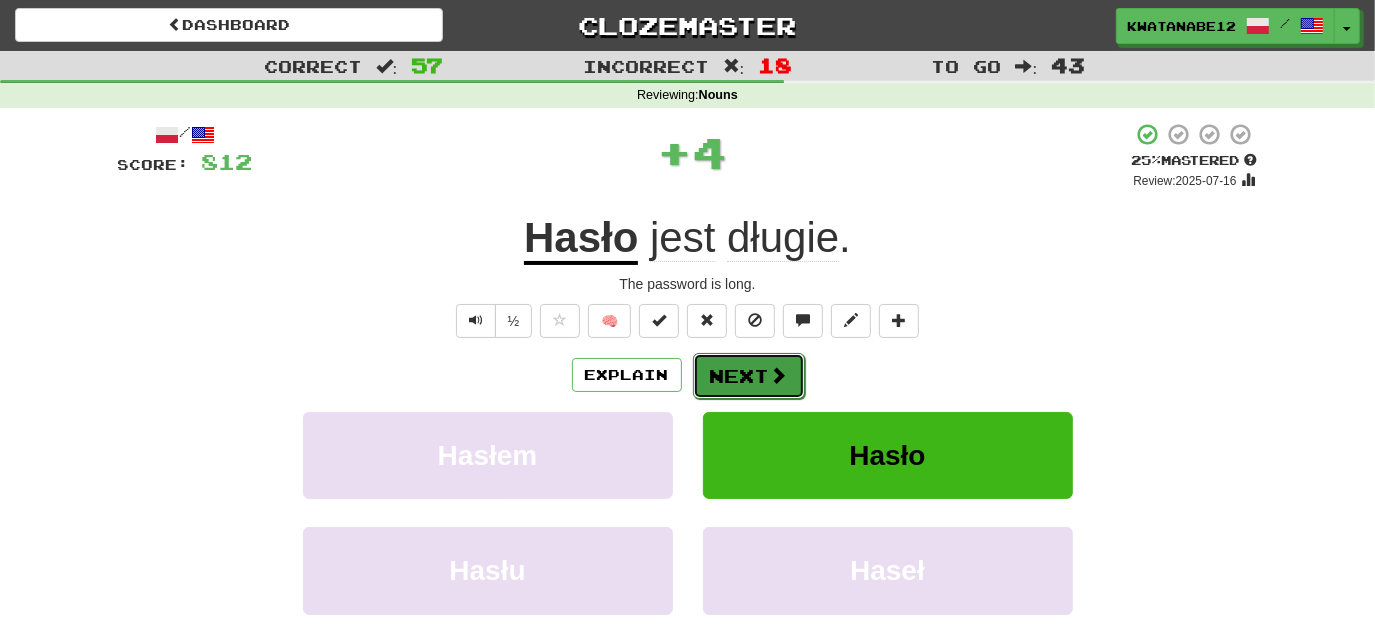 click on "Next" at bounding box center [749, 376] 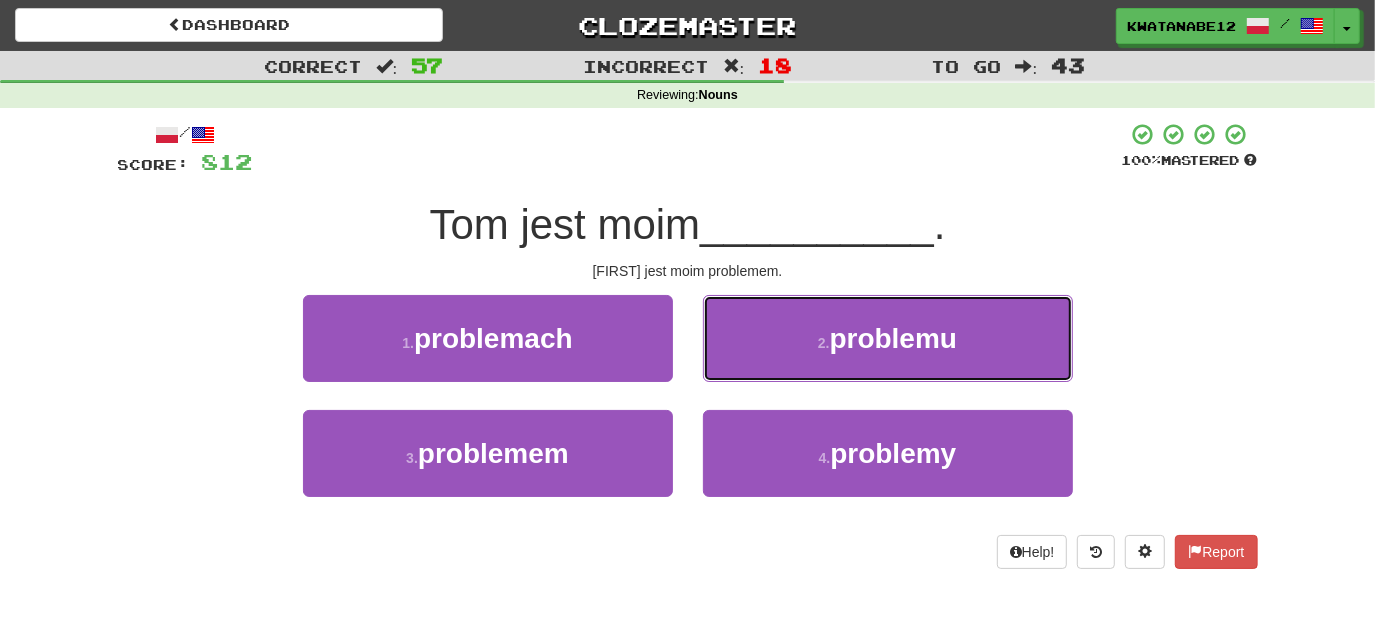 drag, startPoint x: 805, startPoint y: 327, endPoint x: 795, endPoint y: 346, distance: 21.470911 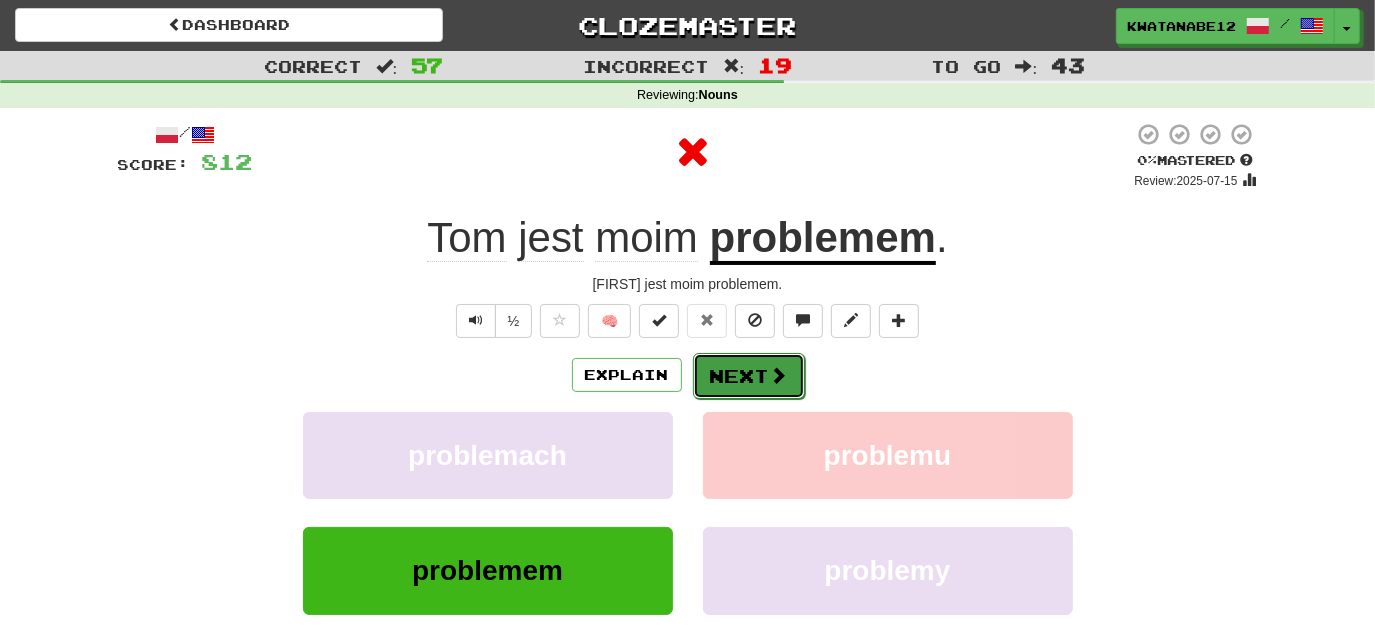 click on "Next" at bounding box center (749, 376) 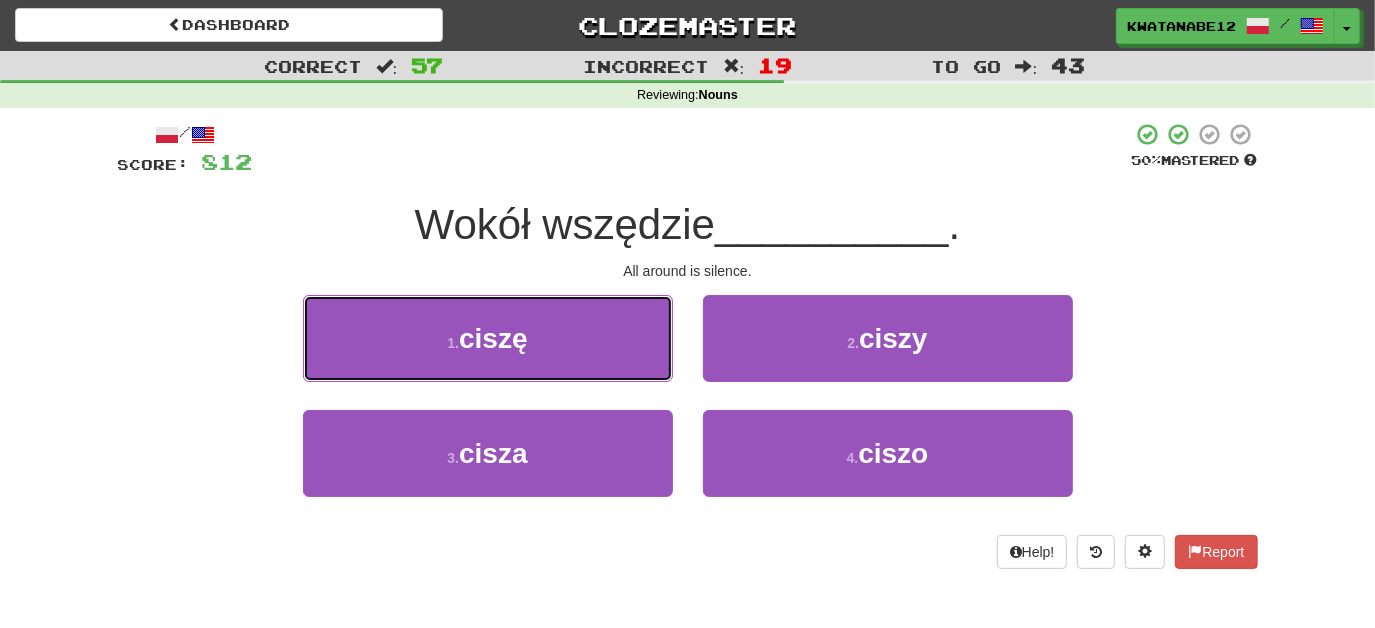 drag, startPoint x: 611, startPoint y: 355, endPoint x: 712, endPoint y: 340, distance: 102.10779 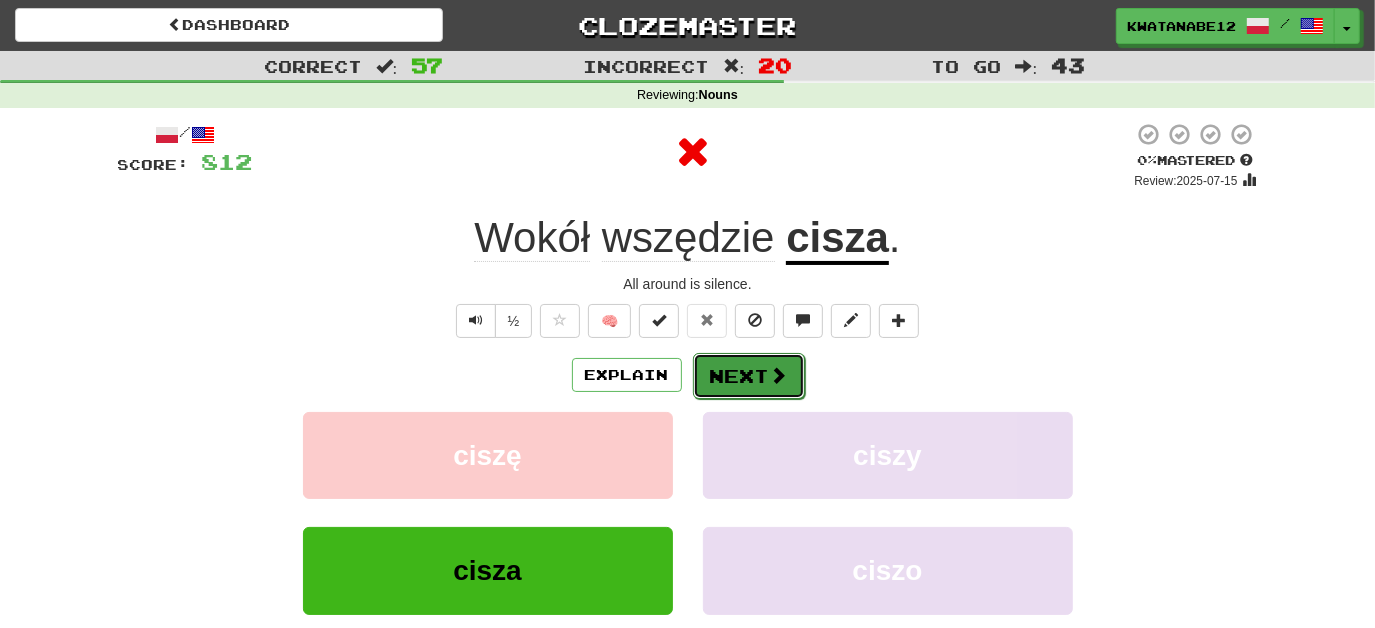 click on "Next" at bounding box center (749, 376) 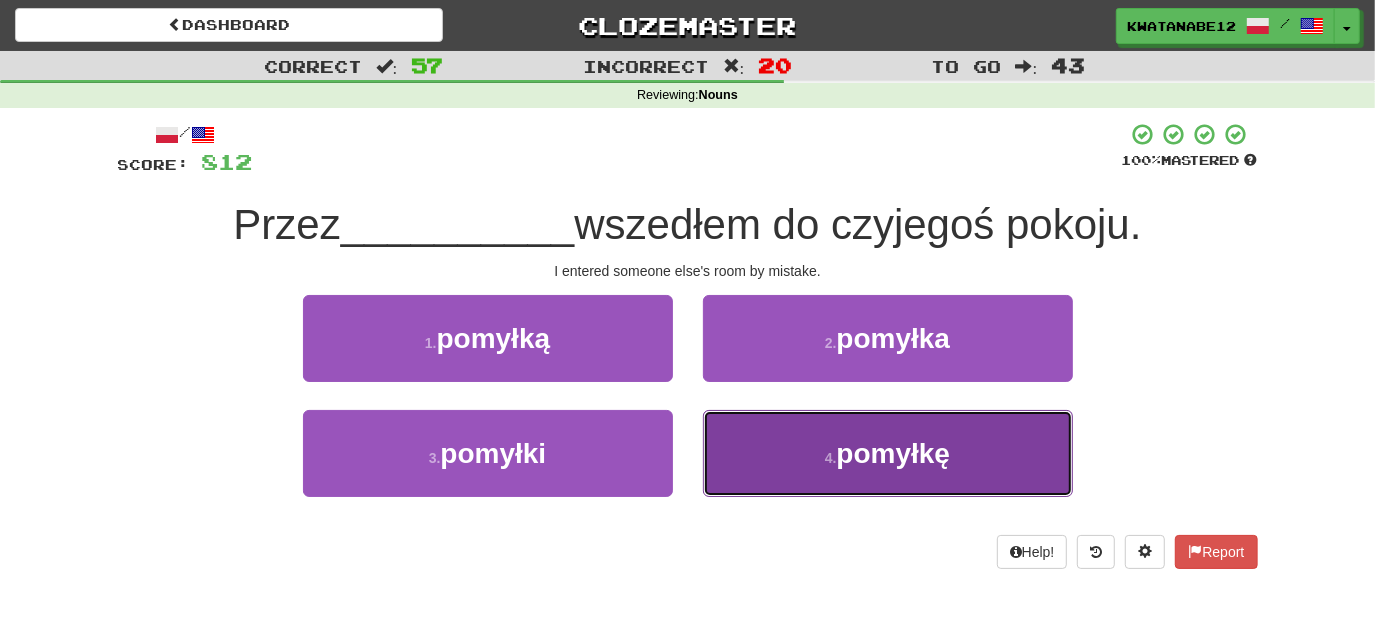 click on "4 .  pomyłkę" at bounding box center (888, 453) 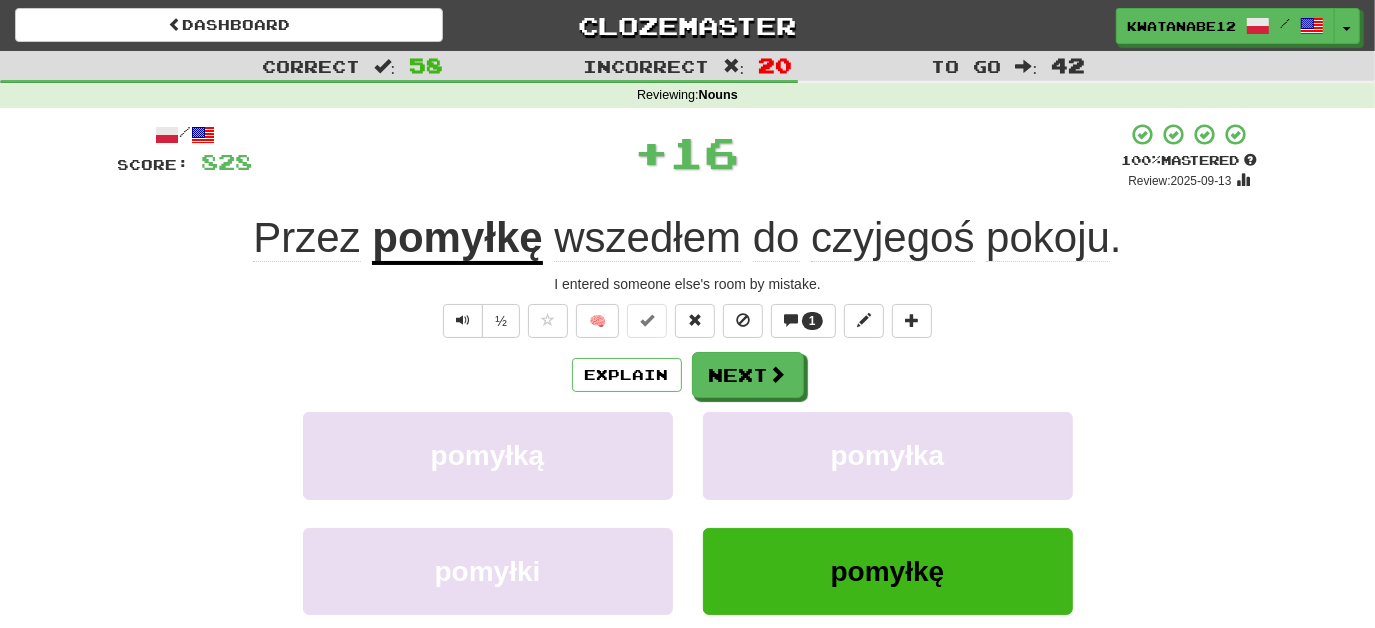 drag, startPoint x: 728, startPoint y: 347, endPoint x: 738, endPoint y: 348, distance: 10.049875 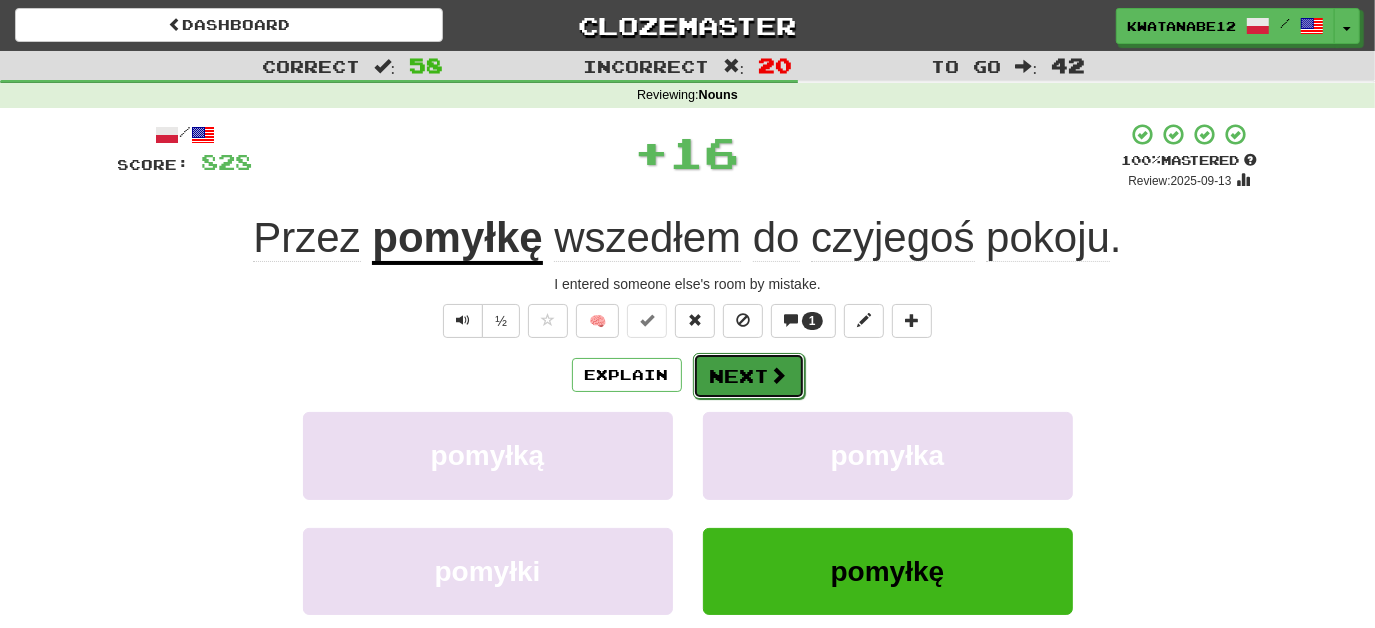 click on "Next" at bounding box center (749, 376) 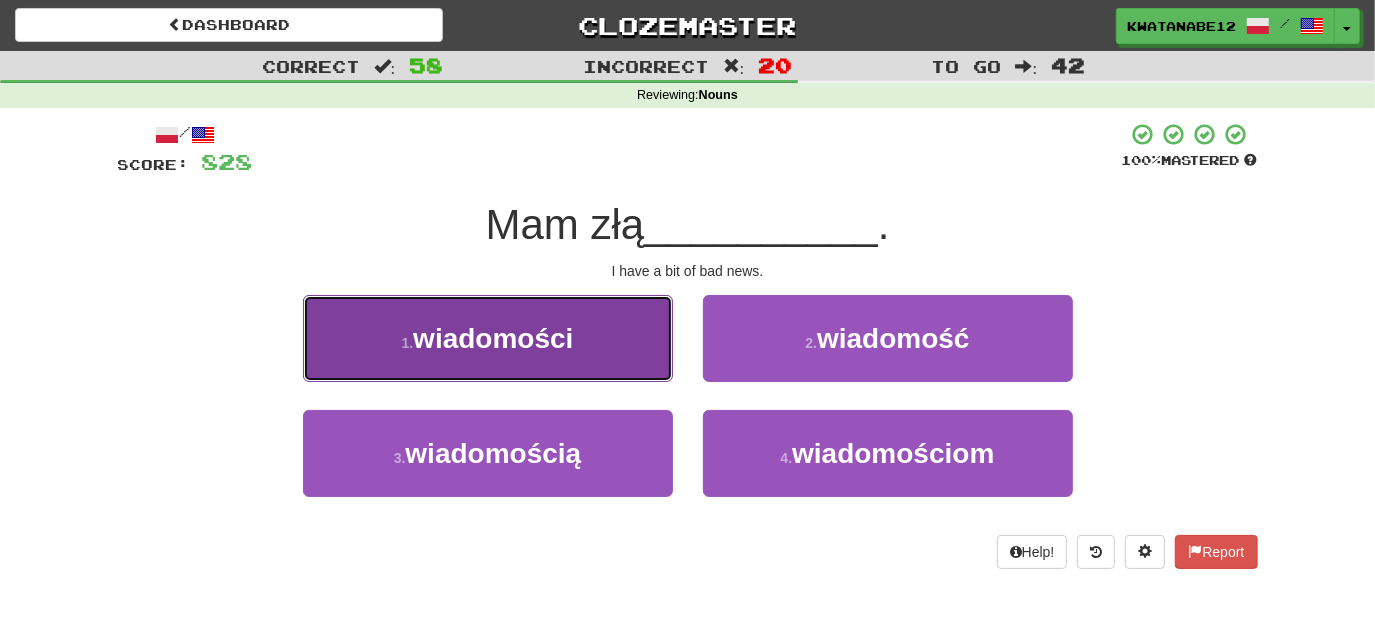 click on "1 .  wiadomości" at bounding box center [488, 338] 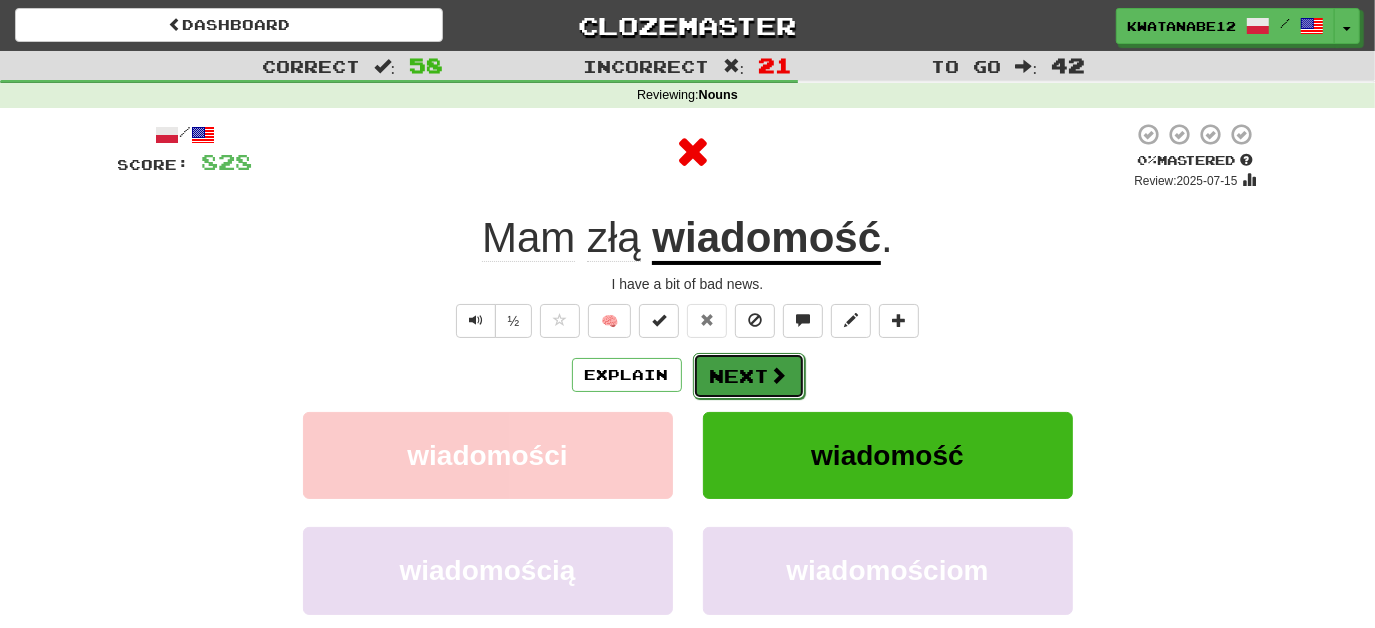 click on "Next" at bounding box center (749, 376) 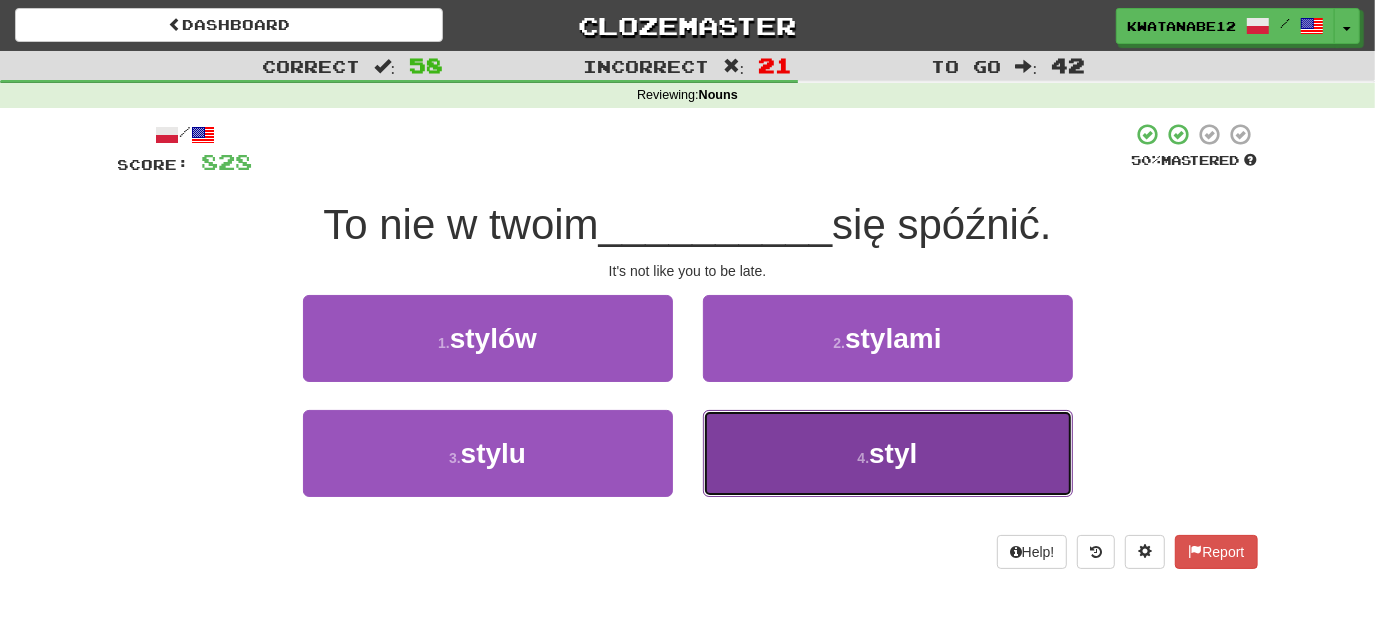 drag, startPoint x: 760, startPoint y: 446, endPoint x: 741, endPoint y: 398, distance: 51.62364 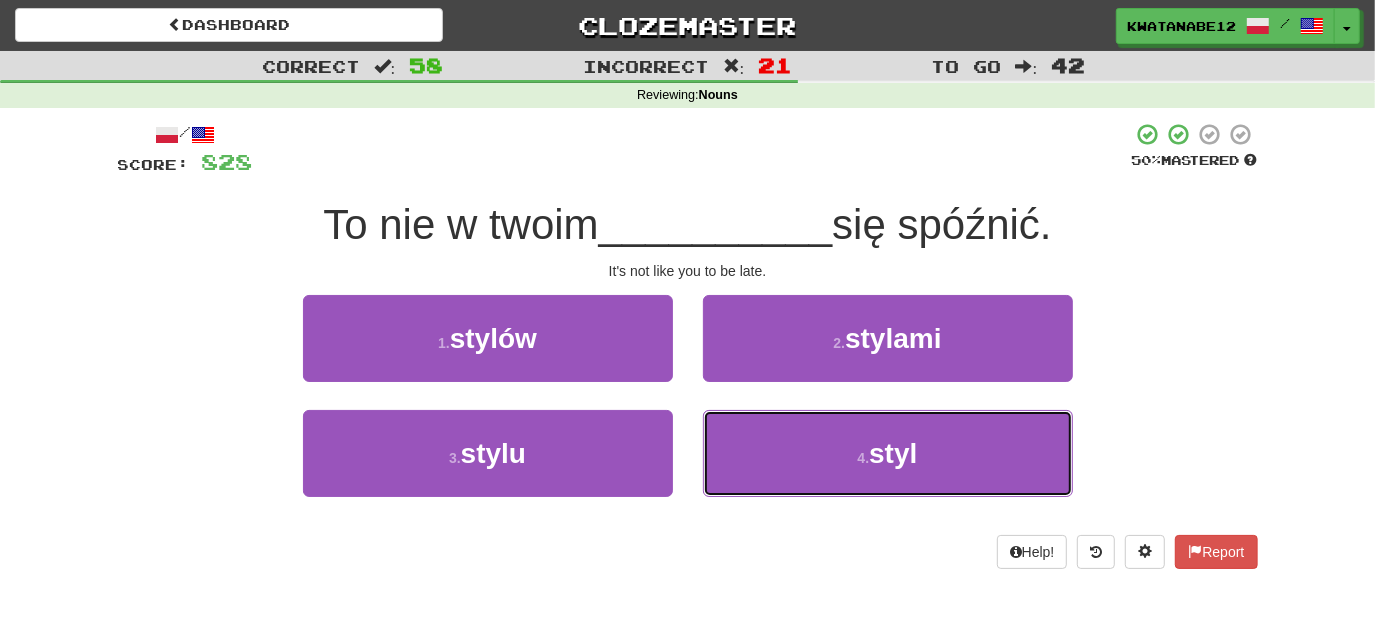 click on "4 .  styl" at bounding box center (888, 453) 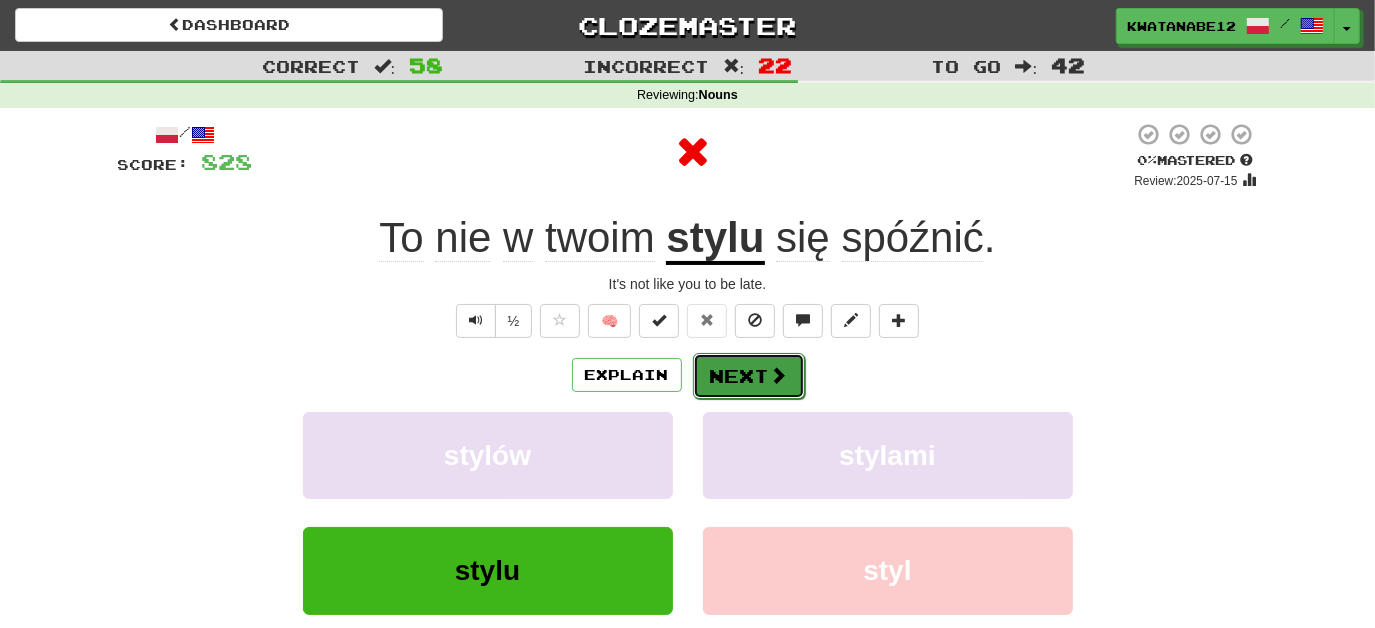click on "Next" at bounding box center [749, 376] 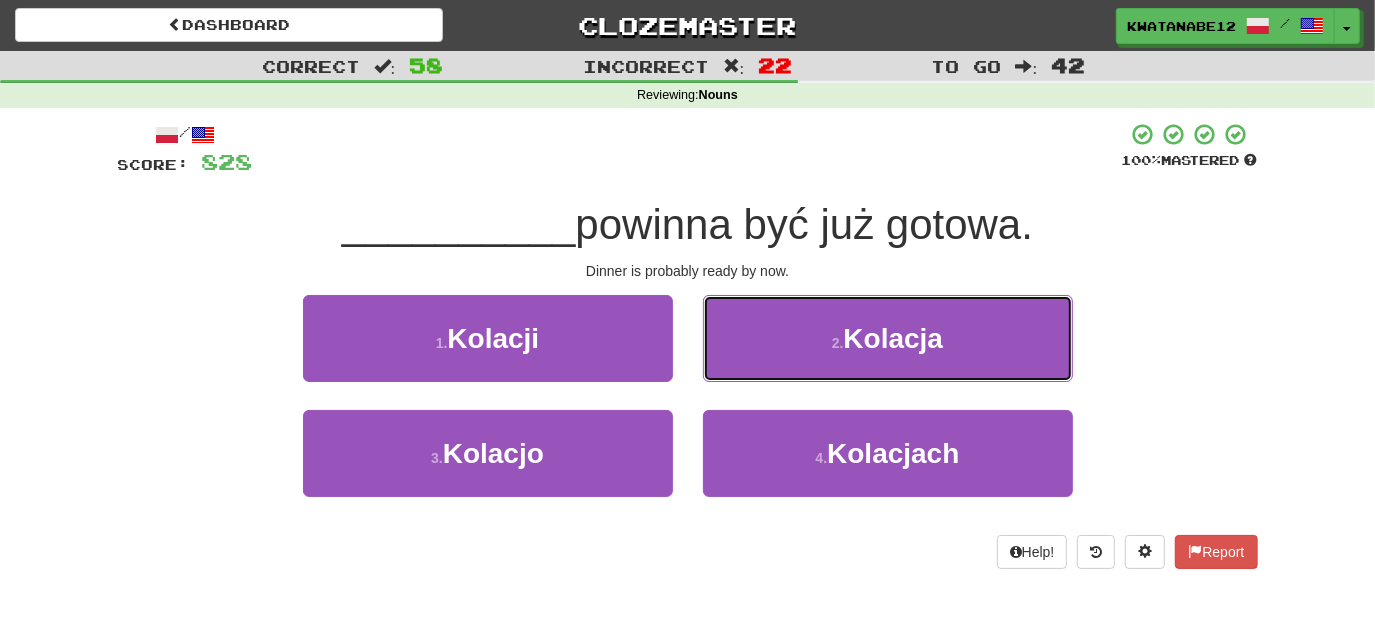 drag, startPoint x: 721, startPoint y: 334, endPoint x: 741, endPoint y: 339, distance: 20.615528 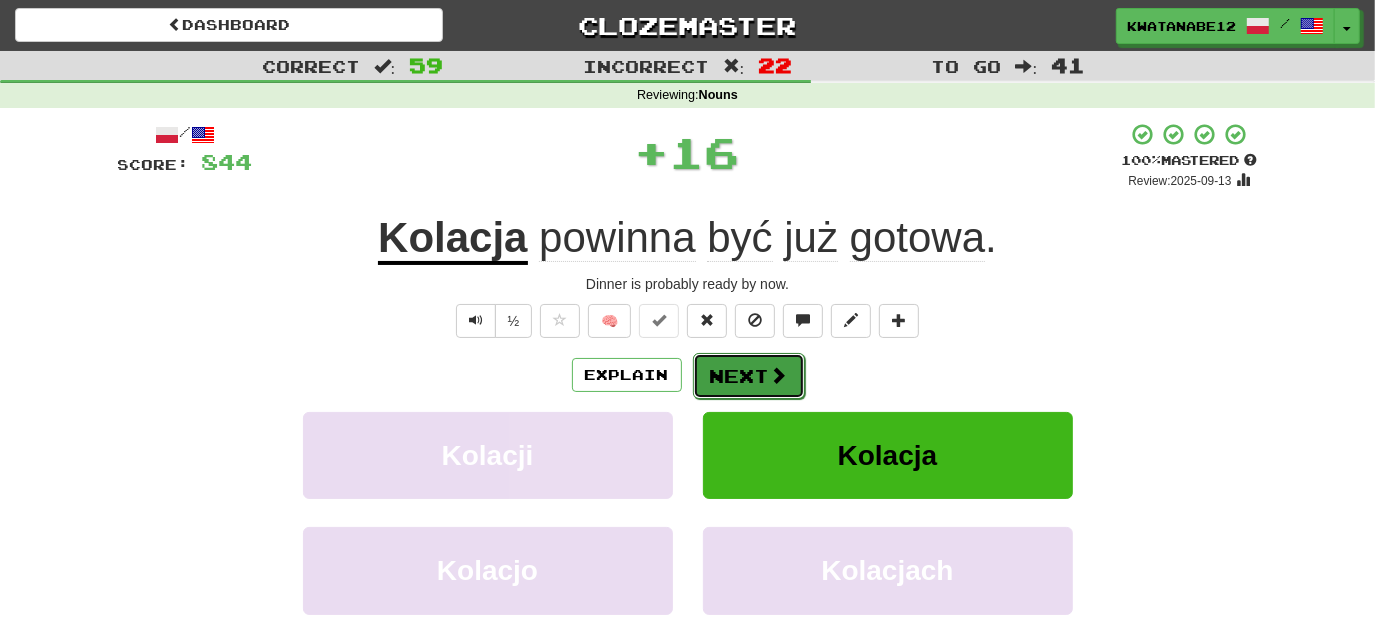 click on "Next" at bounding box center (749, 376) 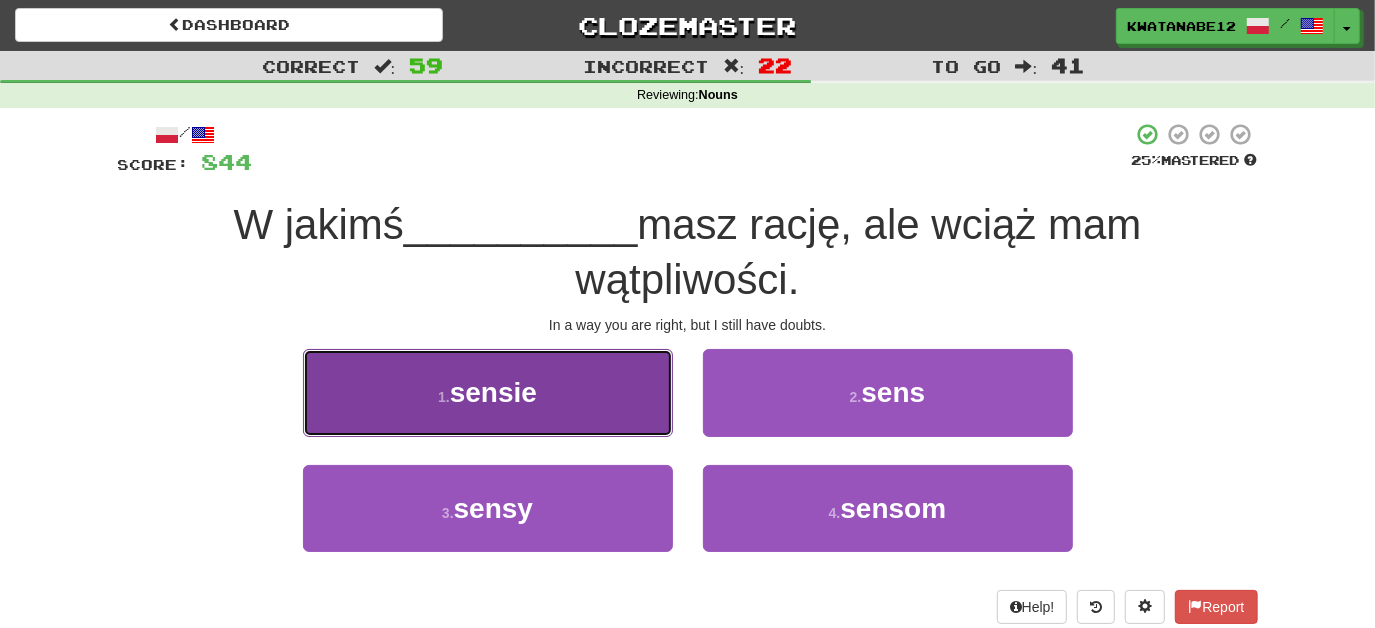 click on "1 .  sensie" at bounding box center [488, 392] 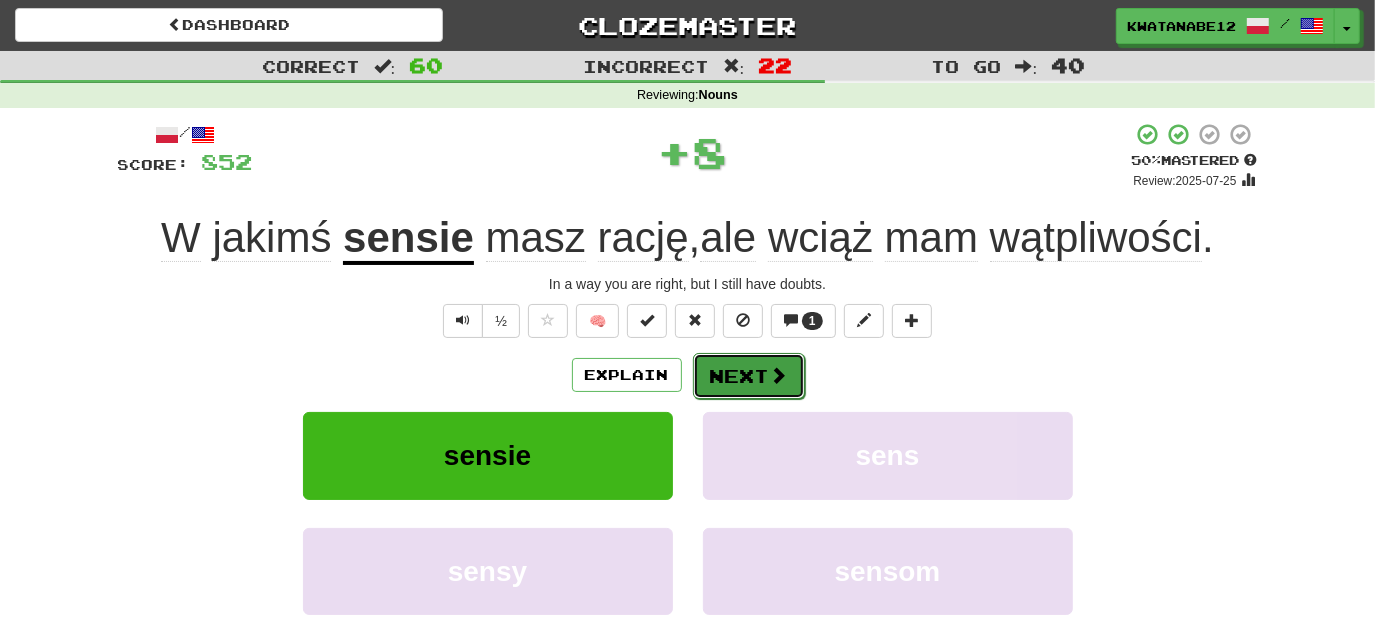 click on "Next" at bounding box center (749, 376) 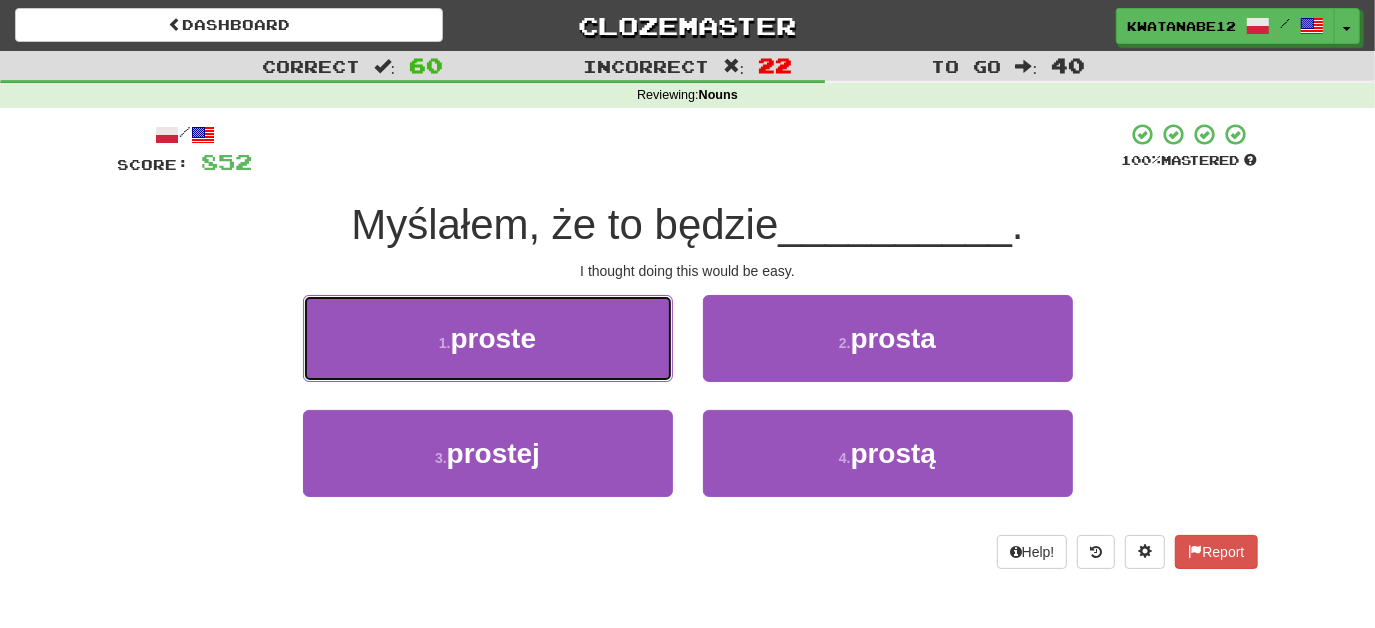 click on "1 .  proste" at bounding box center (488, 338) 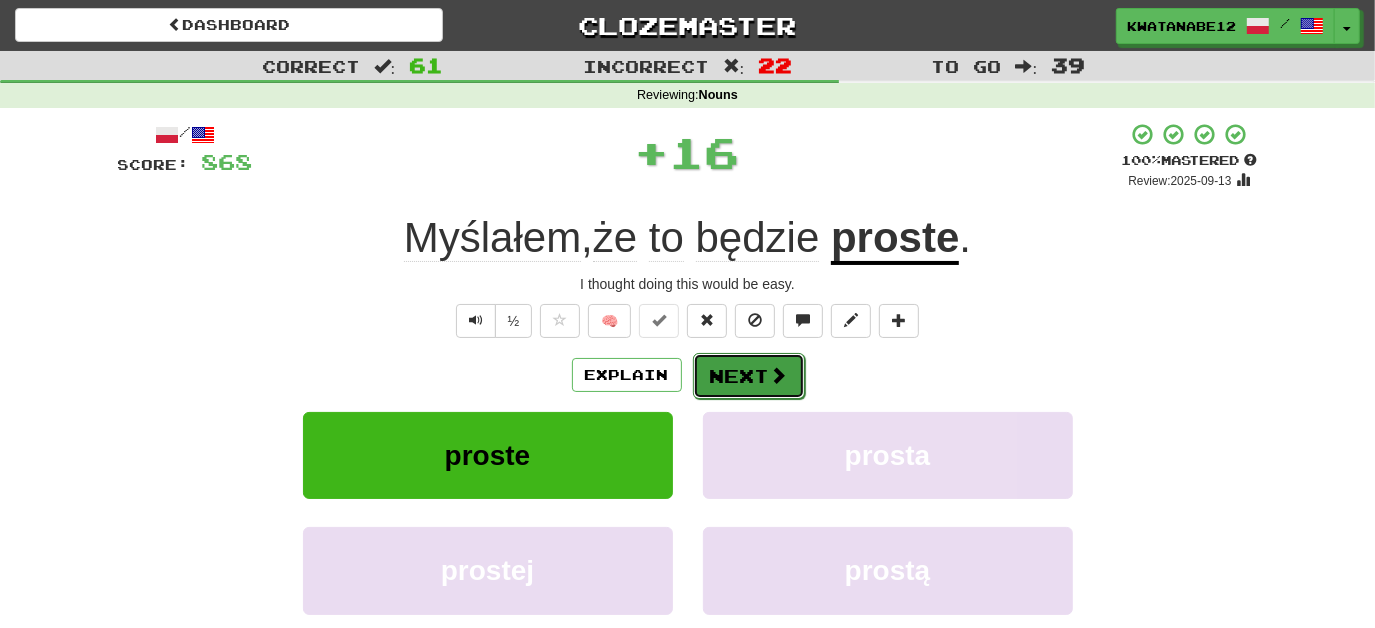 click on "Next" at bounding box center (749, 376) 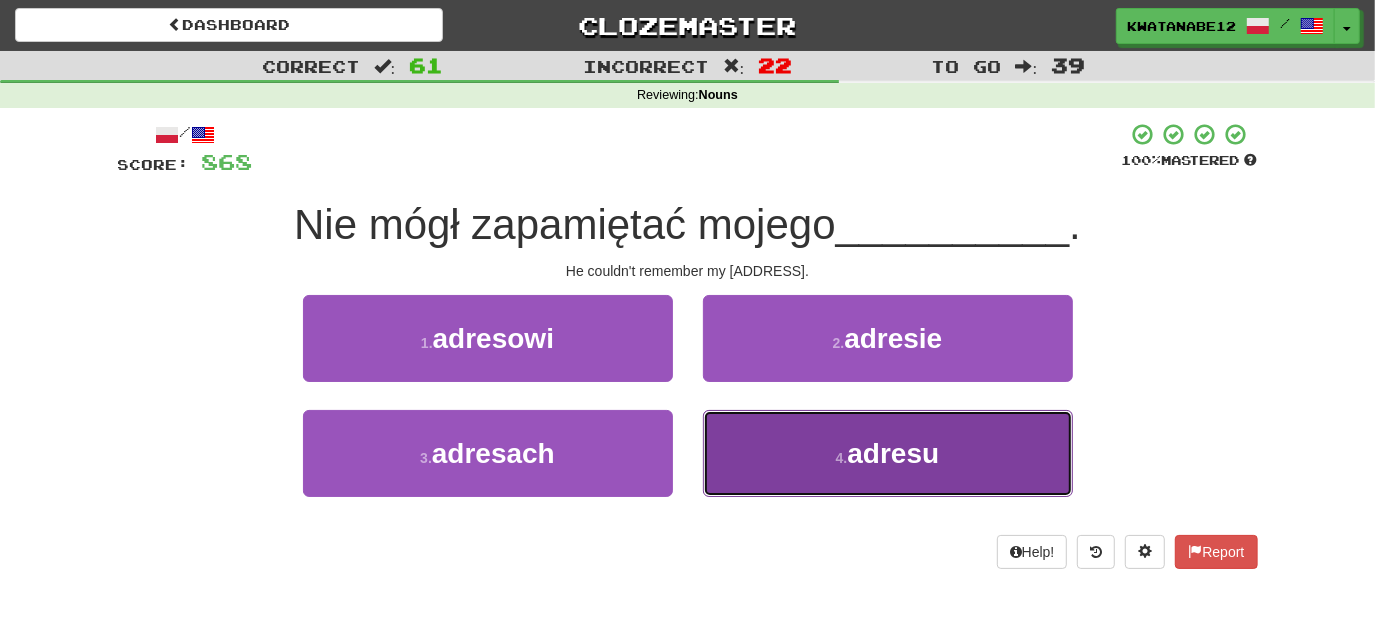 drag, startPoint x: 761, startPoint y: 432, endPoint x: 762, endPoint y: 413, distance: 19.026299 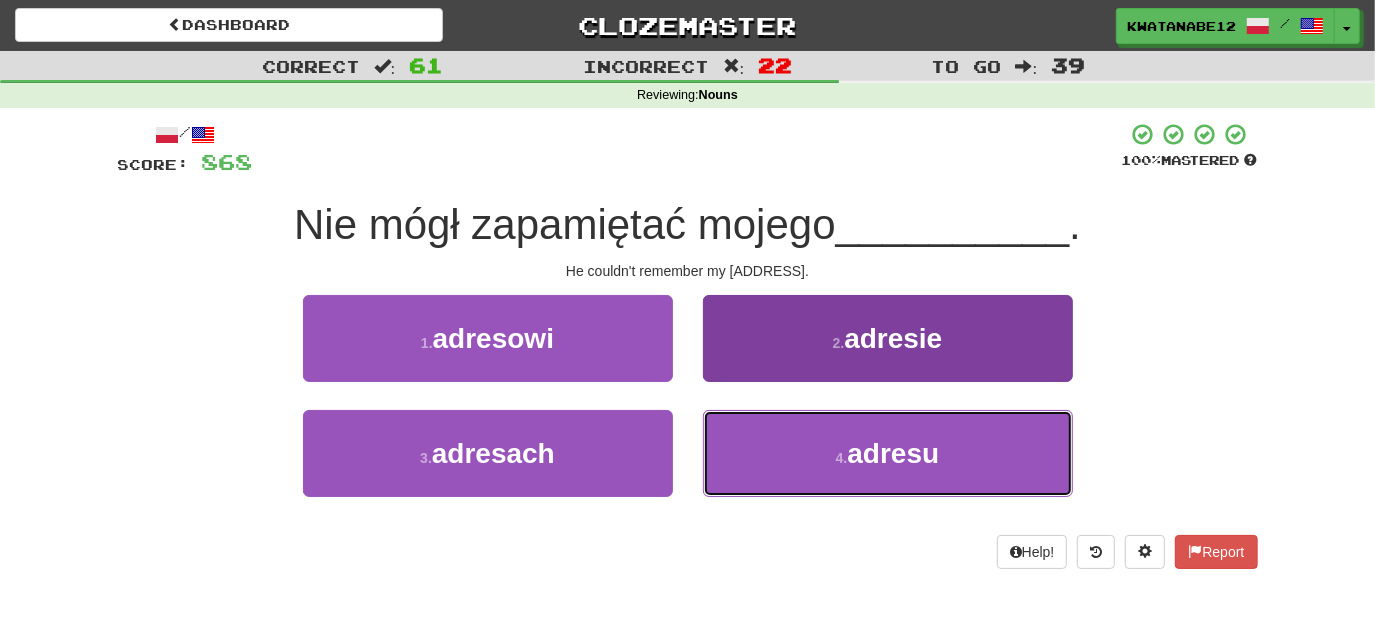 click on "4 .  adresu" at bounding box center [888, 453] 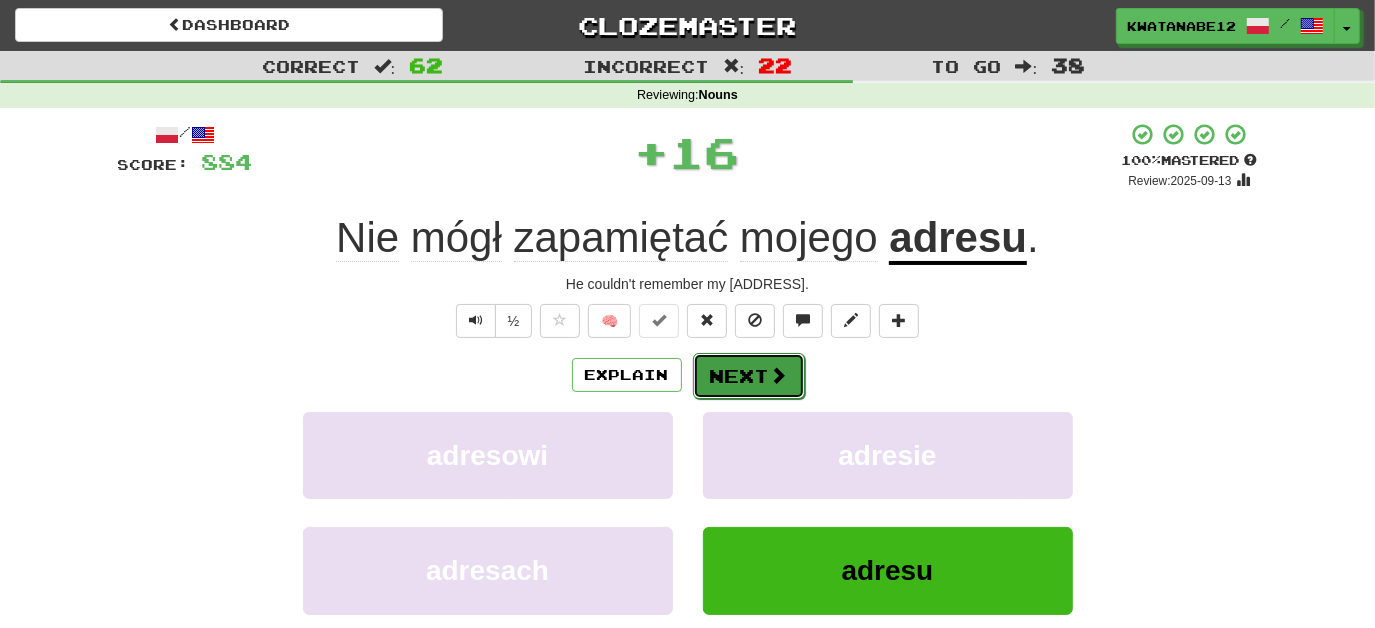 click on "Next" at bounding box center (749, 376) 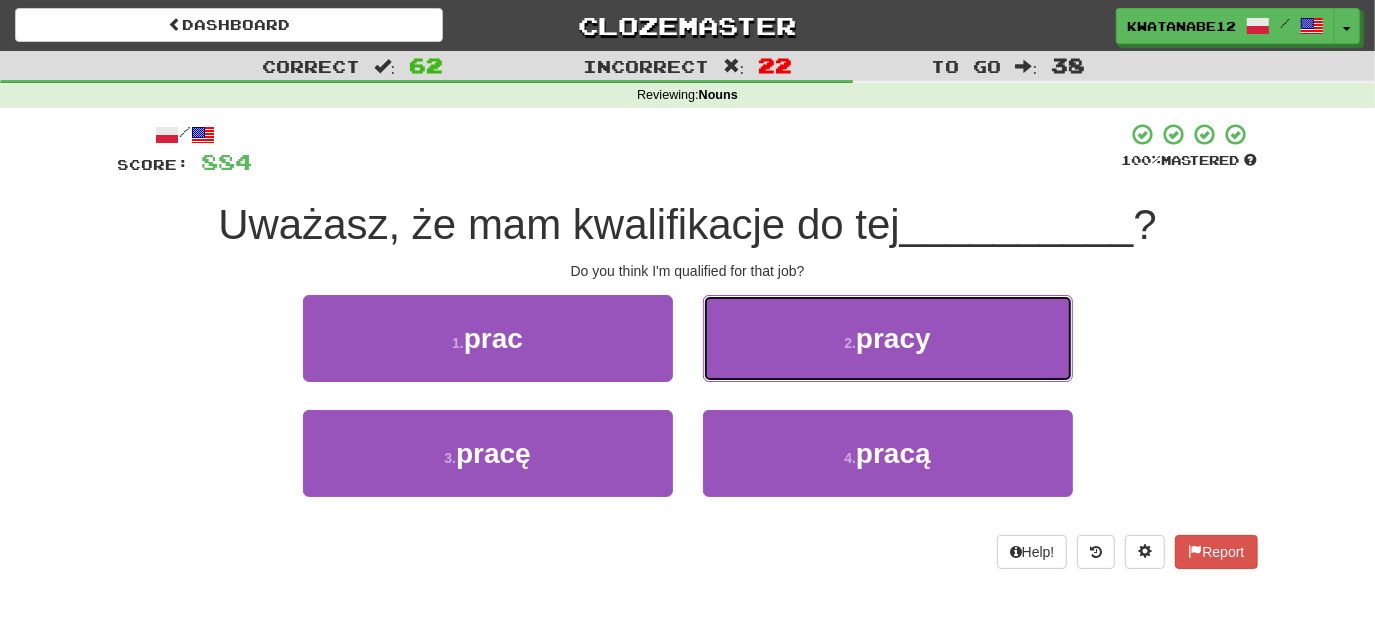 click on "2 .  pracy" at bounding box center [888, 338] 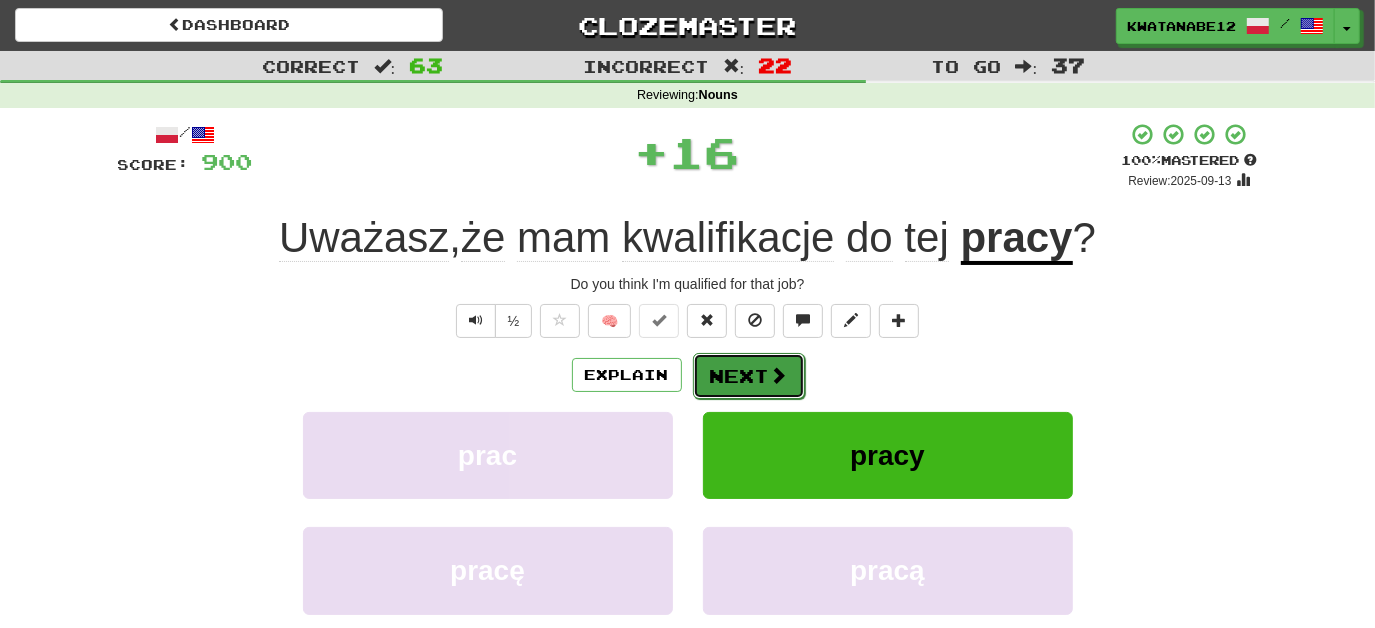 click on "Next" at bounding box center (749, 376) 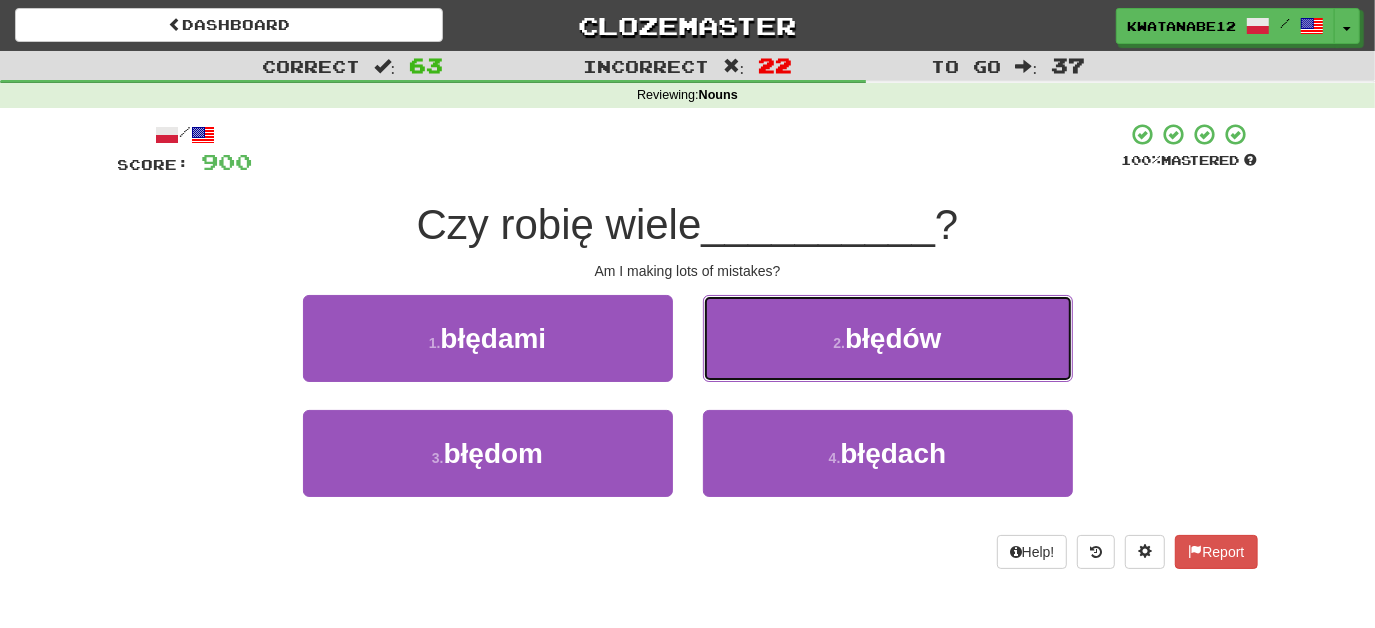 drag, startPoint x: 770, startPoint y: 331, endPoint x: 765, endPoint y: 346, distance: 15.811388 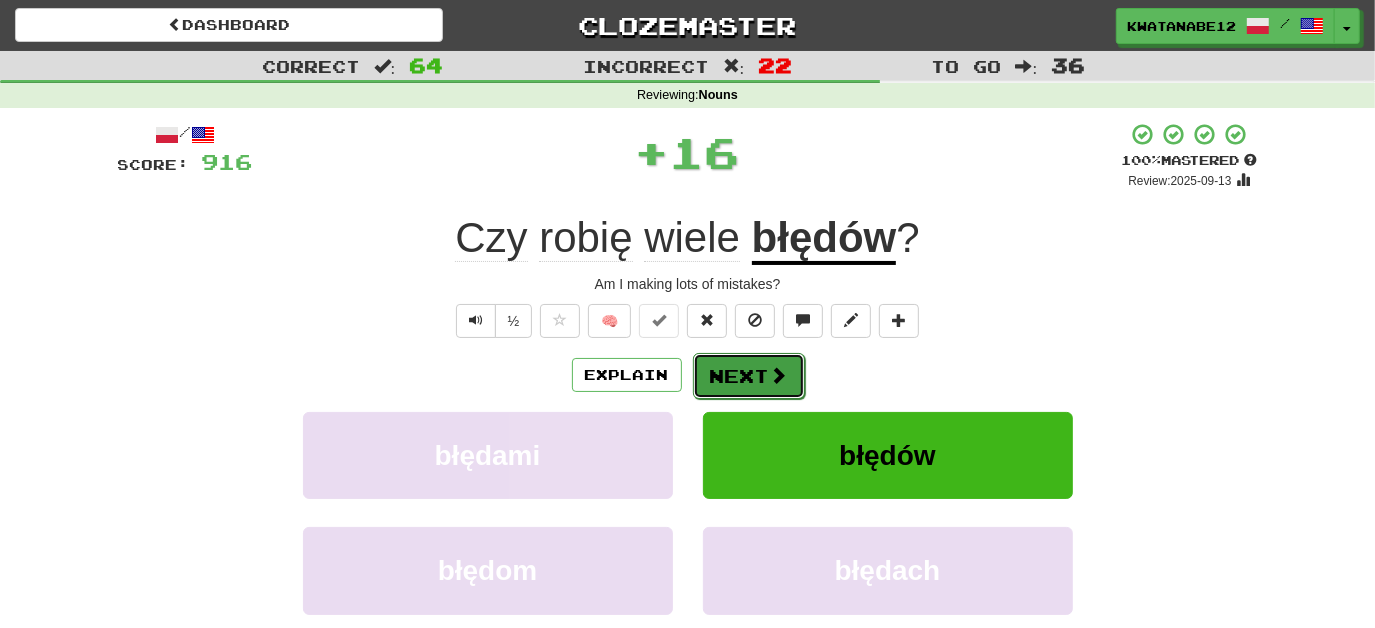 click on "Next" at bounding box center [749, 376] 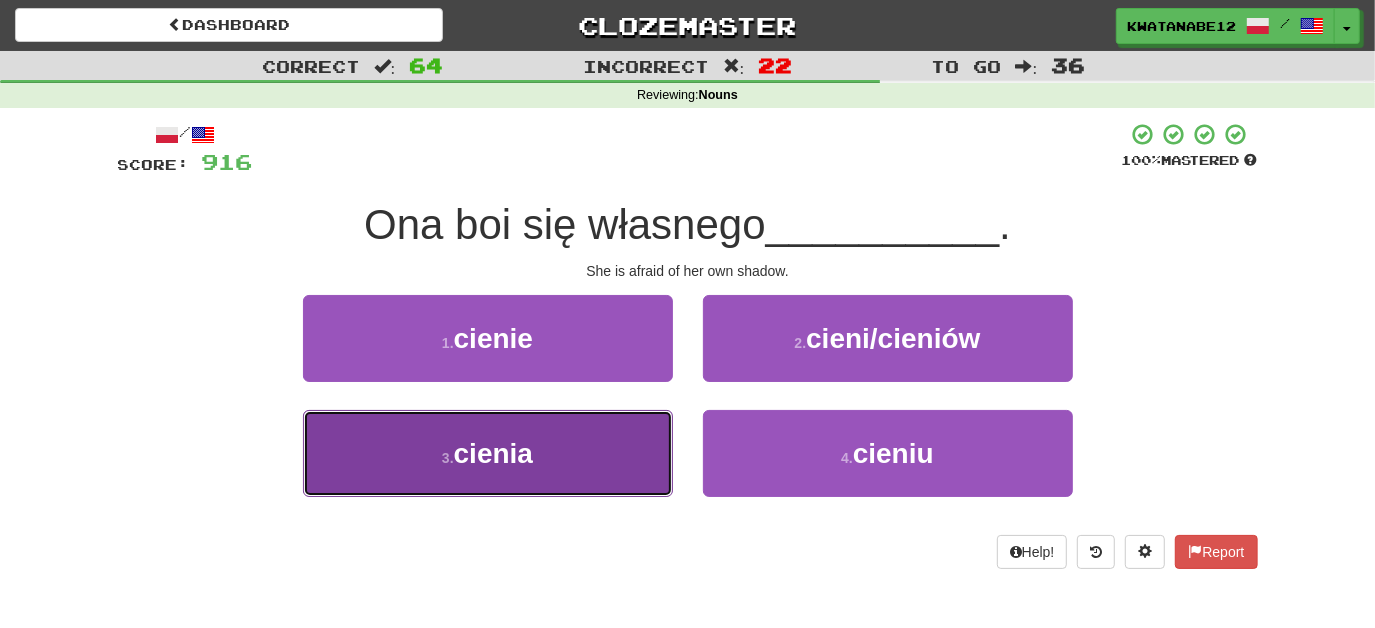 click on "3 .  cienia" at bounding box center (488, 453) 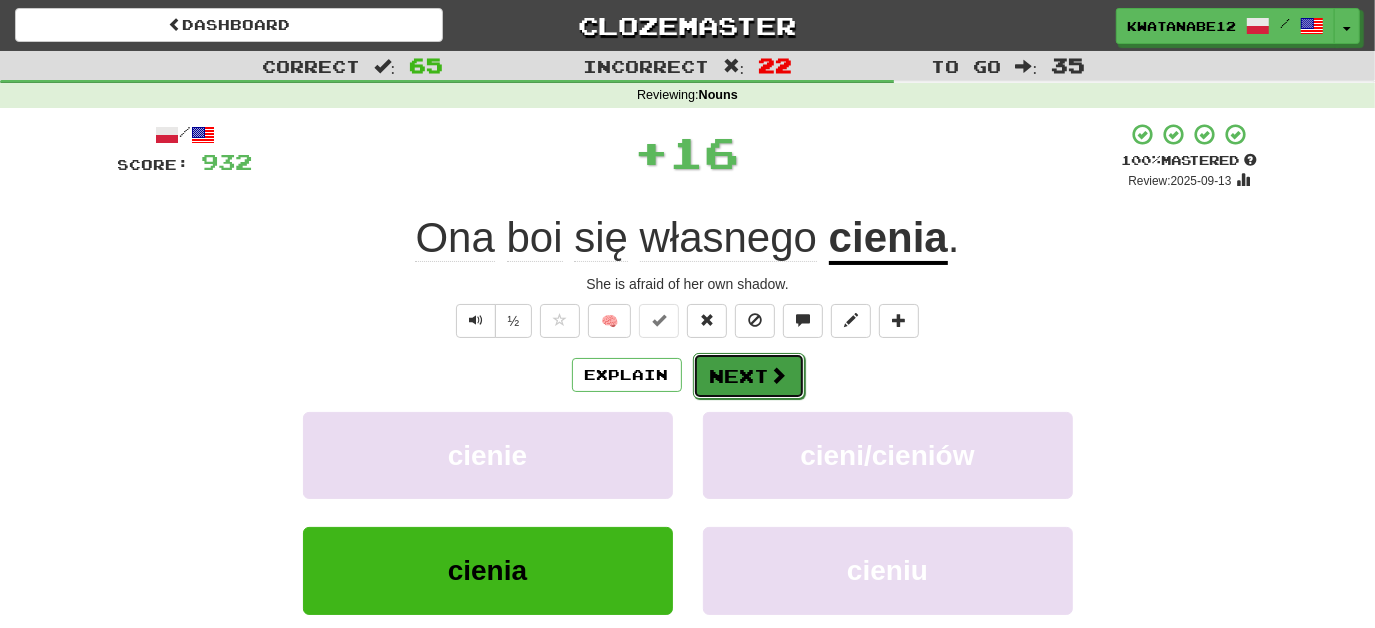 click on "Next" at bounding box center (749, 376) 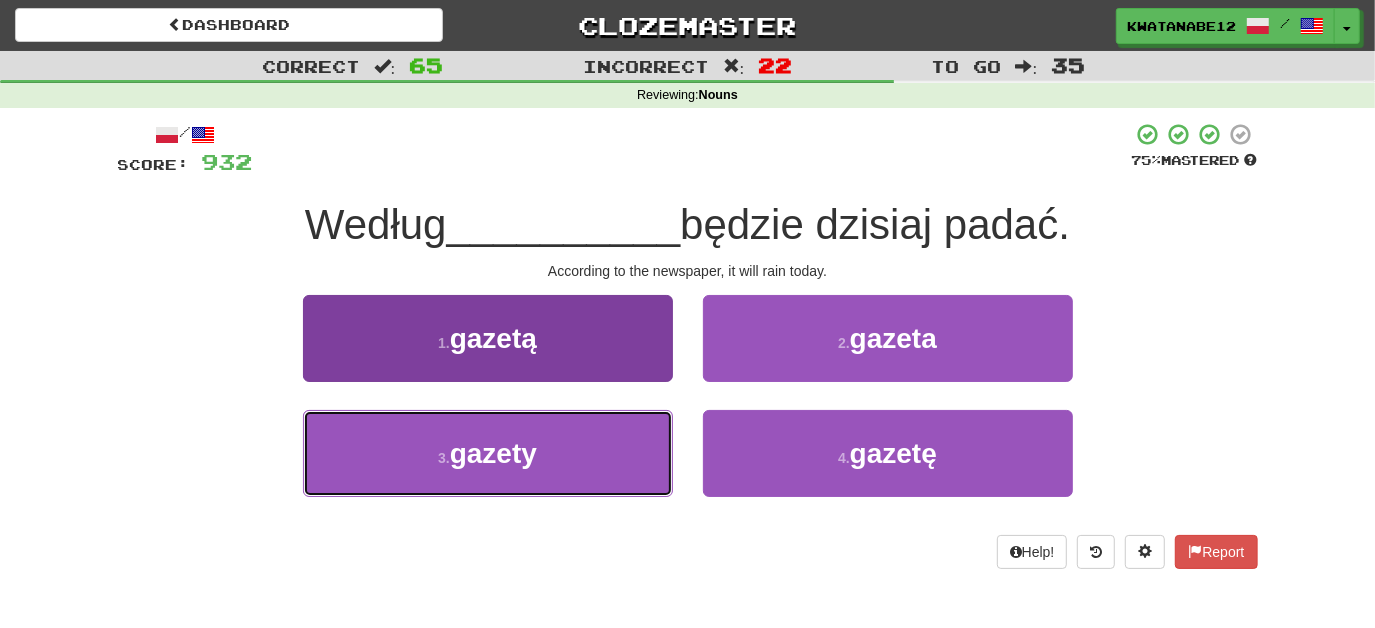 click on "3 .  gazety" at bounding box center [488, 453] 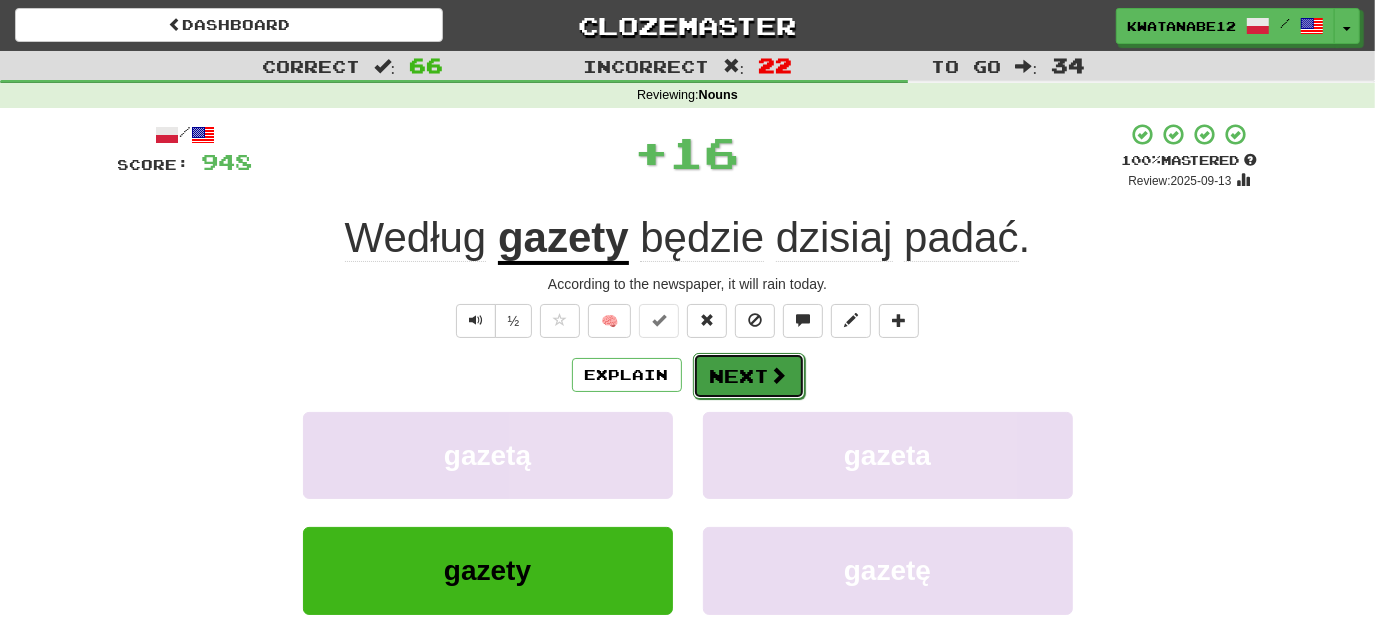 click on "Next" at bounding box center [749, 376] 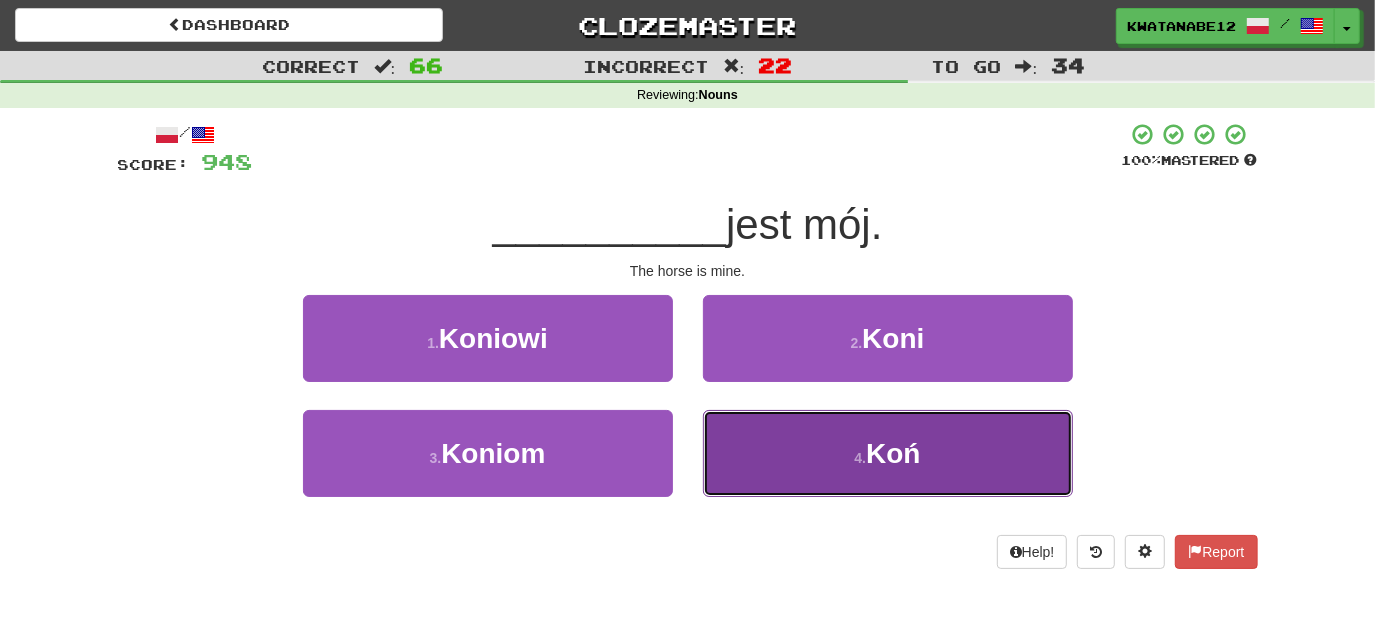 click on "4 .  Koń" at bounding box center (888, 453) 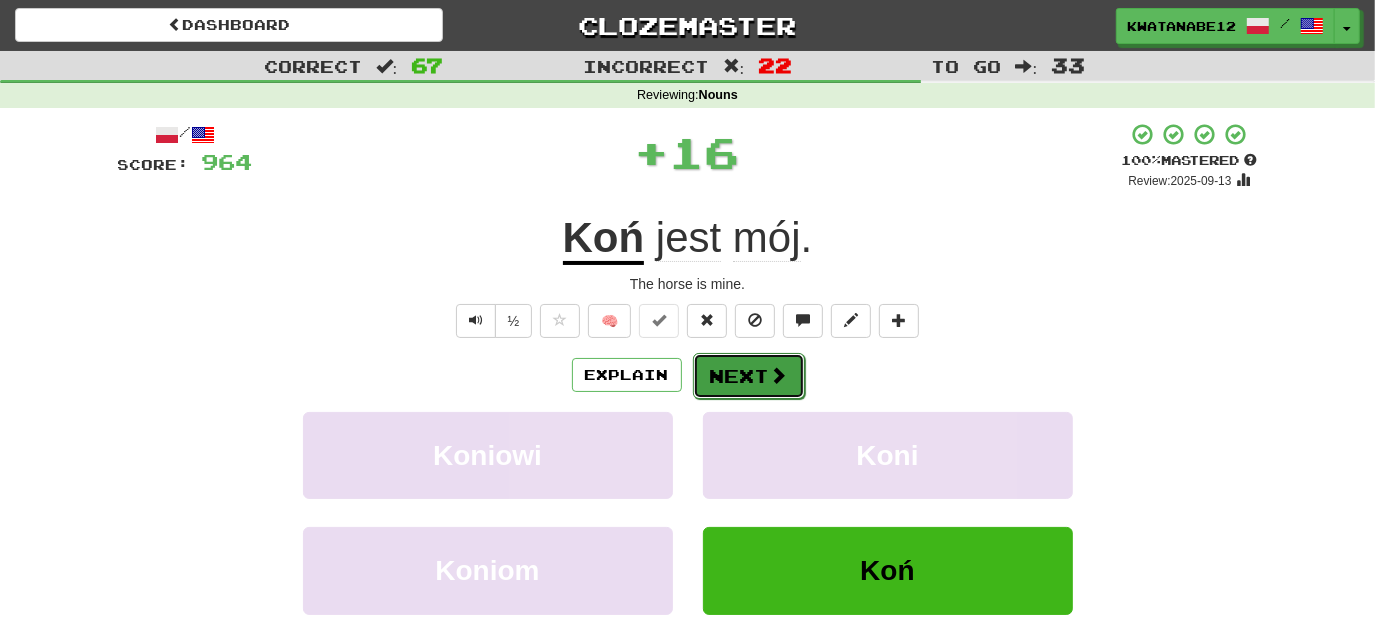 click on "Next" at bounding box center [749, 376] 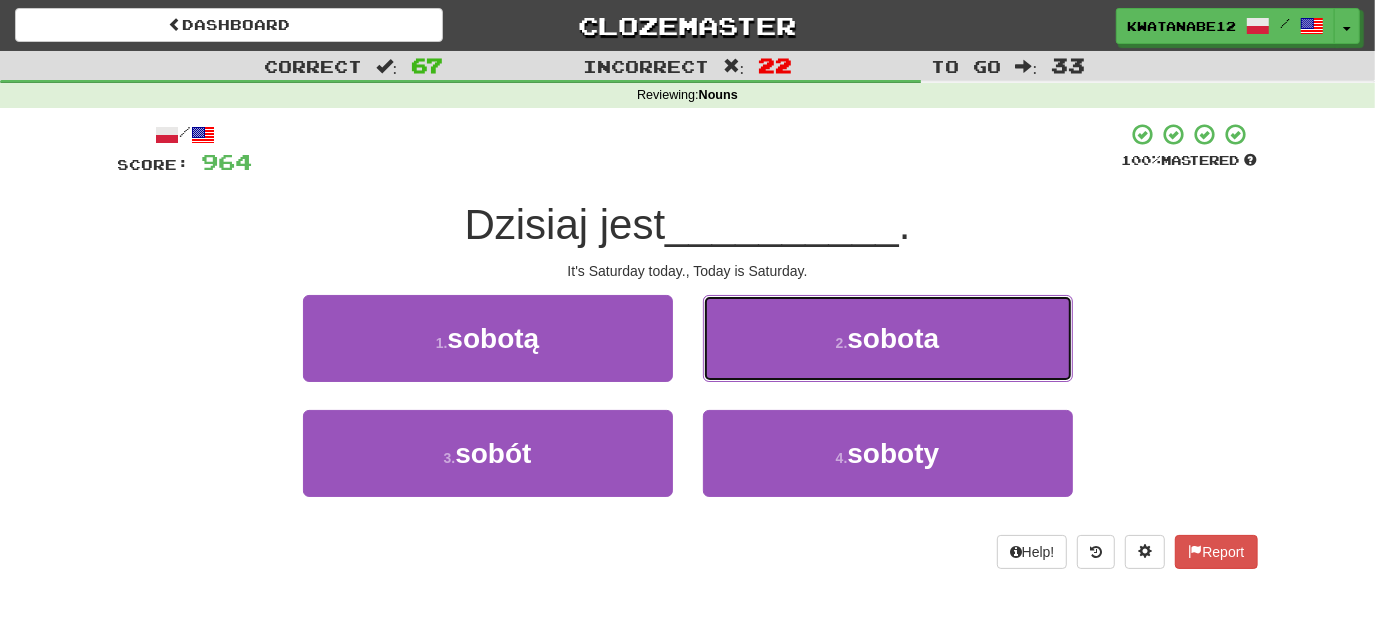 drag, startPoint x: 778, startPoint y: 337, endPoint x: 770, endPoint y: 350, distance: 15.264338 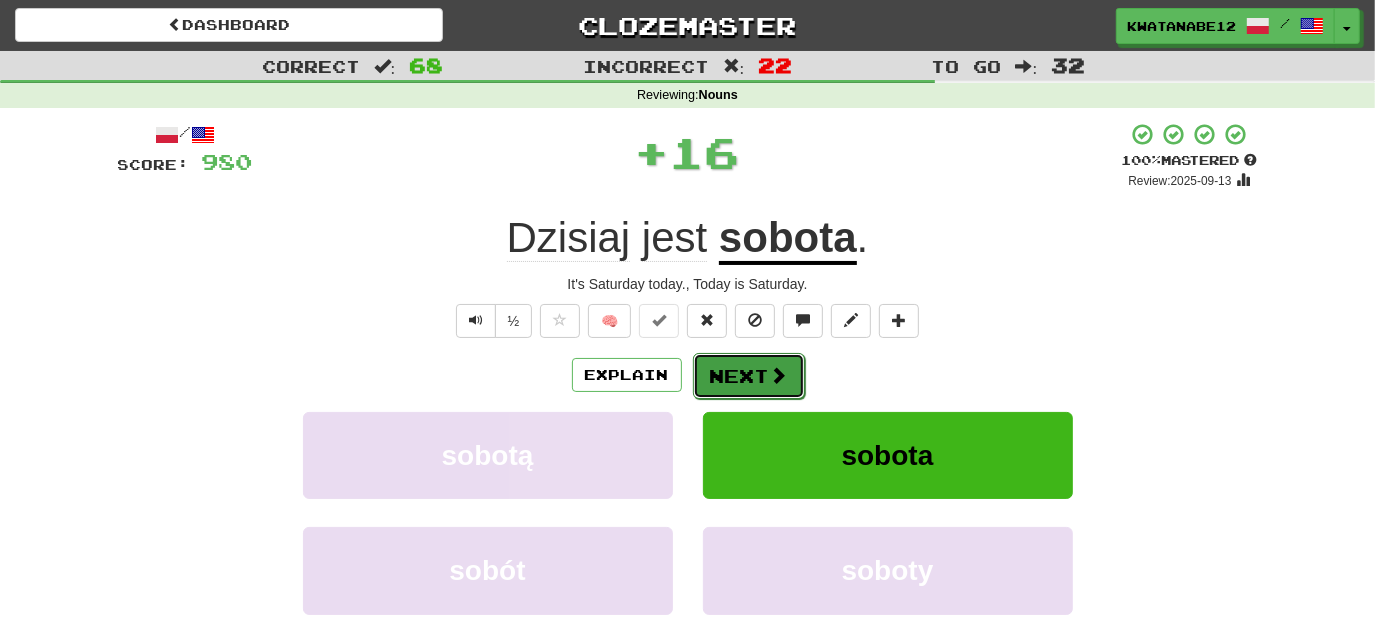 click on "Next" at bounding box center [749, 376] 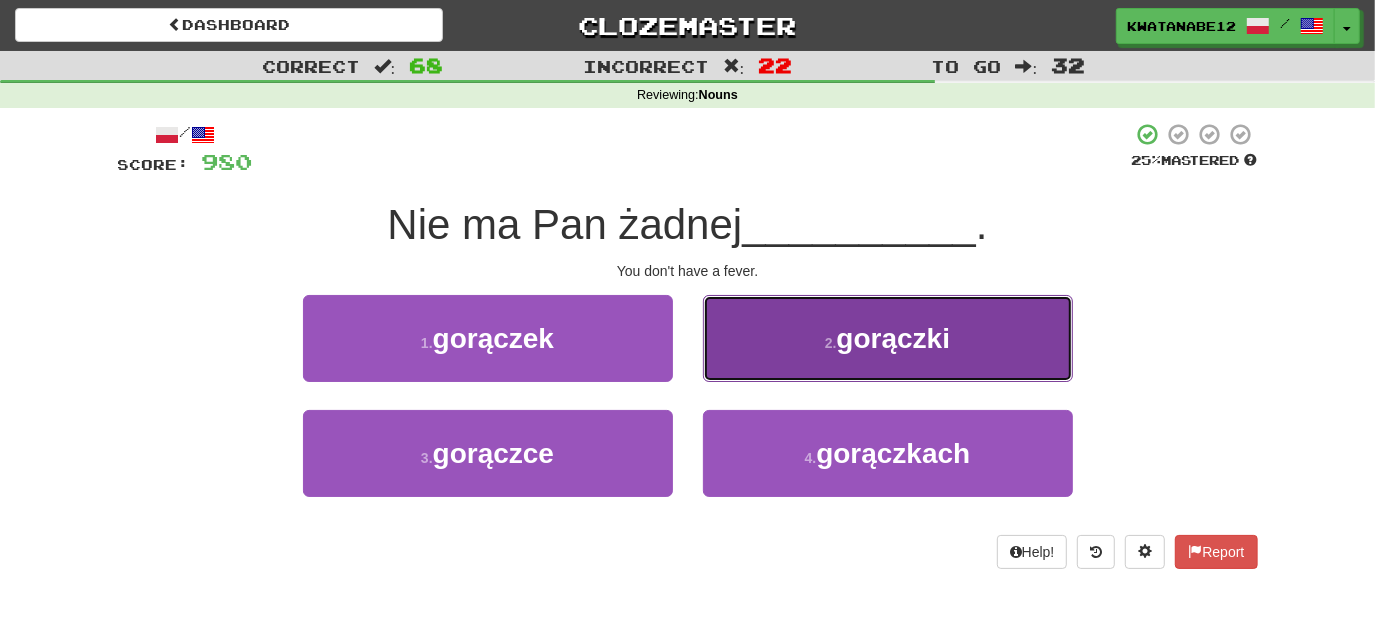 click on "2 .  gorączki" at bounding box center [888, 338] 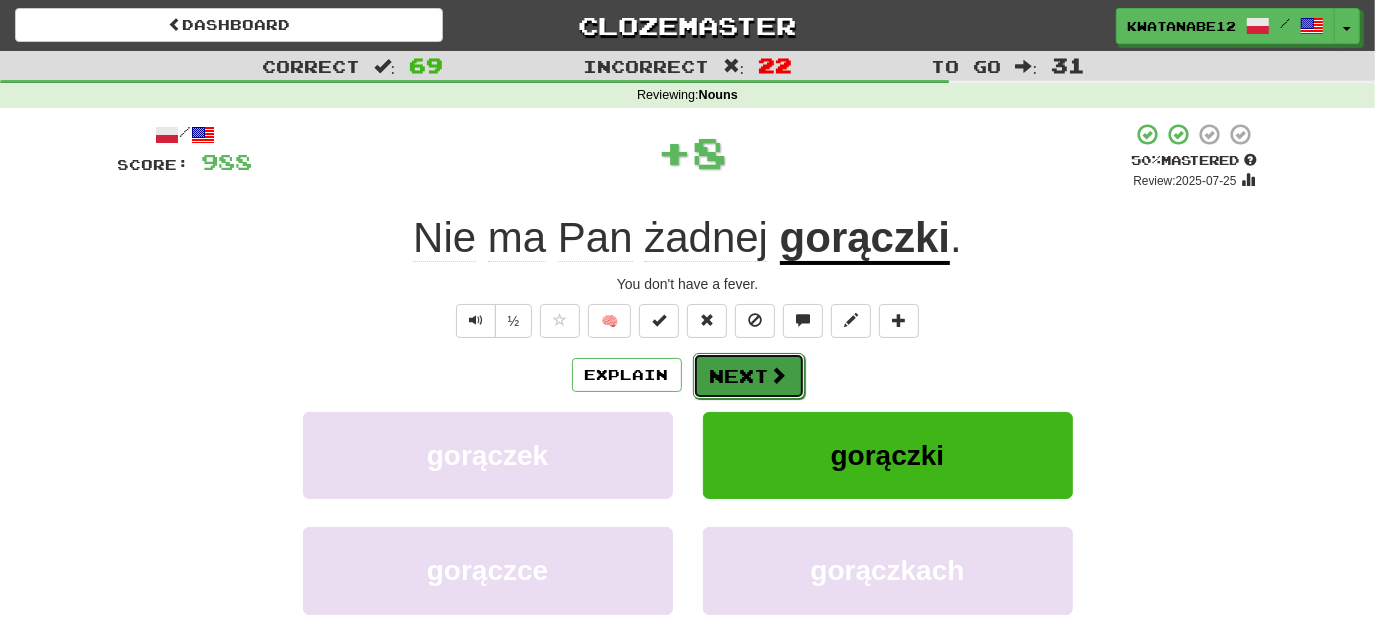 click on "Next" at bounding box center (749, 376) 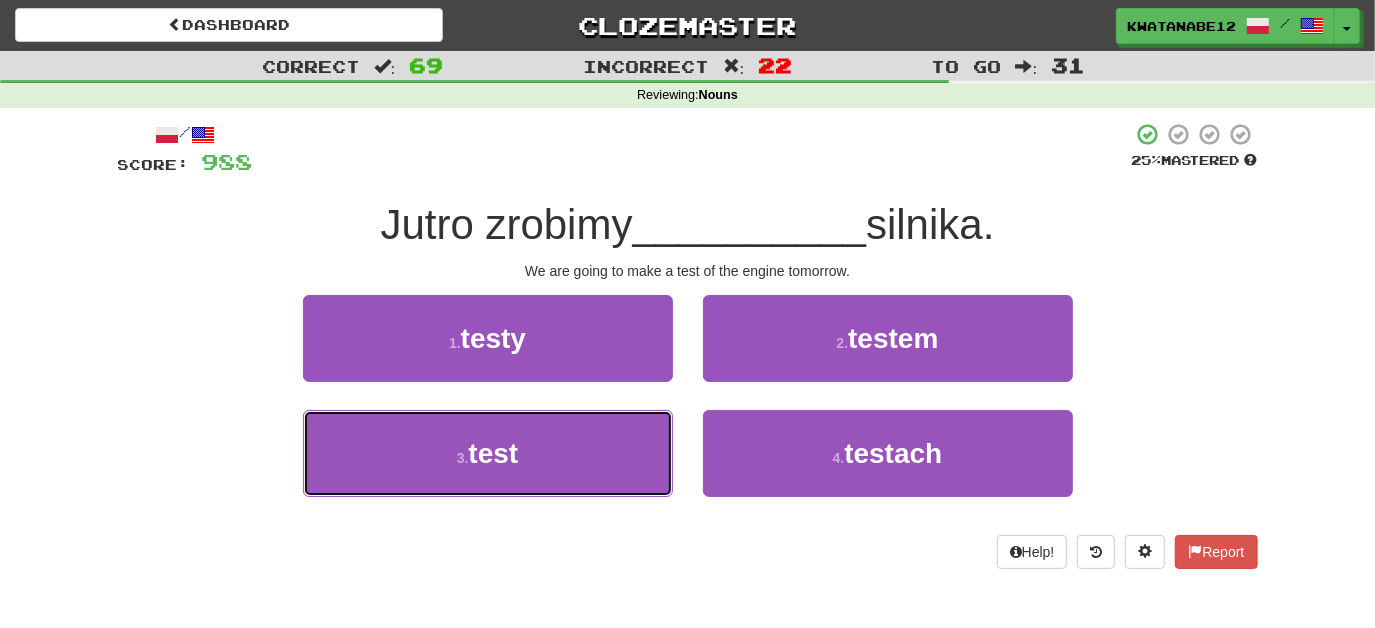 drag, startPoint x: 603, startPoint y: 419, endPoint x: 674, endPoint y: 391, distance: 76.321686 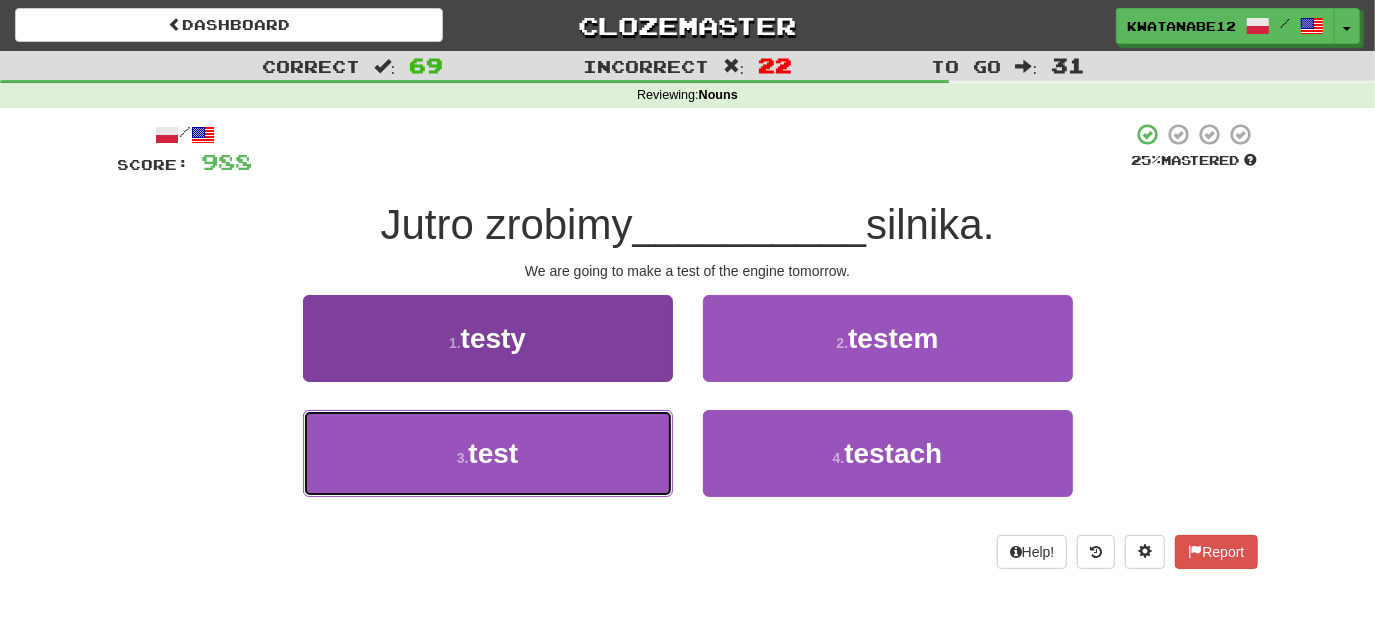 drag, startPoint x: 588, startPoint y: 465, endPoint x: 627, endPoint y: 450, distance: 41.785164 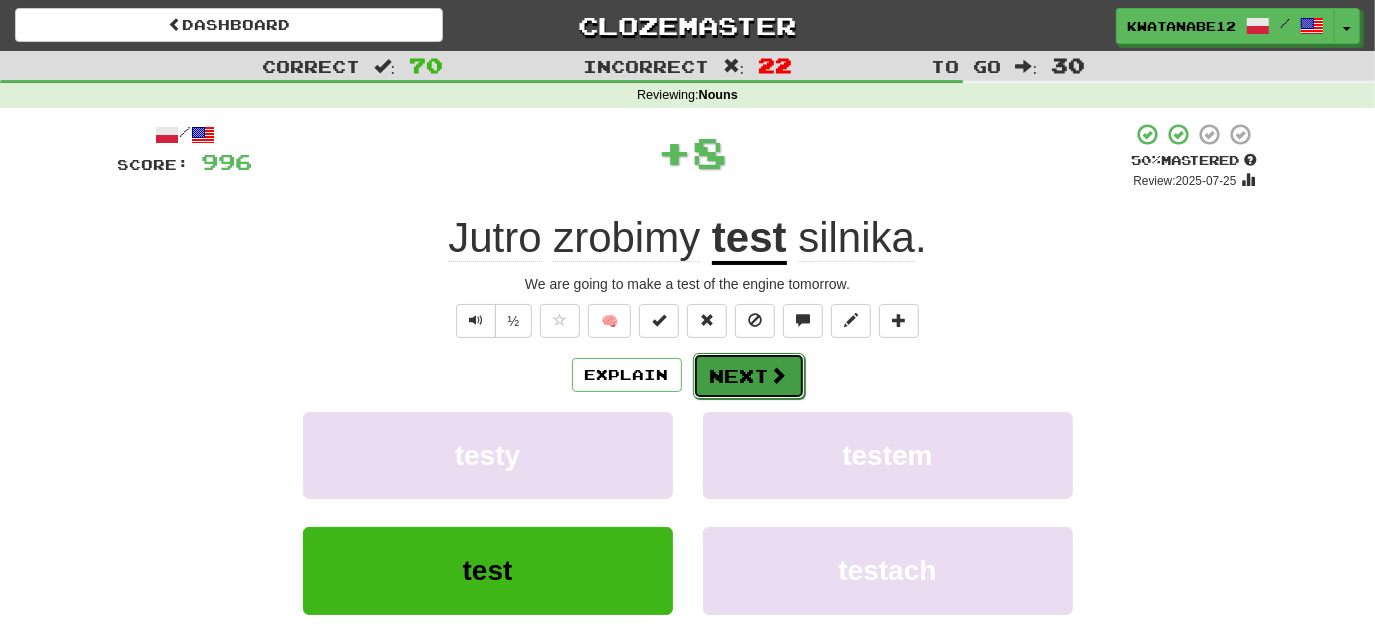 click on "Next" at bounding box center [749, 376] 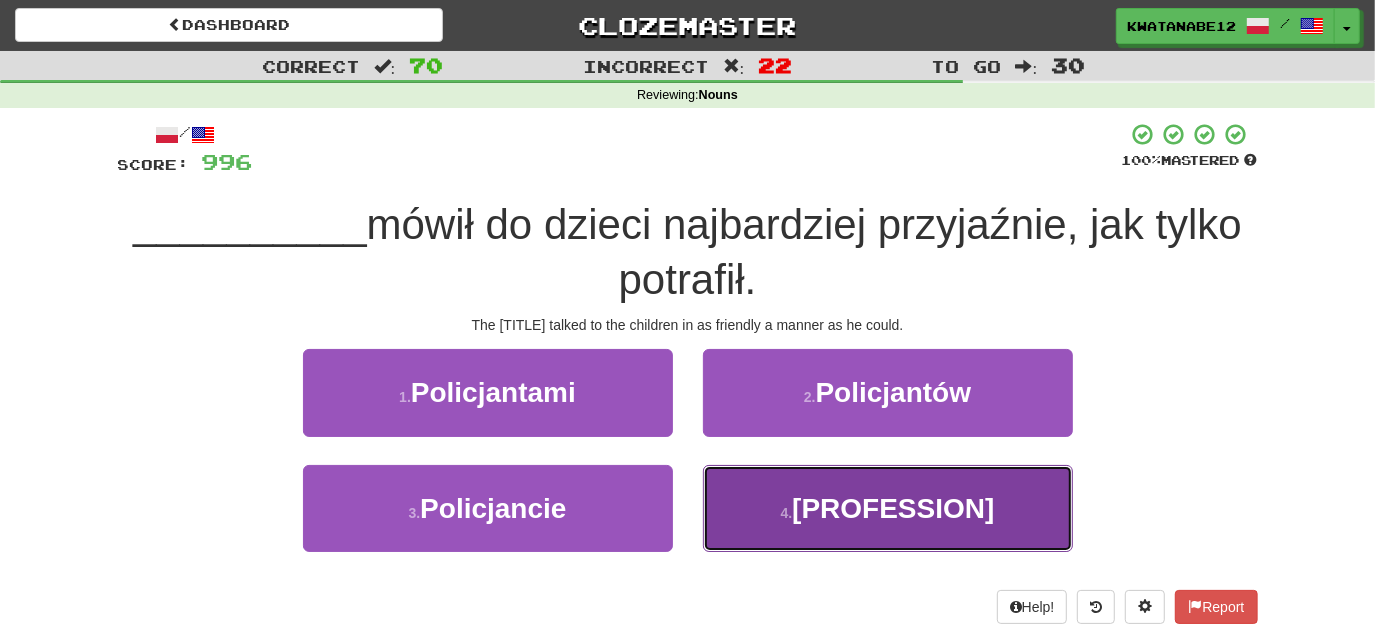 click on "4 .  Policjant" at bounding box center (888, 508) 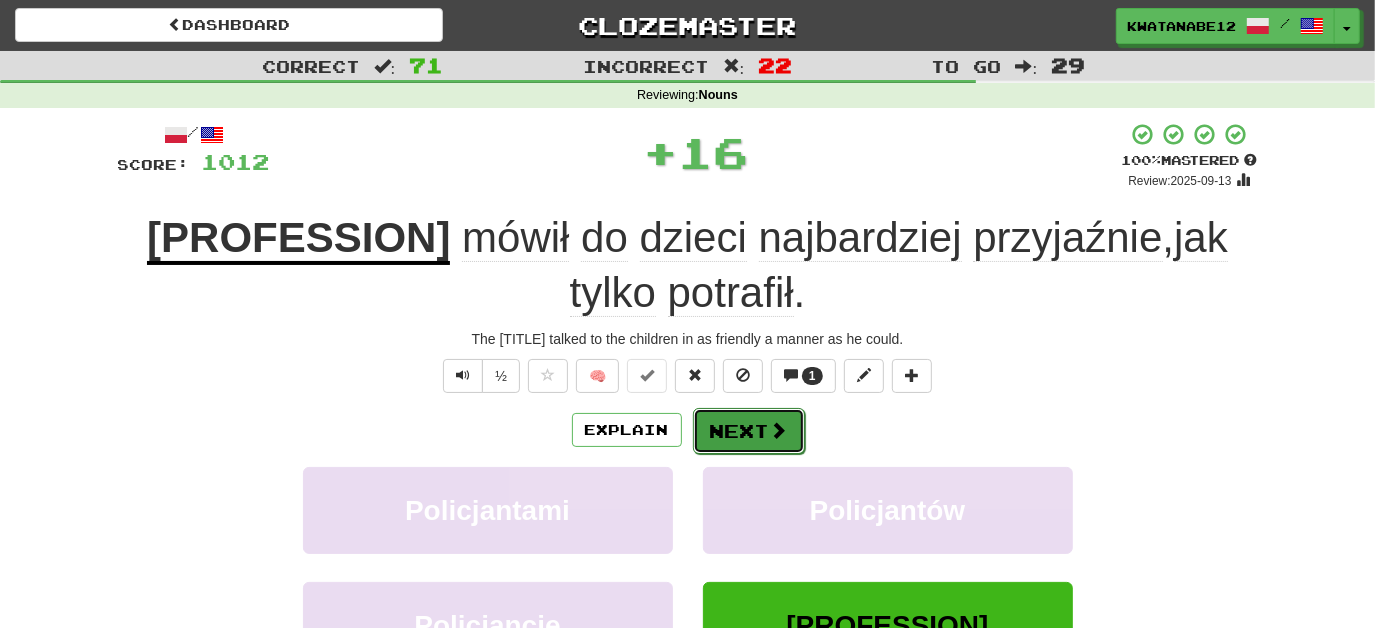click on "Next" at bounding box center (749, 431) 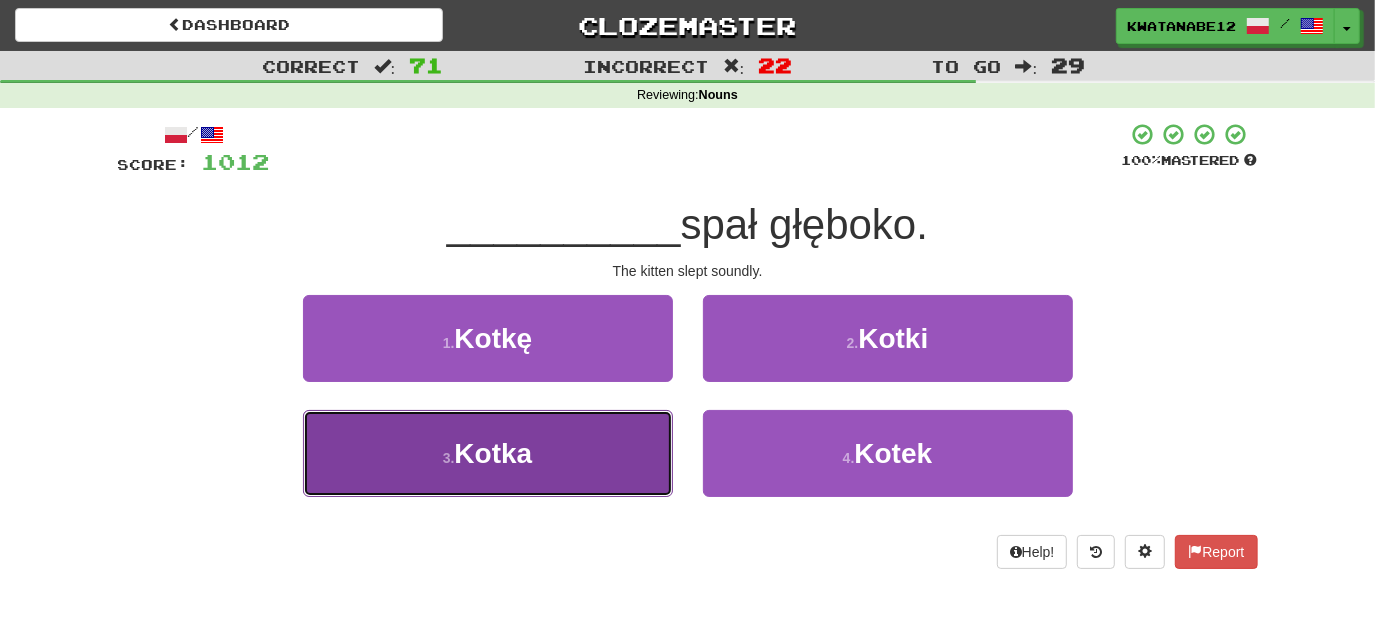 drag, startPoint x: 611, startPoint y: 447, endPoint x: 690, endPoint y: 401, distance: 91.416626 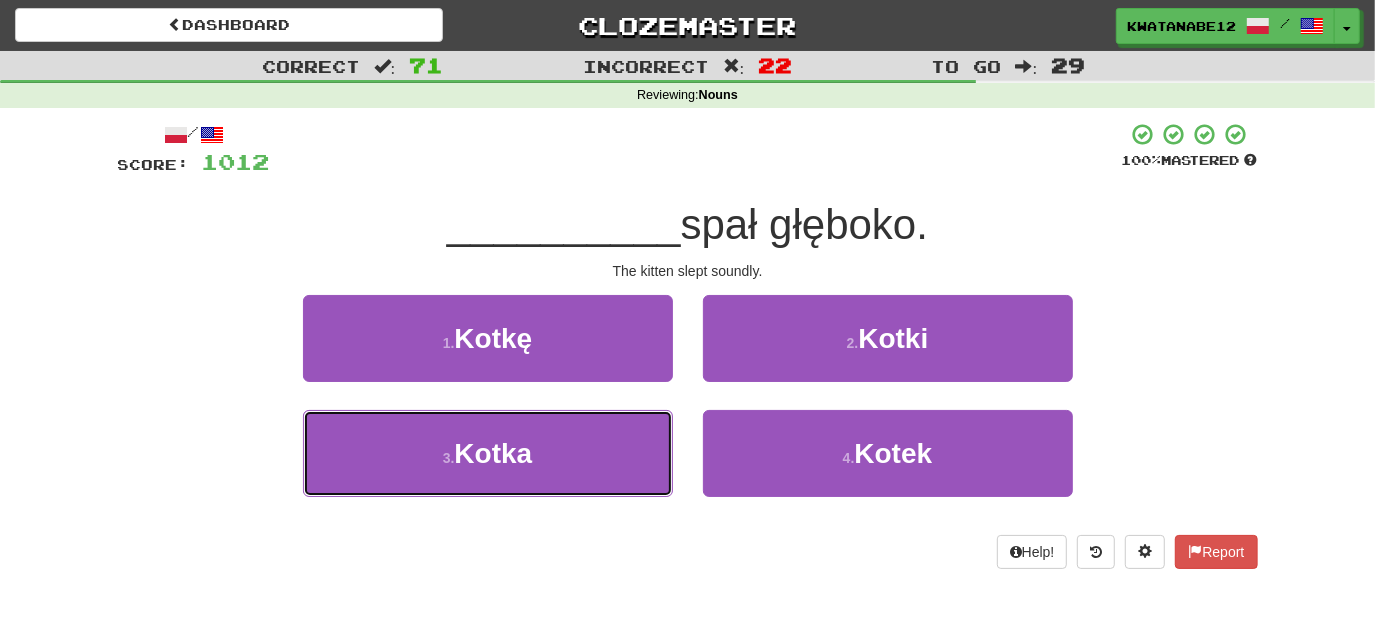 click on "3 .  Kotka" at bounding box center [488, 453] 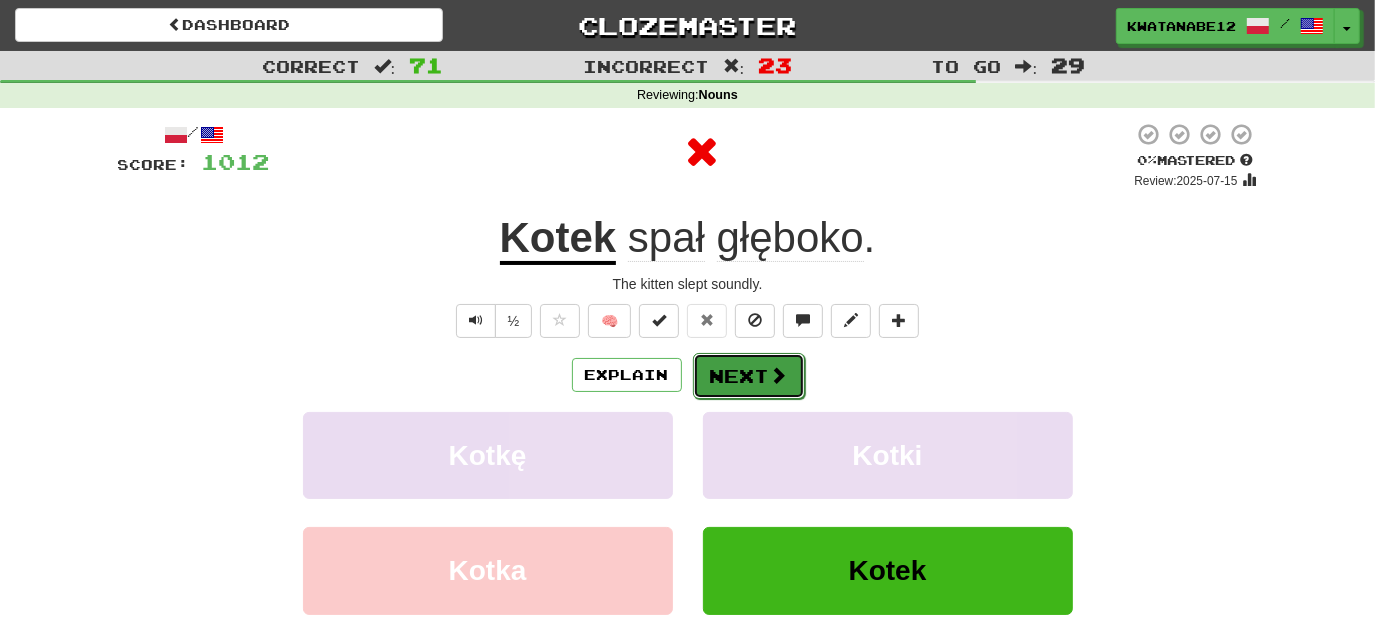 click on "Next" at bounding box center [749, 376] 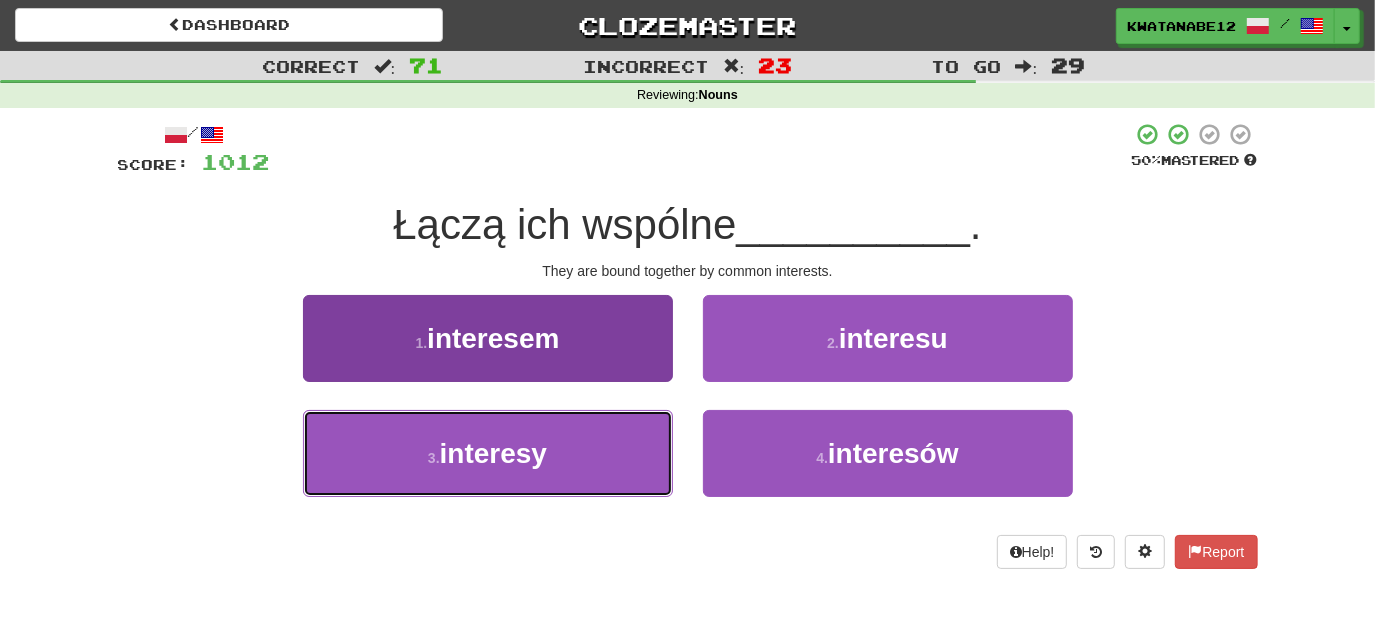 drag, startPoint x: 608, startPoint y: 448, endPoint x: 618, endPoint y: 450, distance: 10.198039 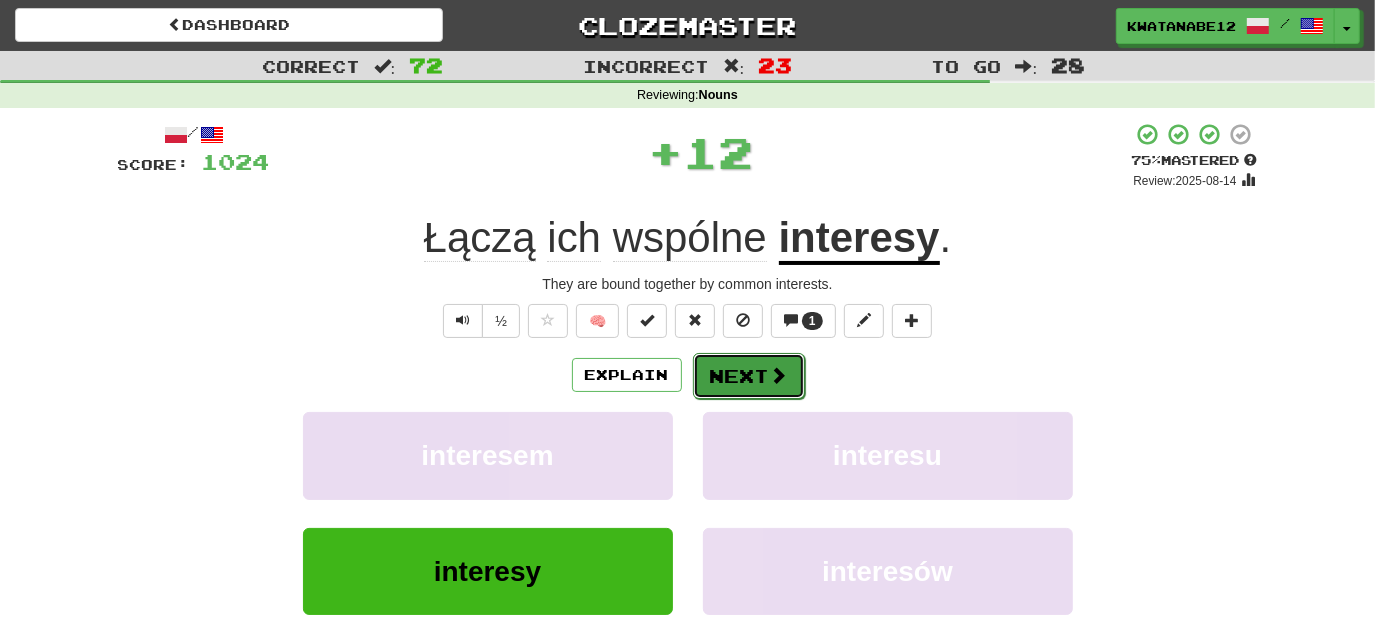 click on "Next" at bounding box center (749, 376) 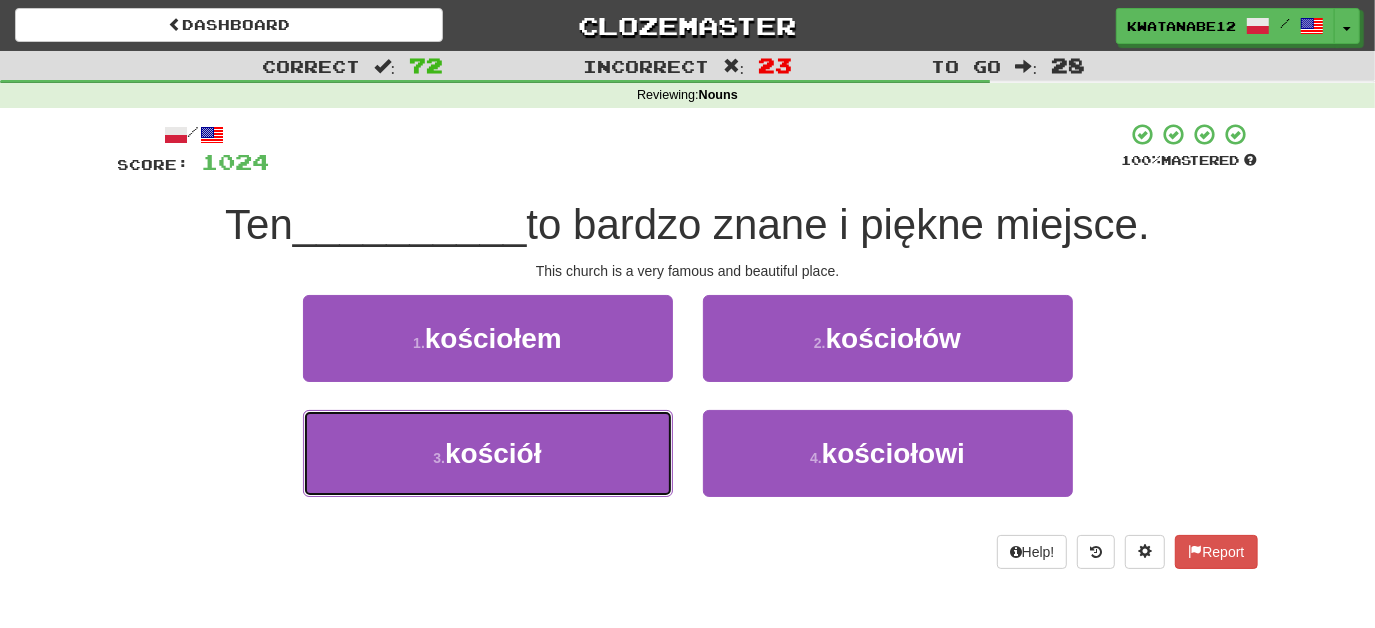 drag, startPoint x: 614, startPoint y: 446, endPoint x: 686, endPoint y: 422, distance: 75.89466 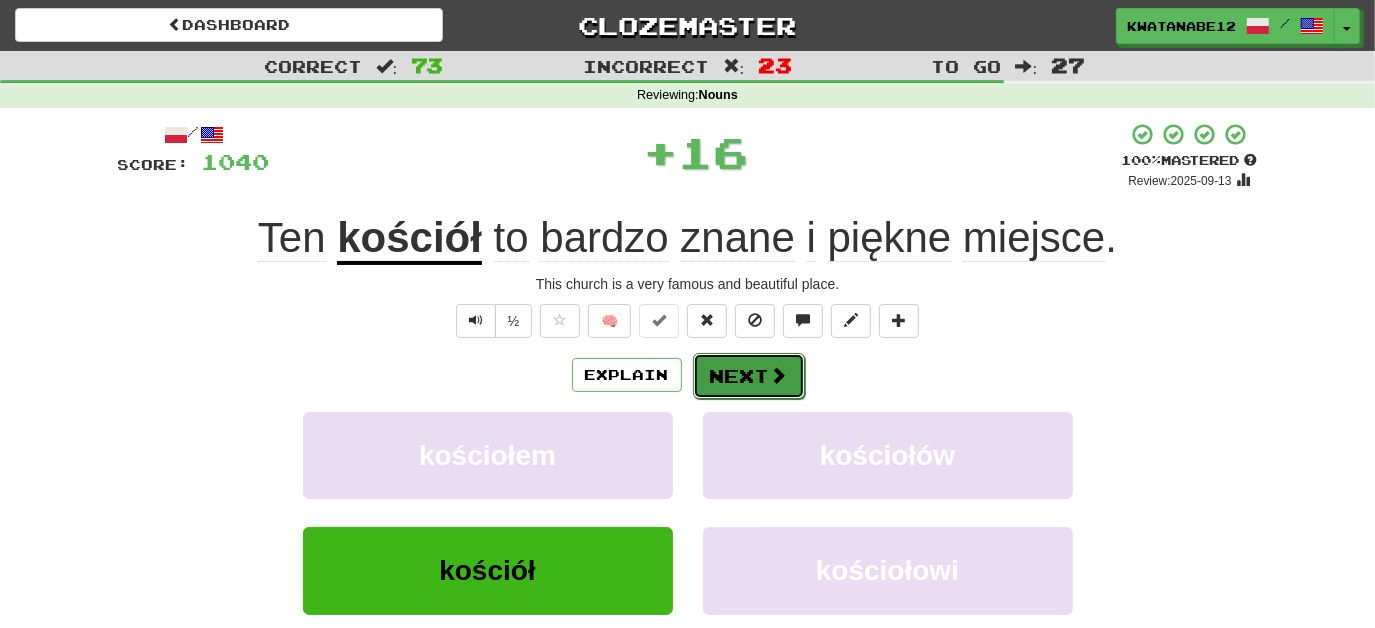click on "Next" at bounding box center [749, 376] 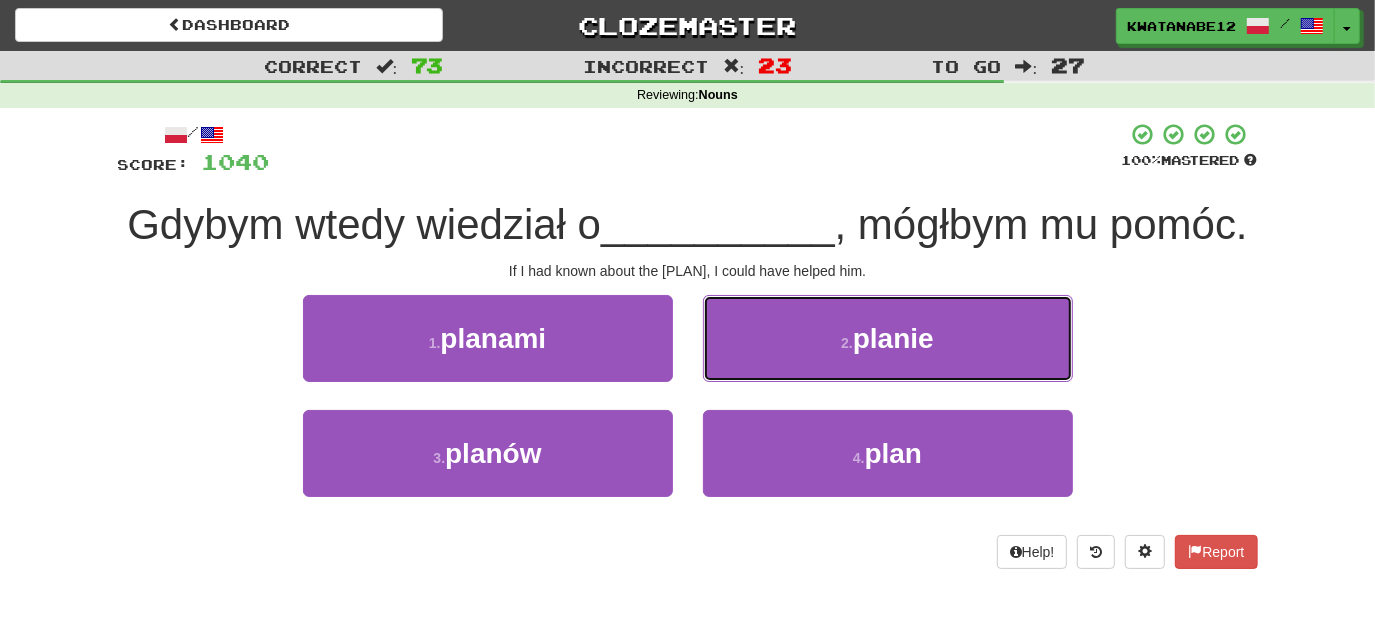 drag, startPoint x: 770, startPoint y: 332, endPoint x: 760, endPoint y: 350, distance: 20.59126 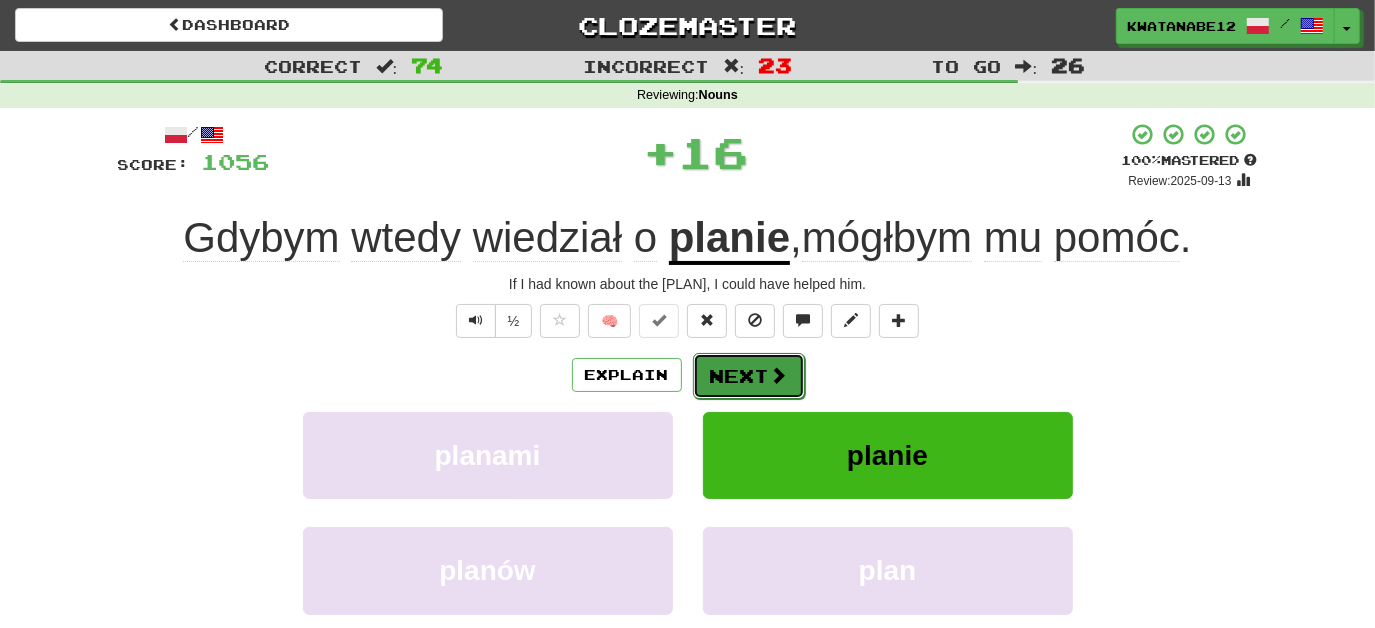 click on "Next" at bounding box center (749, 376) 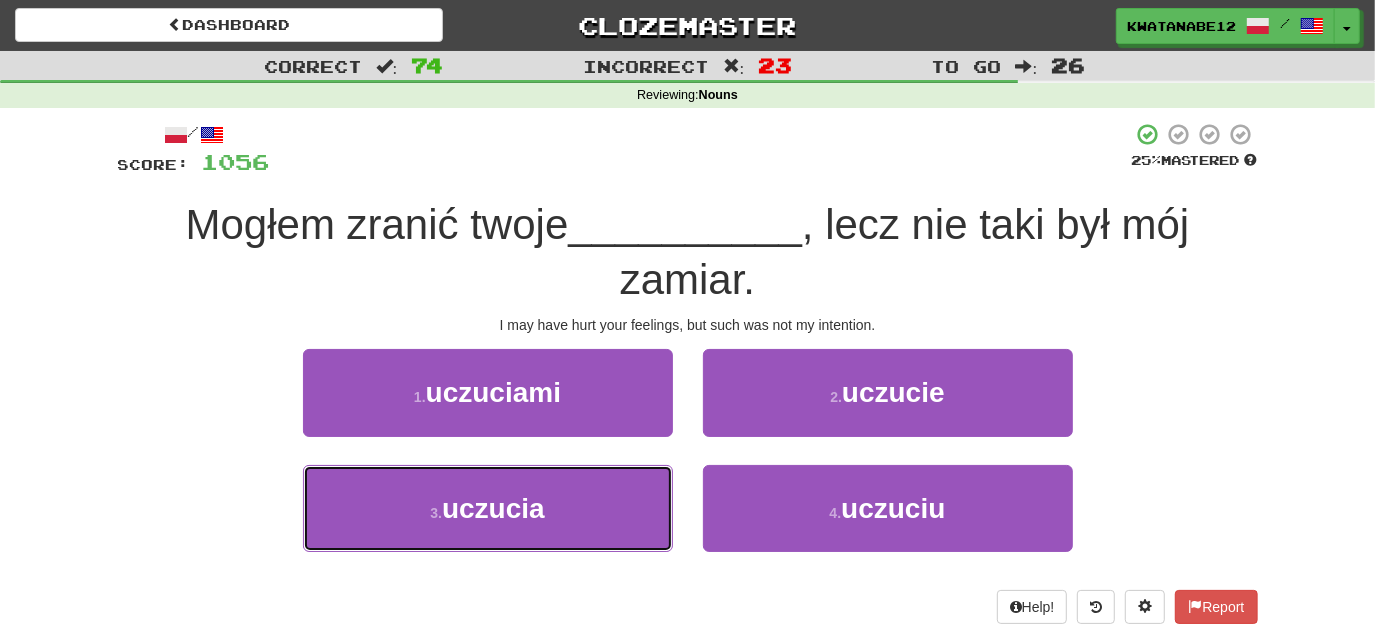 drag, startPoint x: 600, startPoint y: 510, endPoint x: 621, endPoint y: 499, distance: 23.70654 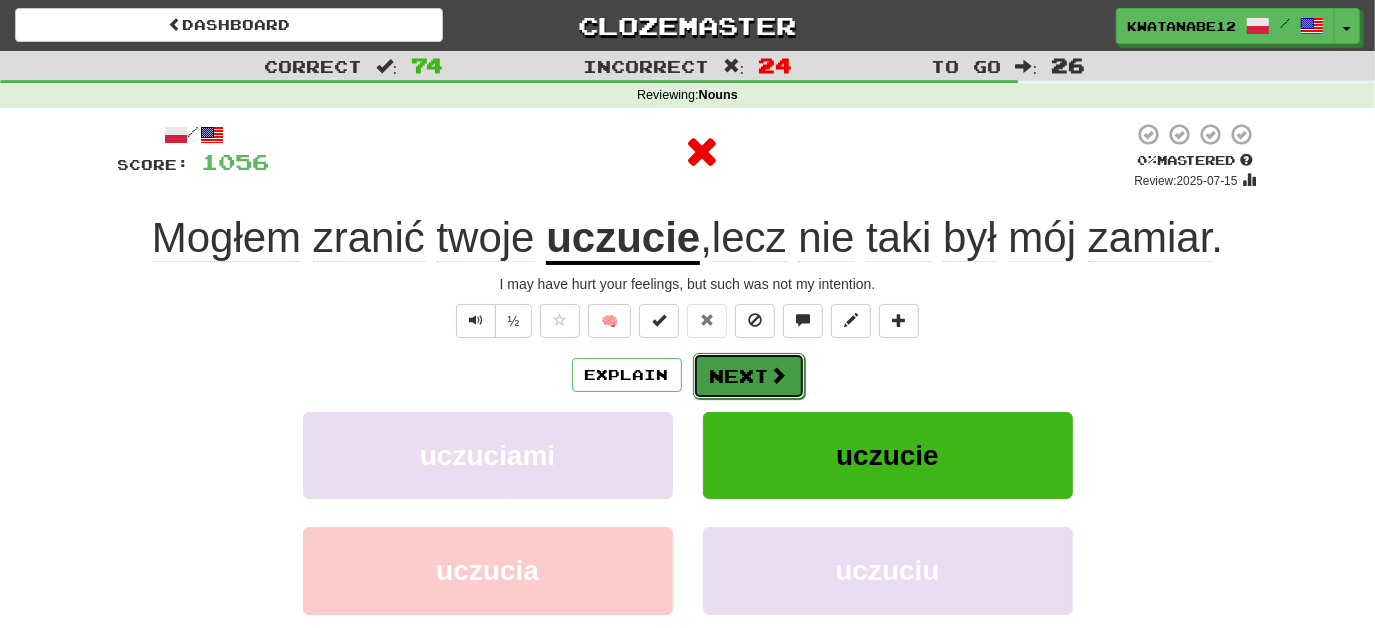 click on "Next" at bounding box center [749, 376] 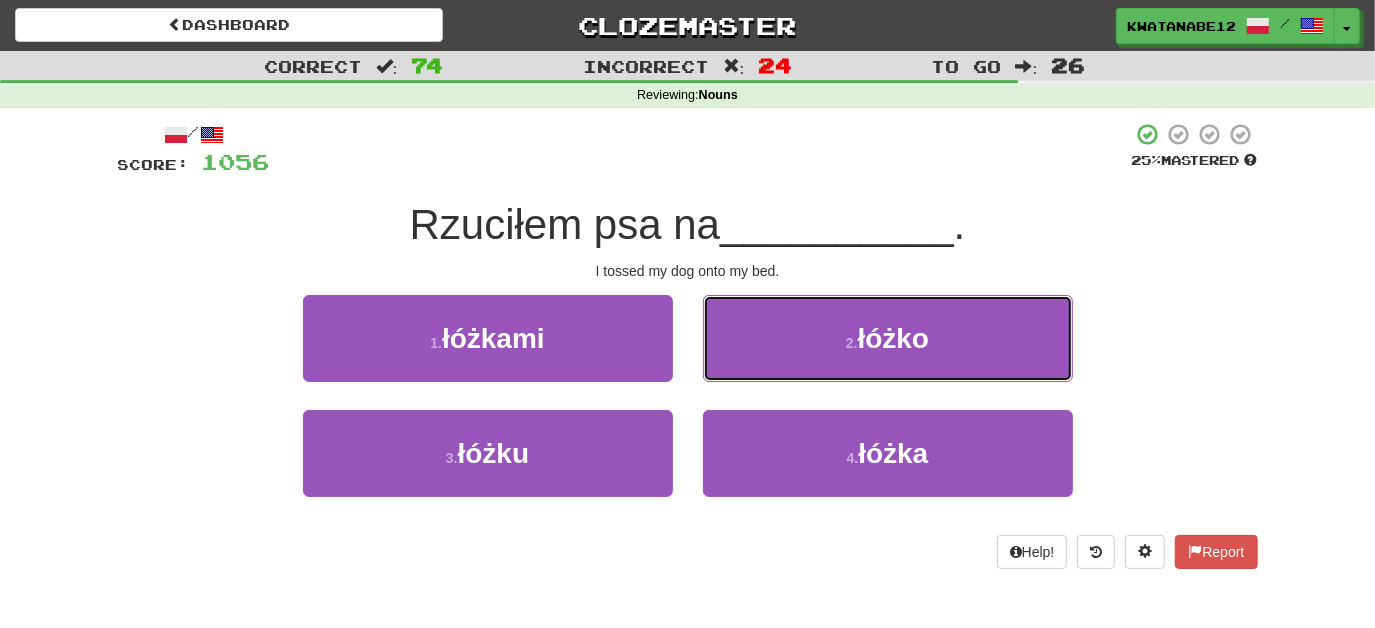 drag, startPoint x: 768, startPoint y: 332, endPoint x: 766, endPoint y: 343, distance: 11.18034 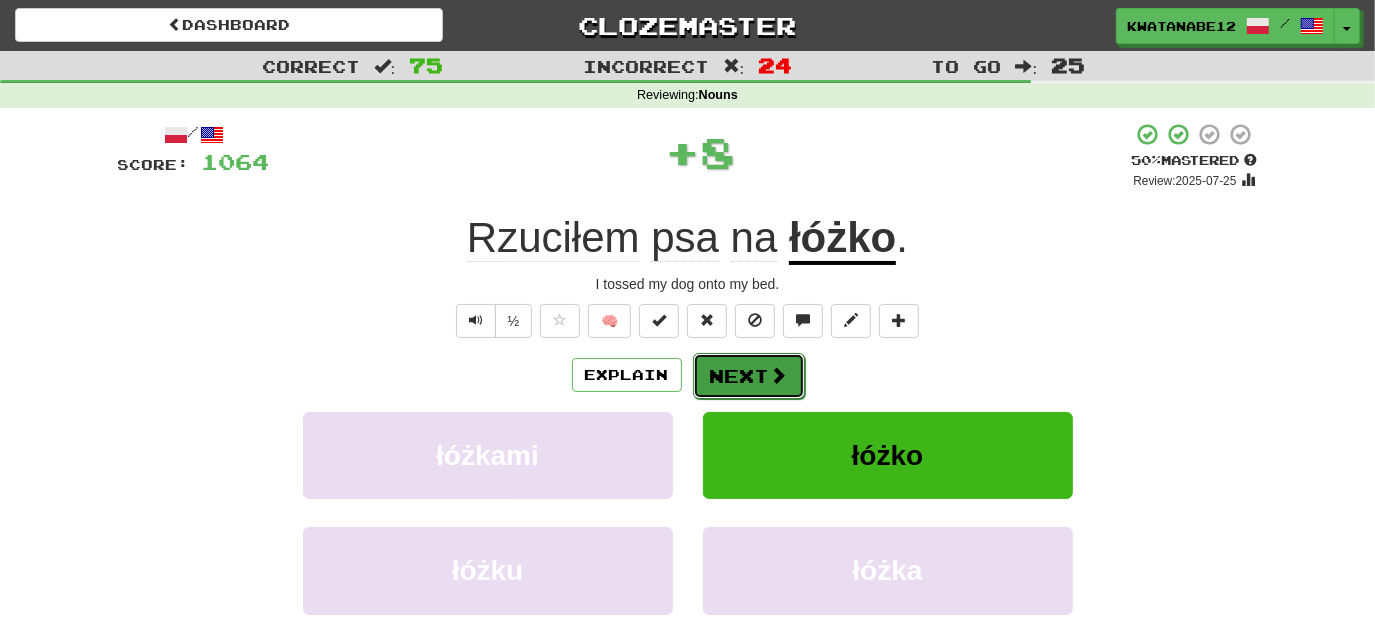 click on "Next" at bounding box center (749, 376) 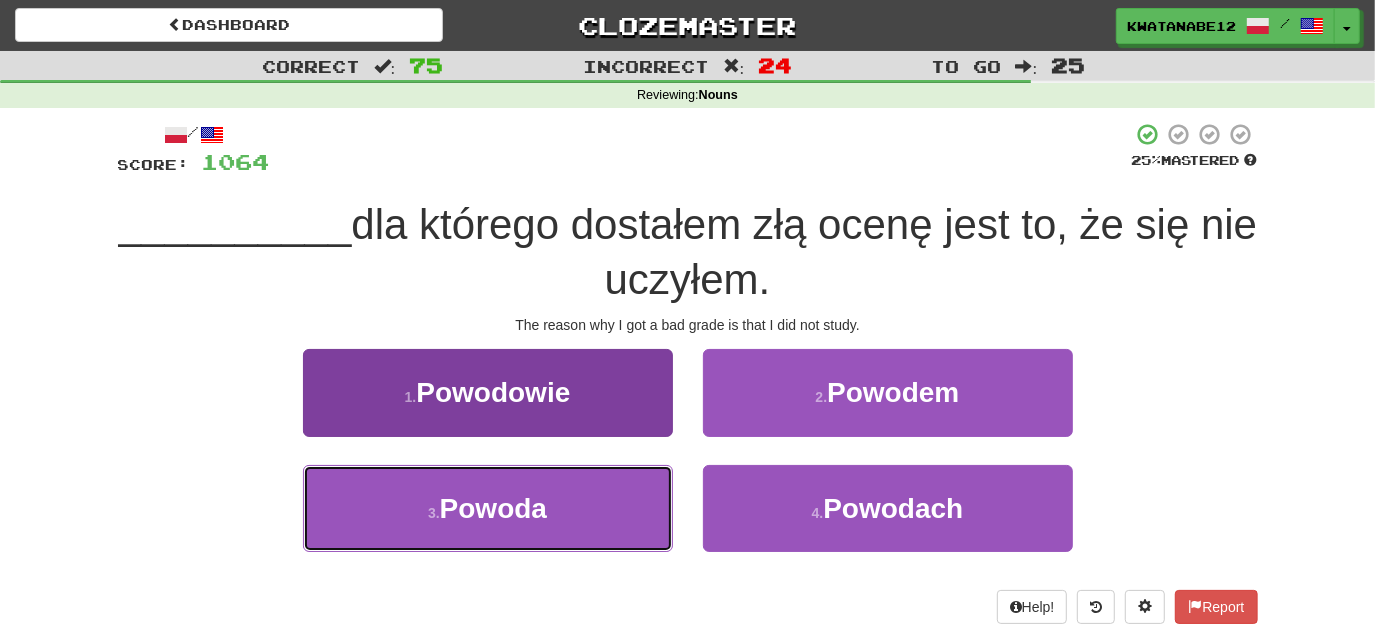 click on "3 .  Powoda" at bounding box center [488, 508] 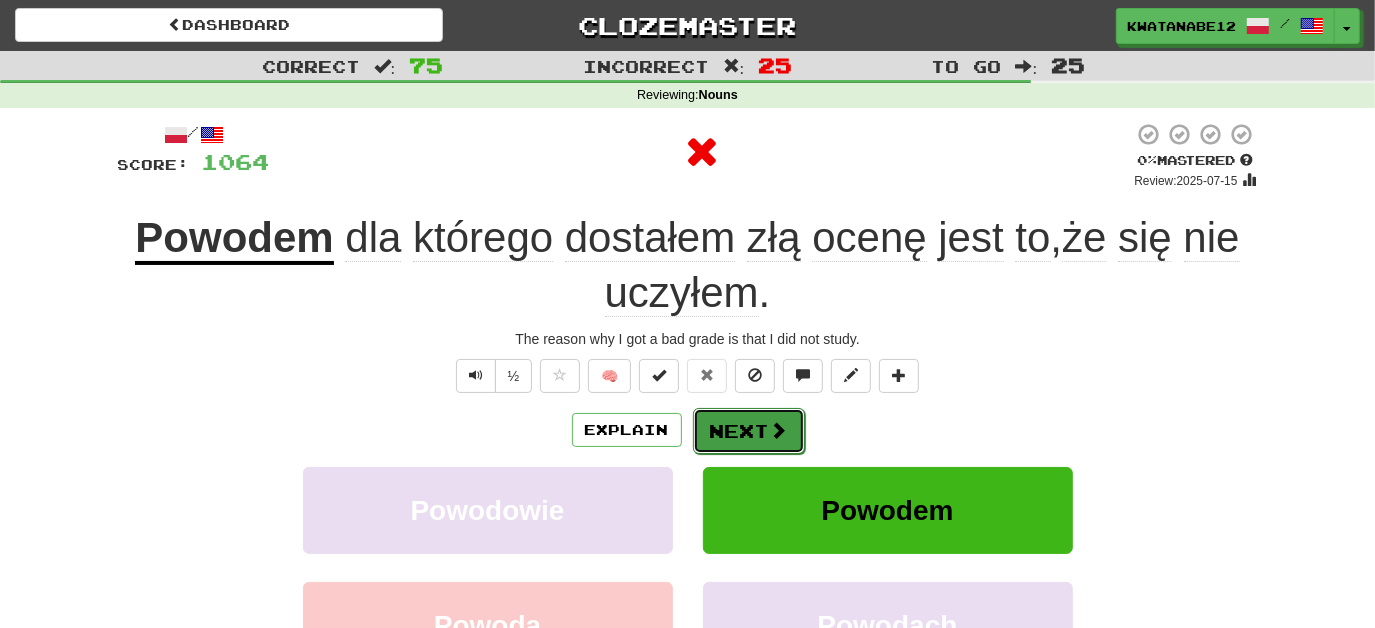 click on "Next" at bounding box center (749, 431) 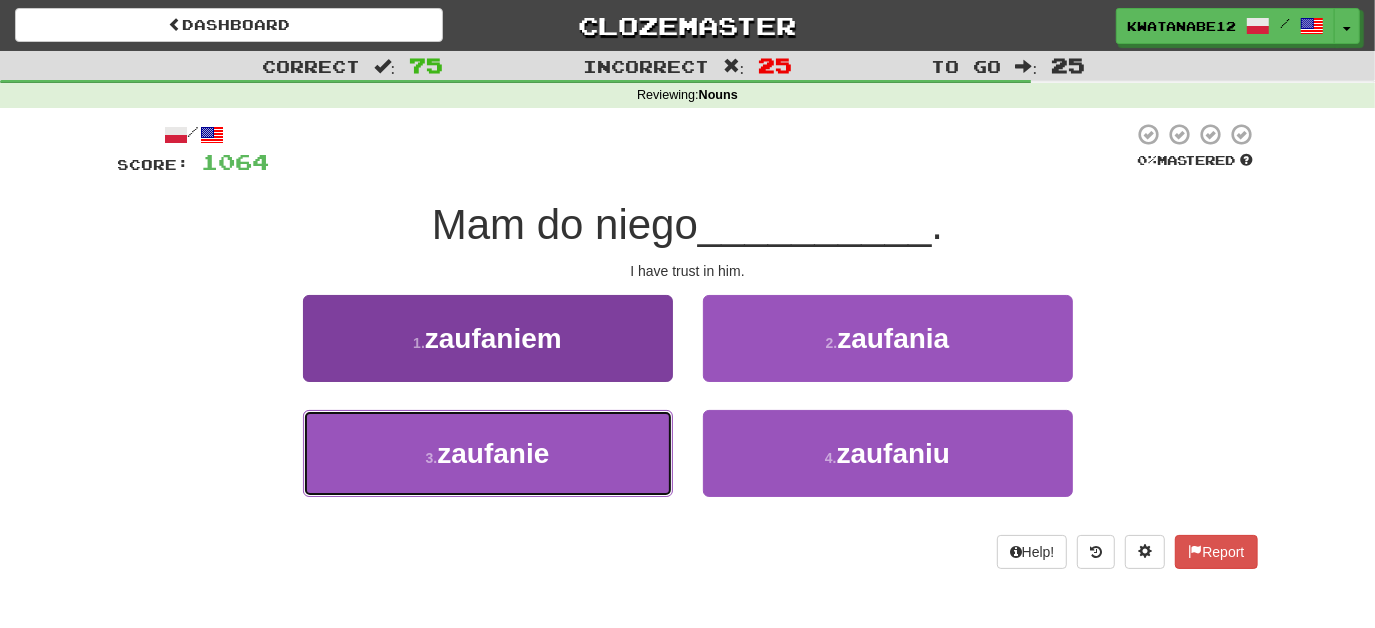 drag, startPoint x: 605, startPoint y: 468, endPoint x: 647, endPoint y: 456, distance: 43.68066 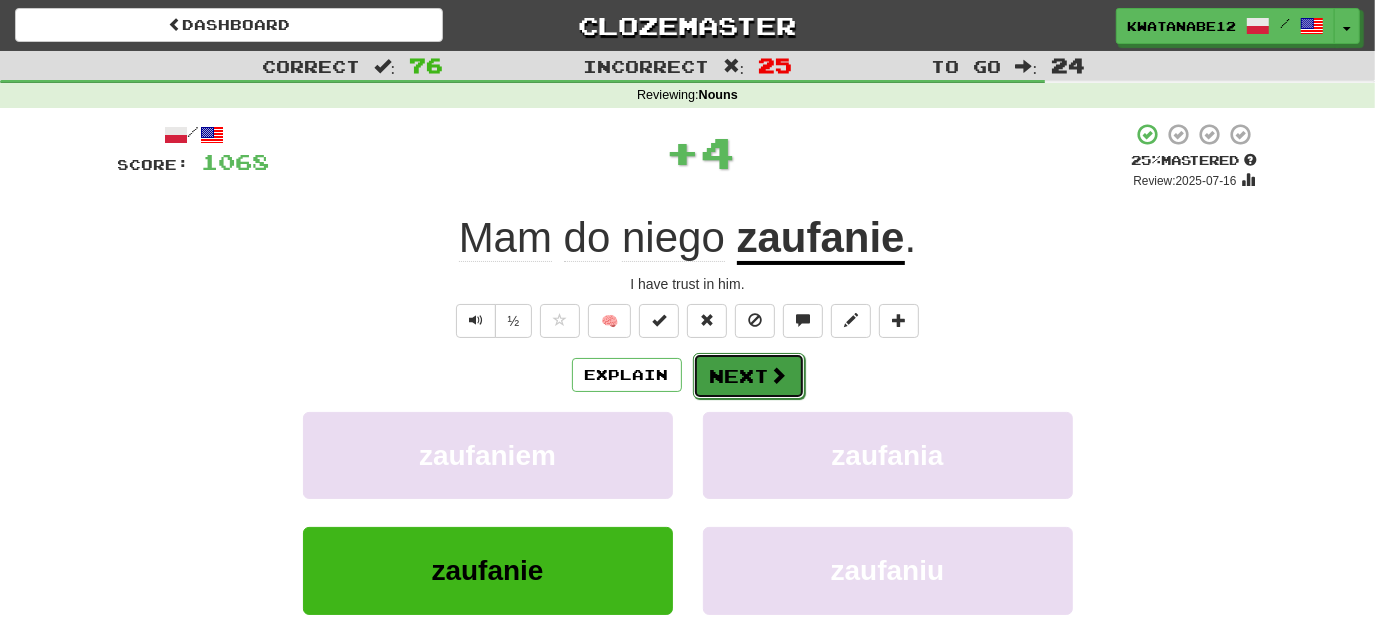 click on "Next" at bounding box center (749, 376) 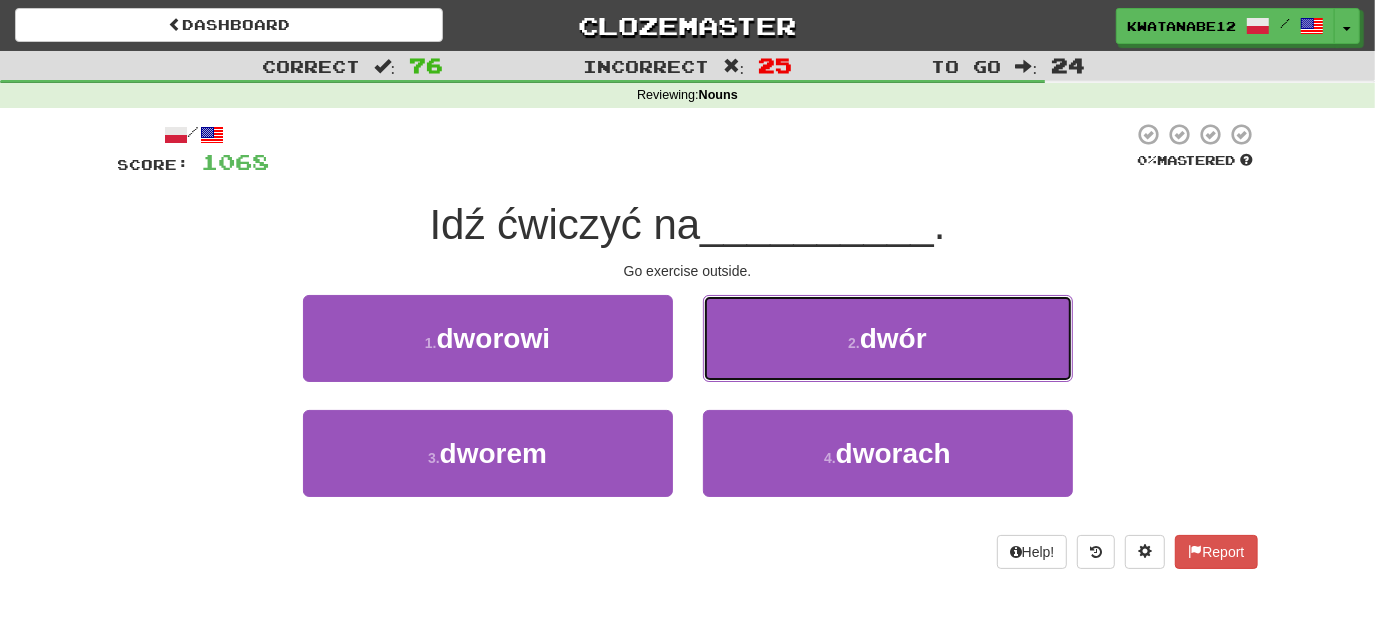 click on "2 .  dwór" at bounding box center (888, 338) 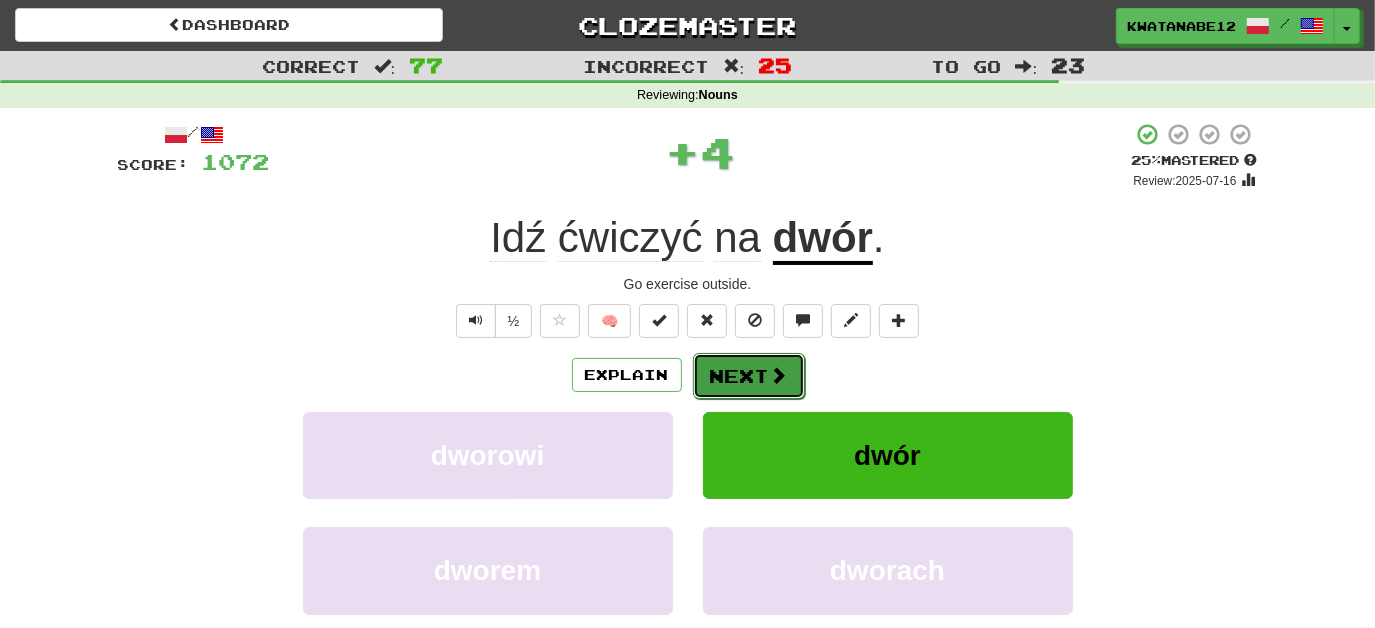 click on "Next" at bounding box center (749, 376) 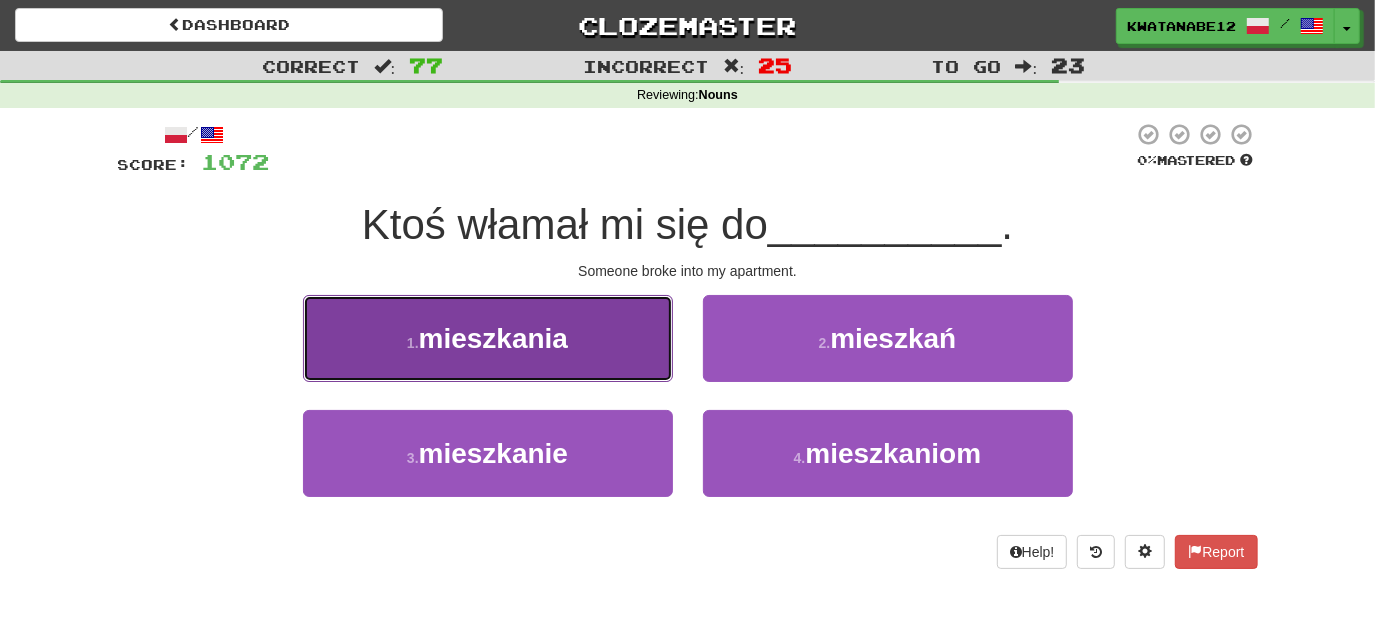 click on "1 .  mieszkania" at bounding box center [488, 338] 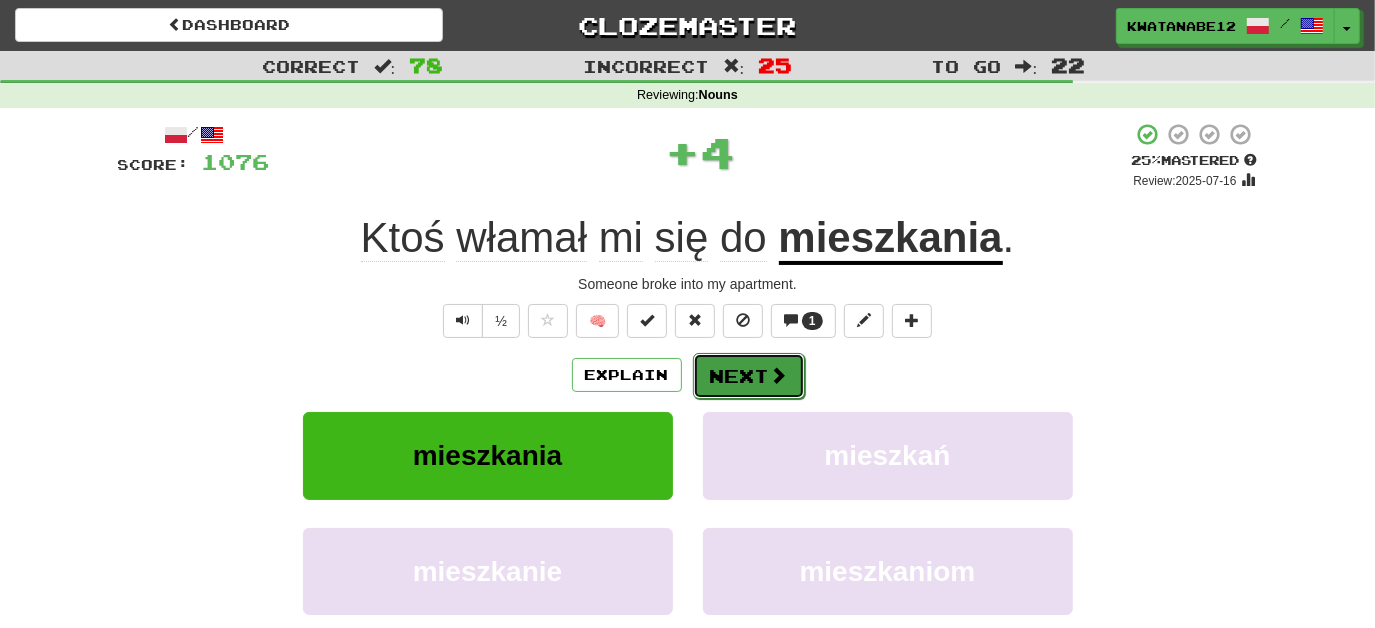 click on "Next" at bounding box center [749, 376] 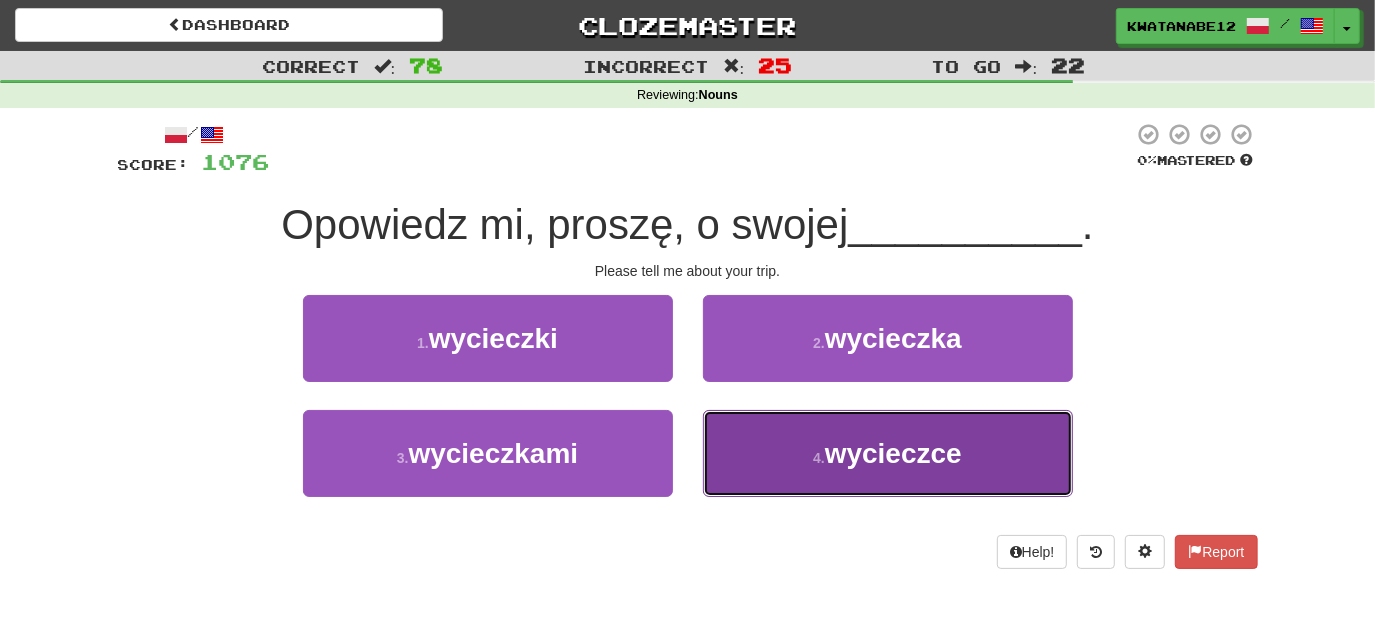 drag, startPoint x: 769, startPoint y: 417, endPoint x: 763, endPoint y: 405, distance: 13.416408 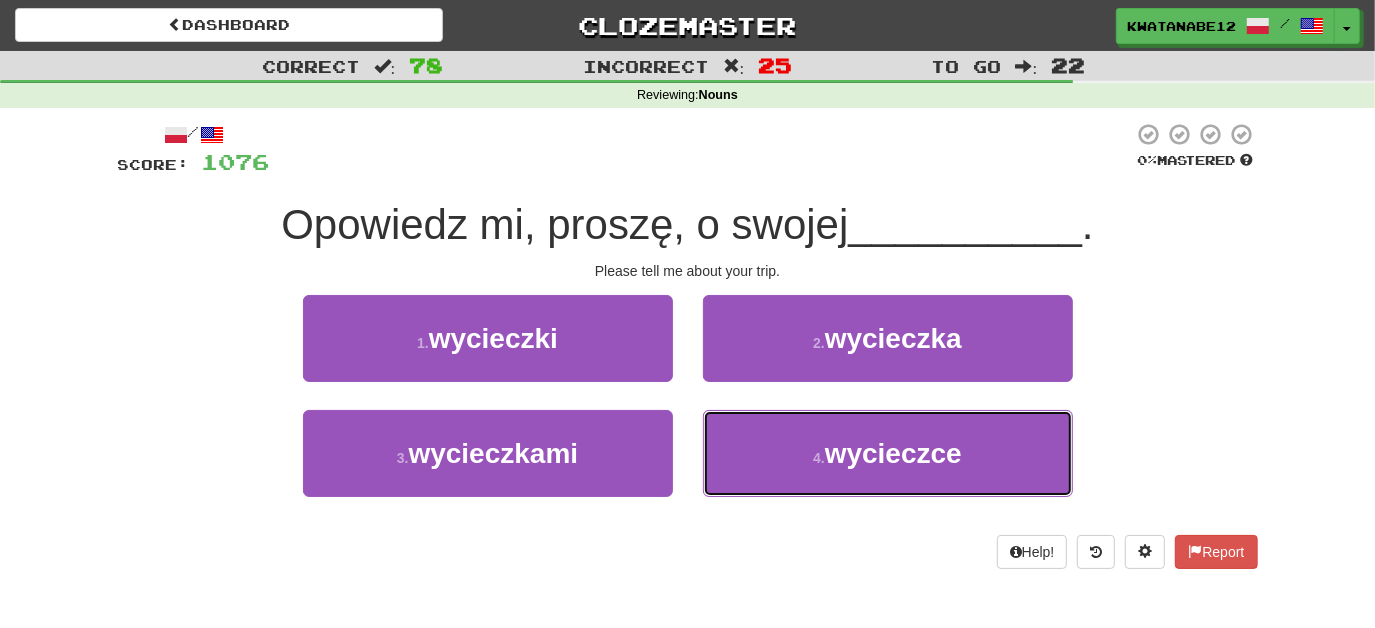 click on "4 .  wycieczce" at bounding box center [888, 453] 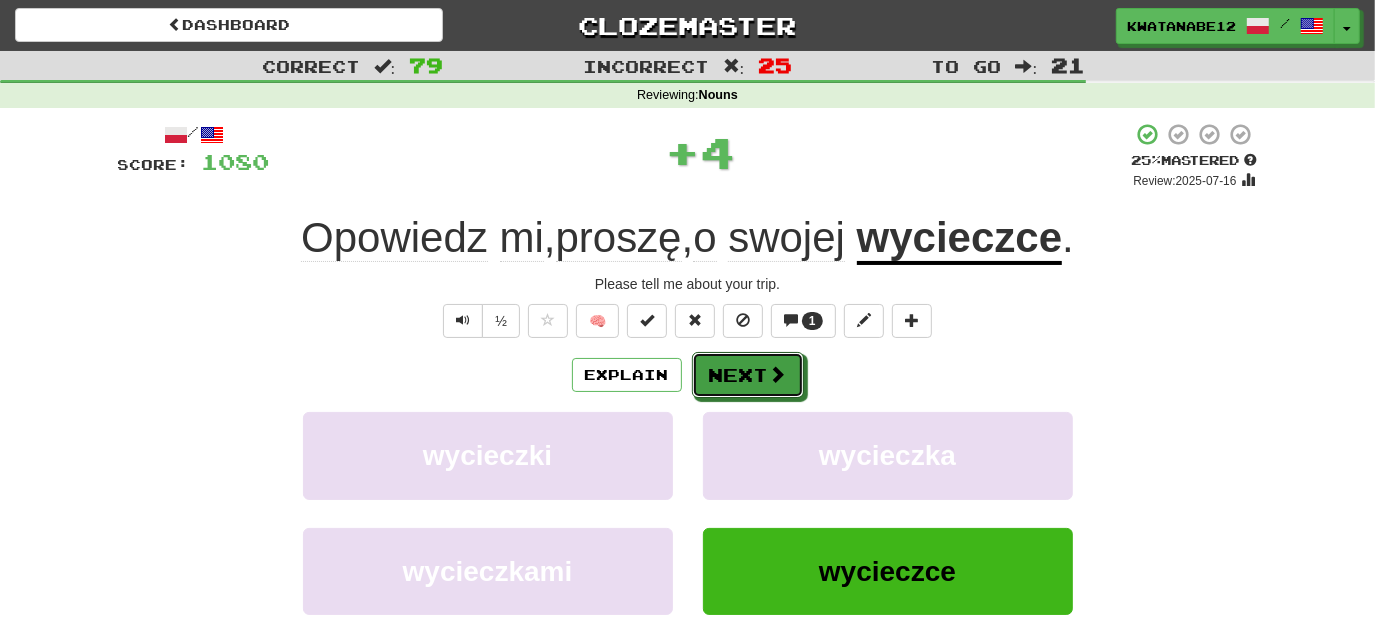 drag, startPoint x: 748, startPoint y: 356, endPoint x: 717, endPoint y: 304, distance: 60.53924 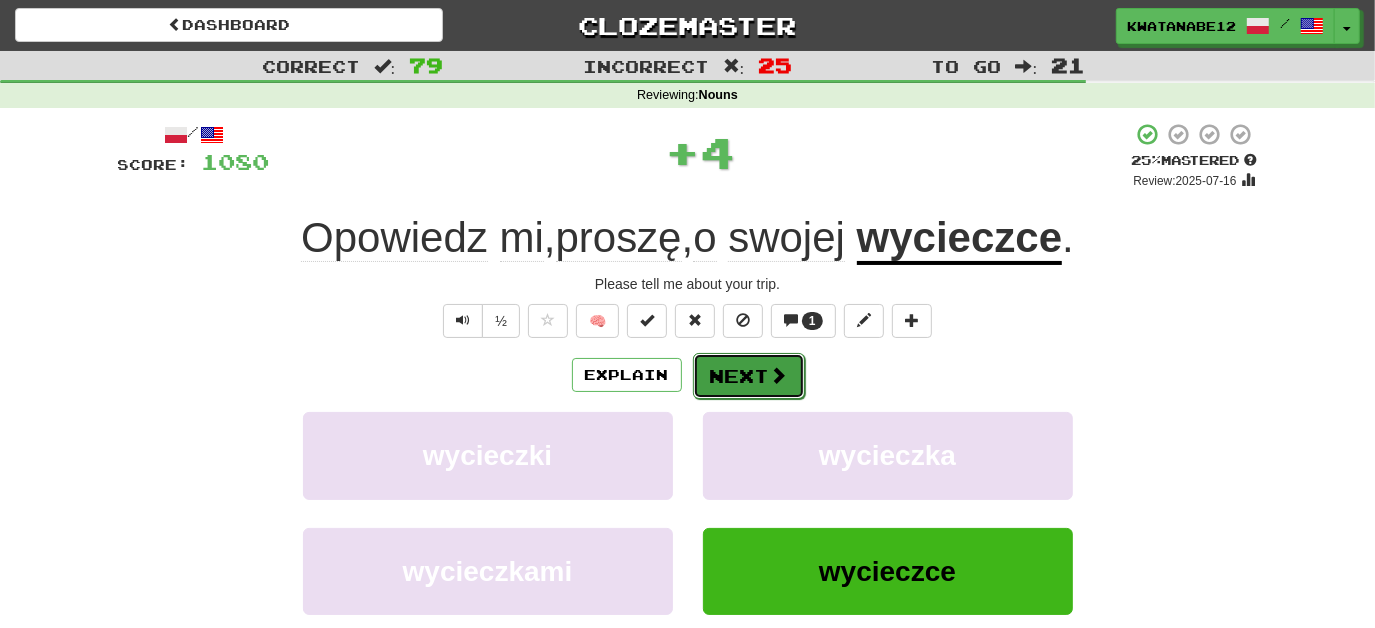 click on "Next" at bounding box center (749, 376) 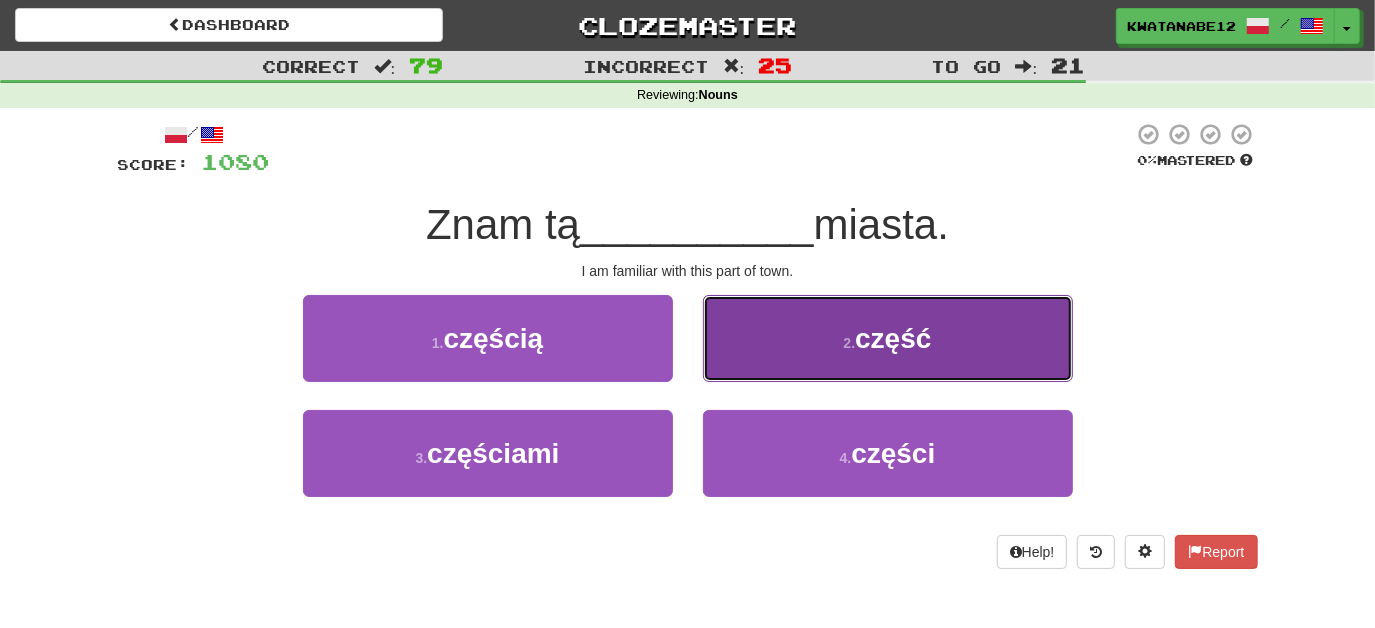 click on "2 .  część" at bounding box center (888, 338) 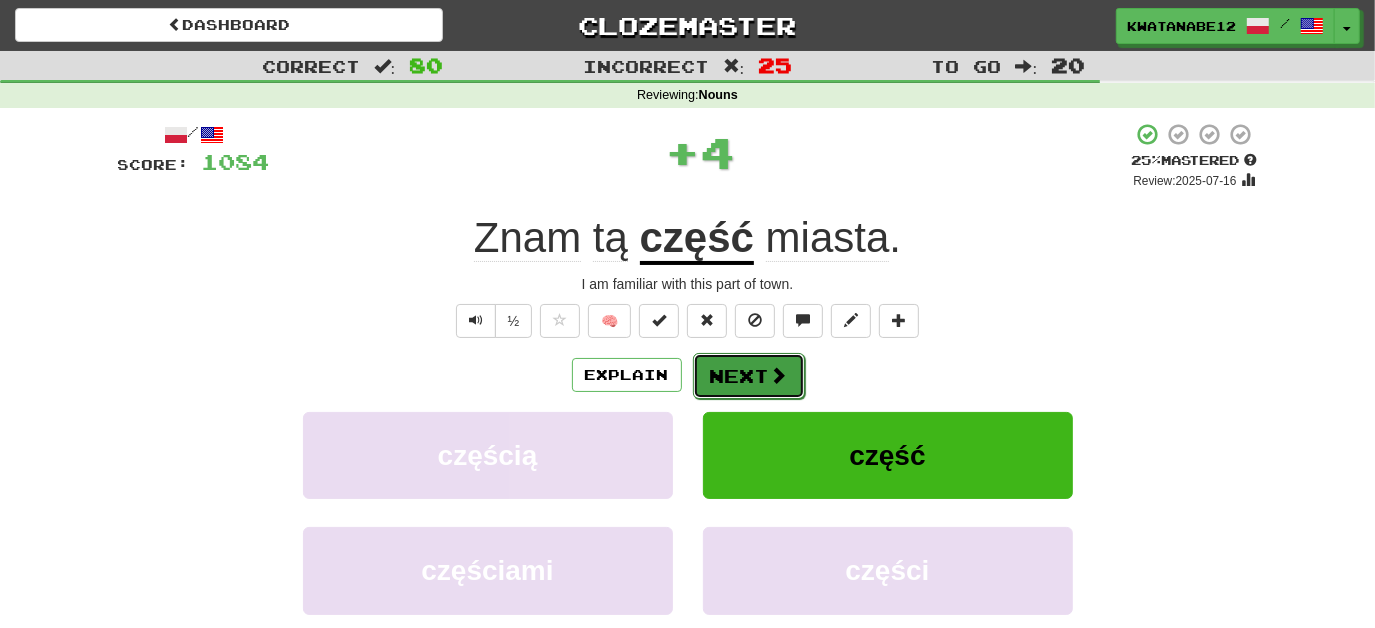click on "Next" at bounding box center [749, 376] 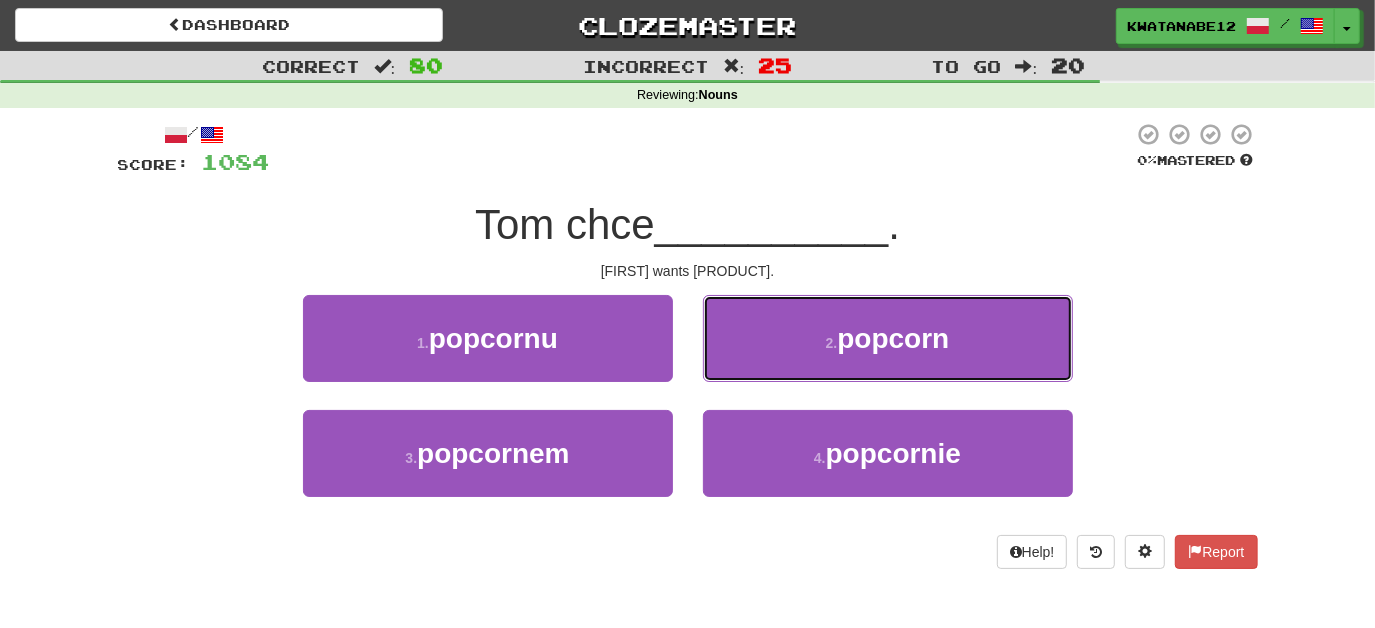 click on "2 .  popcorn" at bounding box center (888, 338) 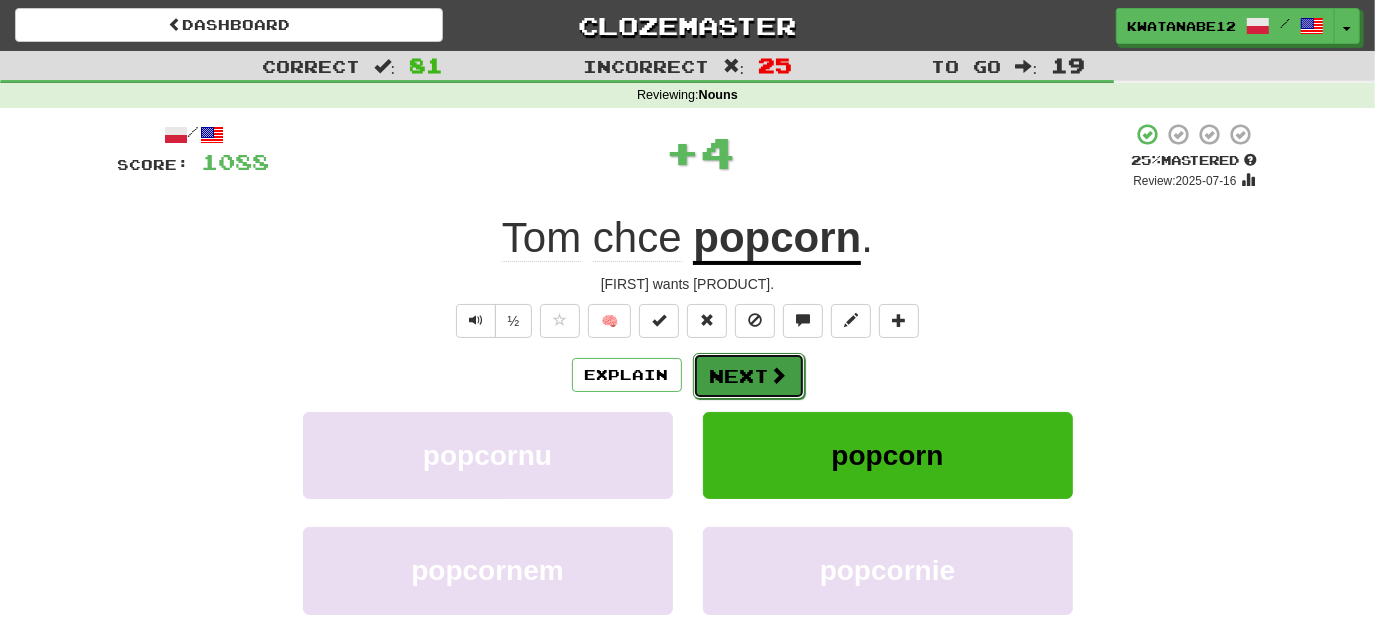 click on "Next" at bounding box center [749, 376] 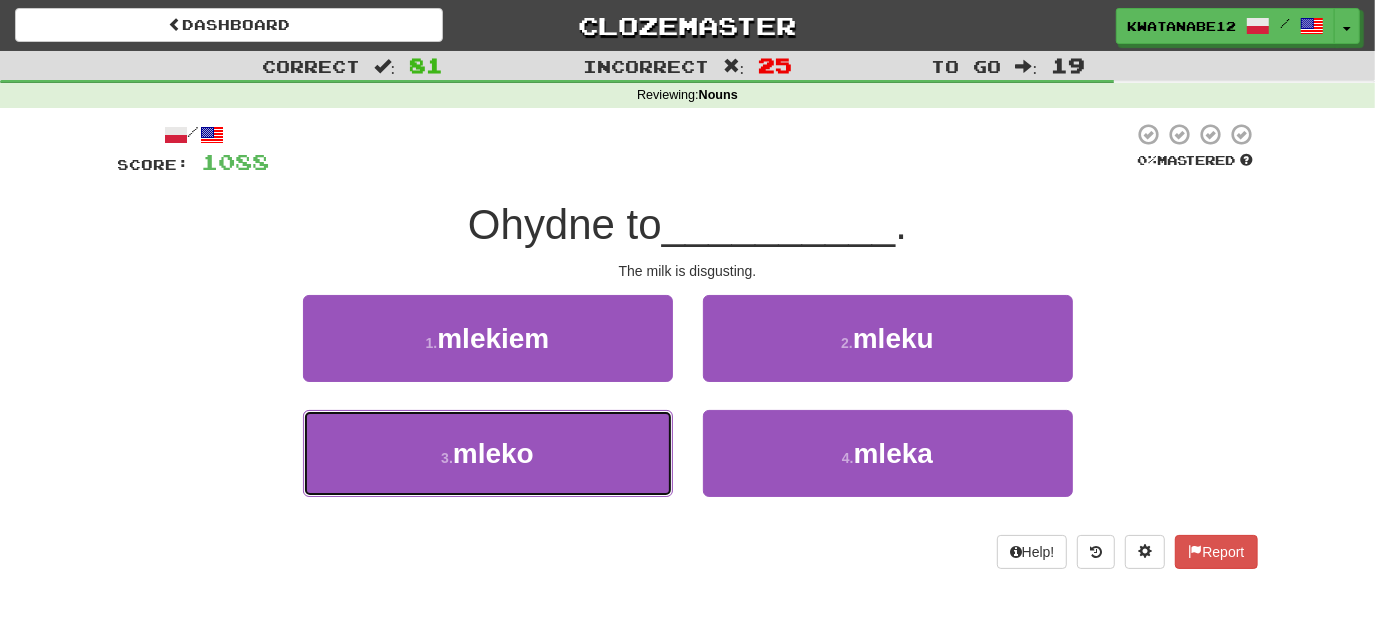 drag, startPoint x: 607, startPoint y: 458, endPoint x: 685, endPoint y: 402, distance: 96.02083 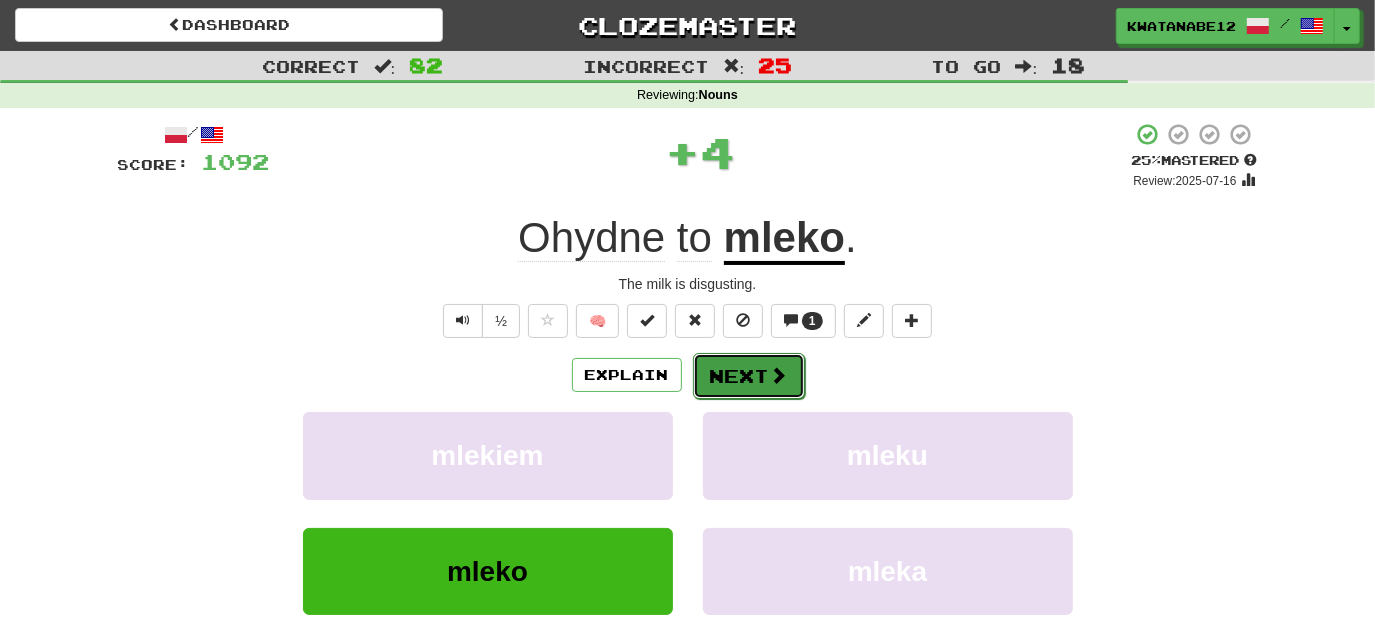 click on "Next" at bounding box center [749, 376] 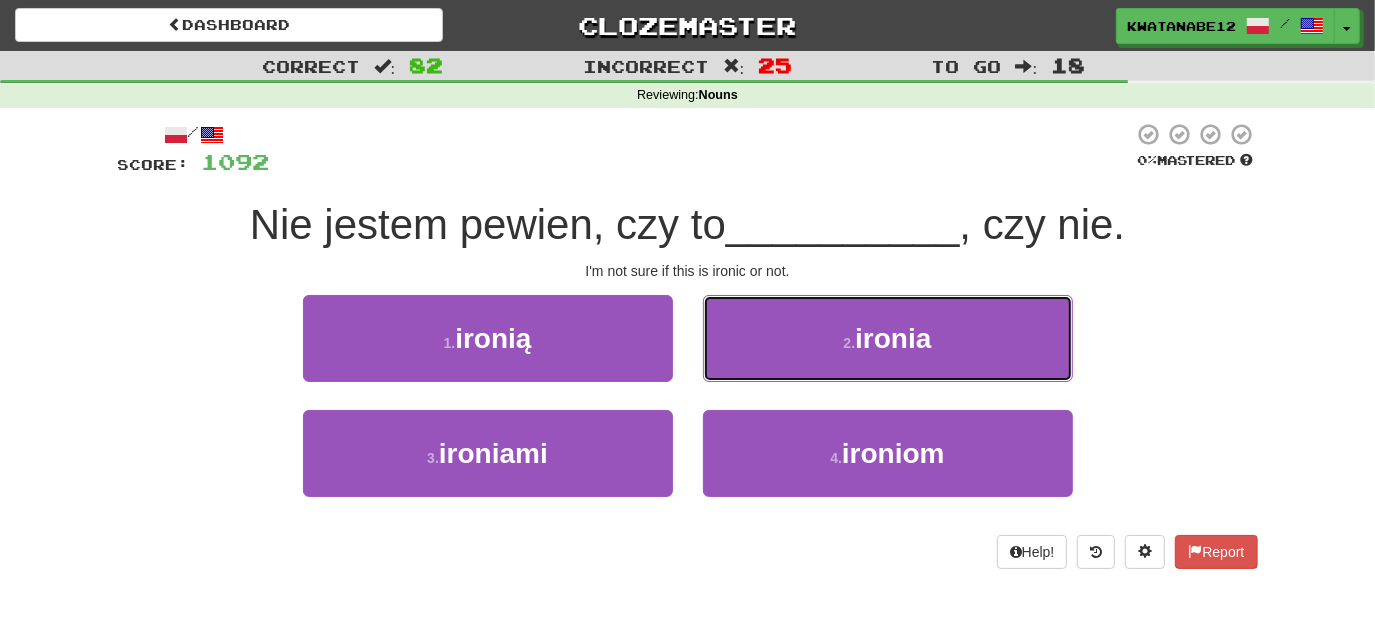 drag, startPoint x: 756, startPoint y: 335, endPoint x: 751, endPoint y: 349, distance: 14.866069 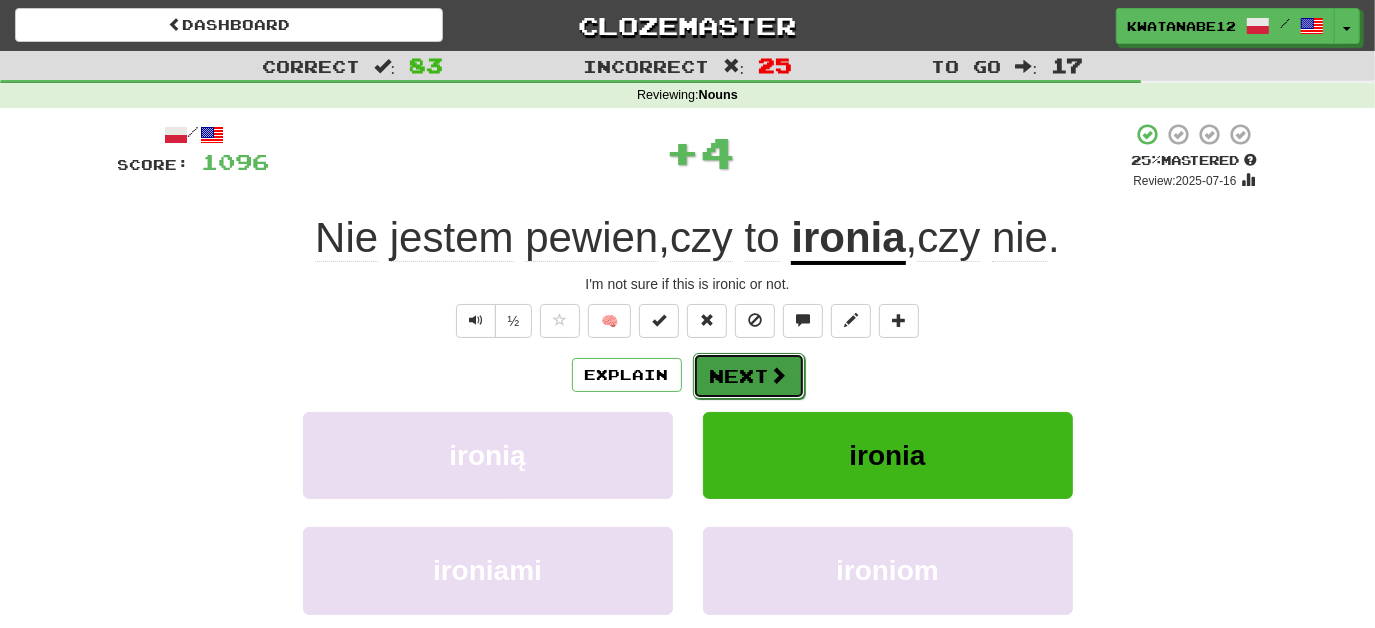 click on "Next" at bounding box center (749, 376) 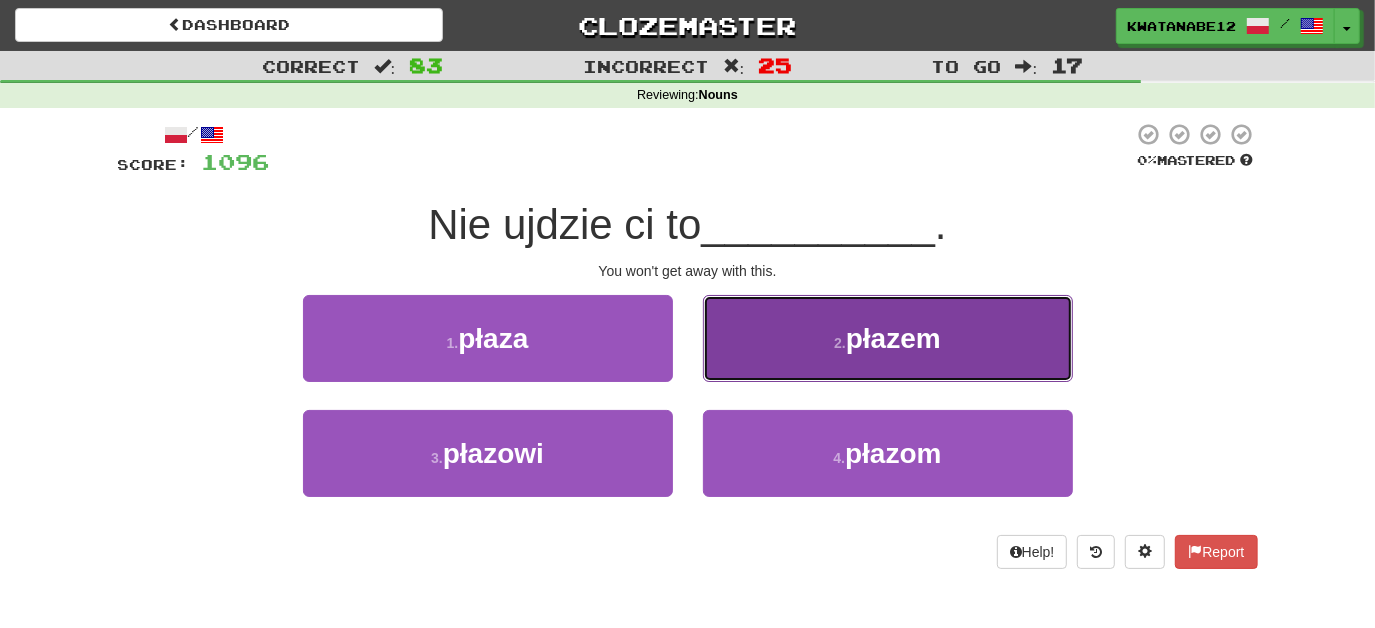 click on "2 .  płazem" at bounding box center [888, 338] 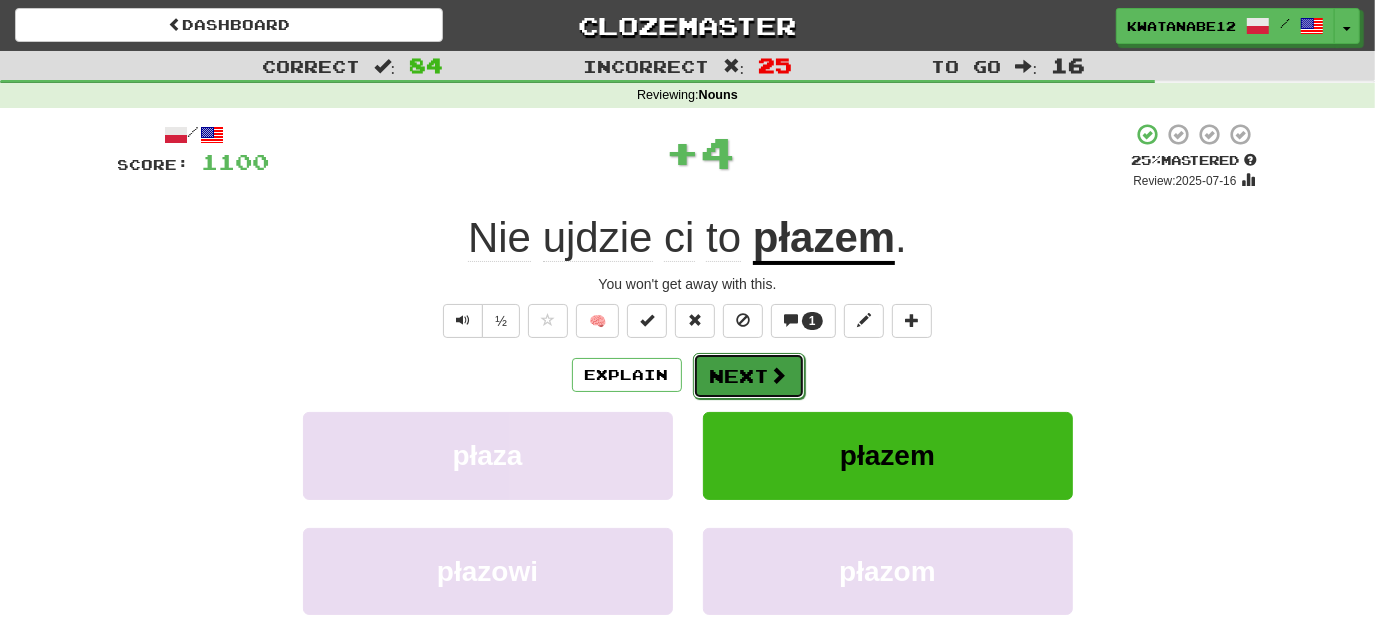 click on "Next" at bounding box center [749, 376] 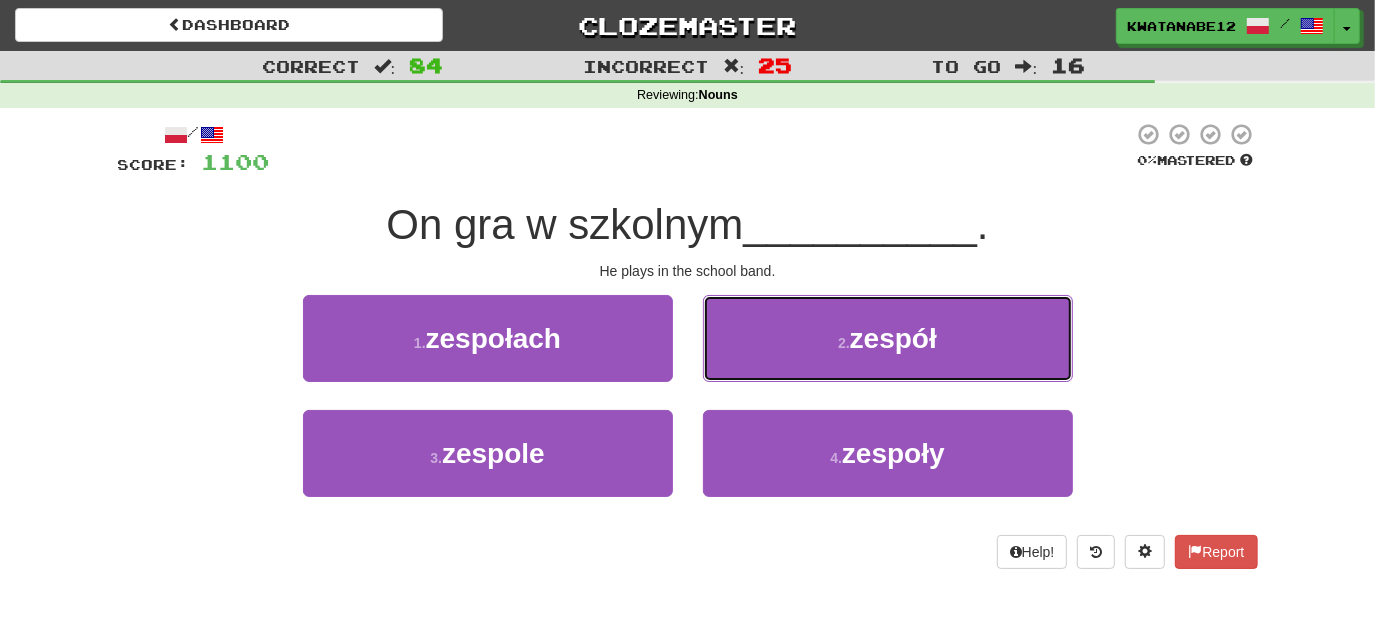 click on "2 .  zespół" at bounding box center [888, 338] 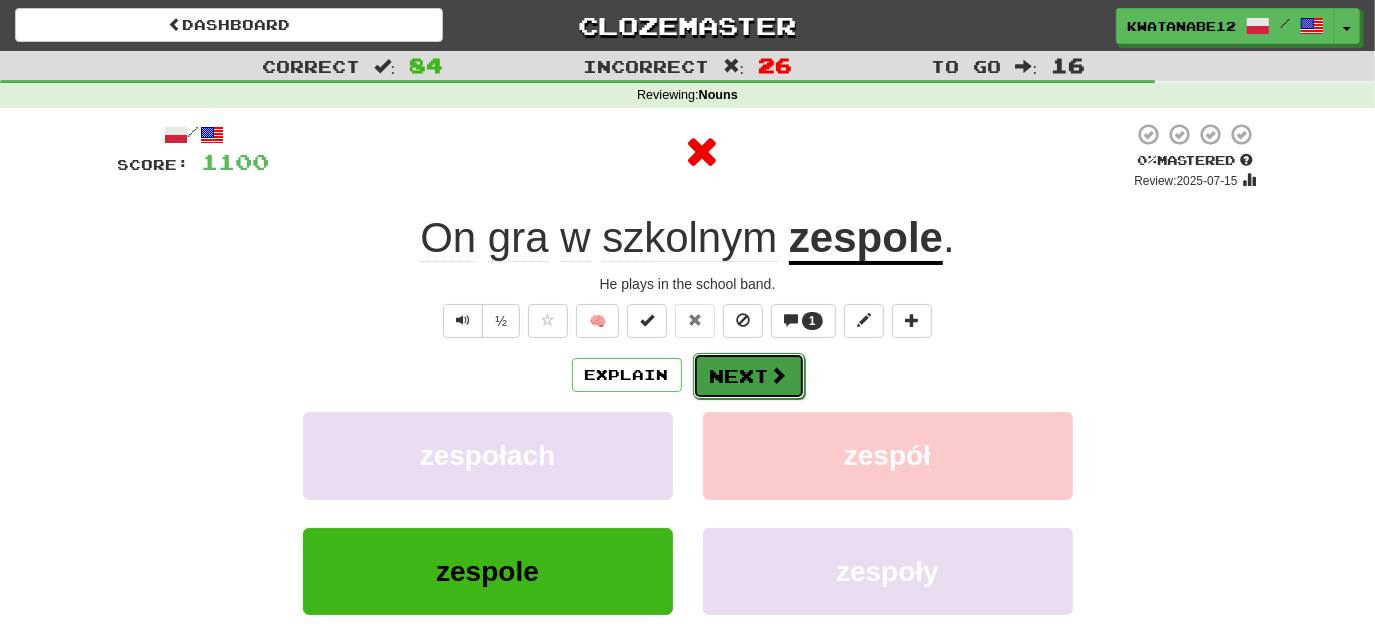 click on "Next" at bounding box center [749, 376] 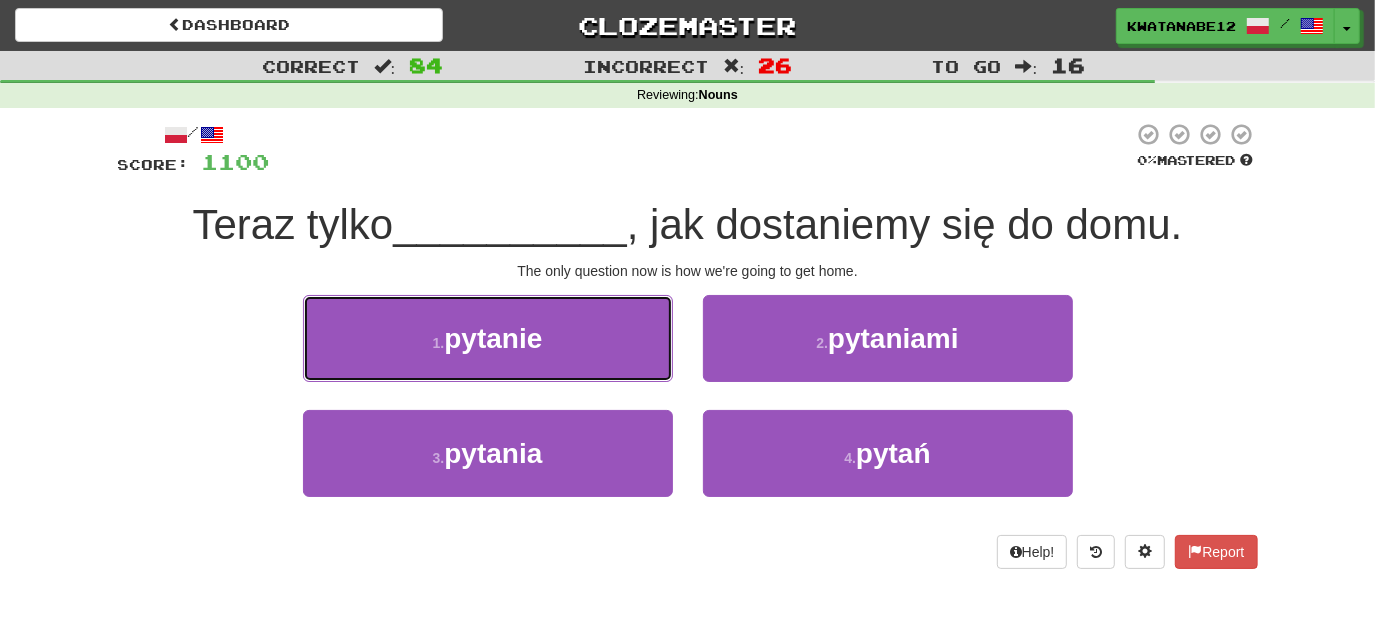 drag, startPoint x: 599, startPoint y: 347, endPoint x: 664, endPoint y: 350, distance: 65.06919 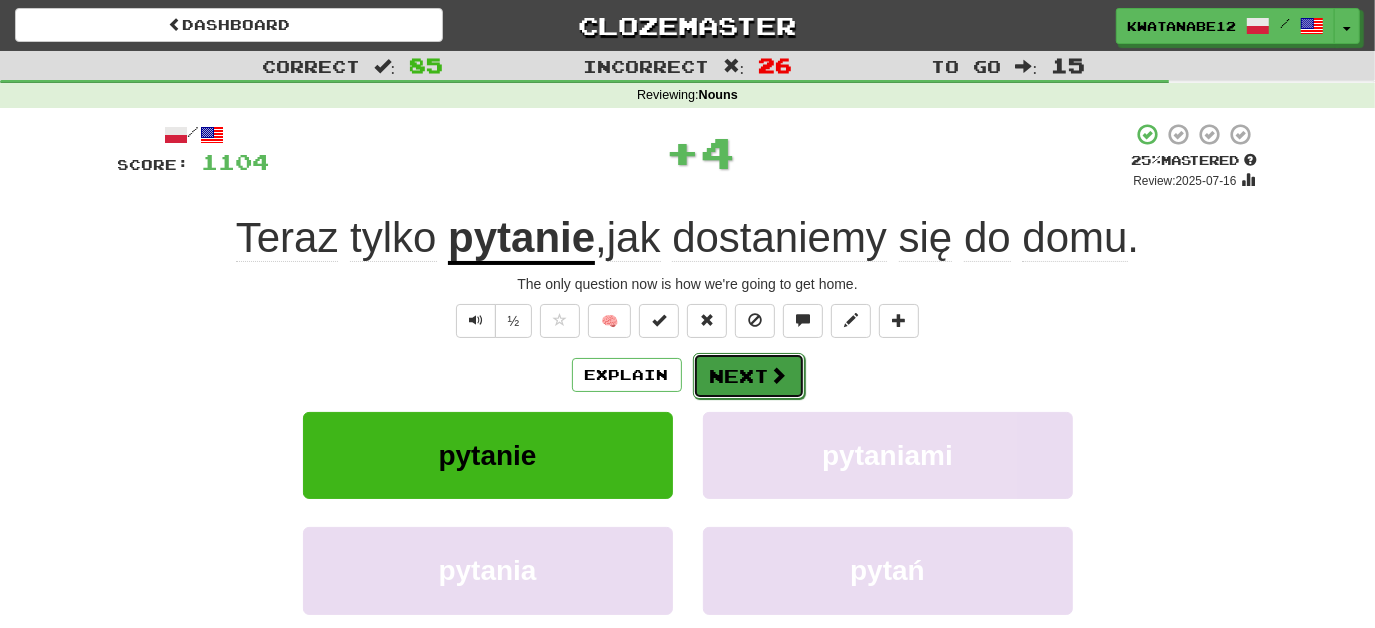 click on "Next" at bounding box center (749, 376) 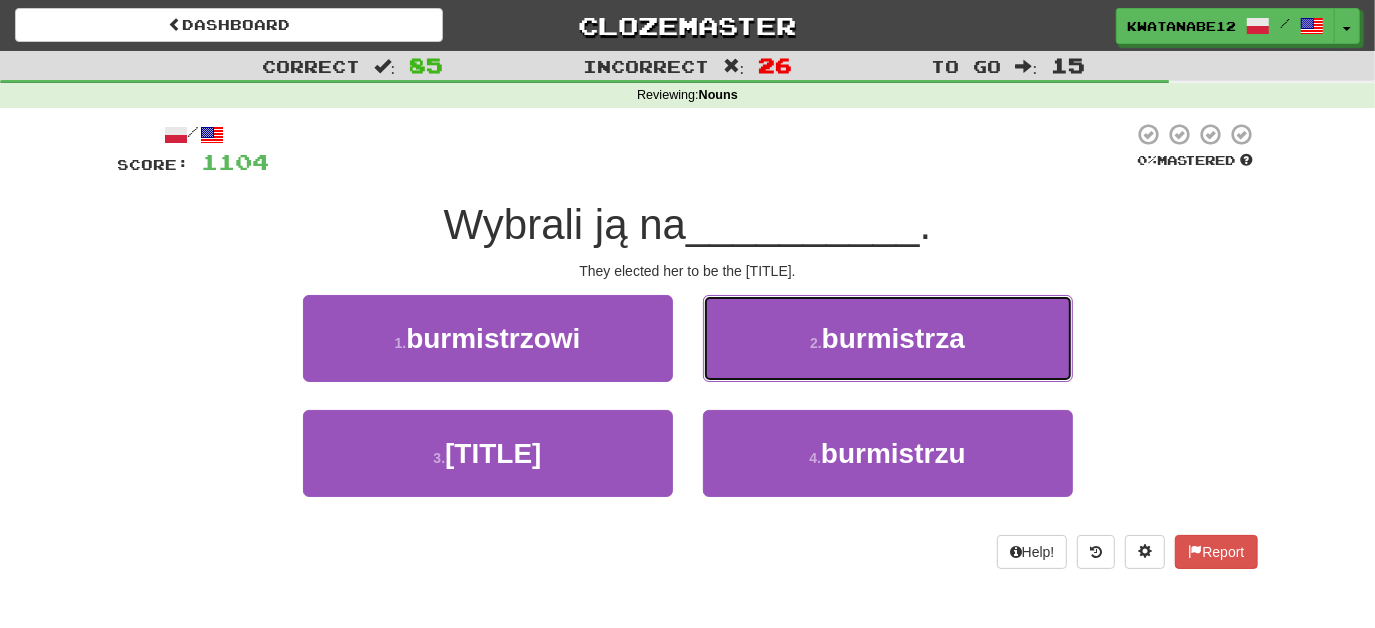click on "2 .  burmistrza" at bounding box center (888, 338) 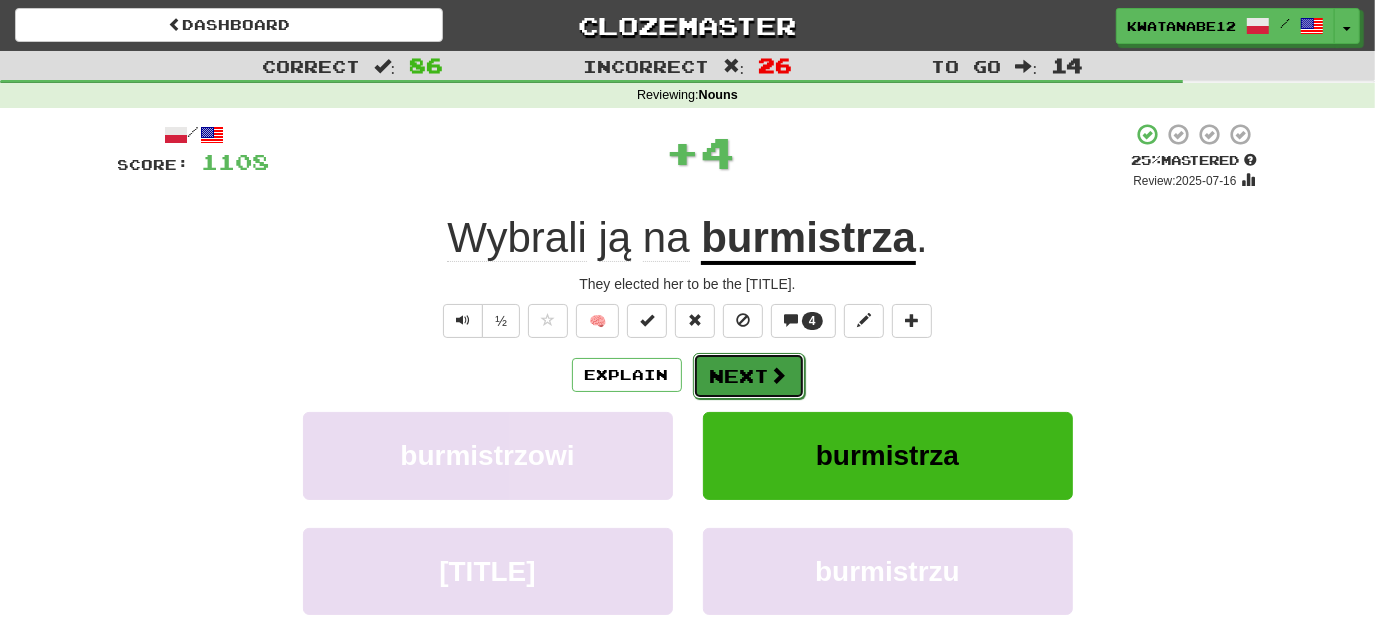 click on "Next" at bounding box center (749, 376) 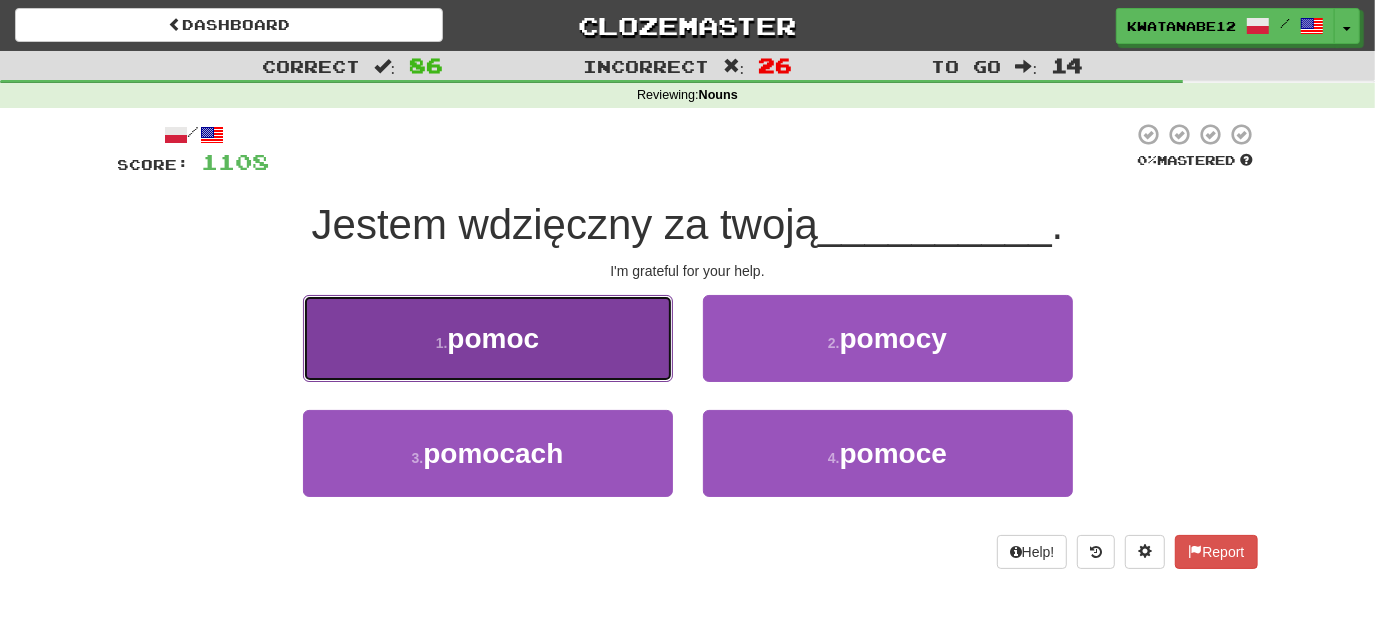 click on "1 .  pomoc" at bounding box center [488, 338] 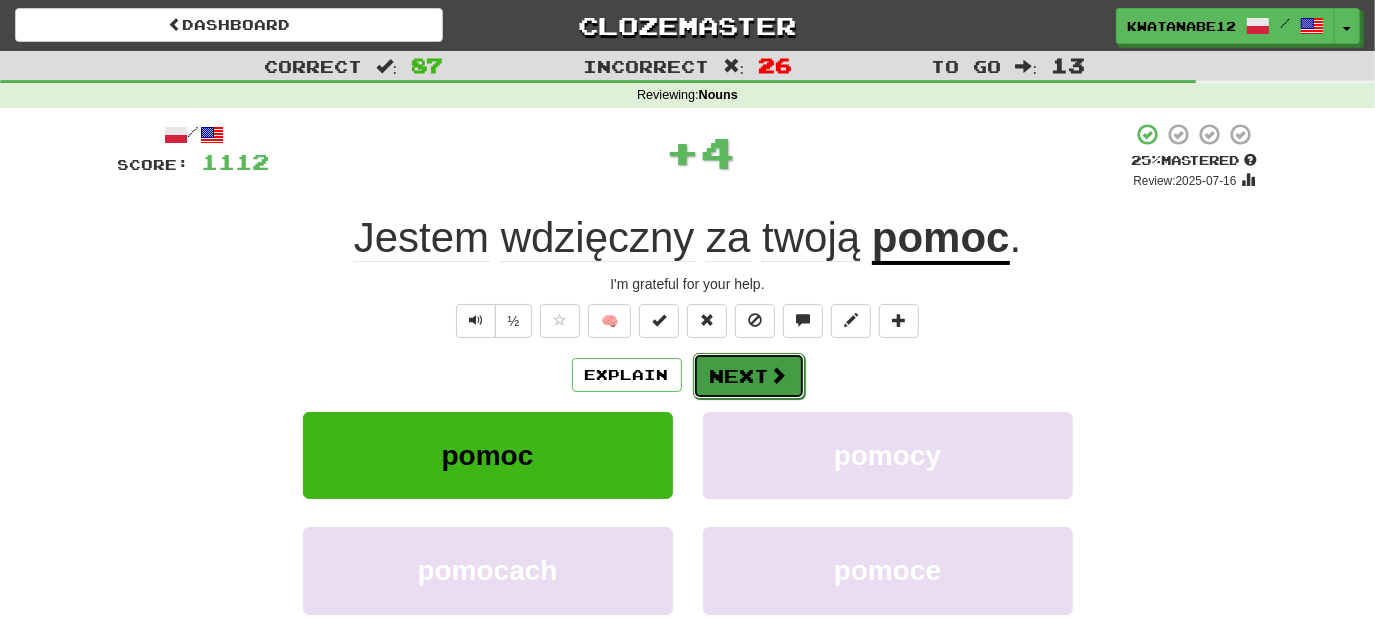 click on "Next" at bounding box center [749, 376] 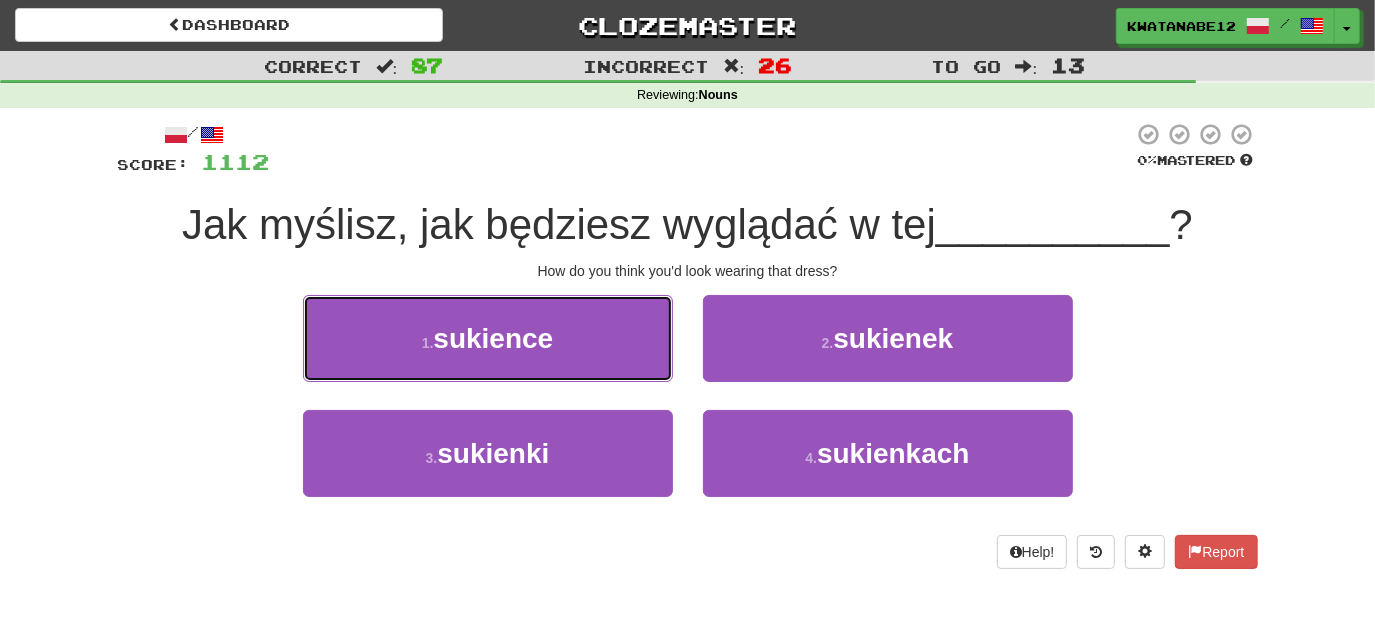 drag, startPoint x: 626, startPoint y: 354, endPoint x: 700, endPoint y: 339, distance: 75.50497 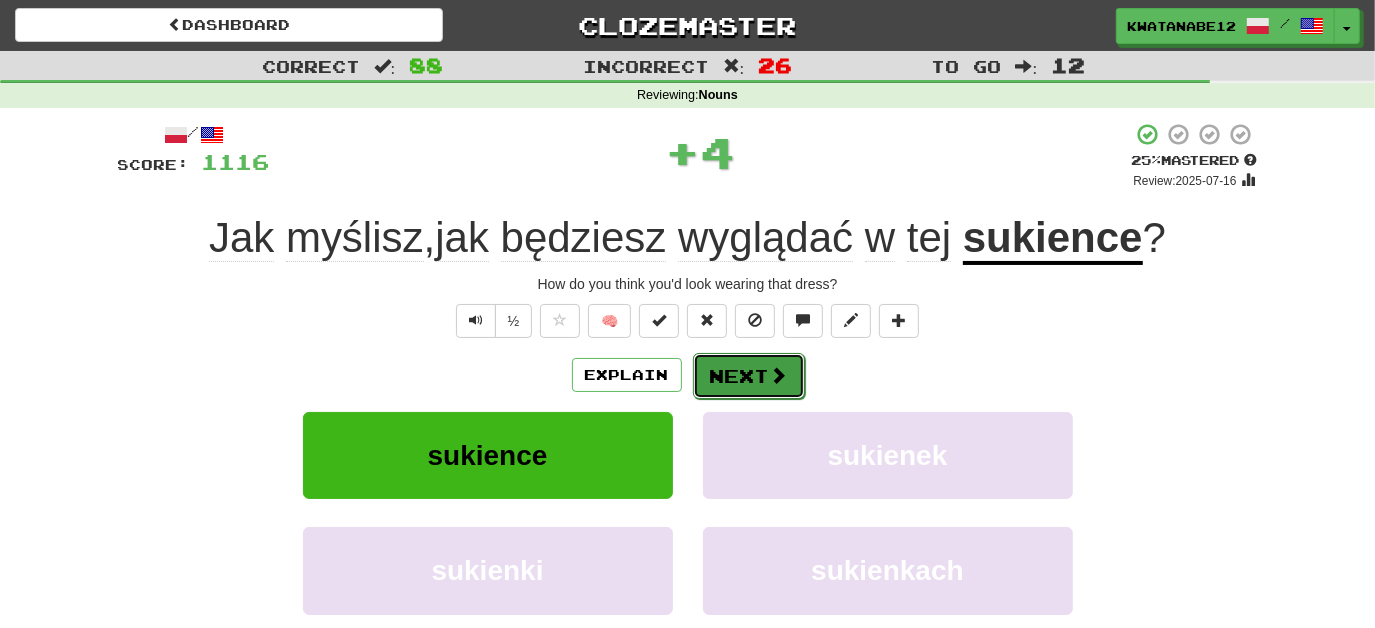 click on "Next" at bounding box center [749, 376] 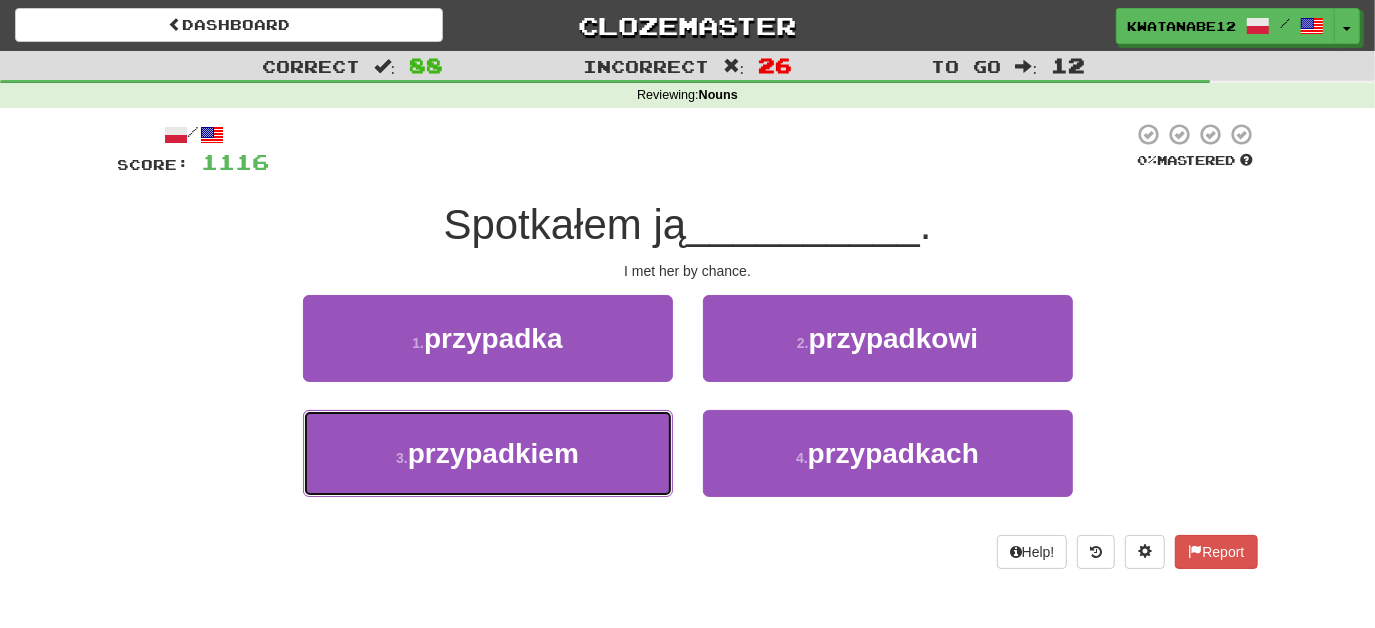 drag, startPoint x: 630, startPoint y: 439, endPoint x: 672, endPoint y: 411, distance: 50.47772 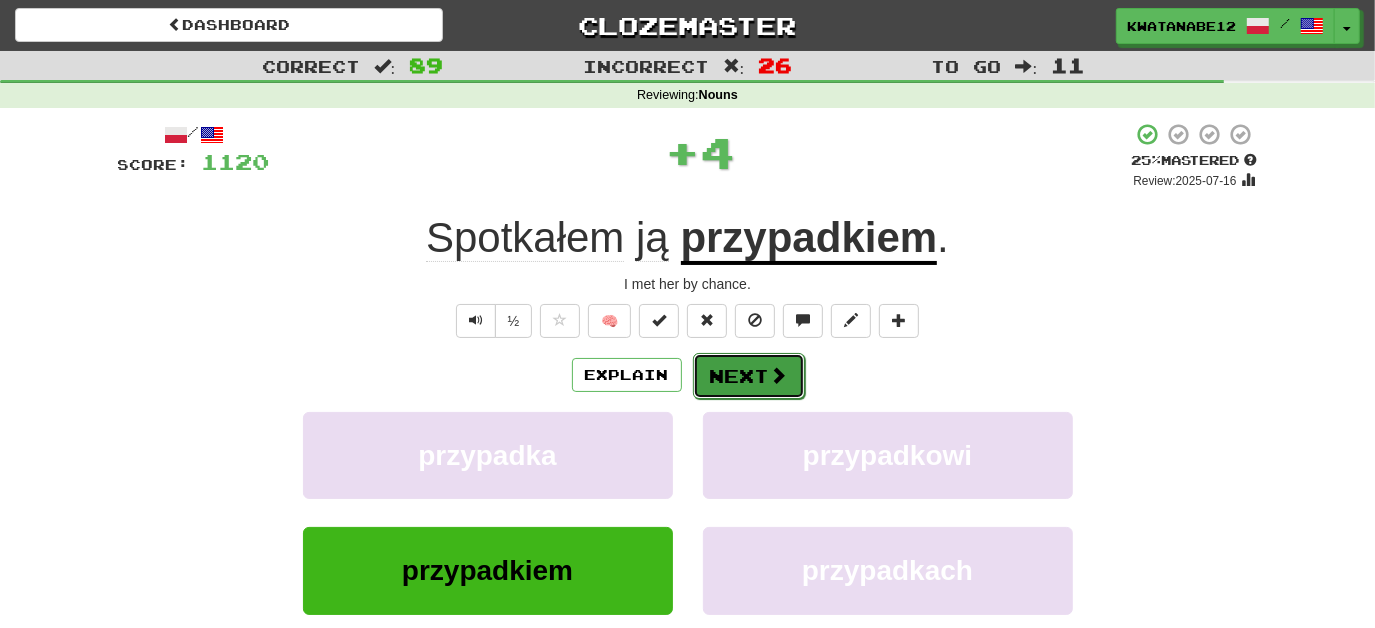 click on "Next" at bounding box center (749, 376) 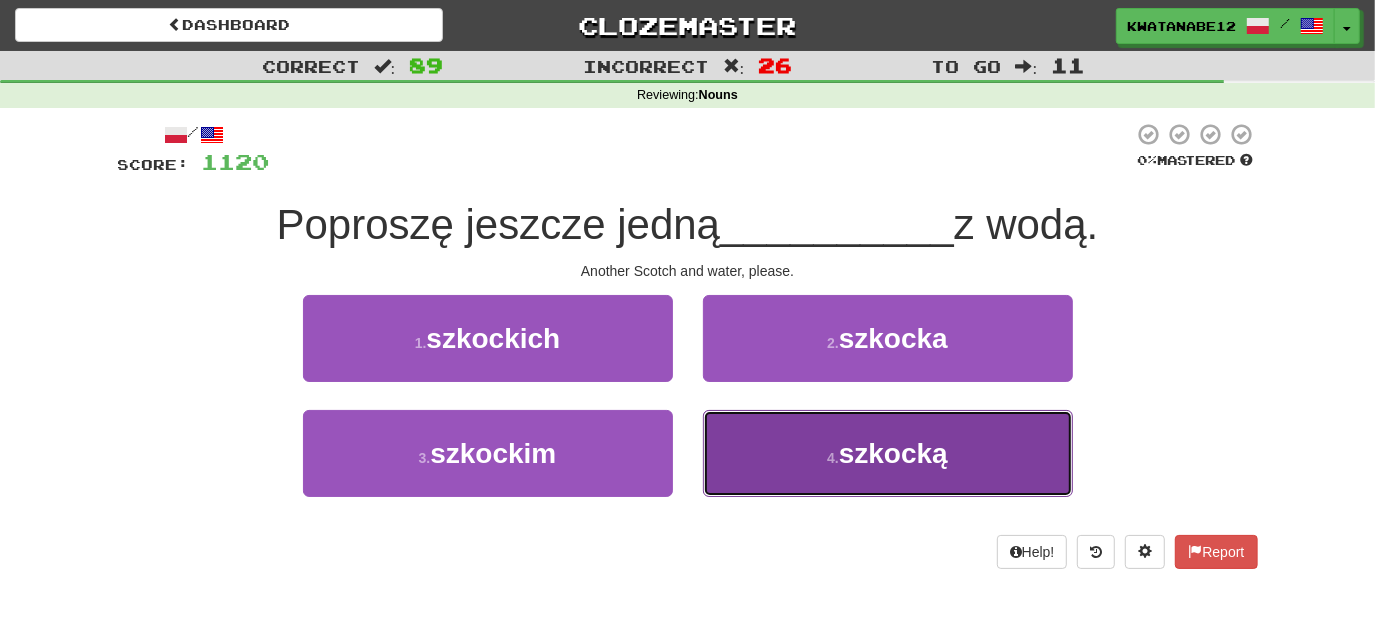 click on "4 .  szkocką" at bounding box center (888, 453) 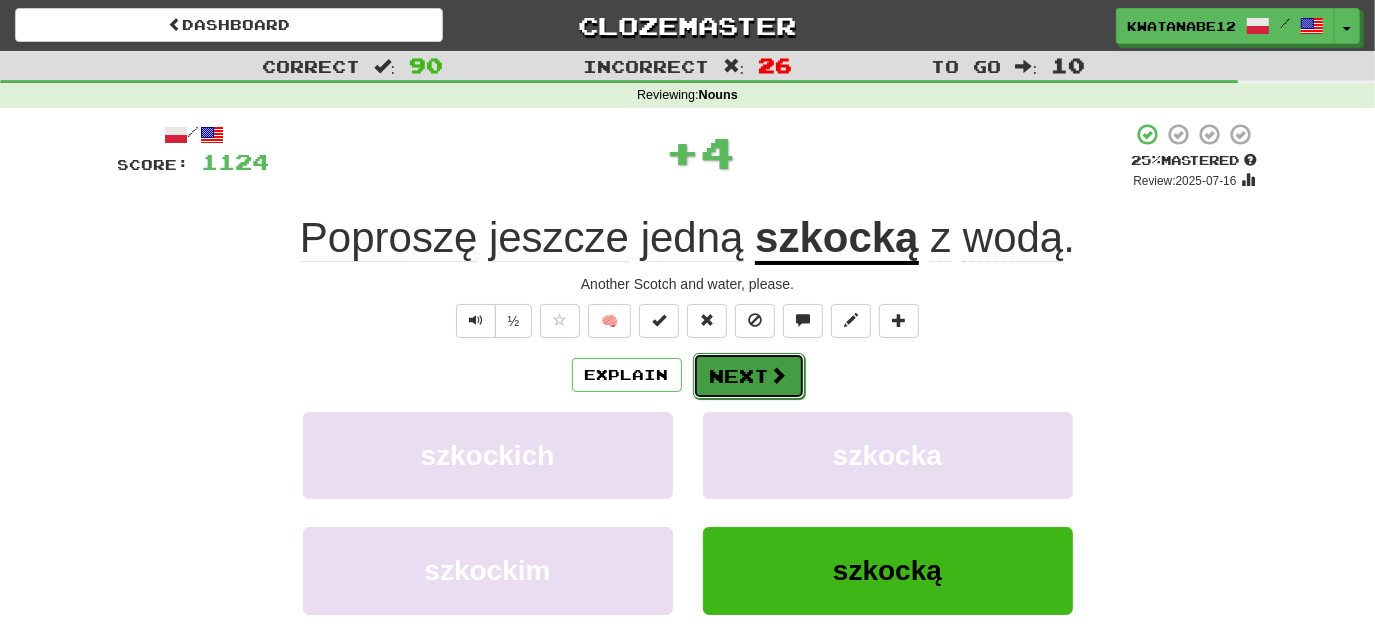click on "Next" at bounding box center (749, 376) 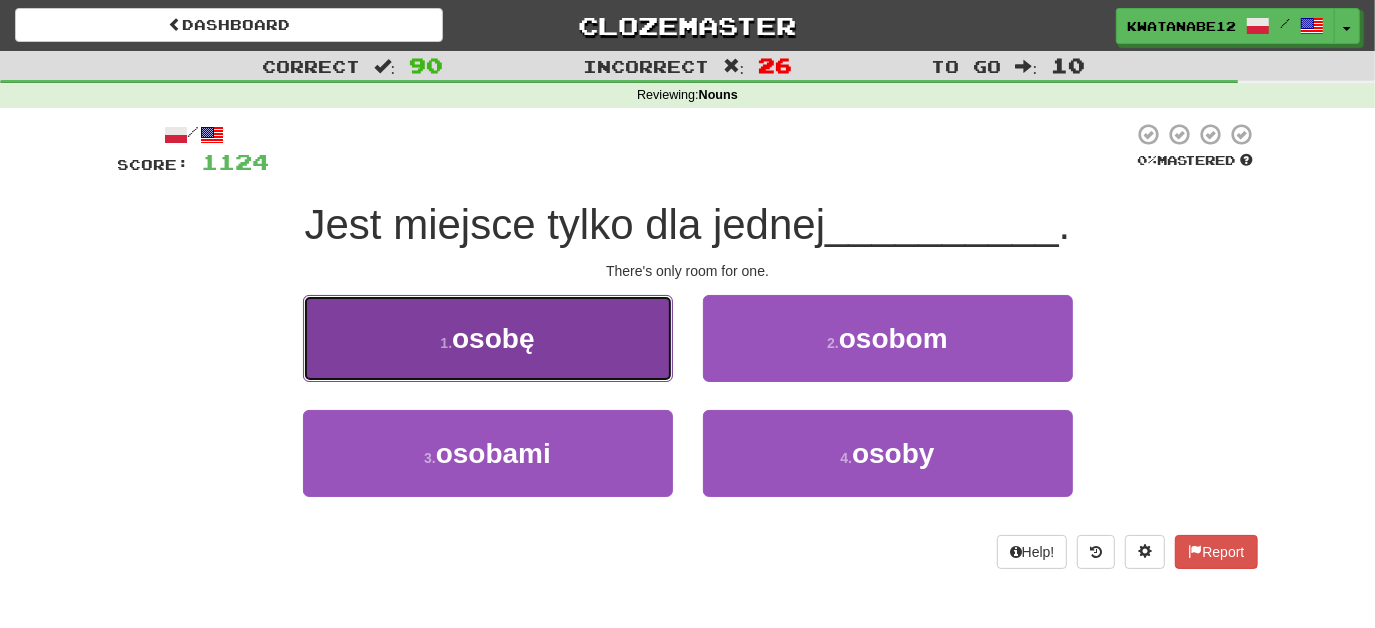 click on "1 .  osobę" at bounding box center (488, 338) 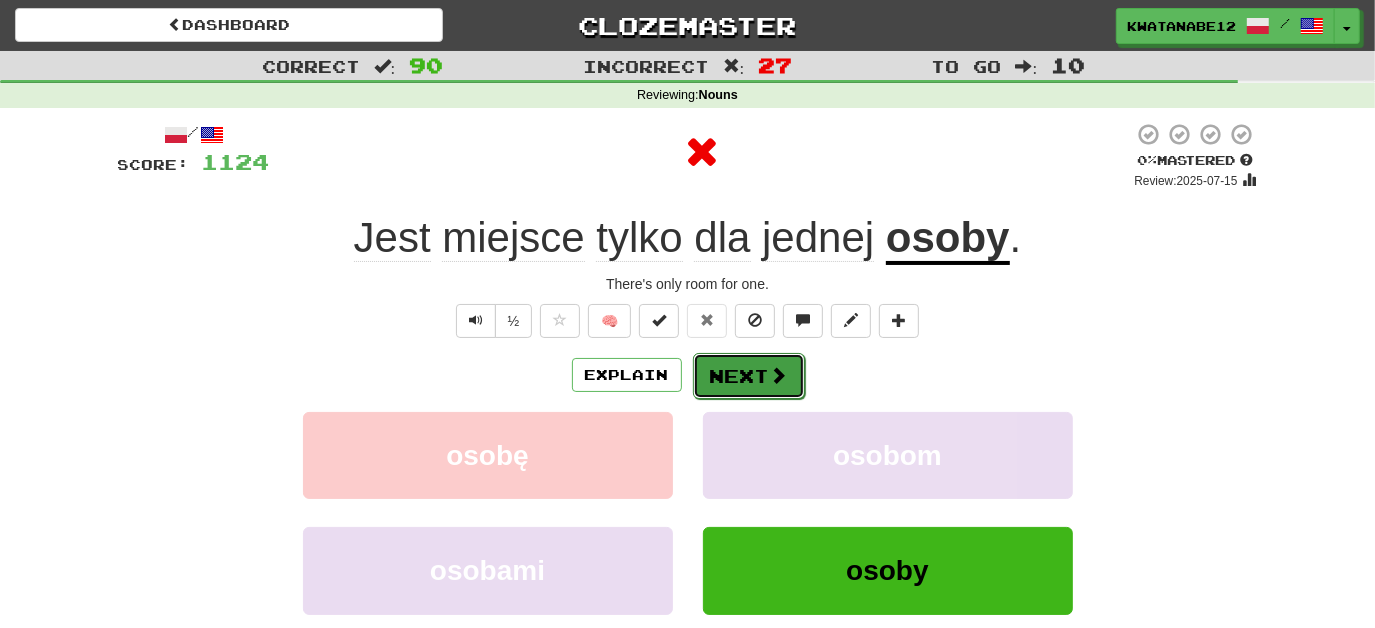 click on "Next" at bounding box center [749, 376] 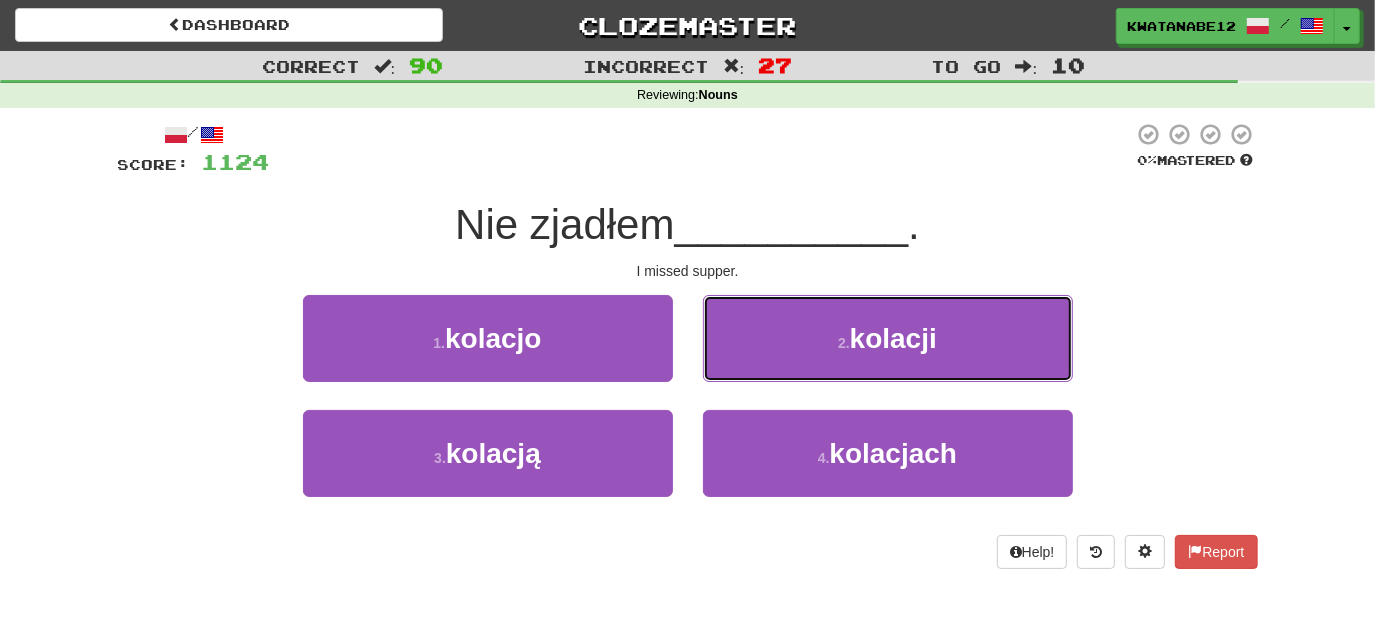 drag, startPoint x: 718, startPoint y: 343, endPoint x: 728, endPoint y: 346, distance: 10.440307 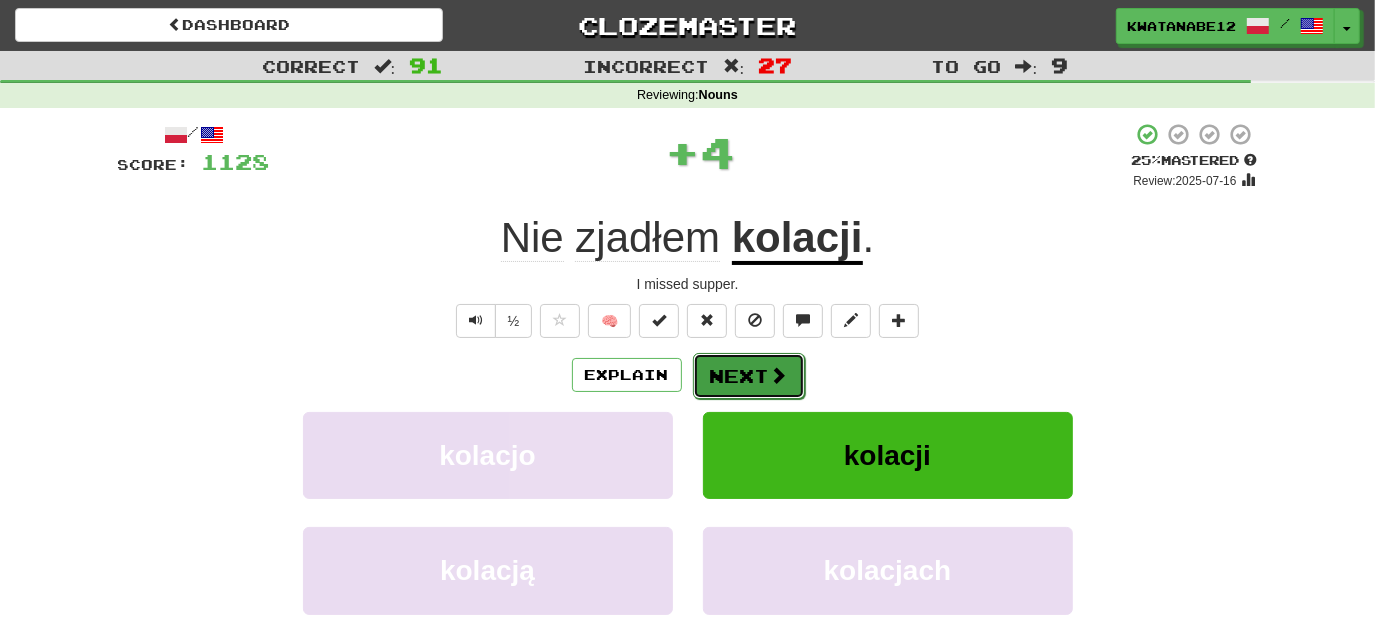 click on "Next" at bounding box center [749, 376] 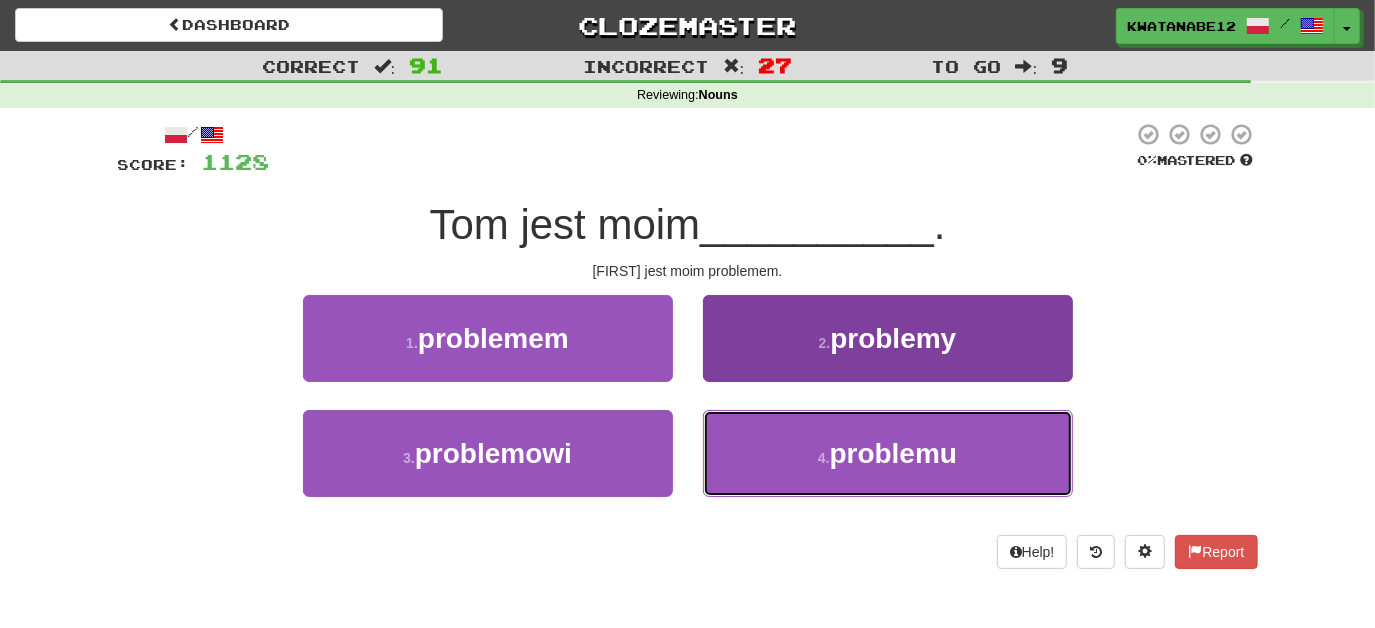 drag, startPoint x: 752, startPoint y: 470, endPoint x: 738, endPoint y: 447, distance: 26.925823 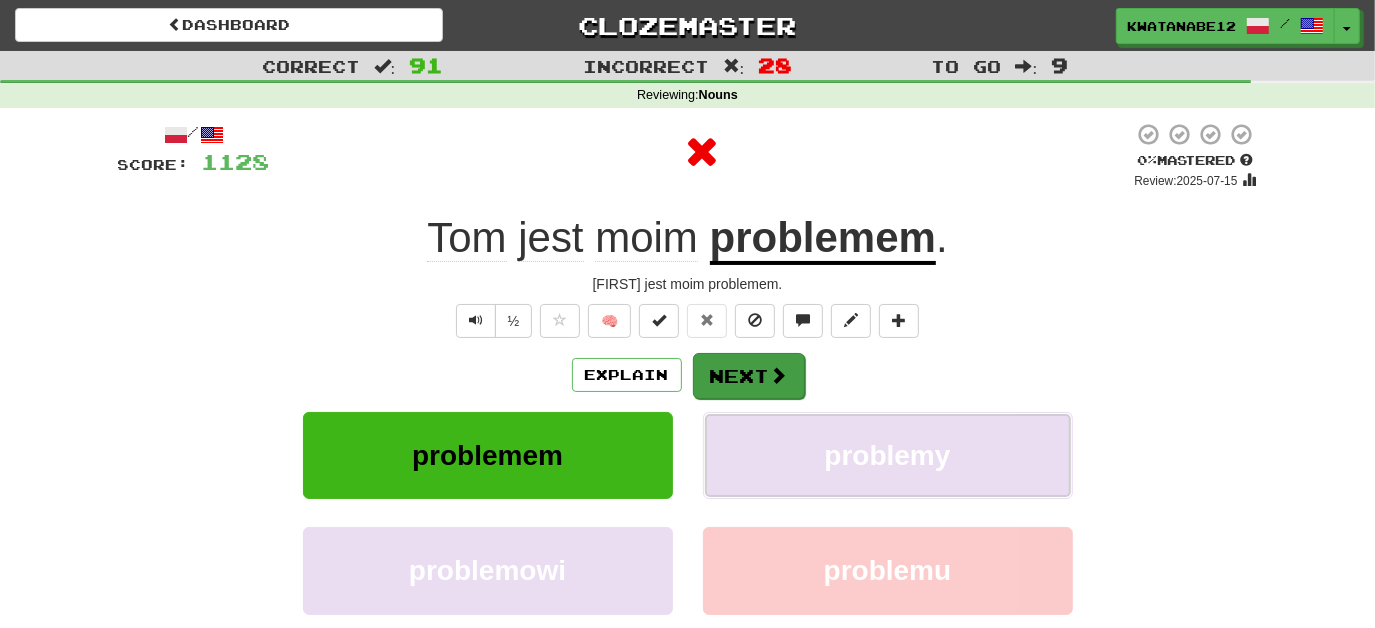 drag, startPoint x: 733, startPoint y: 410, endPoint x: 706, endPoint y: 381, distance: 39.623226 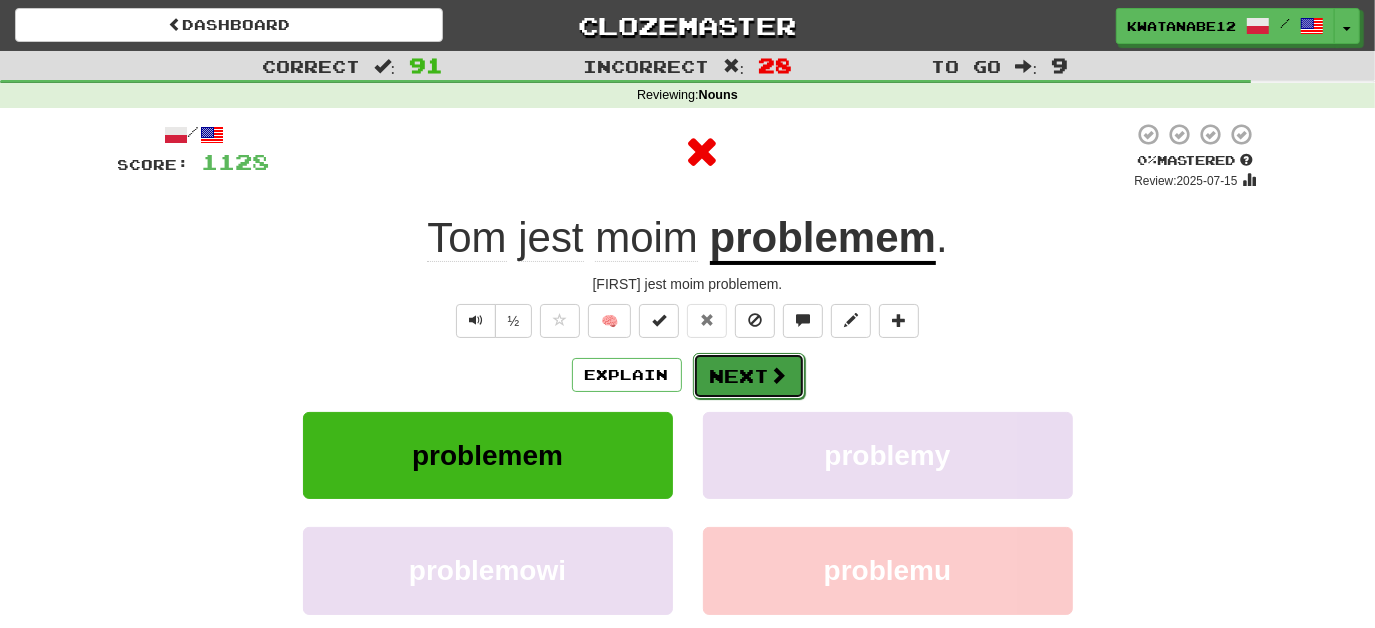 drag, startPoint x: 717, startPoint y: 362, endPoint x: 727, endPoint y: 363, distance: 10.049875 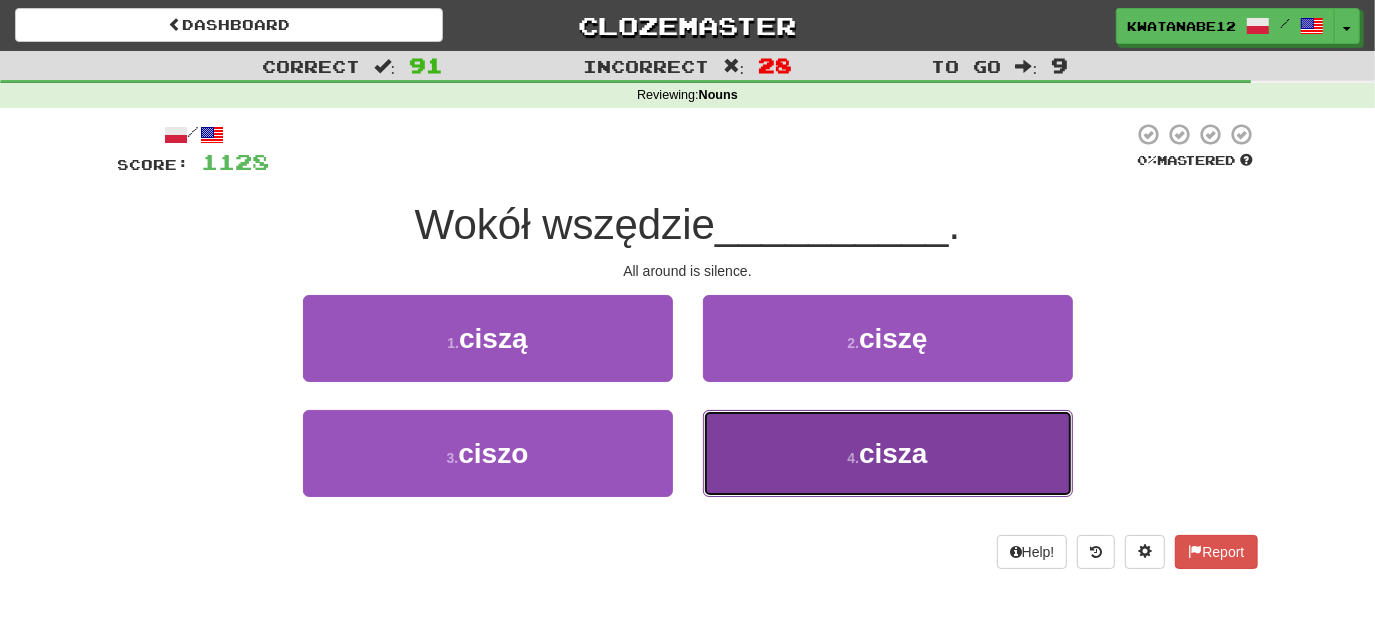 click on "4 .  cisza" at bounding box center (888, 453) 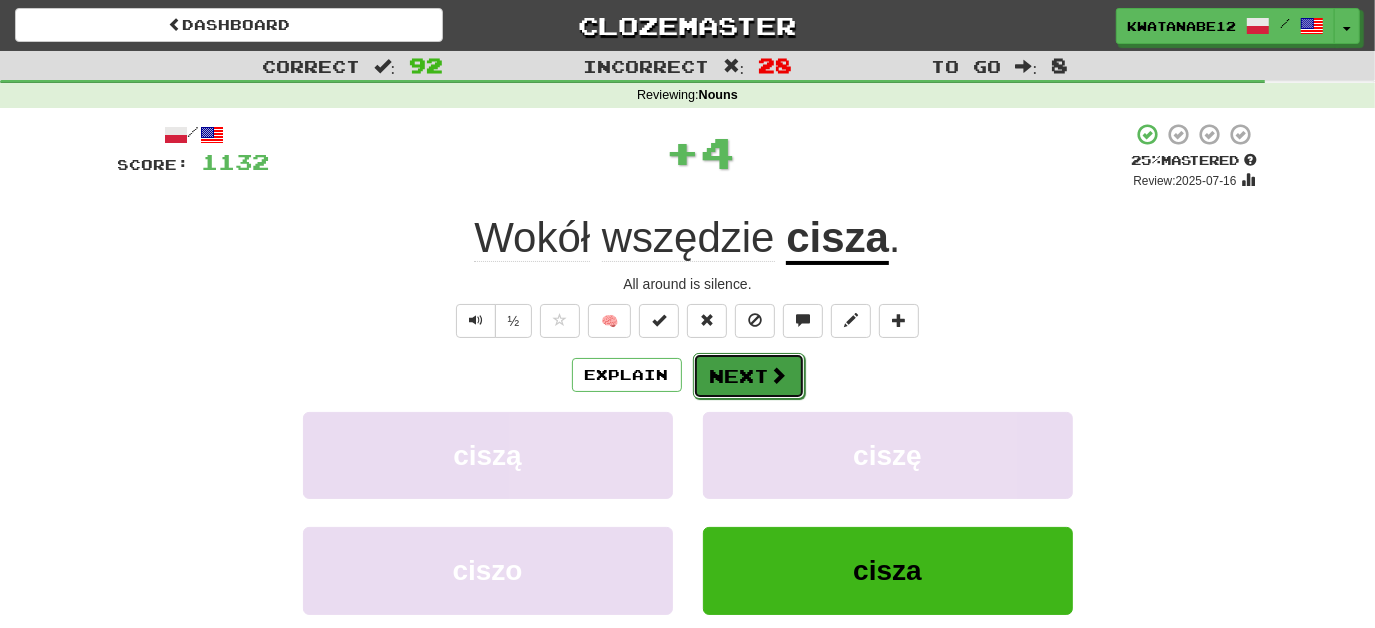 click on "Next" at bounding box center [749, 376] 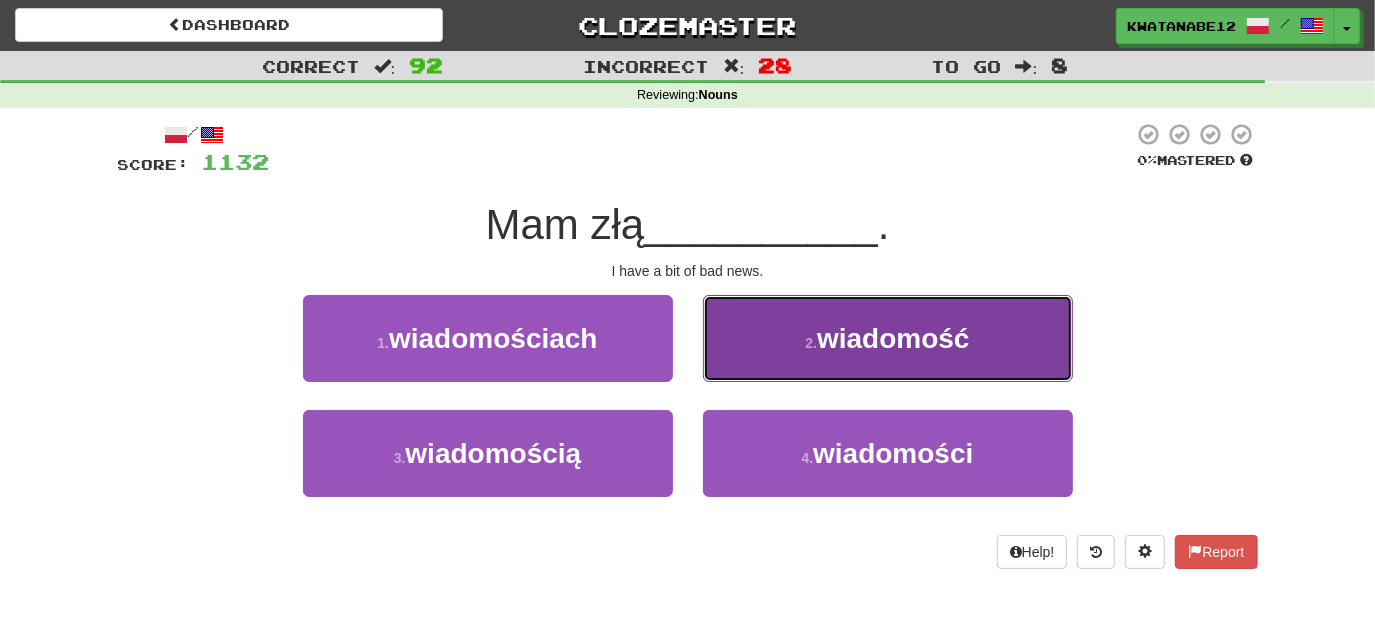 drag, startPoint x: 749, startPoint y: 317, endPoint x: 754, endPoint y: 329, distance: 13 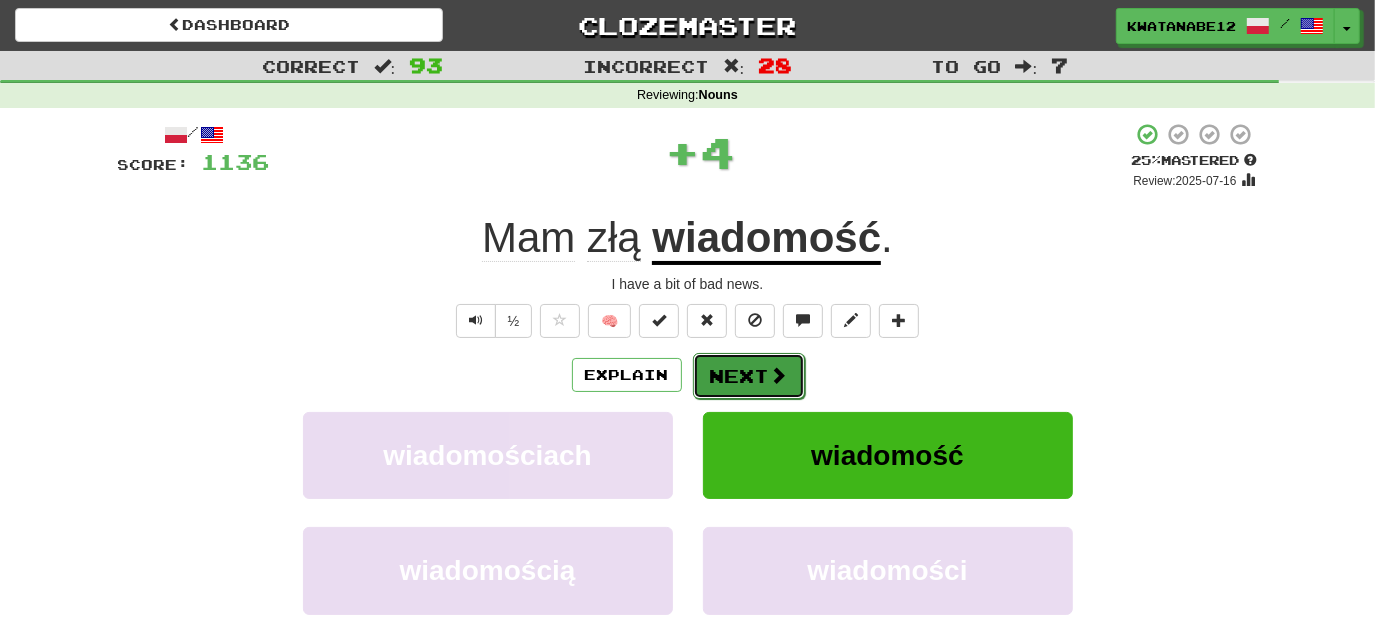 click on "Next" at bounding box center [749, 376] 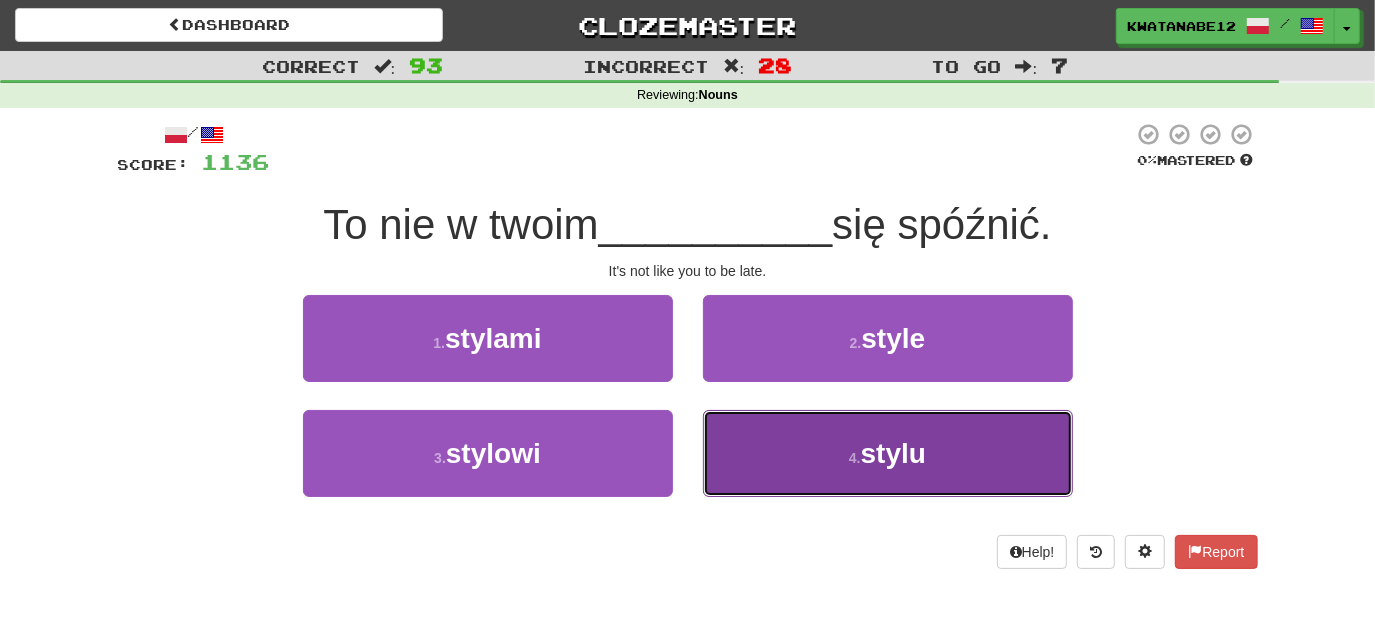 click on "4 .  stylu" at bounding box center [888, 453] 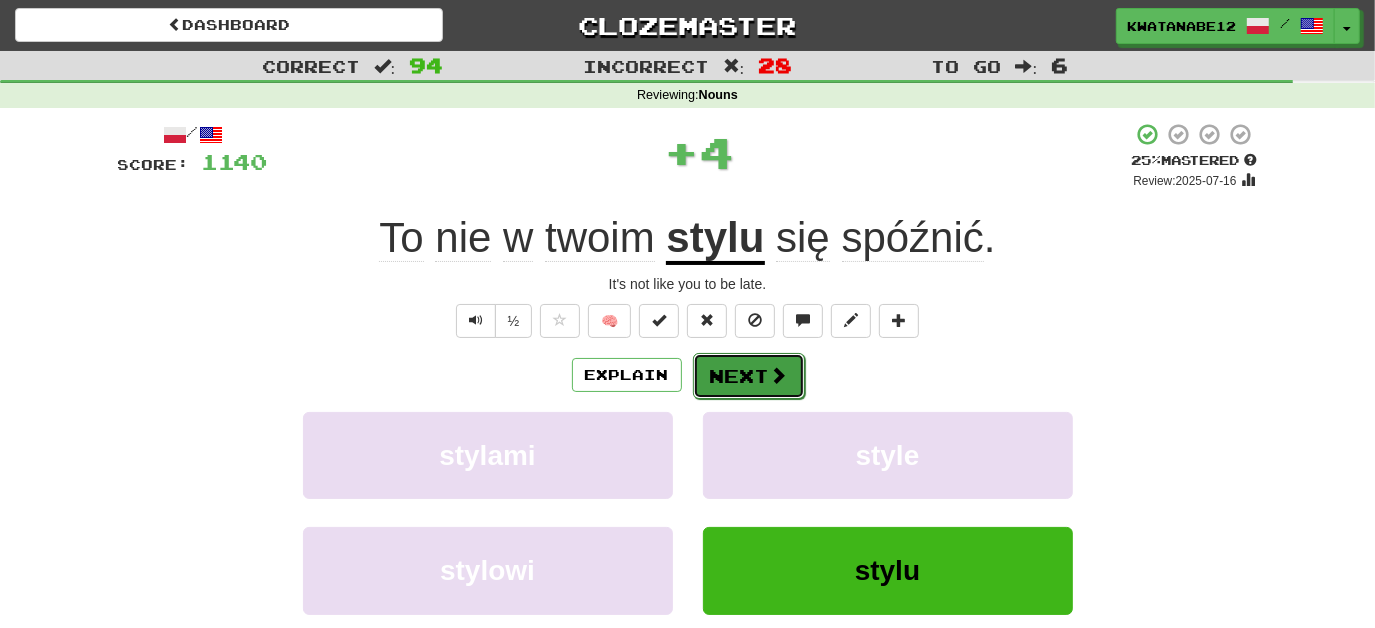 click on "Next" at bounding box center [749, 376] 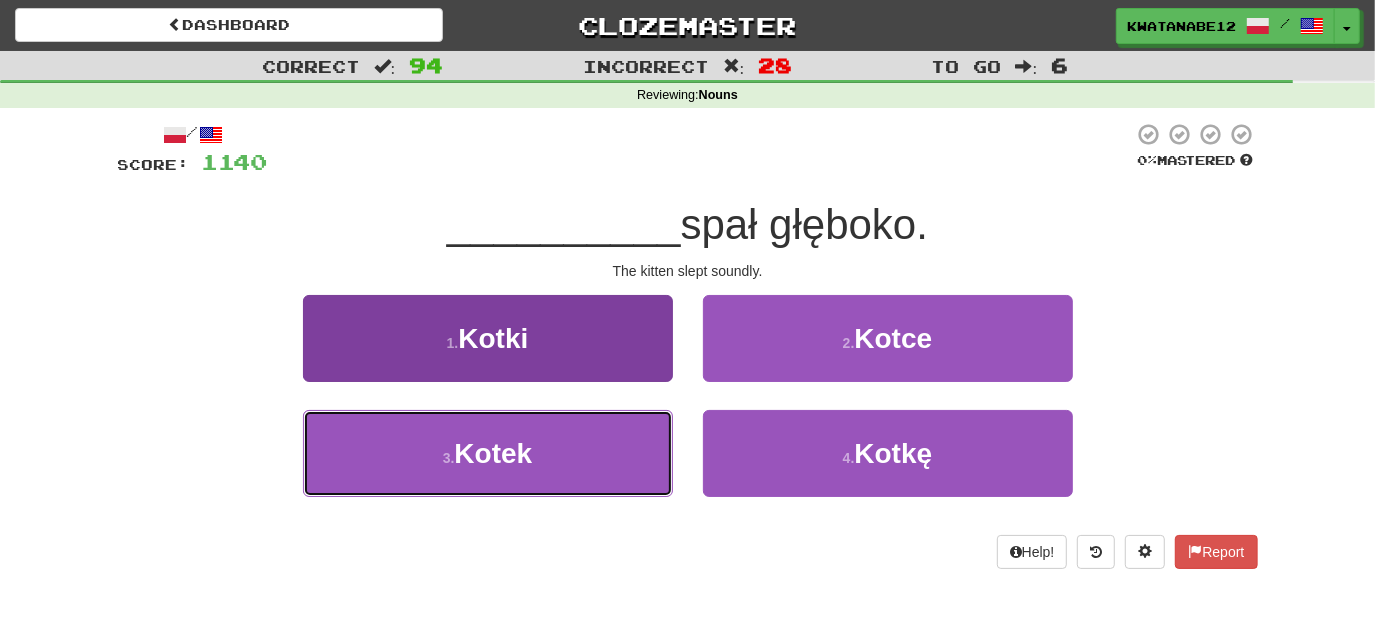 drag, startPoint x: 589, startPoint y: 448, endPoint x: 602, endPoint y: 437, distance: 17.029387 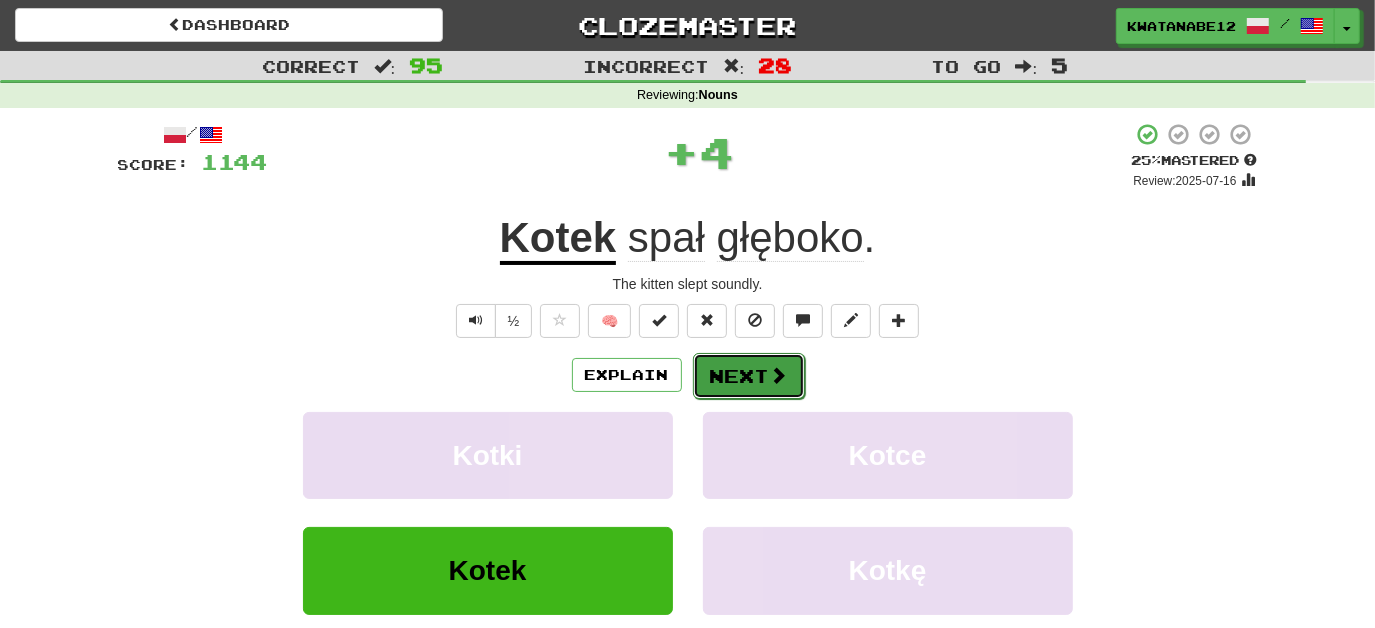 click on "Next" at bounding box center (749, 376) 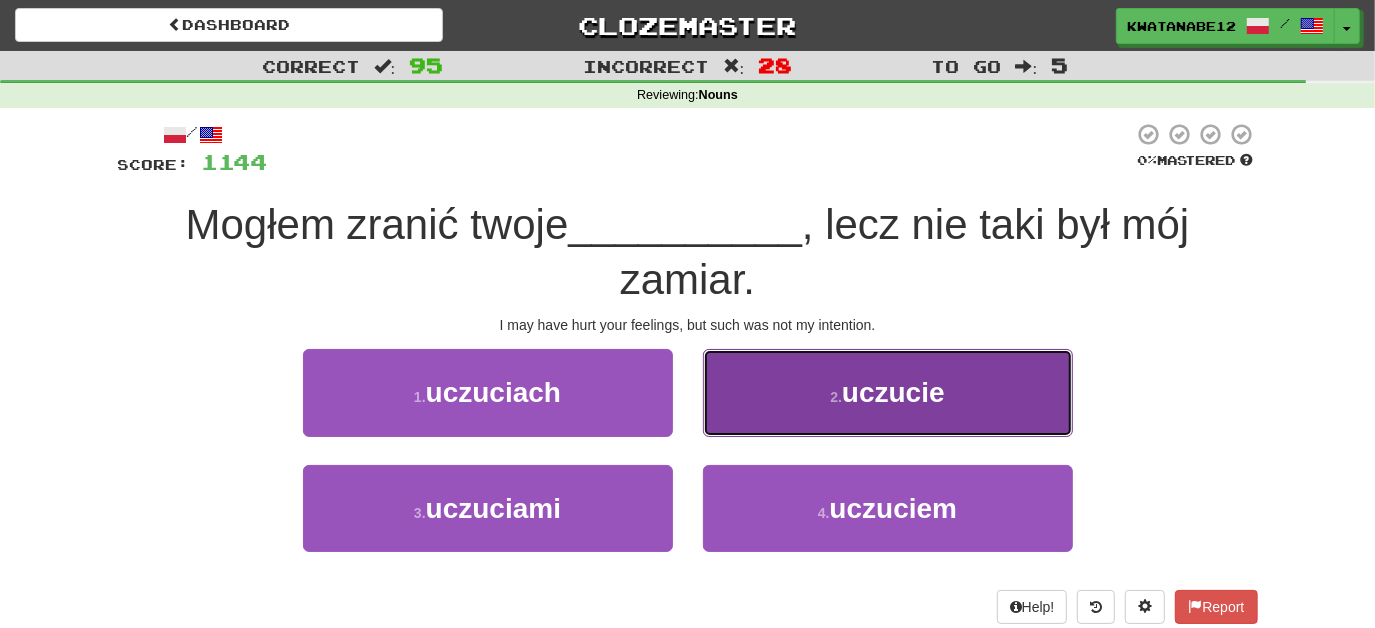 click on "2 .  uczucie" at bounding box center (888, 392) 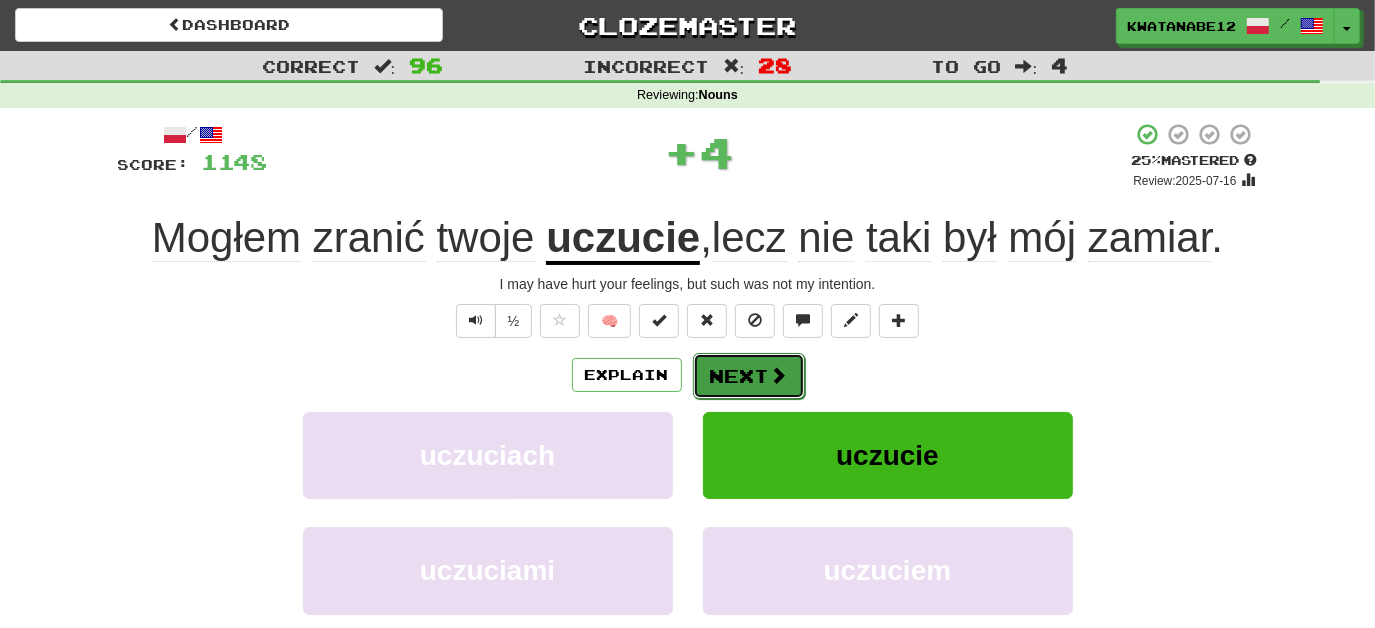 click on "Next" at bounding box center [749, 376] 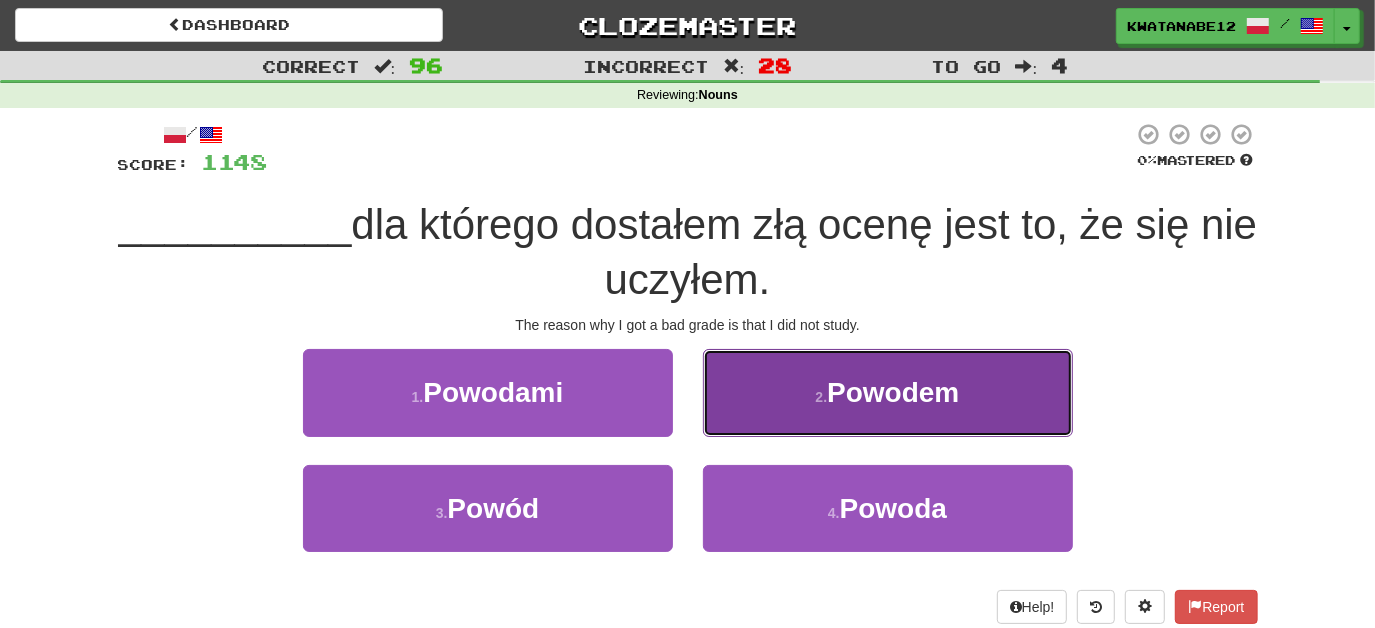 click on "2 .  Powodem" at bounding box center (888, 392) 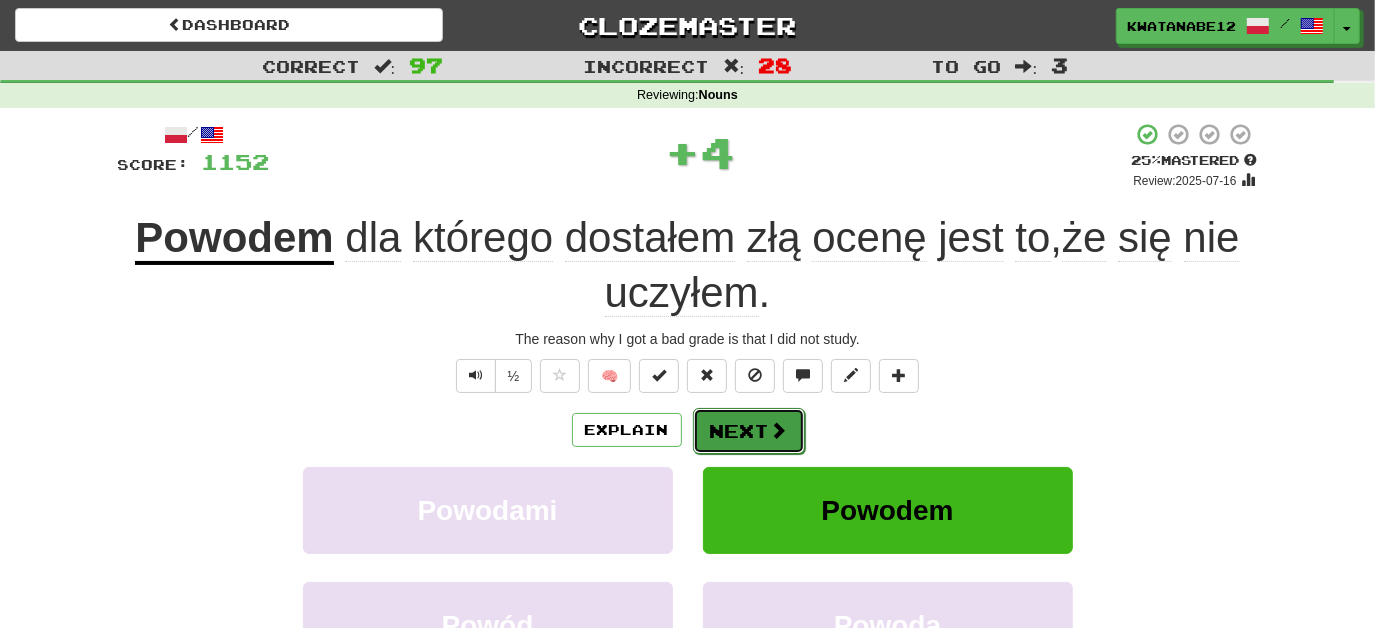 click on "Next" at bounding box center (749, 431) 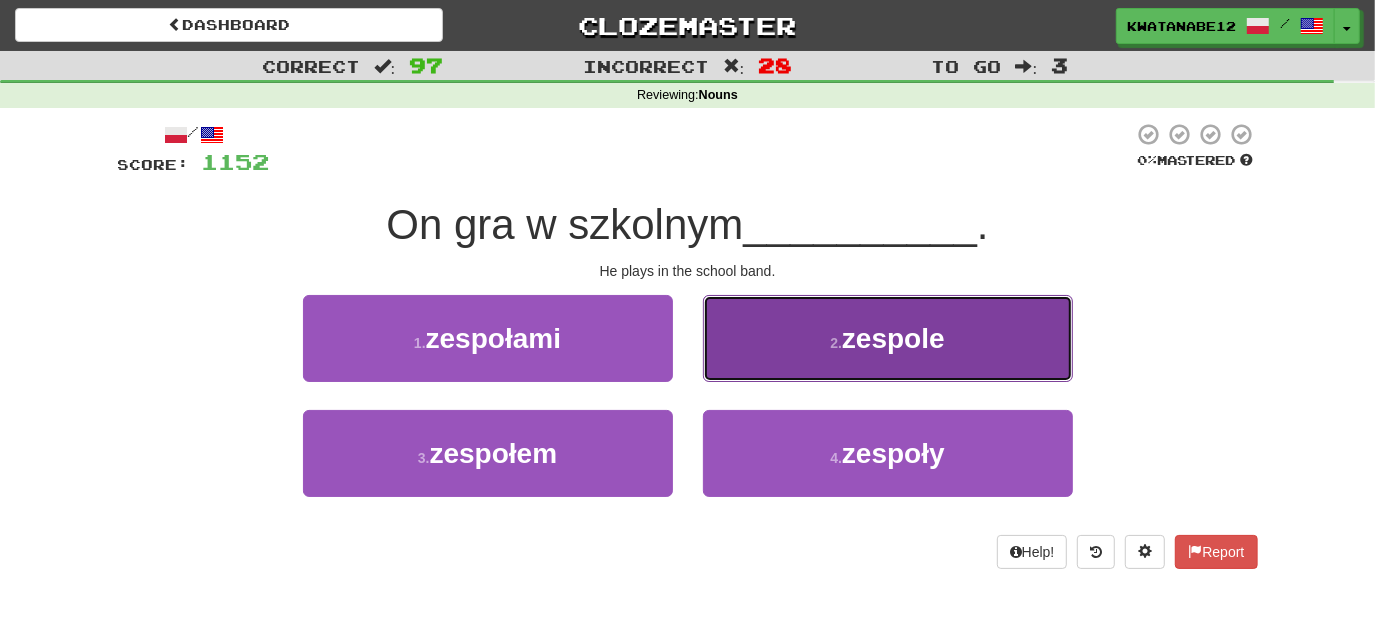 click on "2 .  zespole" at bounding box center (888, 338) 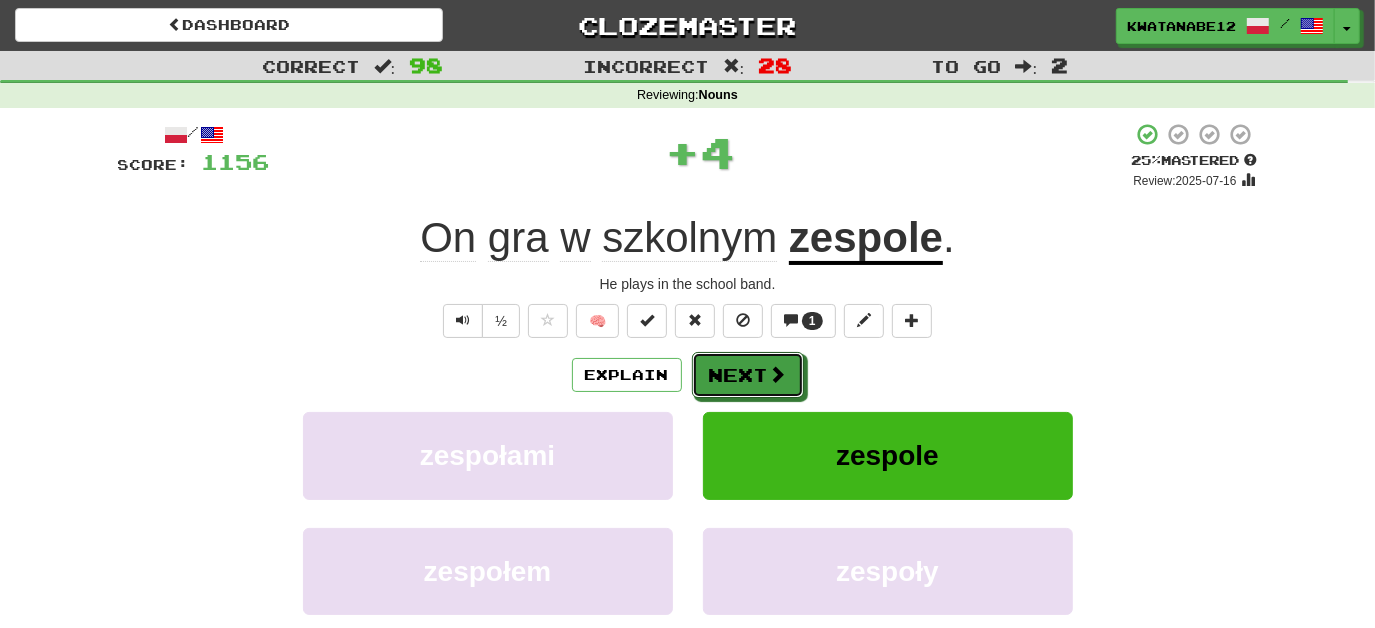 click on "Next" at bounding box center [748, 375] 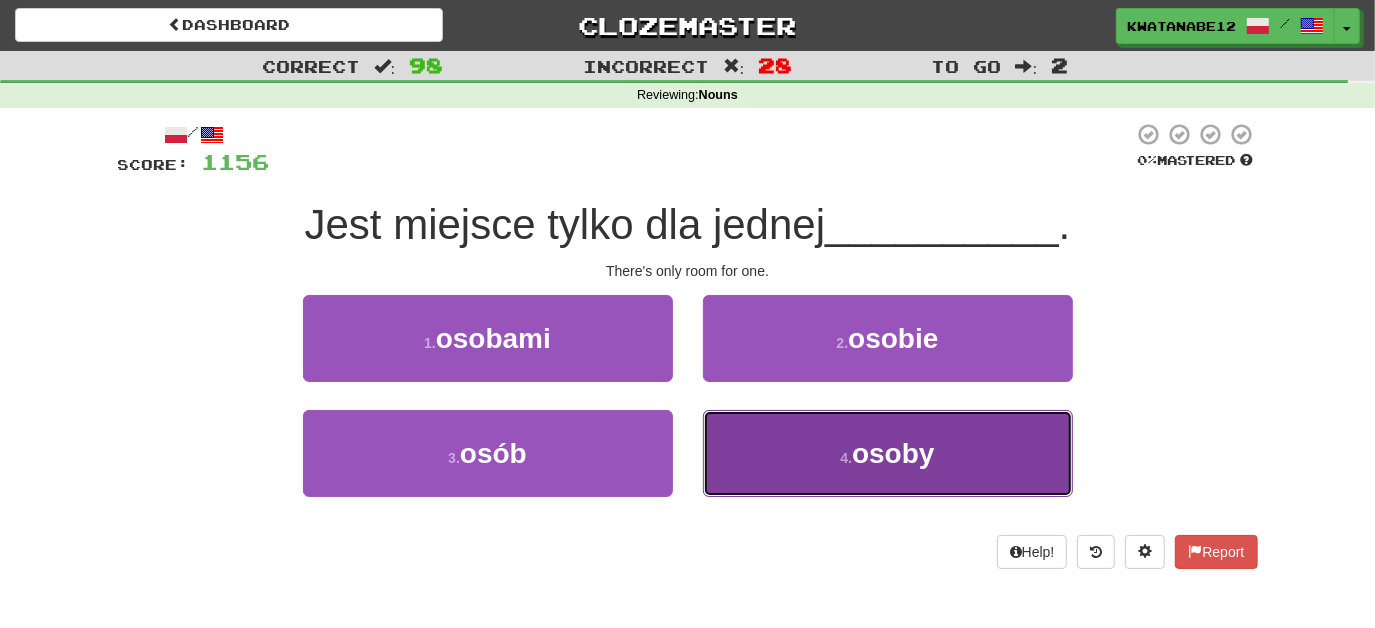 drag, startPoint x: 773, startPoint y: 442, endPoint x: 772, endPoint y: 431, distance: 11.045361 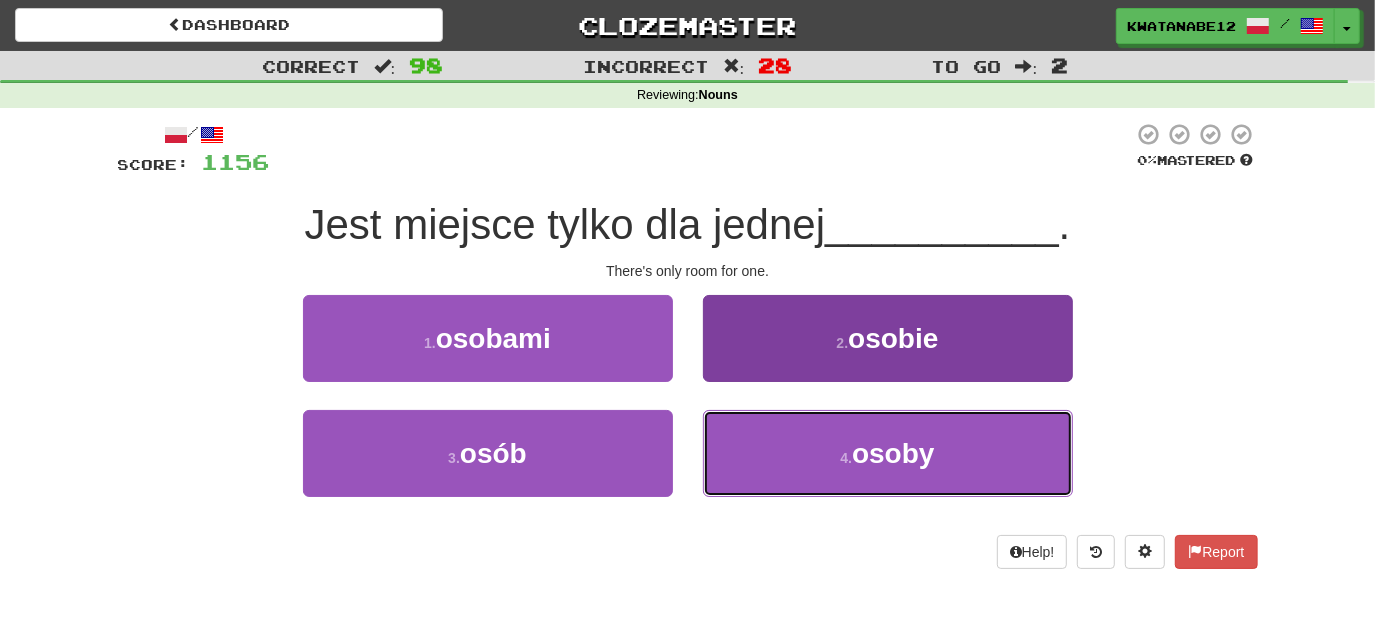 click on "4 .  osoby" at bounding box center [888, 453] 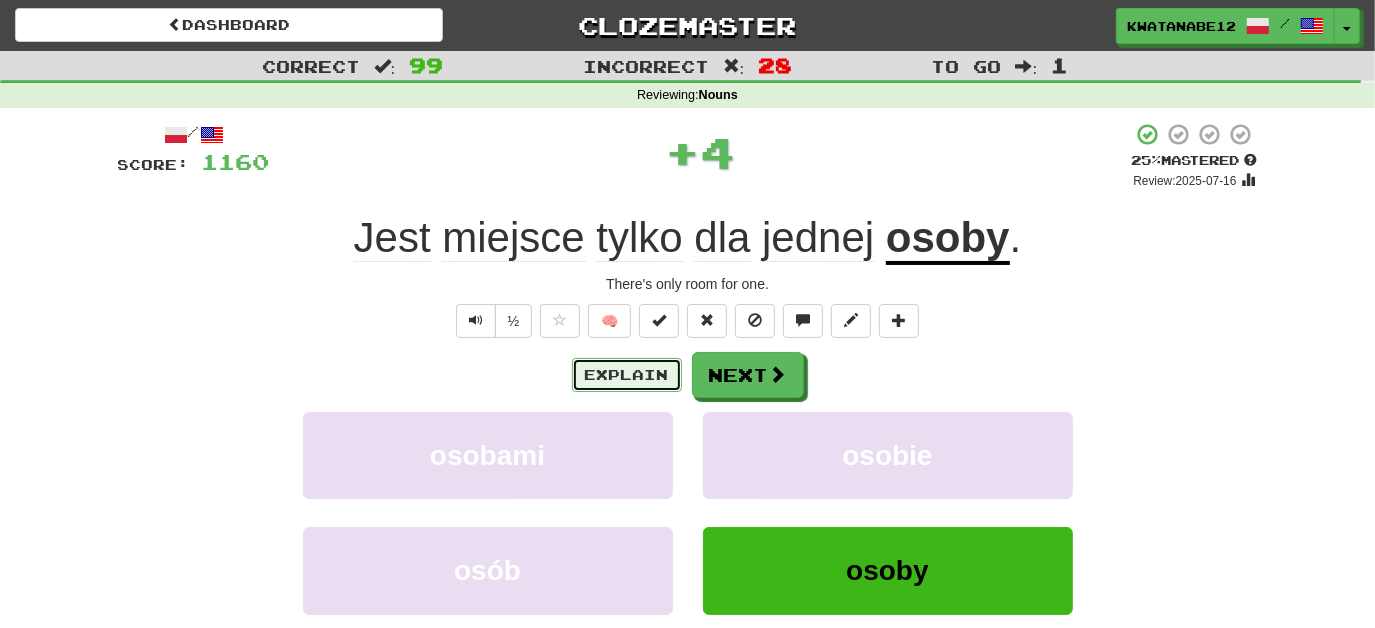 click on "Explain" at bounding box center (627, 375) 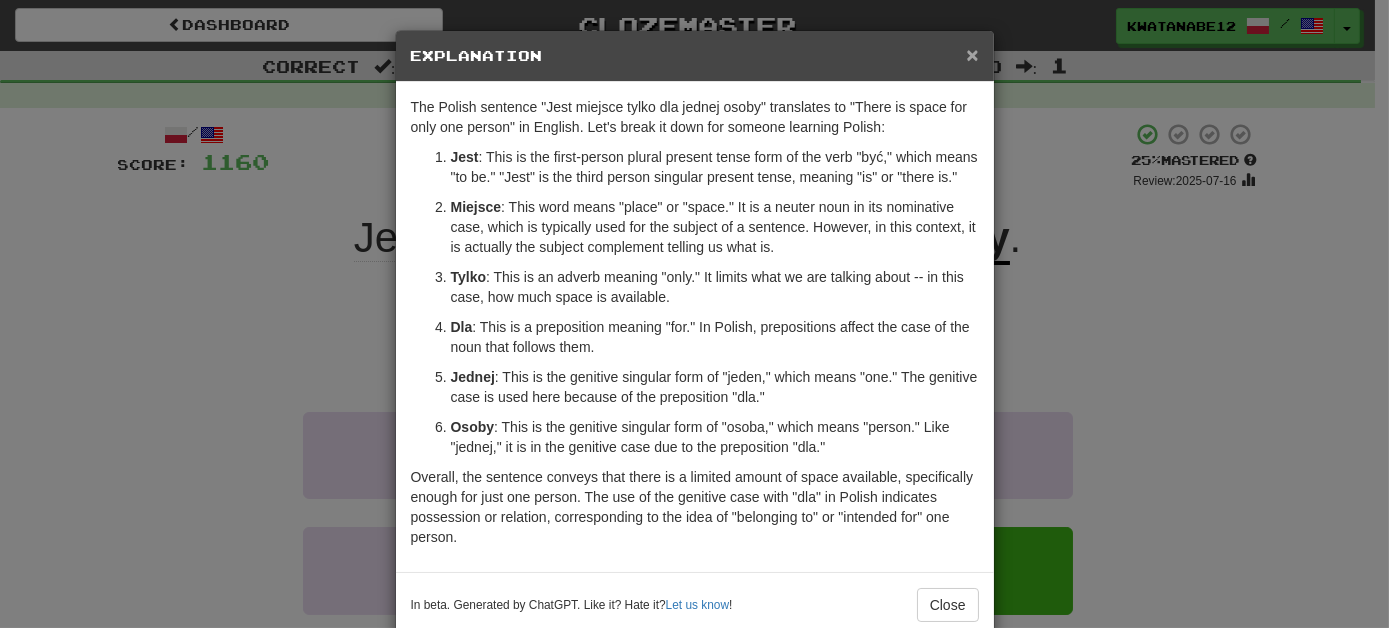 click on "×" at bounding box center (972, 54) 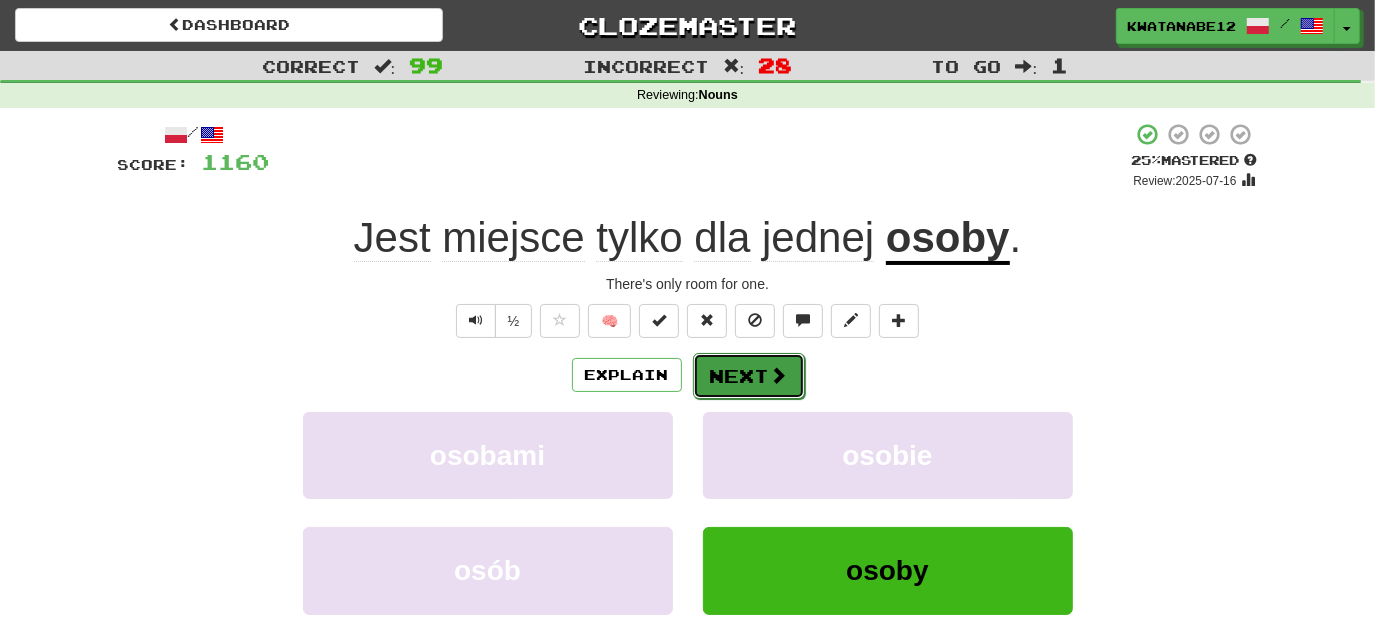 click on "Next" at bounding box center (749, 376) 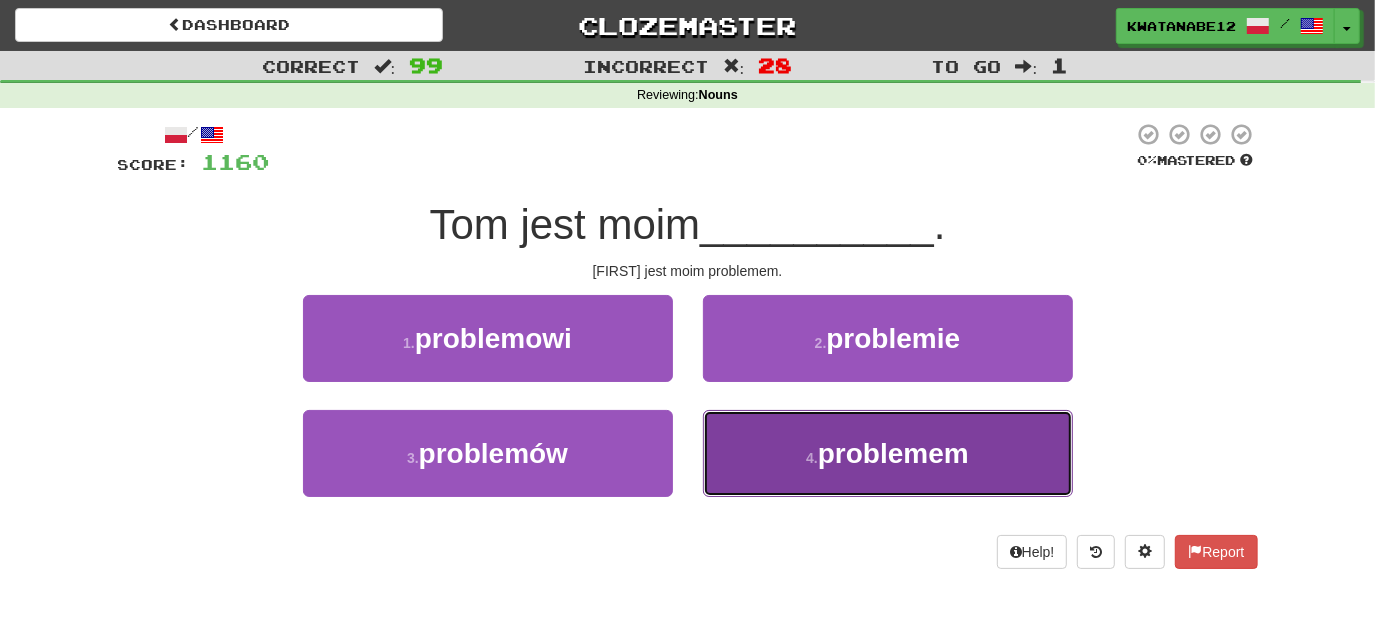 click on "4 .  problemem" at bounding box center [888, 453] 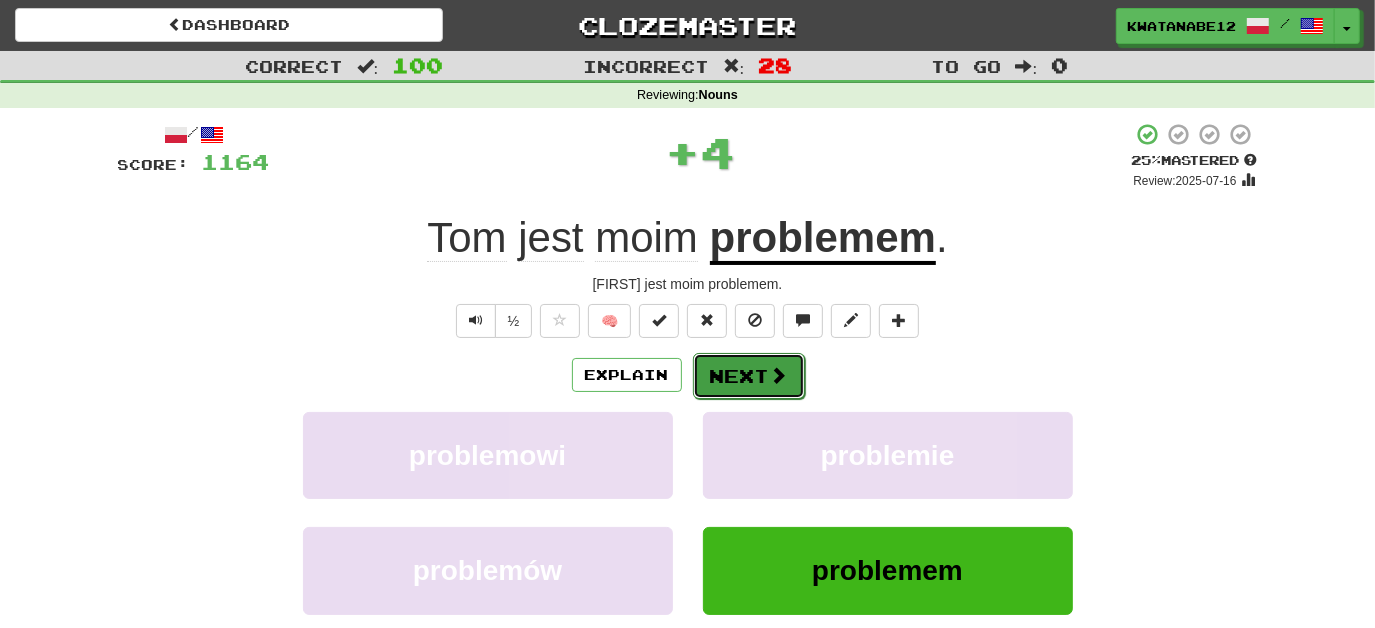 click on "Next" at bounding box center [749, 376] 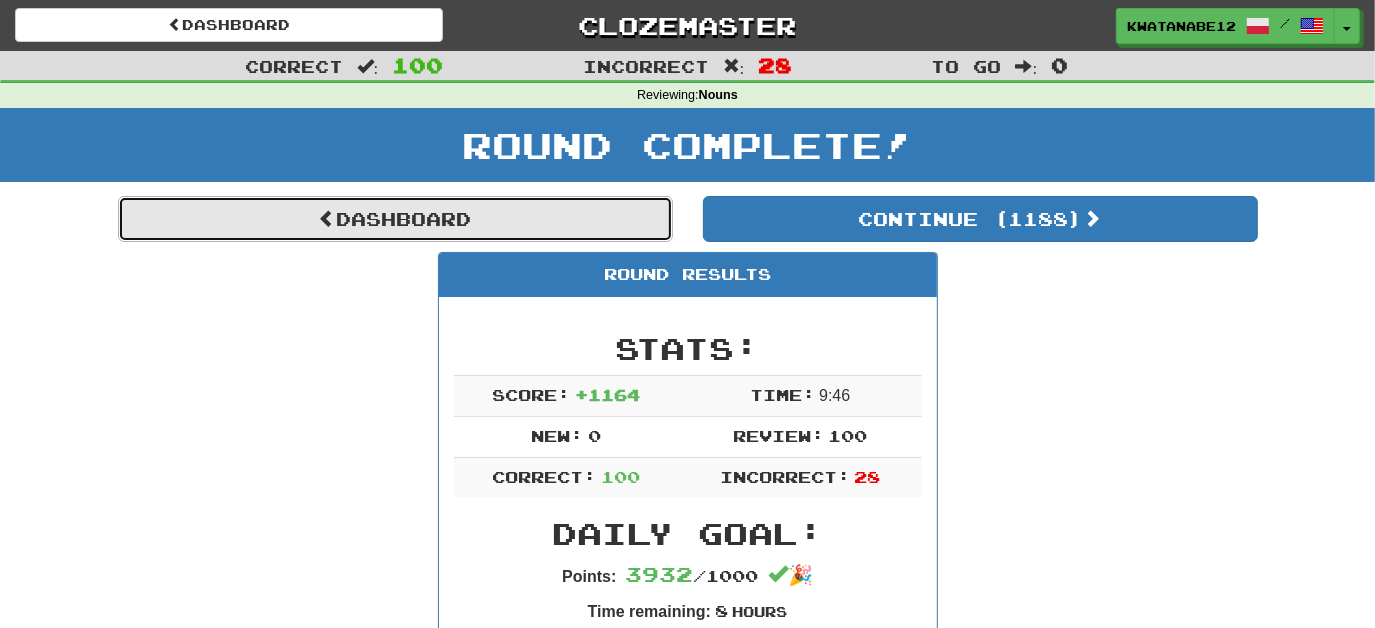 click on "Dashboard" at bounding box center (395, 219) 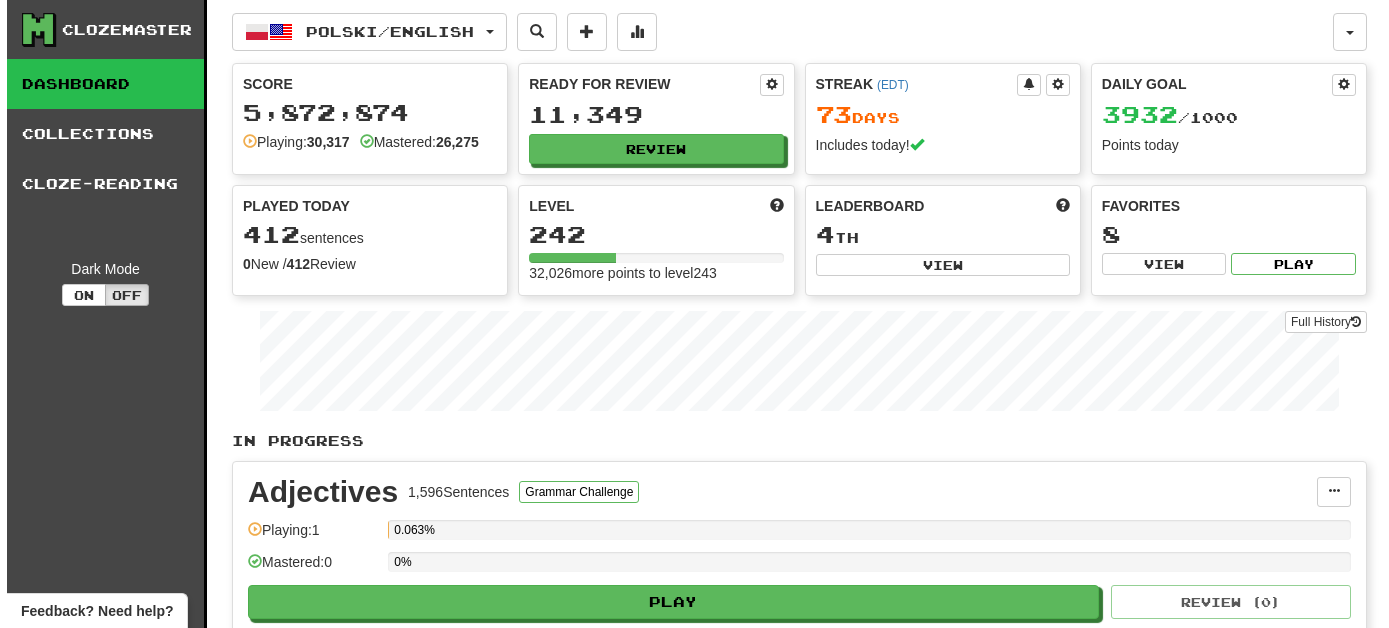scroll, scrollTop: 0, scrollLeft: 0, axis: both 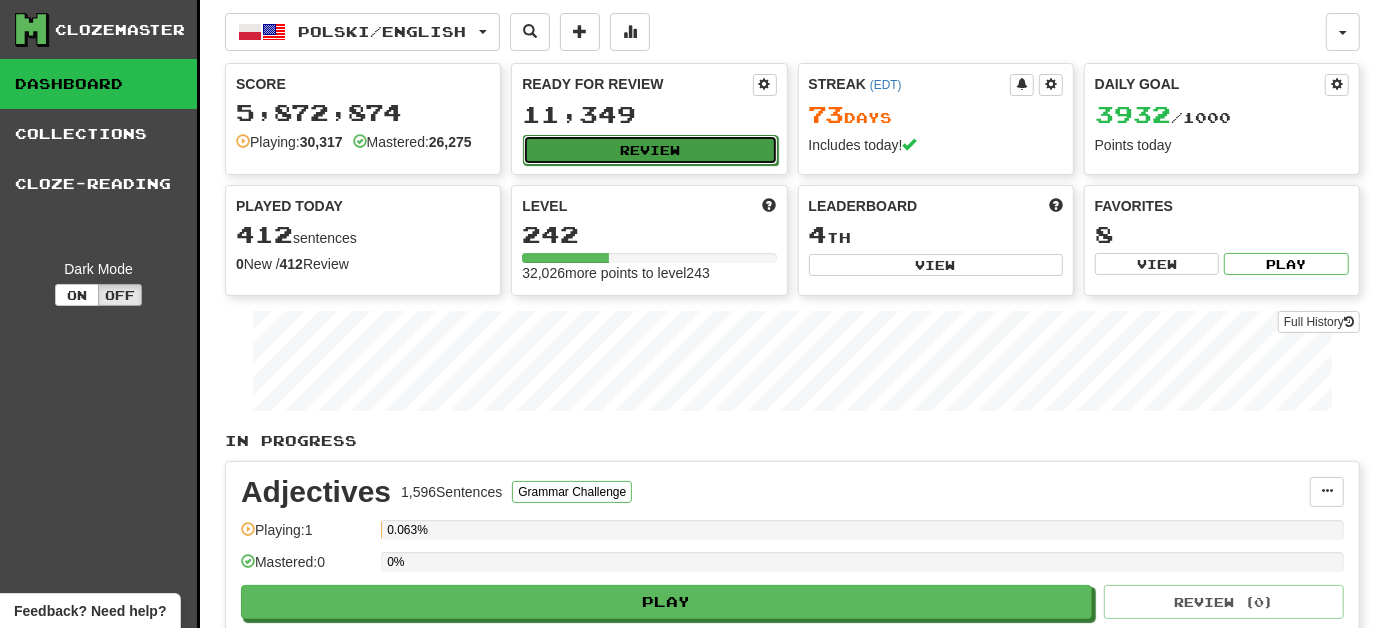 click on "Review" at bounding box center (650, 150) 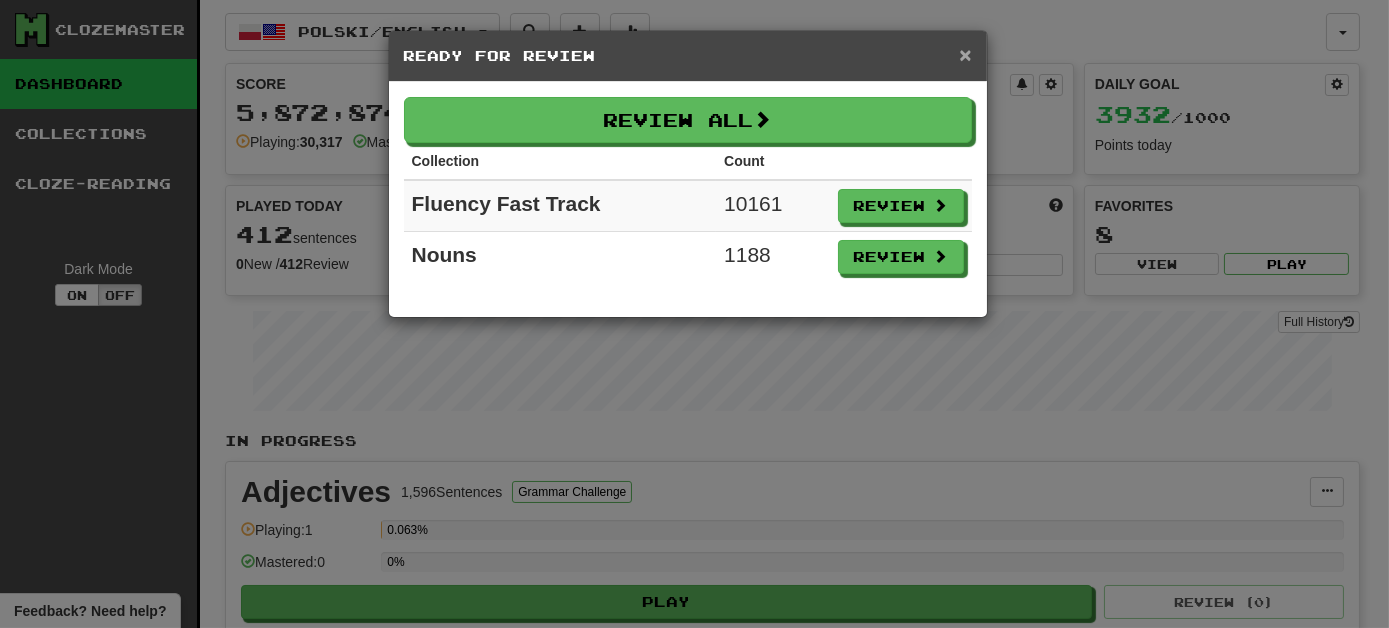 click on "×" at bounding box center [965, 54] 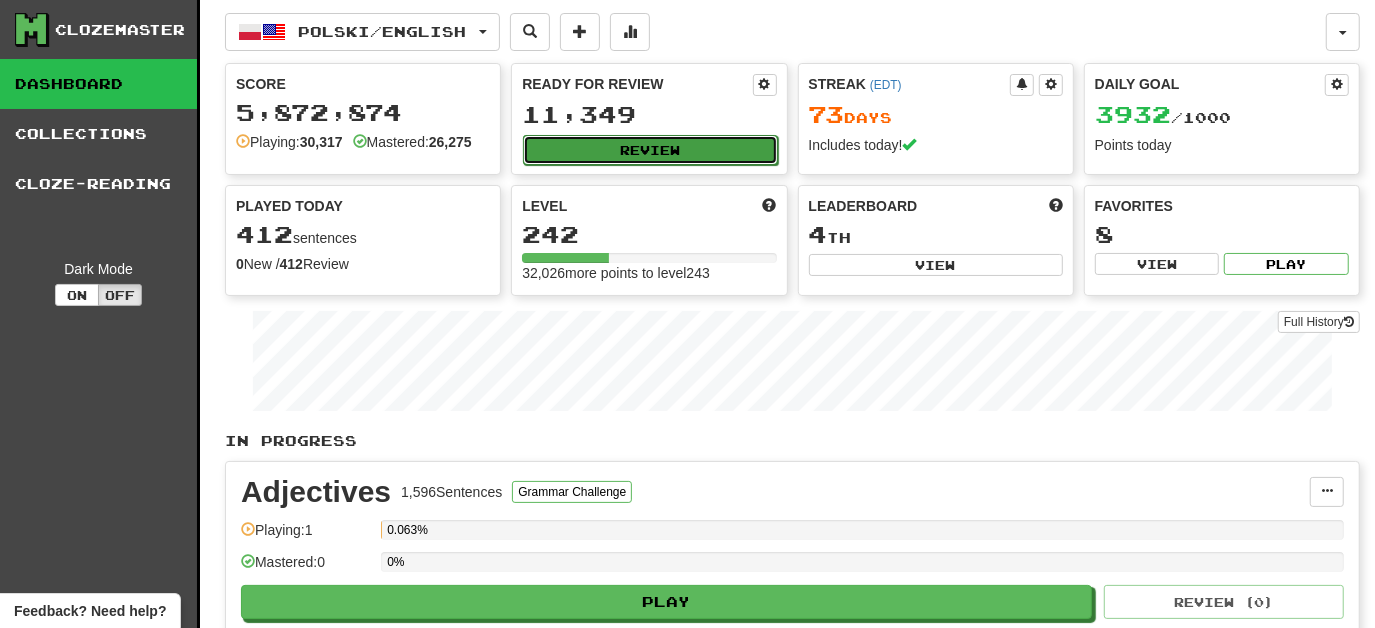 click on "Review" at bounding box center [650, 150] 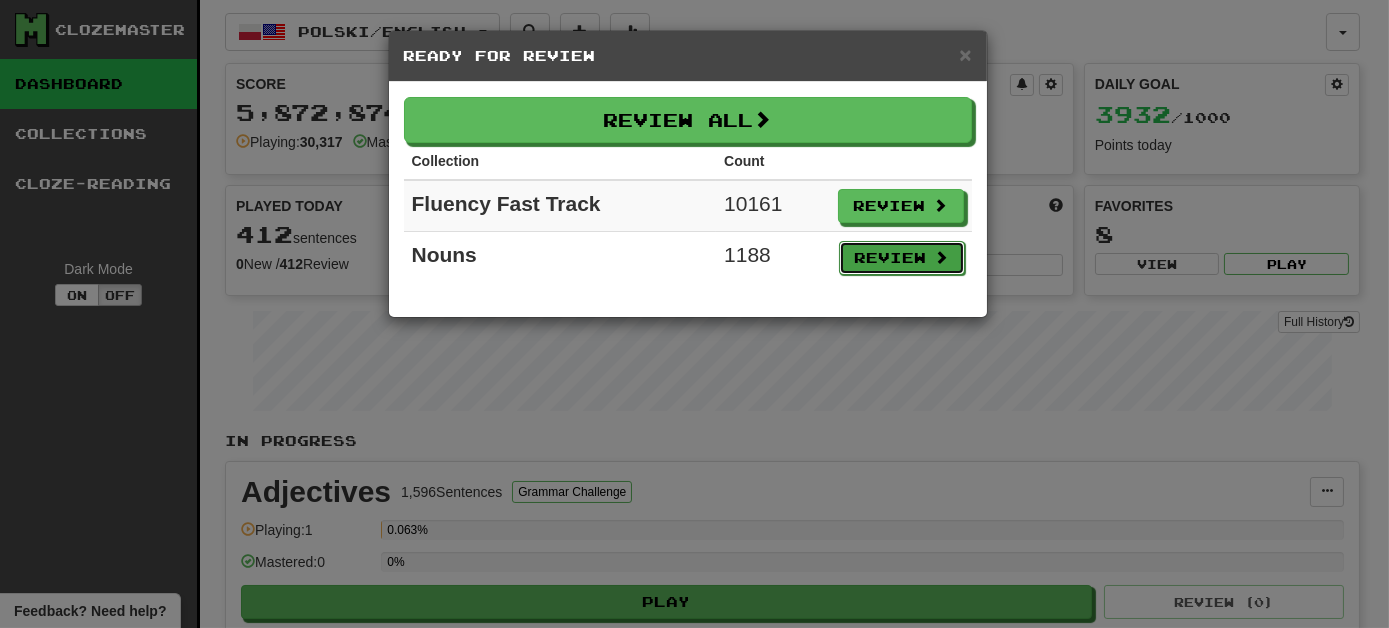 click on "Review" at bounding box center [902, 258] 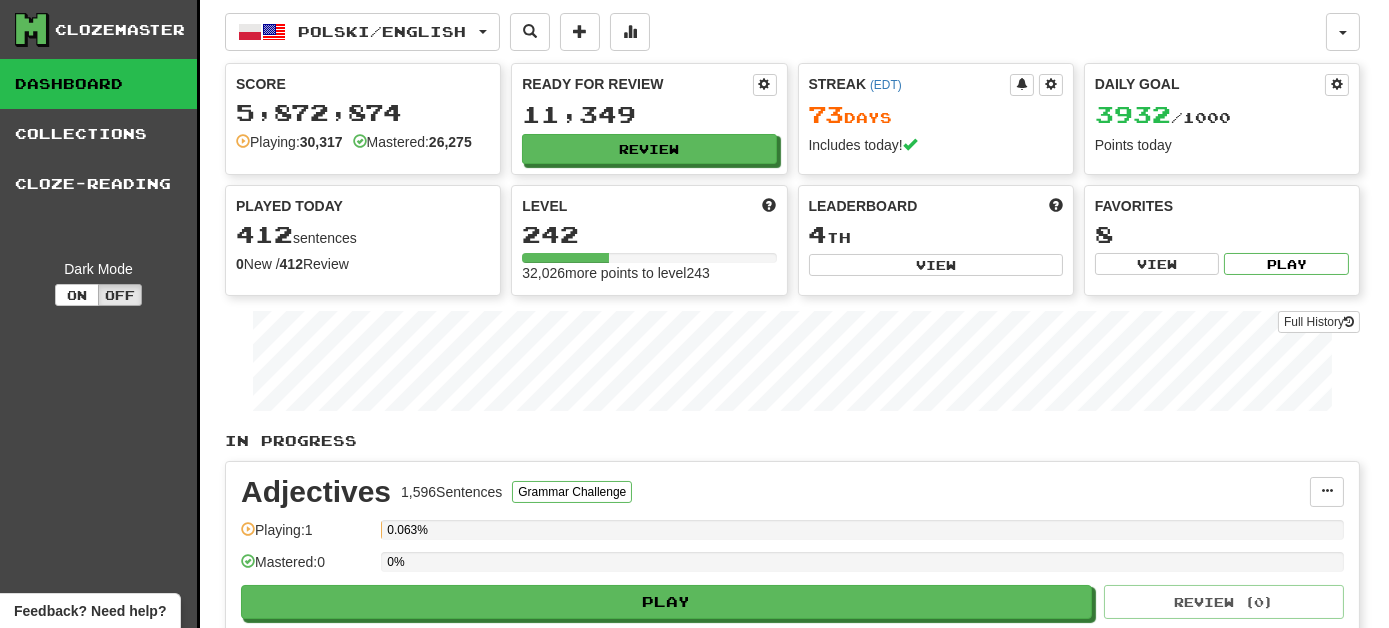 select on "***" 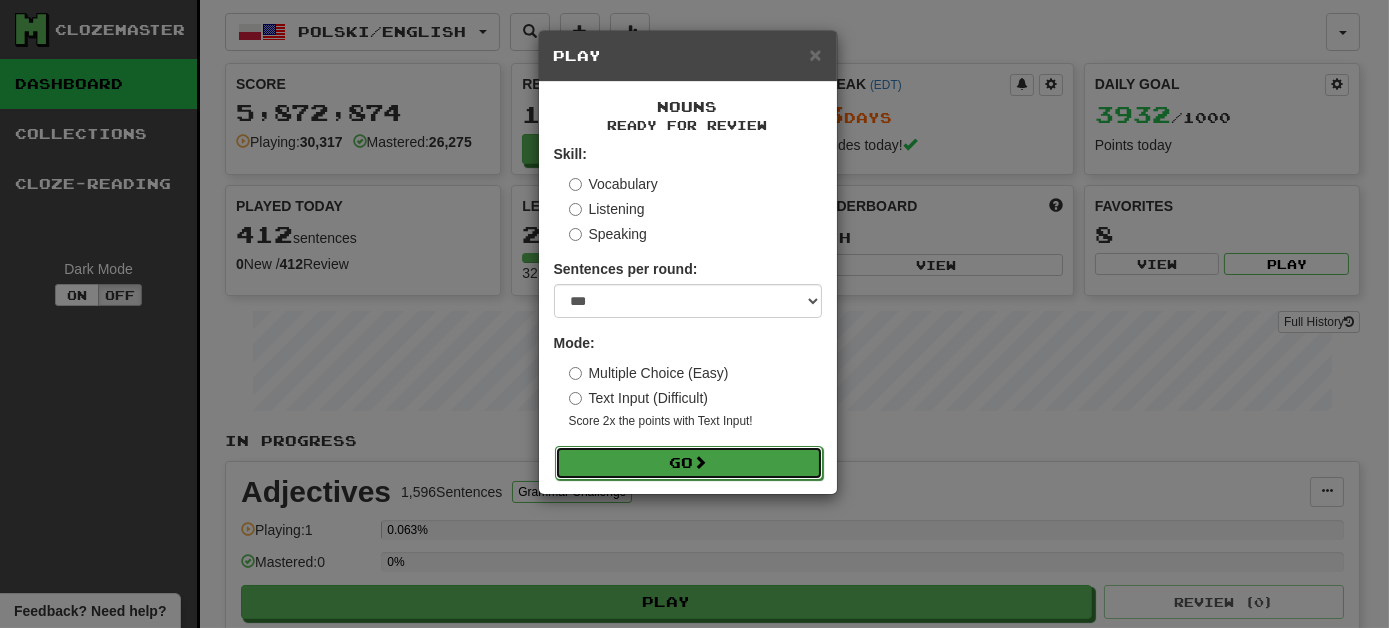 click on "Go" at bounding box center (689, 463) 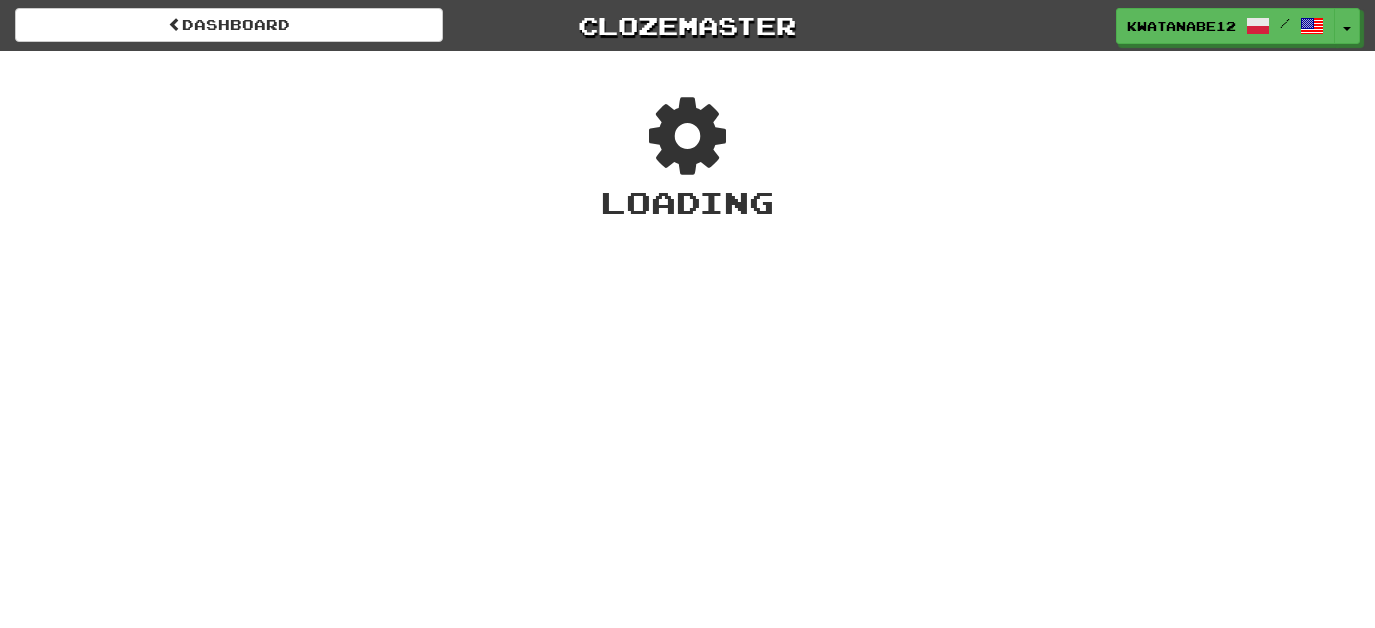 scroll, scrollTop: 0, scrollLeft: 0, axis: both 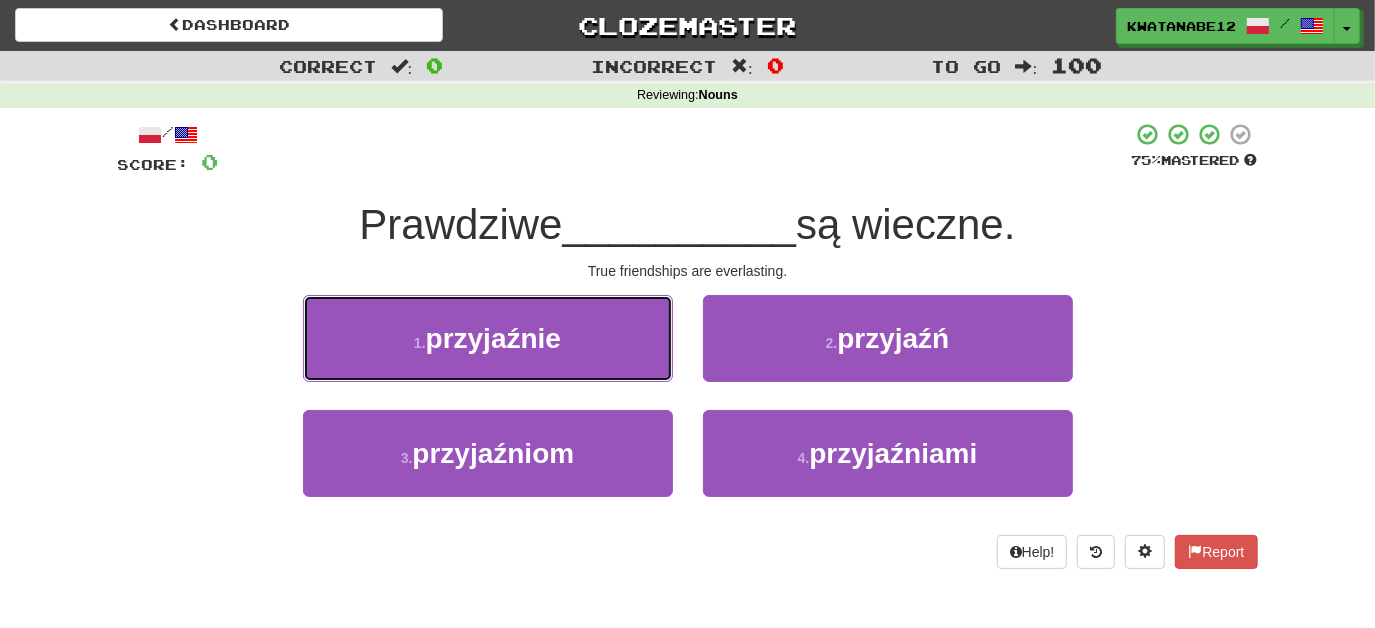 click on "1 .  przyjaźnie" at bounding box center (488, 338) 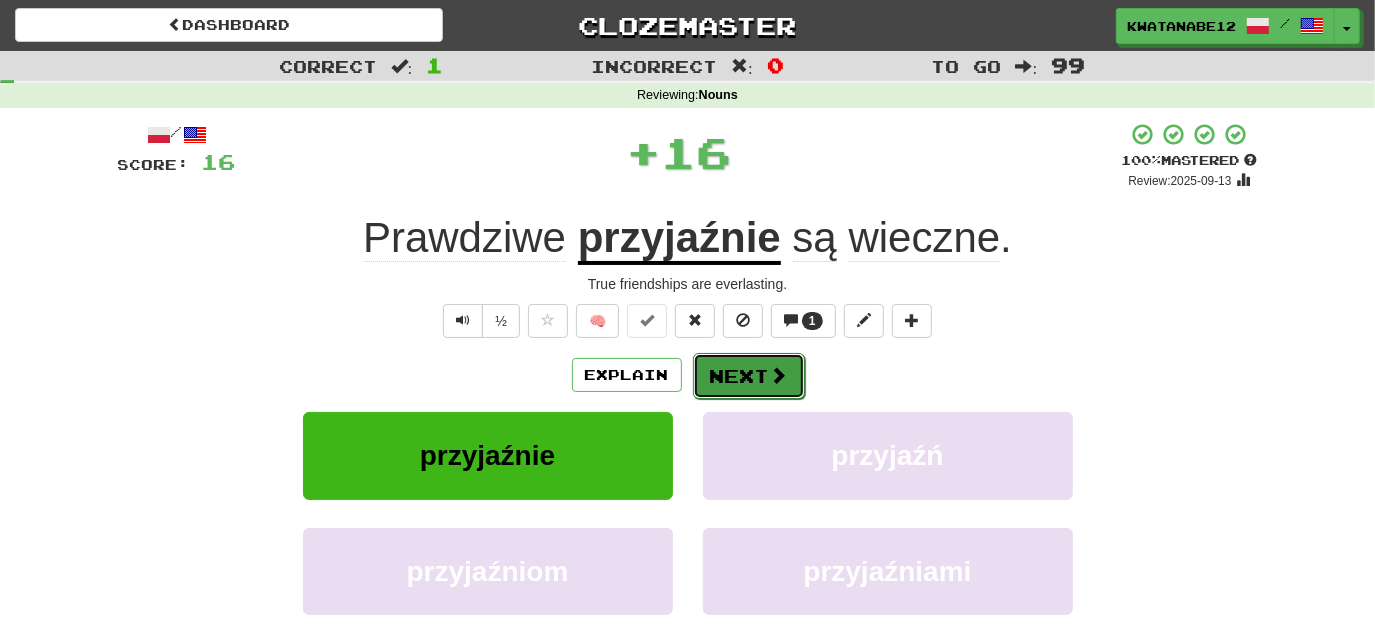 click on "Next" at bounding box center (749, 376) 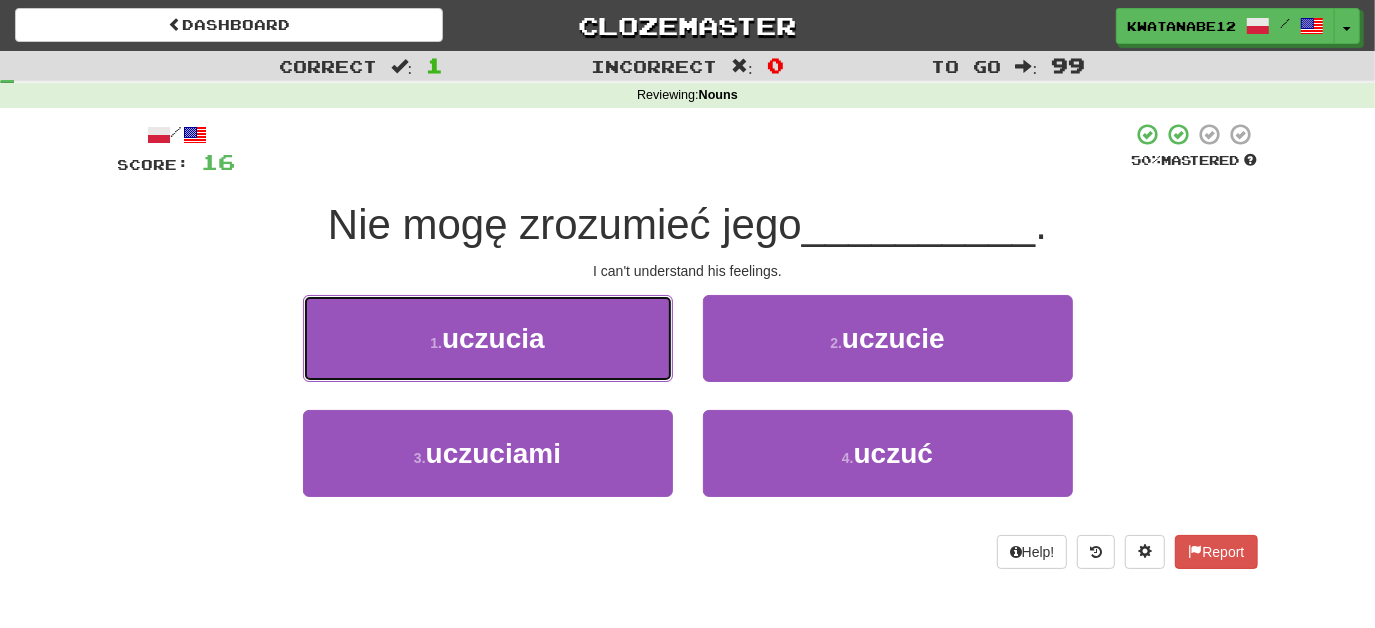 click on "1 .  uczucia" at bounding box center [488, 338] 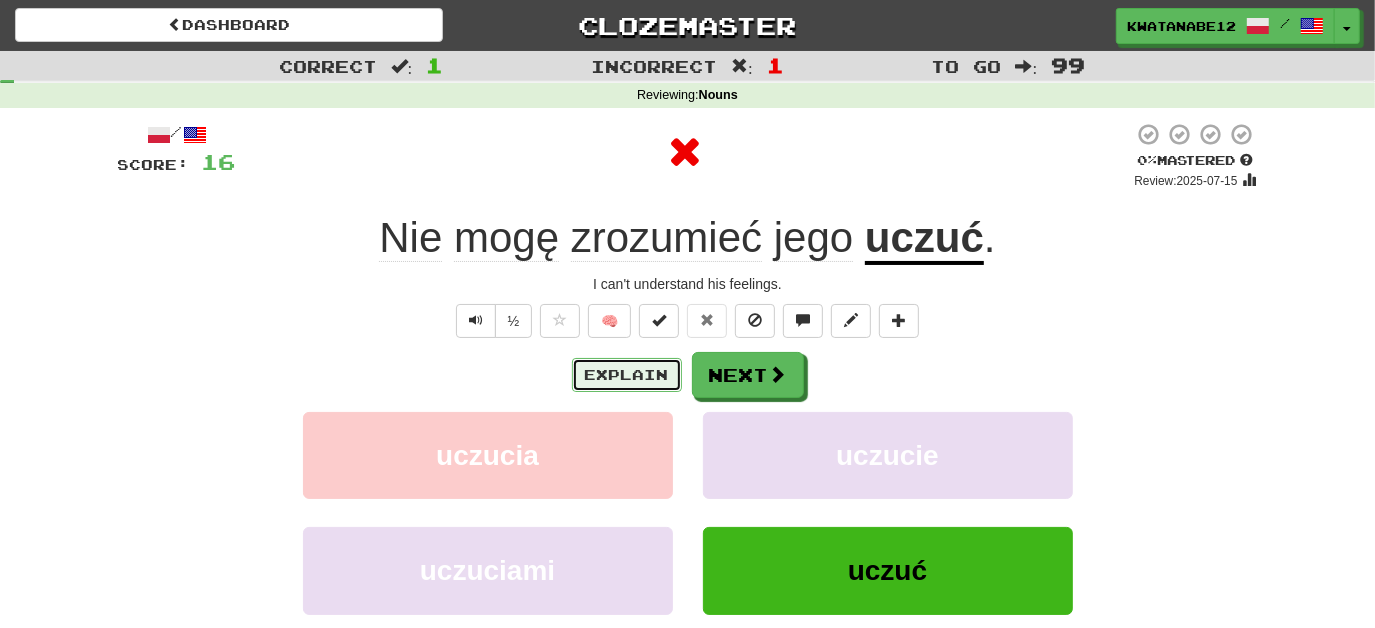 click on "Explain" at bounding box center (627, 375) 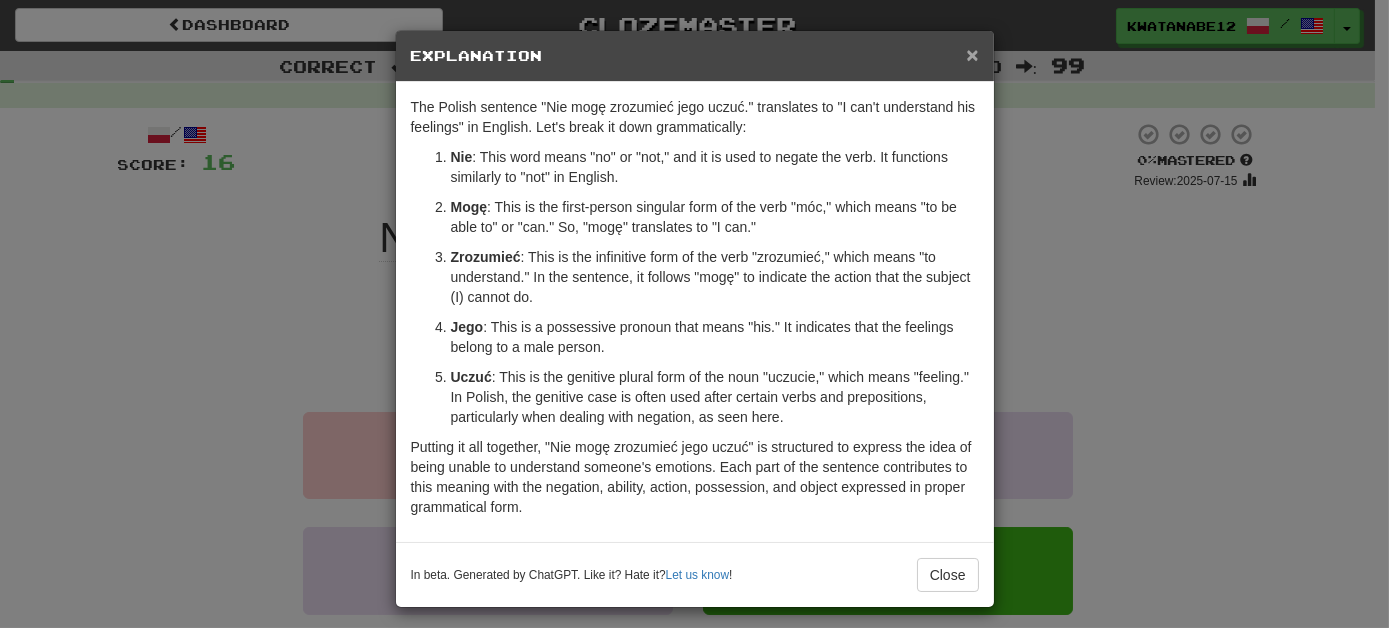 click on "×" at bounding box center [972, 54] 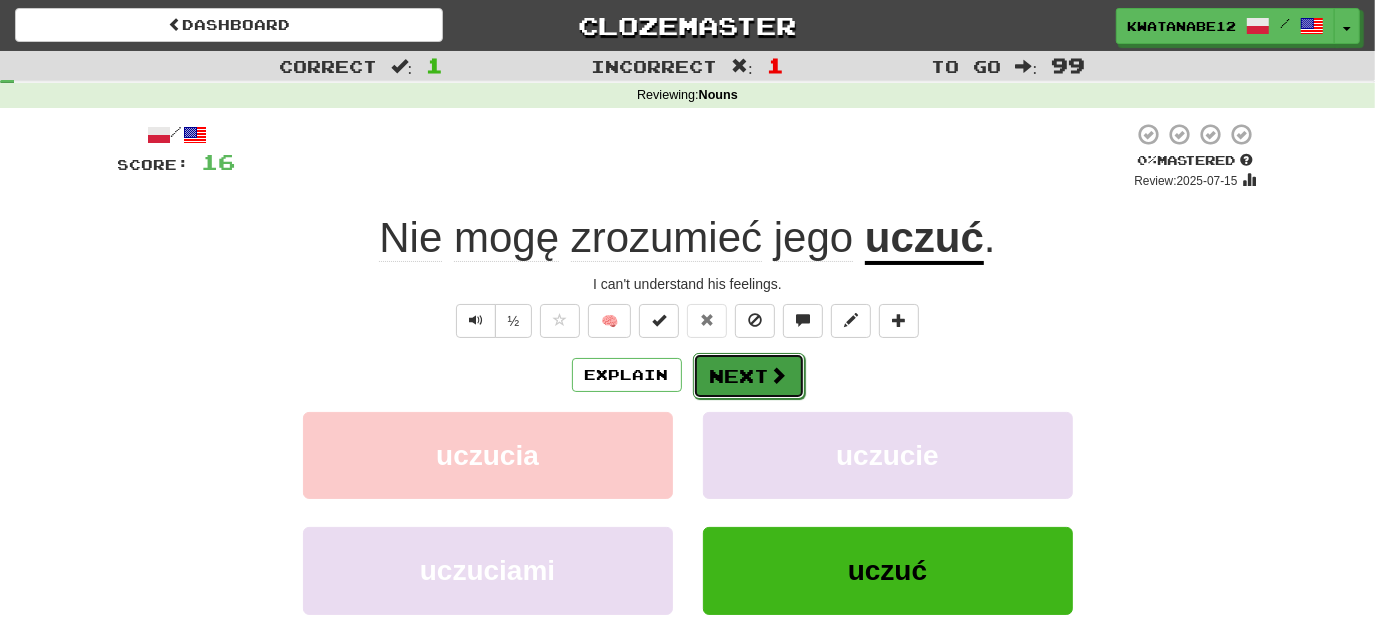 click on "Next" at bounding box center (749, 376) 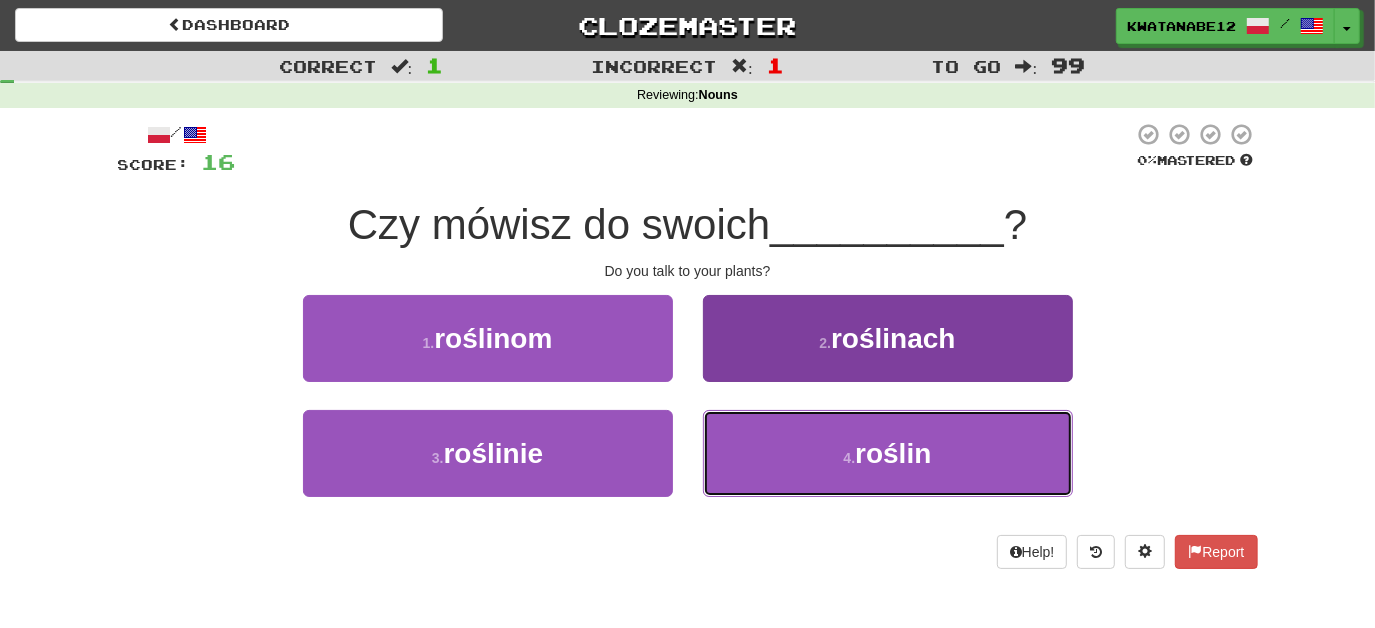 click on "4 .  roślin" at bounding box center [888, 453] 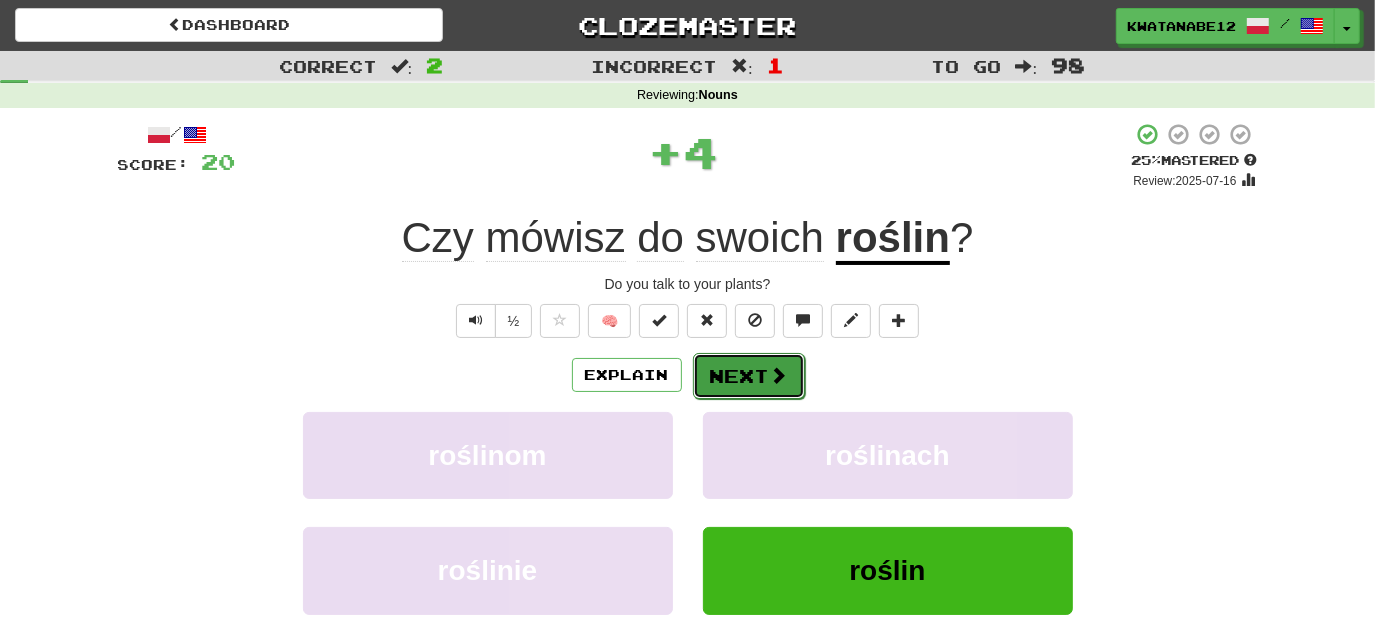 click on "Next" at bounding box center [749, 376] 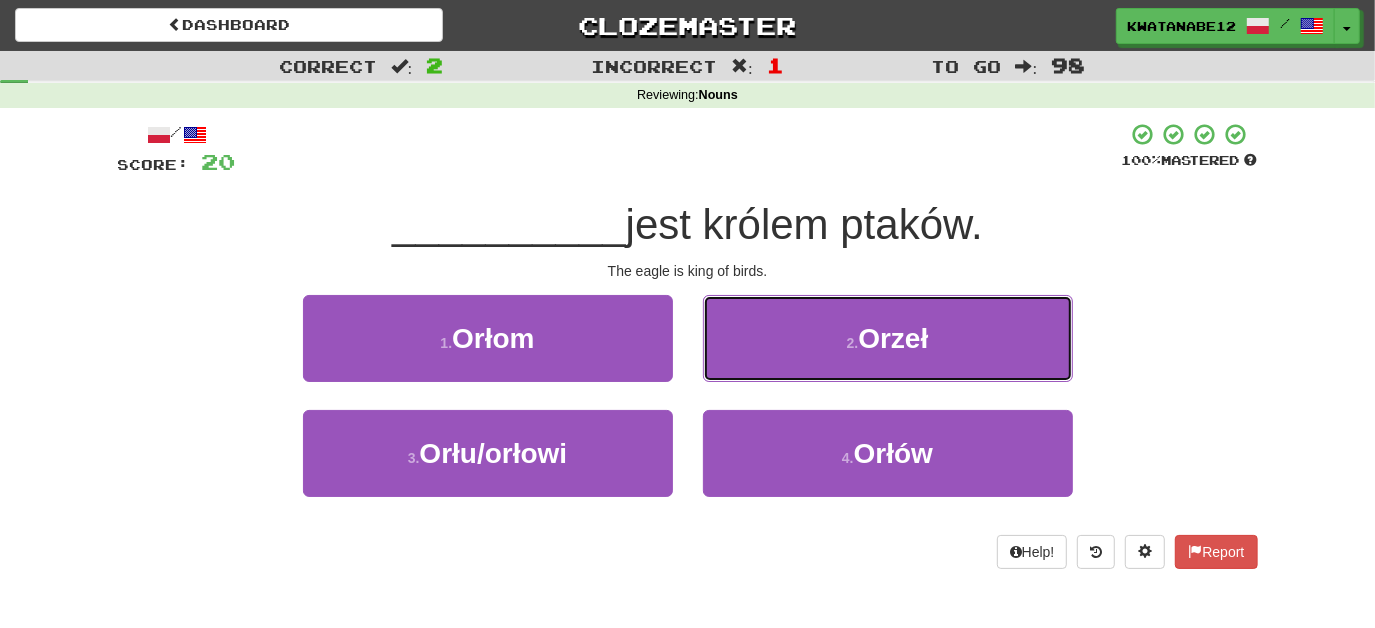 click on "2 .  Orzeł" at bounding box center (888, 338) 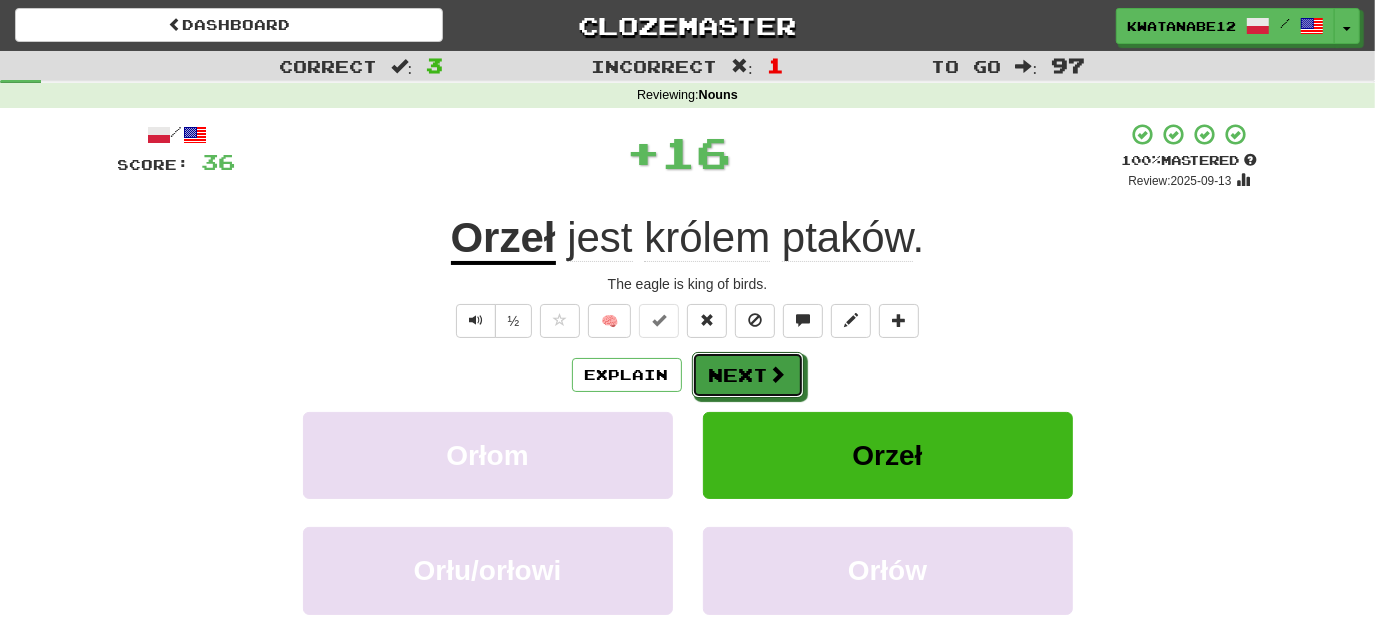 click on "Next" at bounding box center [748, 375] 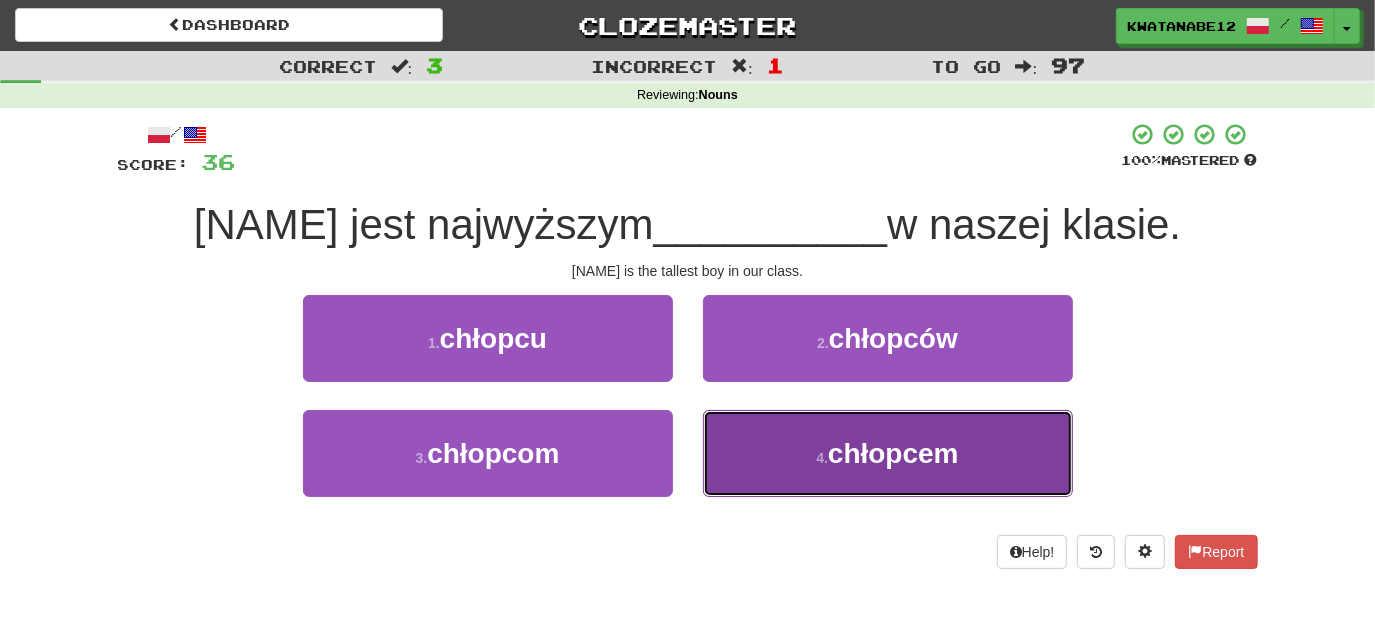 click on "4 .  chłopcem" at bounding box center [888, 453] 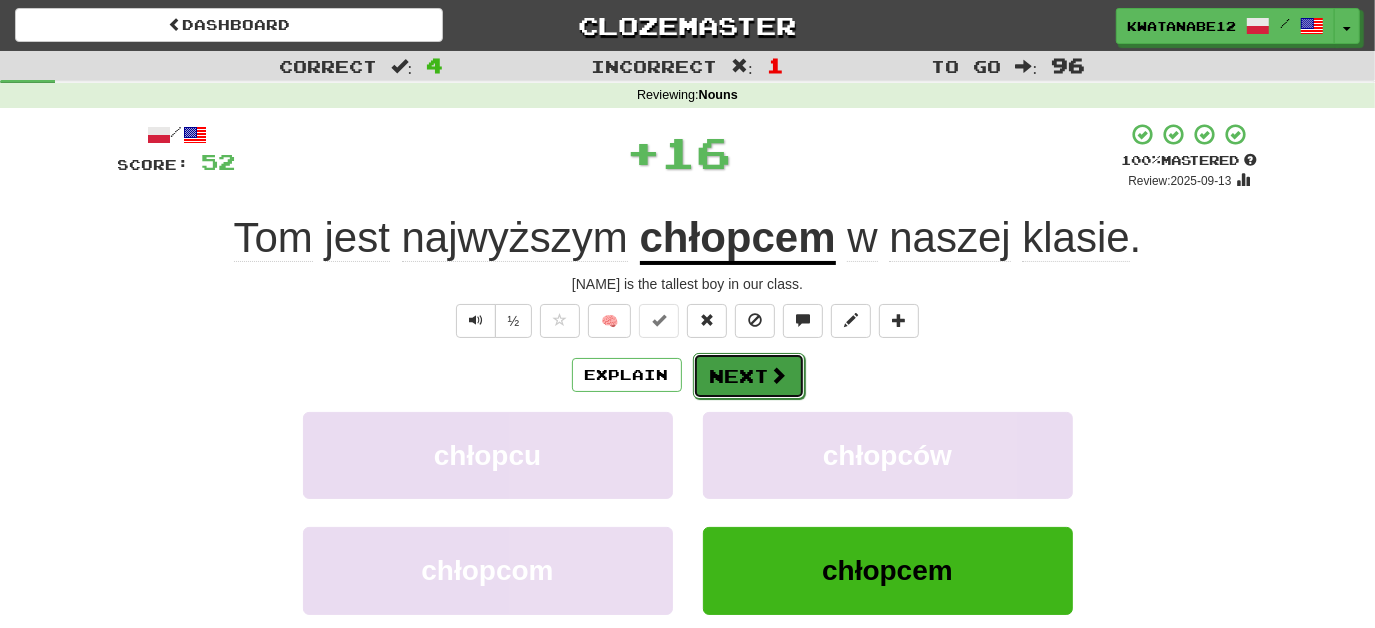 click on "Next" at bounding box center (749, 376) 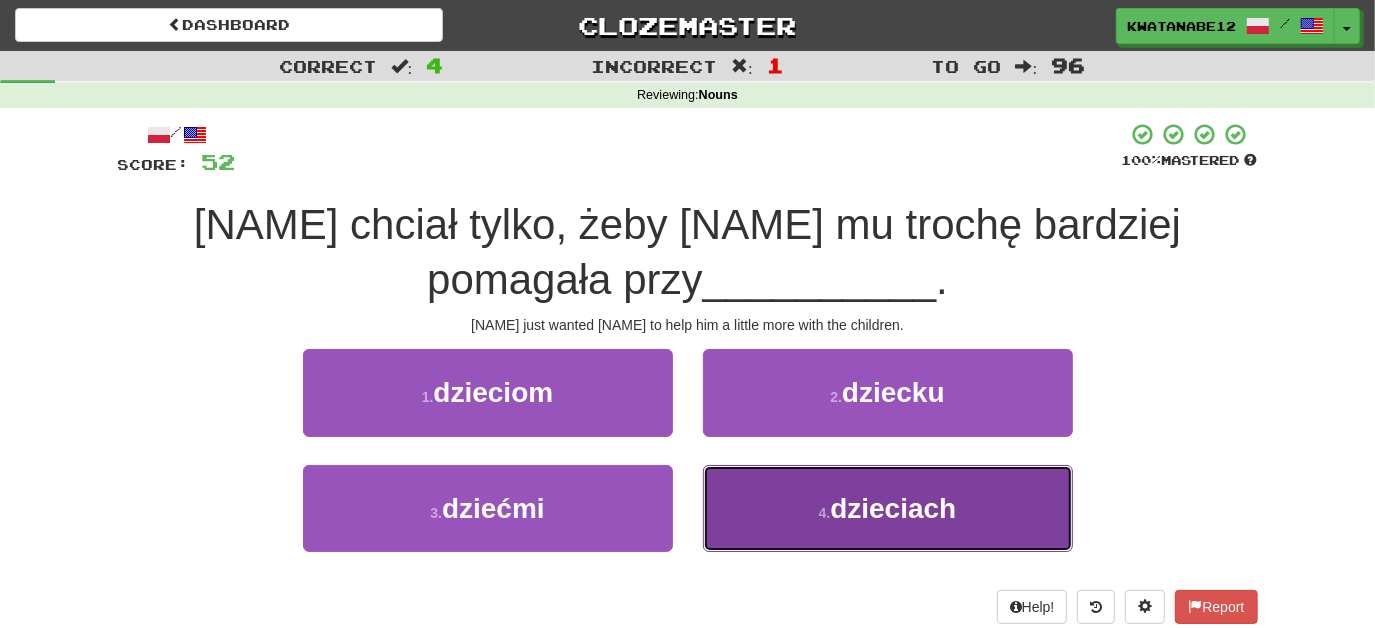 click on "4 .  dzieciach" at bounding box center (888, 508) 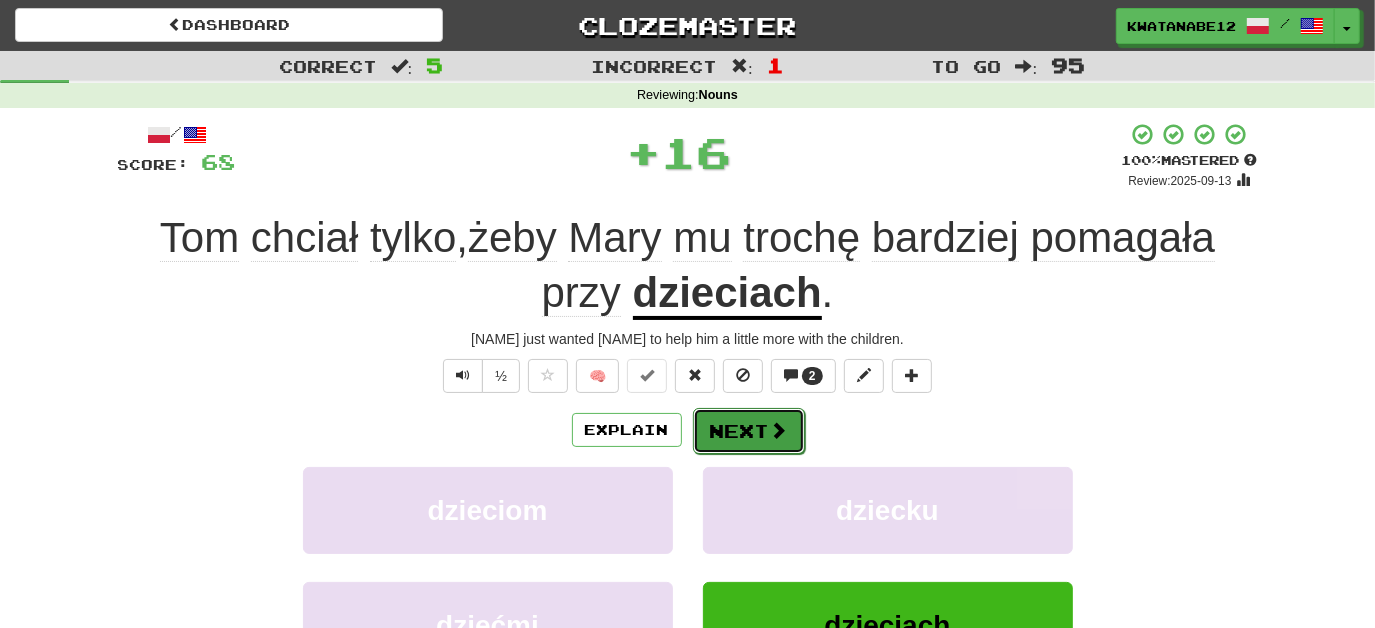 click on "Next" at bounding box center (749, 431) 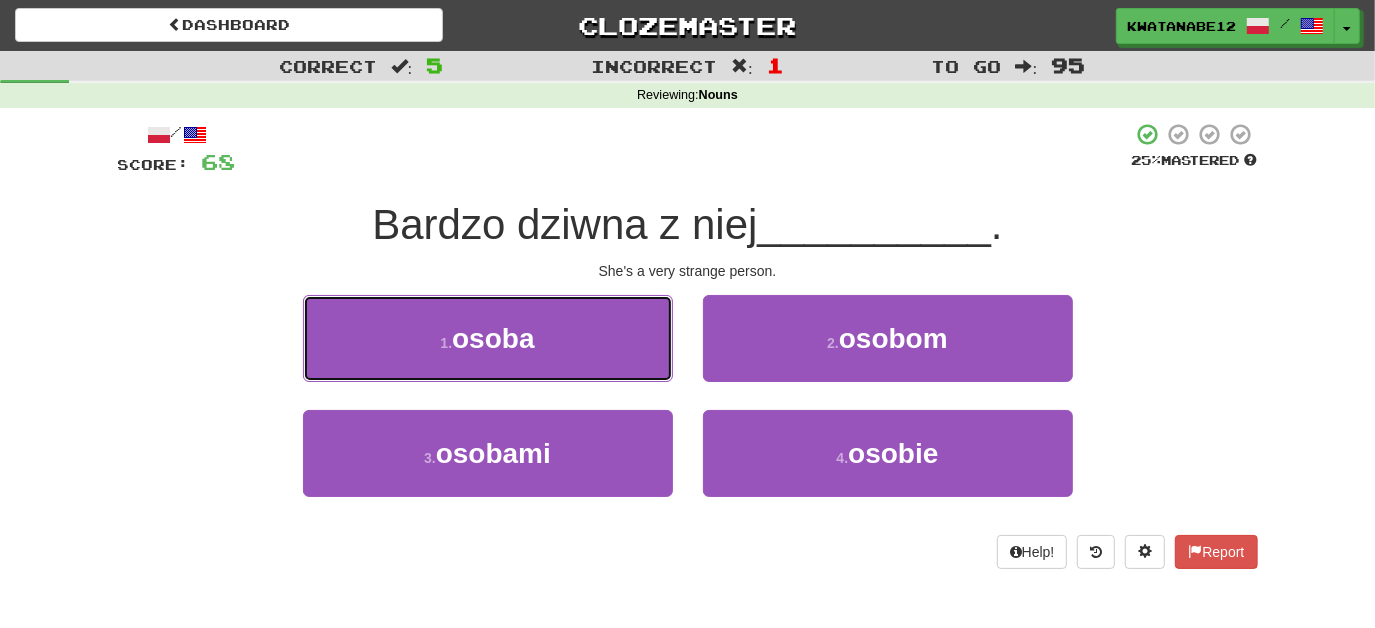 drag, startPoint x: 624, startPoint y: 340, endPoint x: 683, endPoint y: 343, distance: 59.07622 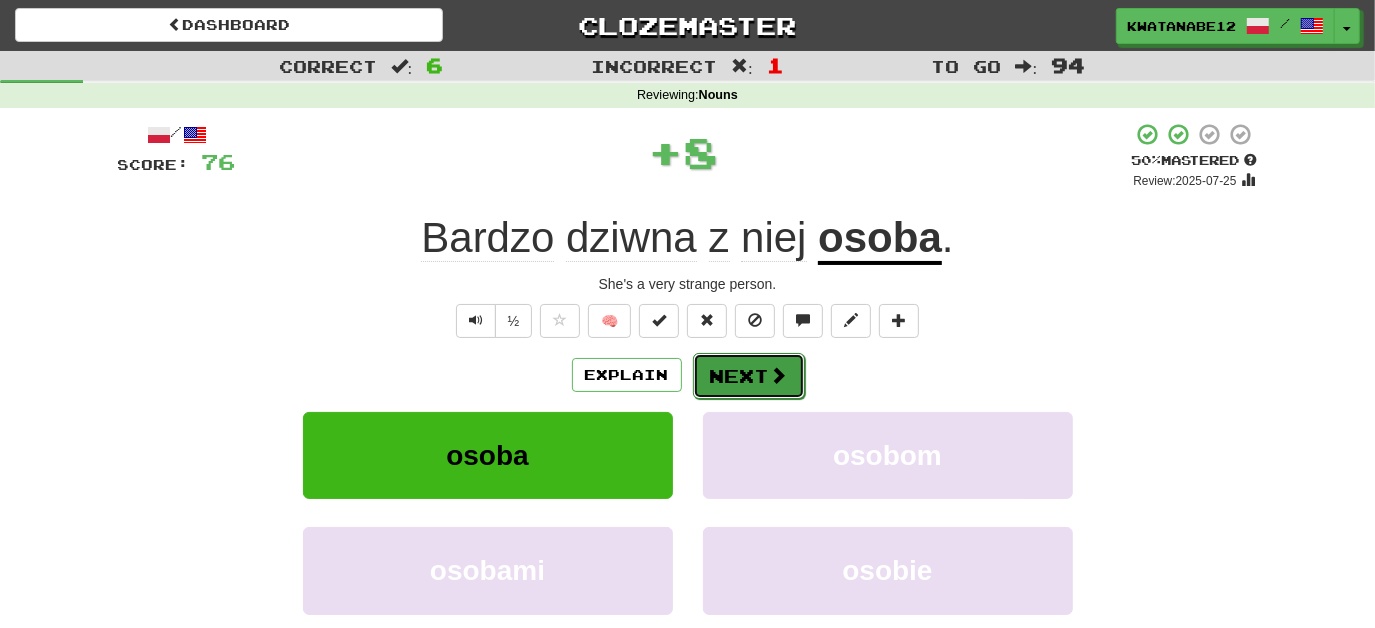 click on "Next" at bounding box center (749, 376) 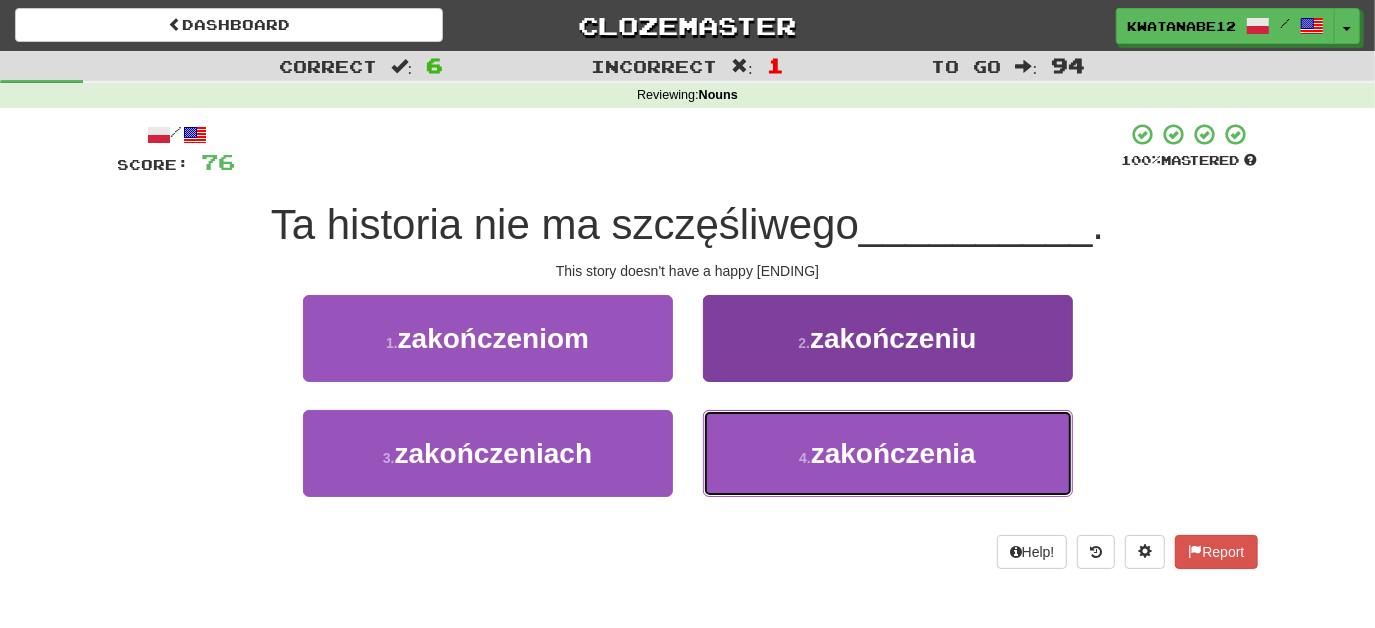 click on "4 .  zakończenia" at bounding box center [888, 453] 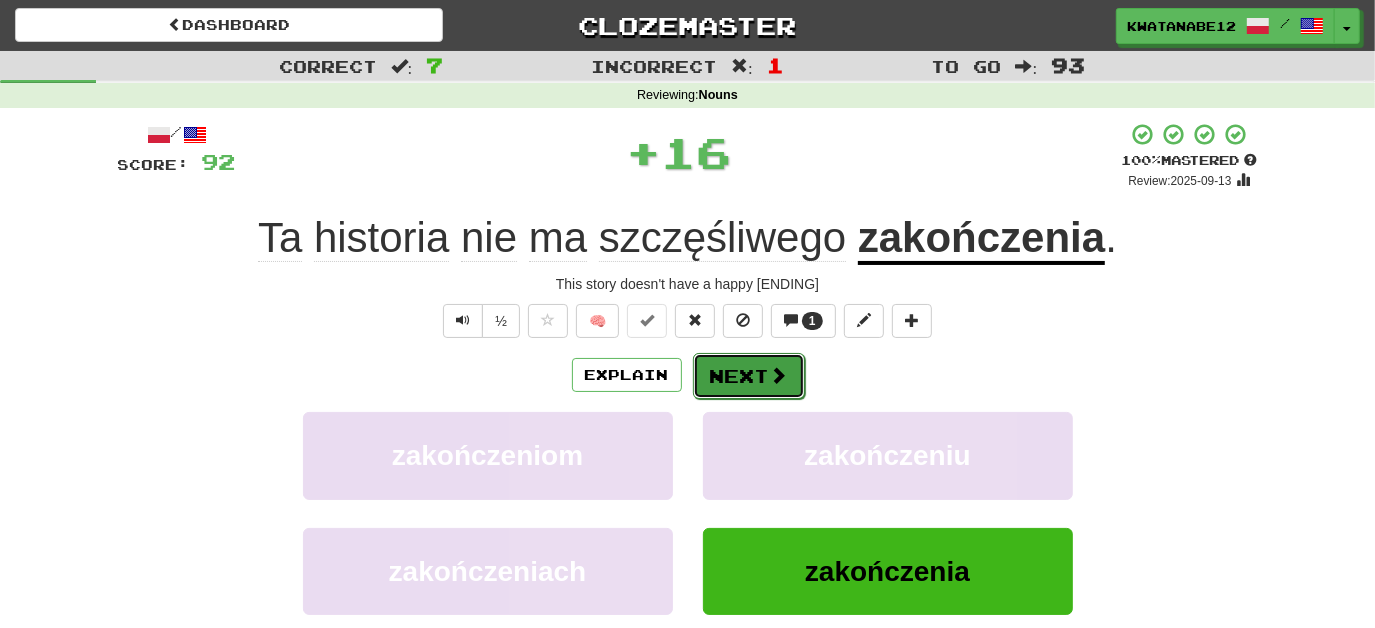 click on "Next" at bounding box center (749, 376) 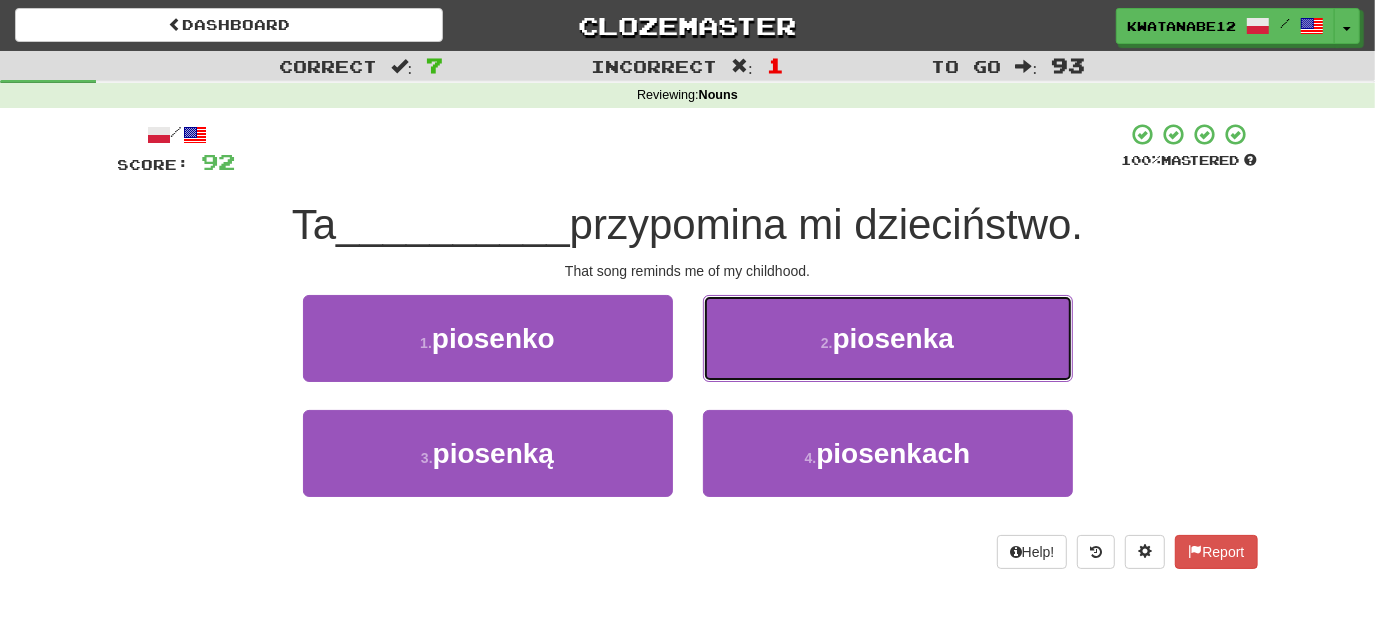 click on "2 .  piosenka" at bounding box center (888, 338) 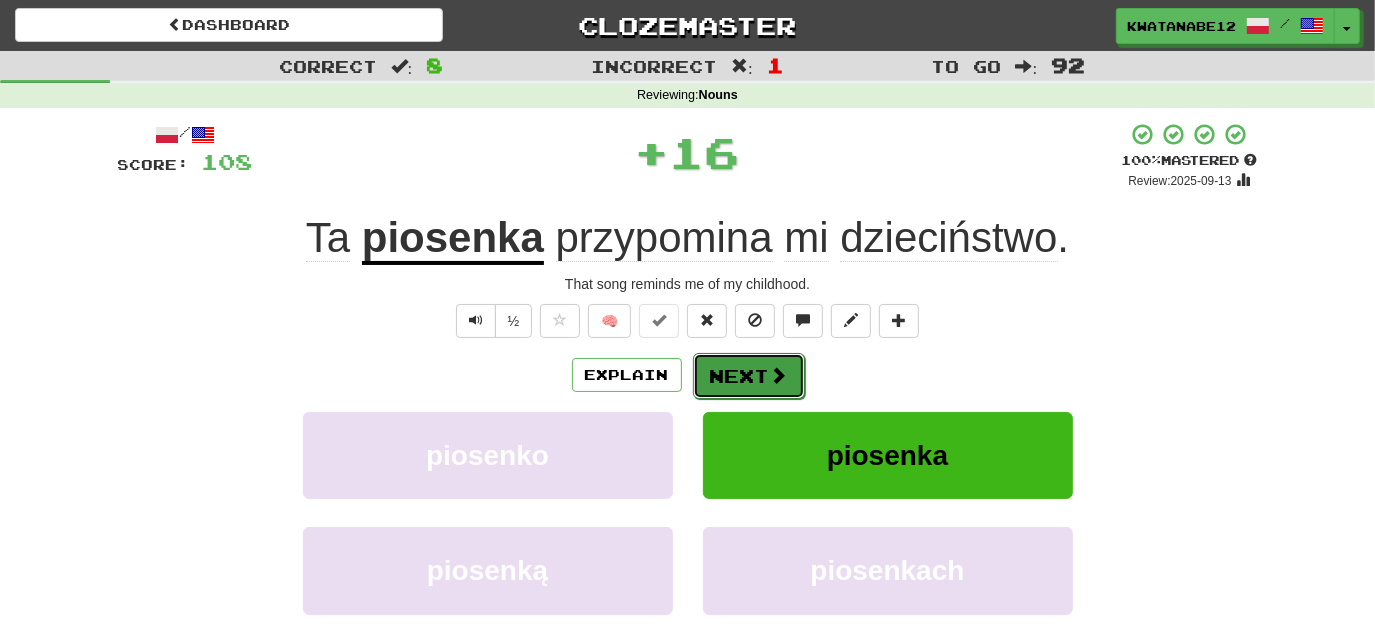 click on "Next" at bounding box center (749, 376) 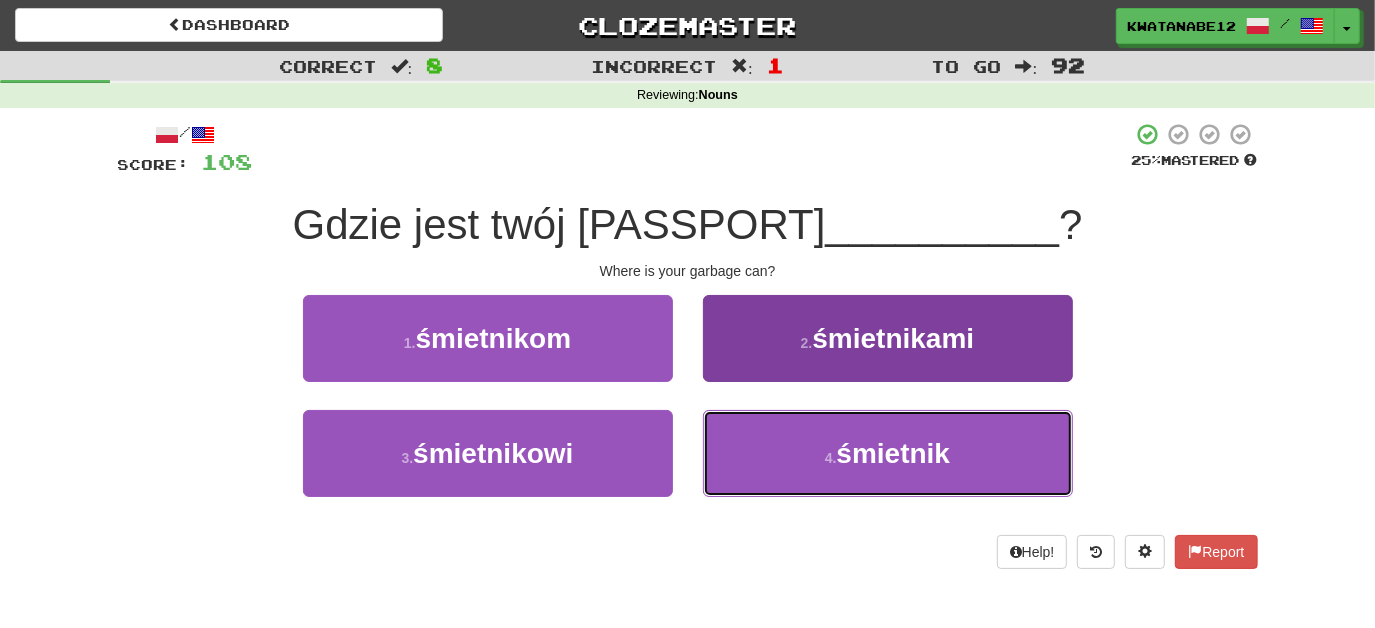 click on "4 .  śmietnik" at bounding box center (888, 453) 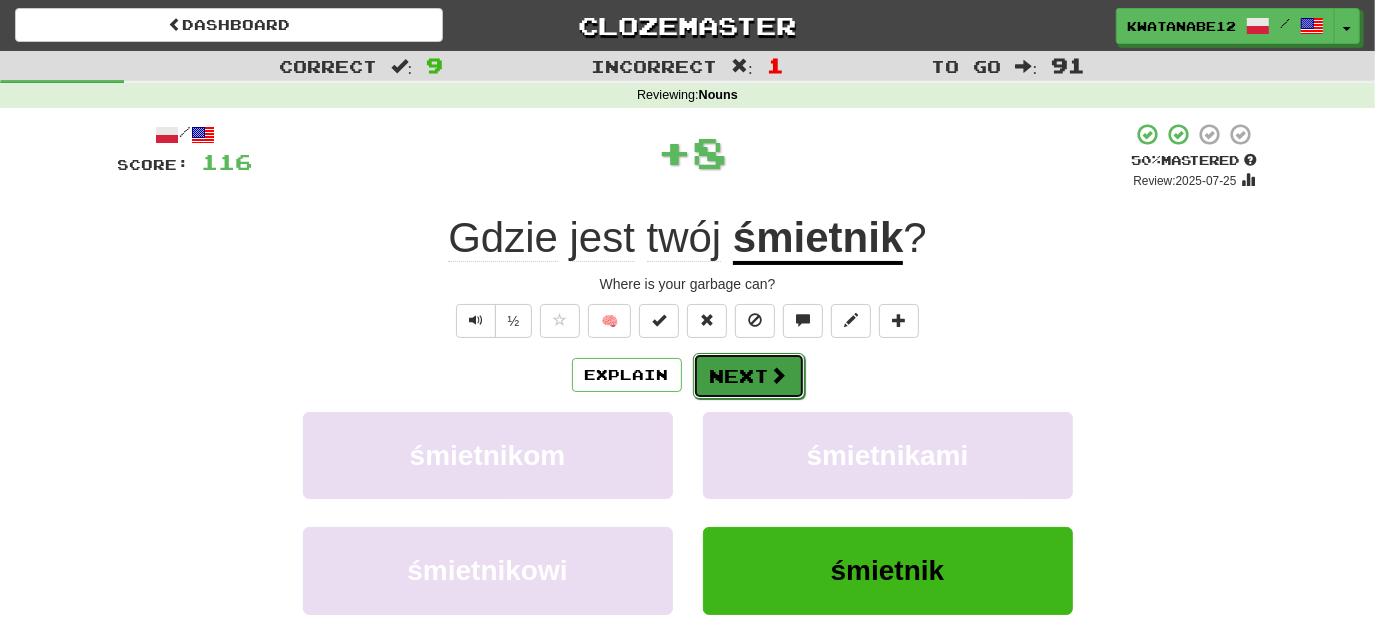 click at bounding box center [779, 375] 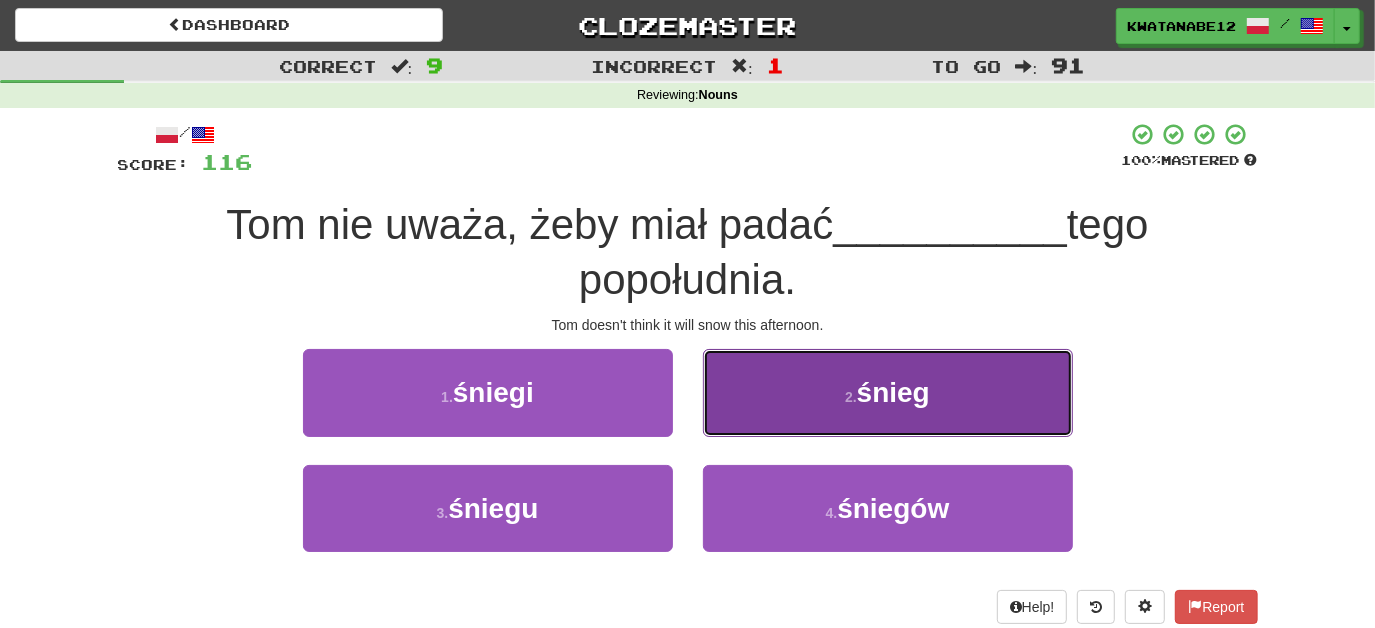 click on "2 .  śnieg" at bounding box center [888, 392] 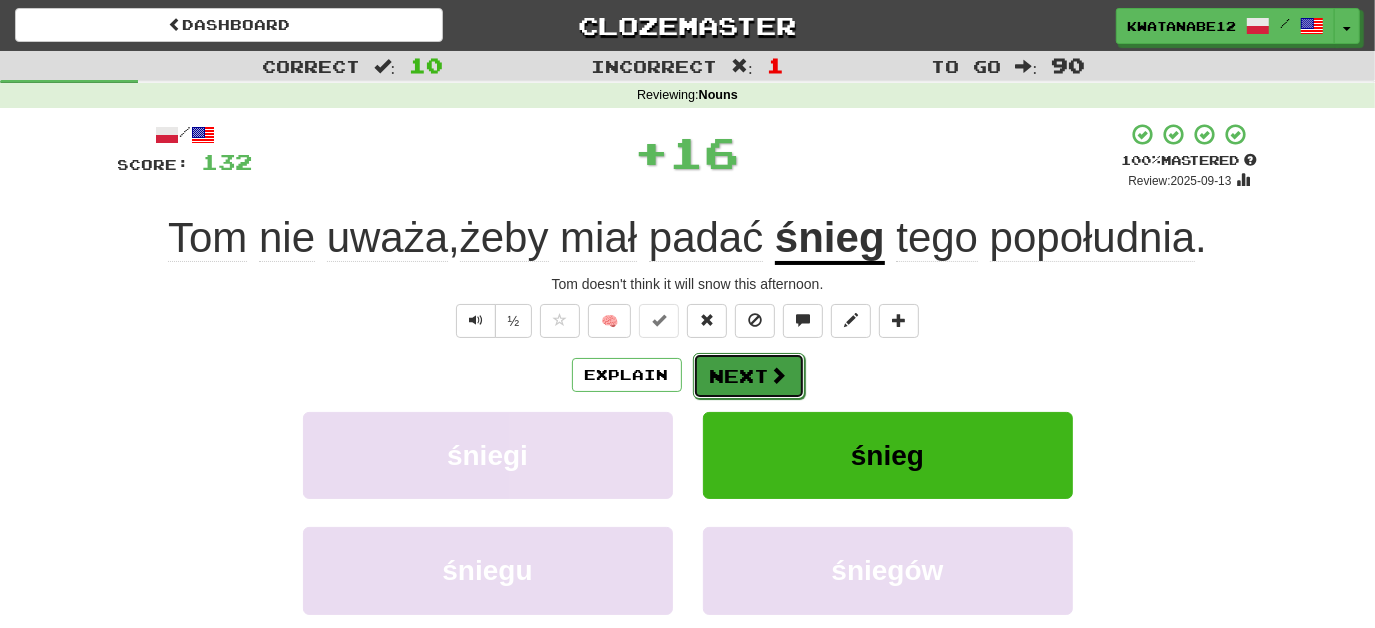 click on "Next" at bounding box center [749, 376] 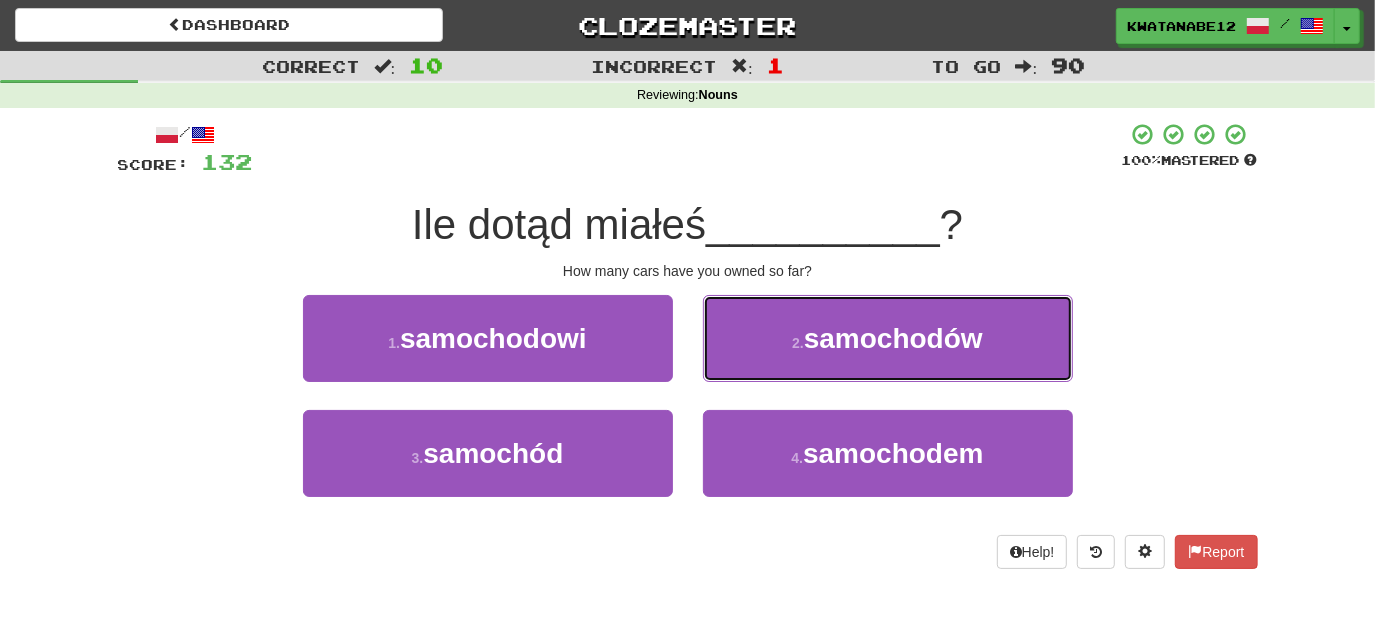drag, startPoint x: 748, startPoint y: 334, endPoint x: 741, endPoint y: 350, distance: 17.464249 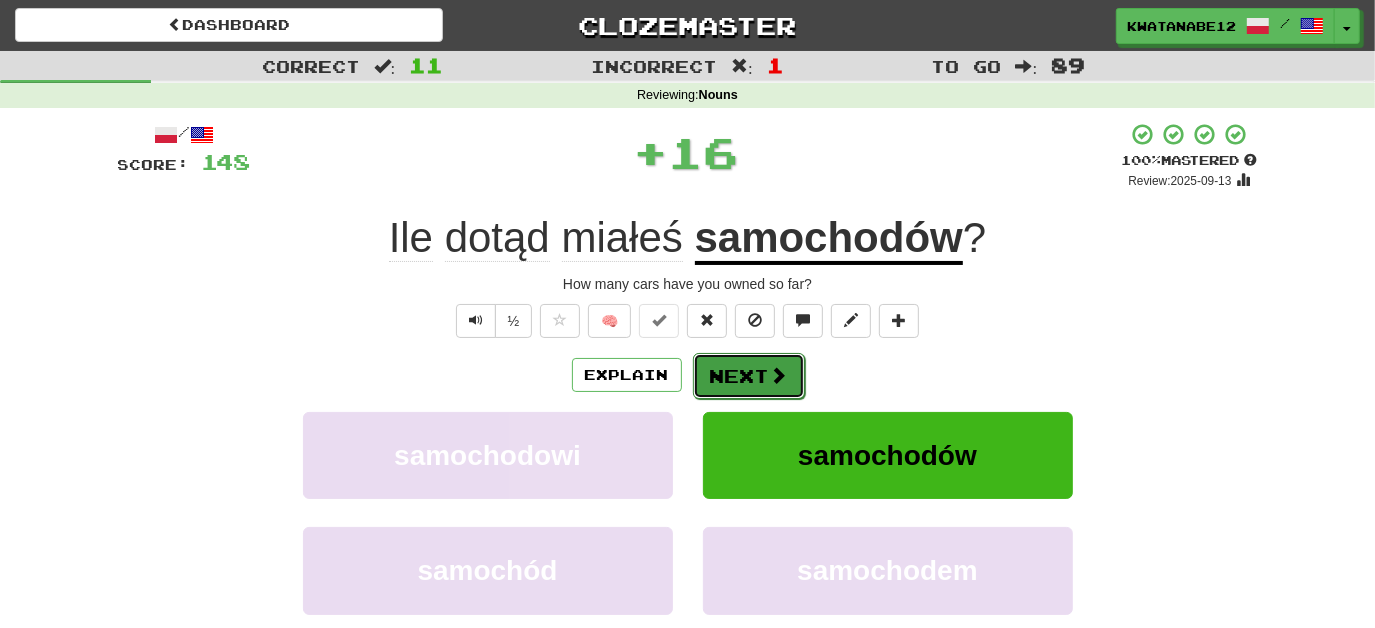 click on "Next" at bounding box center [749, 376] 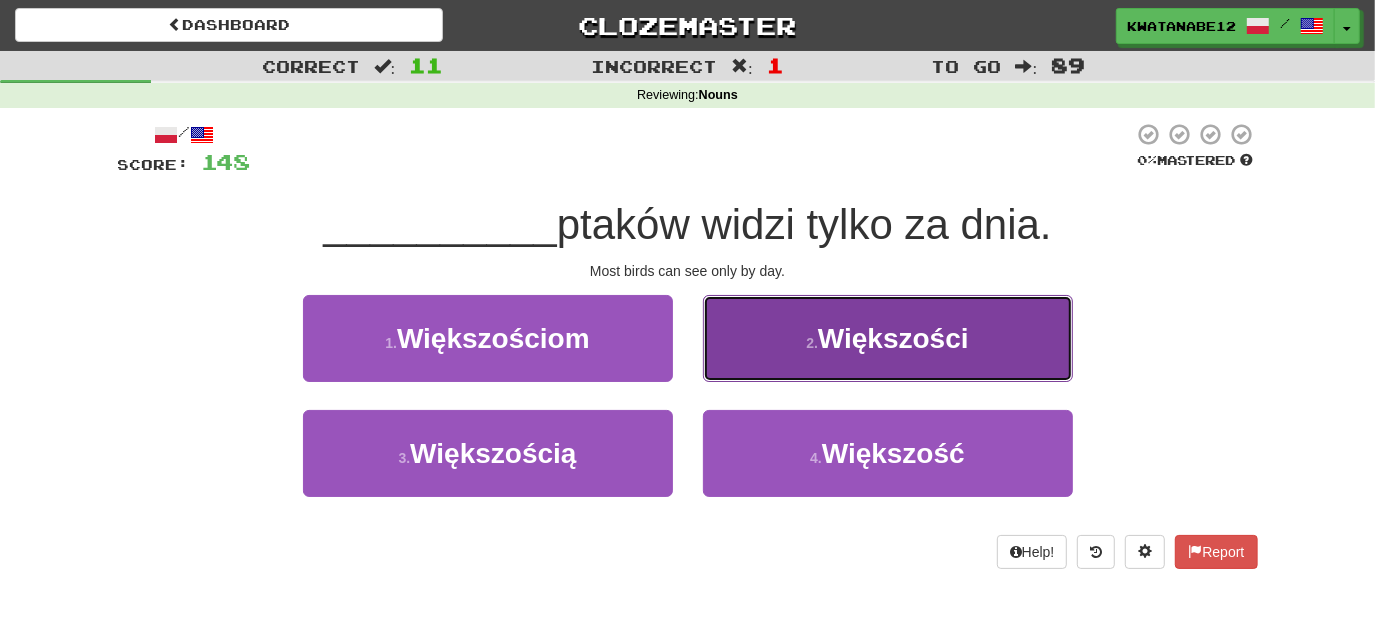 click on "2 .  Większości" at bounding box center [888, 338] 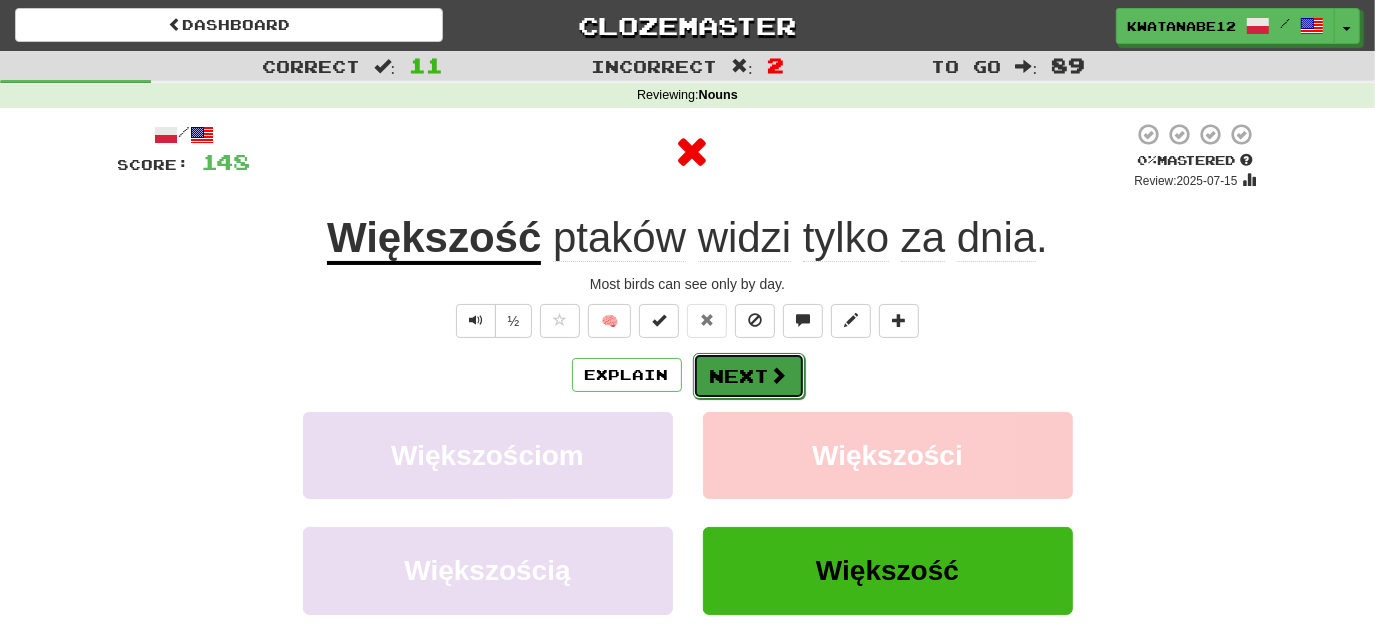 click on "Next" at bounding box center (749, 376) 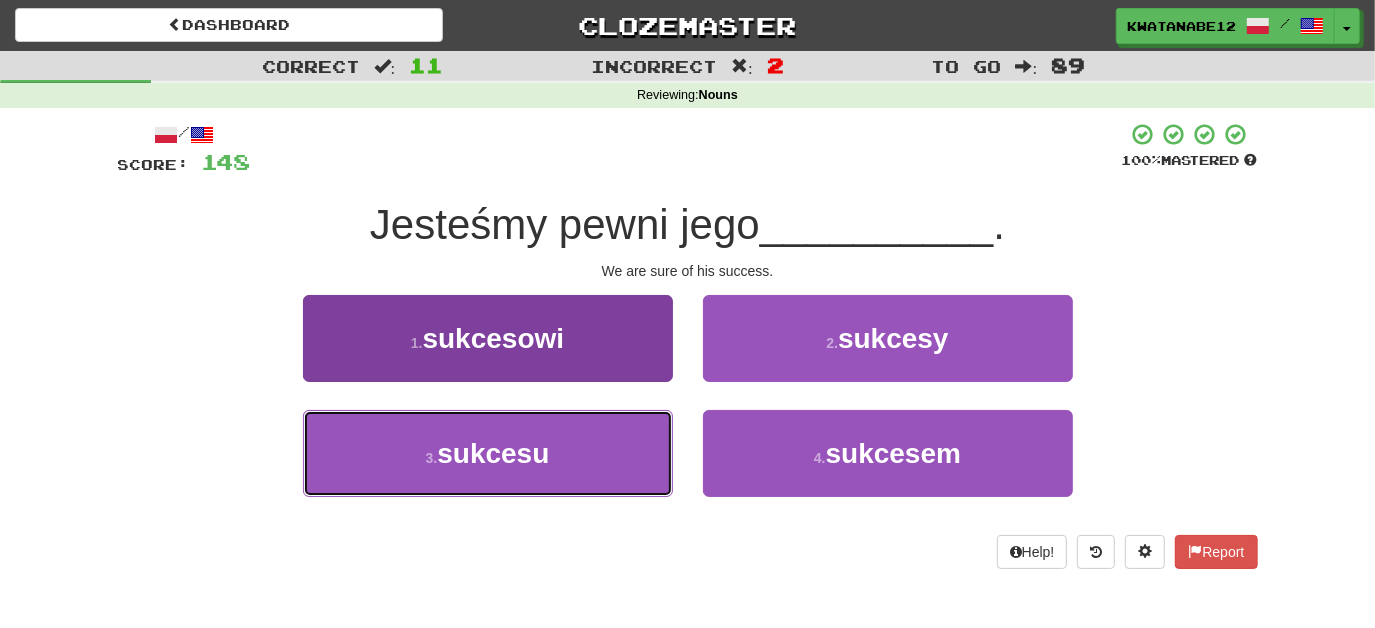 click on "3 .  sukcesu" at bounding box center (488, 453) 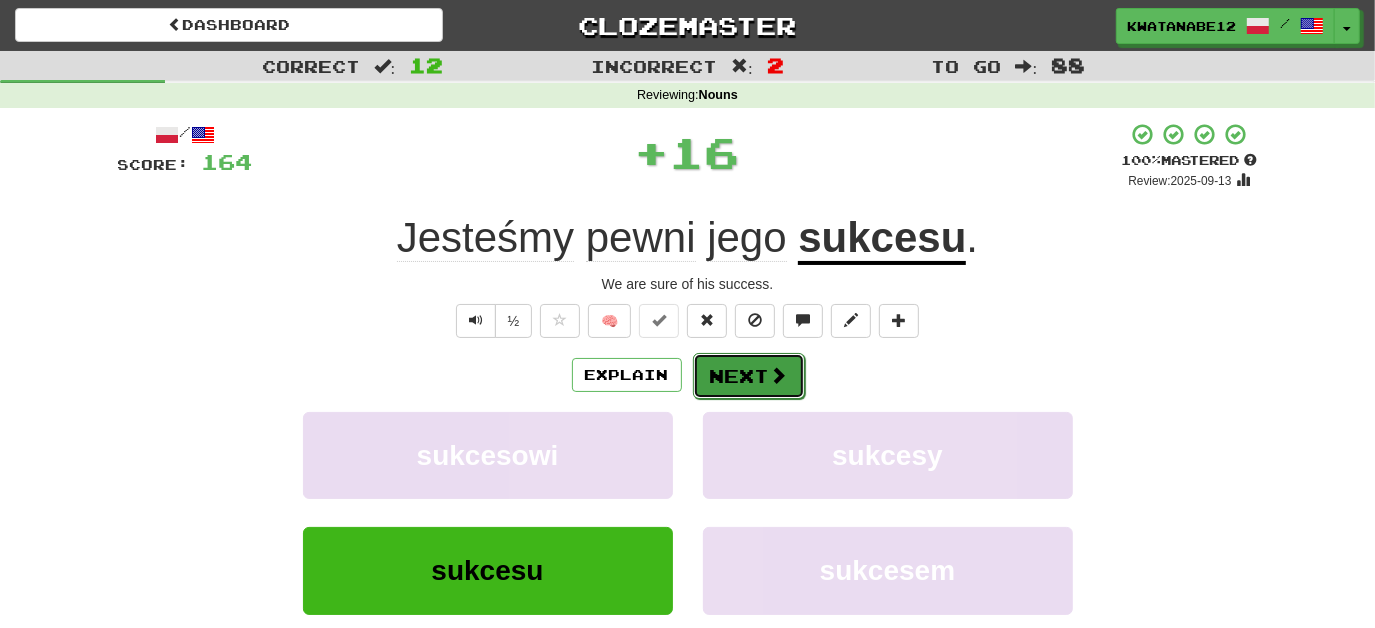 click on "Next" at bounding box center (749, 376) 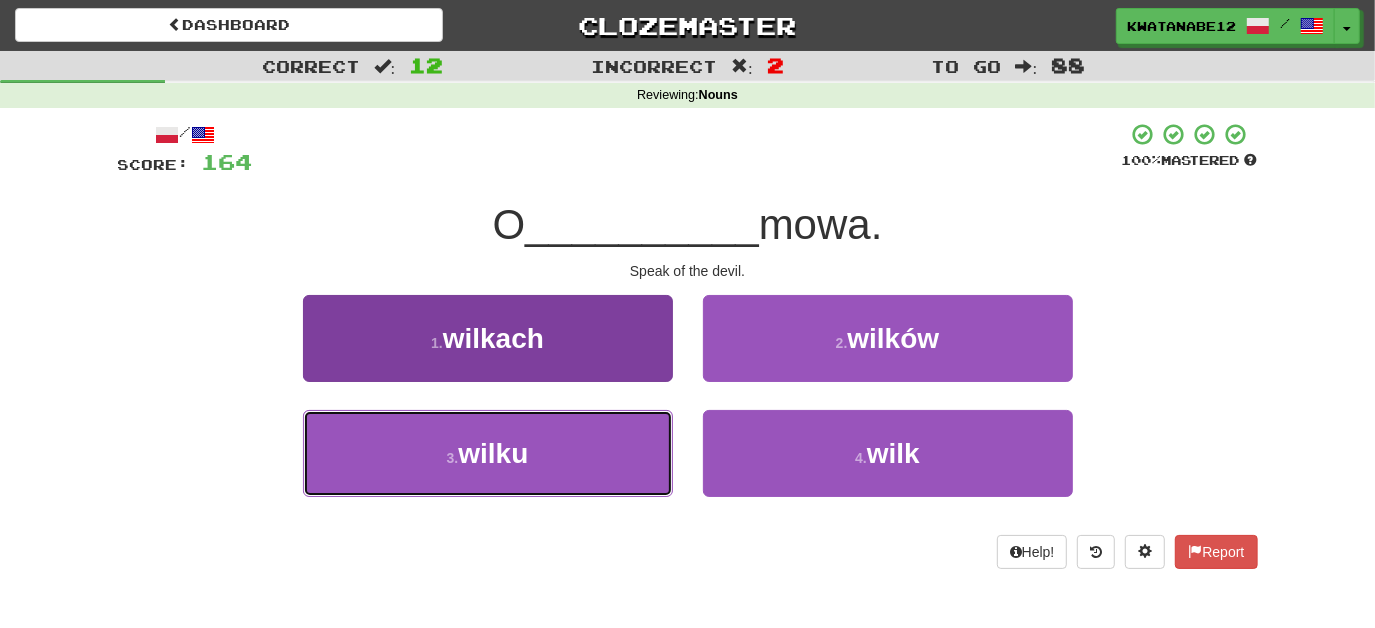 drag, startPoint x: 601, startPoint y: 448, endPoint x: 618, endPoint y: 439, distance: 19.235384 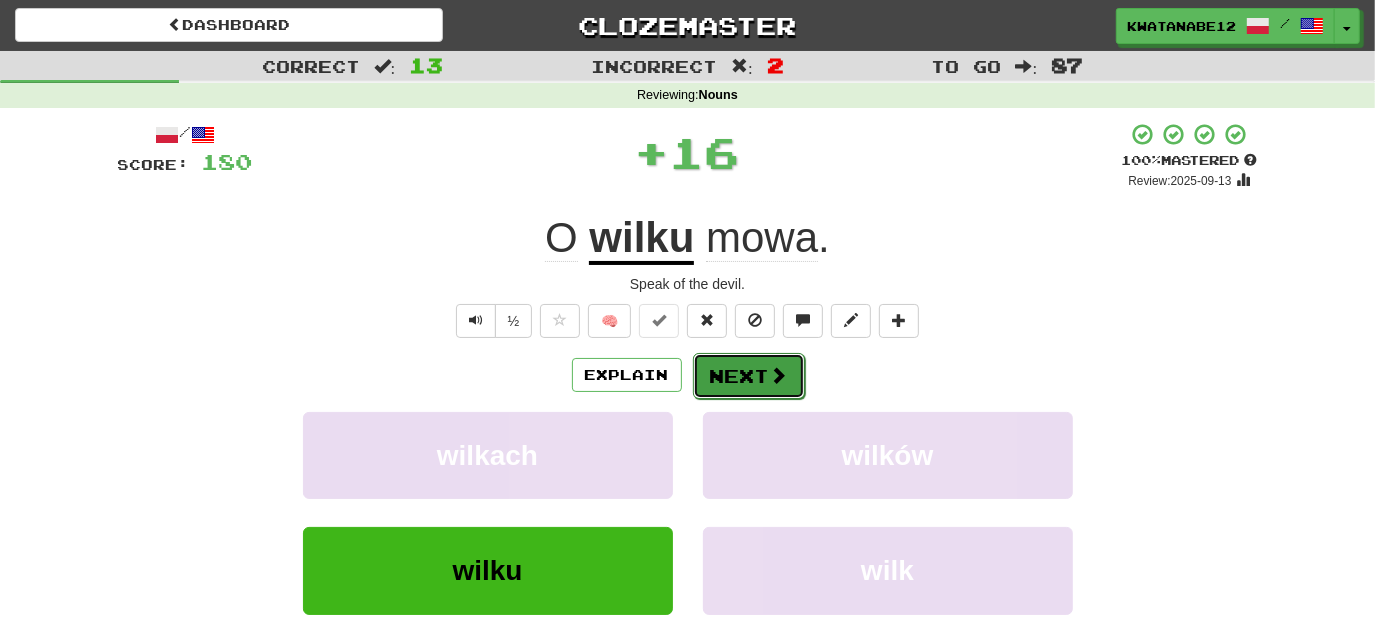 click on "Next" at bounding box center [749, 376] 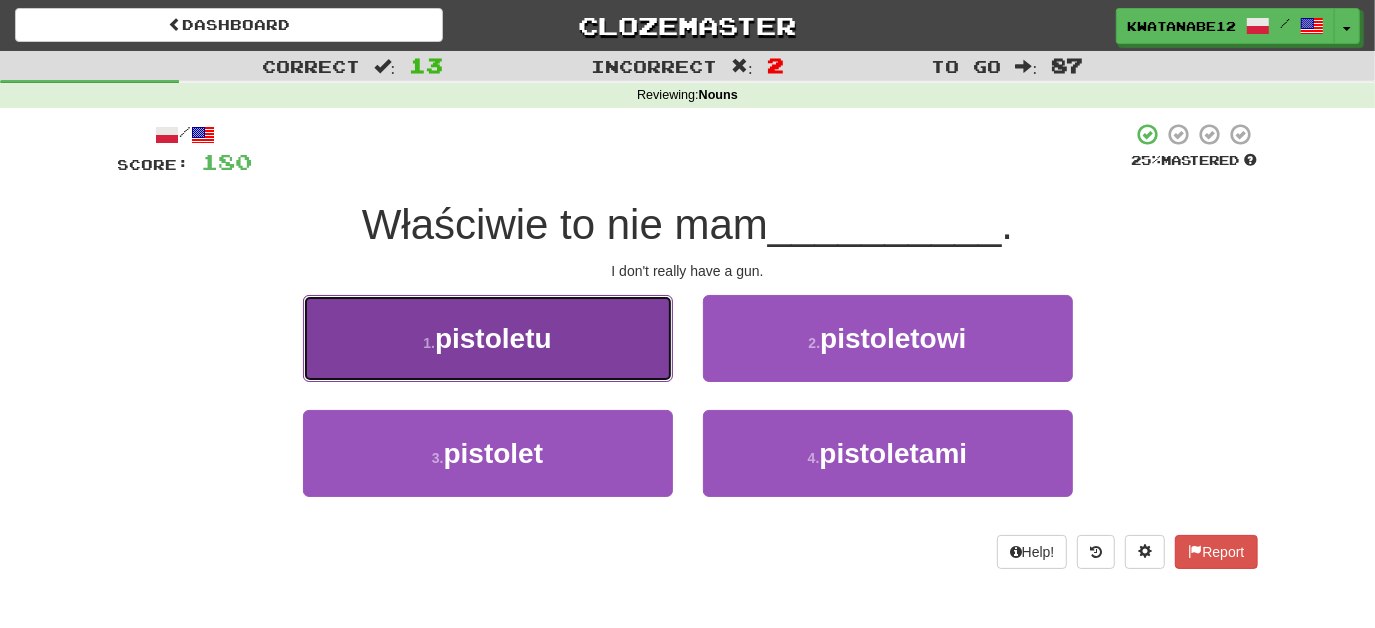 click on "1 .  pistoletu" at bounding box center (488, 338) 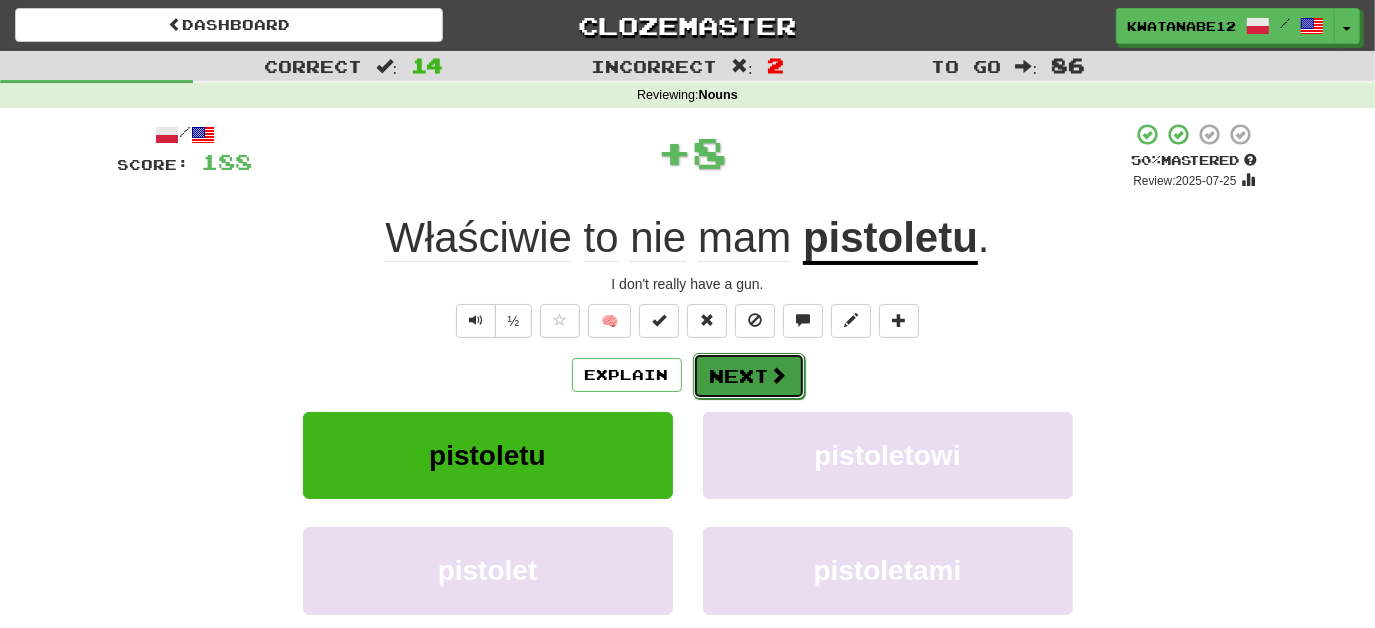 click on "Next" at bounding box center [749, 376] 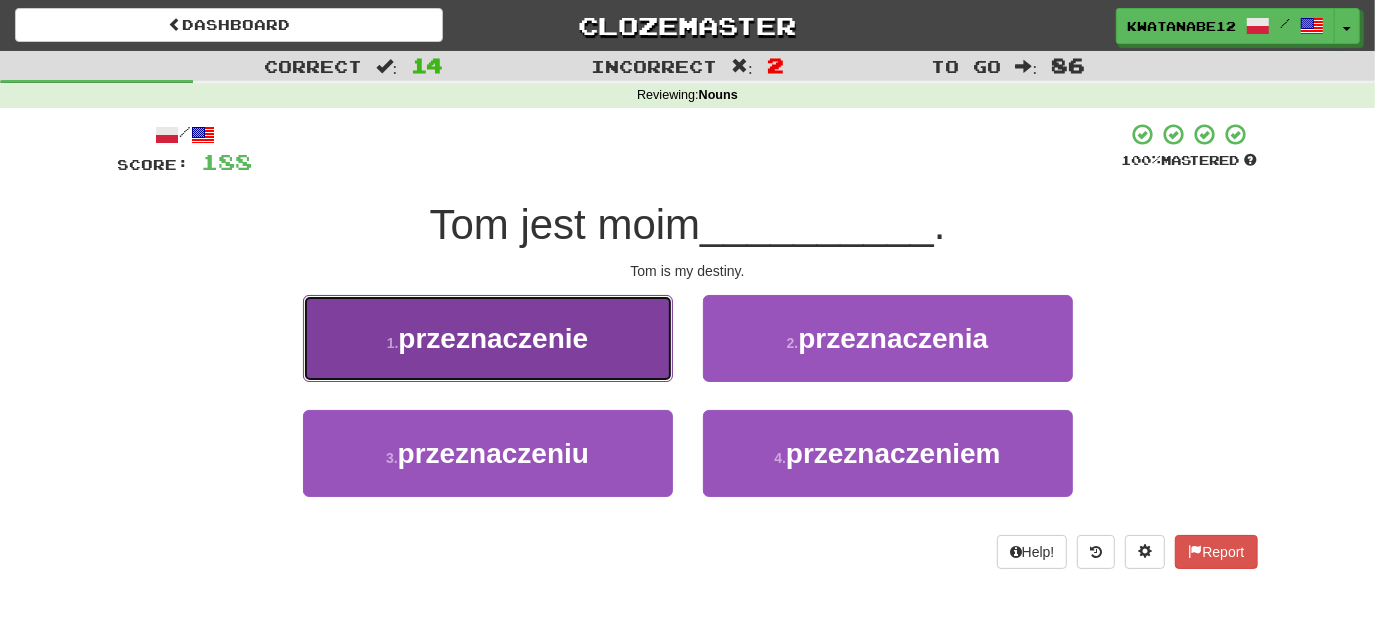 click on "1 .  przeznaczenie" at bounding box center [488, 338] 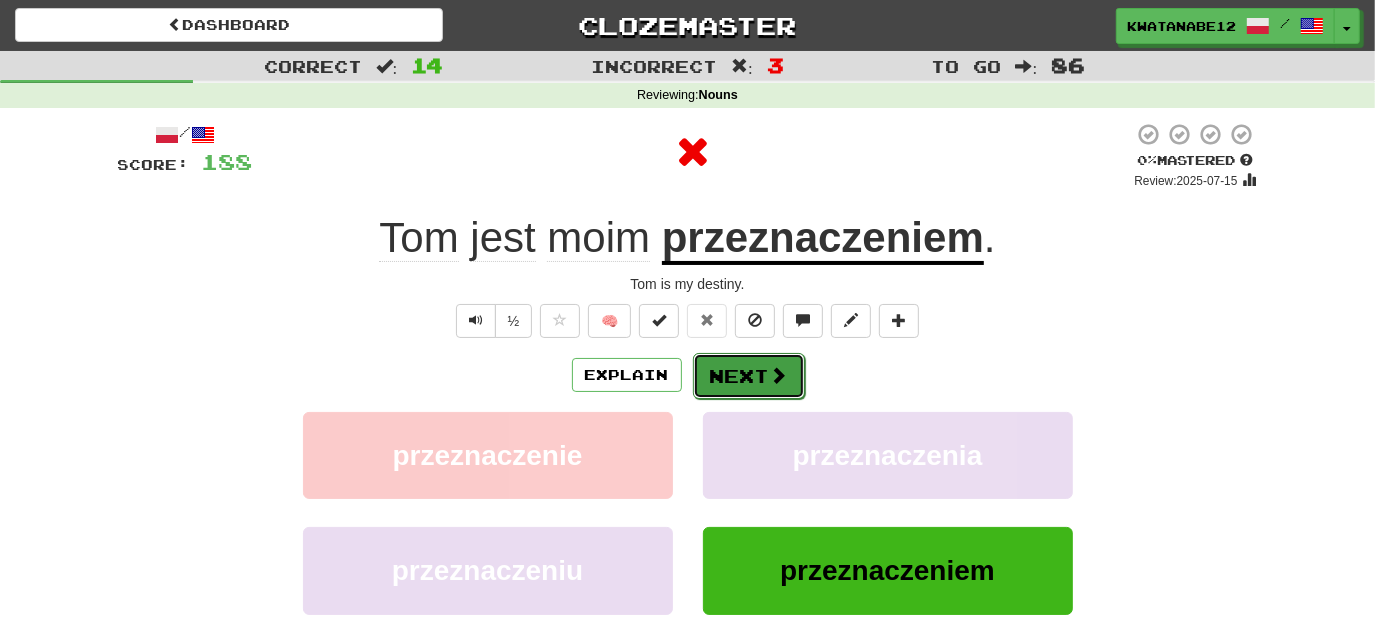 click on "Next" at bounding box center [749, 376] 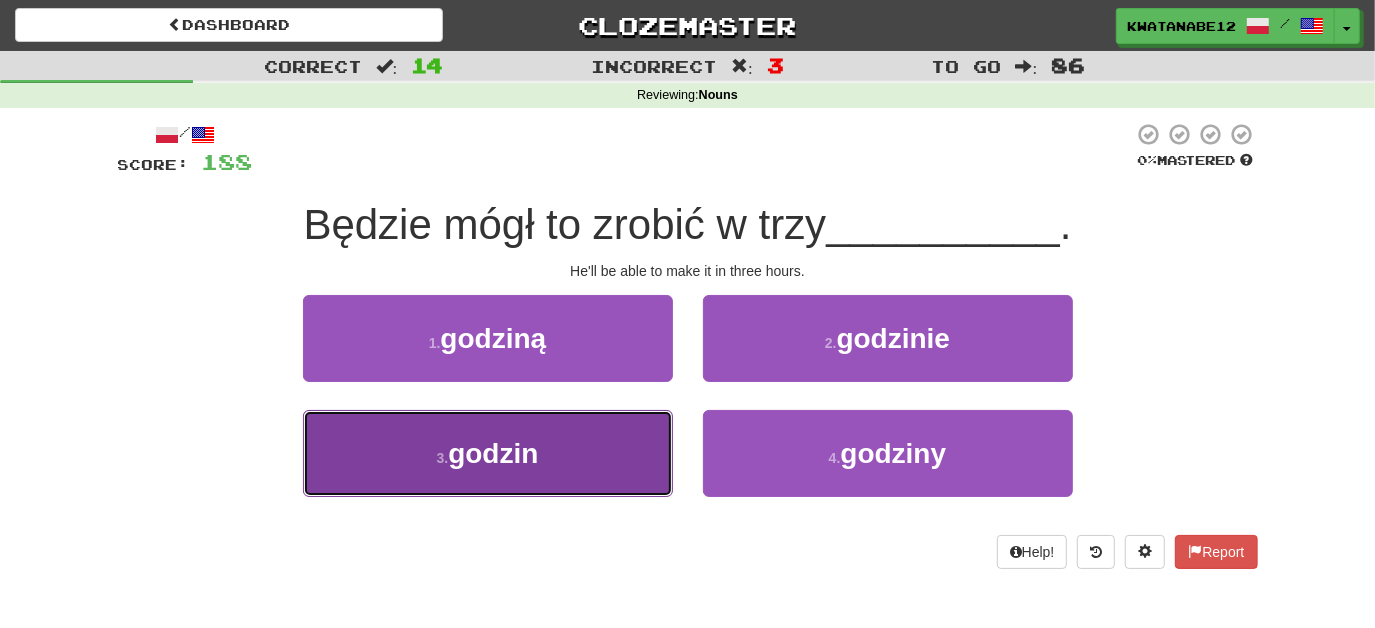 click on "3 .  godzin" at bounding box center [488, 453] 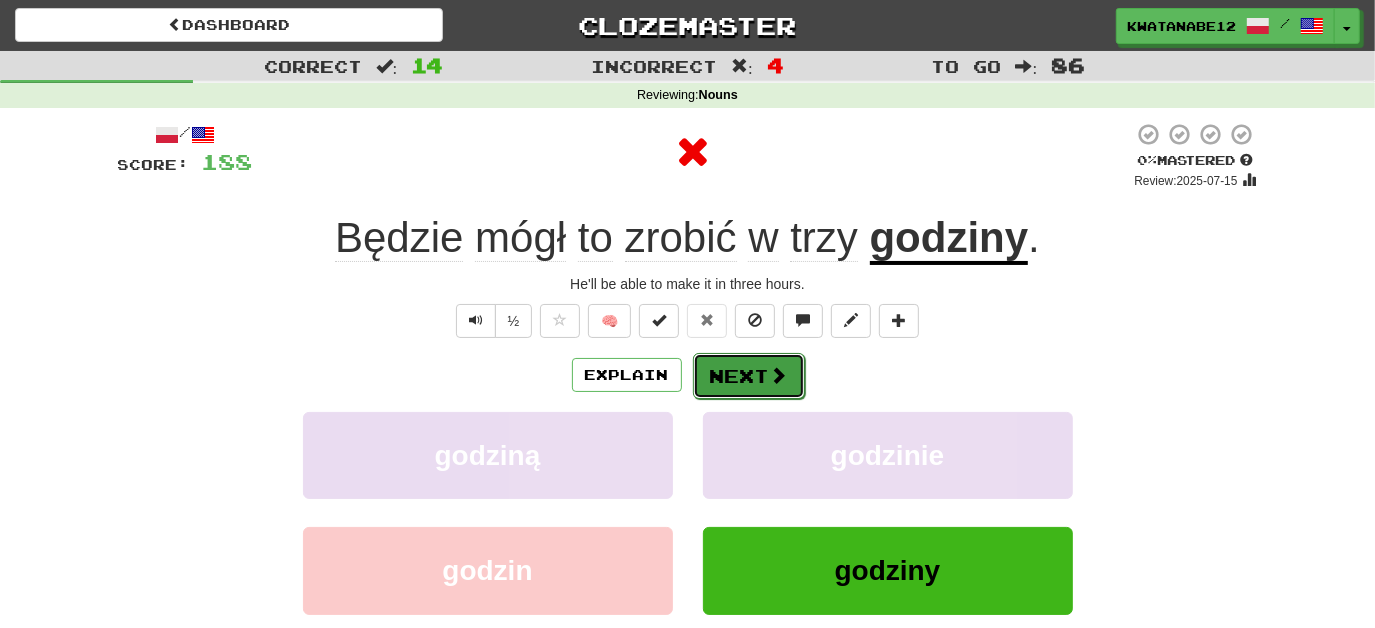 click on "Next" at bounding box center (749, 376) 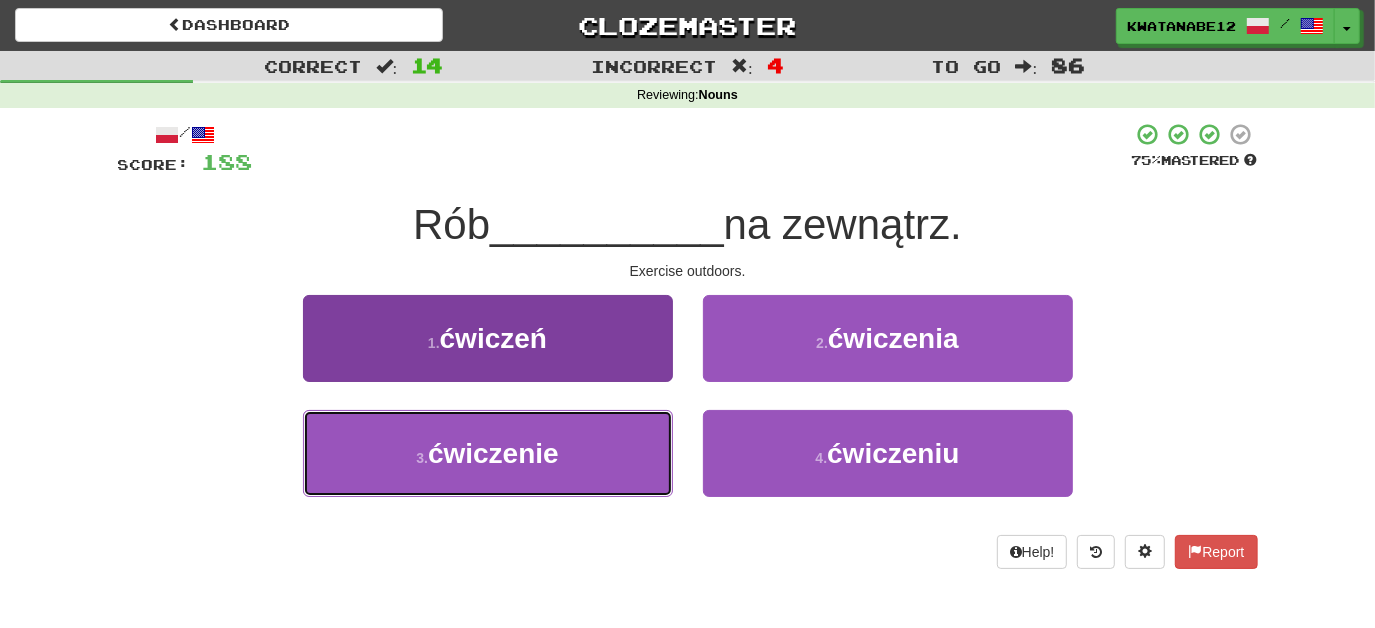 click on "3 .  ćwiczenie" at bounding box center [488, 453] 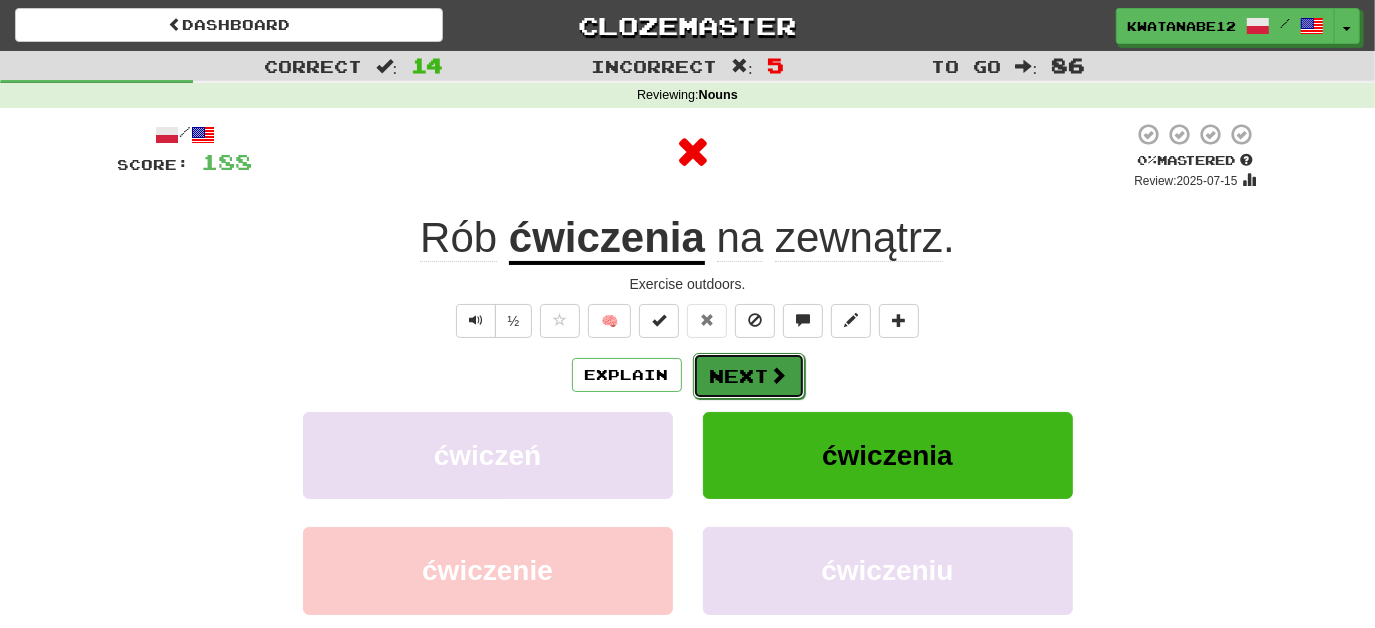 click on "Next" at bounding box center (749, 376) 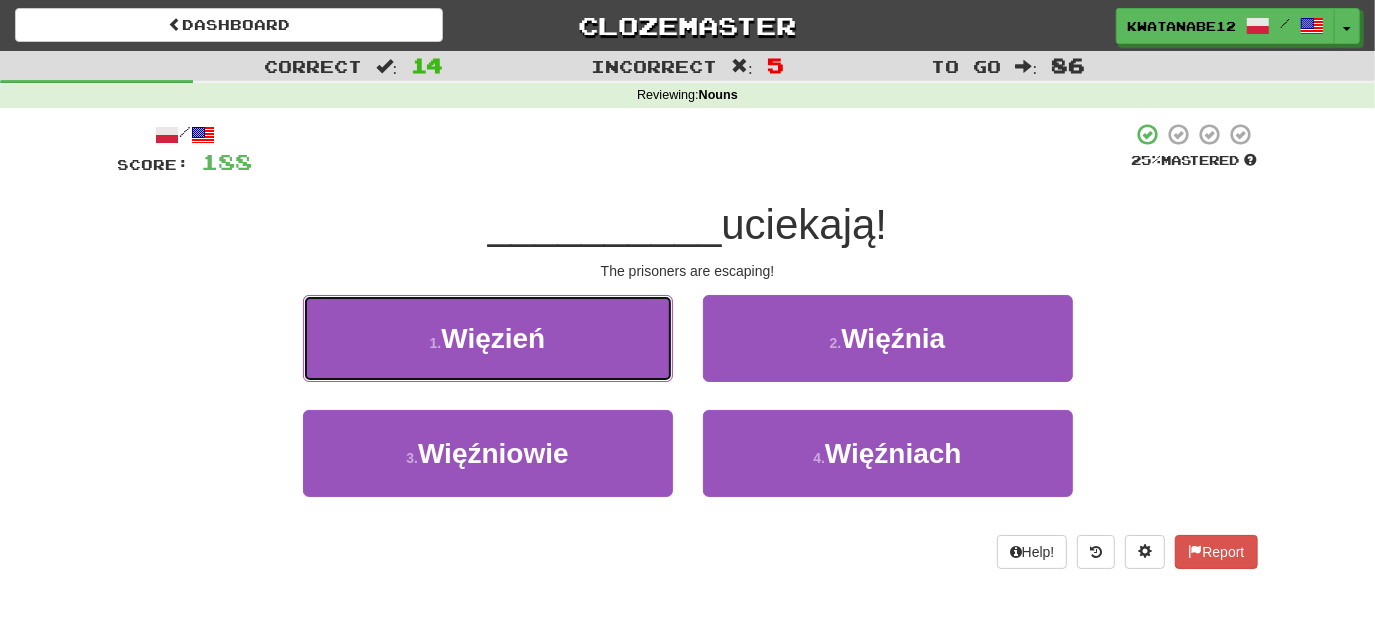 drag, startPoint x: 597, startPoint y: 346, endPoint x: 611, endPoint y: 347, distance: 14.035668 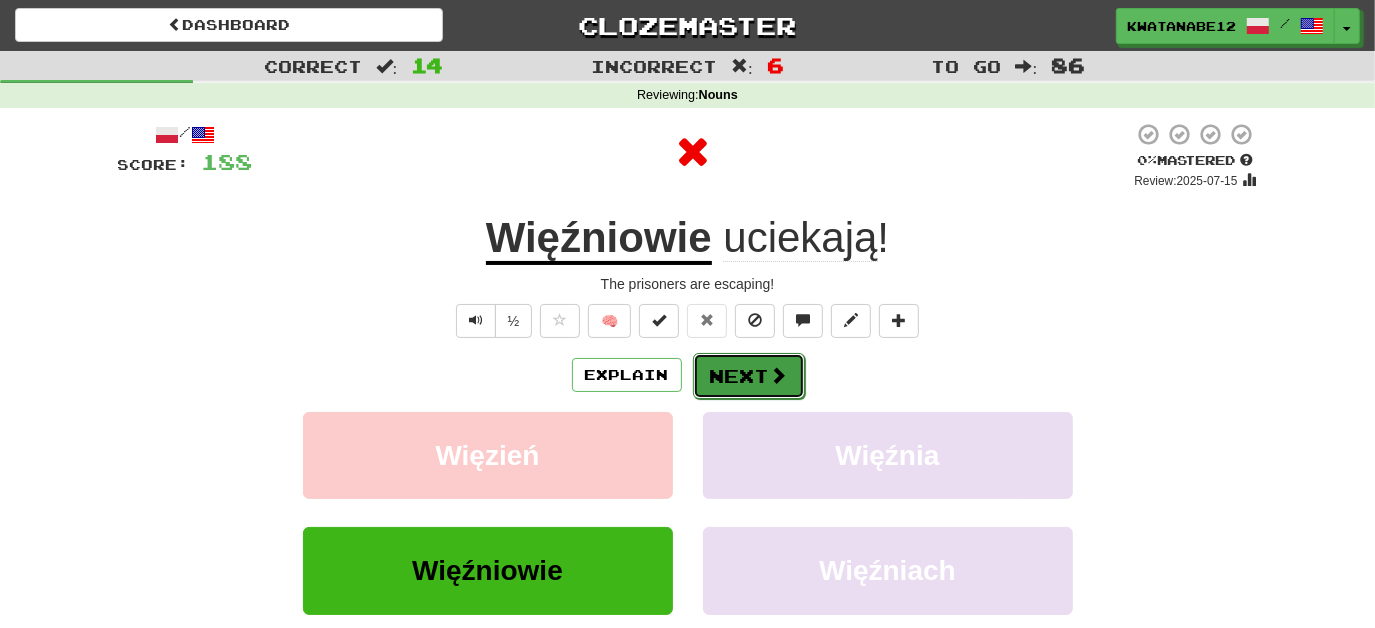click on "Next" at bounding box center (749, 376) 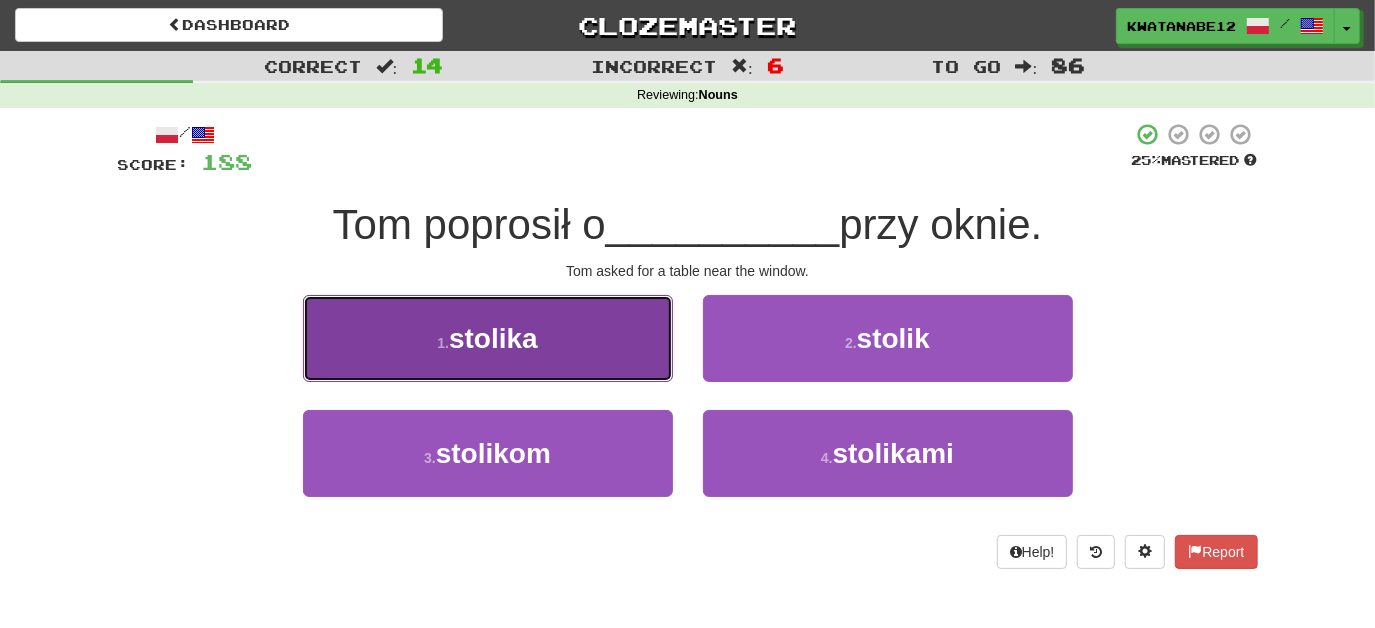 drag, startPoint x: 618, startPoint y: 353, endPoint x: 647, endPoint y: 357, distance: 29.274563 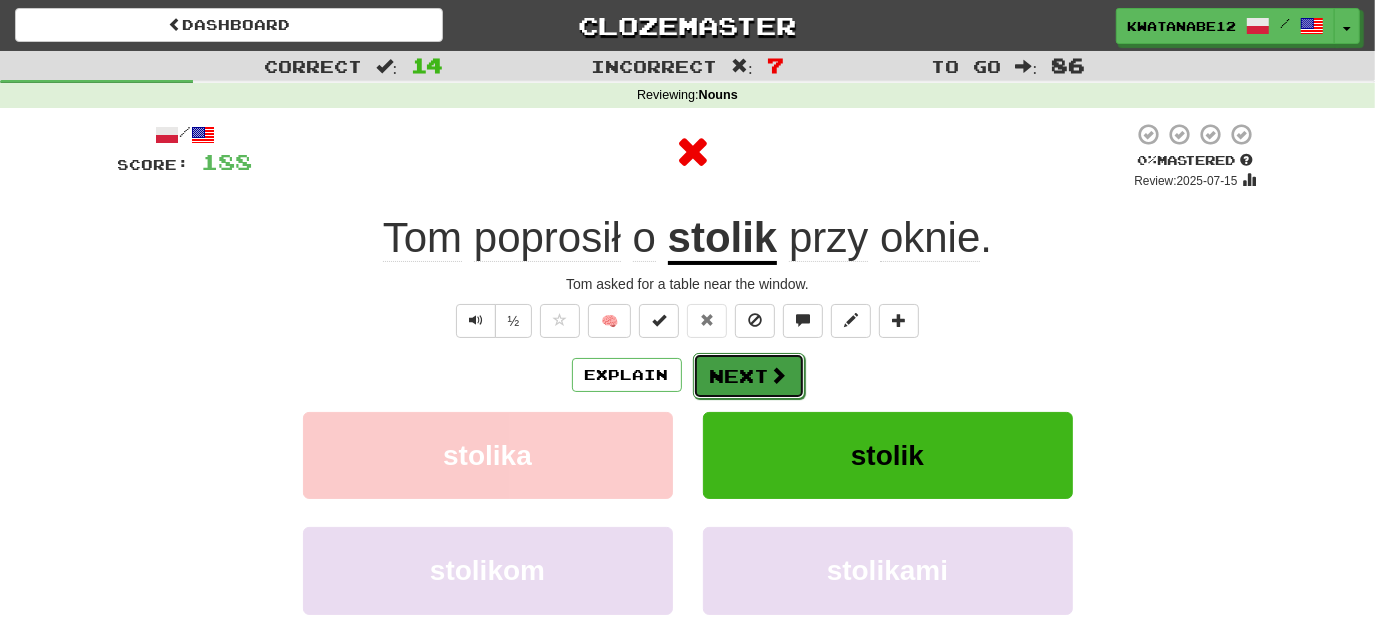 click on "Next" at bounding box center (749, 376) 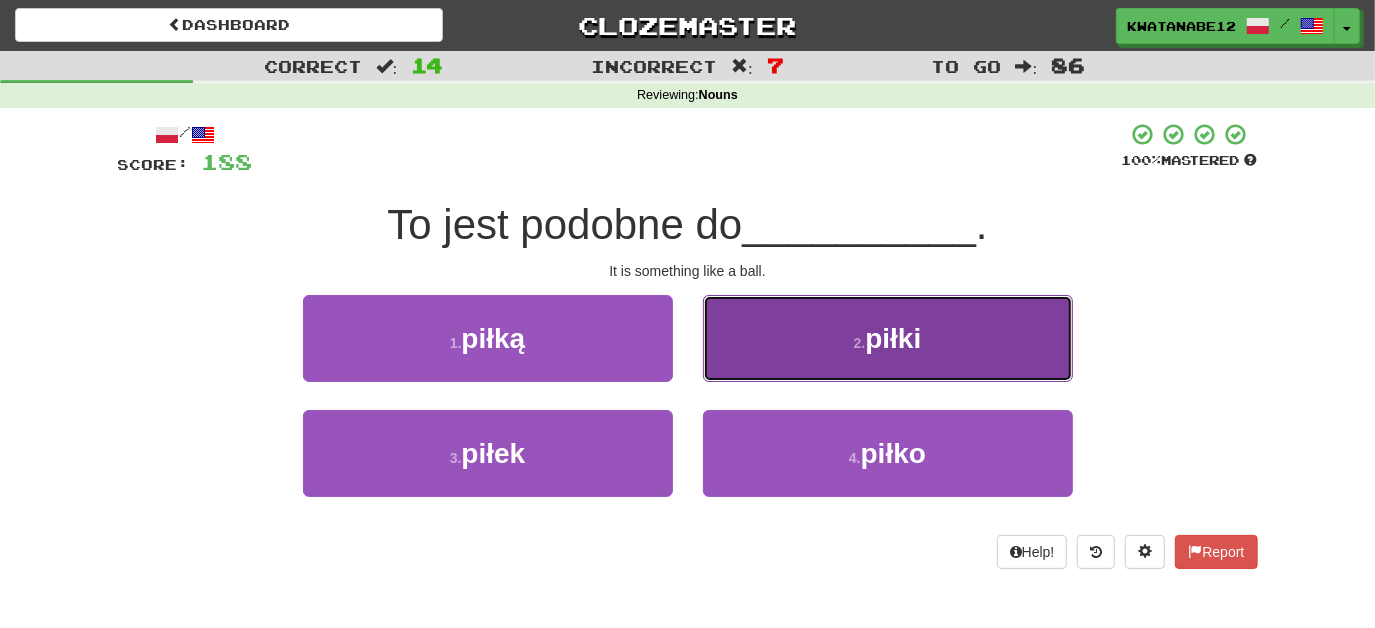 click on "2 .  piłki" at bounding box center (888, 338) 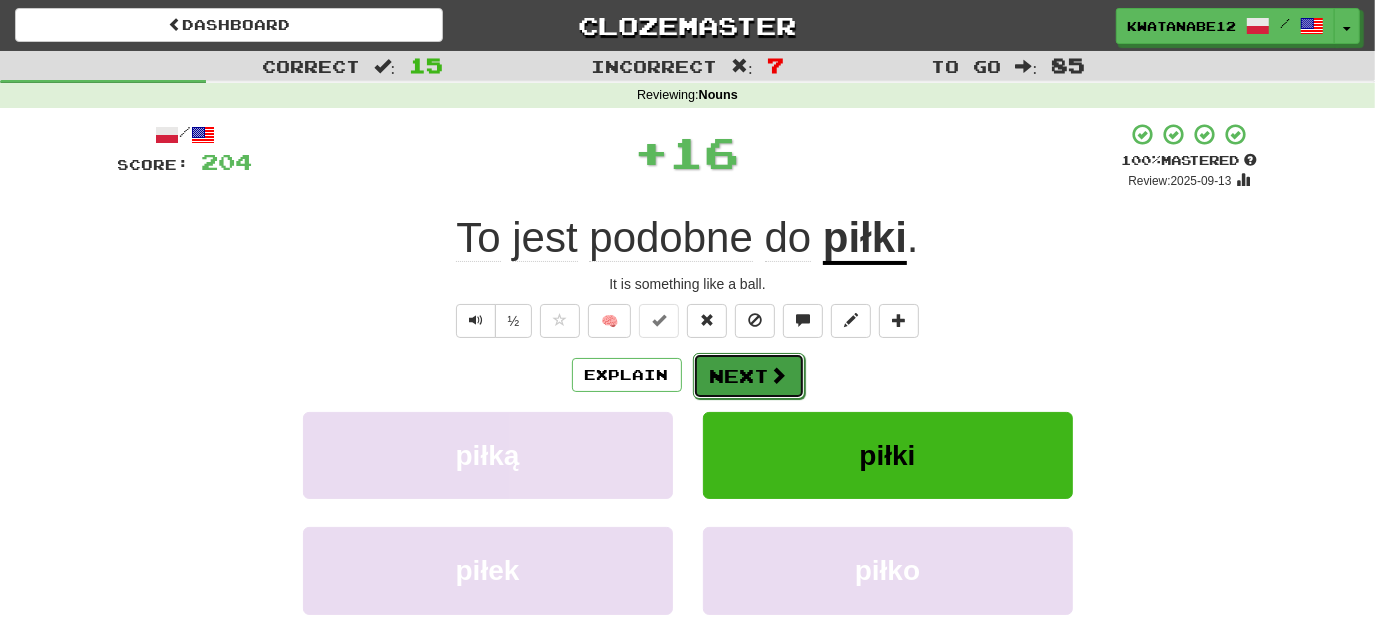 click on "Next" at bounding box center [749, 376] 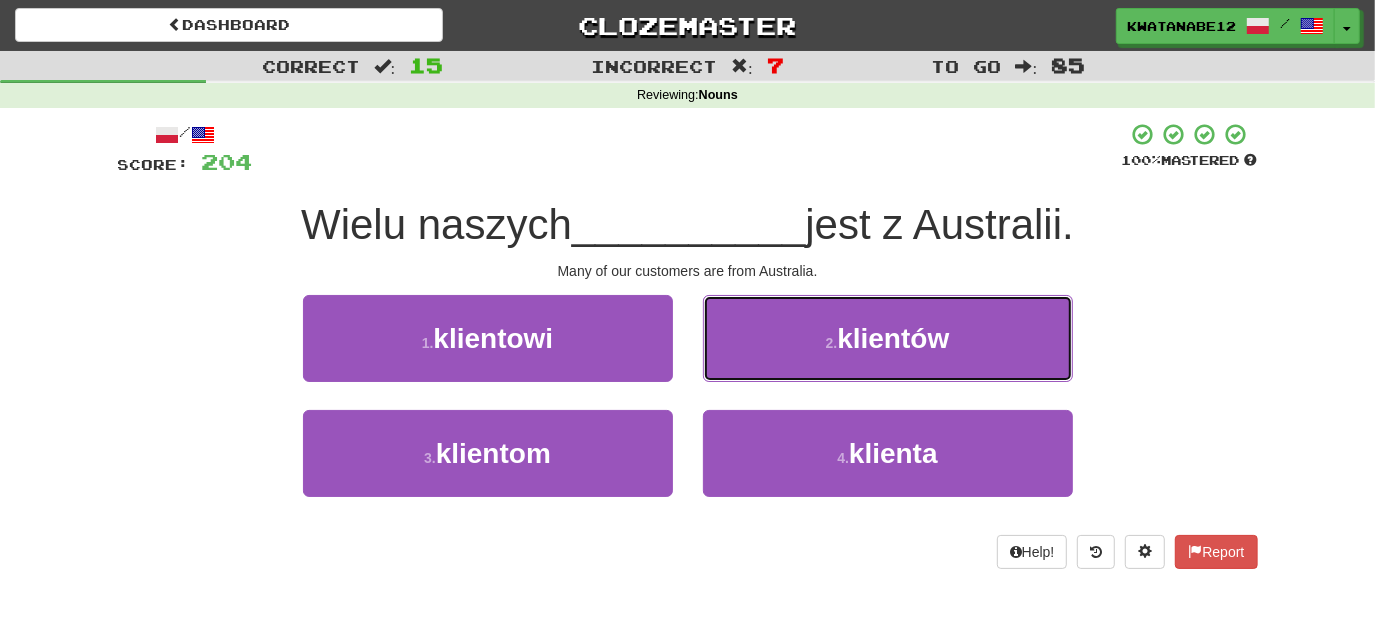 click on "2 .  klientów" at bounding box center (888, 338) 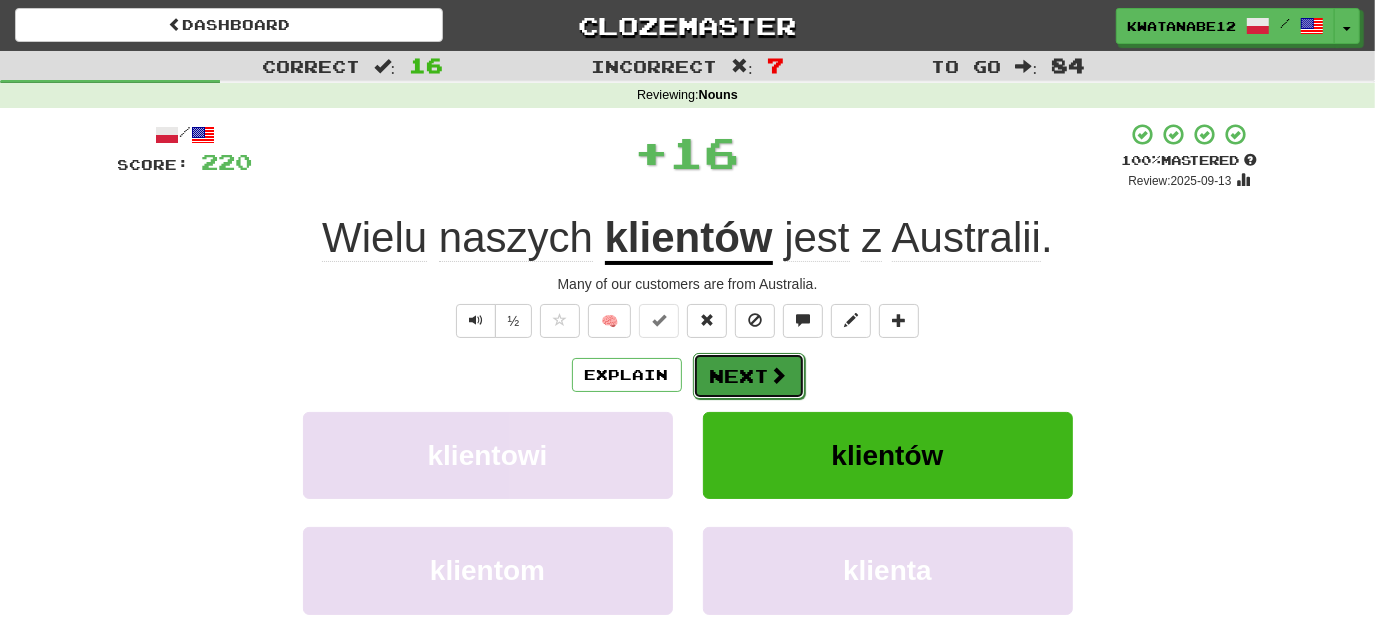 click on "Next" at bounding box center [749, 376] 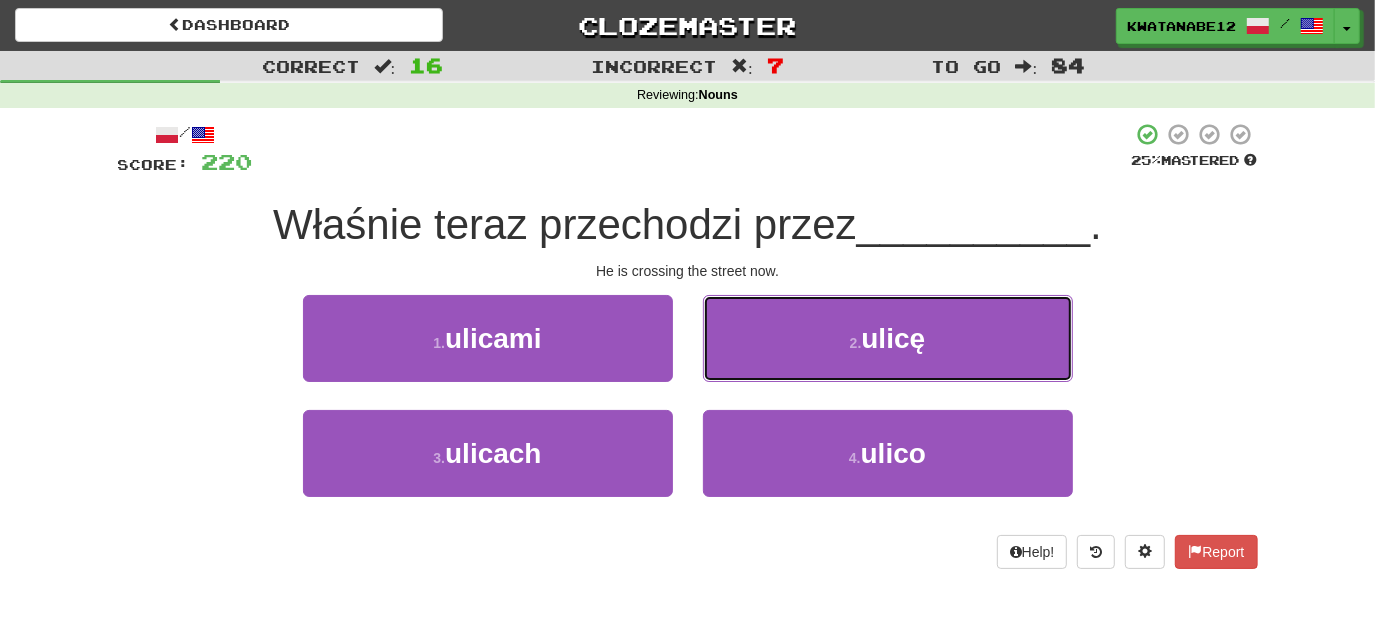 click on "2 .  ulicę" at bounding box center (888, 338) 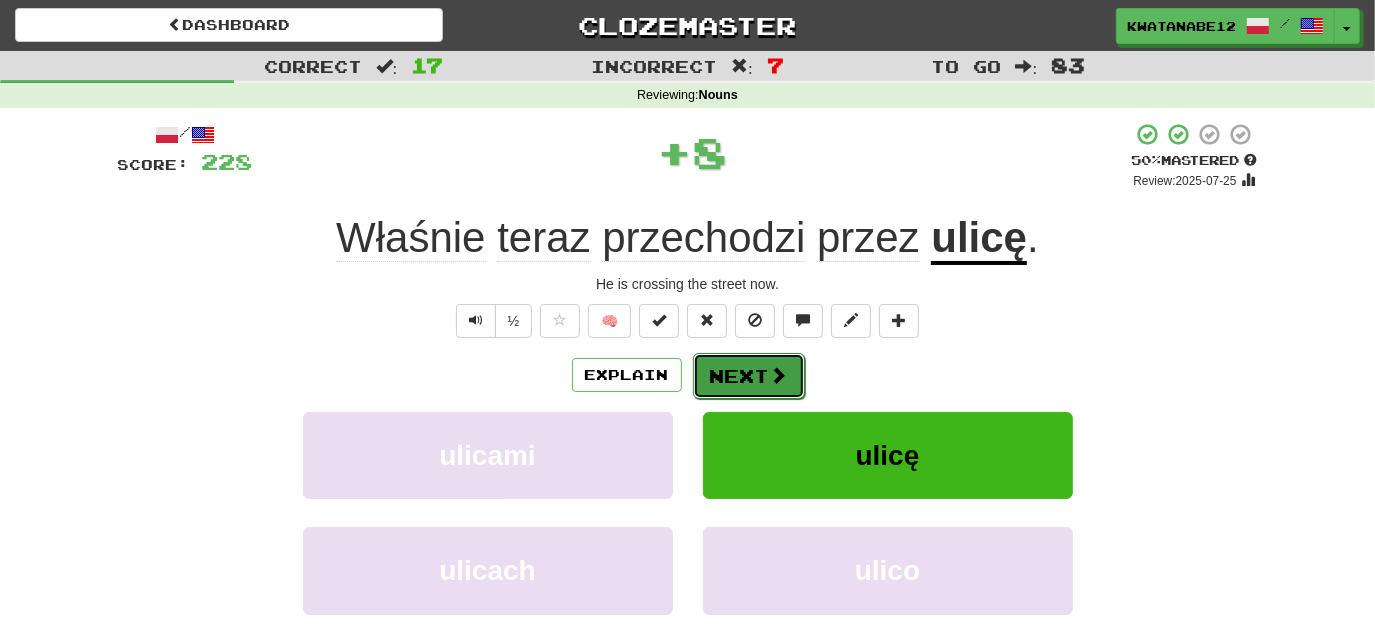 click on "Next" at bounding box center [749, 376] 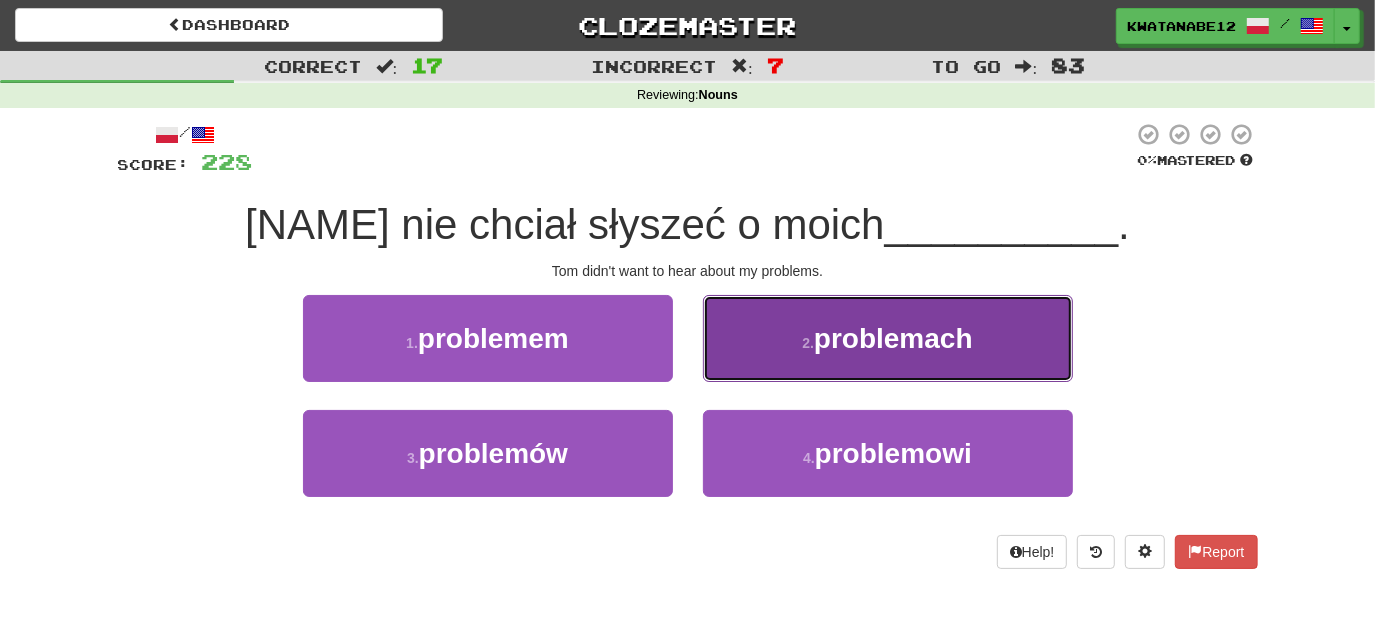click on "2 .  problemach" at bounding box center [888, 338] 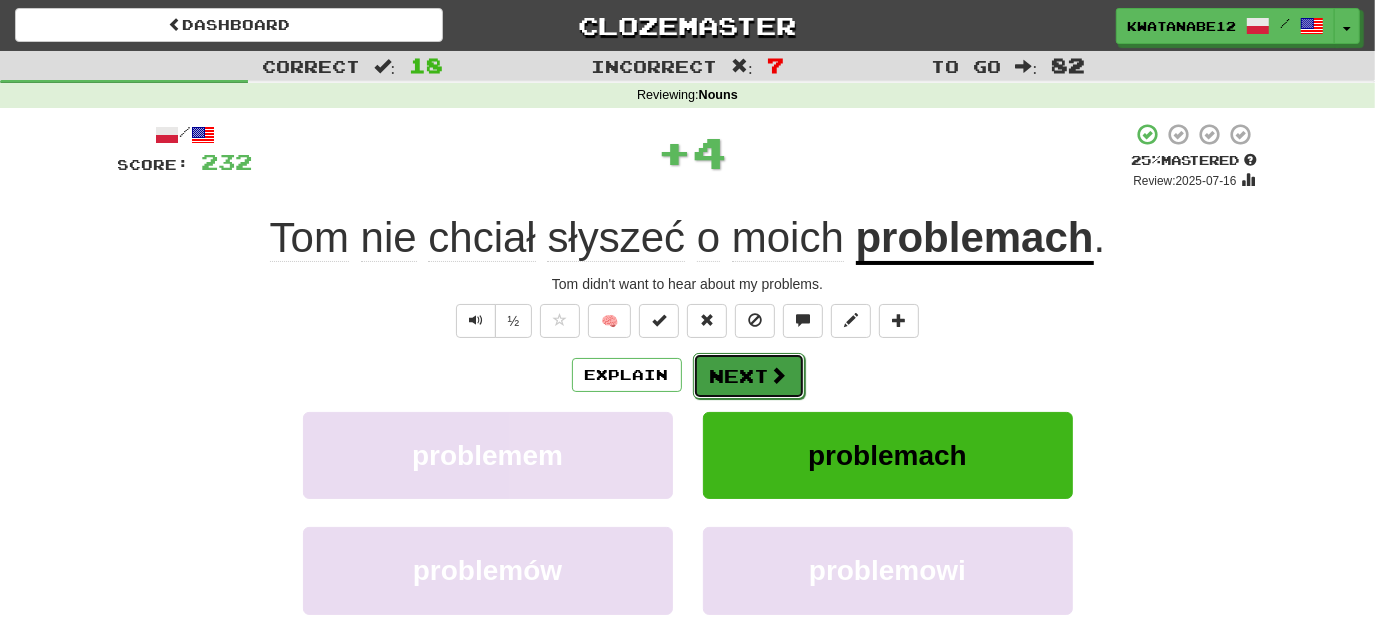 click on "Next" at bounding box center (749, 376) 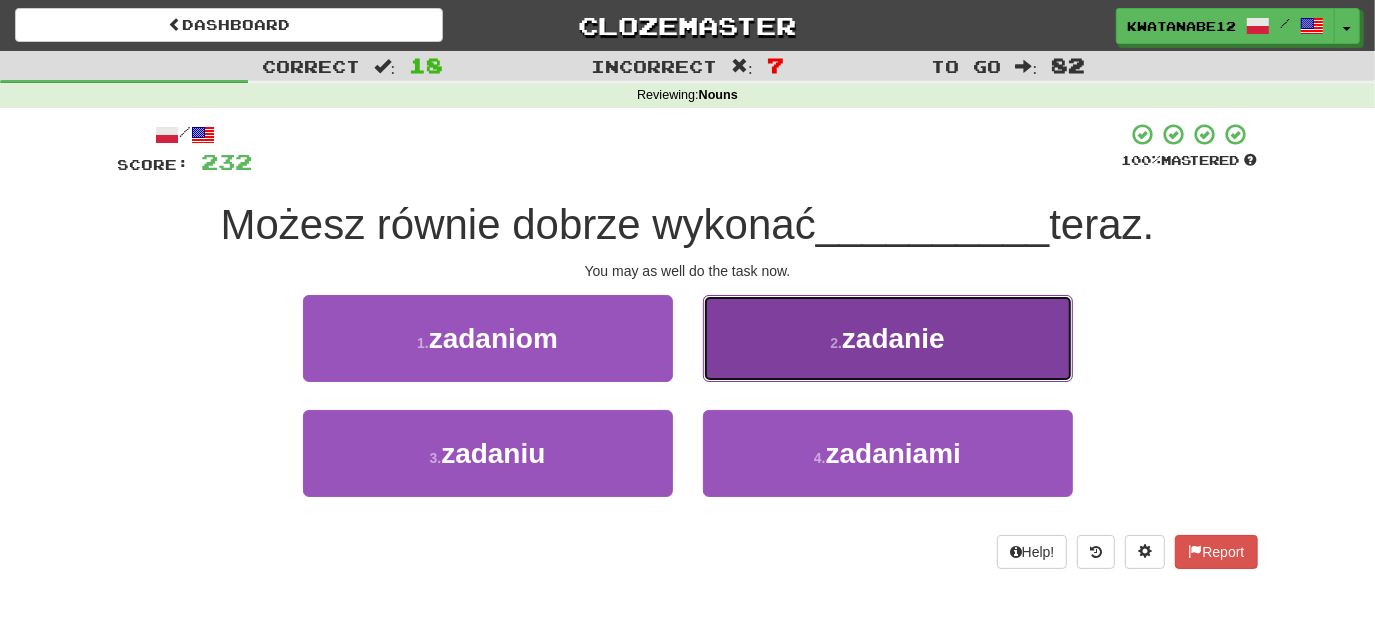 click on "2 .  zadanie" at bounding box center [888, 338] 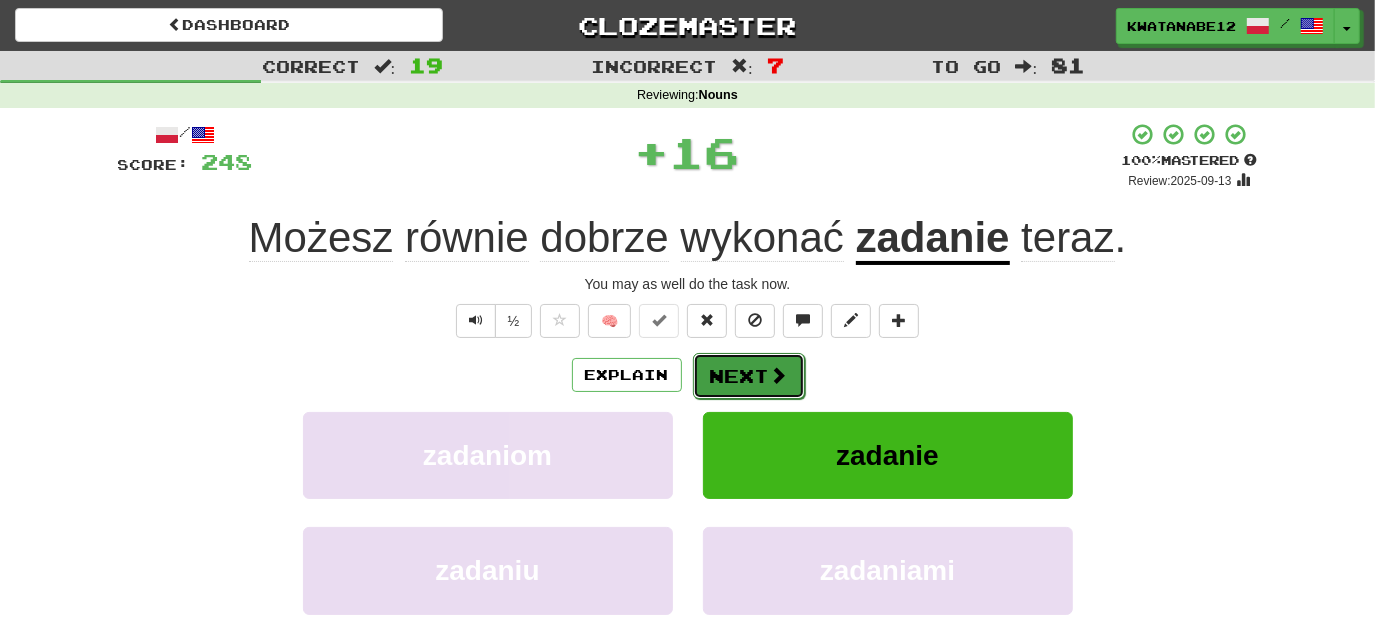 click on "Next" at bounding box center (749, 376) 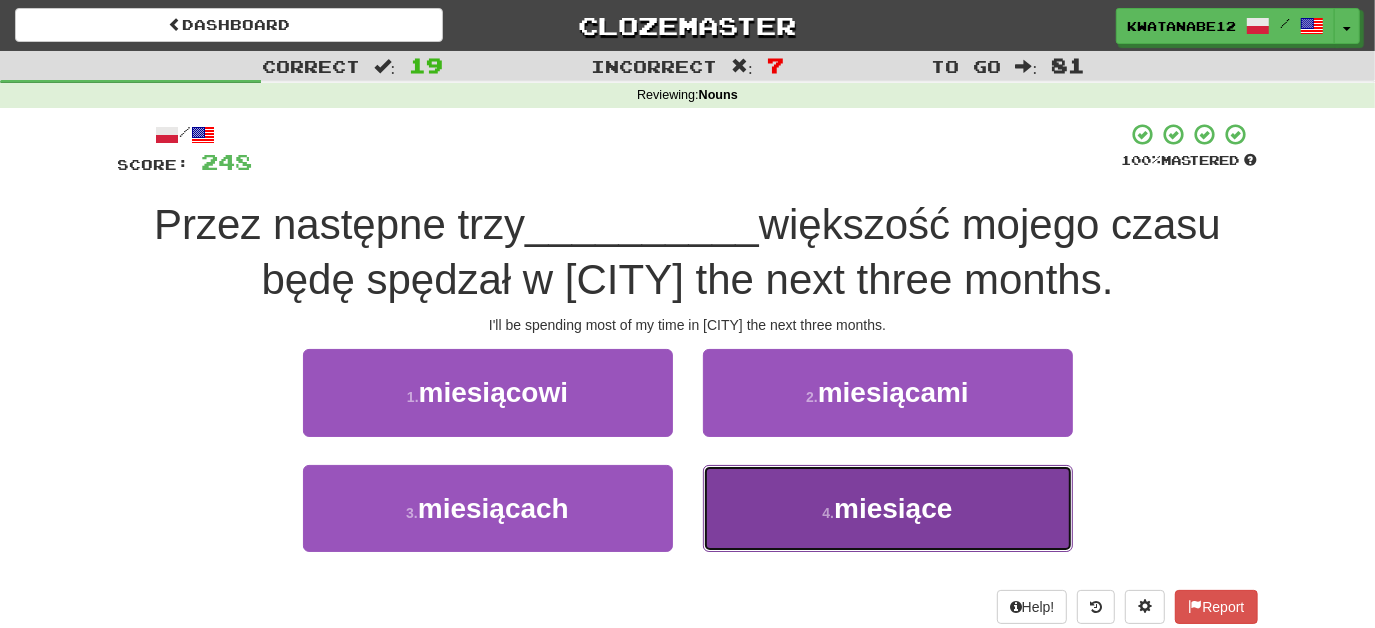 click on "4 .  miesiące" at bounding box center (888, 508) 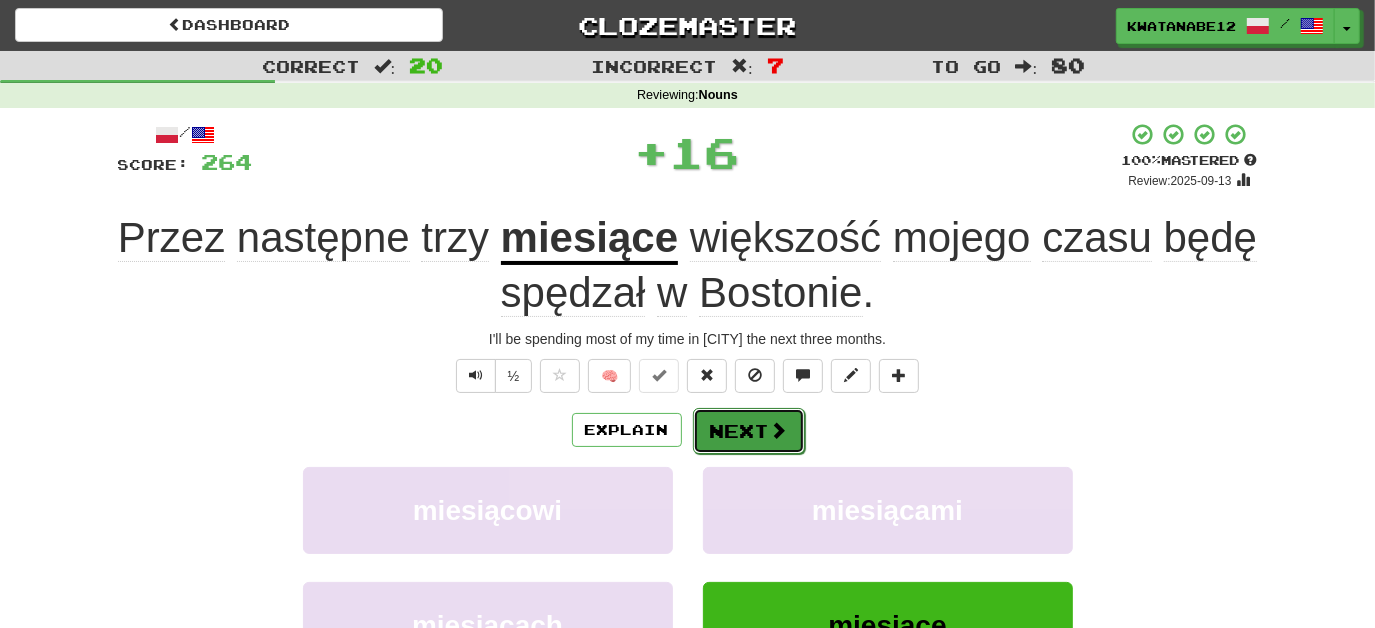 click on "Next" at bounding box center (749, 431) 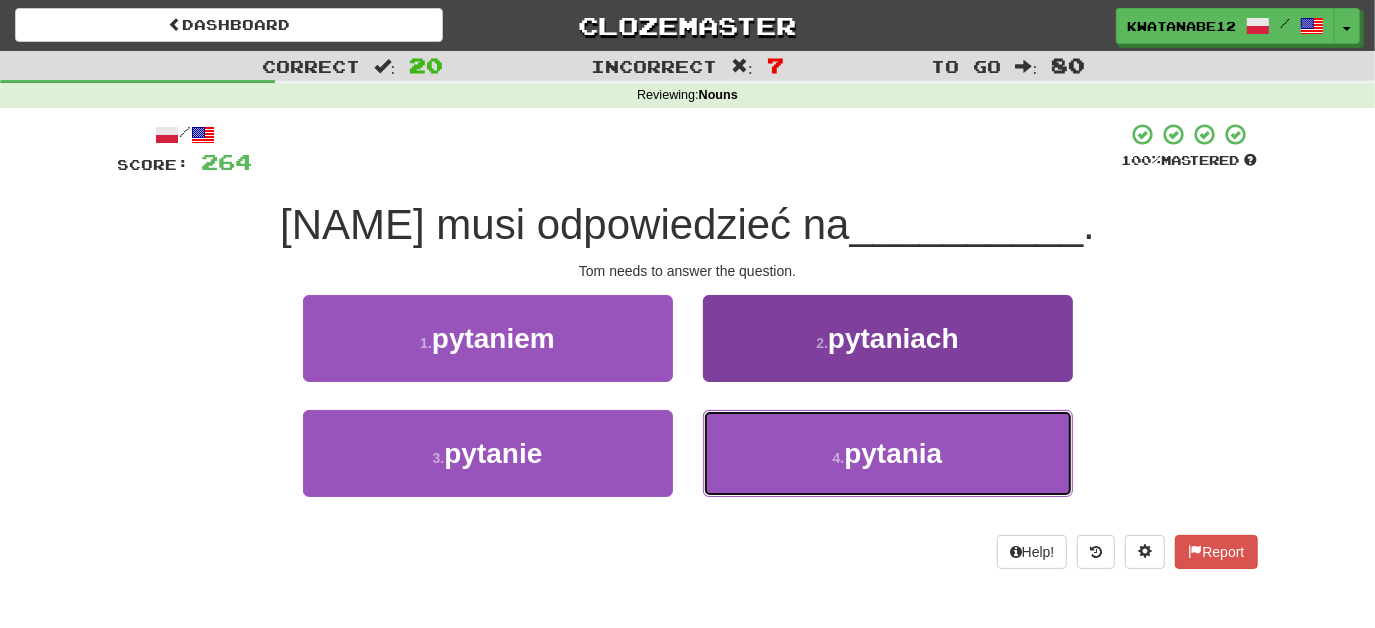 click on "4 .  pytania" at bounding box center [888, 453] 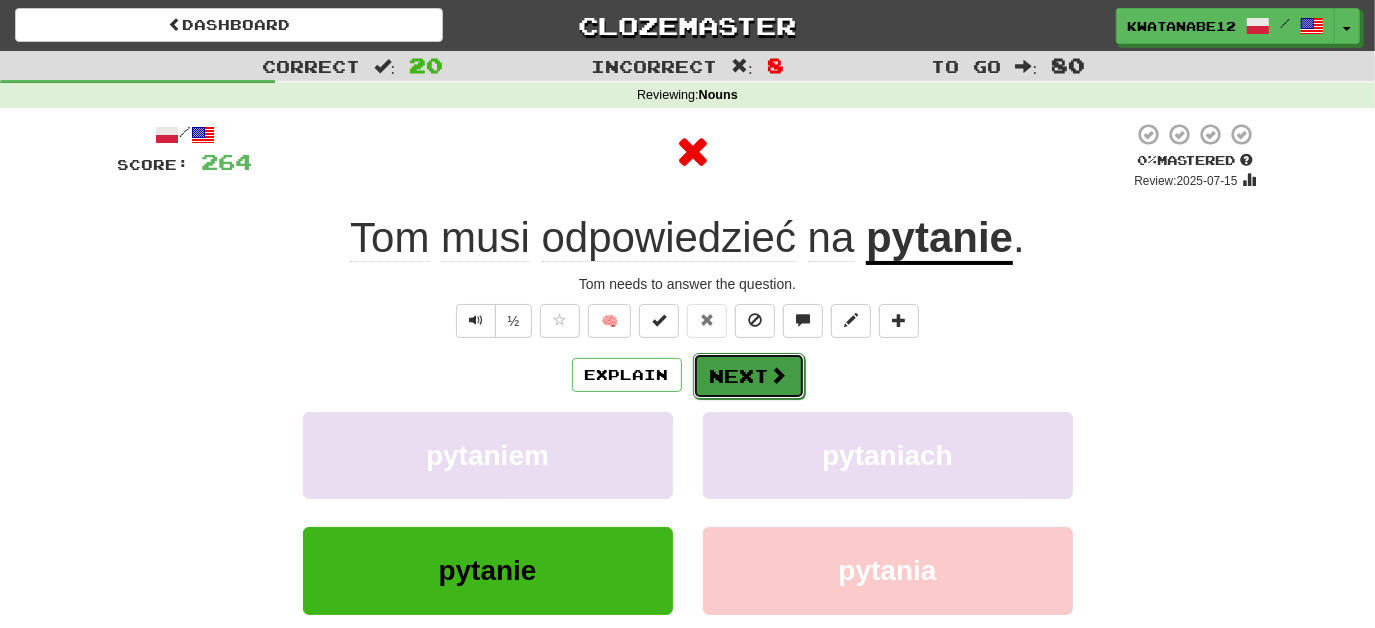 click on "Next" at bounding box center [749, 376] 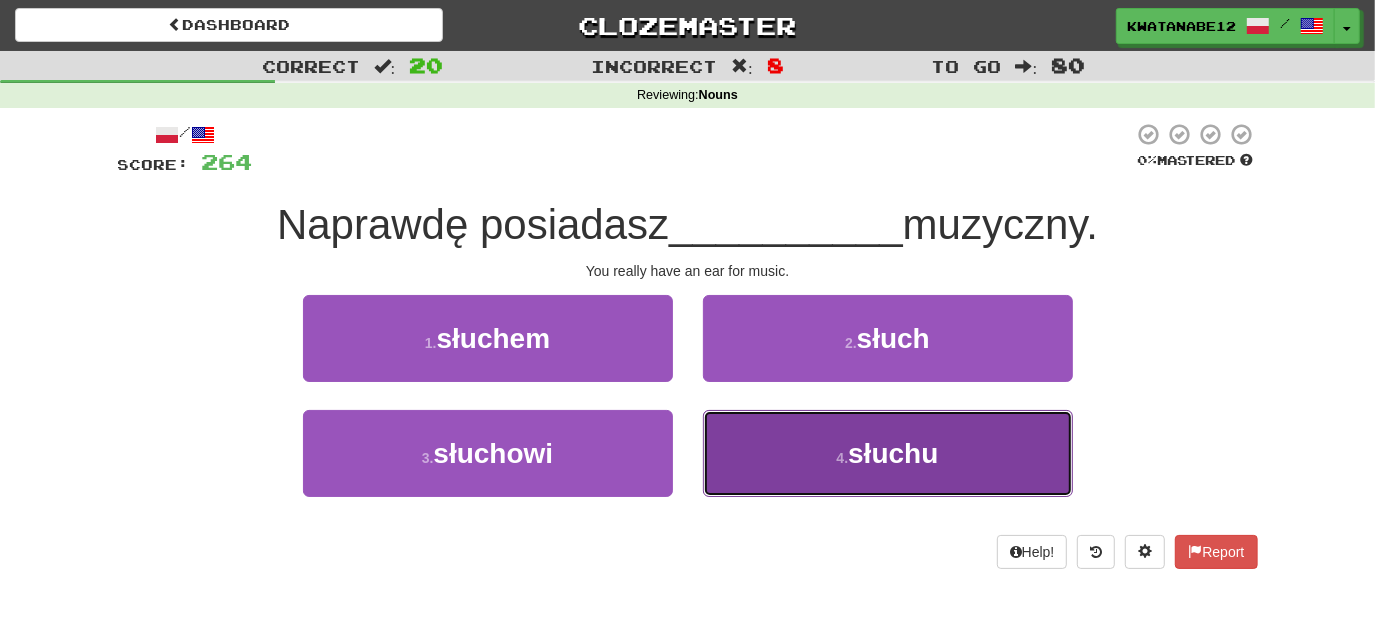click on "4 .  słuchu" at bounding box center (888, 453) 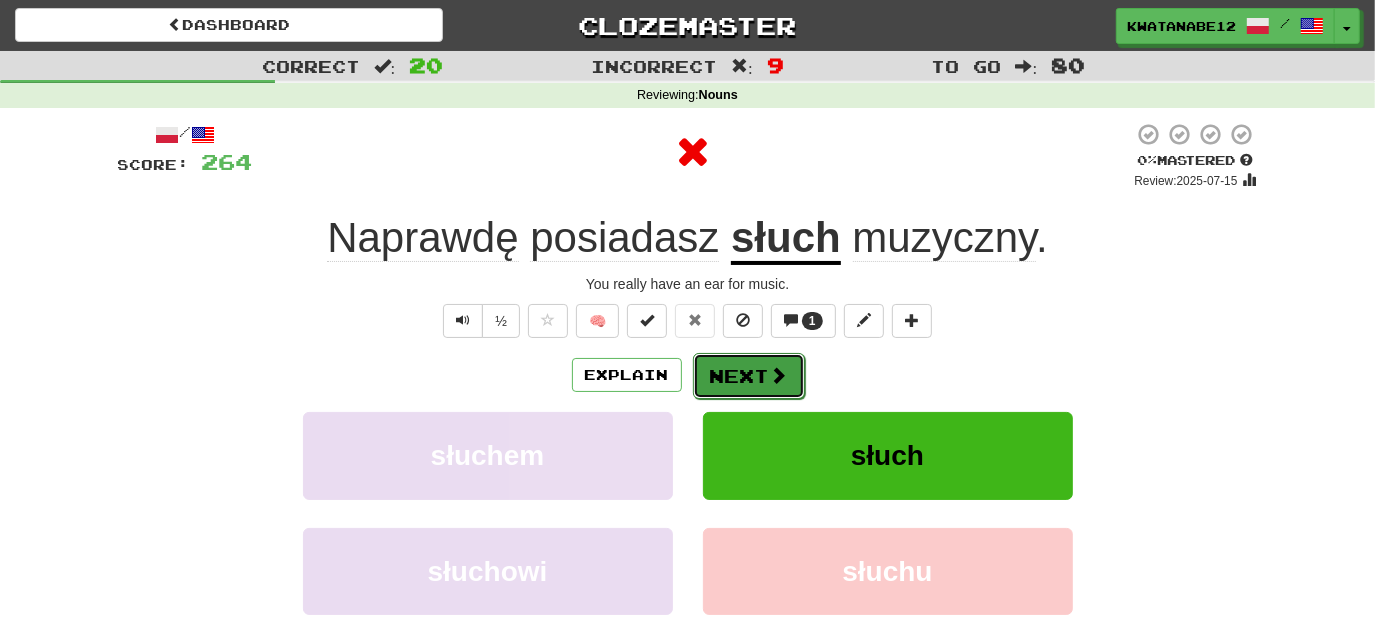 click on "Next" at bounding box center (749, 376) 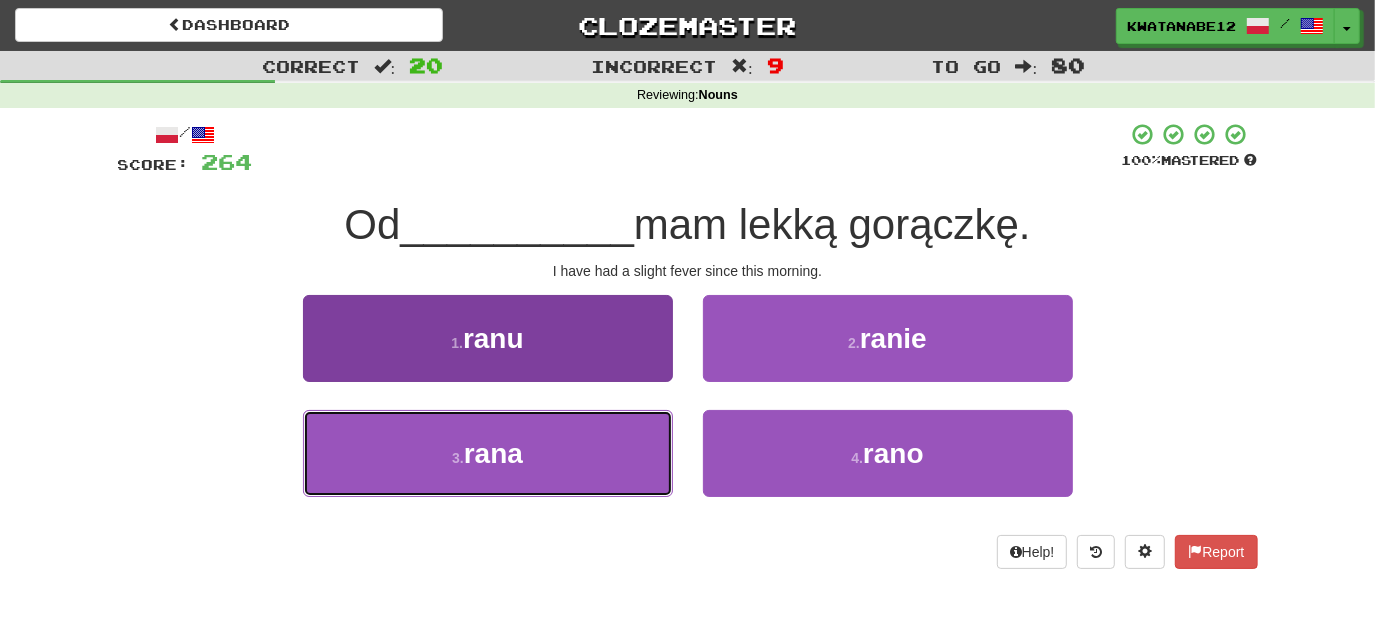 drag, startPoint x: 602, startPoint y: 450, endPoint x: 629, endPoint y: 442, distance: 28.160255 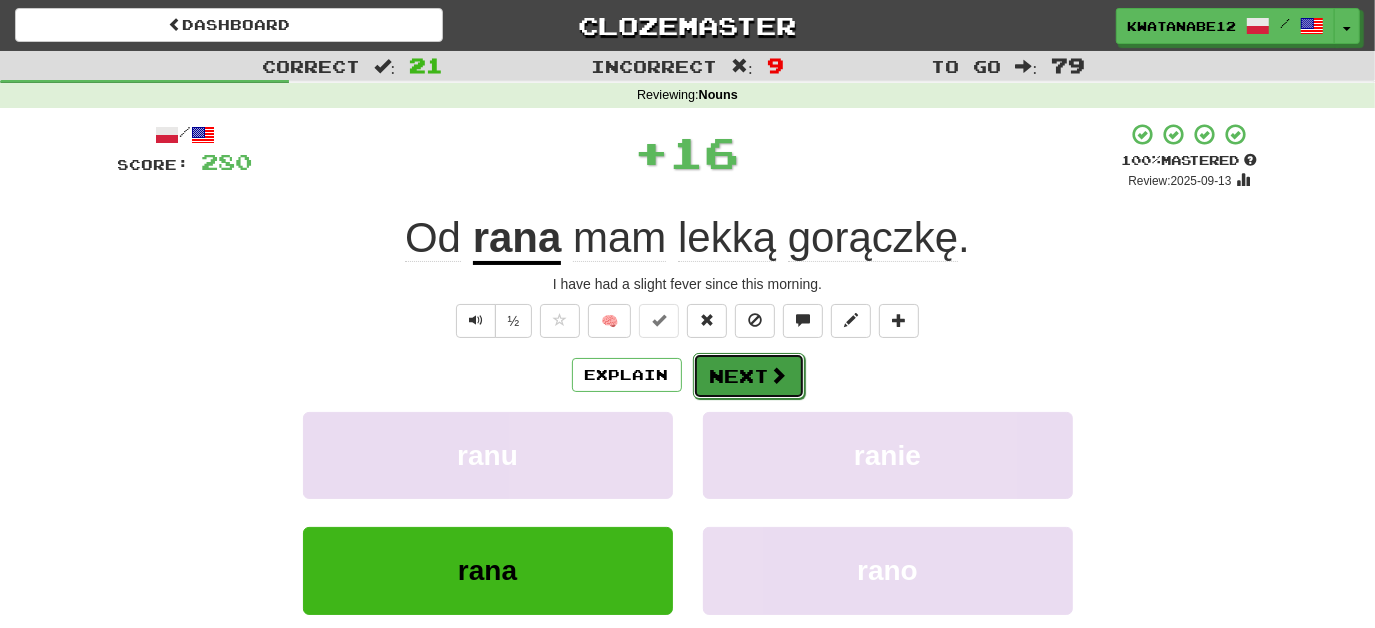 drag, startPoint x: 702, startPoint y: 380, endPoint x: 721, endPoint y: 373, distance: 20.248457 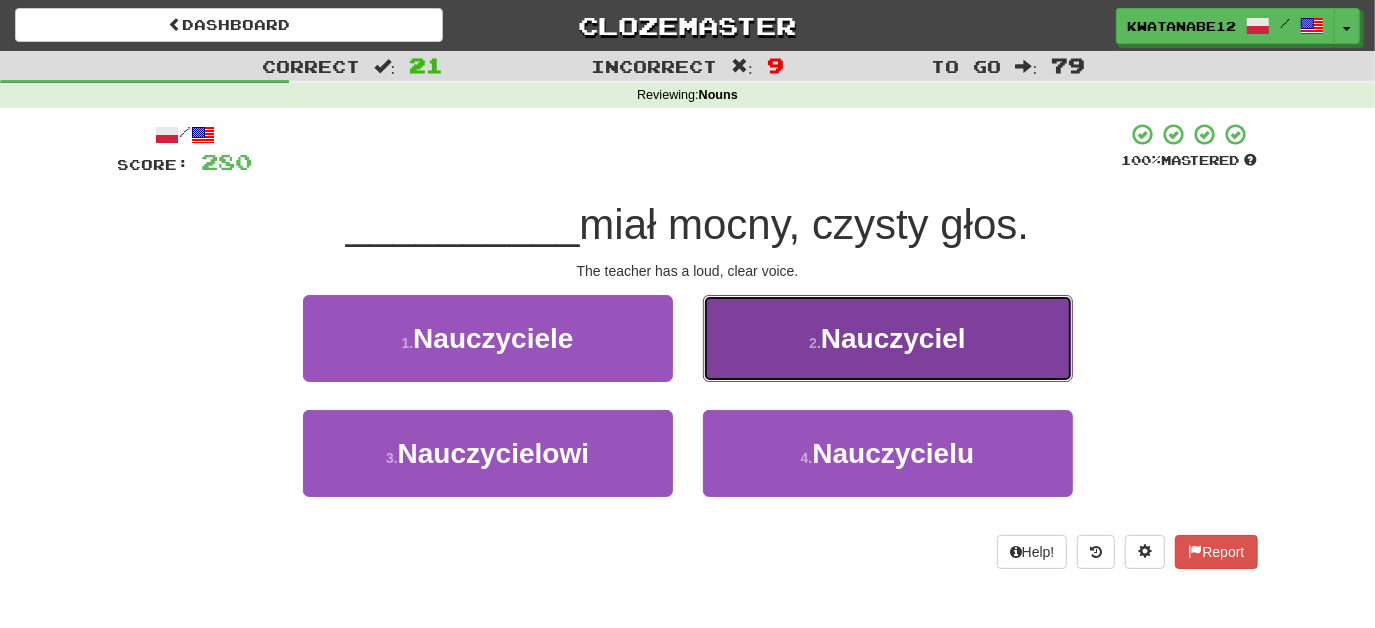 click on "Nauczyciel" at bounding box center [888, 338] 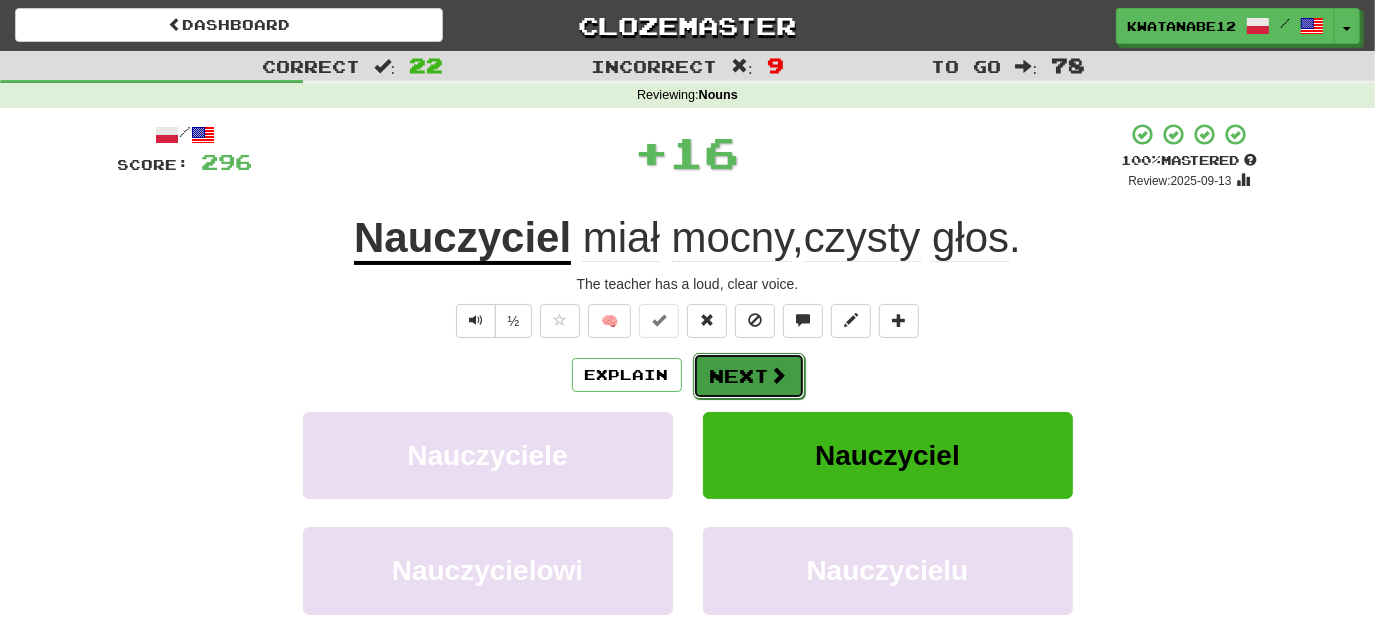 click on "Next" at bounding box center (749, 376) 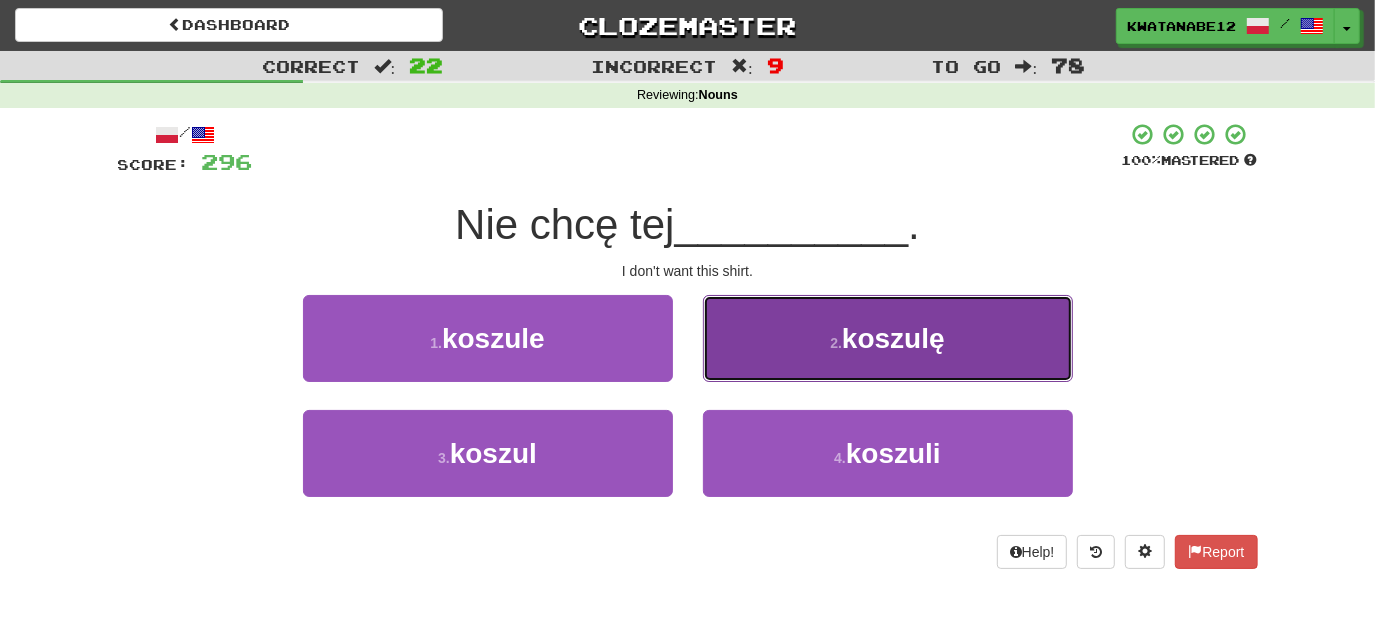 click on "2 .  koszulę" at bounding box center (888, 338) 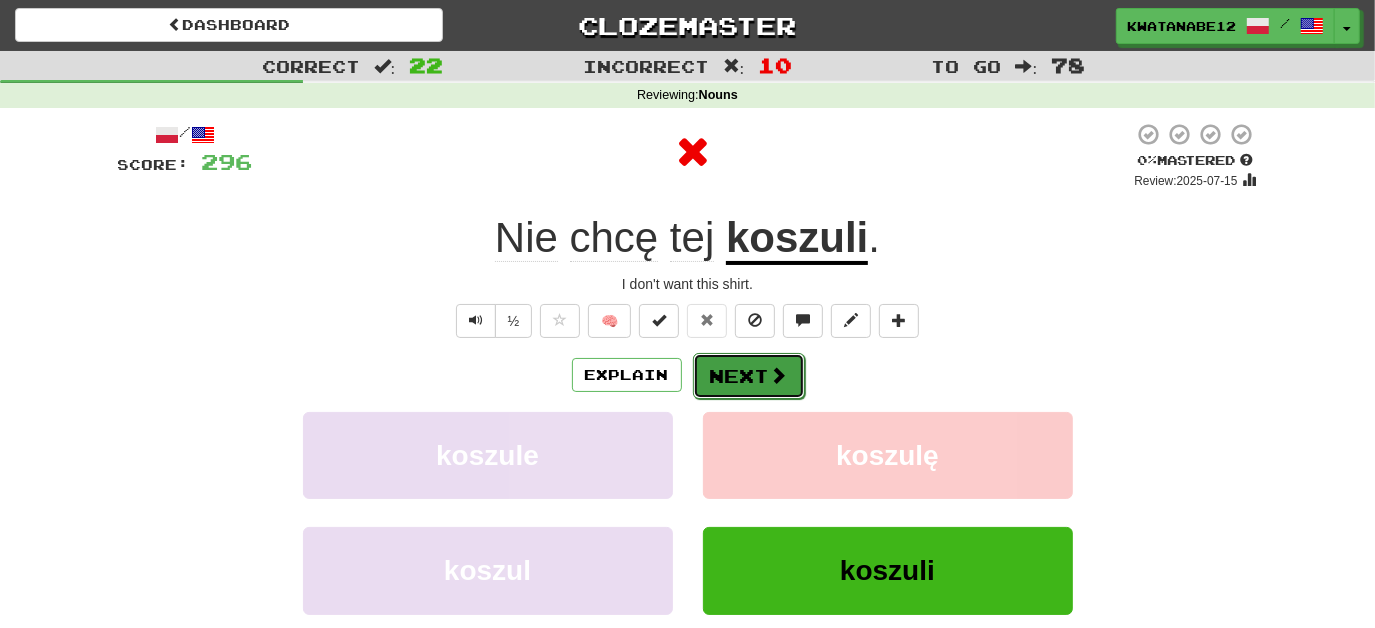 click on "Next" at bounding box center [749, 376] 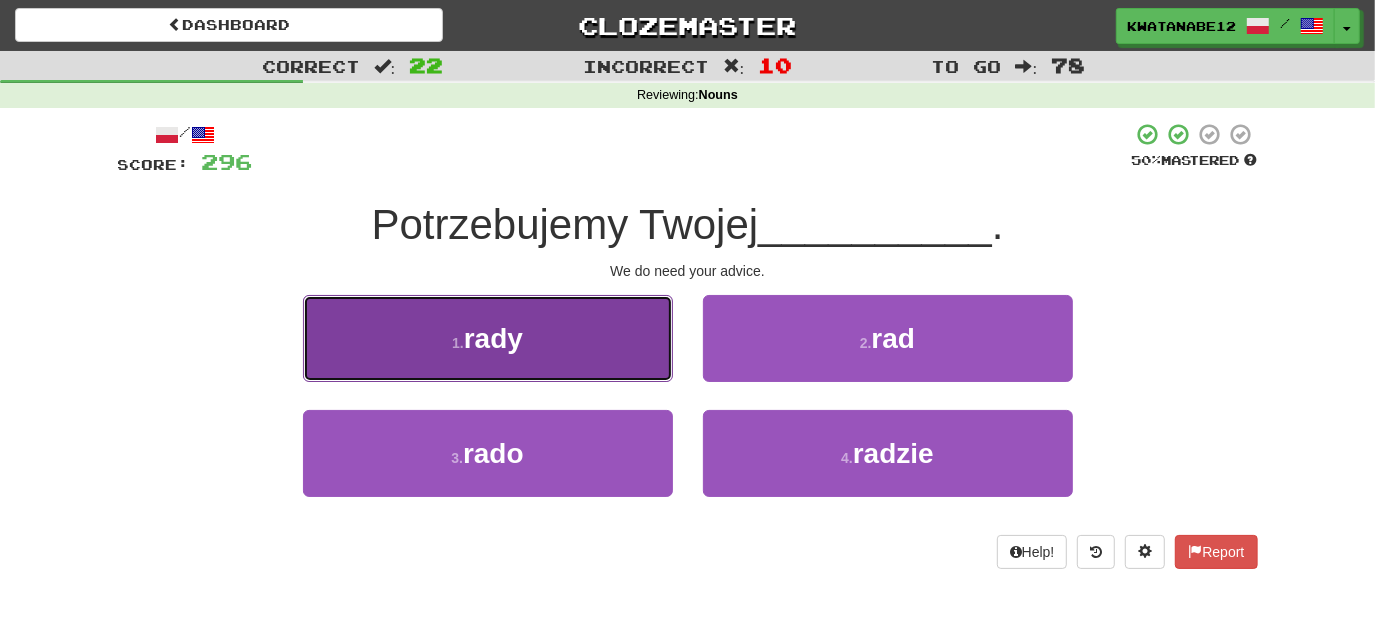 click on "1 .  rady" at bounding box center (488, 338) 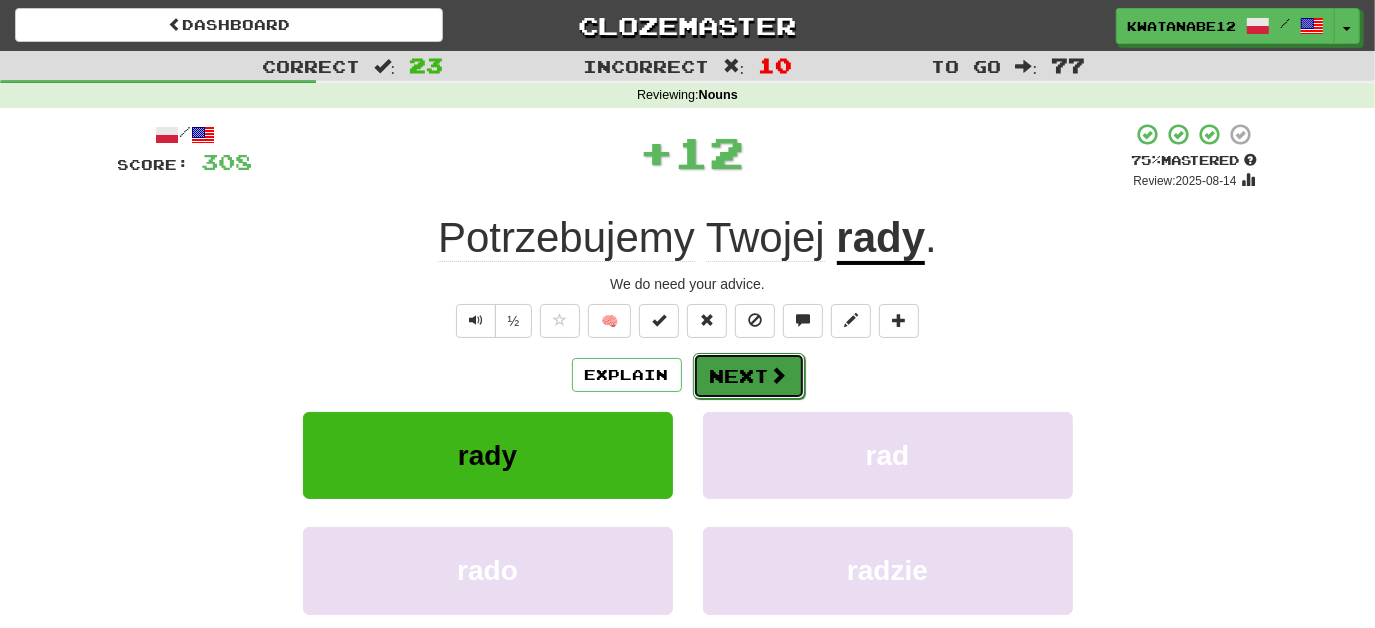 click on "Next" at bounding box center (749, 376) 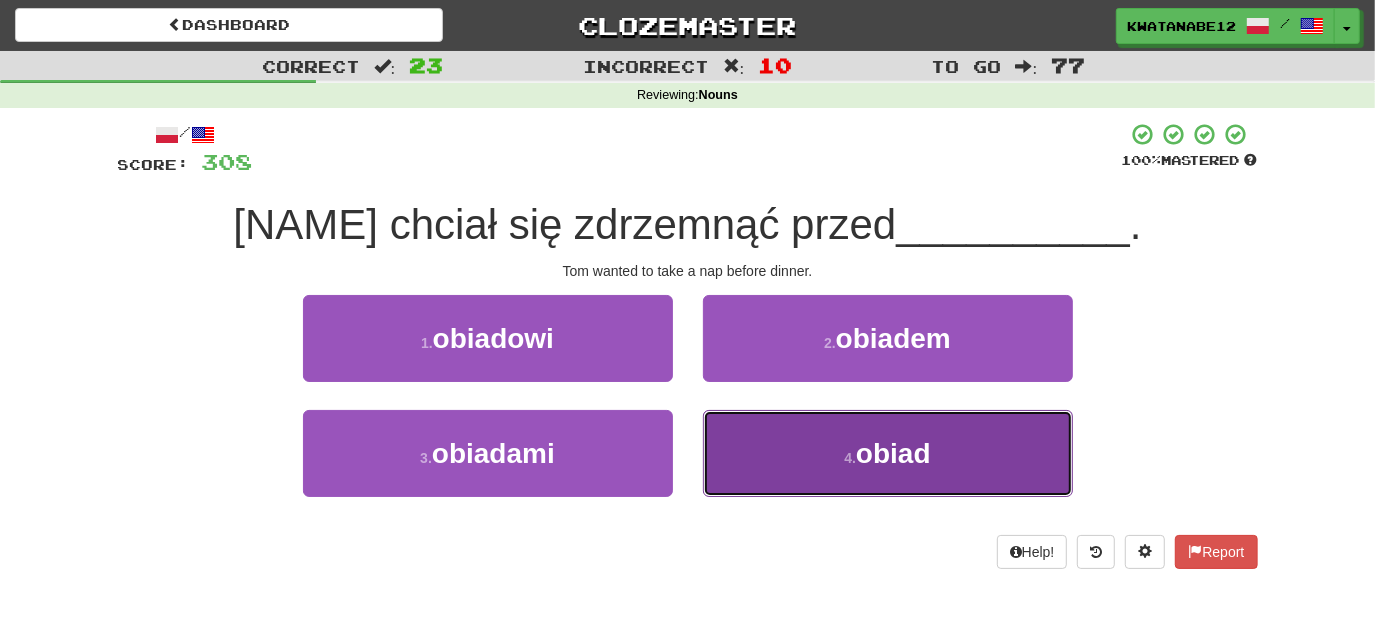 click on "4 .  obiad" at bounding box center (888, 453) 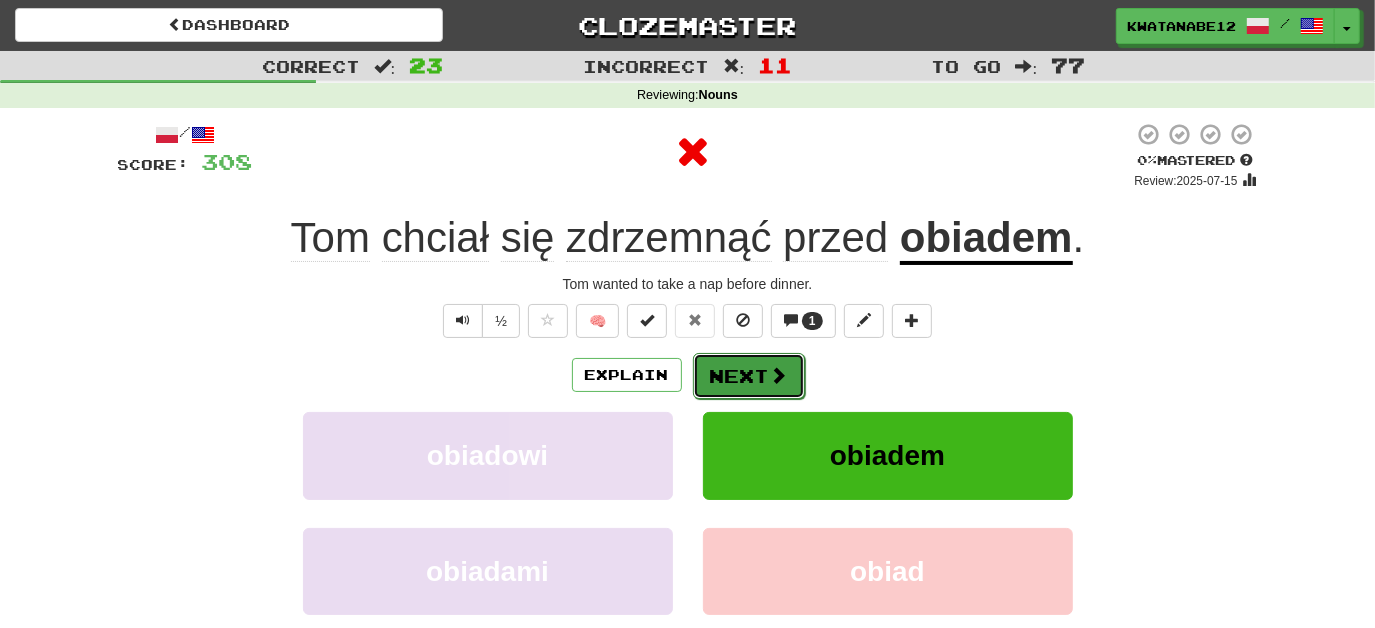 click on "Next" at bounding box center [749, 376] 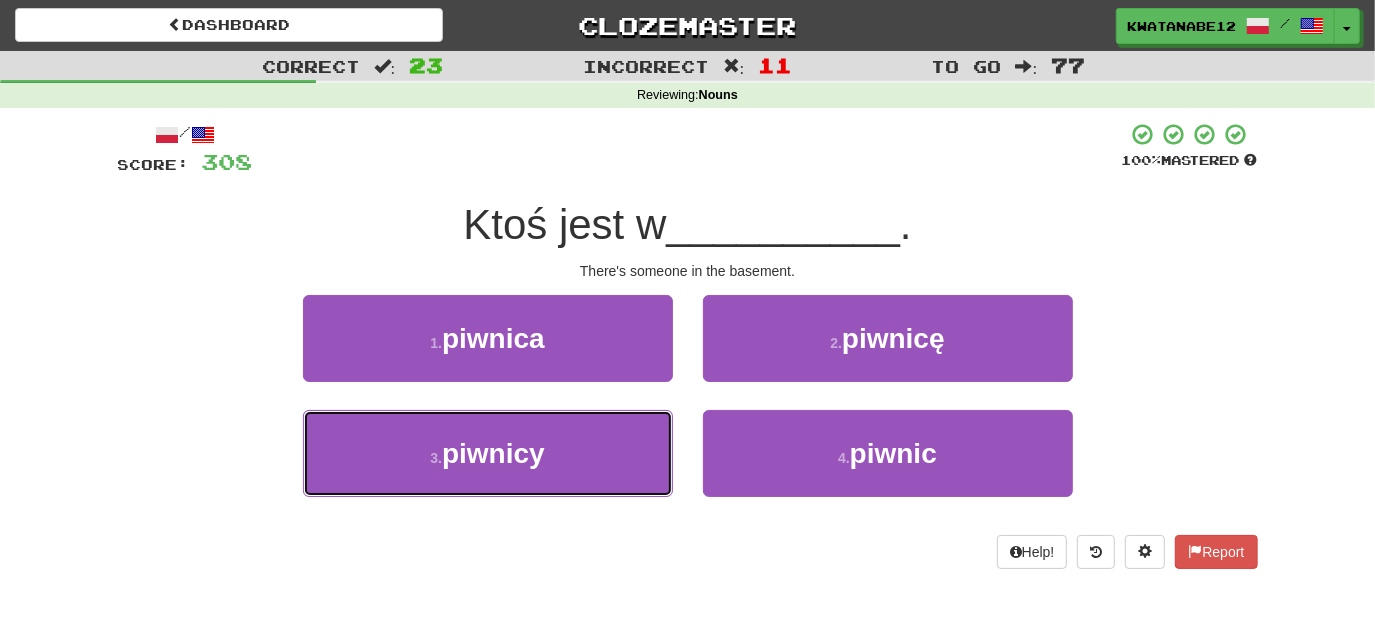 drag, startPoint x: 615, startPoint y: 458, endPoint x: 688, endPoint y: 399, distance: 93.8616 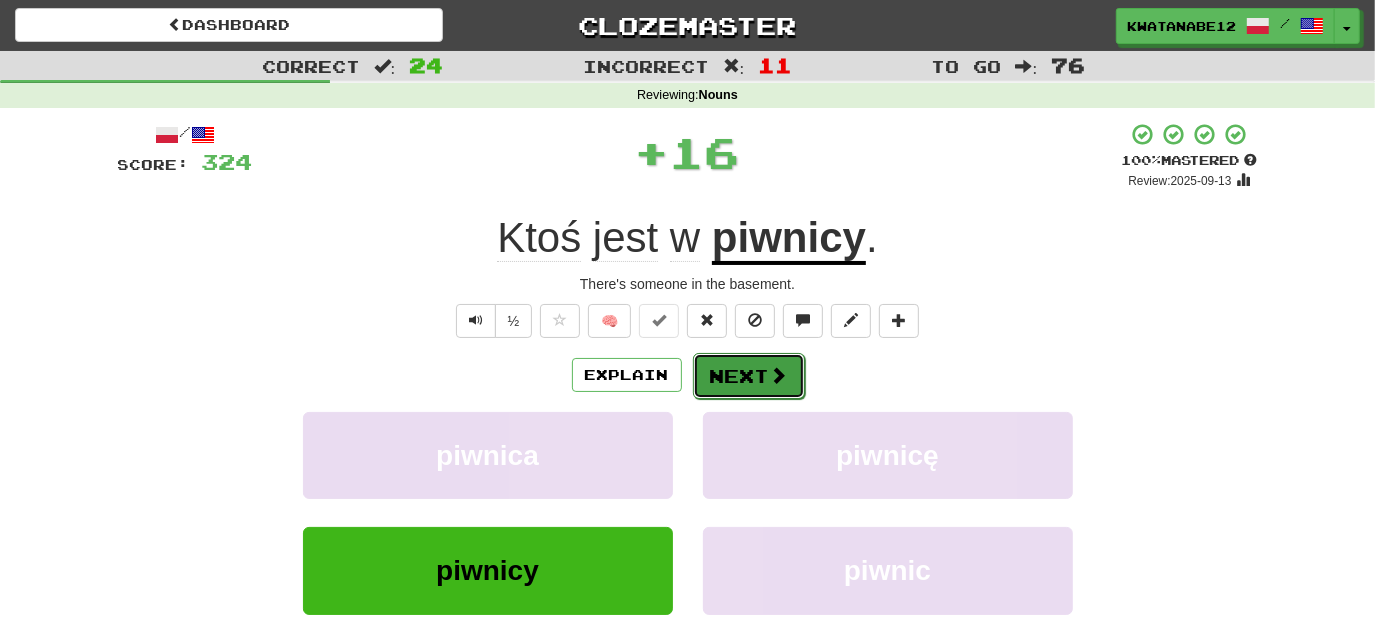 click on "Next" at bounding box center (749, 376) 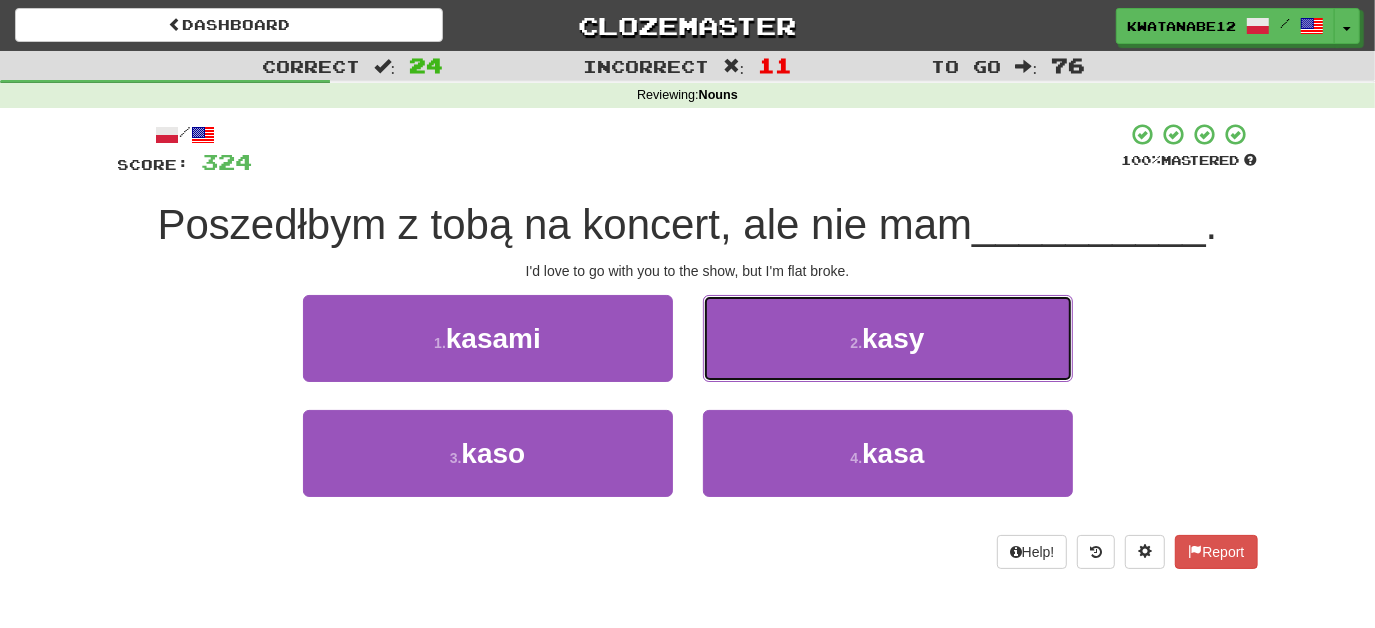 drag, startPoint x: 759, startPoint y: 320, endPoint x: 765, endPoint y: 333, distance: 14.3178215 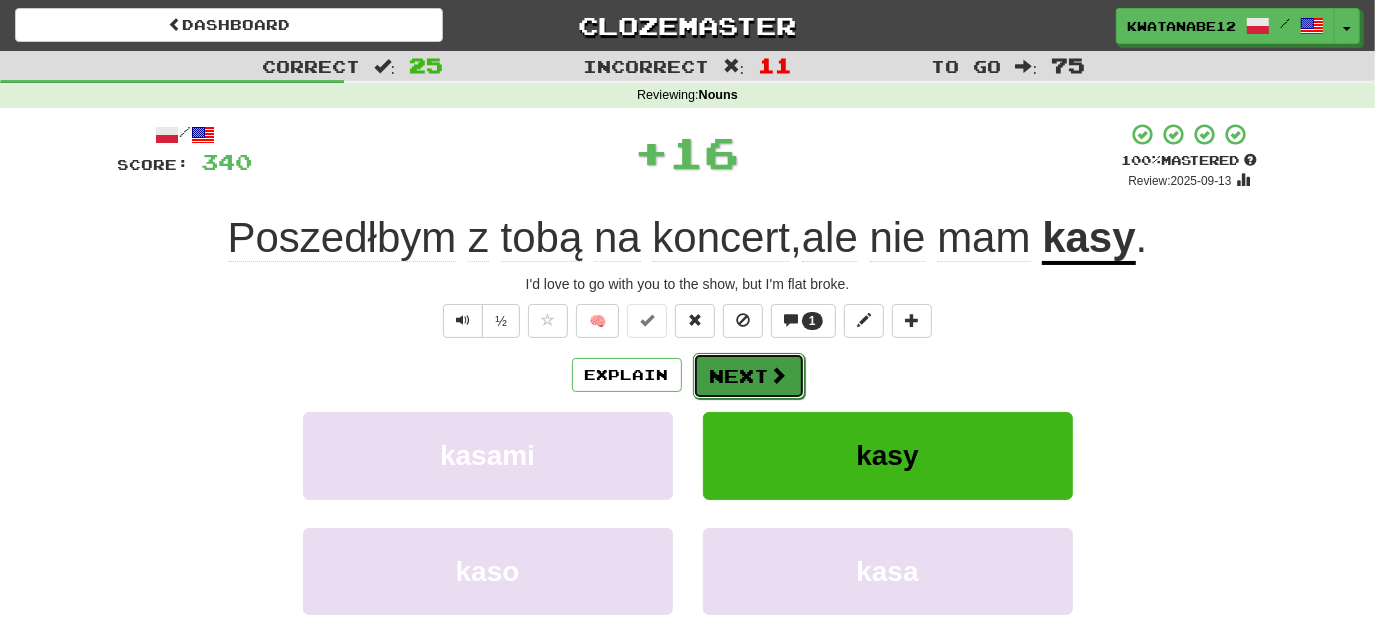 click on "Next" at bounding box center (749, 376) 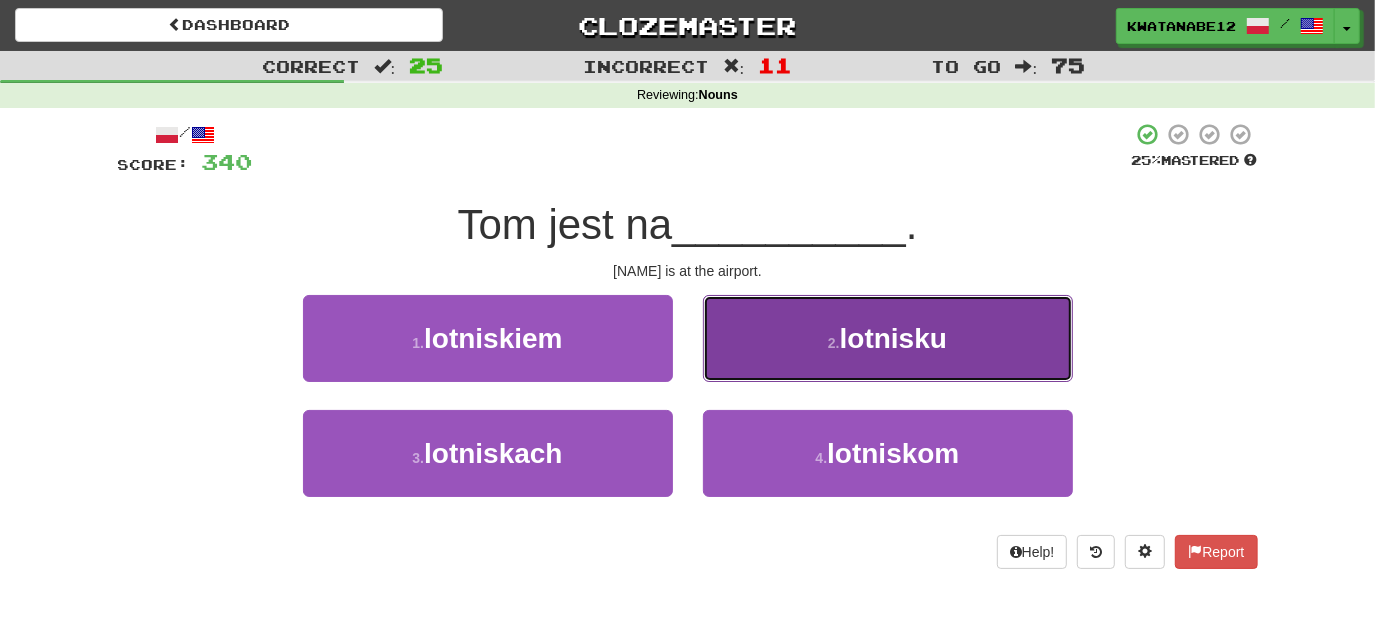 click on "2 .  lotnisku" at bounding box center [888, 338] 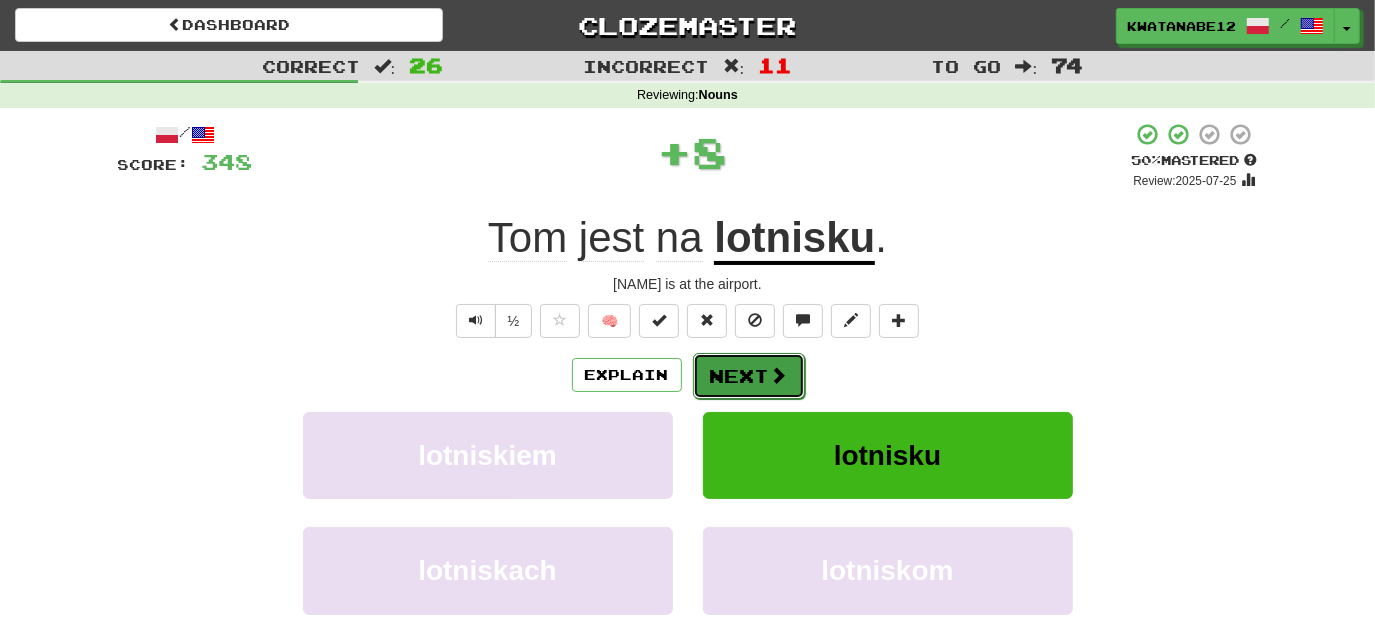 click on "Next" at bounding box center [749, 376] 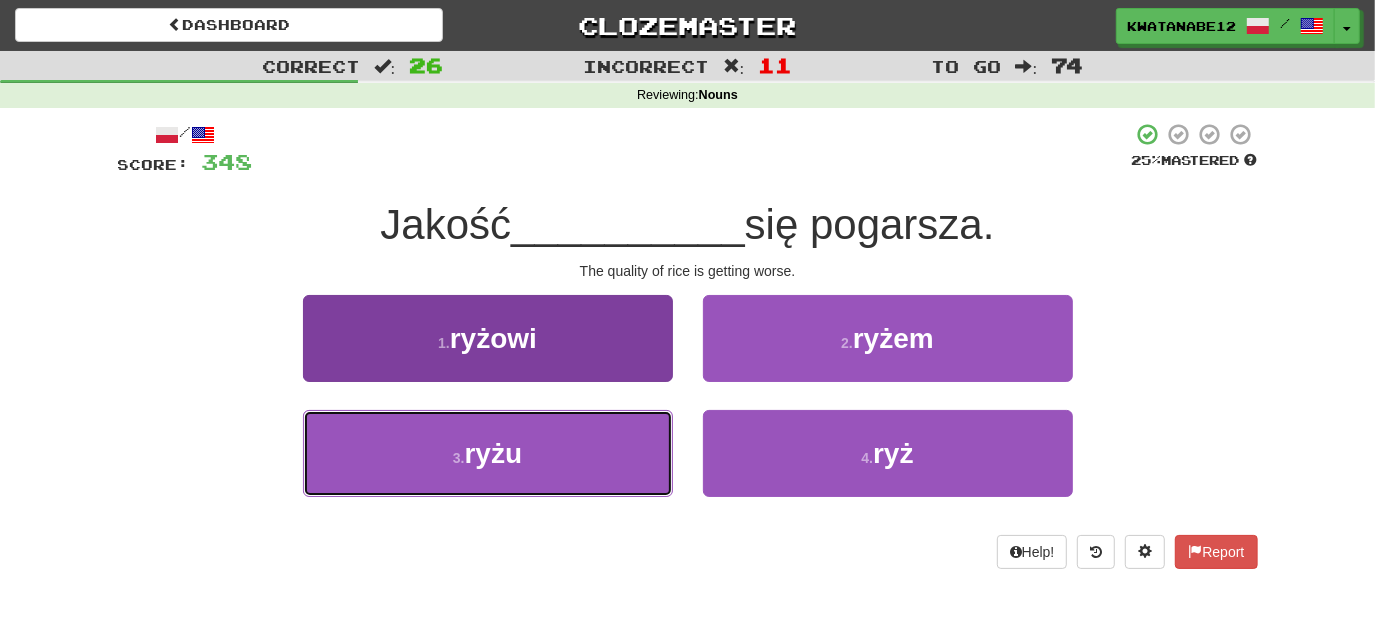 drag, startPoint x: 627, startPoint y: 452, endPoint x: 669, endPoint y: 417, distance: 54.67175 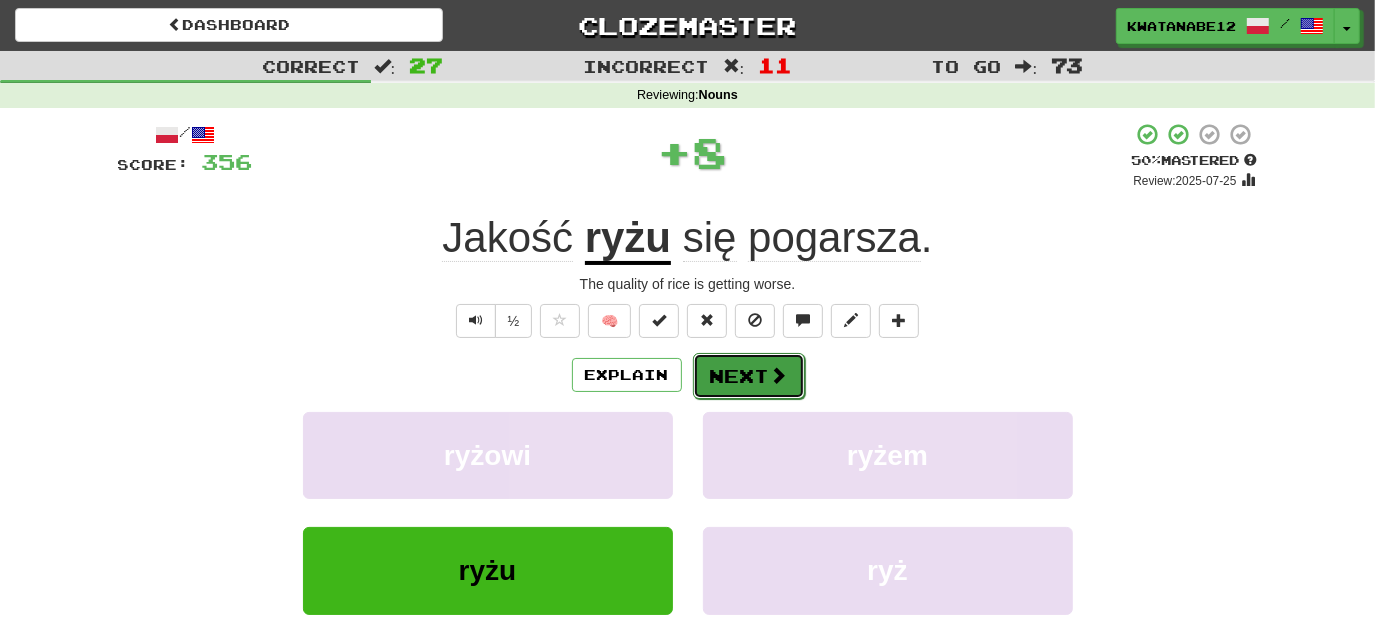 click on "Next" at bounding box center [749, 376] 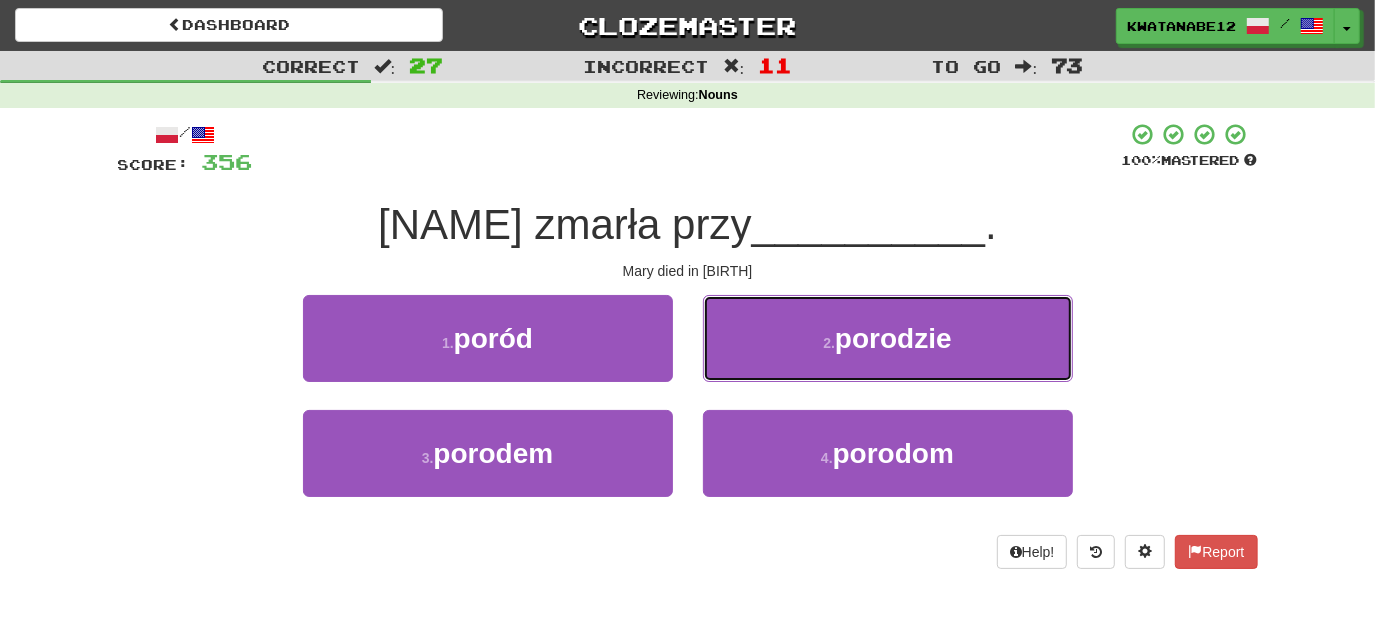 click on "2 .  porodzie" at bounding box center [888, 338] 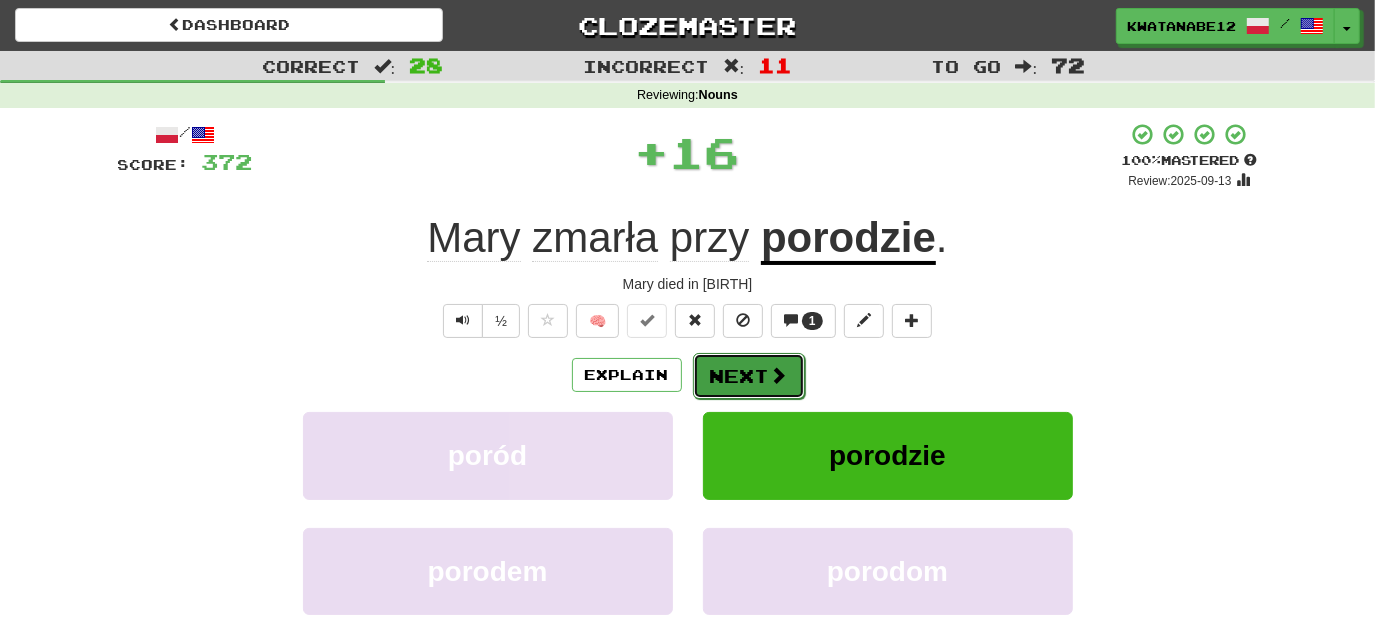 click on "Next" at bounding box center (749, 376) 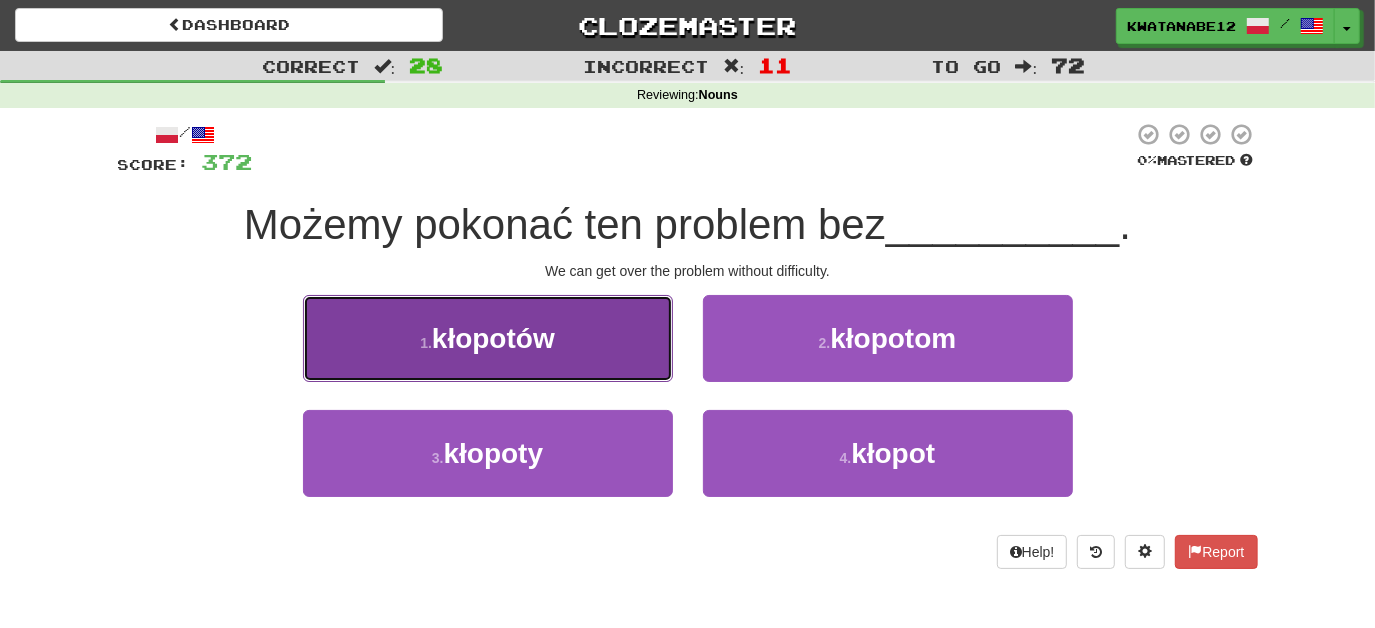 click on "1 .  kłopotów" at bounding box center [488, 338] 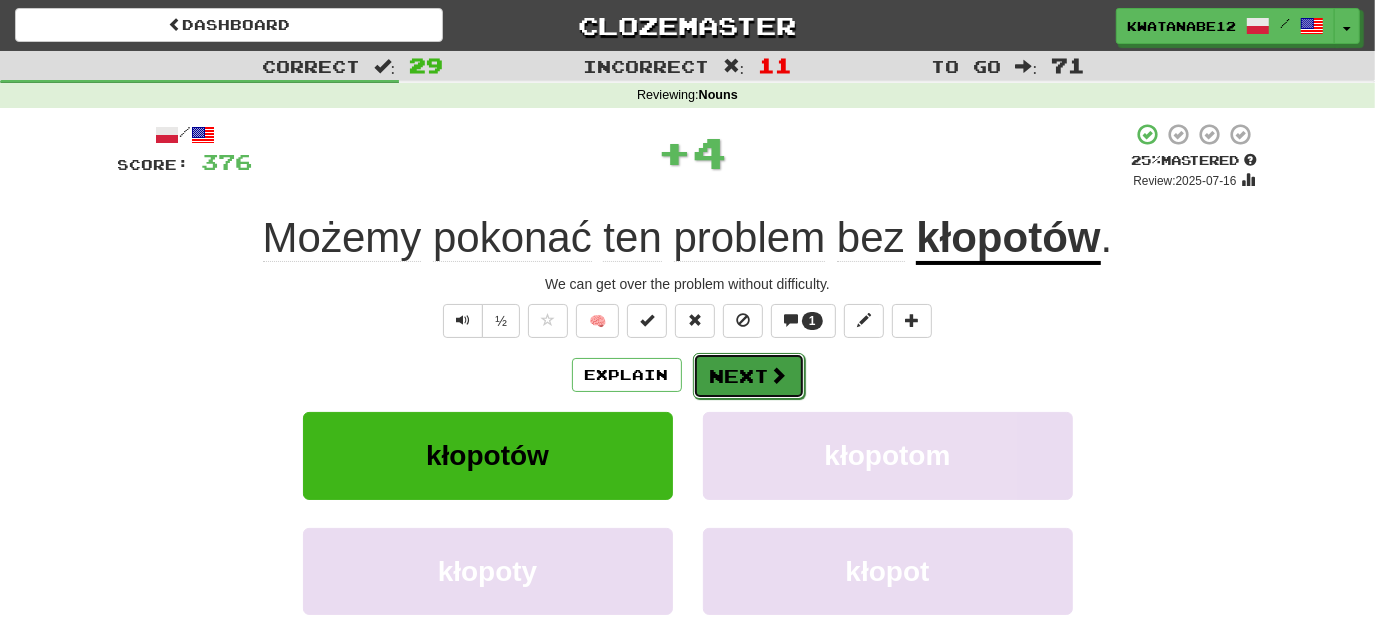 click on "Next" at bounding box center [749, 376] 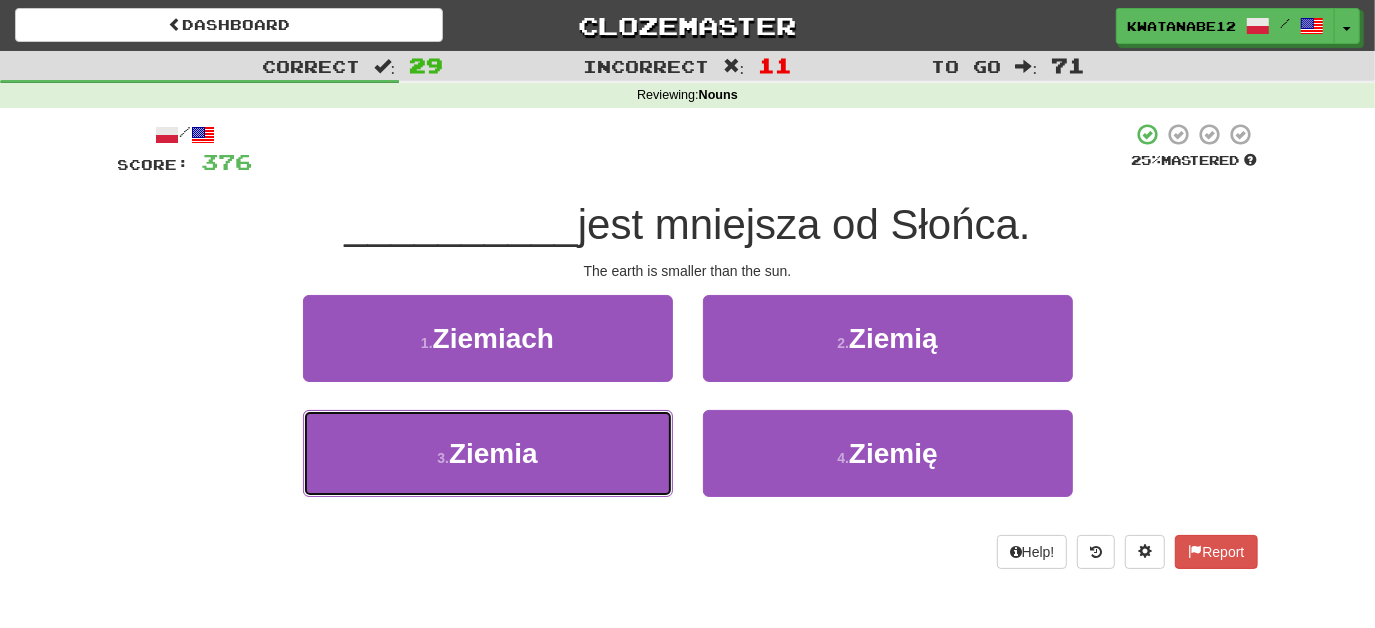 drag, startPoint x: 640, startPoint y: 444, endPoint x: 673, endPoint y: 436, distance: 33.955853 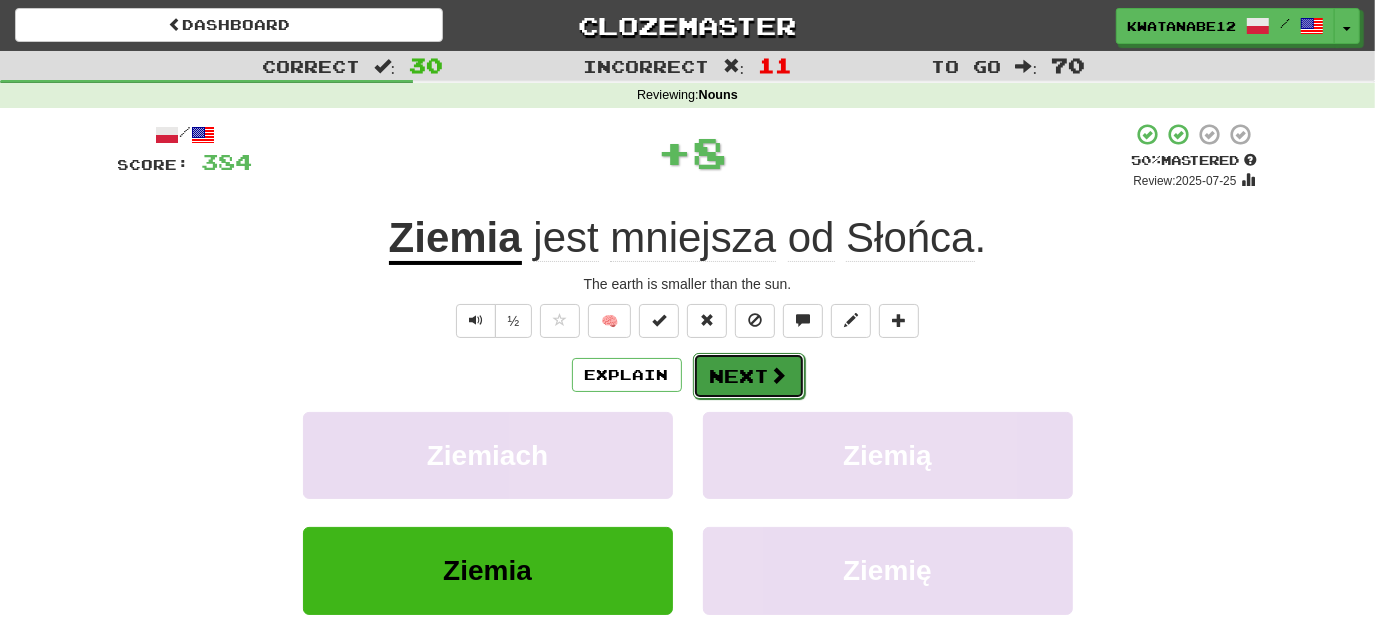 click on "Next" at bounding box center [749, 376] 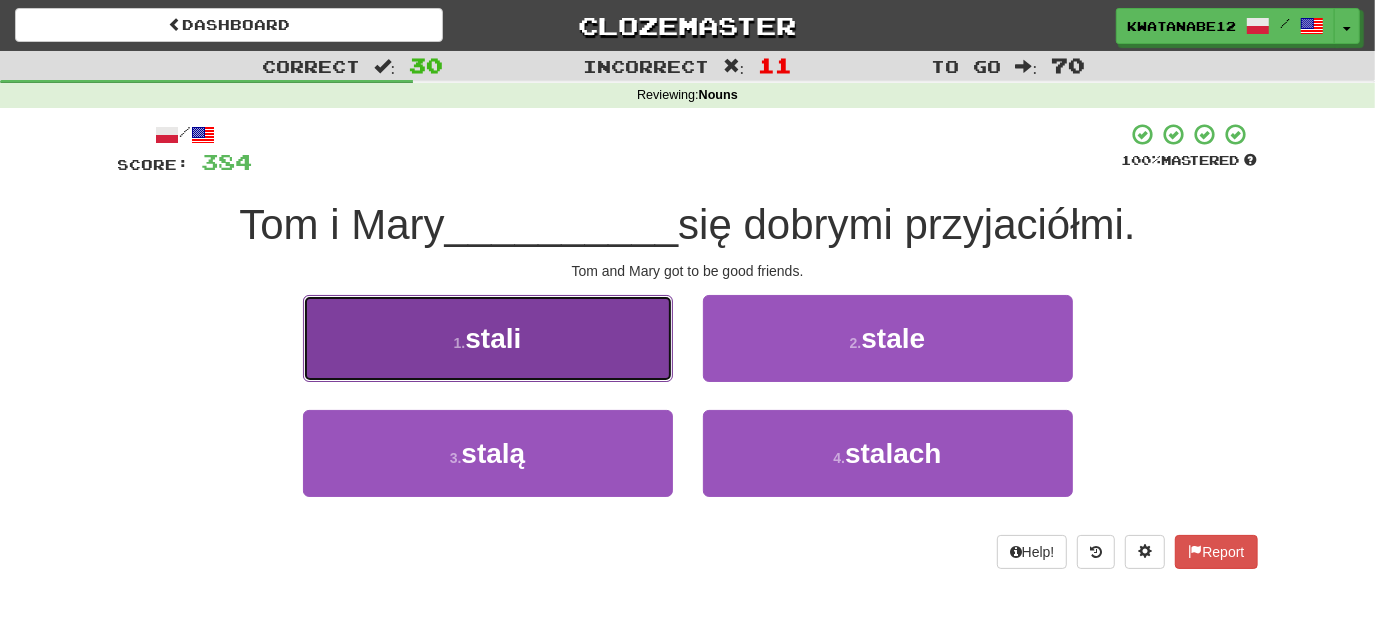 click on "1 .  stali" at bounding box center (488, 338) 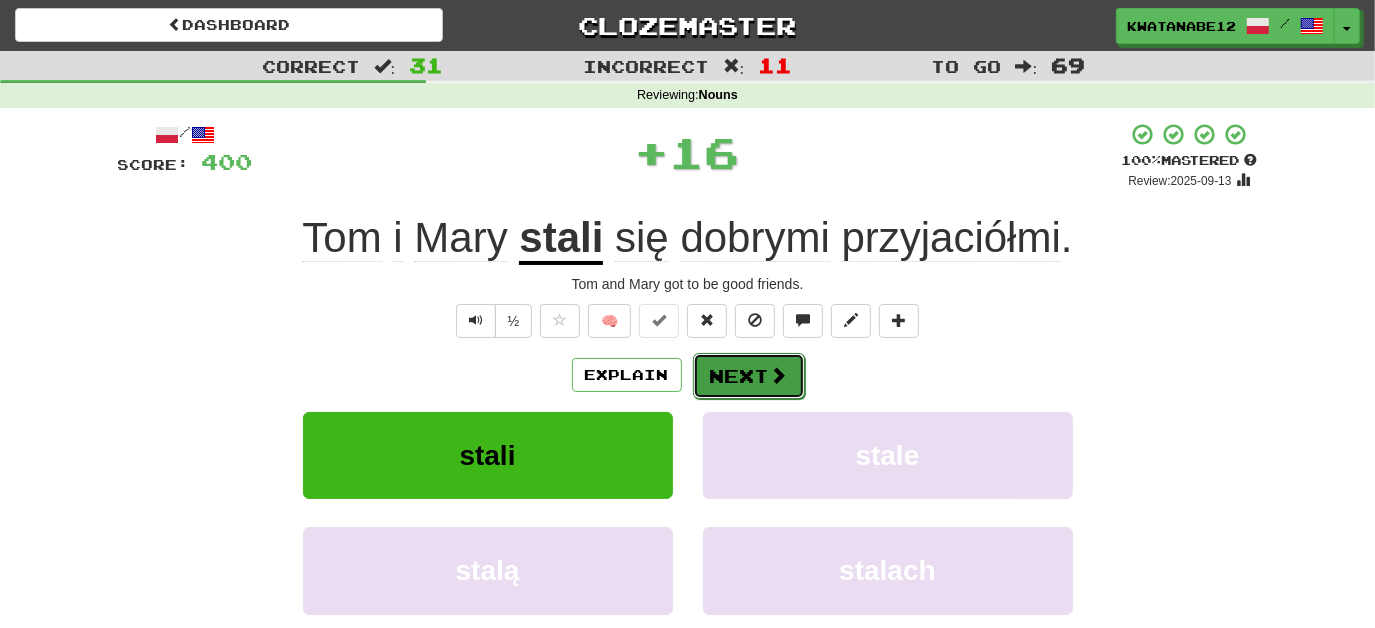 click on "Next" at bounding box center [749, 376] 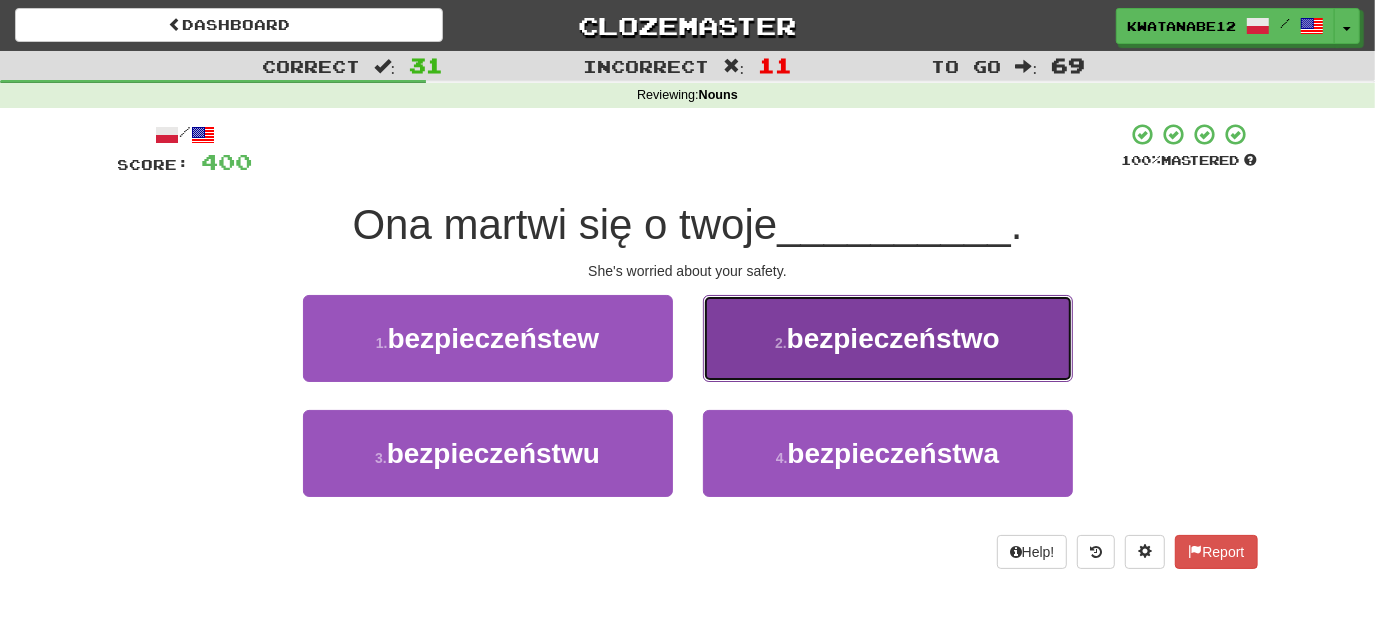 click on "2 .  bezpieczeństwo" at bounding box center (888, 338) 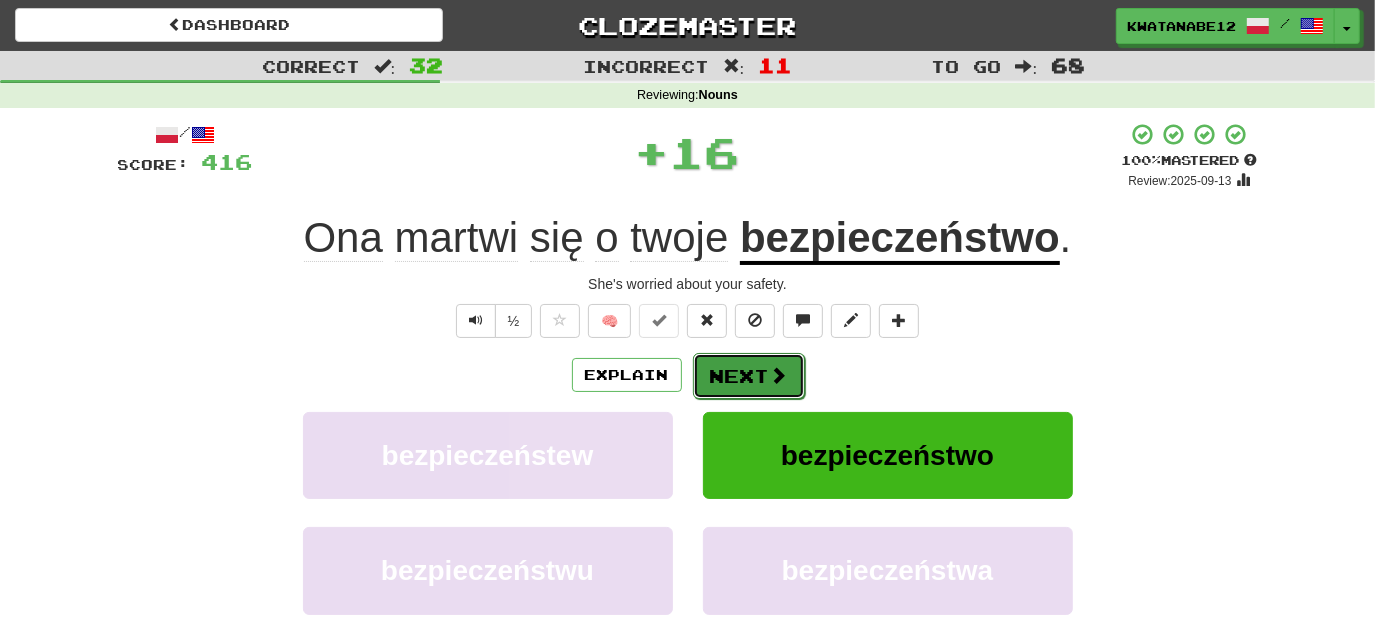 click on "Next" at bounding box center [749, 376] 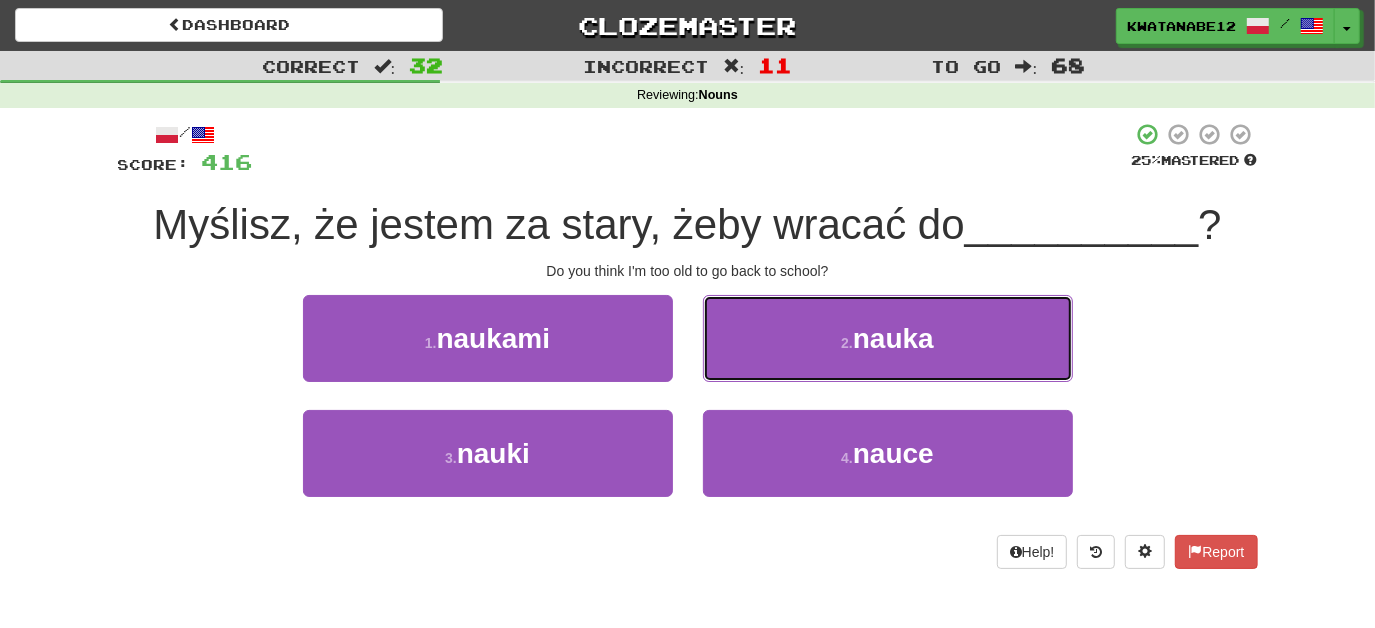 click on "2 .  nauka" at bounding box center (888, 338) 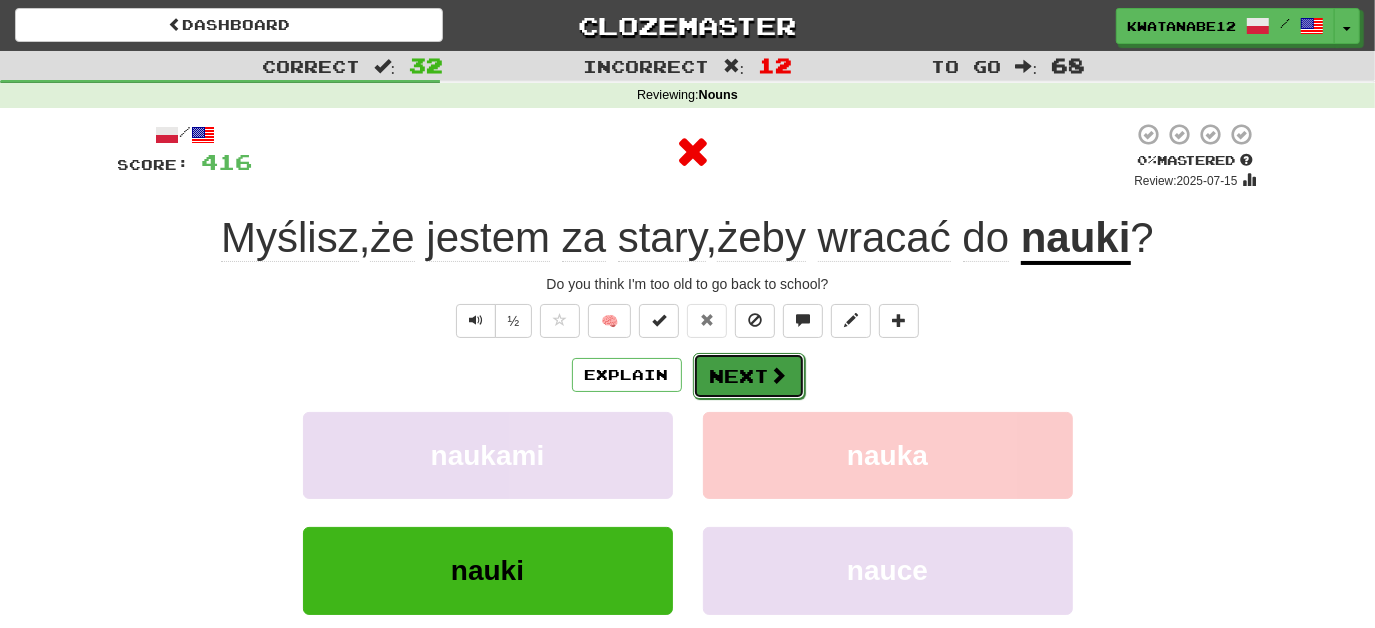 click on "Next" at bounding box center (749, 376) 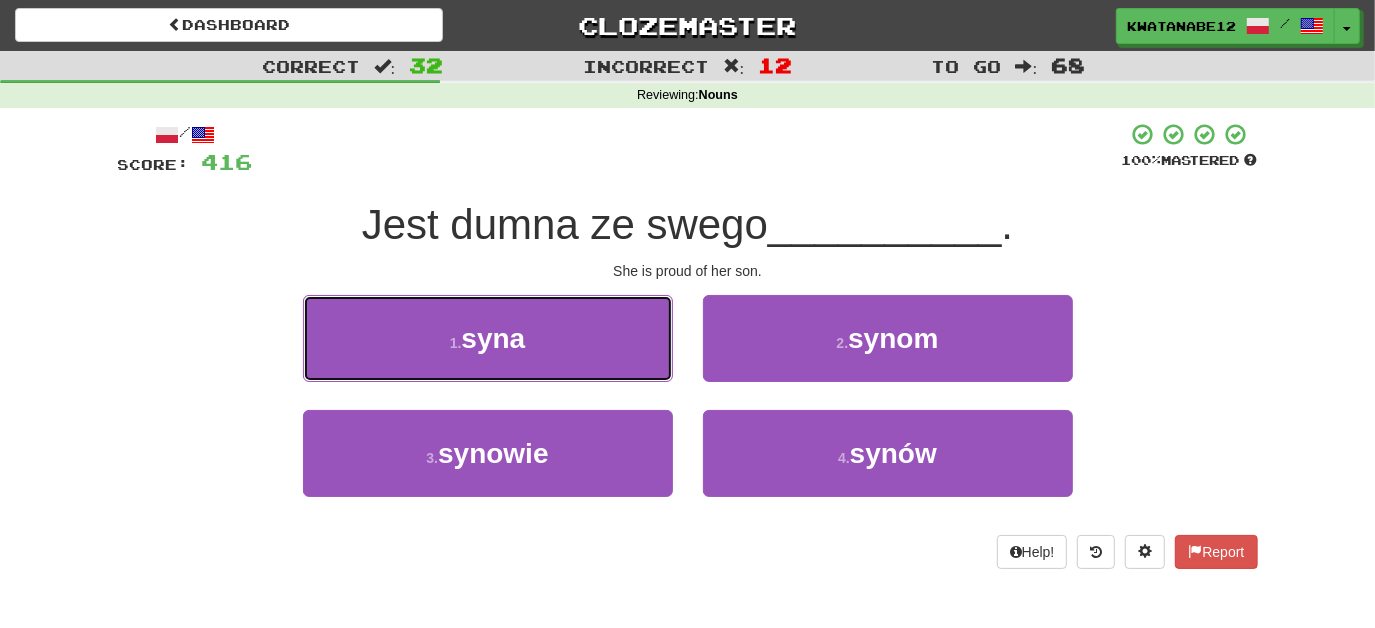 click on "1 .  syna" at bounding box center [488, 338] 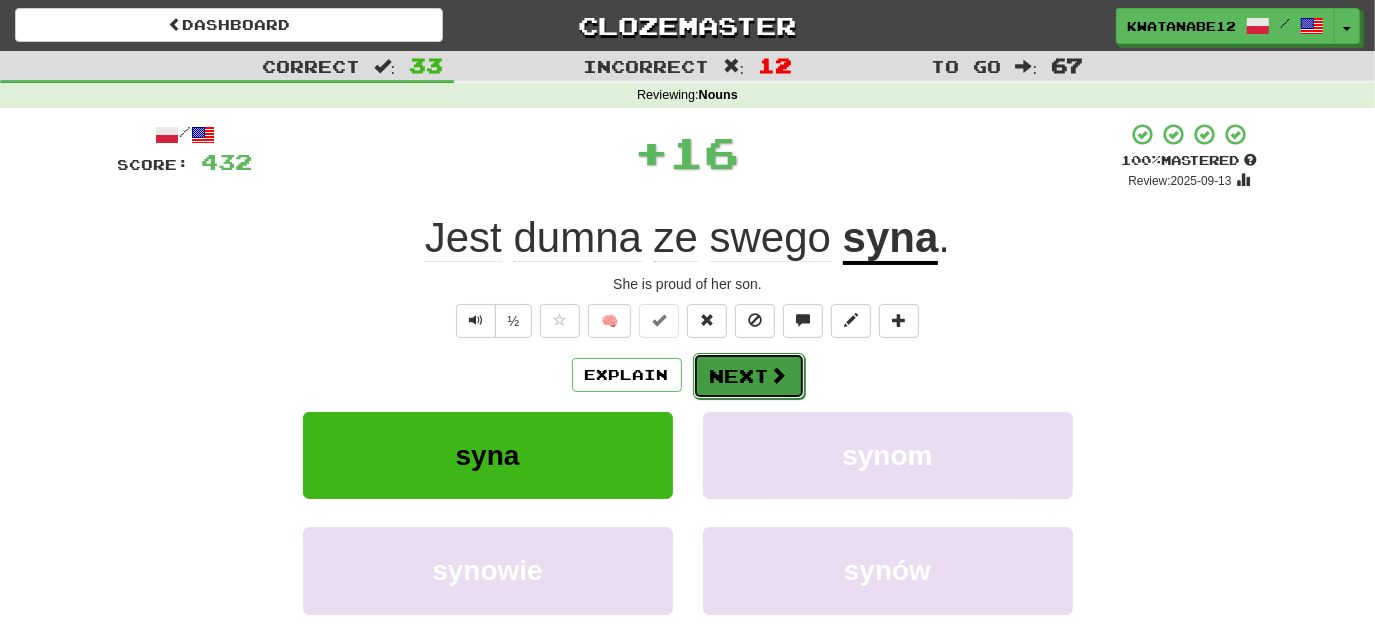 click on "Next" at bounding box center (749, 376) 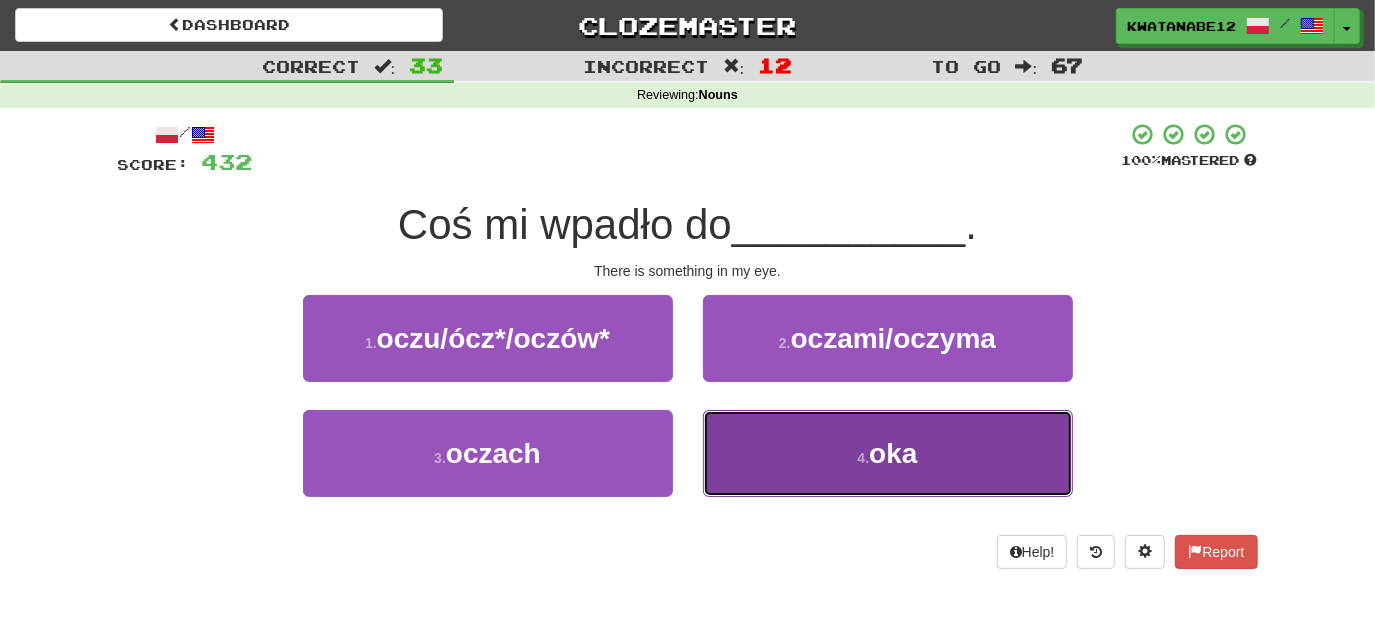 click on "4 .  oka" at bounding box center (888, 453) 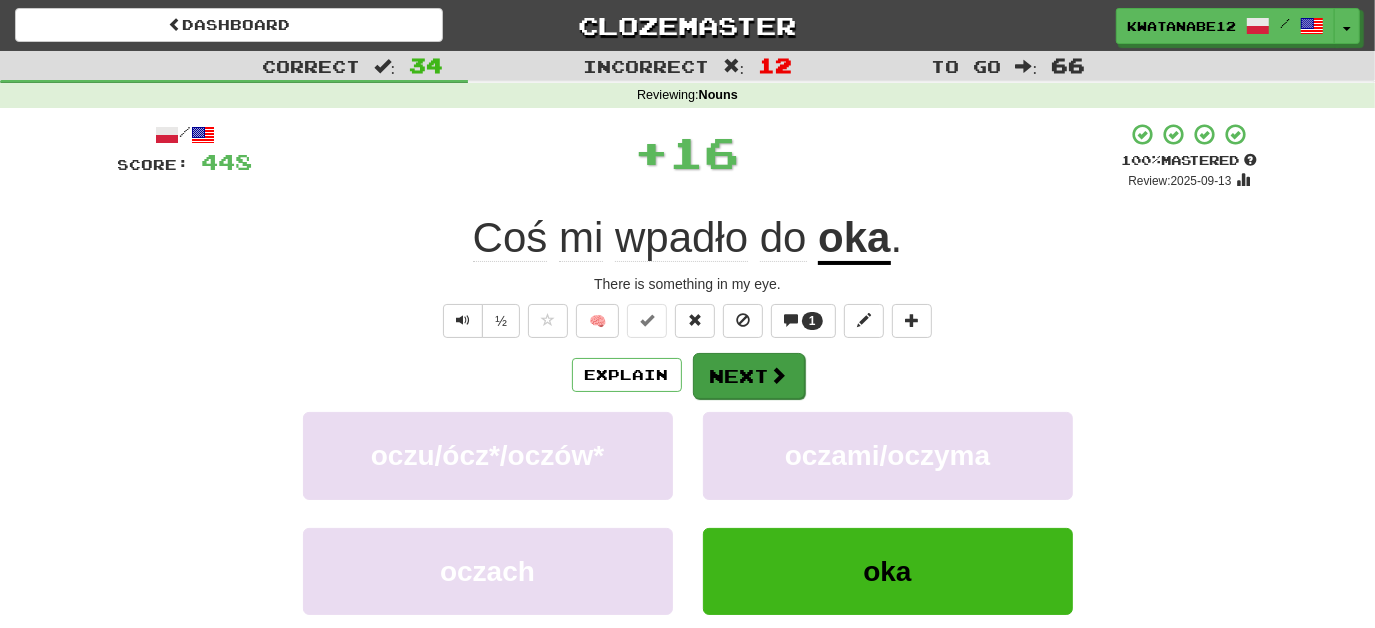 click on "/  Score:   448 + 16 100 %  Mastered Review:  2025-09-13 Coś   mi   wpadło   do   oka . There is something in my eye. ½ 🧠 1 Explain Next oczu/ócz*/oczów* oczami/oczyma oczach oka Learn more: oczu/ócz*/oczów* oczami/oczyma oczach oka  Help!  Report Sentence Source" at bounding box center (688, 435) 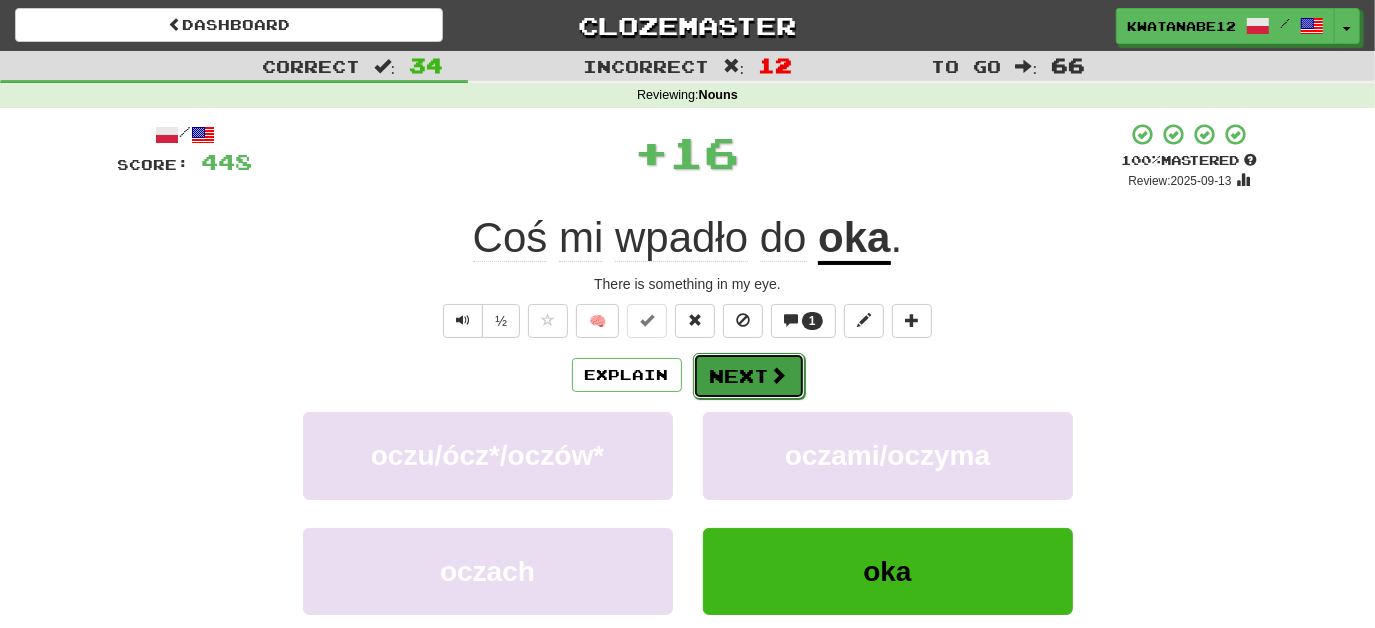 click at bounding box center (779, 375) 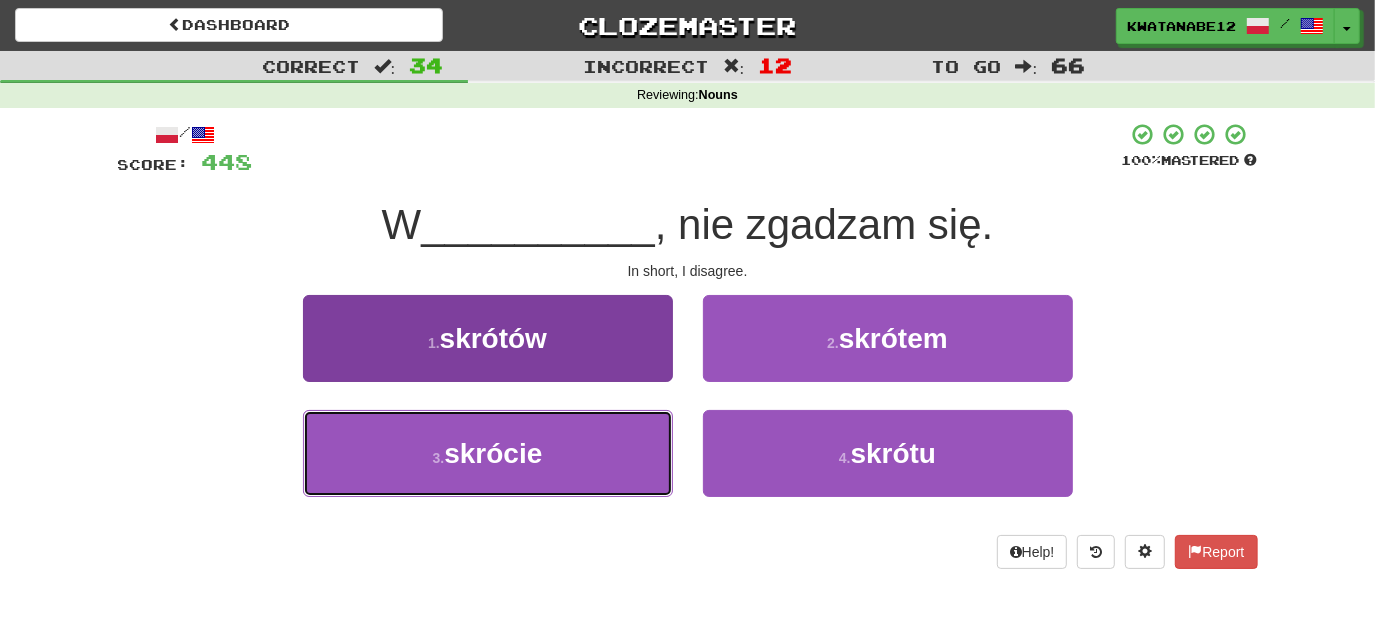 click on "3 .  skrócie" at bounding box center (488, 453) 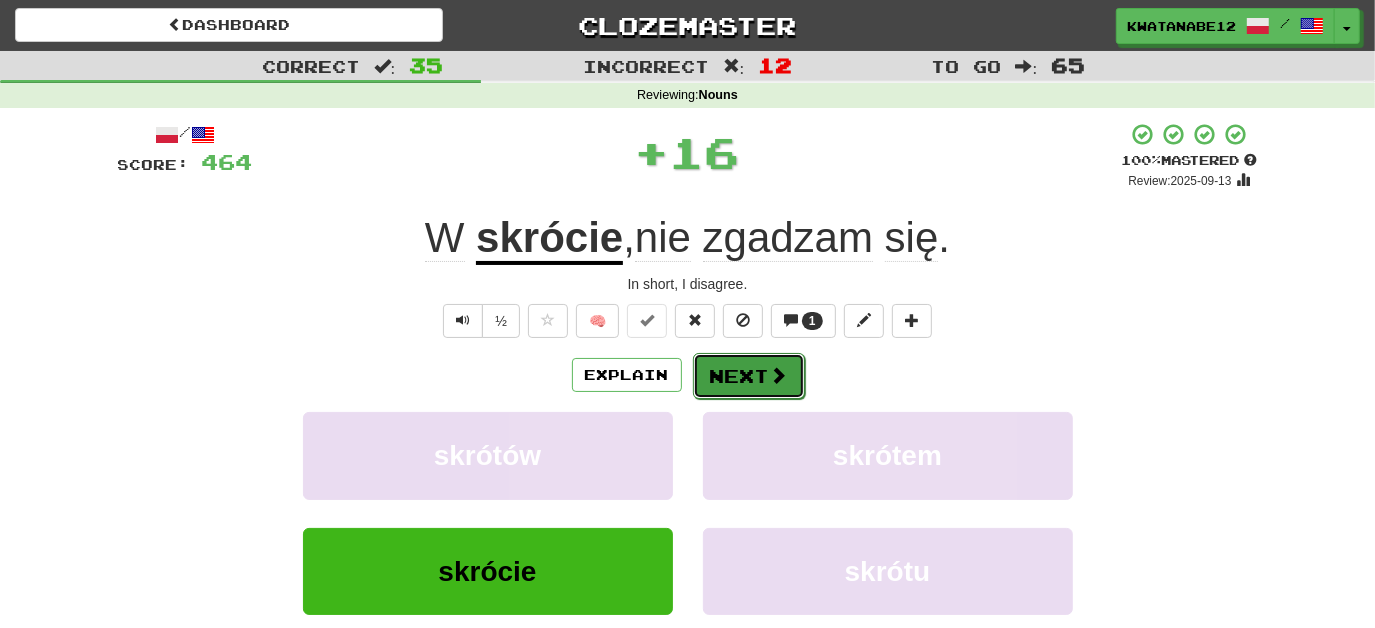 click on "Next" at bounding box center (749, 376) 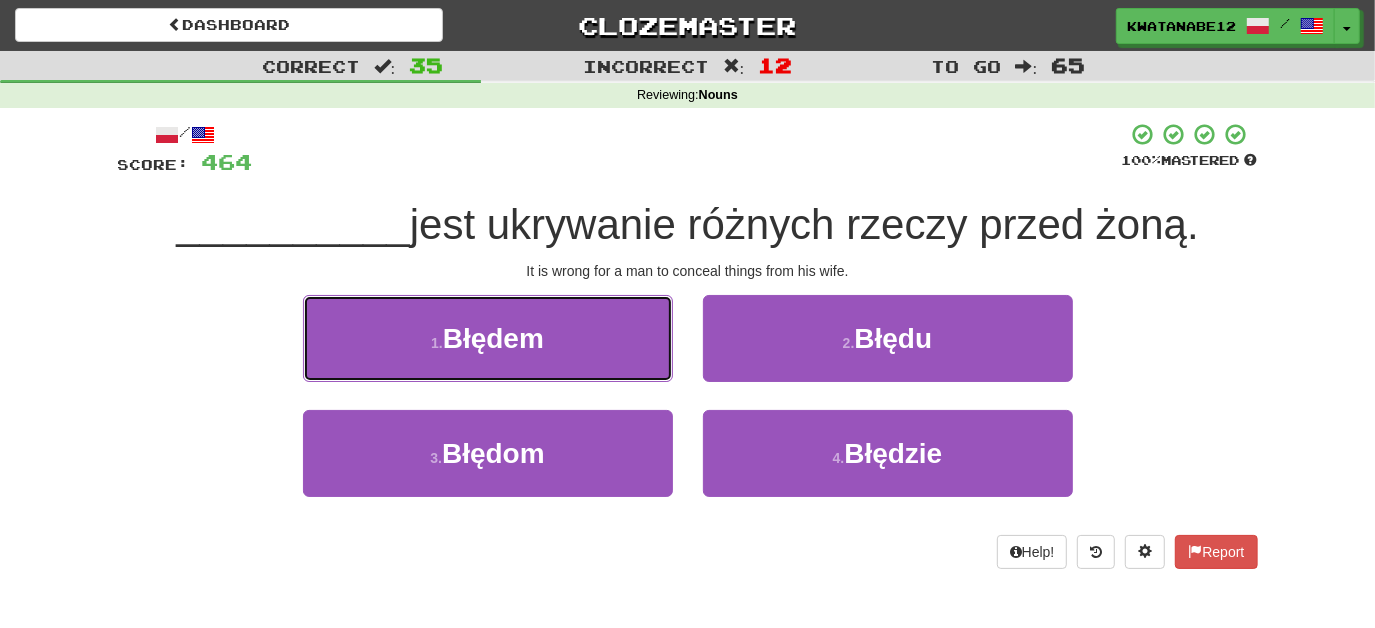 drag, startPoint x: 633, startPoint y: 343, endPoint x: 645, endPoint y: 345, distance: 12.165525 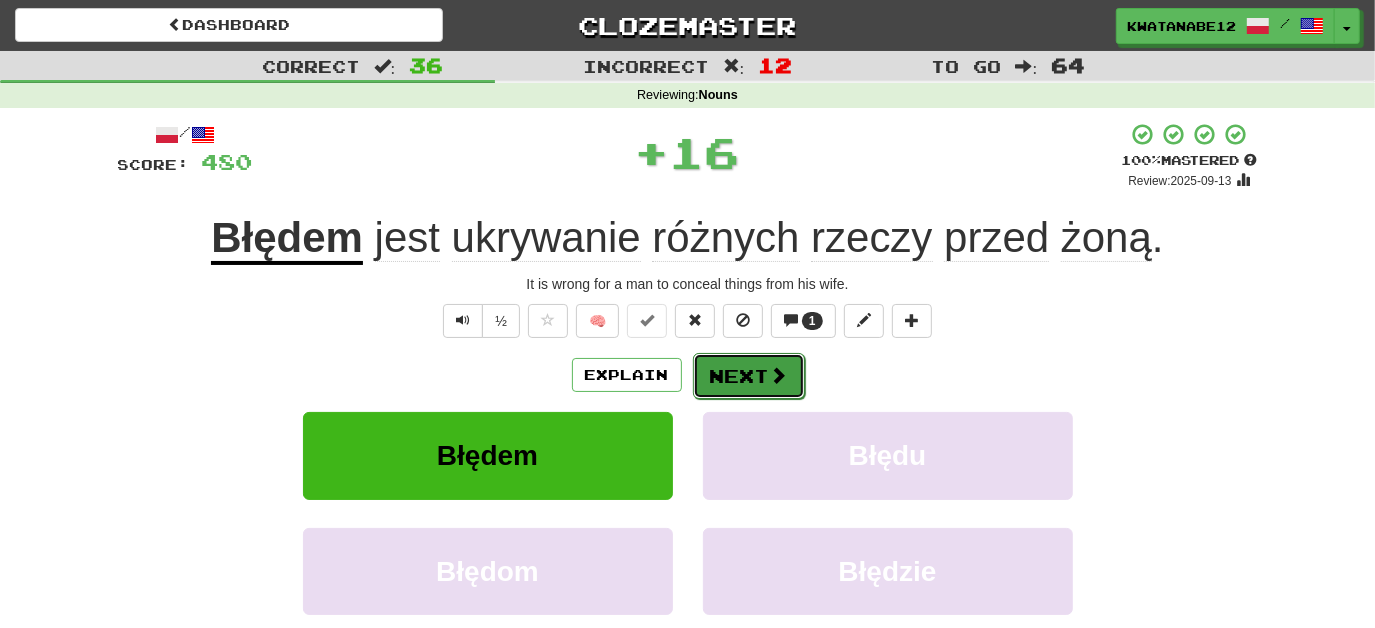 click on "Next" at bounding box center [749, 376] 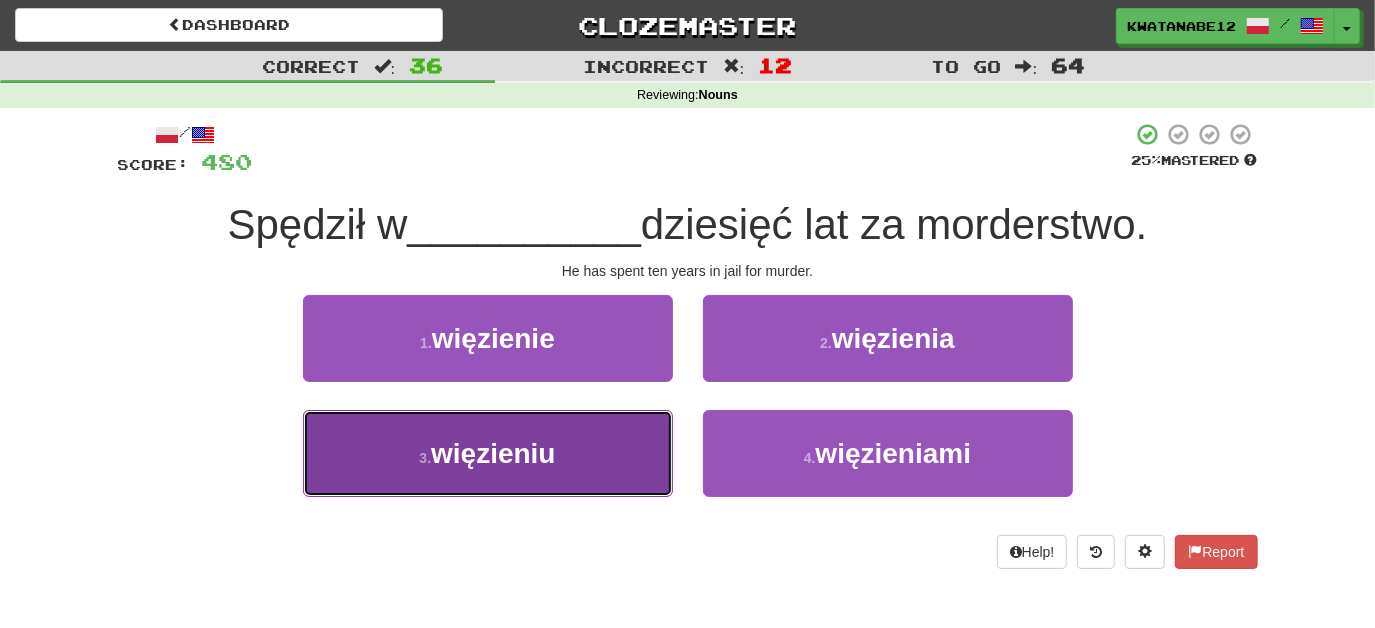 click on "3 .  więzieniu" at bounding box center (488, 453) 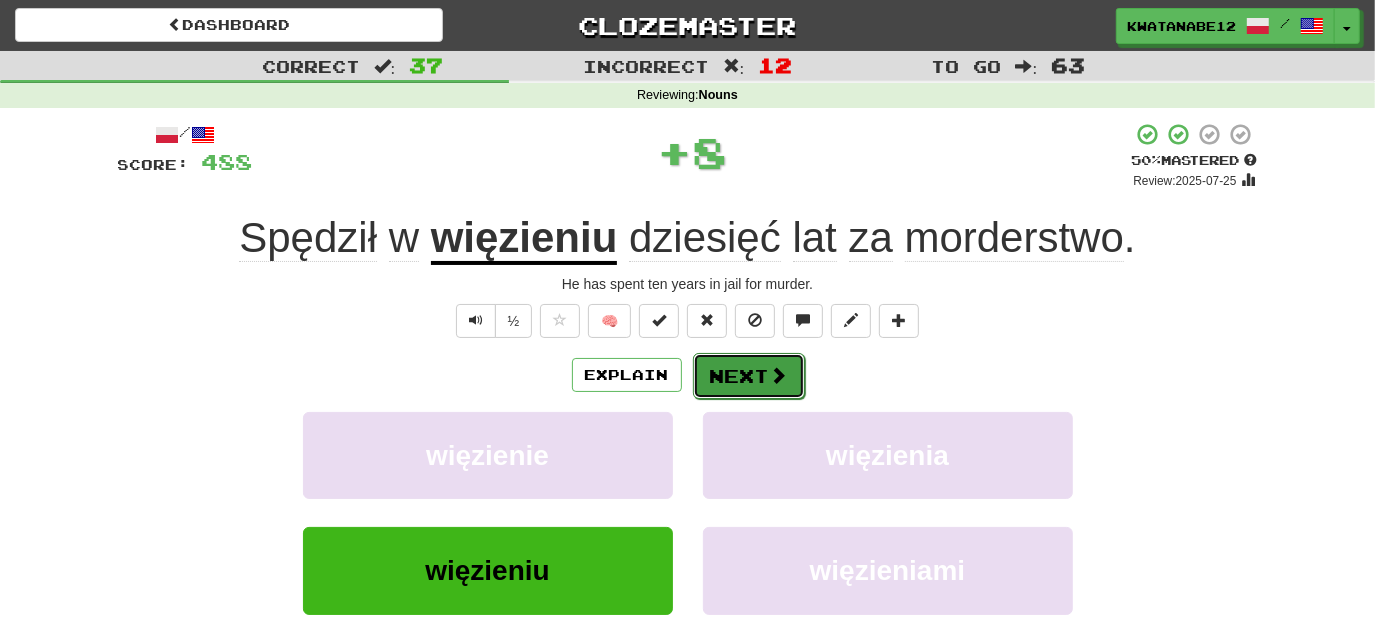 click on "Next" at bounding box center (749, 376) 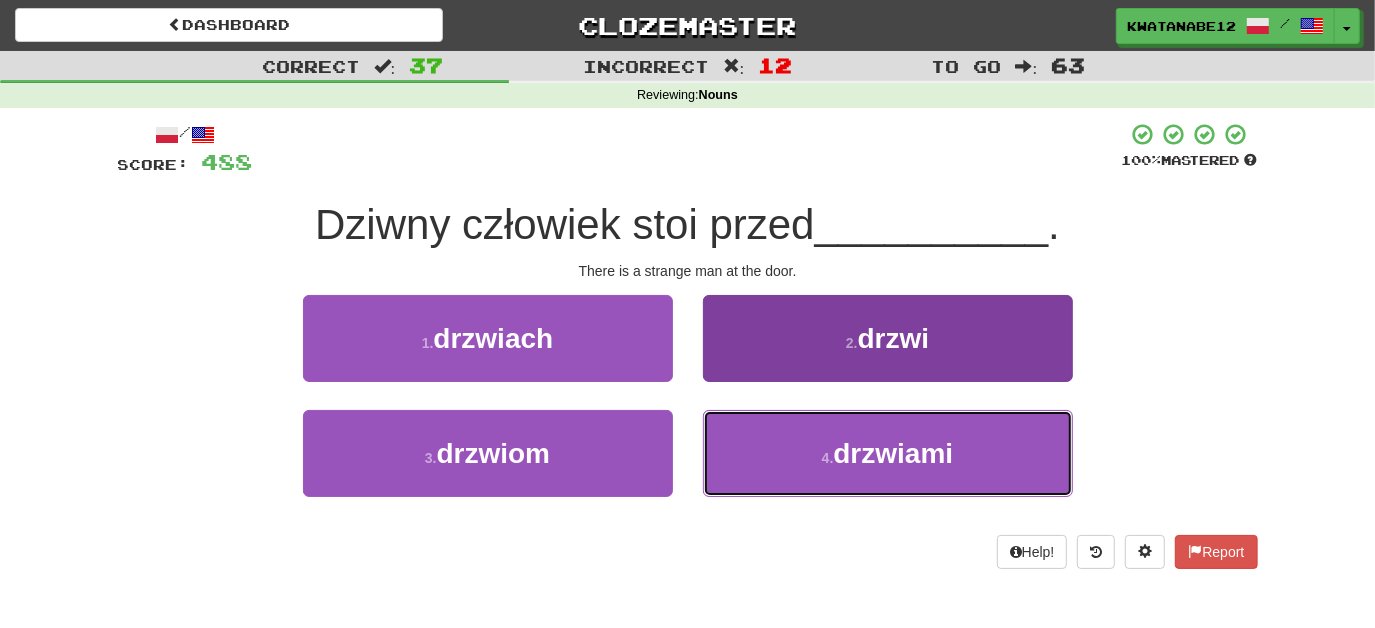 click on "4 .  drzwiami" at bounding box center (888, 453) 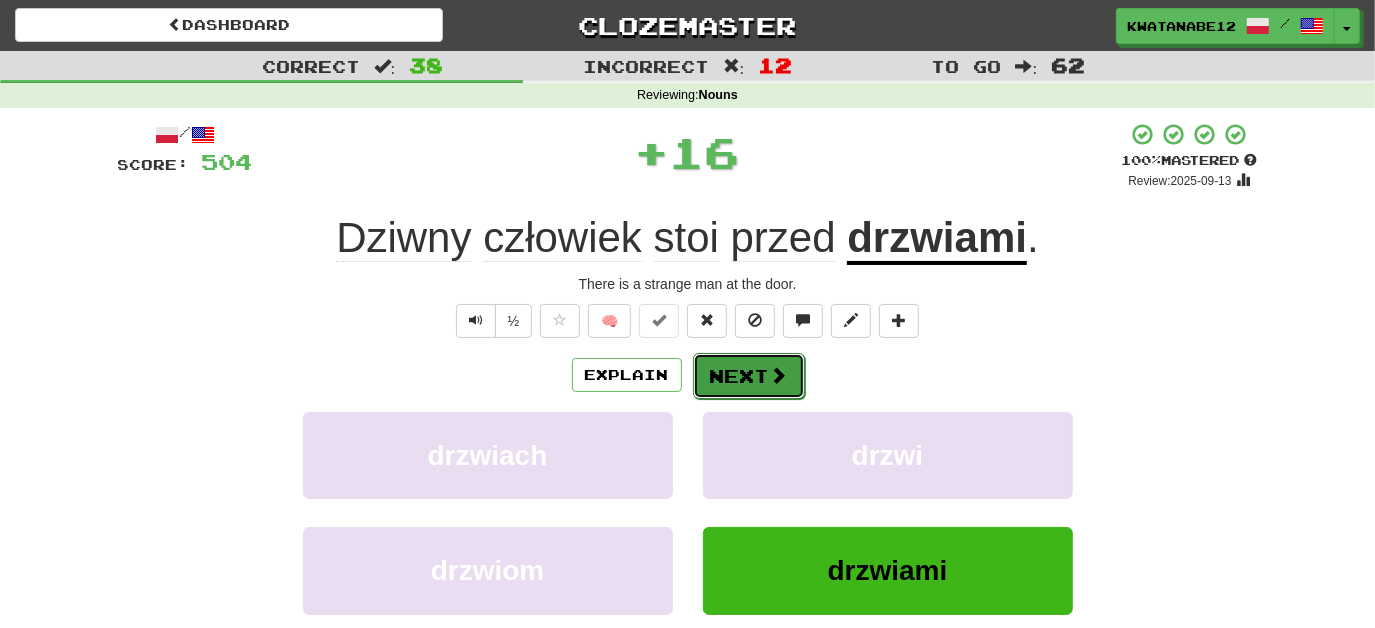 click on "Next" at bounding box center (749, 376) 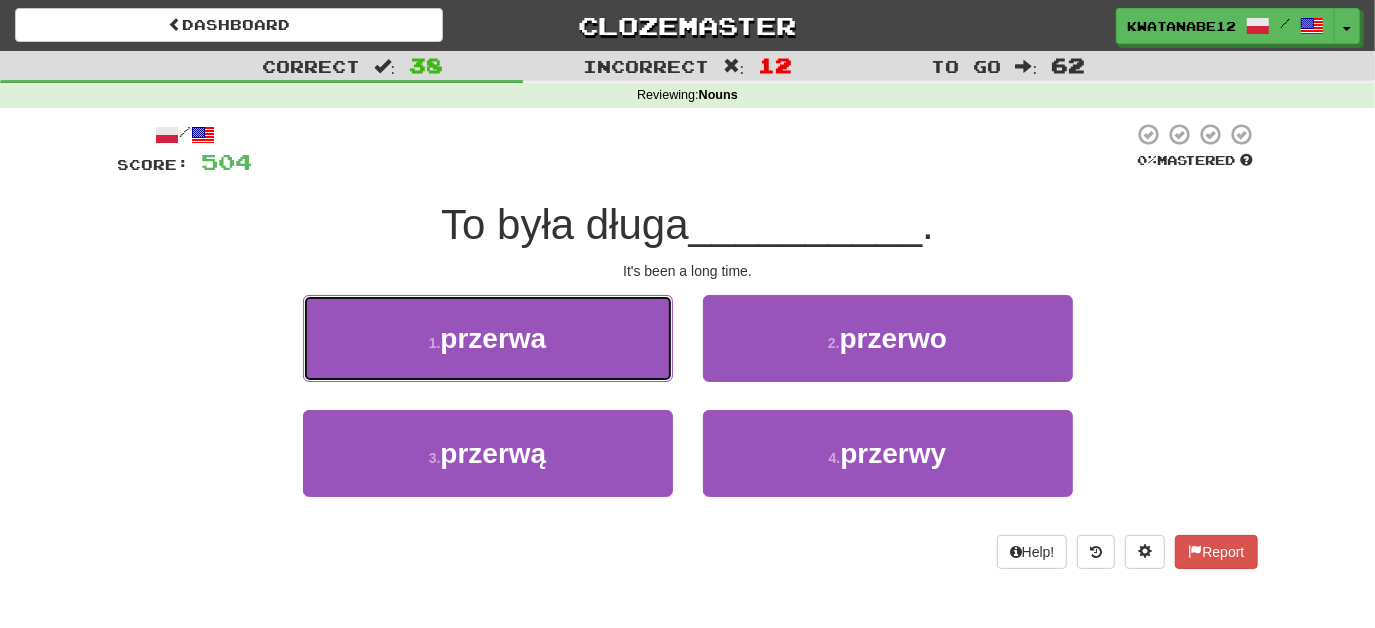 drag, startPoint x: 645, startPoint y: 335, endPoint x: 684, endPoint y: 348, distance: 41.109608 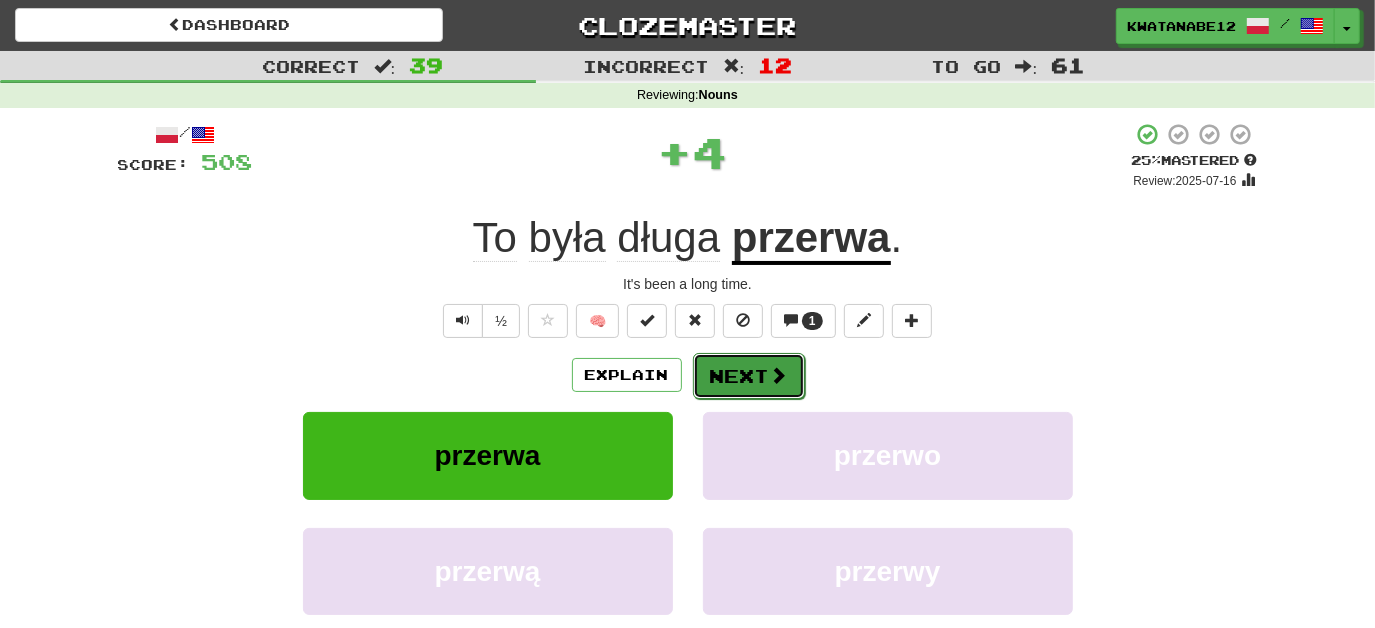 click on "Next" at bounding box center (749, 376) 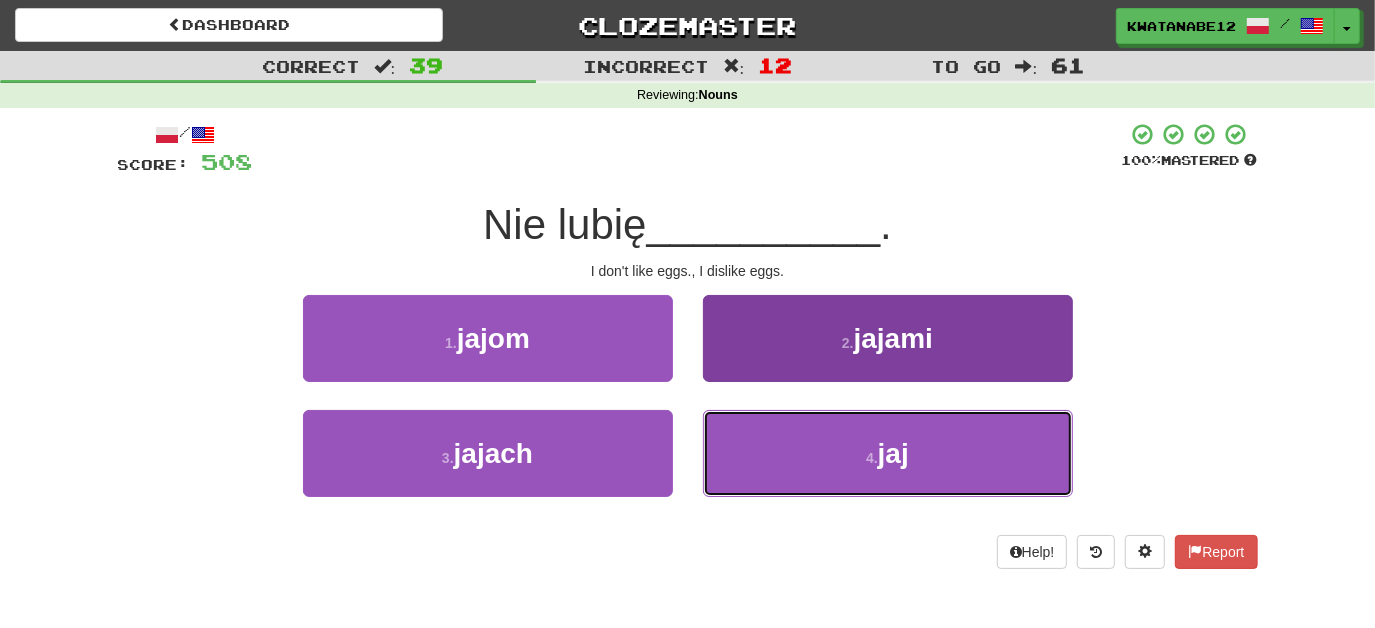 click on "4 .  jaj" at bounding box center [888, 453] 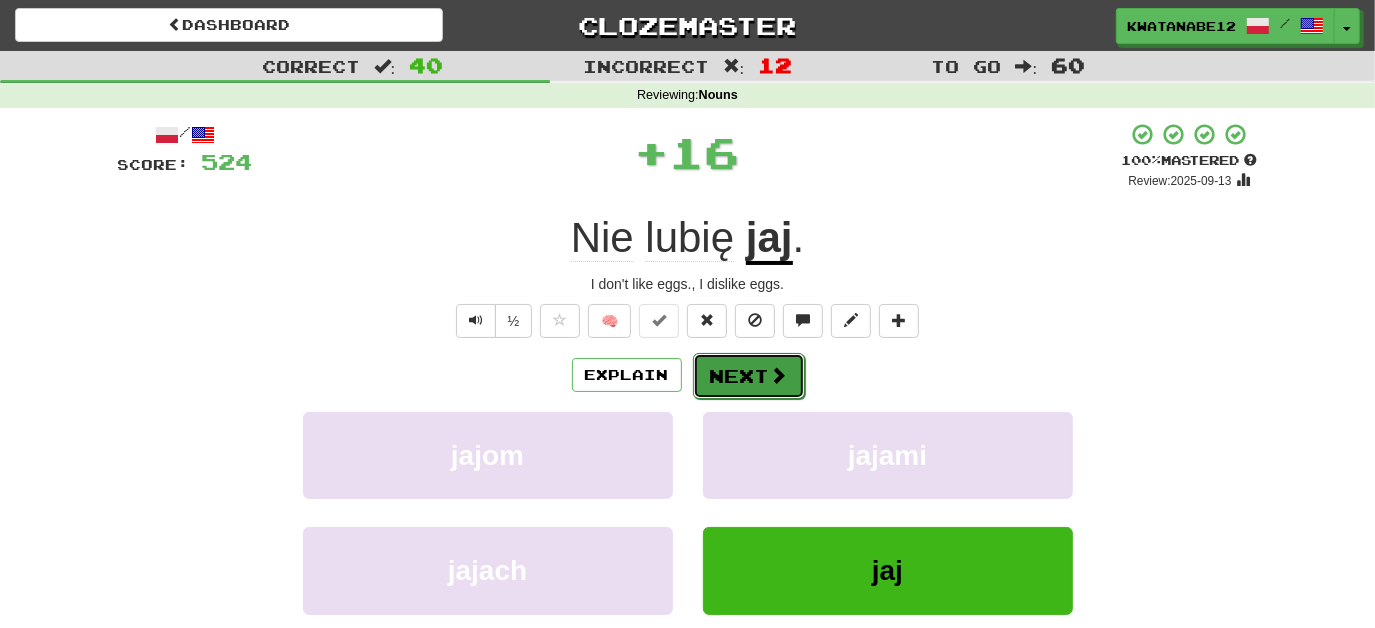 click on "Next" at bounding box center [749, 376] 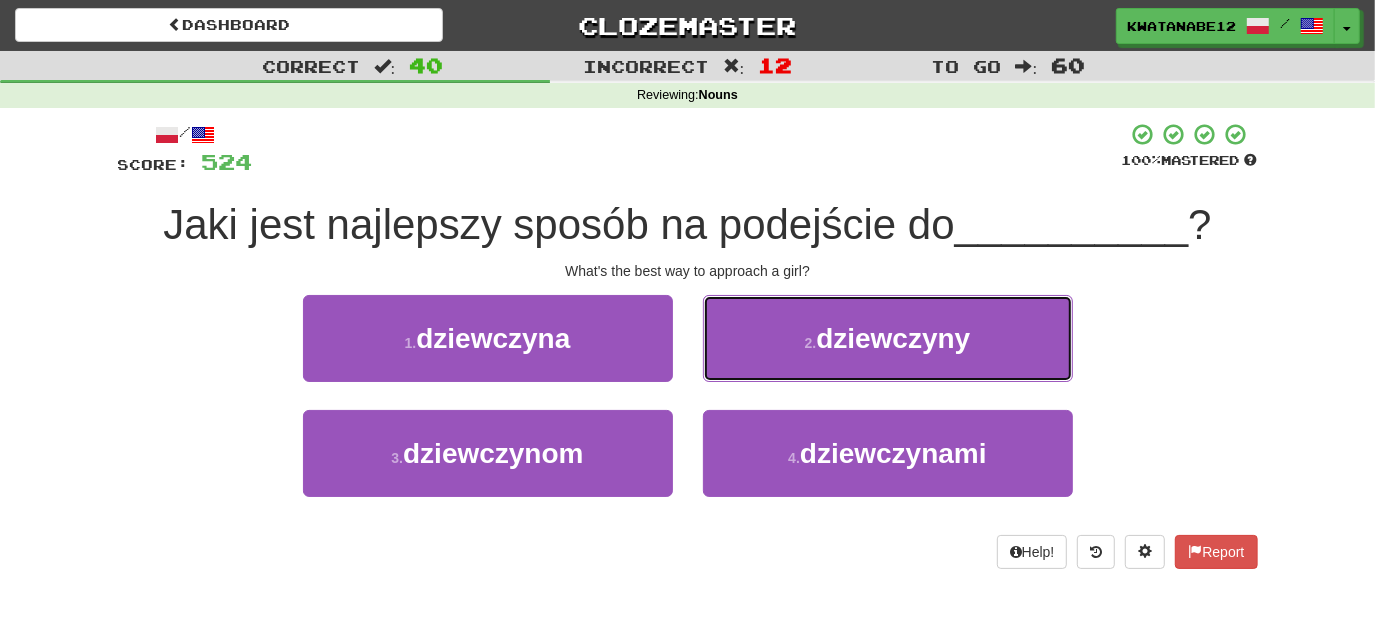click on "2 .  dziewczyny" at bounding box center [888, 338] 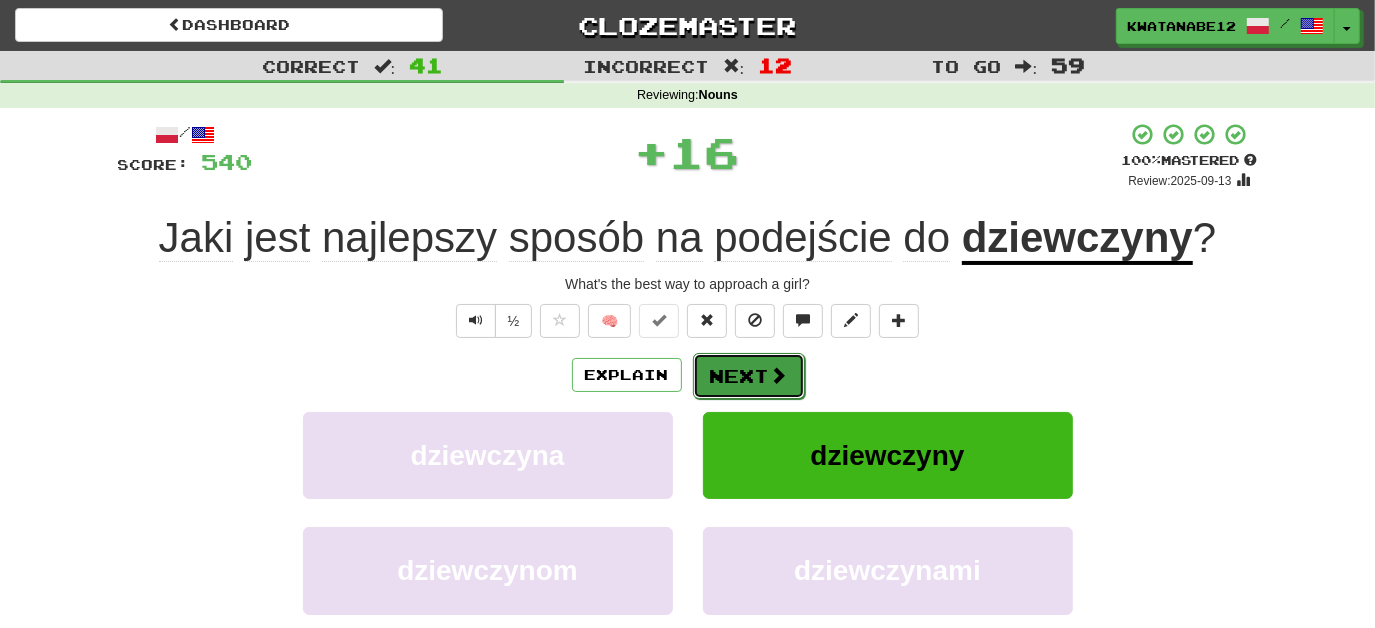 click on "Next" at bounding box center [749, 376] 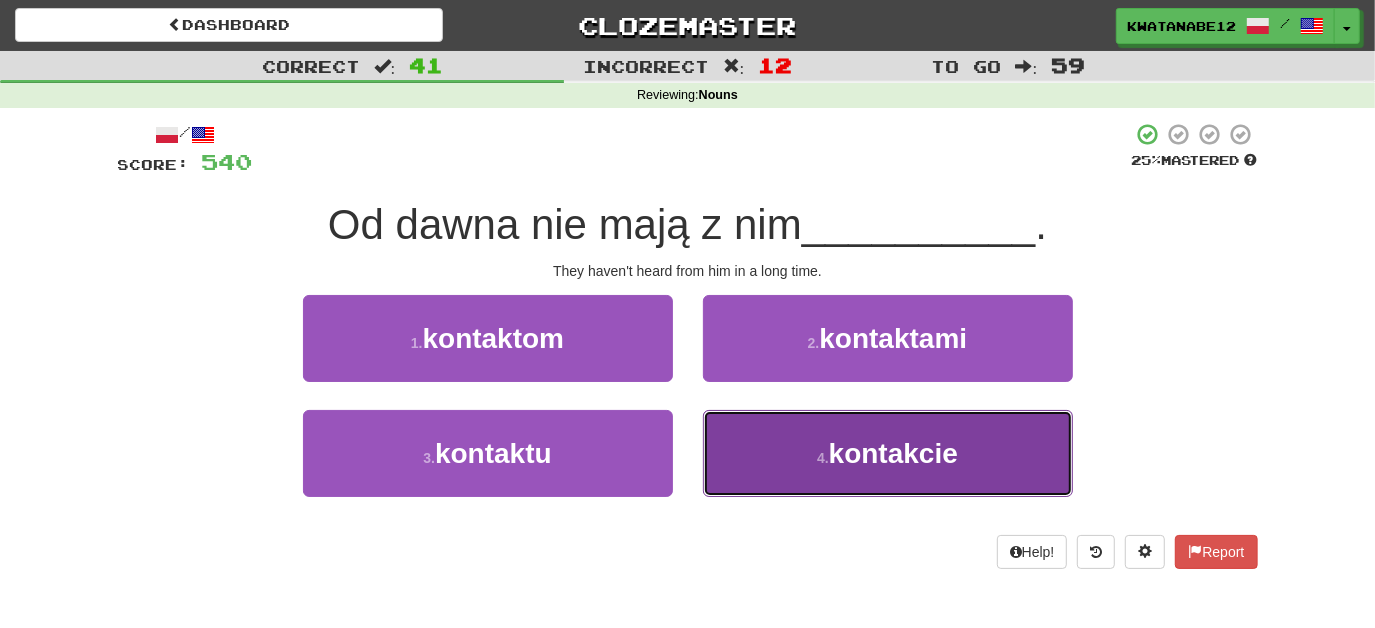 click on "4 .  kontakcie" at bounding box center [888, 453] 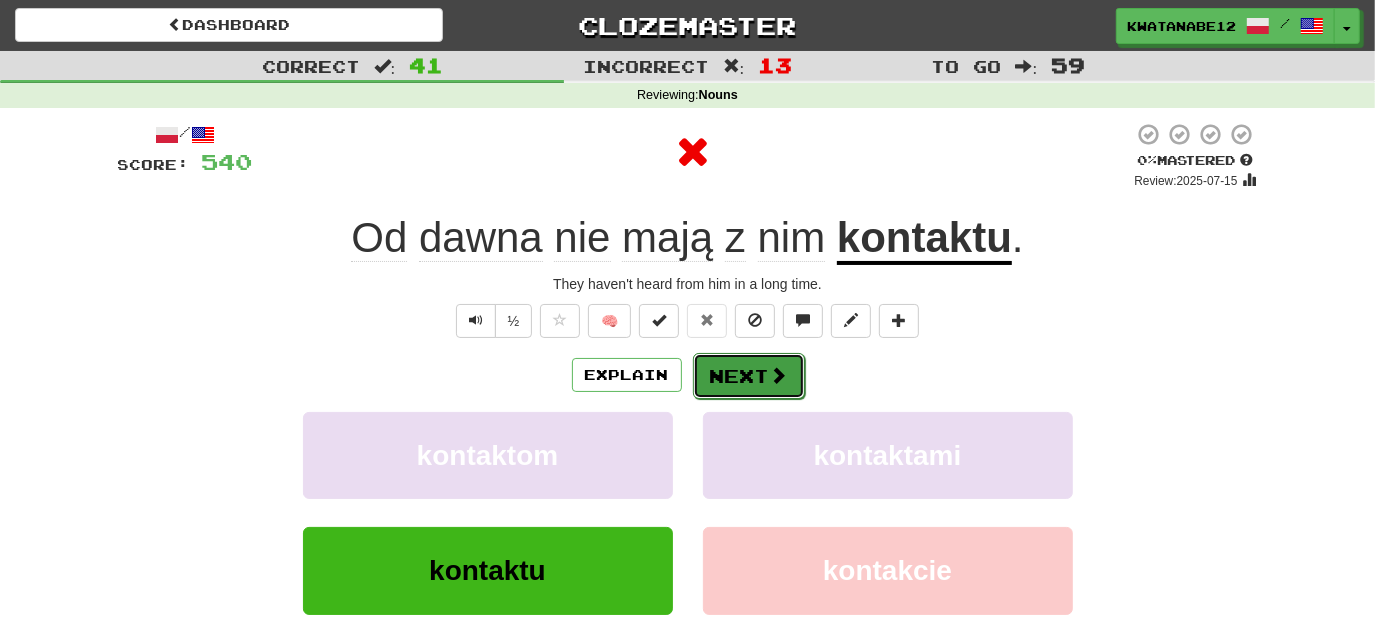 click on "Next" at bounding box center [749, 376] 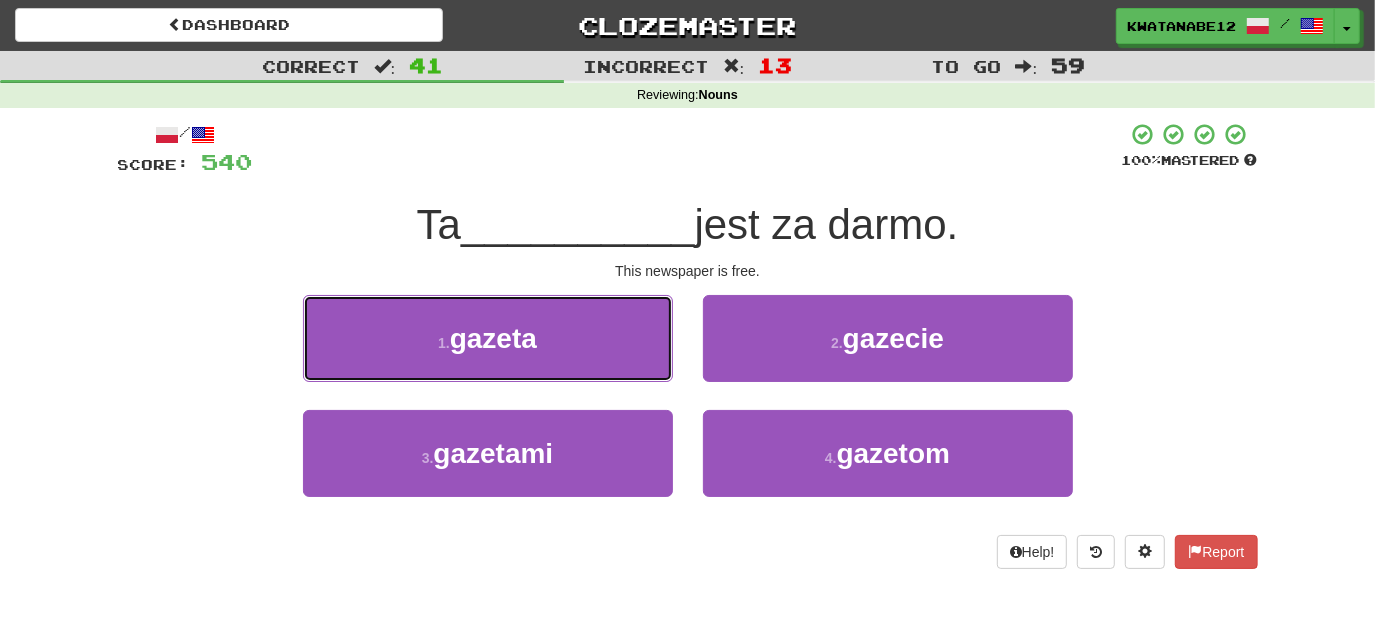 drag, startPoint x: 594, startPoint y: 348, endPoint x: 674, endPoint y: 350, distance: 80.024994 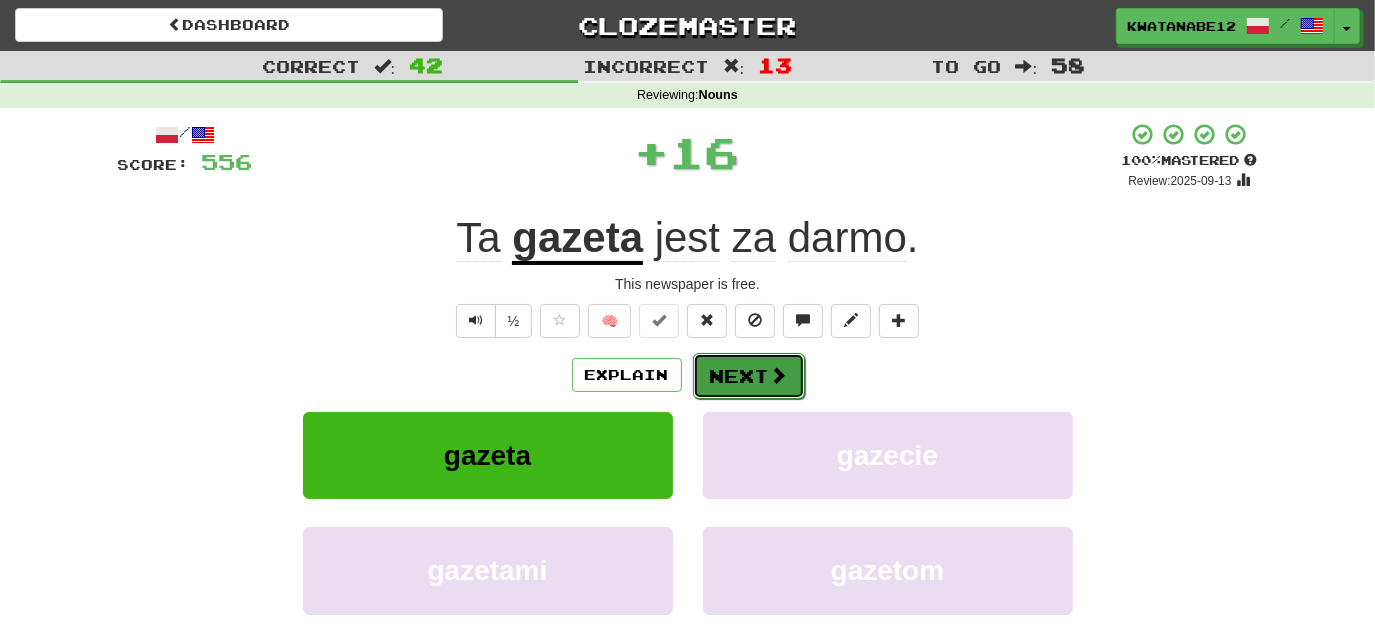 click on "Next" at bounding box center [749, 376] 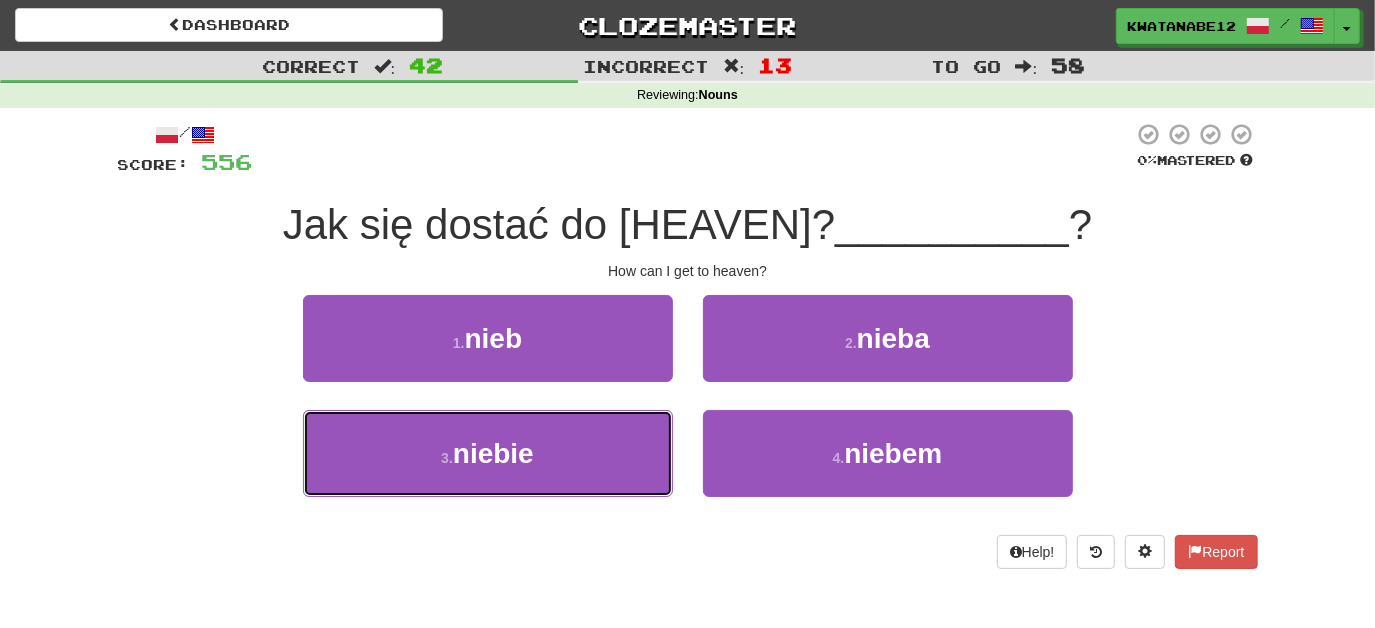 drag, startPoint x: 625, startPoint y: 422, endPoint x: 675, endPoint y: 400, distance: 54.626 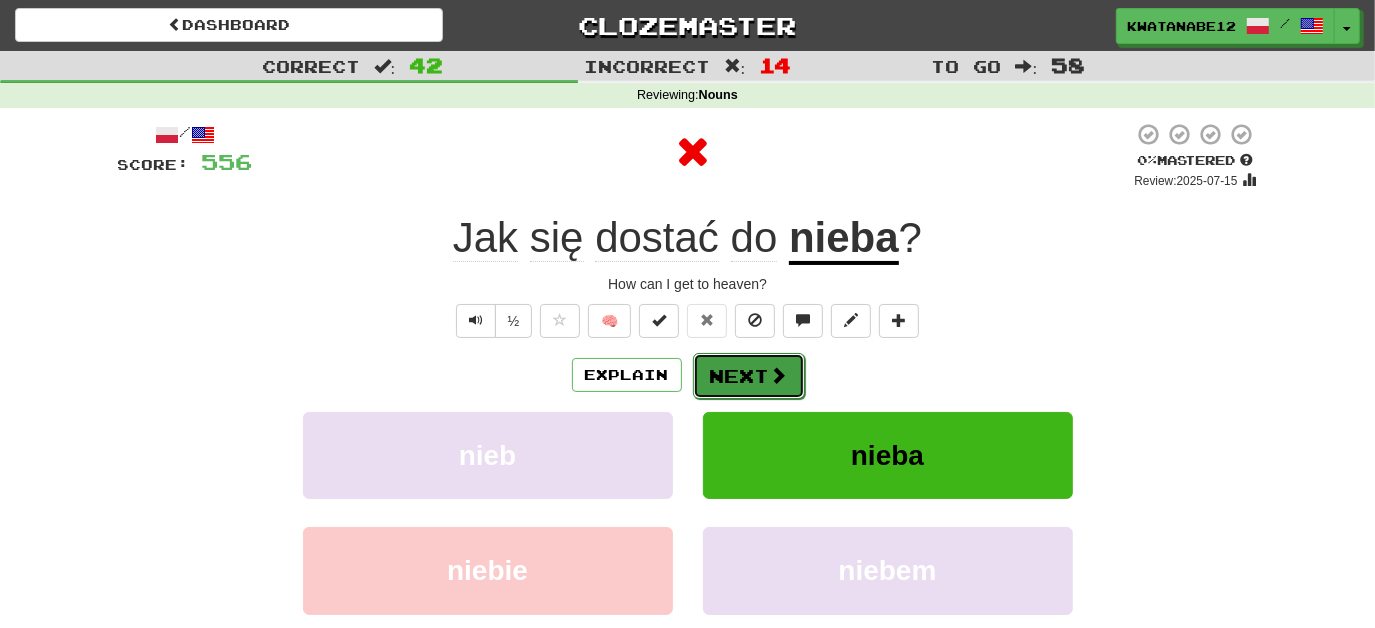 click on "Next" at bounding box center [749, 376] 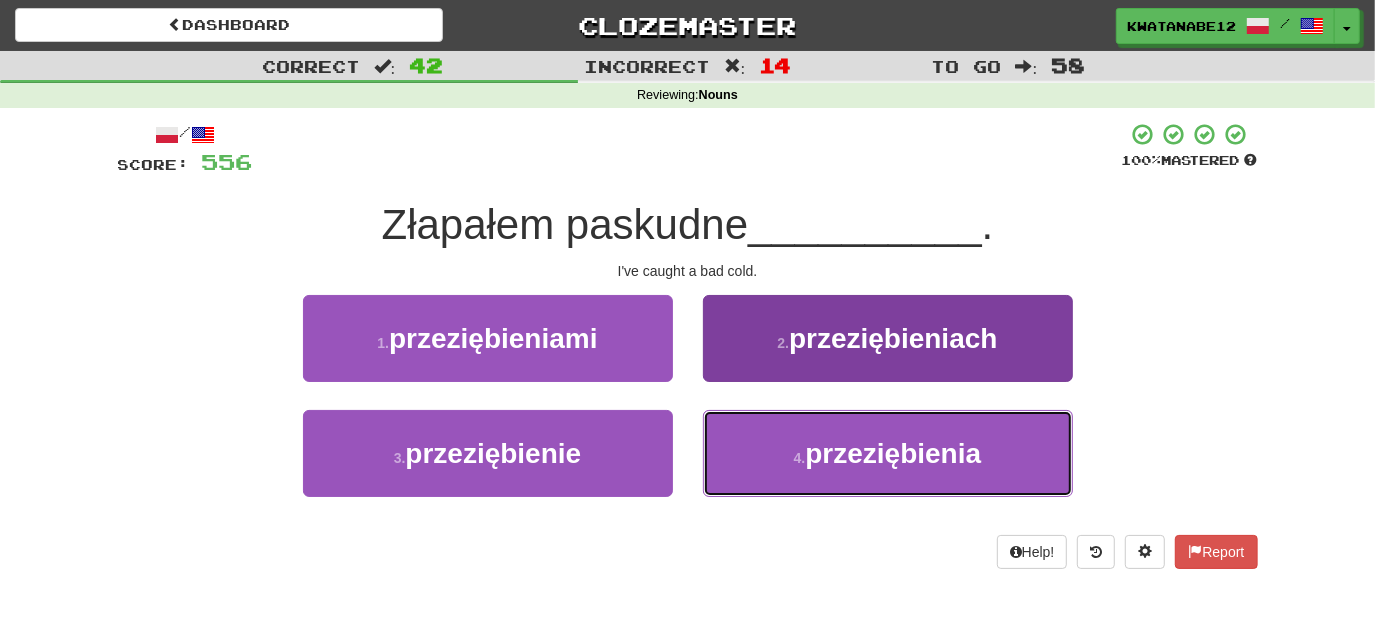 click on "4 .  przeziębienia" at bounding box center (888, 453) 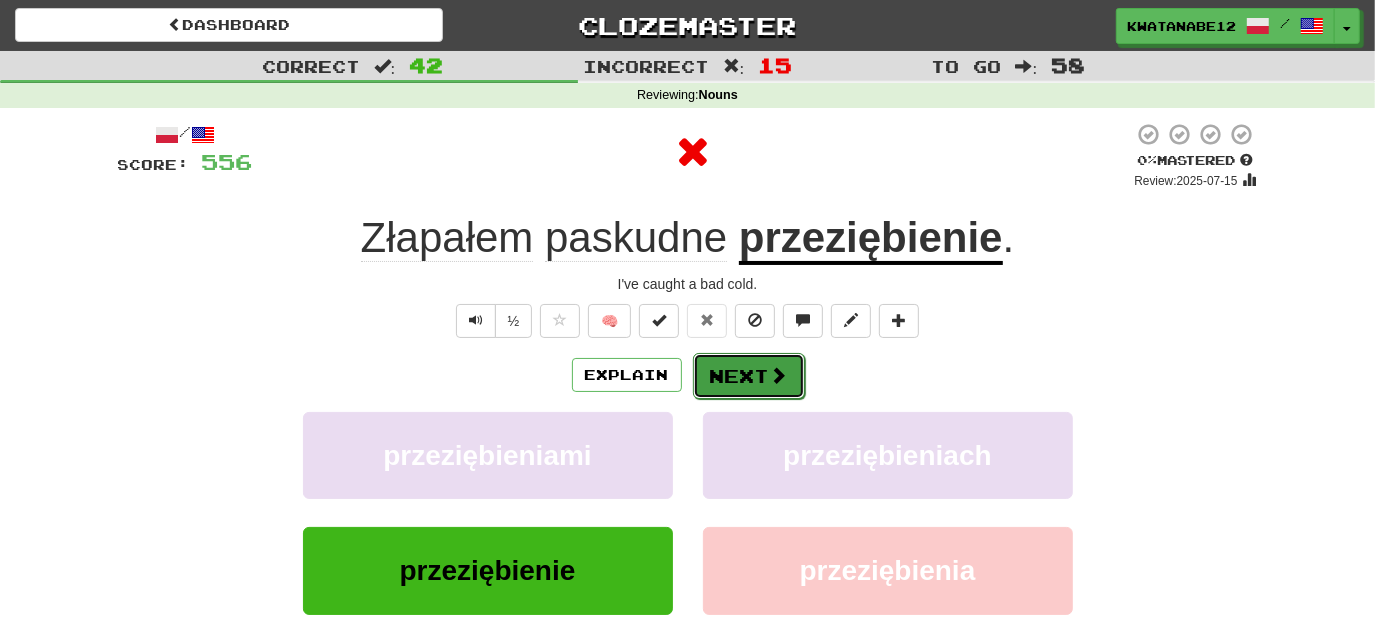 click at bounding box center [779, 375] 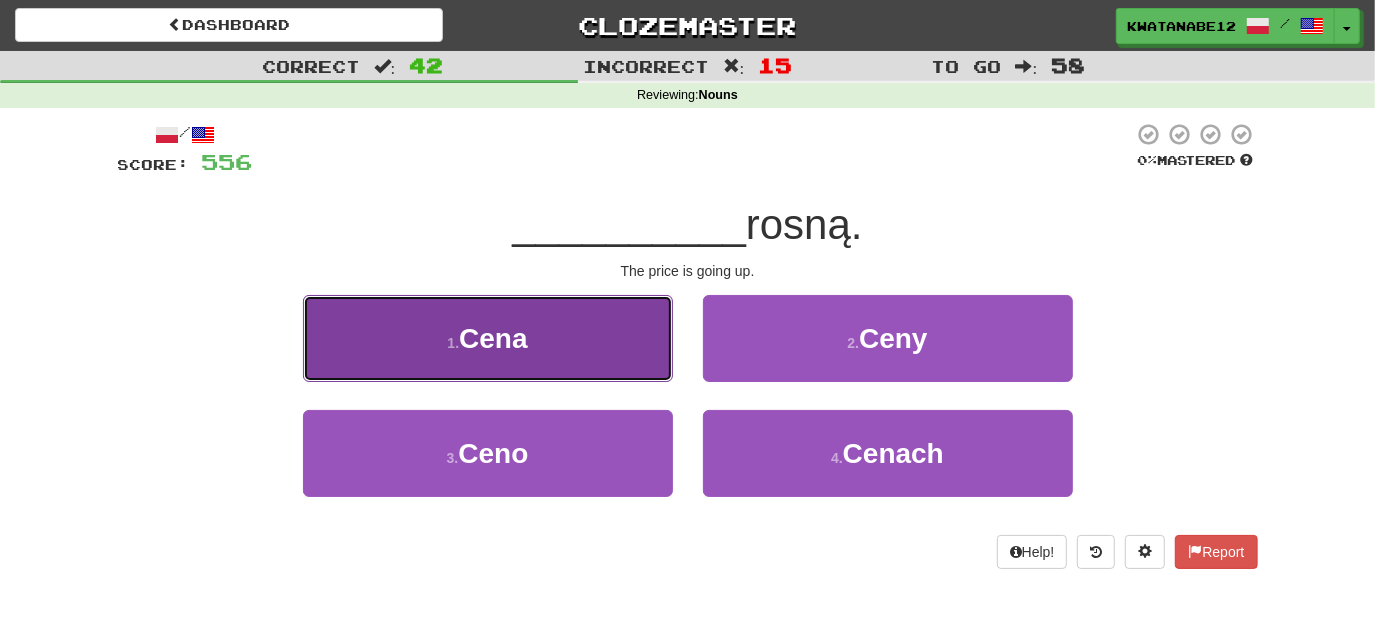 drag, startPoint x: 605, startPoint y: 356, endPoint x: 618, endPoint y: 354, distance: 13.152946 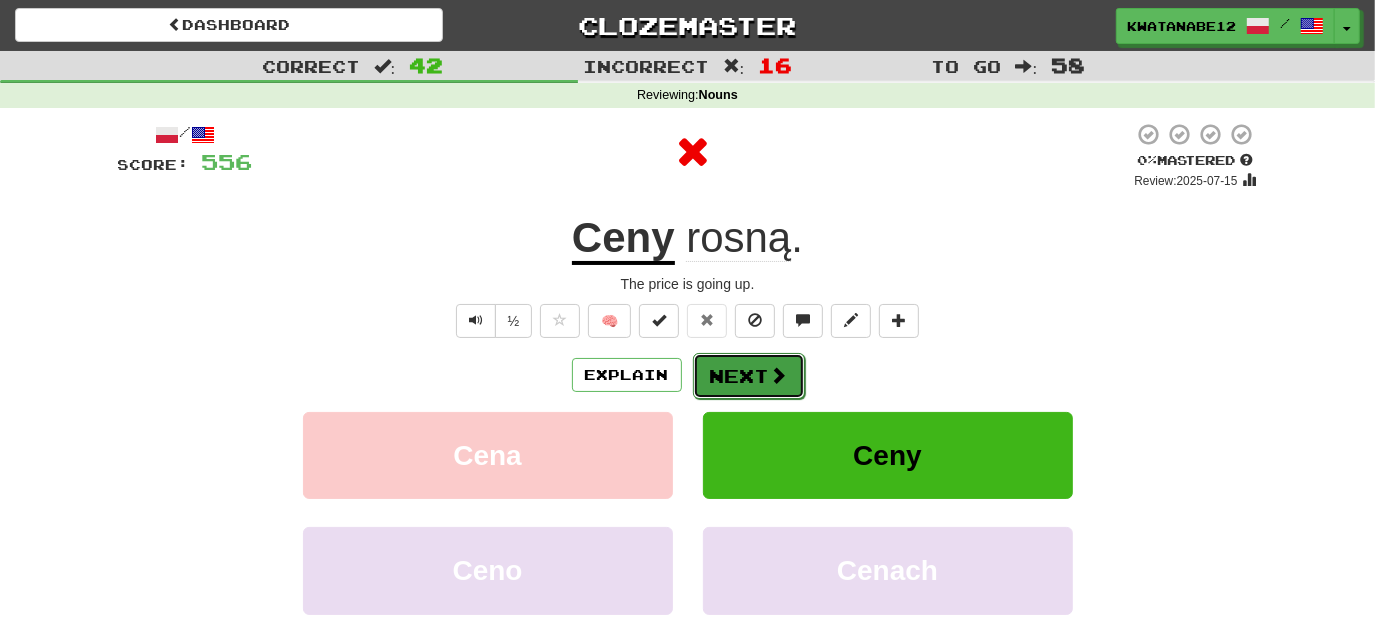click on "Next" at bounding box center (749, 376) 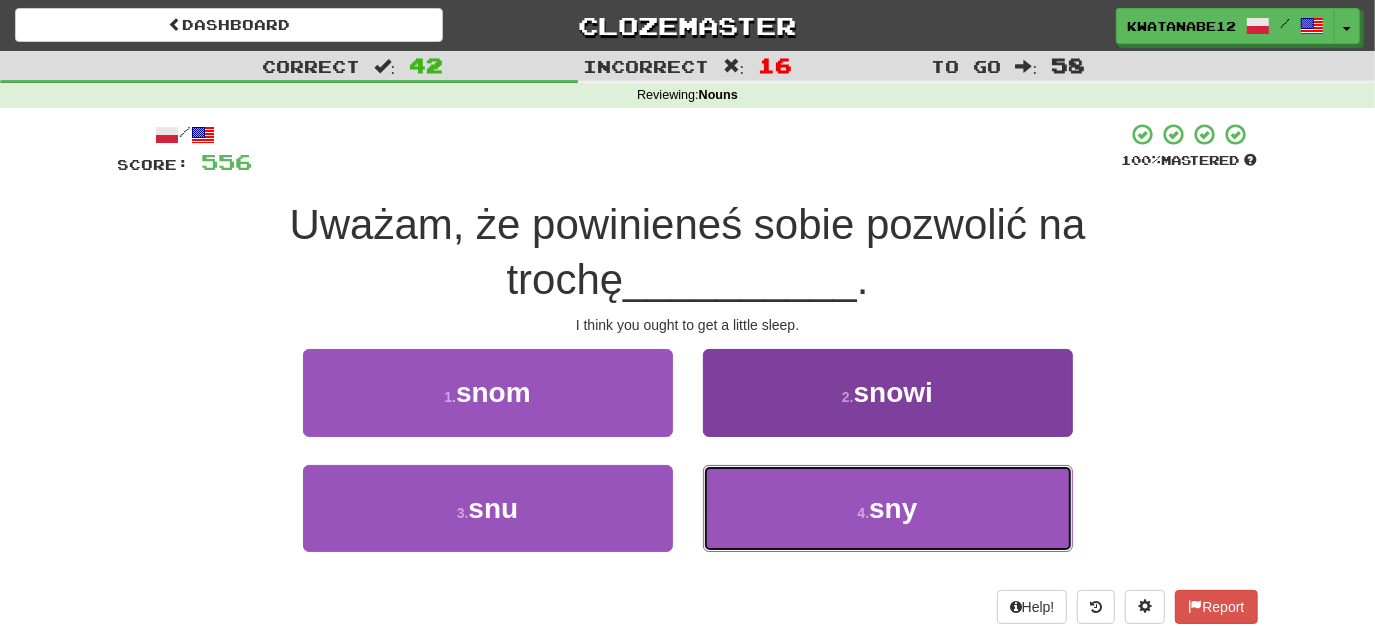 drag, startPoint x: 749, startPoint y: 484, endPoint x: 741, endPoint y: 412, distance: 72.443085 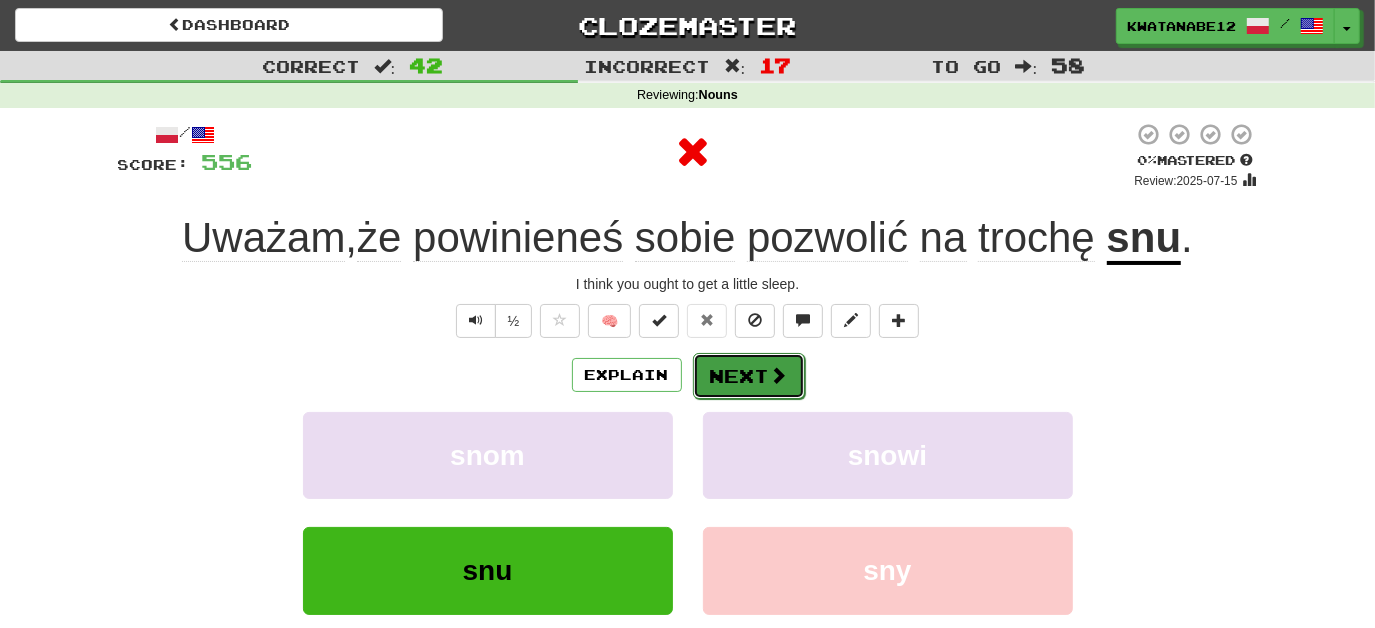 click on "Next" at bounding box center (749, 376) 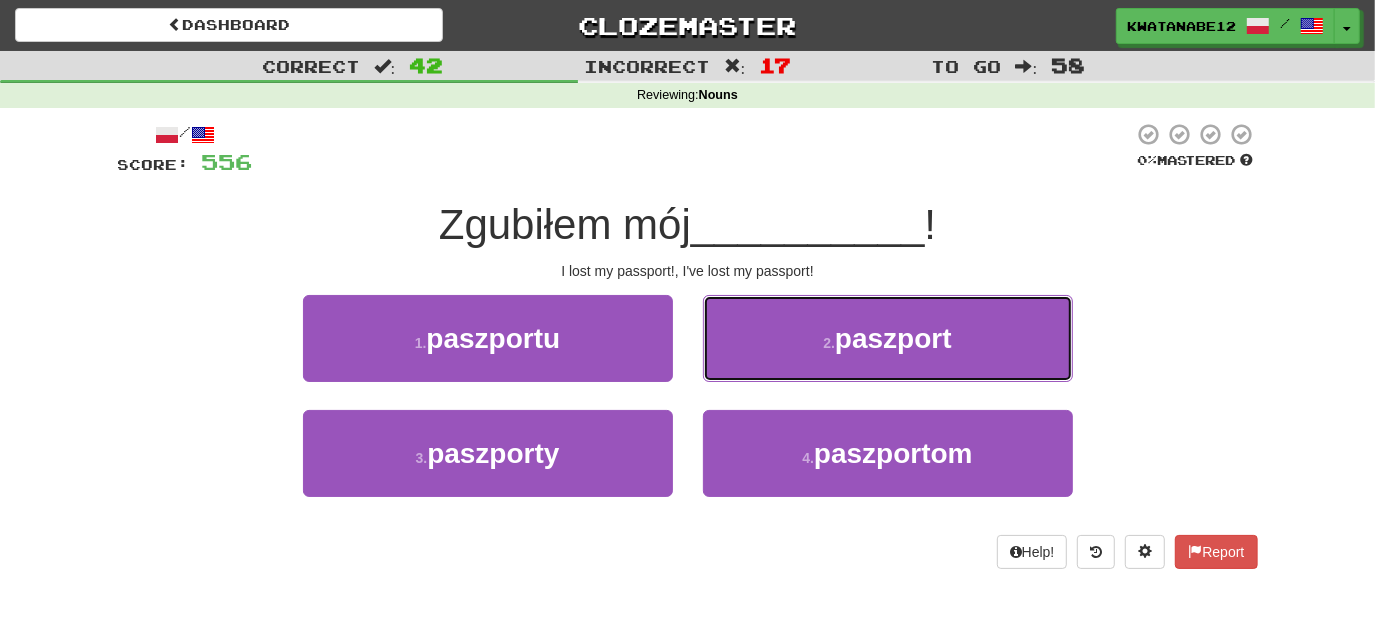 drag, startPoint x: 750, startPoint y: 332, endPoint x: 729, endPoint y: 348, distance: 26.400757 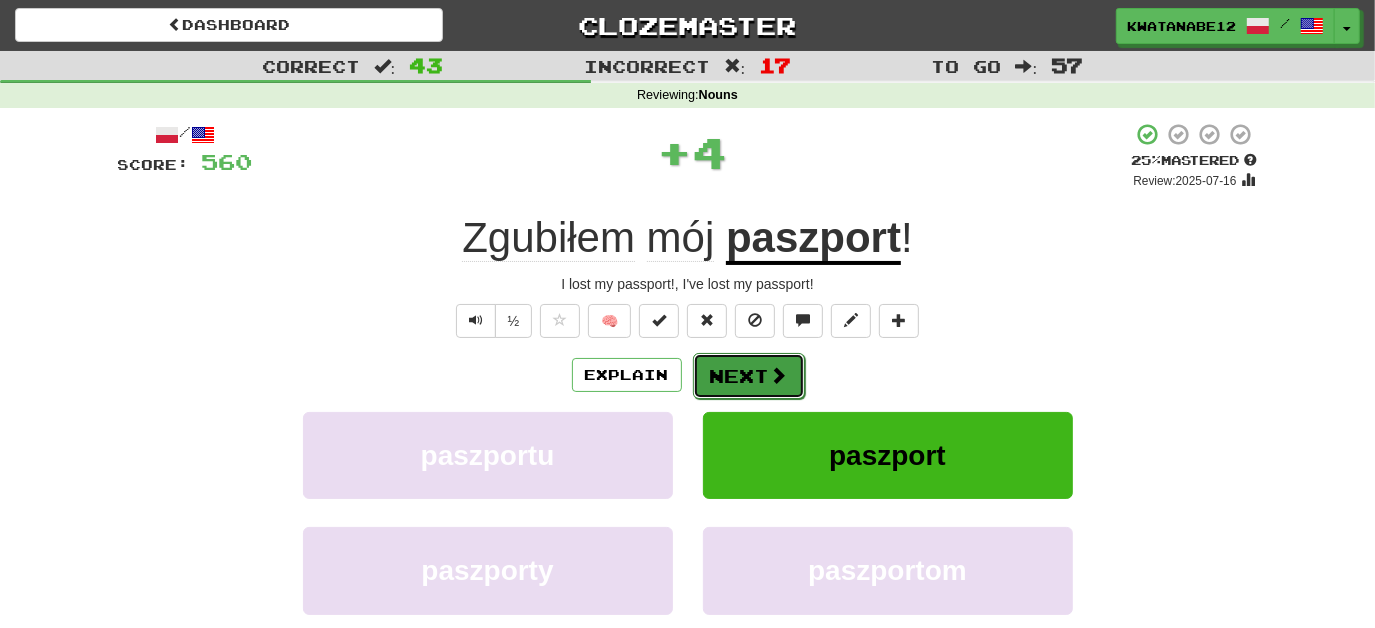 click on "Next" at bounding box center [749, 376] 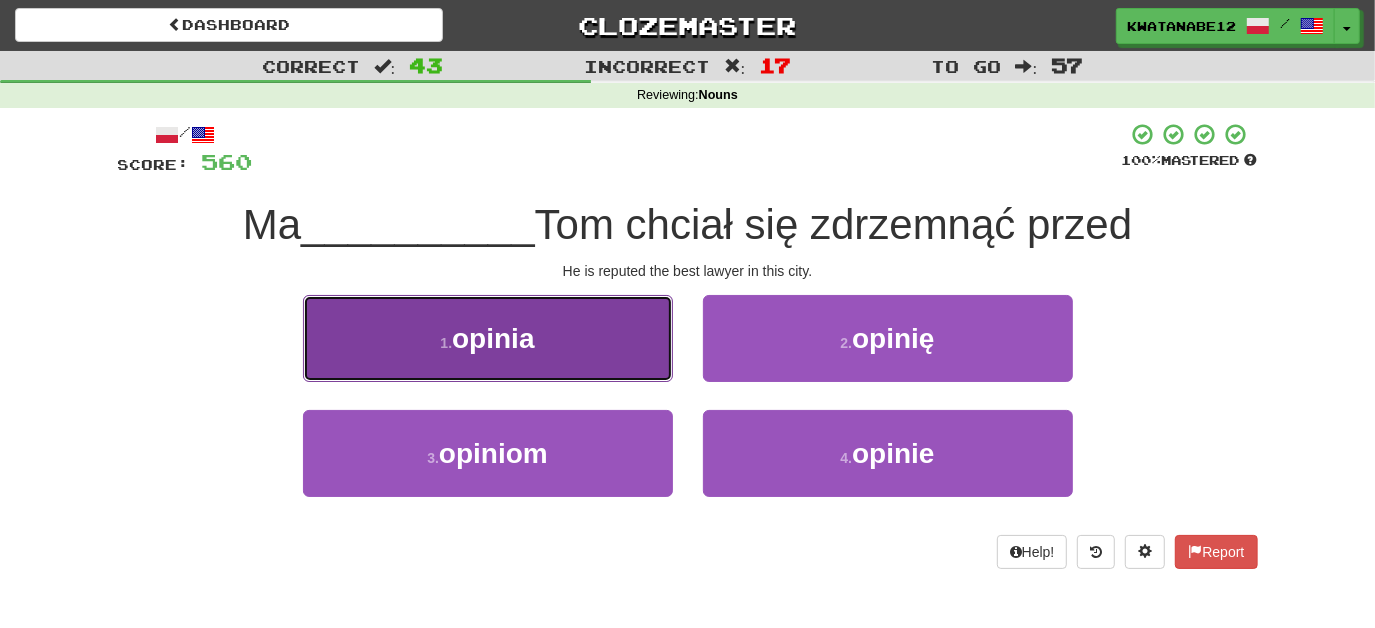 drag, startPoint x: 597, startPoint y: 350, endPoint x: 625, endPoint y: 354, distance: 28.284271 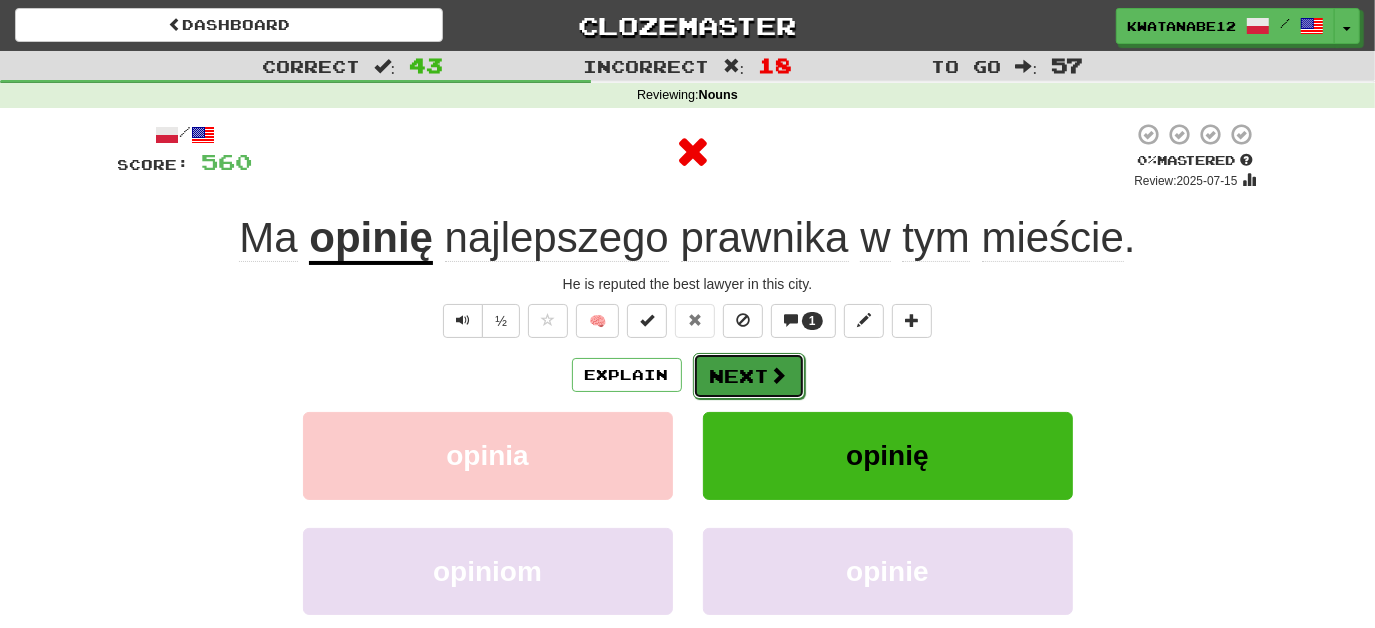 click on "Next" at bounding box center [749, 376] 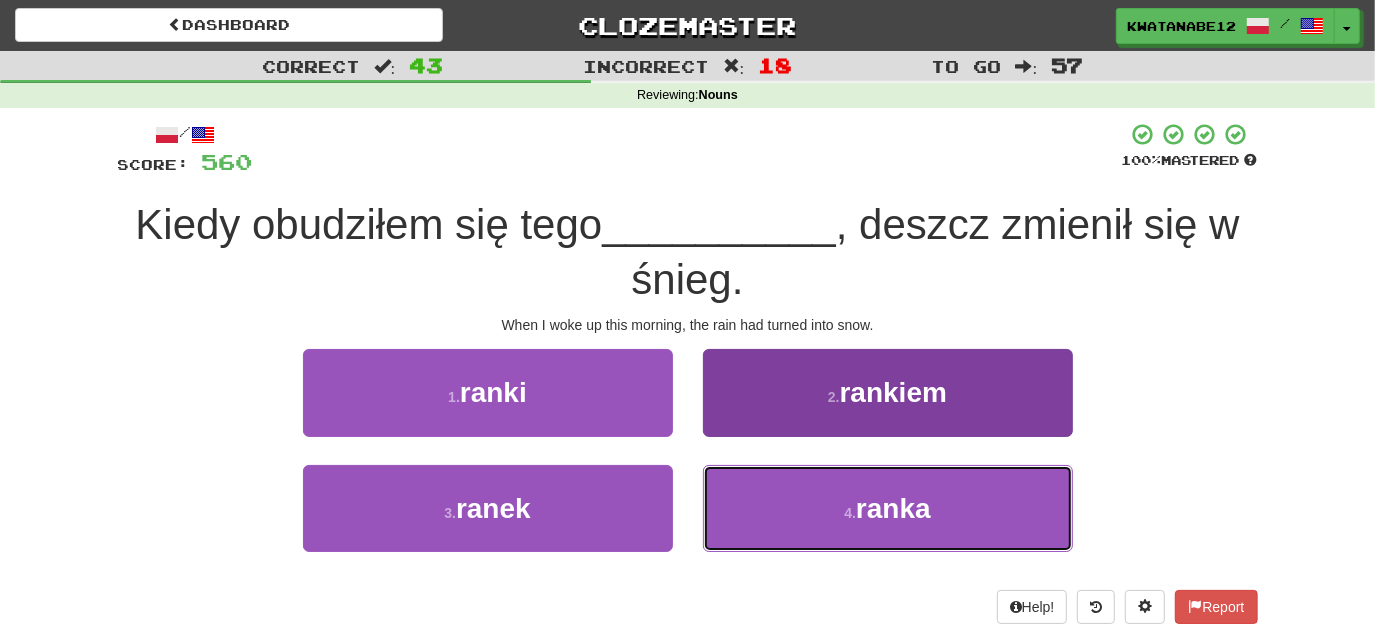 drag, startPoint x: 780, startPoint y: 506, endPoint x: 759, endPoint y: 479, distance: 34.20526 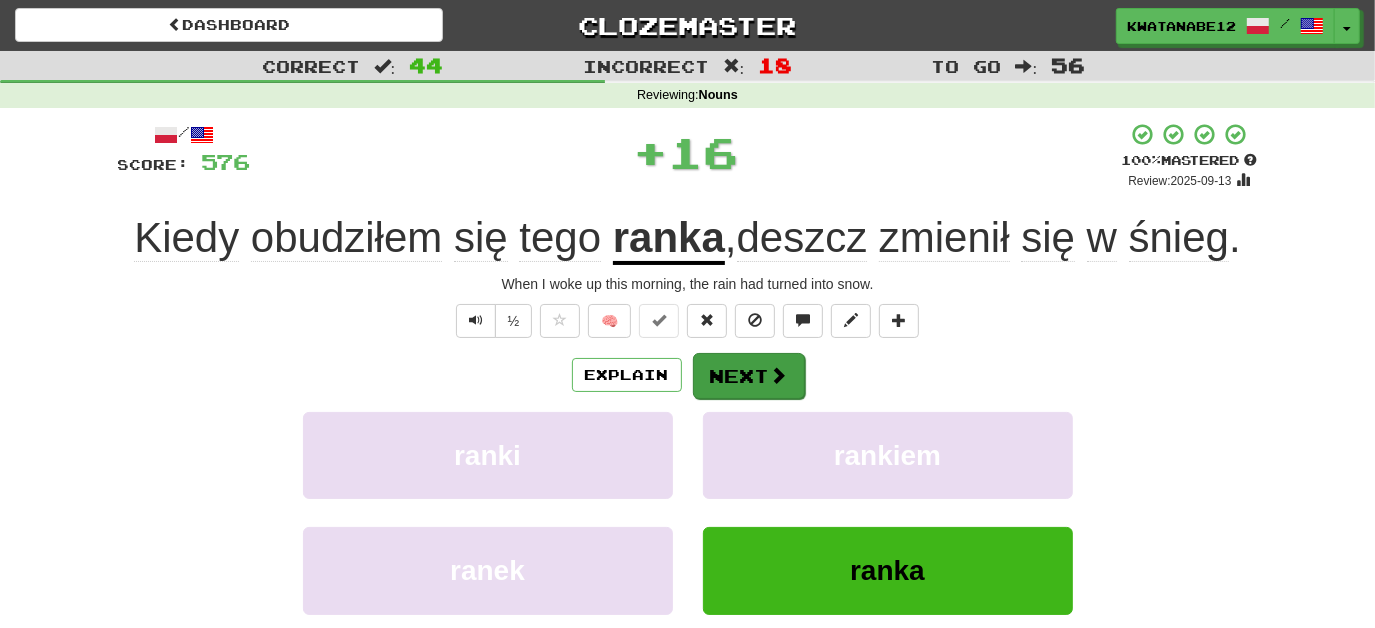 drag, startPoint x: 741, startPoint y: 397, endPoint x: 747, endPoint y: 378, distance: 19.924858 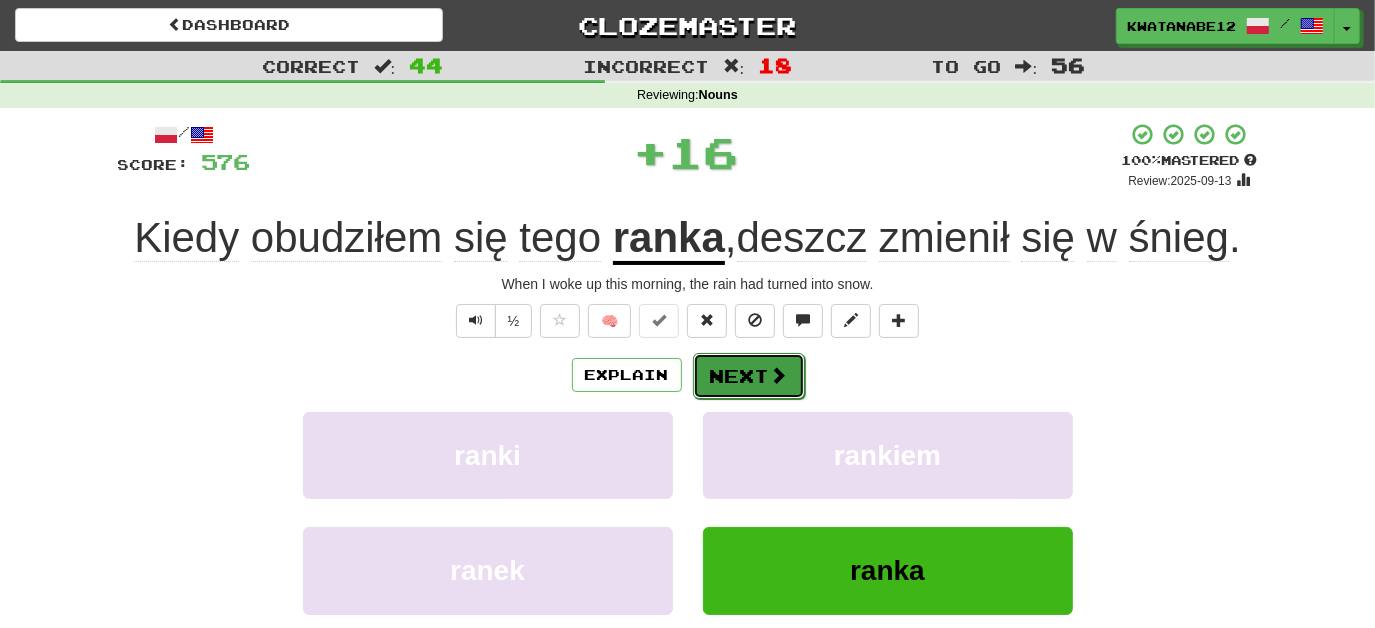 click on "Next" at bounding box center [749, 376] 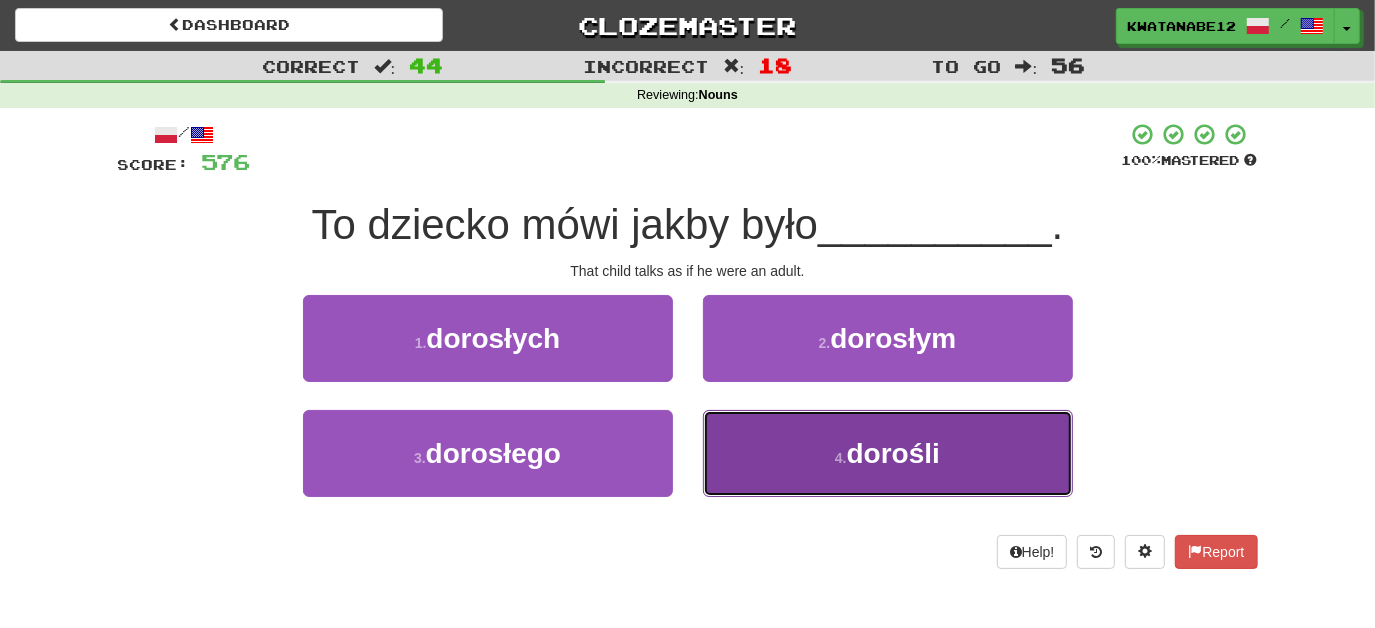 click on "4 .  dorośli" at bounding box center [888, 453] 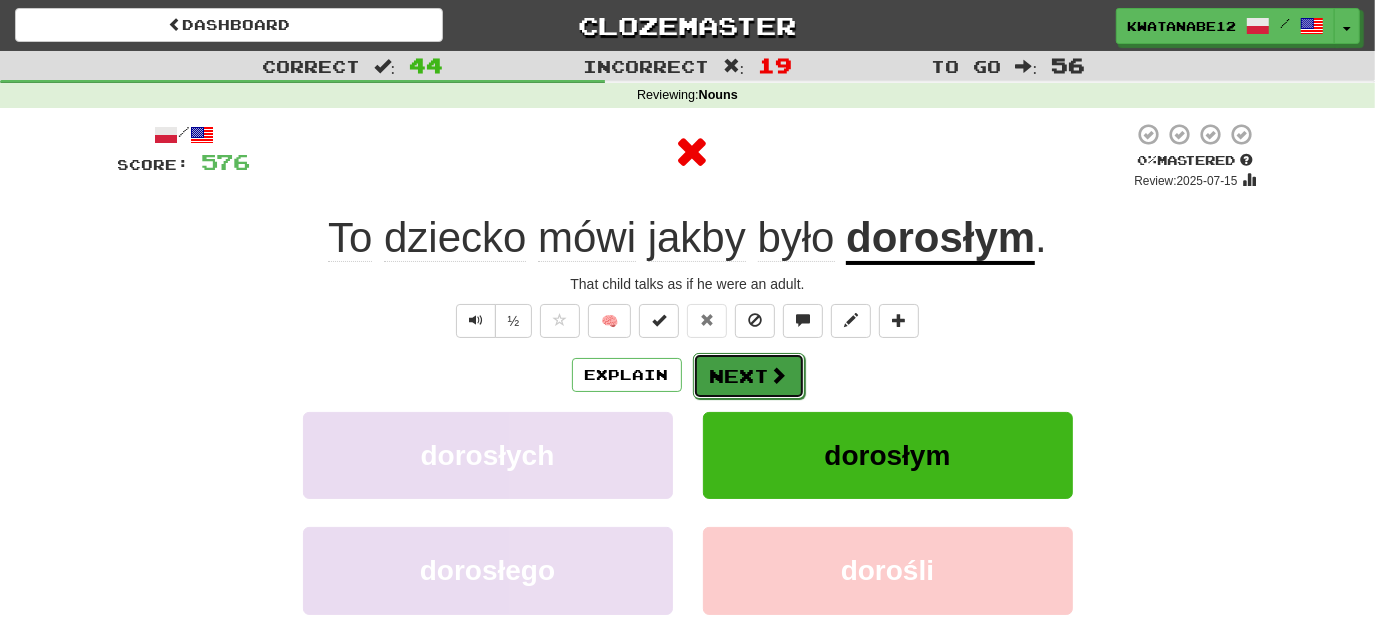 click on "Next" at bounding box center (749, 376) 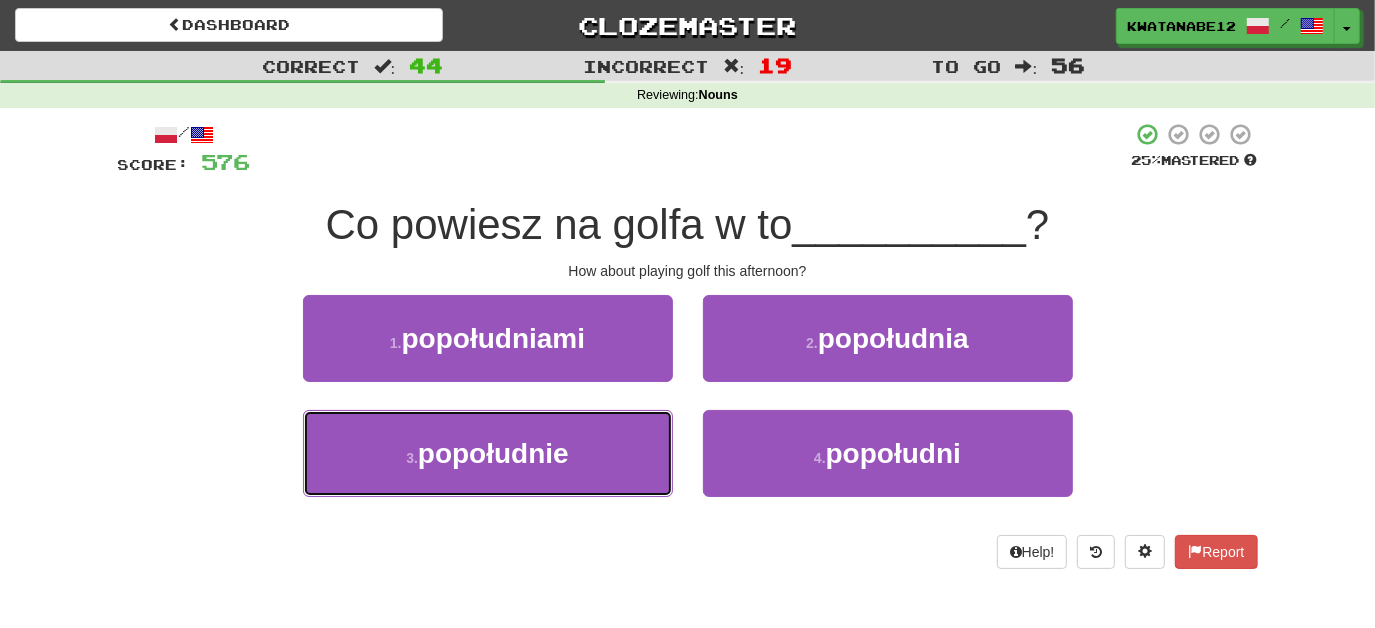 drag, startPoint x: 622, startPoint y: 442, endPoint x: 680, endPoint y: 415, distance: 63.97656 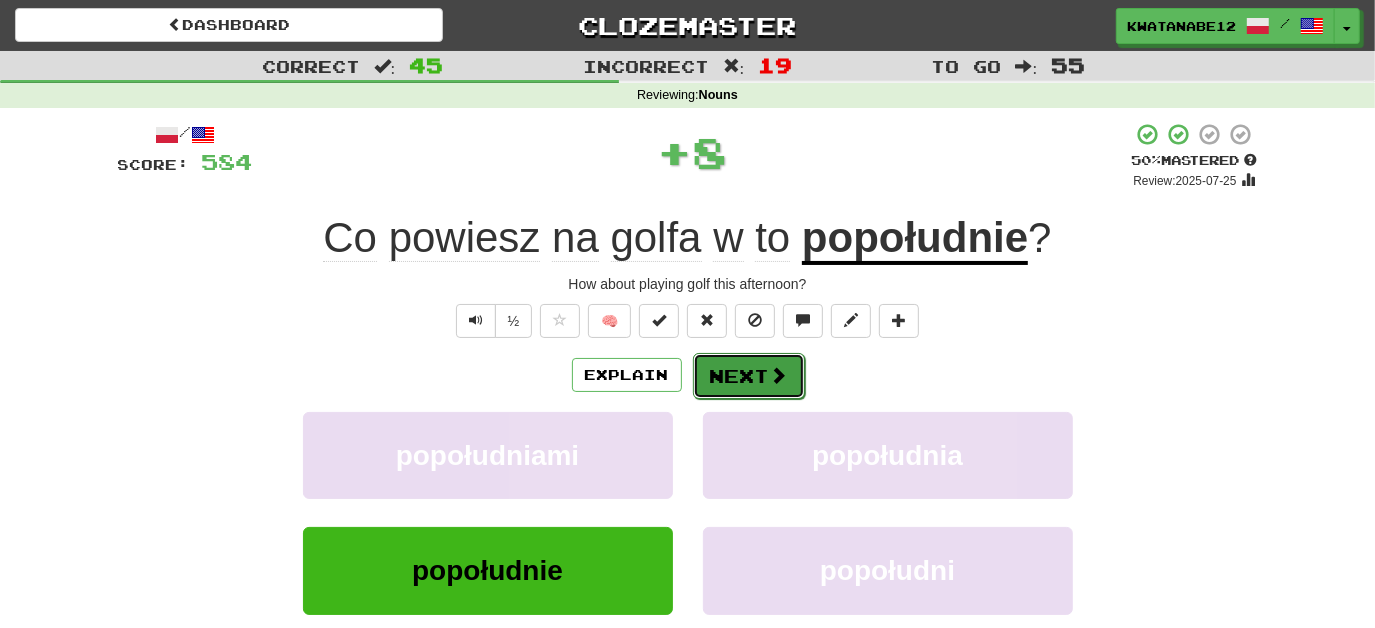click on "Next" at bounding box center (749, 376) 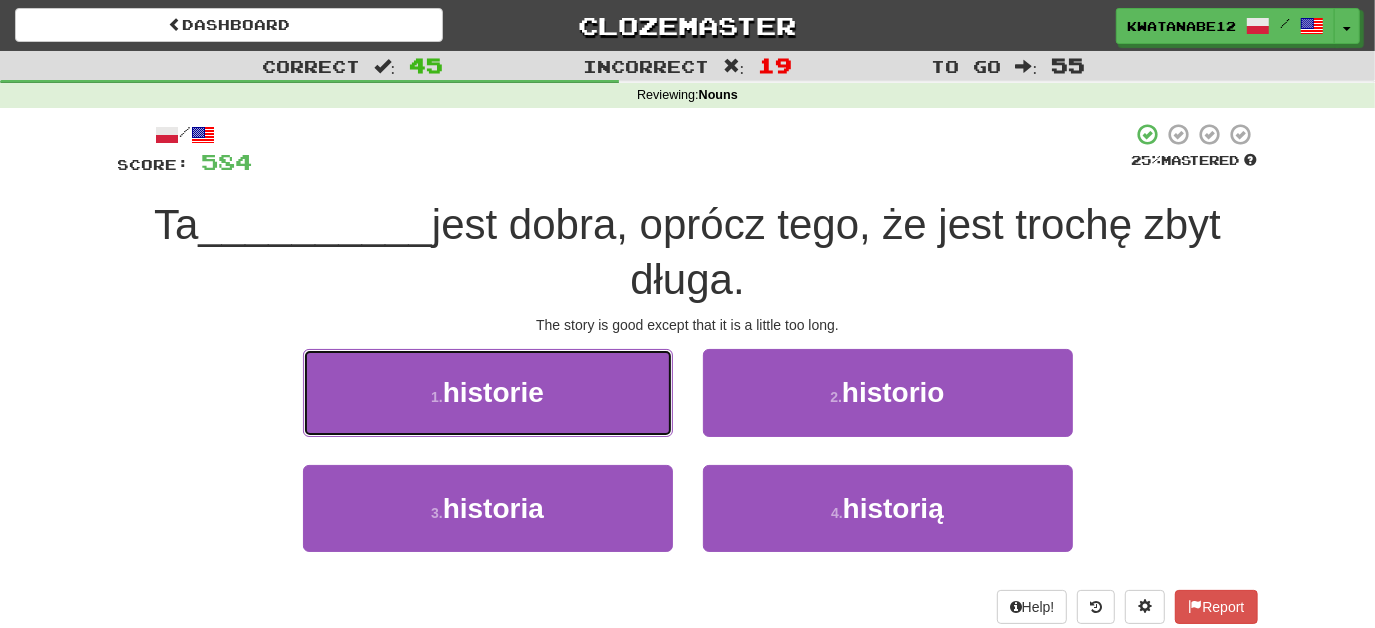 click on "1 .  historie" at bounding box center (488, 392) 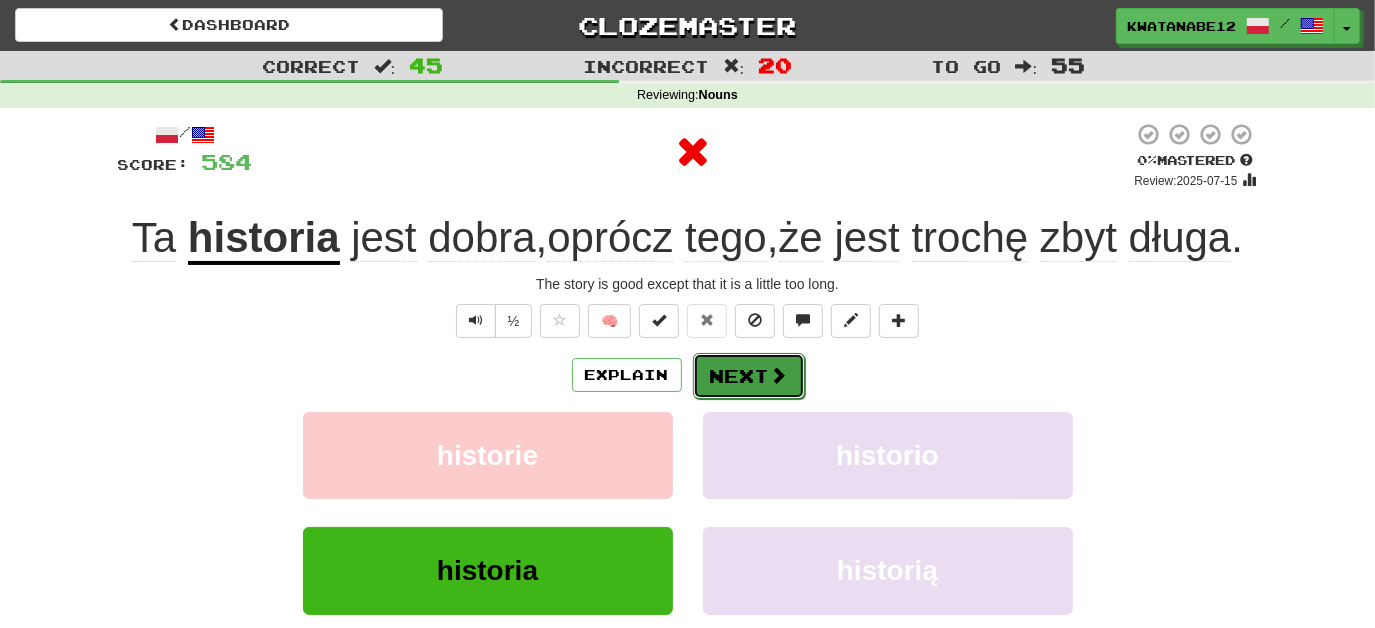 click on "Next" at bounding box center [749, 376] 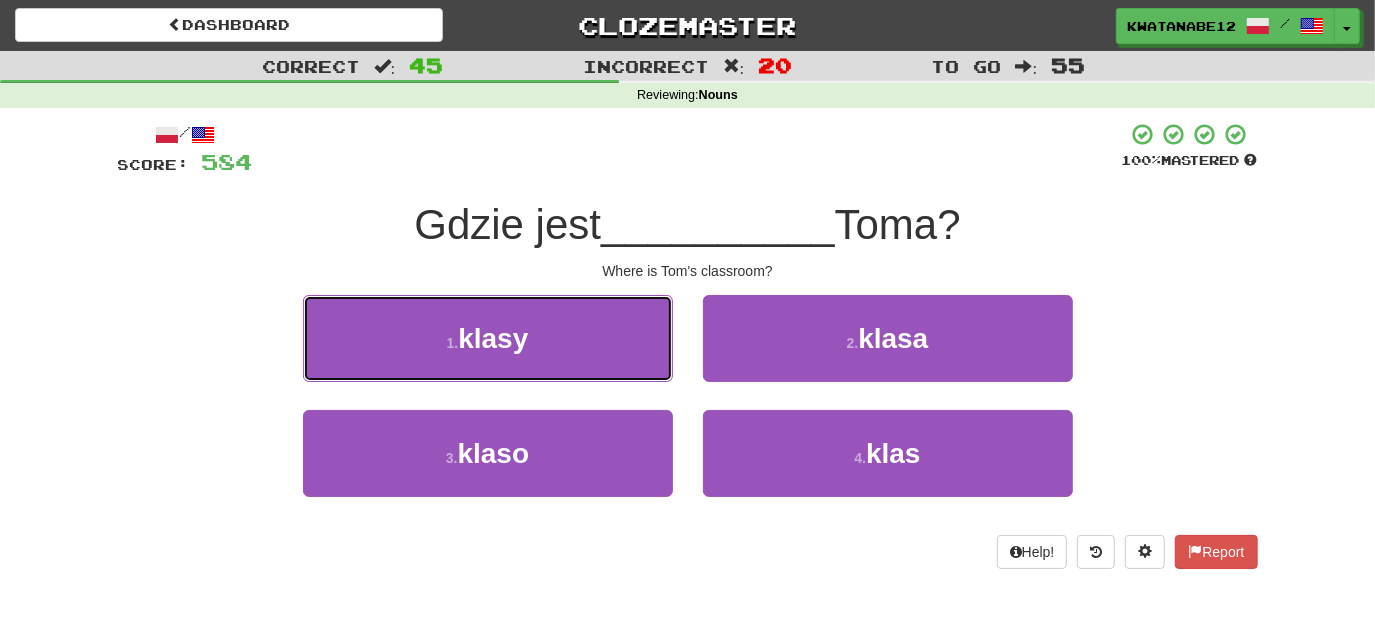 drag, startPoint x: 611, startPoint y: 338, endPoint x: 674, endPoint y: 350, distance: 64.132675 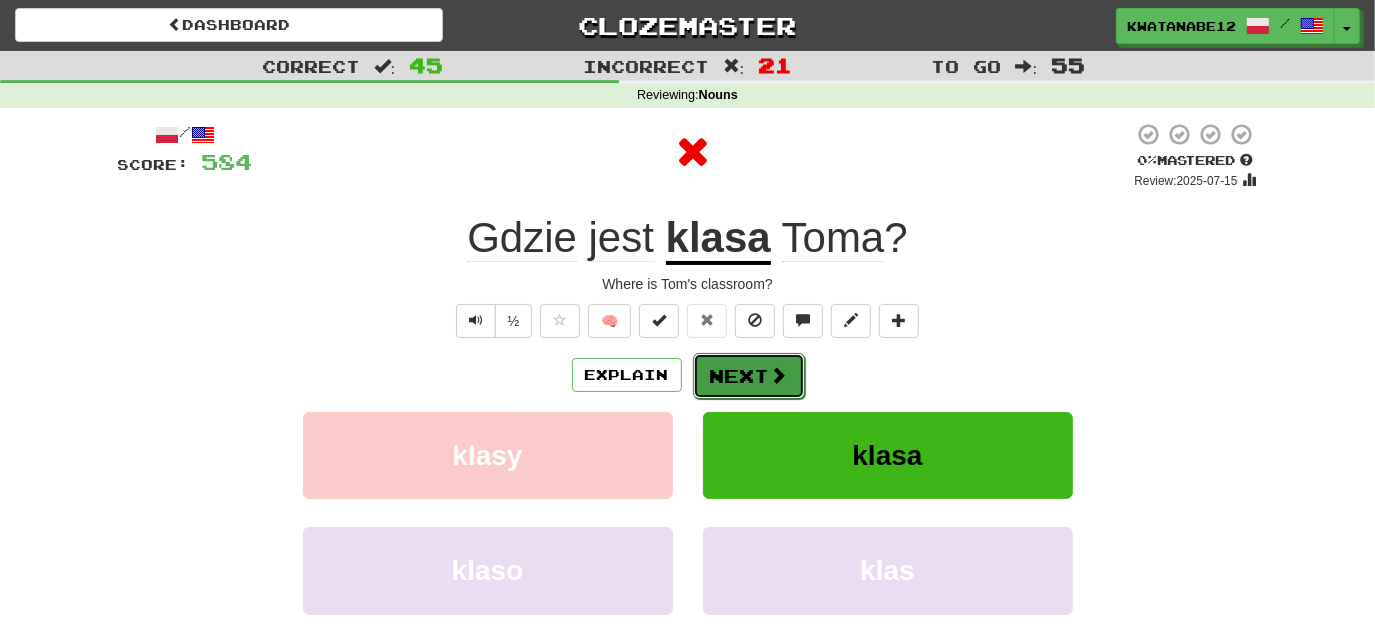 click on "Next" at bounding box center (749, 376) 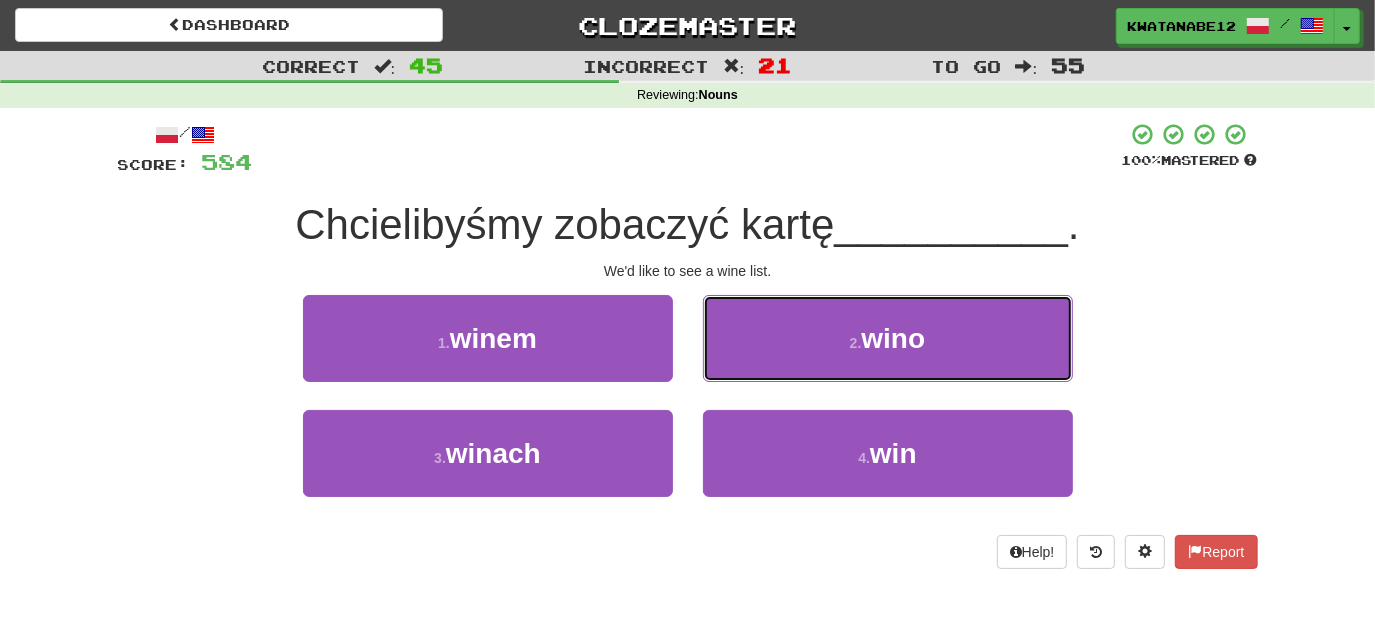 drag, startPoint x: 776, startPoint y: 314, endPoint x: 765, endPoint y: 338, distance: 26.400757 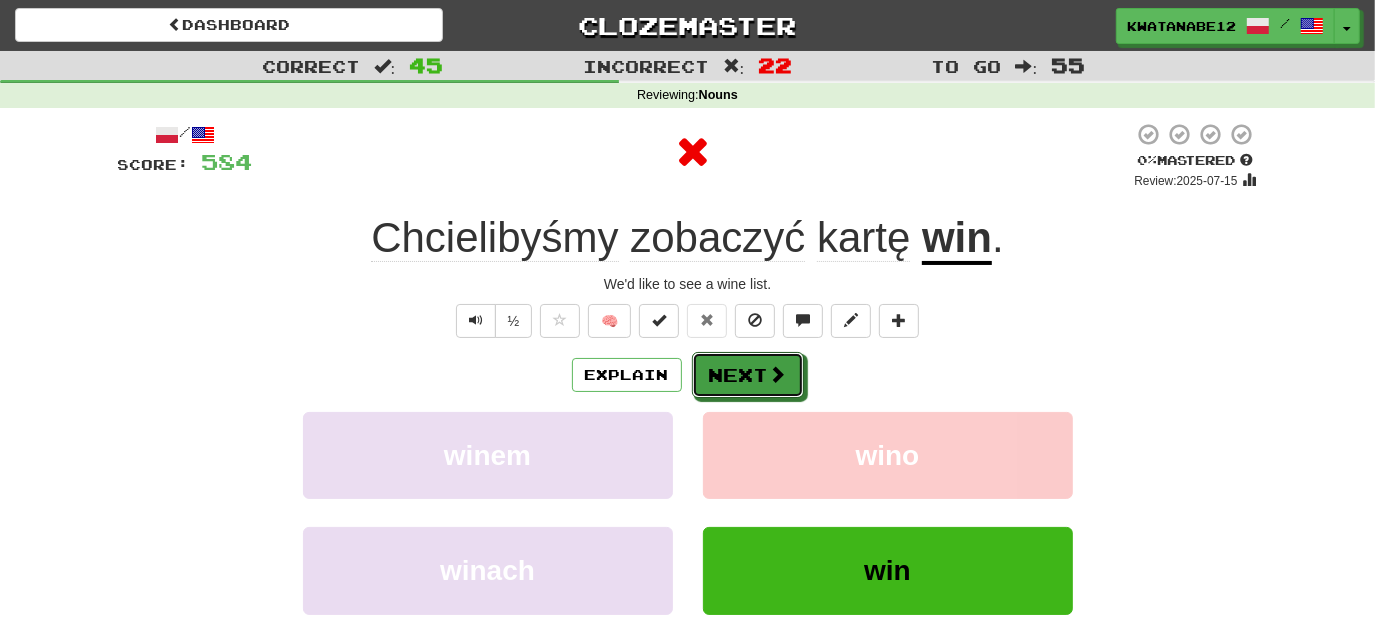 drag, startPoint x: 746, startPoint y: 351, endPoint x: 734, endPoint y: 348, distance: 12.369317 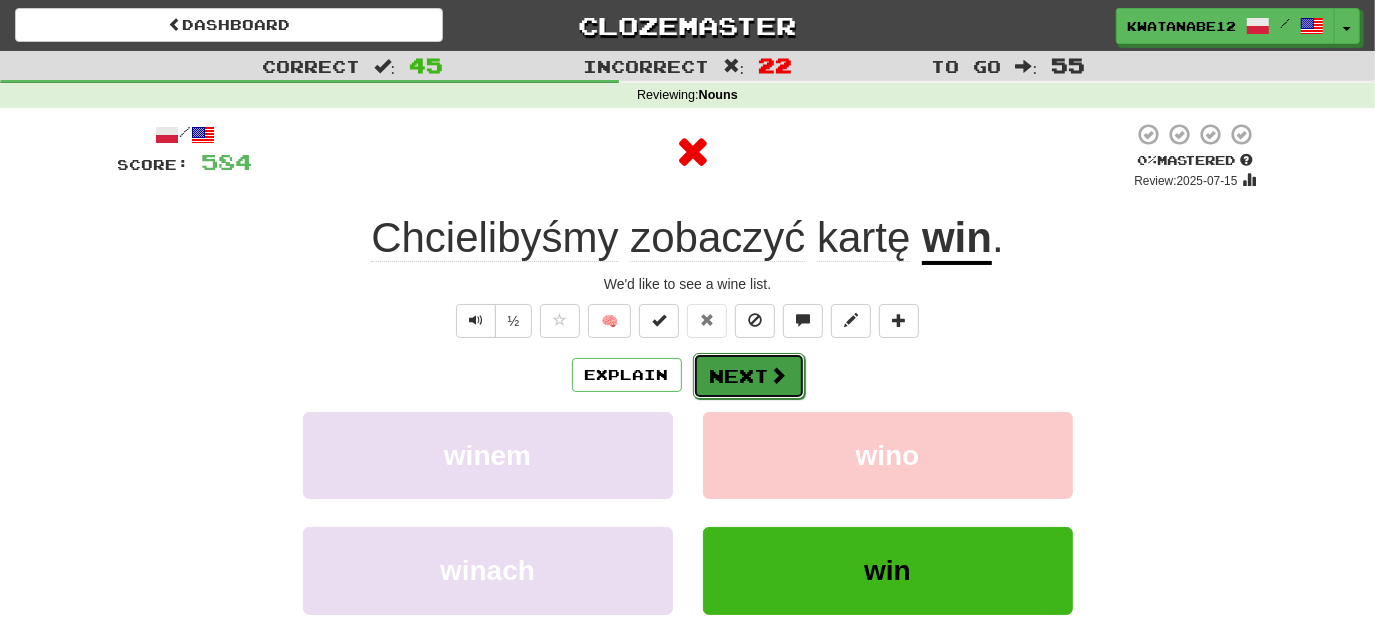 click on "Next" at bounding box center (749, 376) 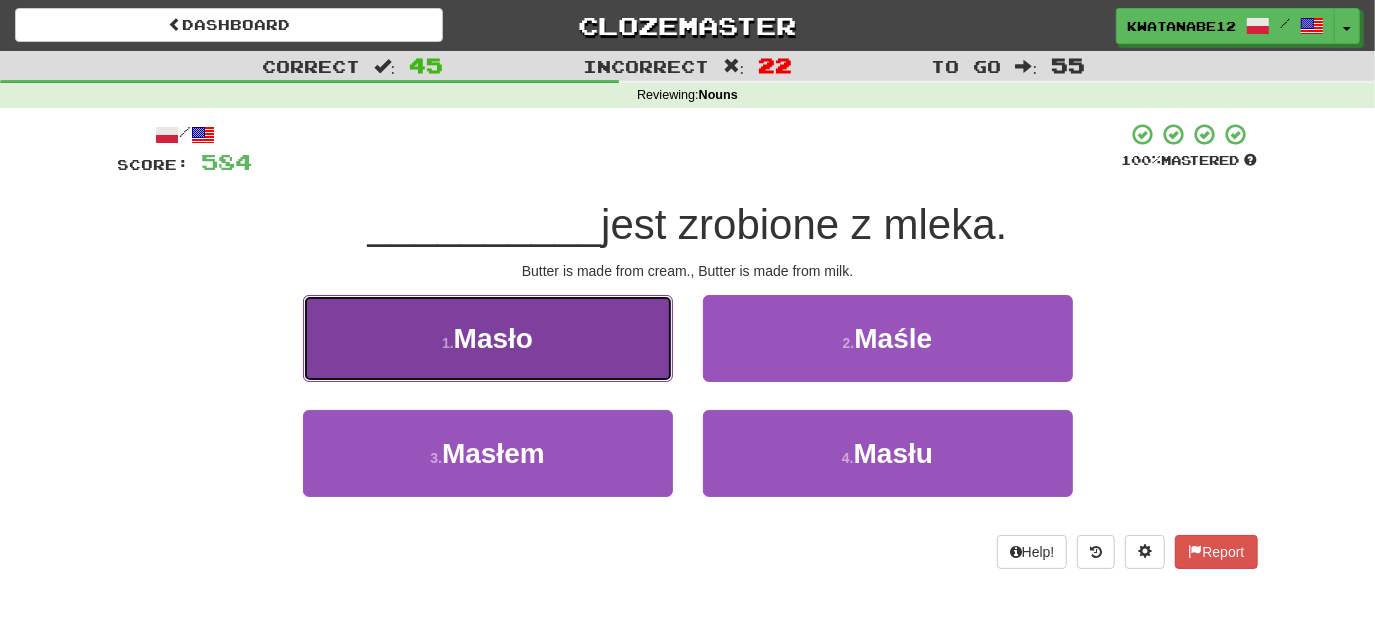 click on "1 .  Masło" at bounding box center (488, 338) 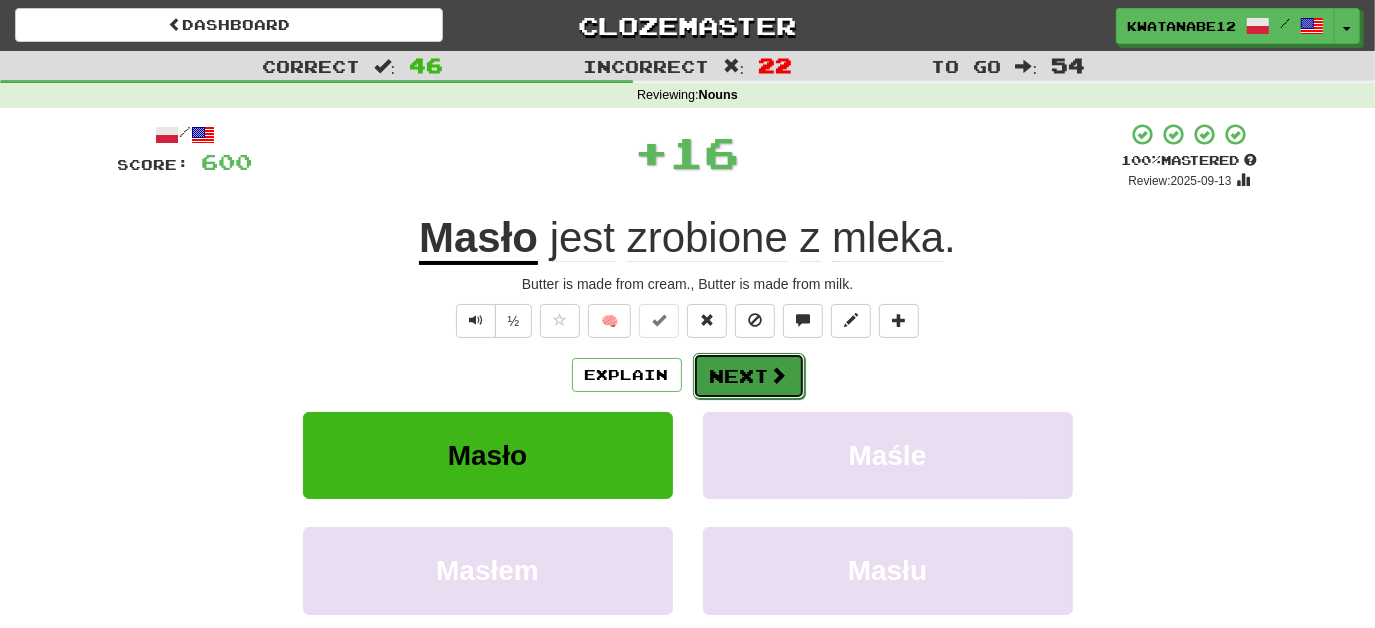 click on "Next" at bounding box center (749, 376) 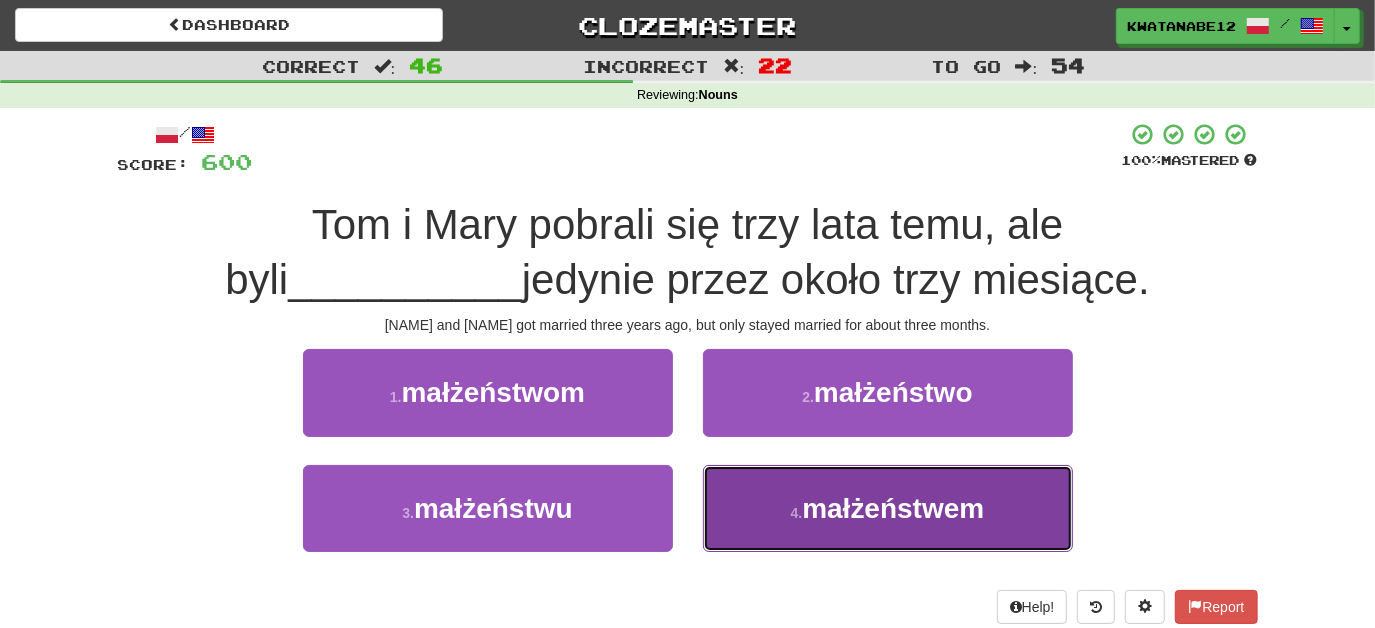 click on "4 .  małżeństwem" at bounding box center [888, 508] 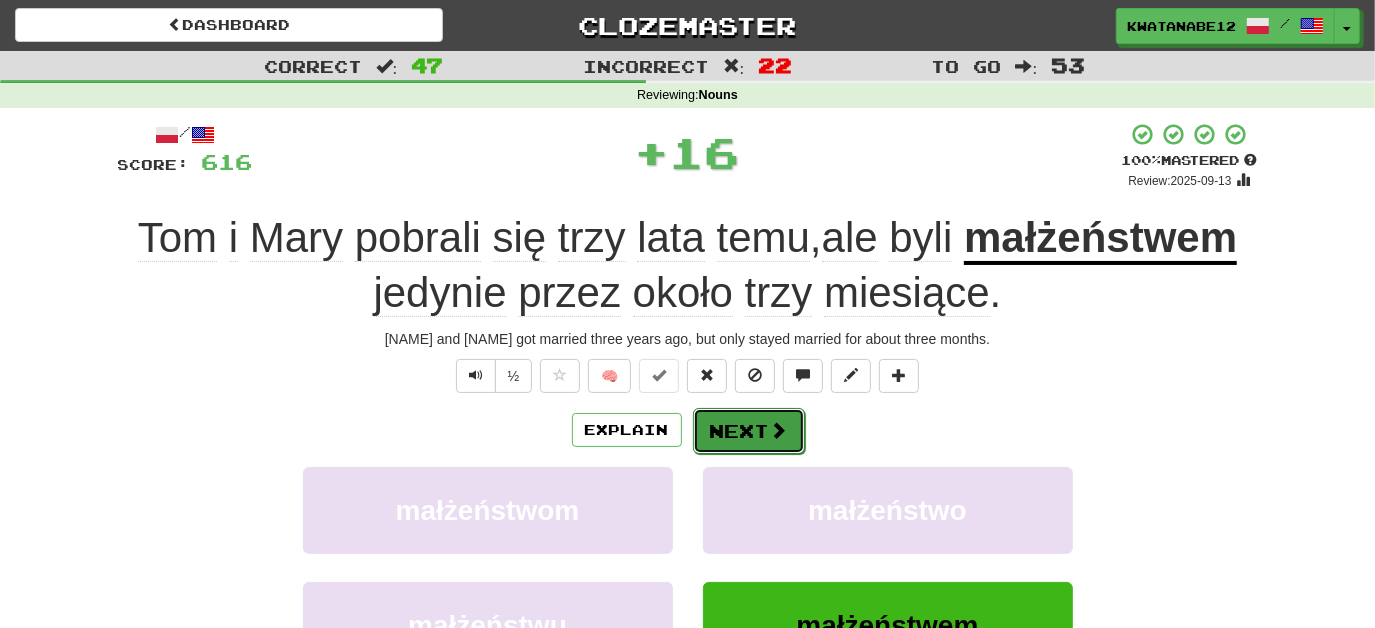 click on "Next" at bounding box center (749, 431) 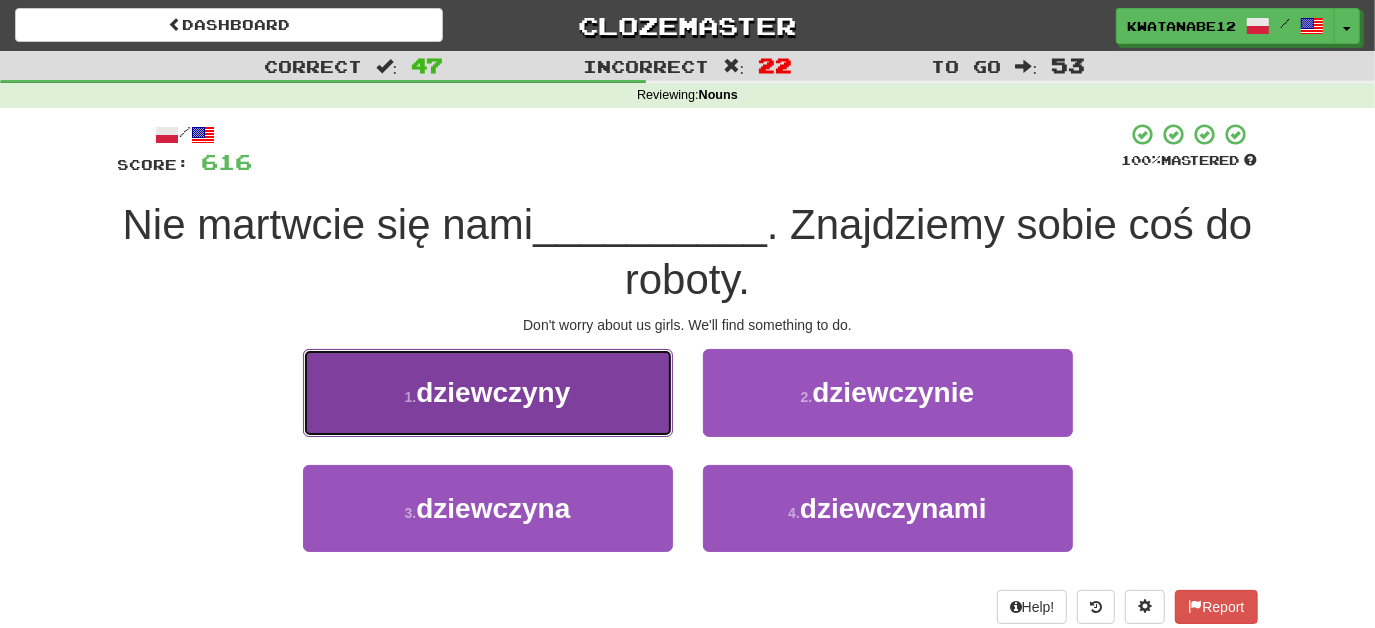 drag, startPoint x: 610, startPoint y: 399, endPoint x: 647, endPoint y: 404, distance: 37.336308 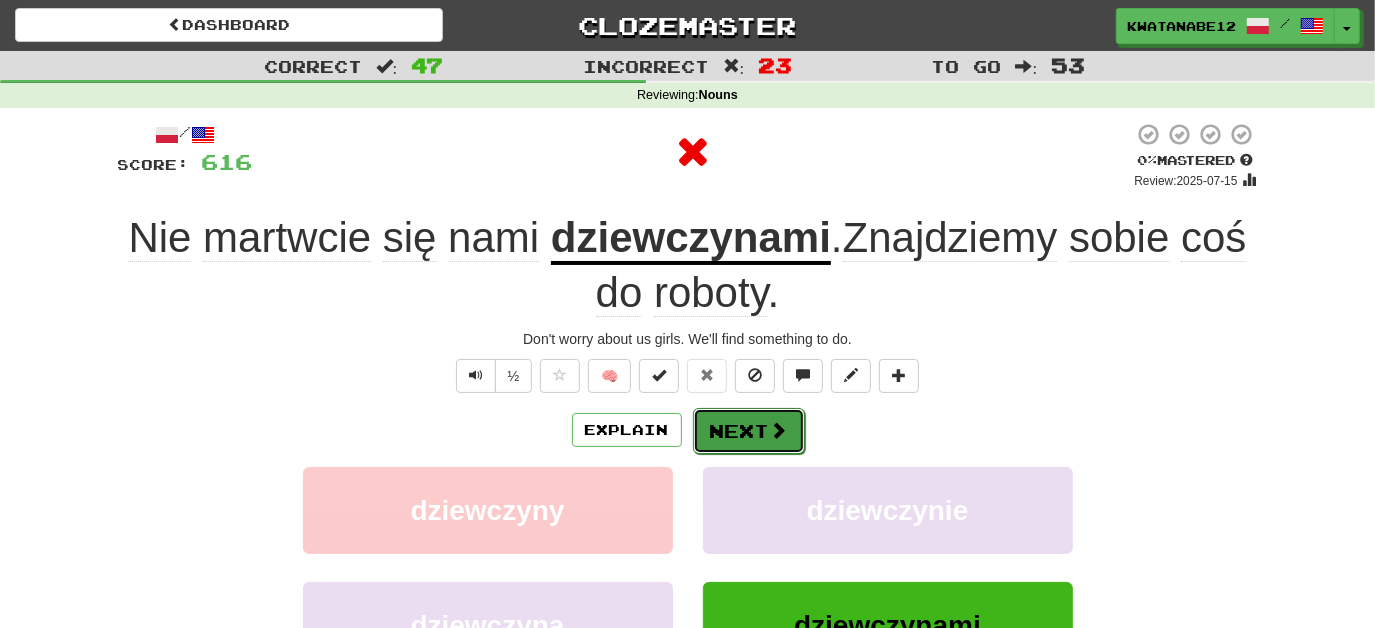 click on "Next" at bounding box center (749, 431) 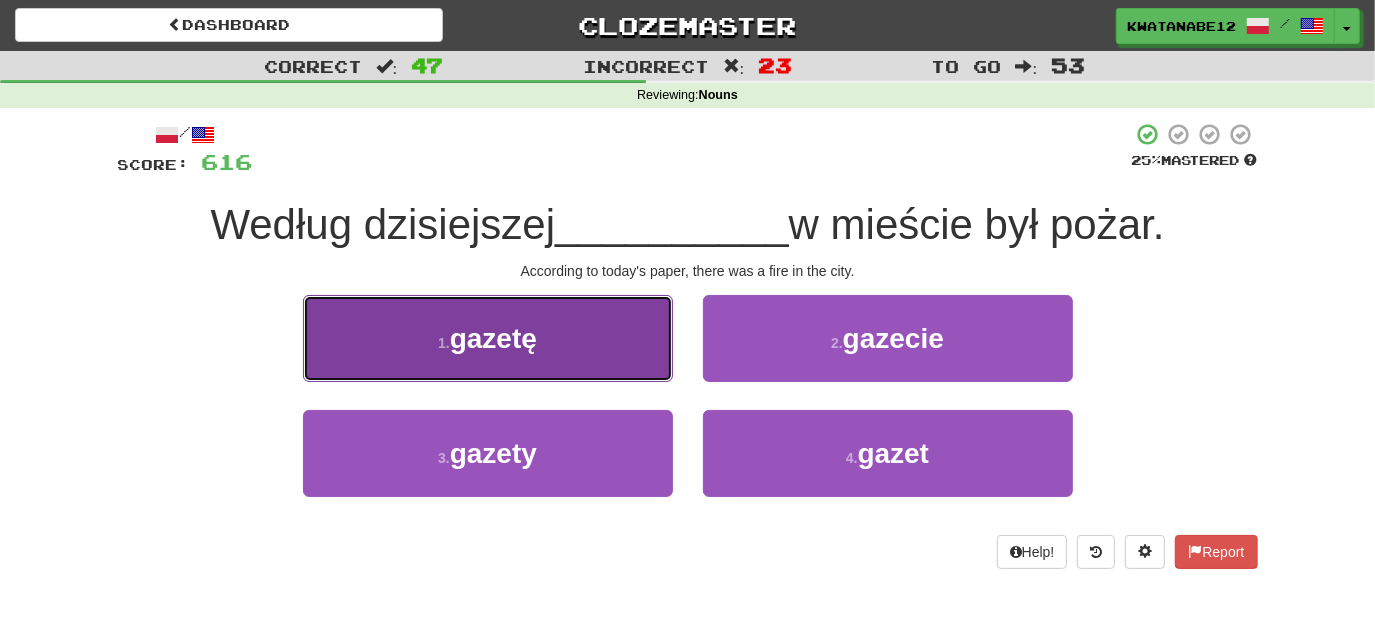 click on "1 .  gazetę" at bounding box center [488, 338] 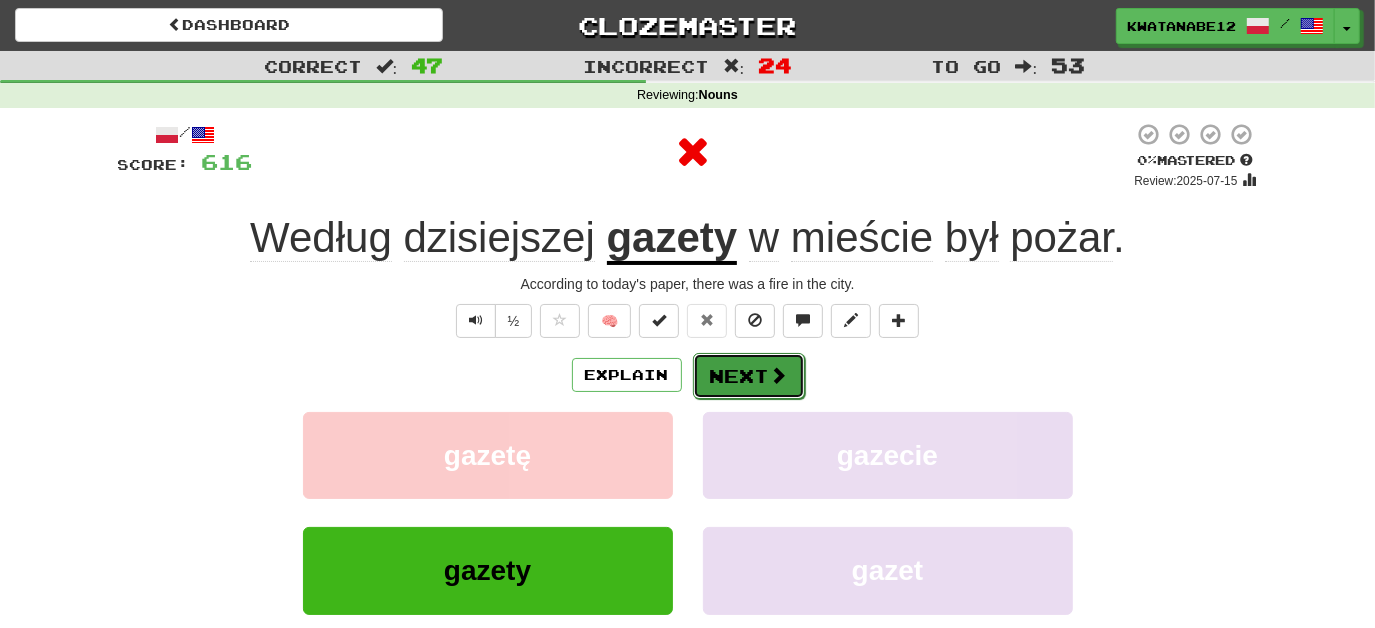 click on "Next" at bounding box center (749, 376) 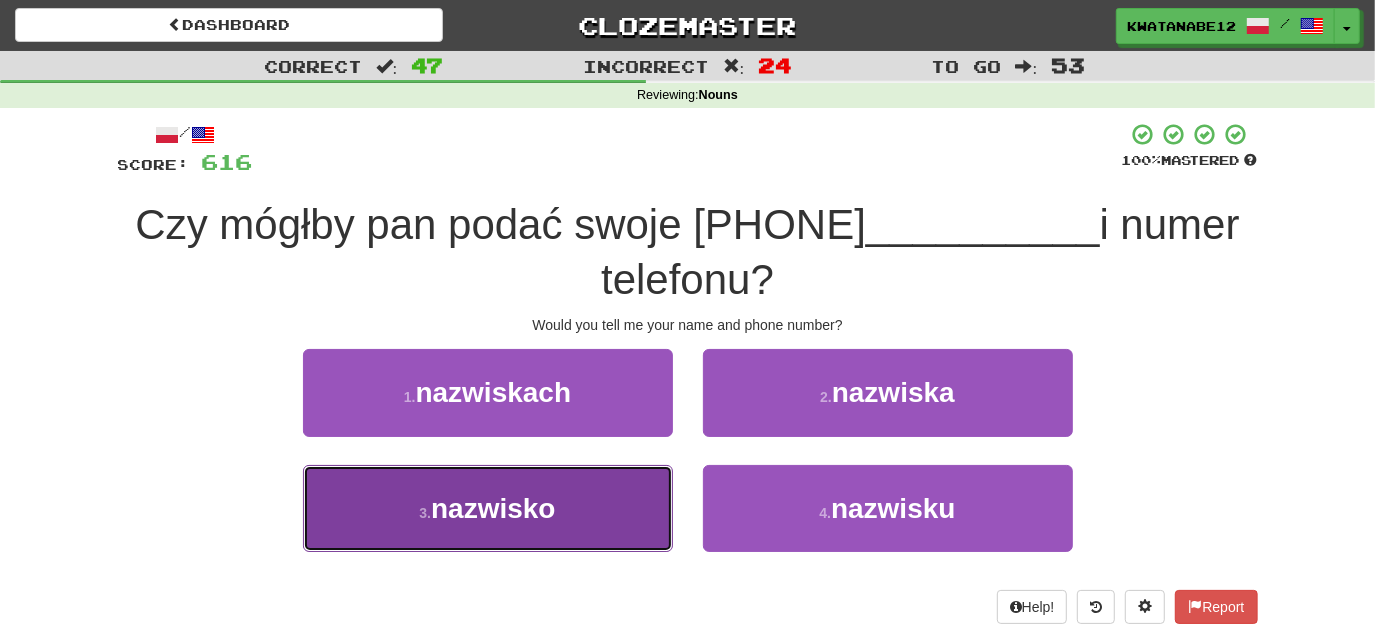 click on "3 .  nazwisko" at bounding box center [488, 508] 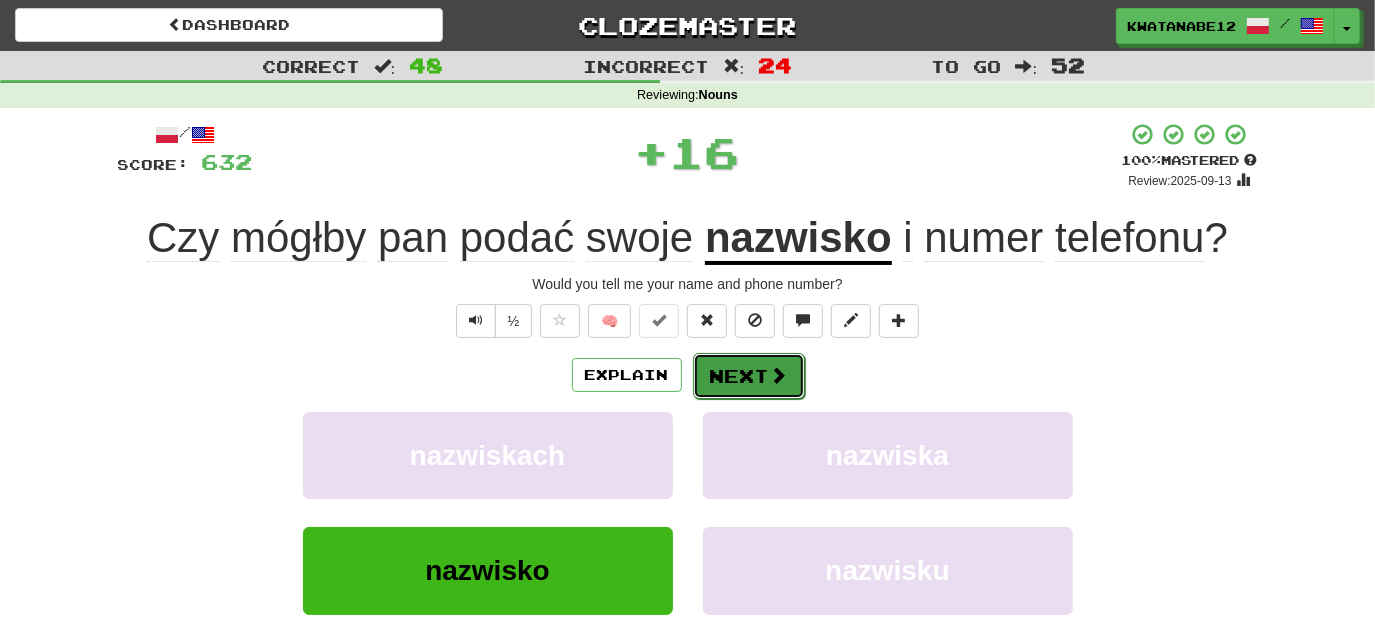 click on "Next" at bounding box center [749, 376] 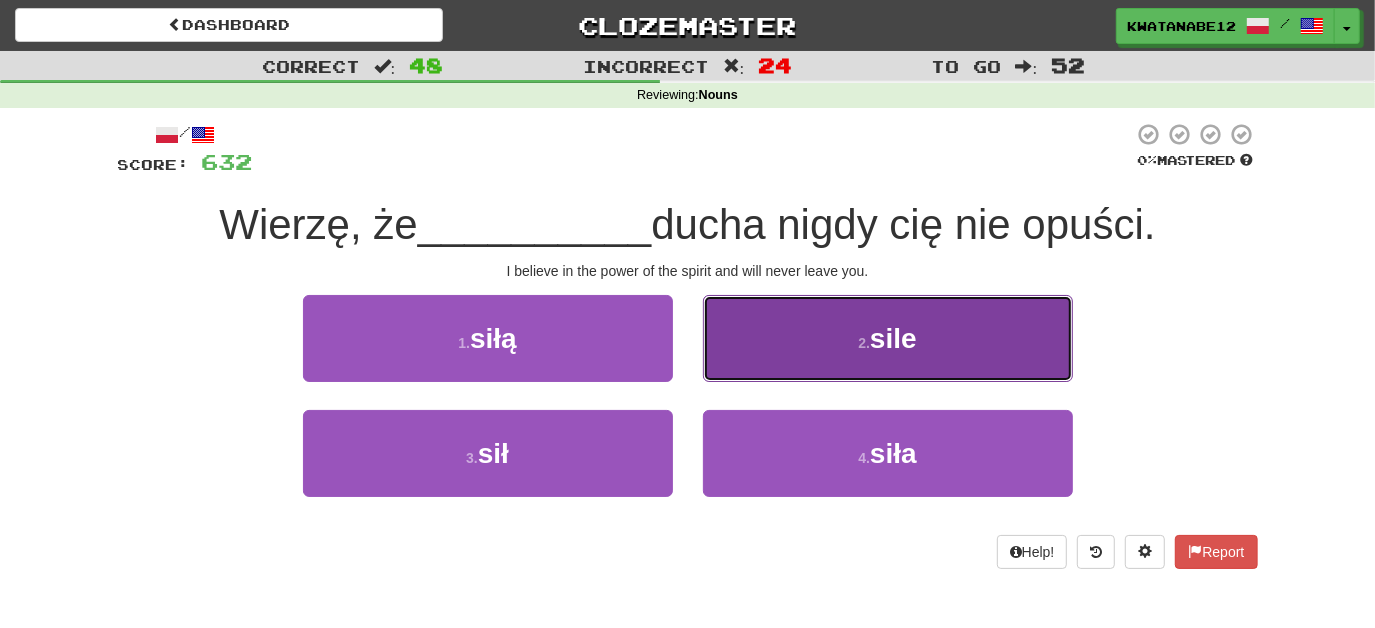 click on "2 .  sile" at bounding box center [888, 338] 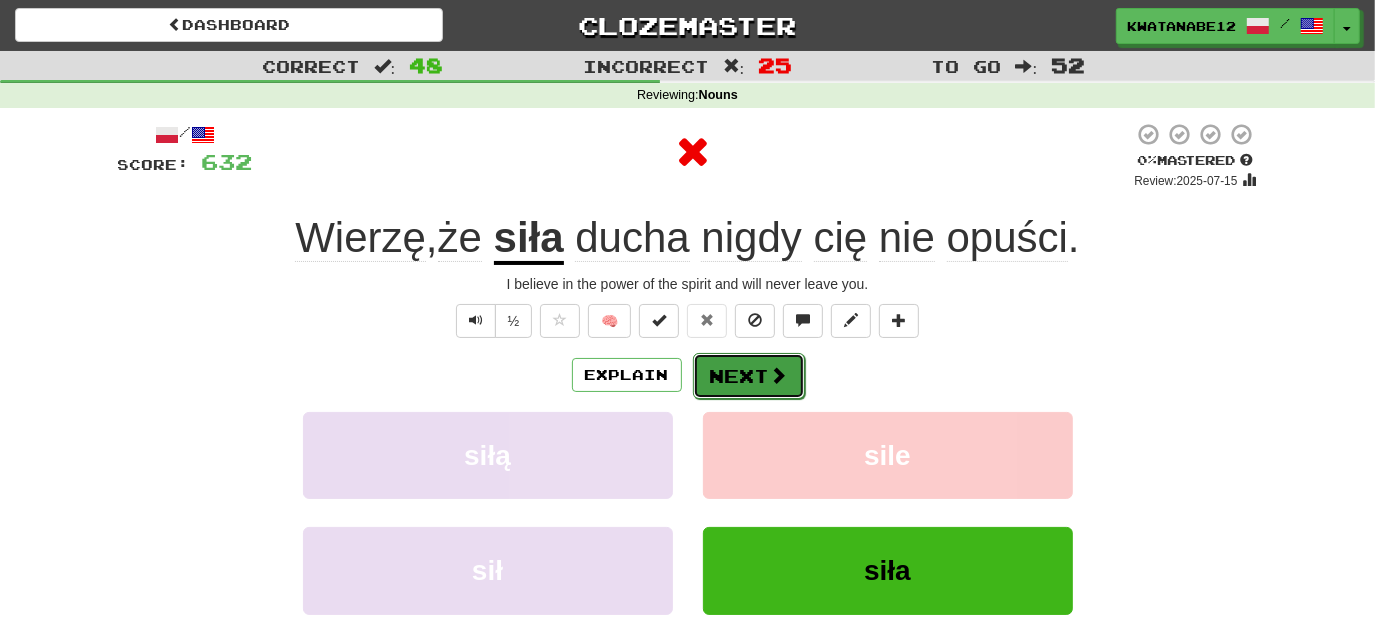 click on "Next" at bounding box center [749, 376] 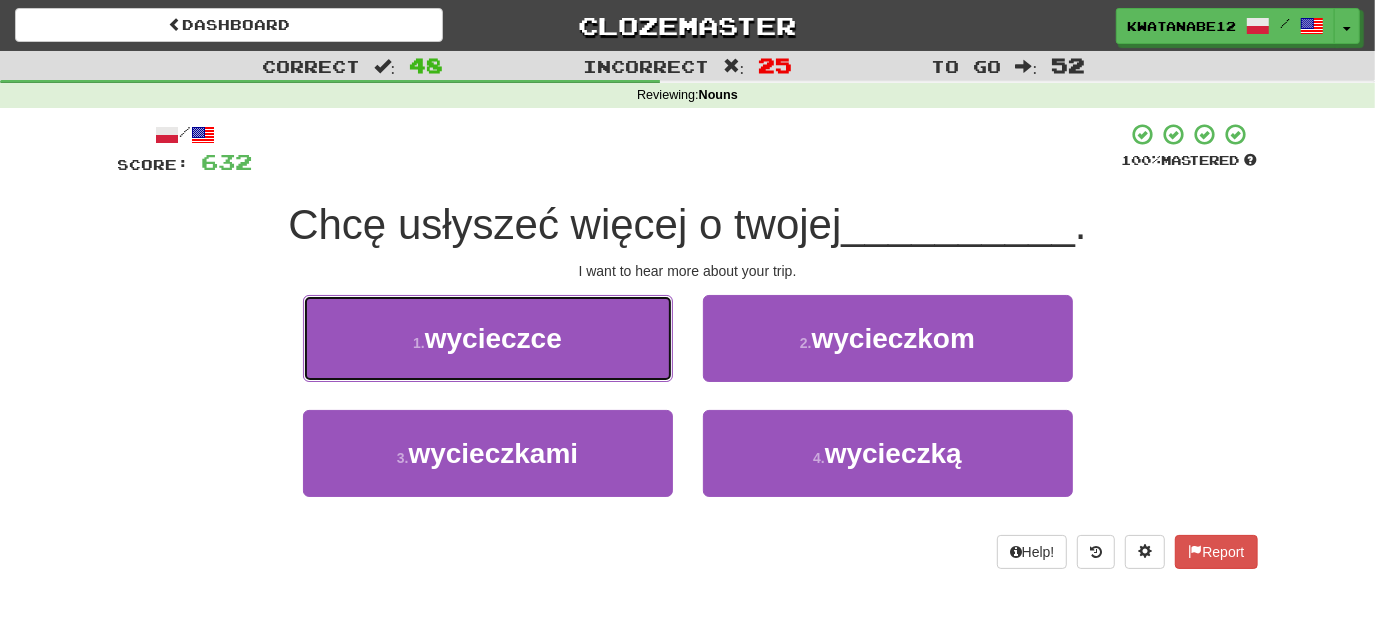 drag, startPoint x: 608, startPoint y: 336, endPoint x: 646, endPoint y: 346, distance: 39.293766 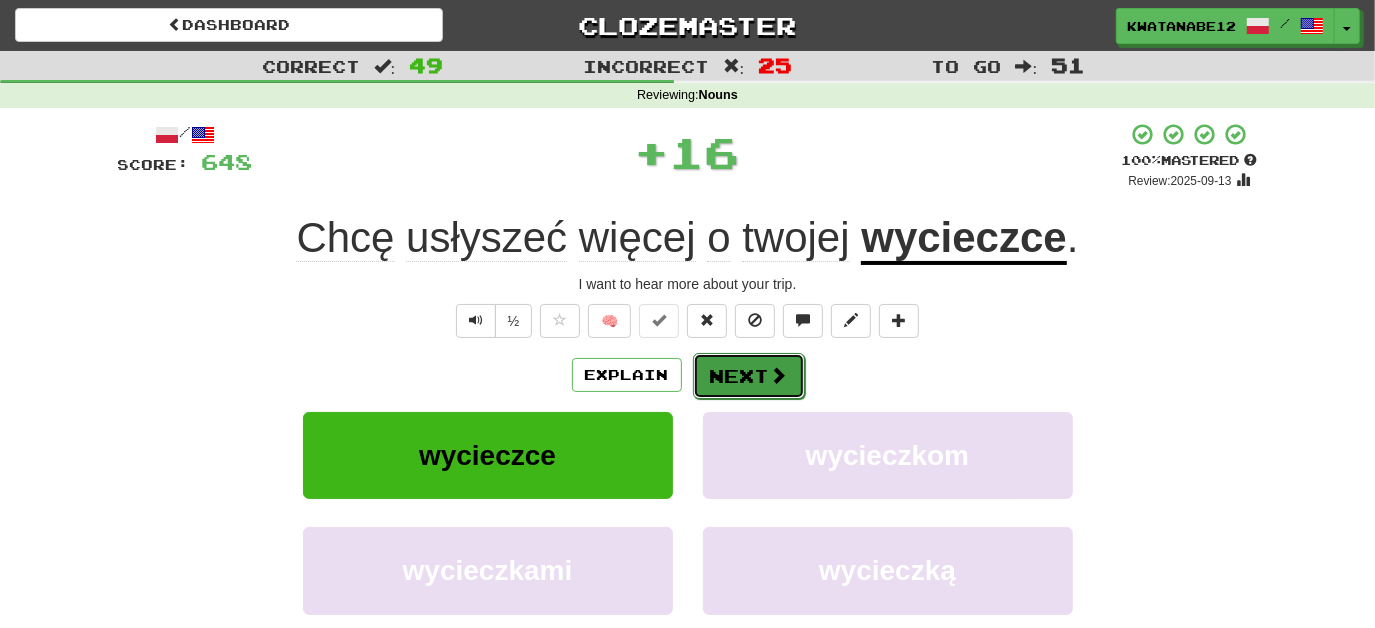click on "Next" at bounding box center [749, 376] 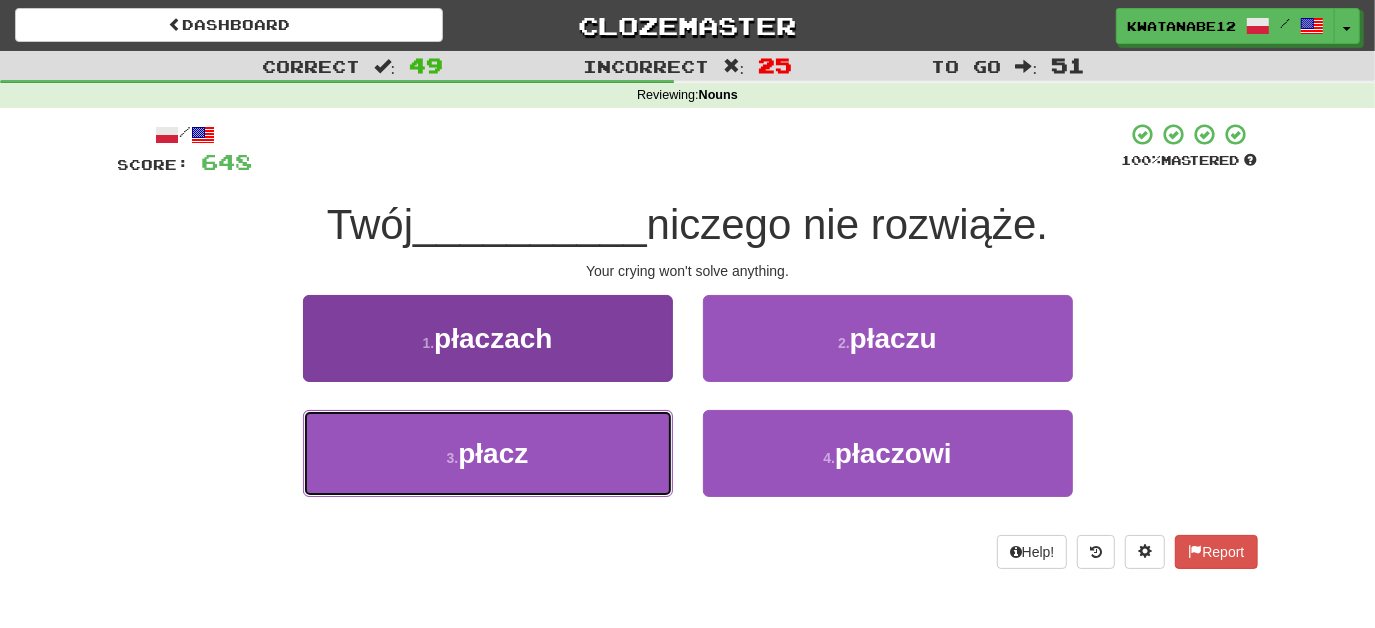 drag, startPoint x: 586, startPoint y: 447, endPoint x: 654, endPoint y: 425, distance: 71.470276 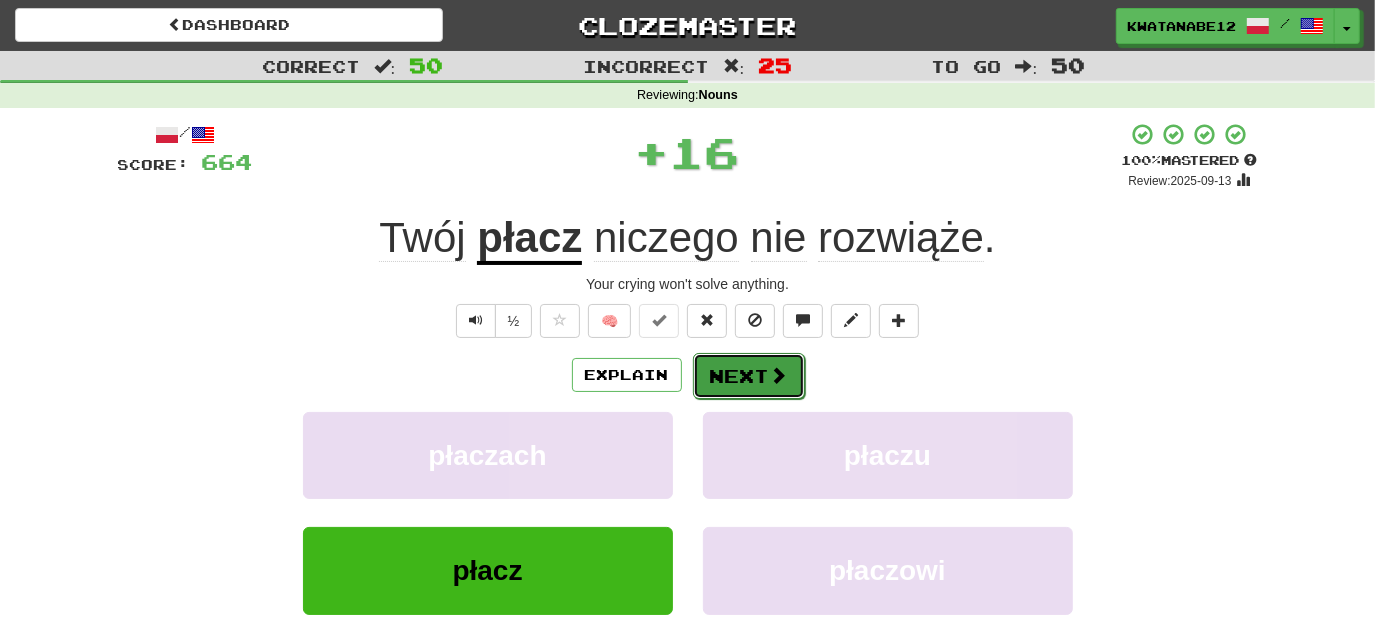 click on "Next" at bounding box center [749, 376] 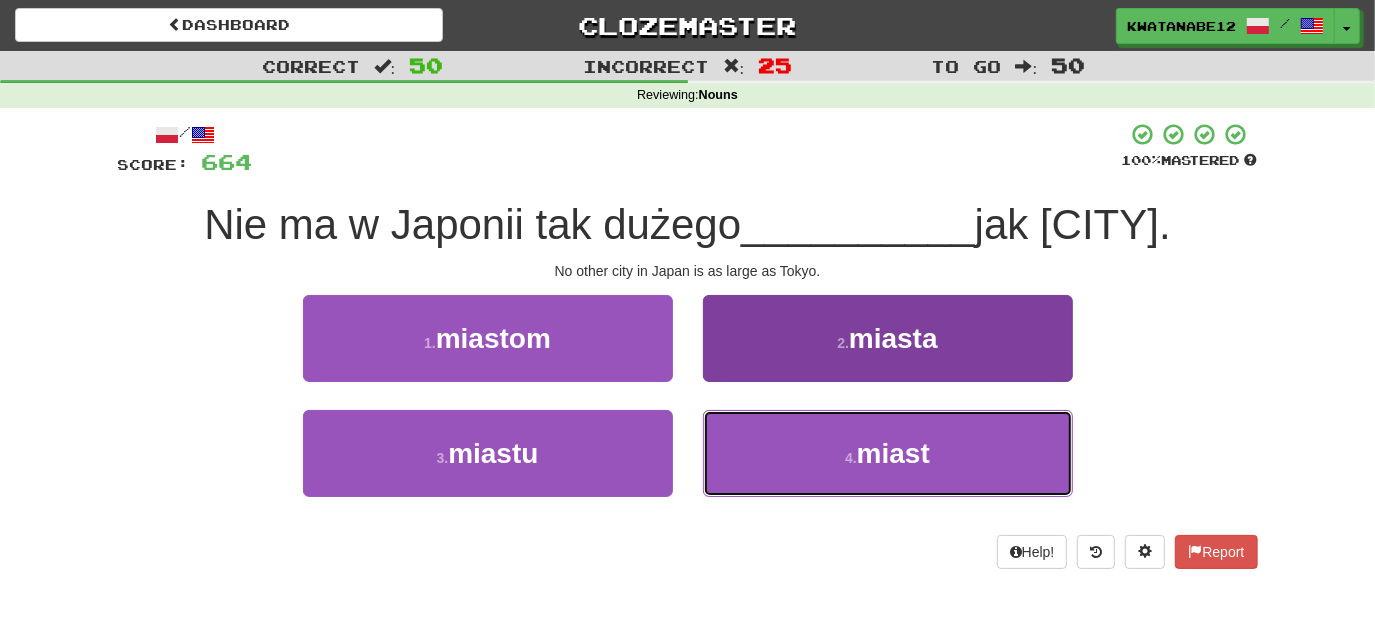 drag, startPoint x: 717, startPoint y: 432, endPoint x: 730, endPoint y: 424, distance: 15.264338 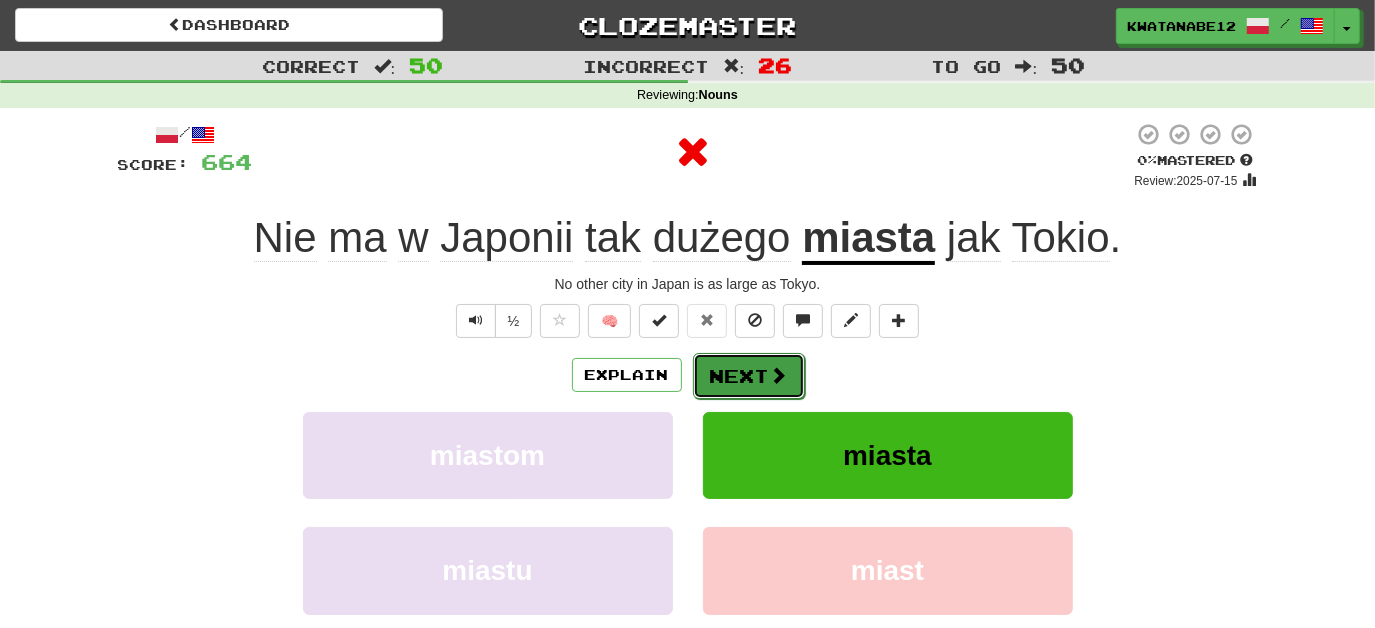 click on "Next" at bounding box center (749, 376) 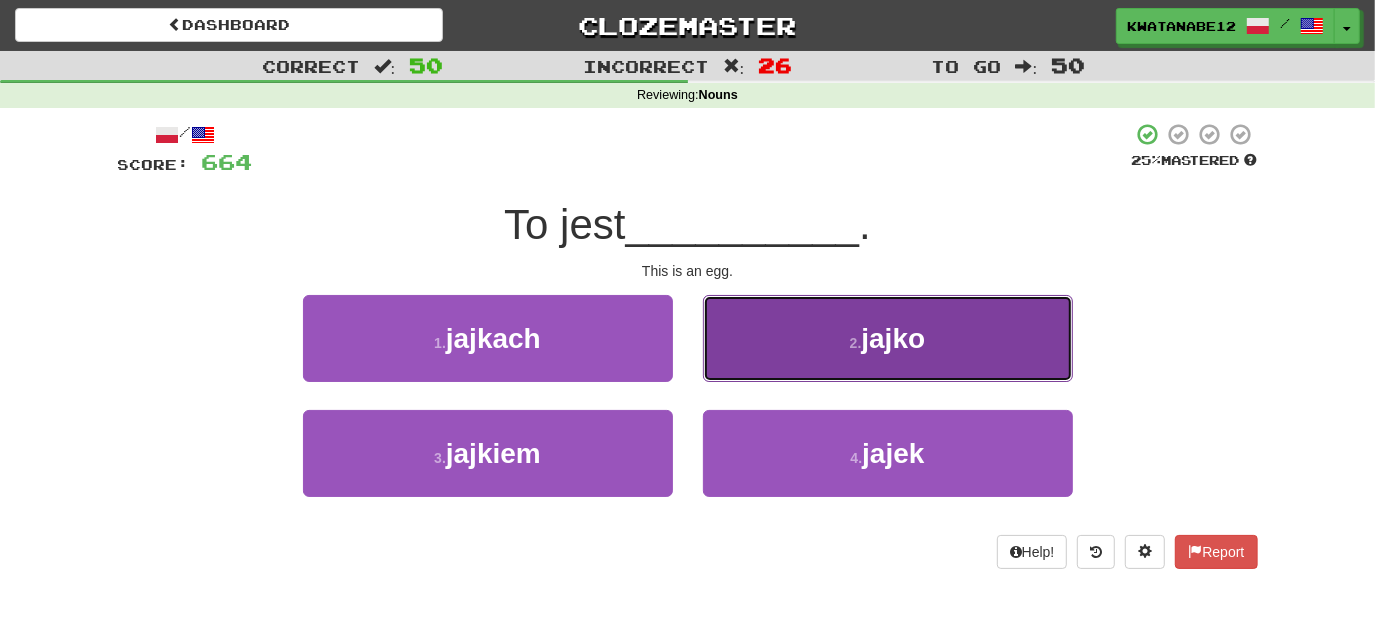 click on "2 .  jajko" at bounding box center [888, 338] 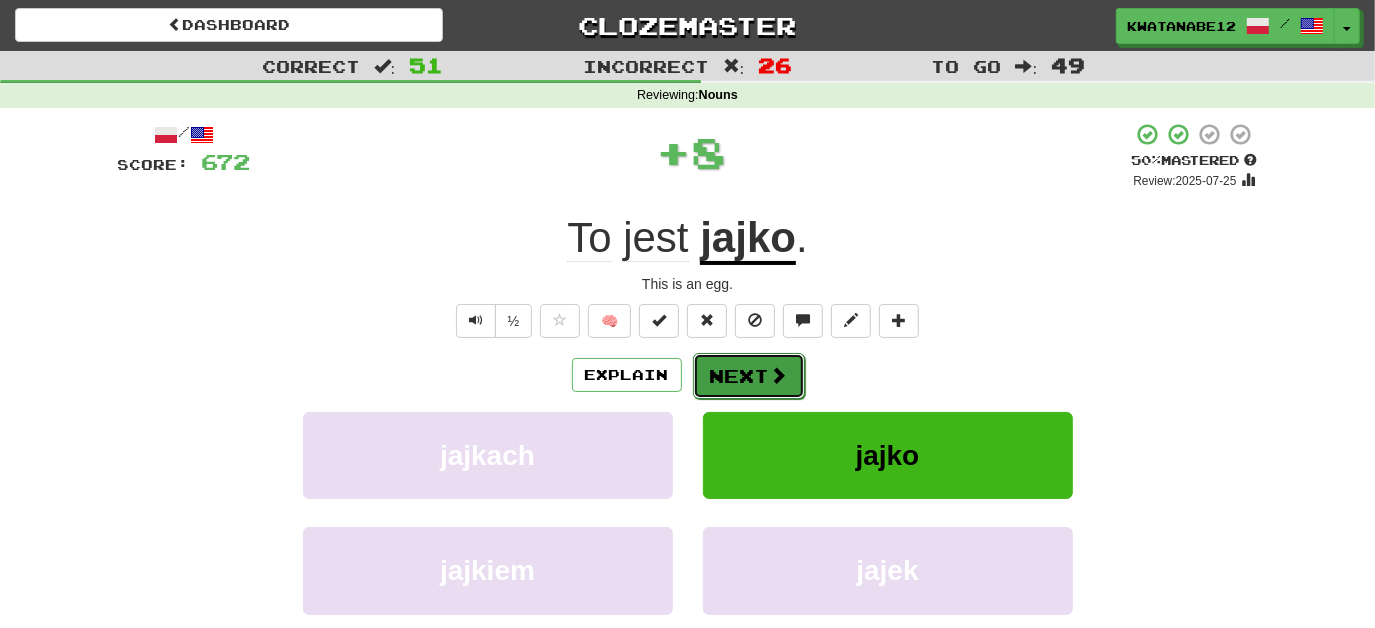 click on "Next" at bounding box center [749, 376] 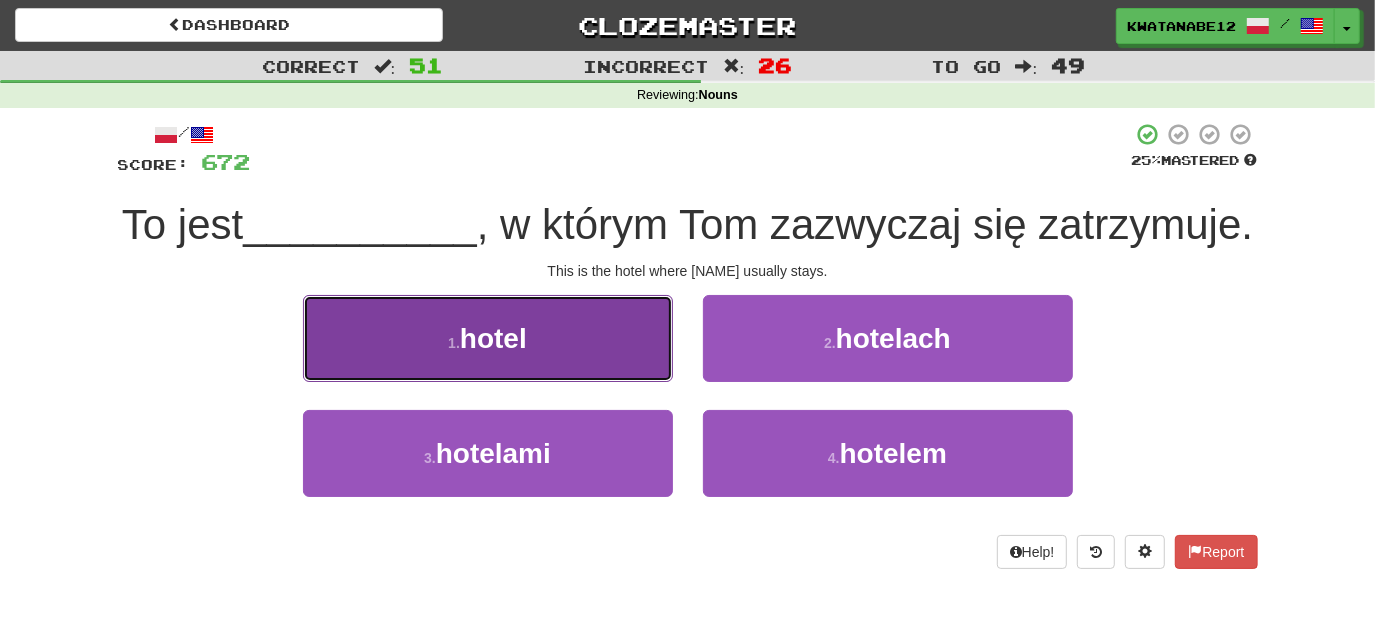 drag, startPoint x: 606, startPoint y: 394, endPoint x: 653, endPoint y: 410, distance: 49.648766 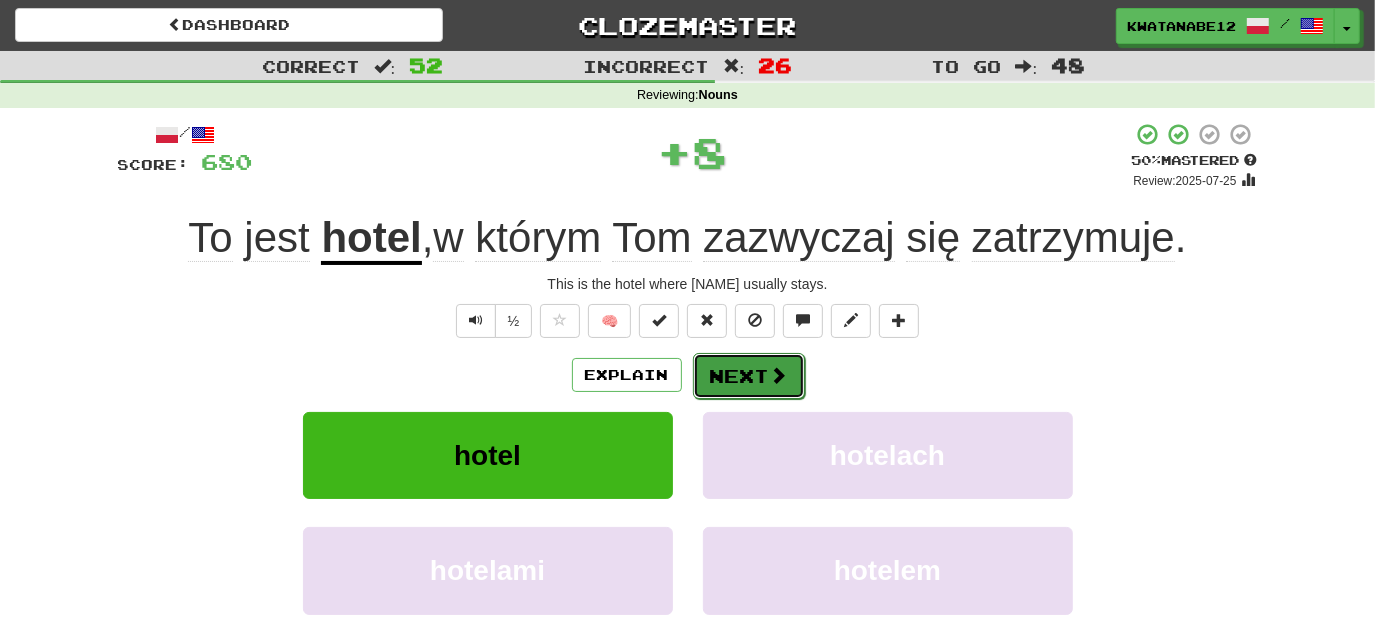 click on "Next" at bounding box center (749, 376) 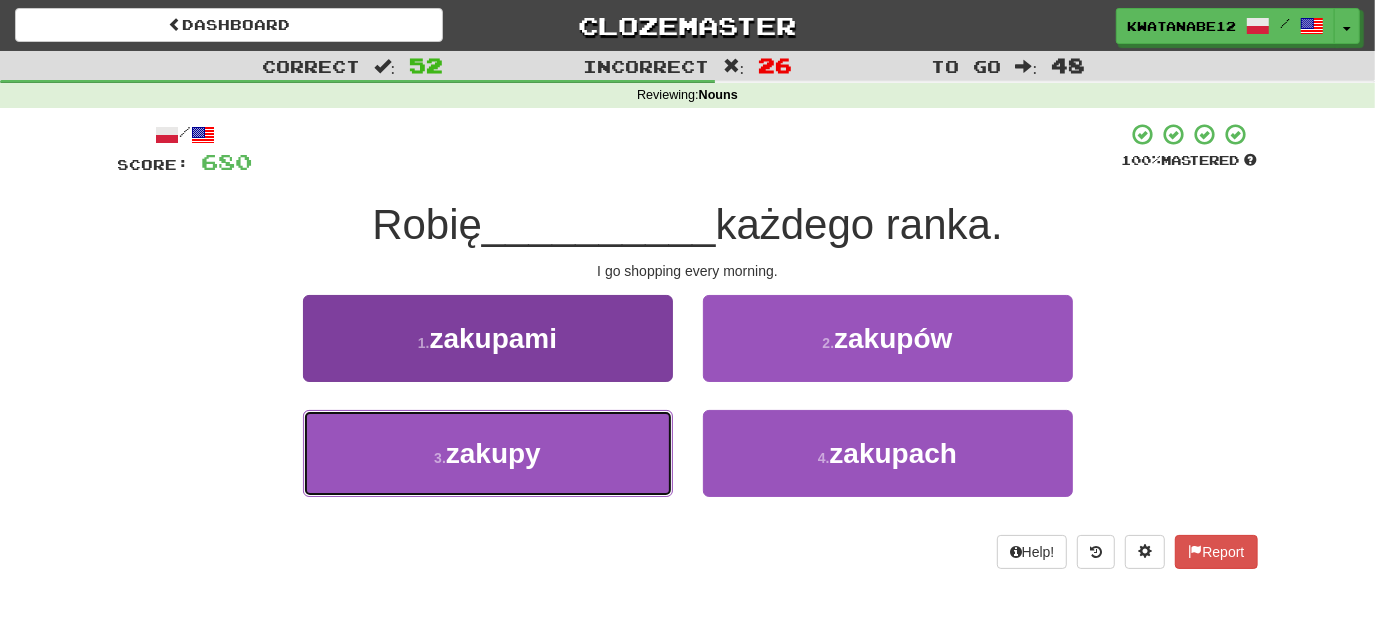 drag, startPoint x: 603, startPoint y: 450, endPoint x: 653, endPoint y: 421, distance: 57.801384 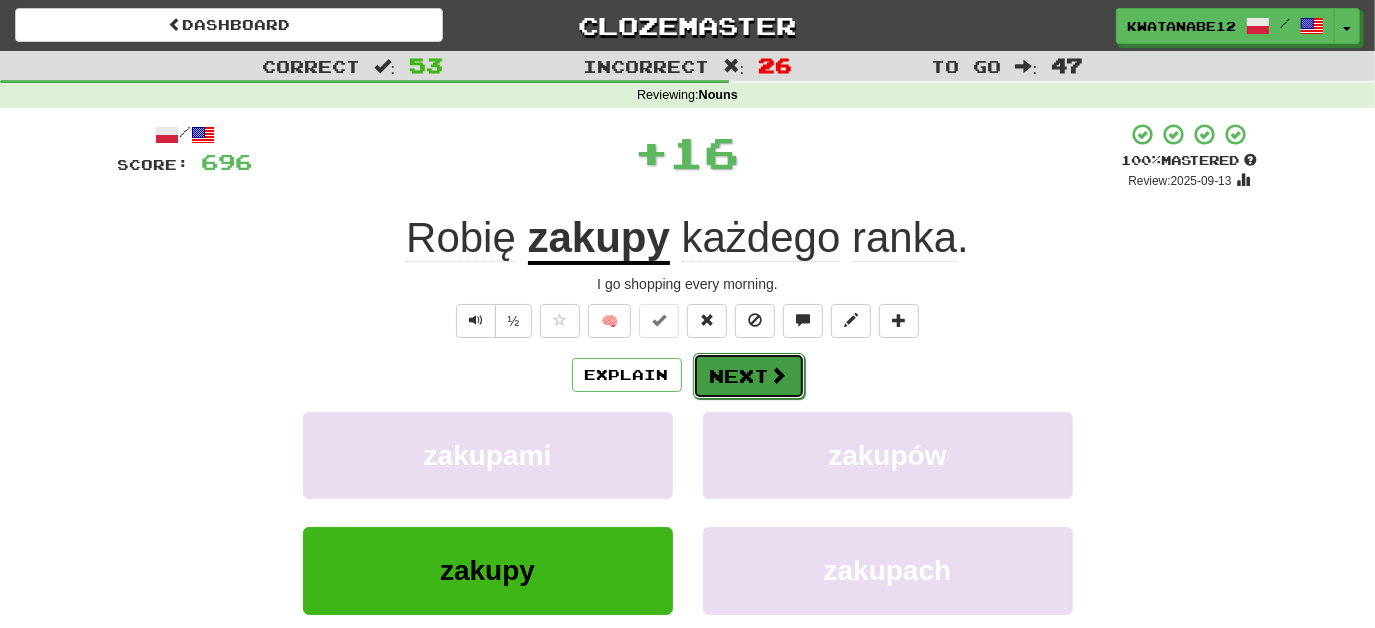 click on "Next" at bounding box center [749, 376] 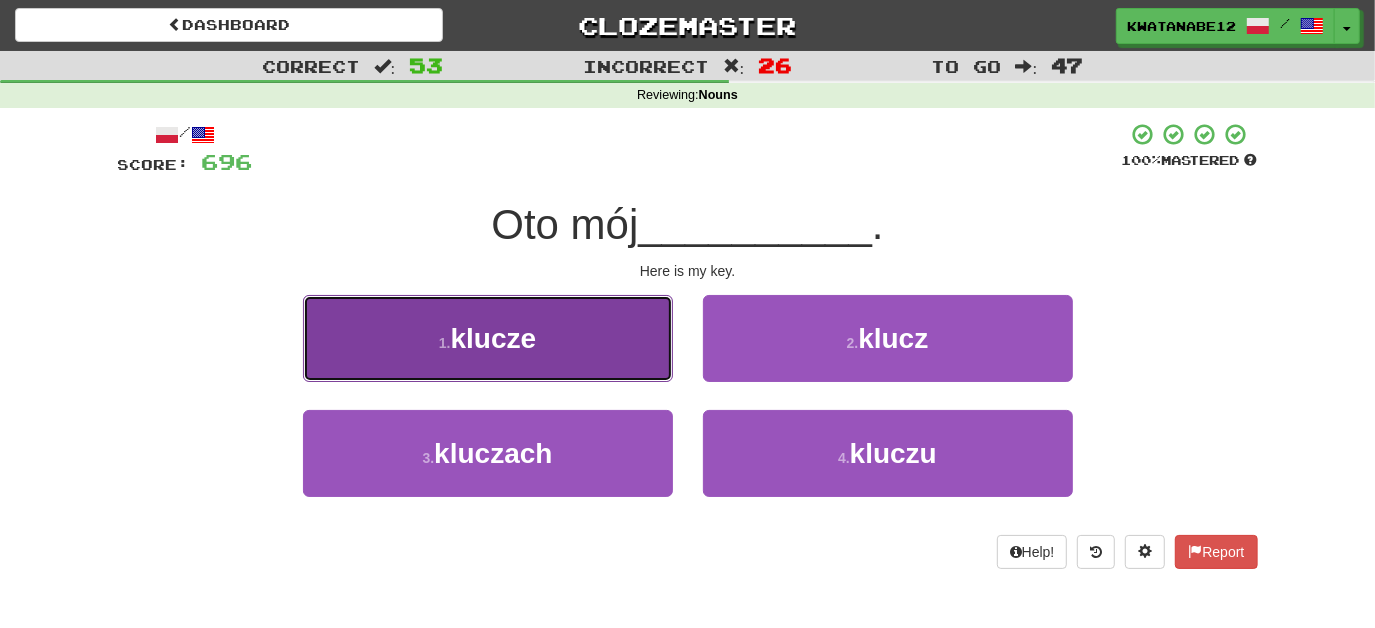 drag, startPoint x: 624, startPoint y: 347, endPoint x: 643, endPoint y: 349, distance: 19.104973 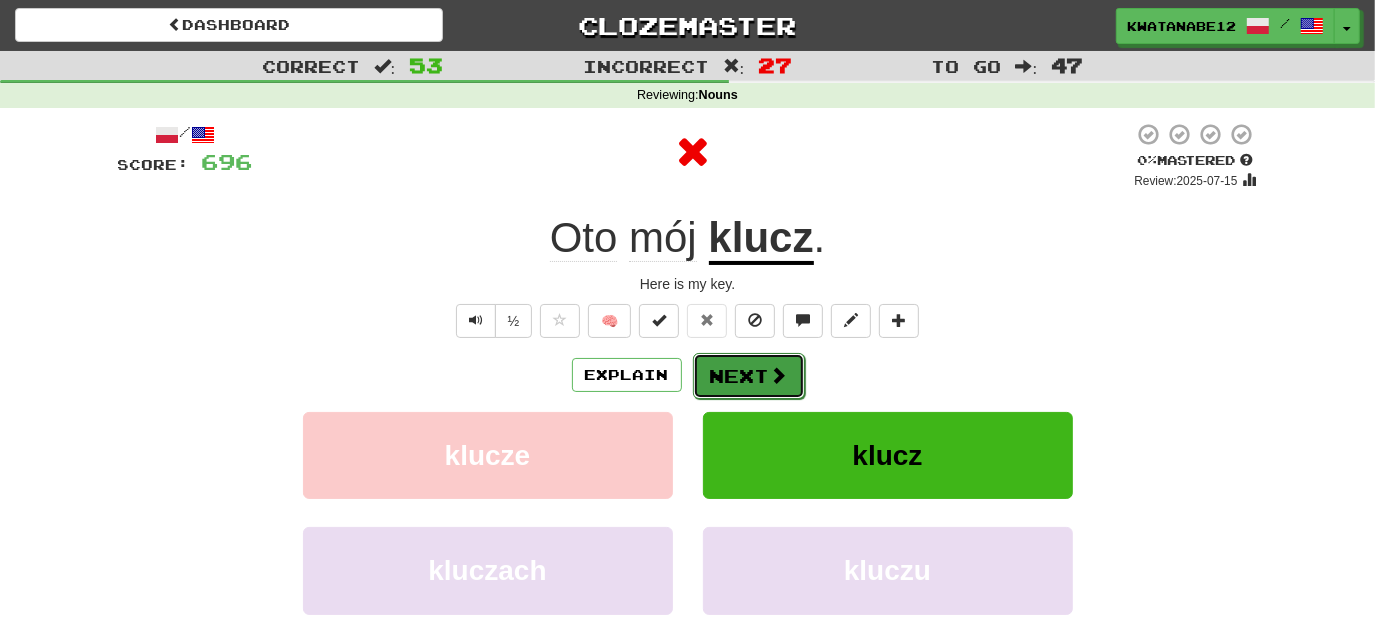 click on "Next" at bounding box center [749, 376] 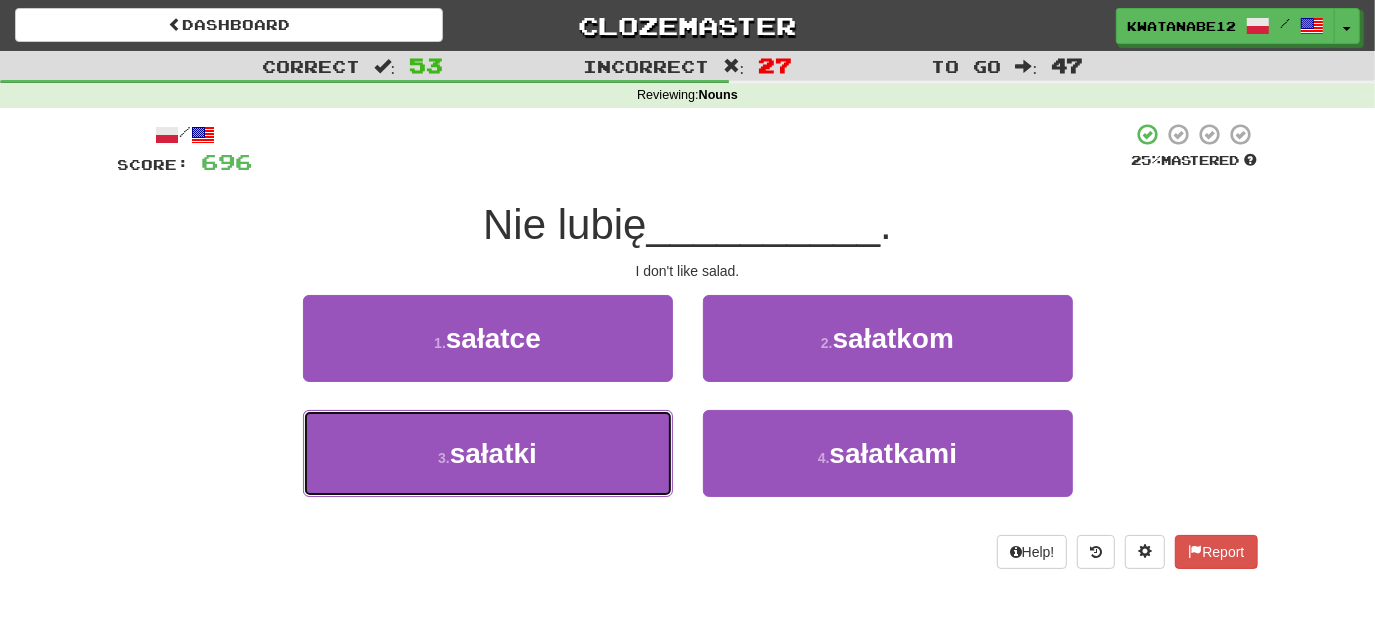 drag, startPoint x: 610, startPoint y: 437, endPoint x: 680, endPoint y: 399, distance: 79.64923 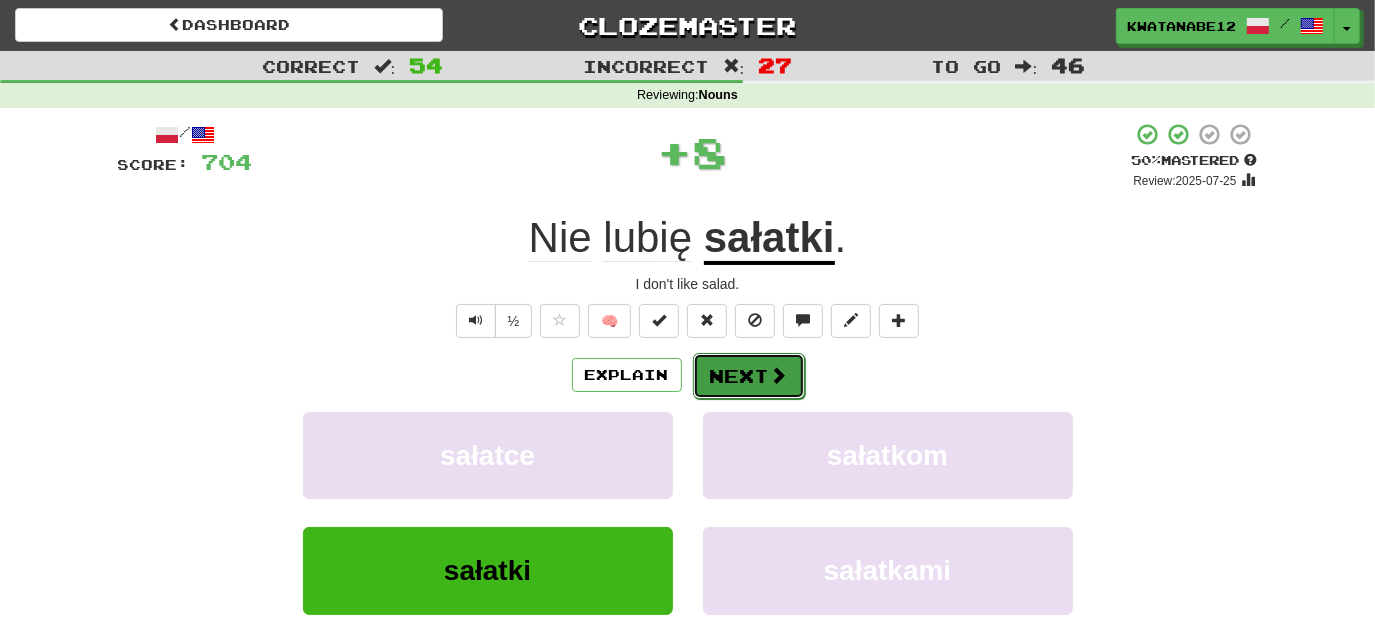 click on "Next" at bounding box center (749, 376) 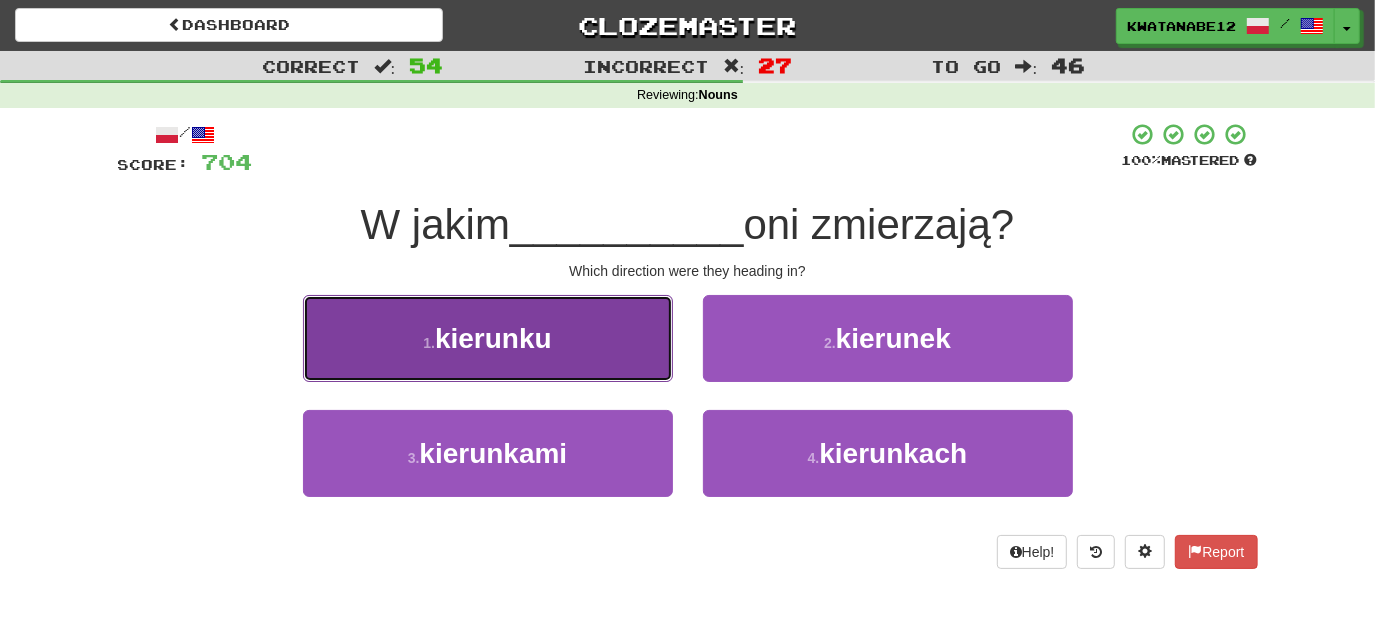 click on "1 .  kierunku" at bounding box center [488, 338] 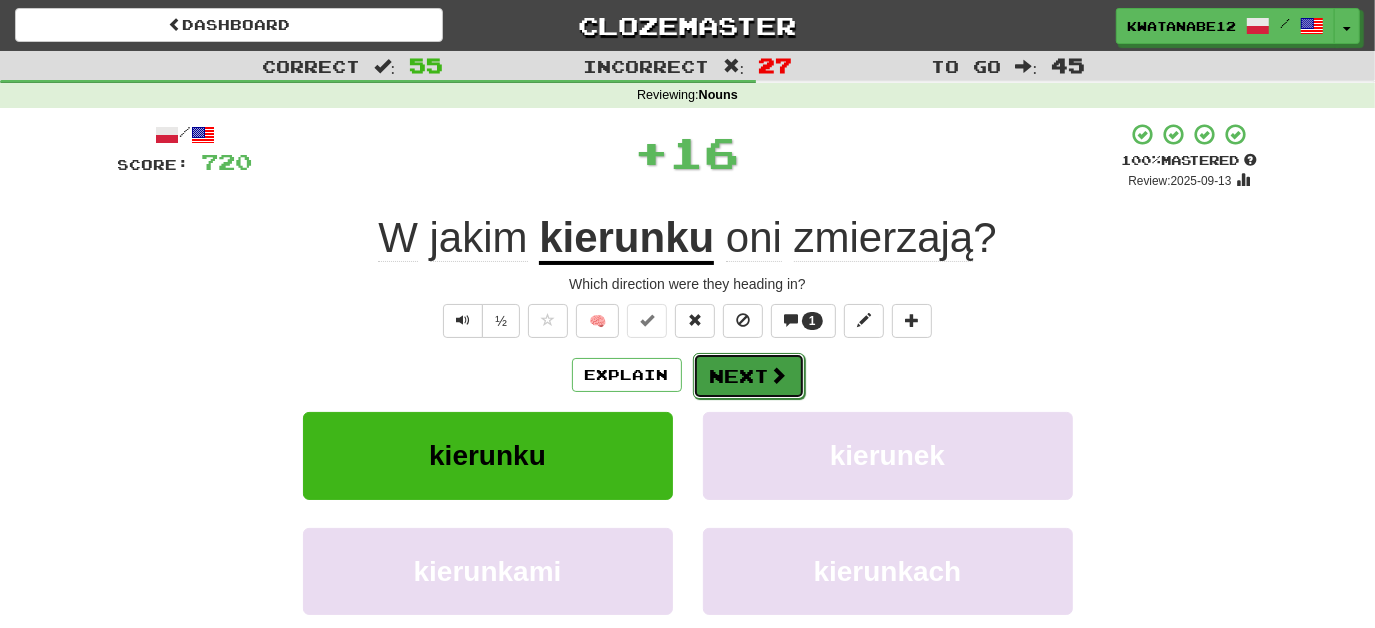 click on "Next" at bounding box center [749, 376] 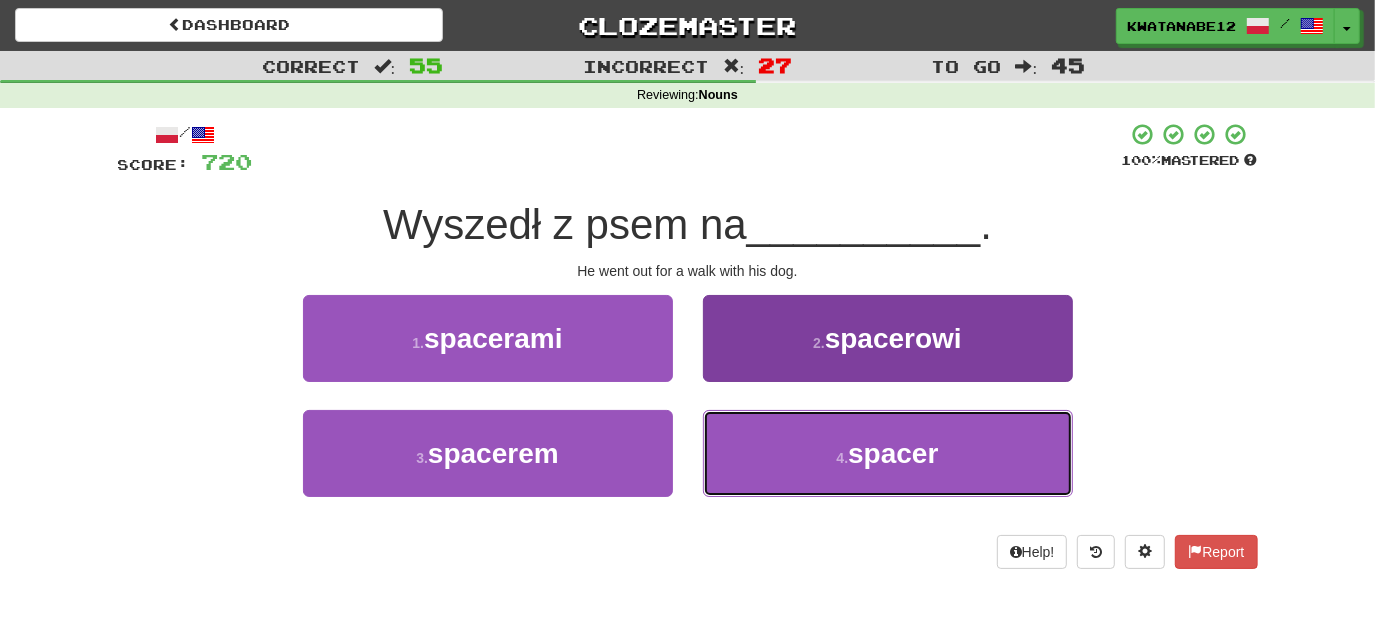 drag, startPoint x: 765, startPoint y: 442, endPoint x: 753, endPoint y: 426, distance: 20 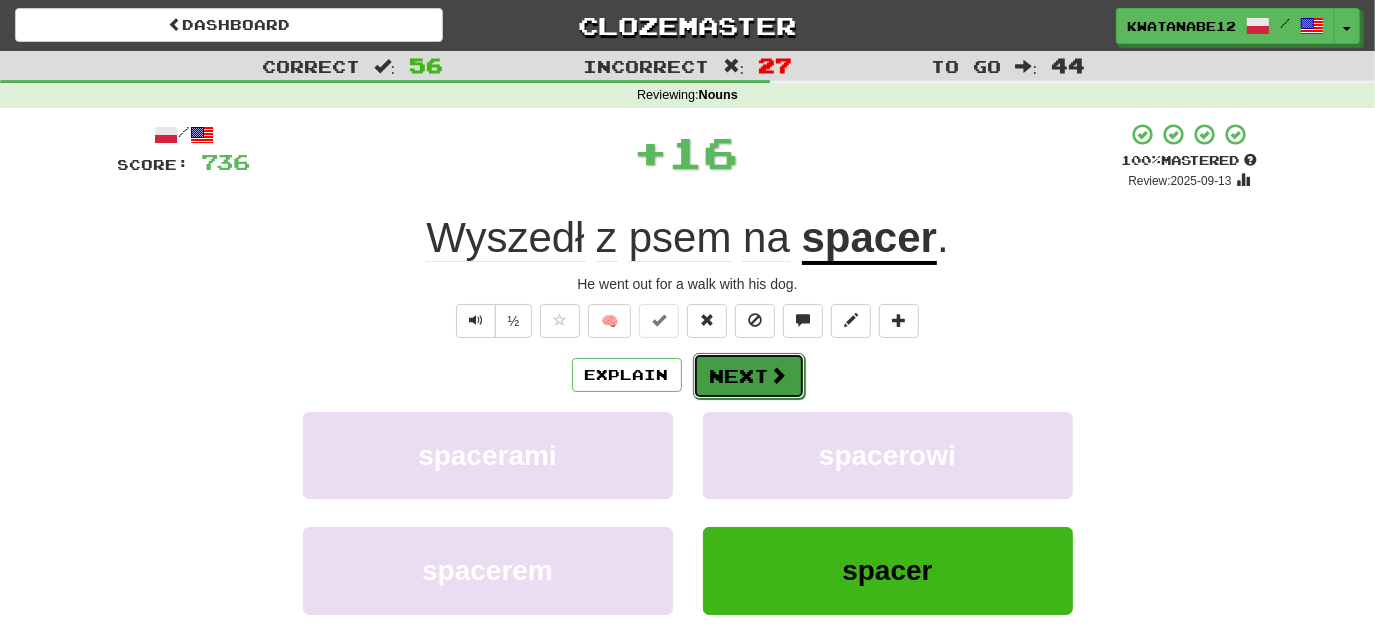 click on "Next" at bounding box center (749, 376) 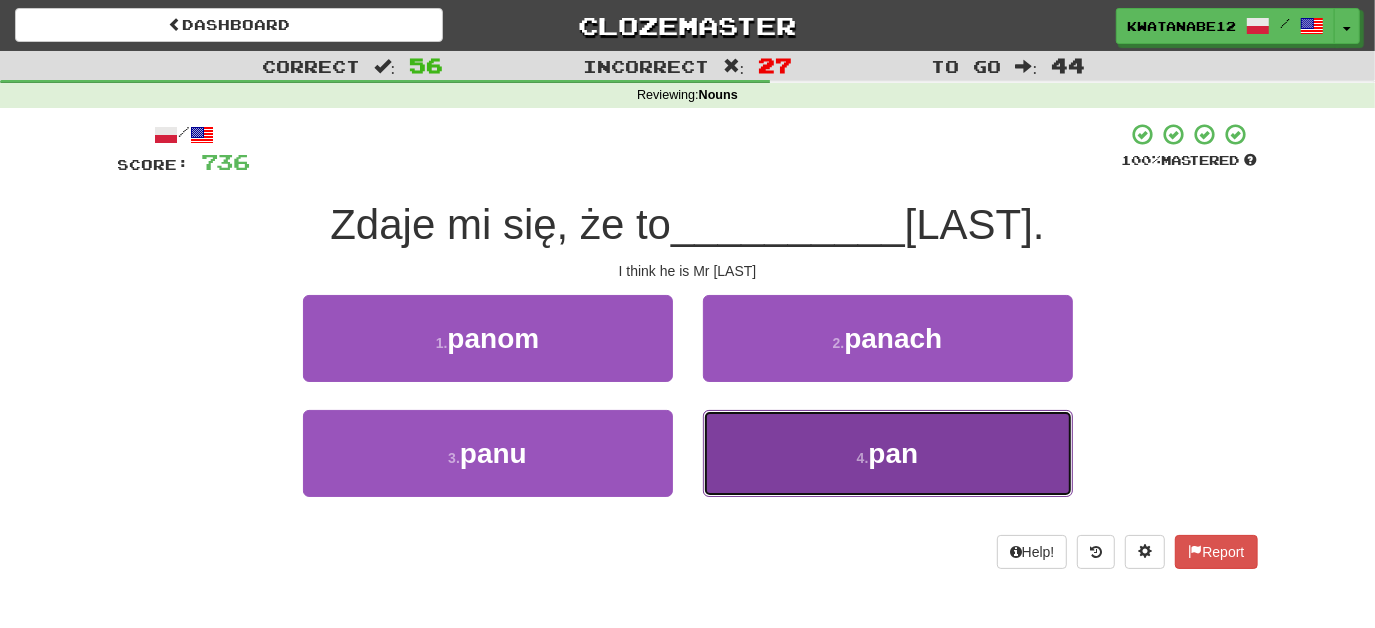 click on "4 .  pan" at bounding box center (888, 453) 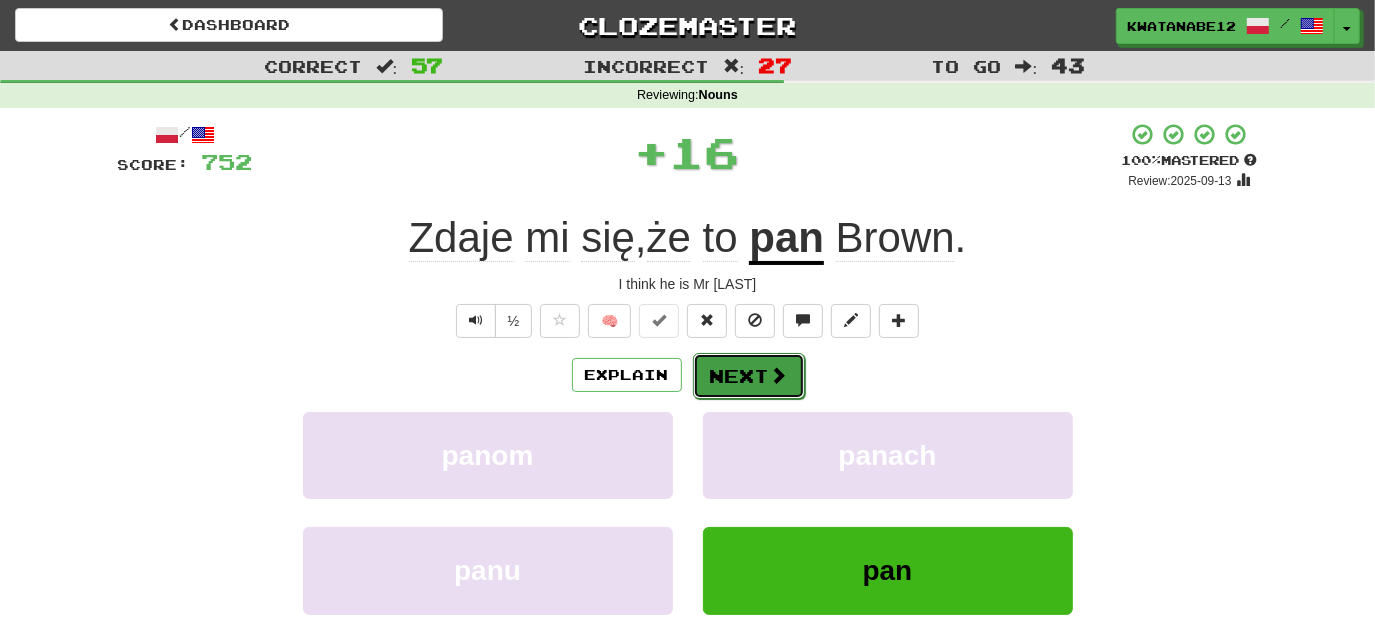 click on "Next" at bounding box center (749, 376) 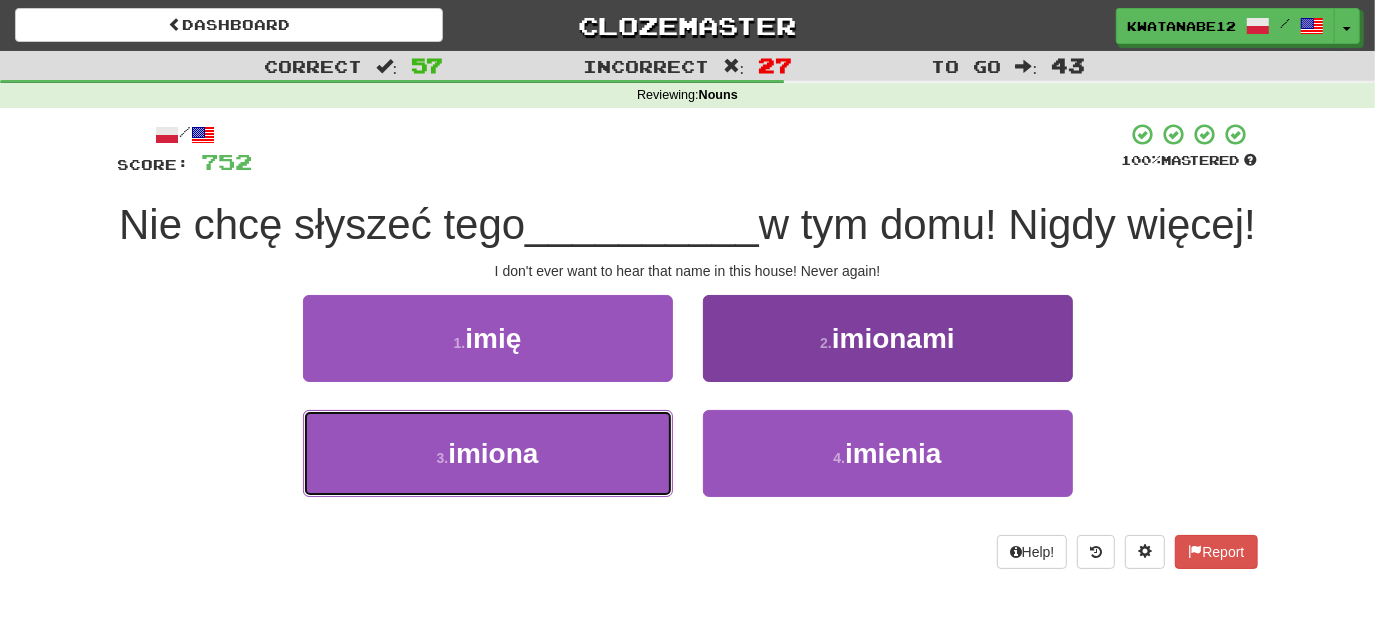 drag, startPoint x: 627, startPoint y: 505, endPoint x: 703, endPoint y: 475, distance: 81.706795 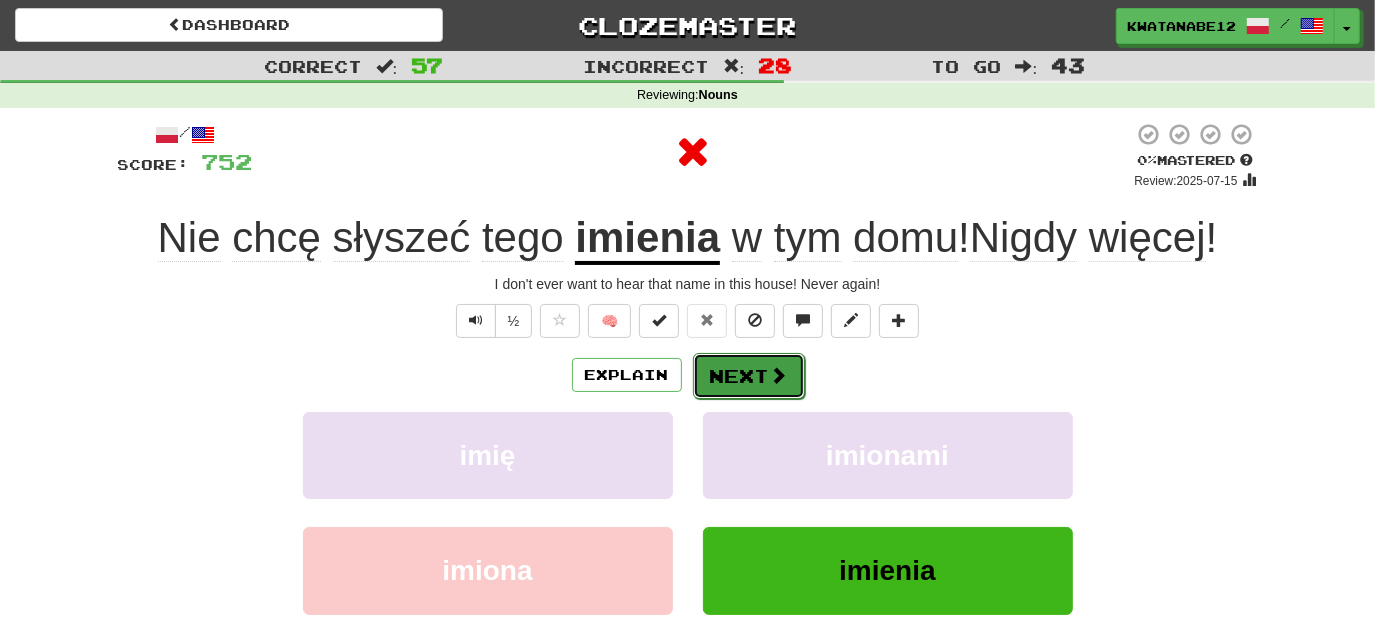 click on "Next" at bounding box center (749, 376) 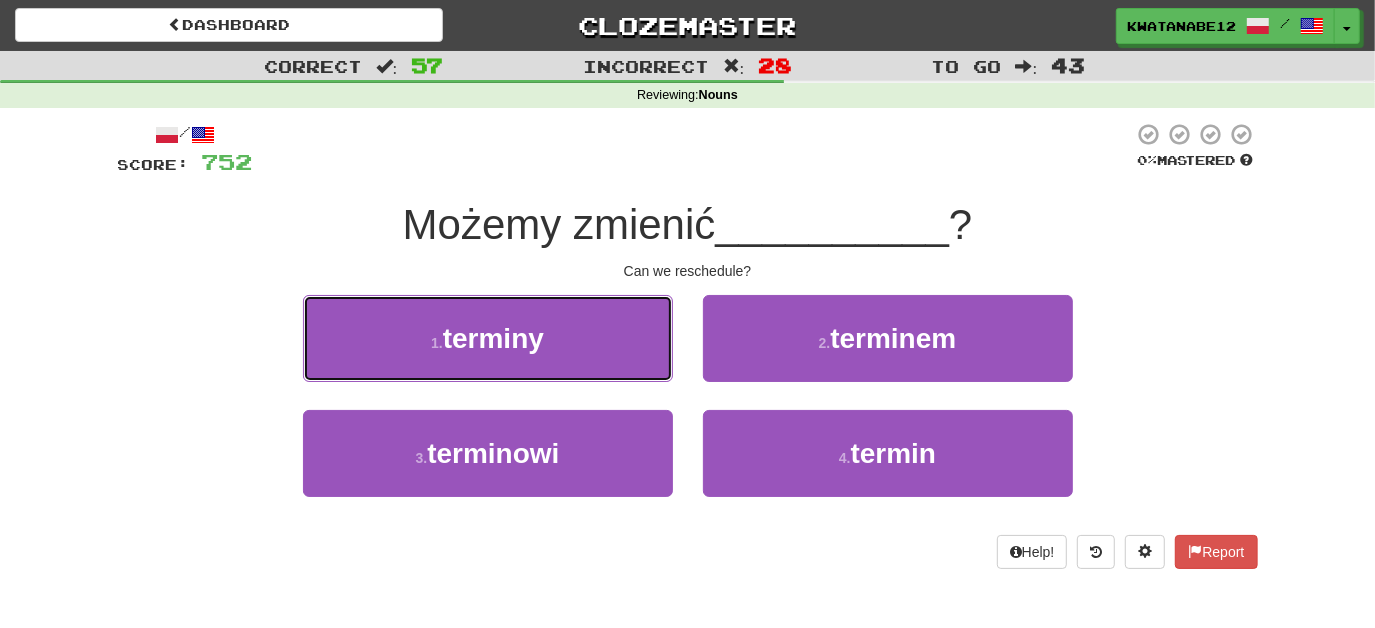 drag, startPoint x: 630, startPoint y: 346, endPoint x: 645, endPoint y: 348, distance: 15.132746 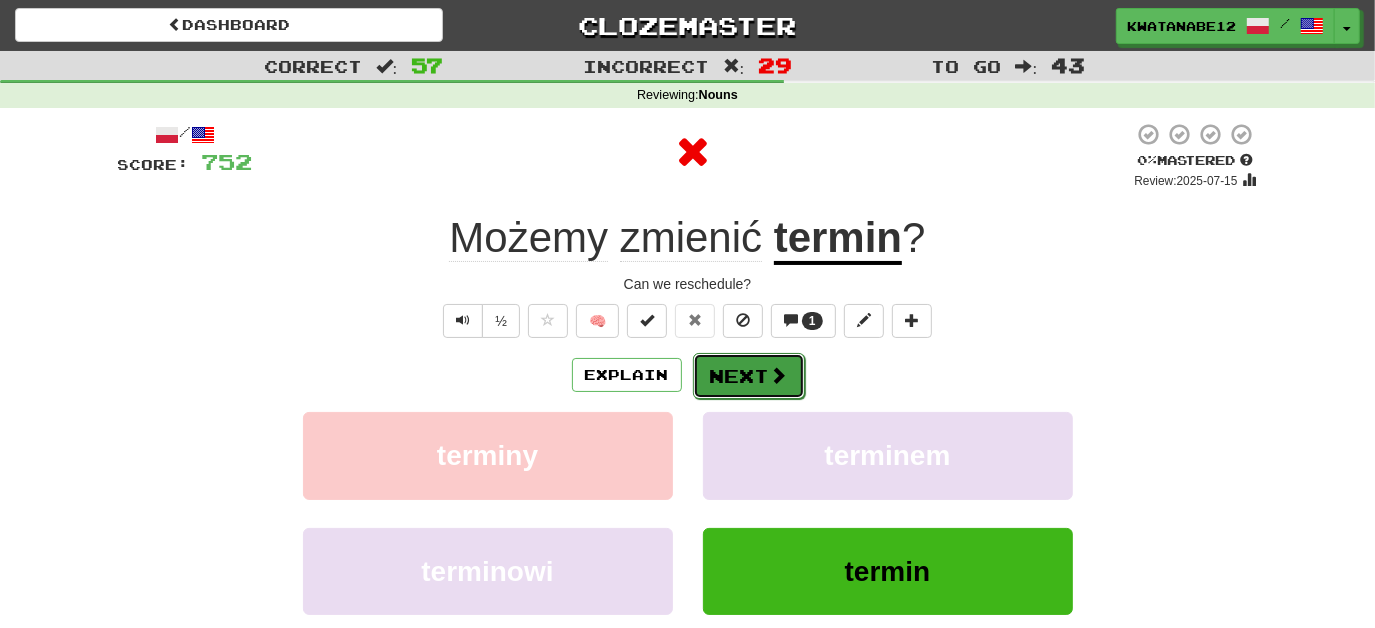 click on "Next" at bounding box center (749, 376) 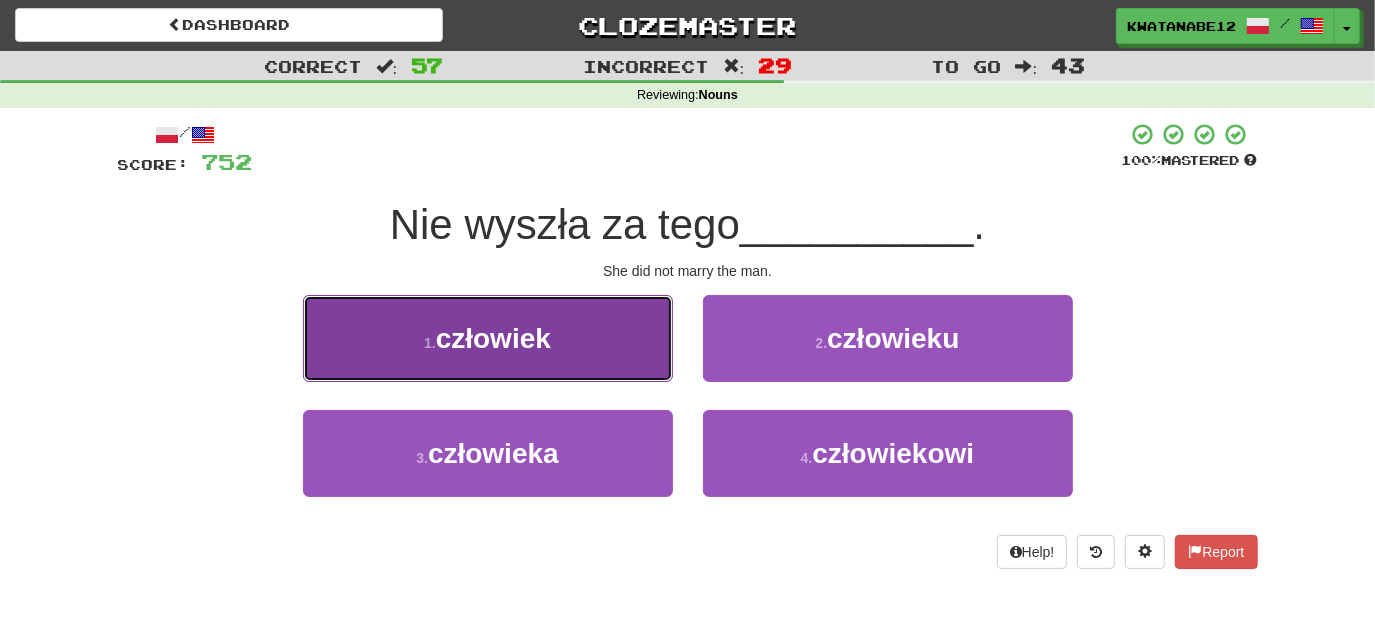 click on "1 .  człowiek" at bounding box center [488, 338] 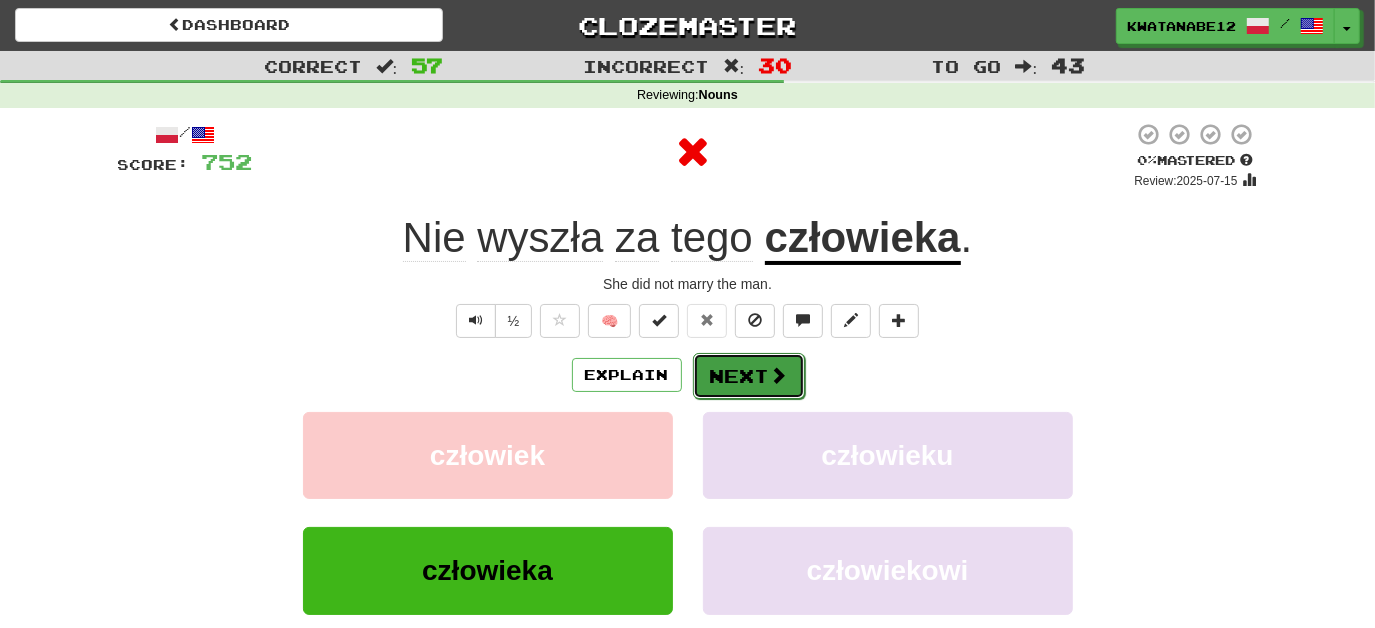 drag, startPoint x: 750, startPoint y: 359, endPoint x: 757, endPoint y: 367, distance: 10.630146 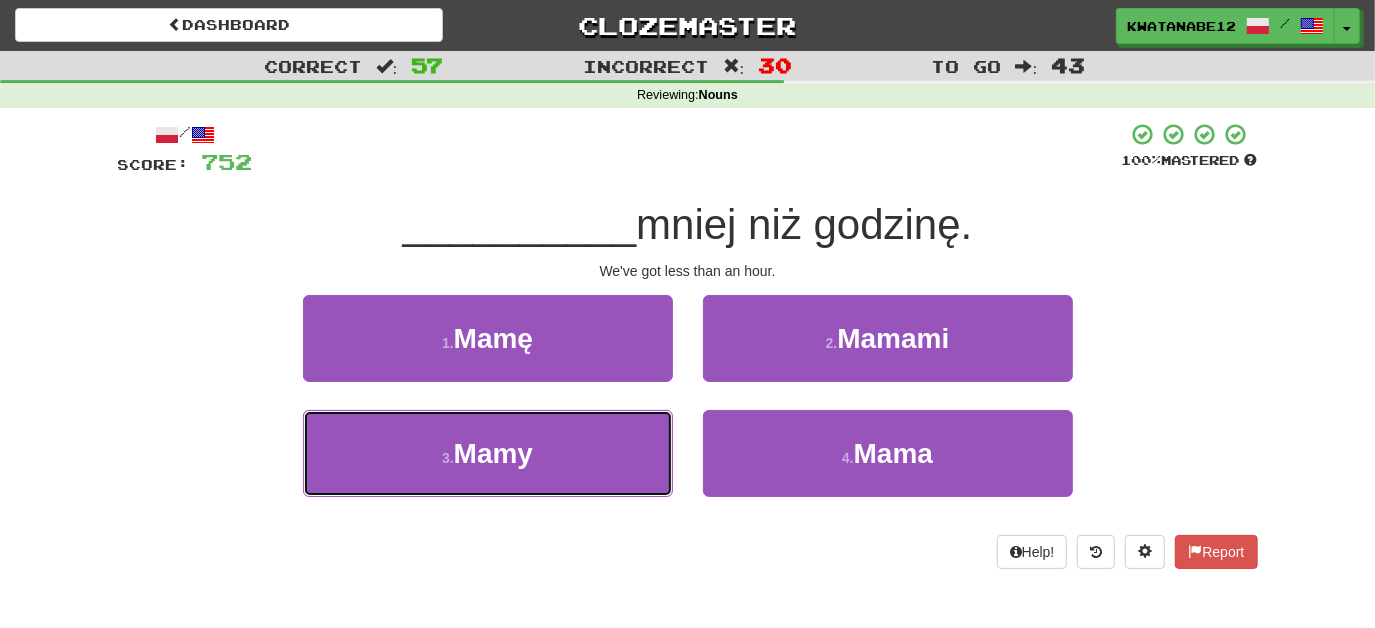 drag, startPoint x: 611, startPoint y: 446, endPoint x: 658, endPoint y: 402, distance: 64.381676 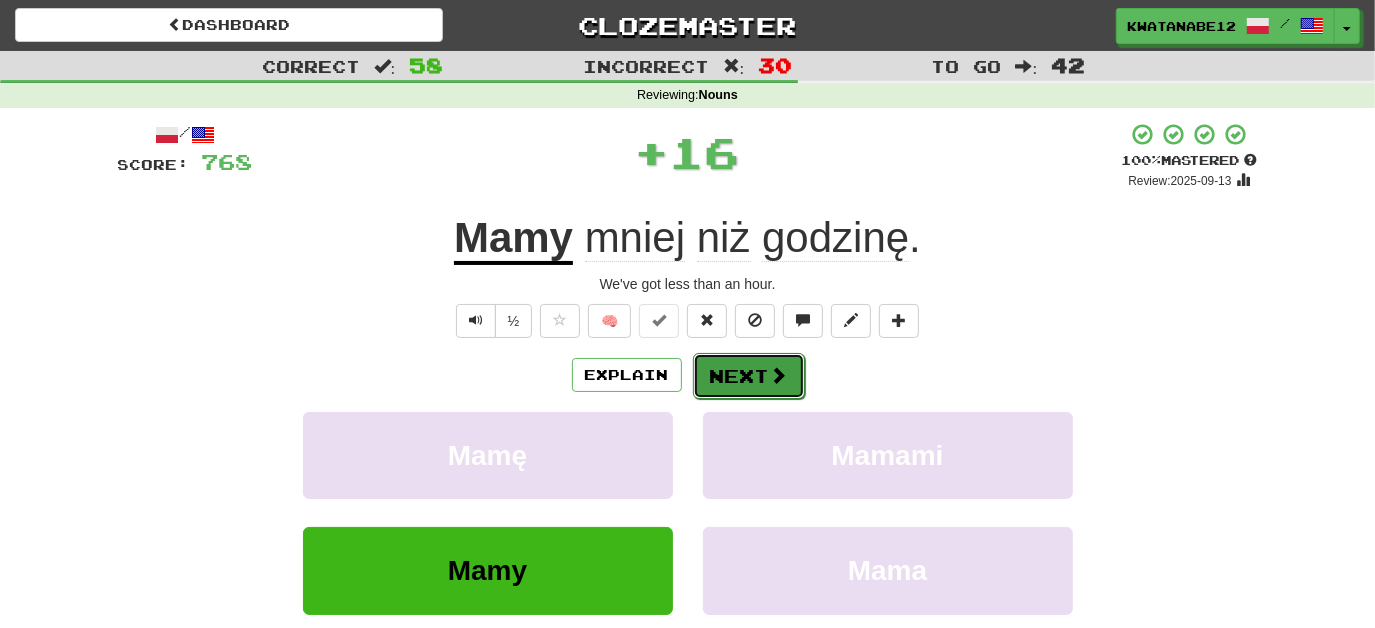 click on "Next" at bounding box center (749, 376) 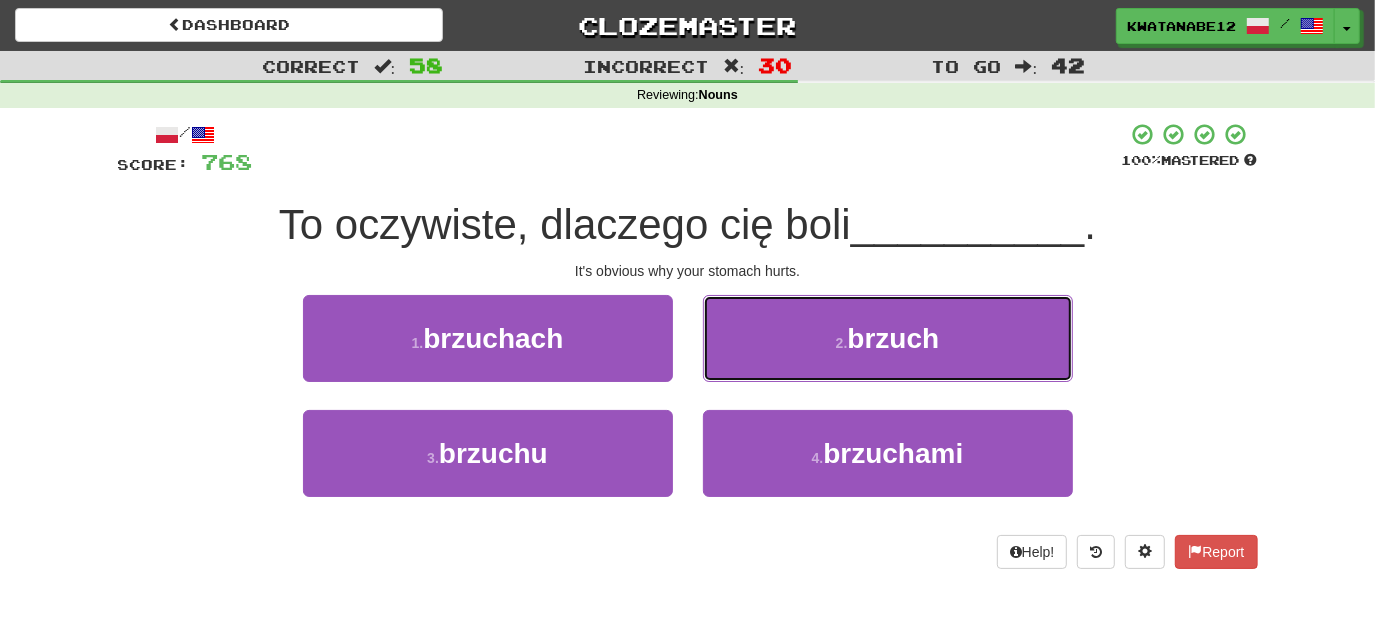 click on "2 .  brzuch" at bounding box center [888, 338] 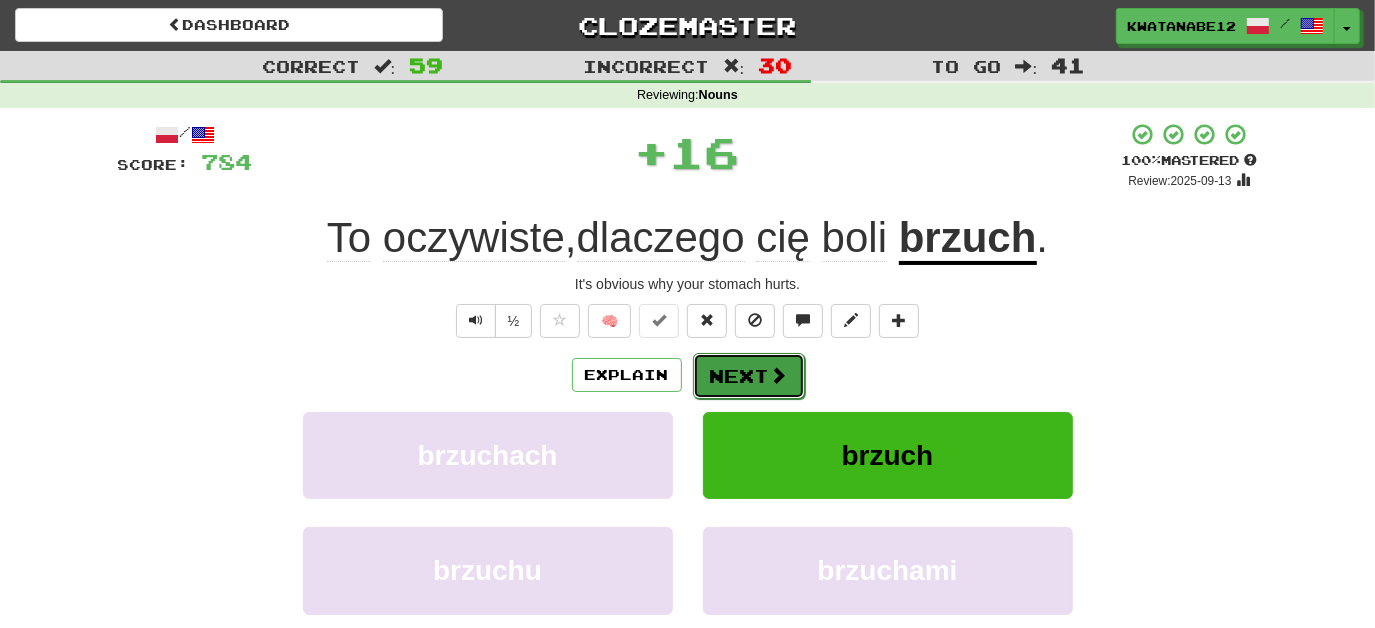 click on "Next" at bounding box center [749, 376] 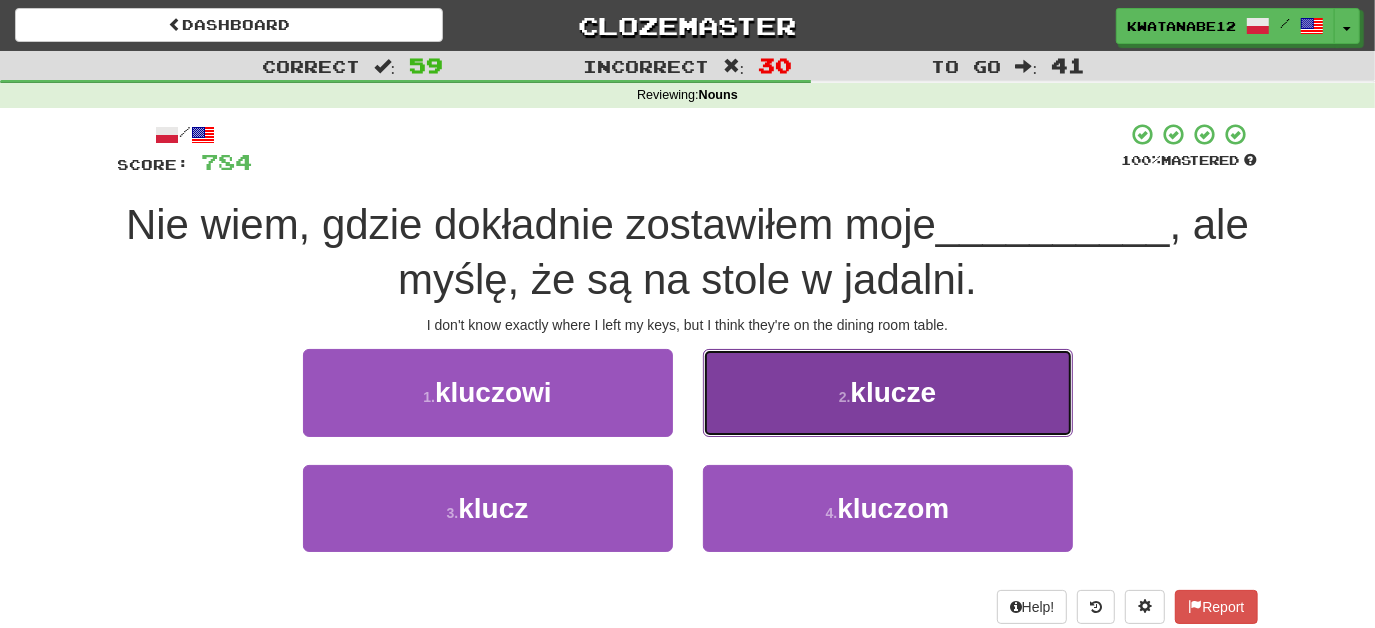 drag, startPoint x: 712, startPoint y: 368, endPoint x: 721, endPoint y: 374, distance: 10.816654 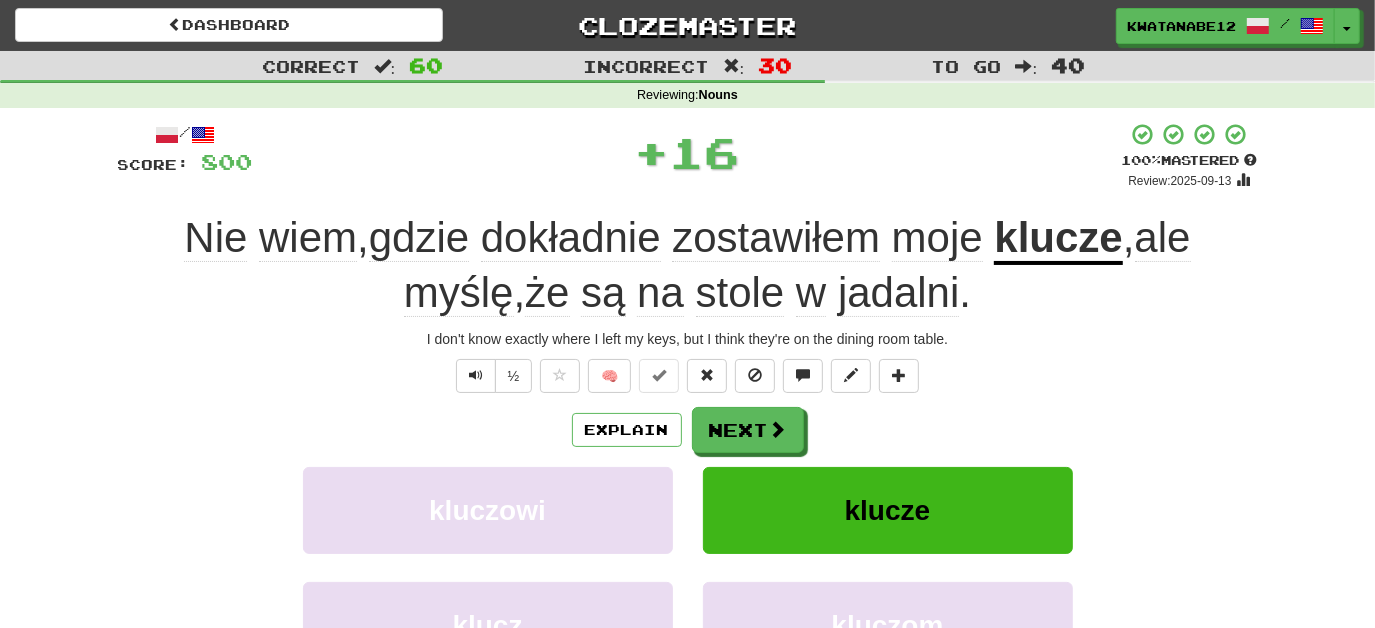 click on "/ Score: 800 + 16 100 % Mastered Review: 2025-09-13 Nie wiem, gdzie dokładnie zostawiłem moje klucze, ale myślę, że są na stole w jadalni. I don't know exactly where I left my keys, but I think they're on the dining room table. ½ 🧠 Explain Next kluczowi klucze klucz kluczom Learn more: kluczowi klucze klucz kluczom Help! Report Sentence Source" at bounding box center [688, 462] 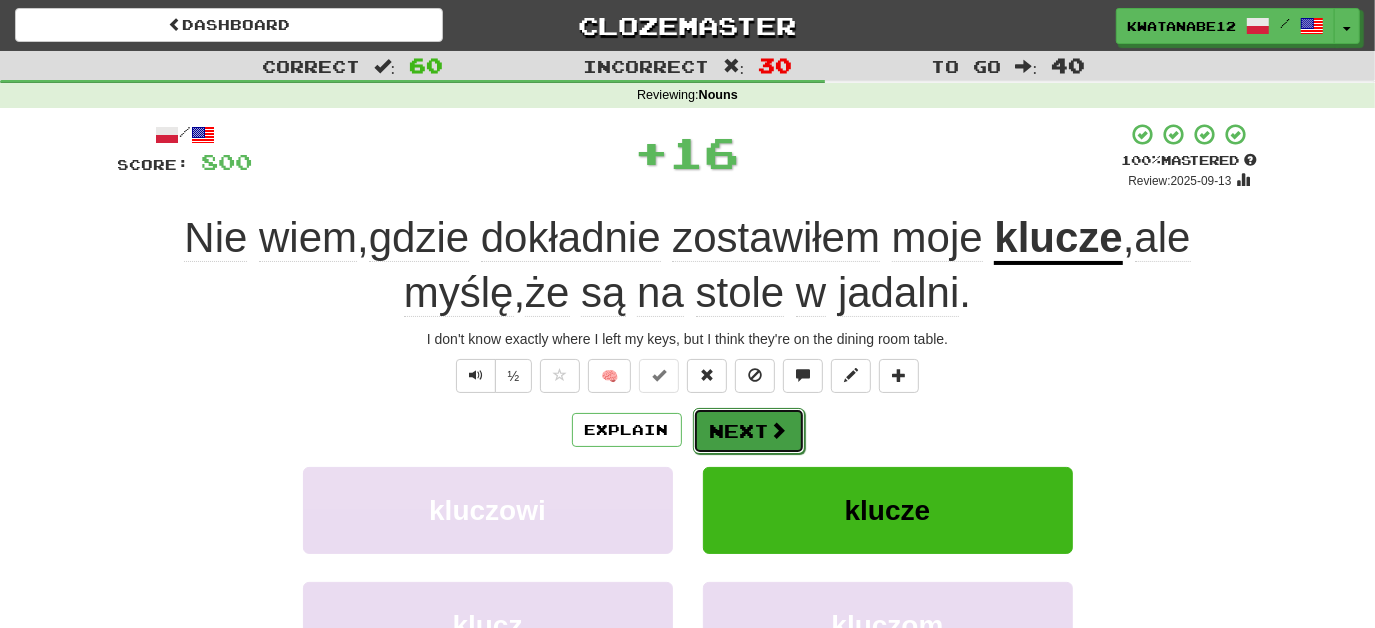 click on "Next" at bounding box center [749, 431] 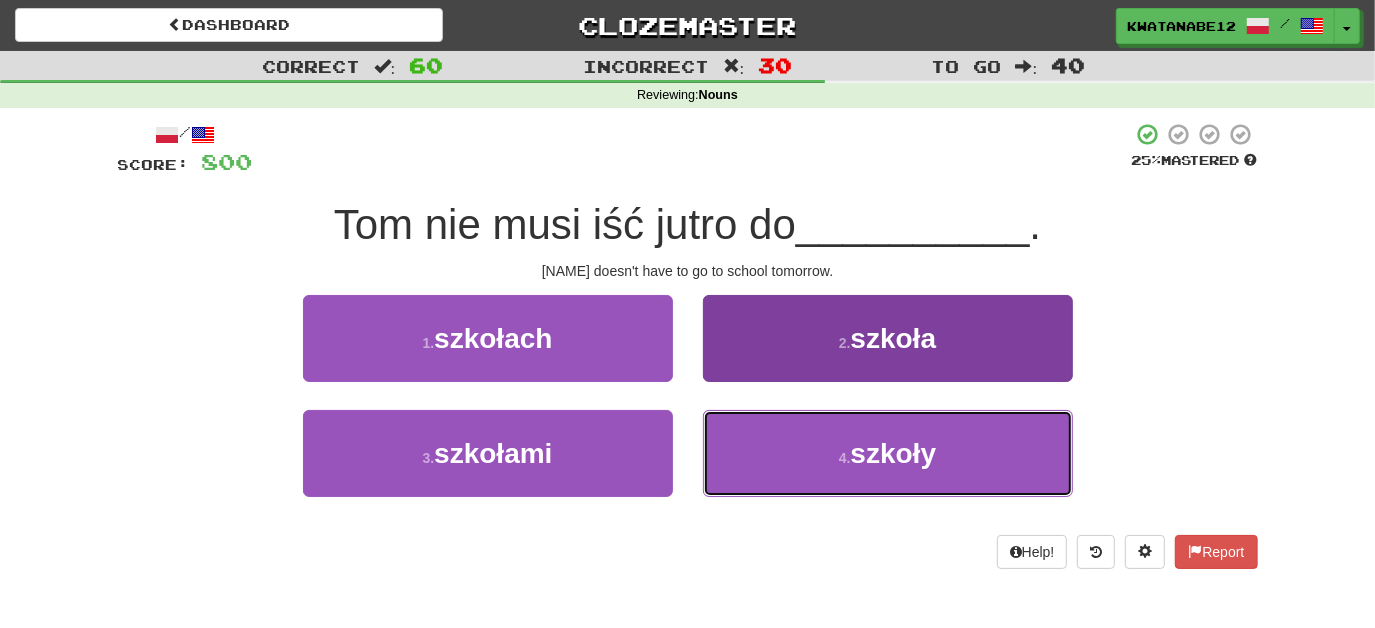 click on "4 .  szkoły" at bounding box center (888, 453) 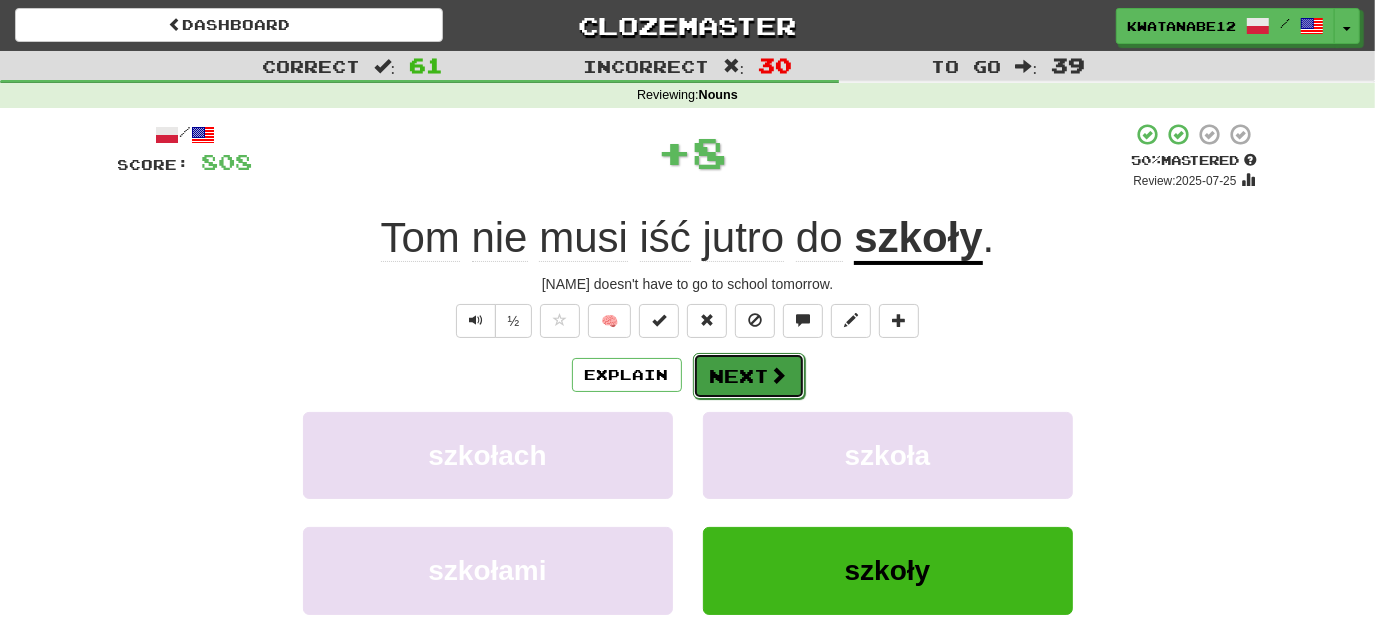 click on "Next" at bounding box center (749, 376) 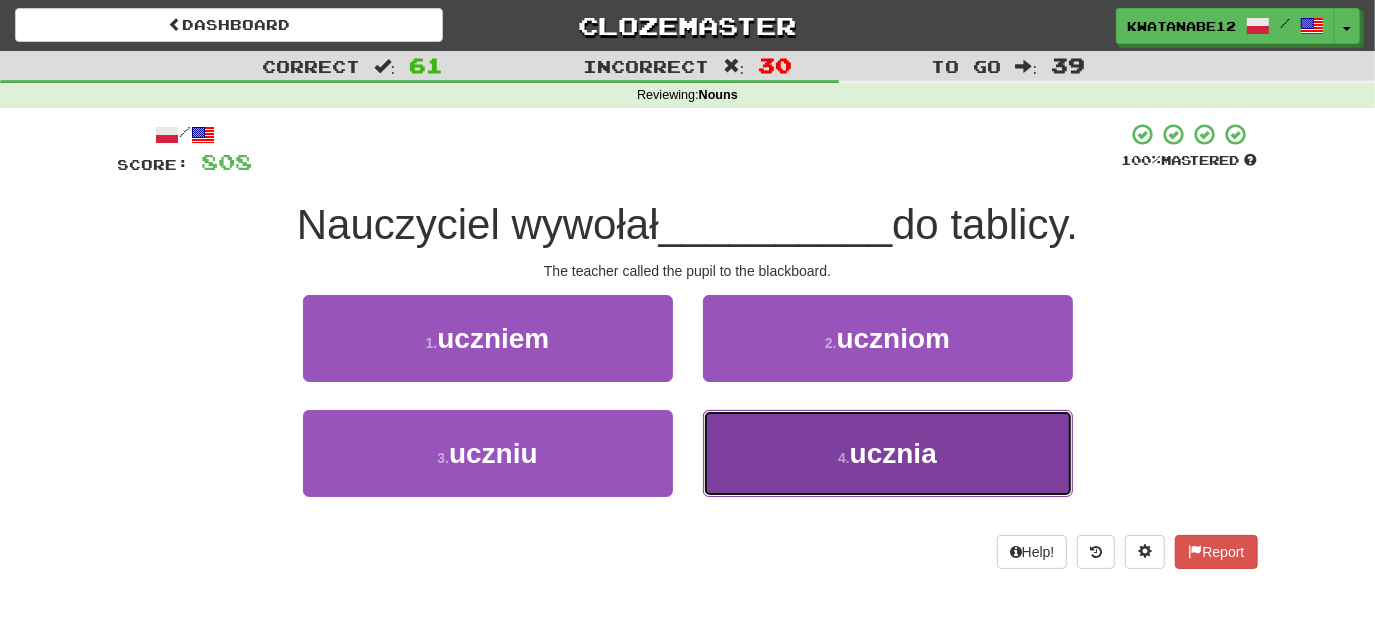 click on "4 .  ucznia" at bounding box center (888, 453) 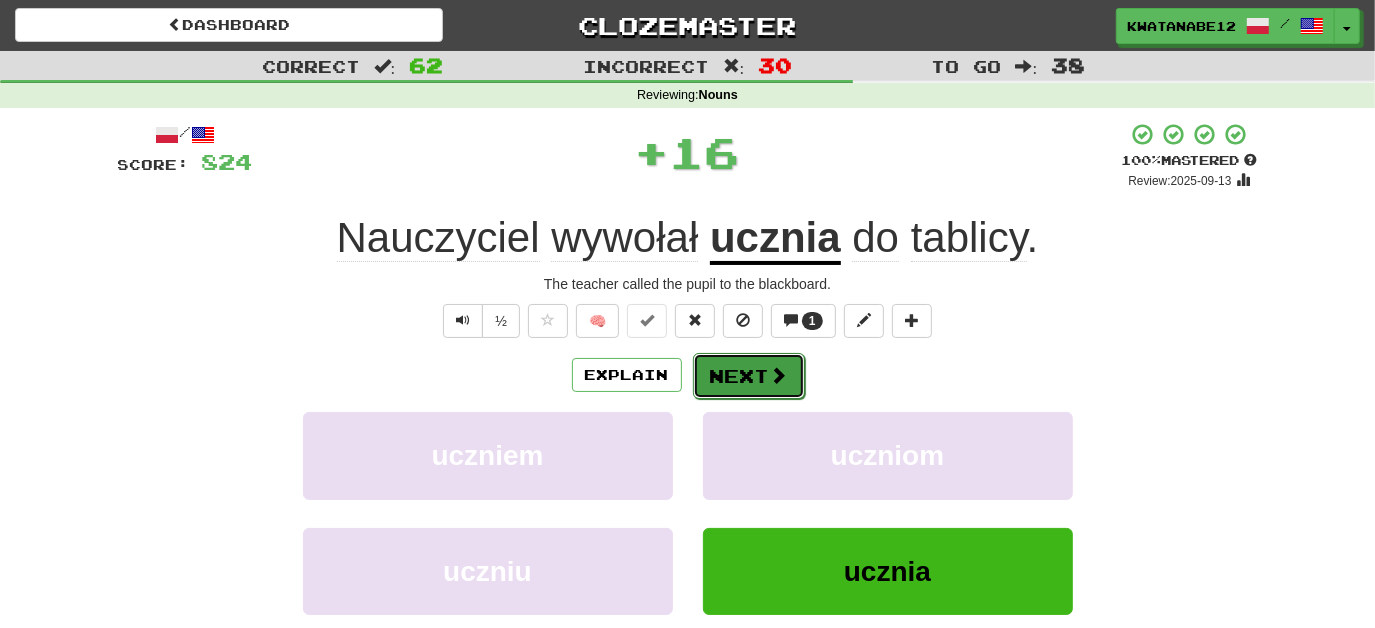 click on "Next" at bounding box center (749, 376) 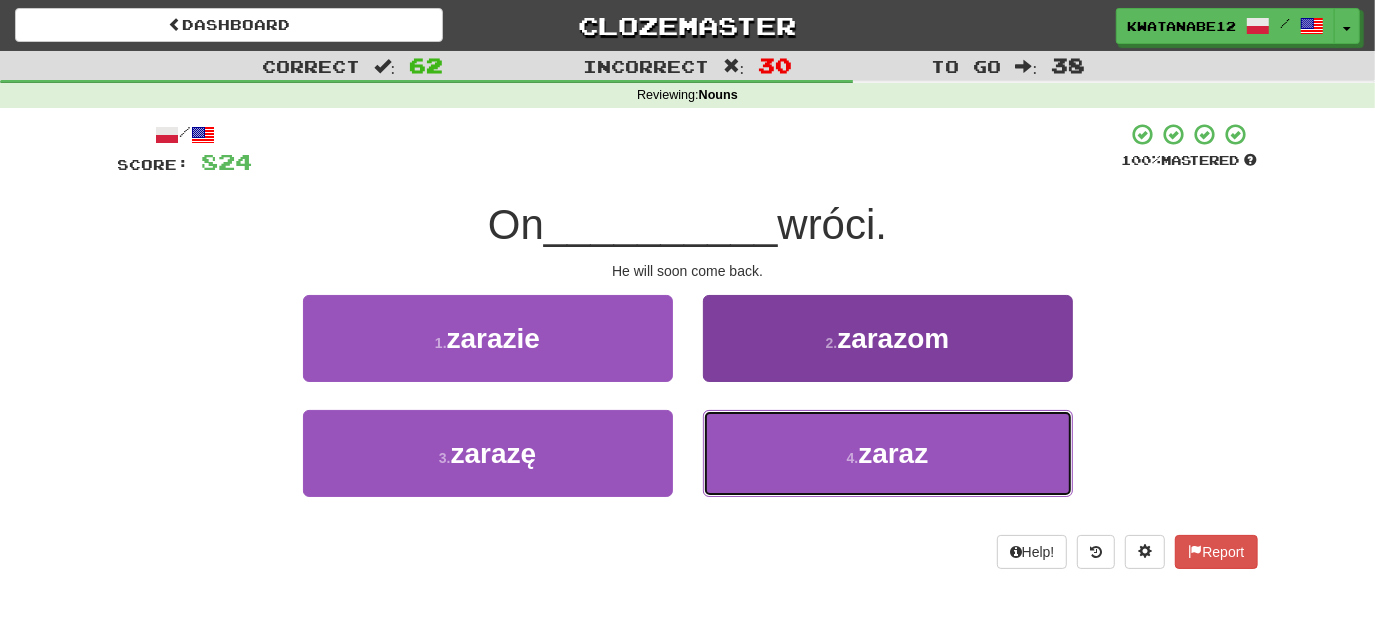 click on "4 .  zaraz" at bounding box center (888, 453) 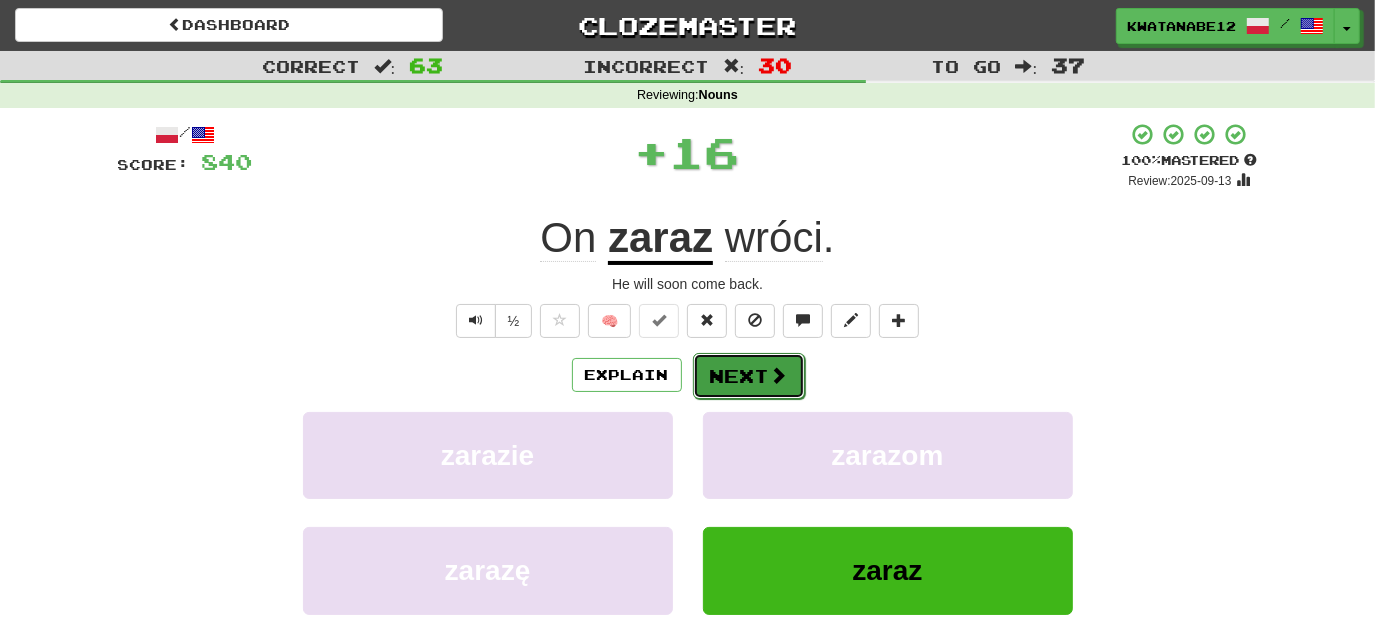click on "Next" at bounding box center [749, 376] 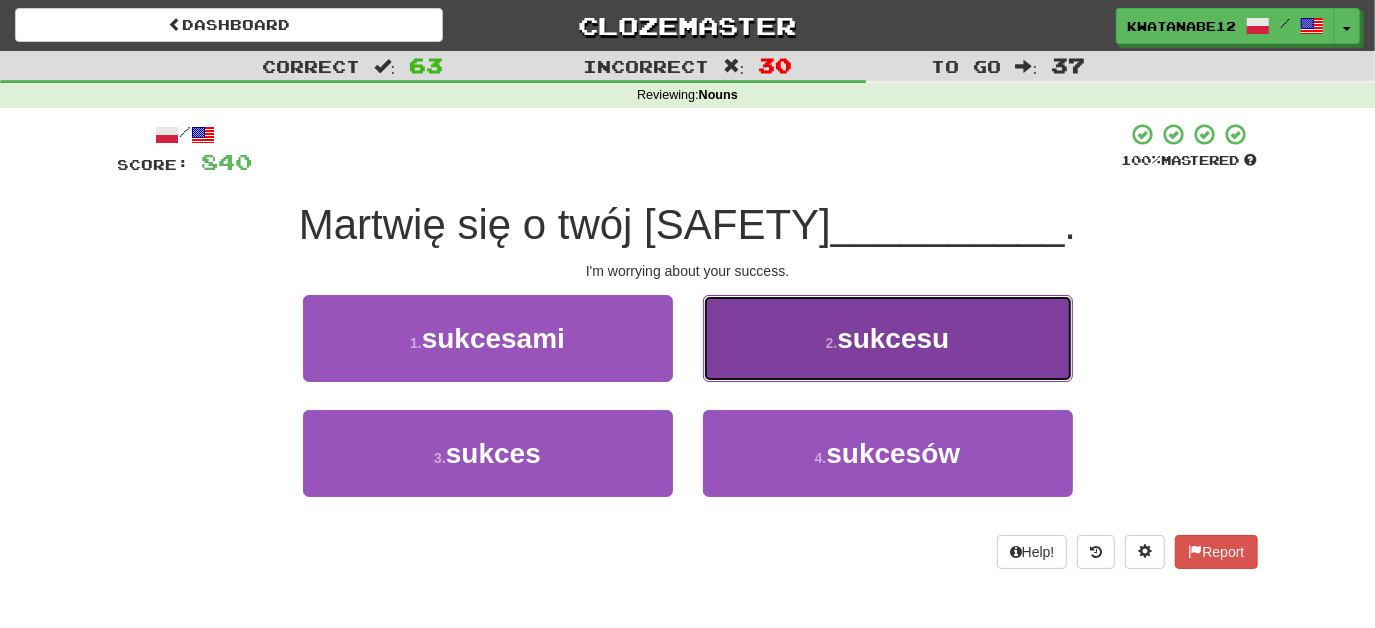 click on "2 .  sukcesu" at bounding box center (888, 338) 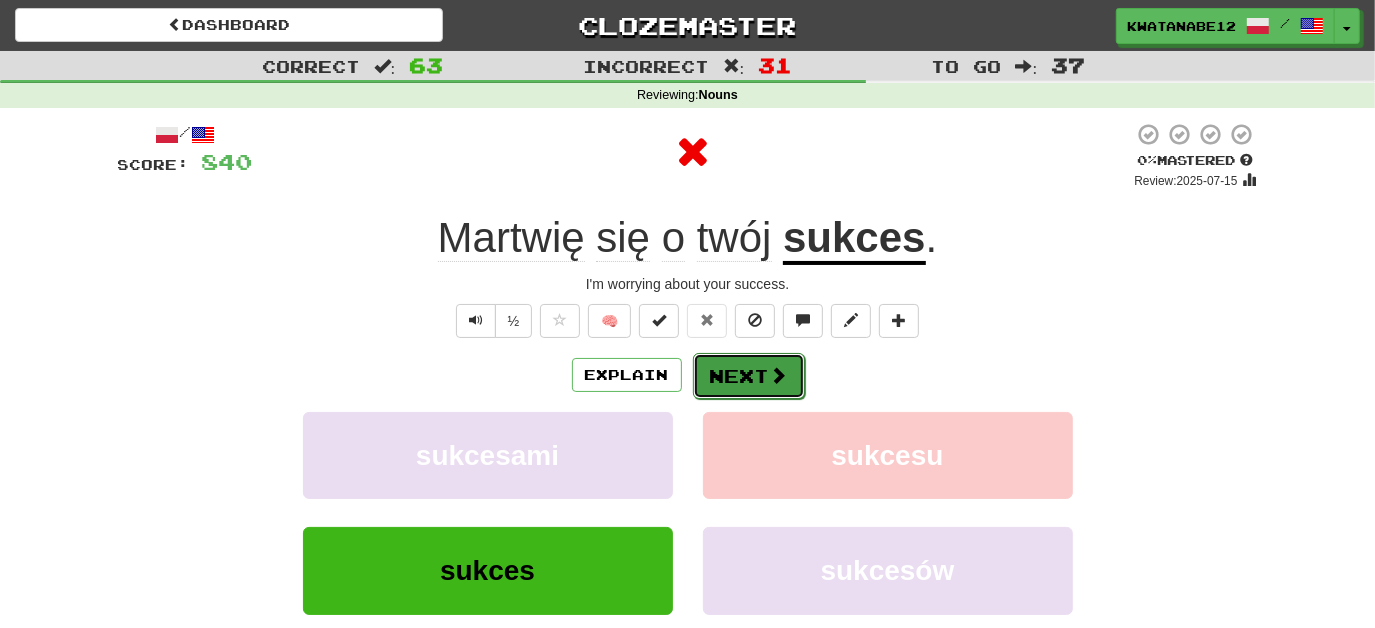 click on "Next" at bounding box center (749, 376) 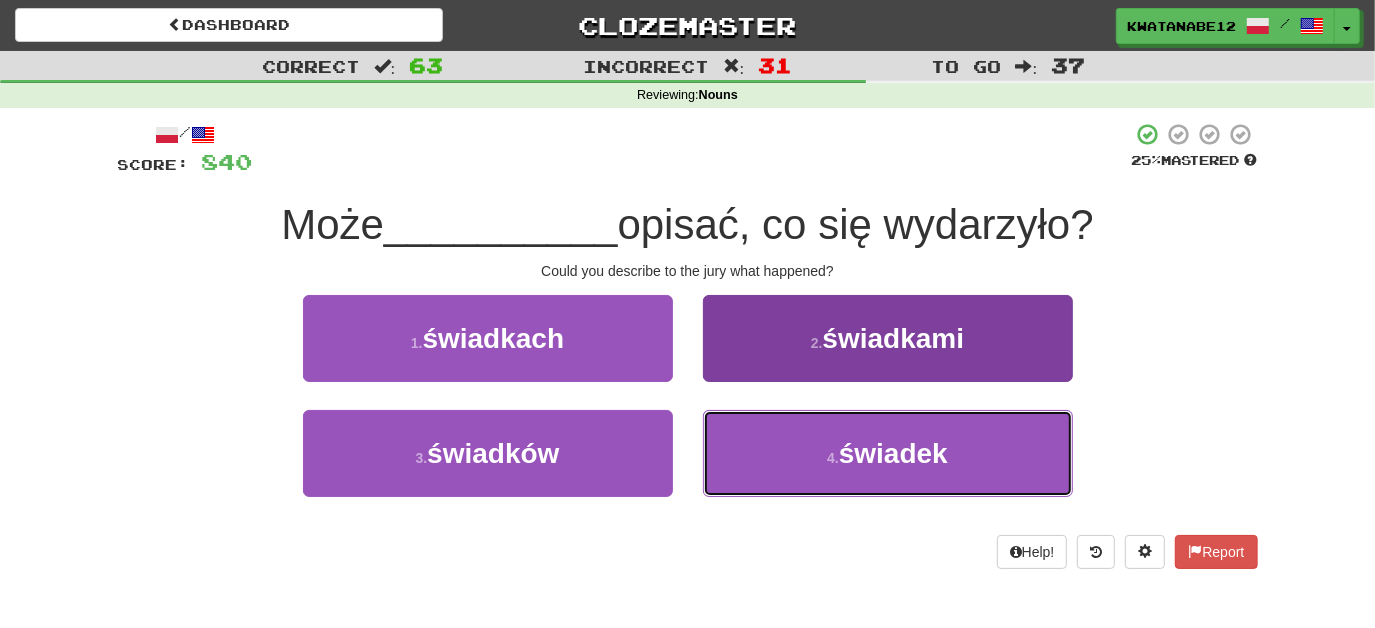click on "4 .  świadek" at bounding box center [888, 453] 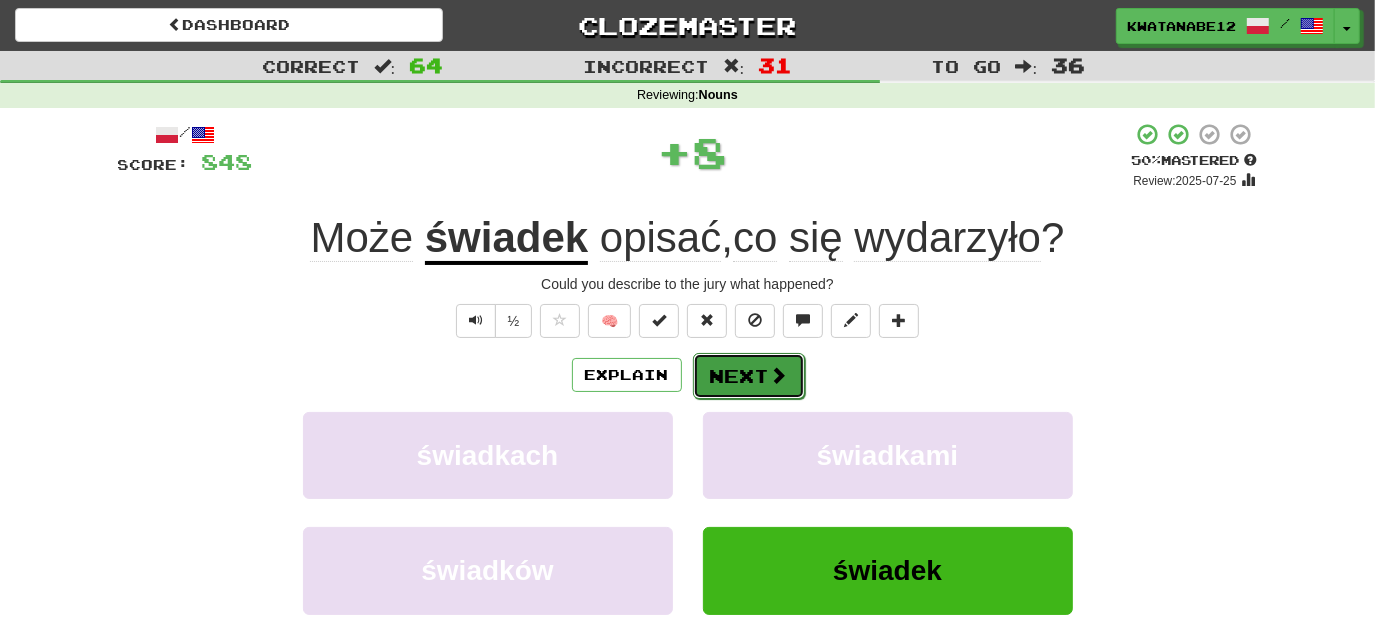 click on "Next" at bounding box center [749, 376] 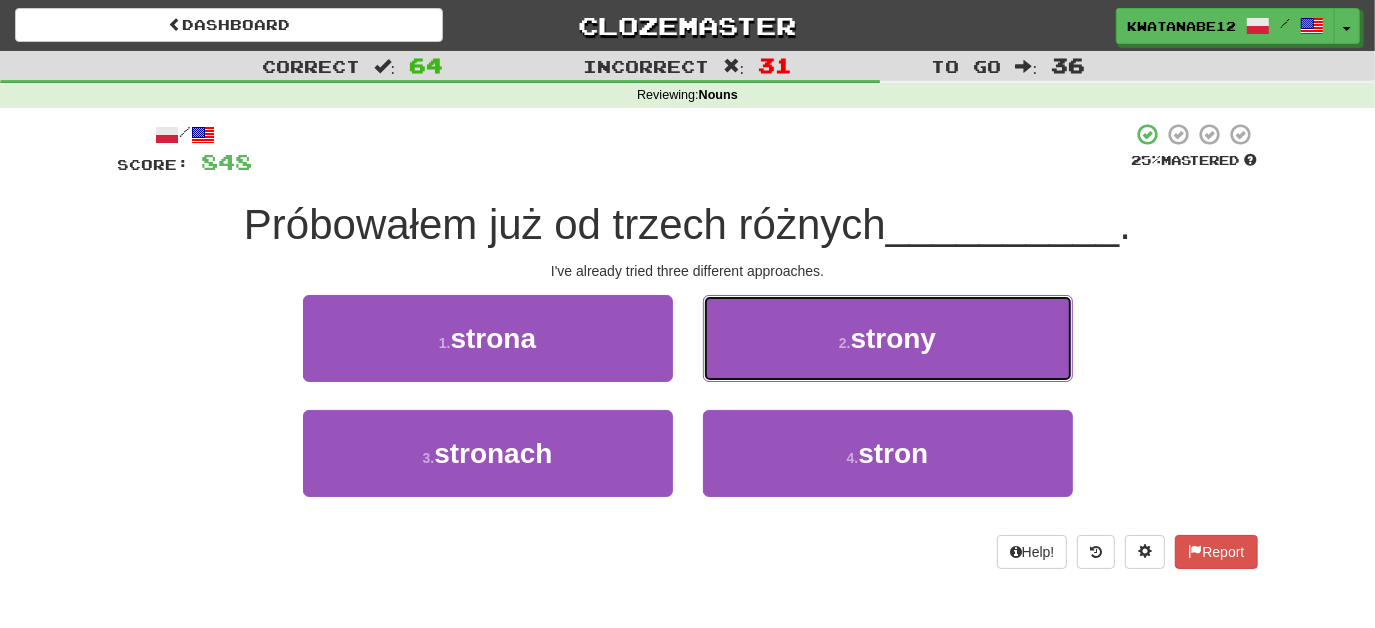 click on "2 .  strony" at bounding box center [888, 338] 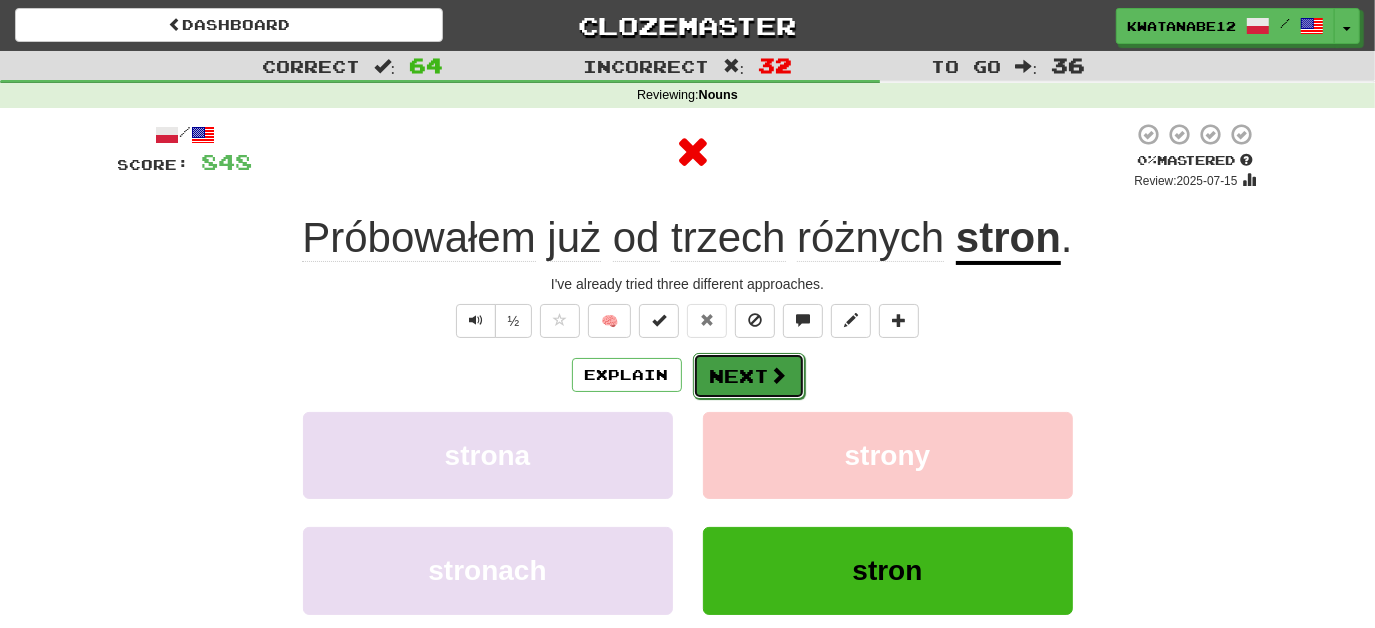 click on "Next" at bounding box center (749, 376) 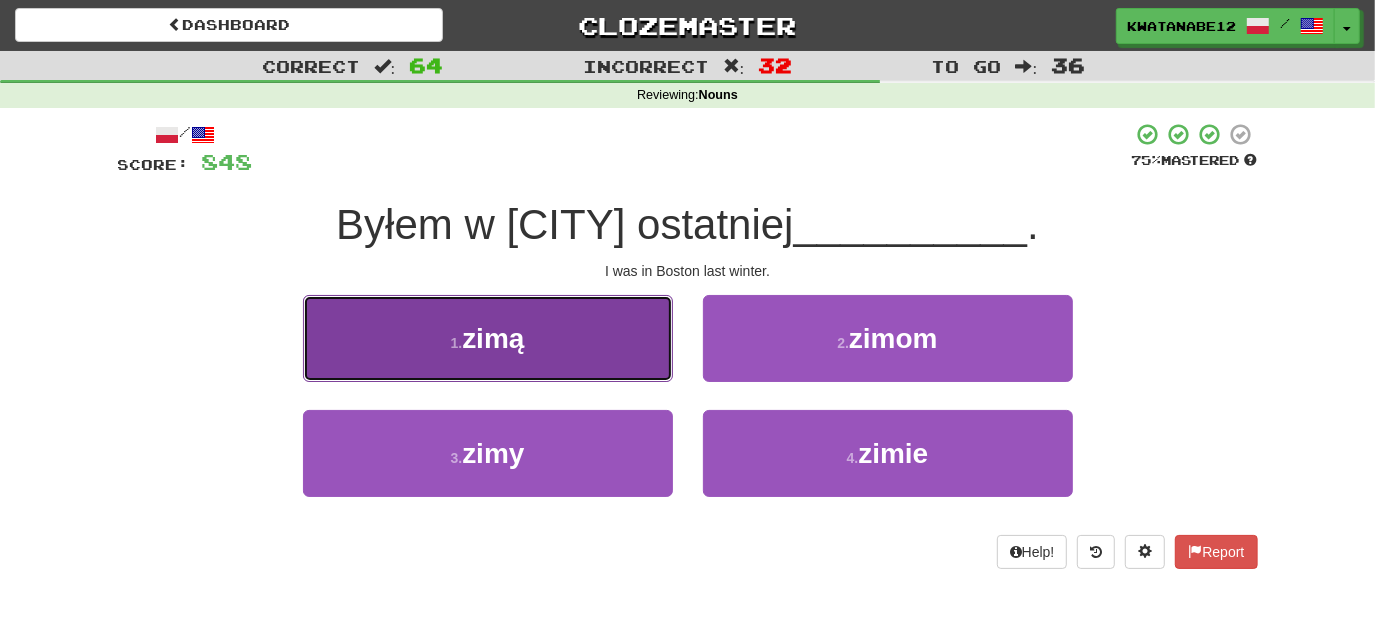 drag, startPoint x: 584, startPoint y: 362, endPoint x: 610, endPoint y: 368, distance: 26.683329 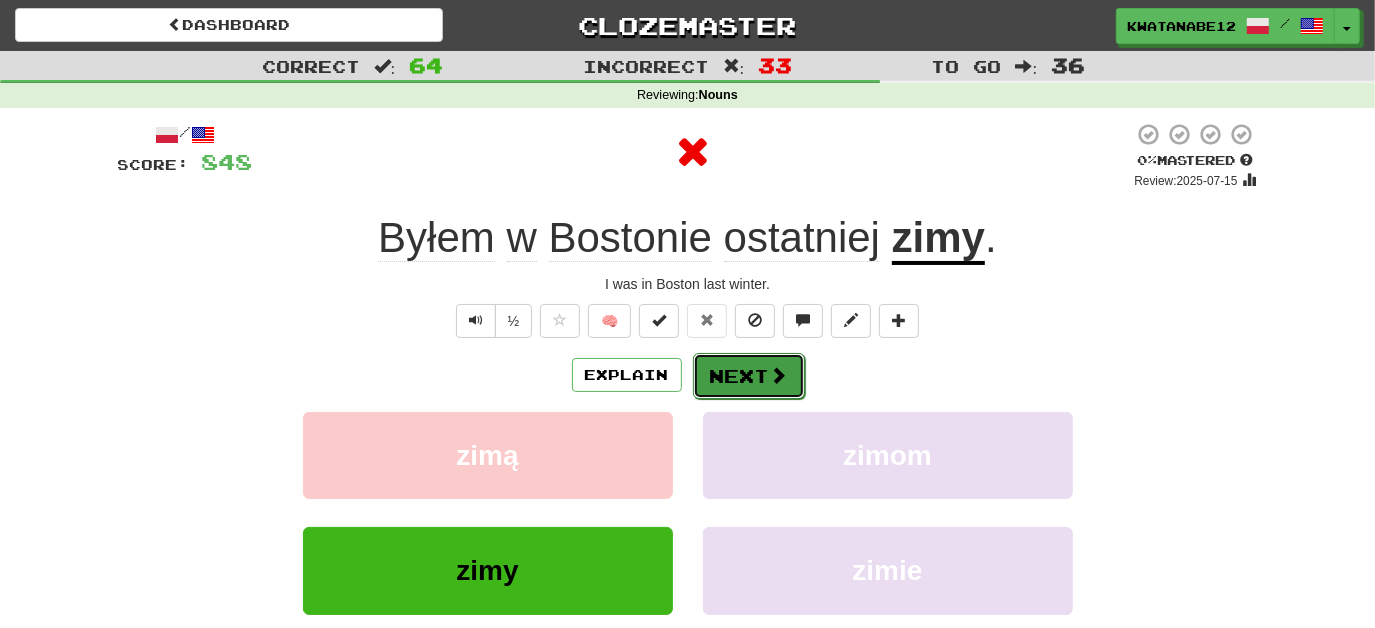 click on "Next" at bounding box center [749, 376] 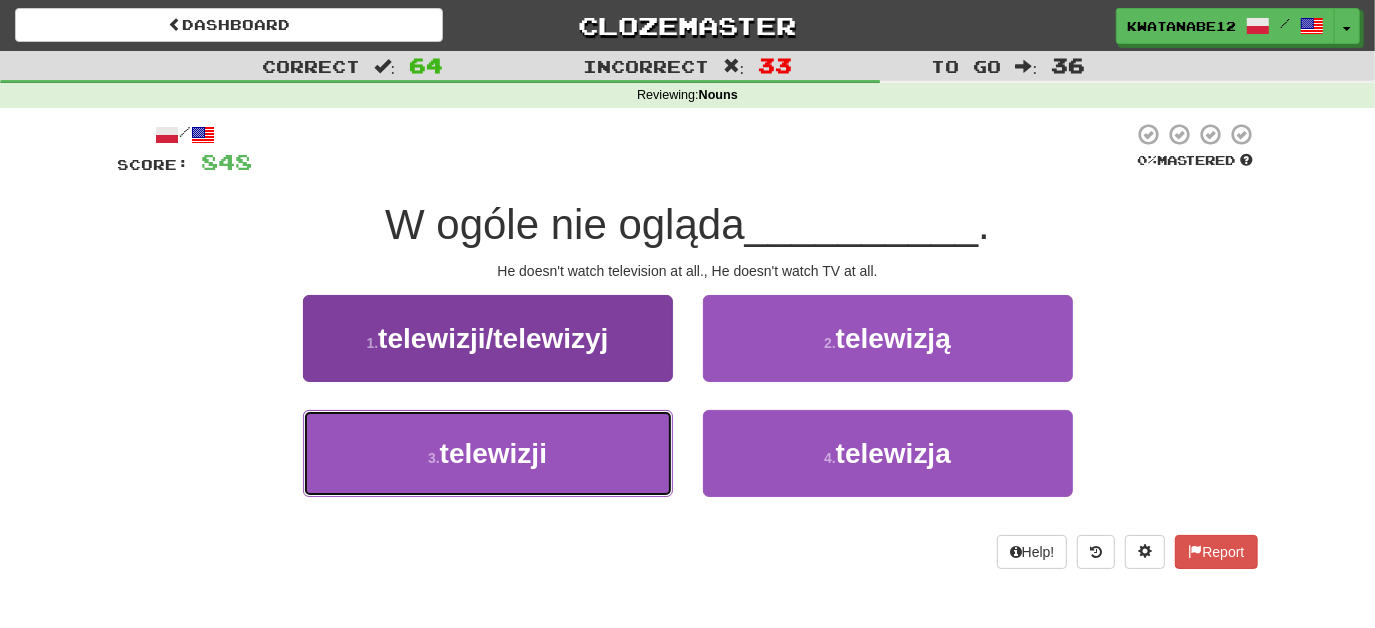 drag, startPoint x: 598, startPoint y: 466, endPoint x: 634, endPoint y: 447, distance: 40.706264 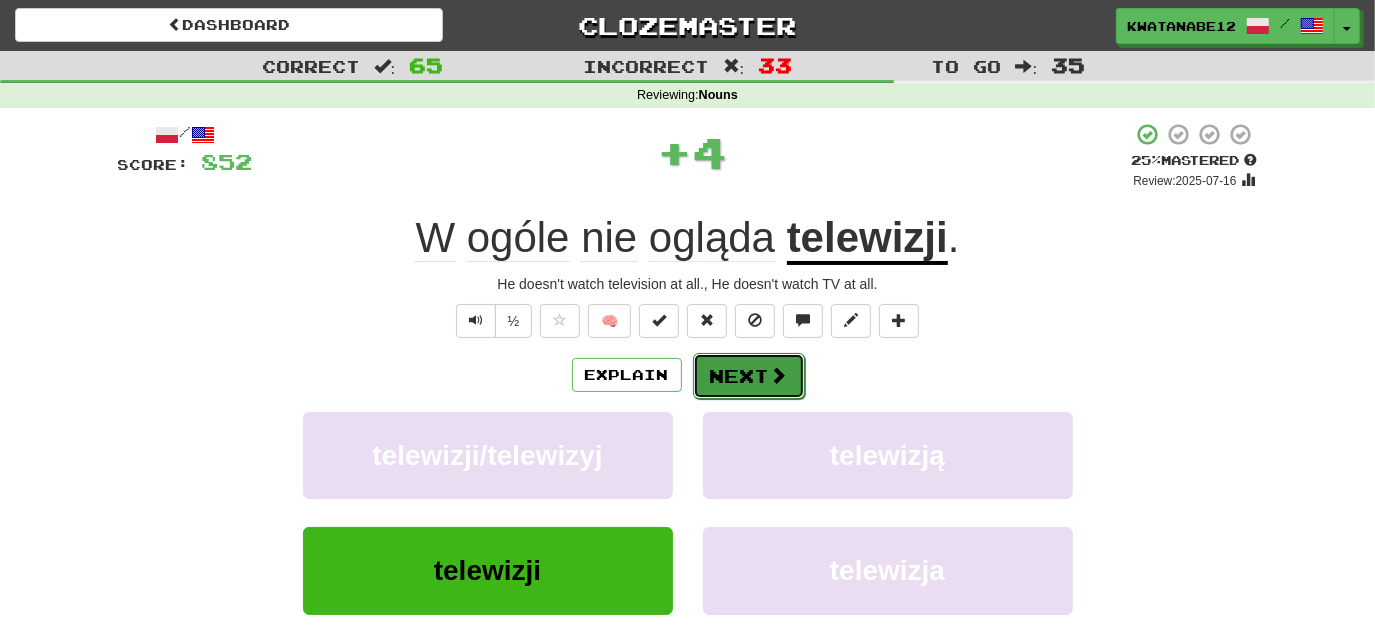 click on "Next" at bounding box center (749, 376) 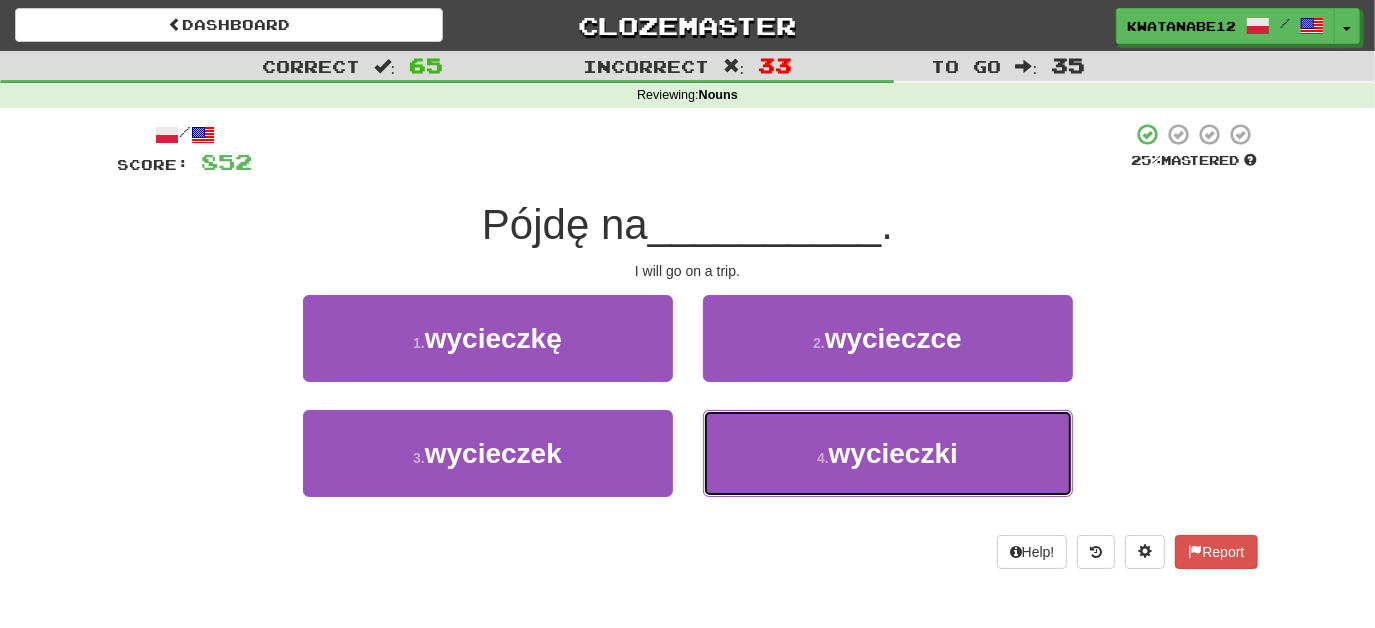 drag, startPoint x: 765, startPoint y: 447, endPoint x: 753, endPoint y: 403, distance: 45.607018 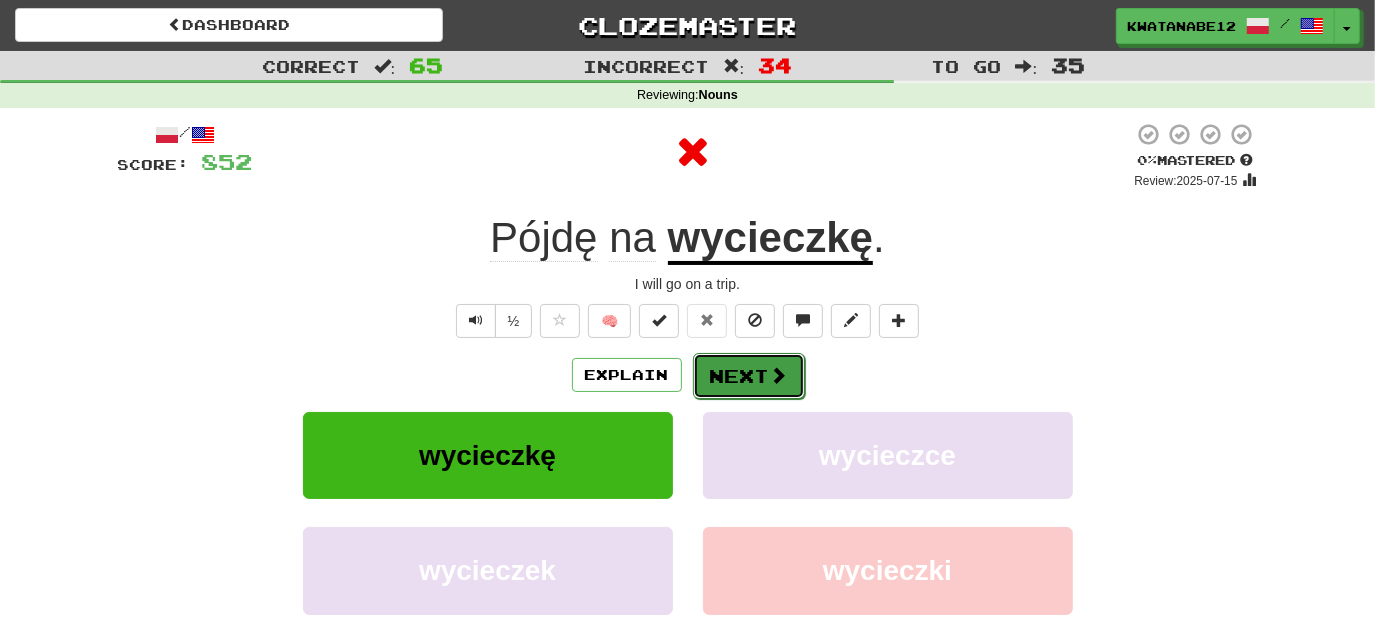 click on "Next" at bounding box center (749, 376) 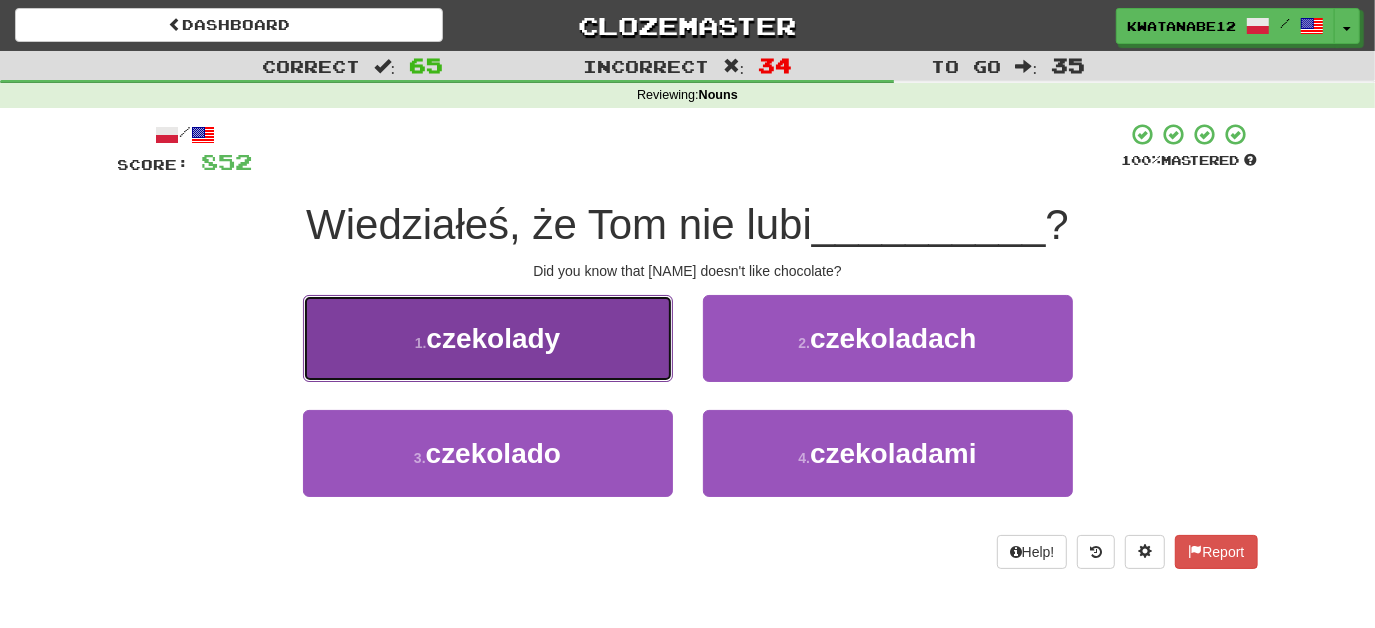 click on "1 .  czekolady" at bounding box center (488, 338) 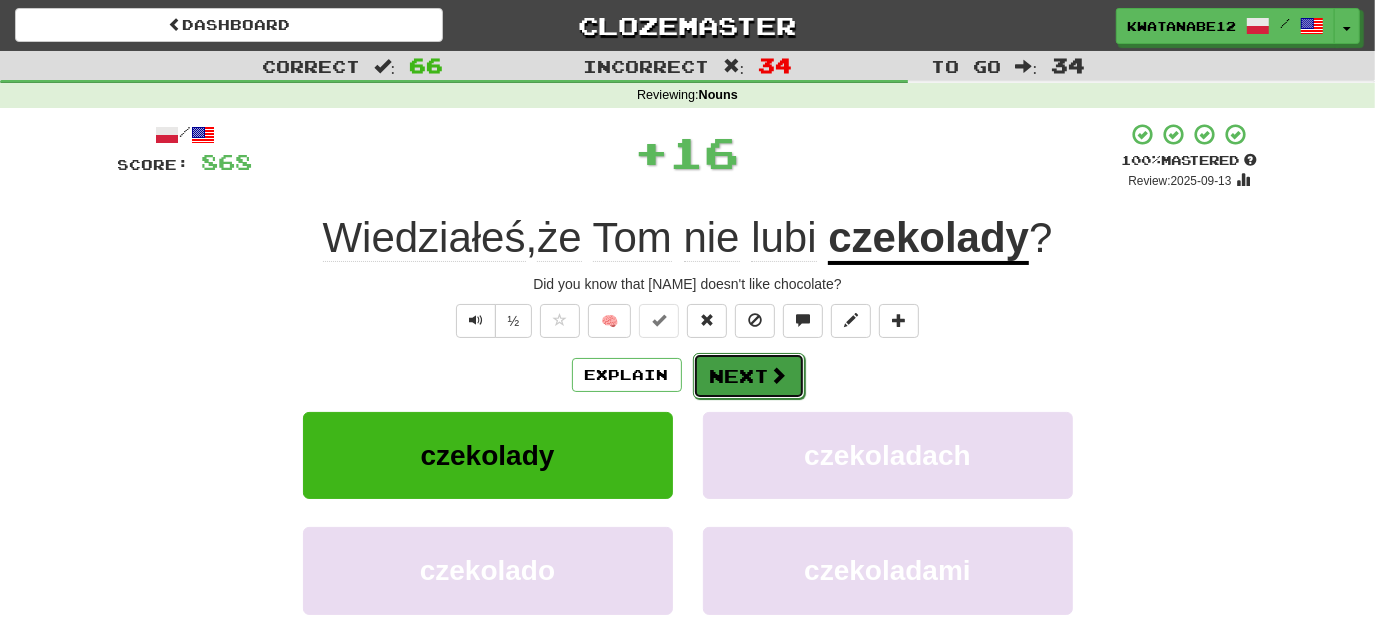 click on "Next" at bounding box center [749, 376] 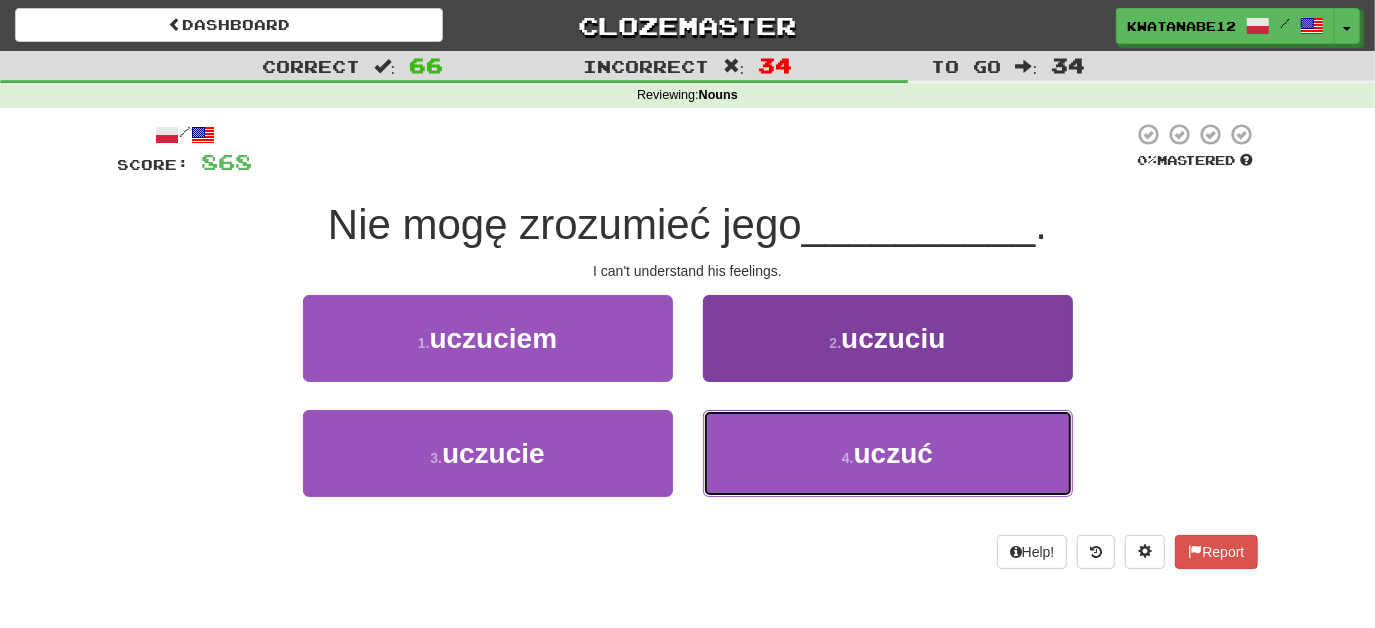 click on "uczuć" at bounding box center [888, 453] 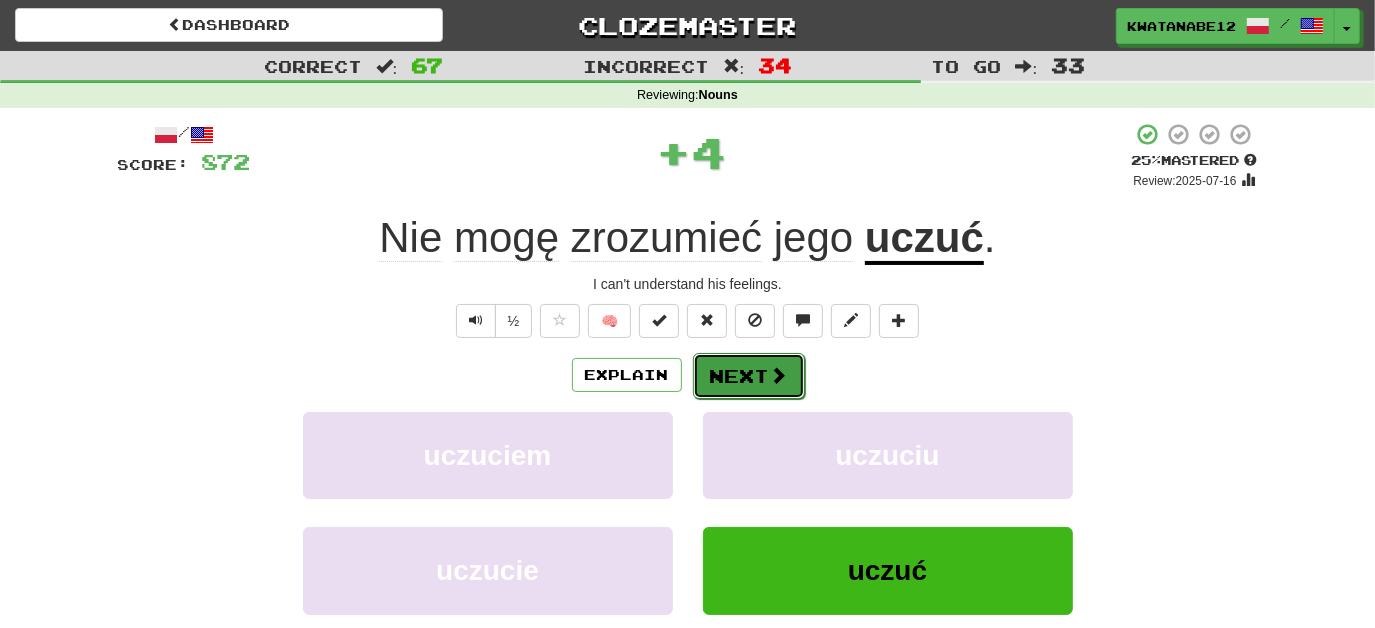 click on "Next" at bounding box center (749, 376) 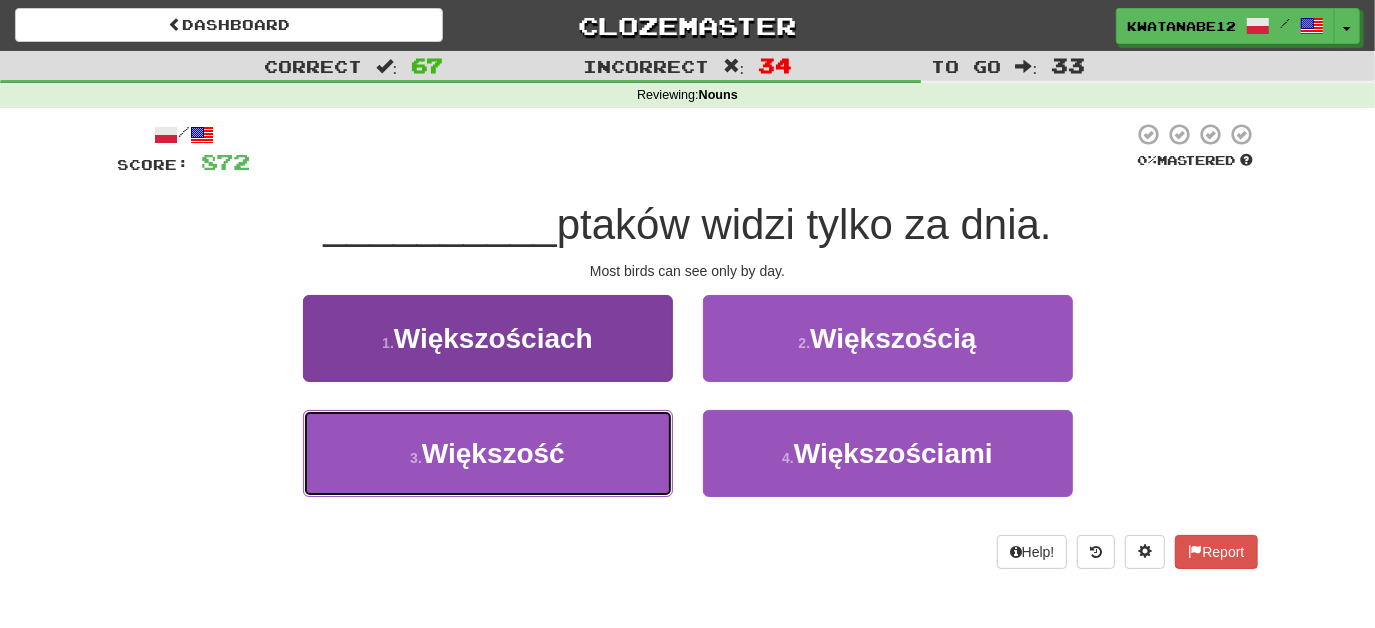 click on "3 .  Większość" at bounding box center (488, 453) 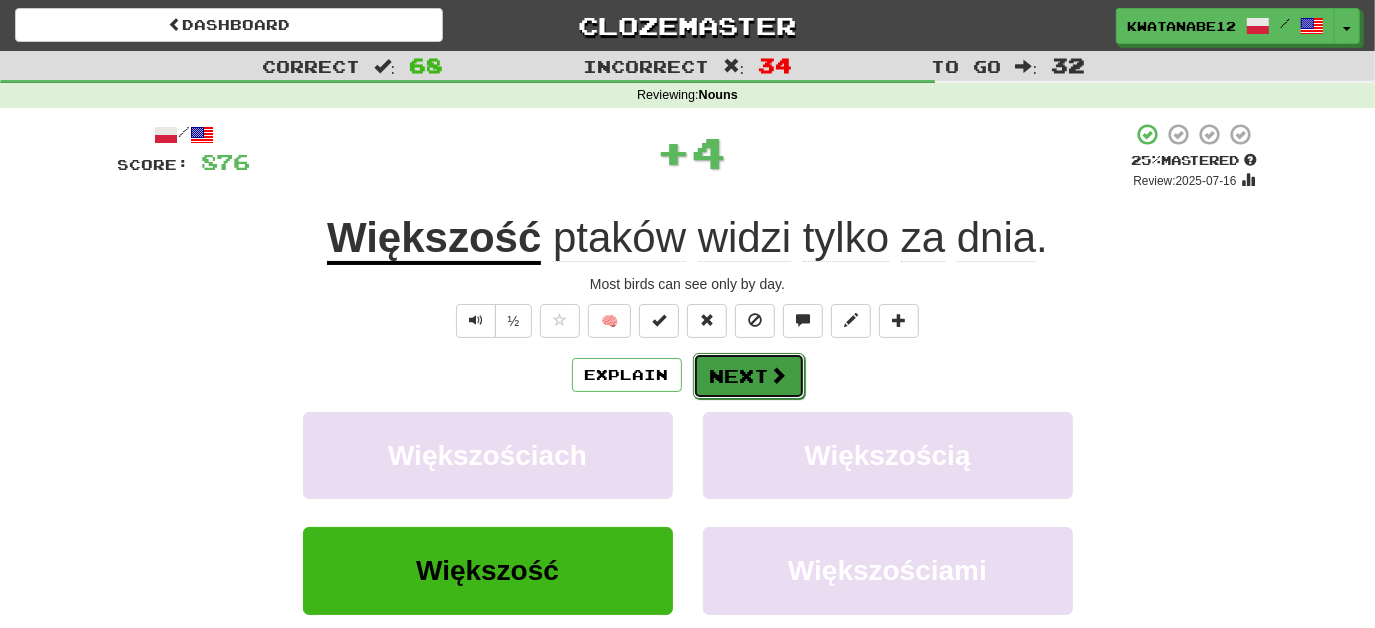 click on "Next" at bounding box center (749, 376) 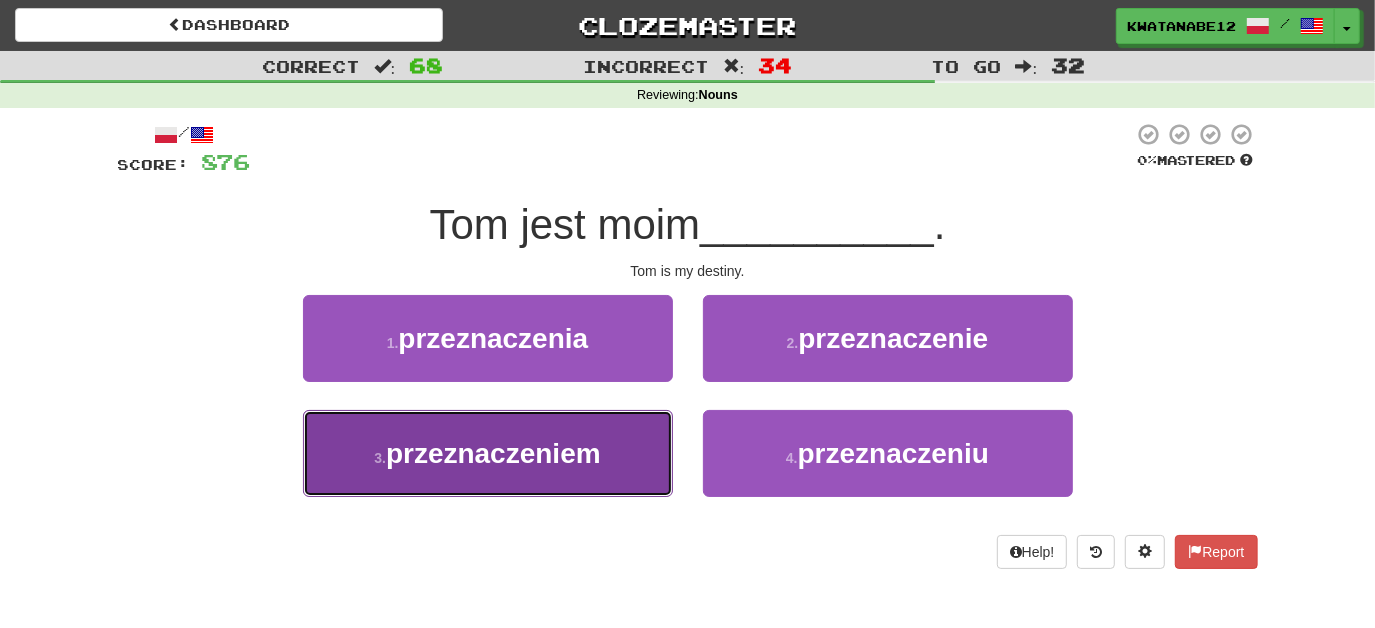 click on "3 .  przeznaczeniem" at bounding box center [488, 453] 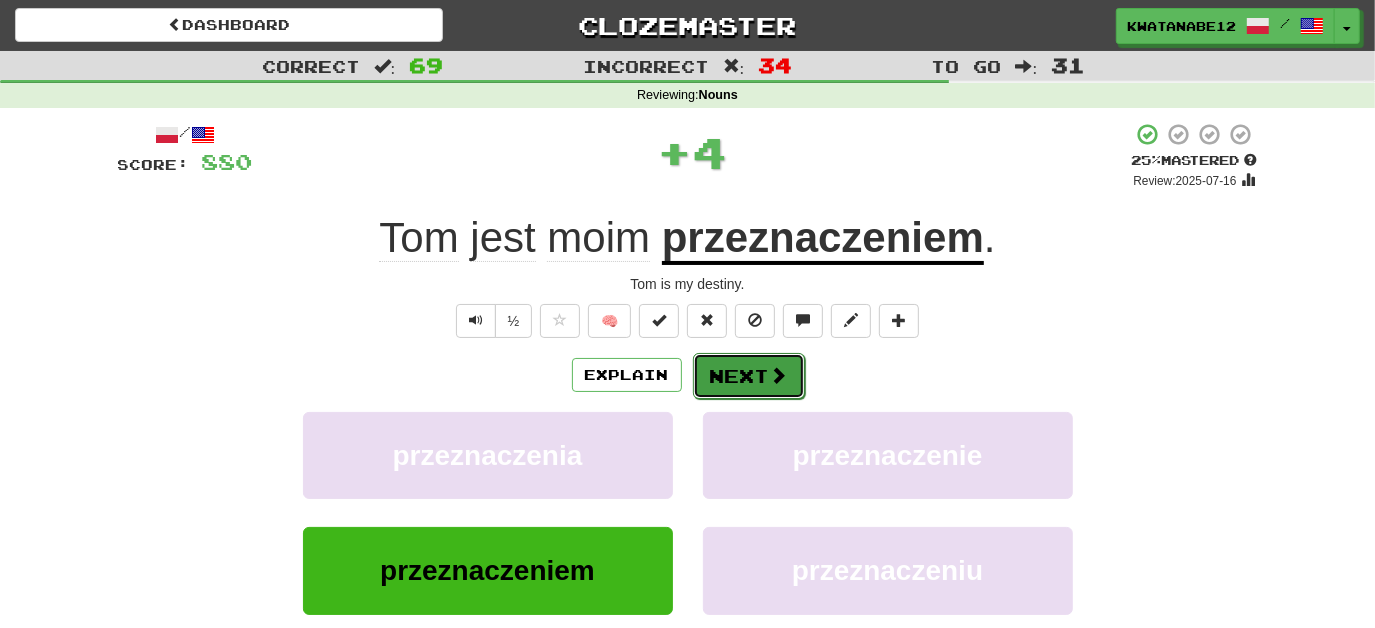 click on "Next" at bounding box center (749, 376) 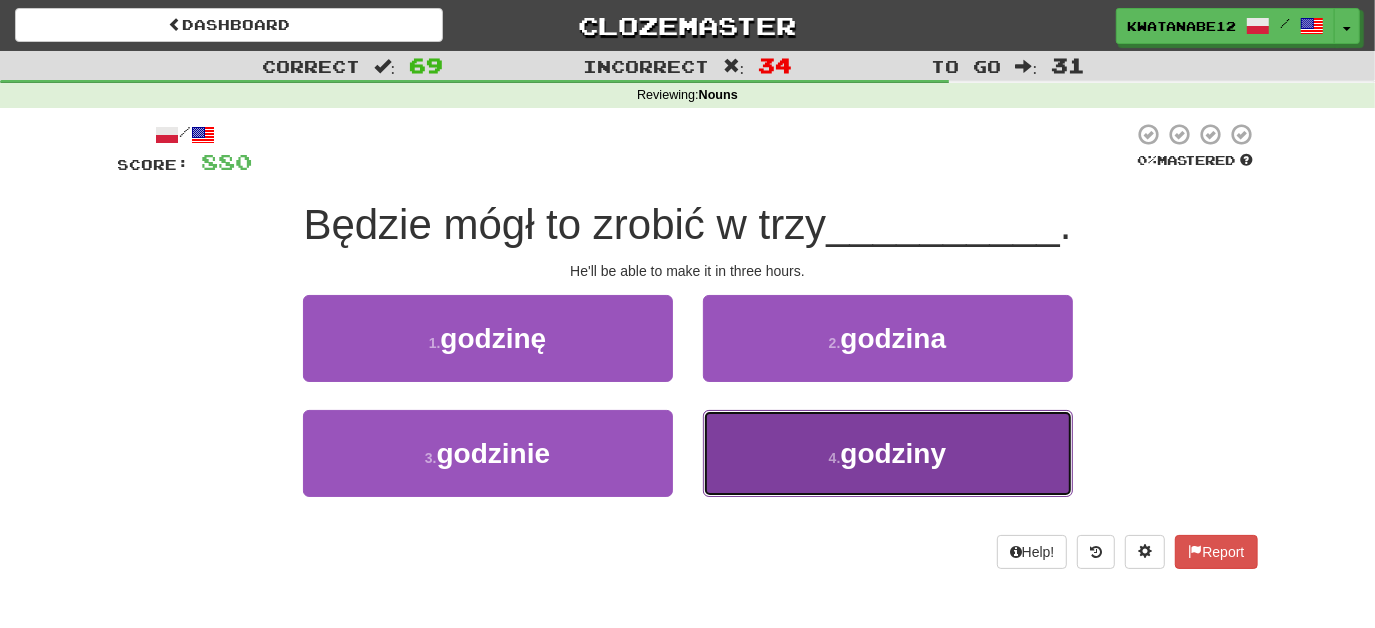 click on "4 .  godziny" at bounding box center (888, 453) 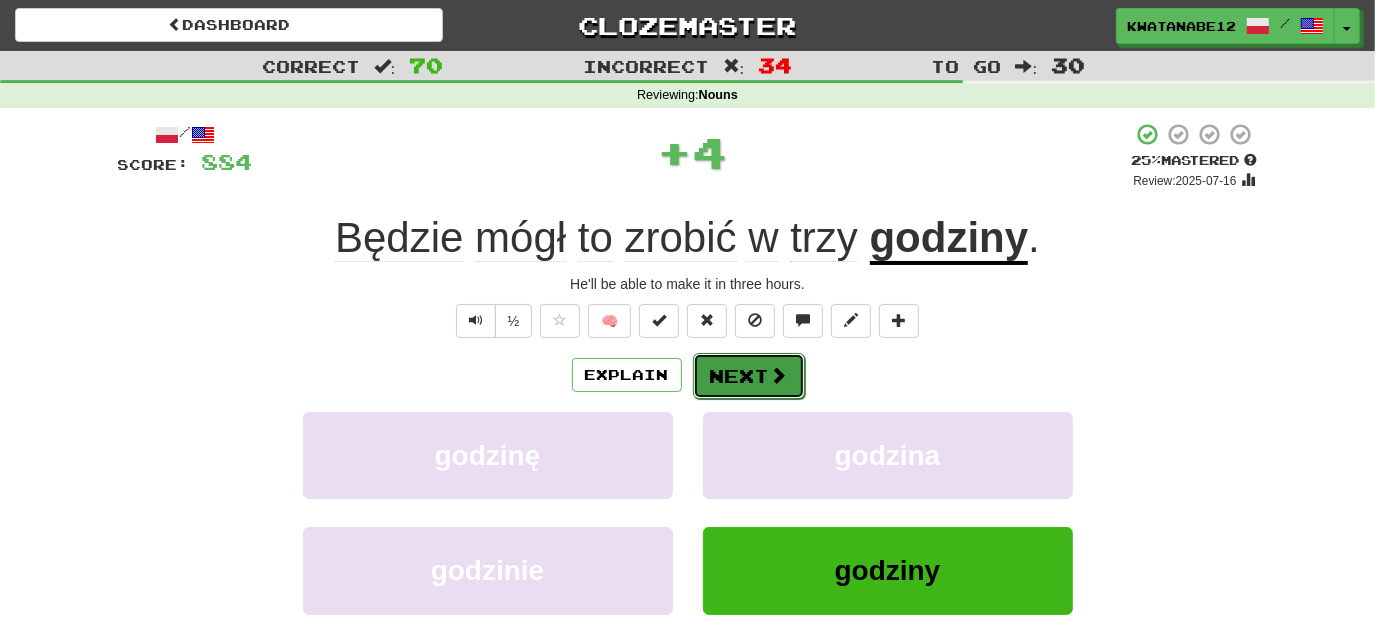 click on "Next" at bounding box center [749, 376] 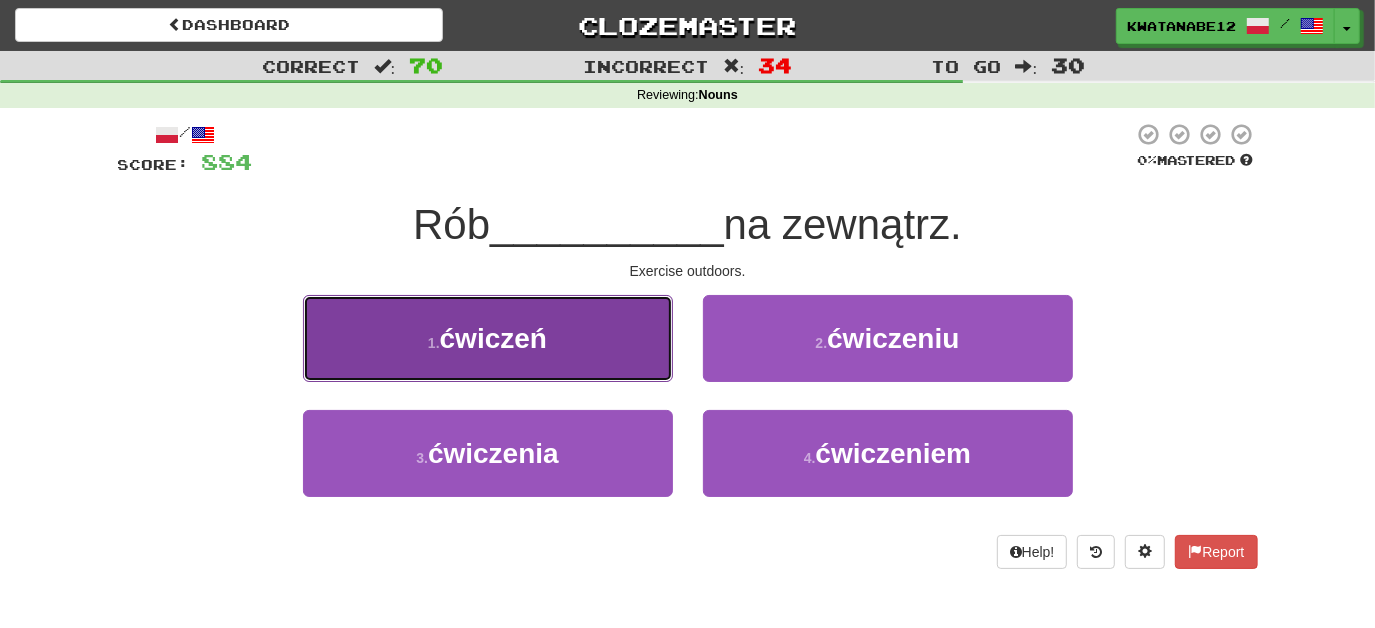 click on "1 .  ćwiczeń" at bounding box center (488, 338) 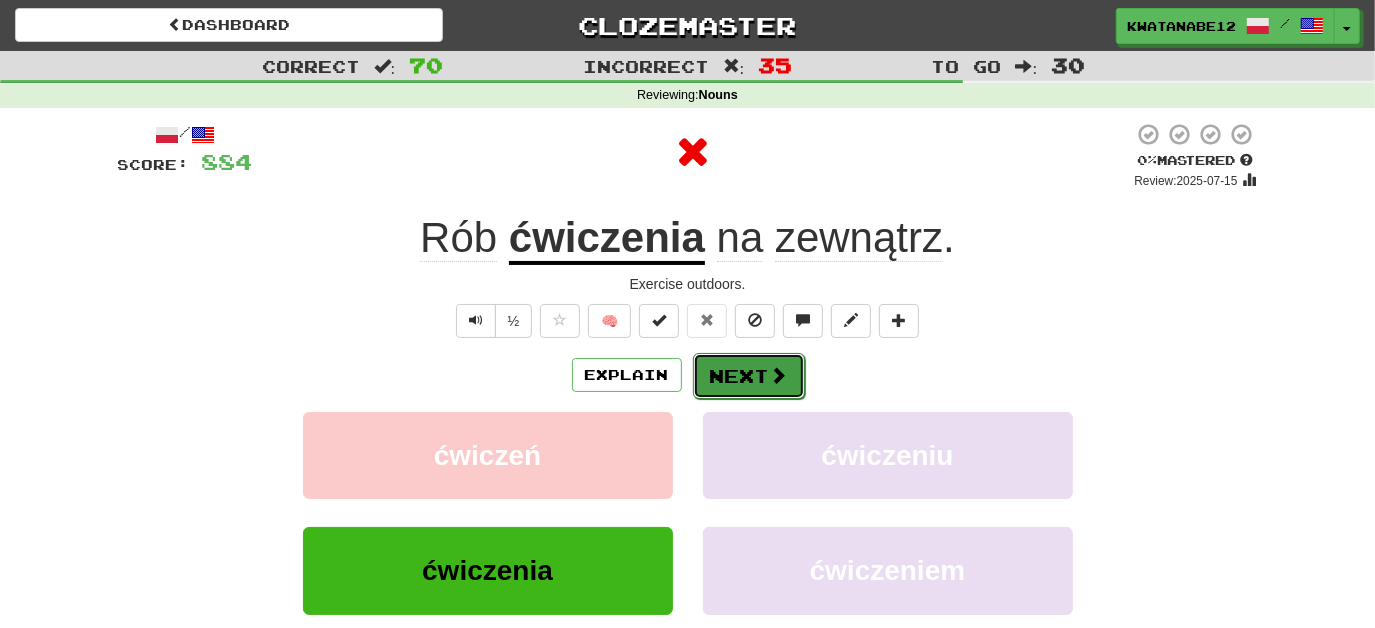 drag, startPoint x: 720, startPoint y: 361, endPoint x: 730, endPoint y: 359, distance: 10.198039 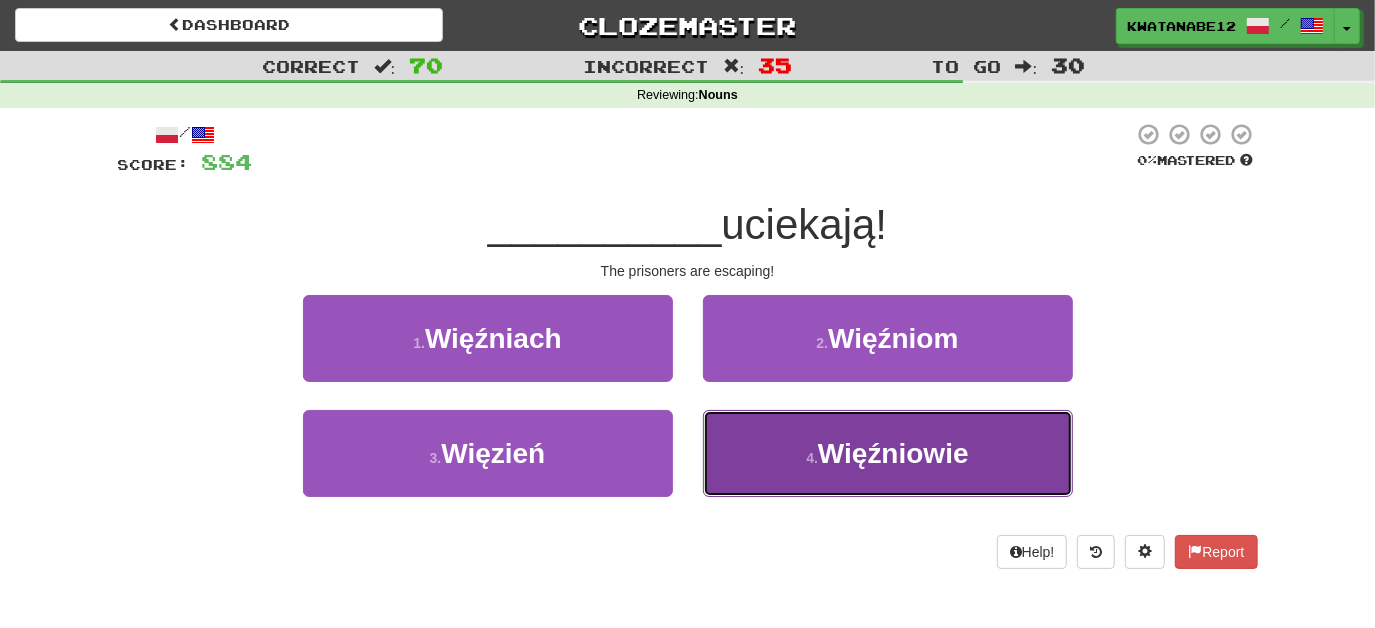 click on "4 .  Więźniowie" at bounding box center [888, 453] 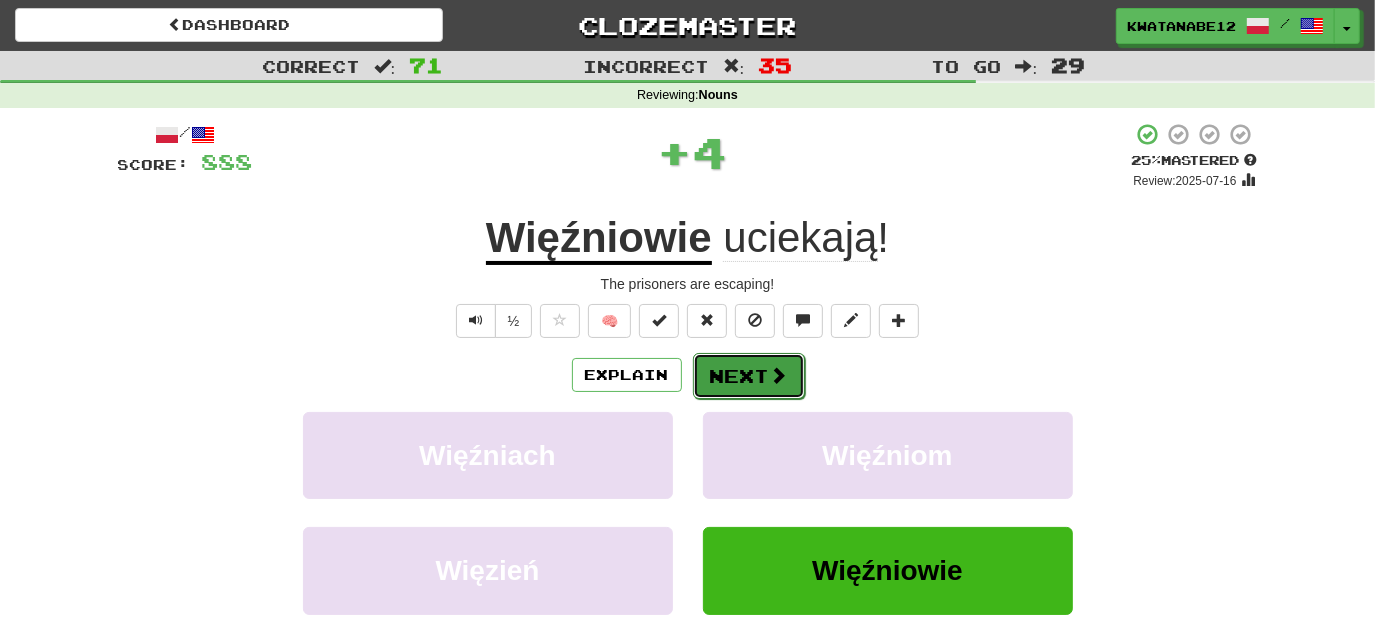 click on "Next" at bounding box center [749, 376] 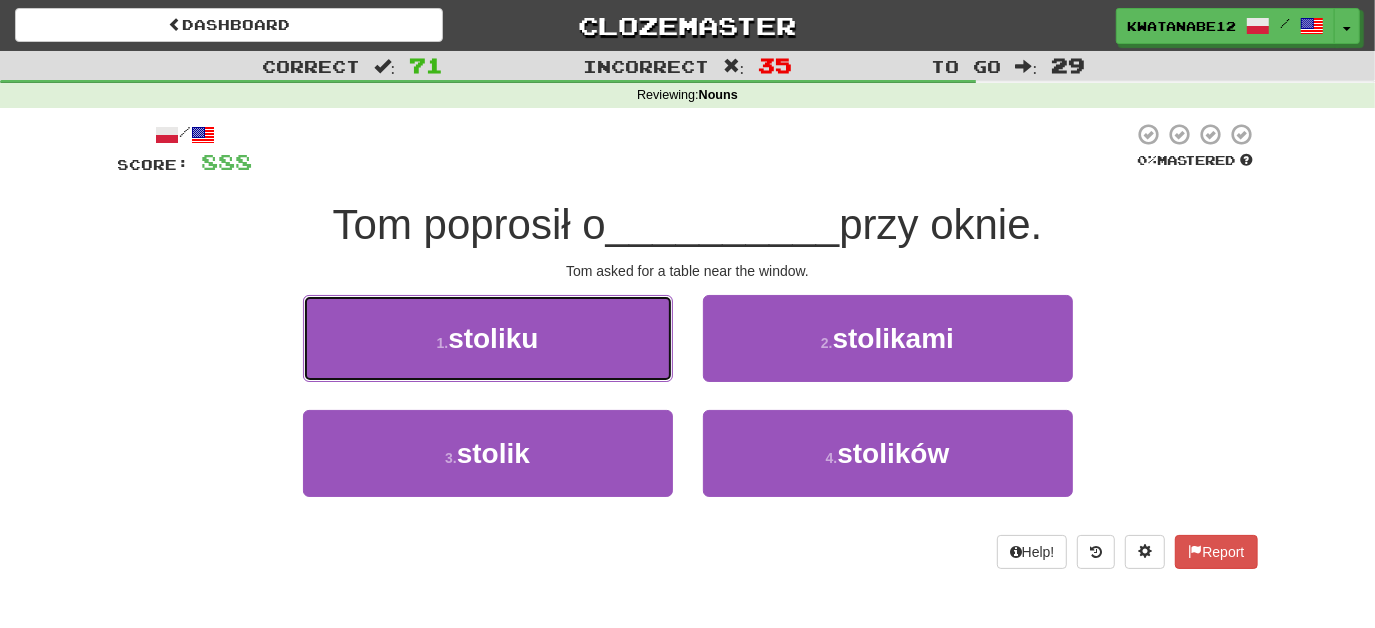 drag, startPoint x: 605, startPoint y: 344, endPoint x: 646, endPoint y: 341, distance: 41.109608 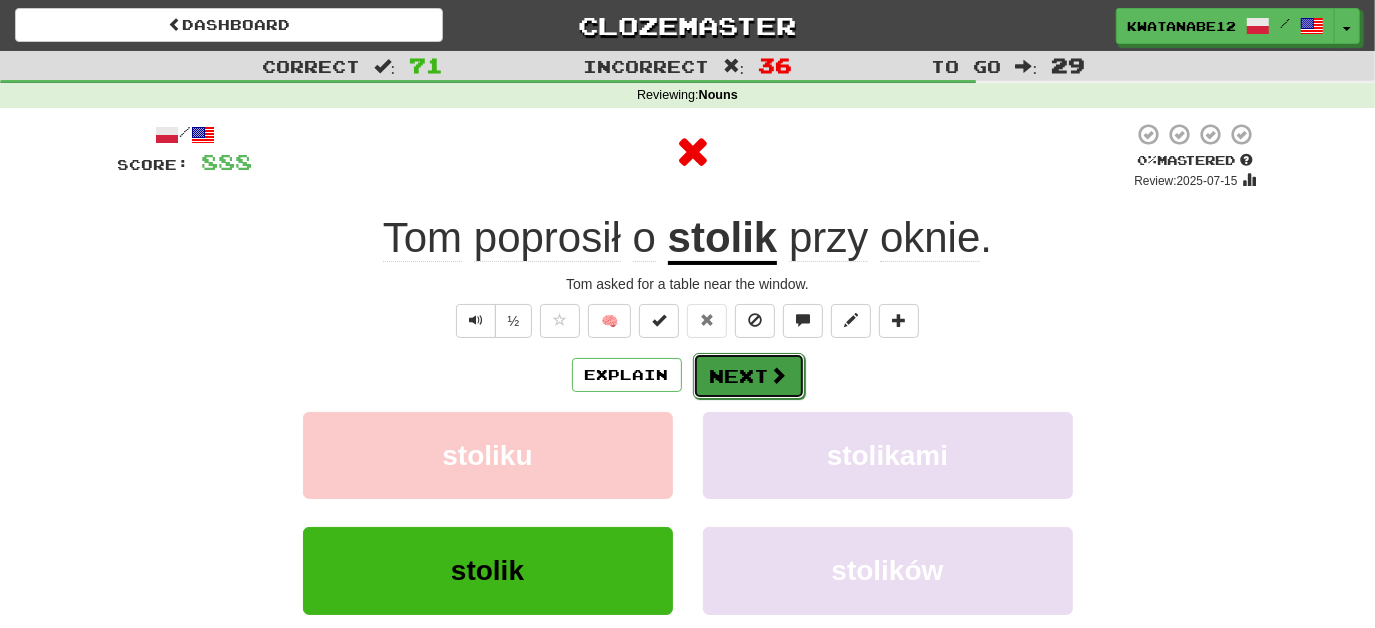 click on "Next" at bounding box center (749, 376) 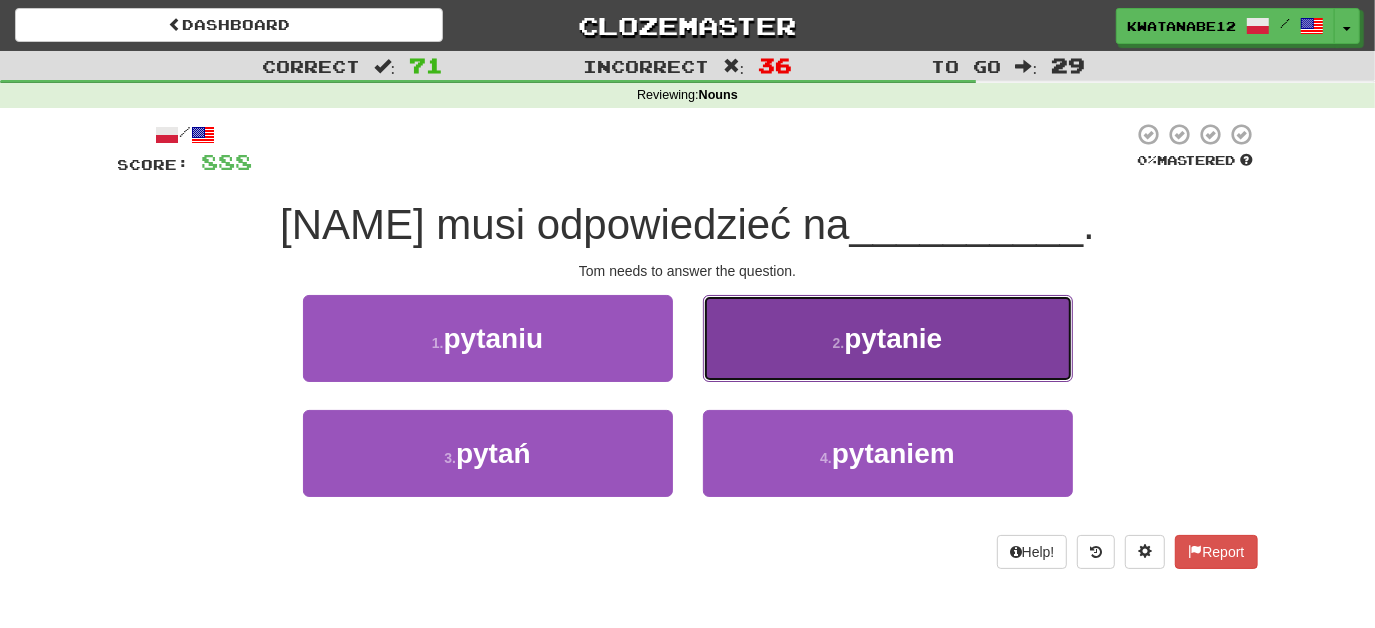 click on "2 .  pytanie" at bounding box center (888, 338) 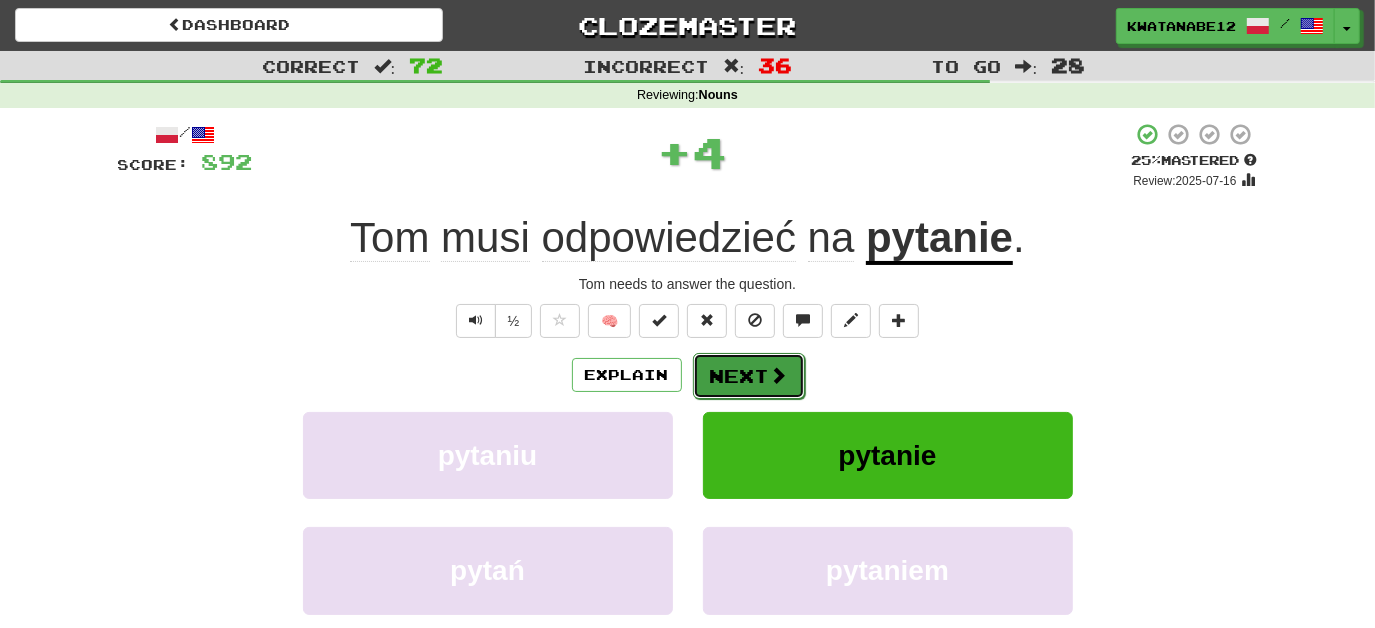 click on "Next" at bounding box center (749, 376) 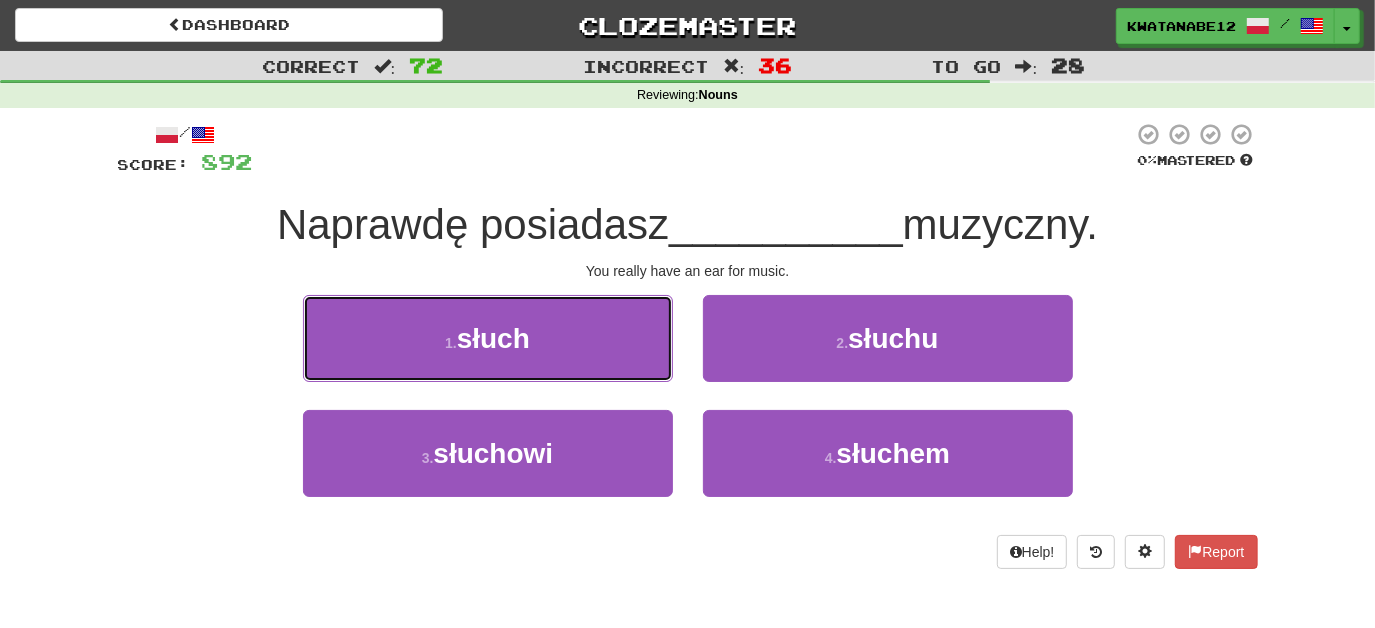 click on "1 .  słuch" at bounding box center [488, 338] 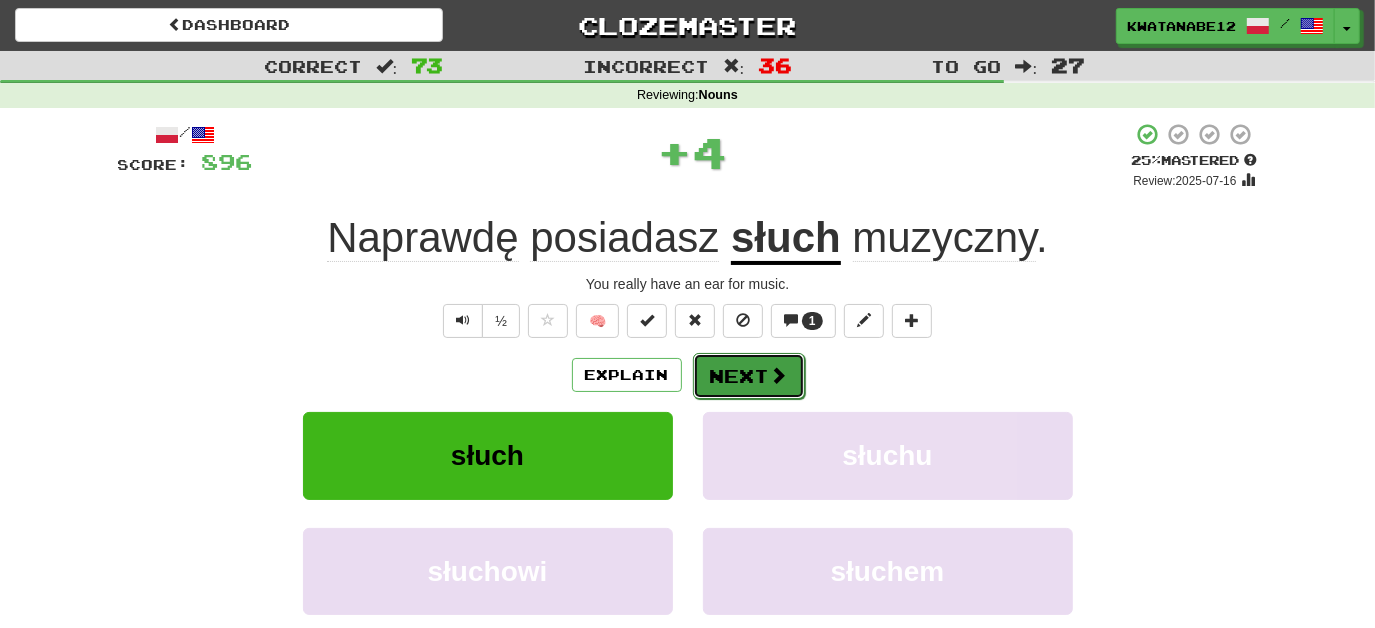 click on "Next" at bounding box center (749, 376) 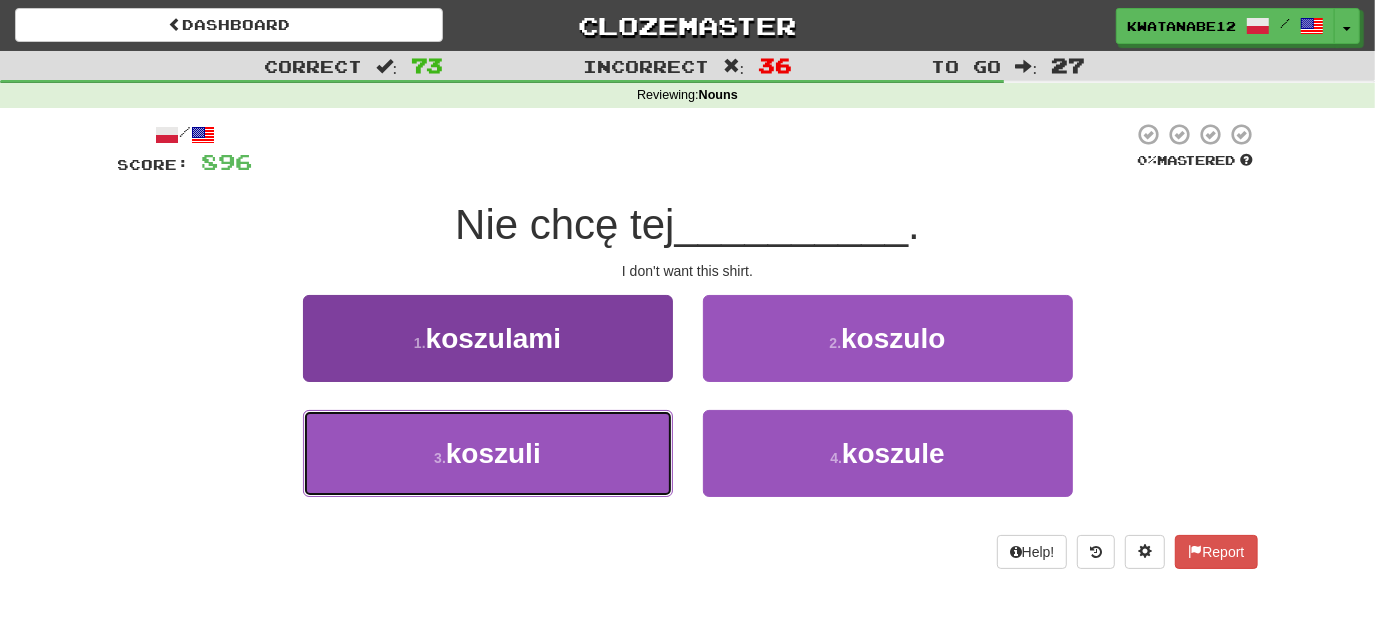 drag, startPoint x: 630, startPoint y: 468, endPoint x: 672, endPoint y: 445, distance: 47.88528 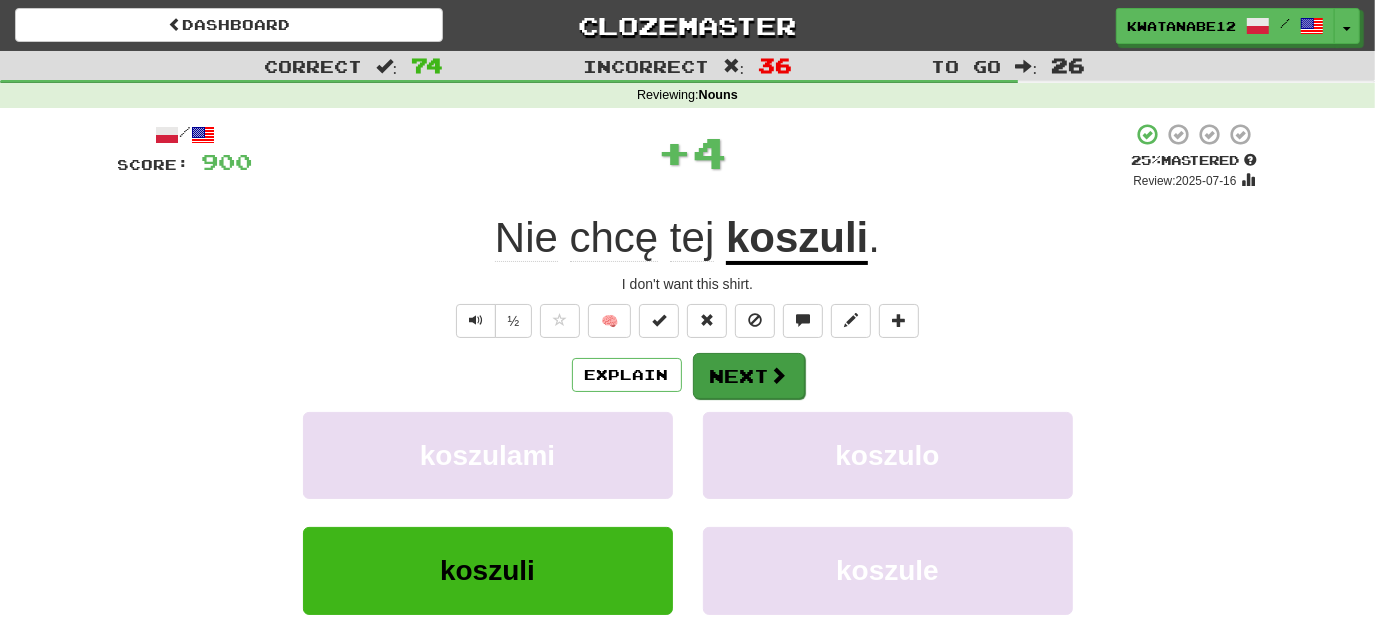 drag, startPoint x: 735, startPoint y: 404, endPoint x: 743, endPoint y: 386, distance: 19.697716 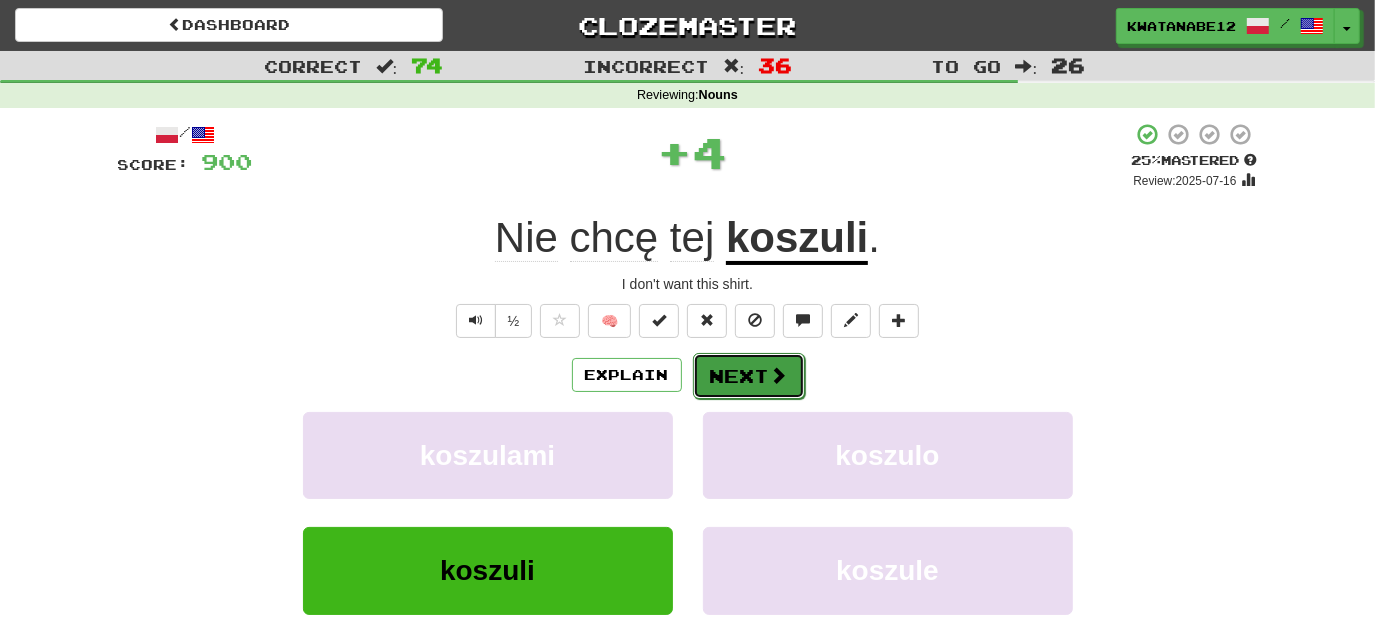 click on "Next" at bounding box center [749, 376] 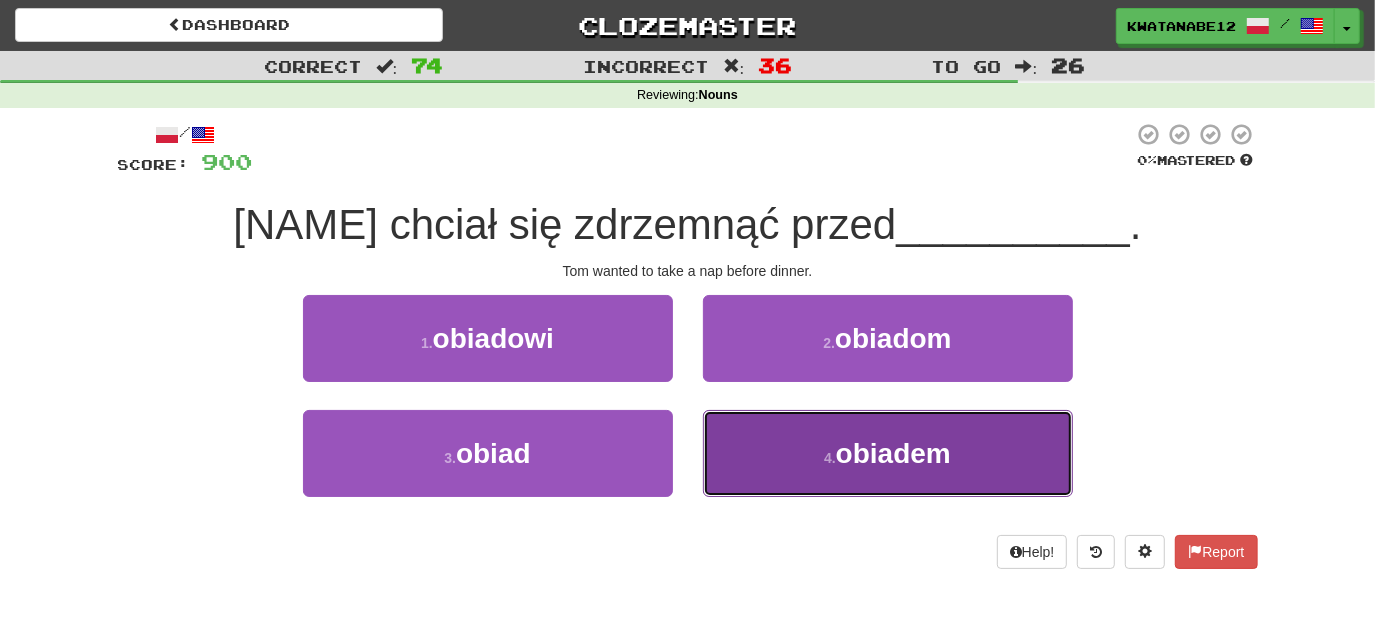 click on "4 .  obiadem" at bounding box center (888, 453) 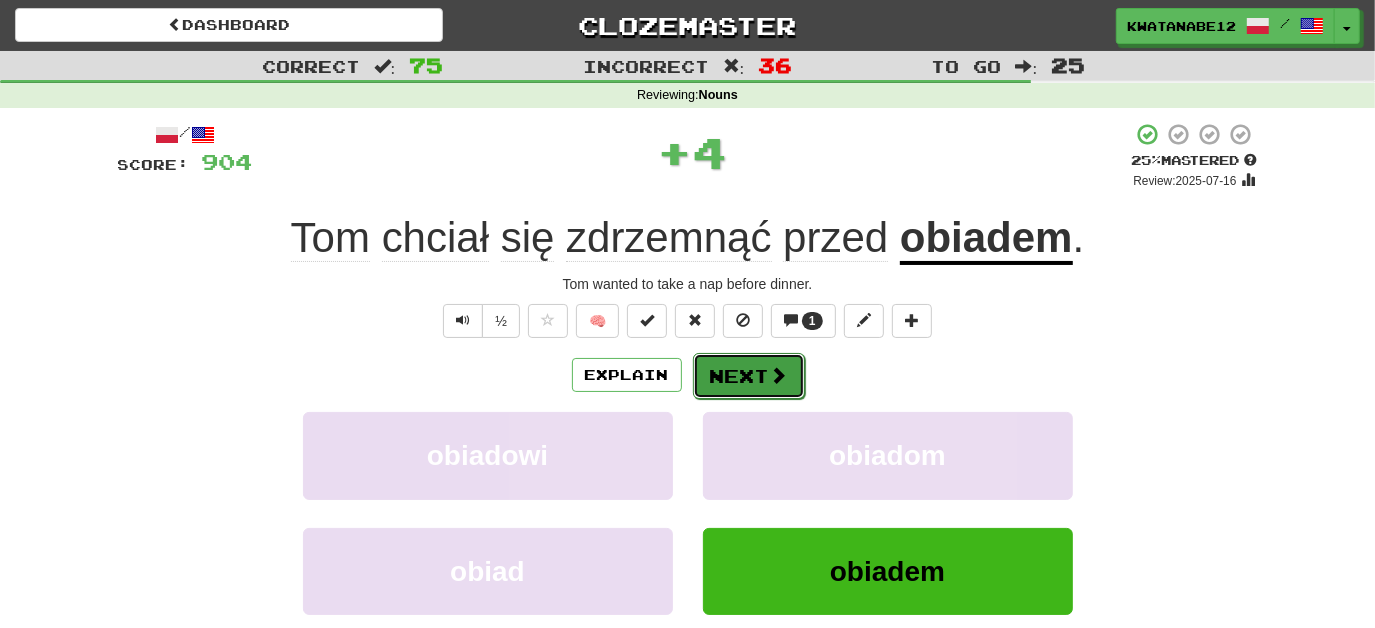 click at bounding box center (779, 375) 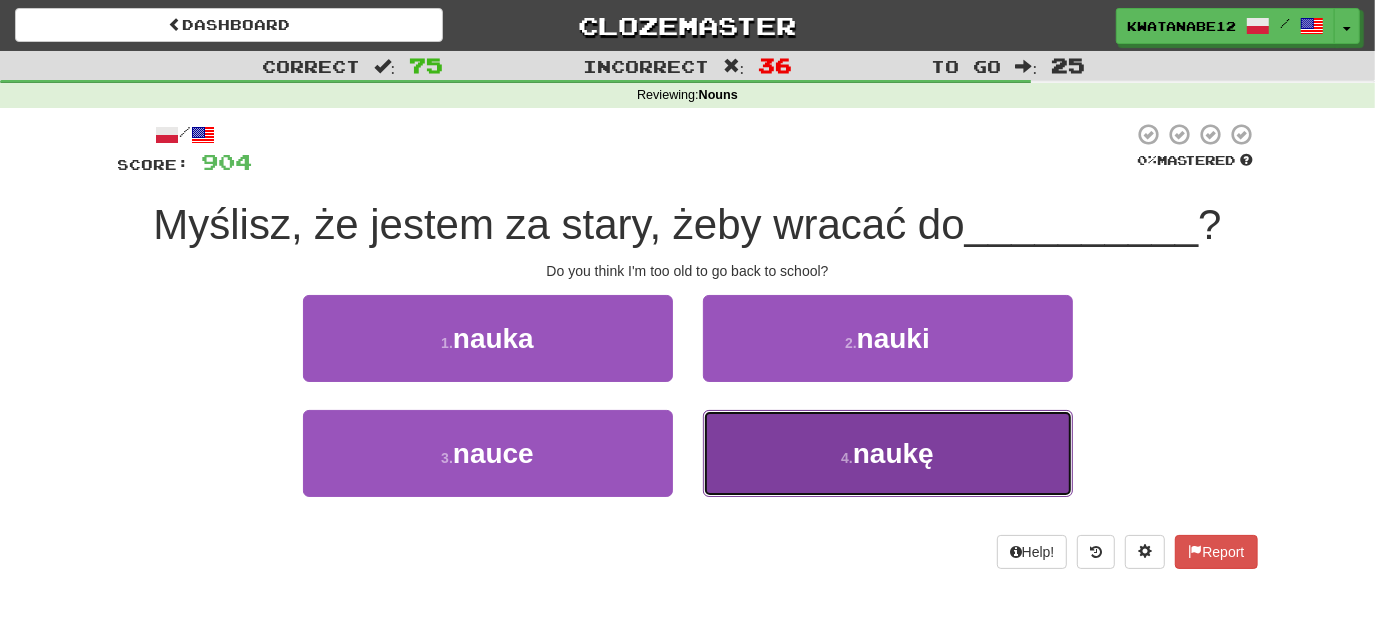 click on "4 .  naukę" at bounding box center [888, 453] 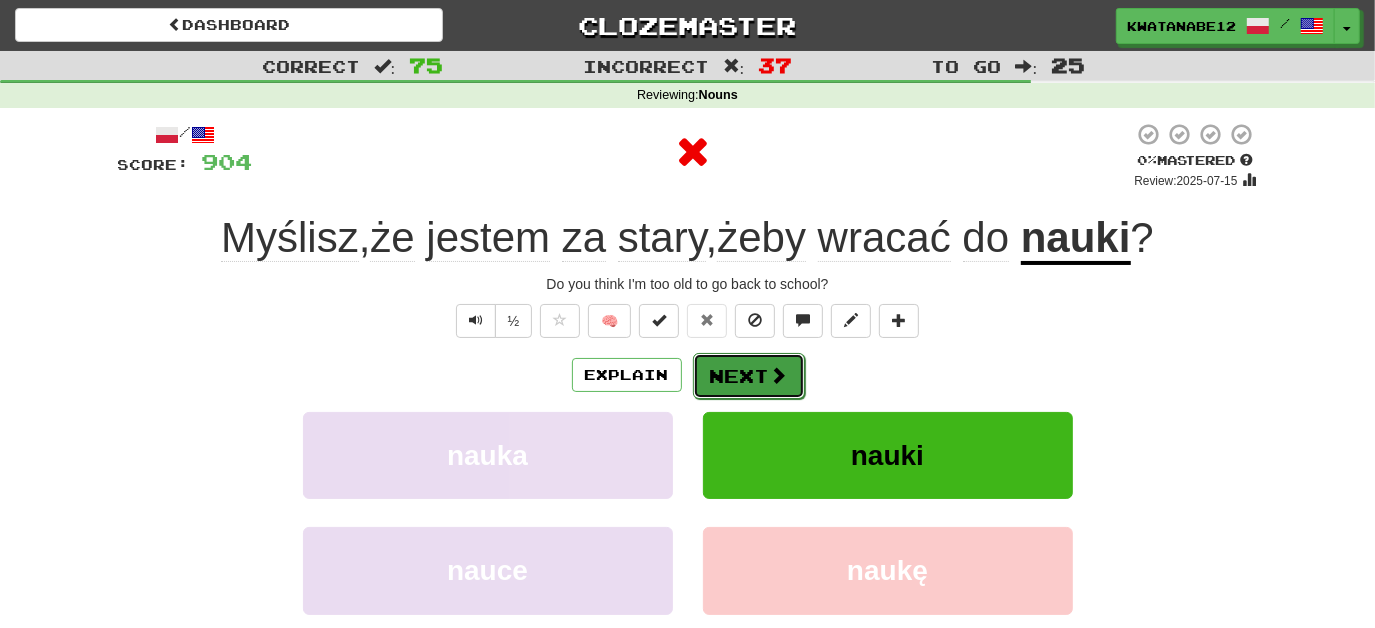 click on "Next" at bounding box center (749, 376) 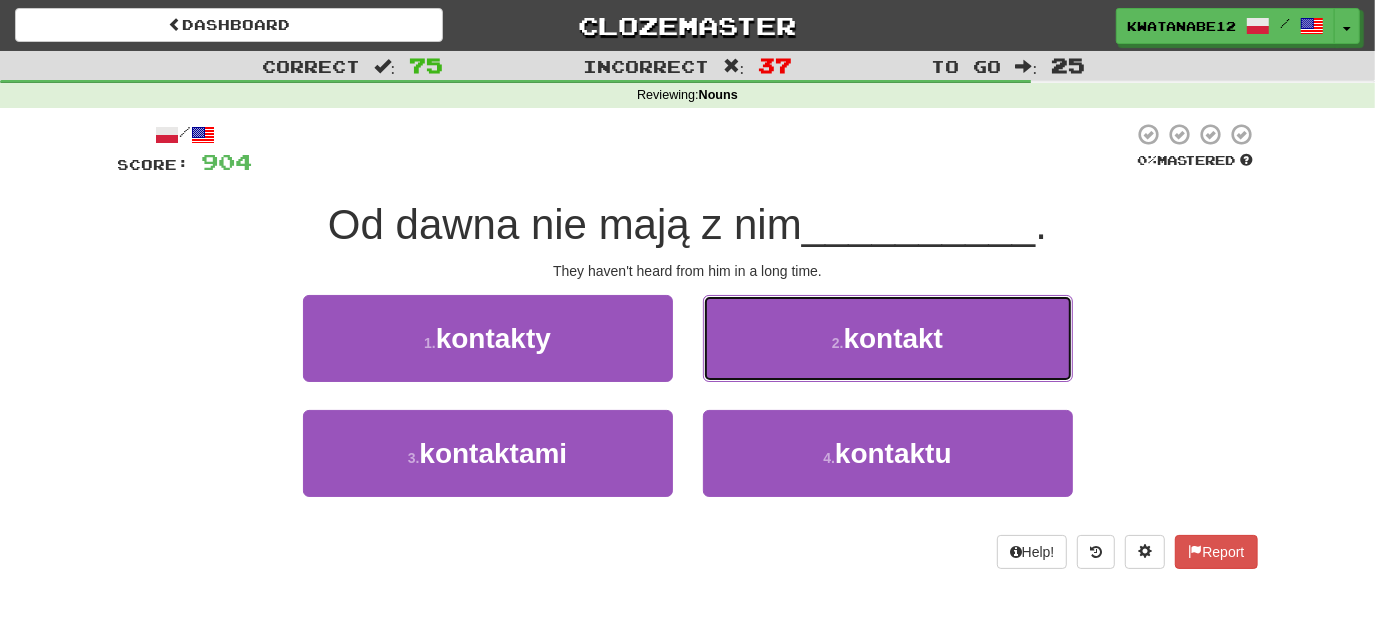 click on "2 .  kontakt" at bounding box center (888, 338) 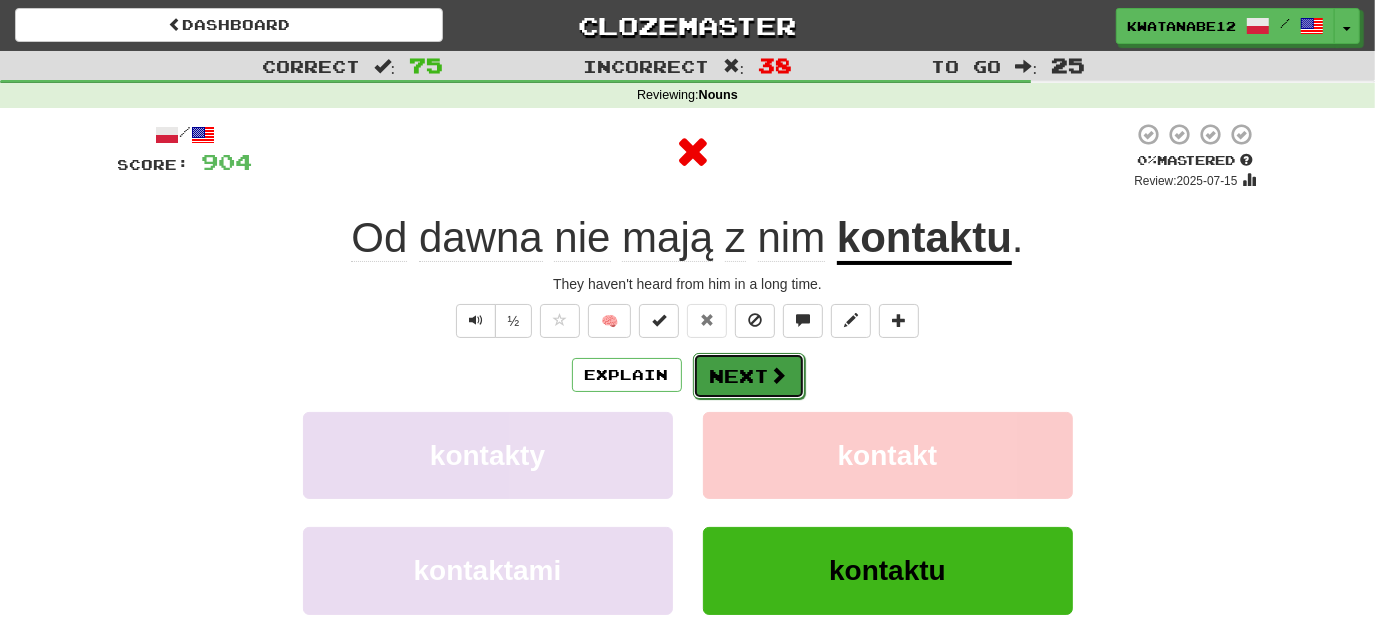 click on "Next" at bounding box center [749, 376] 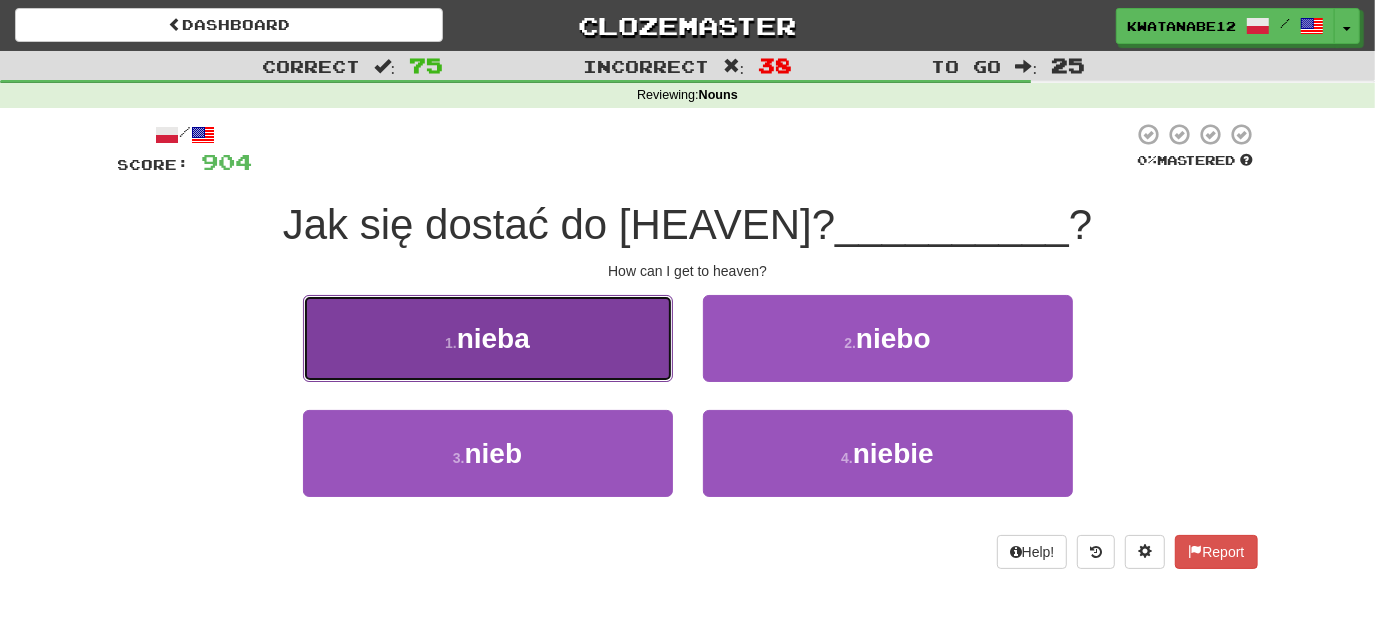 click on "1 .  nieba" at bounding box center (488, 338) 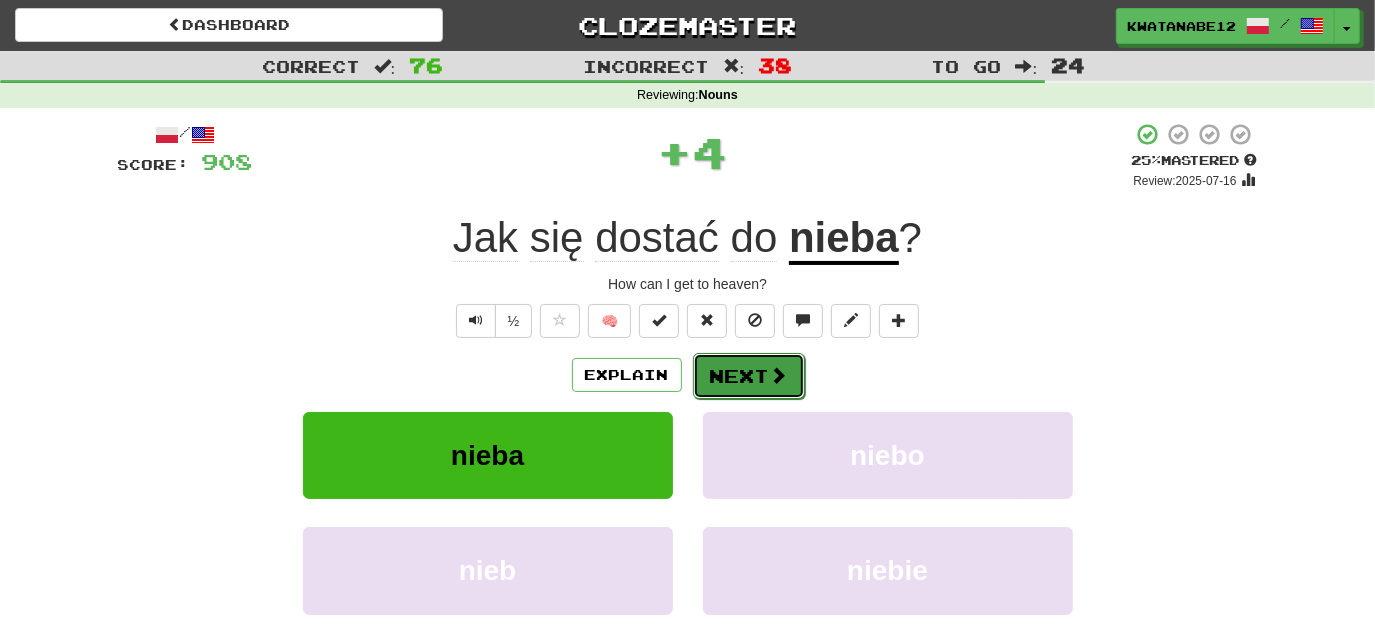 click on "Next" at bounding box center (749, 376) 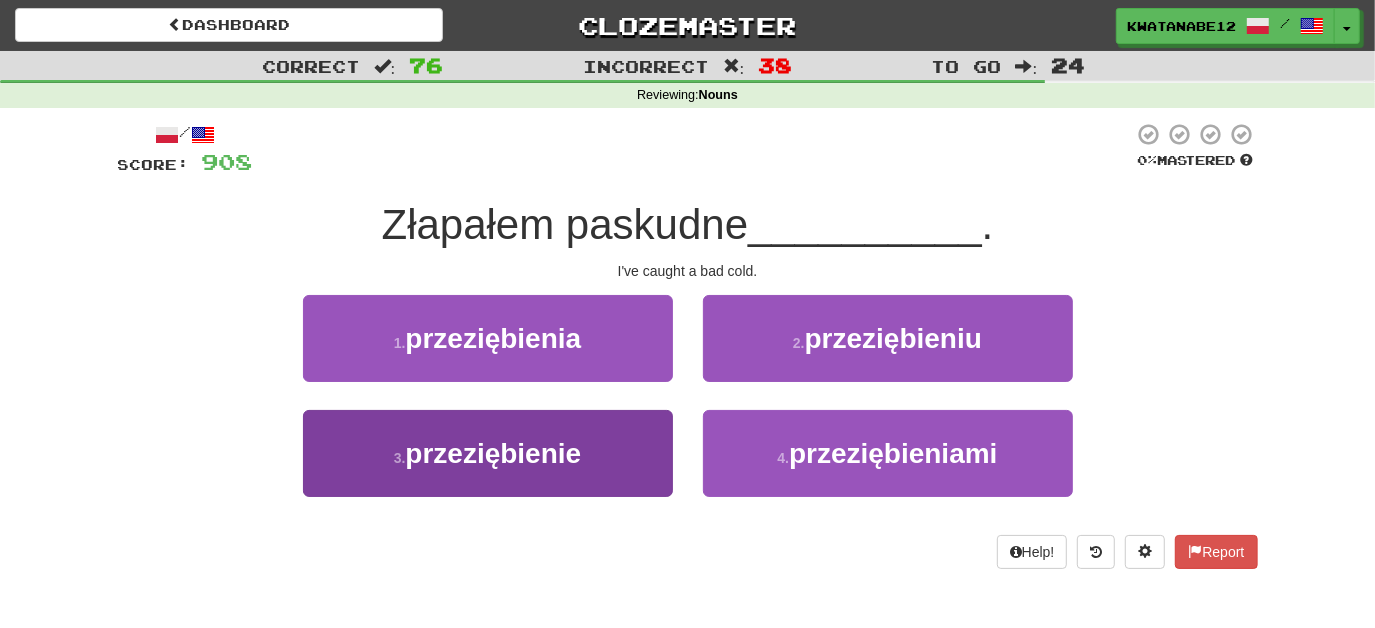 click on "1 .  przeziębienia 2 .  przeziębieniu 3 .  przeziębienie 4 .  przeziębieniami" at bounding box center (688, 410) 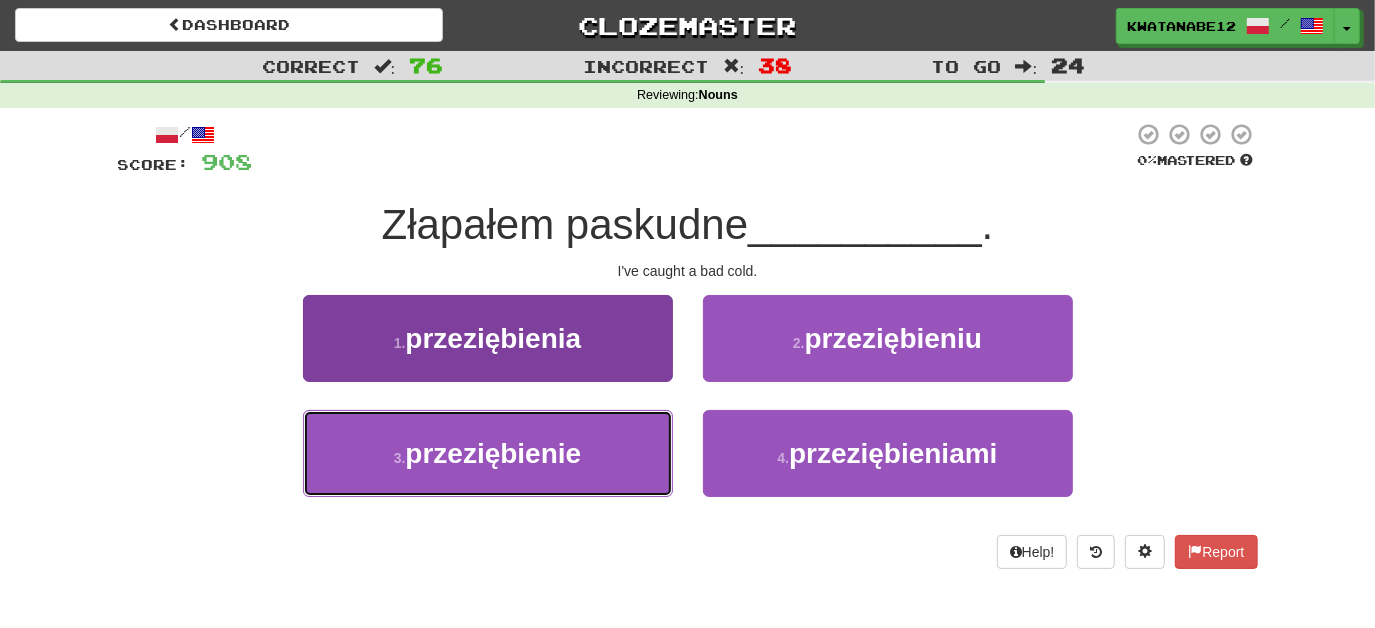 click on "3 .  przeziębienie" at bounding box center (488, 453) 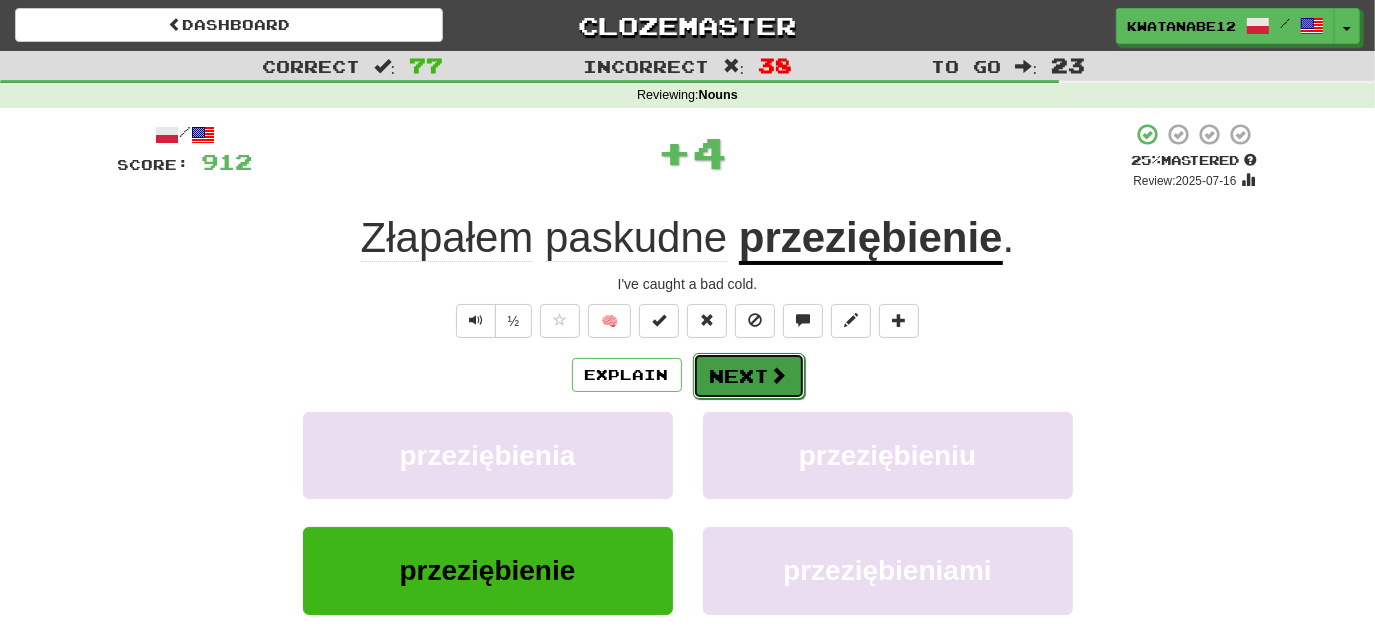 click on "Next" at bounding box center (749, 376) 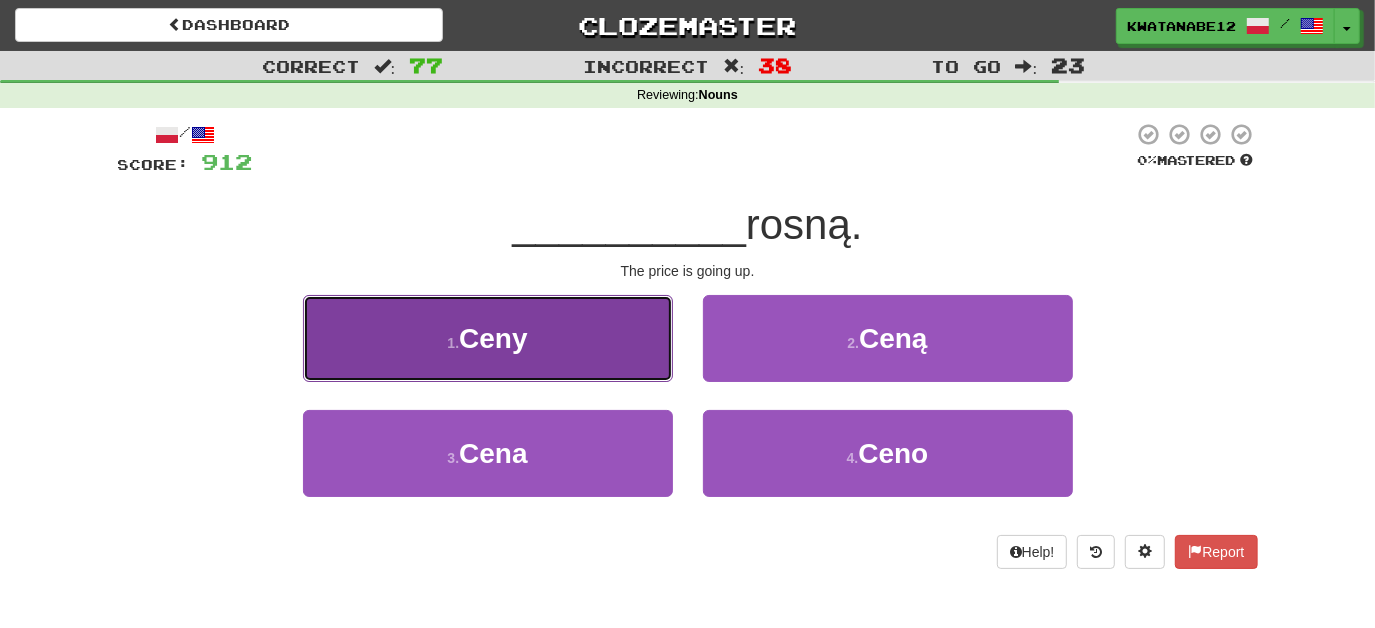 click on "1 .  Ceny" at bounding box center (488, 338) 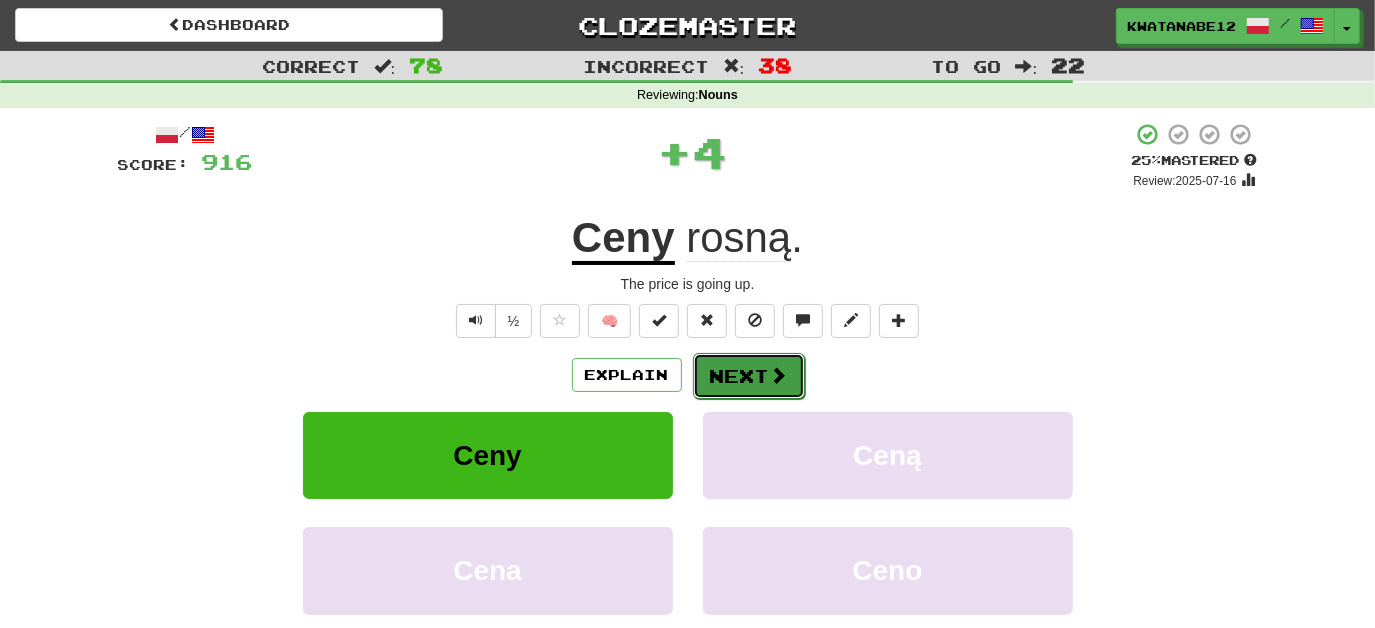 click at bounding box center (779, 375) 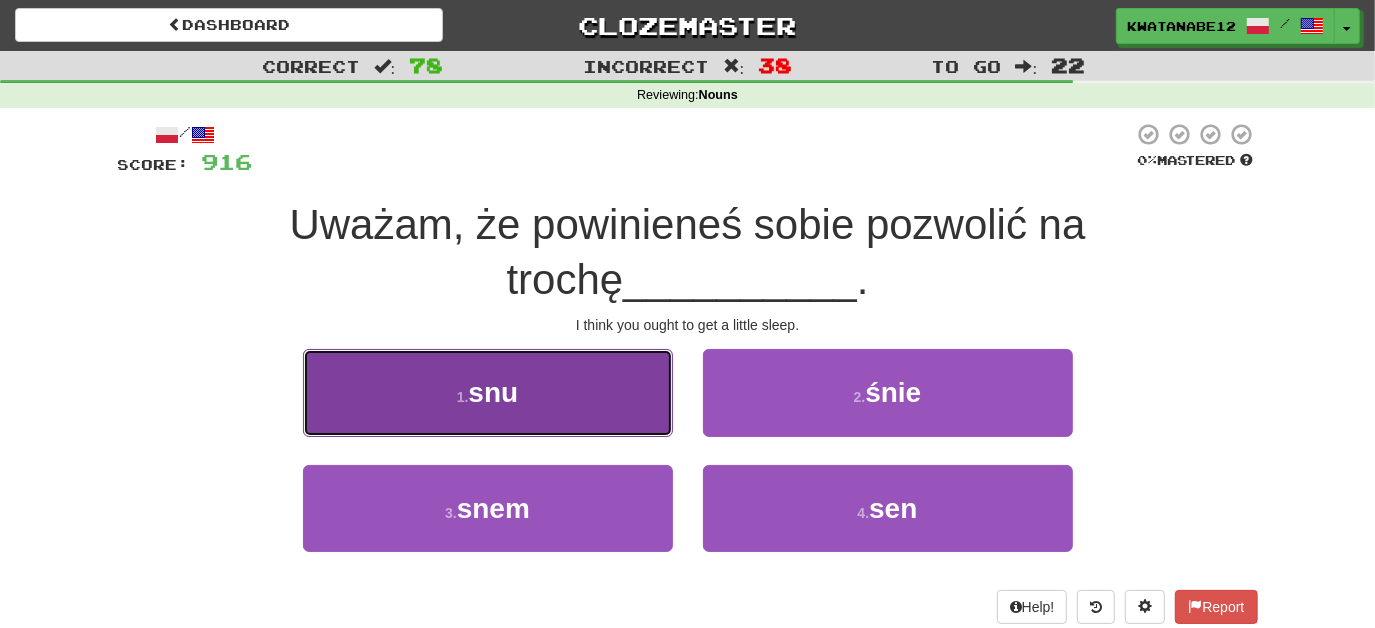 drag, startPoint x: 613, startPoint y: 420, endPoint x: 642, endPoint y: 415, distance: 29.427877 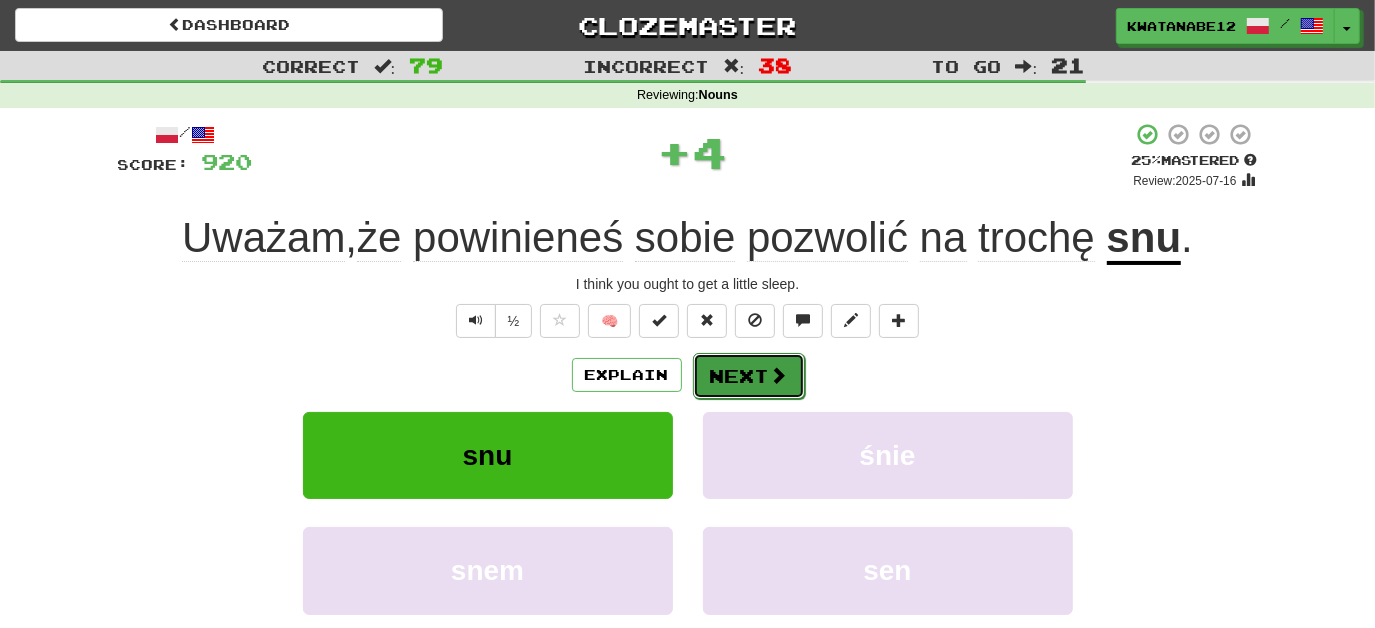 click on "Next" at bounding box center [749, 376] 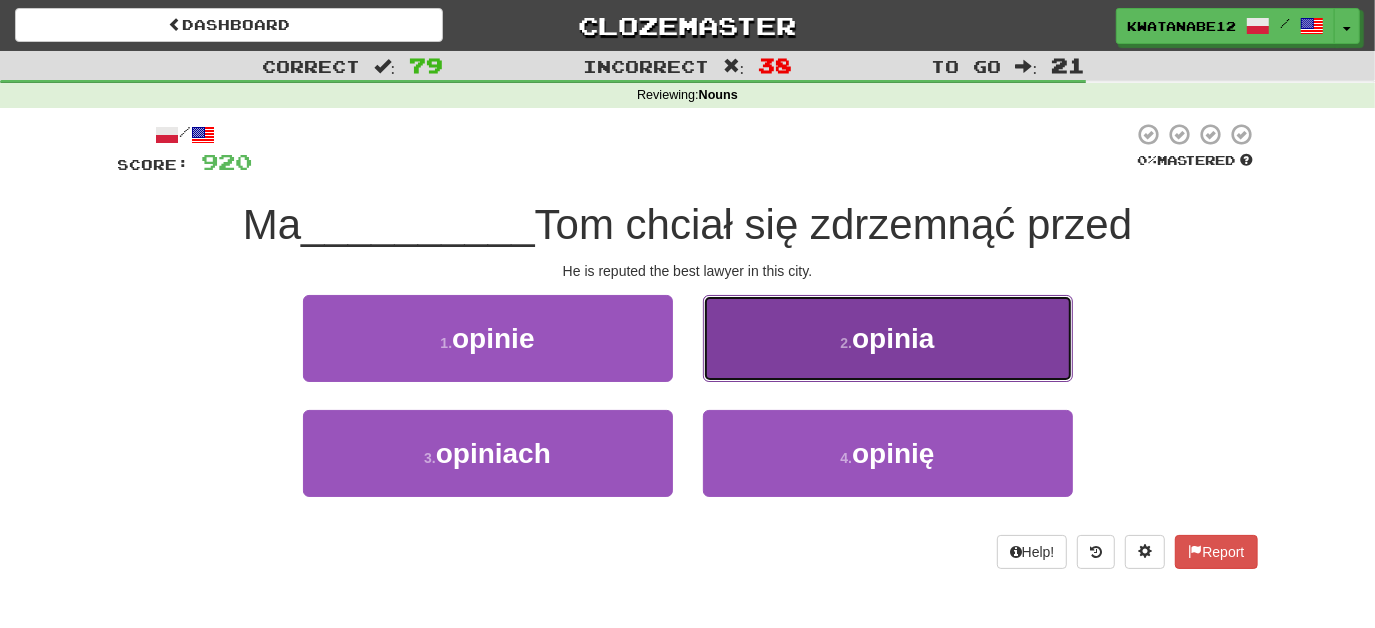 click on "2 .  opinia" at bounding box center [888, 338] 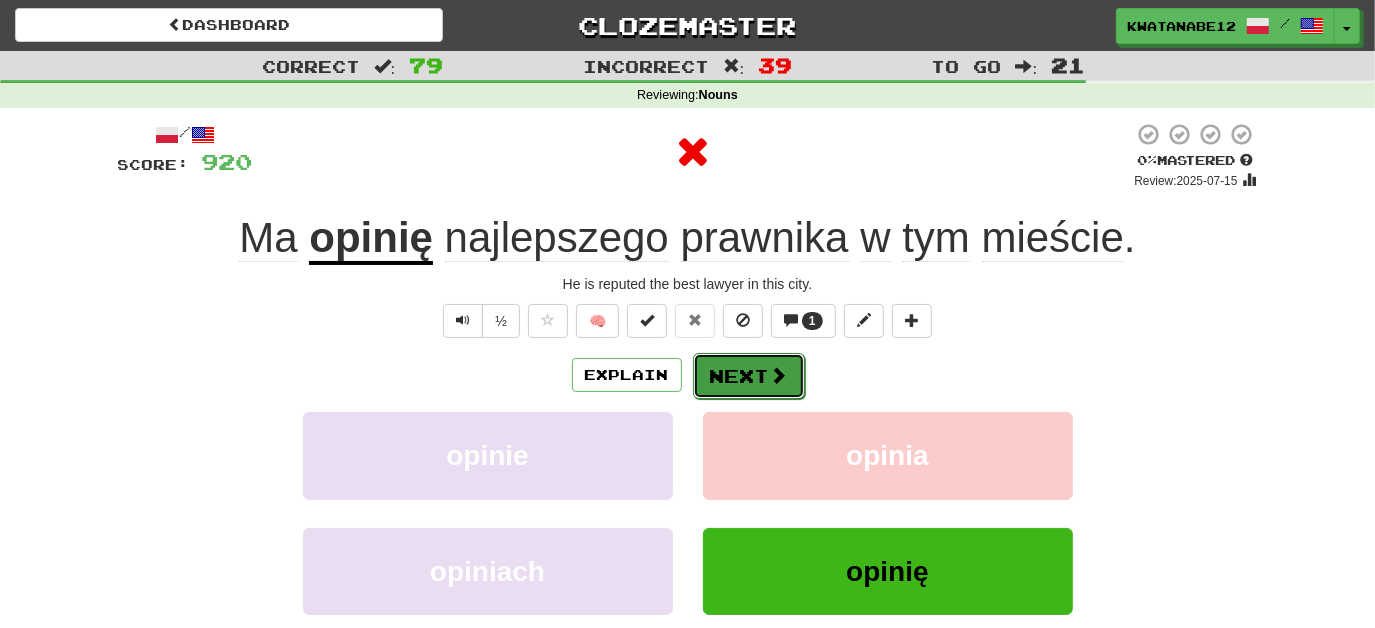 click on "Next" at bounding box center (749, 376) 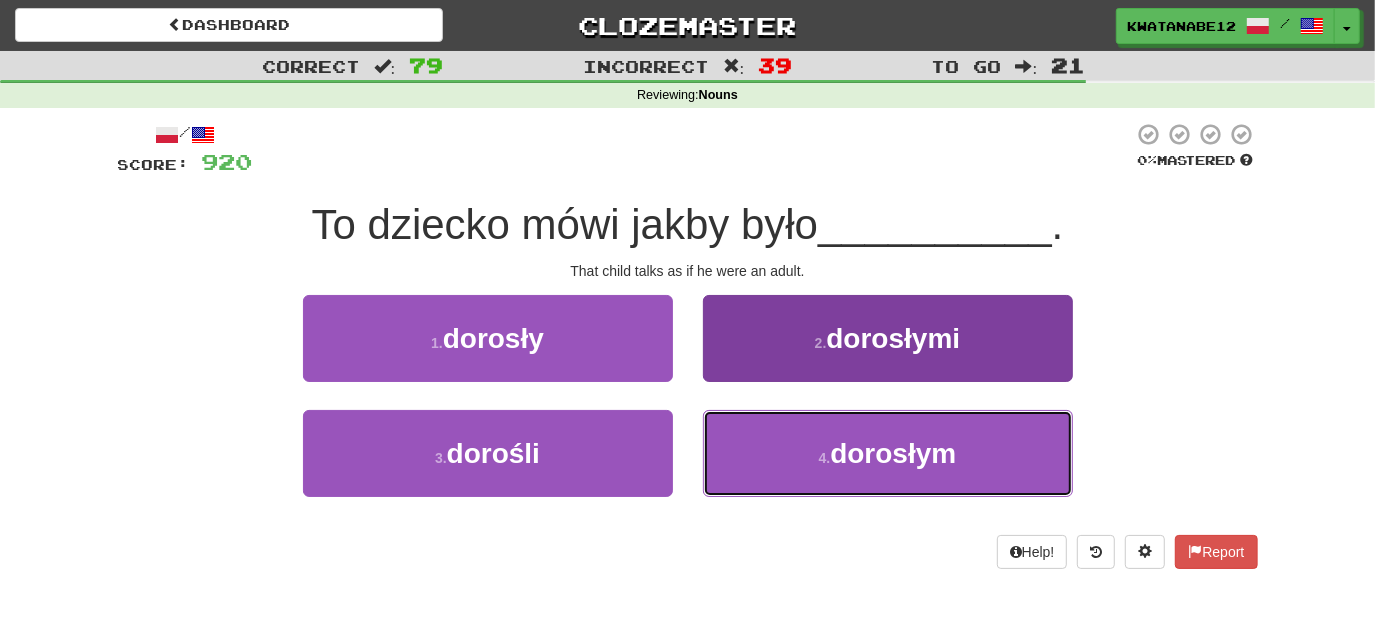 click on "4 .  dorosłym" at bounding box center [888, 453] 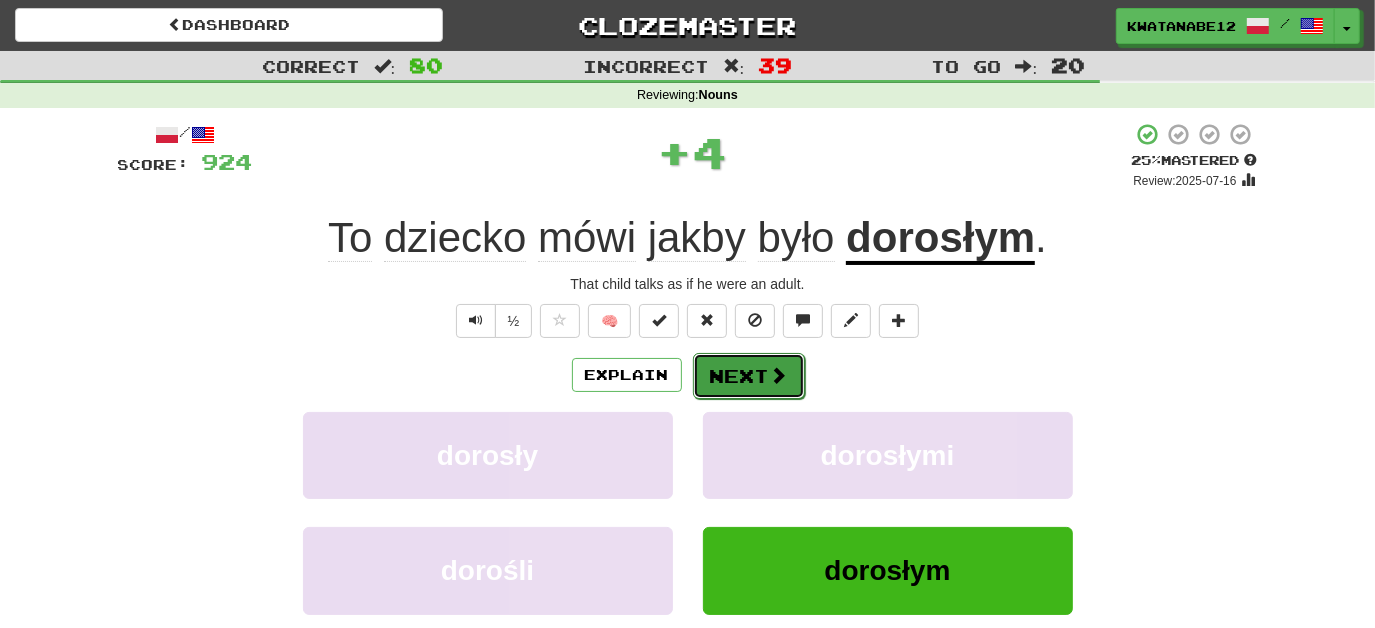 click on "Next" at bounding box center [749, 376] 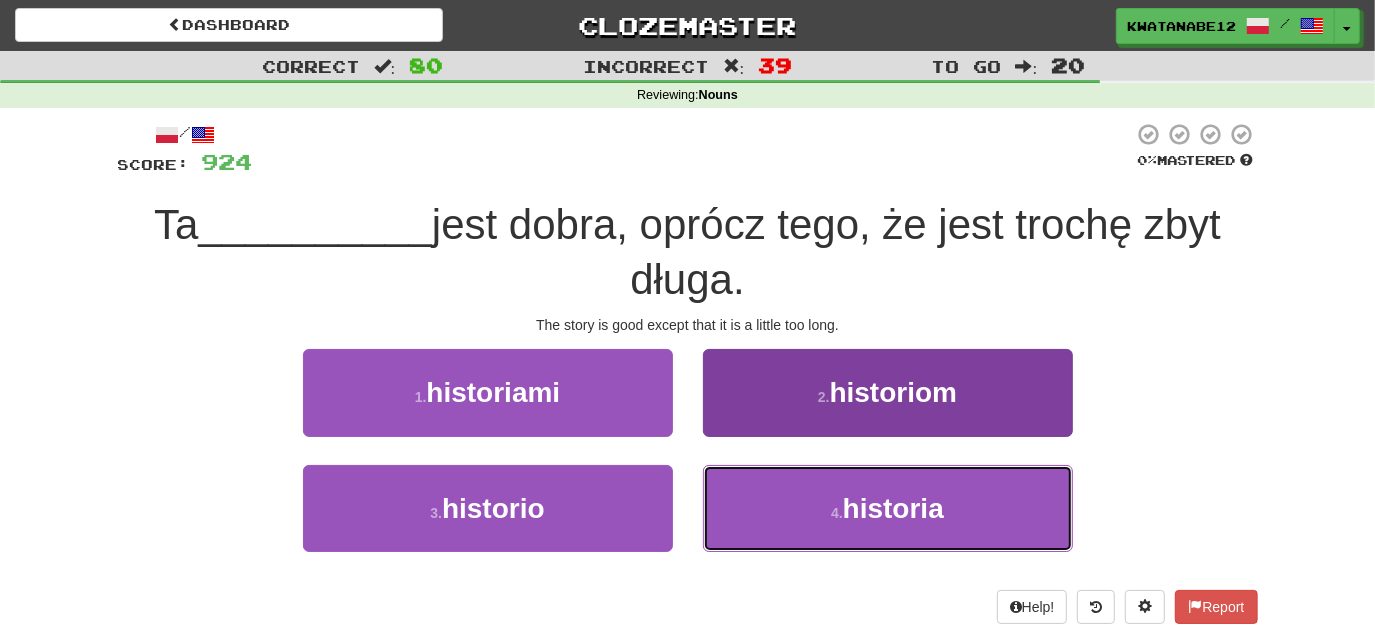 drag, startPoint x: 779, startPoint y: 508, endPoint x: 774, endPoint y: 489, distance: 19.646883 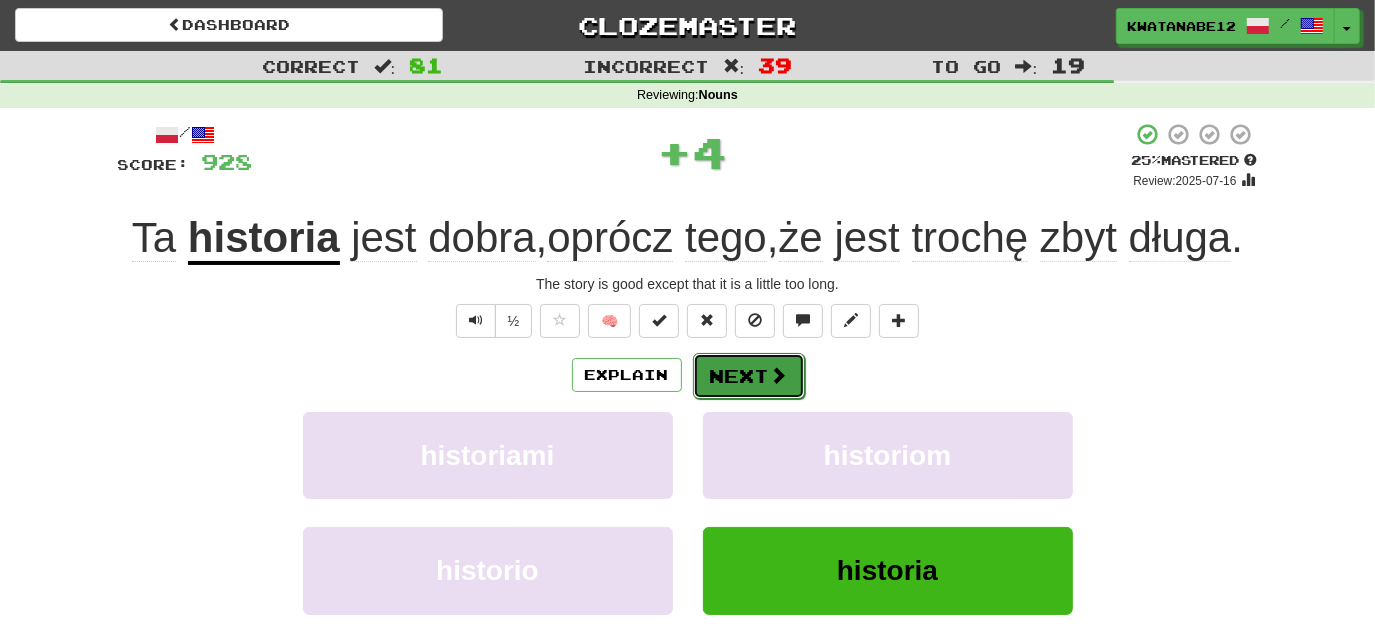 click on "Next" at bounding box center (749, 376) 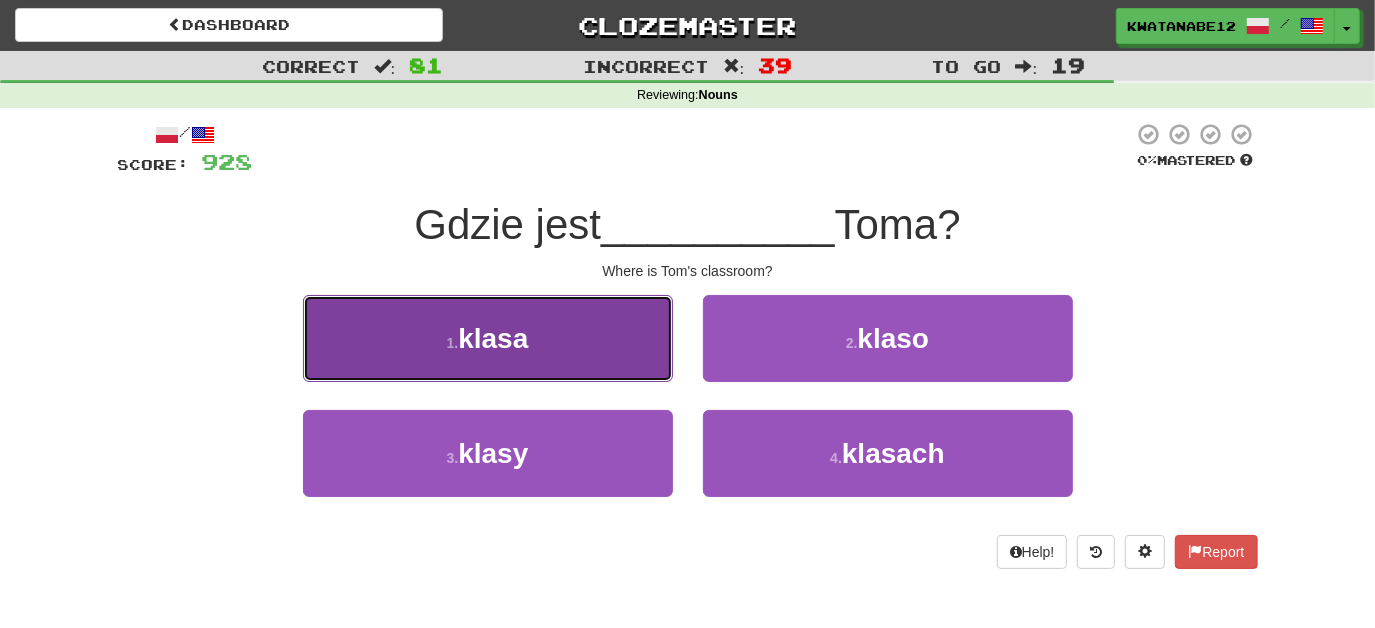 drag, startPoint x: 605, startPoint y: 341, endPoint x: 650, endPoint y: 340, distance: 45.01111 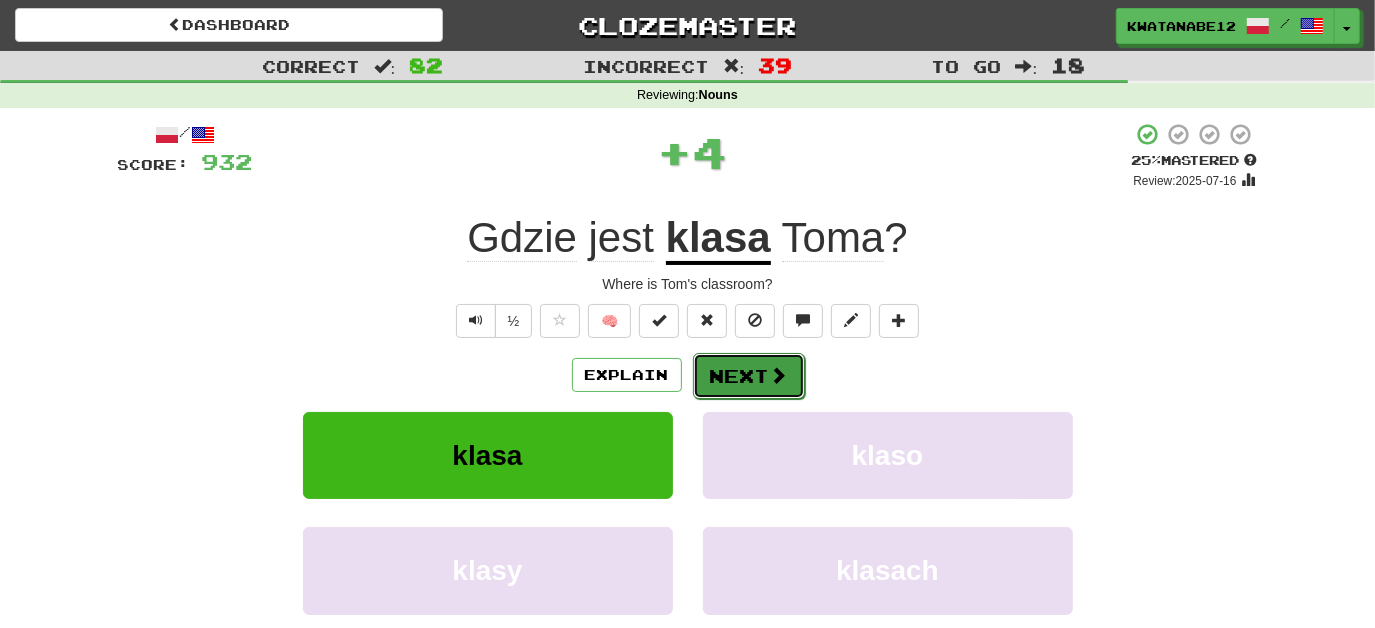 click on "Next" at bounding box center [749, 376] 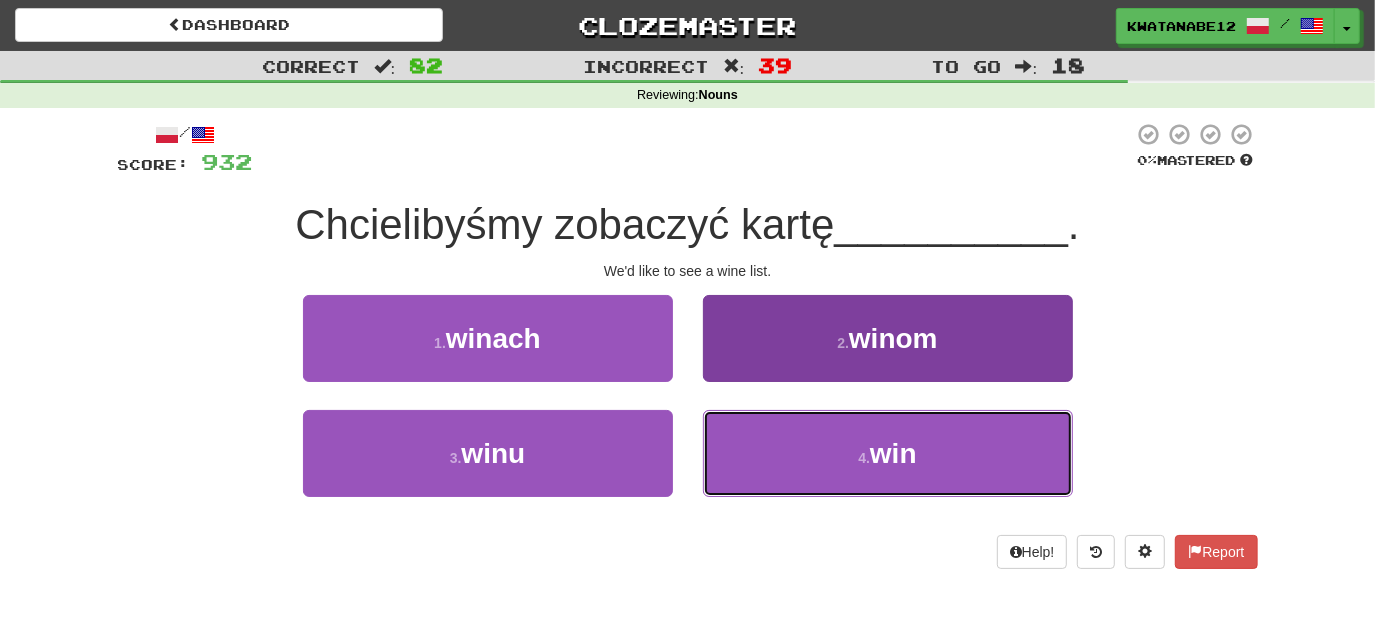 click on "4 .  win" at bounding box center [888, 453] 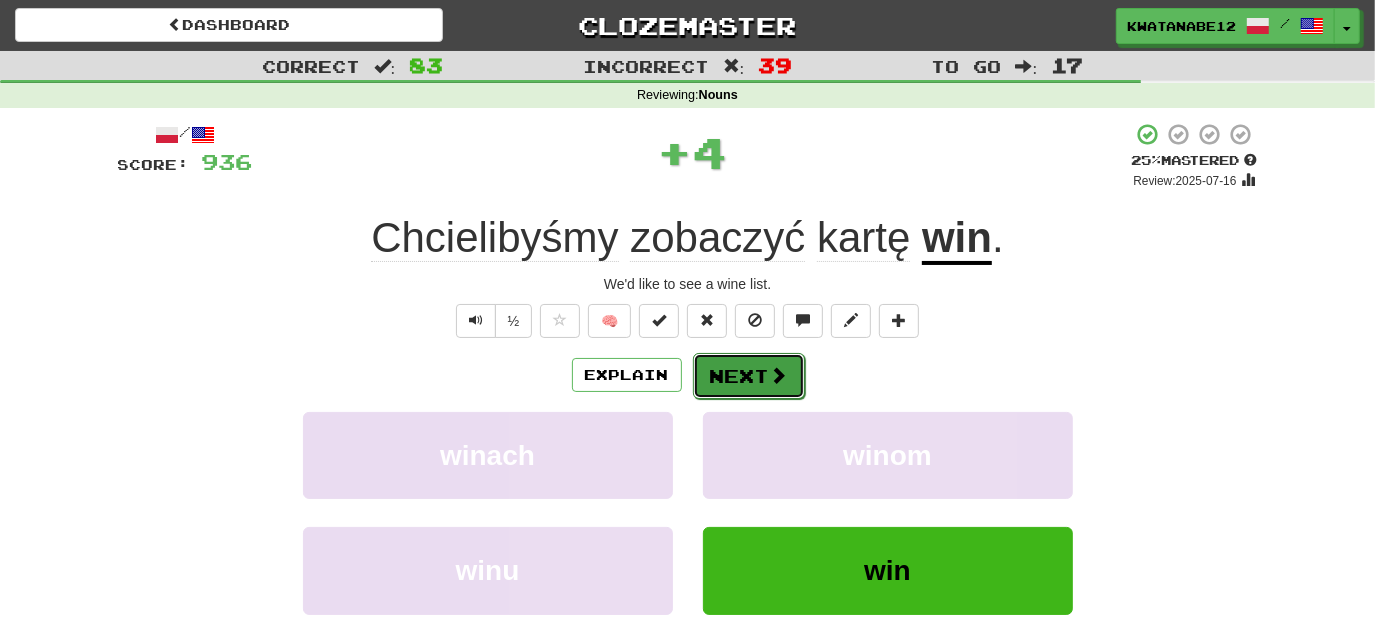 click on "Next" at bounding box center [749, 376] 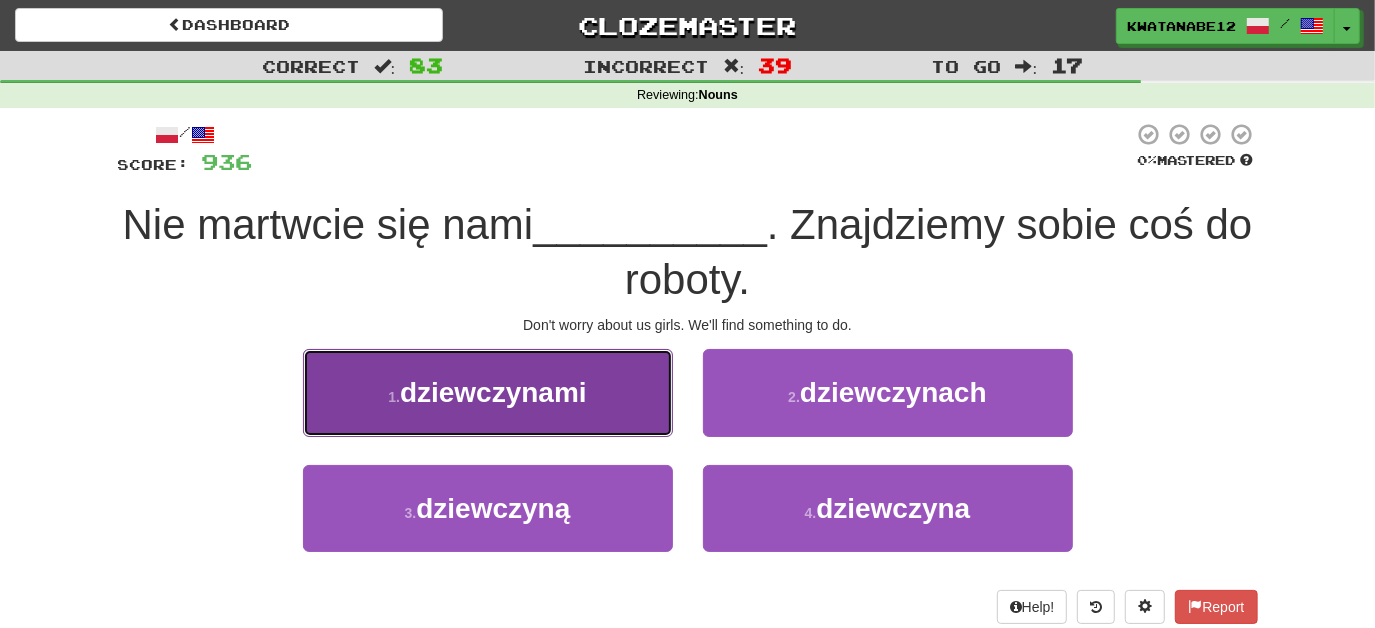 click on "1 .  dziewczynami" at bounding box center (488, 392) 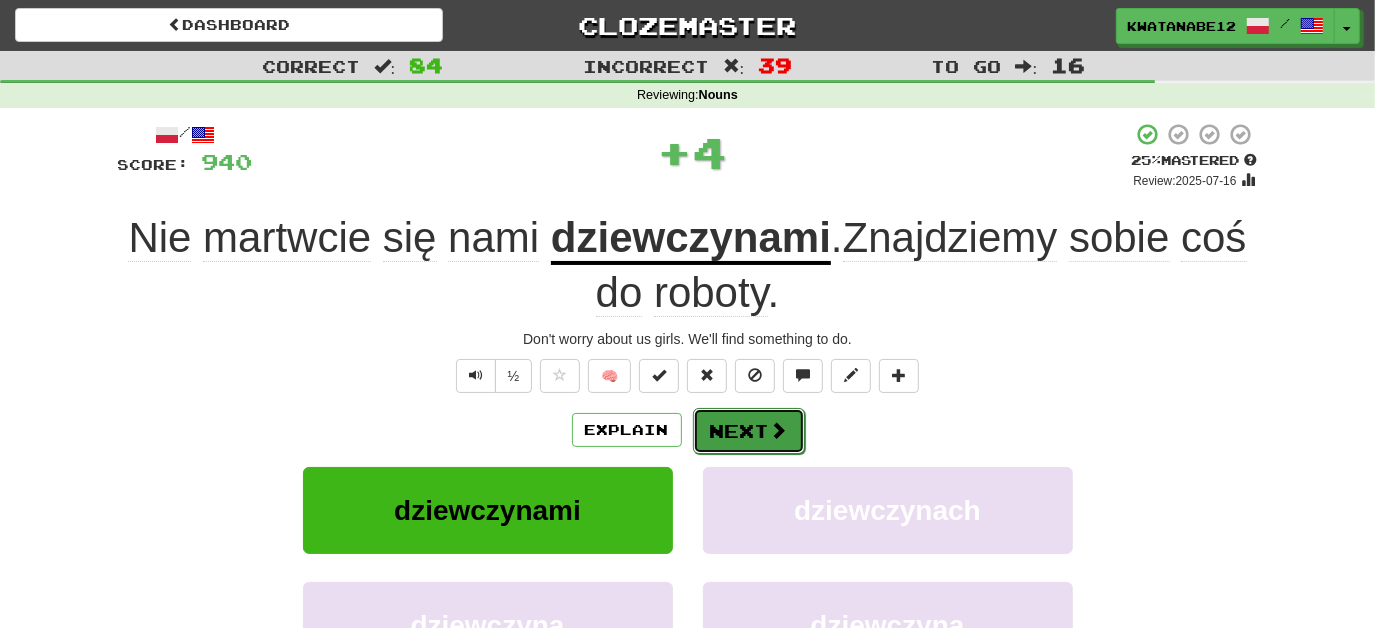 drag, startPoint x: 733, startPoint y: 415, endPoint x: 755, endPoint y: 417, distance: 22.090721 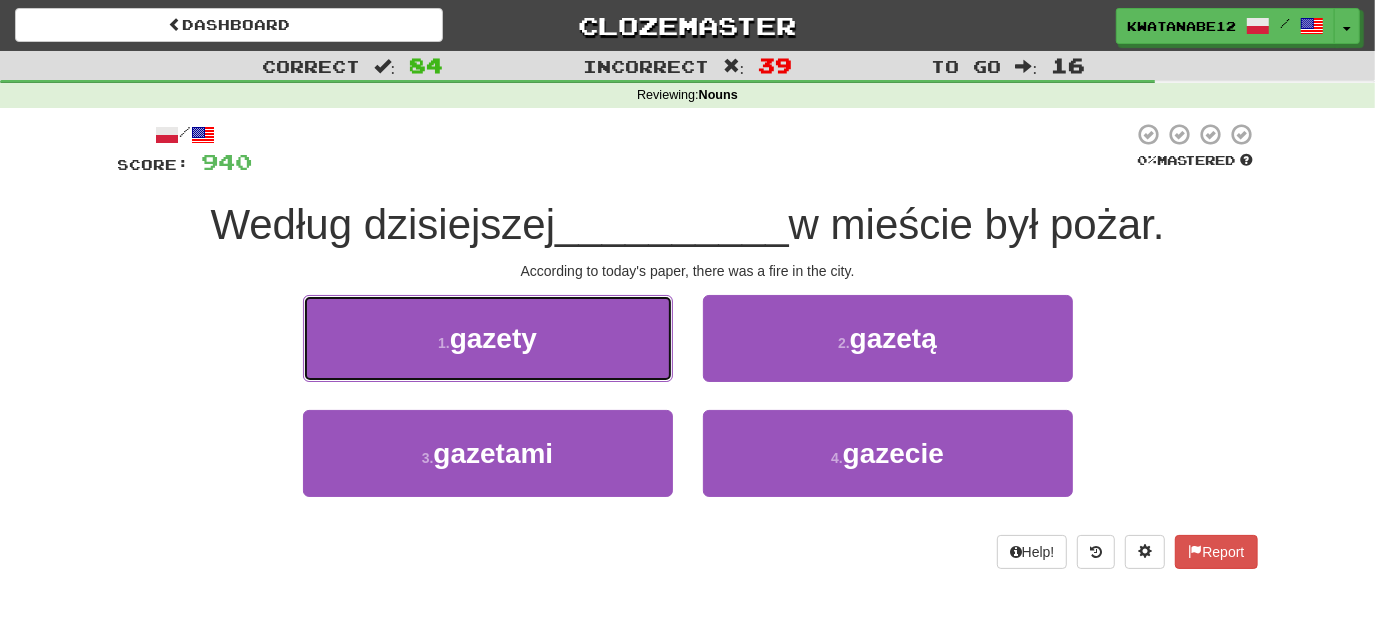 click on "1 .  gazety" at bounding box center [488, 338] 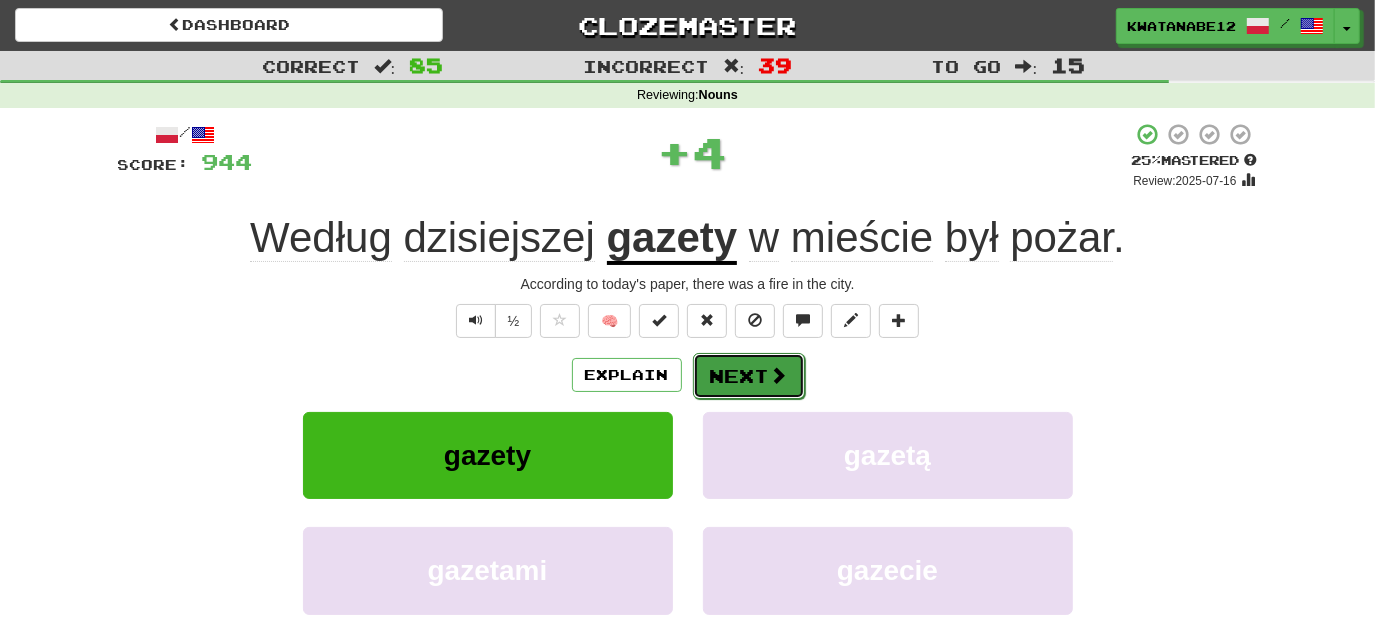 click on "Next" at bounding box center [749, 376] 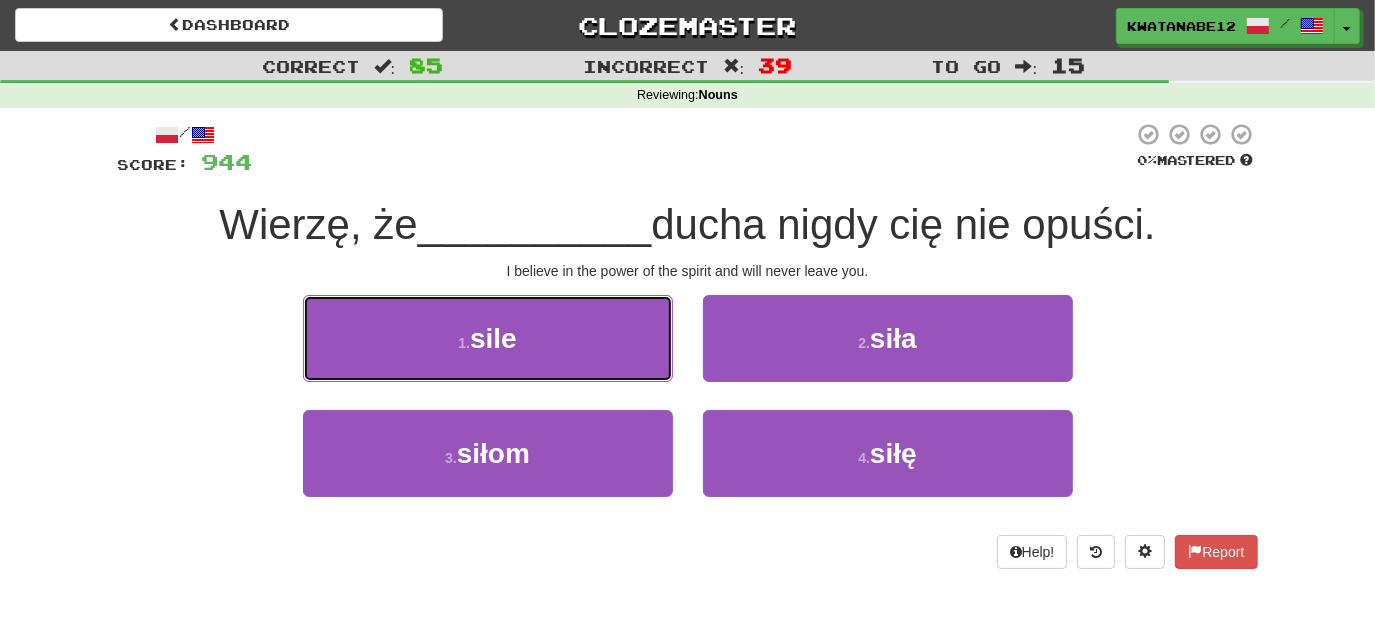 drag, startPoint x: 595, startPoint y: 339, endPoint x: 648, endPoint y: 340, distance: 53.009434 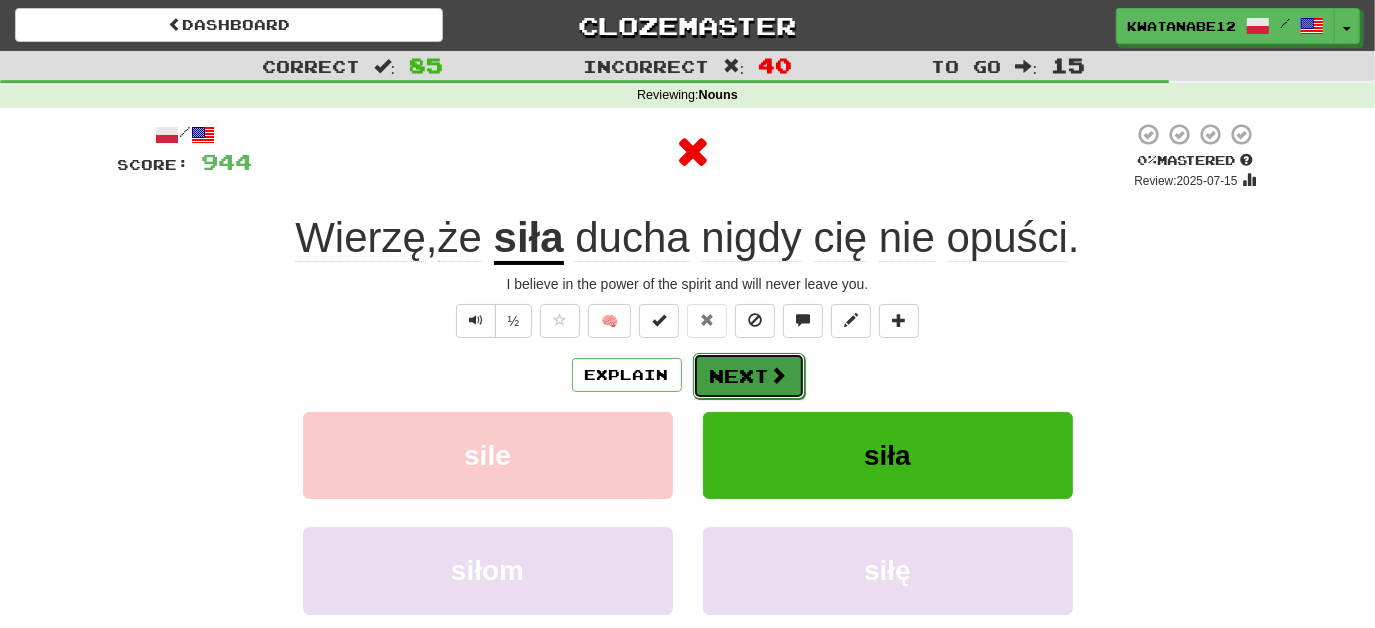 click on "Next" at bounding box center (749, 376) 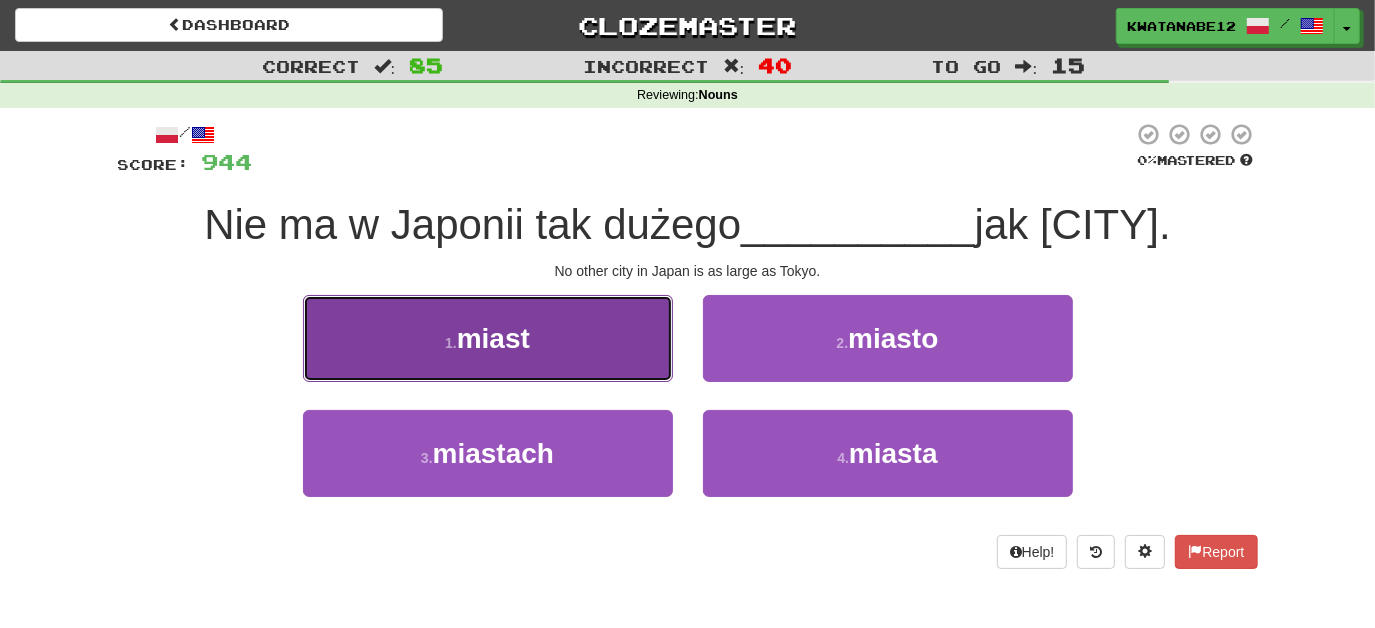 click on "1 .  miast" at bounding box center [488, 338] 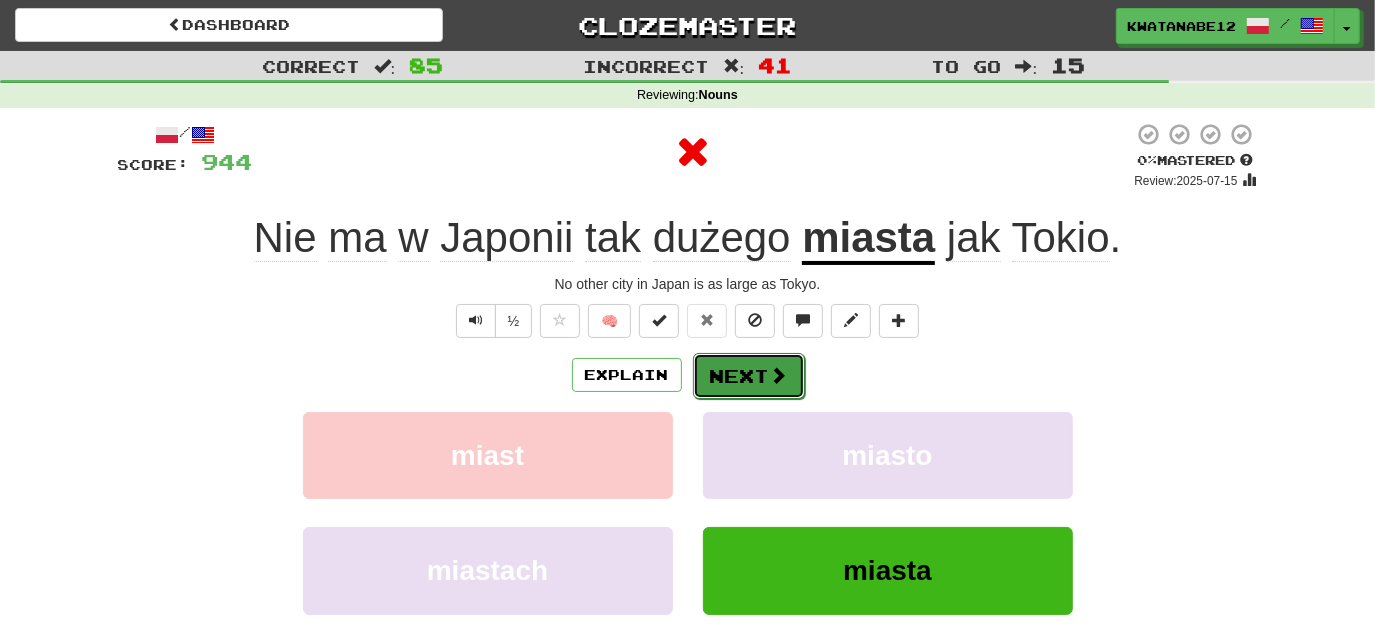 click on "Next" at bounding box center [749, 376] 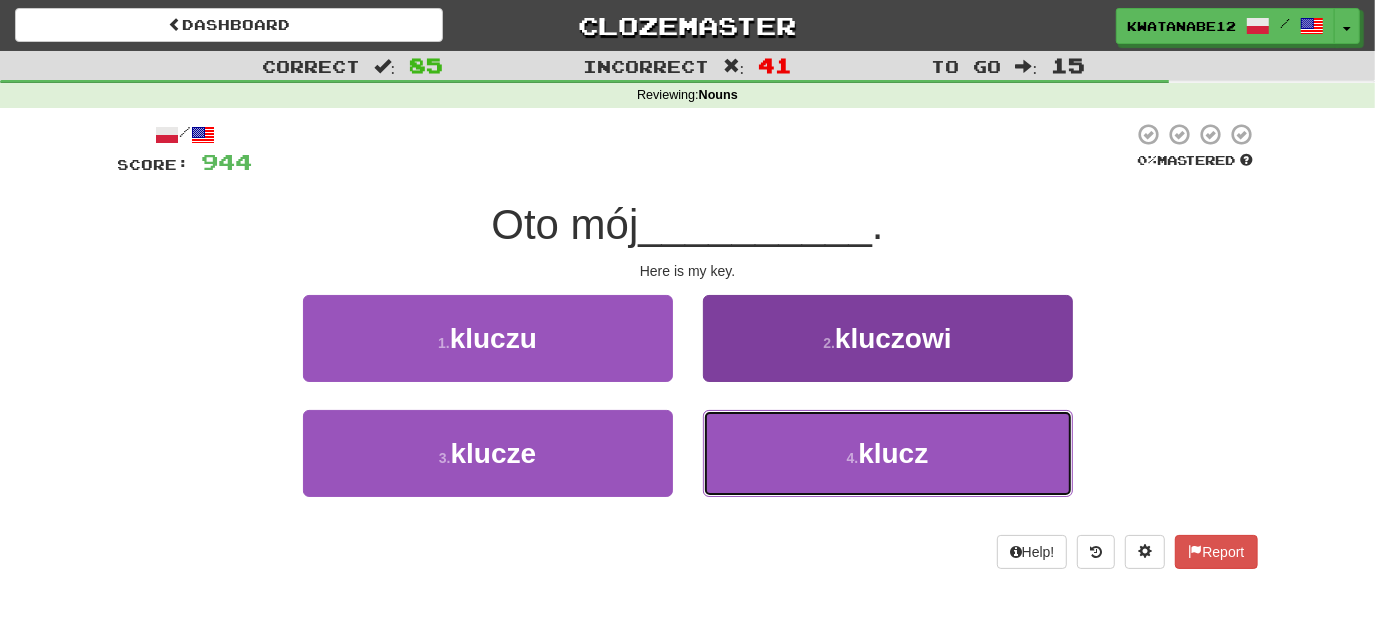 click on "4 .  klucz" at bounding box center (888, 453) 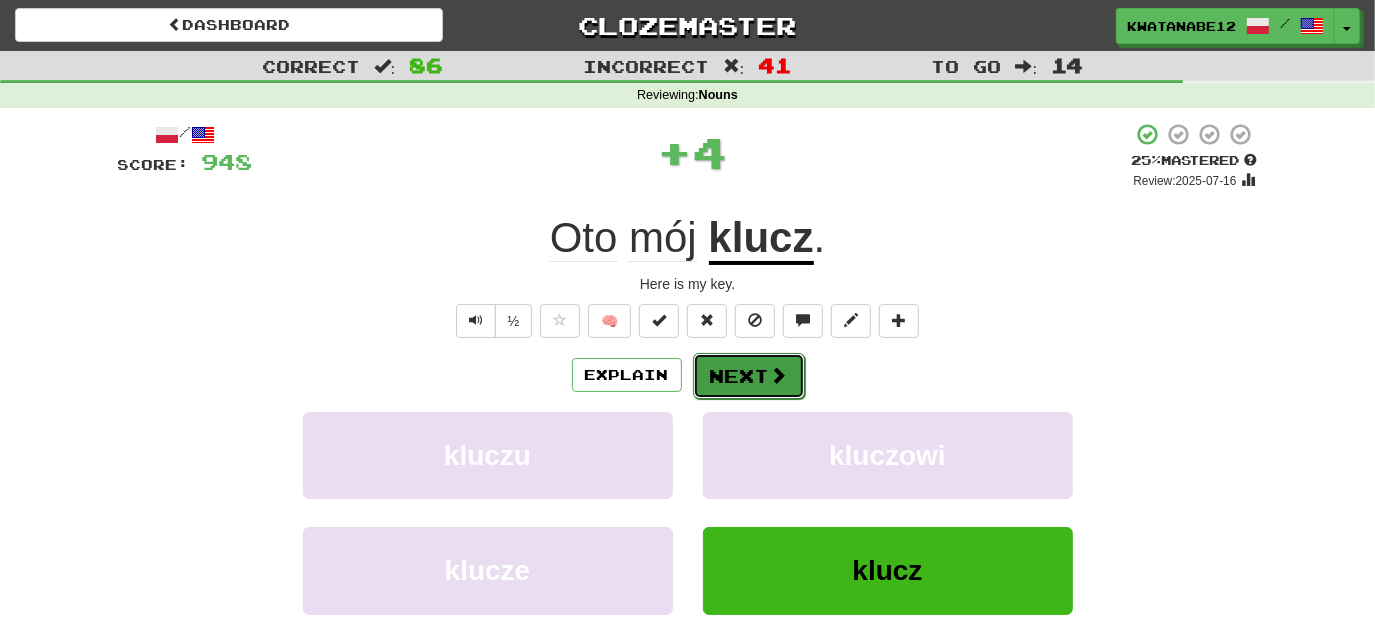 click on "Next" at bounding box center (749, 376) 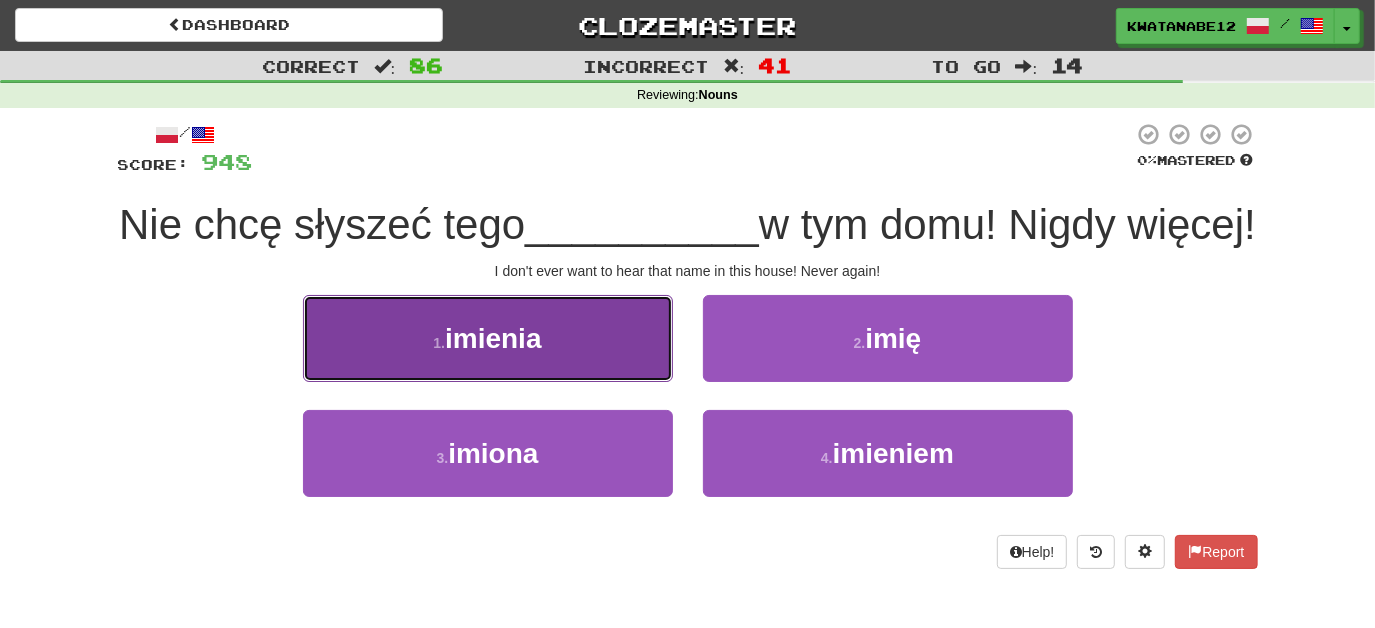 drag, startPoint x: 608, startPoint y: 388, endPoint x: 697, endPoint y: 399, distance: 89.6772 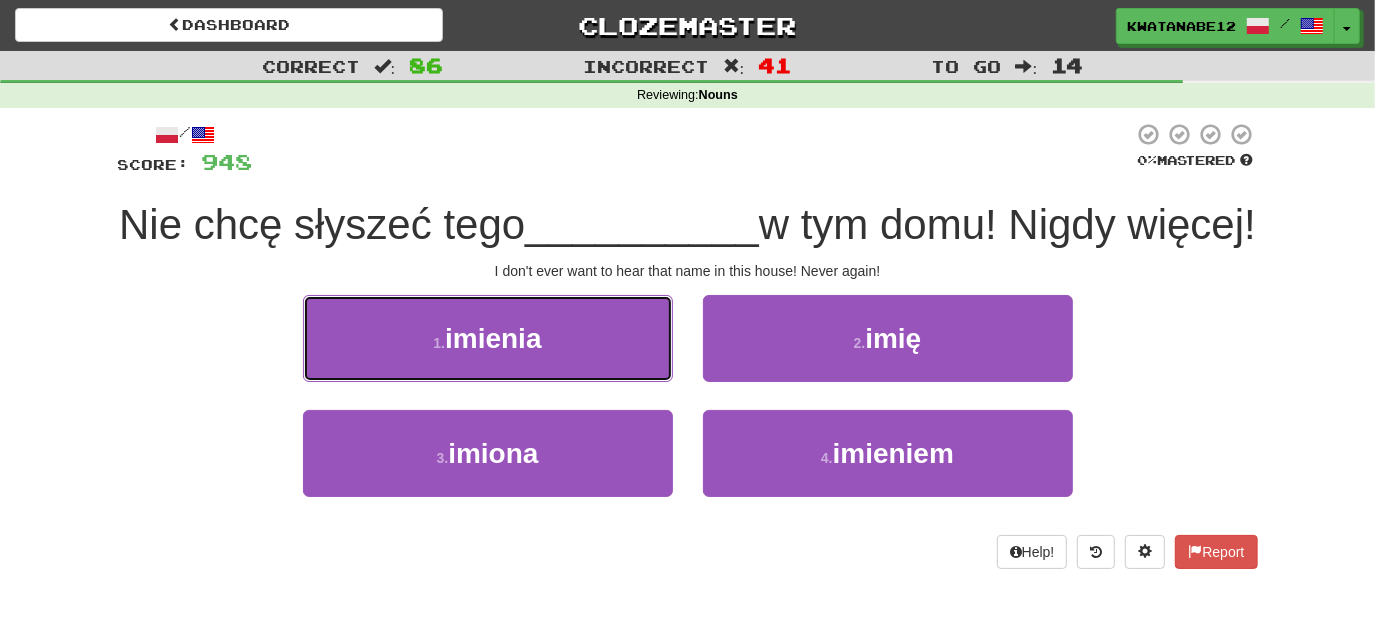click on "1 .  imienia" at bounding box center (488, 338) 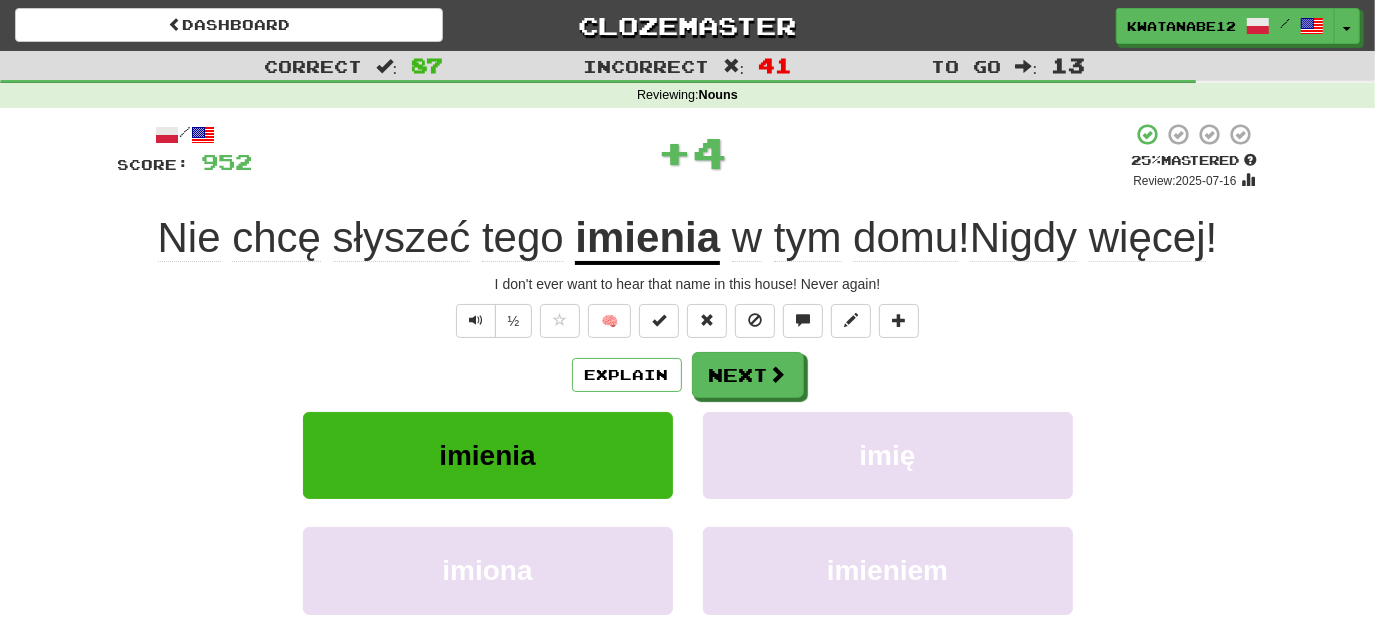 click on "Explain Next imienia imię imiona imieniem Learn more: imienia imię imiona imieniem" at bounding box center (688, 512) 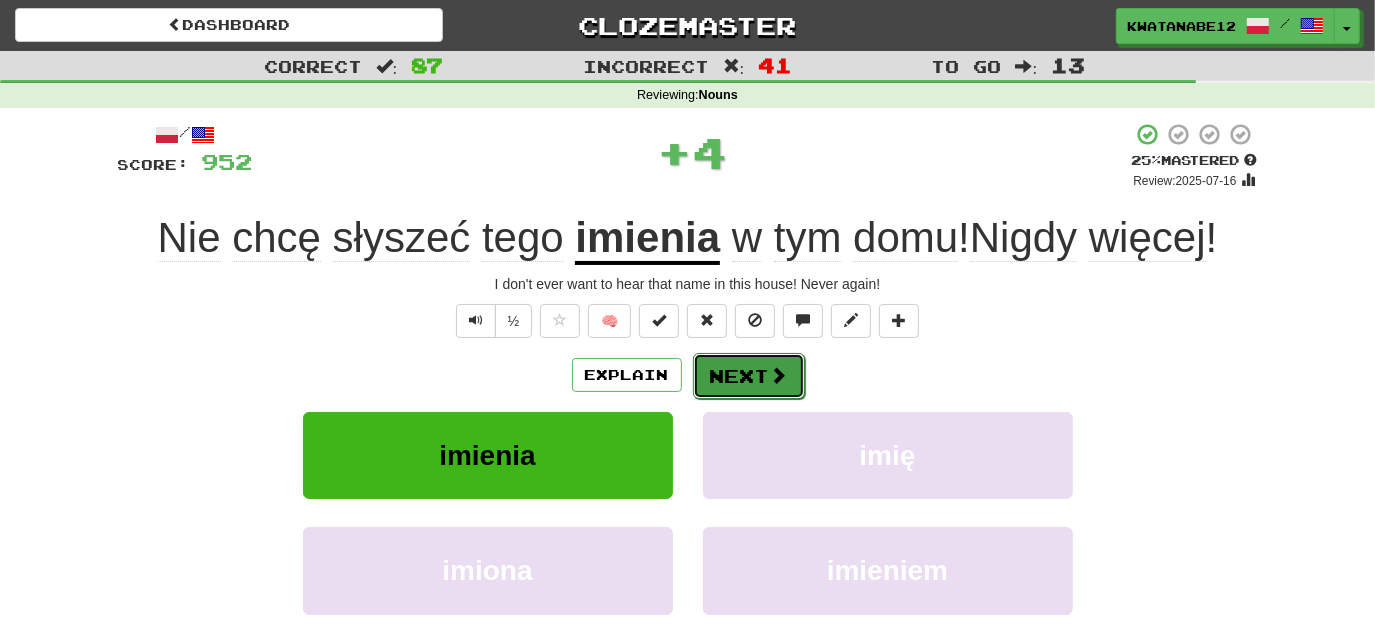 click on "Next" at bounding box center (749, 376) 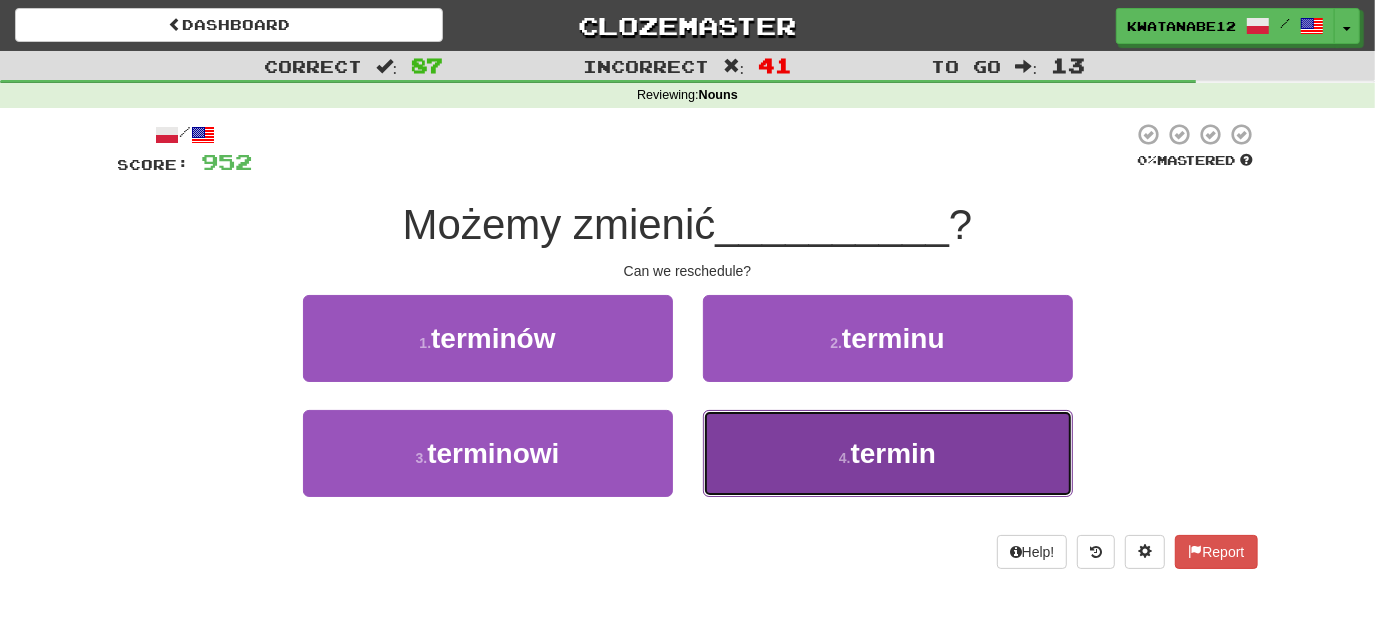 click on "4 .  termin" at bounding box center (888, 453) 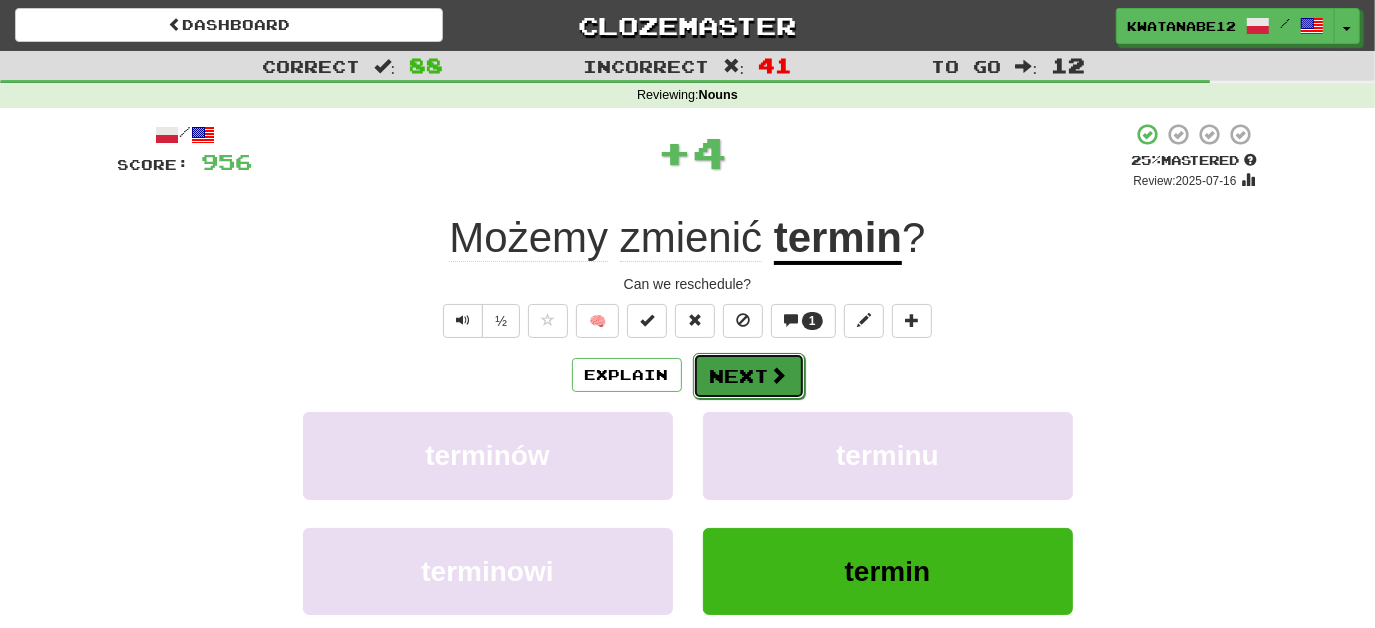 click on "Next" at bounding box center [749, 376] 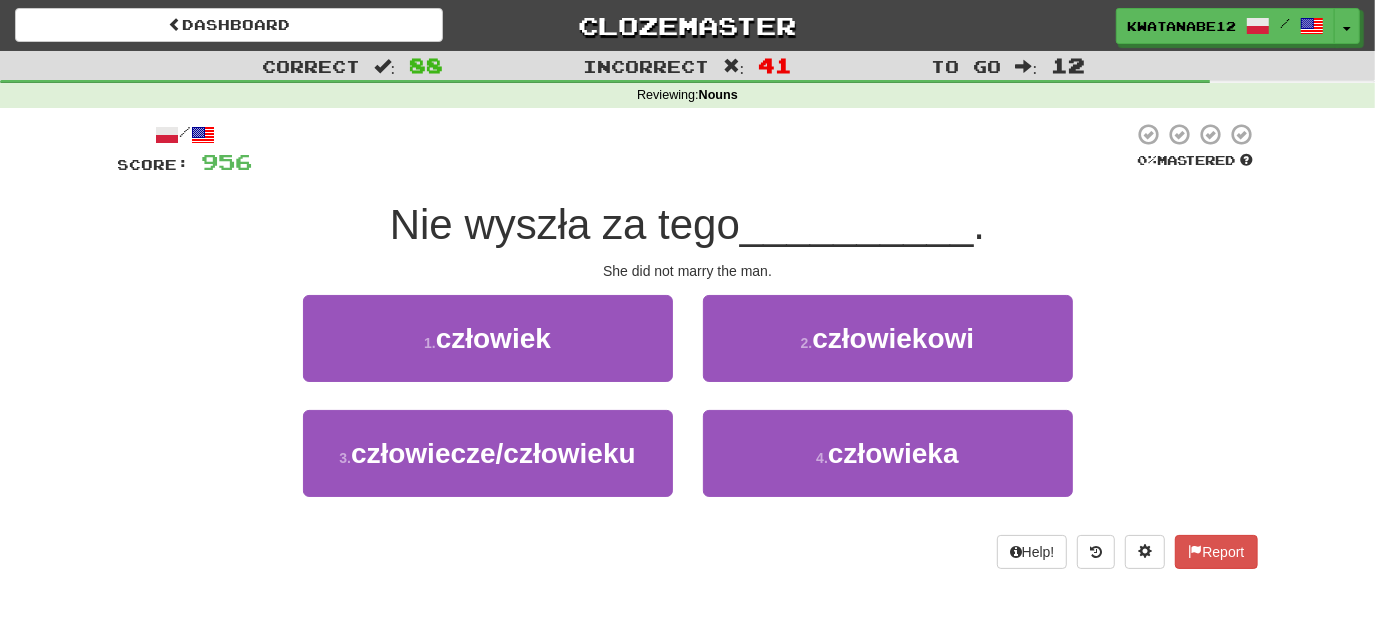 click on "2 .  człowiekowi" at bounding box center [888, 352] 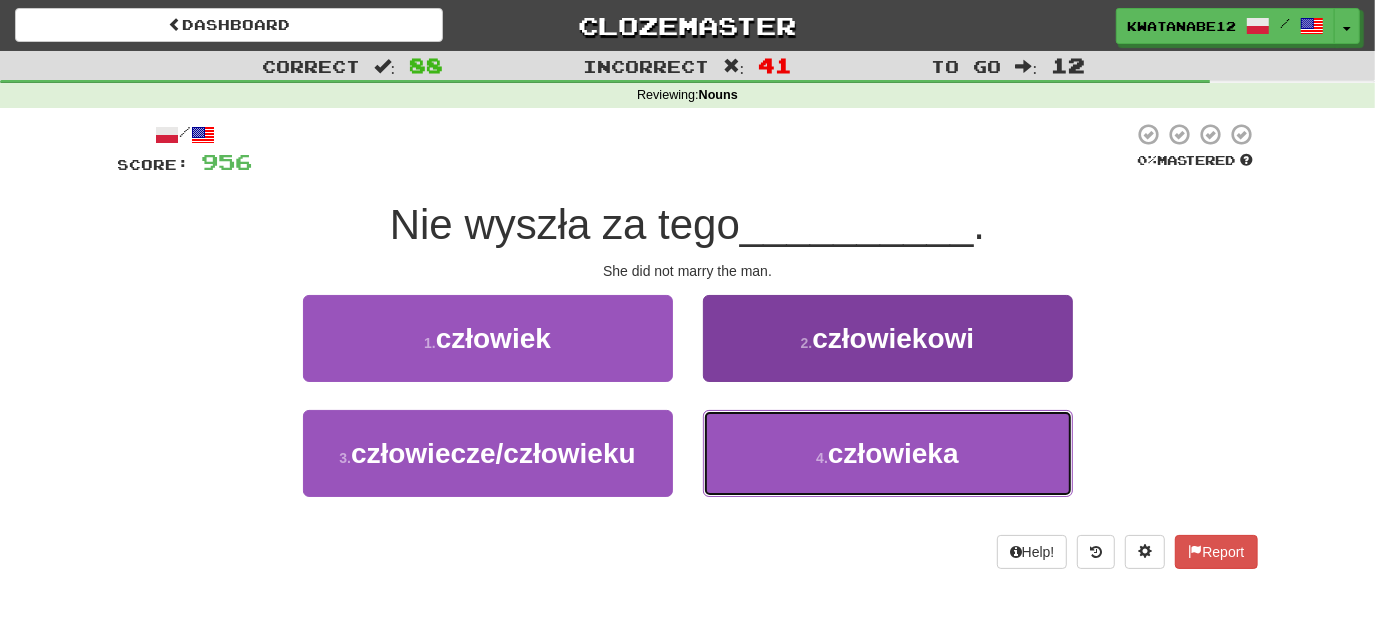 click on "4 .  człowieka" at bounding box center (888, 453) 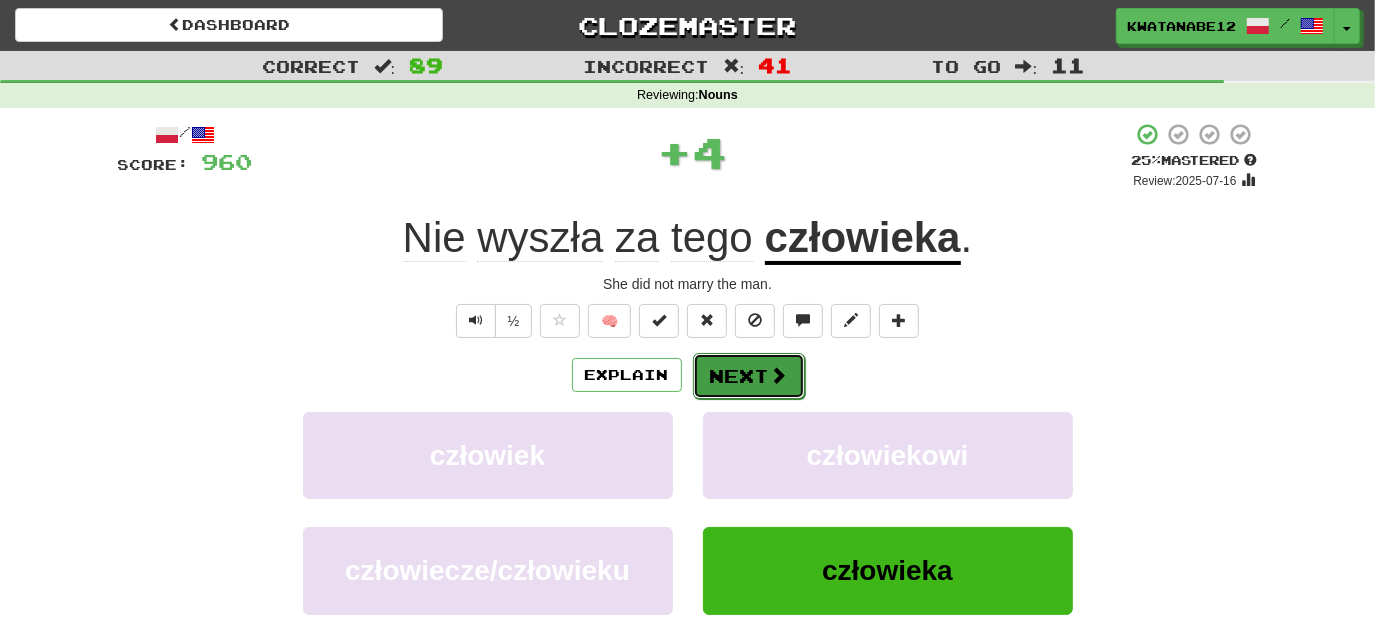 click on "Next" at bounding box center (749, 376) 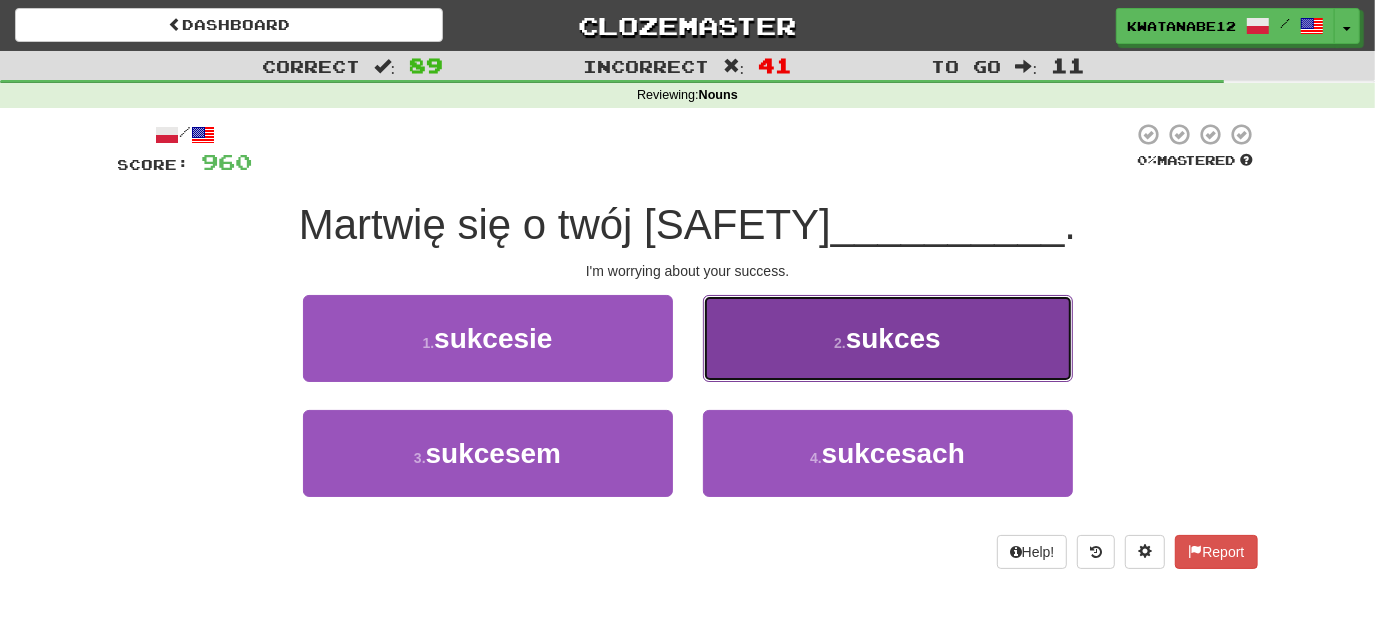 click on "2 .  sukces" at bounding box center [888, 338] 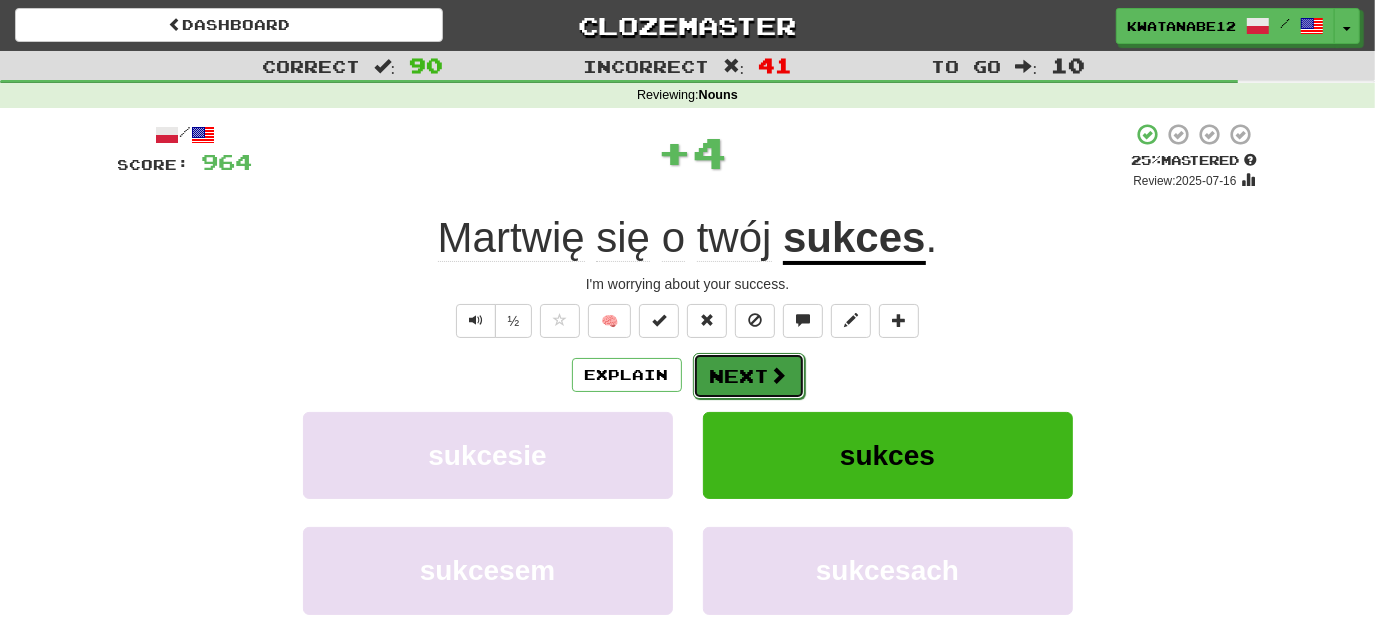 click on "Next" at bounding box center (749, 376) 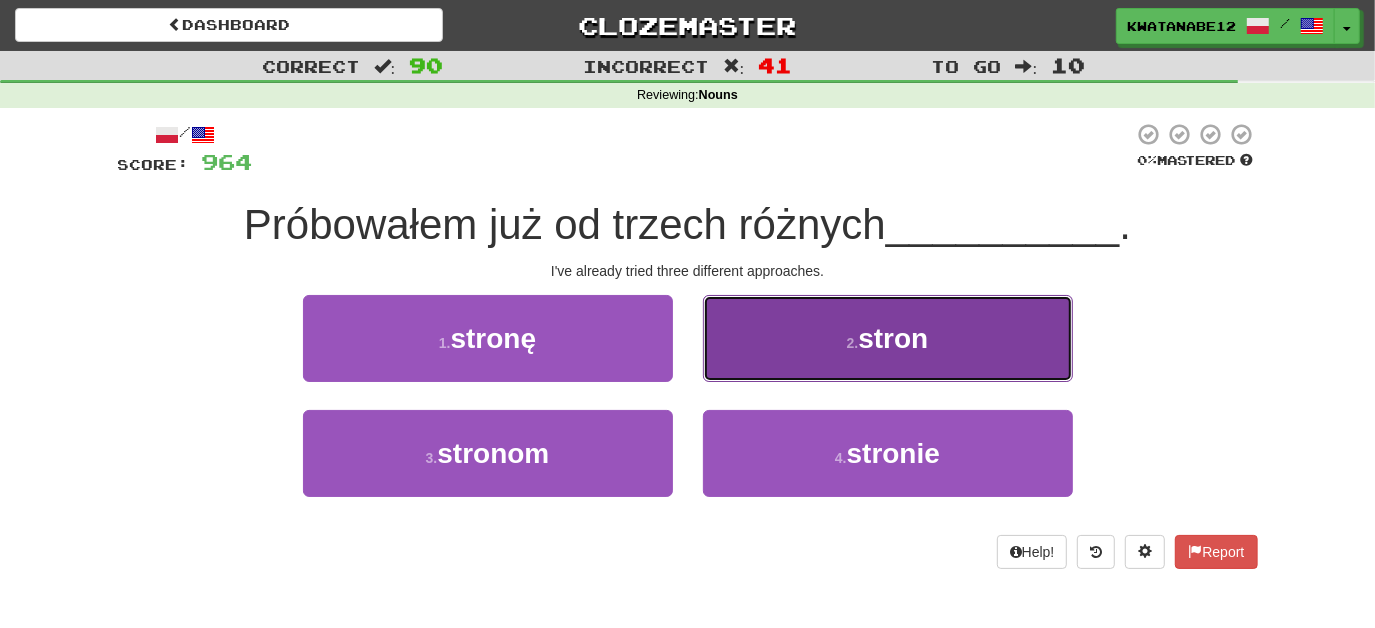 click on "2 .  stron" at bounding box center (888, 338) 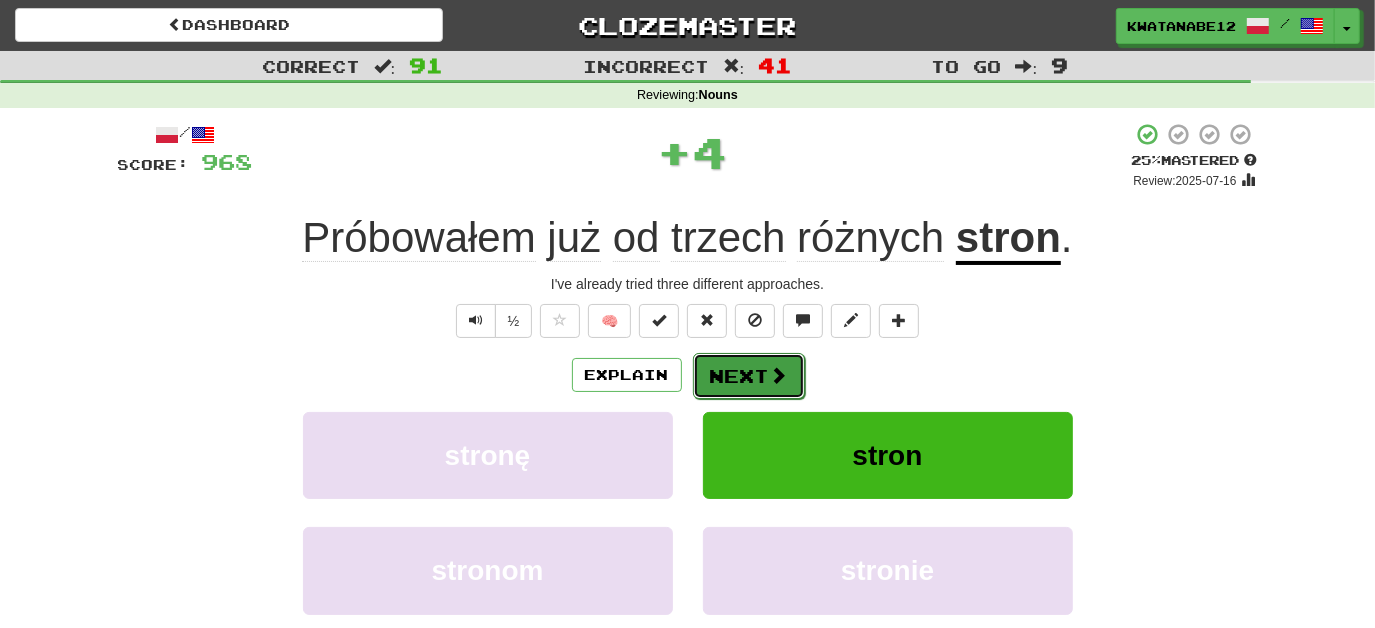 click on "Next" at bounding box center (749, 376) 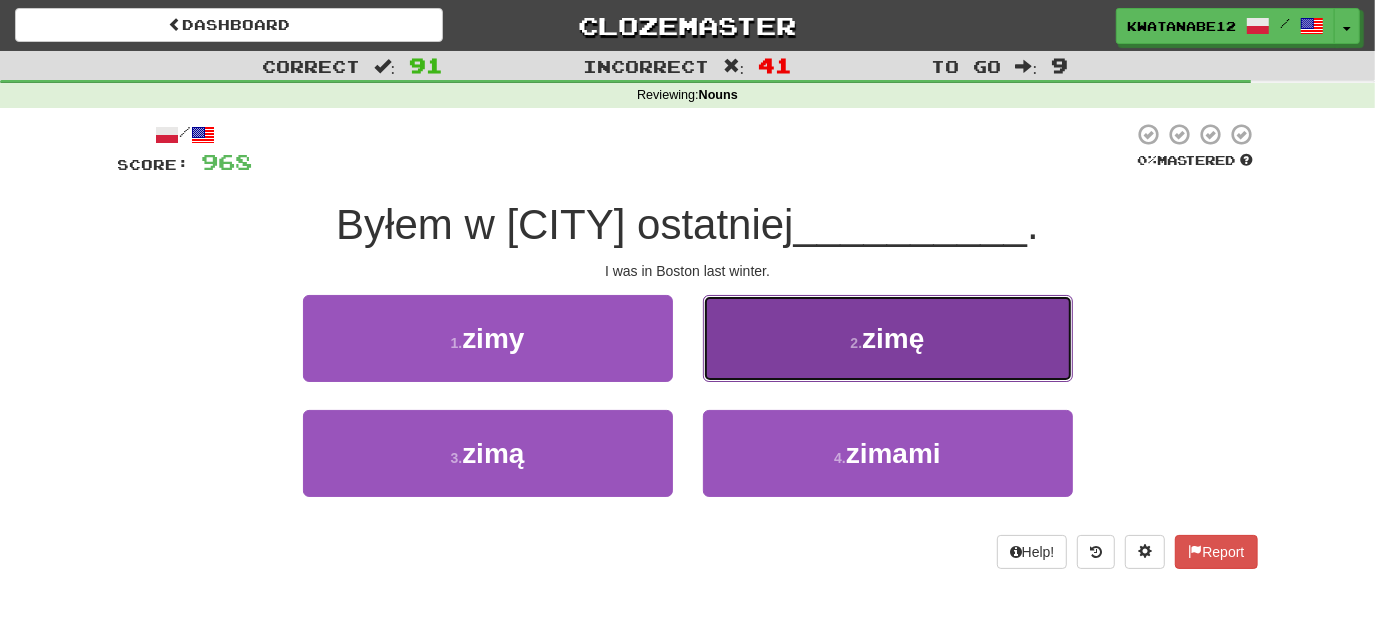 click on "2 .  zimę" at bounding box center [888, 338] 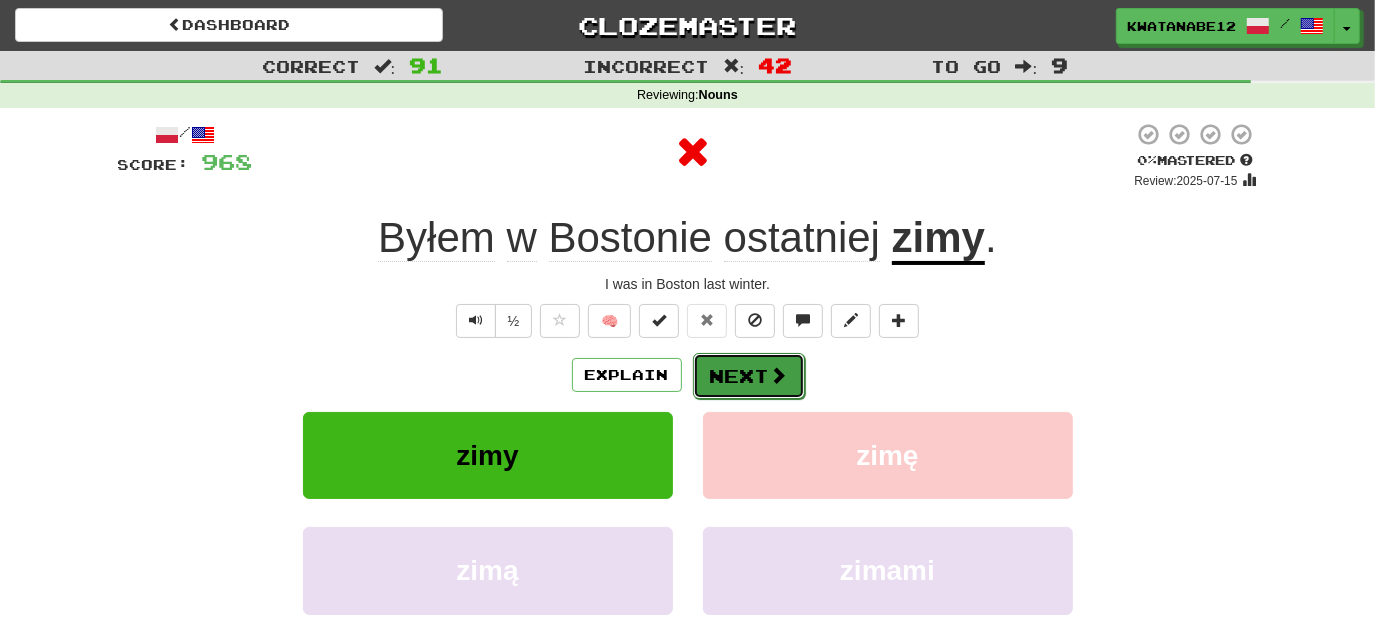 drag, startPoint x: 754, startPoint y: 354, endPoint x: 744, endPoint y: 363, distance: 13.453624 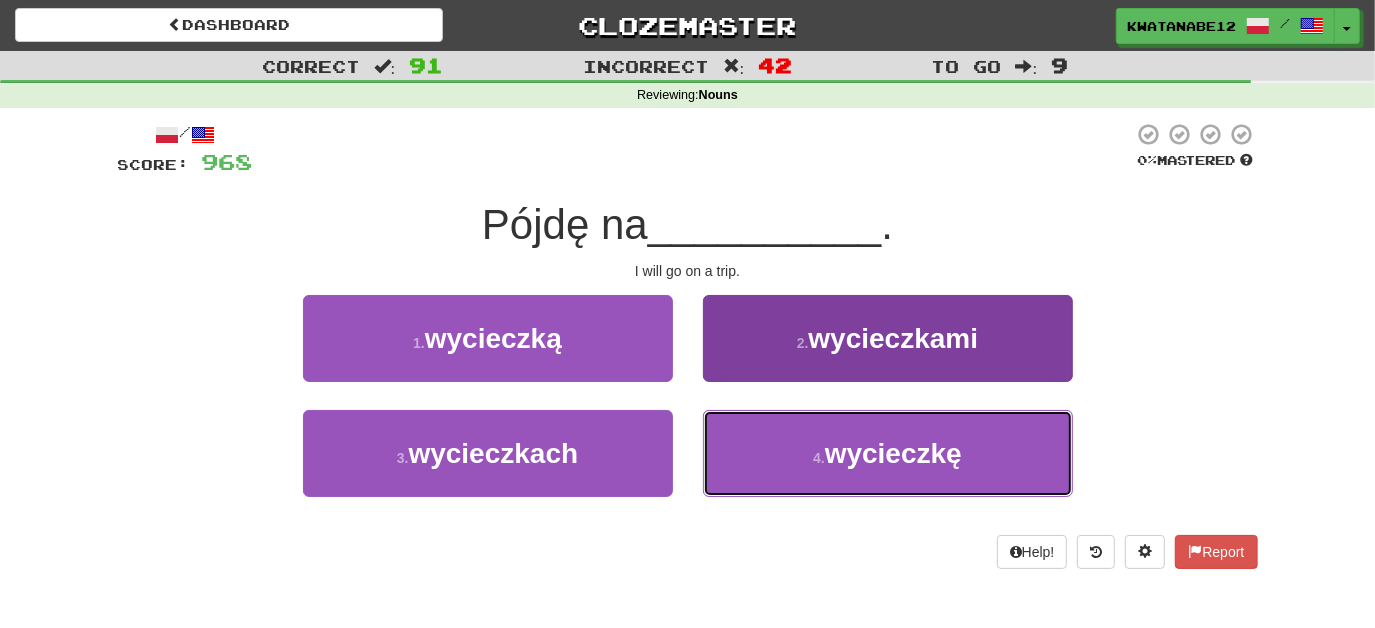 drag, startPoint x: 760, startPoint y: 436, endPoint x: 744, endPoint y: 410, distance: 30.528675 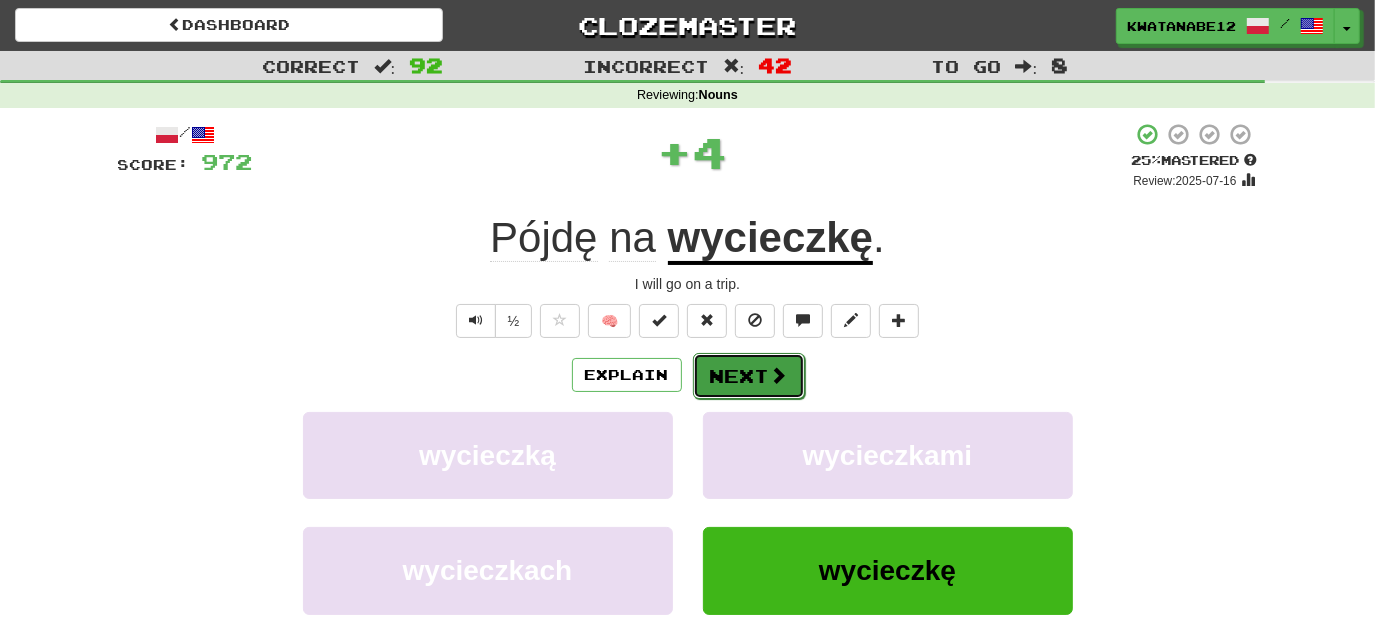 click on "Next" at bounding box center (749, 376) 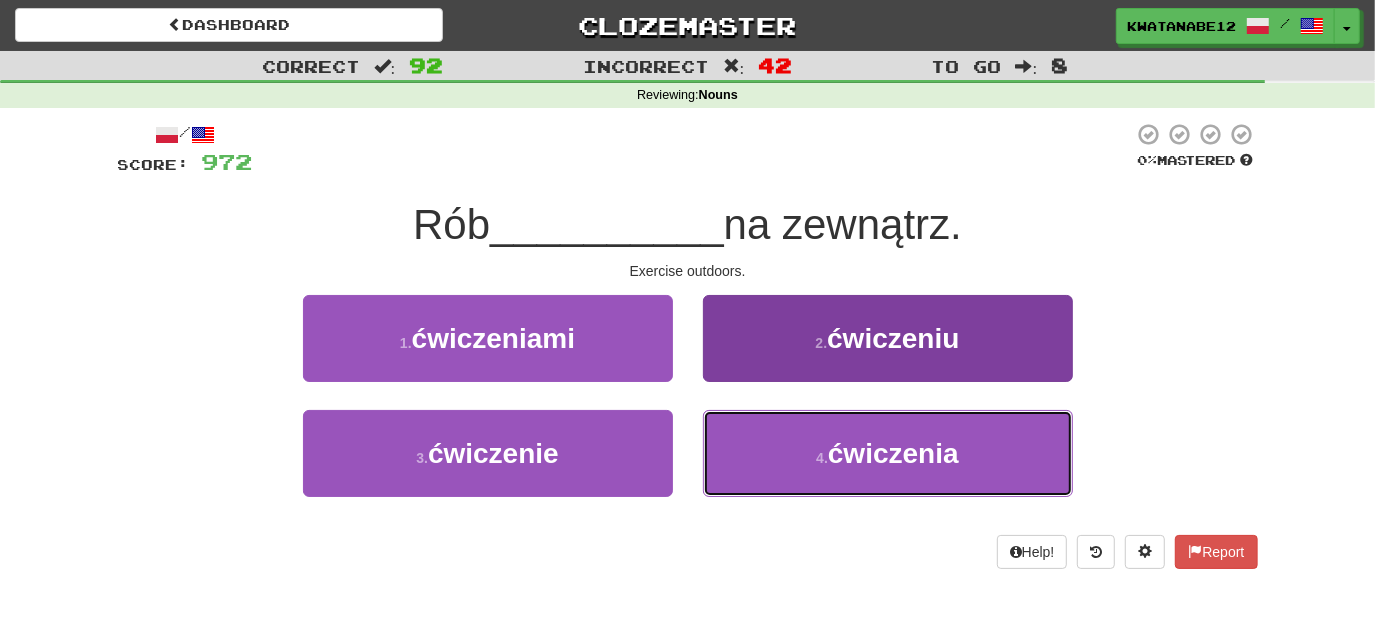 drag, startPoint x: 770, startPoint y: 453, endPoint x: 760, endPoint y: 425, distance: 29.732138 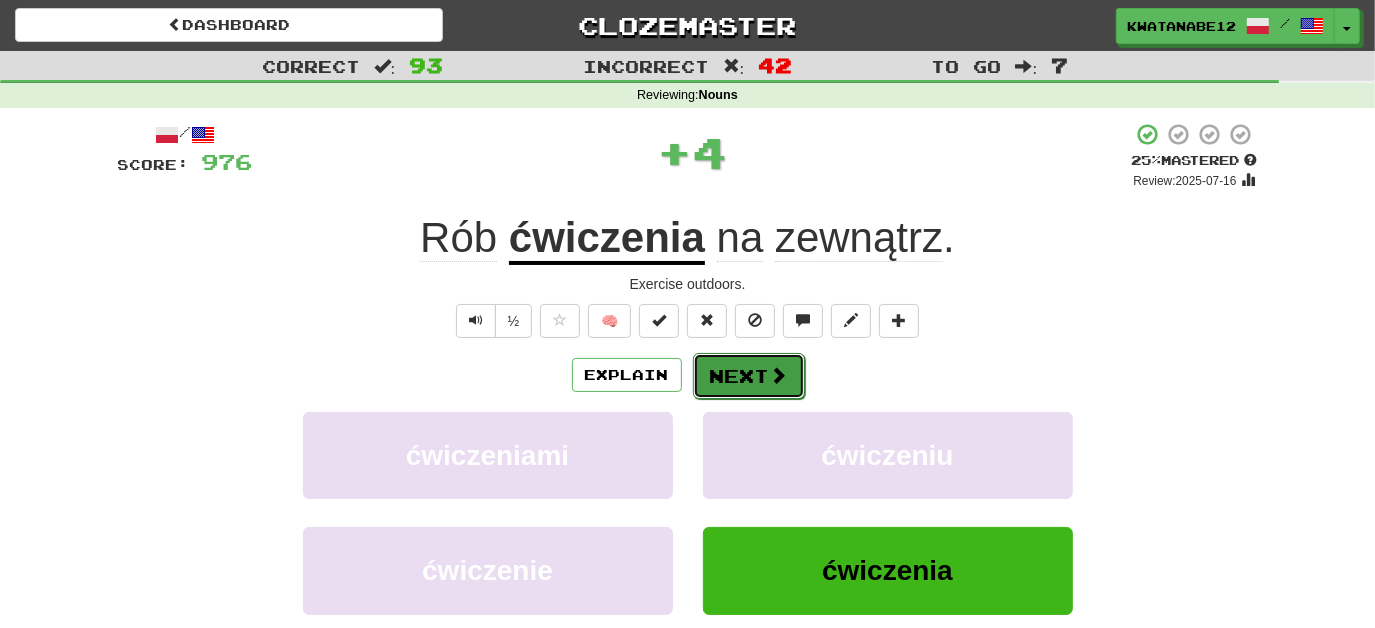 click on "Next" at bounding box center [749, 376] 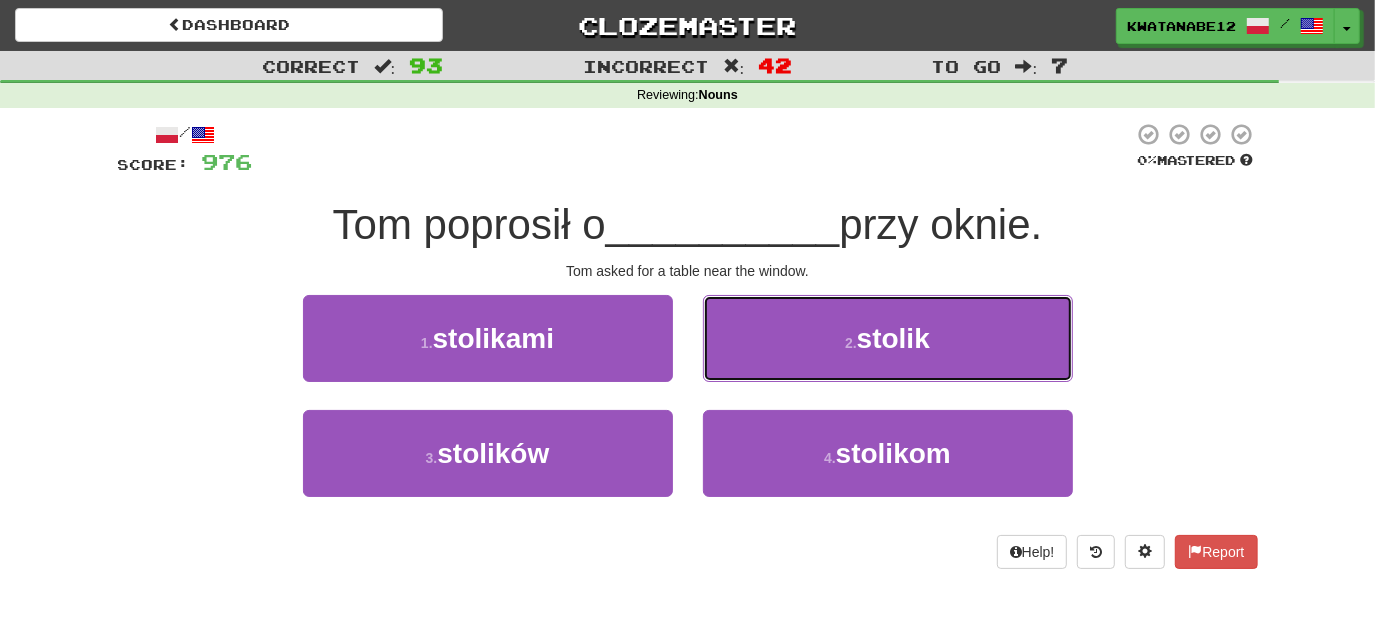 click on "2 .  stolik" at bounding box center [888, 338] 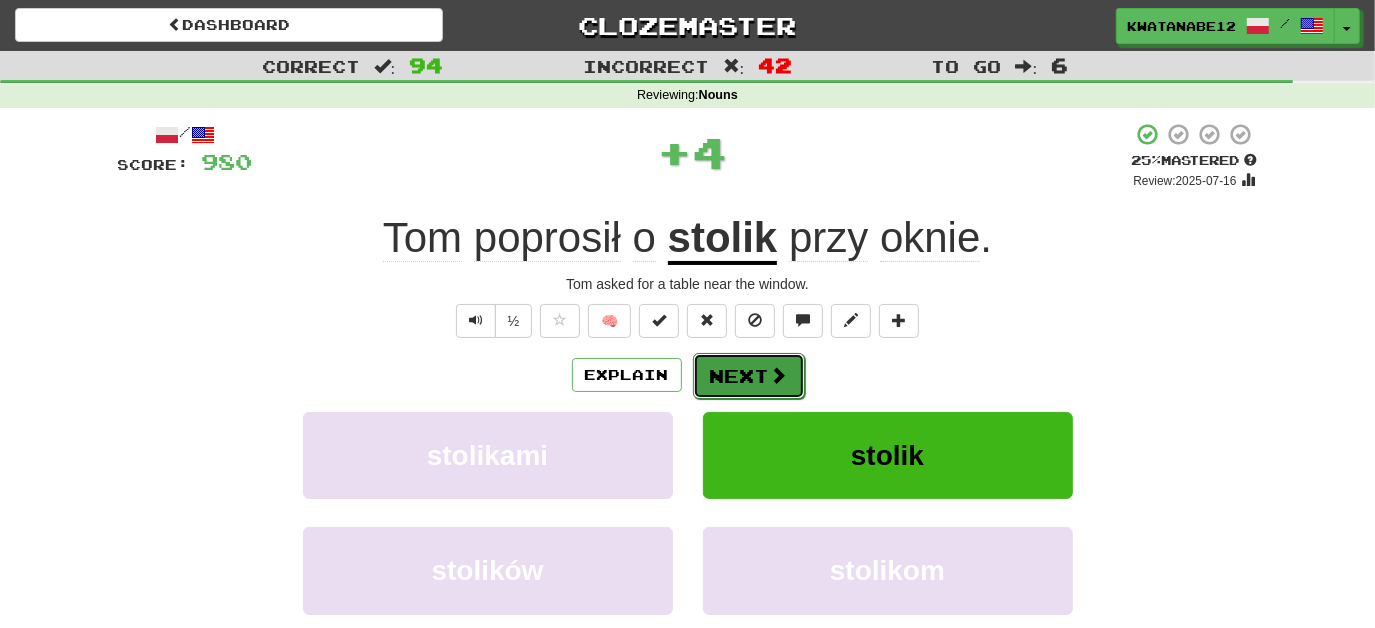 click on "Next" at bounding box center (749, 376) 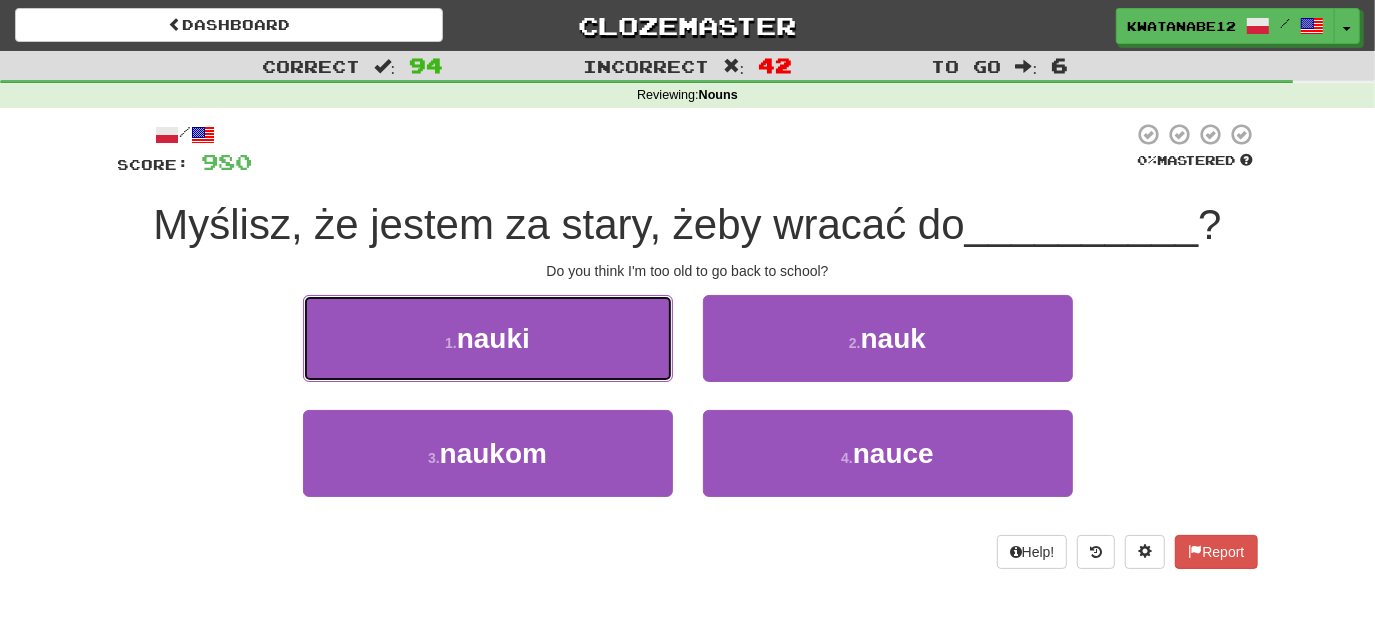 click on "1 .  nauki" at bounding box center (488, 338) 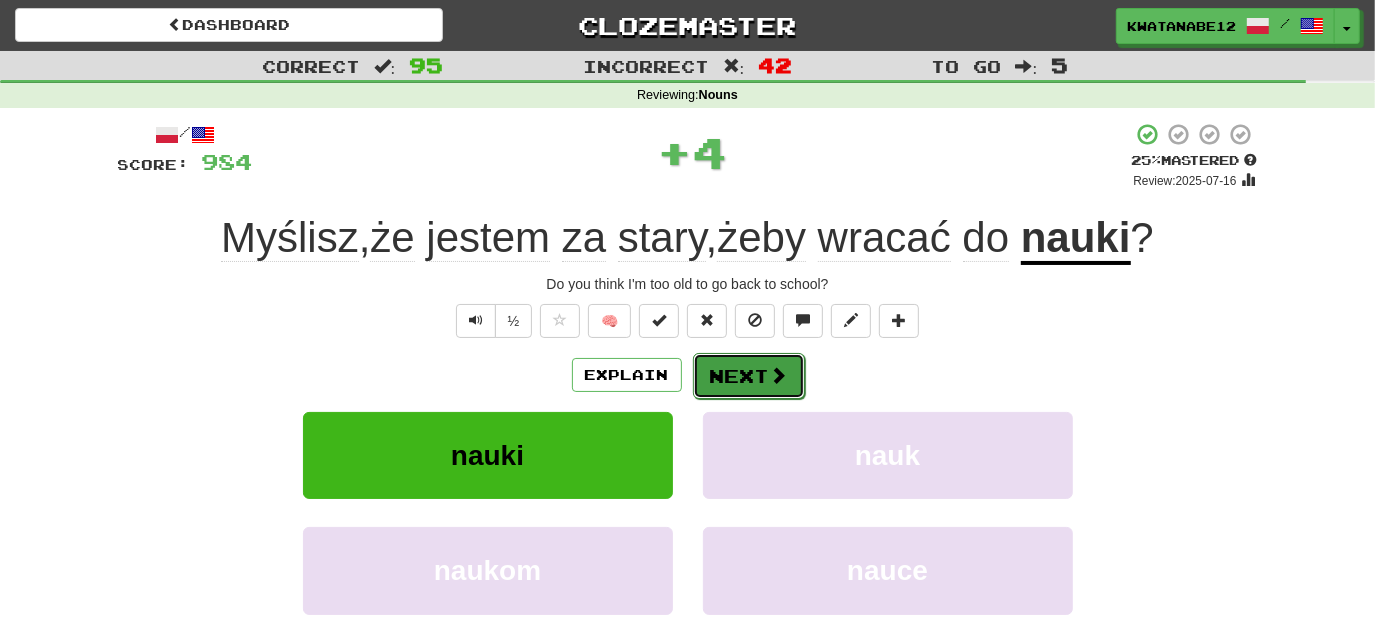 click on "Next" at bounding box center [749, 376] 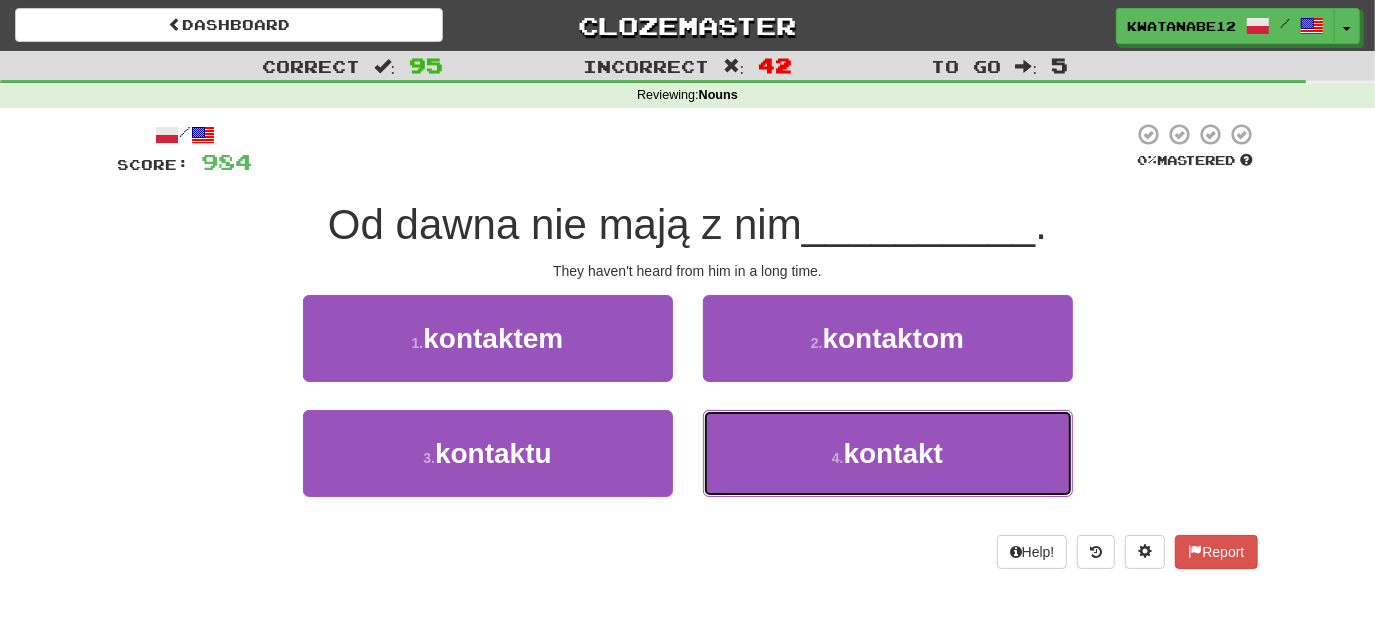 drag, startPoint x: 764, startPoint y: 439, endPoint x: 748, endPoint y: 399, distance: 43.081318 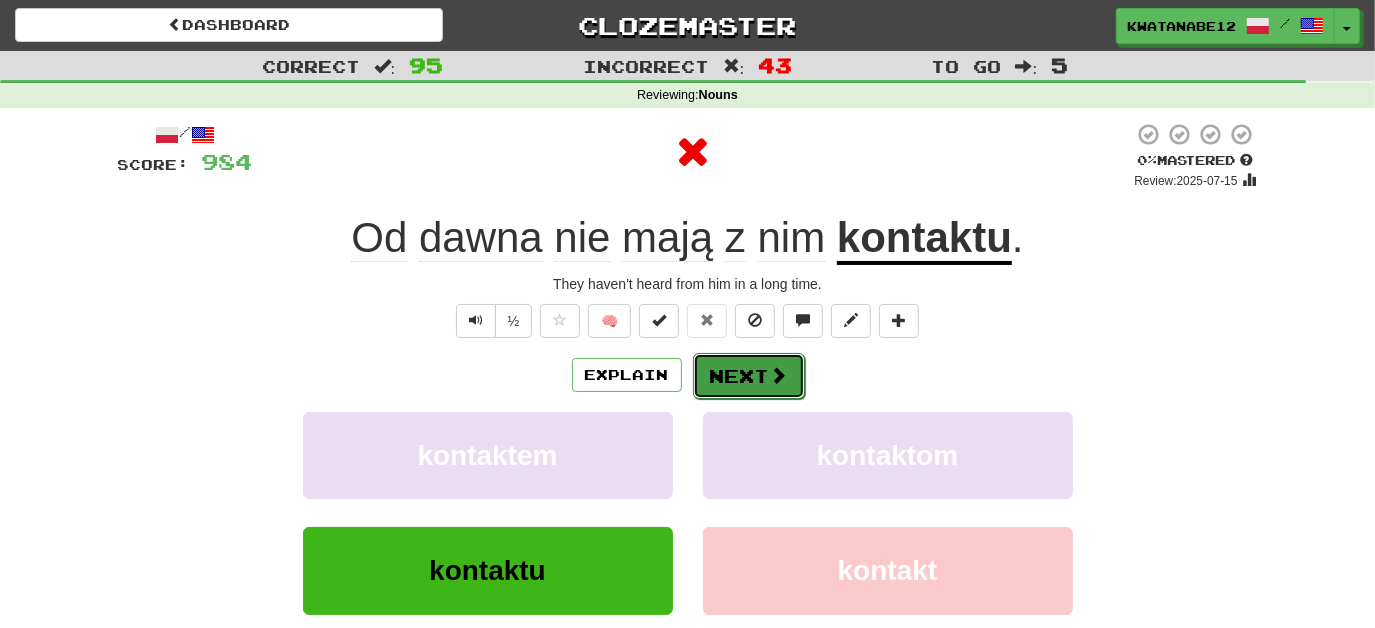 click on "Next" at bounding box center (749, 376) 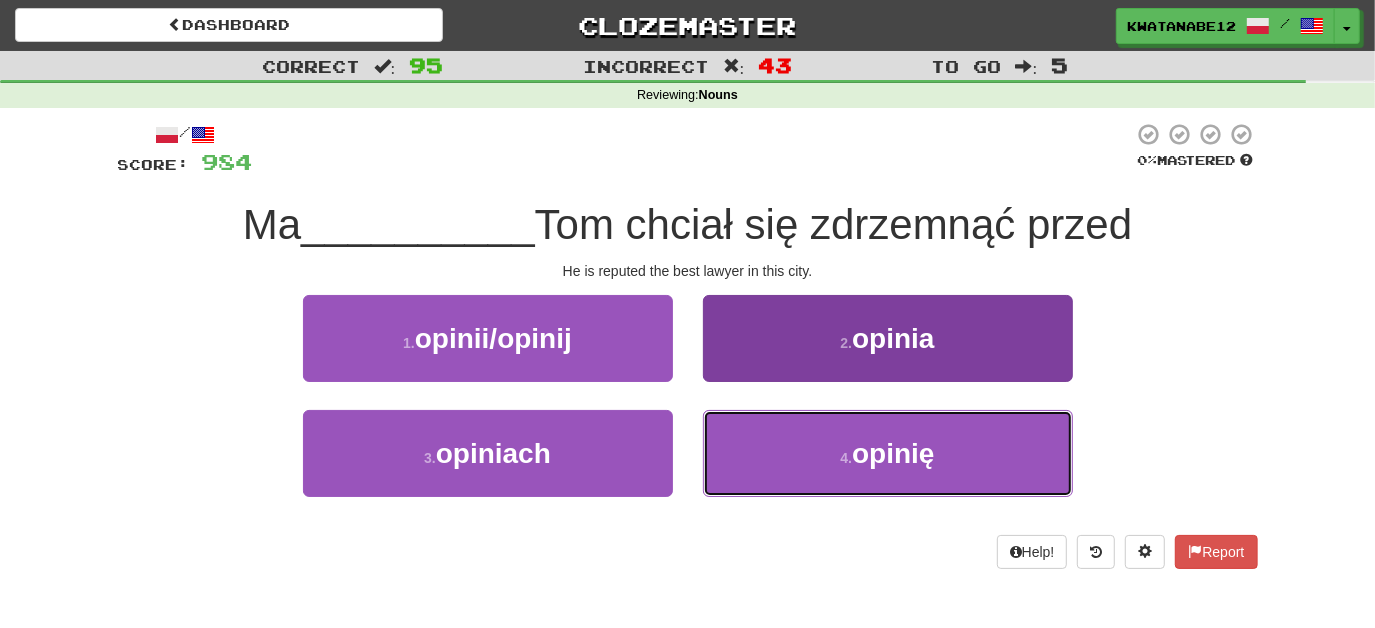 drag, startPoint x: 768, startPoint y: 418, endPoint x: 778, endPoint y: 428, distance: 14.142136 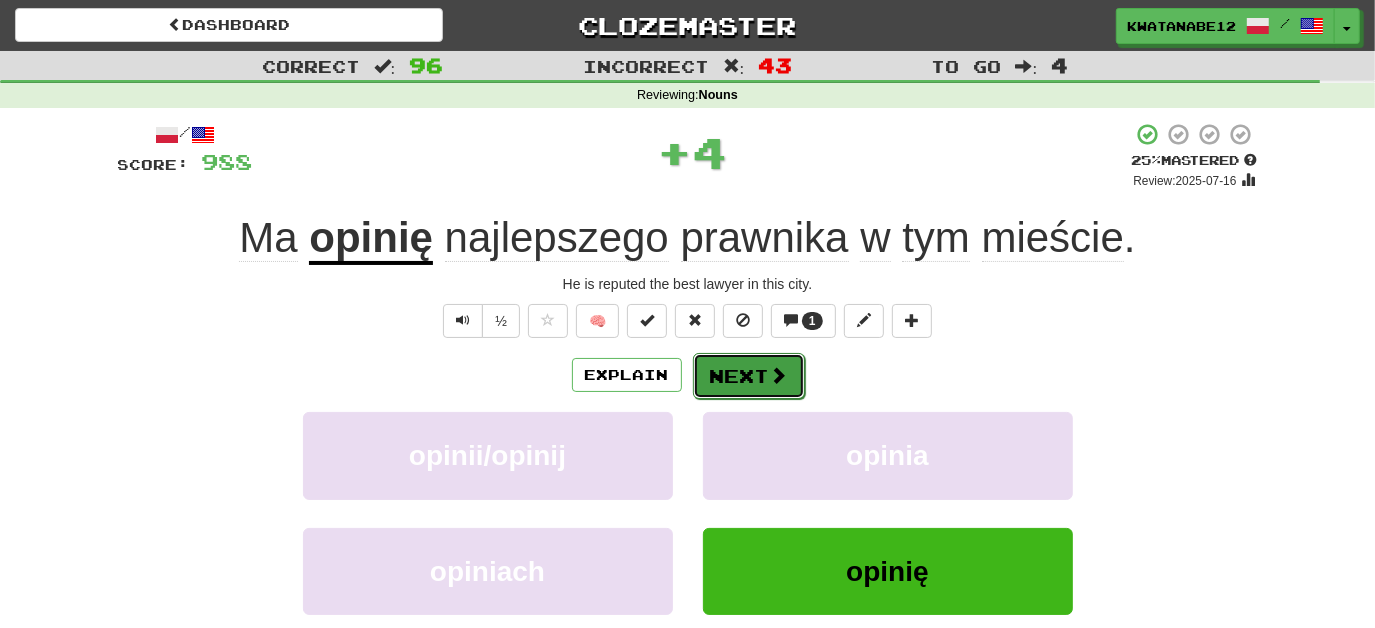 click on "Next" at bounding box center (749, 376) 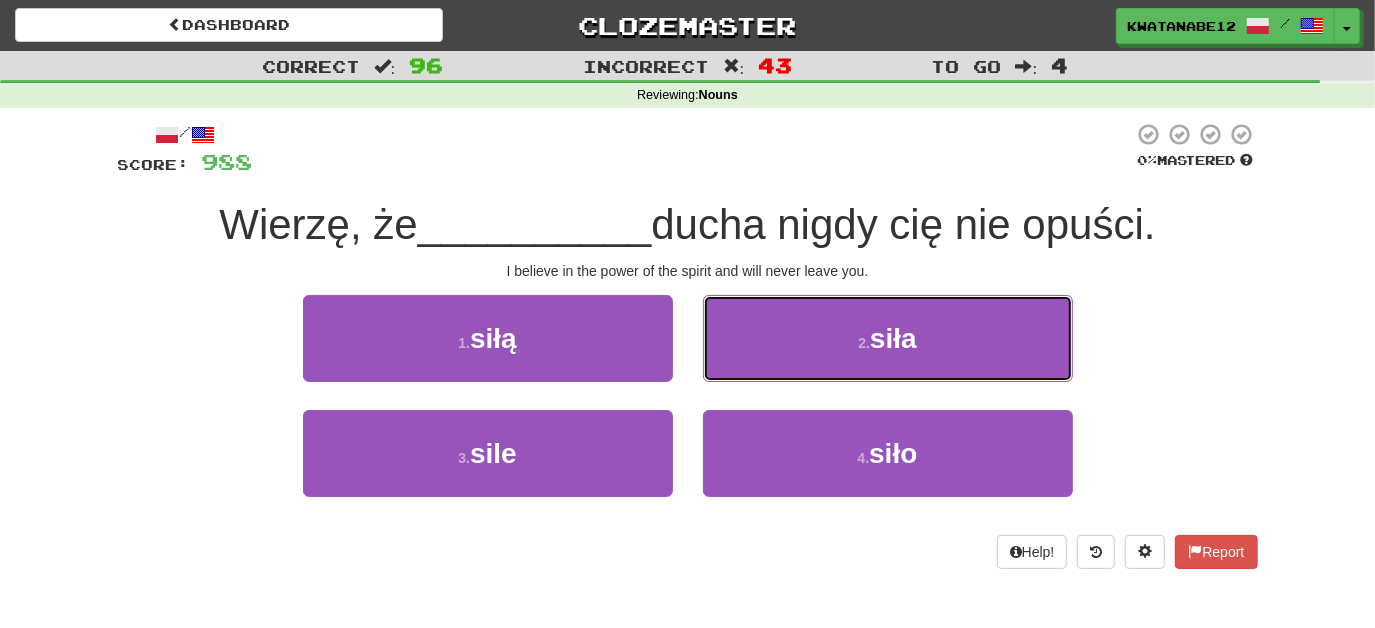click on "2 .  siła" at bounding box center (888, 338) 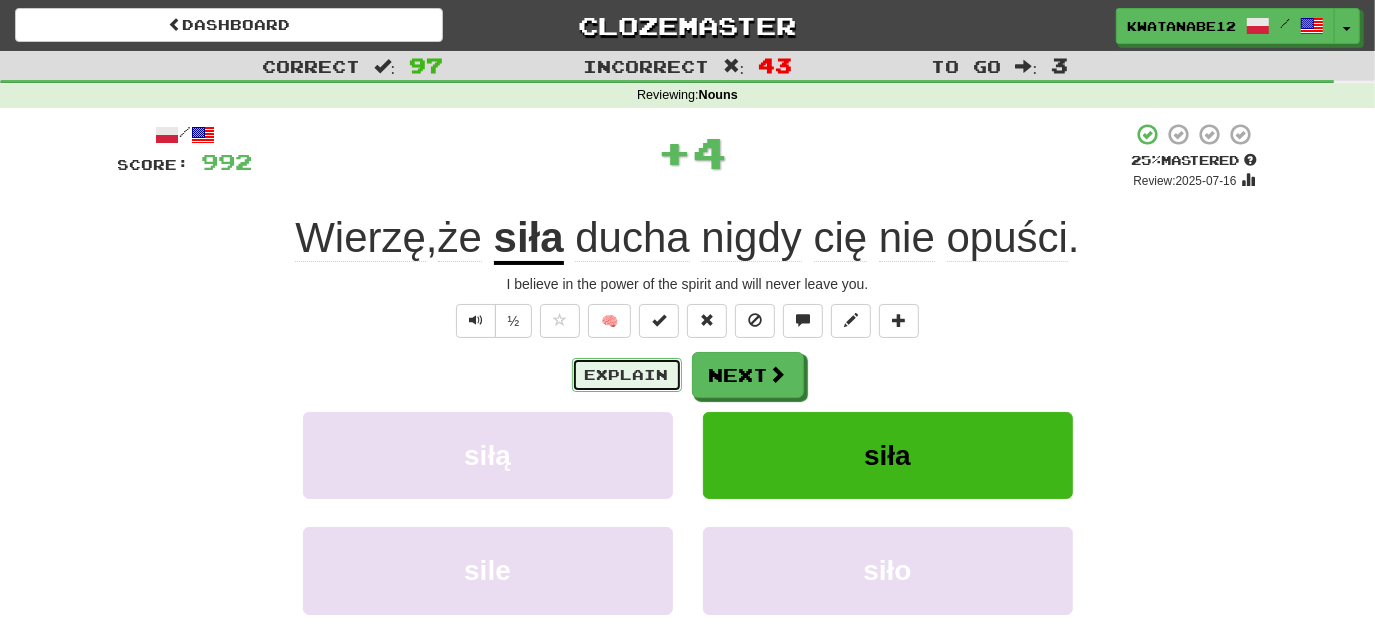 click on "Explain" at bounding box center [627, 375] 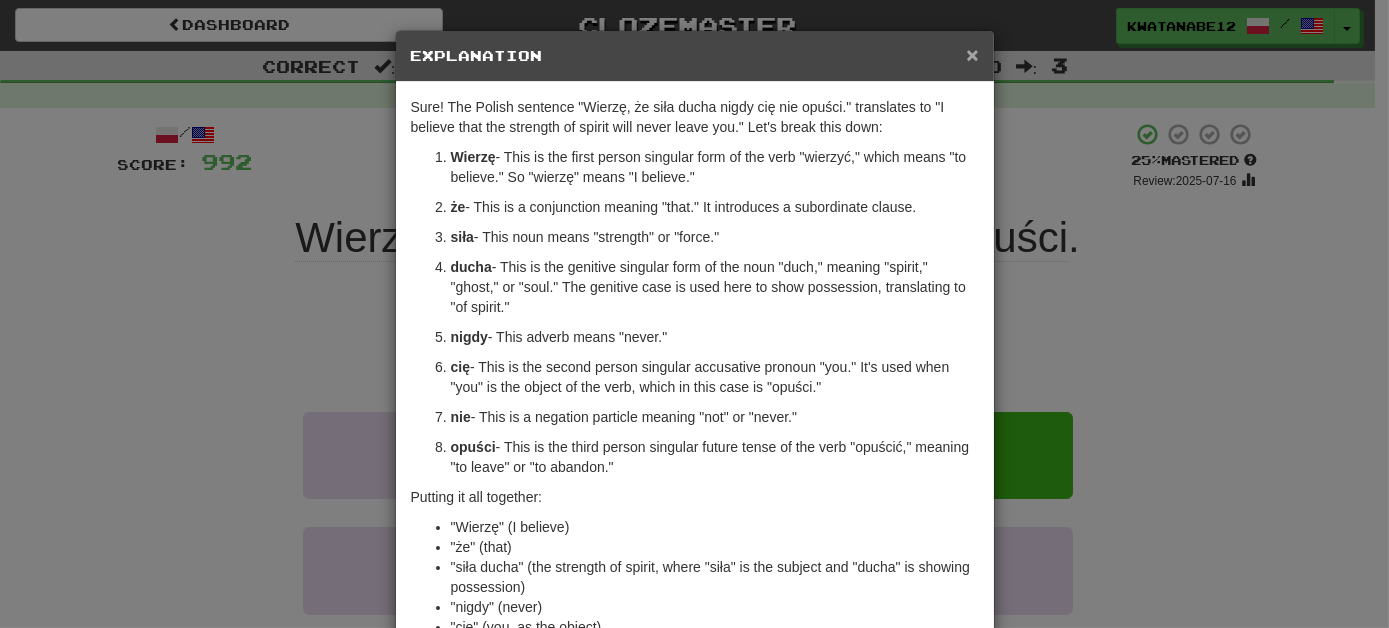 click on "×" at bounding box center (972, 54) 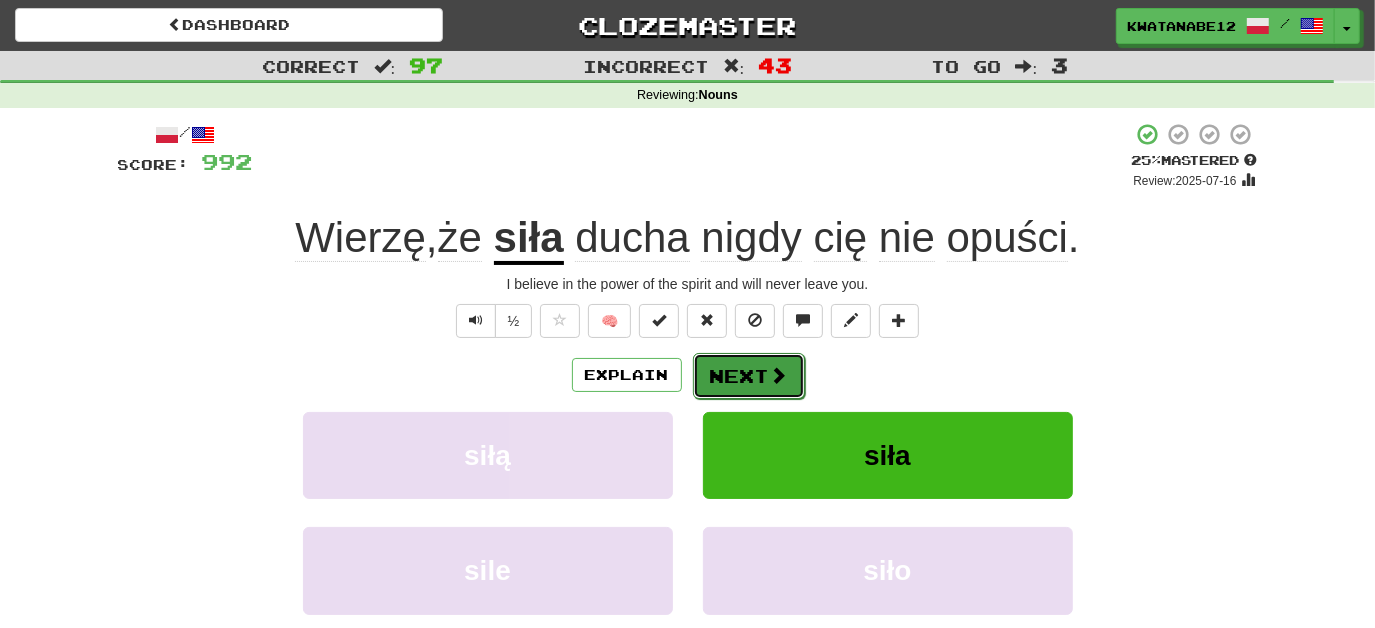 click on "Next" at bounding box center (749, 376) 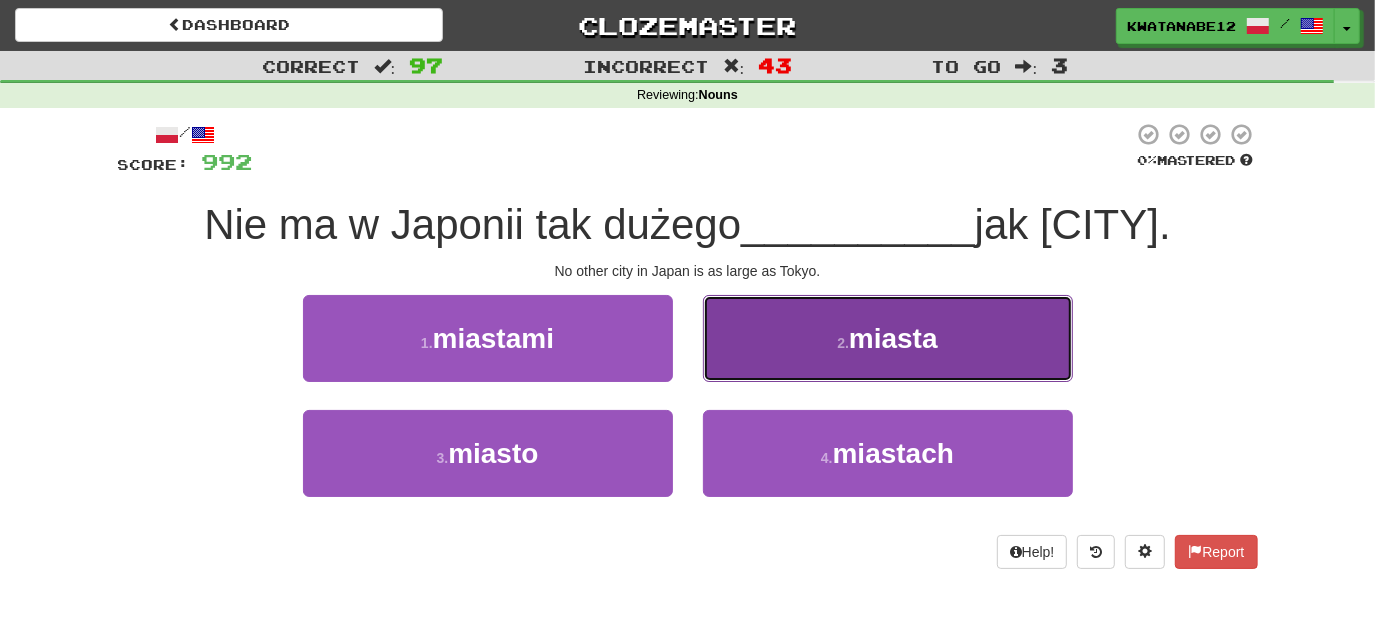 click on "2 .  miasta" at bounding box center (888, 338) 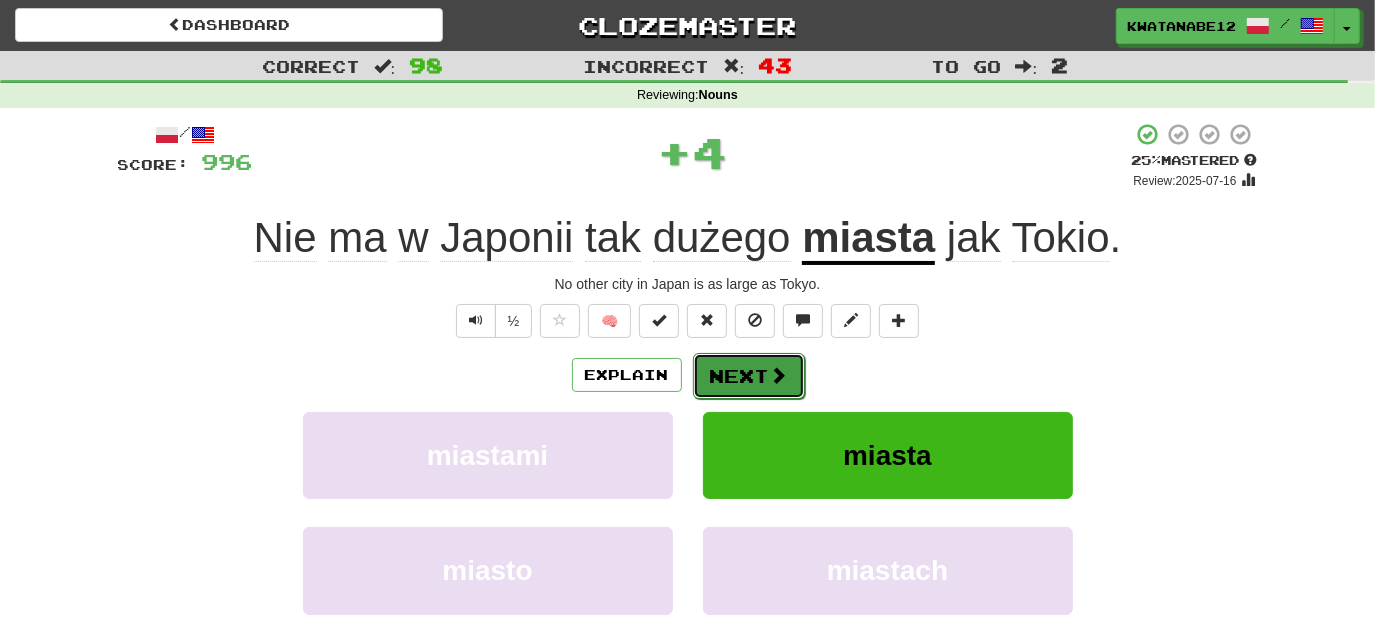 click on "Next" at bounding box center (749, 376) 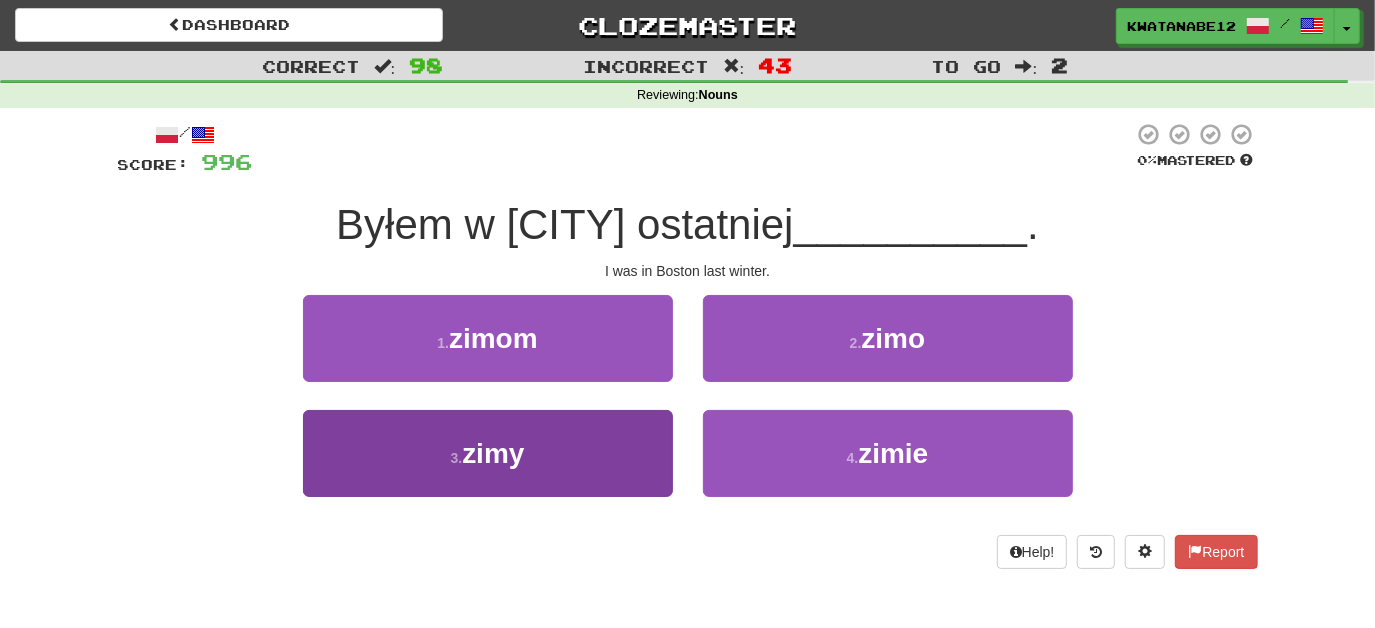 drag, startPoint x: 617, startPoint y: 412, endPoint x: 658, endPoint y: 419, distance: 41.59327 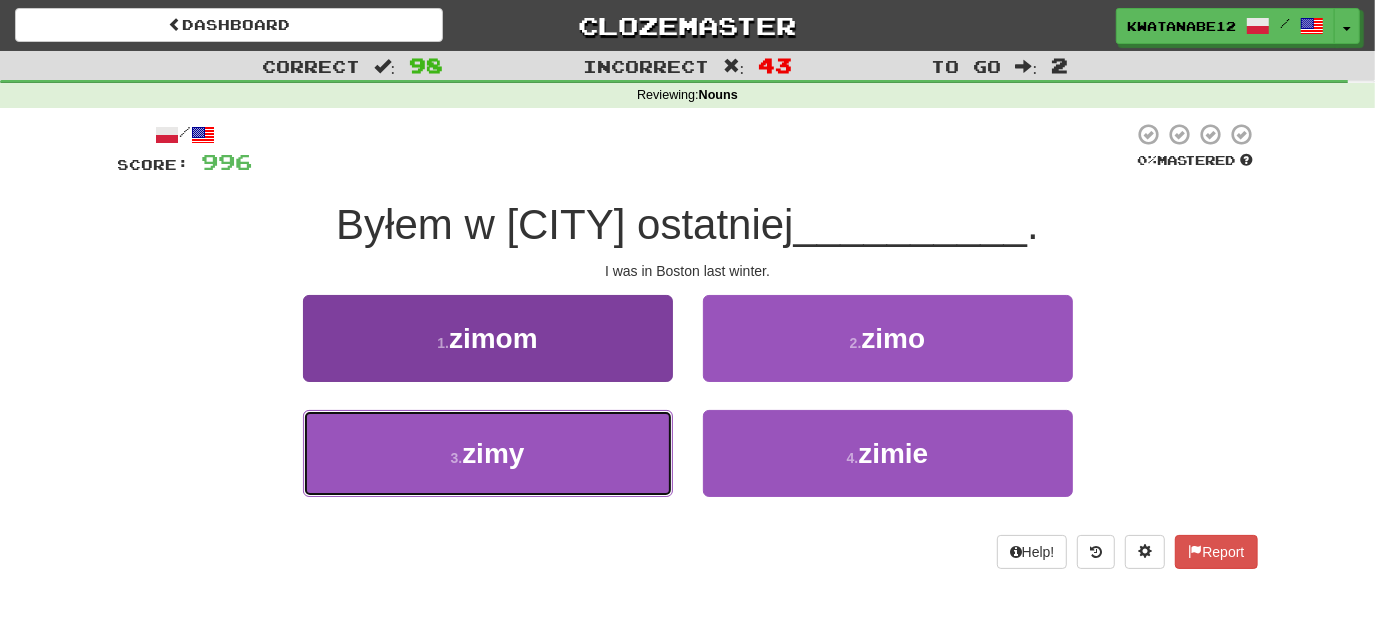 drag, startPoint x: 658, startPoint y: 441, endPoint x: 648, endPoint y: 450, distance: 13.453624 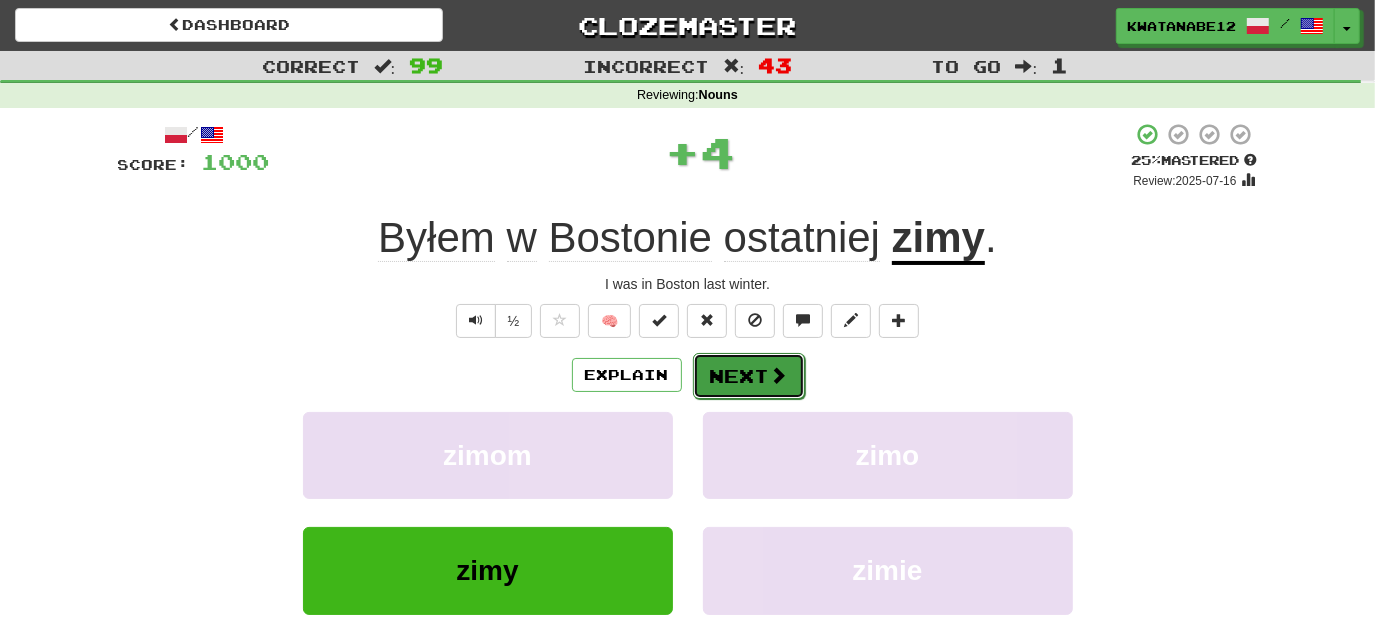 click on "Next" at bounding box center [749, 376] 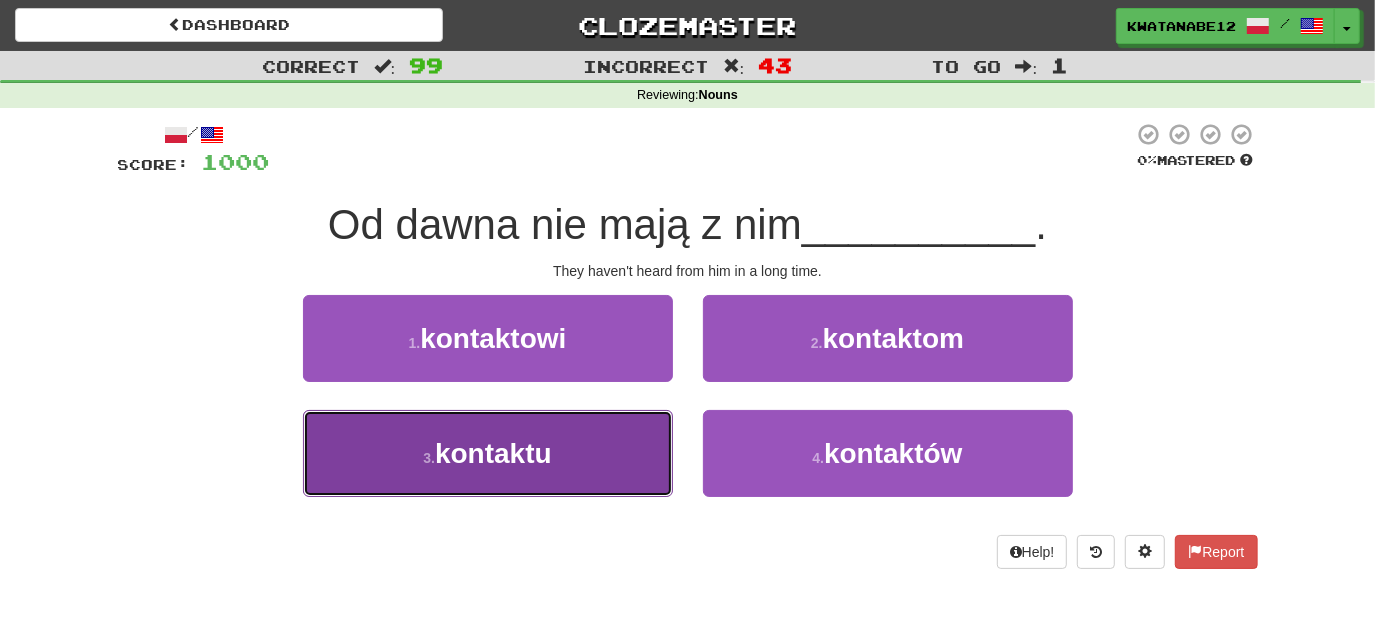 click on "3 .  kontaktu" at bounding box center [488, 453] 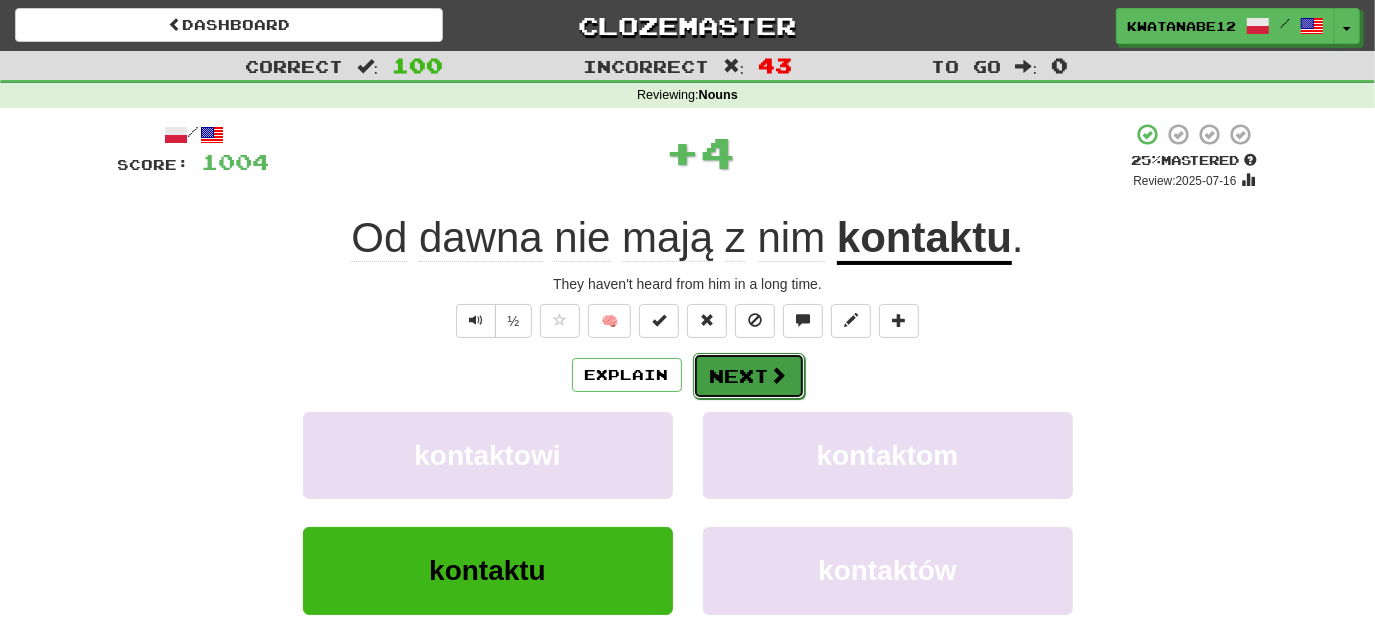 click on "Next" at bounding box center [749, 376] 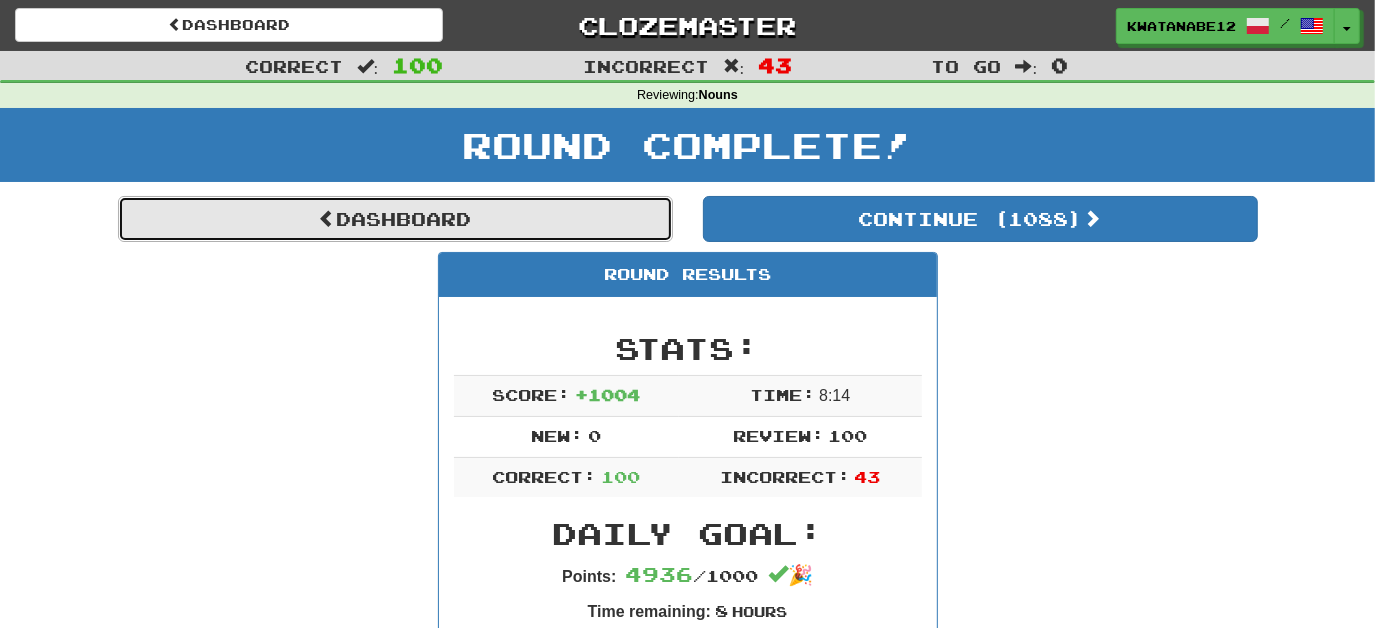 click on "Dashboard" at bounding box center [395, 219] 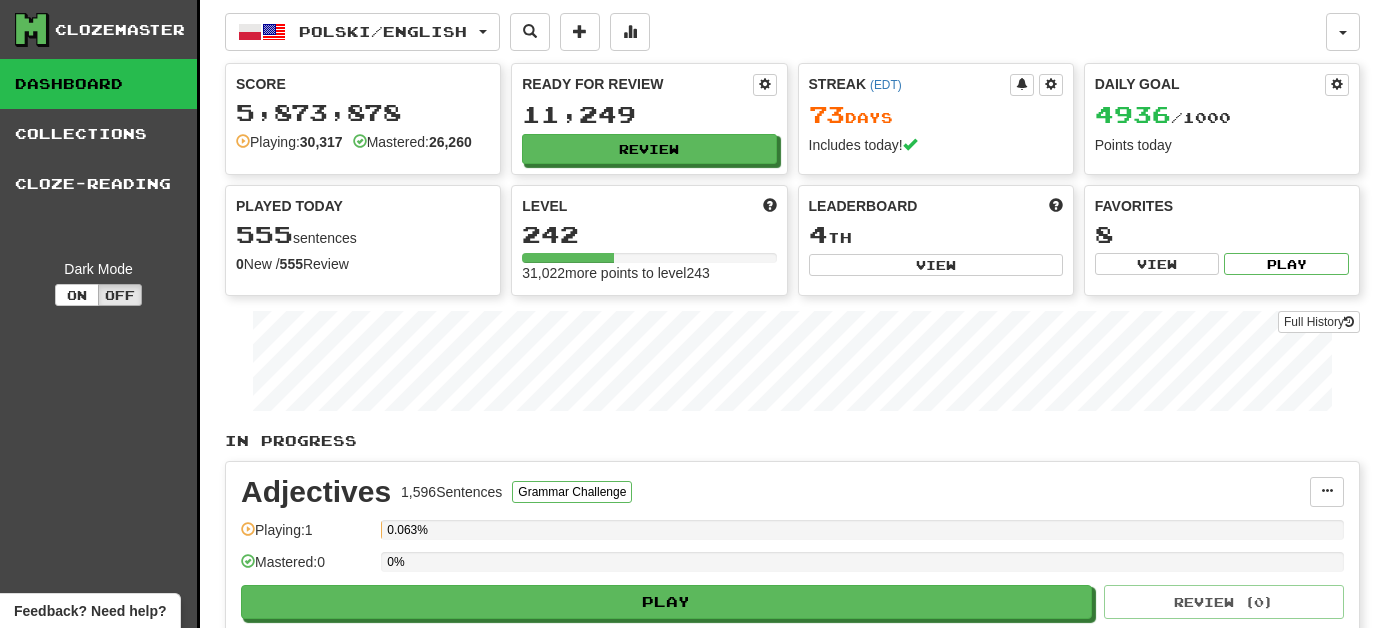 scroll, scrollTop: 0, scrollLeft: 0, axis: both 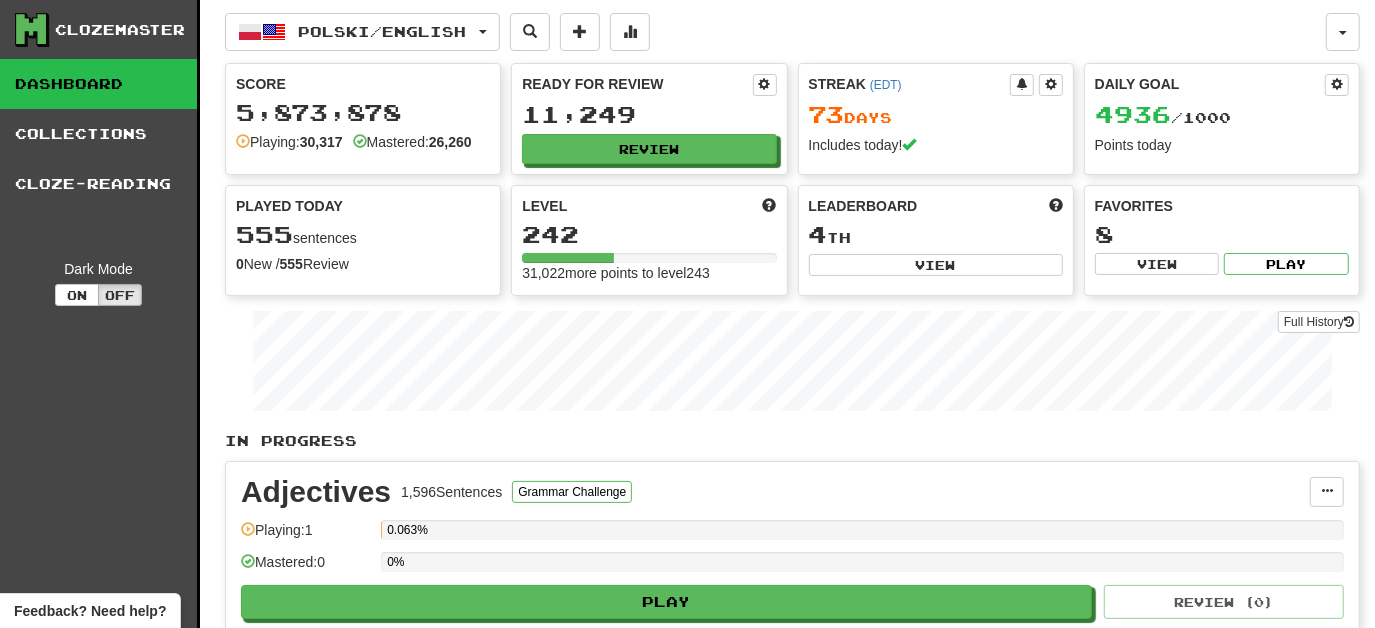 click on "Review" at bounding box center [649, 149] 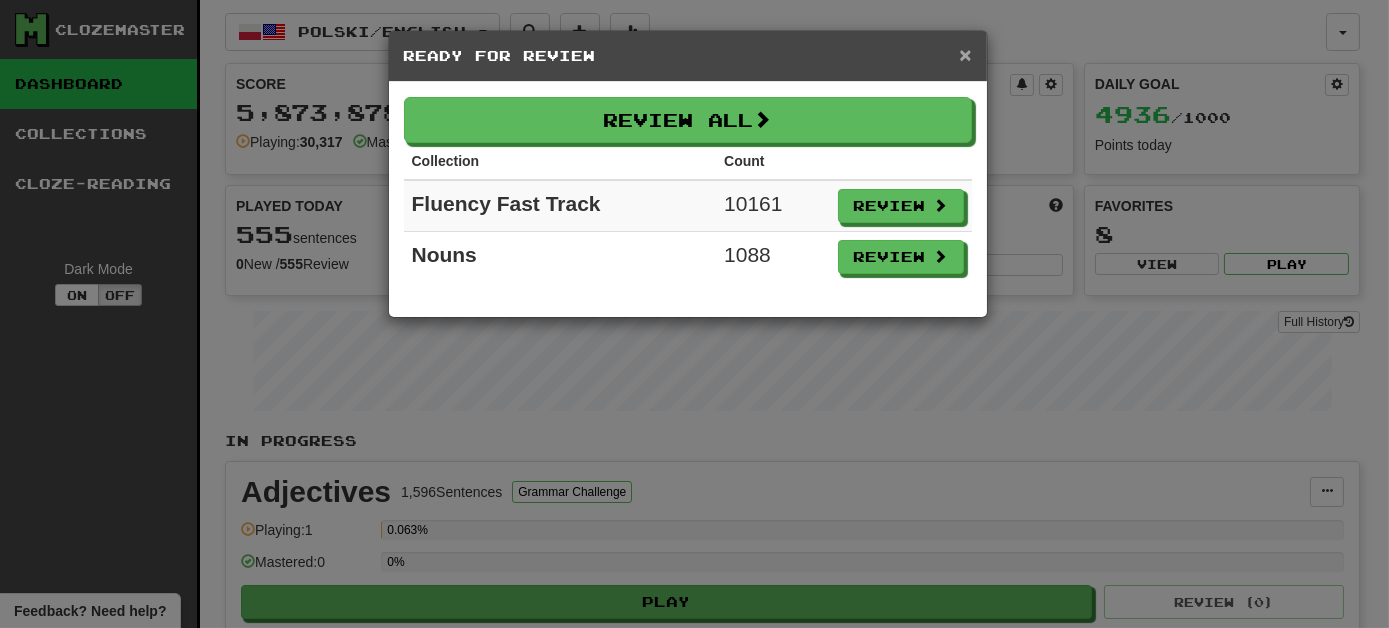 click on "×" at bounding box center [965, 54] 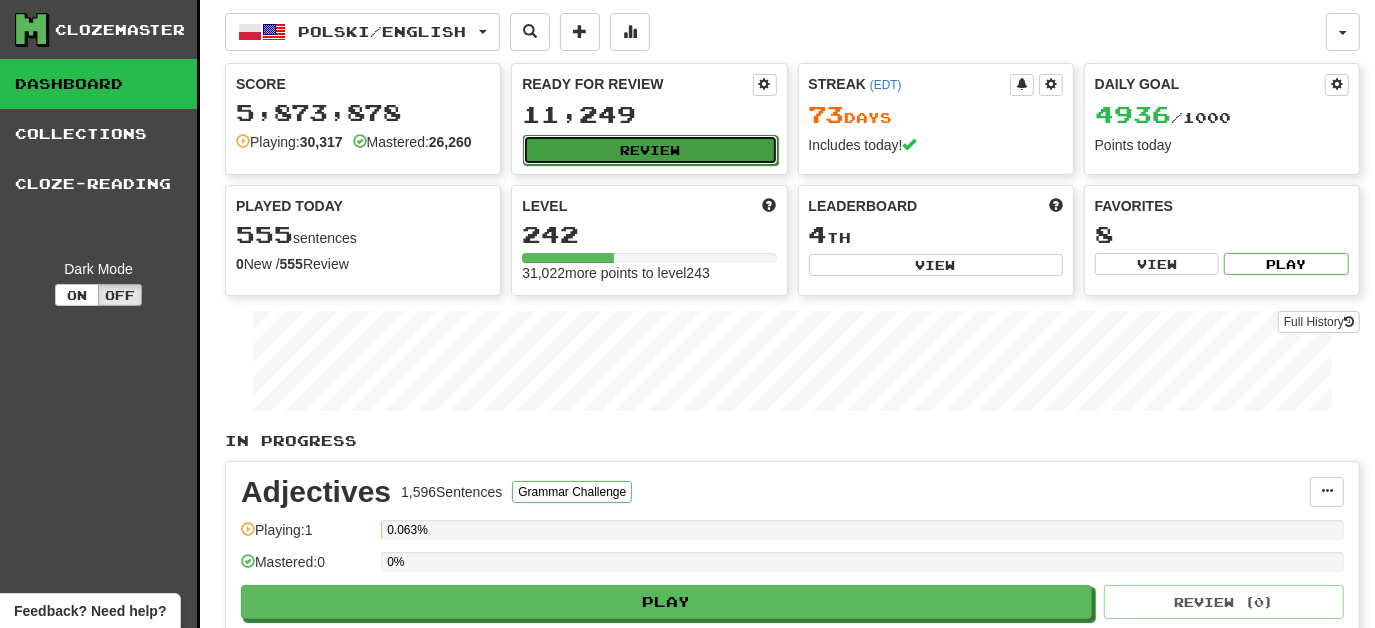 click on "Review" at bounding box center (650, 150) 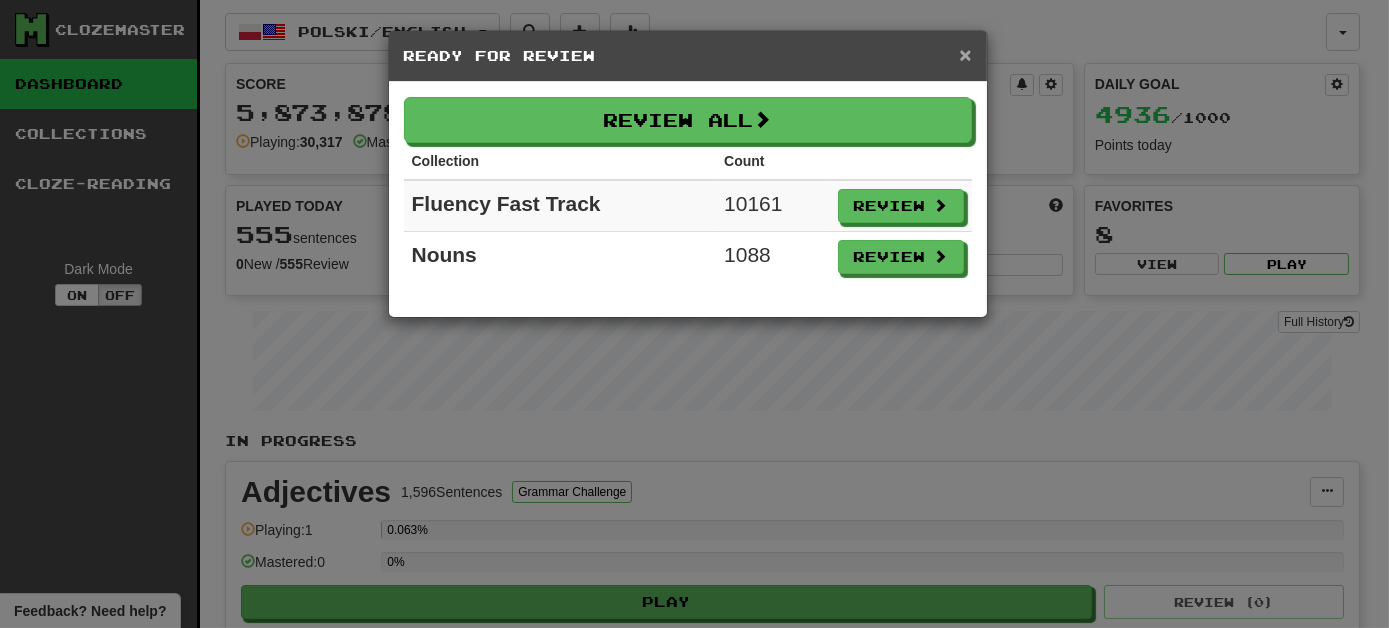 click on "×" at bounding box center (965, 54) 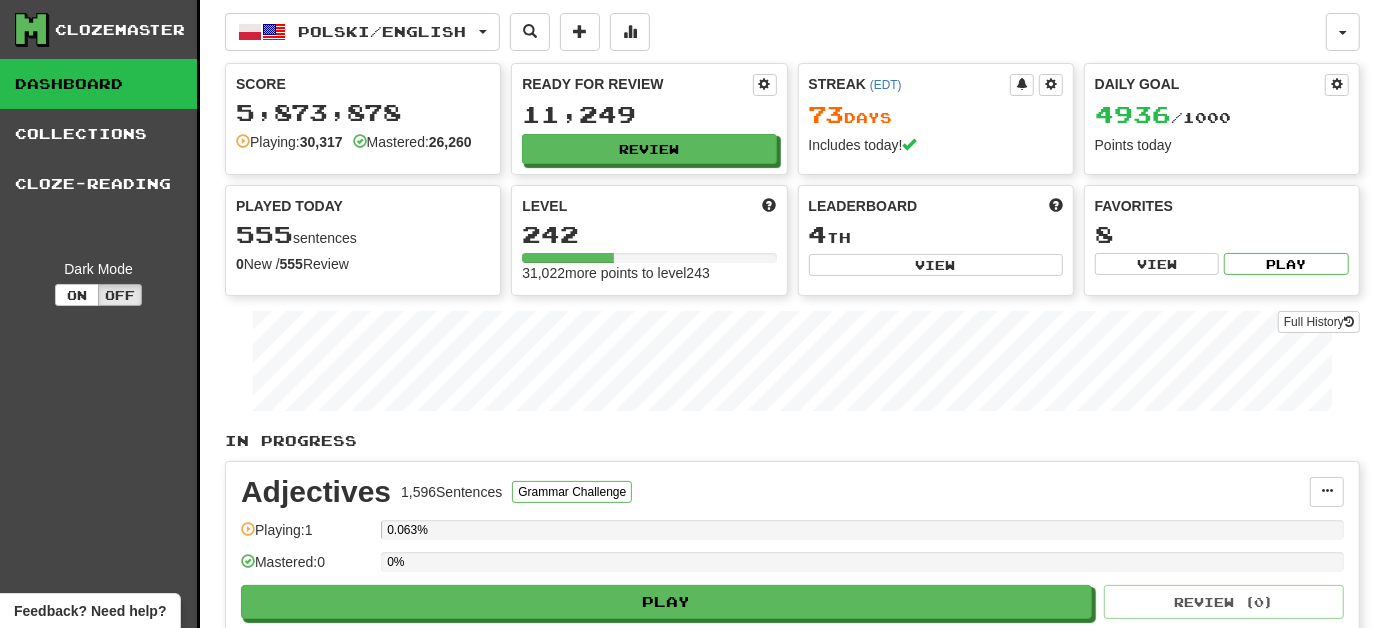 click on "Streak   ( EDT ) 73  Day s Includes today!" at bounding box center (936, 114) 